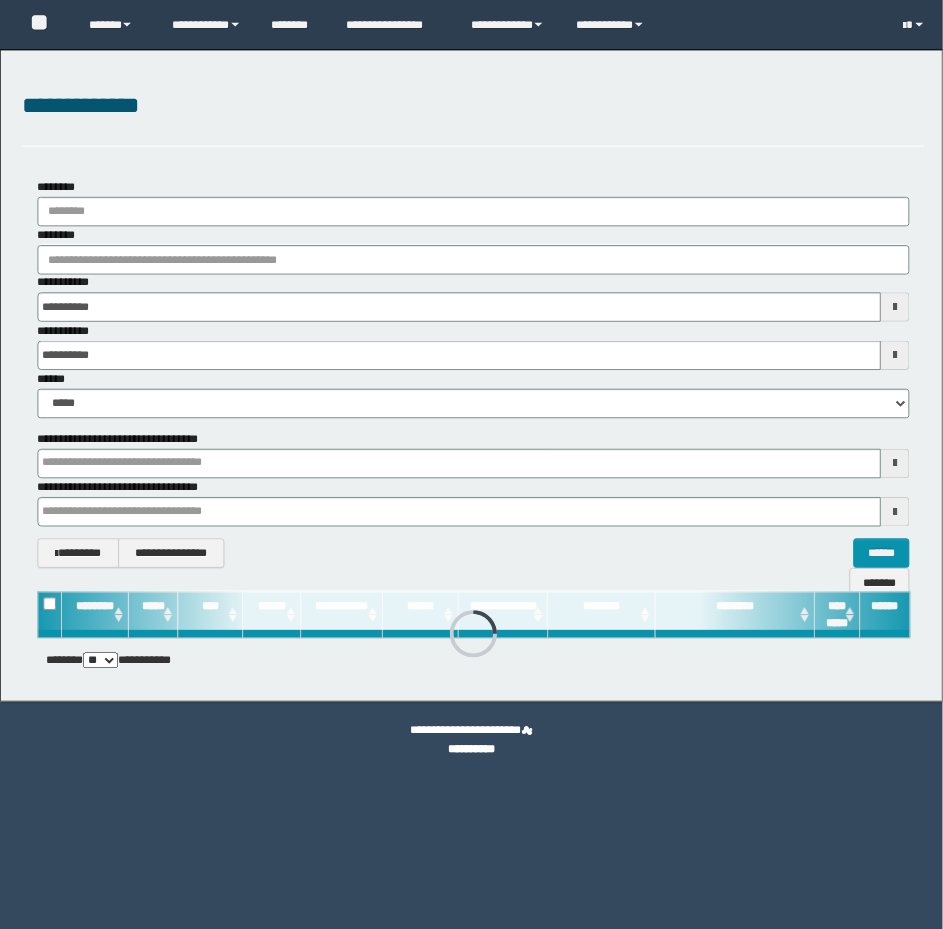 scroll, scrollTop: 0, scrollLeft: 0, axis: both 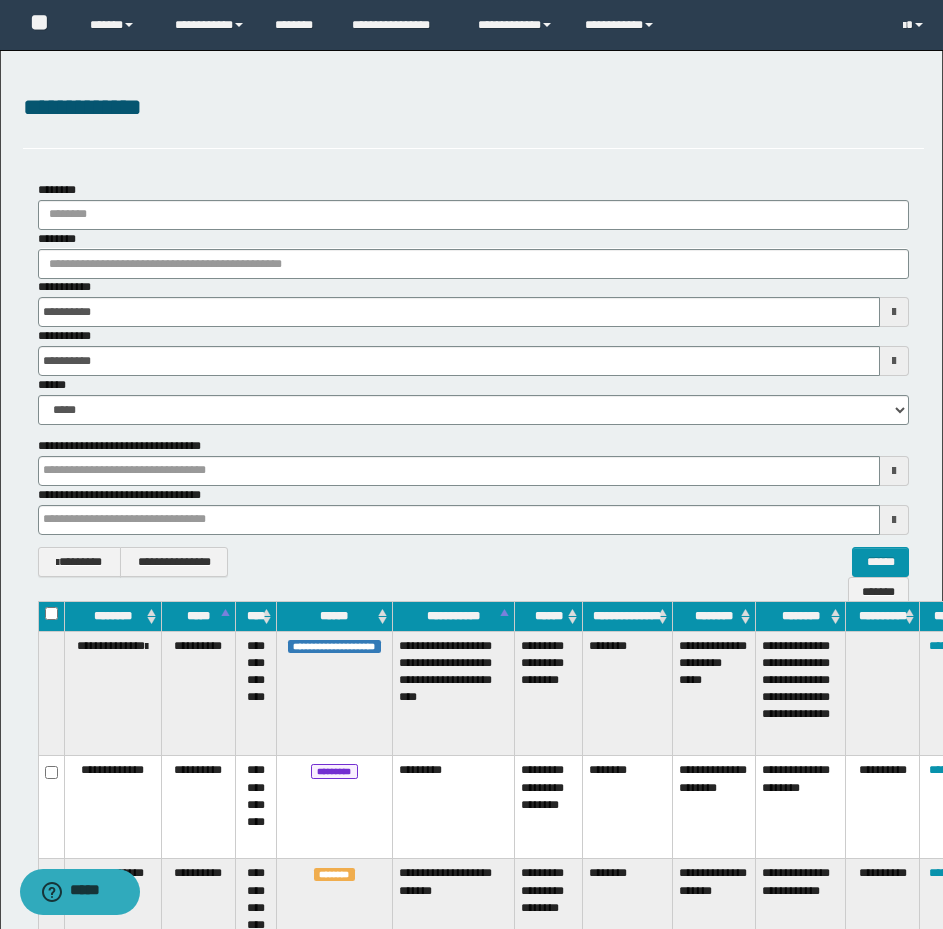 click on "********" at bounding box center [473, 205] 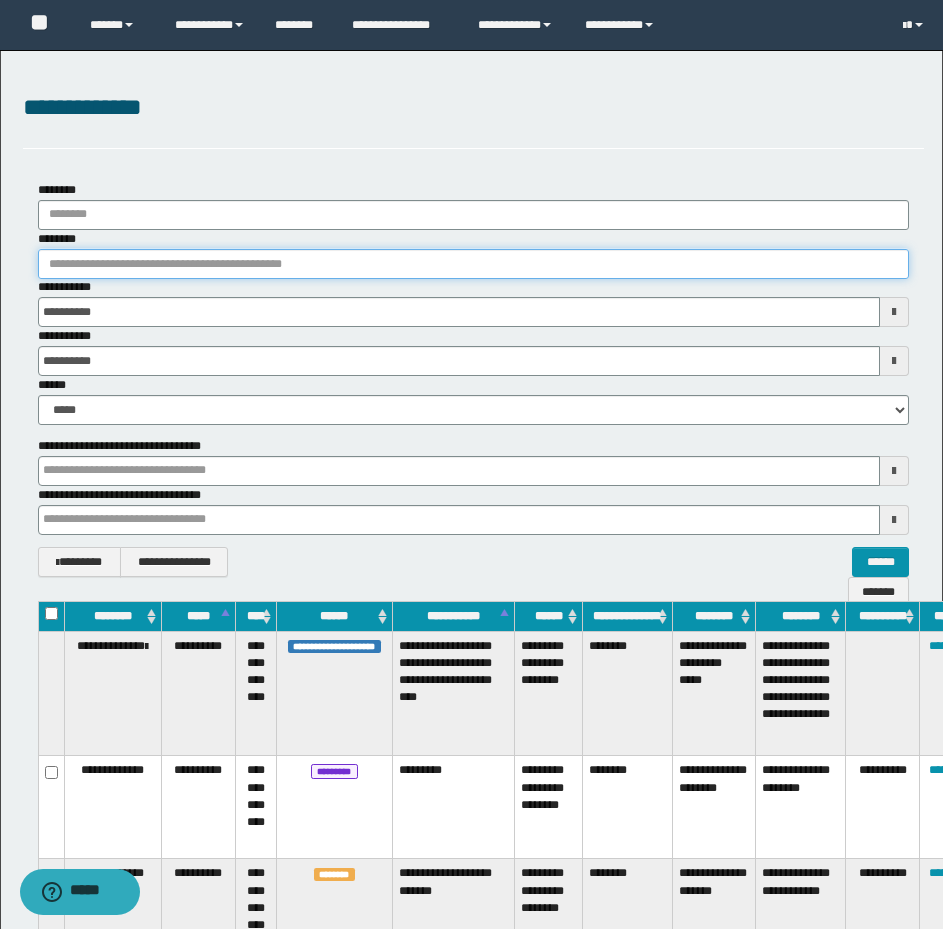 click on "********" at bounding box center (473, 264) 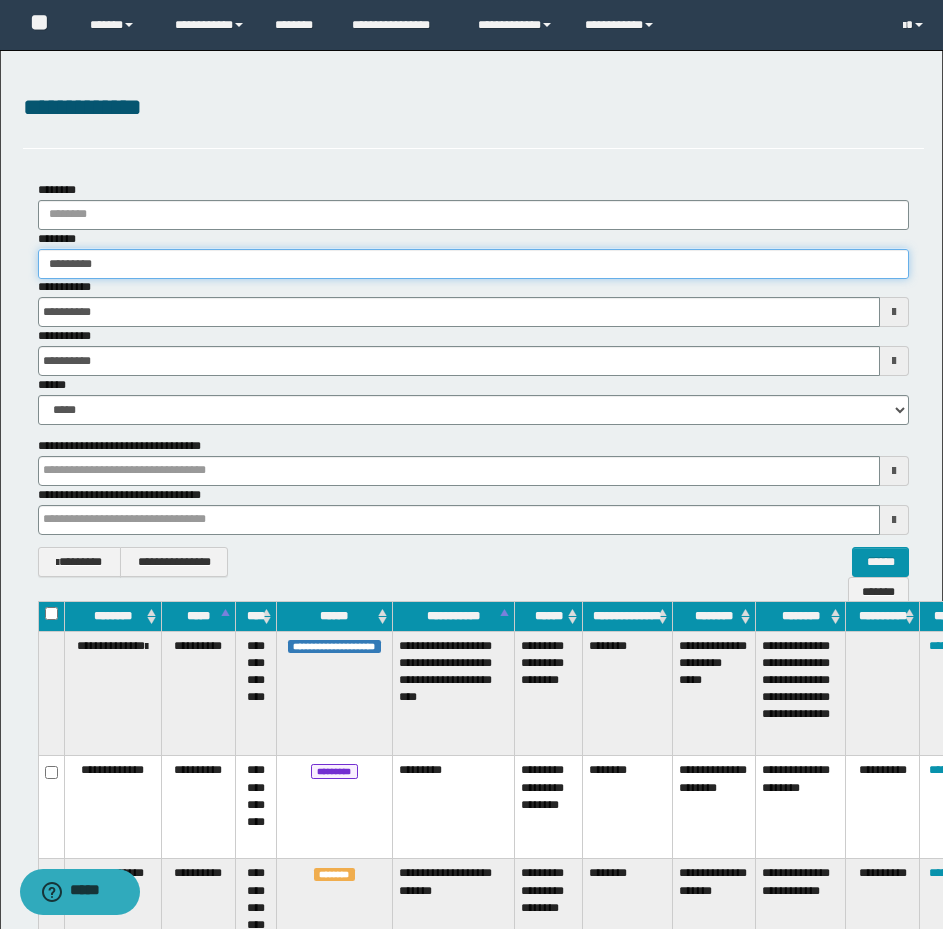 type on "**********" 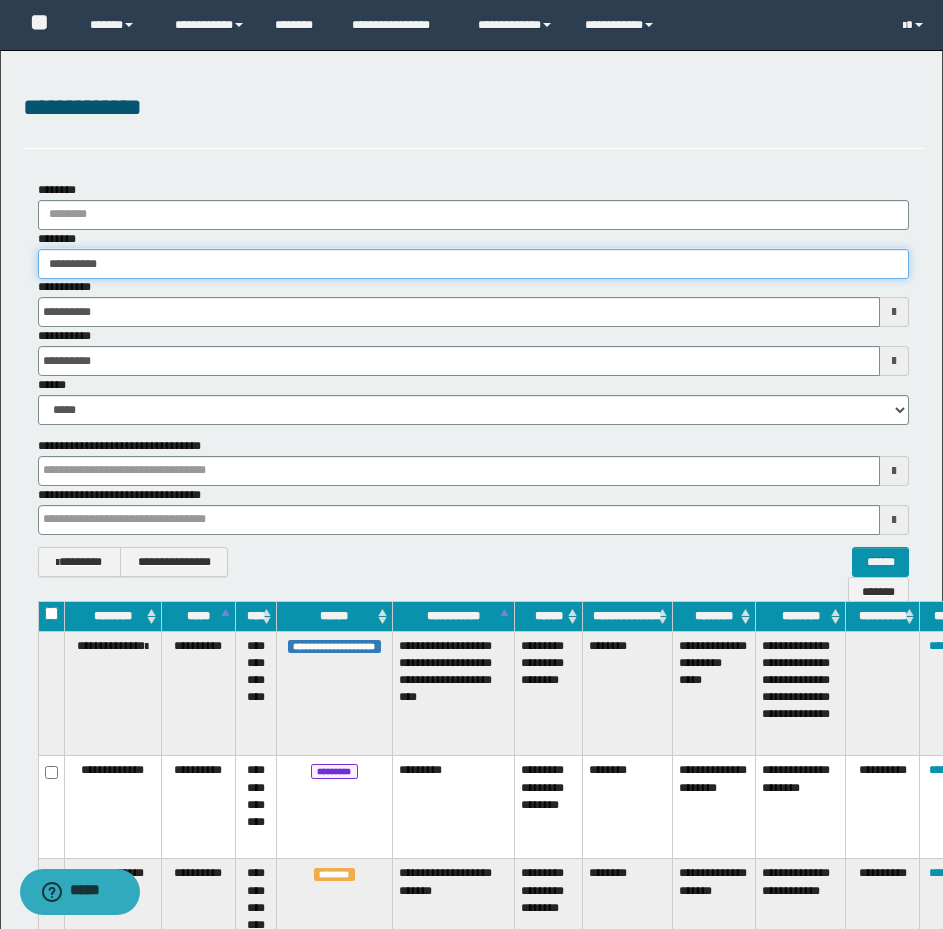 type on "**********" 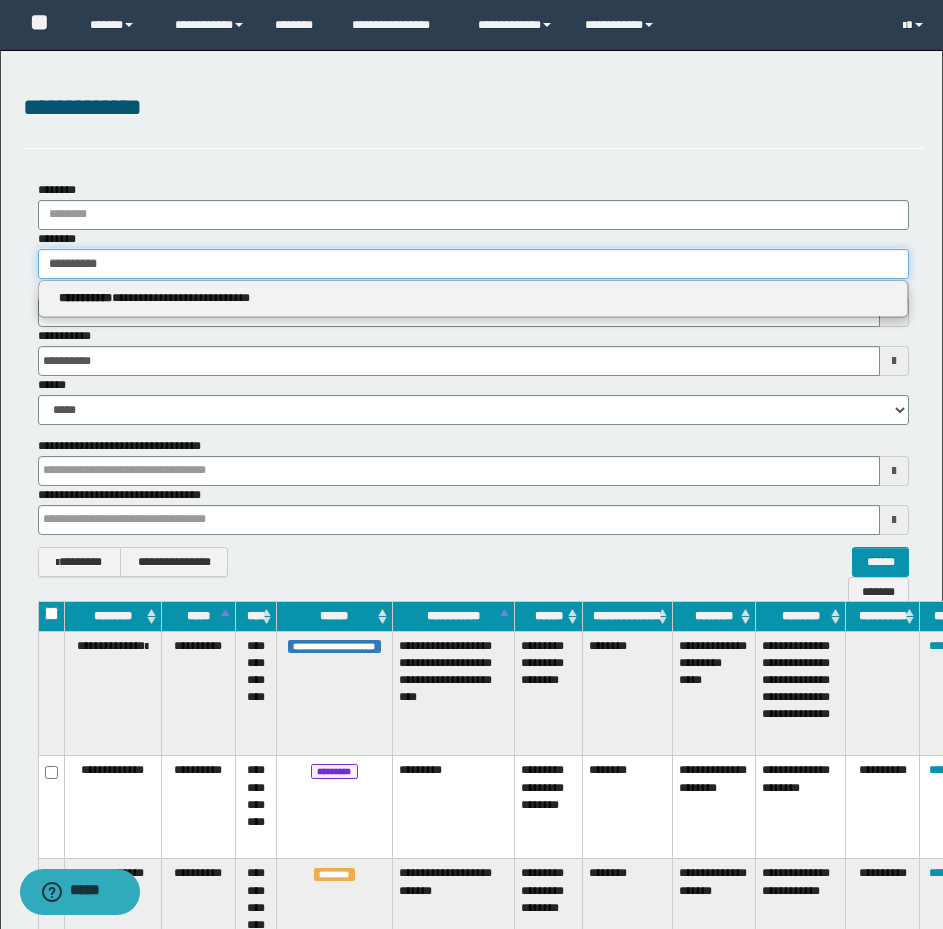 type on "**********" 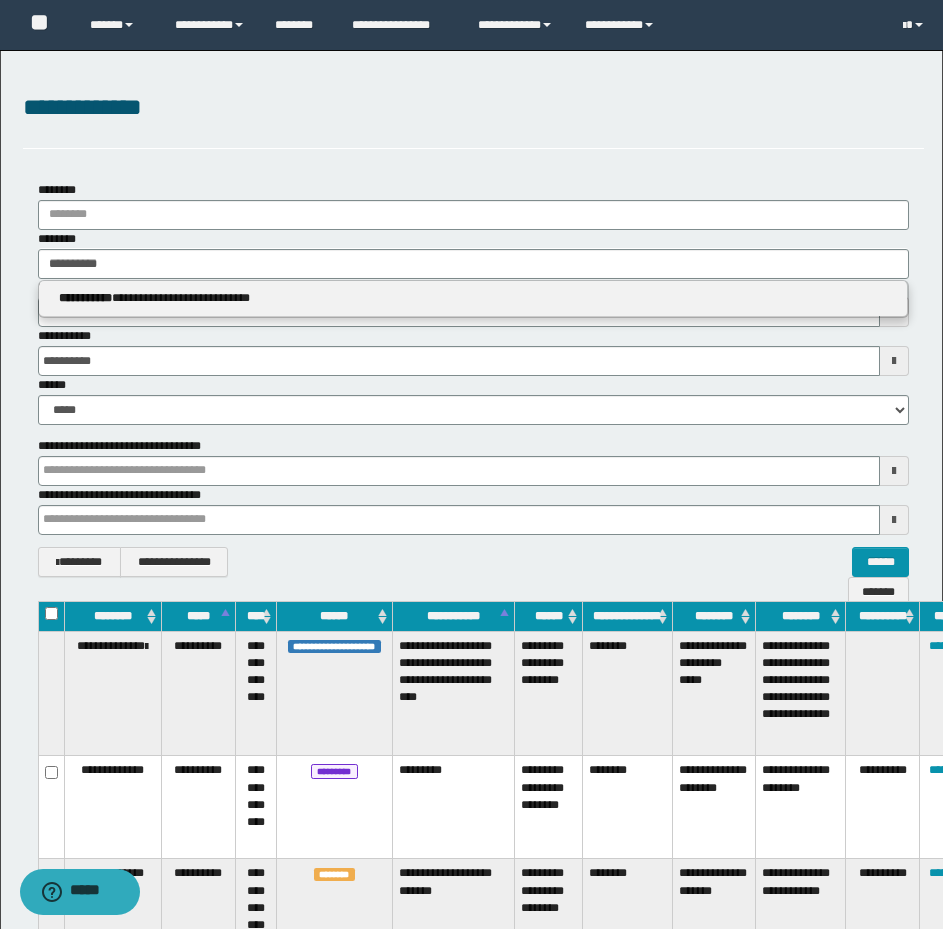 click on "**********" at bounding box center (473, 298) 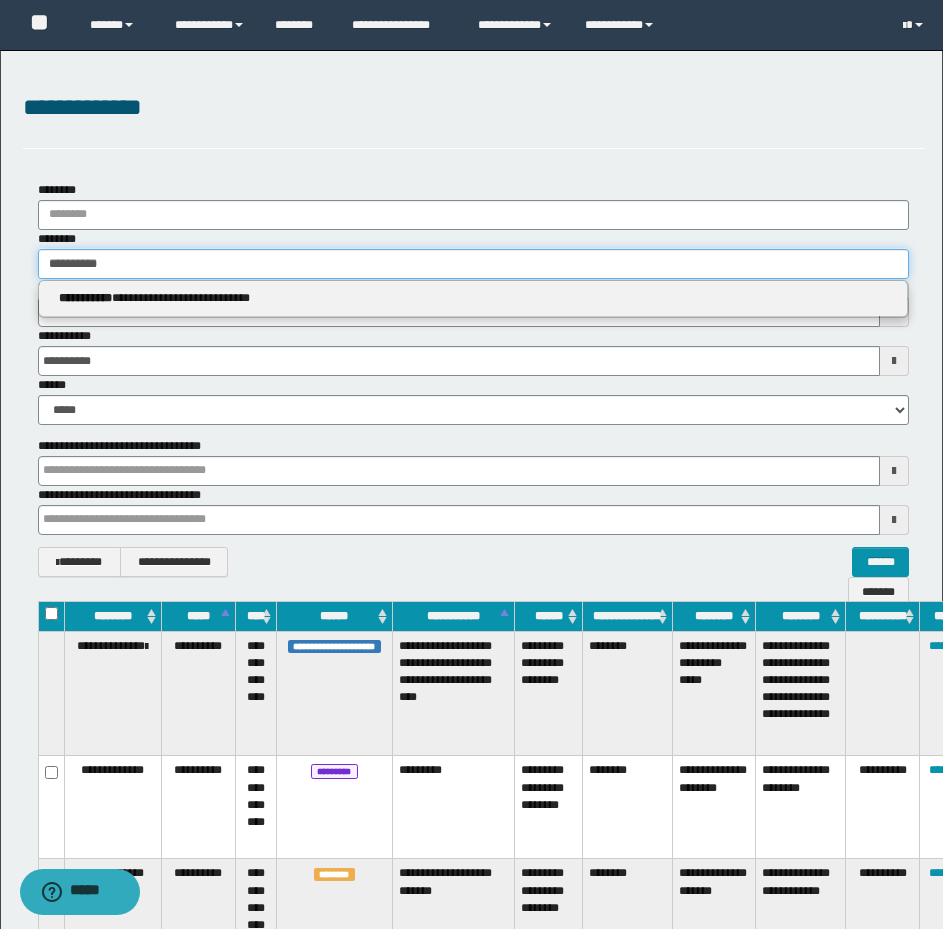 type 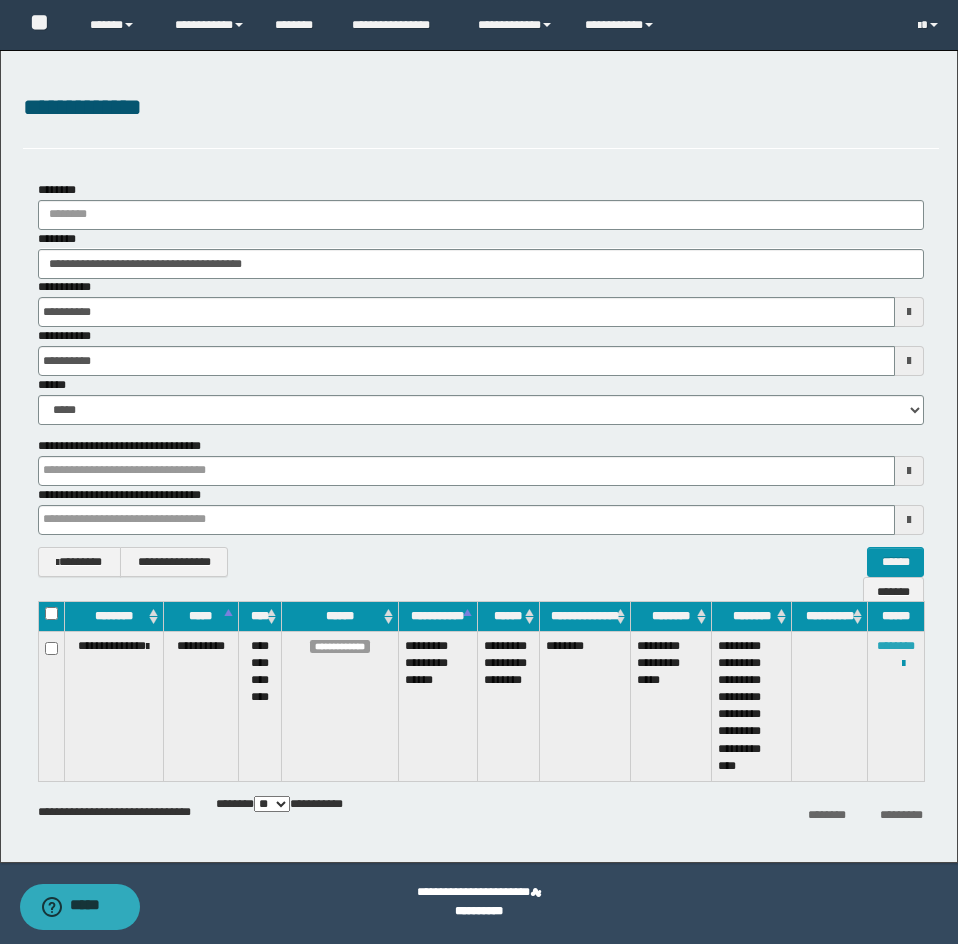 click on "********" at bounding box center [896, 646] 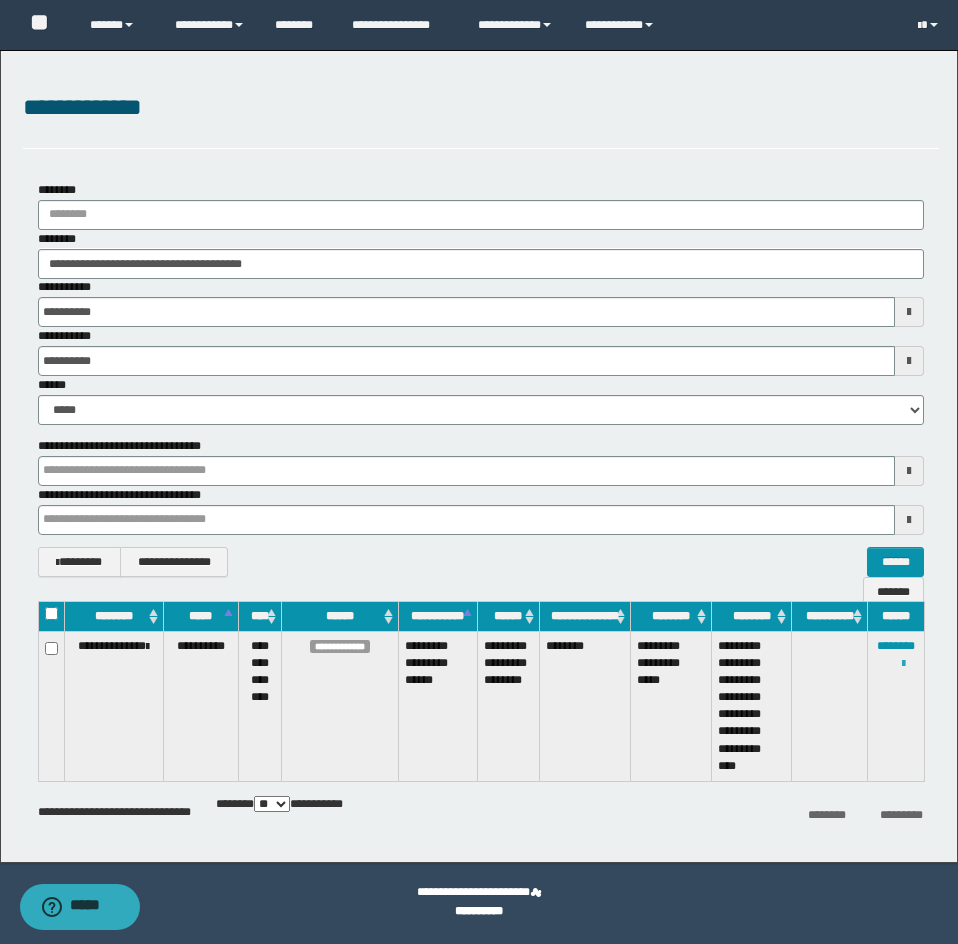 click at bounding box center (903, 664) 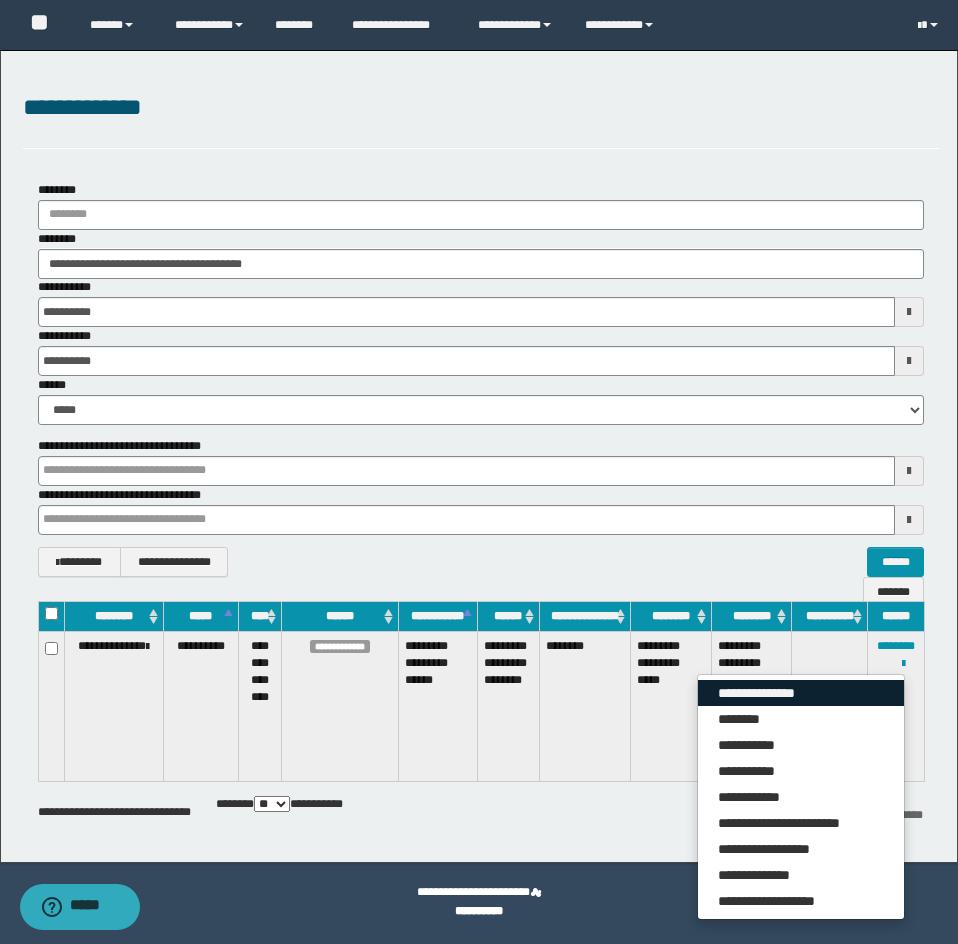 click on "**********" at bounding box center [801, 693] 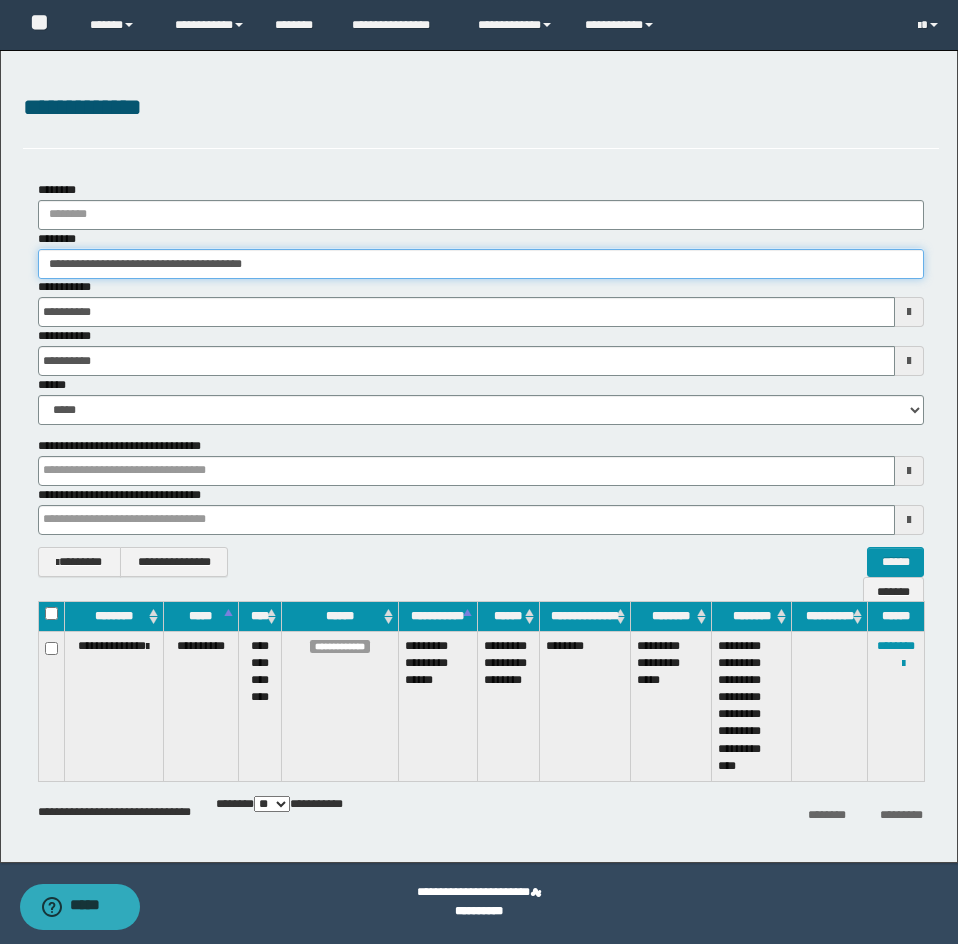 click on "**********" at bounding box center [481, 264] 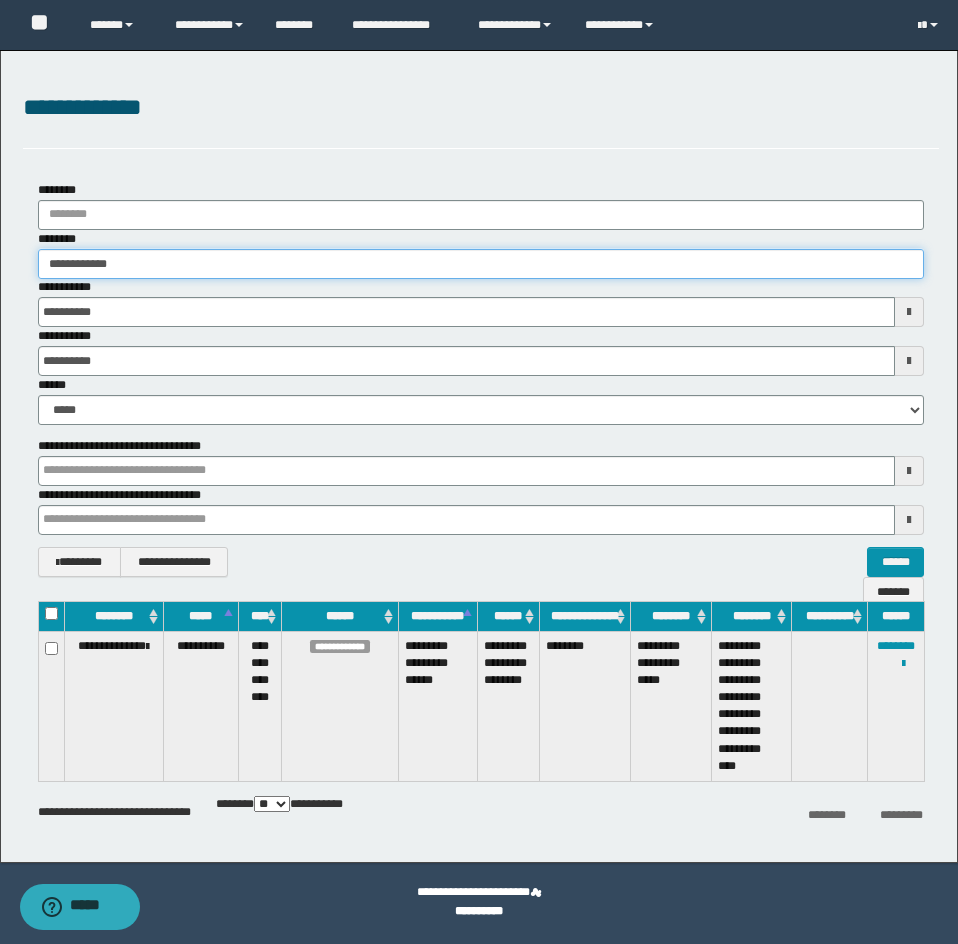 type on "**********" 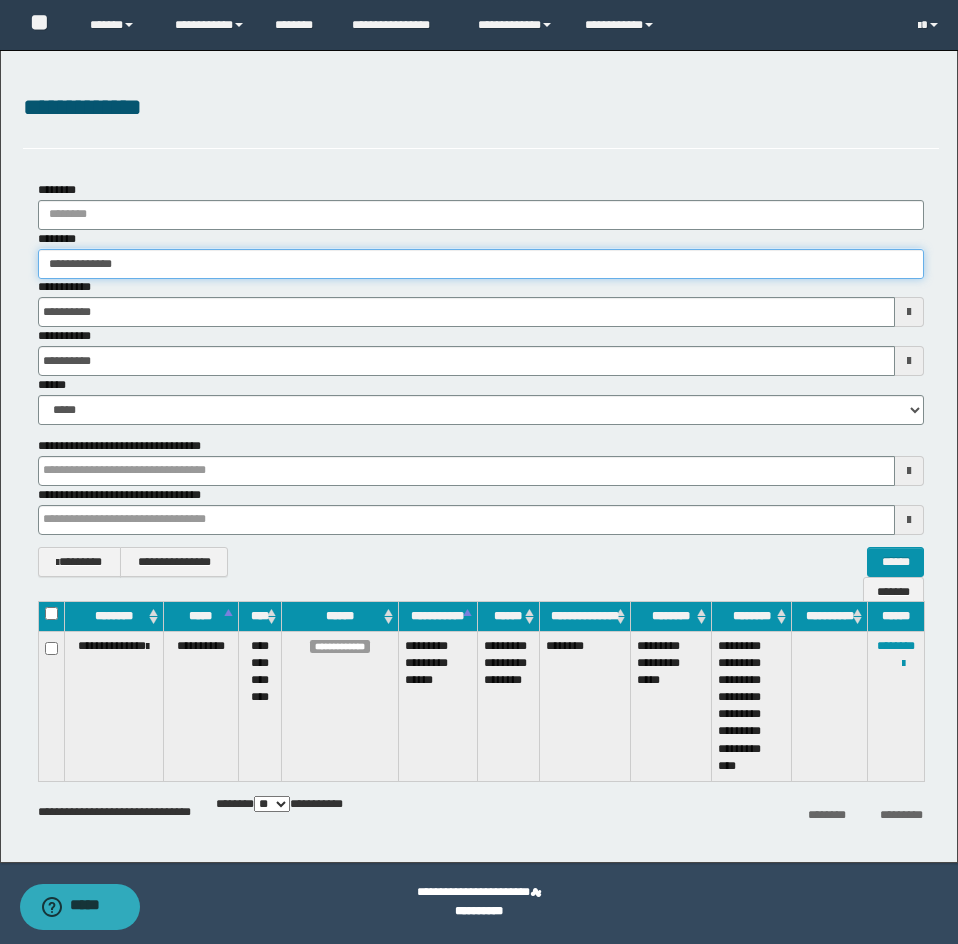 type on "**********" 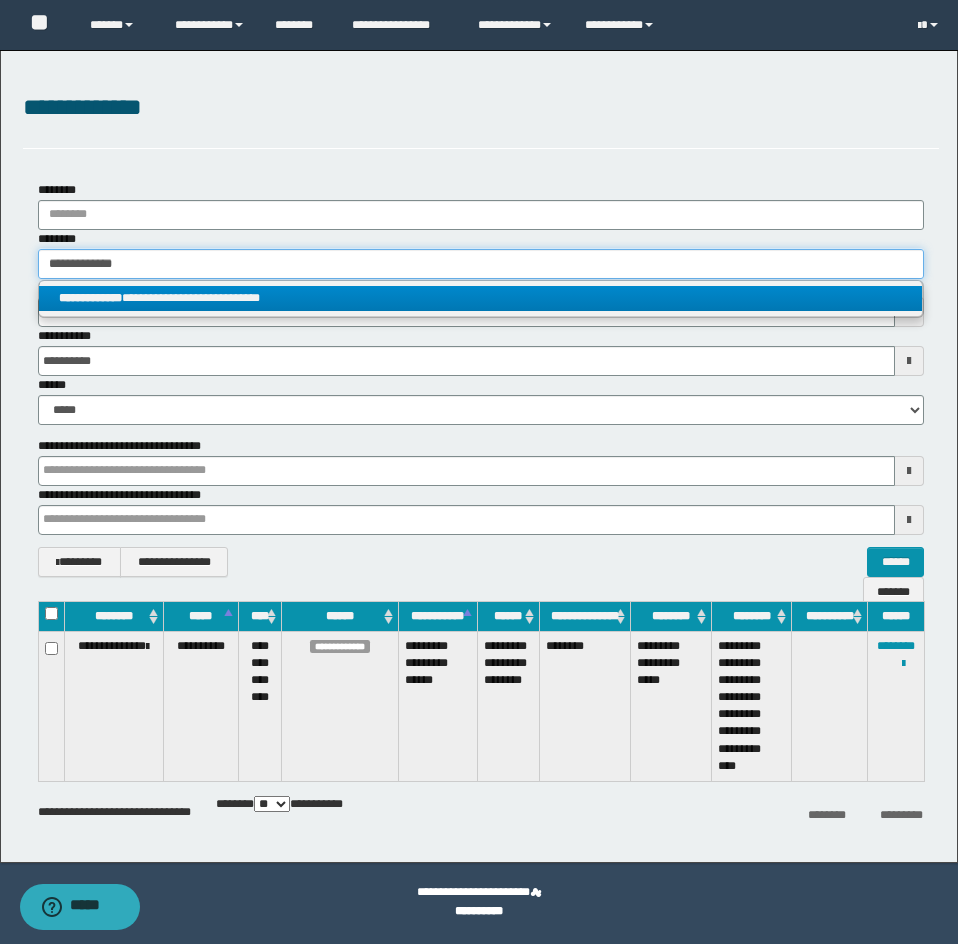 type on "**********" 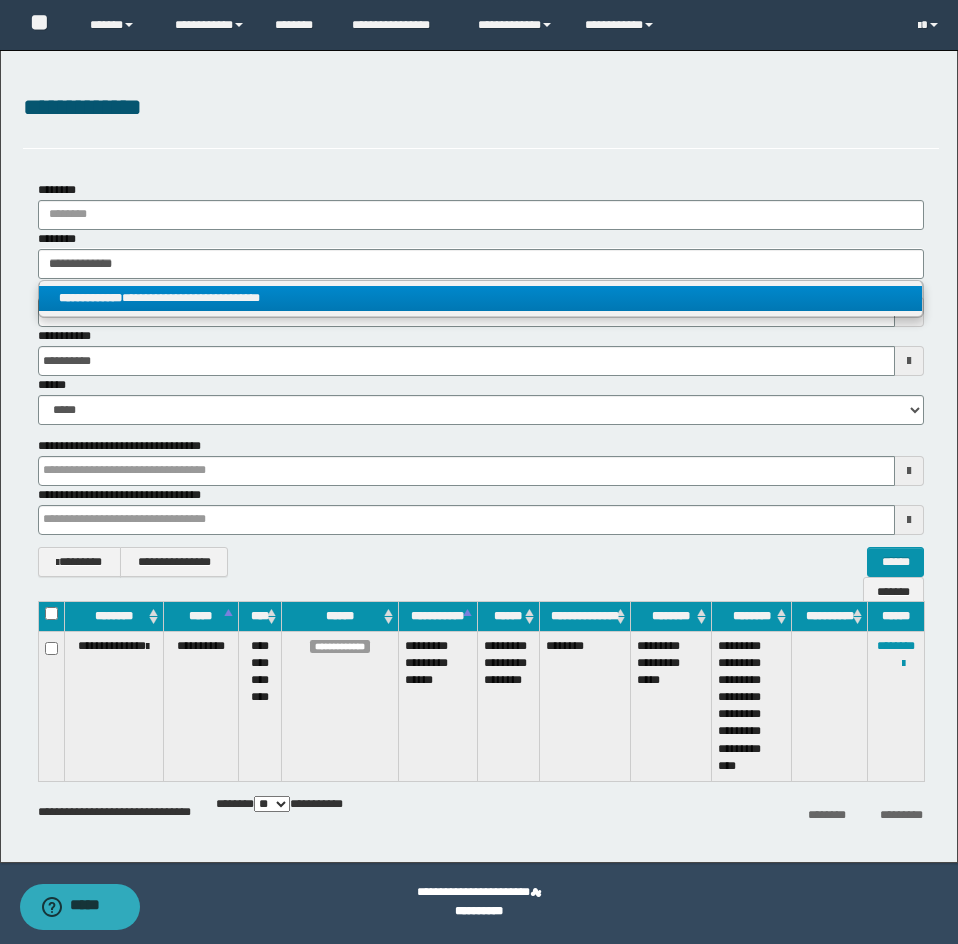 click on "**********" at bounding box center (480, 298) 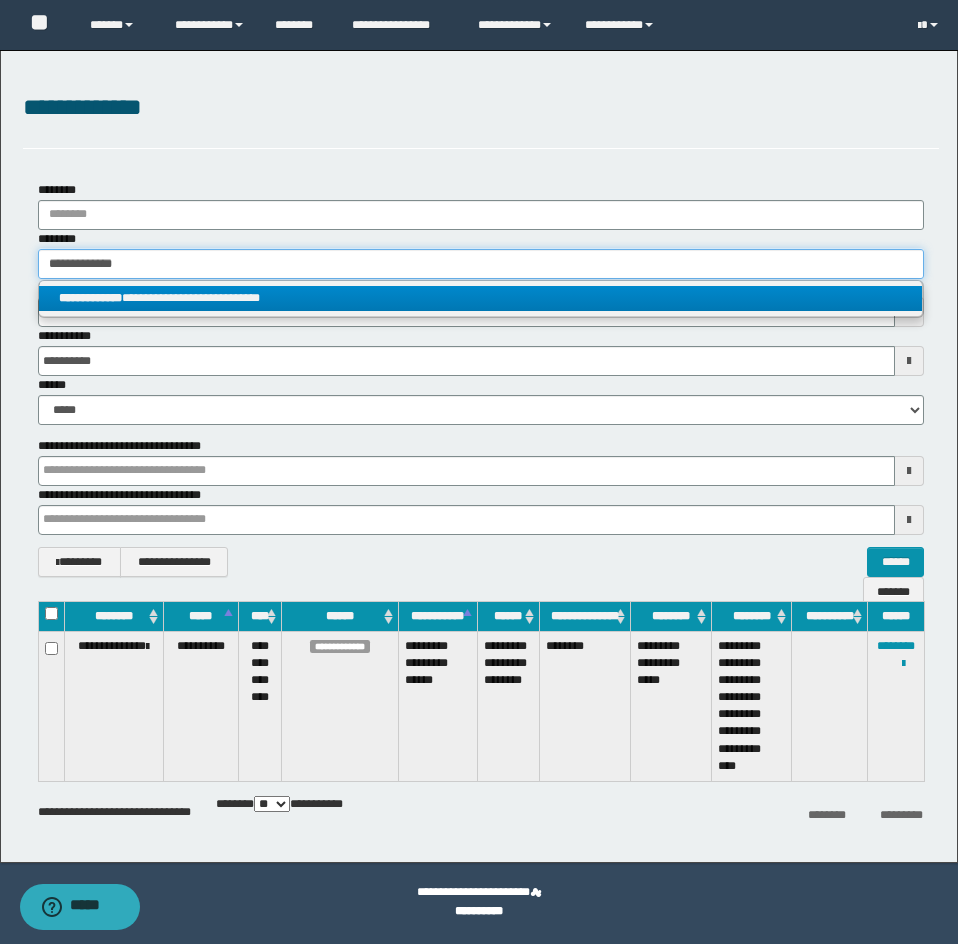 type 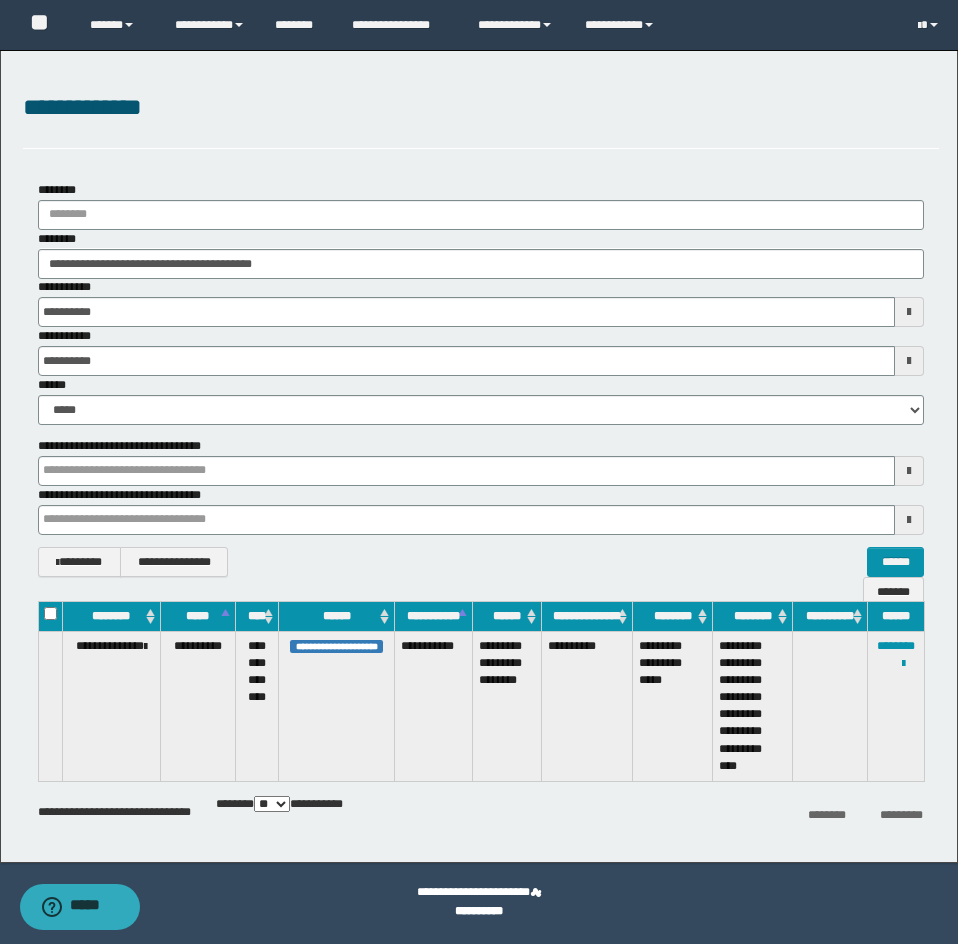 drag, startPoint x: 878, startPoint y: 637, endPoint x: 847, endPoint y: 645, distance: 32.01562 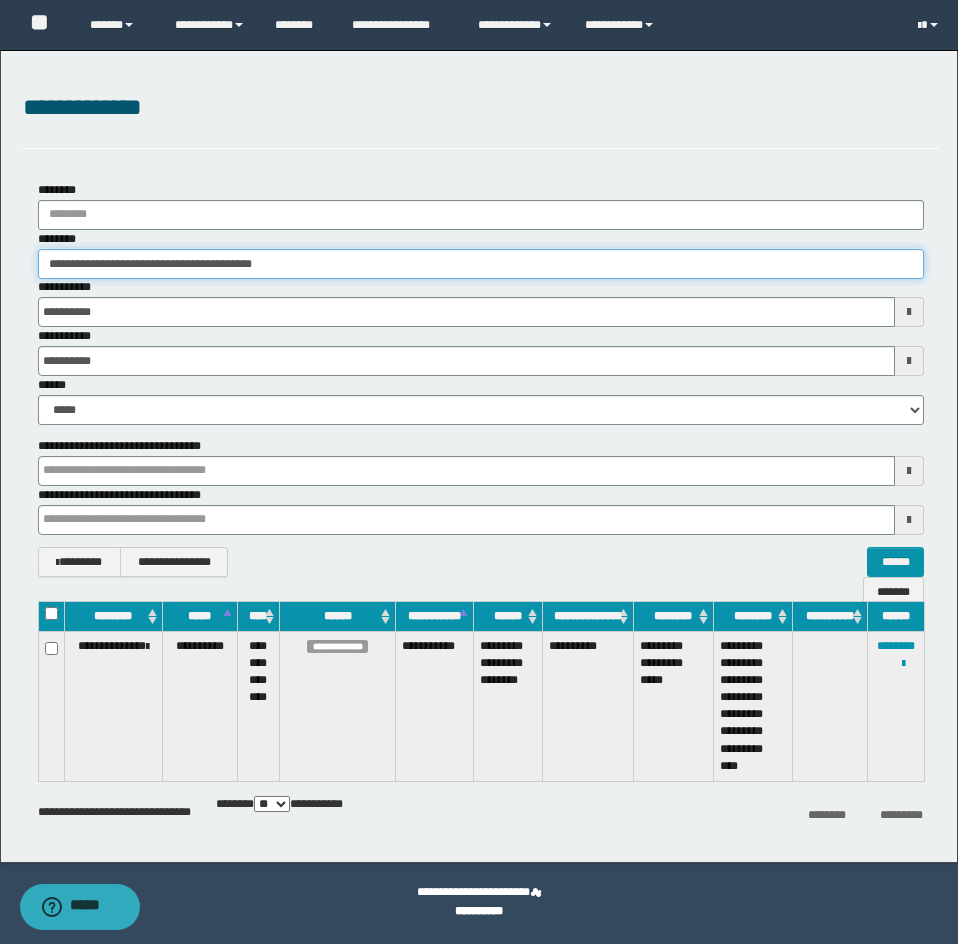 click on "**********" at bounding box center (481, 264) 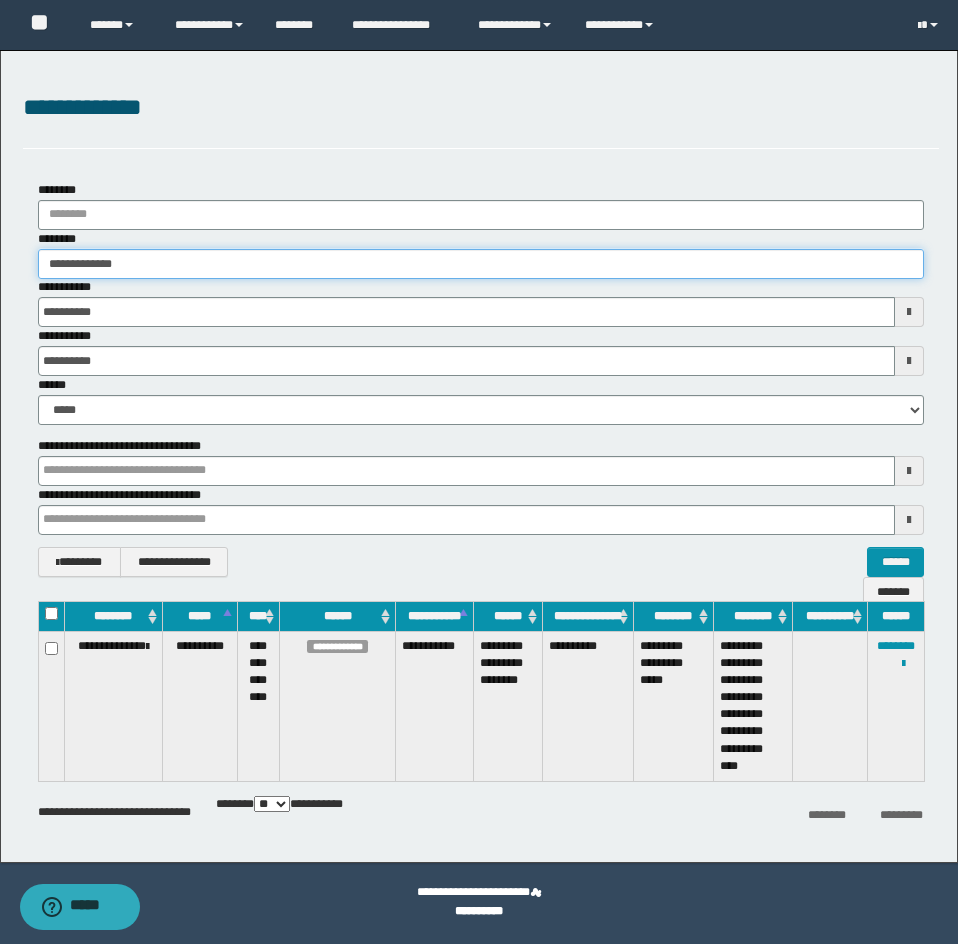 type on "**********" 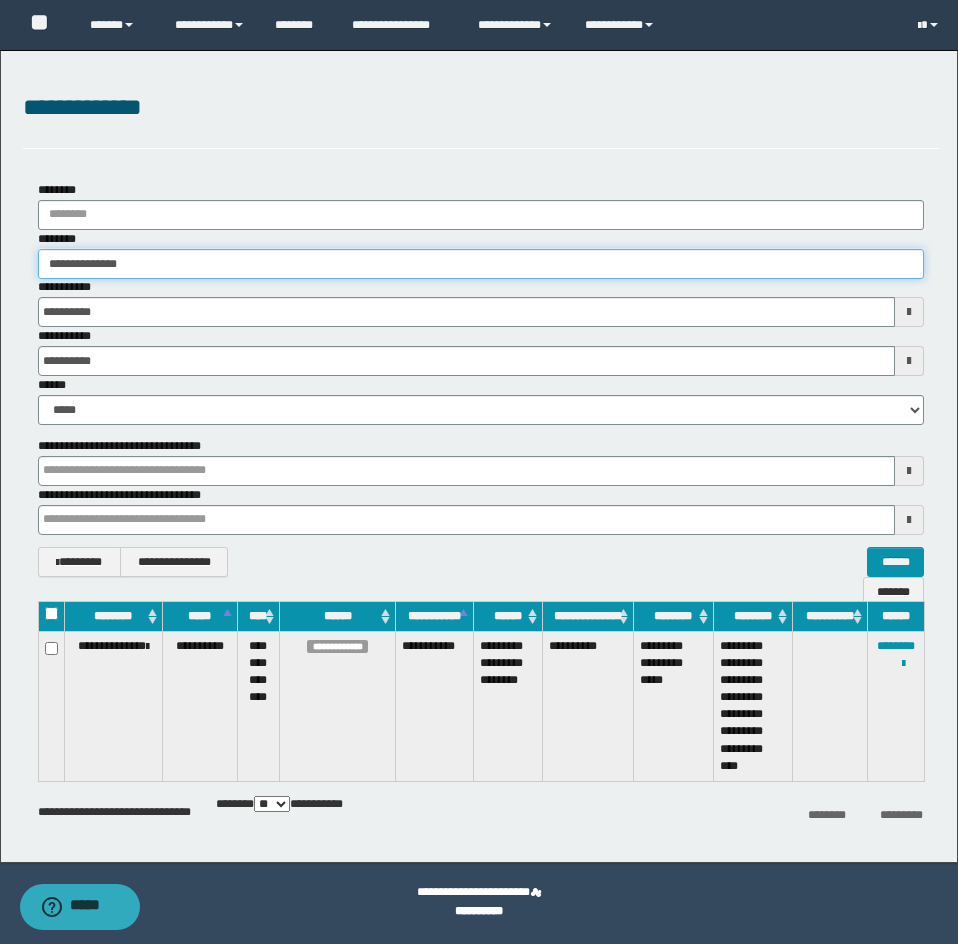 type on "**********" 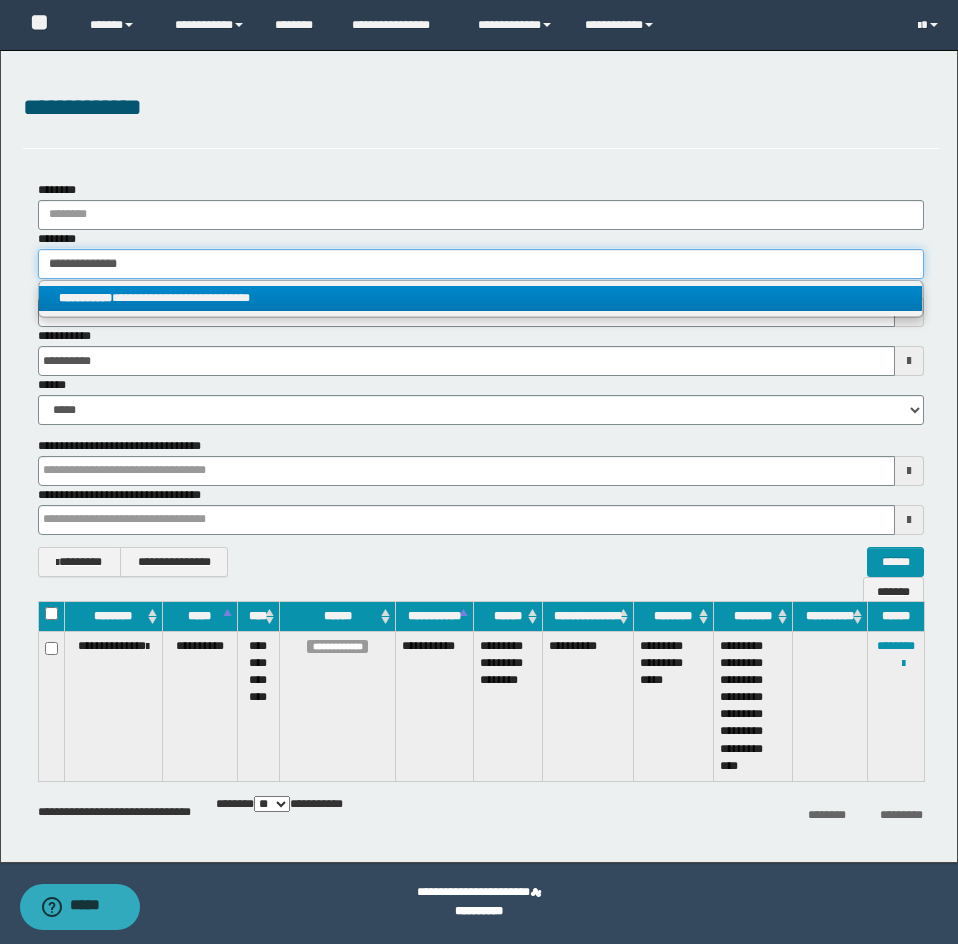 type on "**********" 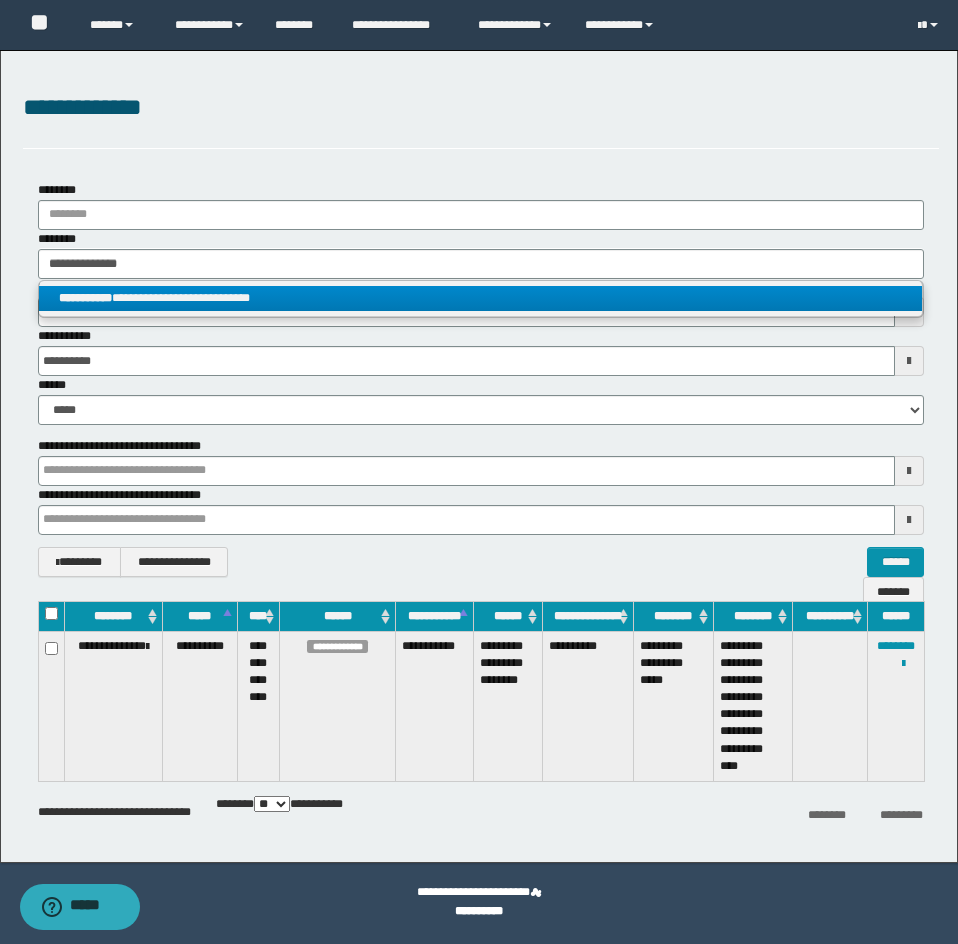 click on "**********" at bounding box center [480, 298] 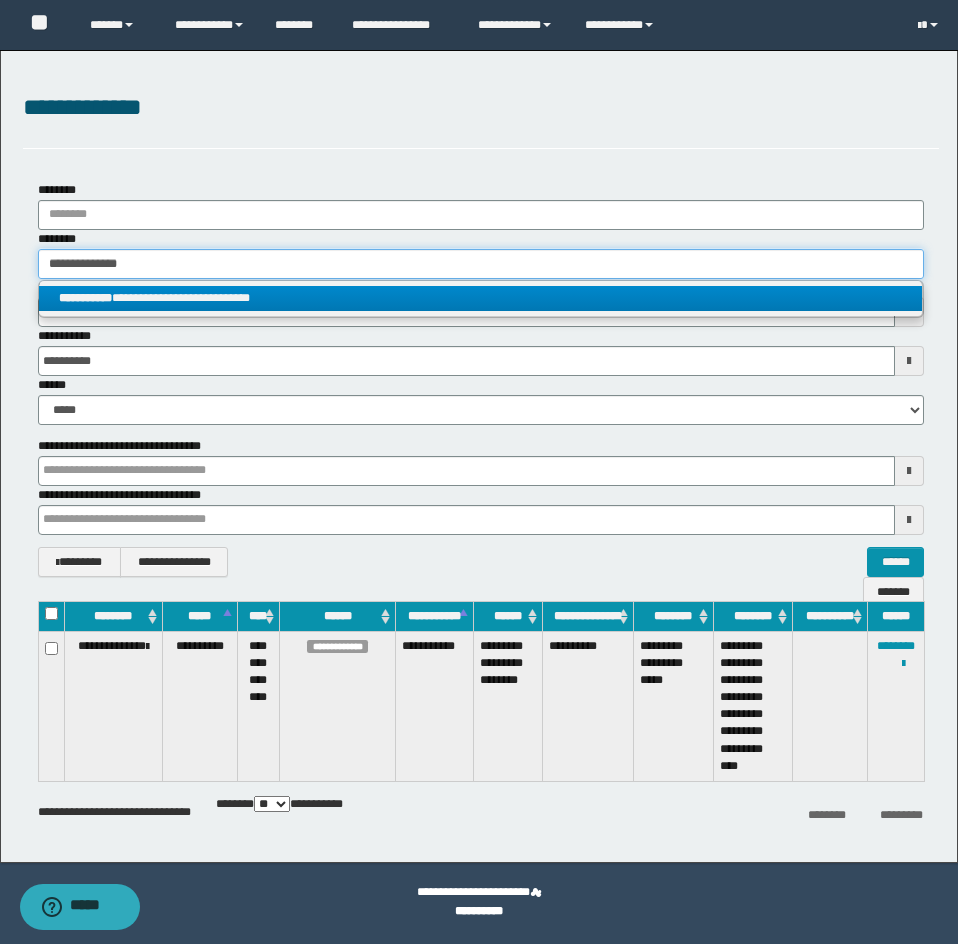 type 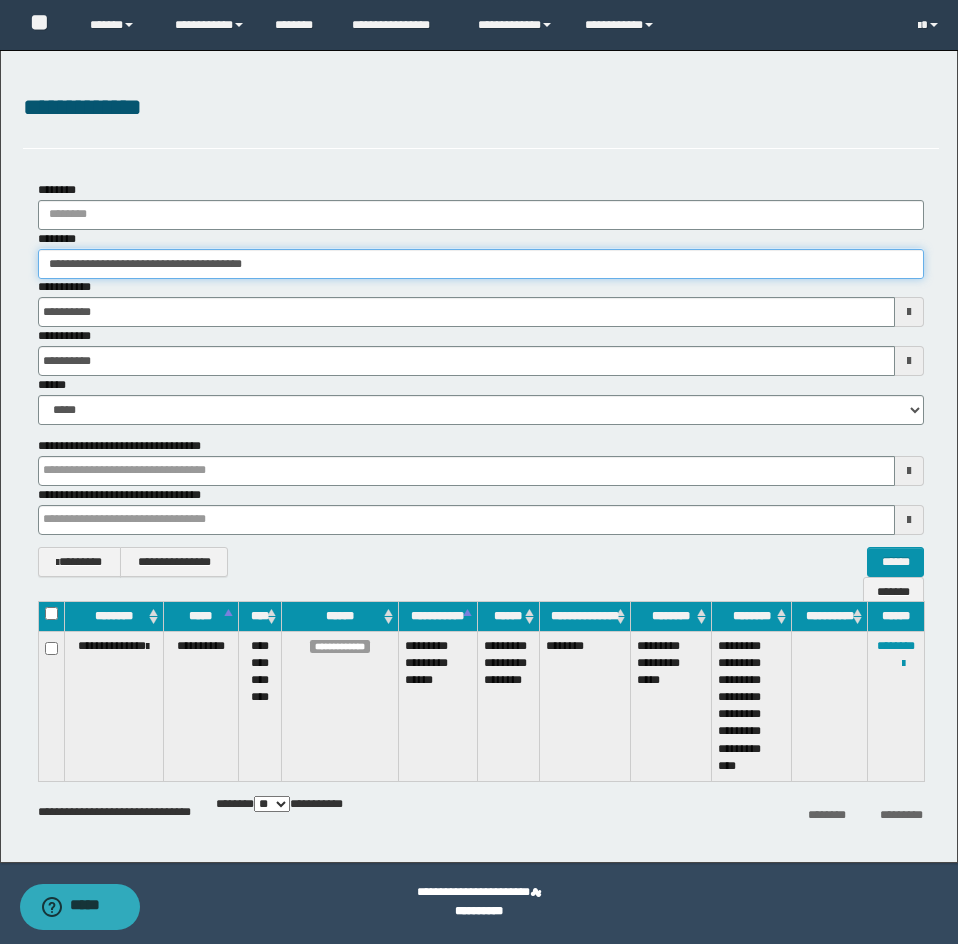 click on "**********" at bounding box center [481, 264] 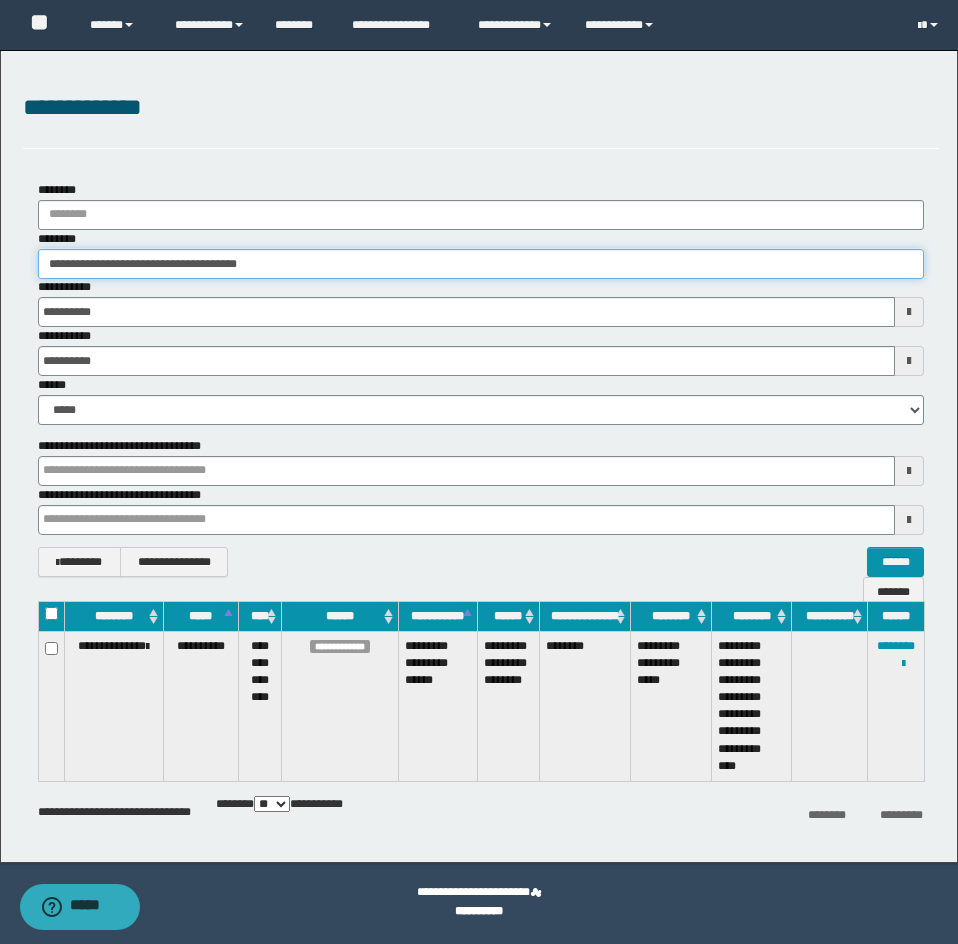 drag, startPoint x: 174, startPoint y: 265, endPoint x: -1, endPoint y: 278, distance: 175.4822 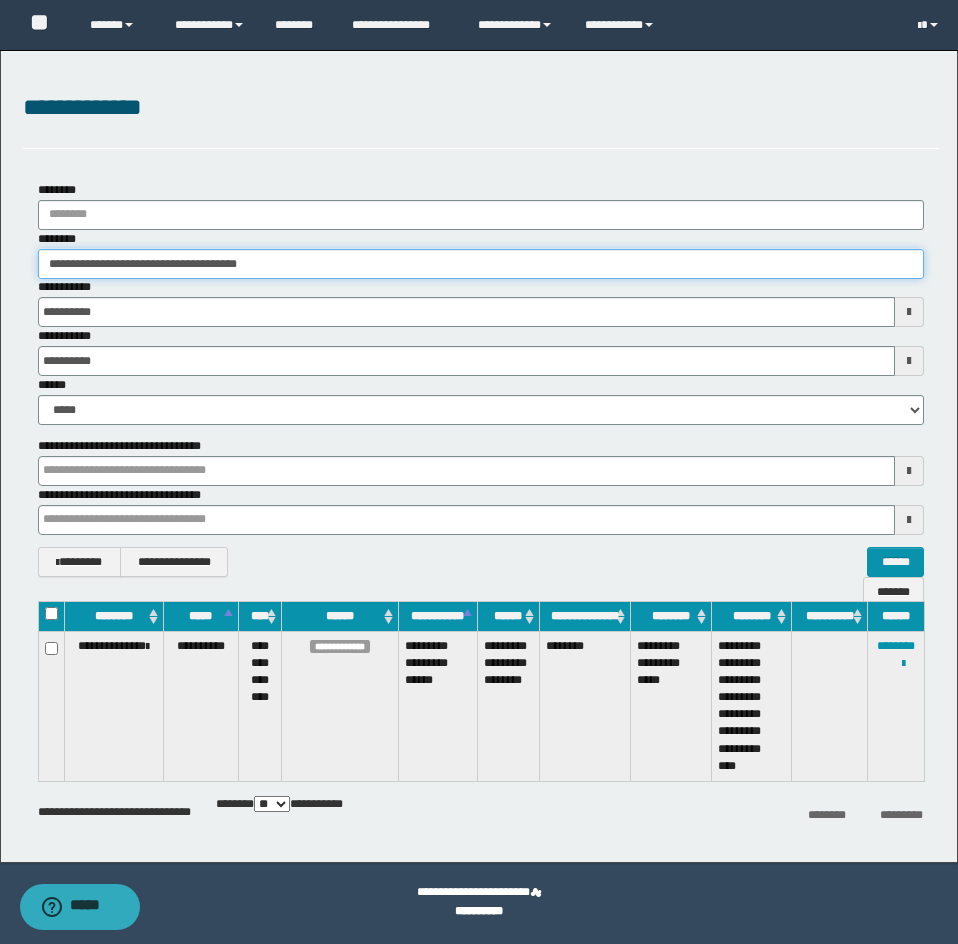 click on "**********" at bounding box center [479, 472] 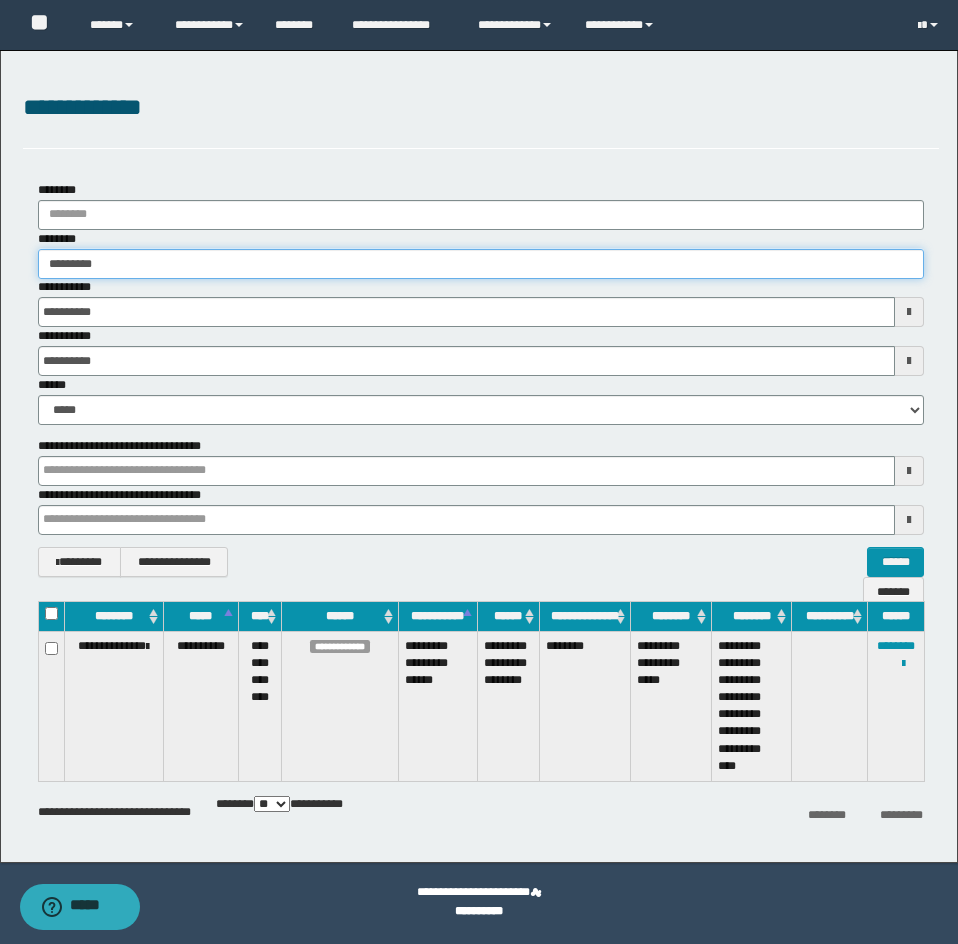 type on "**********" 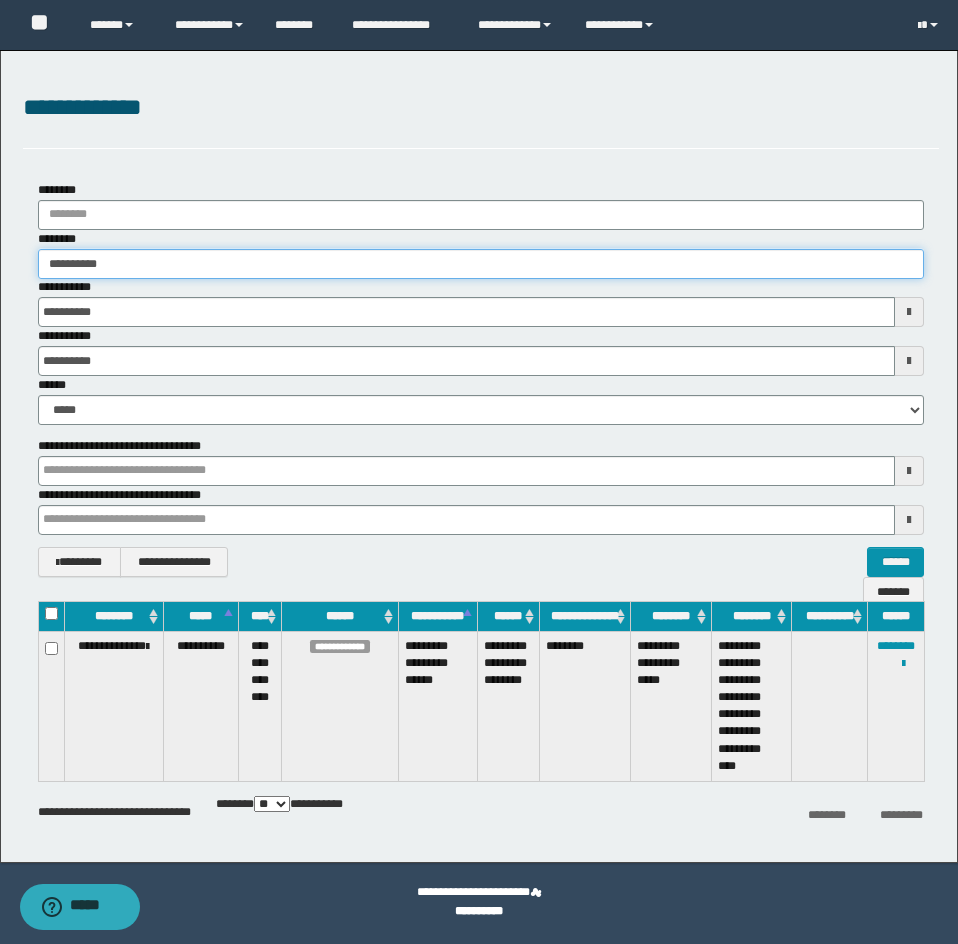 type on "**********" 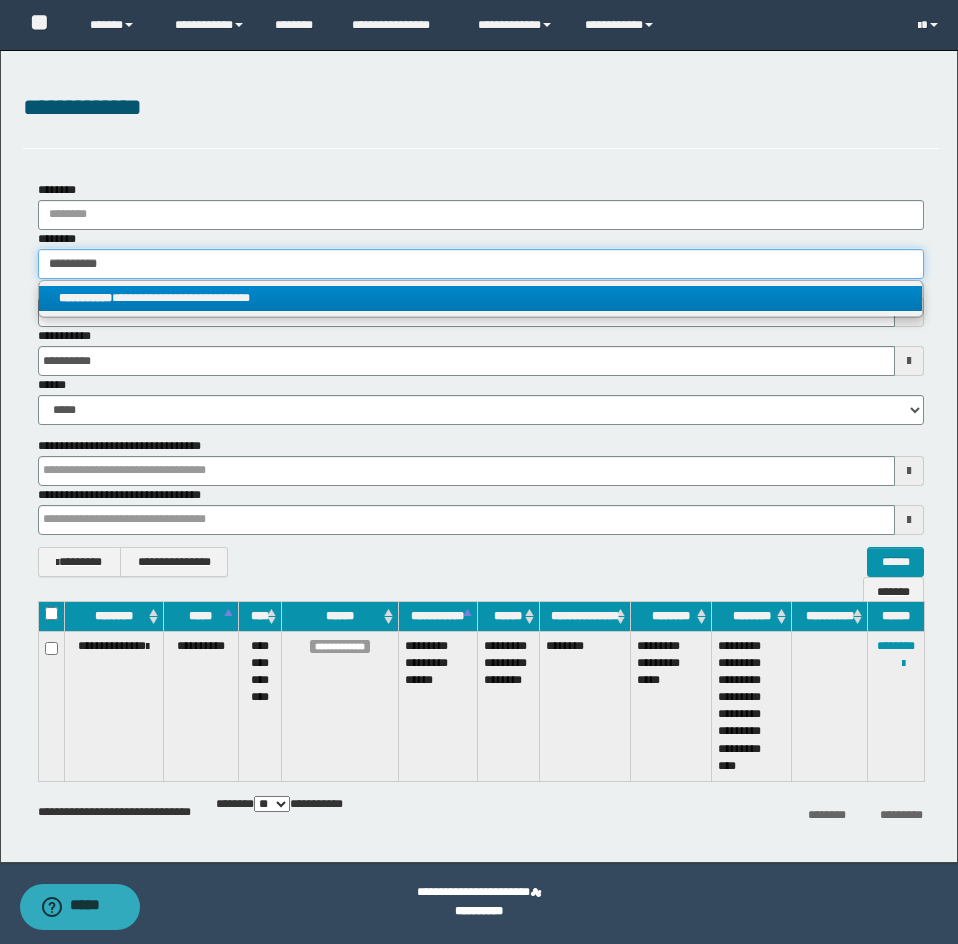 type on "**********" 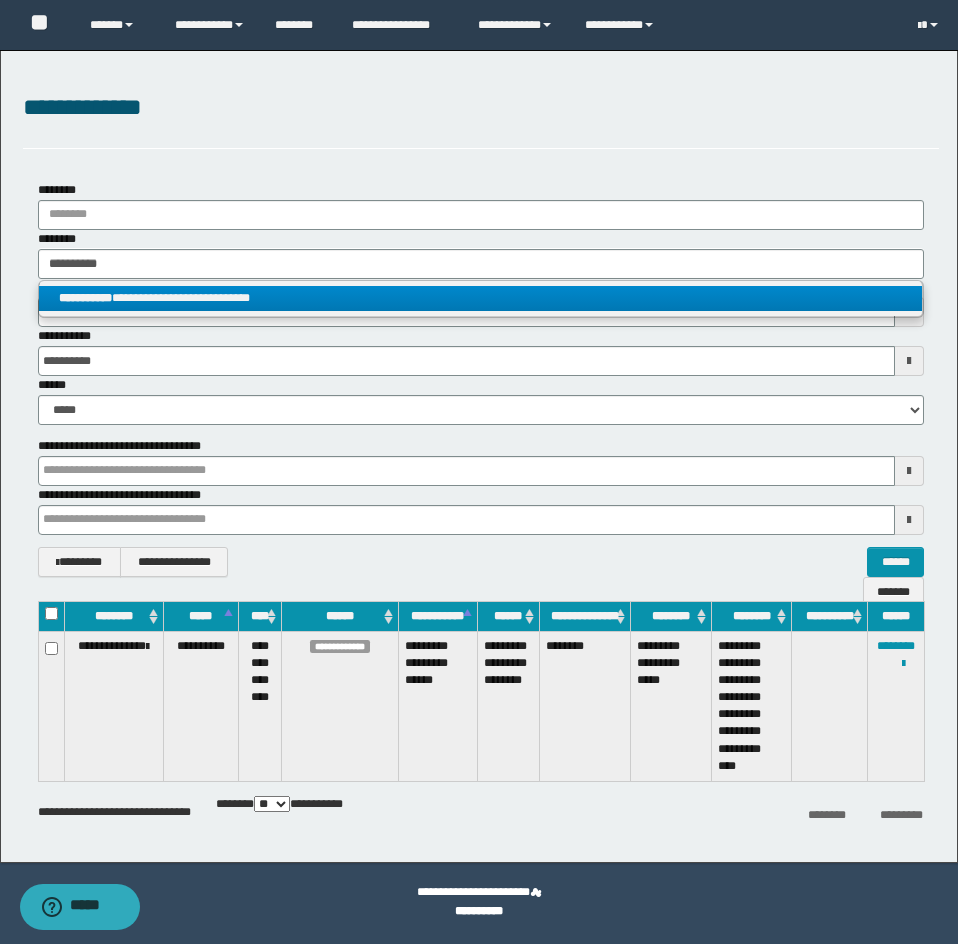 click on "**********" at bounding box center (480, 298) 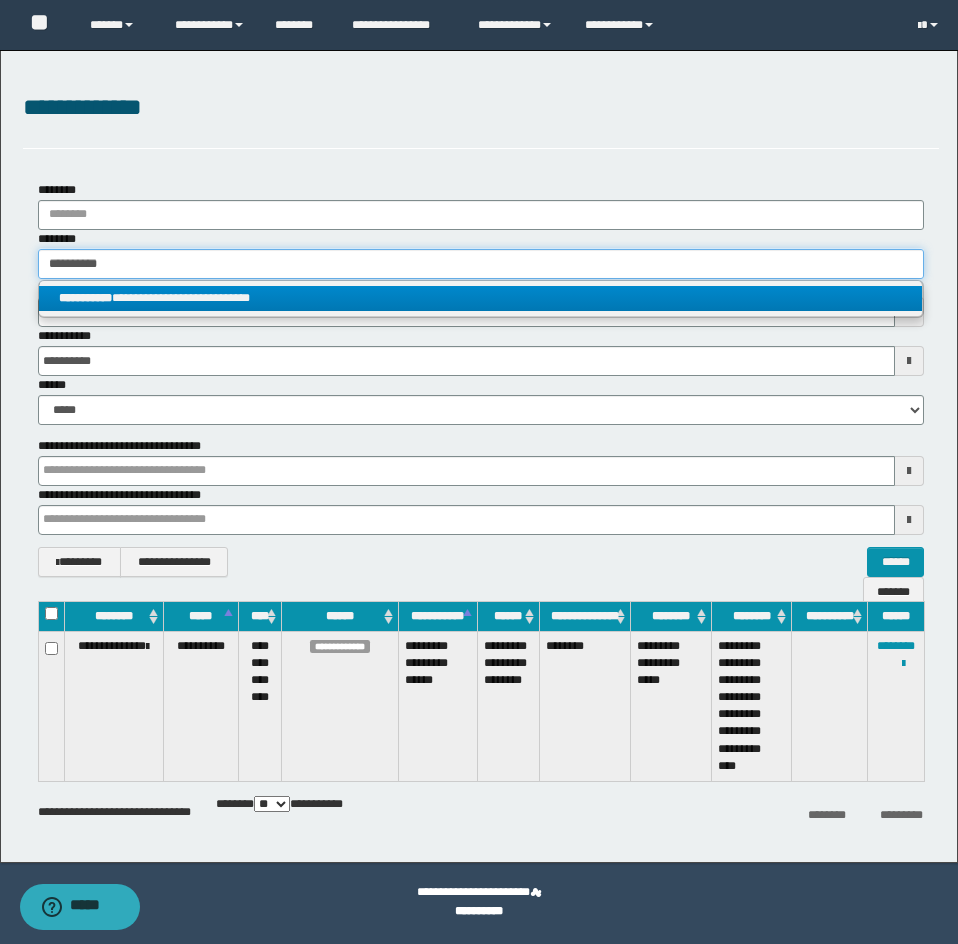 type 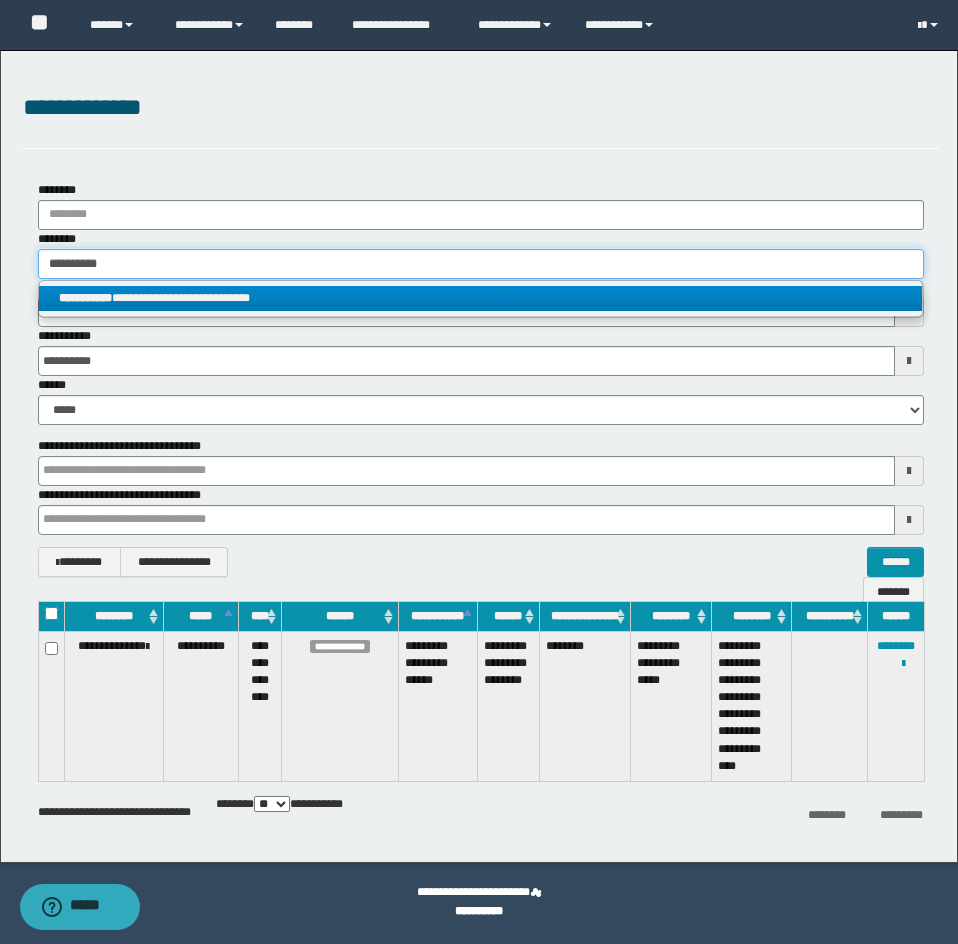 type on "**********" 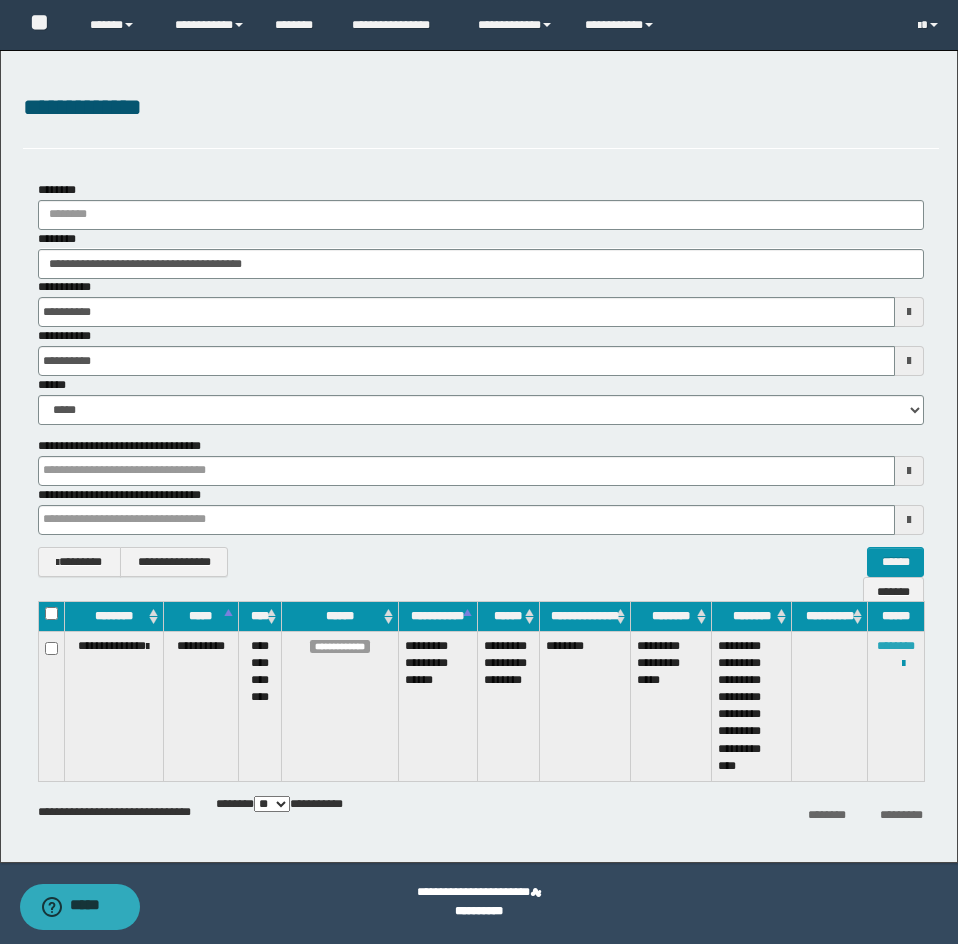 click on "********" at bounding box center [896, 646] 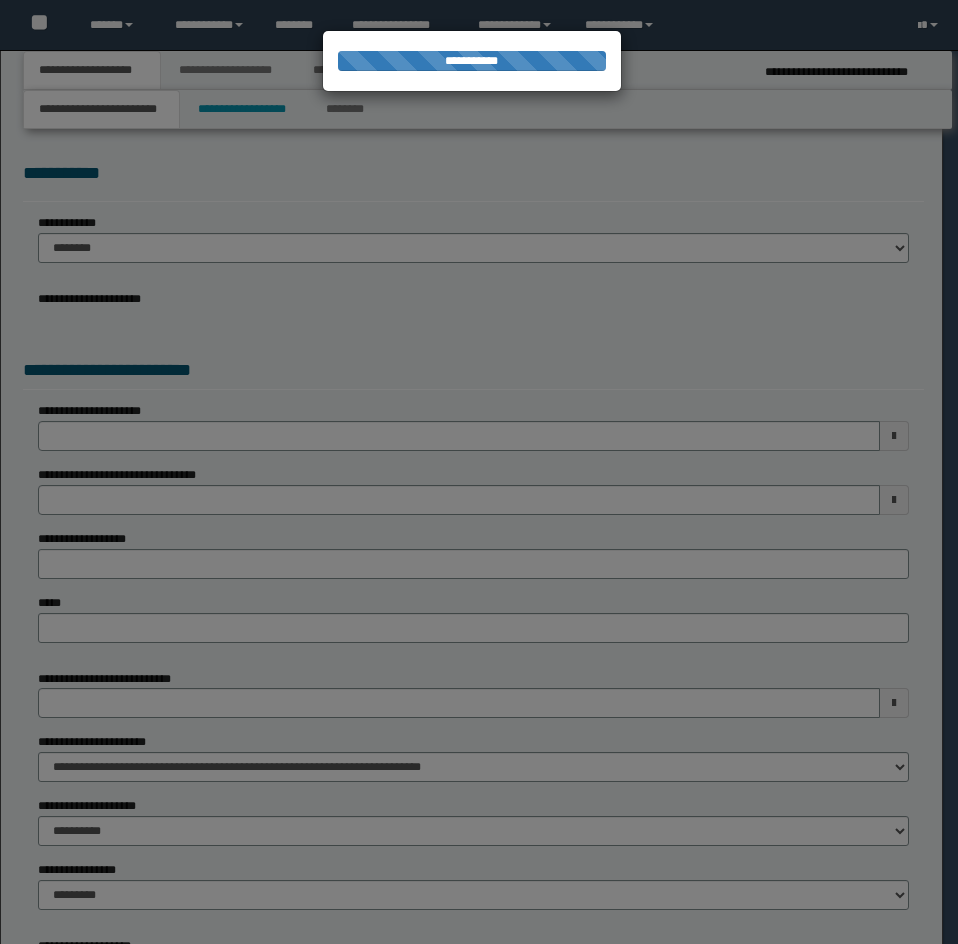 scroll, scrollTop: 0, scrollLeft: 0, axis: both 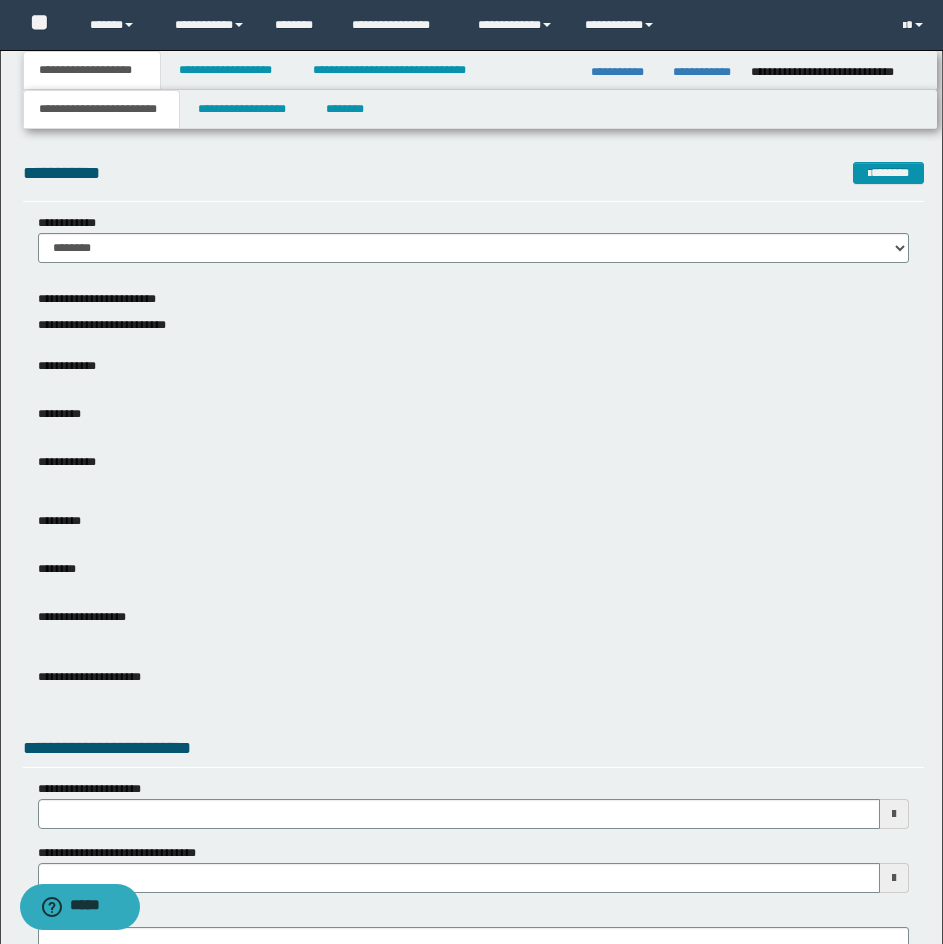 click on "**********" at bounding box center [473, 469] 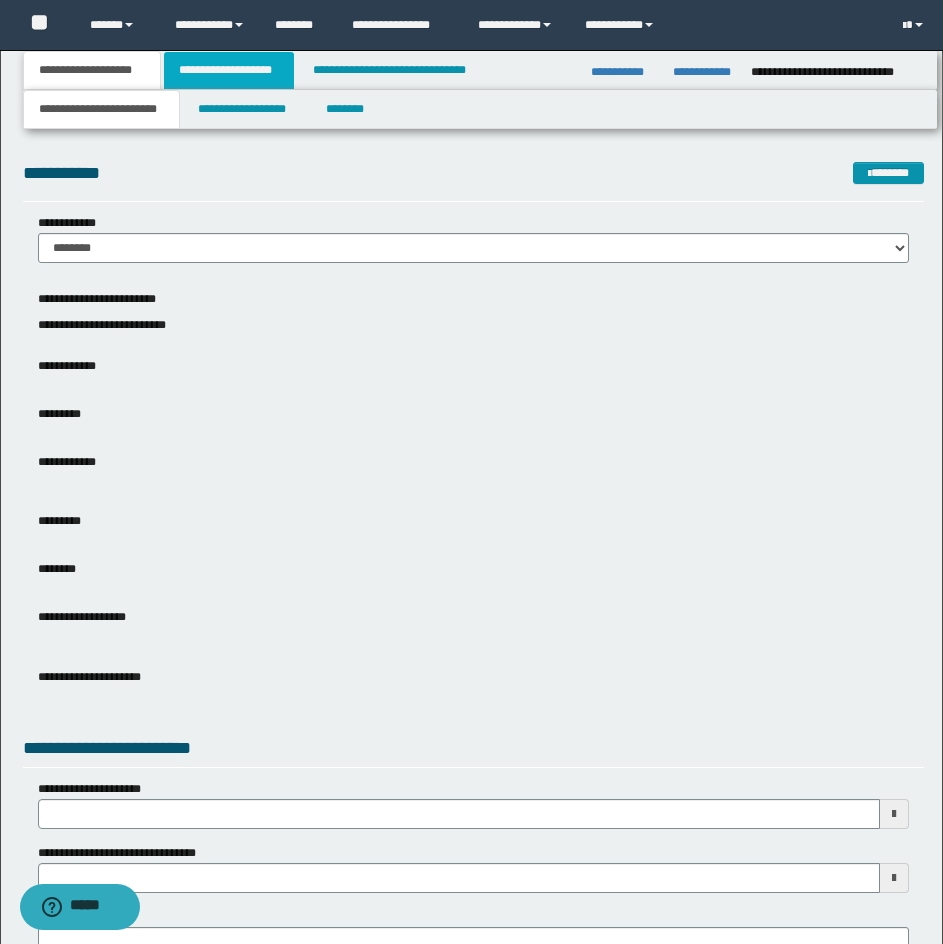 click on "**********" at bounding box center (229, 70) 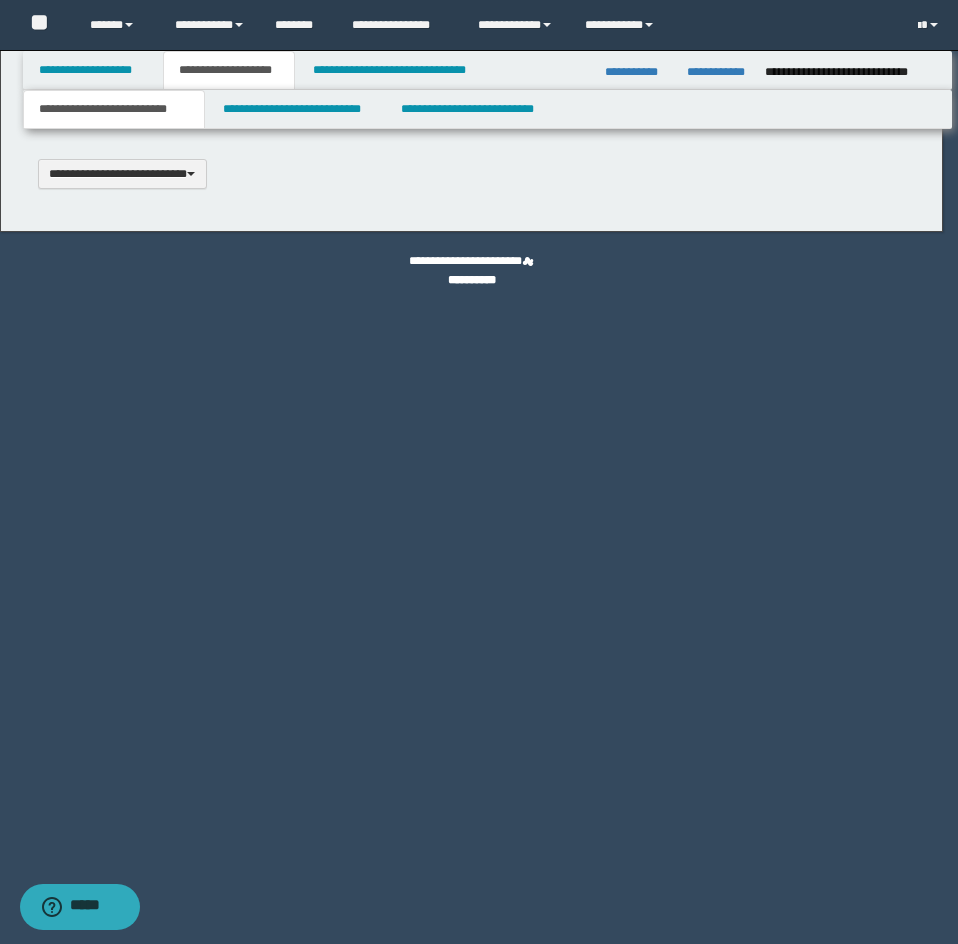 scroll, scrollTop: 0, scrollLeft: 0, axis: both 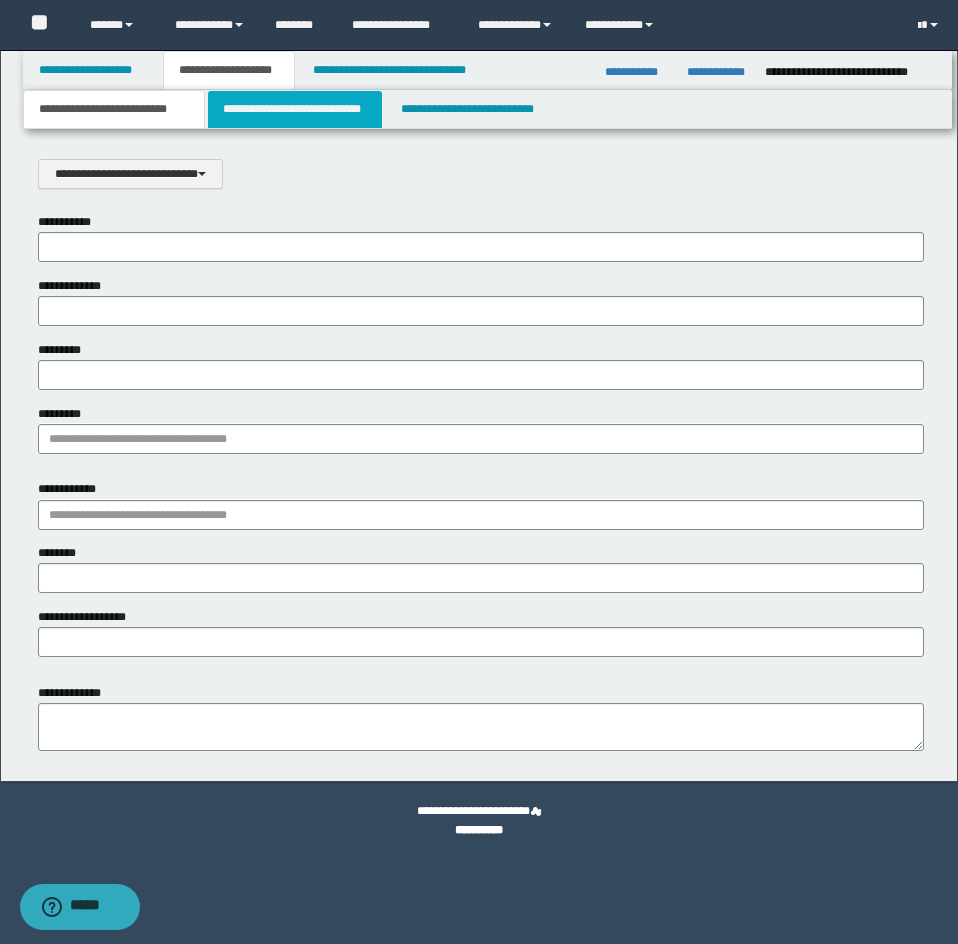 click on "**********" at bounding box center (295, 109) 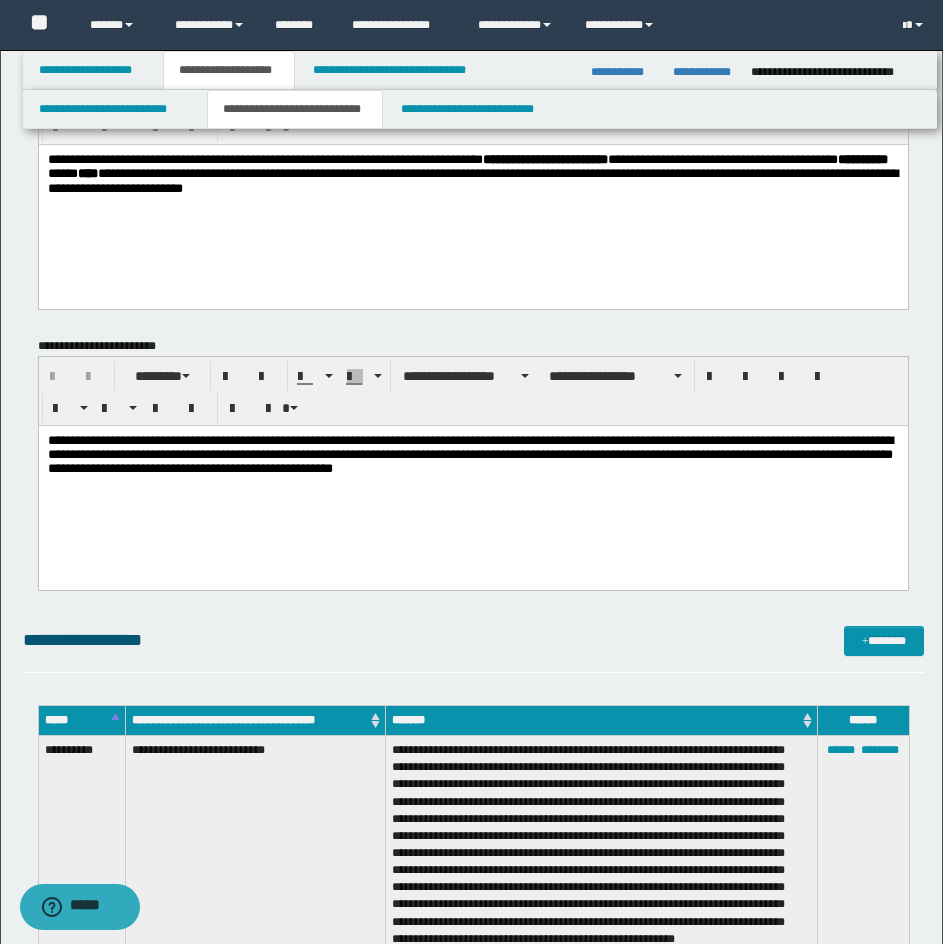 scroll, scrollTop: 100, scrollLeft: 0, axis: vertical 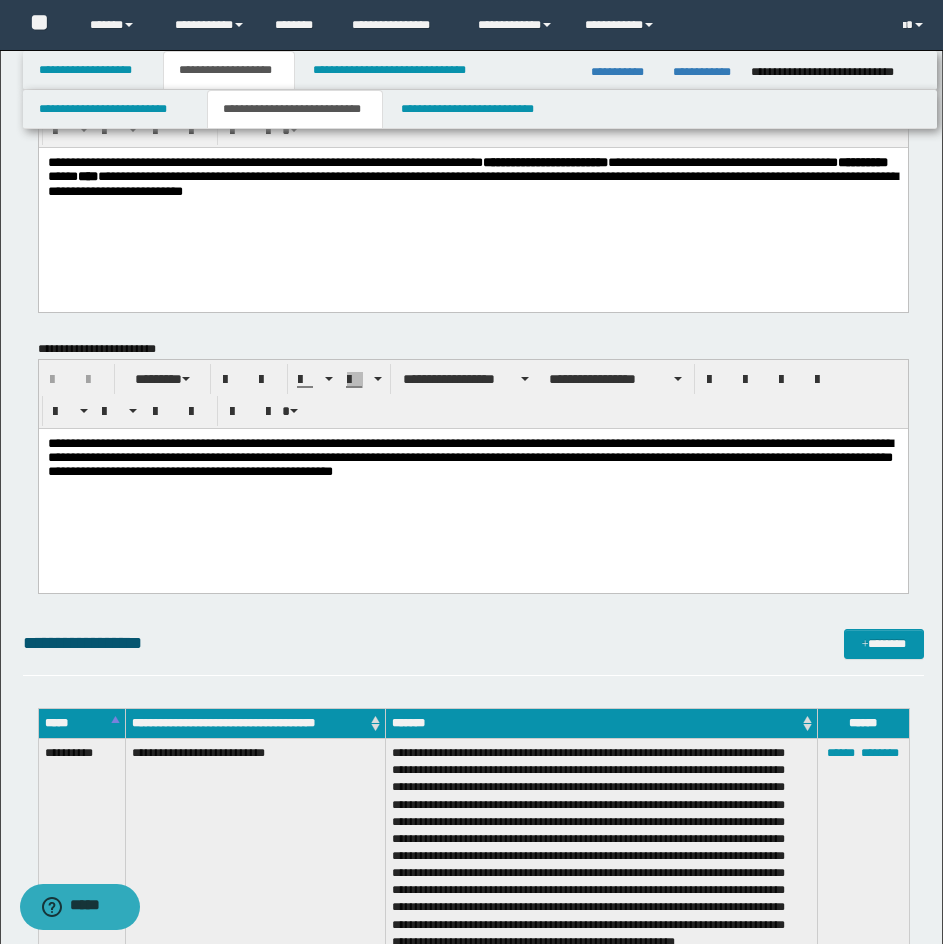 click on "**********" at bounding box center (472, 457) 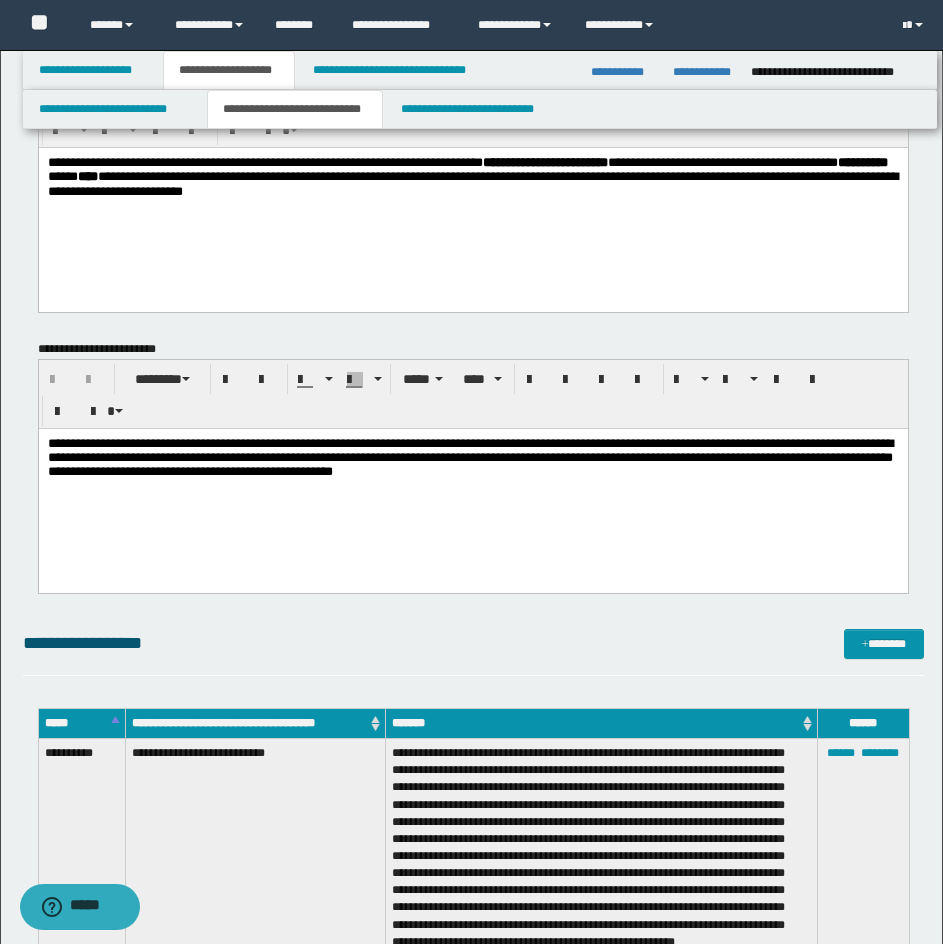 click on "**********" at bounding box center (469, 456) 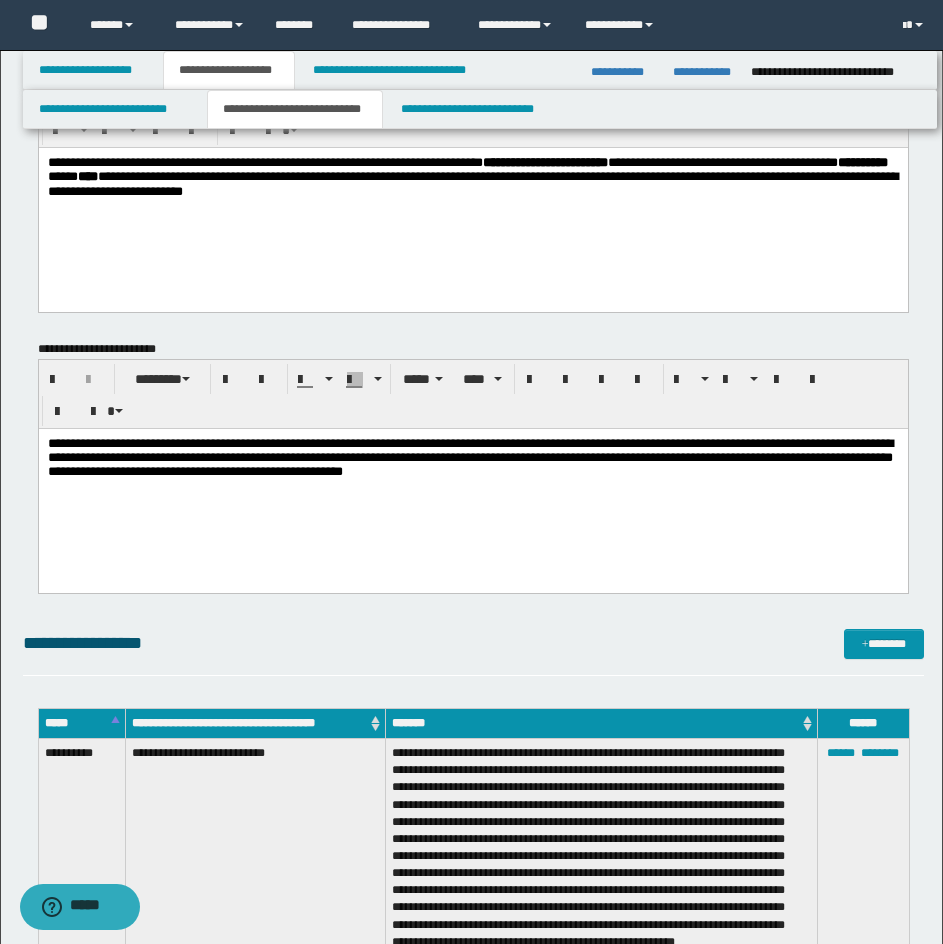 click on "**********" at bounding box center (469, 456) 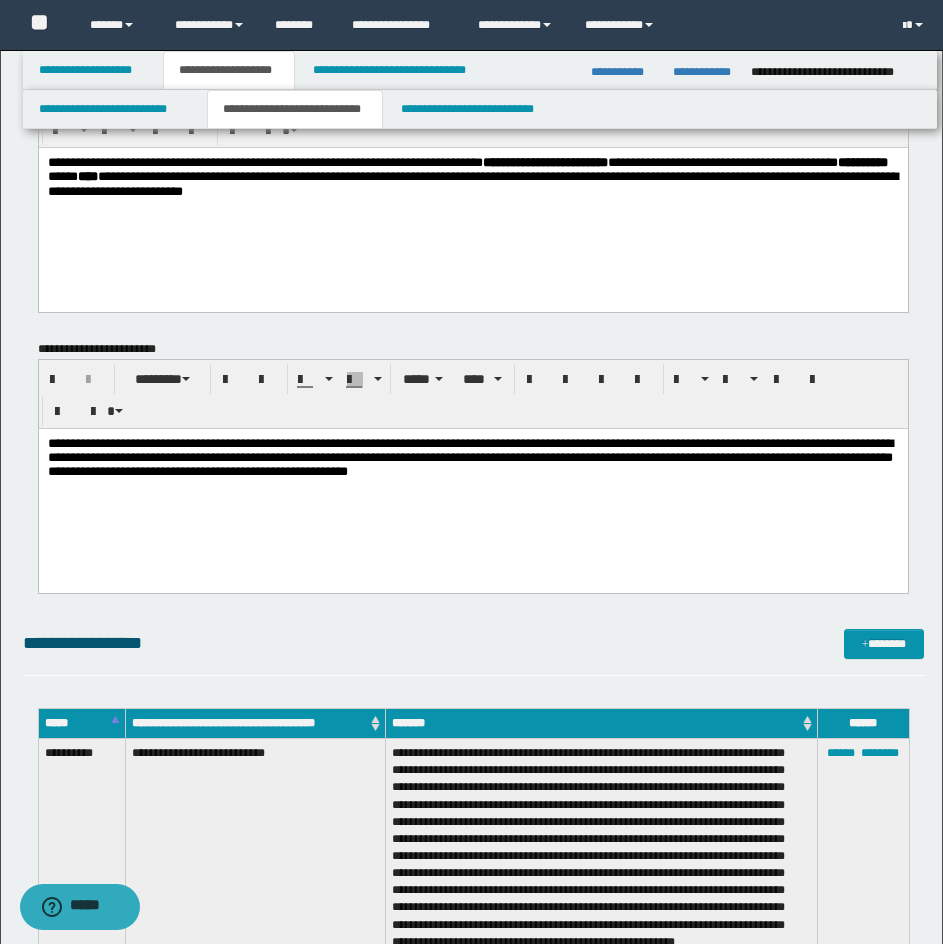 click on "**********" at bounding box center (472, 457) 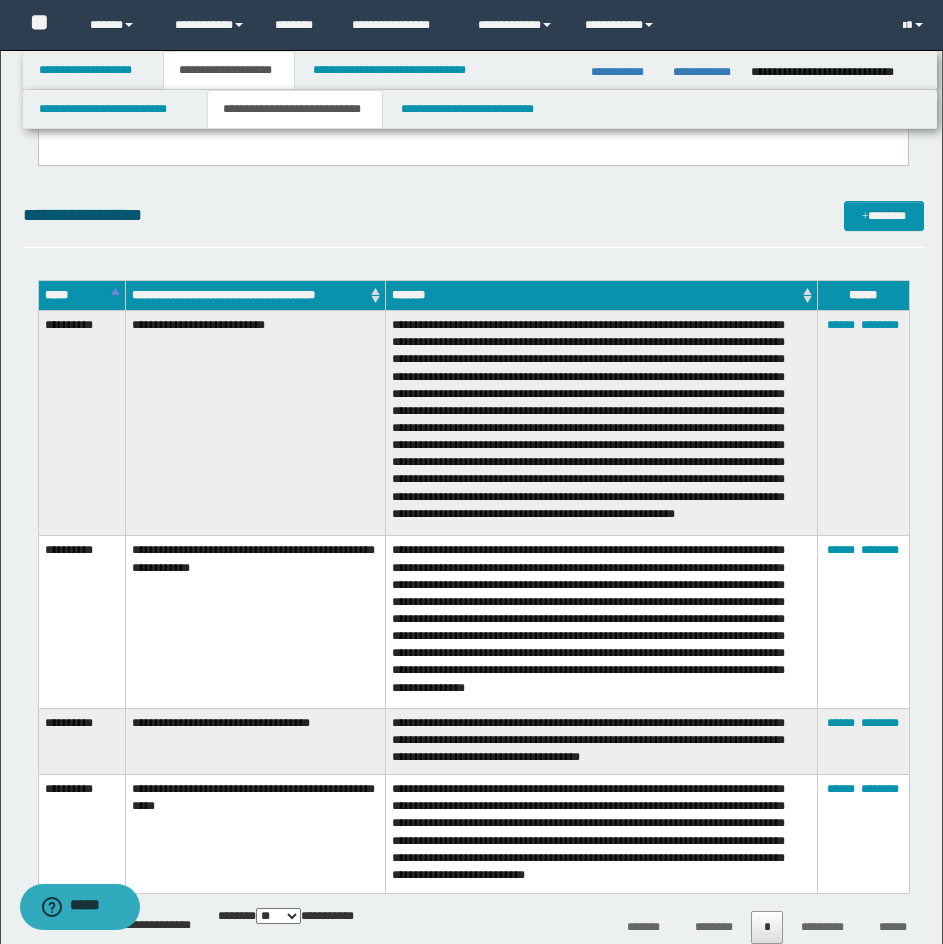 scroll, scrollTop: 200, scrollLeft: 0, axis: vertical 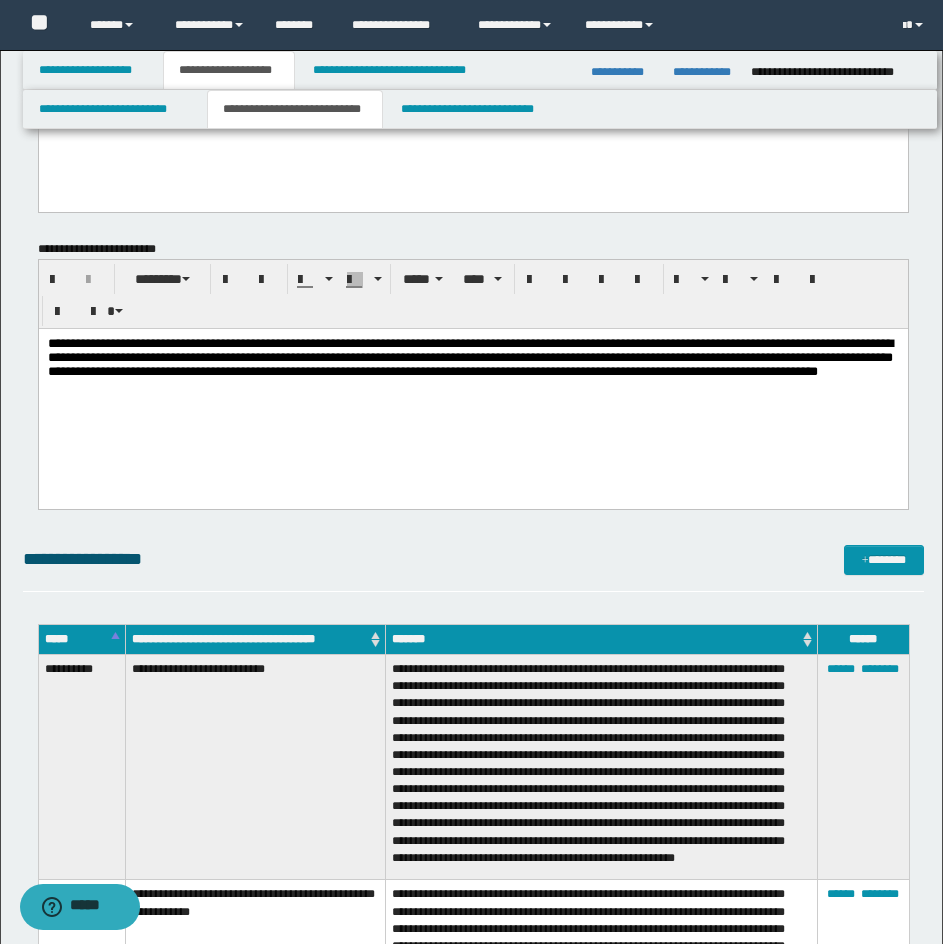 click on "**********" at bounding box center [469, 356] 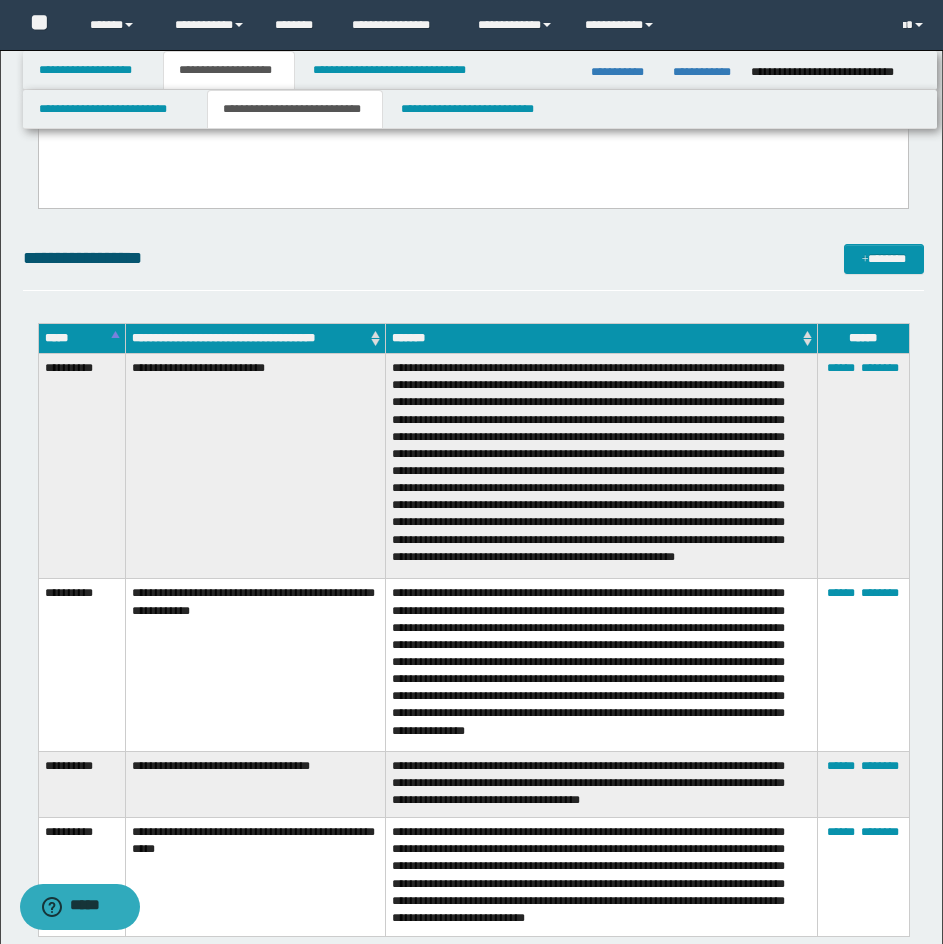 scroll, scrollTop: 600, scrollLeft: 0, axis: vertical 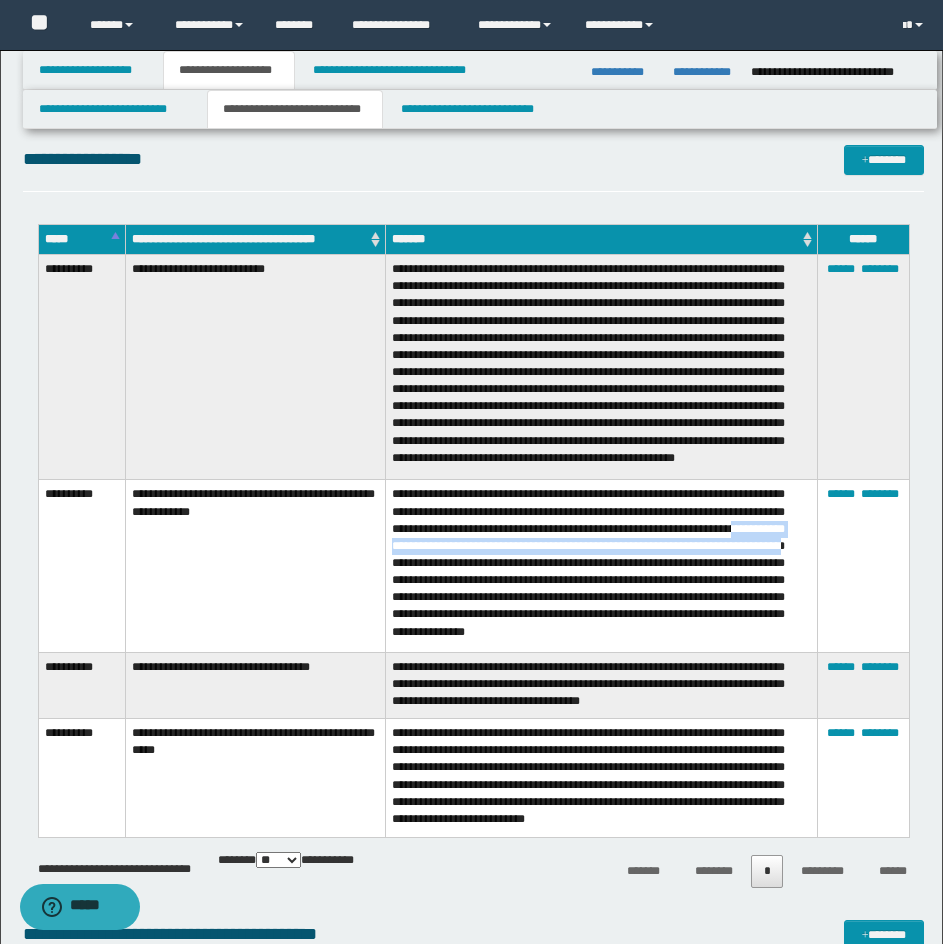 drag, startPoint x: 413, startPoint y: 560, endPoint x: 484, endPoint y: 574, distance: 72.36712 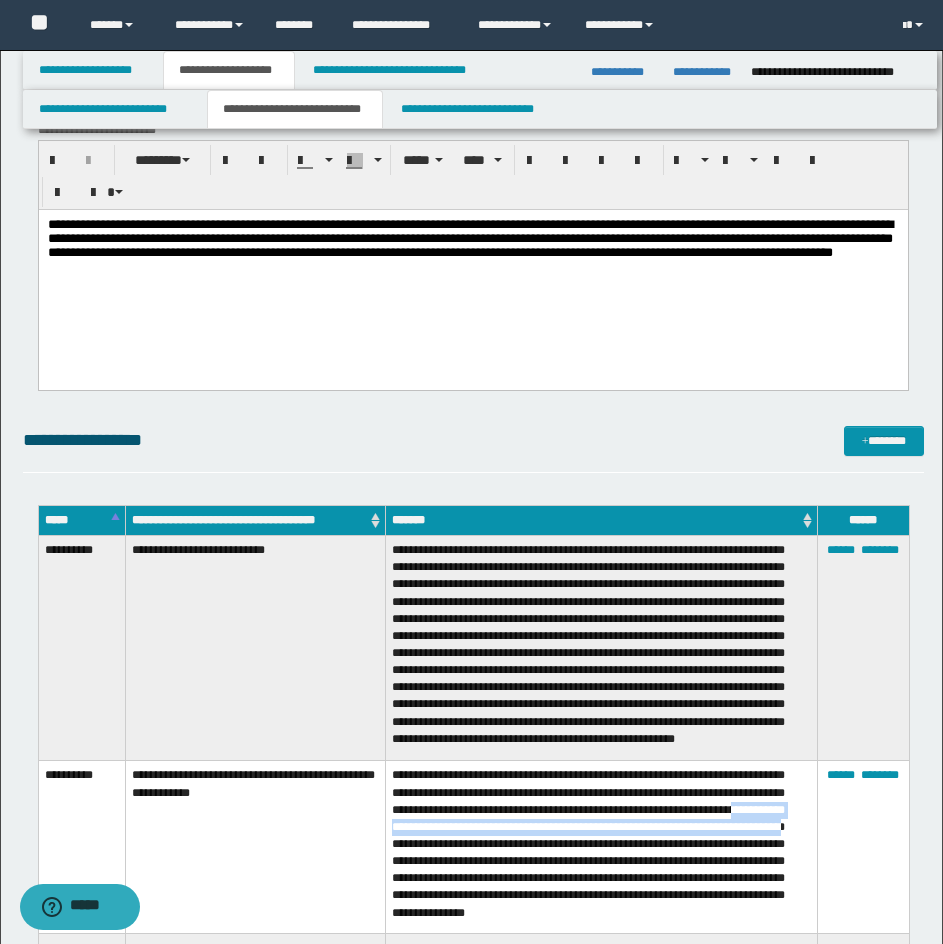 scroll, scrollTop: 300, scrollLeft: 0, axis: vertical 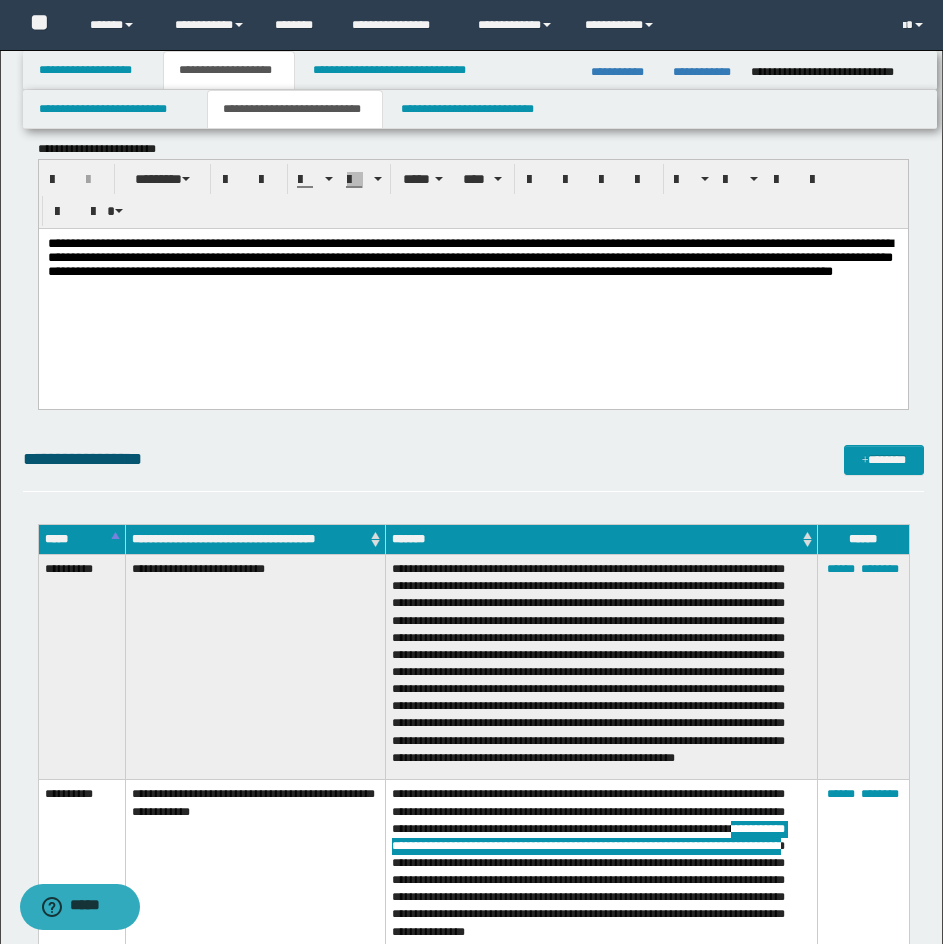click on "**********" at bounding box center [472, 282] 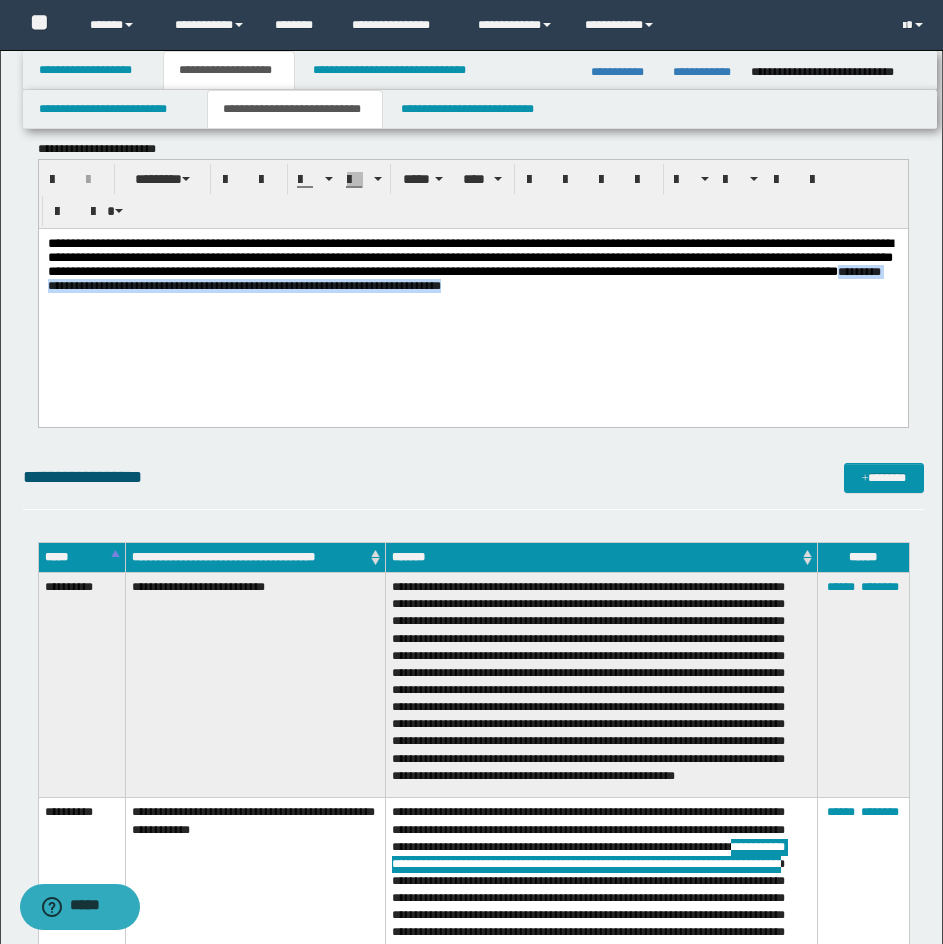 drag, startPoint x: 612, startPoint y: 317, endPoint x: 486, endPoint y: 294, distance: 128.082 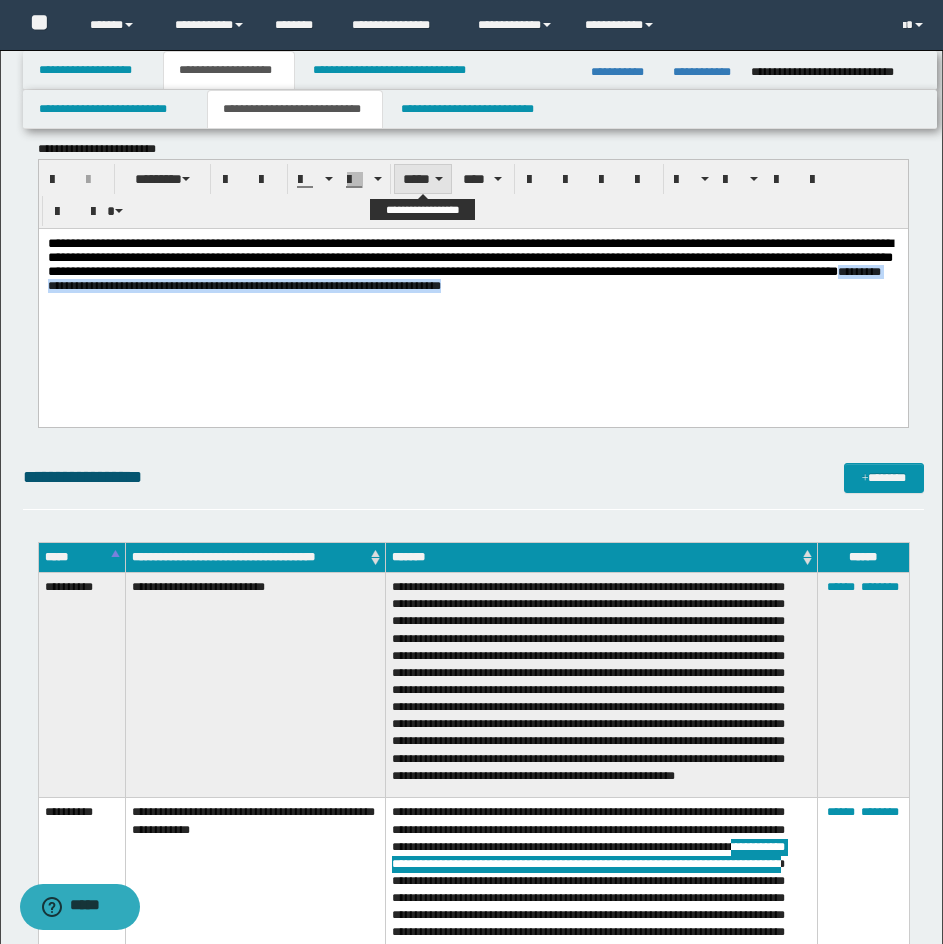 click on "*****" at bounding box center [423, 179] 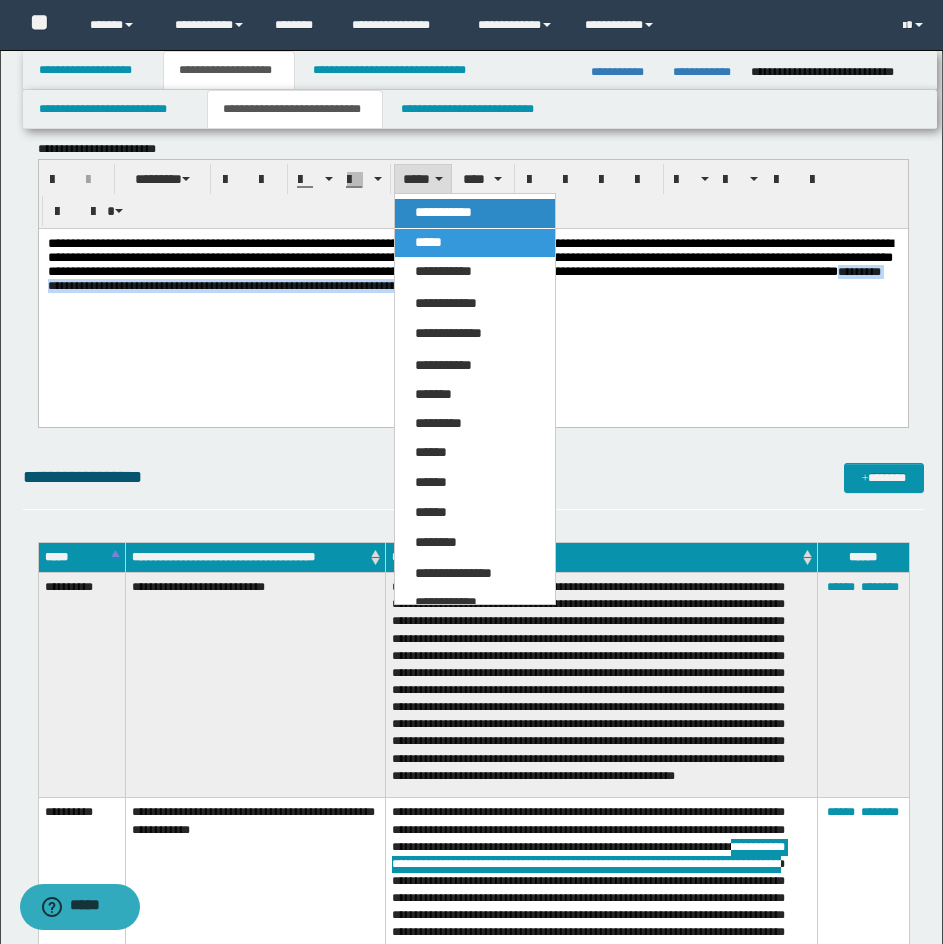 click on "**********" at bounding box center (475, 213) 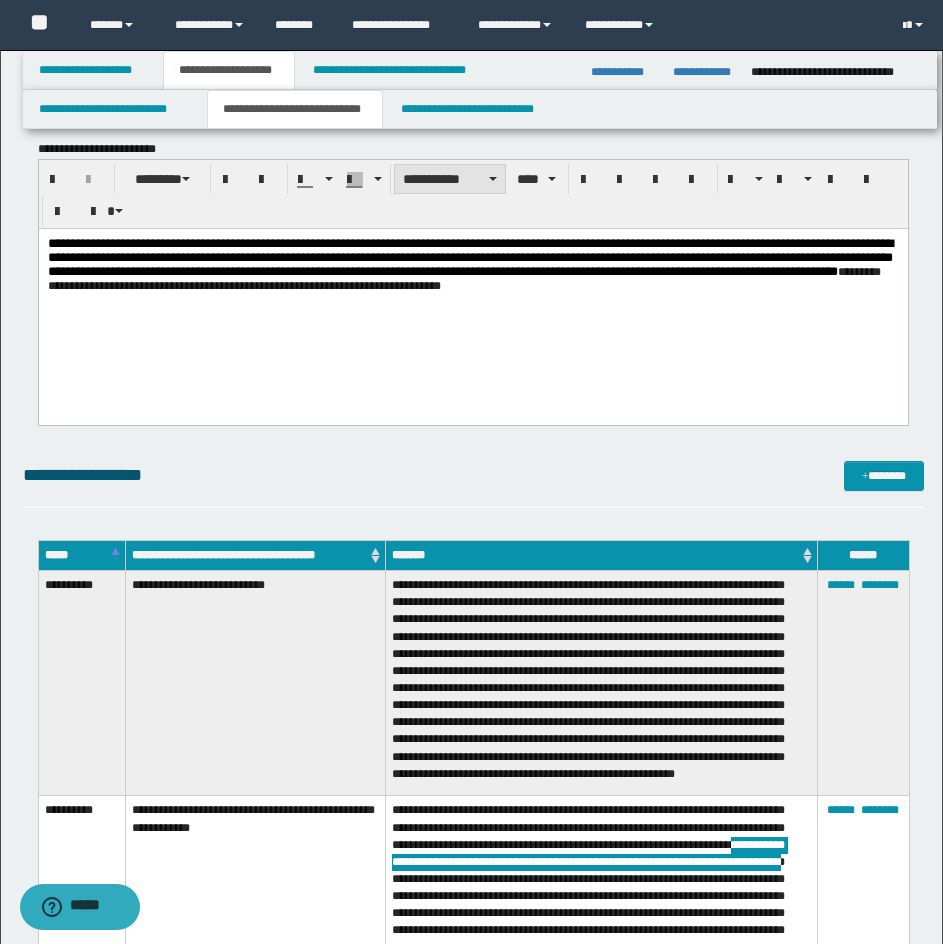 click on "**********" at bounding box center (450, 179) 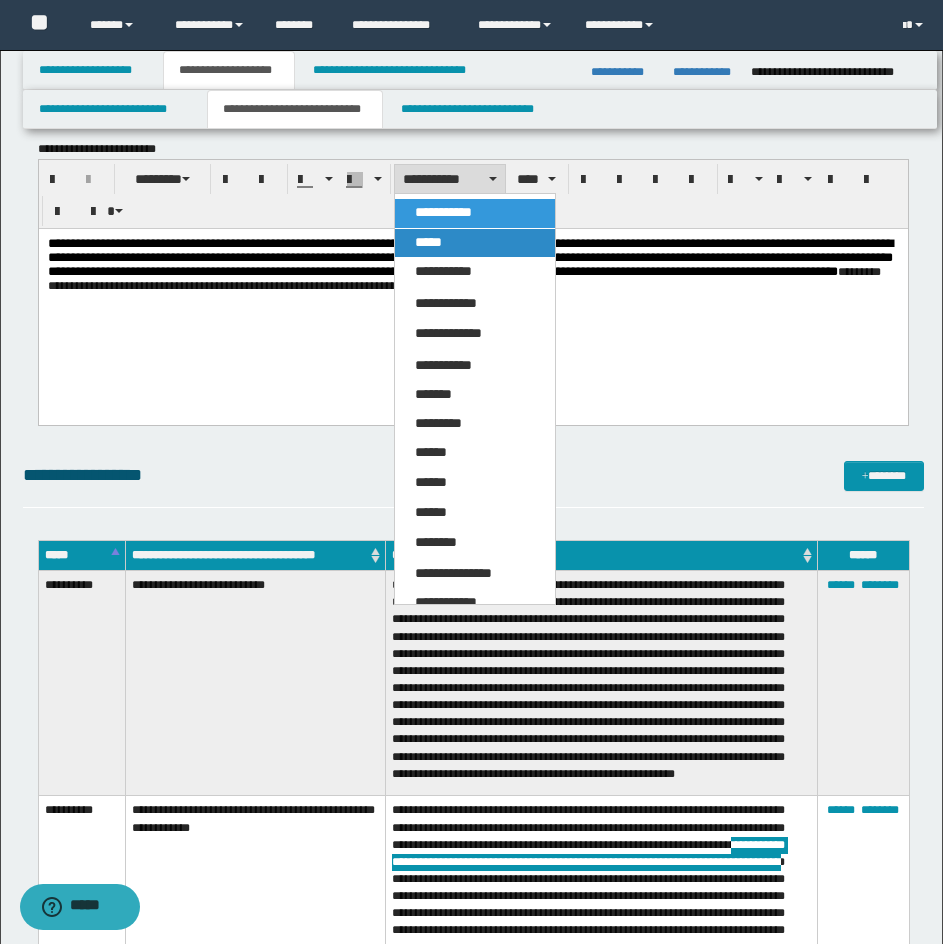 click on "*****" at bounding box center [428, 242] 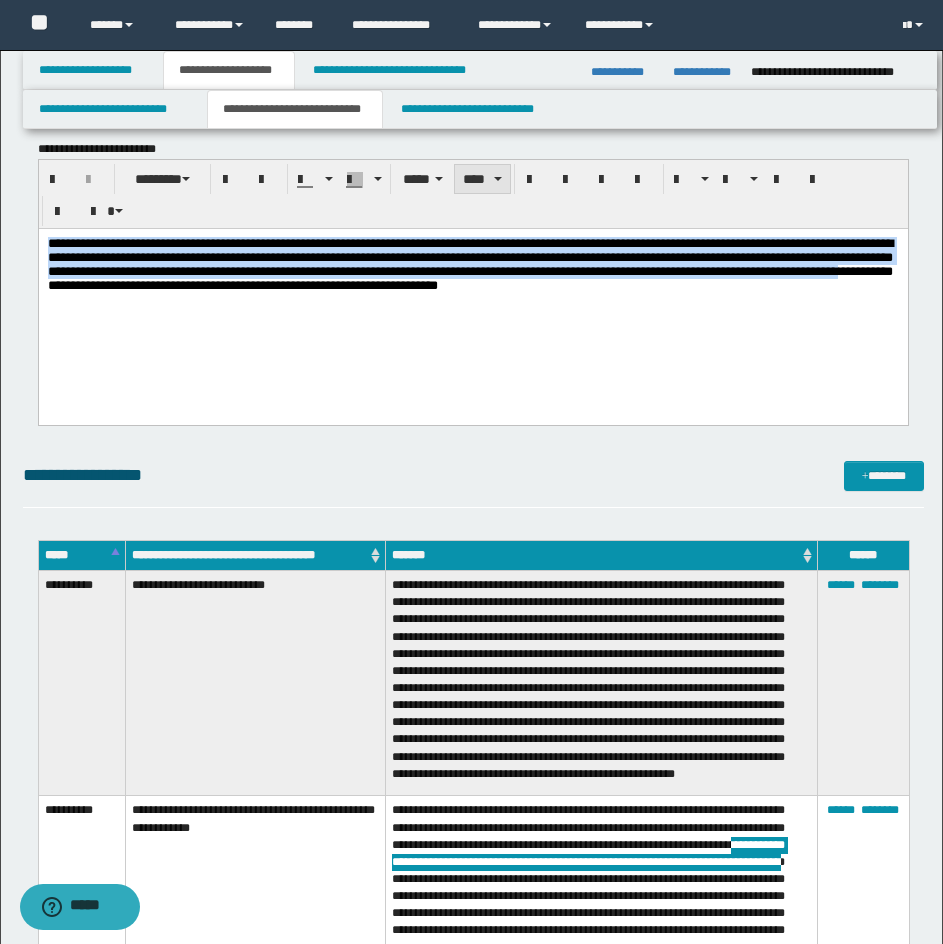 click on "****" at bounding box center [482, 179] 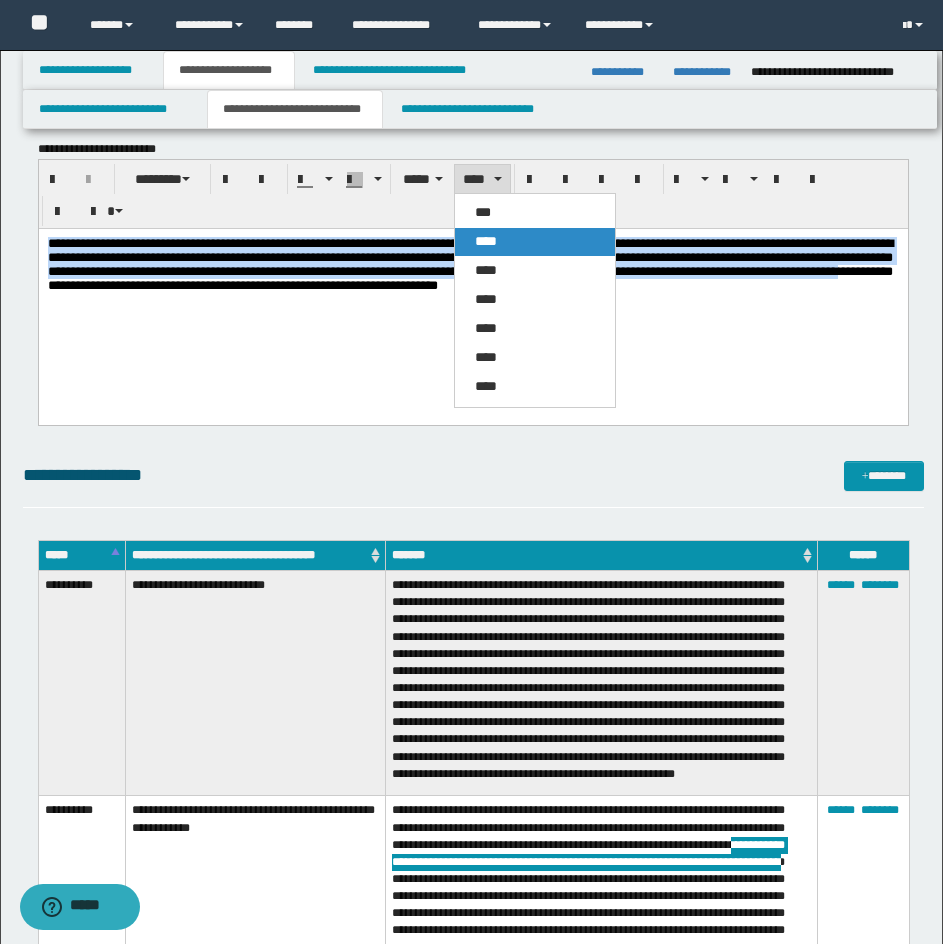 click on "****" at bounding box center (486, 241) 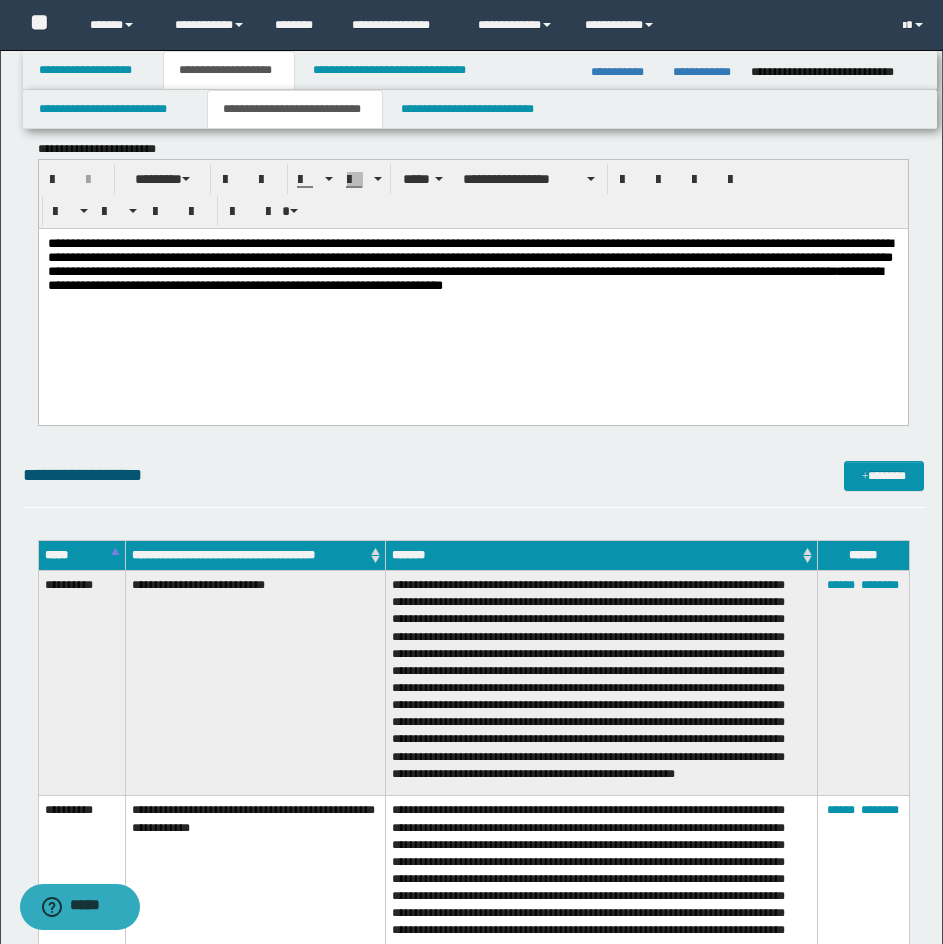 click on "**********" at bounding box center [497, 179] 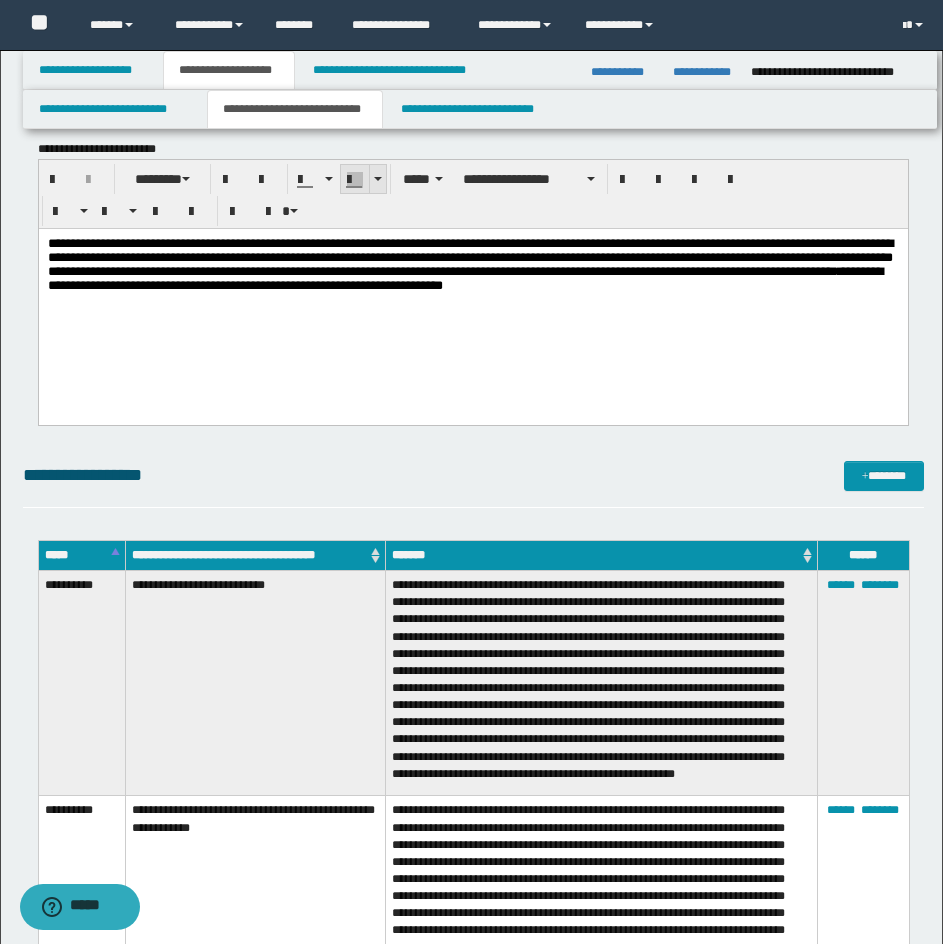 click on "**********" at bounding box center (473, 194) 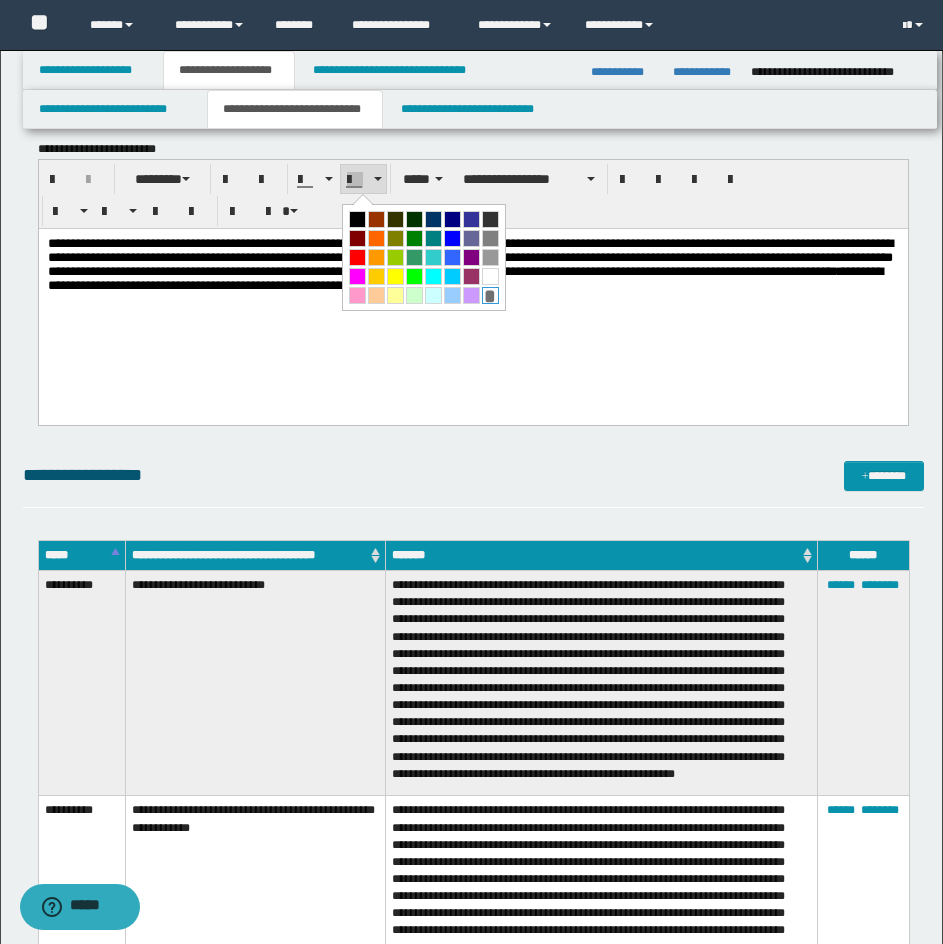 click on "*" at bounding box center (490, 295) 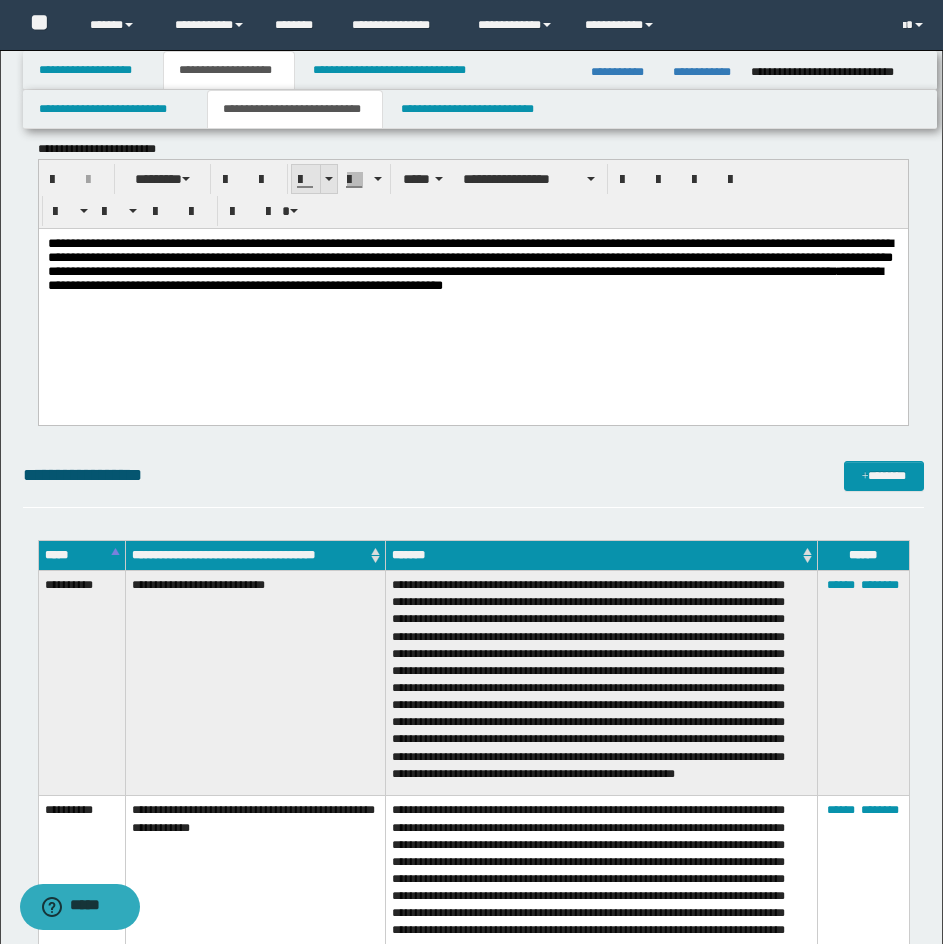 click at bounding box center [328, 179] 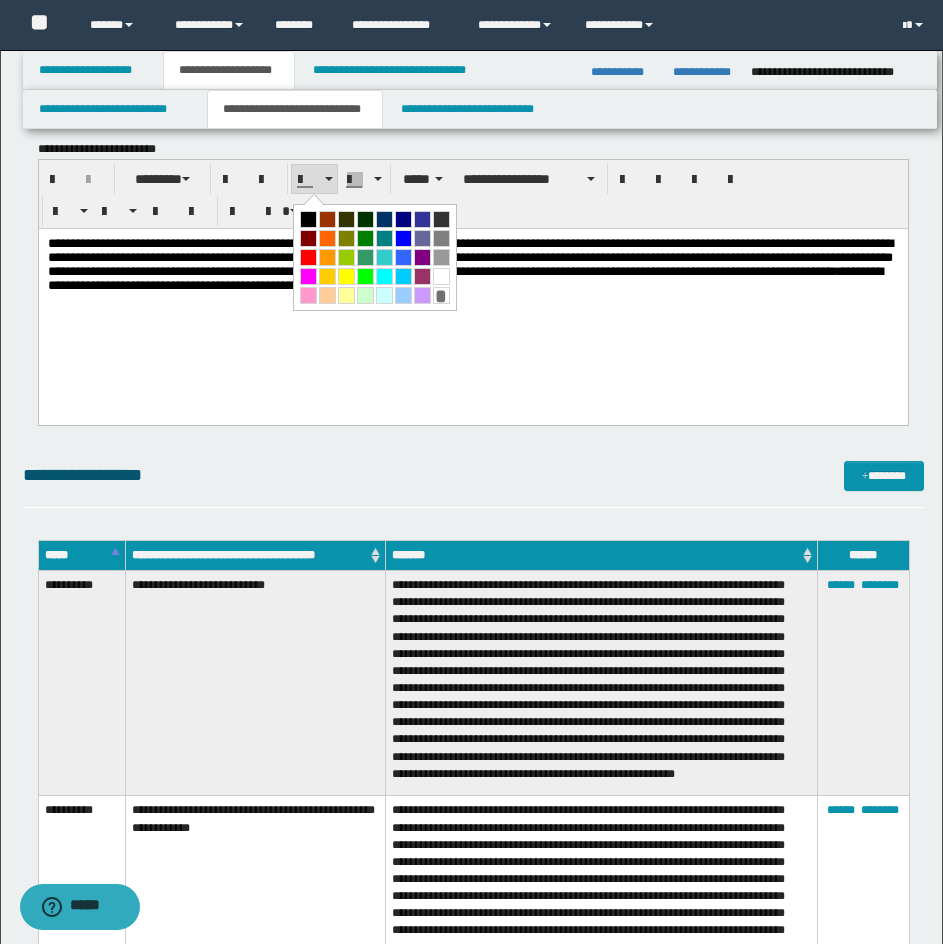 click at bounding box center [308, 219] 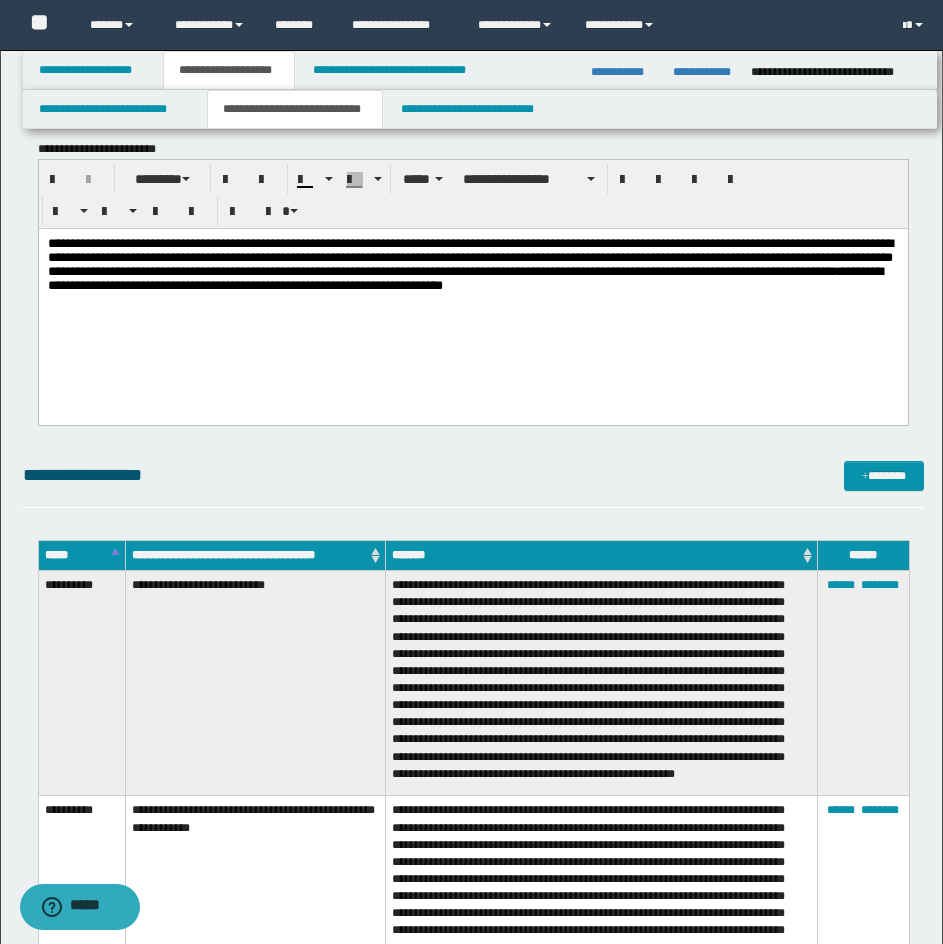 click on "**********" at bounding box center (472, 289) 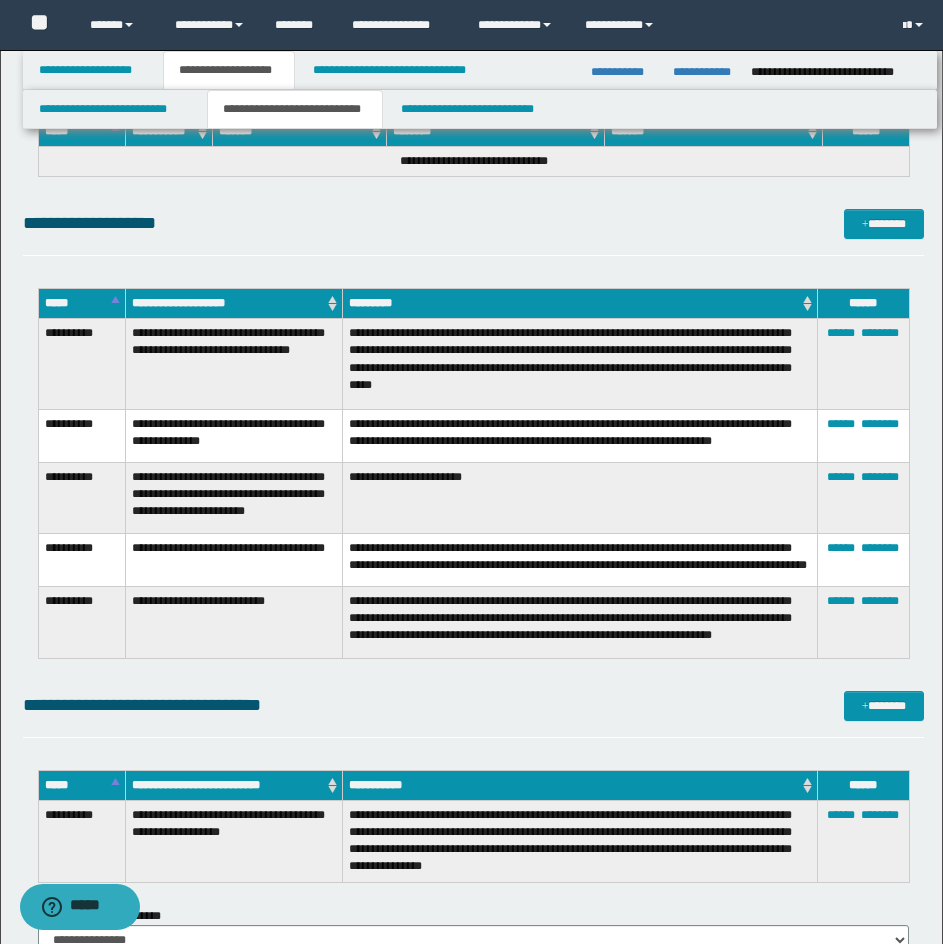scroll, scrollTop: 1600, scrollLeft: 0, axis: vertical 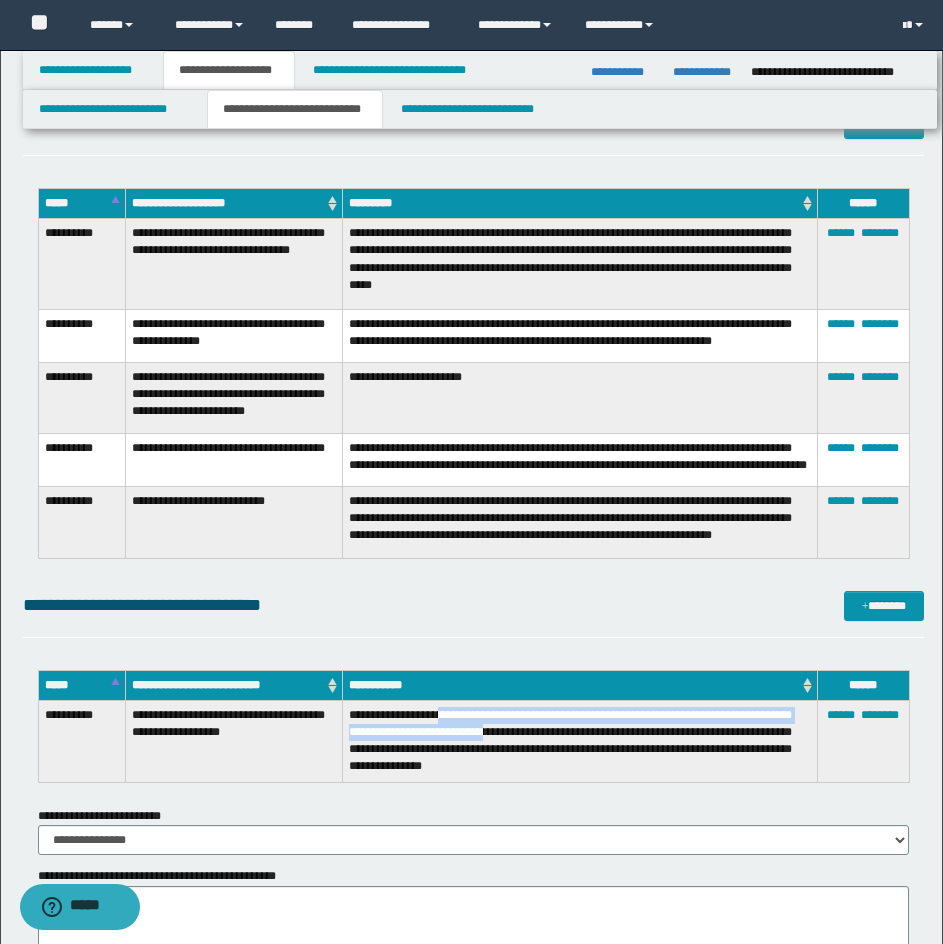 drag, startPoint x: 444, startPoint y: 715, endPoint x: 519, endPoint y: 734, distance: 77.36925 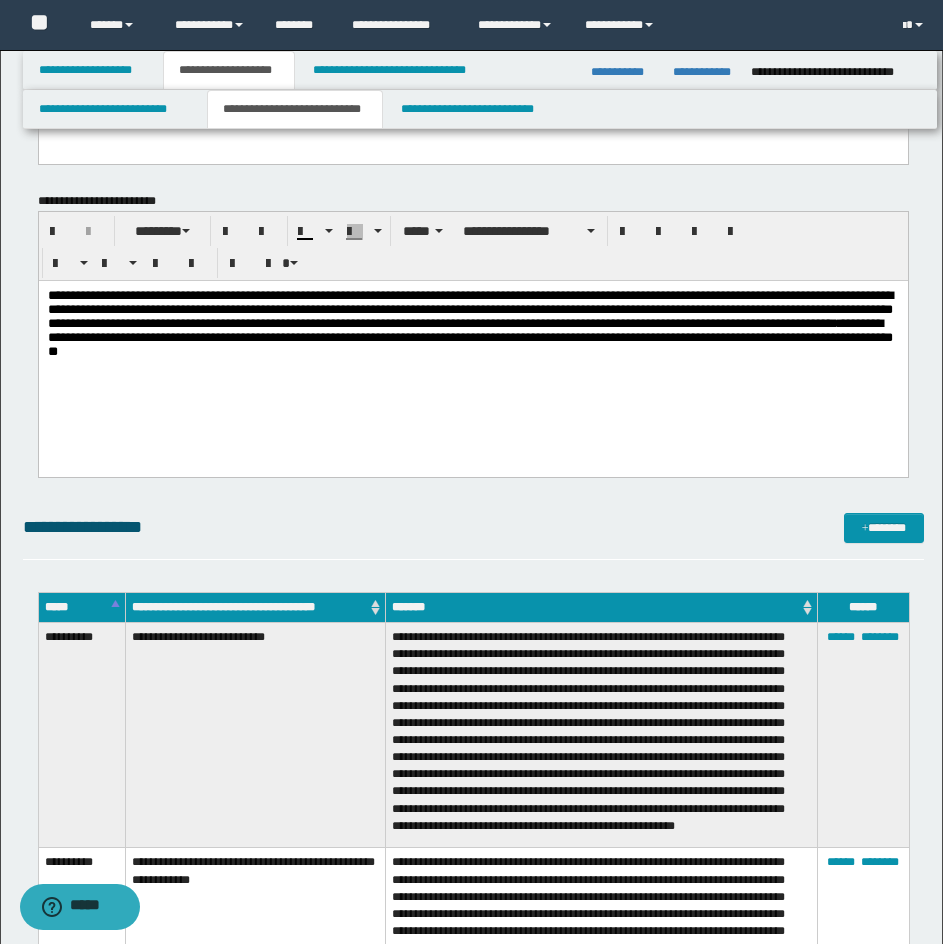 scroll, scrollTop: 200, scrollLeft: 0, axis: vertical 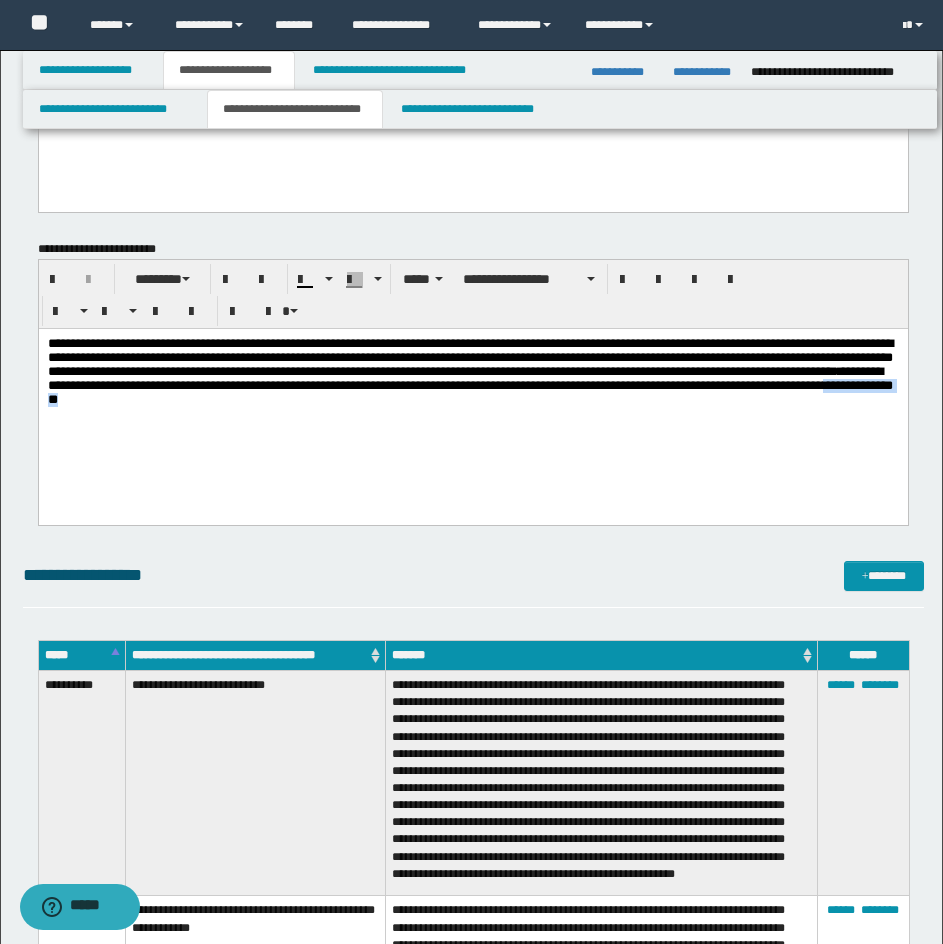 drag, startPoint x: 747, startPoint y: 413, endPoint x: 636, endPoint y: 422, distance: 111.364265 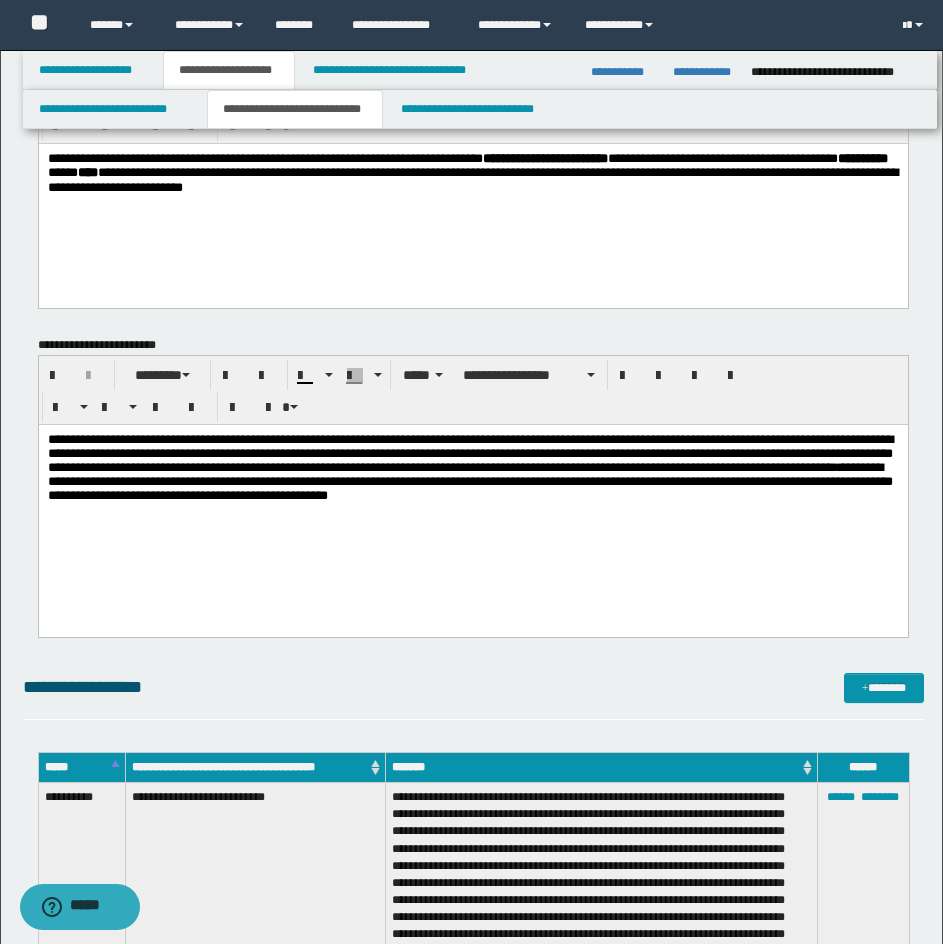 scroll, scrollTop: 100, scrollLeft: 0, axis: vertical 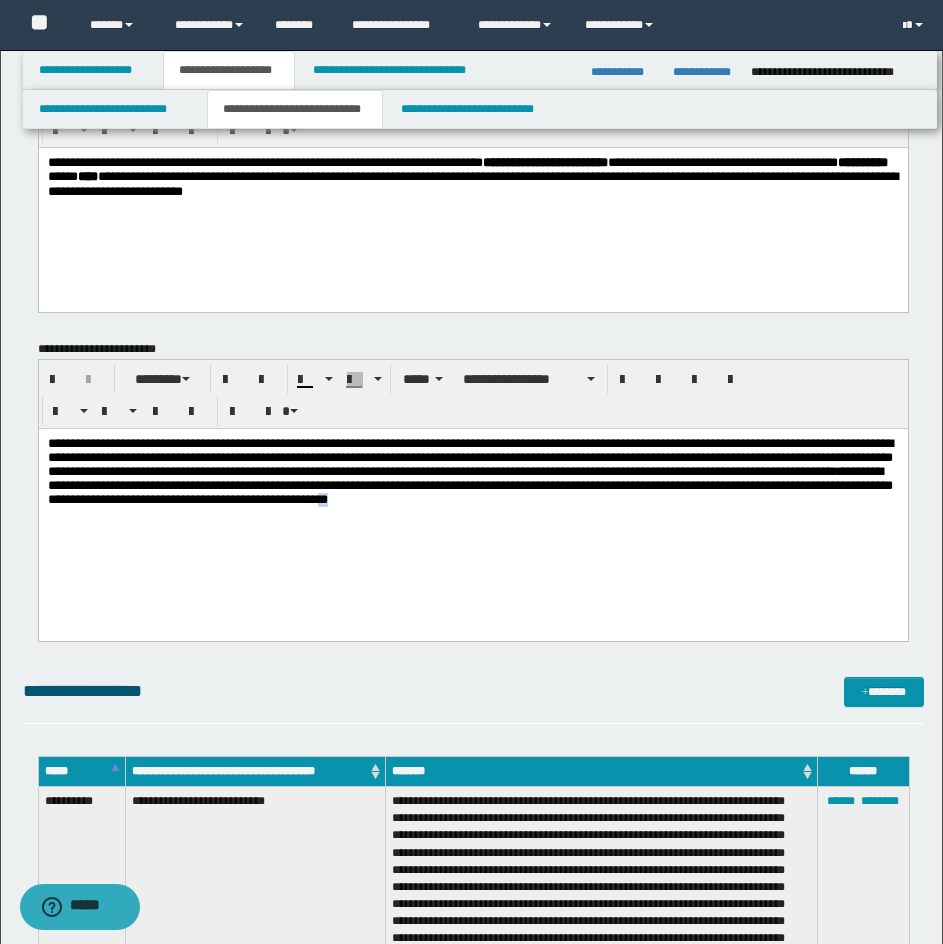 drag, startPoint x: 235, startPoint y: 529, endPoint x: 193, endPoint y: 533, distance: 42.190044 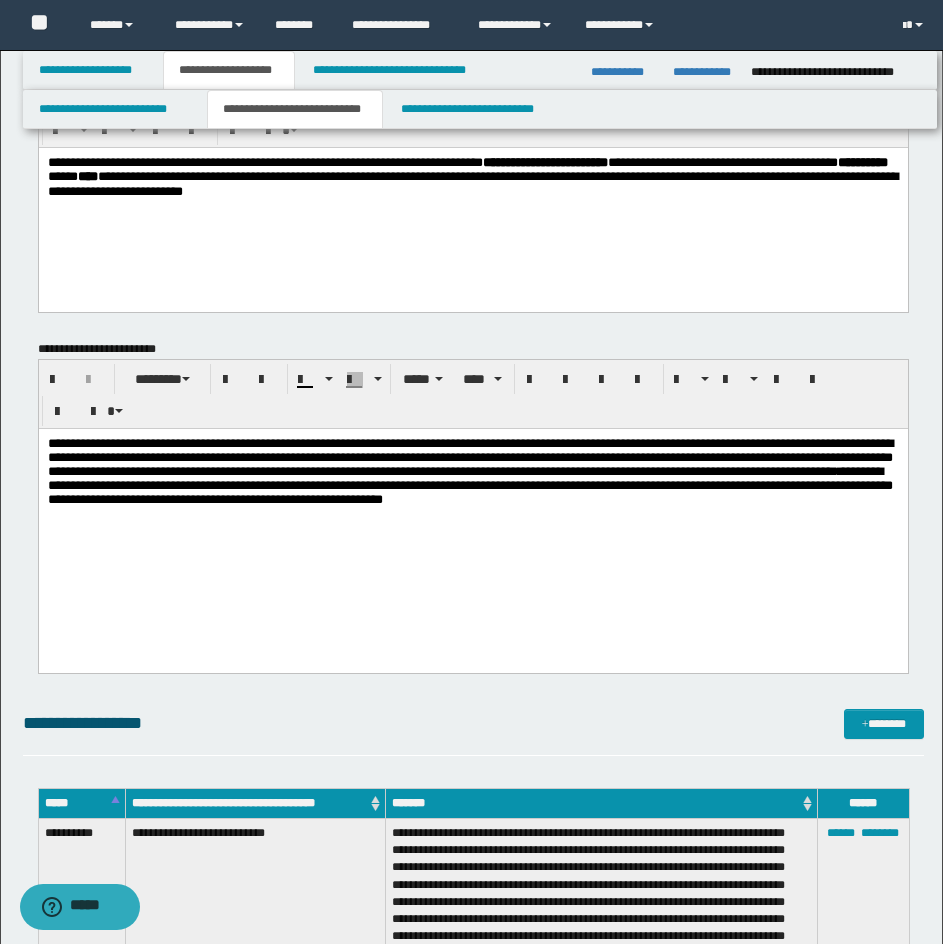drag, startPoint x: 408, startPoint y: 531, endPoint x: 39, endPoint y: 829, distance: 474.30475 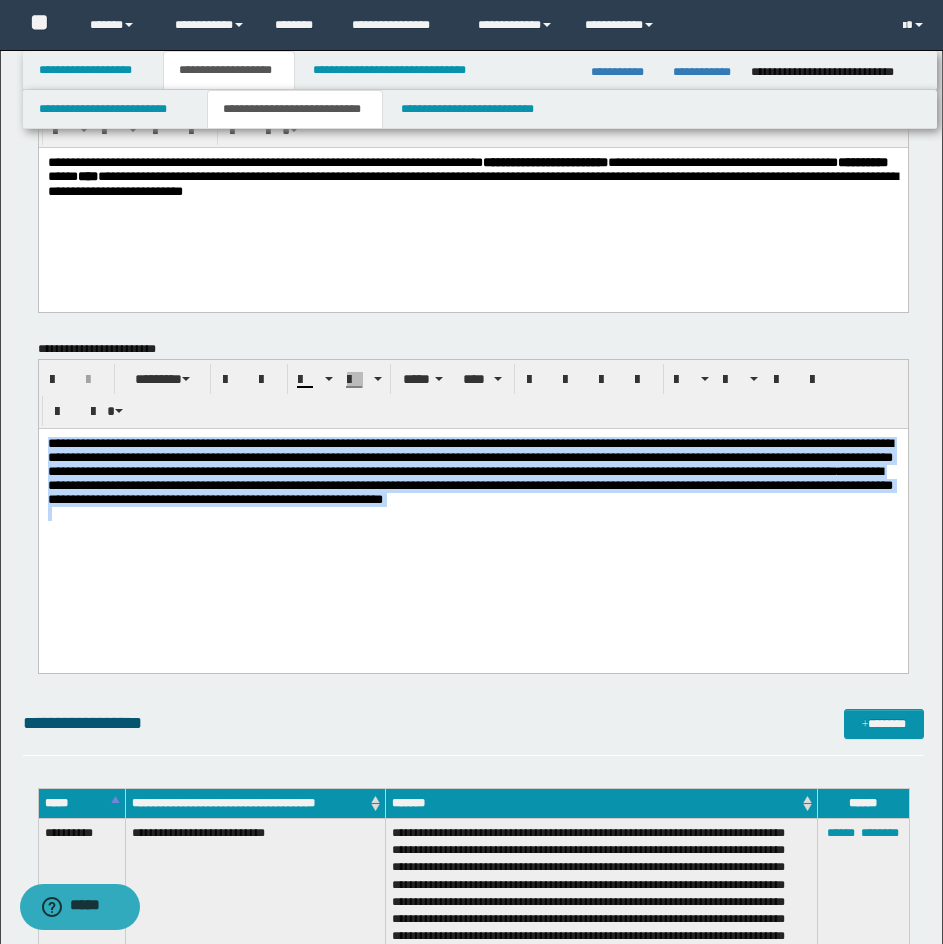 drag, startPoint x: 302, startPoint y: 564, endPoint x: 65, endPoint y: 429, distance: 272.75262 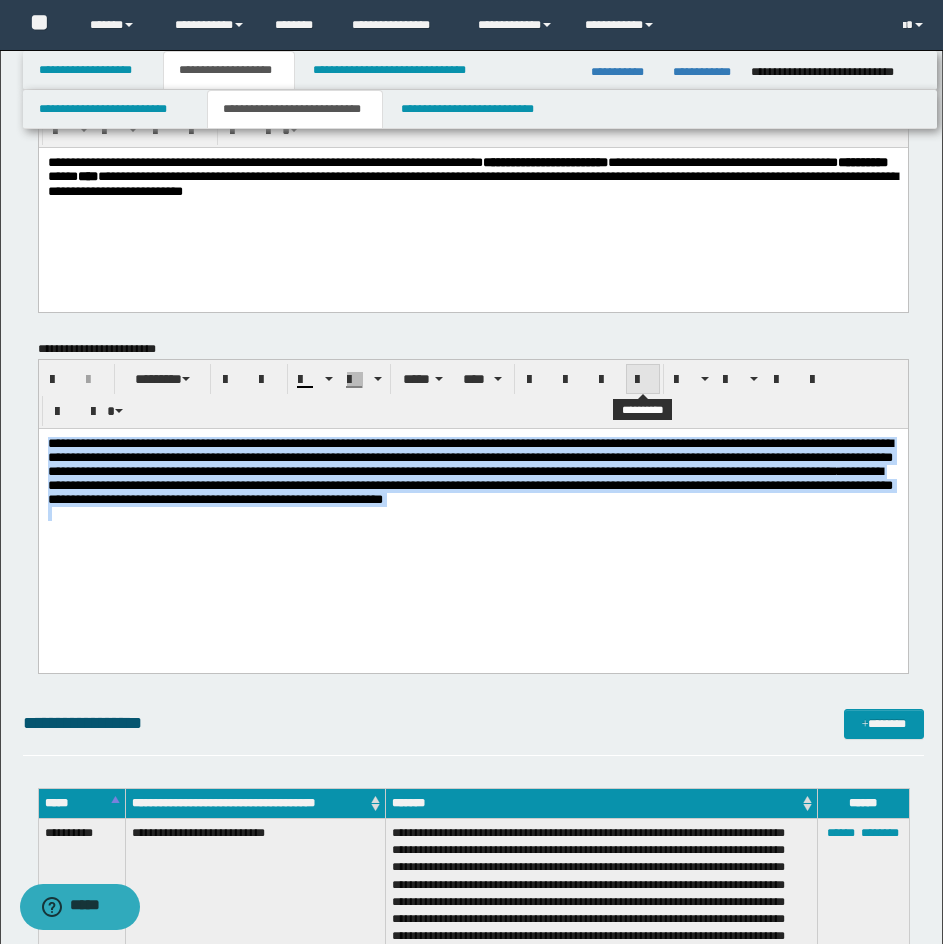 click at bounding box center [643, 380] 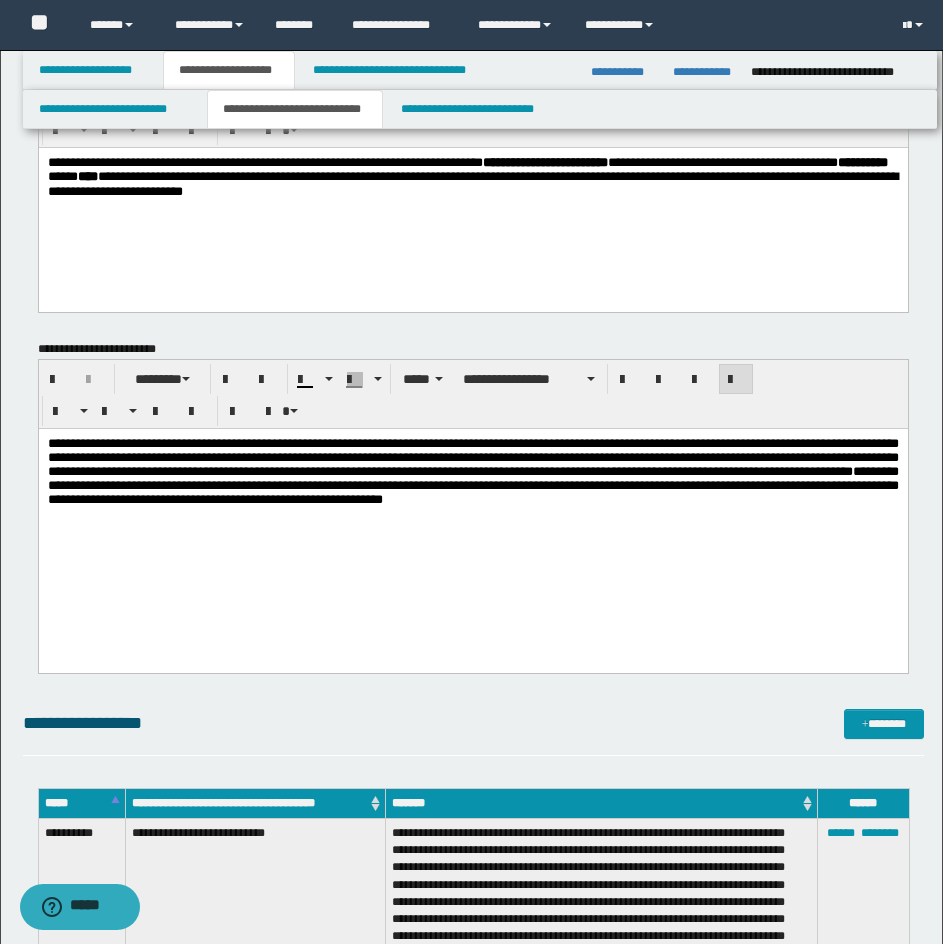 click on "**********" at bounding box center [472, 510] 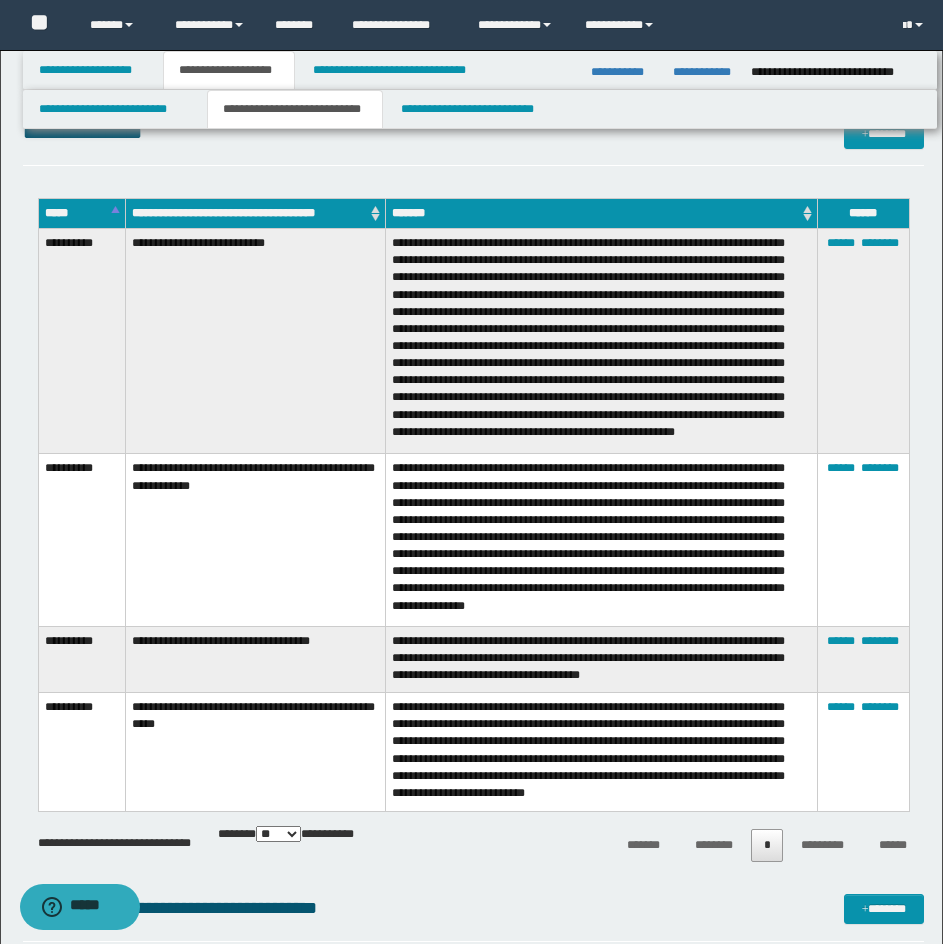 scroll, scrollTop: 700, scrollLeft: 0, axis: vertical 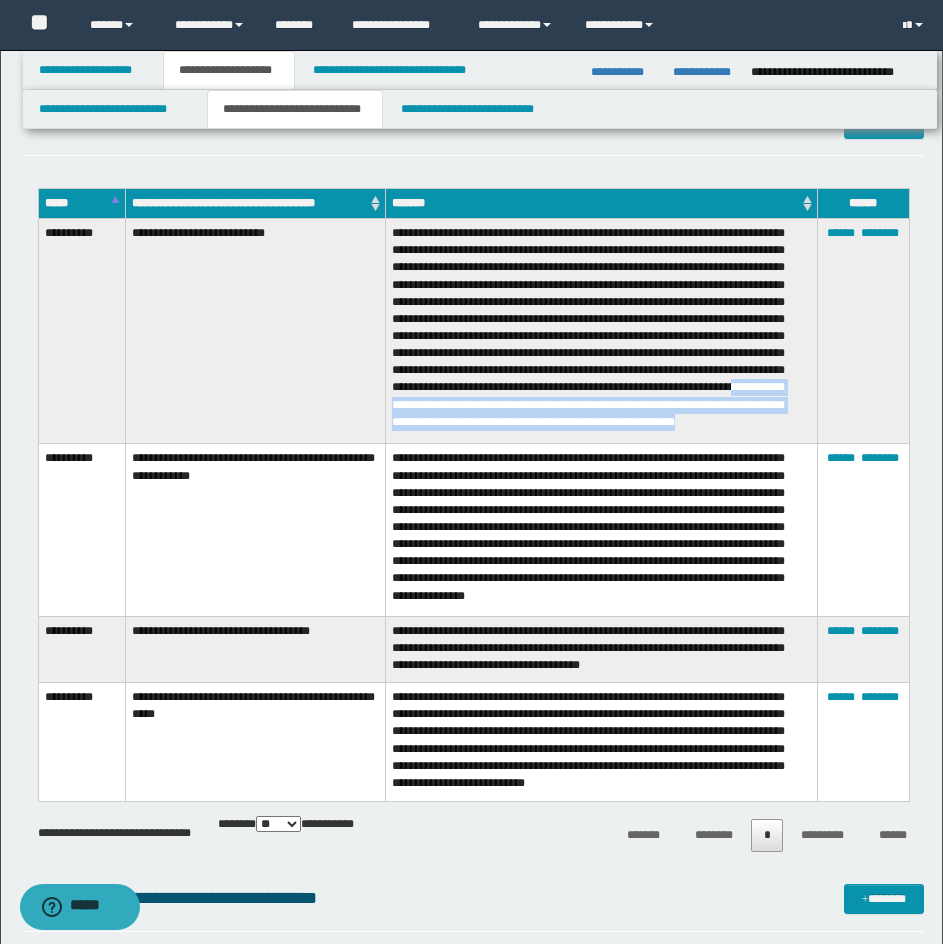 drag, startPoint x: 593, startPoint y: 434, endPoint x: 548, endPoint y: 406, distance: 53 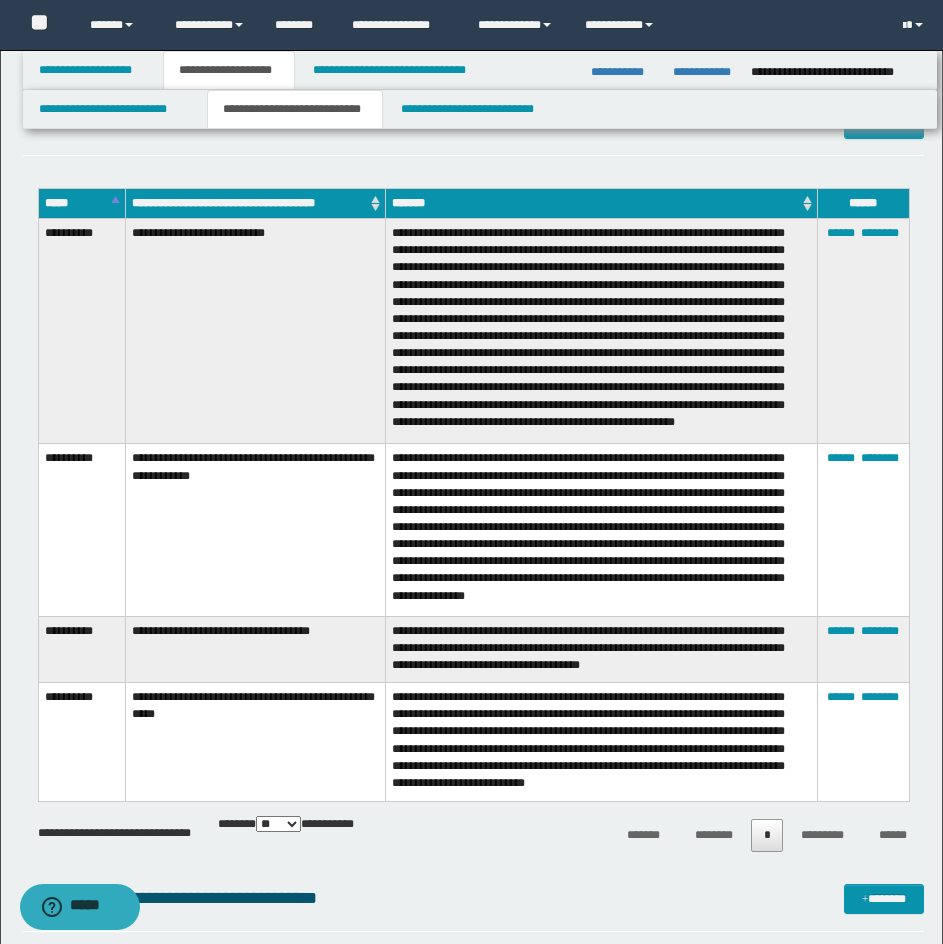 drag, startPoint x: 496, startPoint y: 529, endPoint x: 505, endPoint y: 520, distance: 12.727922 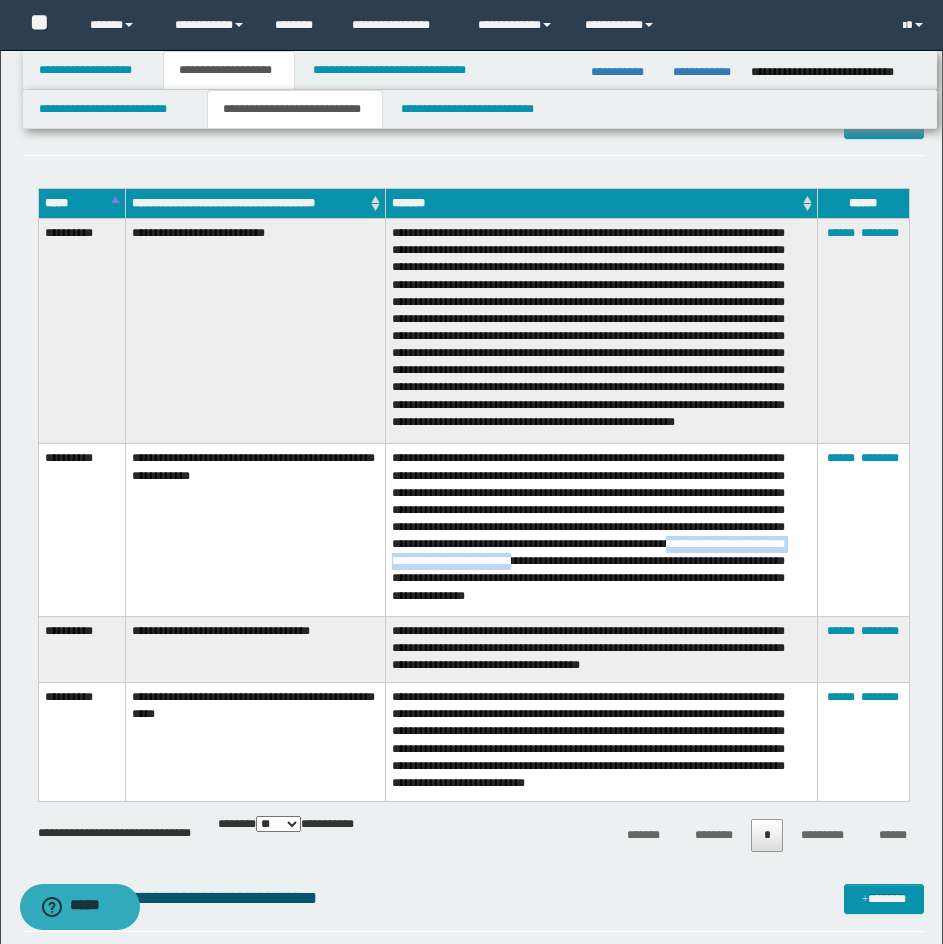 drag, startPoint x: 390, startPoint y: 574, endPoint x: 632, endPoint y: 579, distance: 242.05165 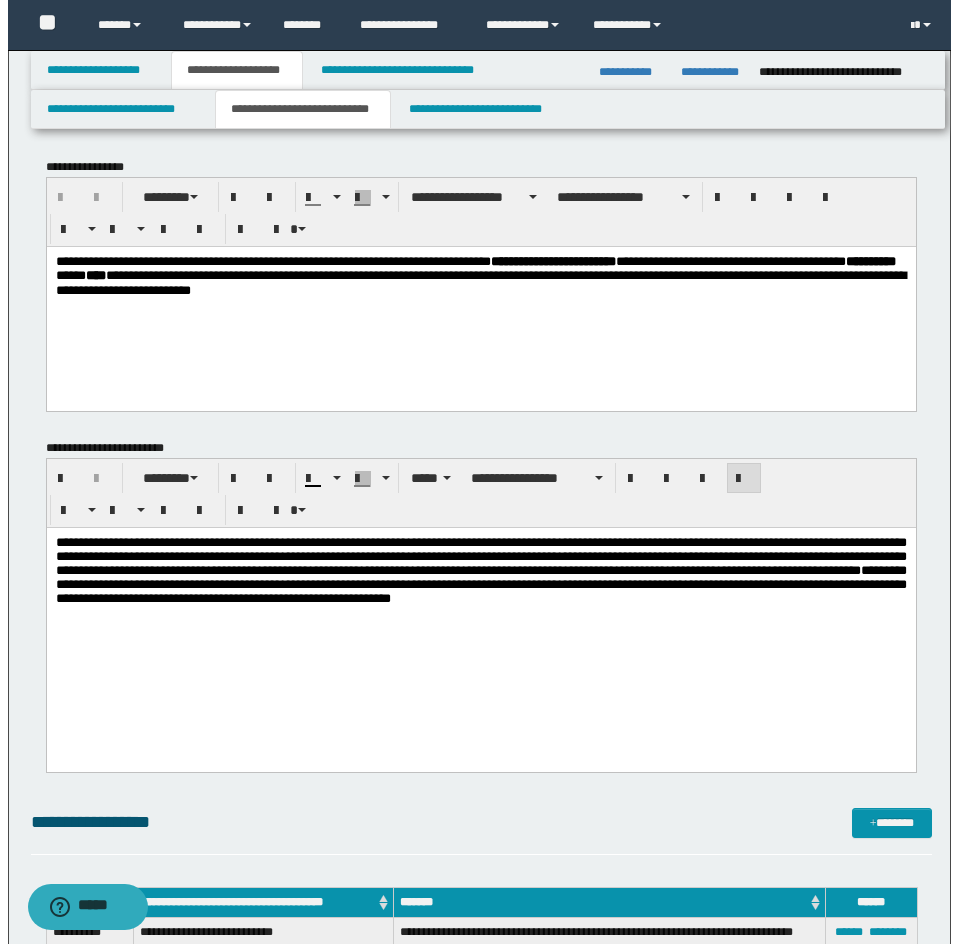 scroll, scrollTop: 0, scrollLeft: 0, axis: both 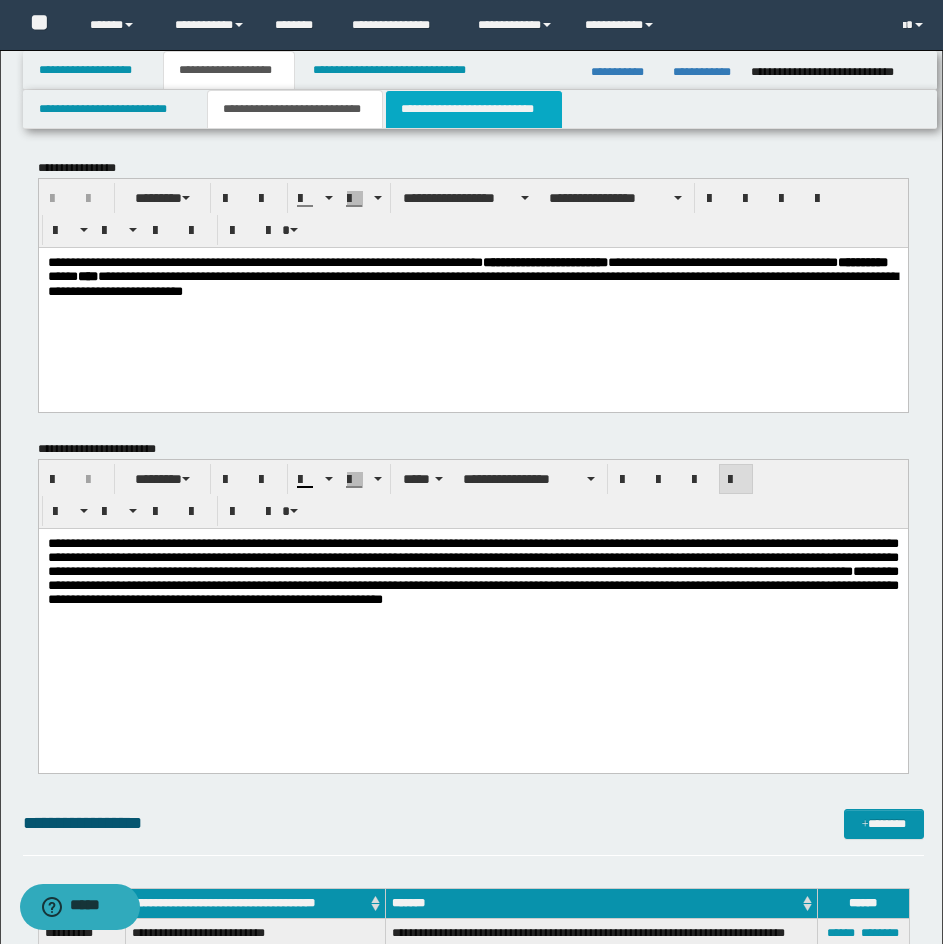 click on "**********" at bounding box center [474, 109] 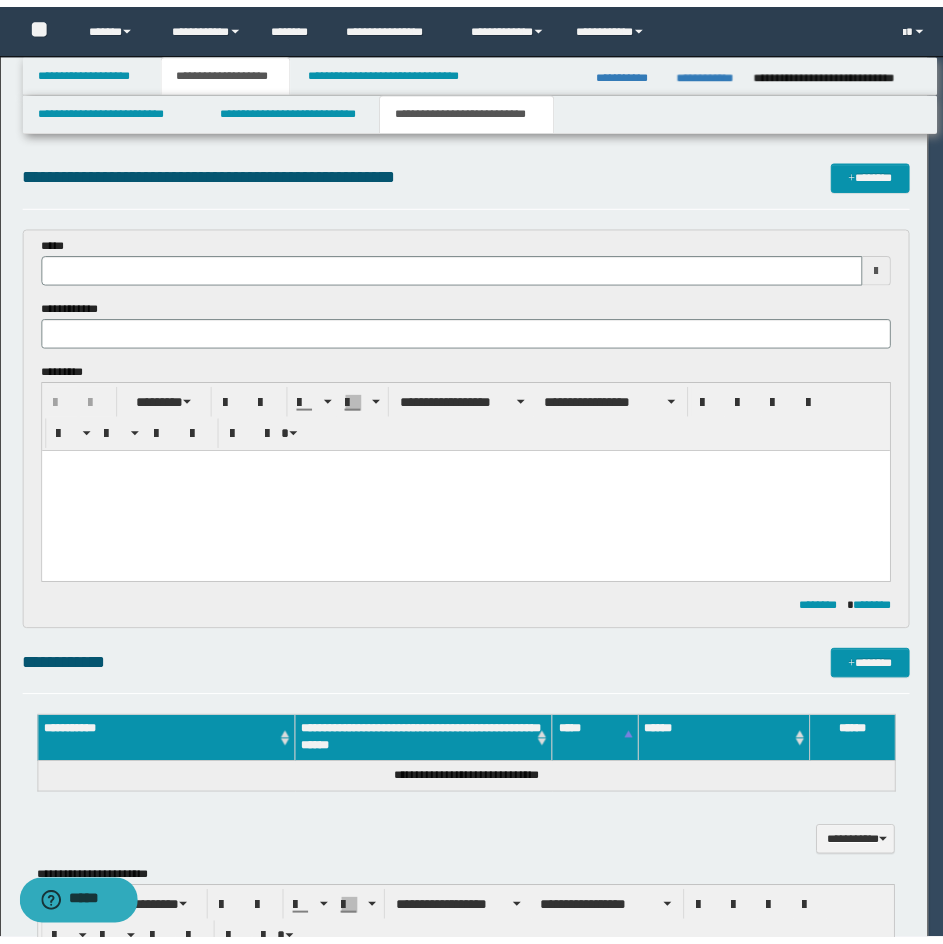 scroll, scrollTop: 0, scrollLeft: 0, axis: both 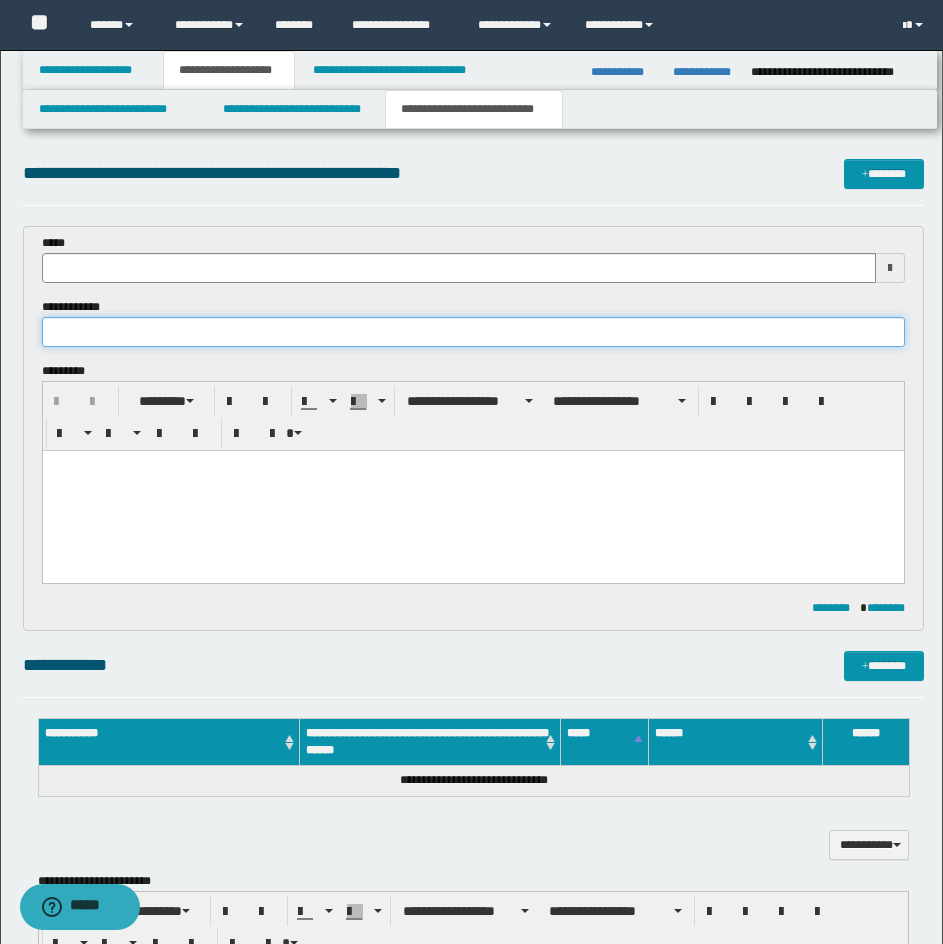 click at bounding box center [473, 332] 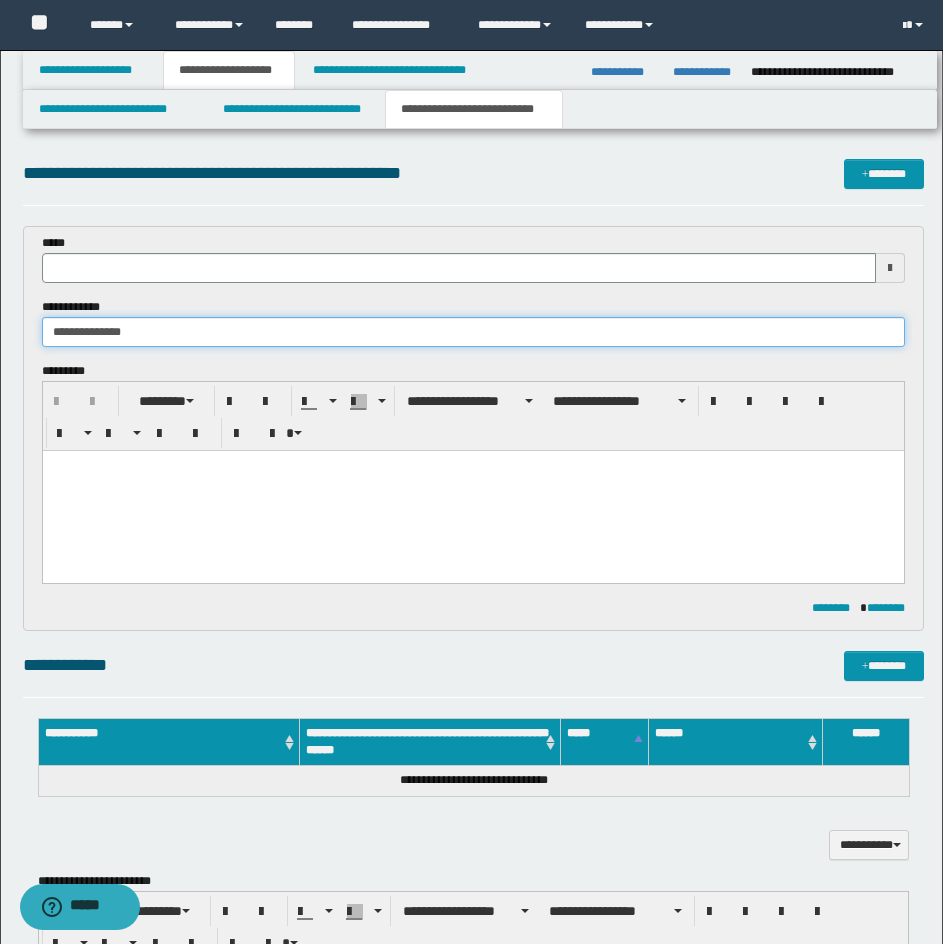 type on "**********" 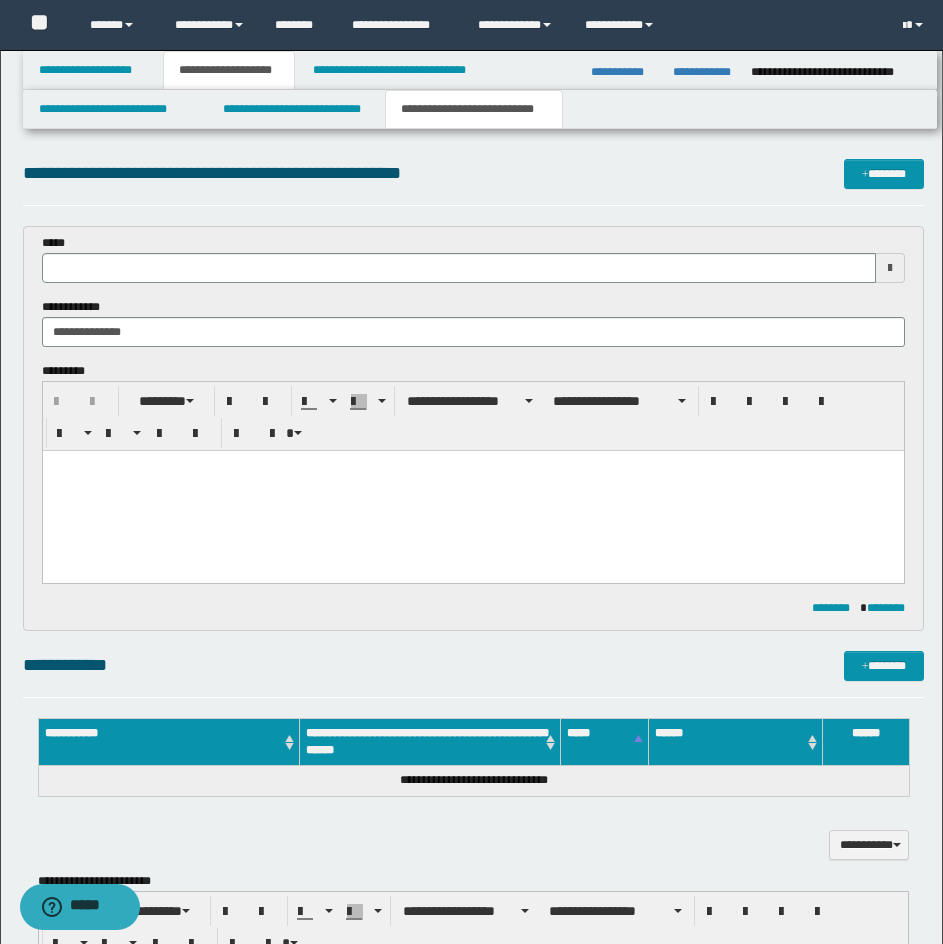 type 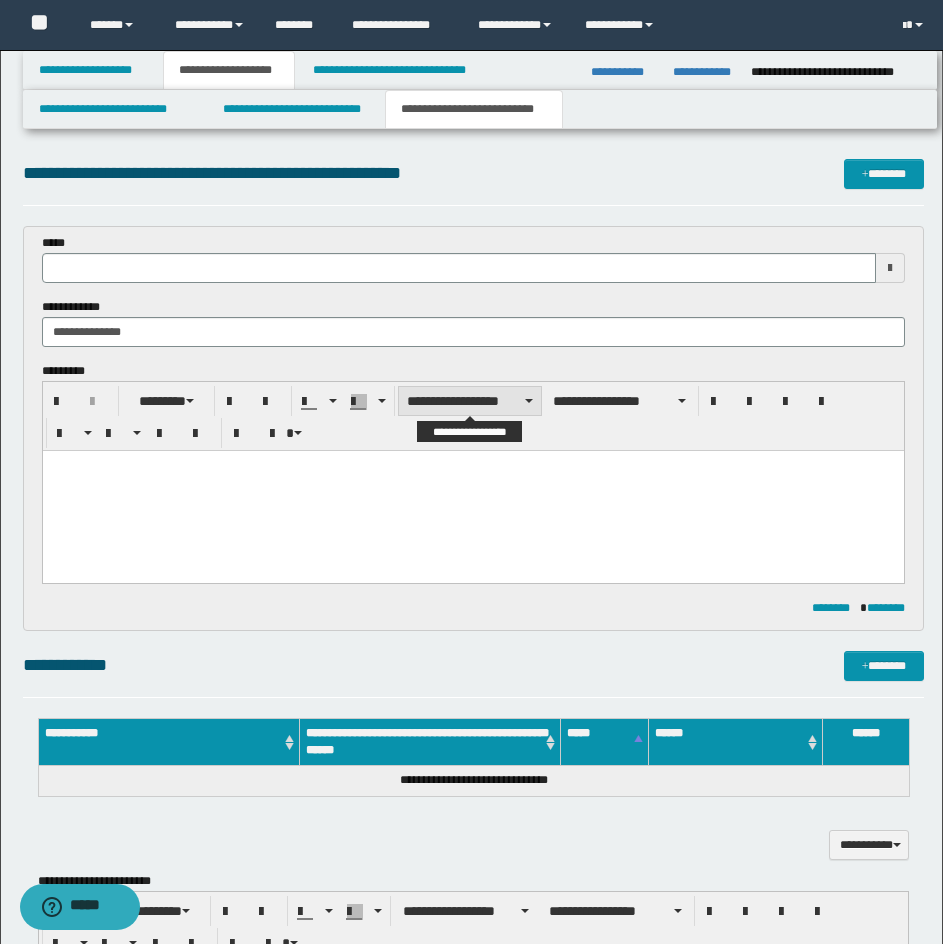 click on "**********" at bounding box center (470, 401) 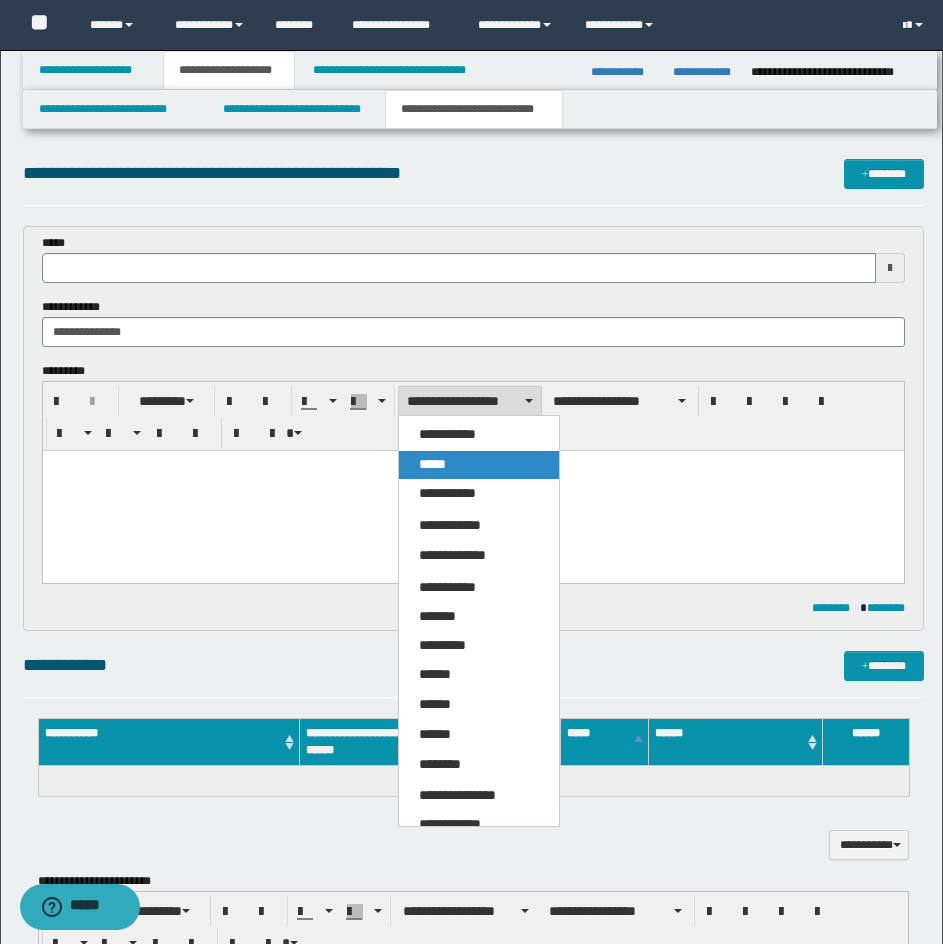 click on "*****" at bounding box center [432, 464] 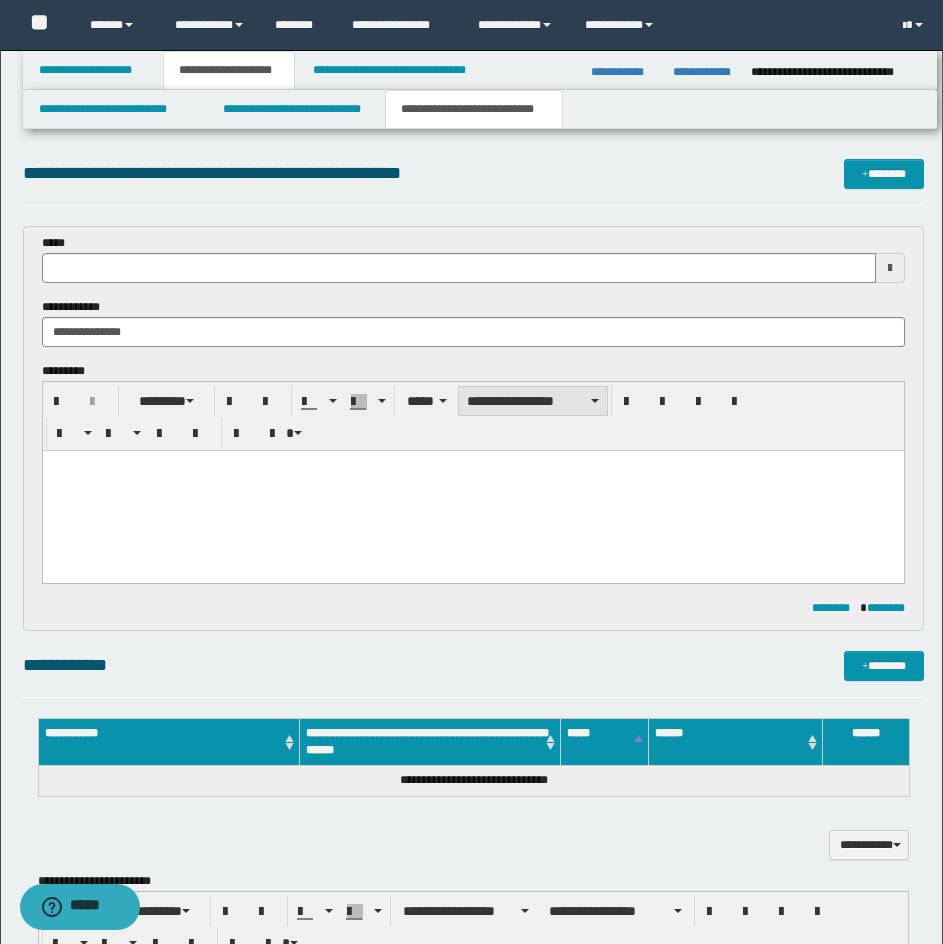 click on "**********" at bounding box center (533, 401) 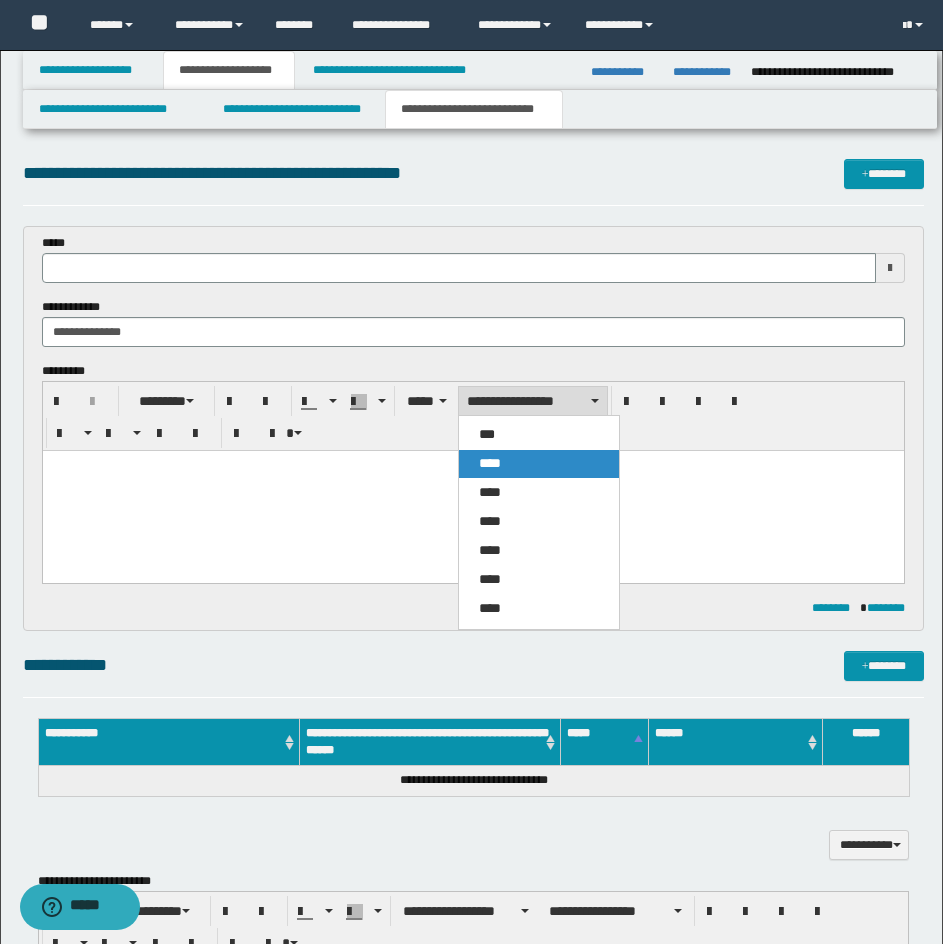 drag, startPoint x: 566, startPoint y: 459, endPoint x: 272, endPoint y: 41, distance: 511.03815 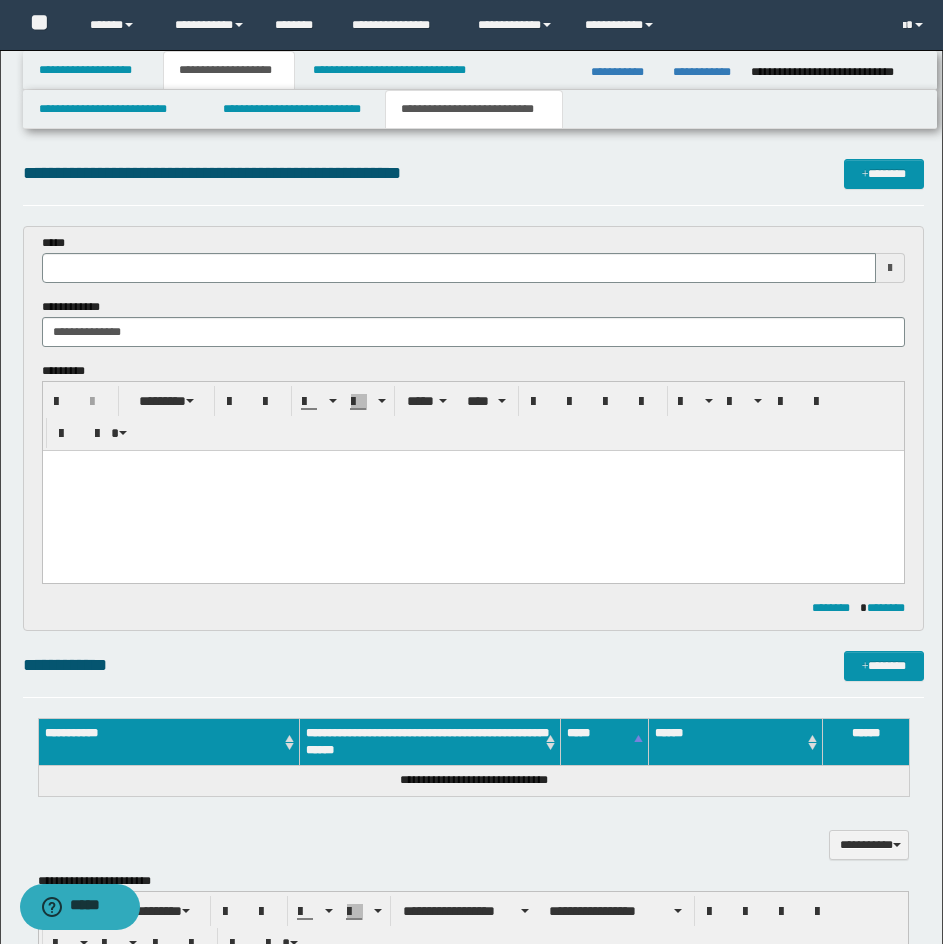 click on "﻿" at bounding box center [472, 491] 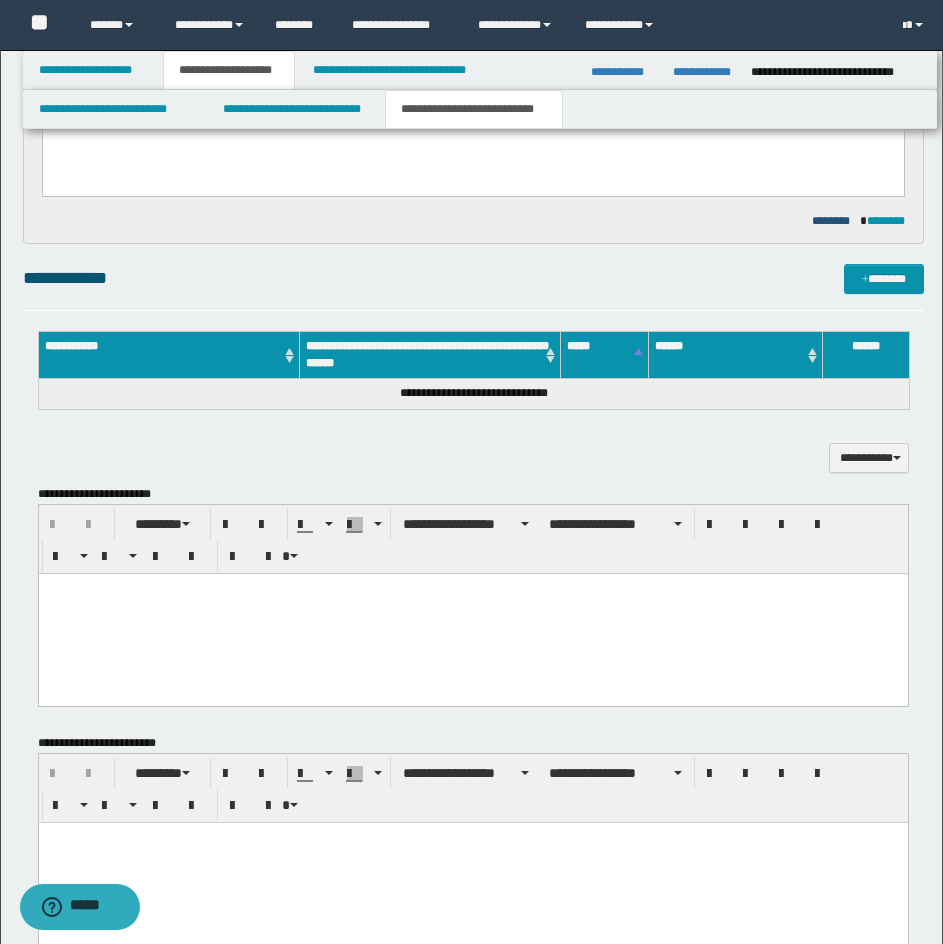 scroll, scrollTop: 500, scrollLeft: 0, axis: vertical 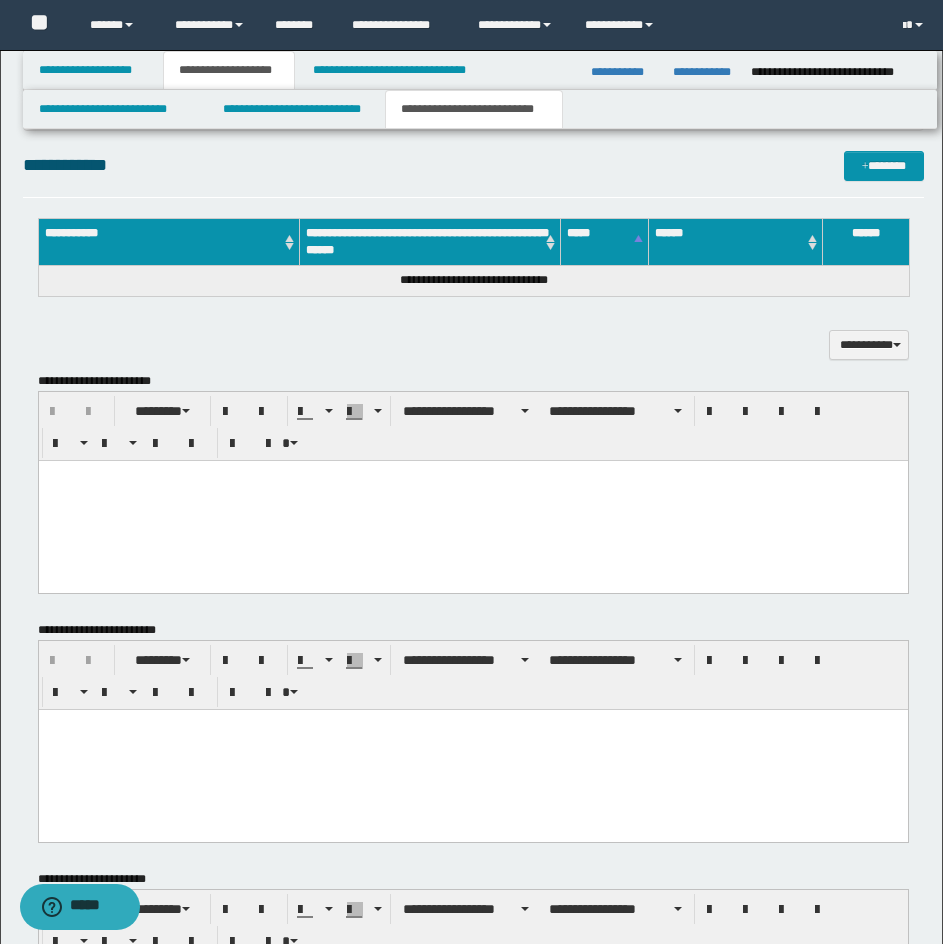 click at bounding box center (472, 500) 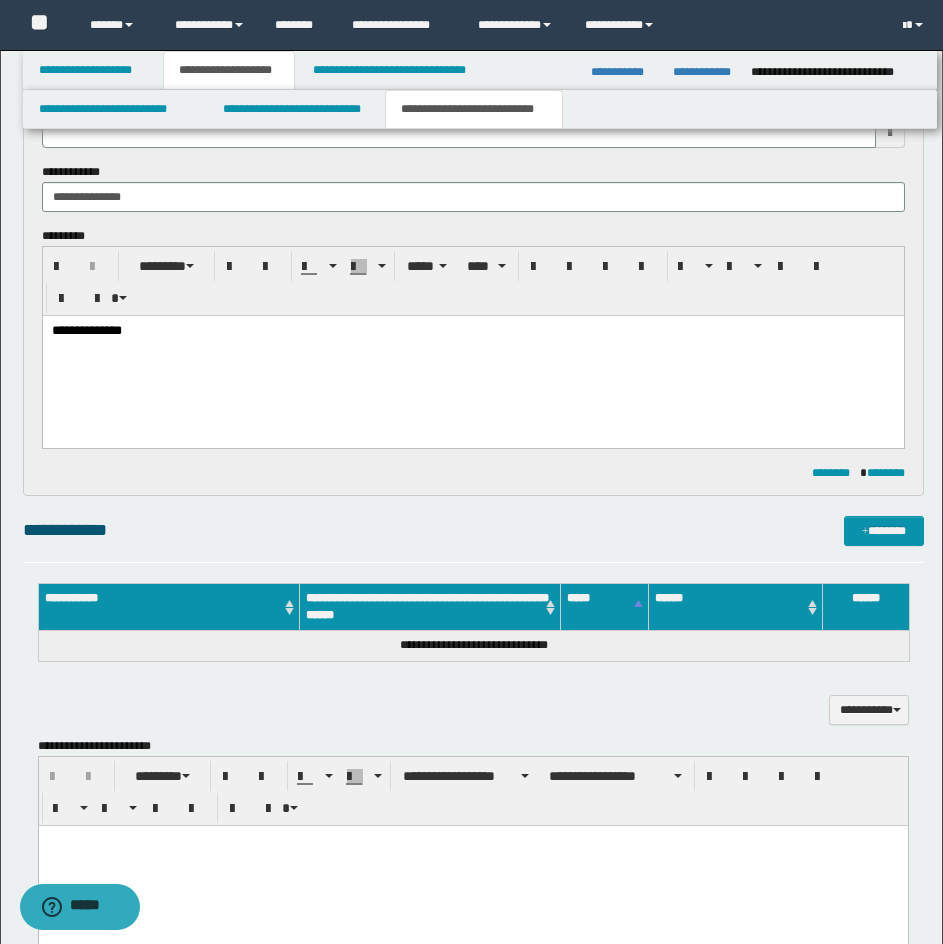 scroll, scrollTop: 100, scrollLeft: 0, axis: vertical 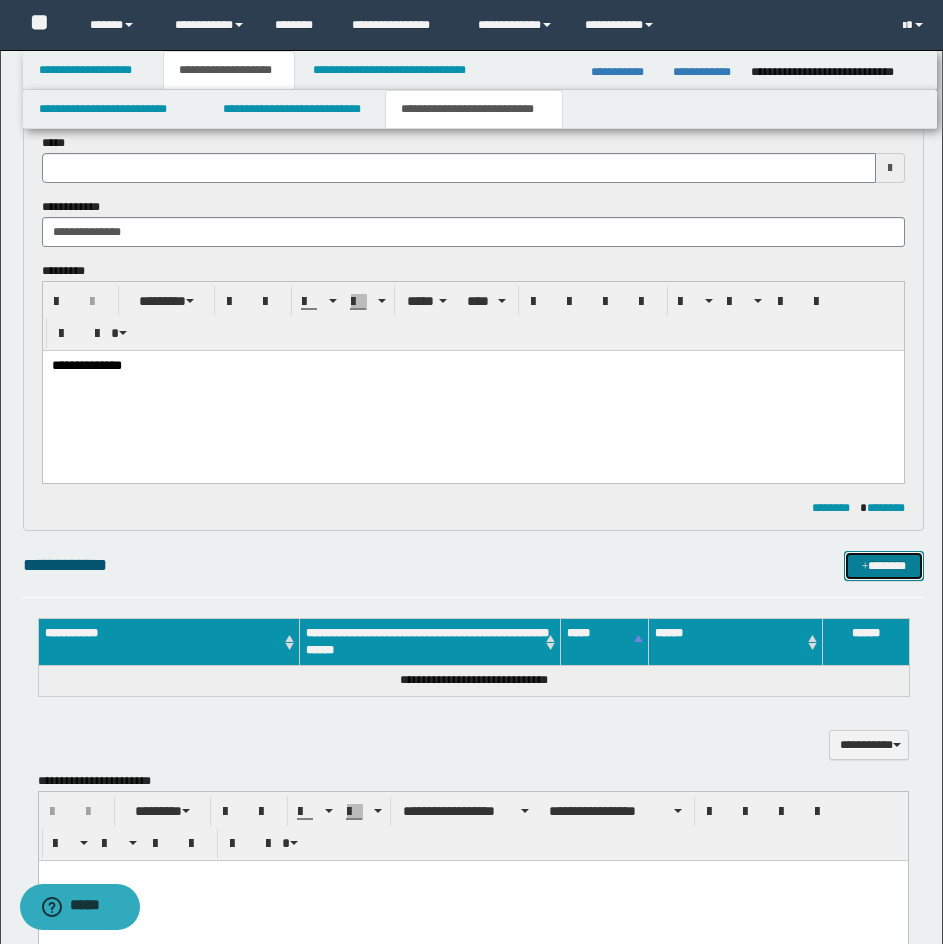 click on "*******" at bounding box center (884, 566) 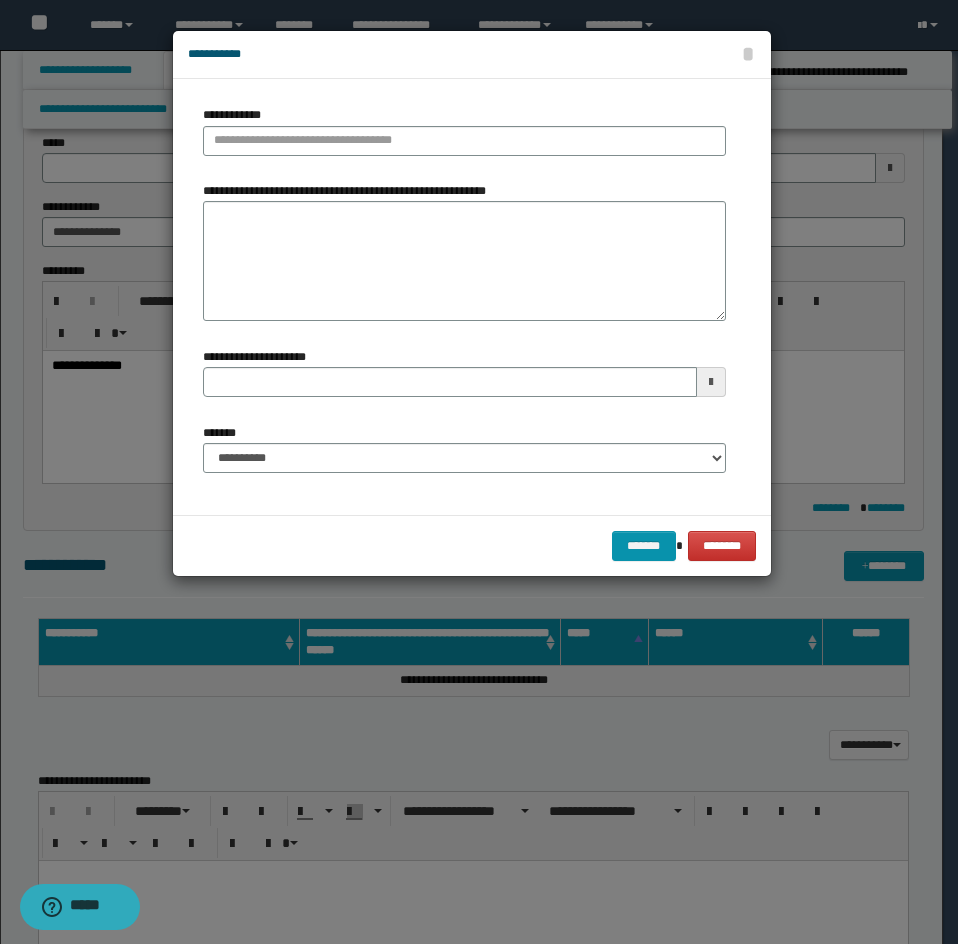 type 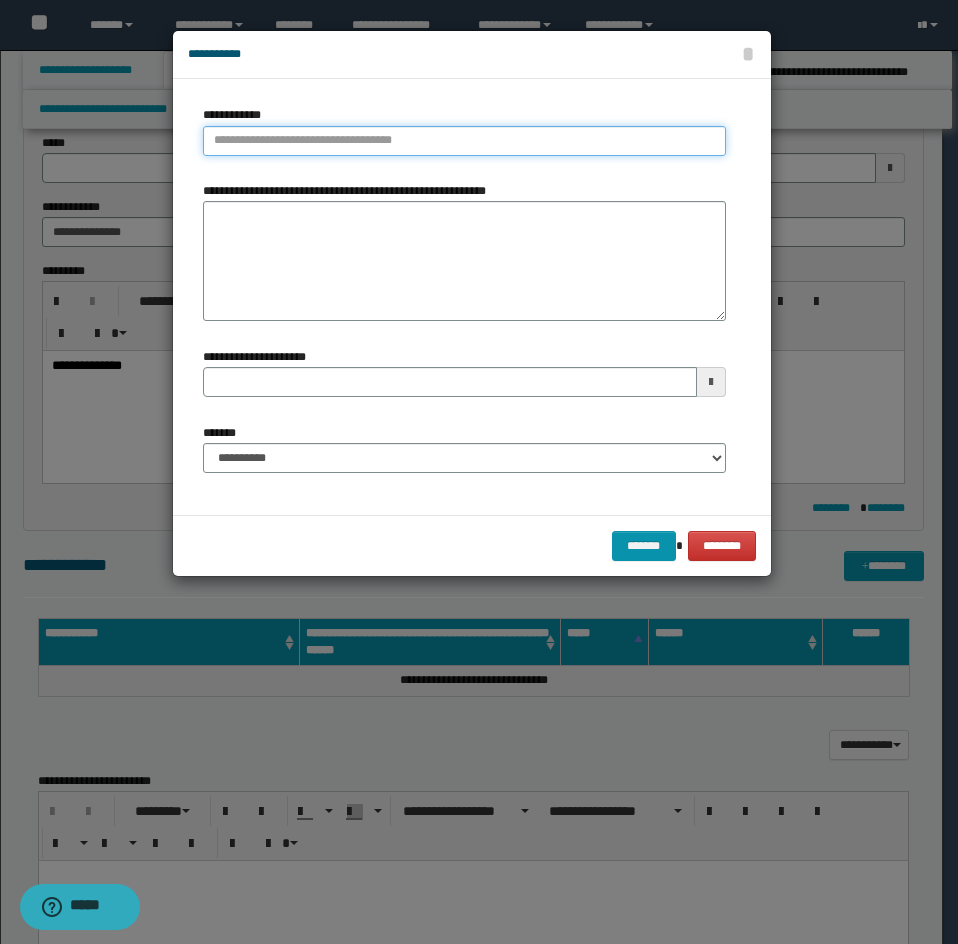 click on "**********" at bounding box center [464, 141] 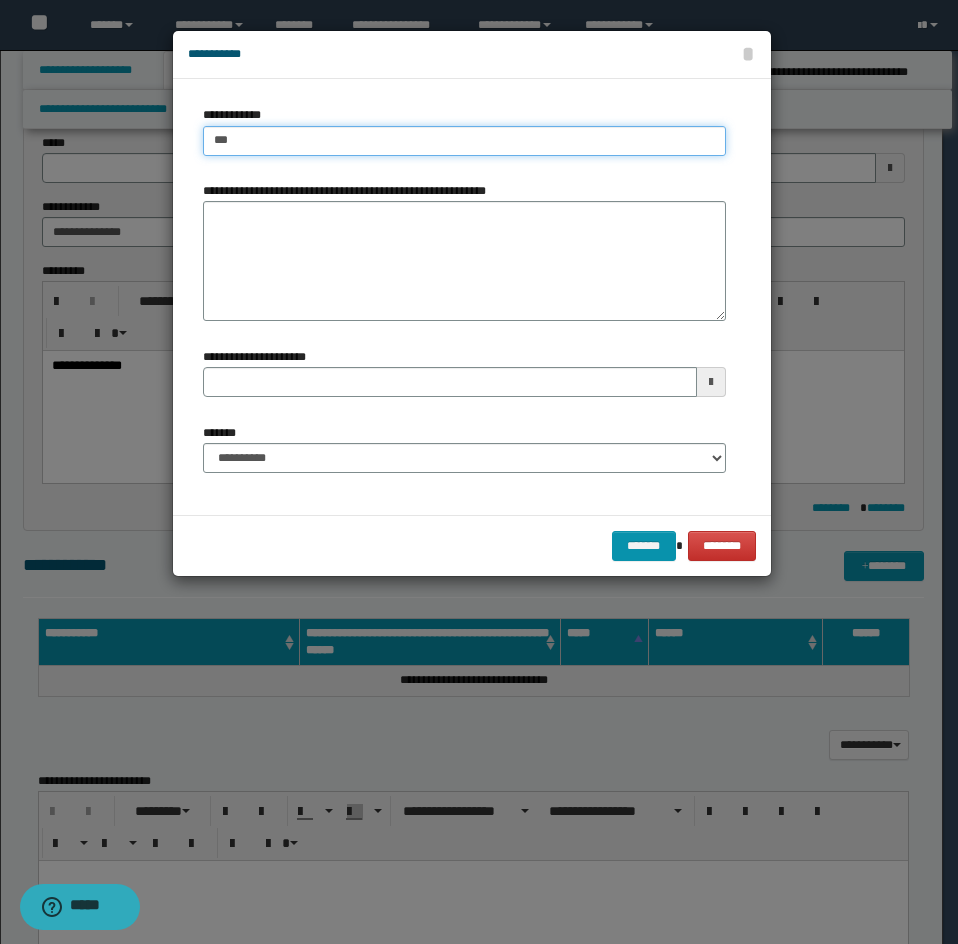 type on "****" 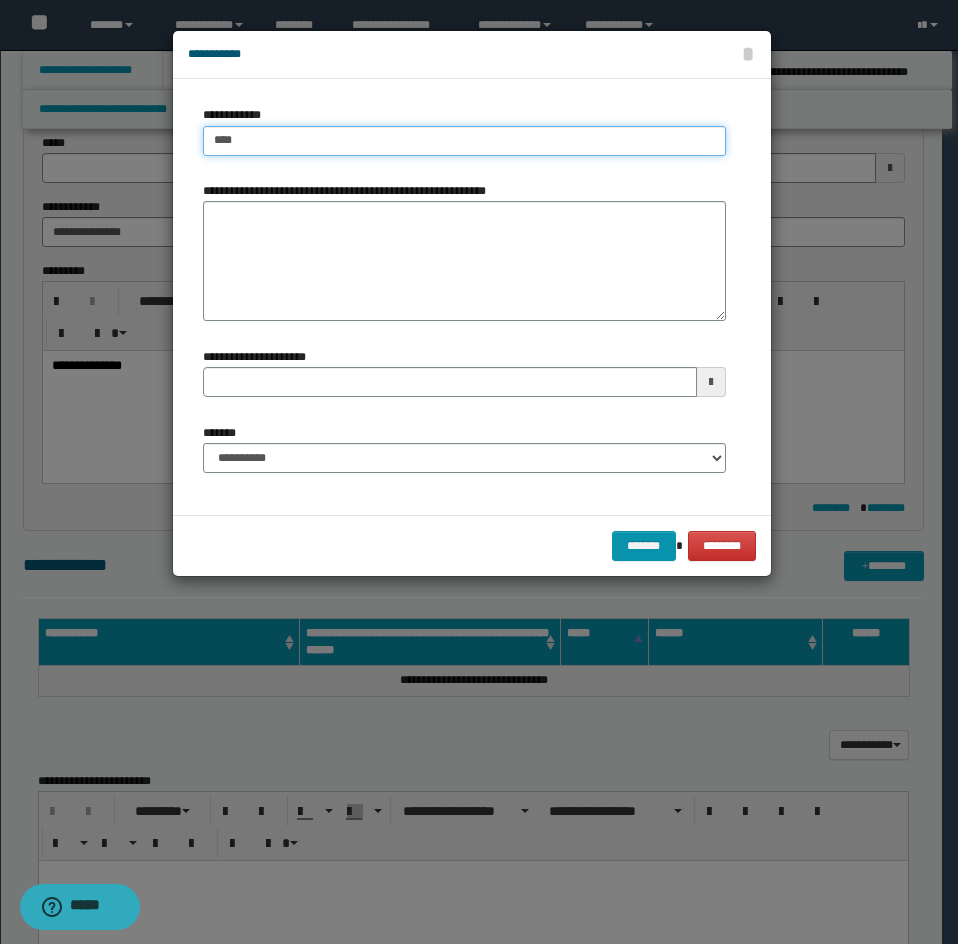 type on "****" 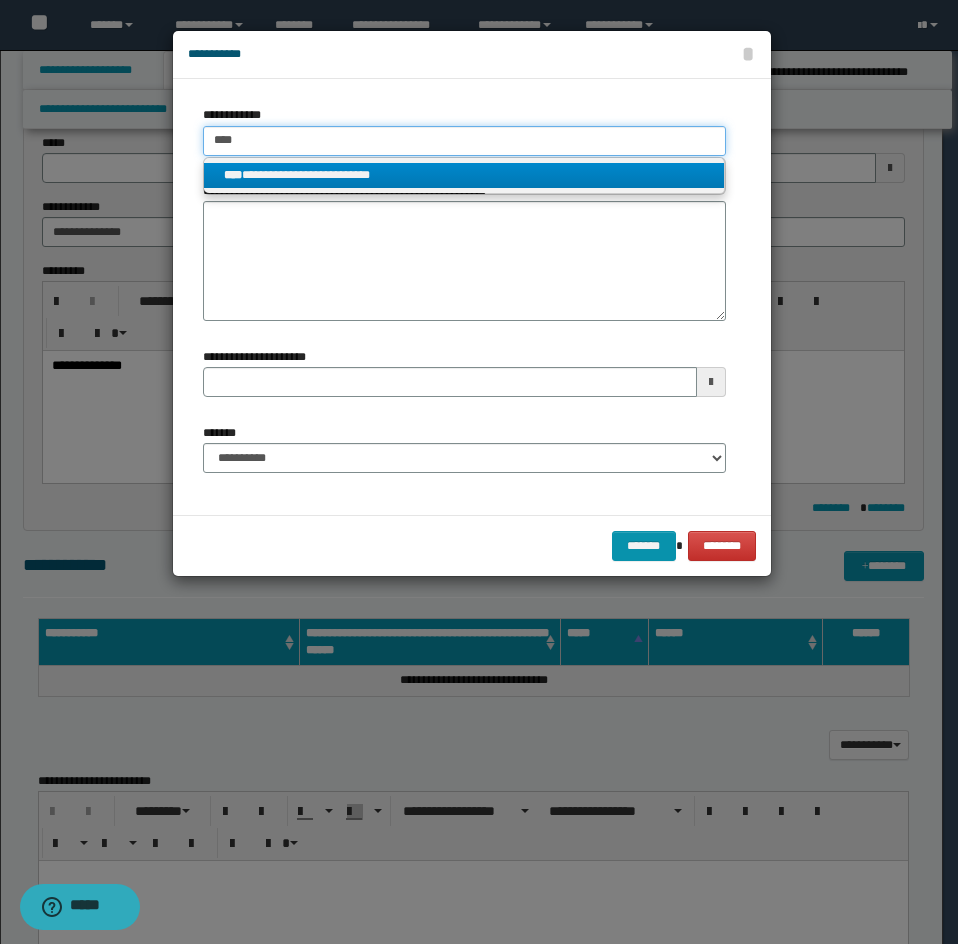 type on "****" 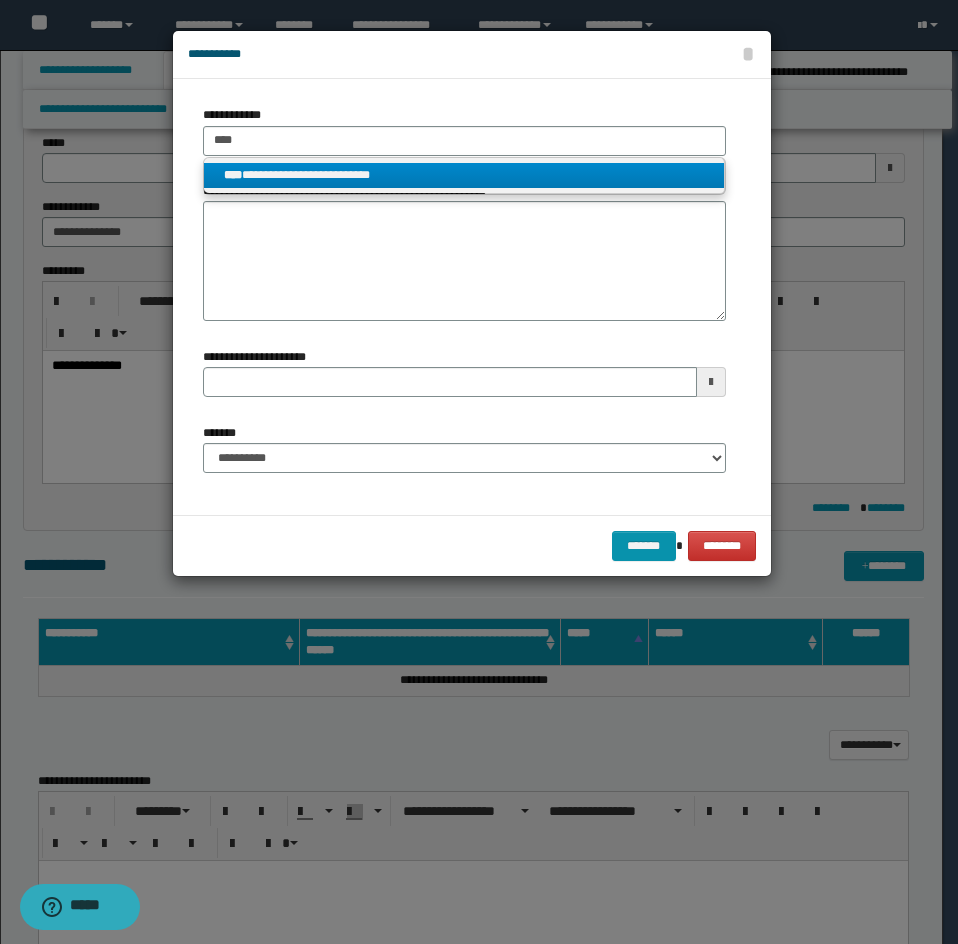 click on "**********" at bounding box center [464, 175] 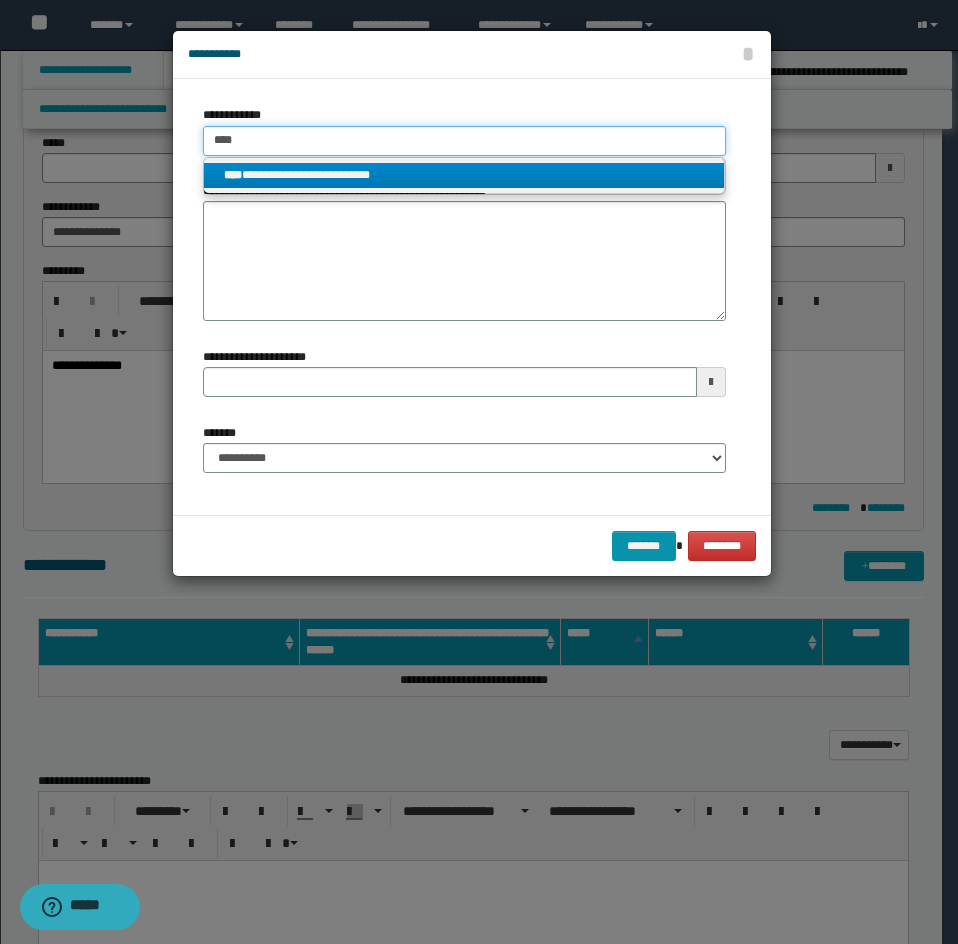 type 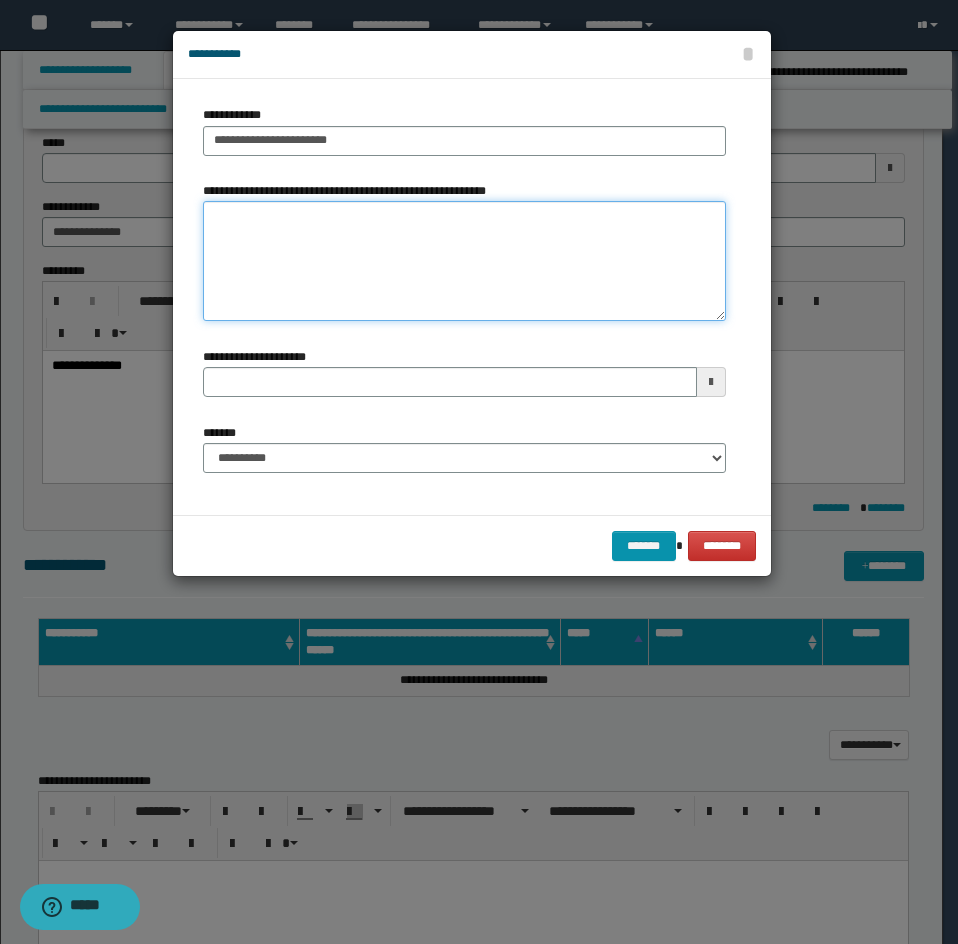 click on "**********" at bounding box center [464, 261] 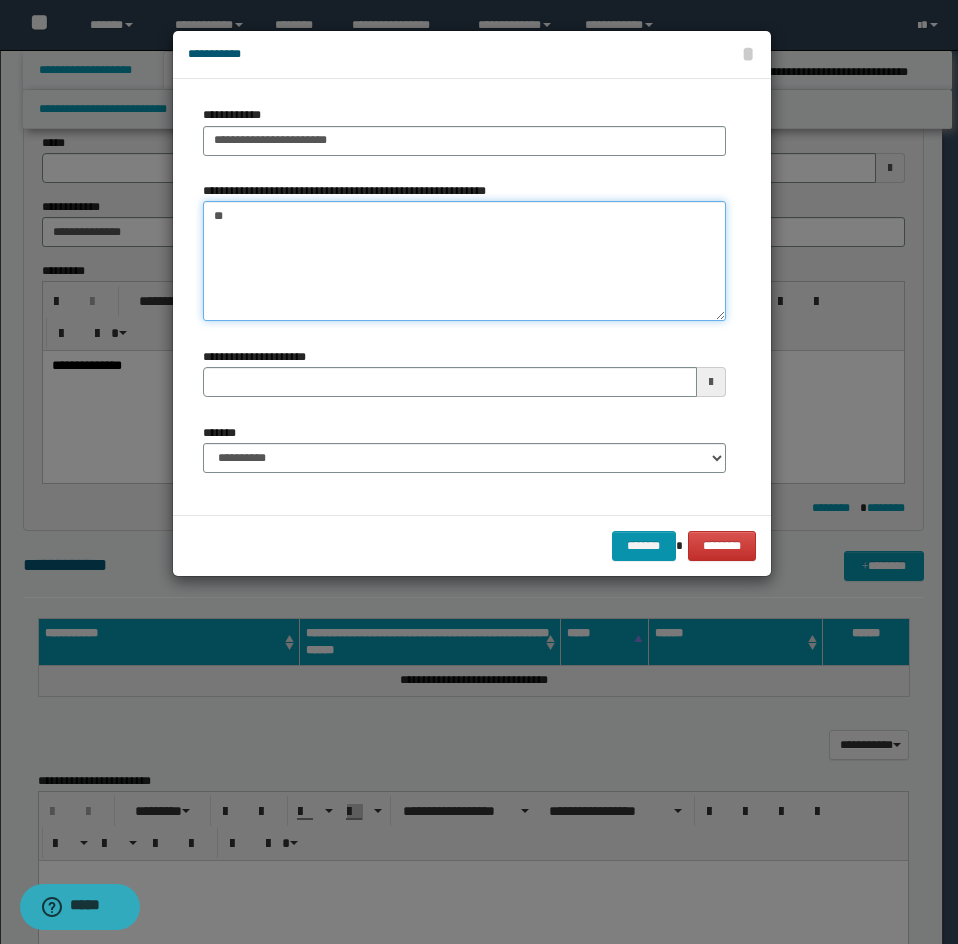 type on "*" 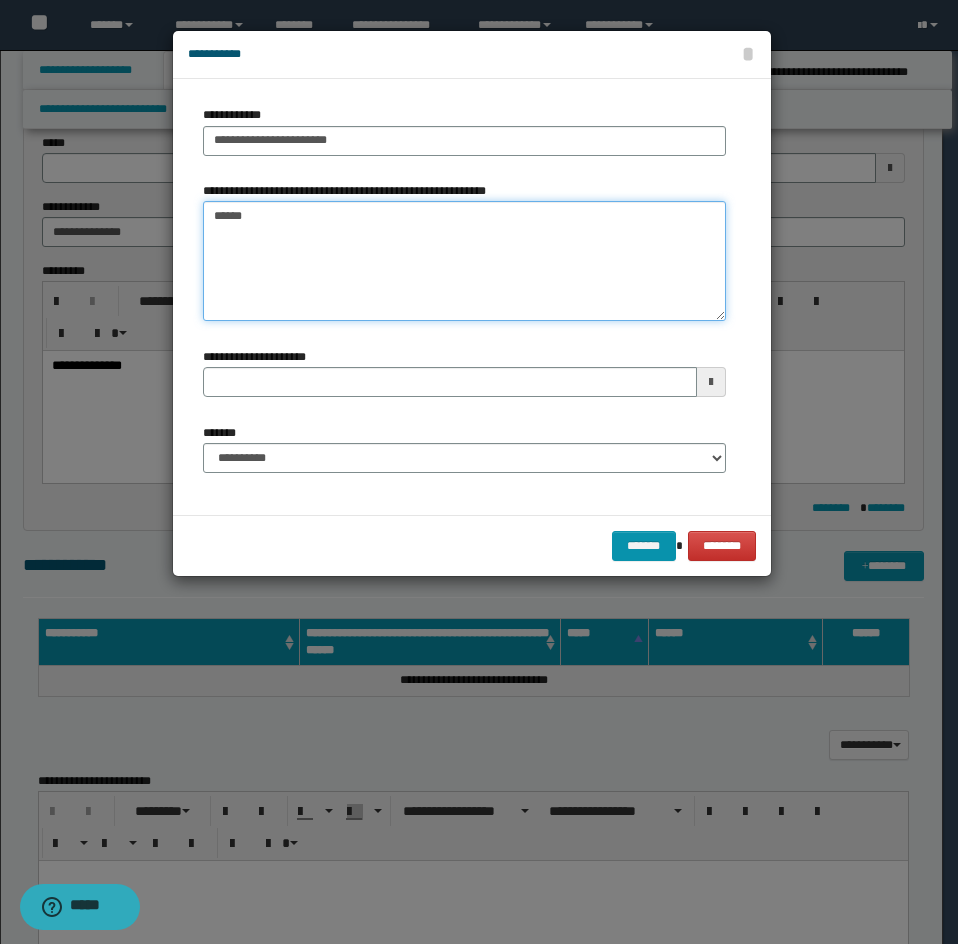 type on "*******" 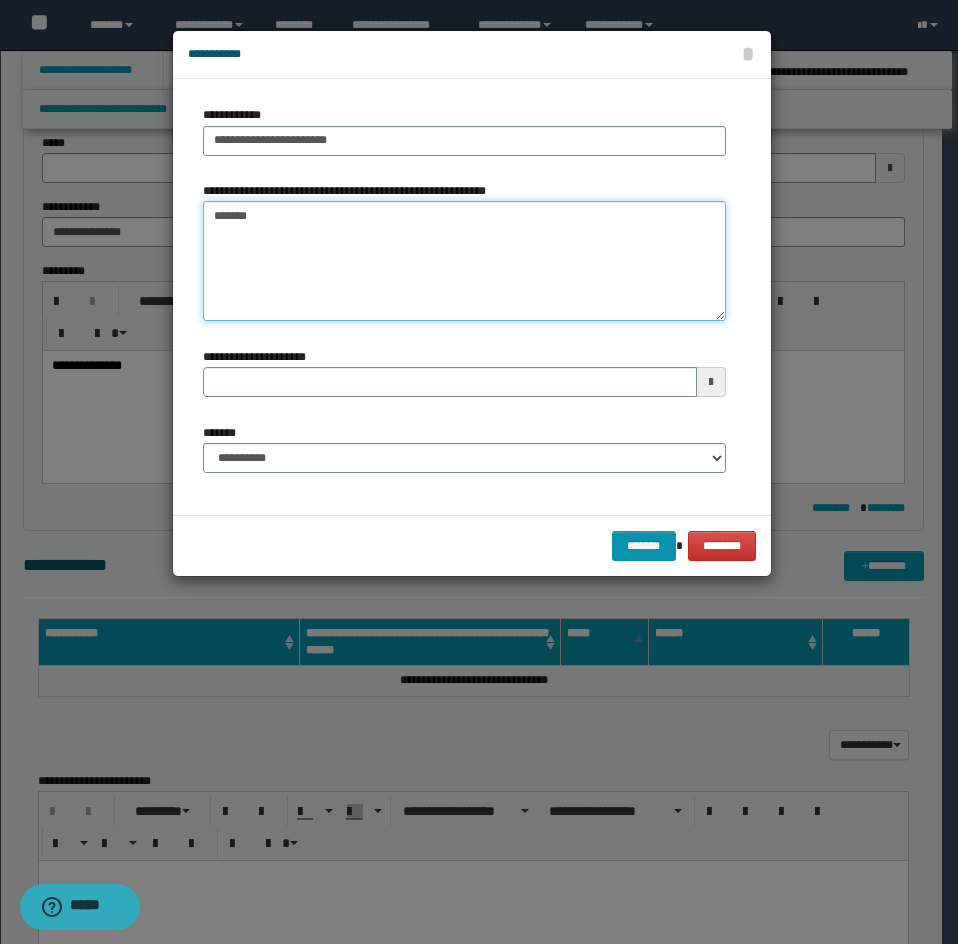 type 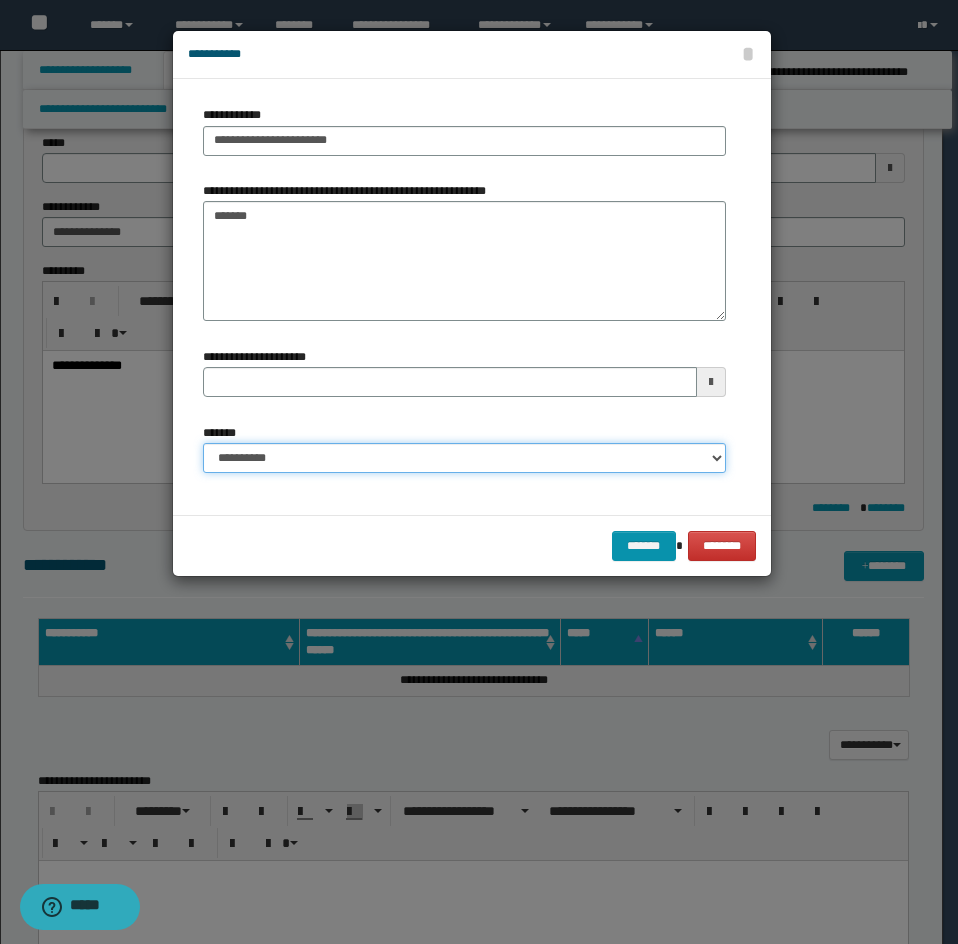 click on "**********" at bounding box center [464, 458] 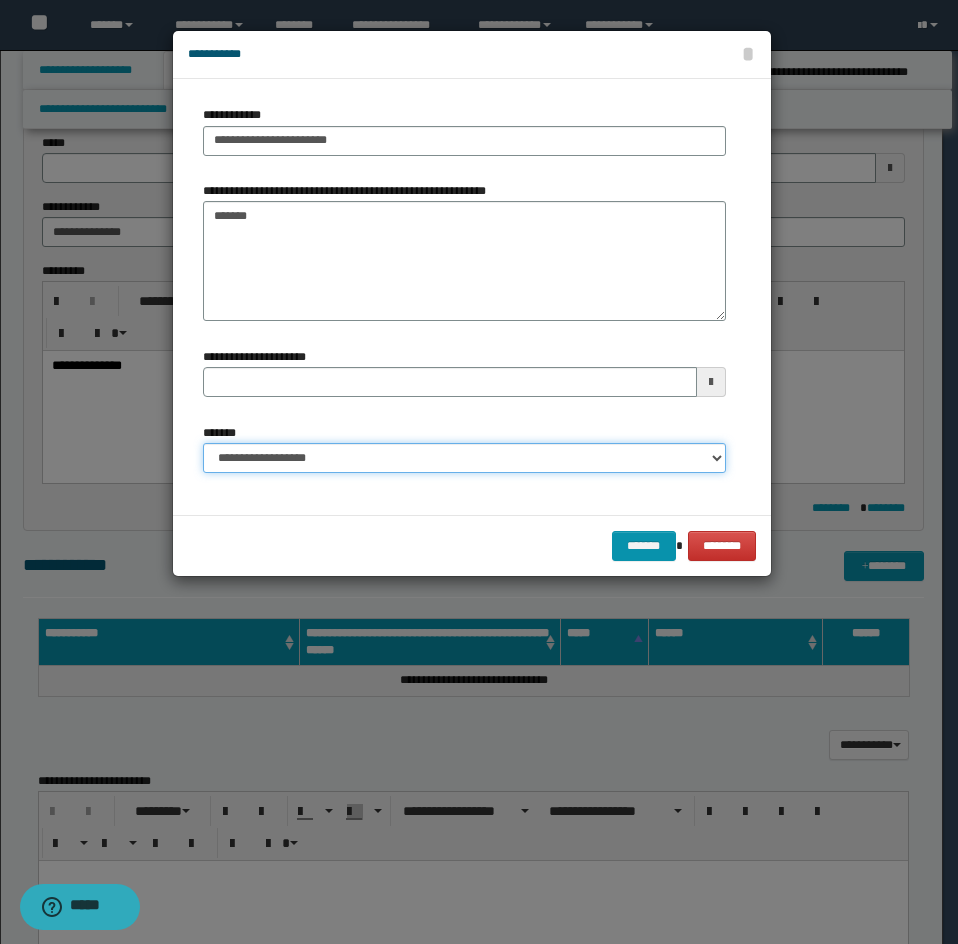 click on "**********" at bounding box center [464, 458] 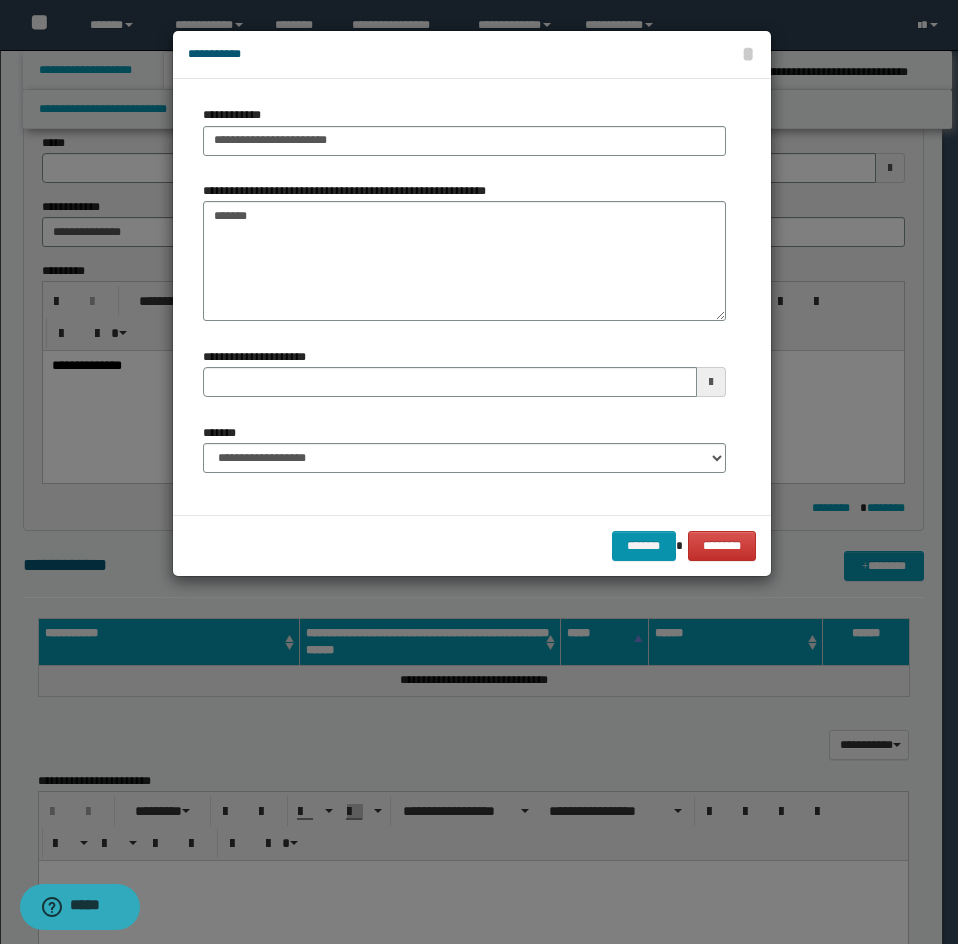 click on "*******
********" at bounding box center [472, 545] 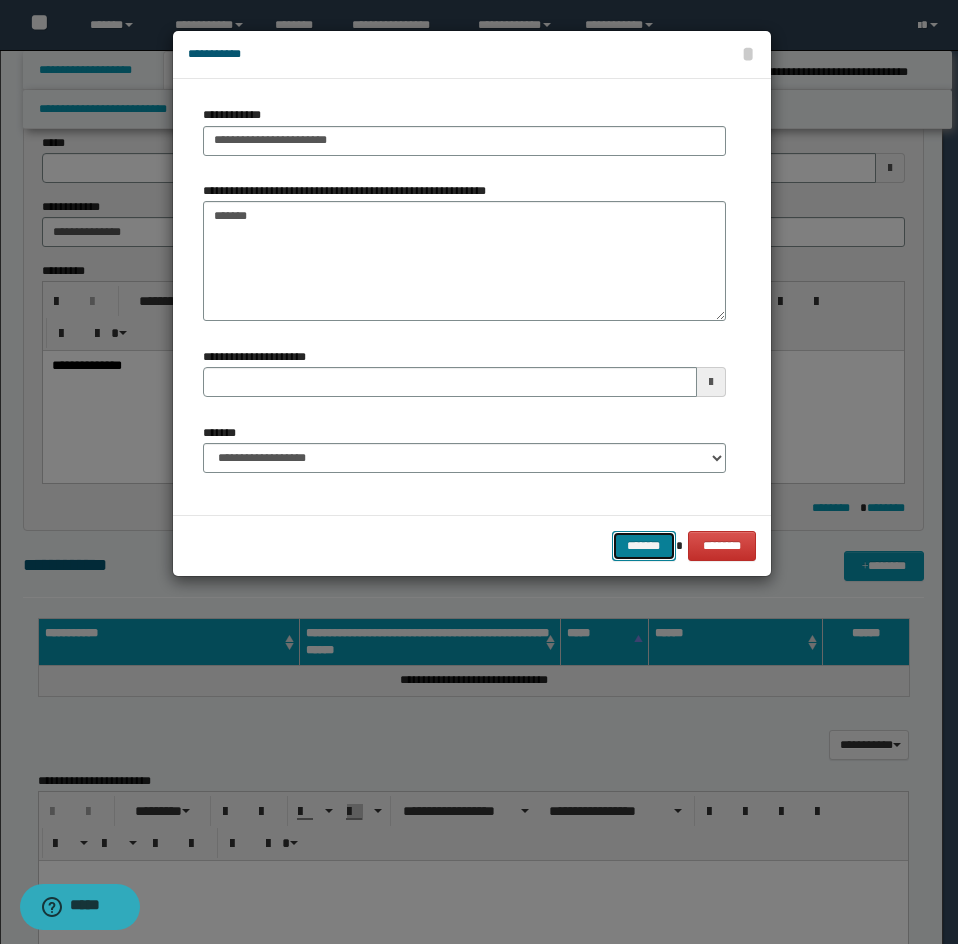 click on "*******" at bounding box center [644, 546] 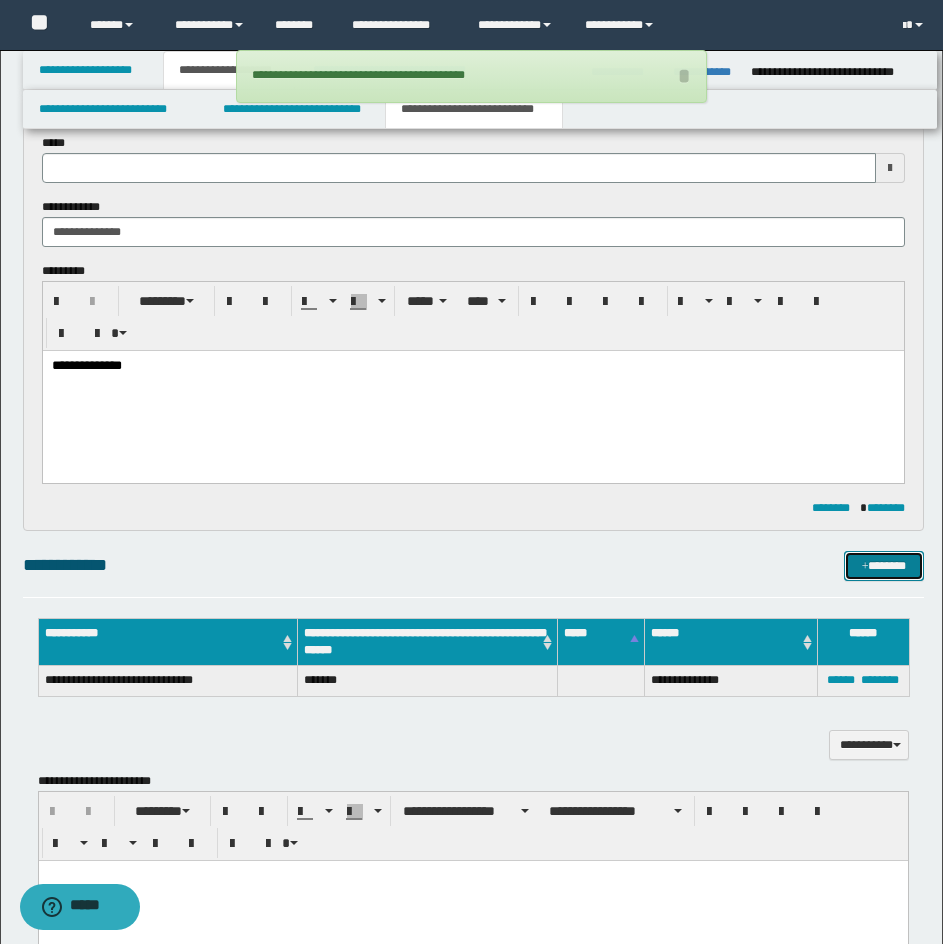 type 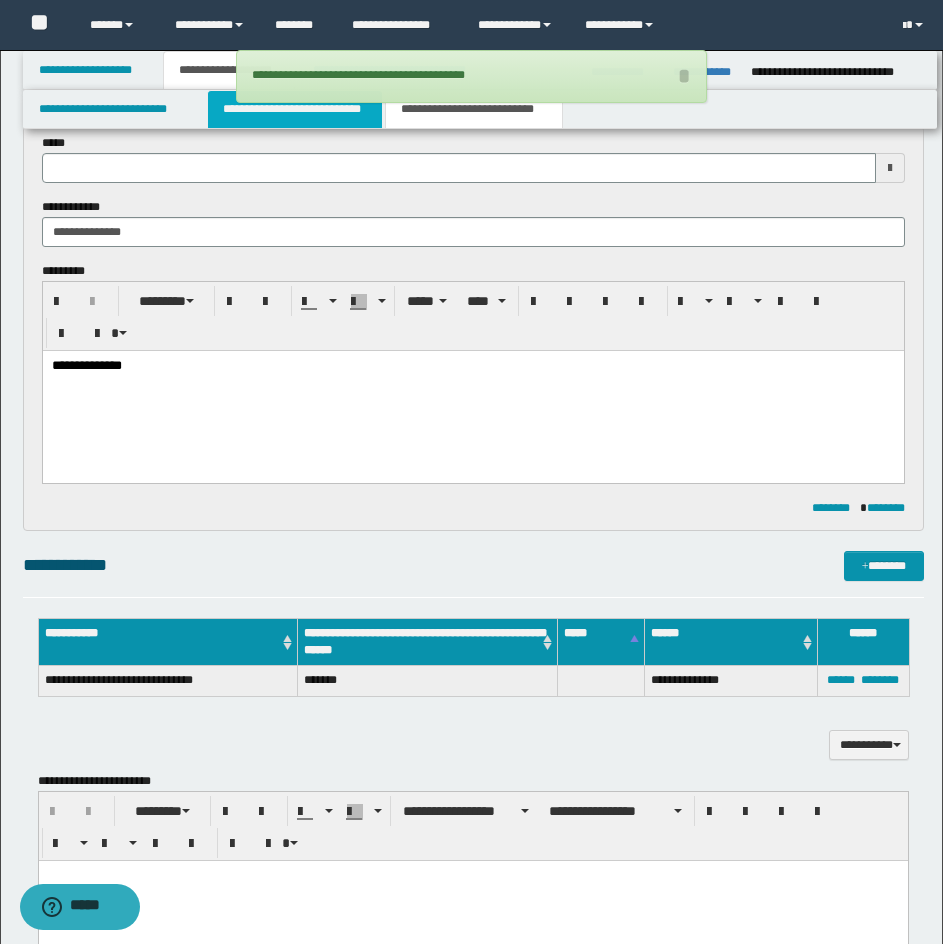click on "**********" at bounding box center [295, 109] 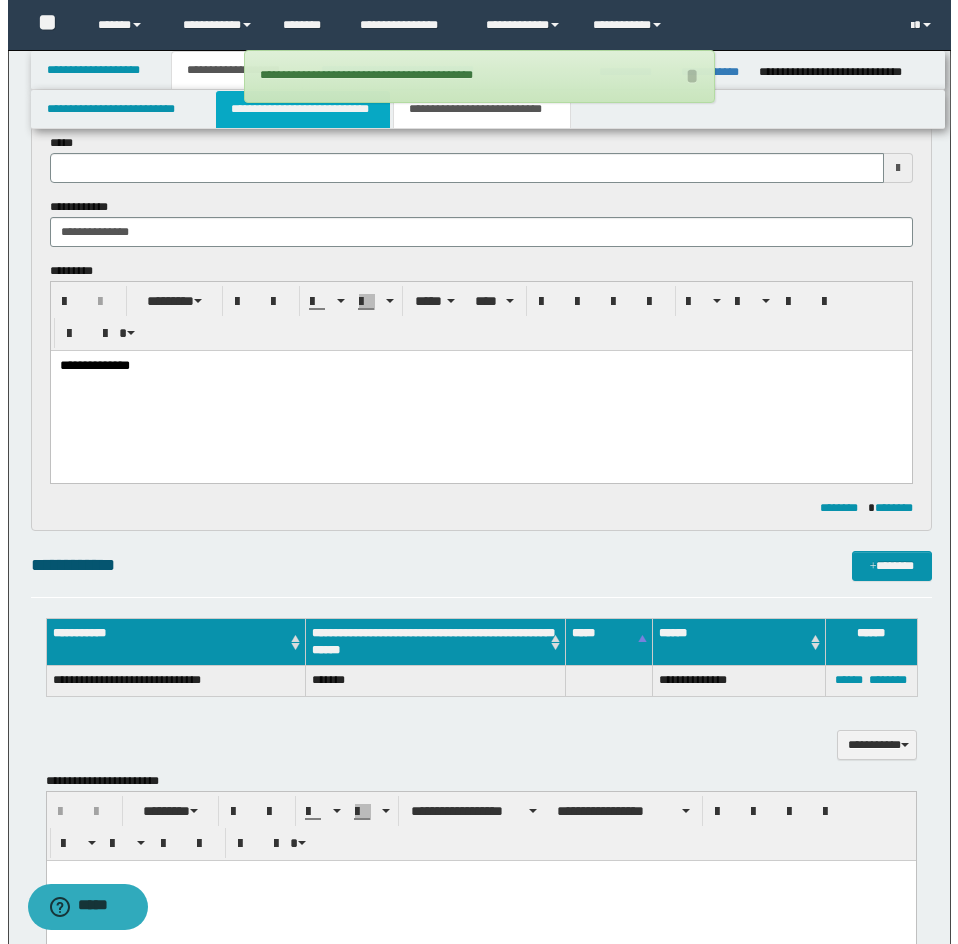 type 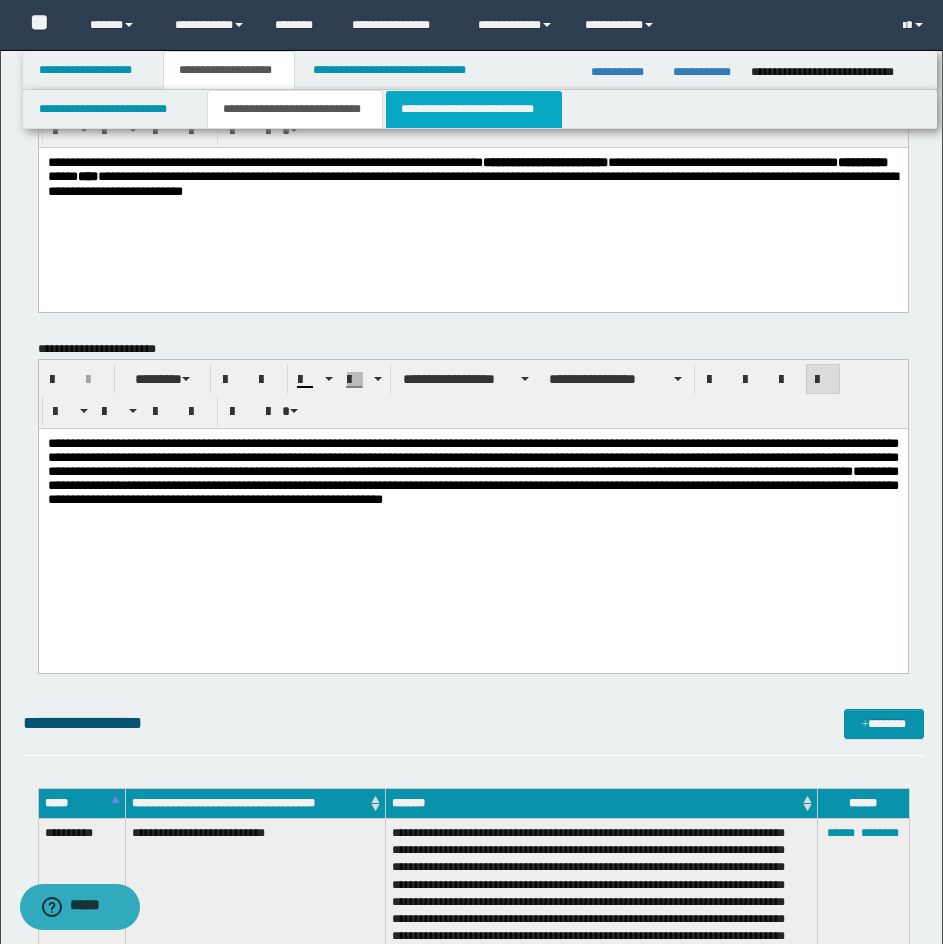 click on "**********" at bounding box center [474, 109] 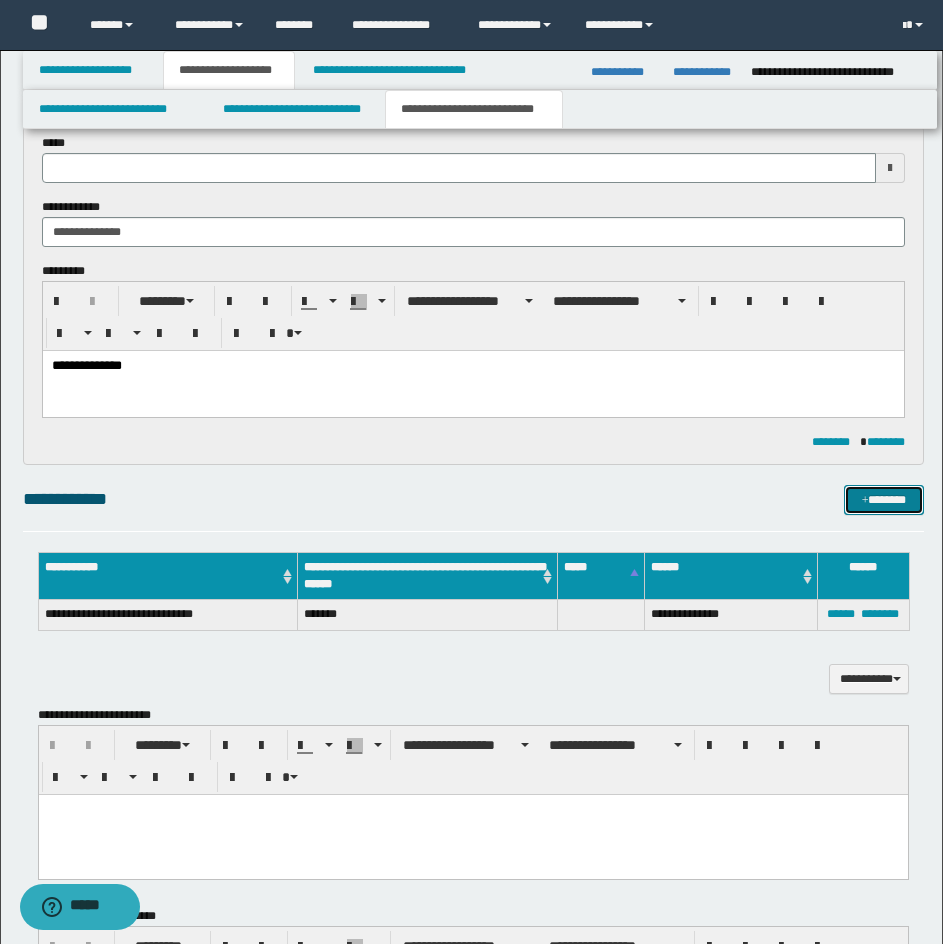 click at bounding box center (865, 501) 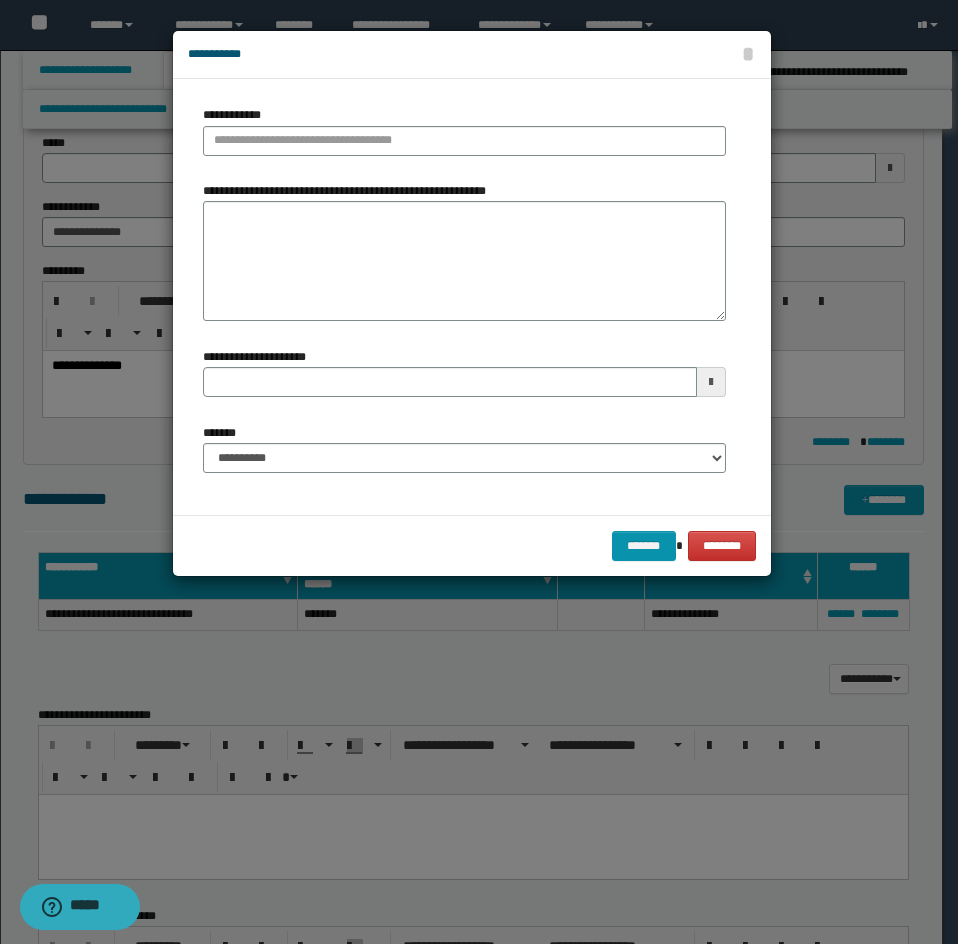 type 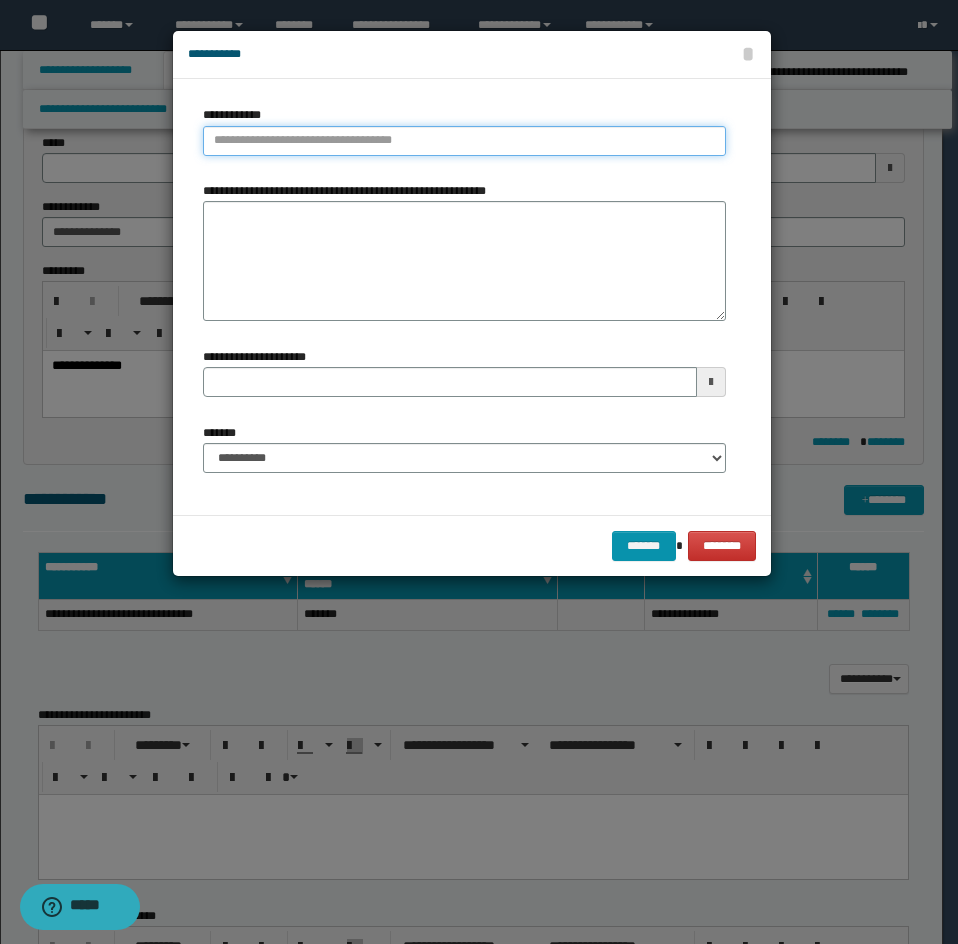 type on "**********" 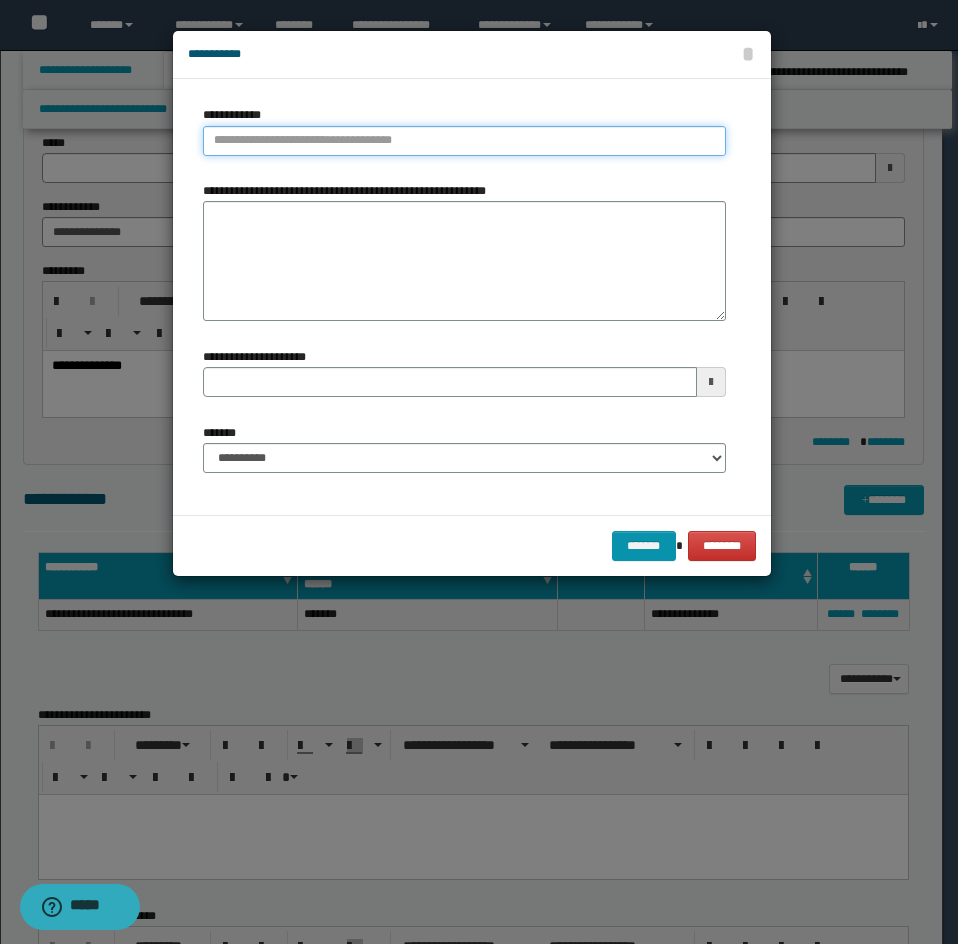 click on "**********" at bounding box center [464, 141] 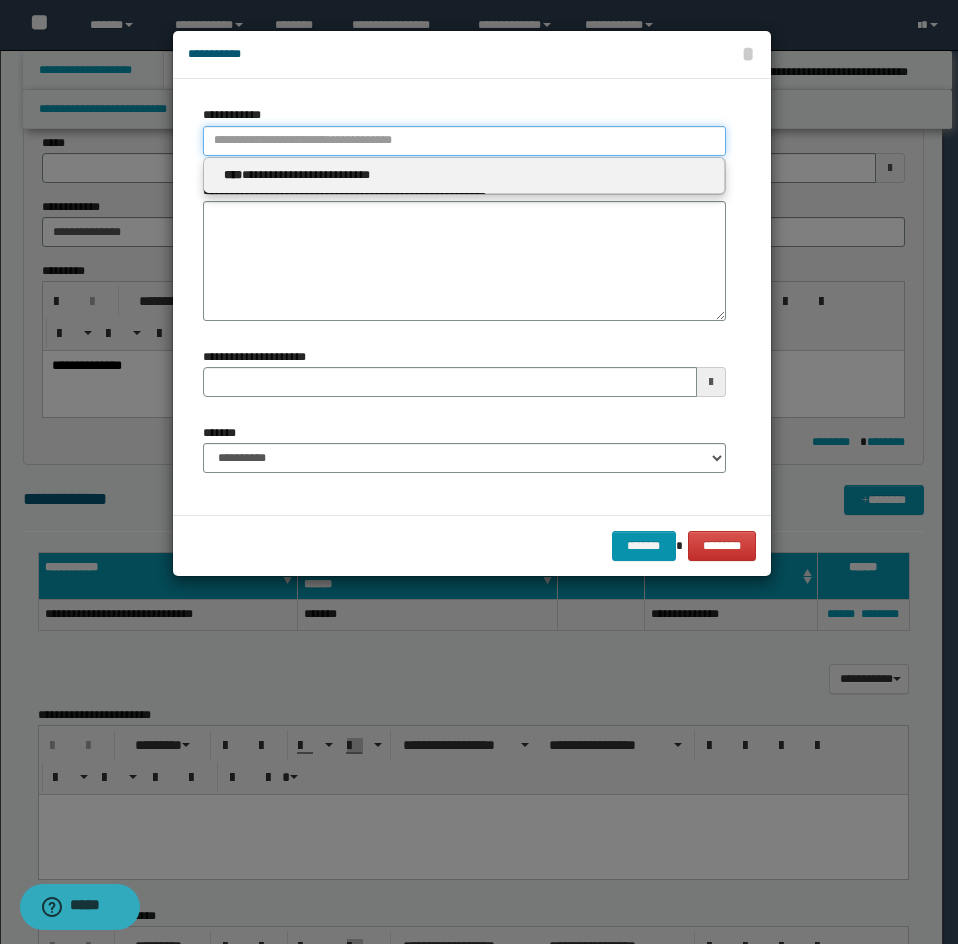type 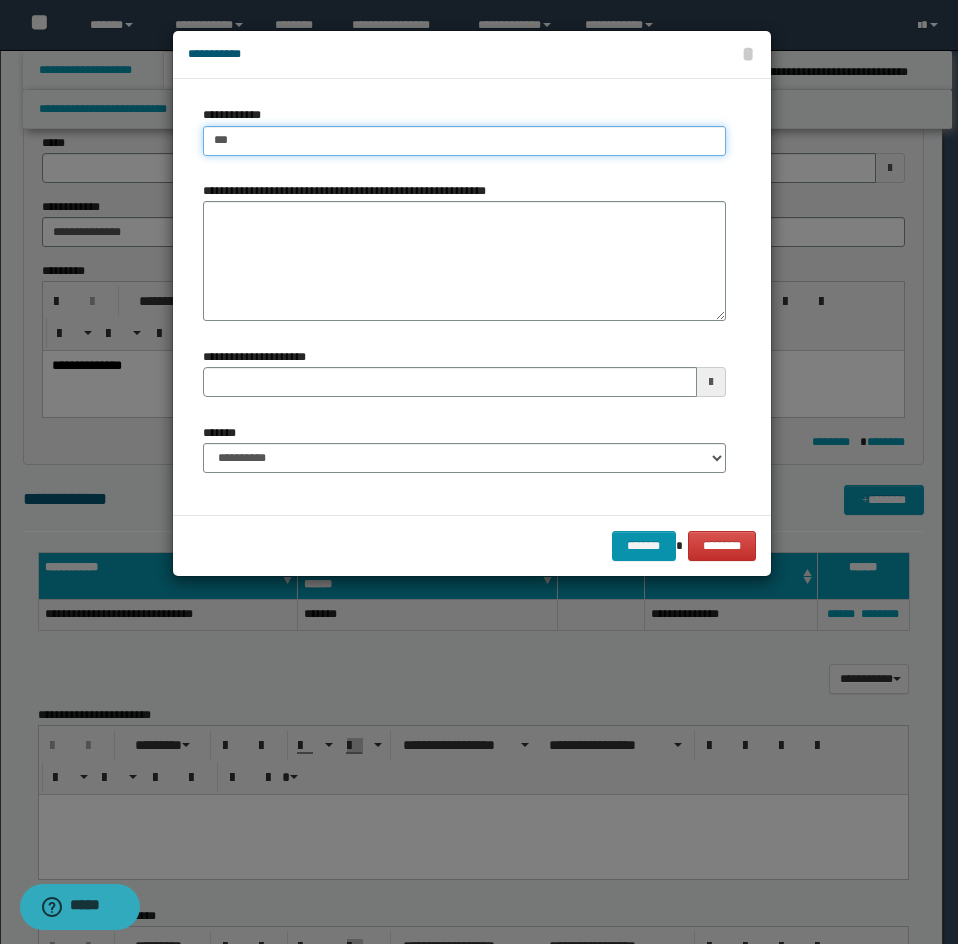 type on "****" 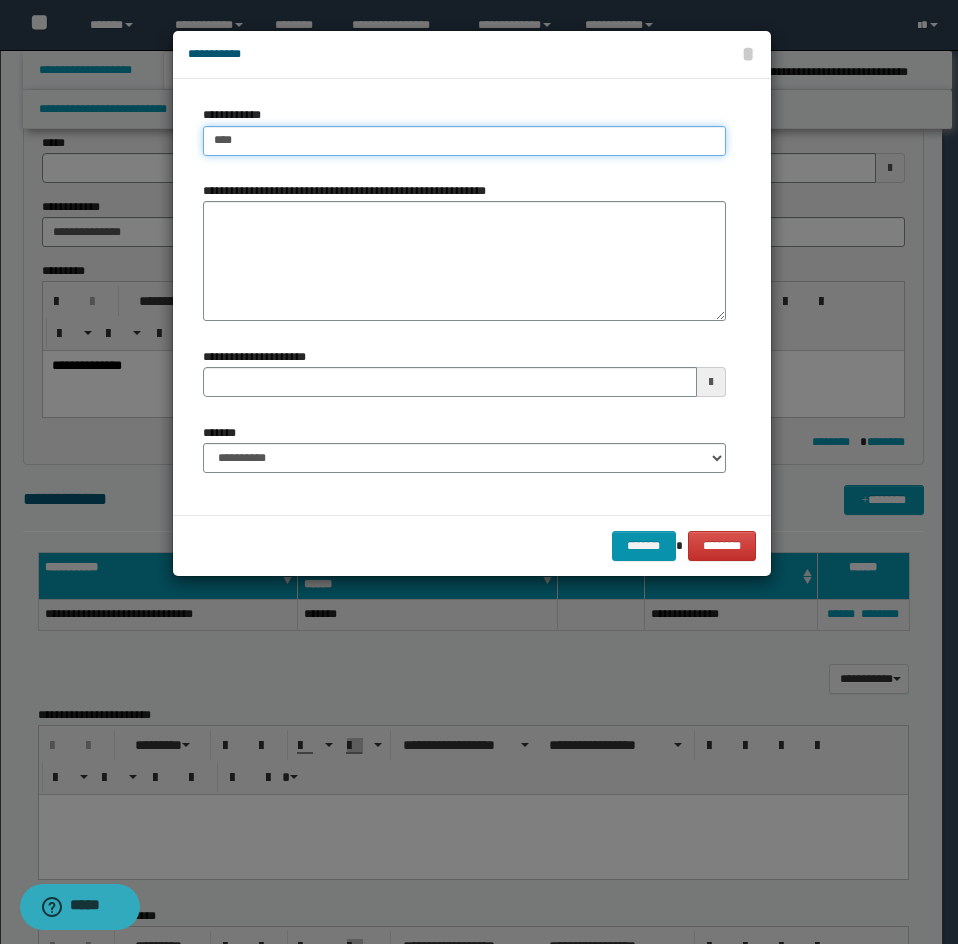 type on "****" 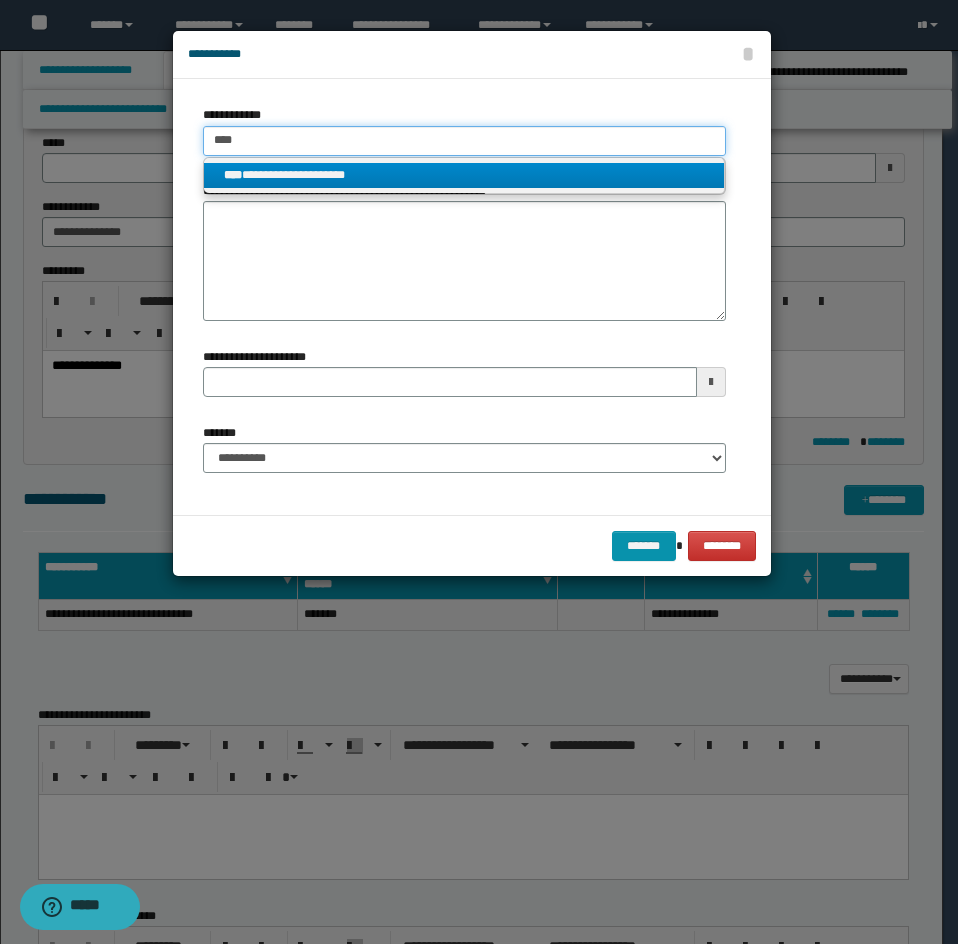type on "****" 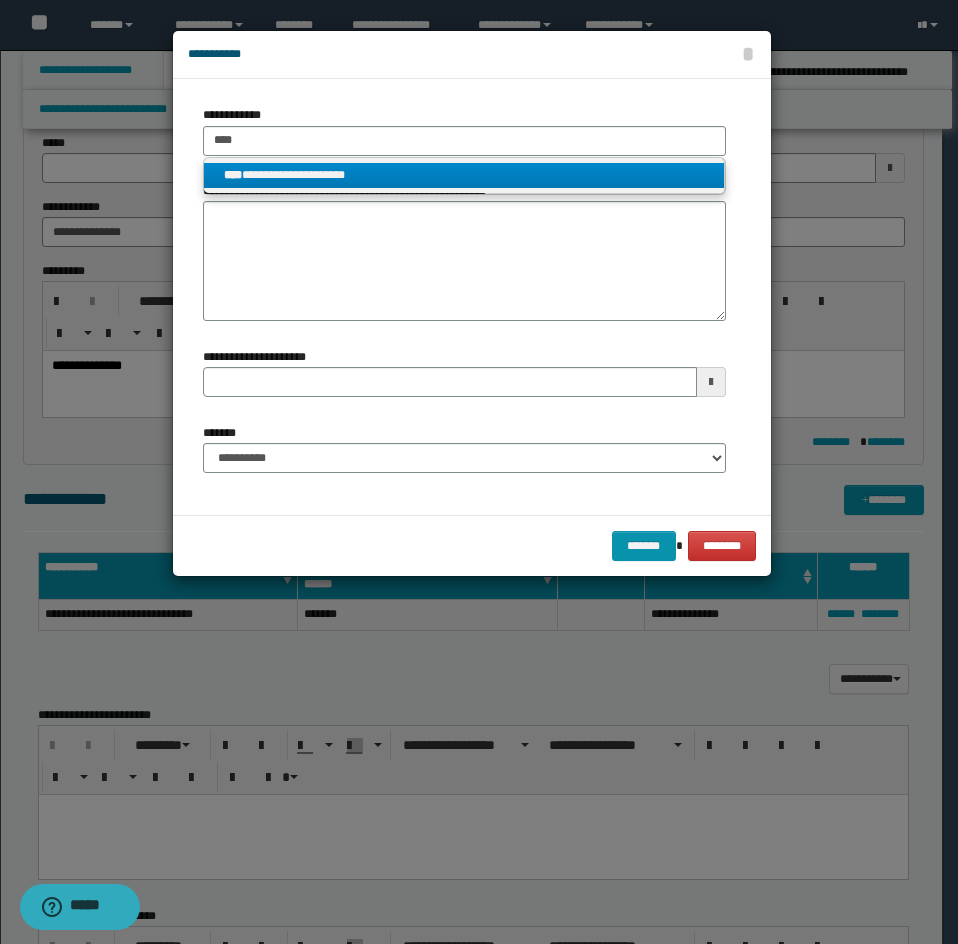 click on "**********" at bounding box center [464, 175] 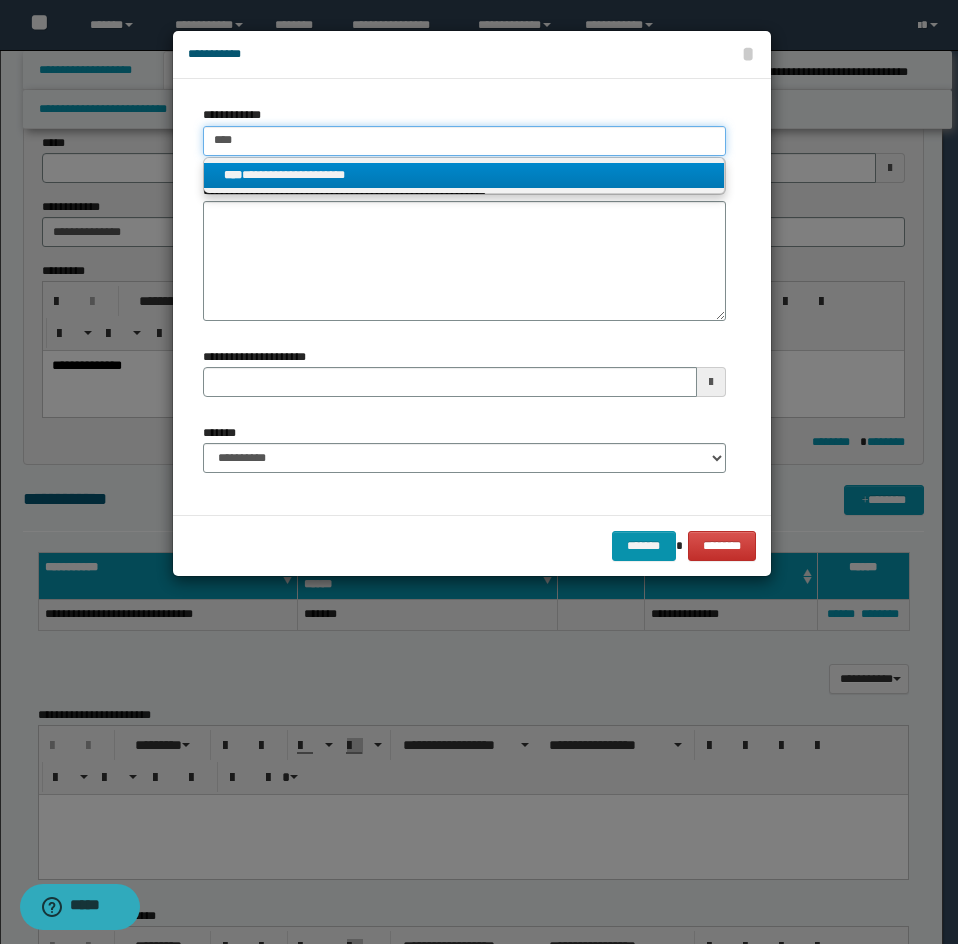 type 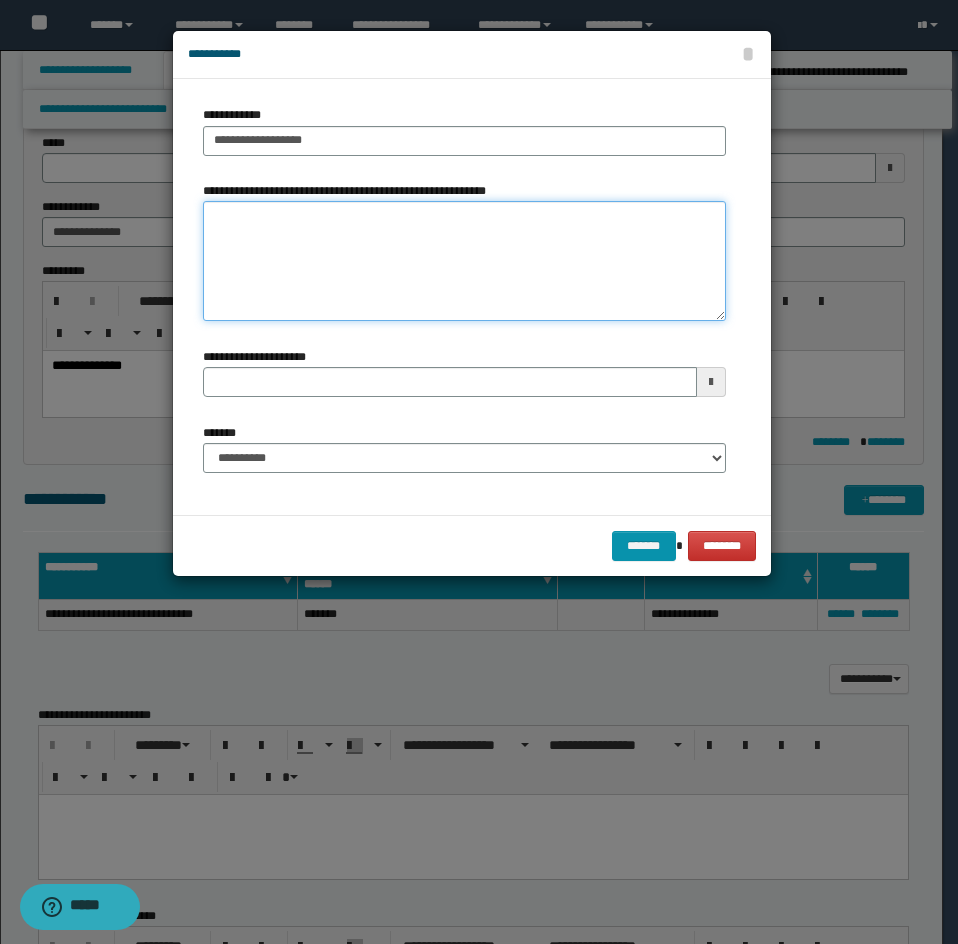 click on "**********" at bounding box center (464, 261) 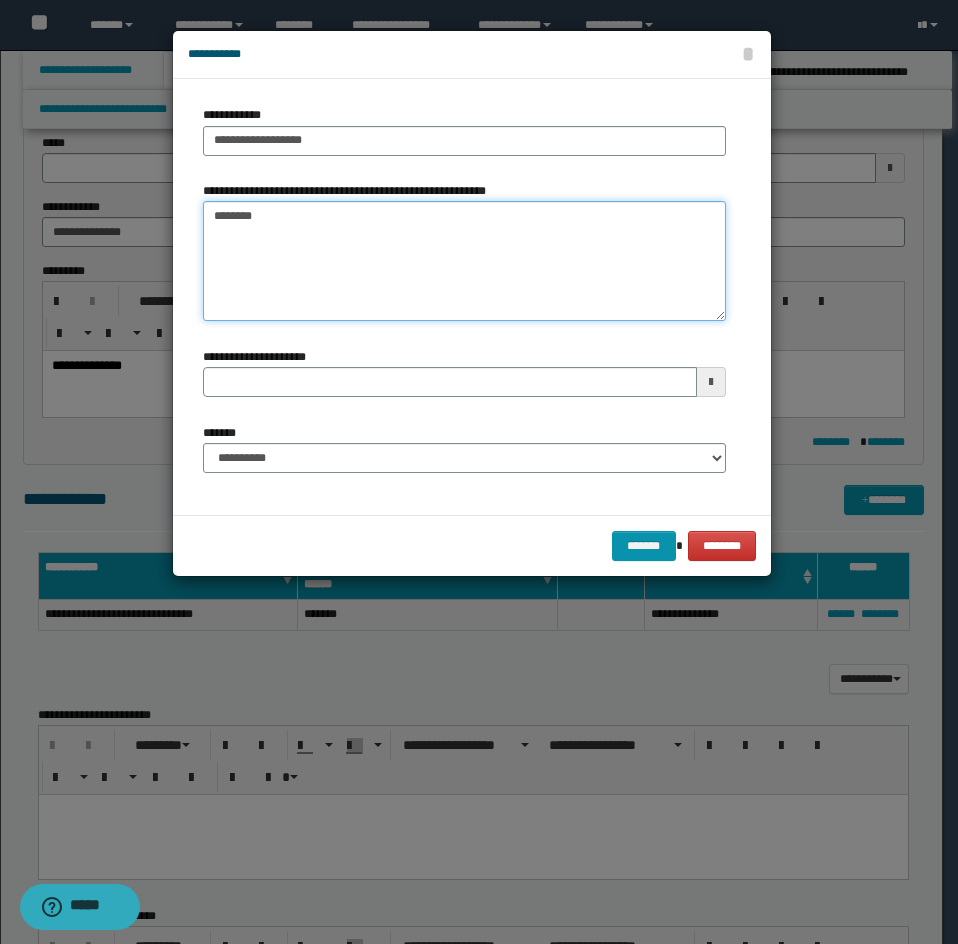 type on "*********" 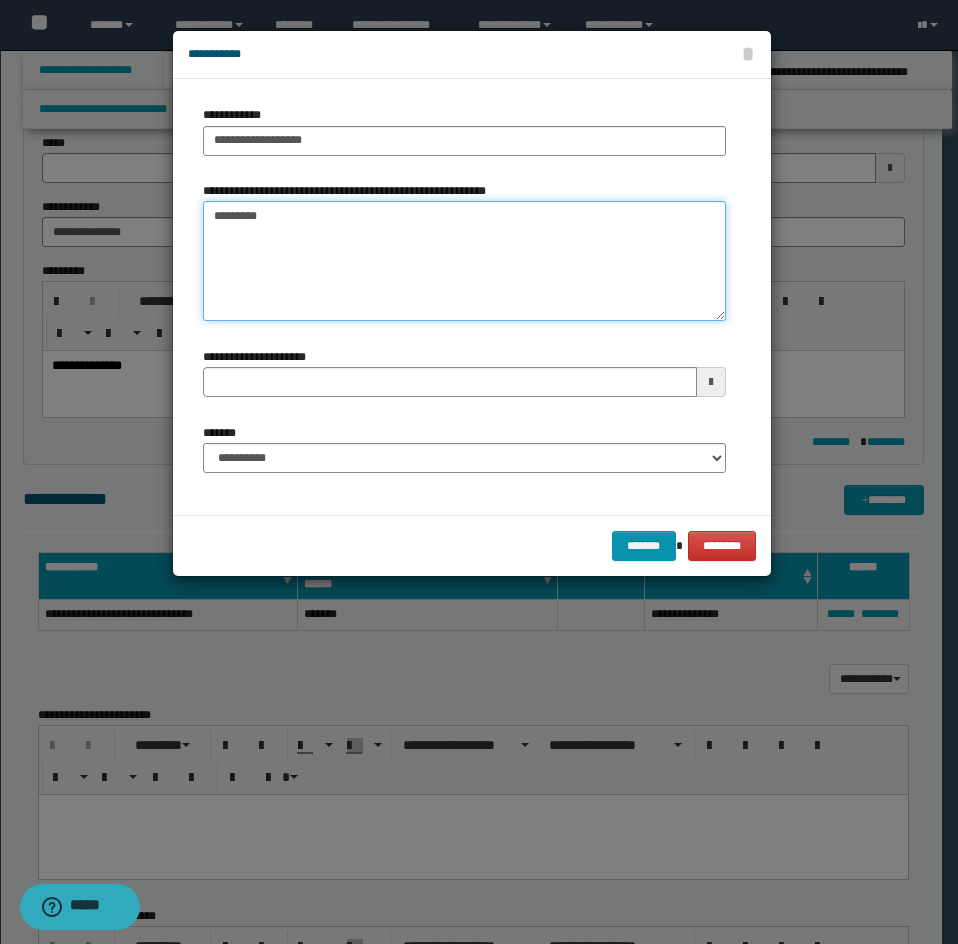 type 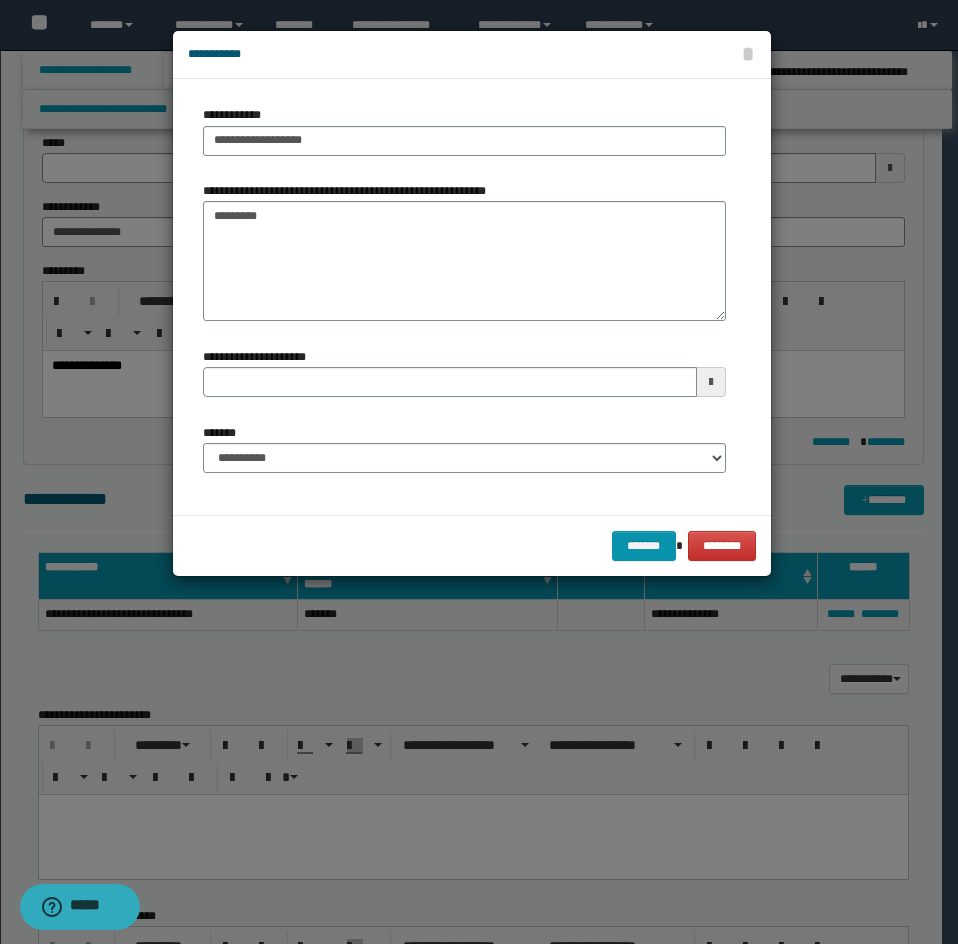 click on "**********" at bounding box center [464, 448] 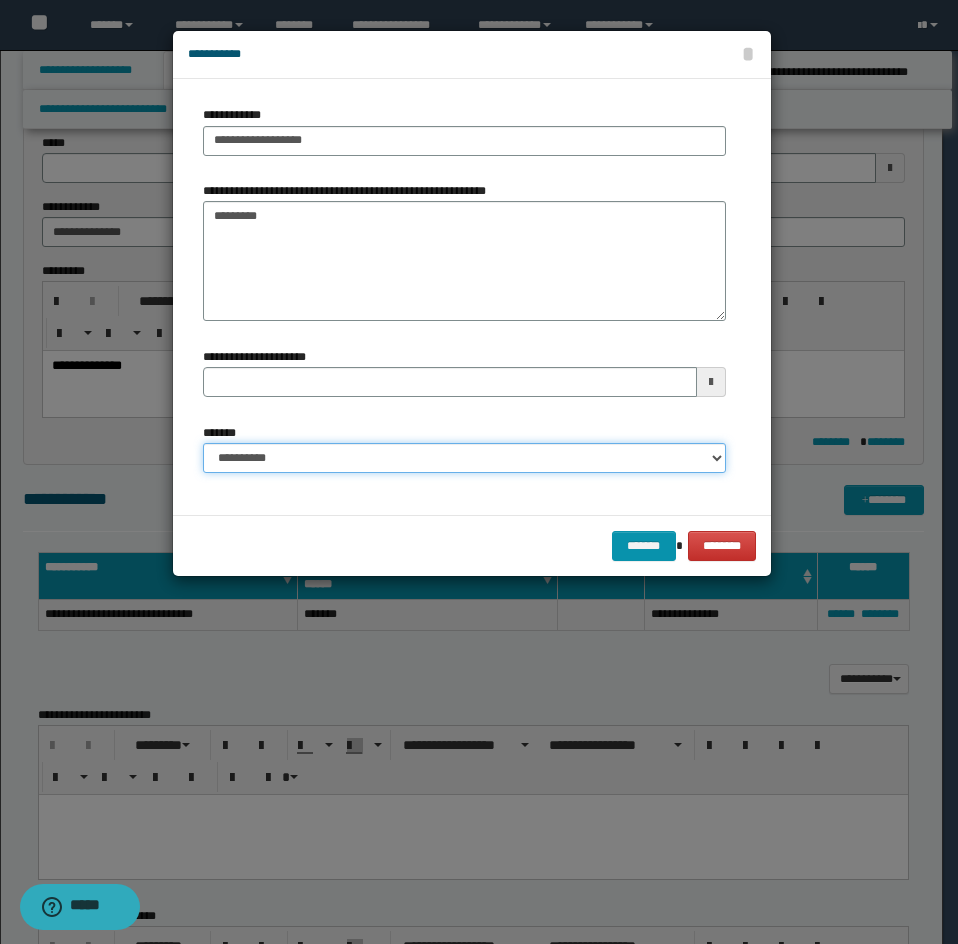 click on "**********" at bounding box center [464, 458] 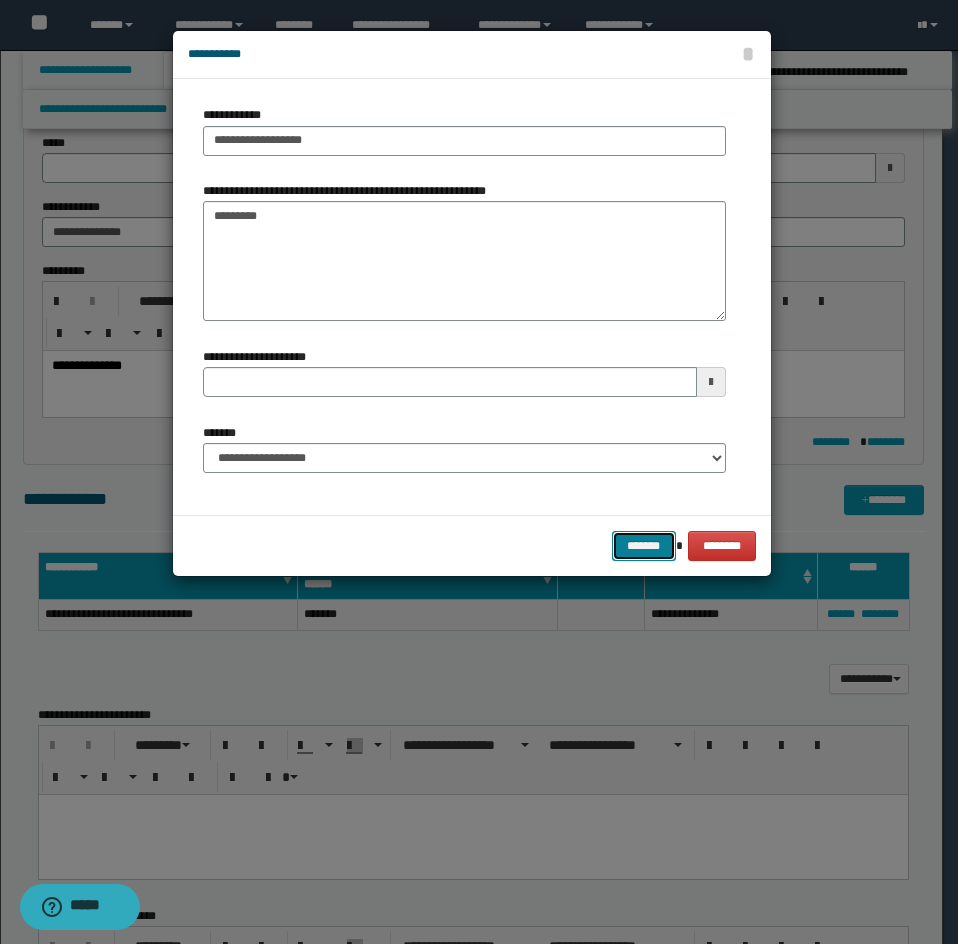 click on "*******" at bounding box center [644, 546] 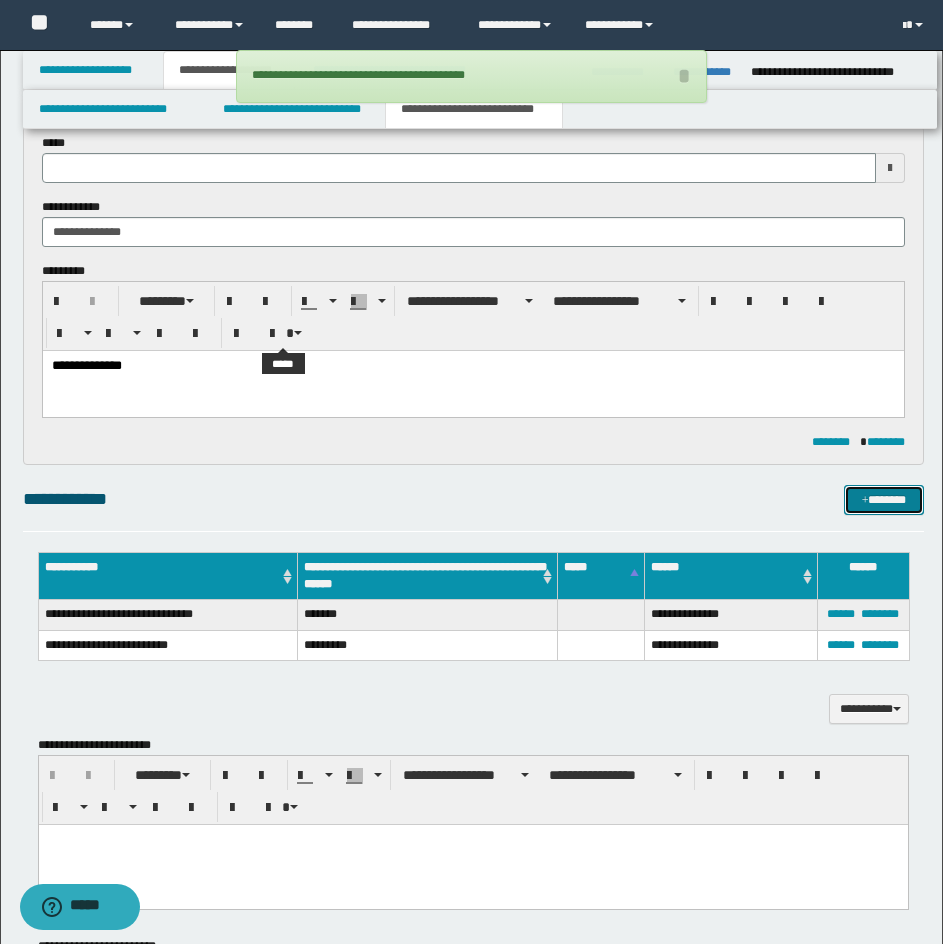 type 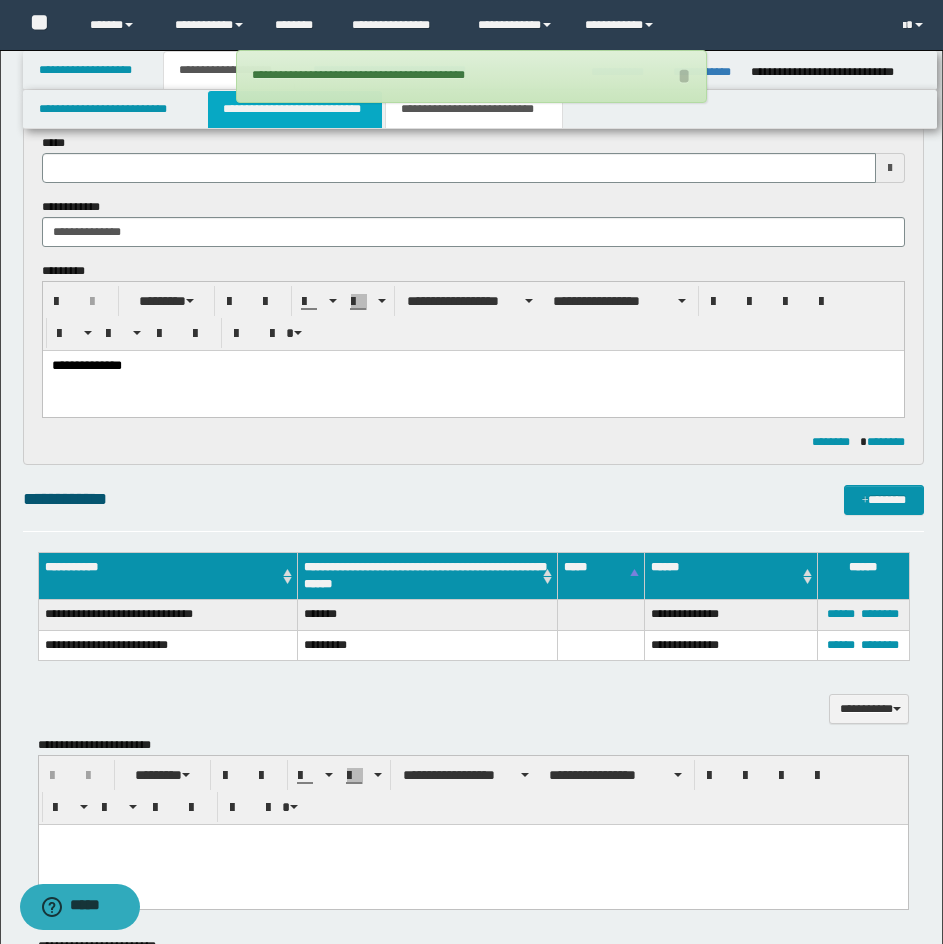 click on "**********" at bounding box center (295, 109) 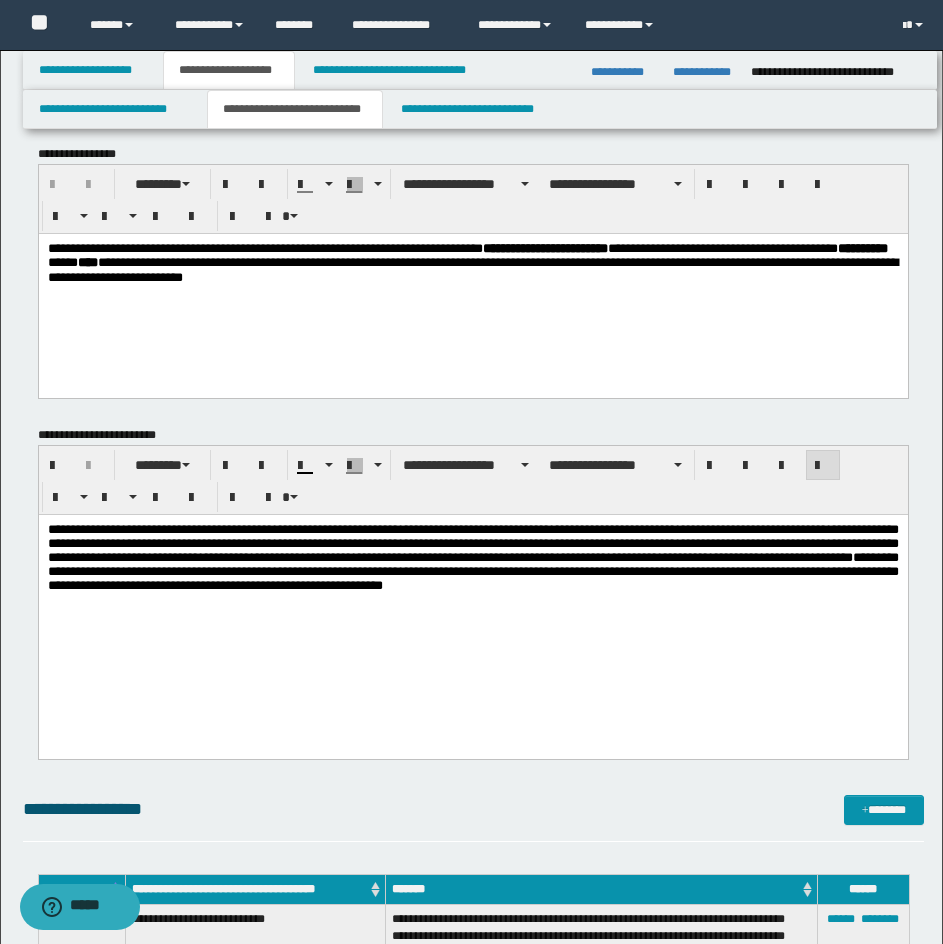 scroll, scrollTop: 0, scrollLeft: 0, axis: both 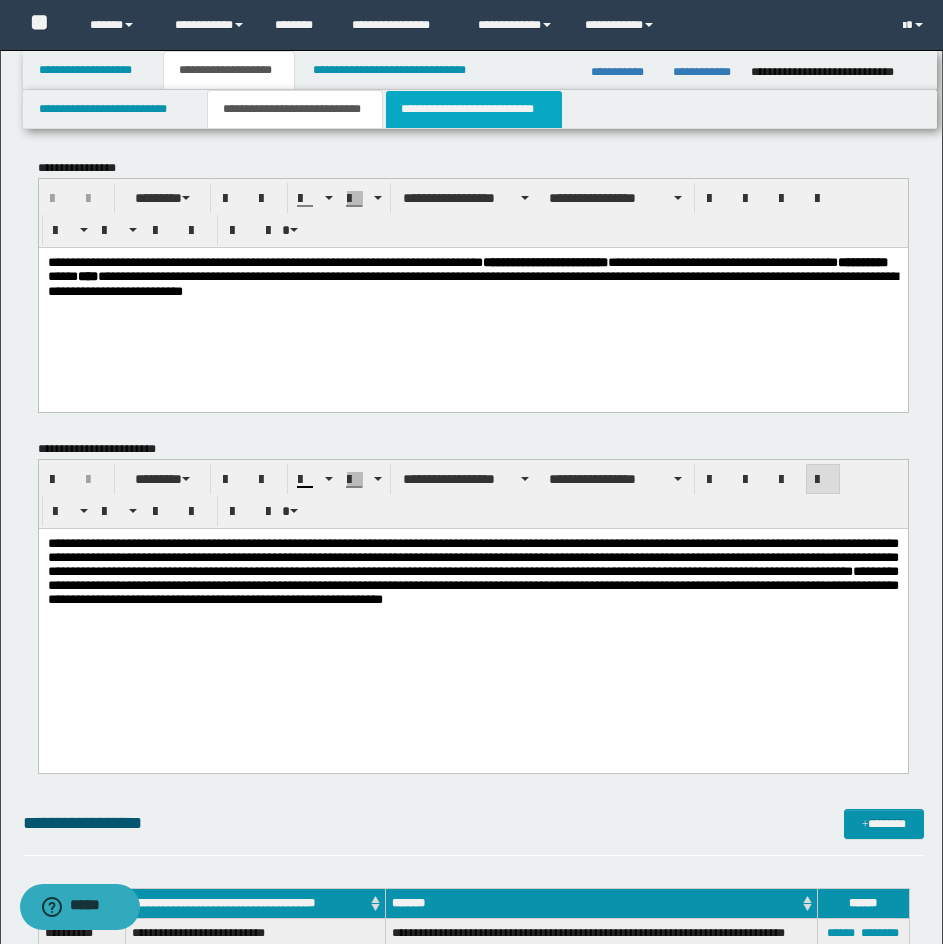 click on "**********" at bounding box center (474, 109) 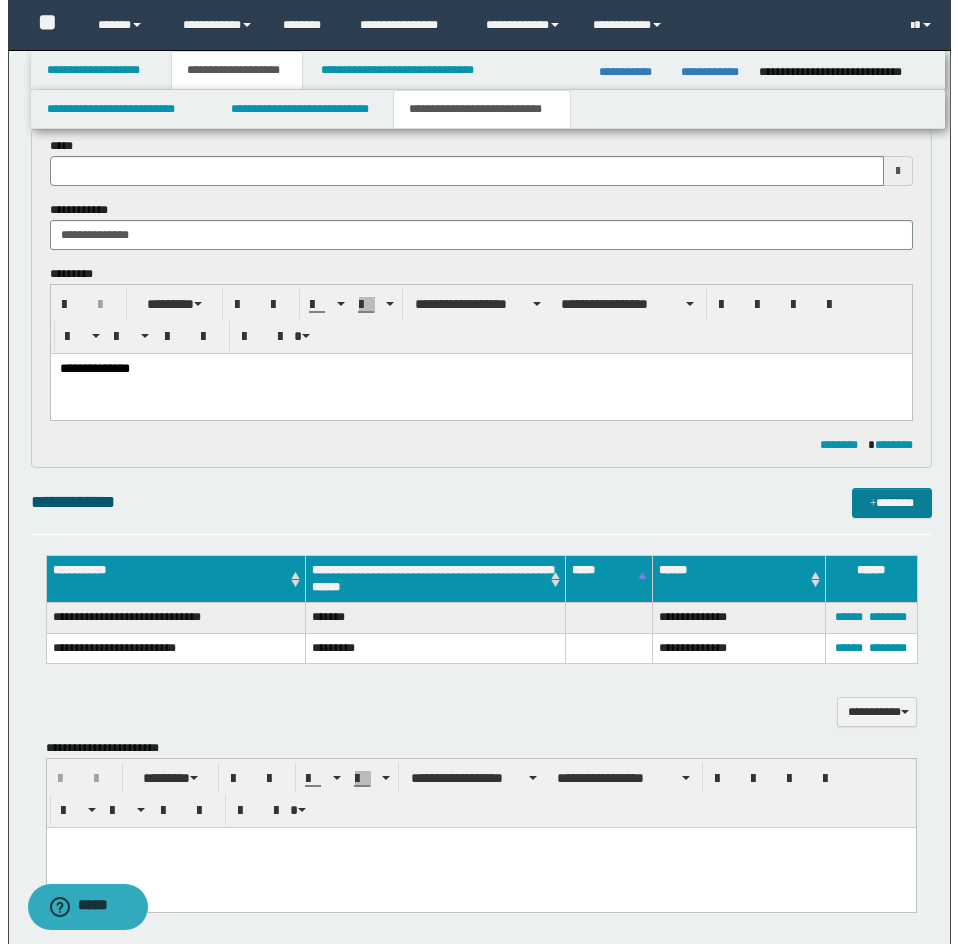 scroll, scrollTop: 100, scrollLeft: 0, axis: vertical 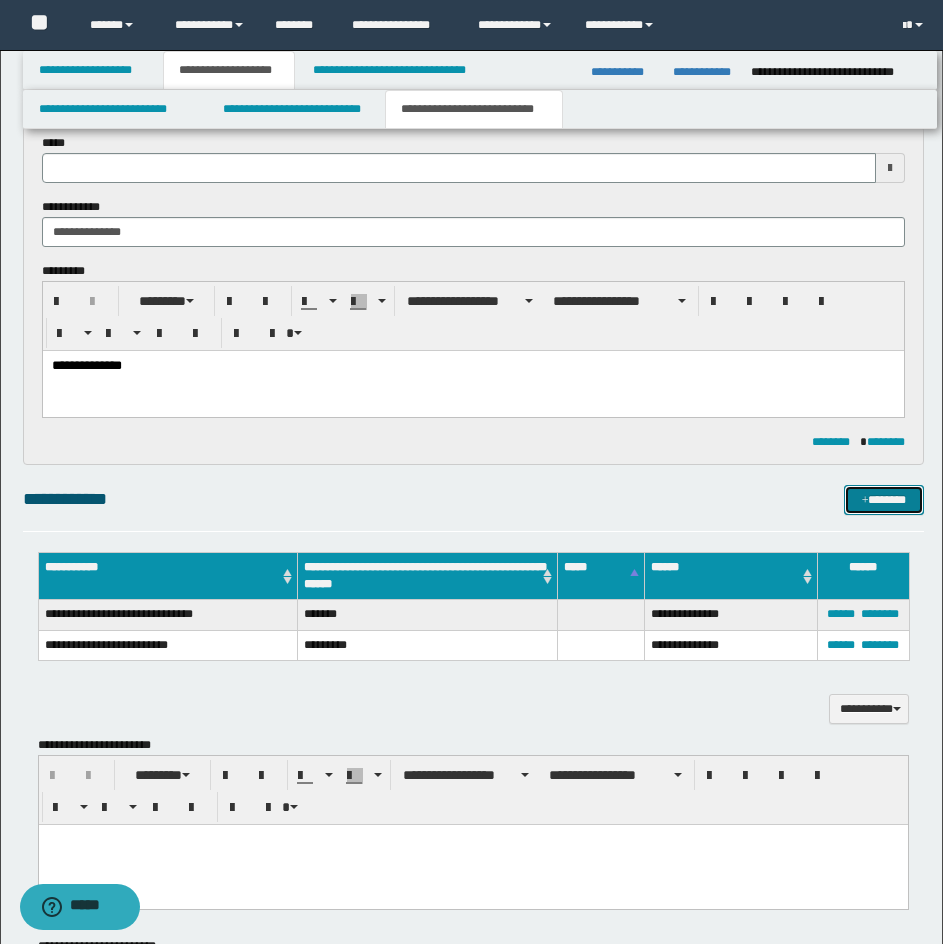 click at bounding box center (865, 501) 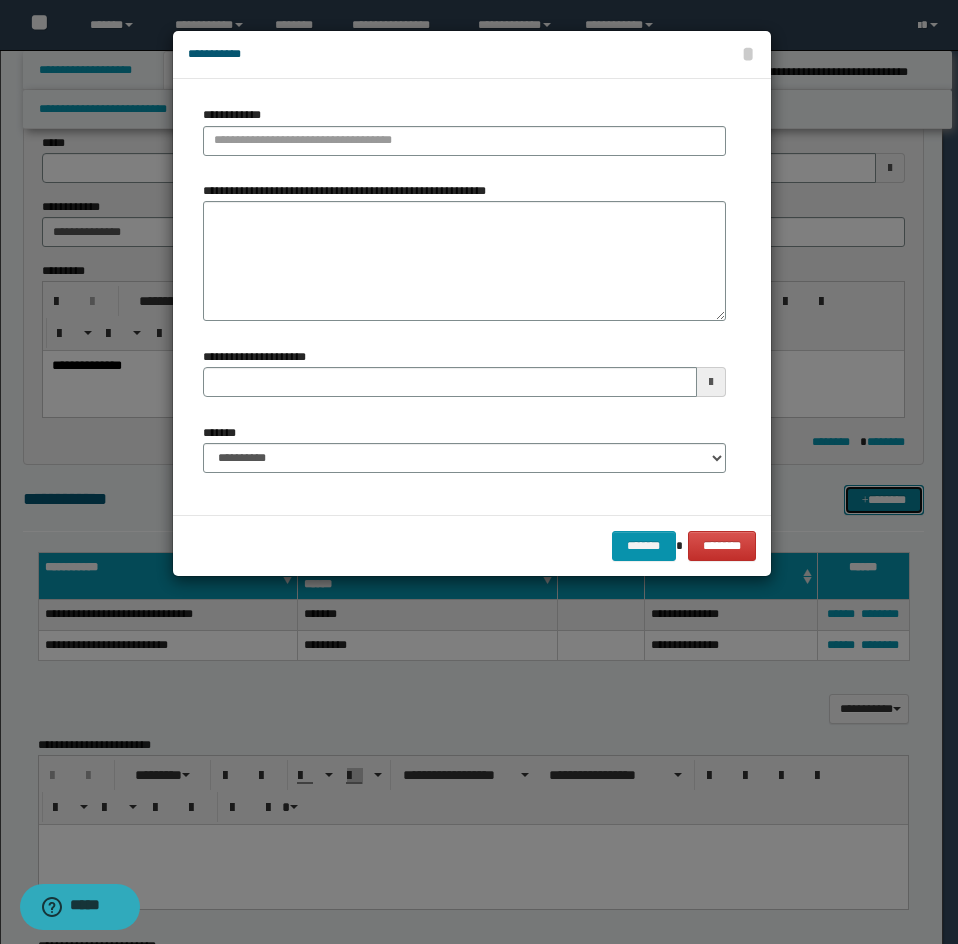 type 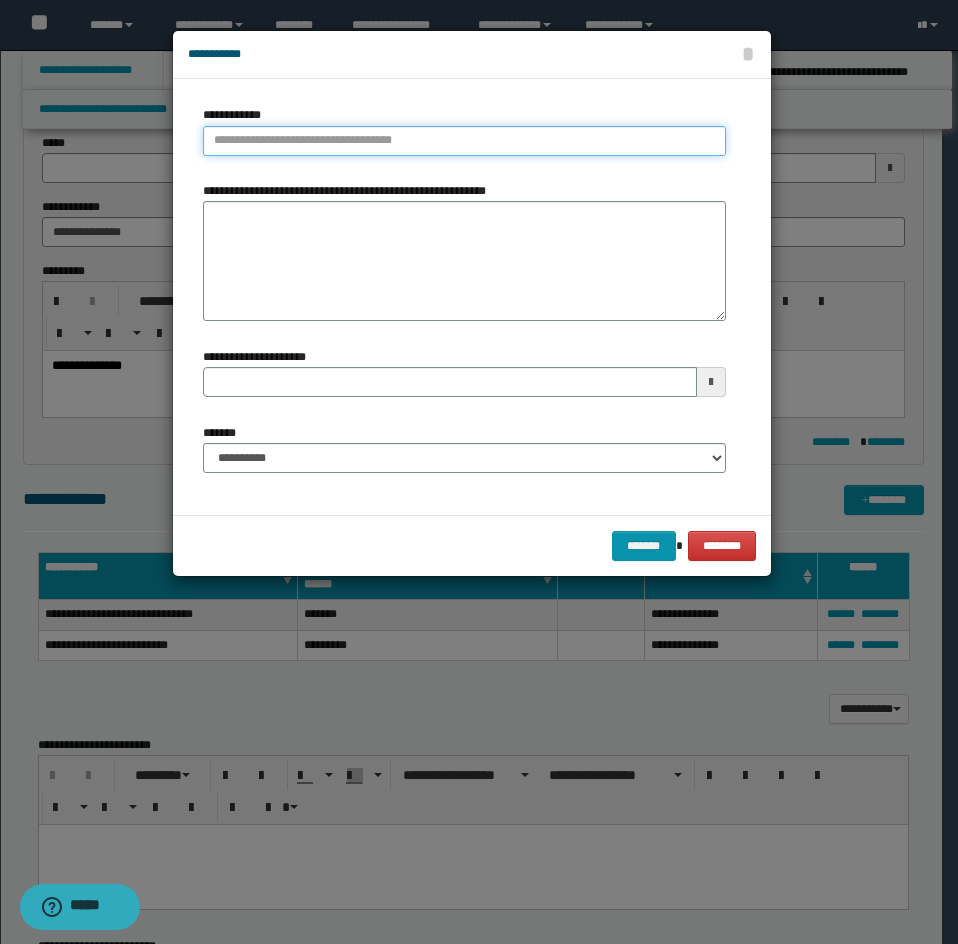type on "**********" 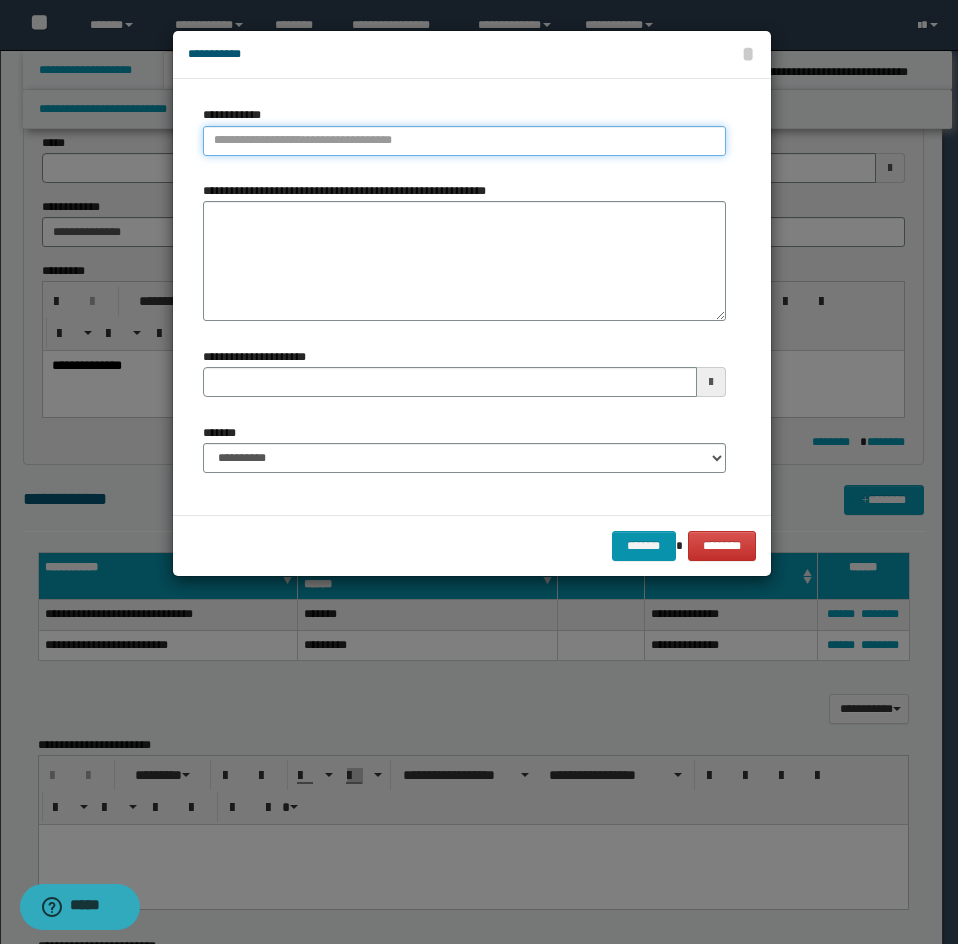click on "**********" at bounding box center (464, 141) 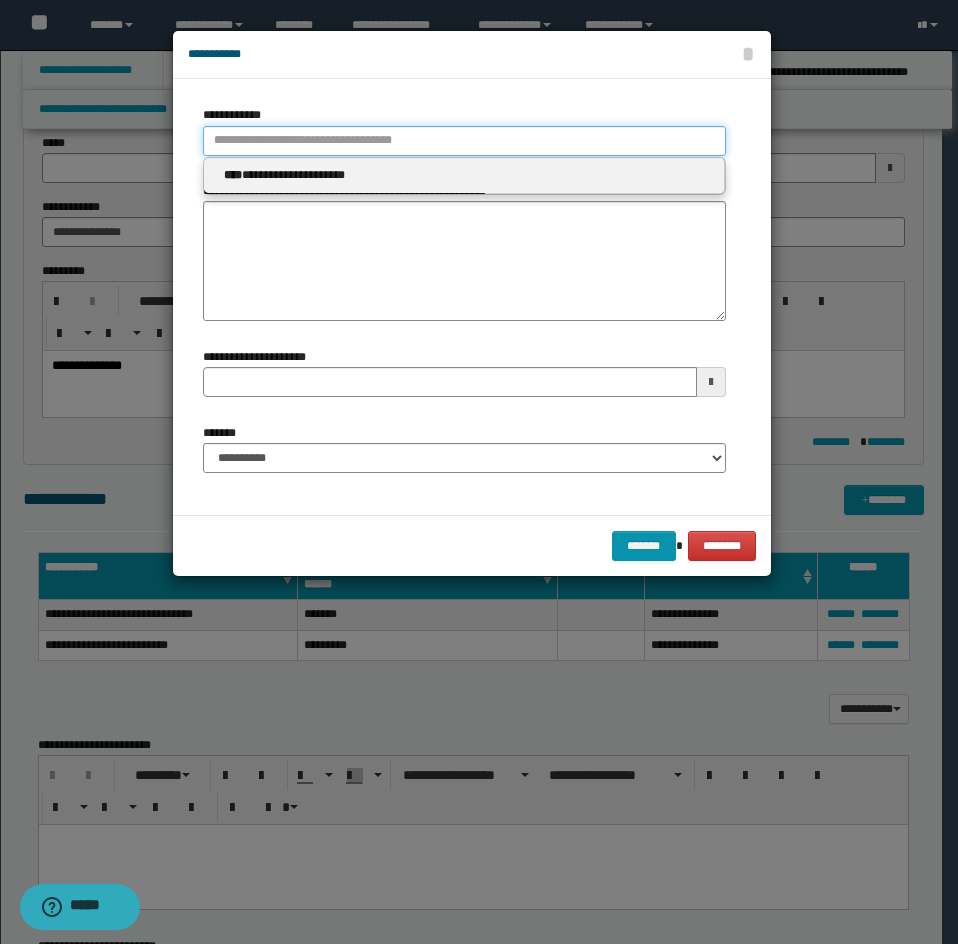 type on "*" 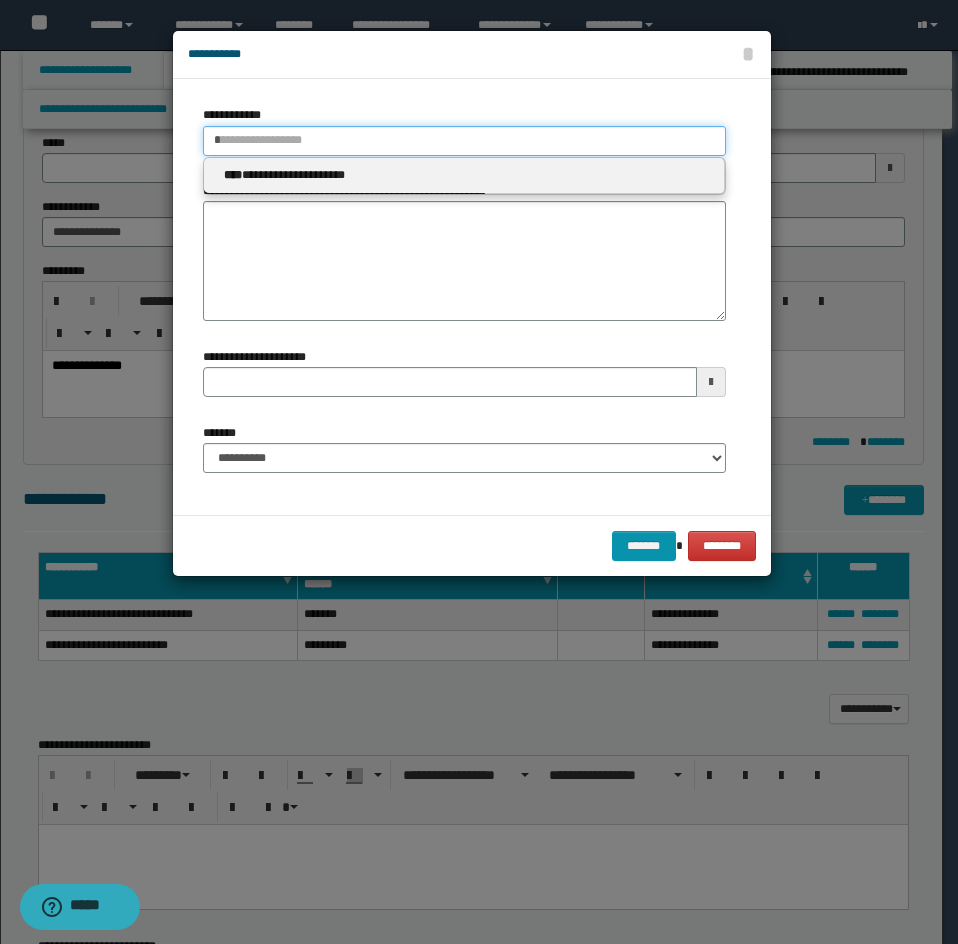 type 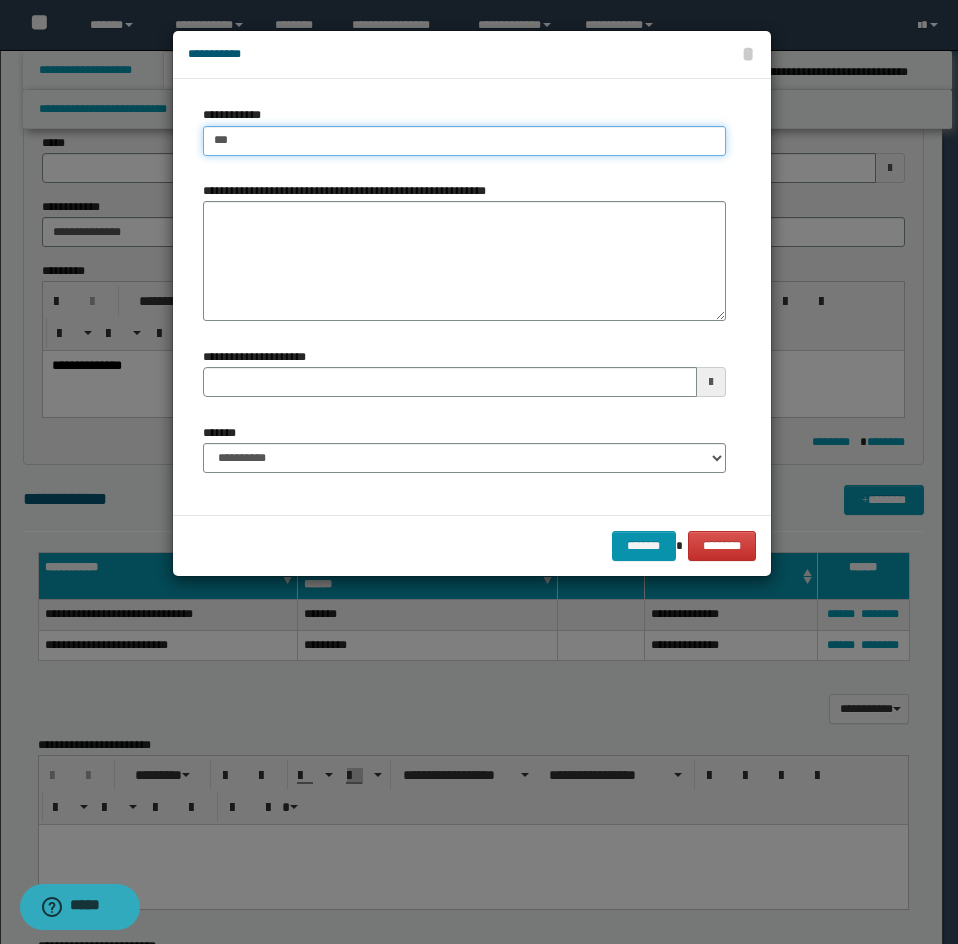 type on "****" 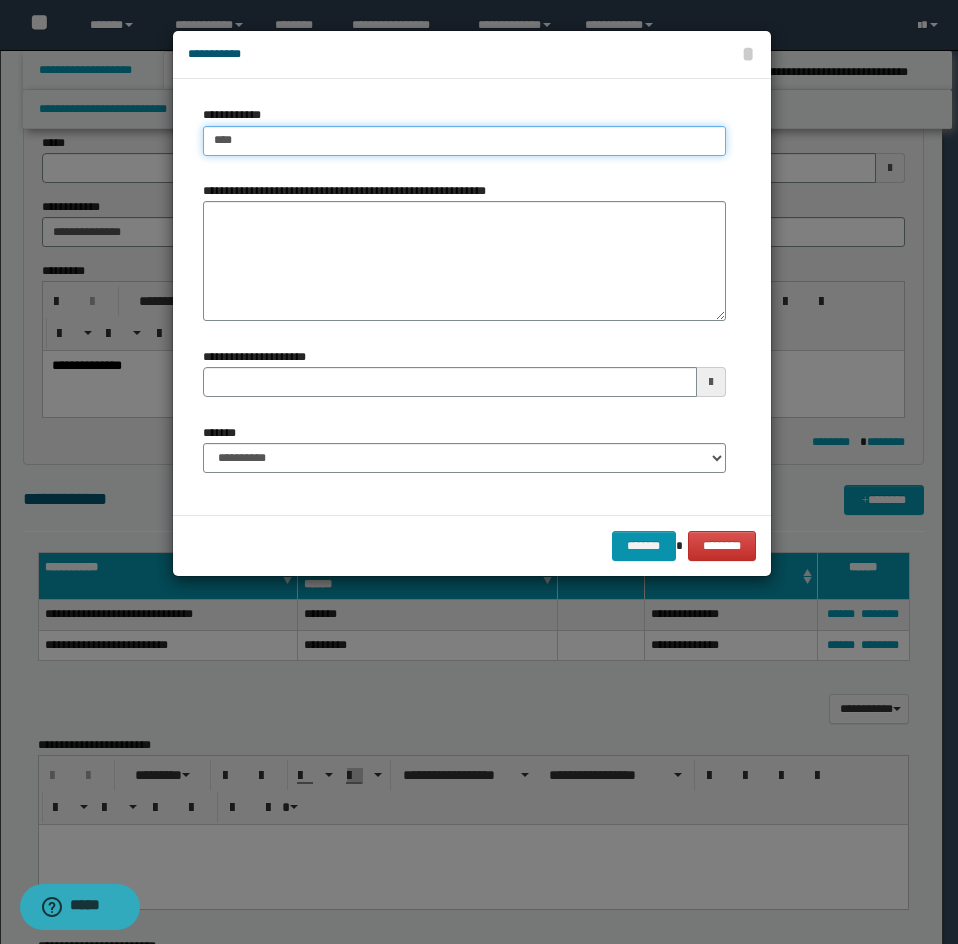 type on "****" 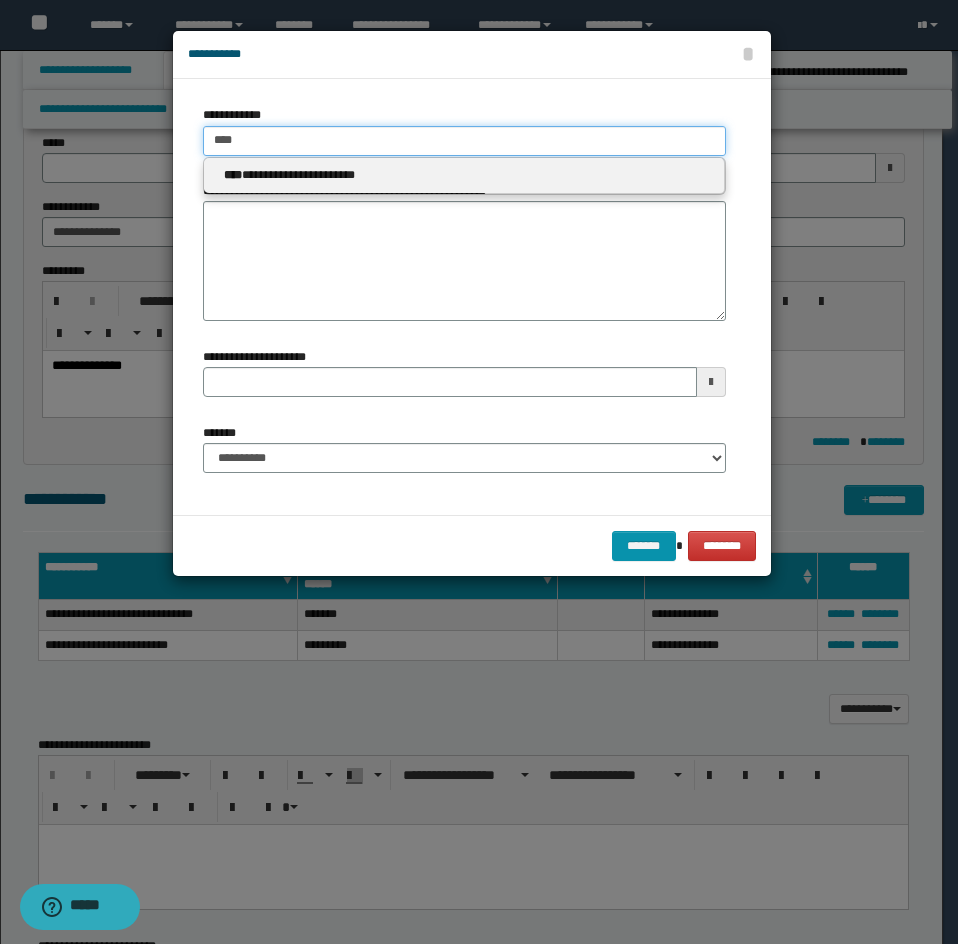 type on "****" 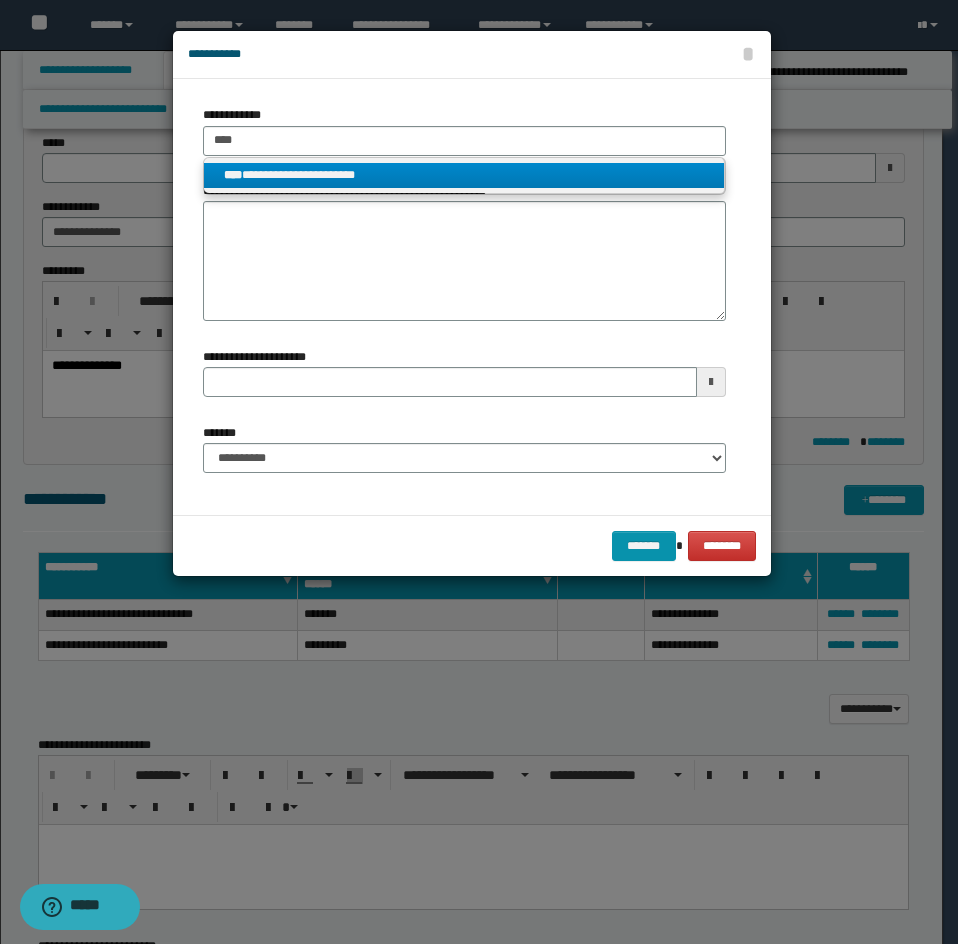 click on "**********" at bounding box center (464, 175) 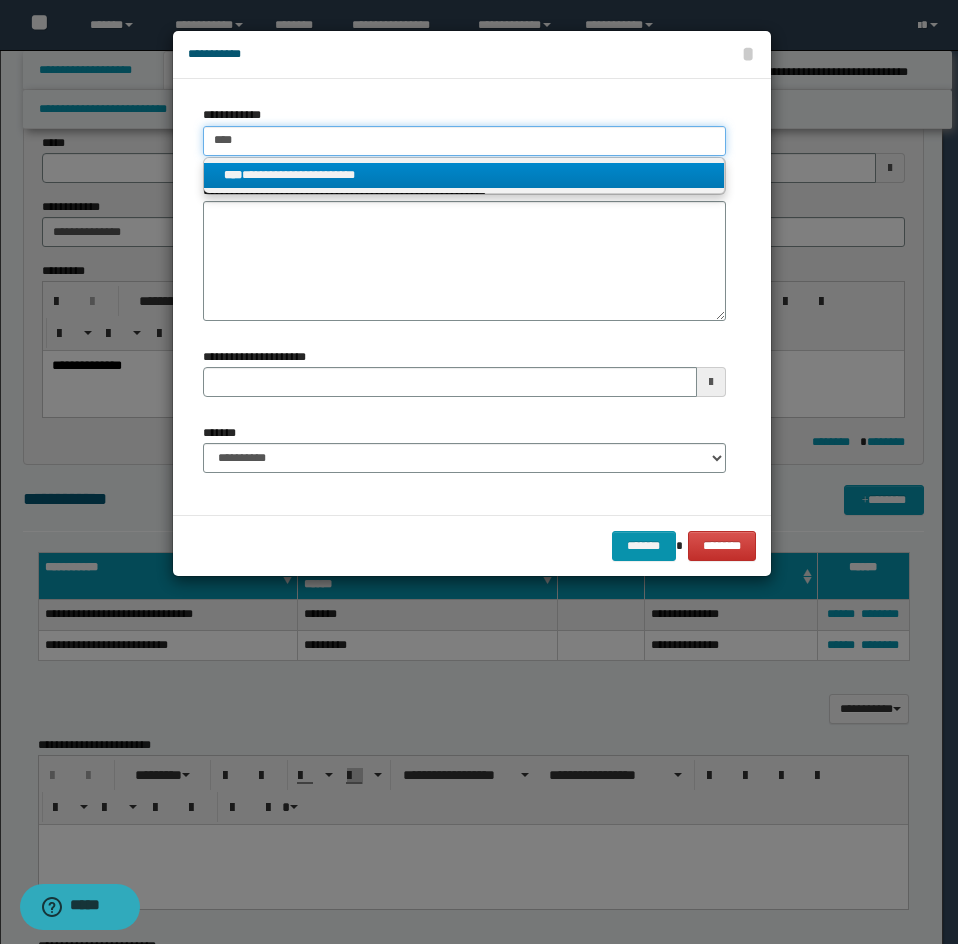 type 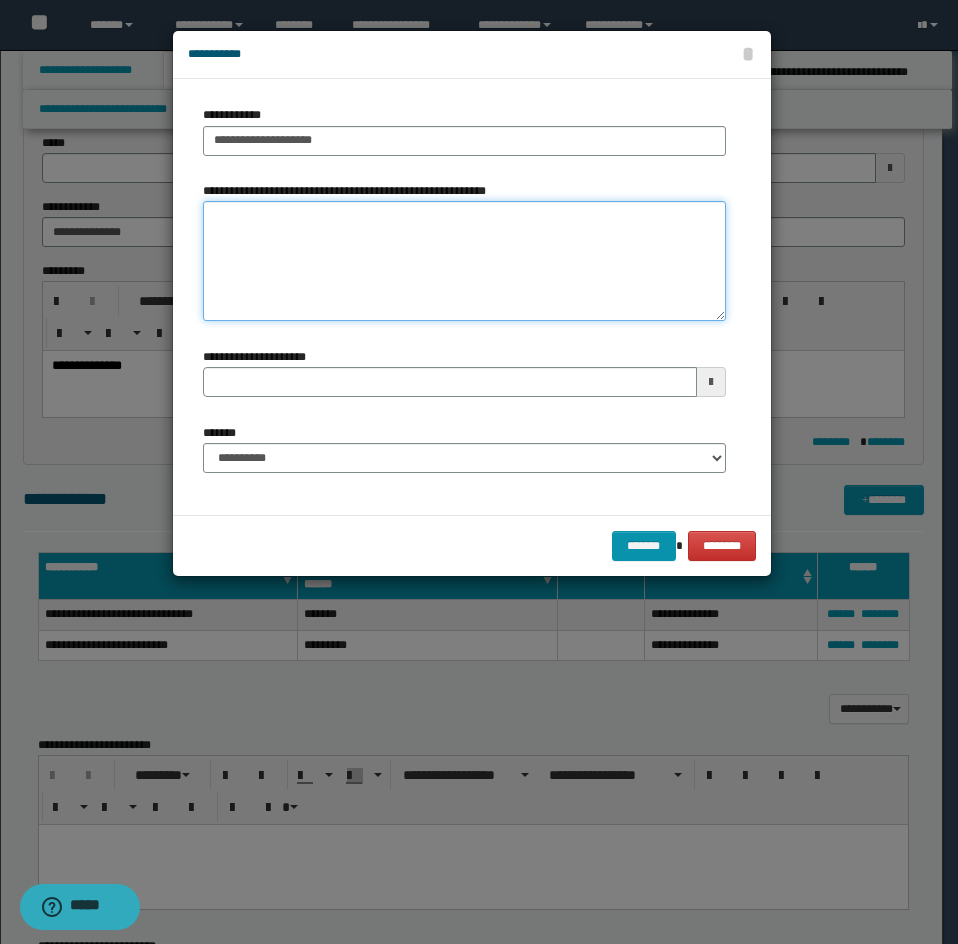 click on "**********" at bounding box center (464, 261) 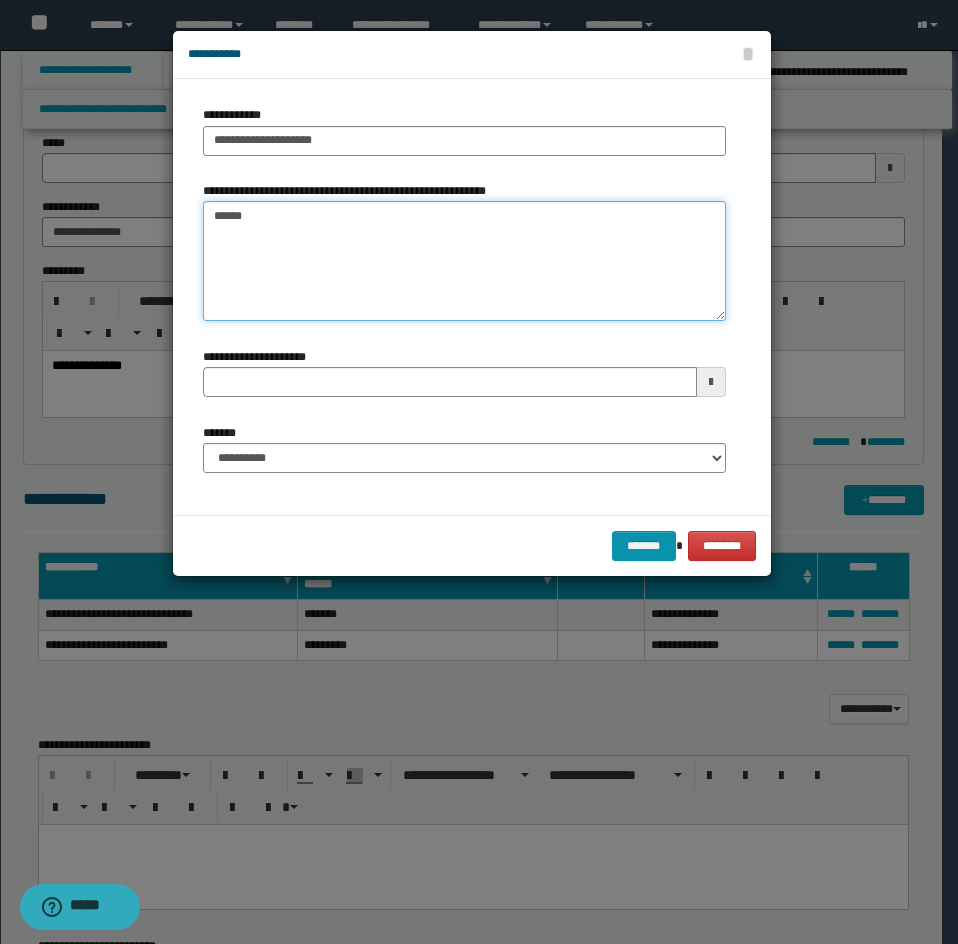 type on "*******" 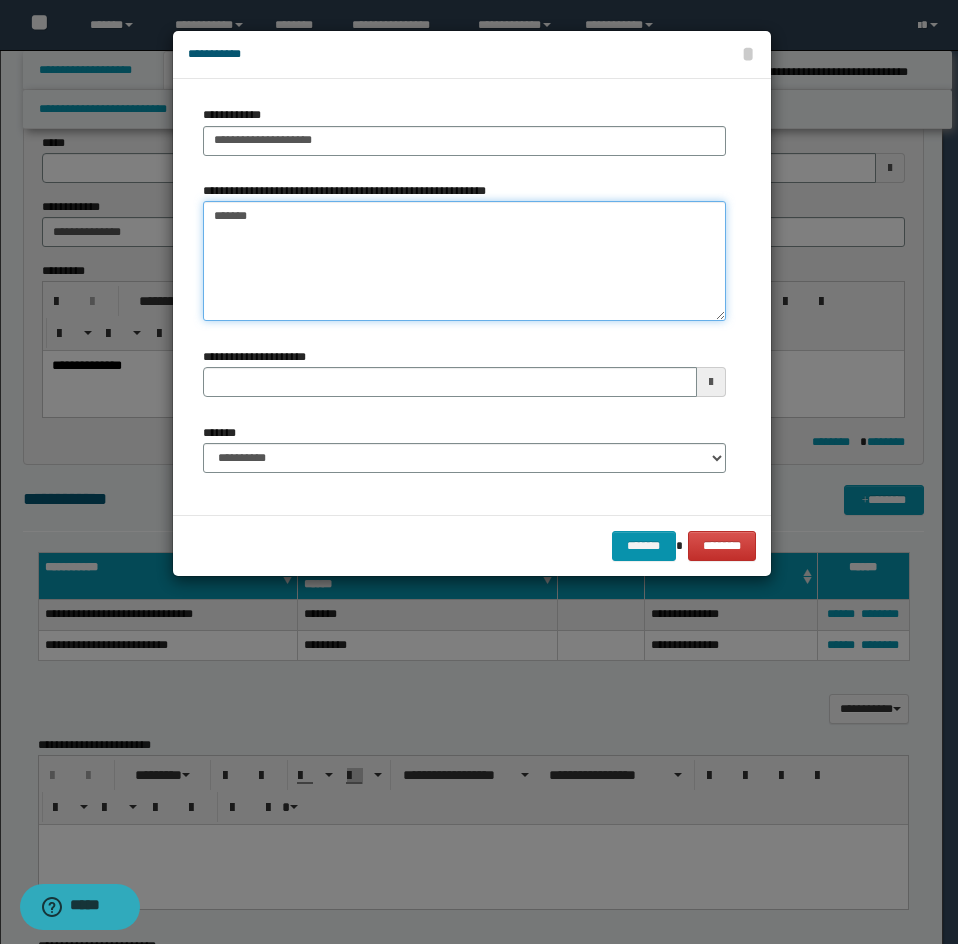 type 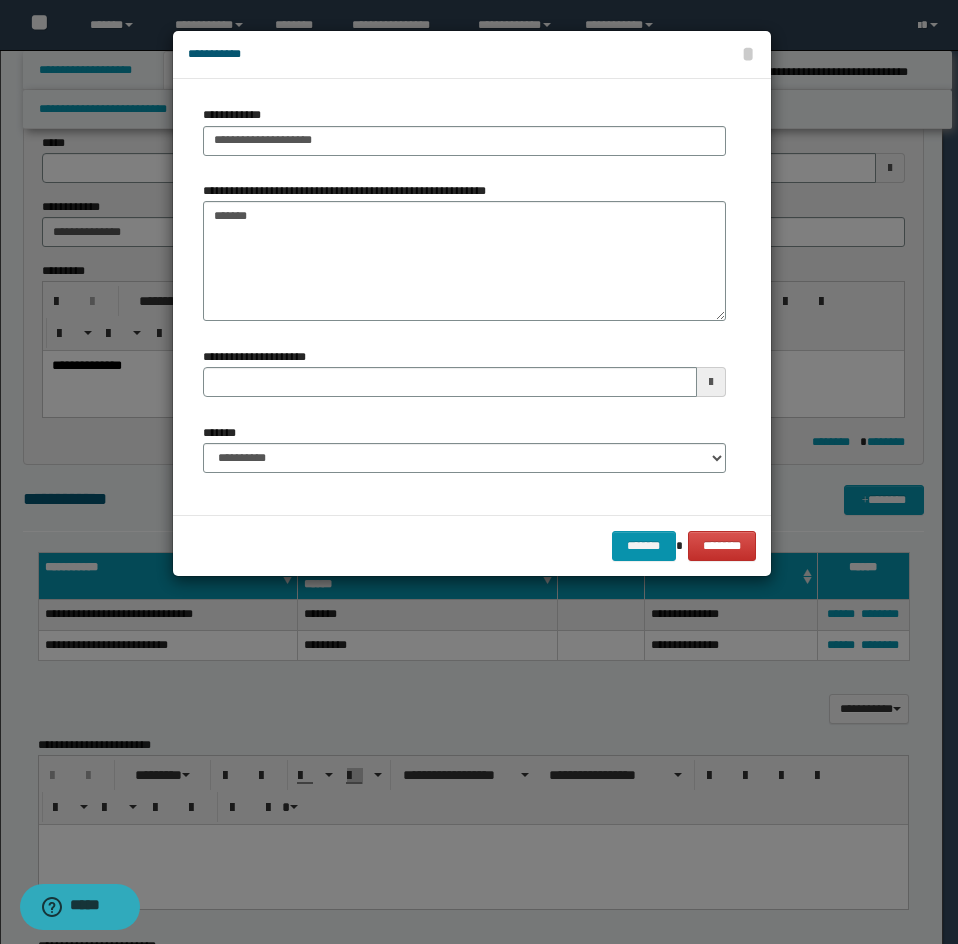 click on "**********" at bounding box center (464, 448) 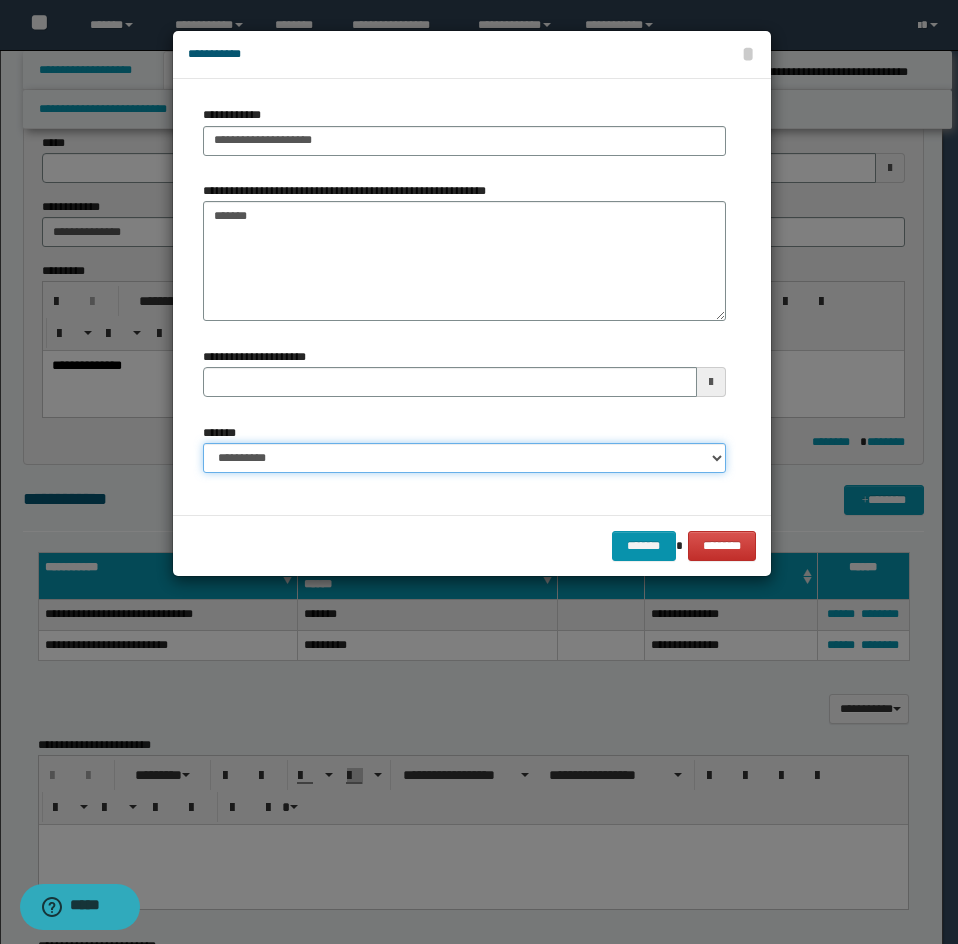 drag, startPoint x: 367, startPoint y: 450, endPoint x: 352, endPoint y: 467, distance: 22.671568 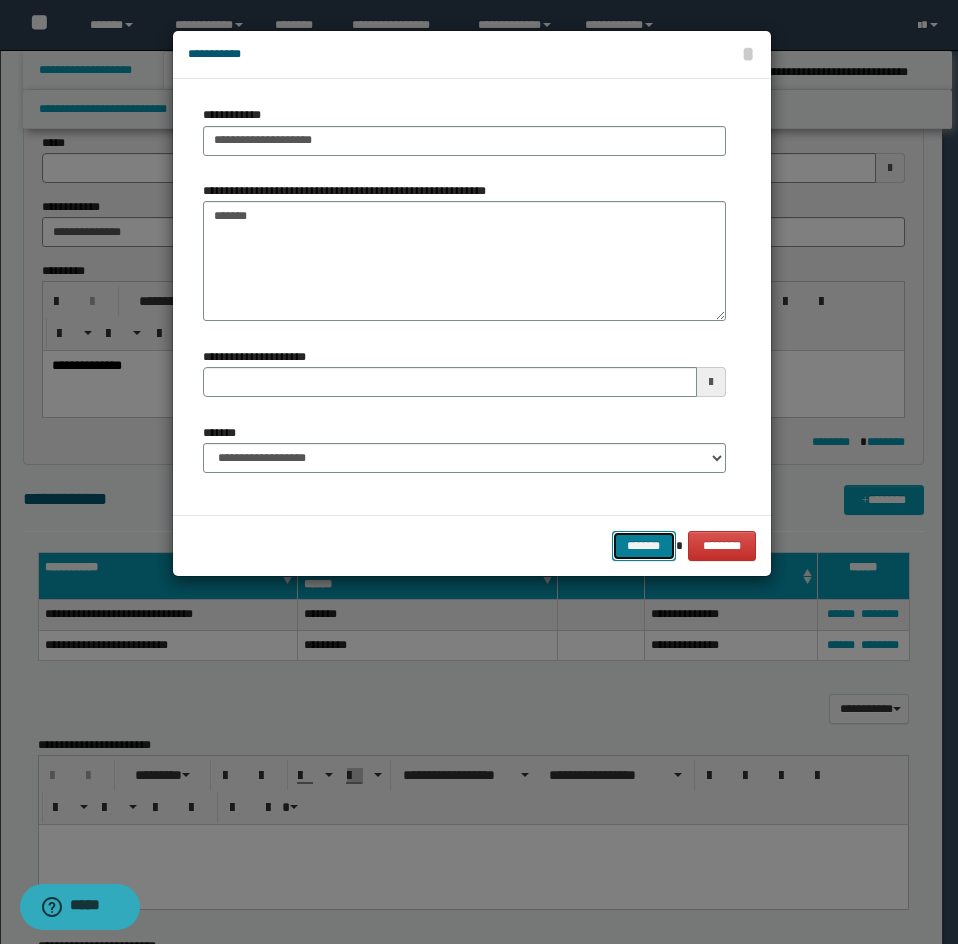 click on "*******" at bounding box center [644, 546] 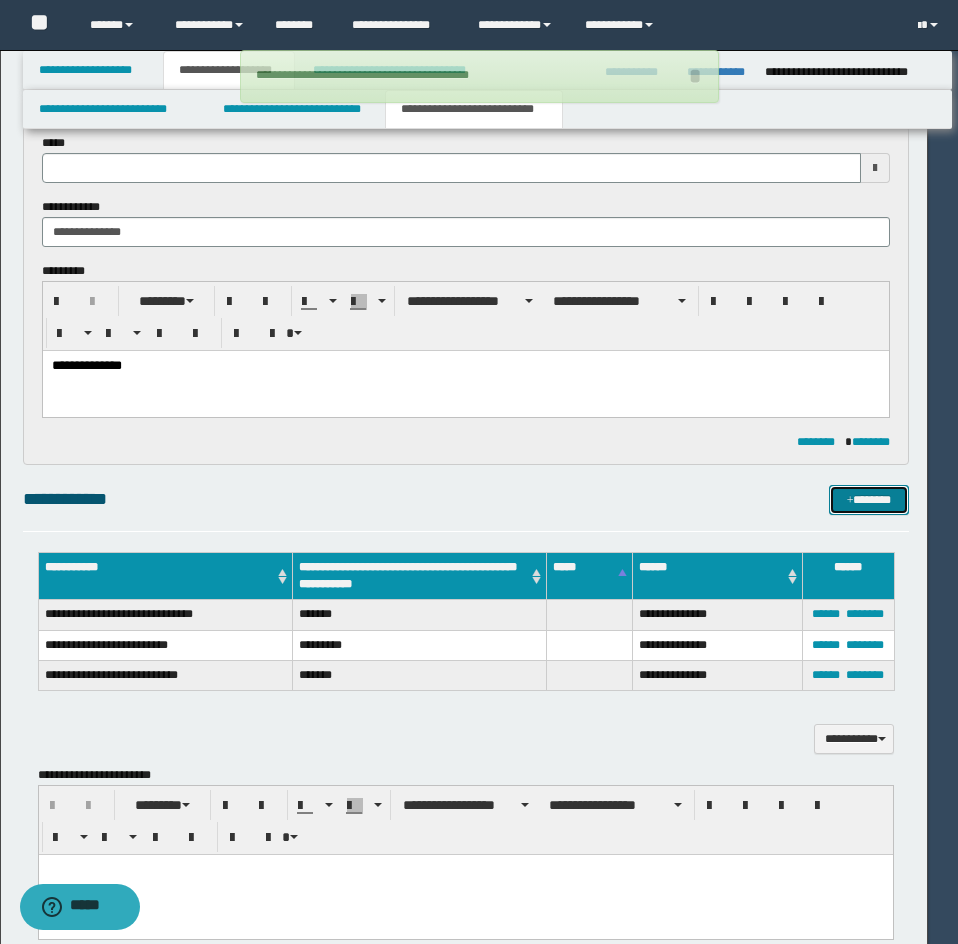 type 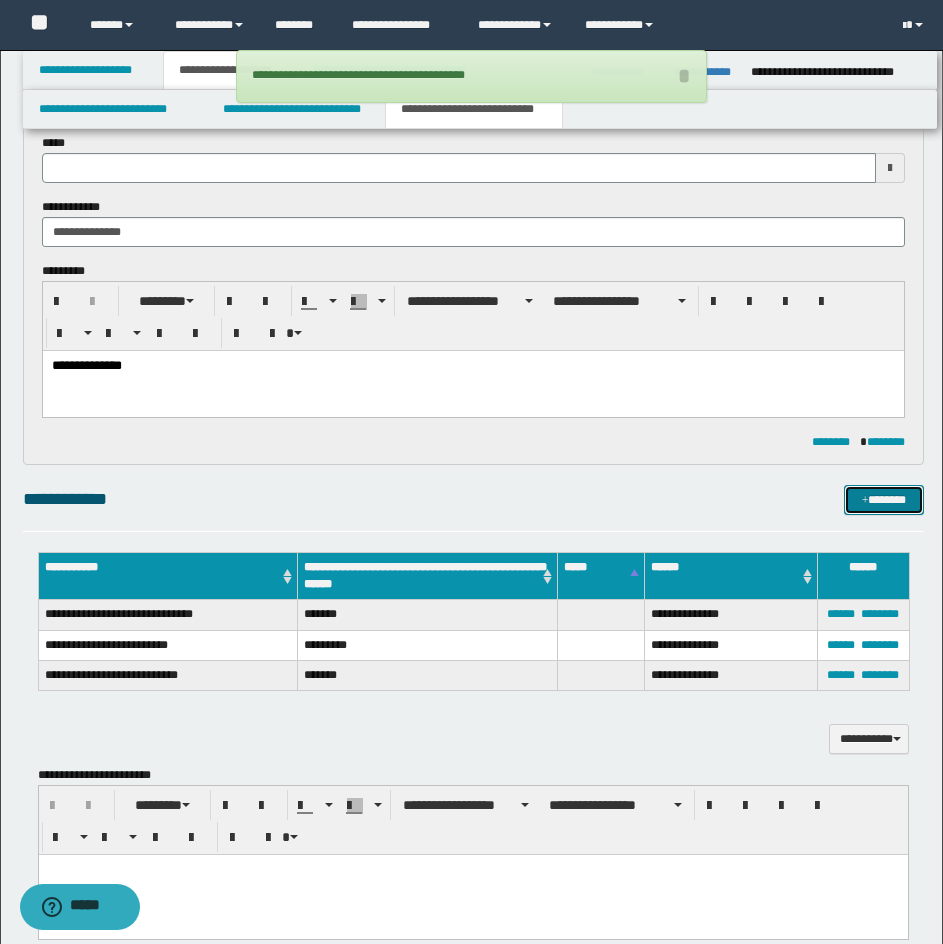 type 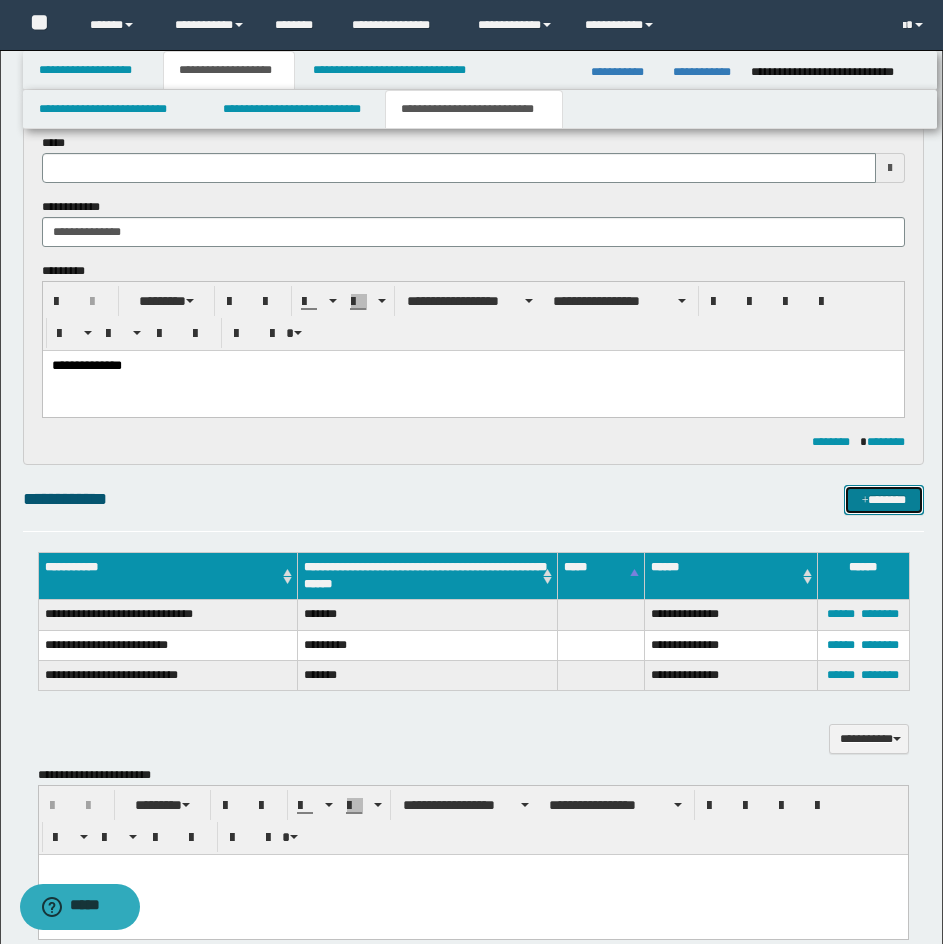 click on "*******" at bounding box center (884, 500) 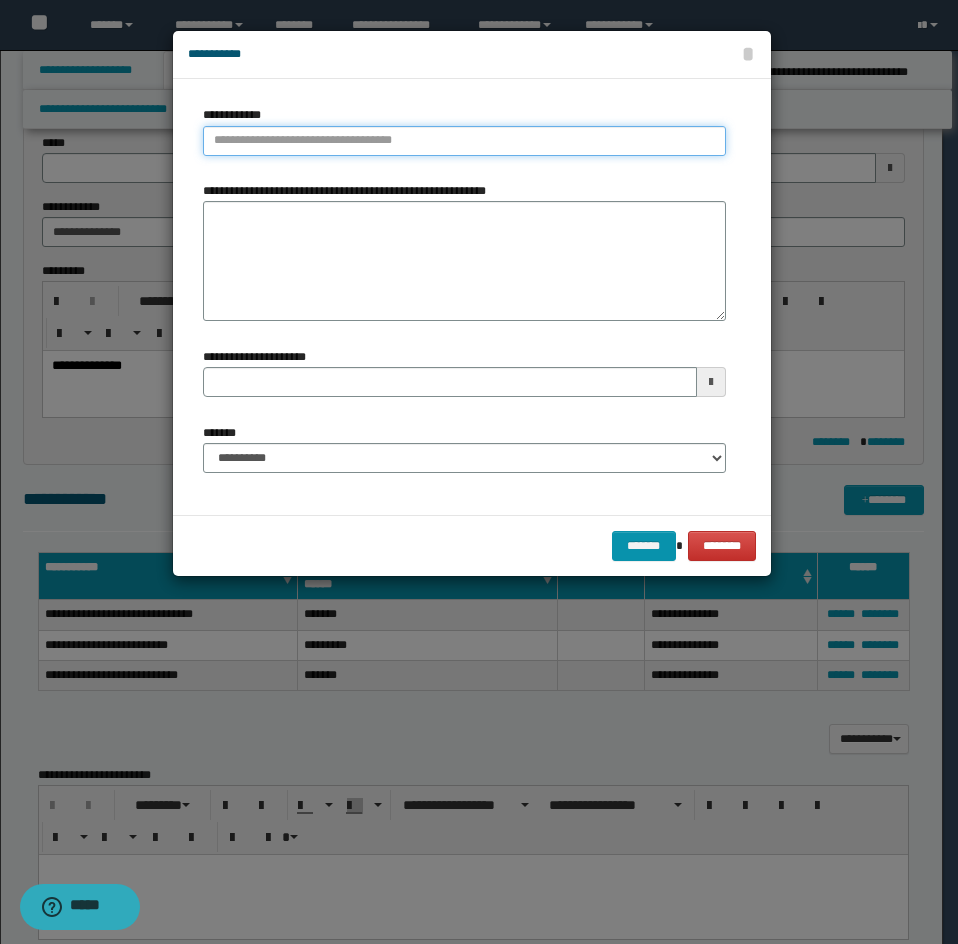 type on "**********" 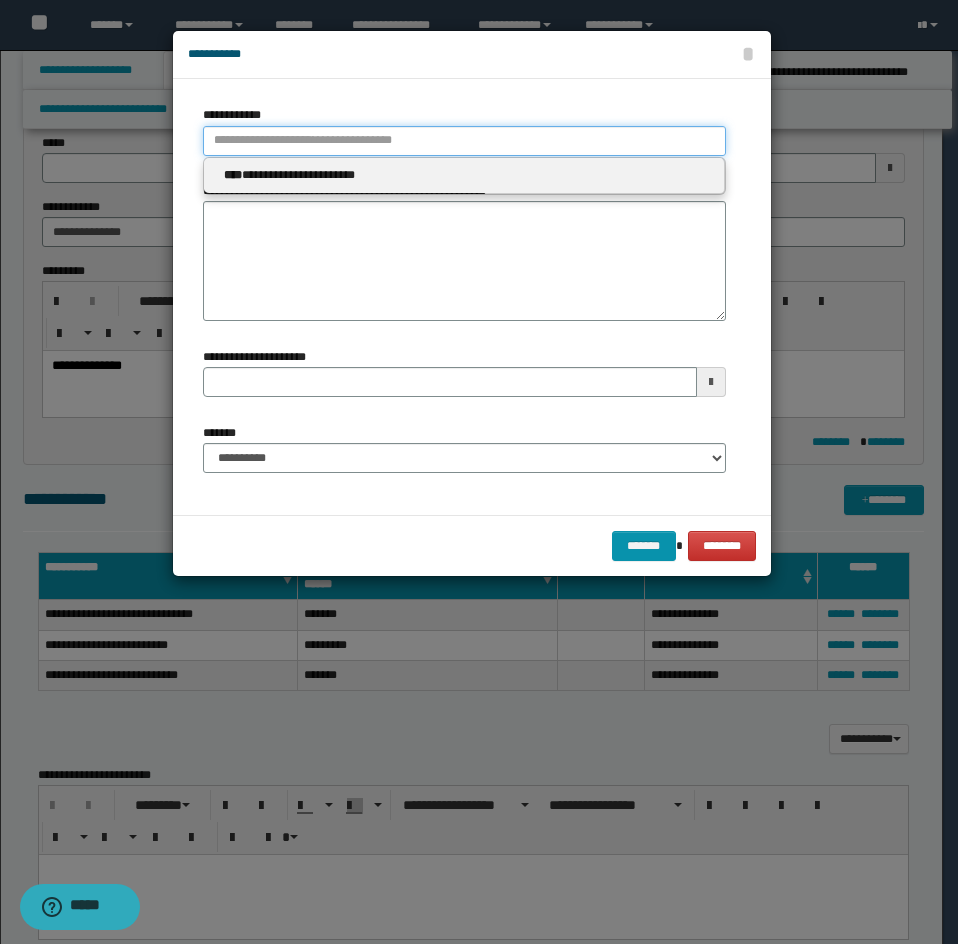 click on "**********" at bounding box center (464, 141) 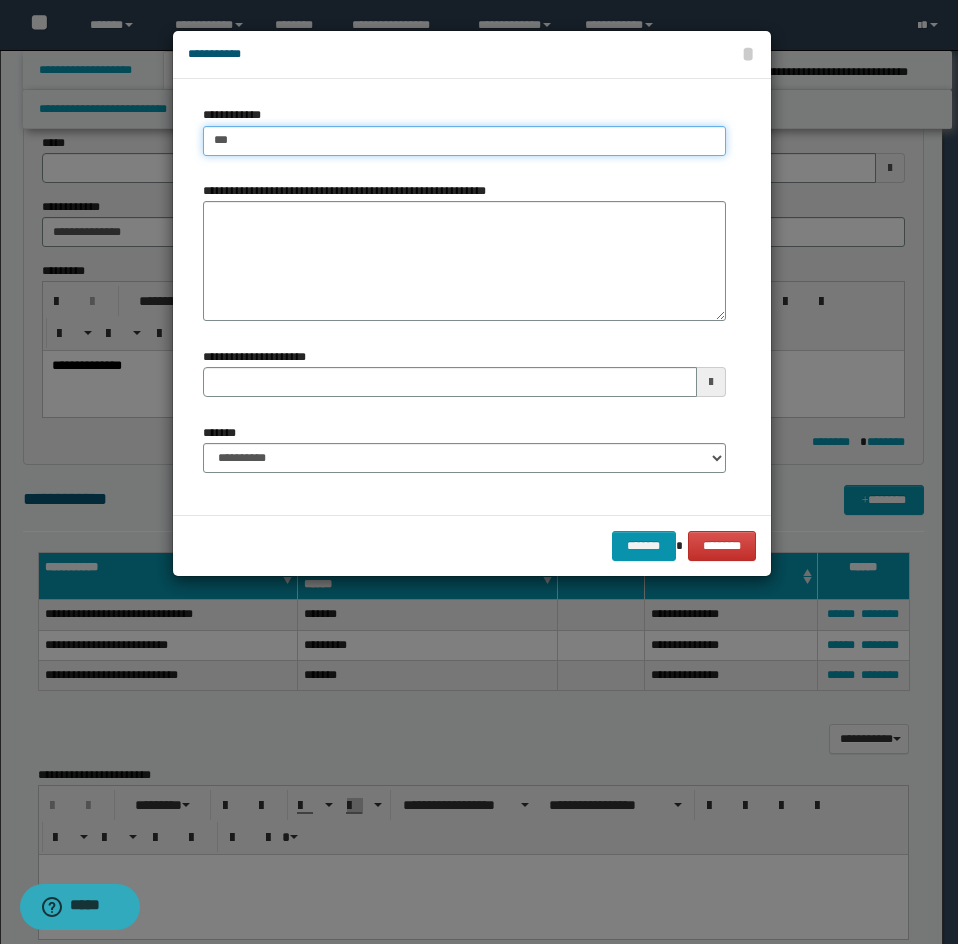 type on "****" 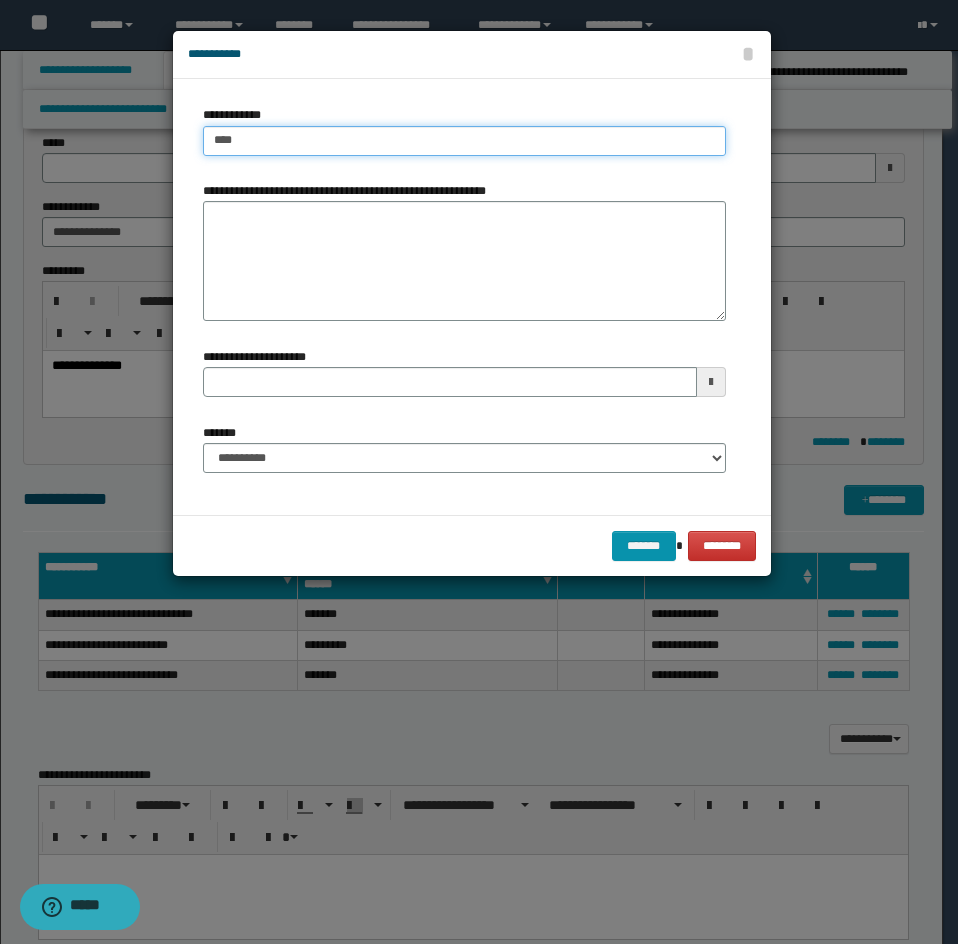 type on "****" 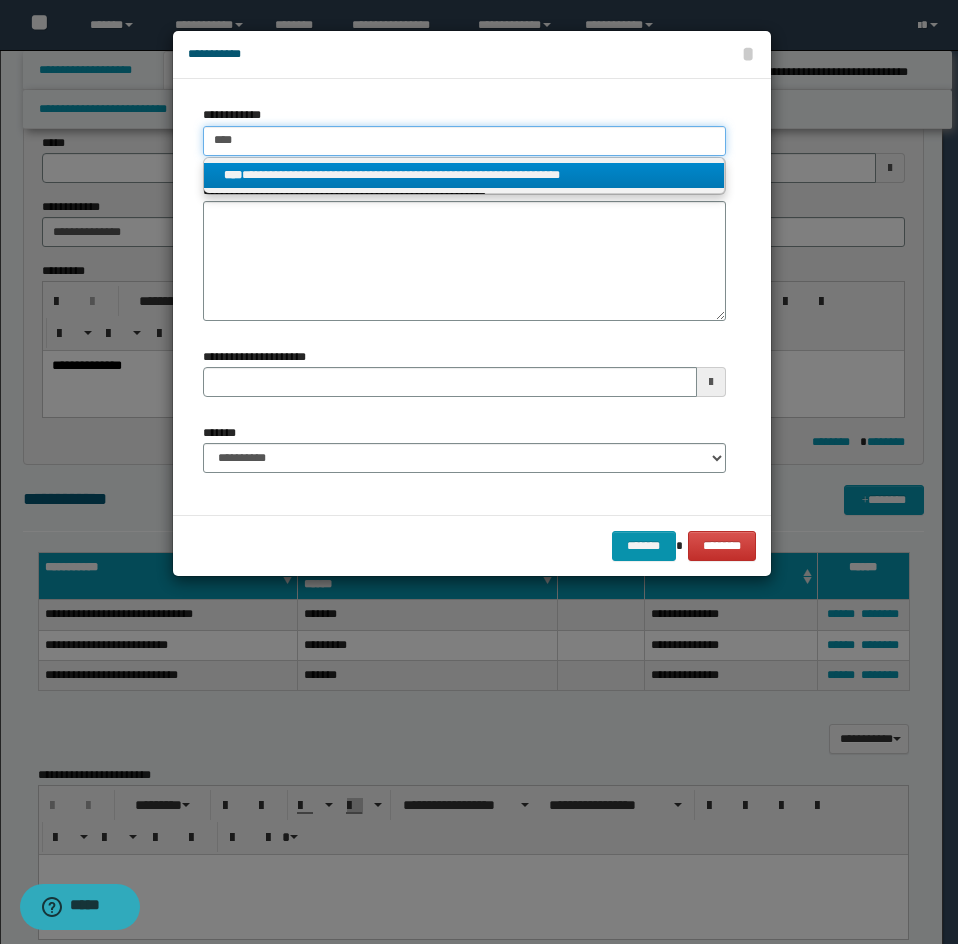 type on "****" 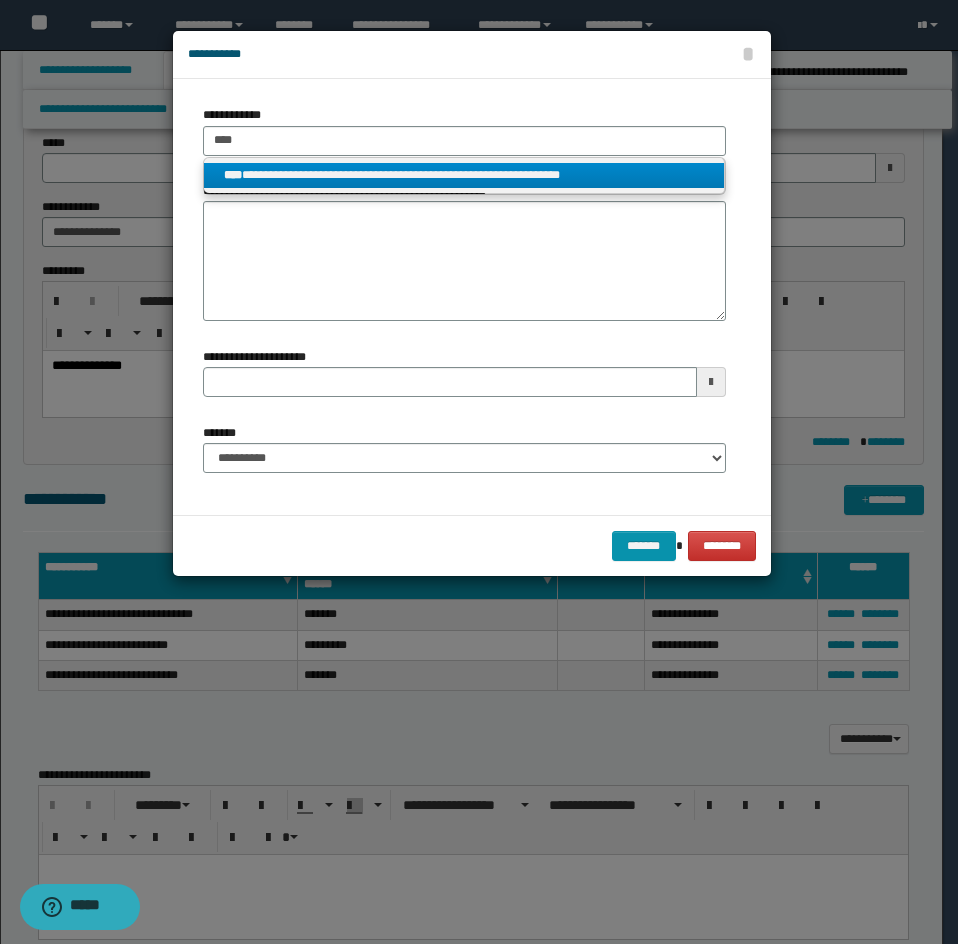 drag, startPoint x: 347, startPoint y: 179, endPoint x: 332, endPoint y: 181, distance: 15.132746 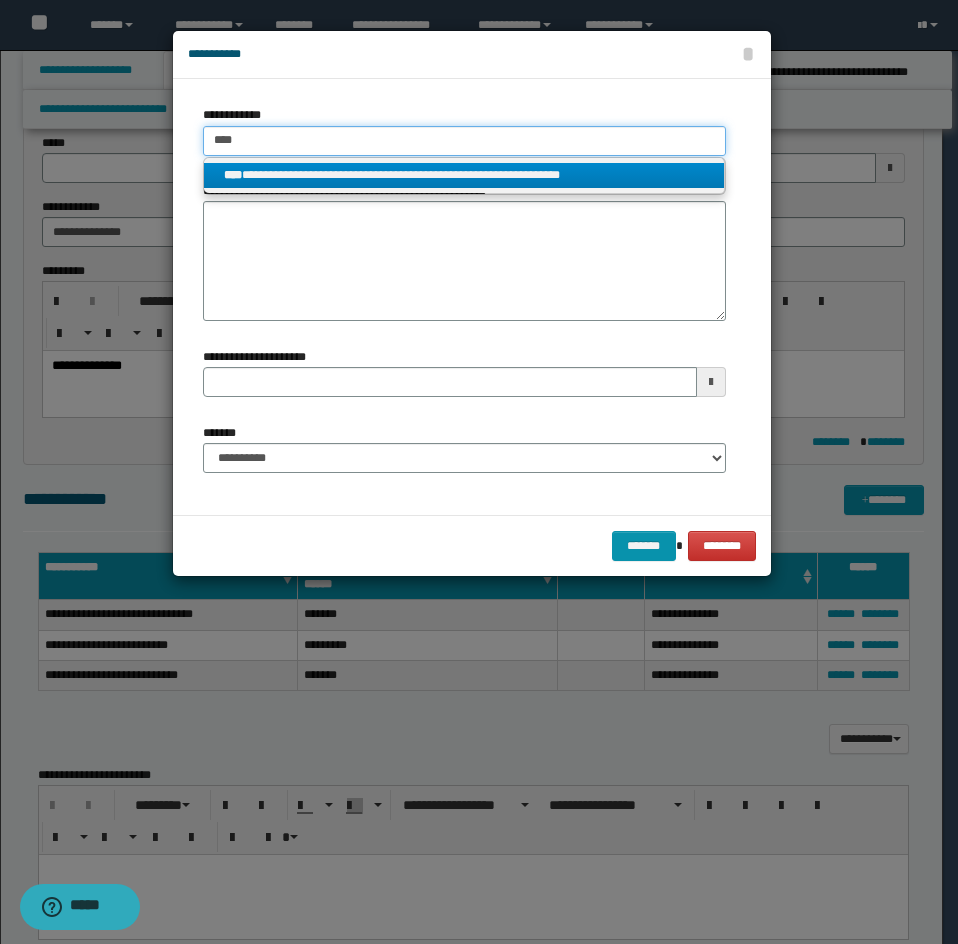 type 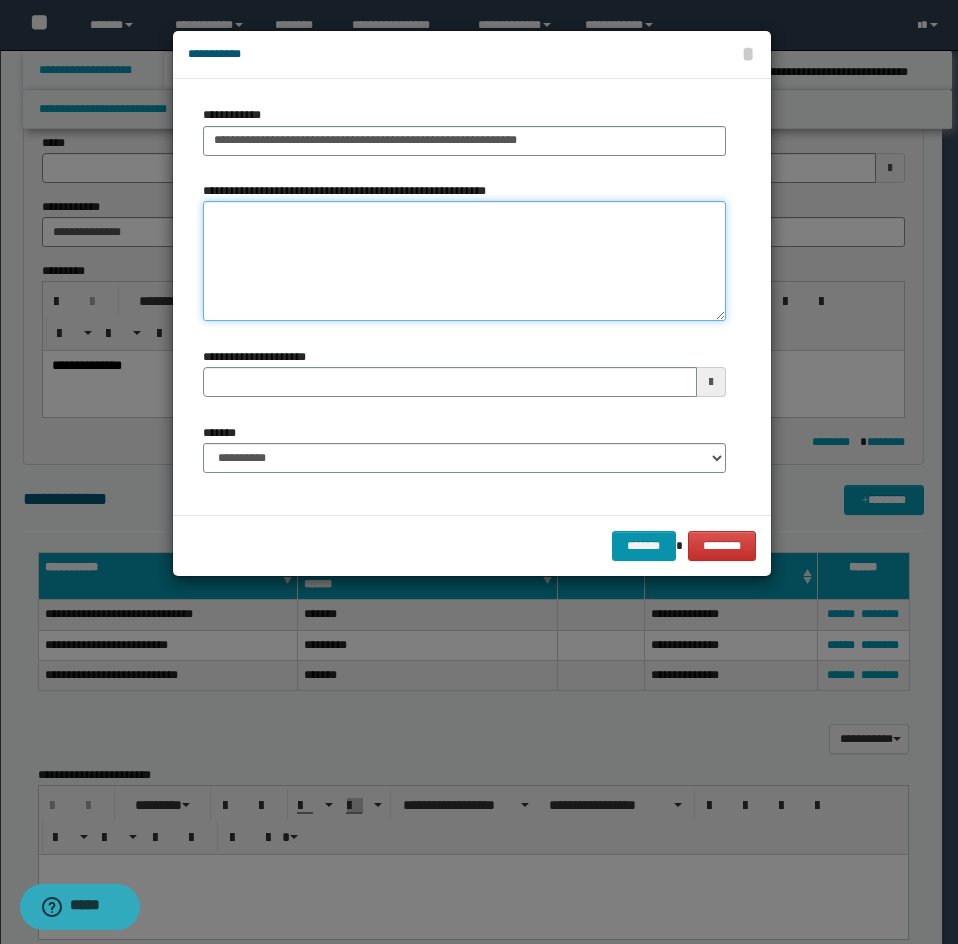 click on "**********" at bounding box center [464, 261] 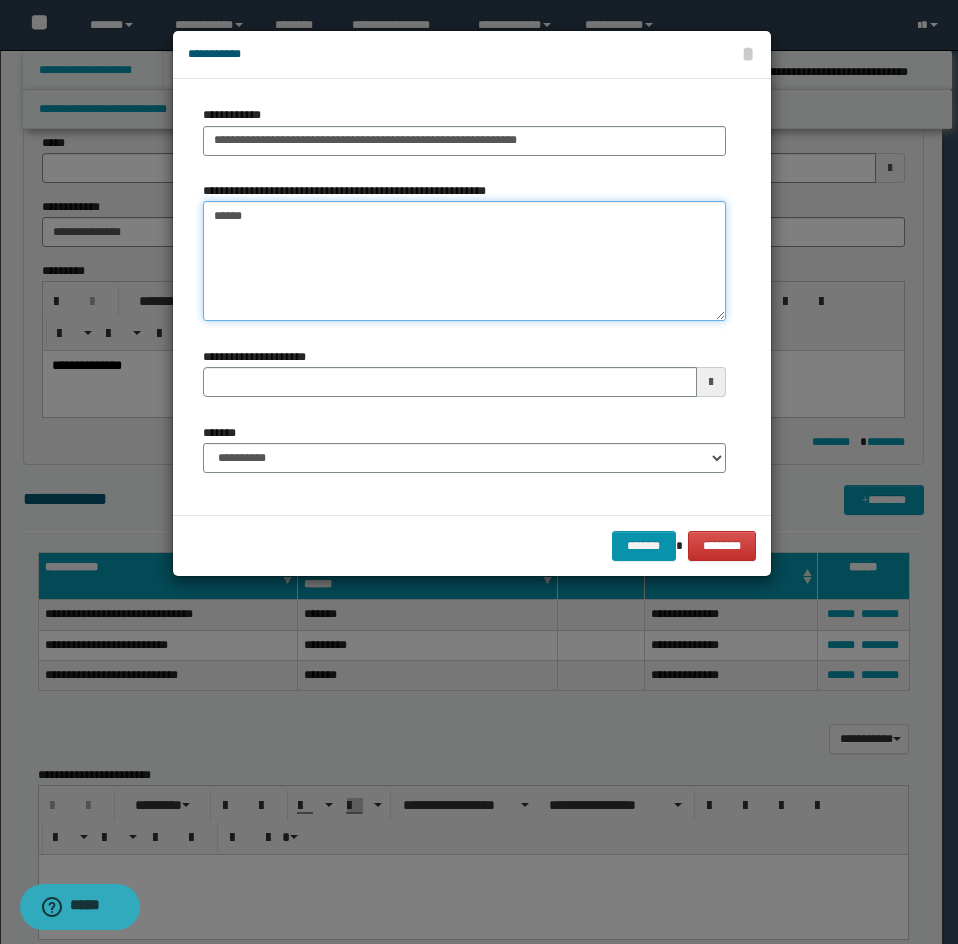 type on "*******" 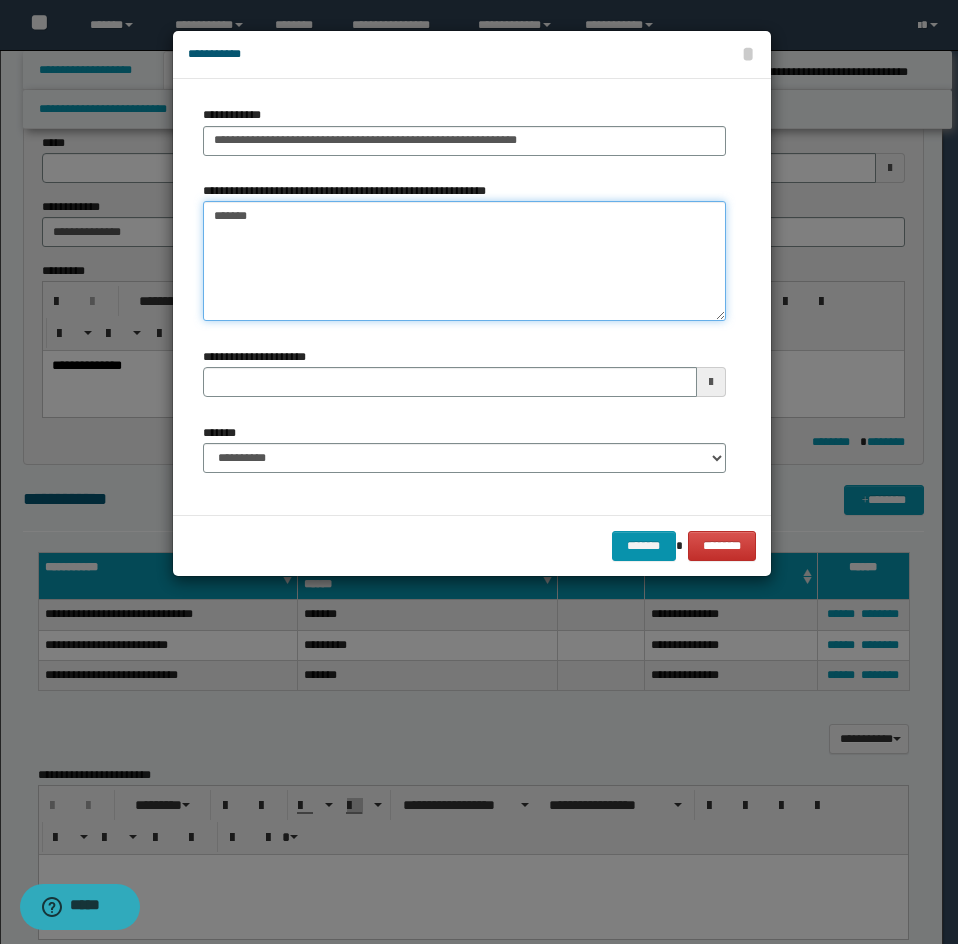 type 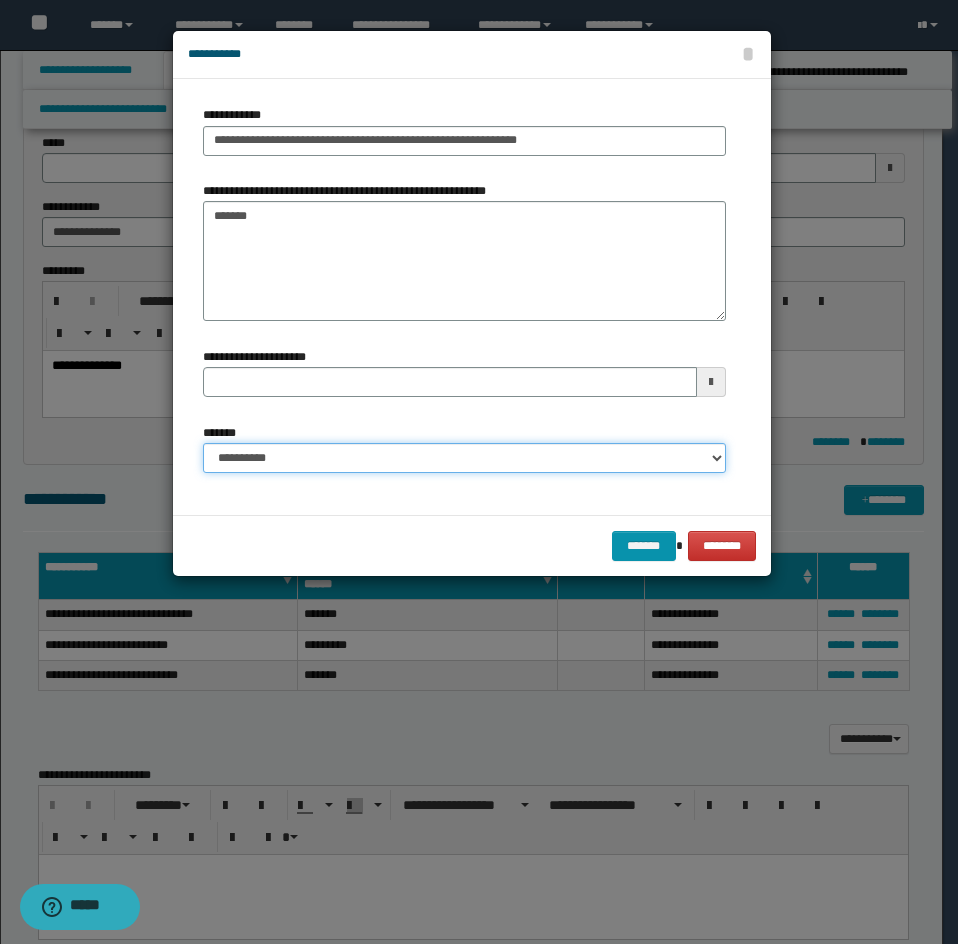 click on "**********" at bounding box center (464, 458) 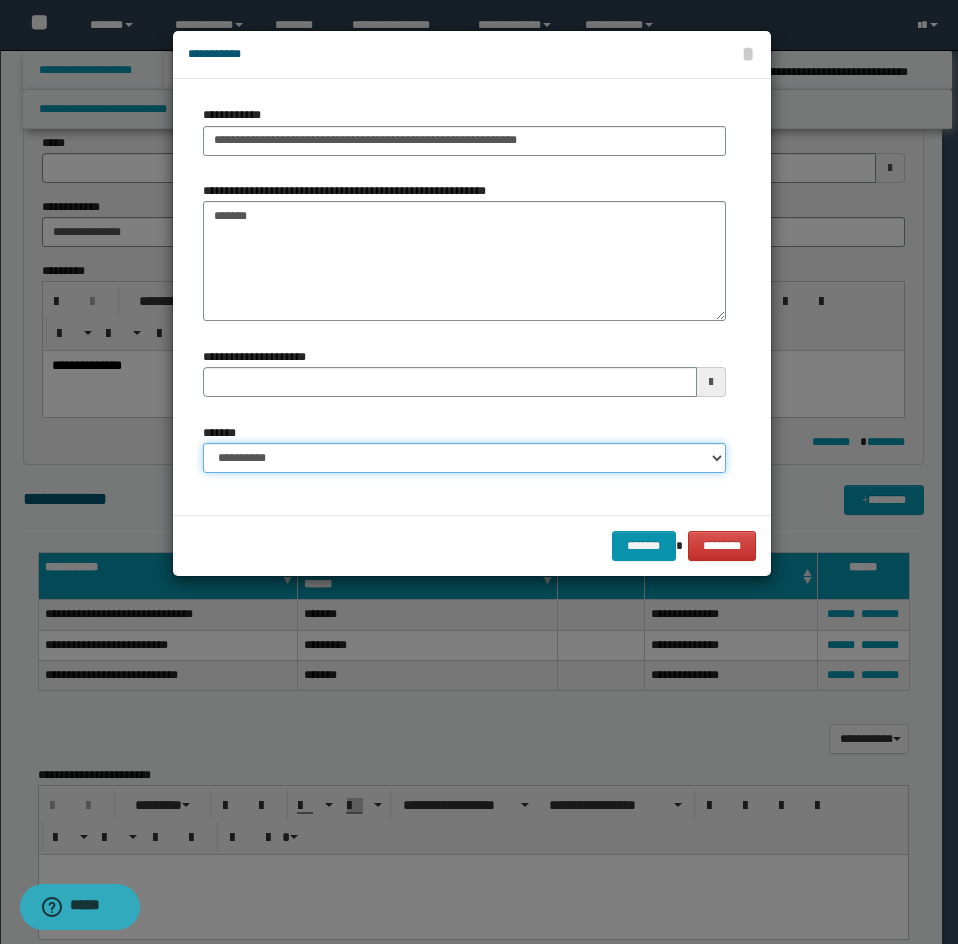 select on "*" 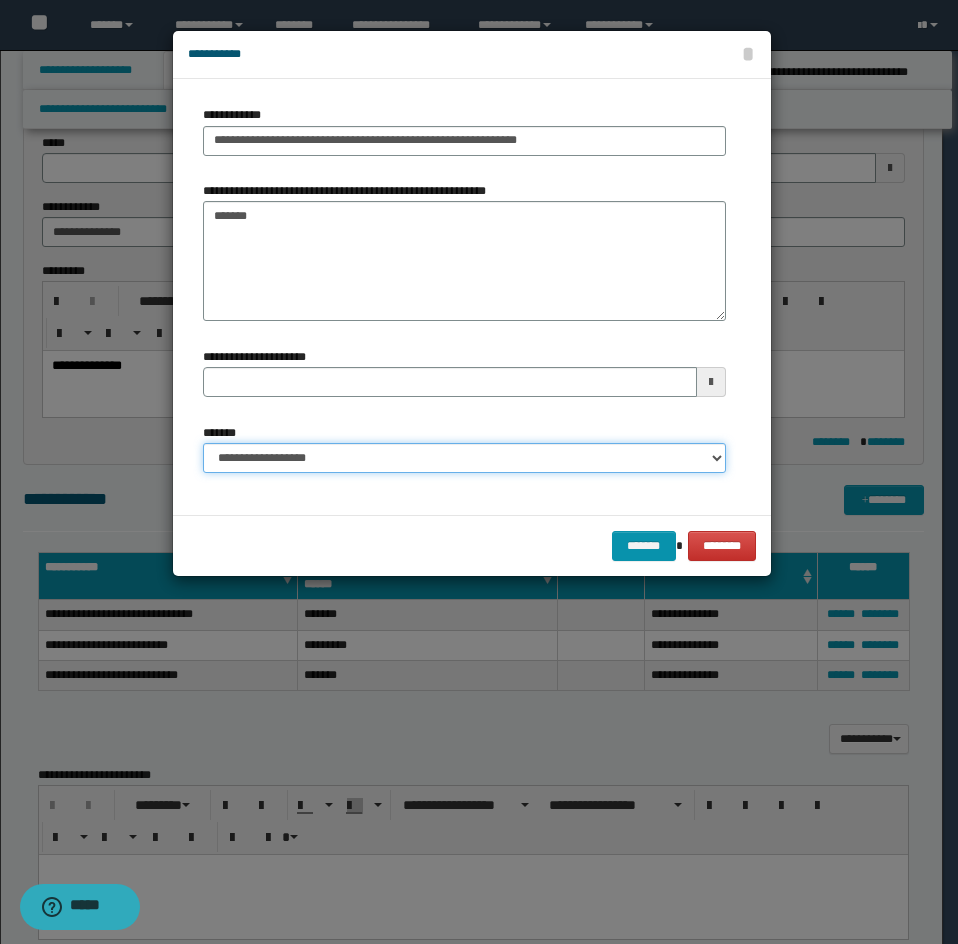 click on "**********" at bounding box center [464, 458] 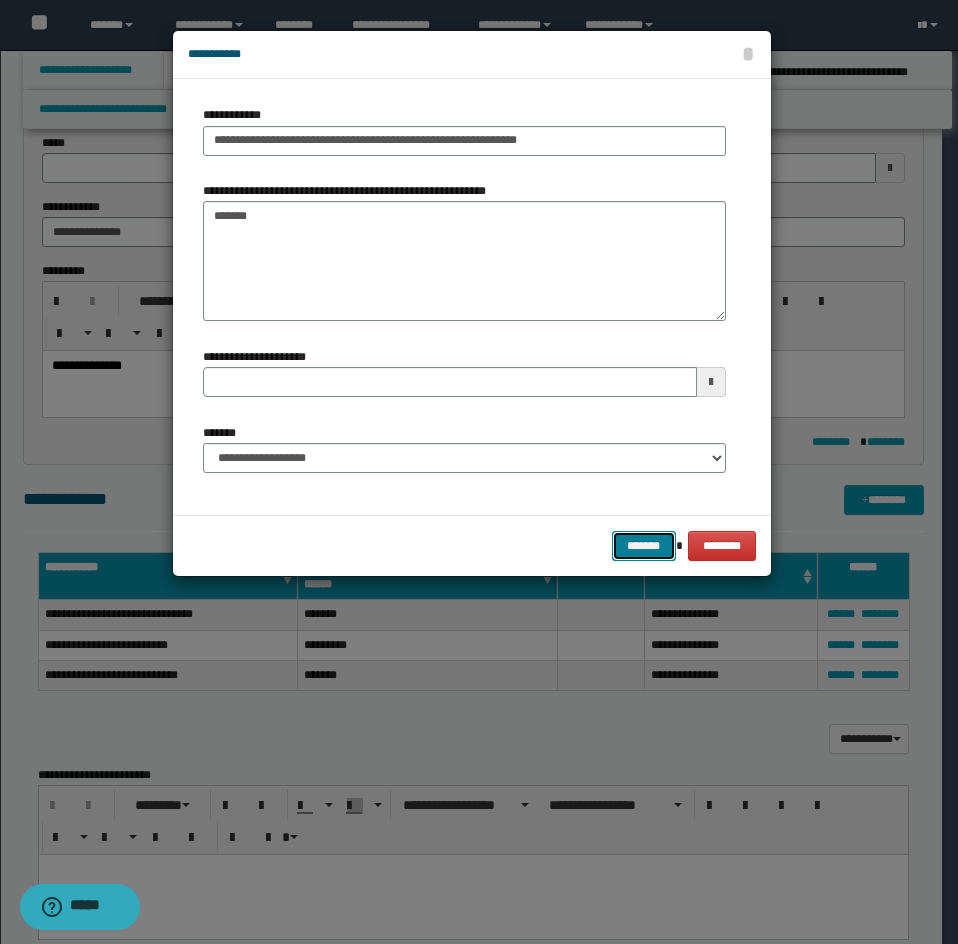 click on "*******" at bounding box center (644, 546) 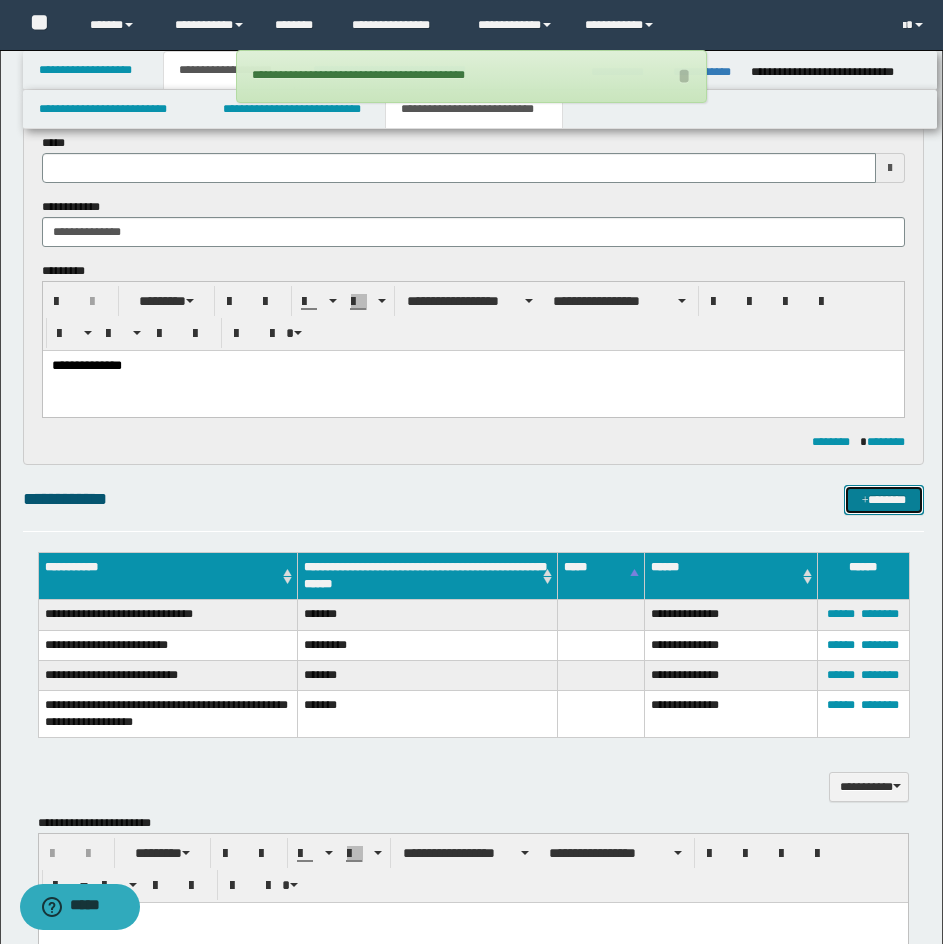 type 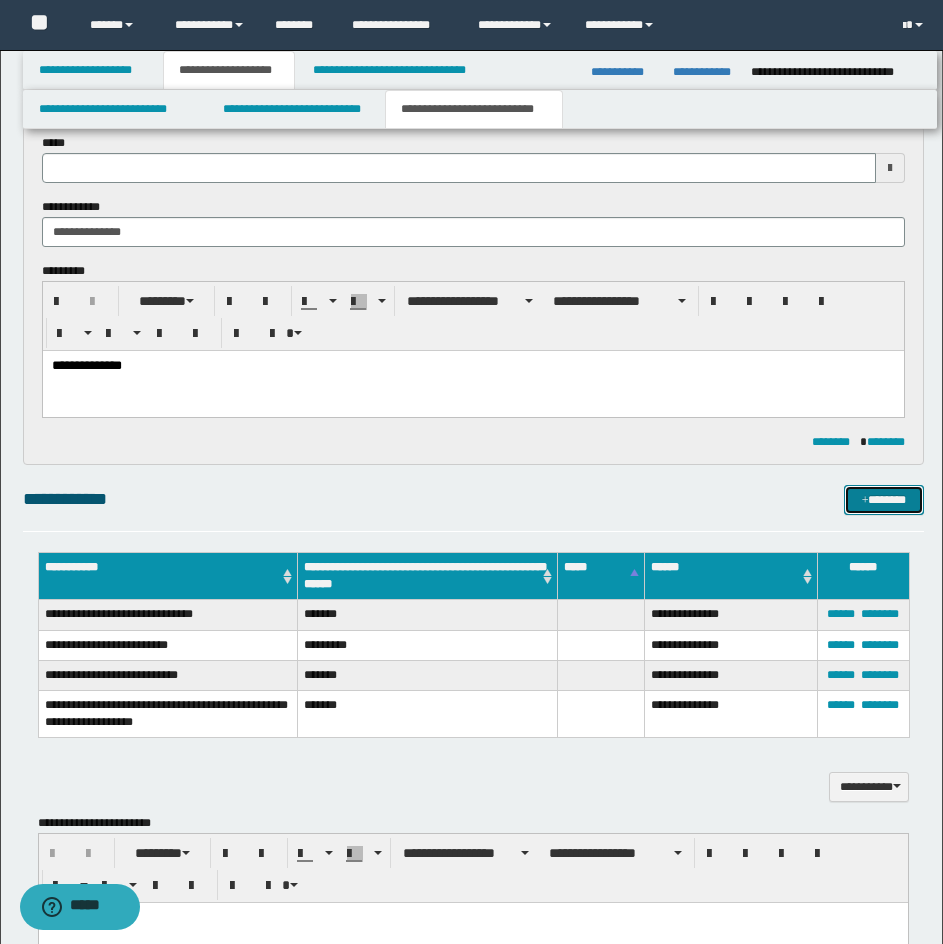 click on "*******" at bounding box center [884, 500] 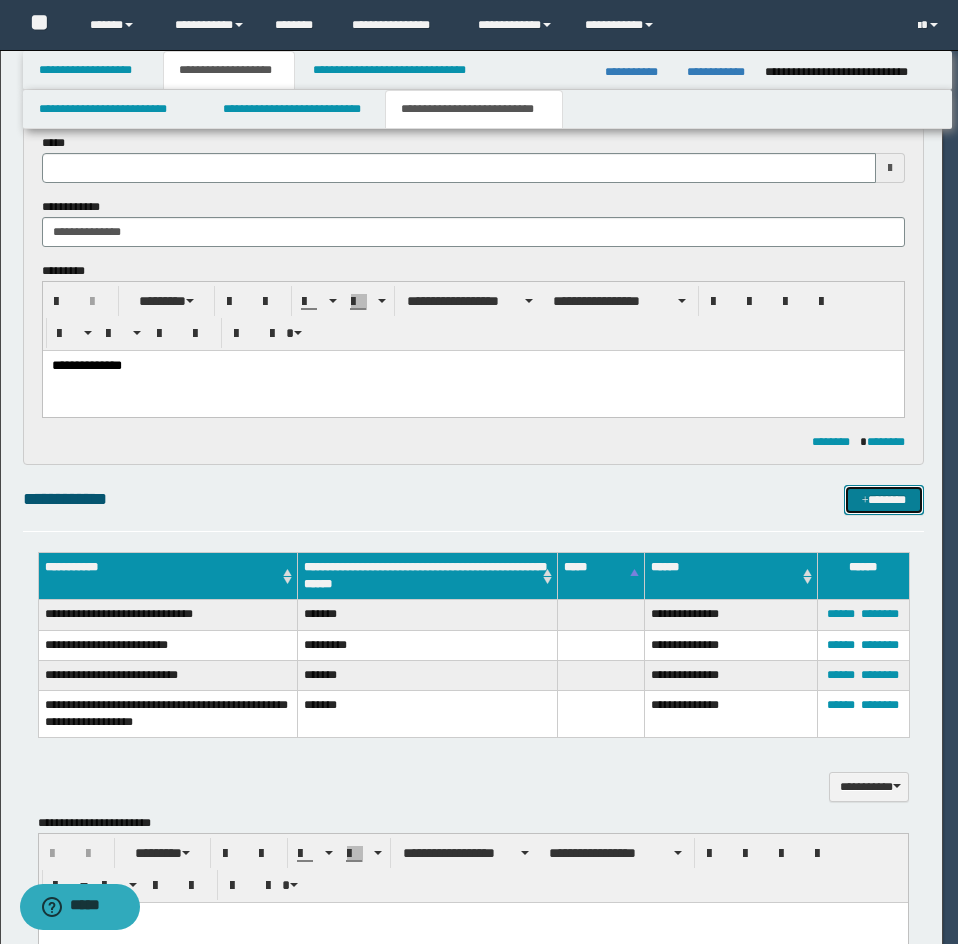 type 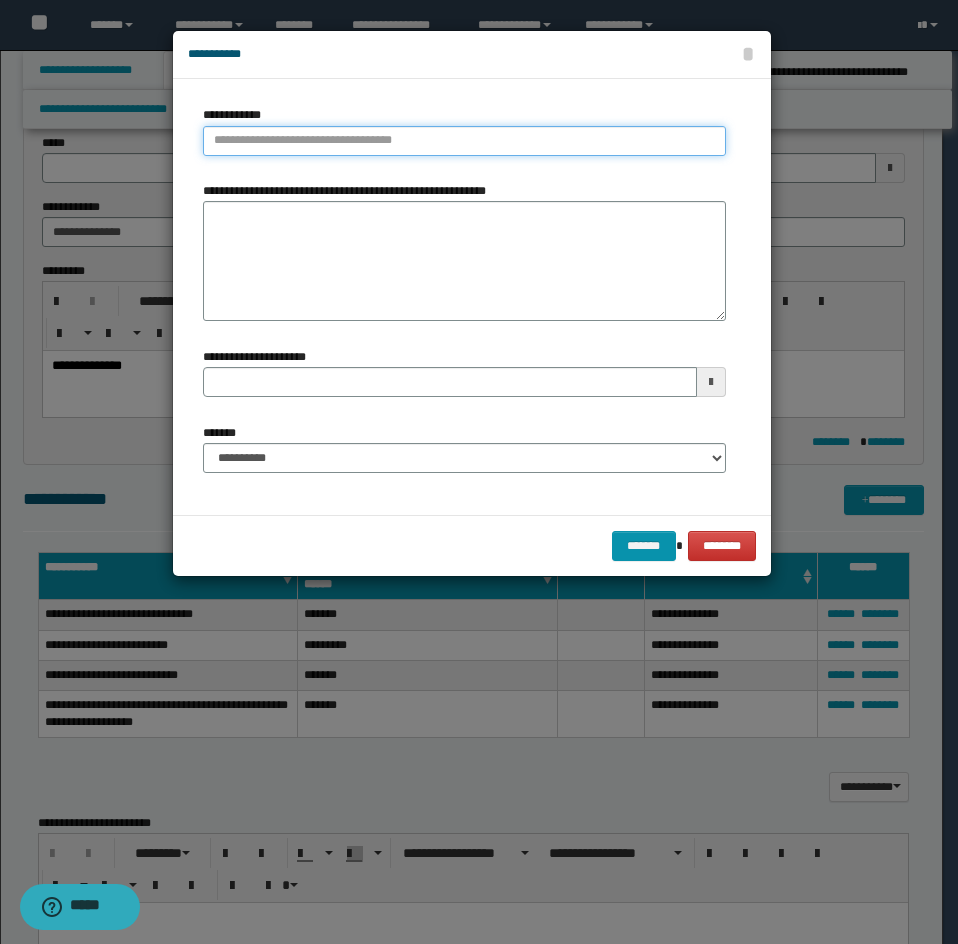 type on "**********" 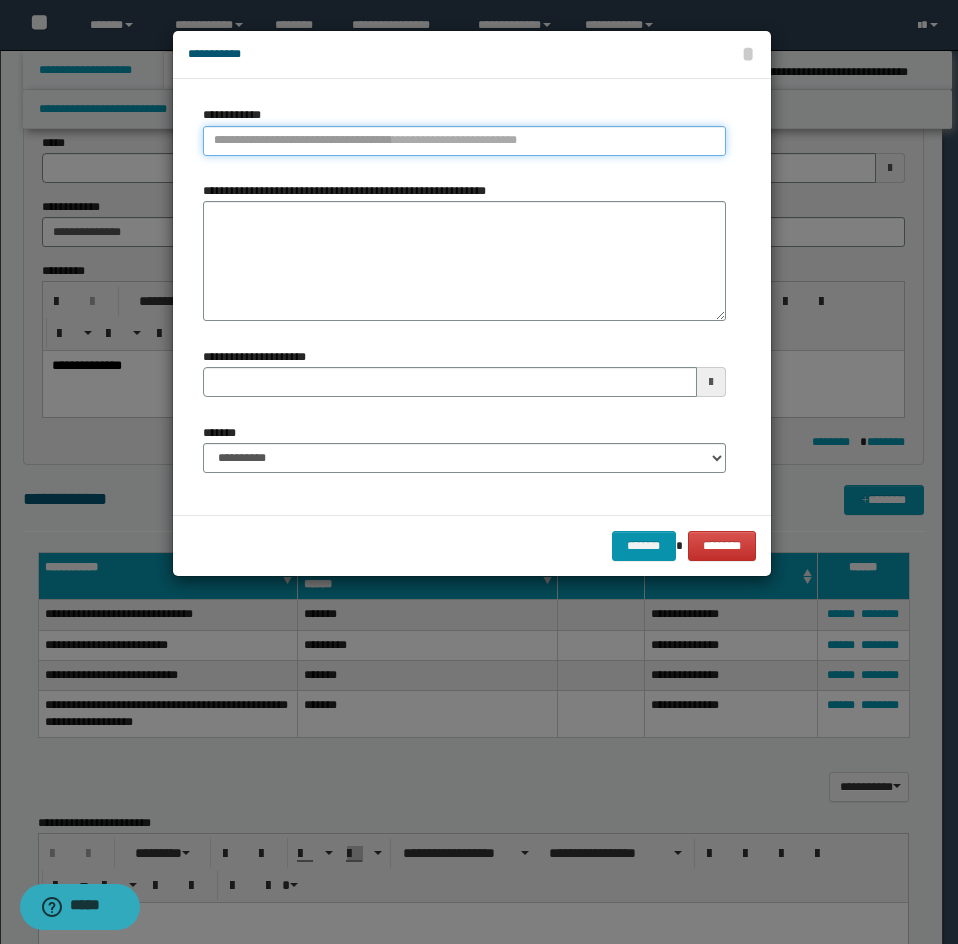click on "**********" at bounding box center (464, 141) 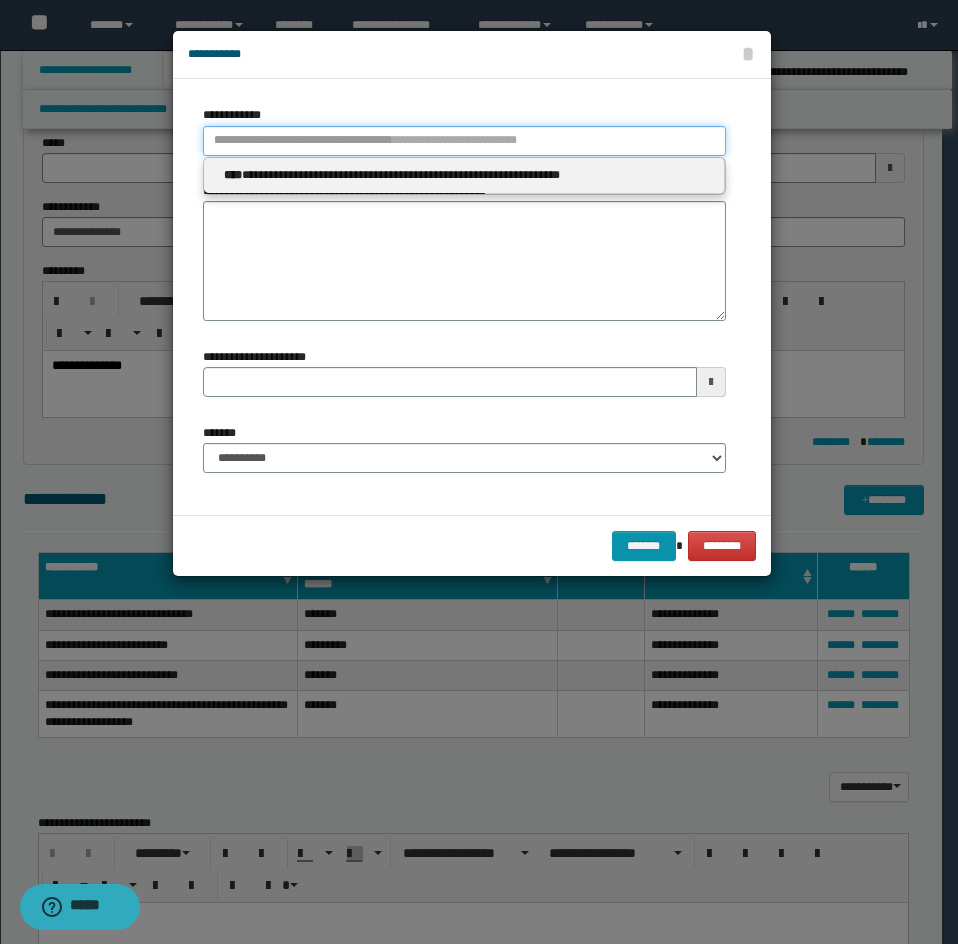 type 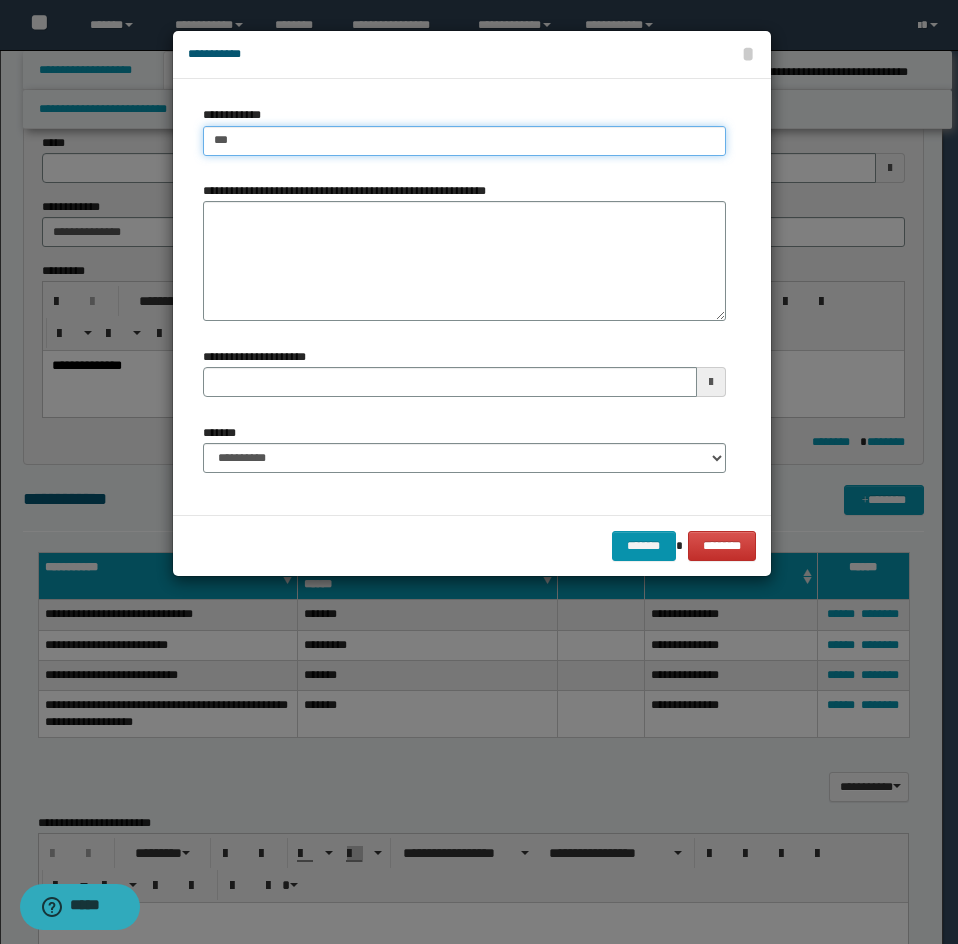 type on "****" 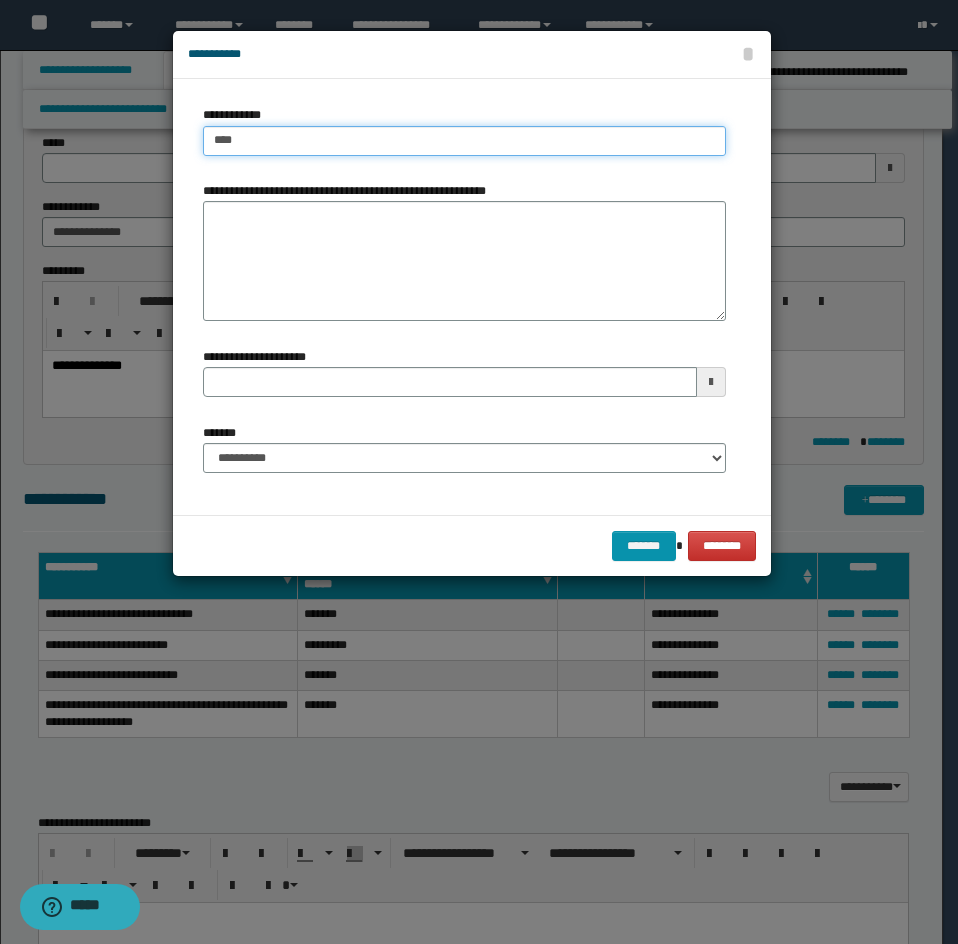 type on "****" 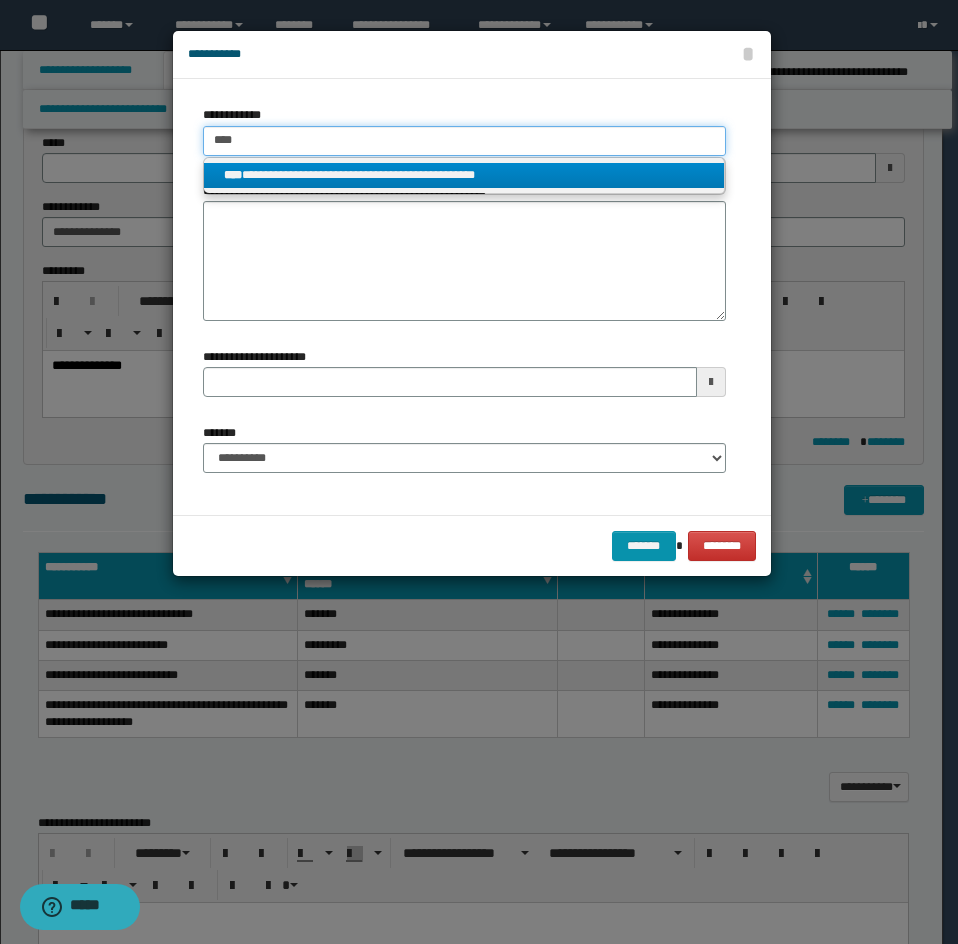 type on "****" 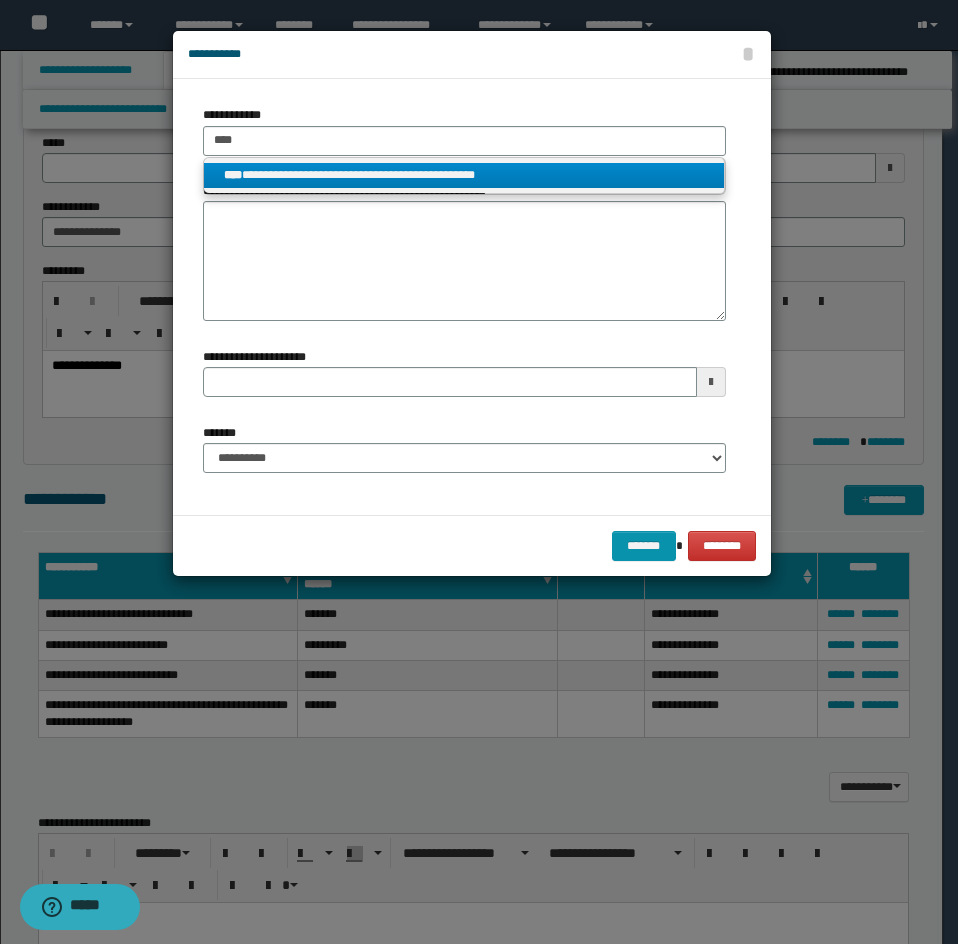 click on "**********" at bounding box center (464, 175) 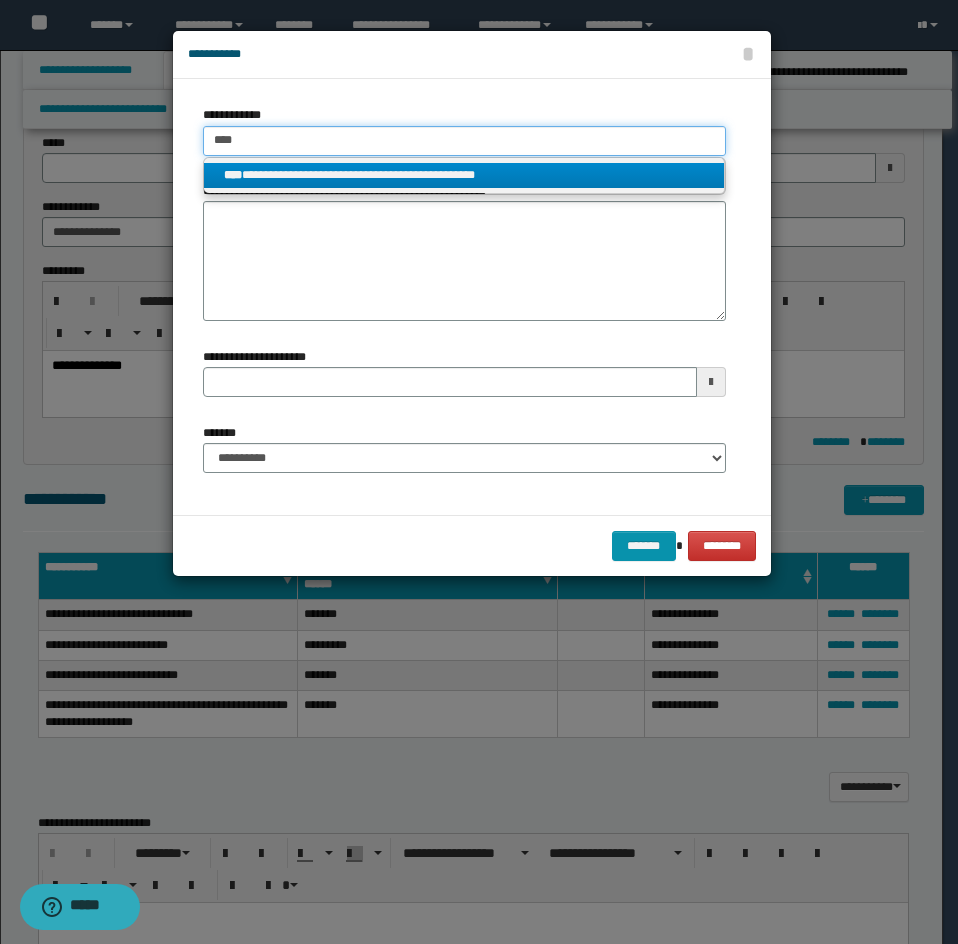 type 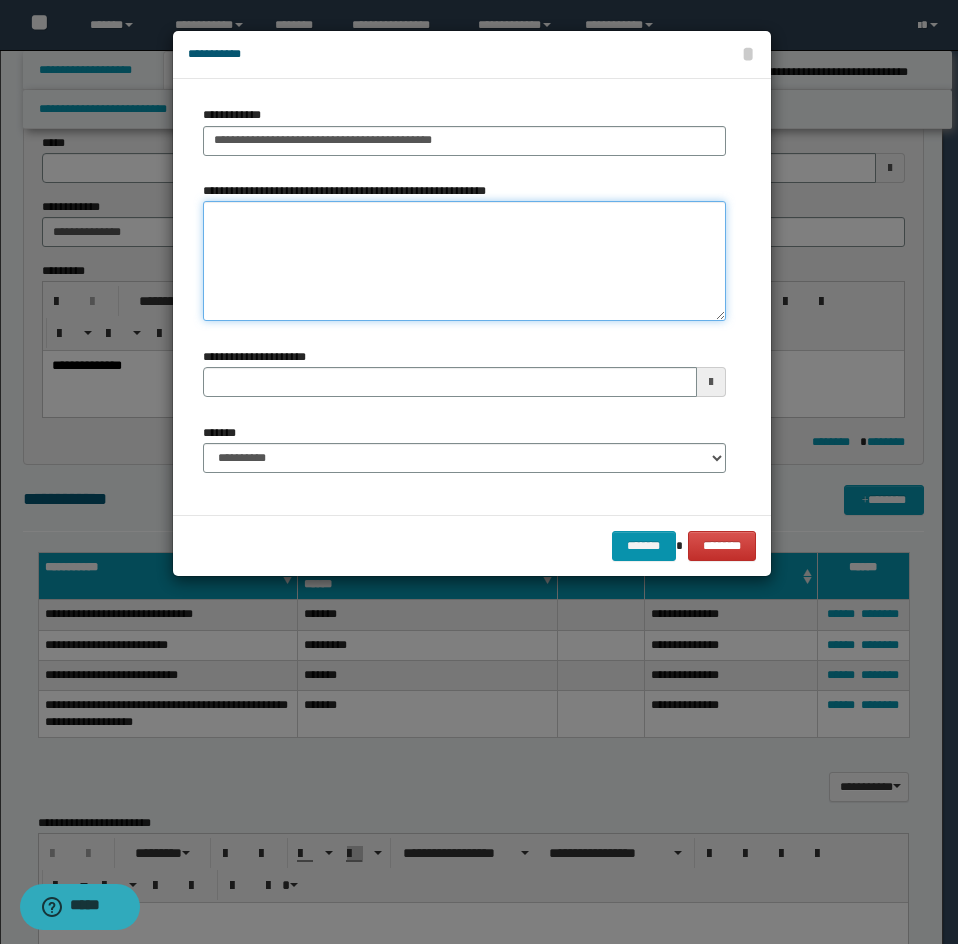 click on "**********" at bounding box center [464, 261] 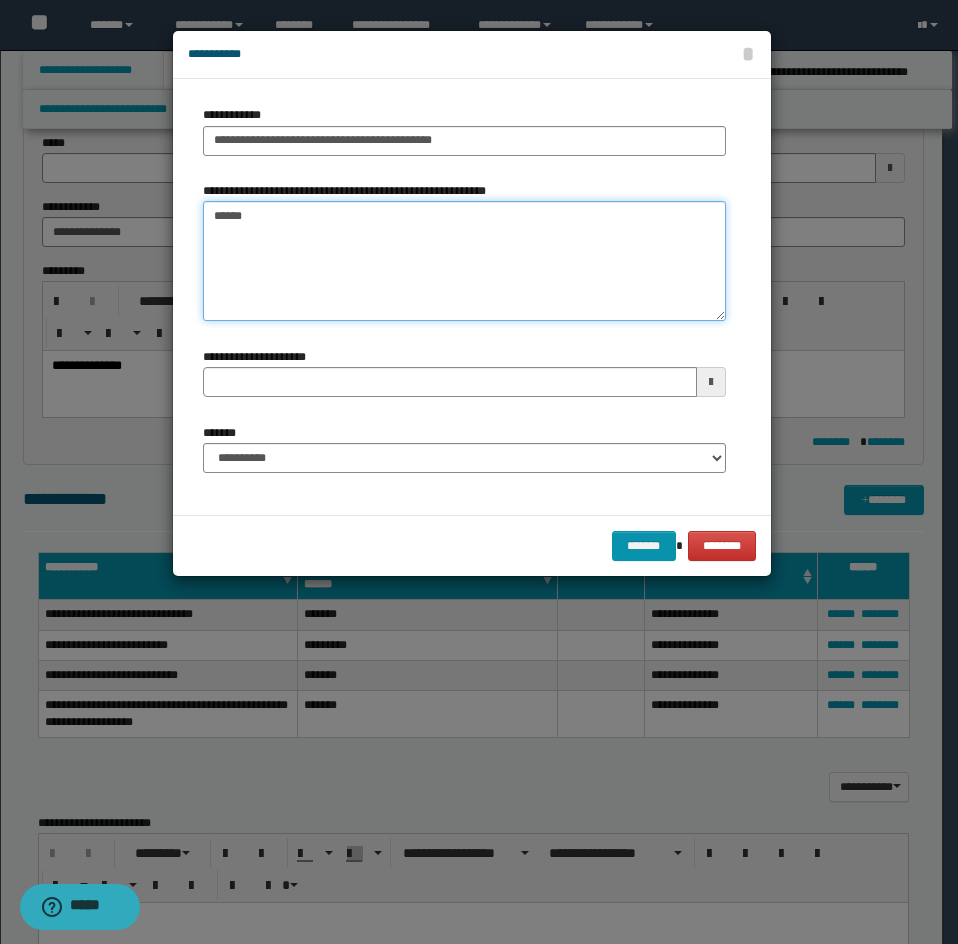 type on "*******" 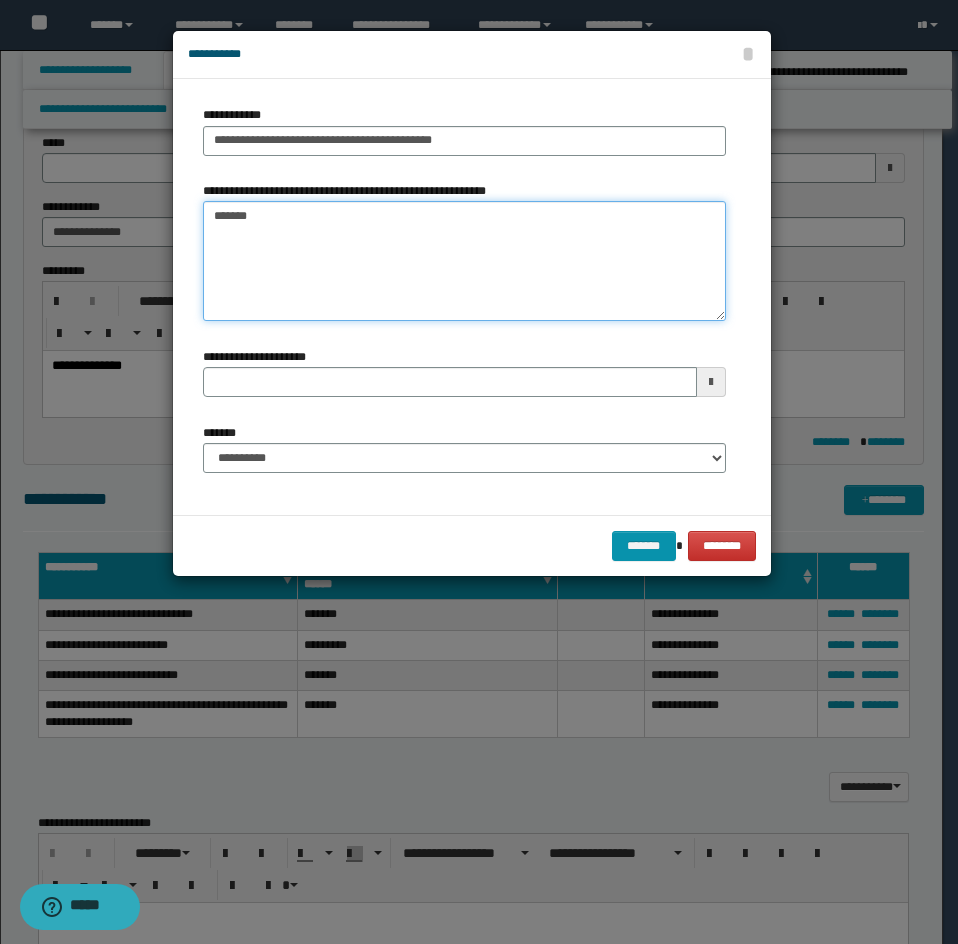 type 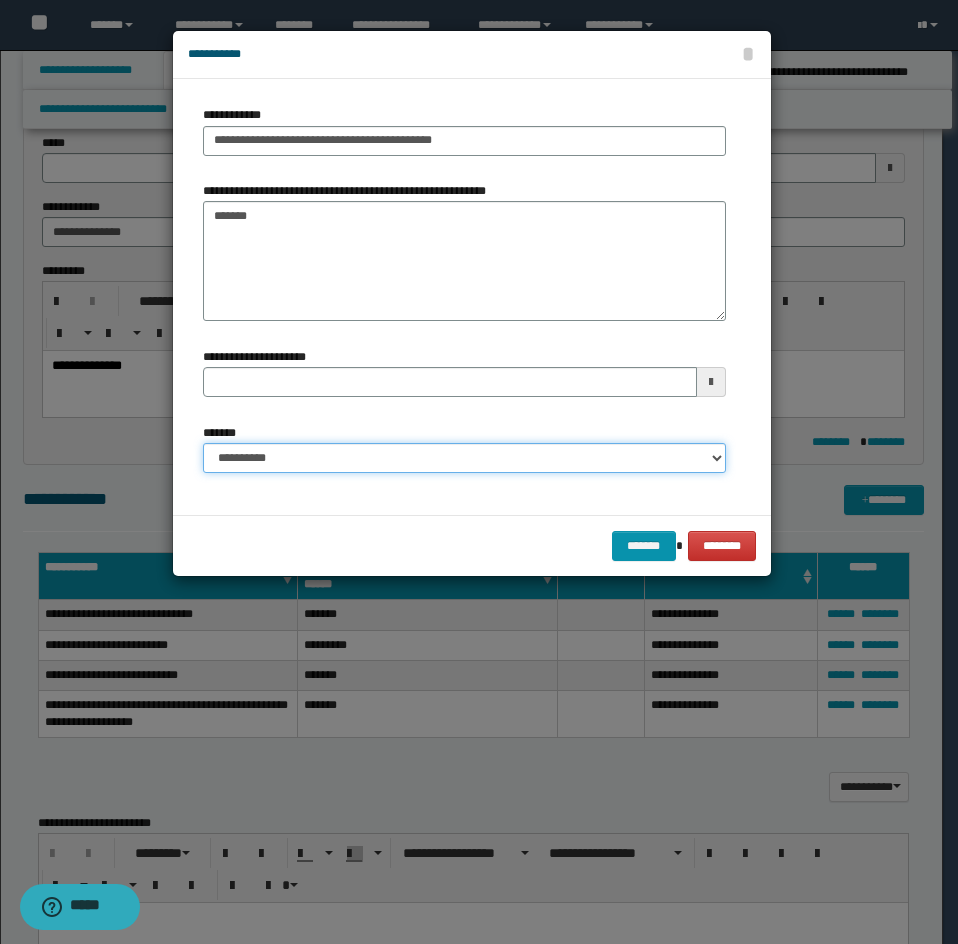 click on "**********" at bounding box center (464, 458) 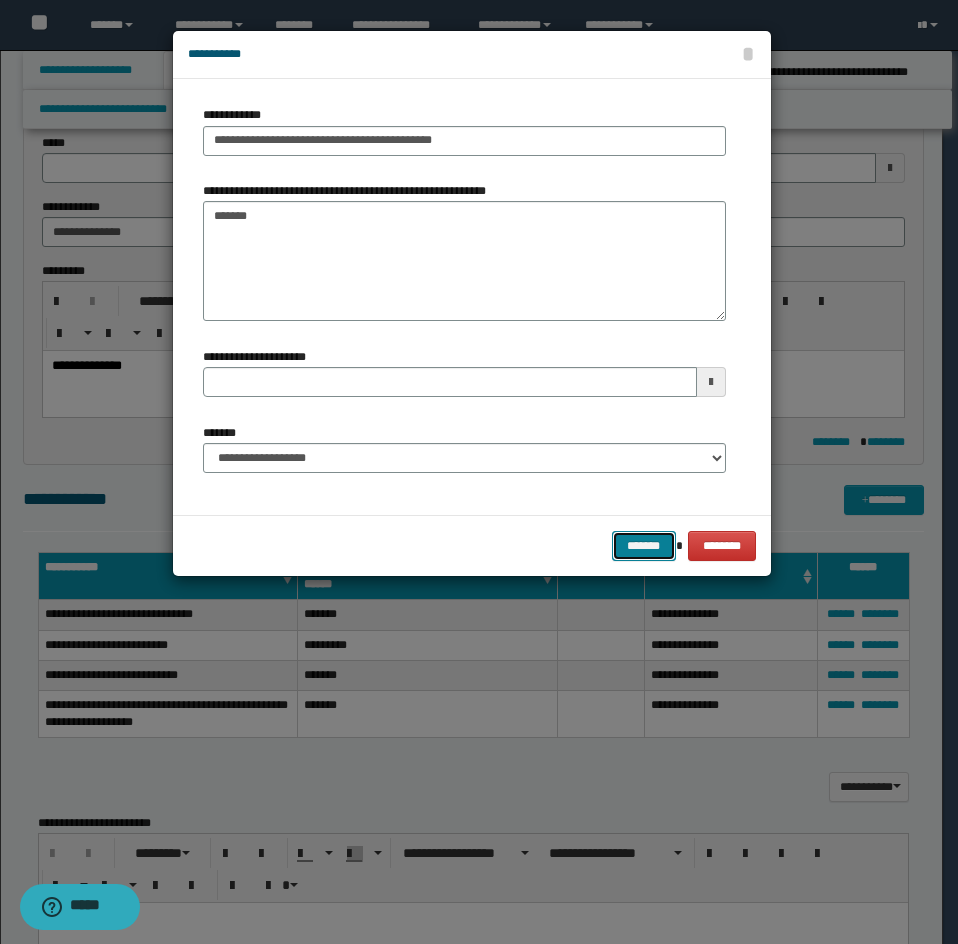 click on "*******" at bounding box center [644, 546] 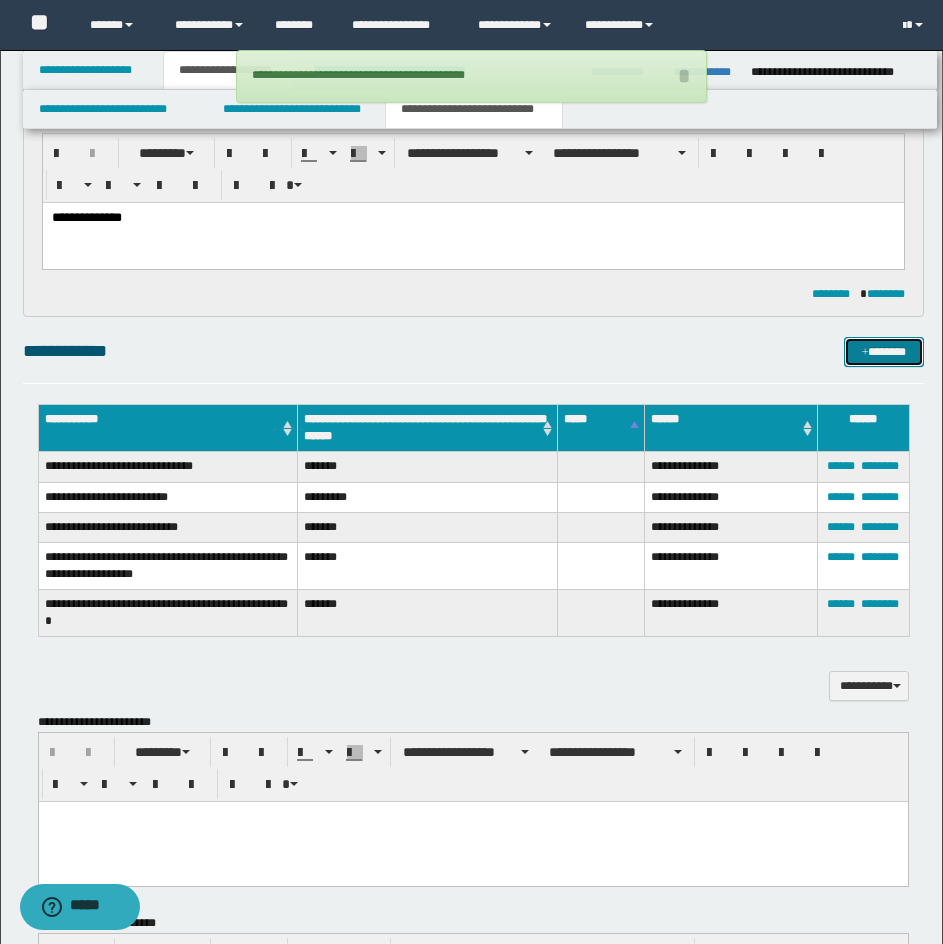 scroll, scrollTop: 300, scrollLeft: 0, axis: vertical 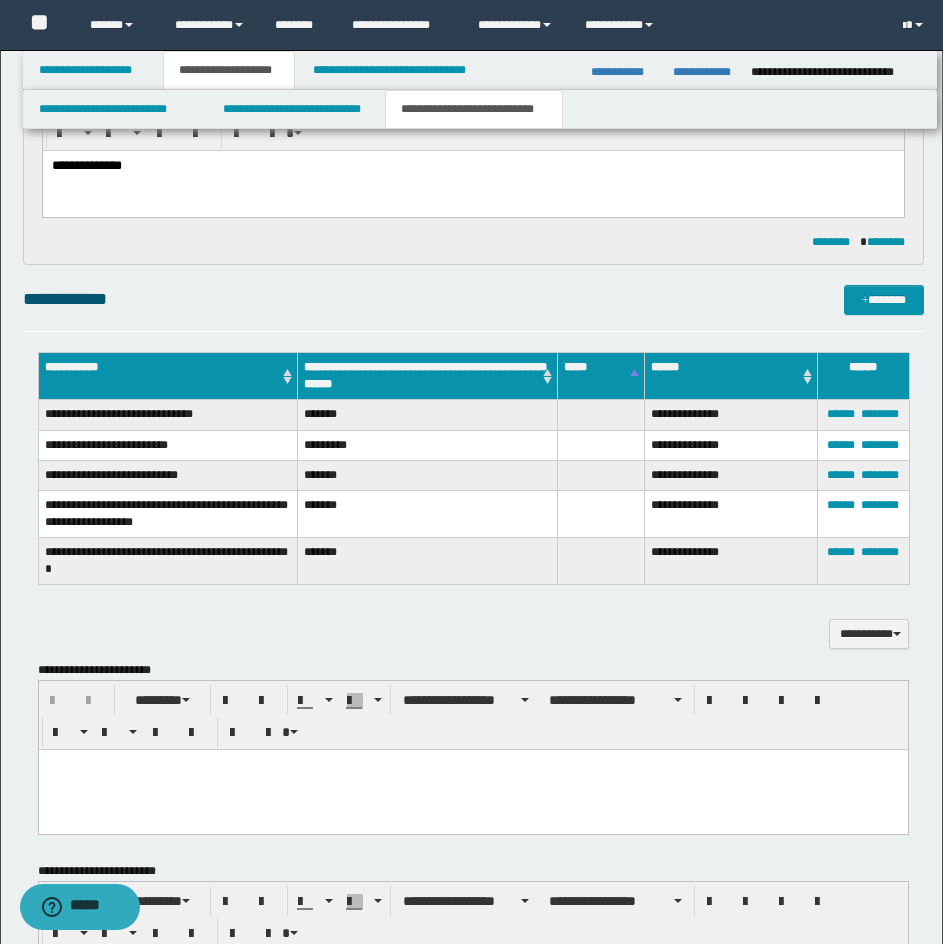 drag, startPoint x: 578, startPoint y: 269, endPoint x: 358, endPoint y: 623, distance: 416.7925 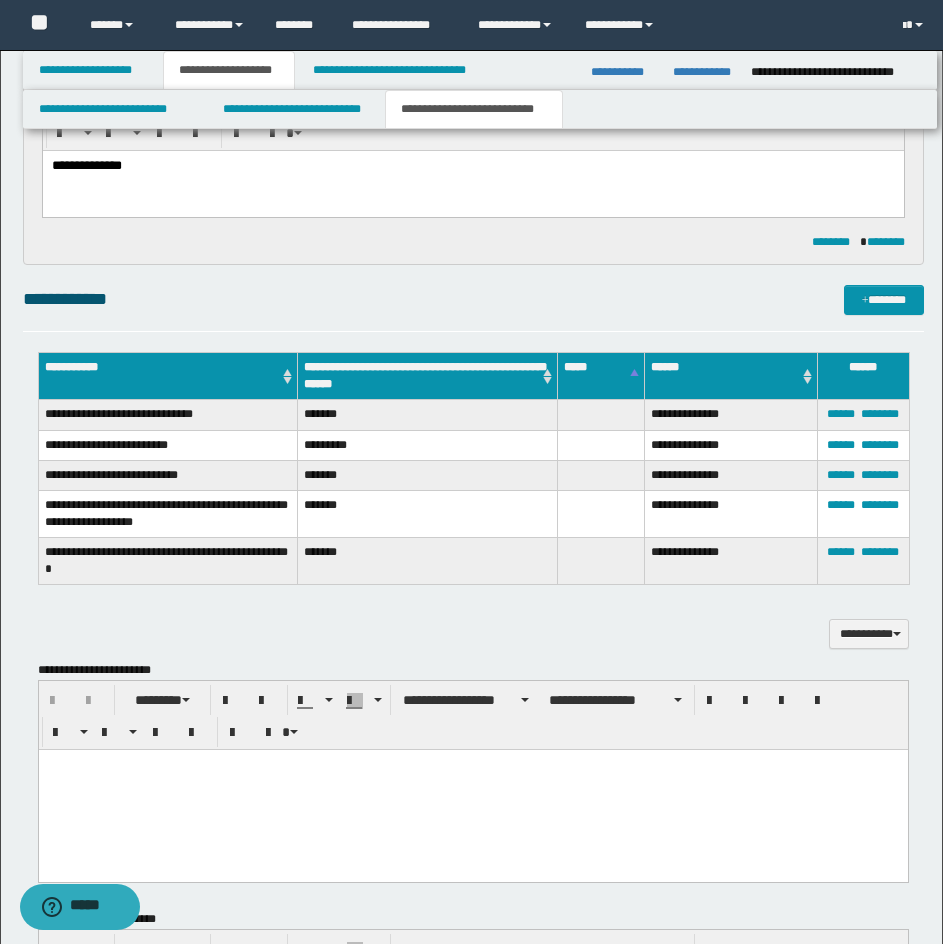paste 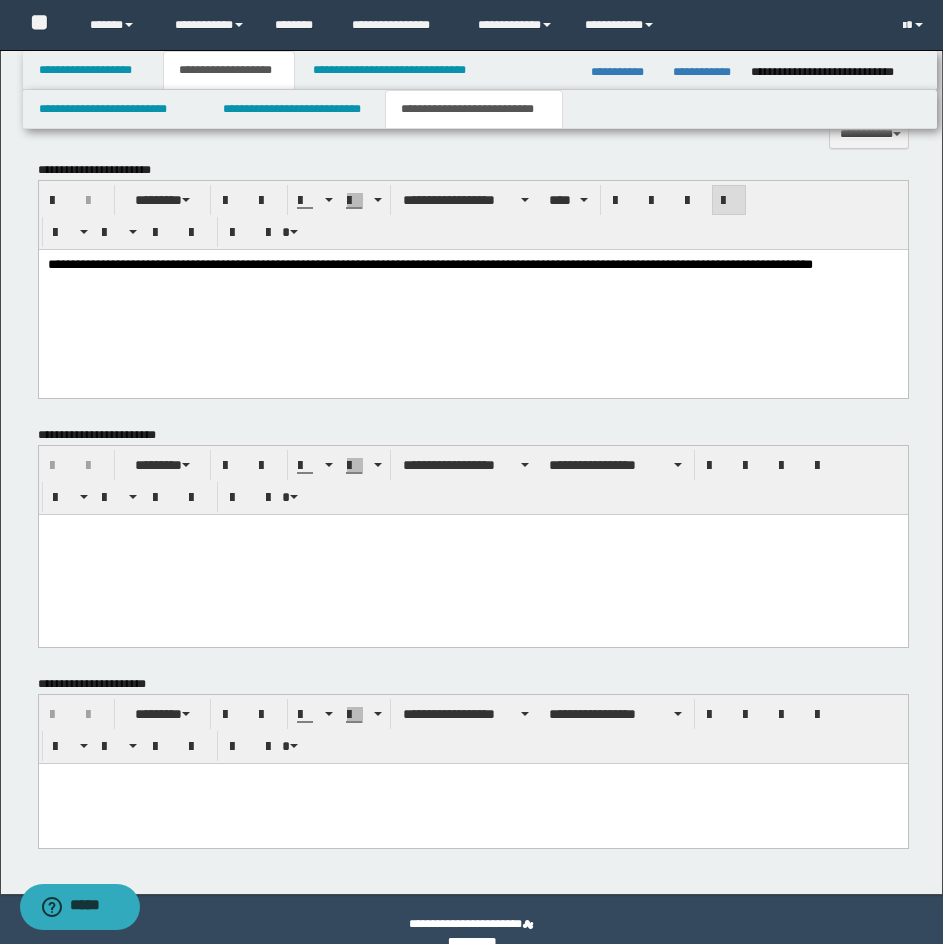 scroll, scrollTop: 828, scrollLeft: 0, axis: vertical 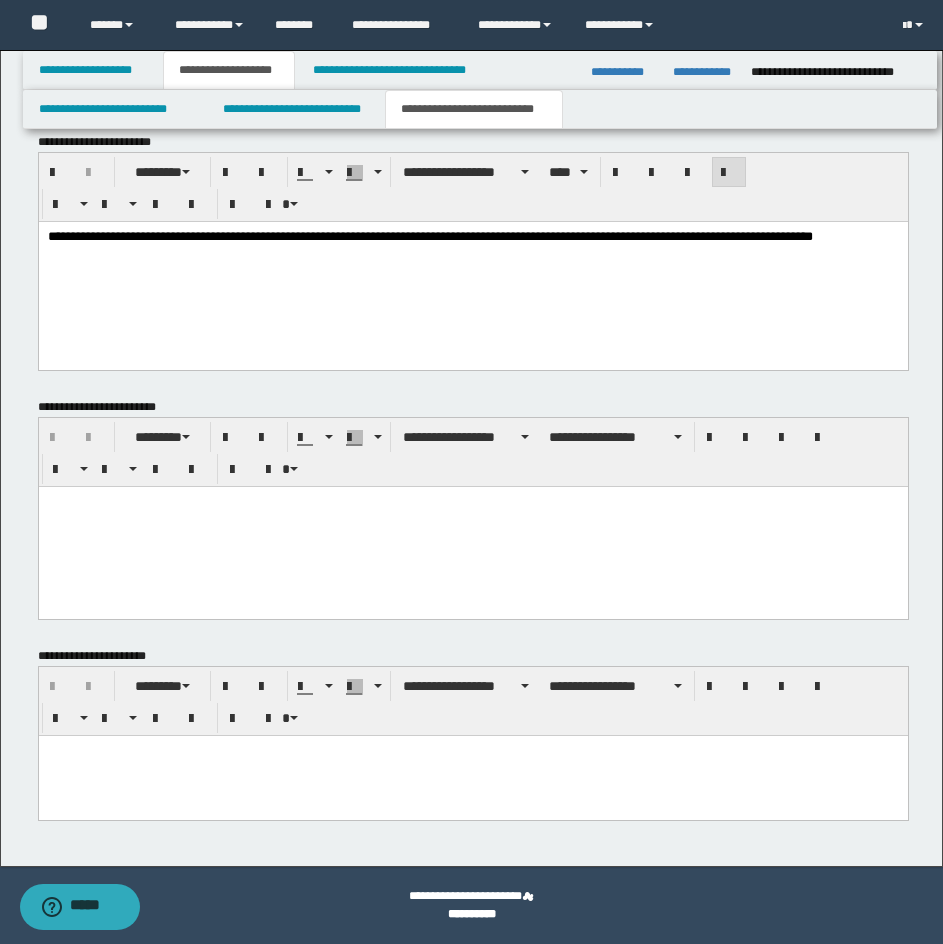 click at bounding box center [473, 553] 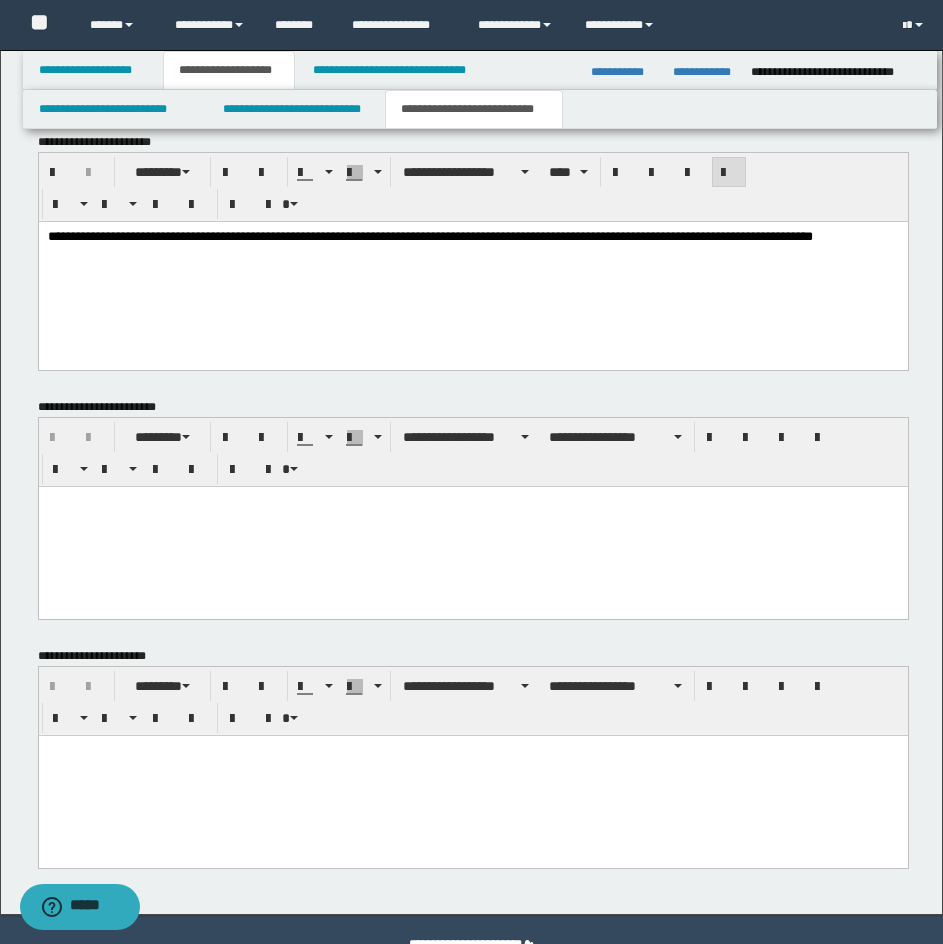 type 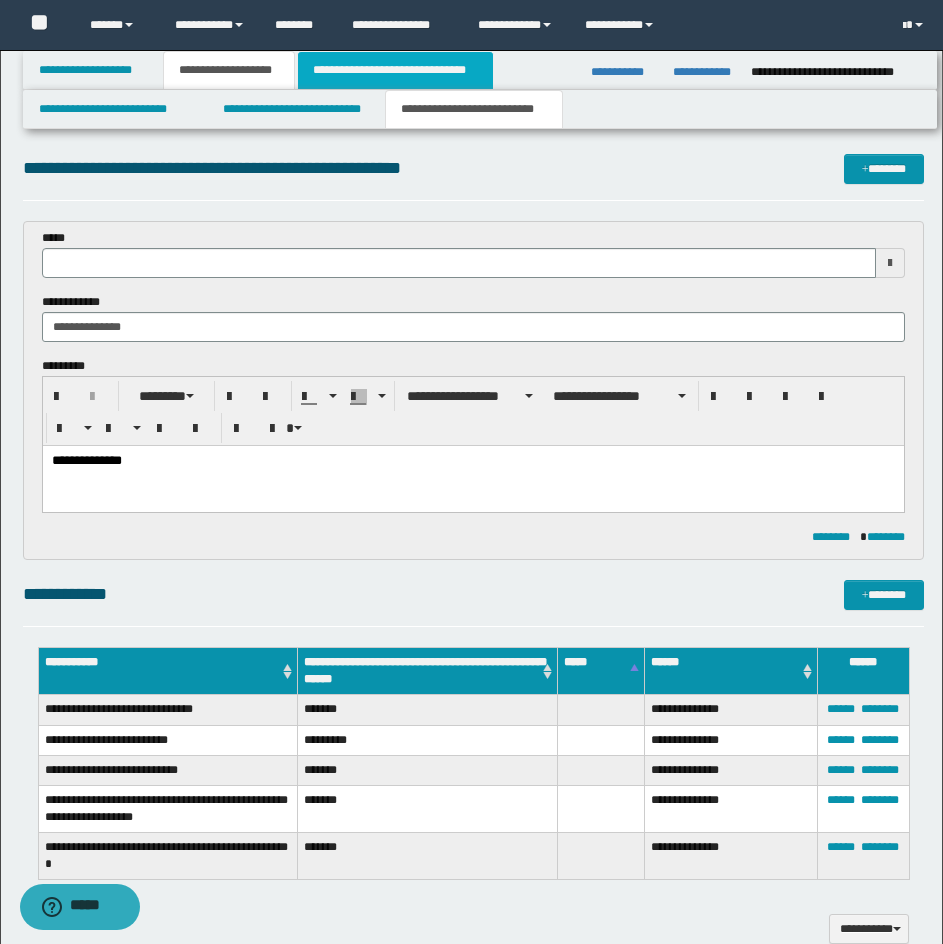 scroll, scrollTop: 0, scrollLeft: 0, axis: both 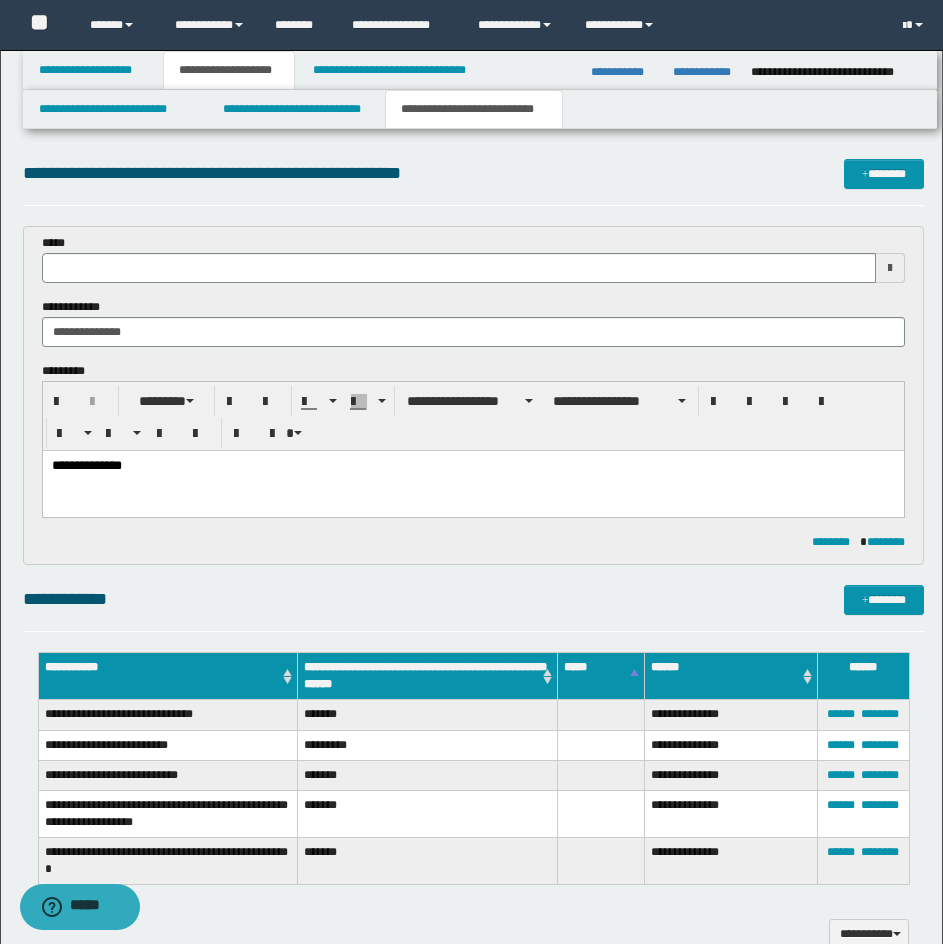 type 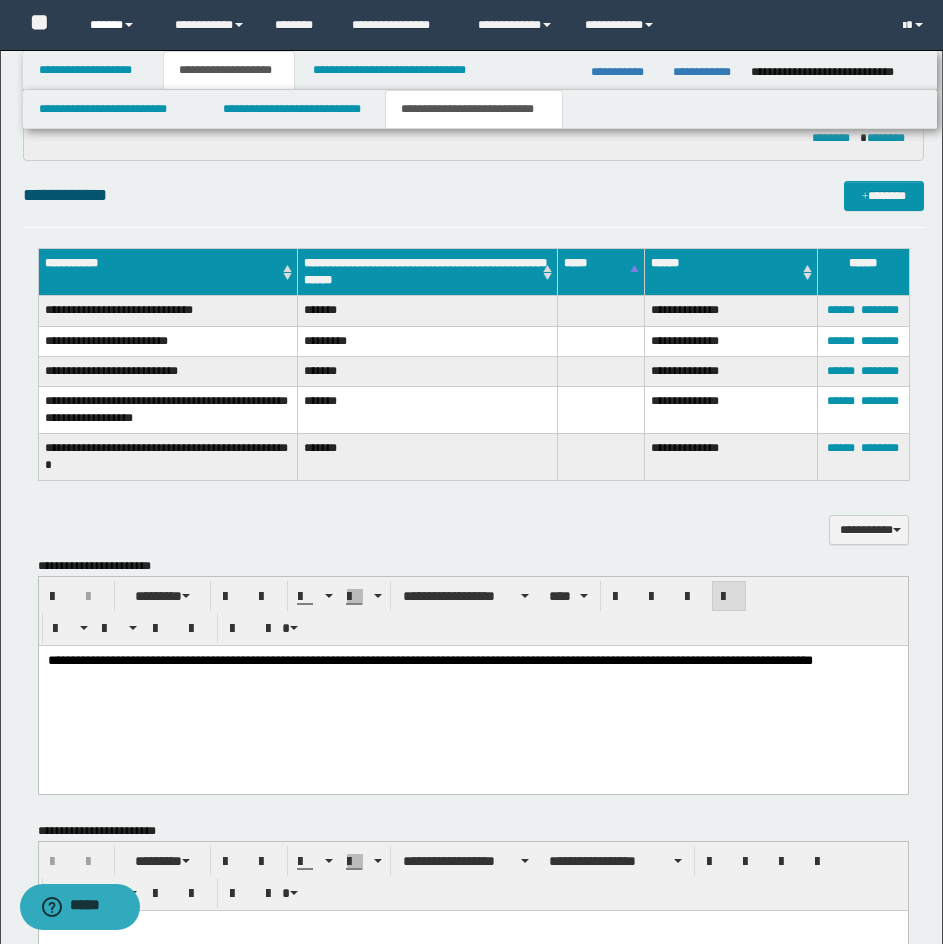 scroll, scrollTop: 400, scrollLeft: 0, axis: vertical 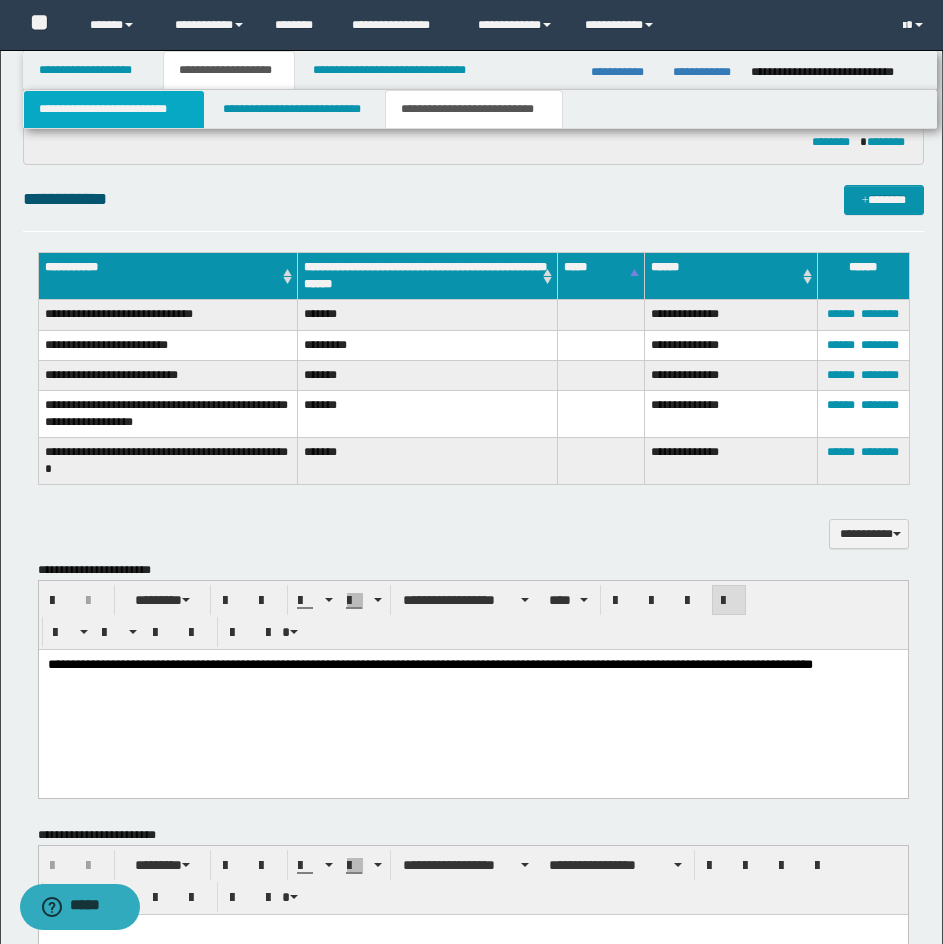 click on "**********" at bounding box center (114, 109) 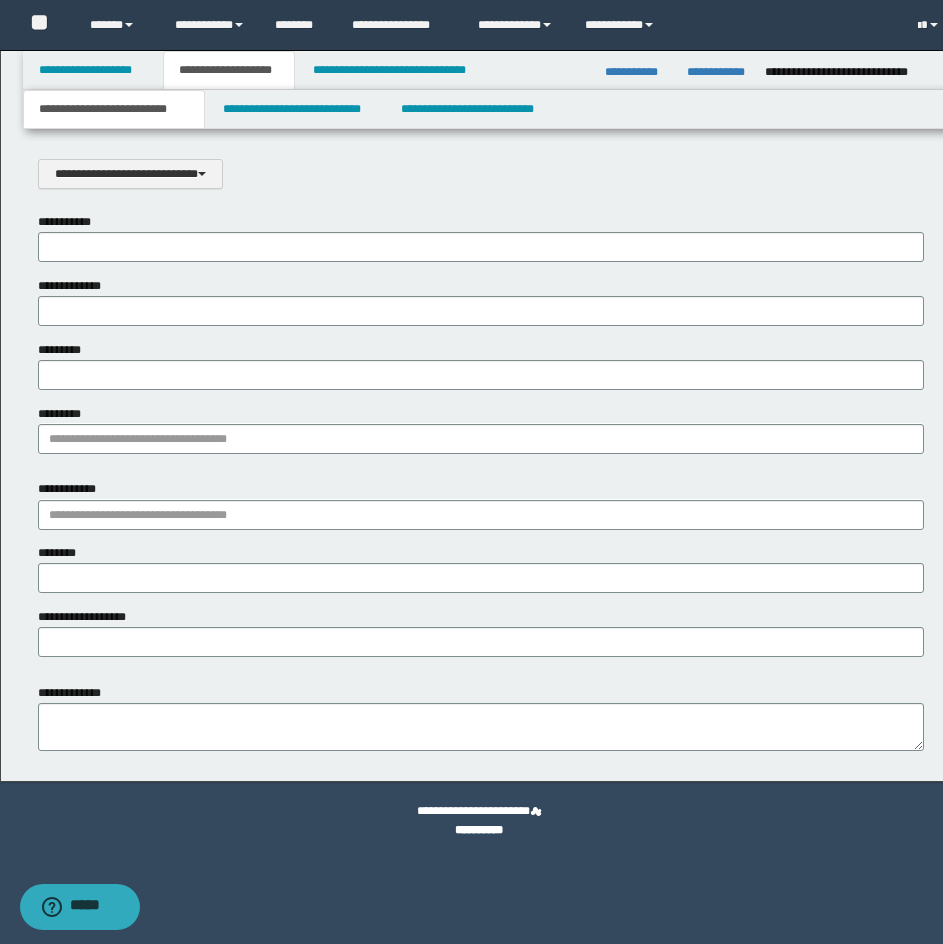 scroll, scrollTop: 0, scrollLeft: 0, axis: both 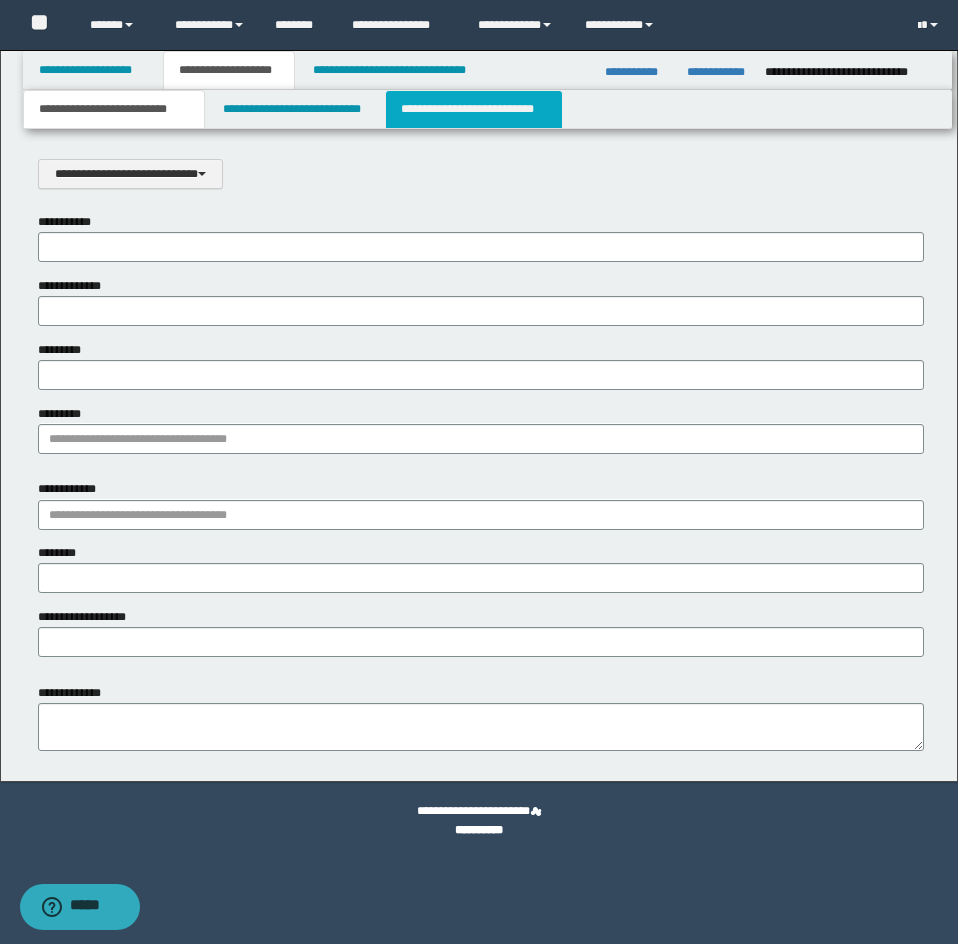 click on "**********" at bounding box center [474, 109] 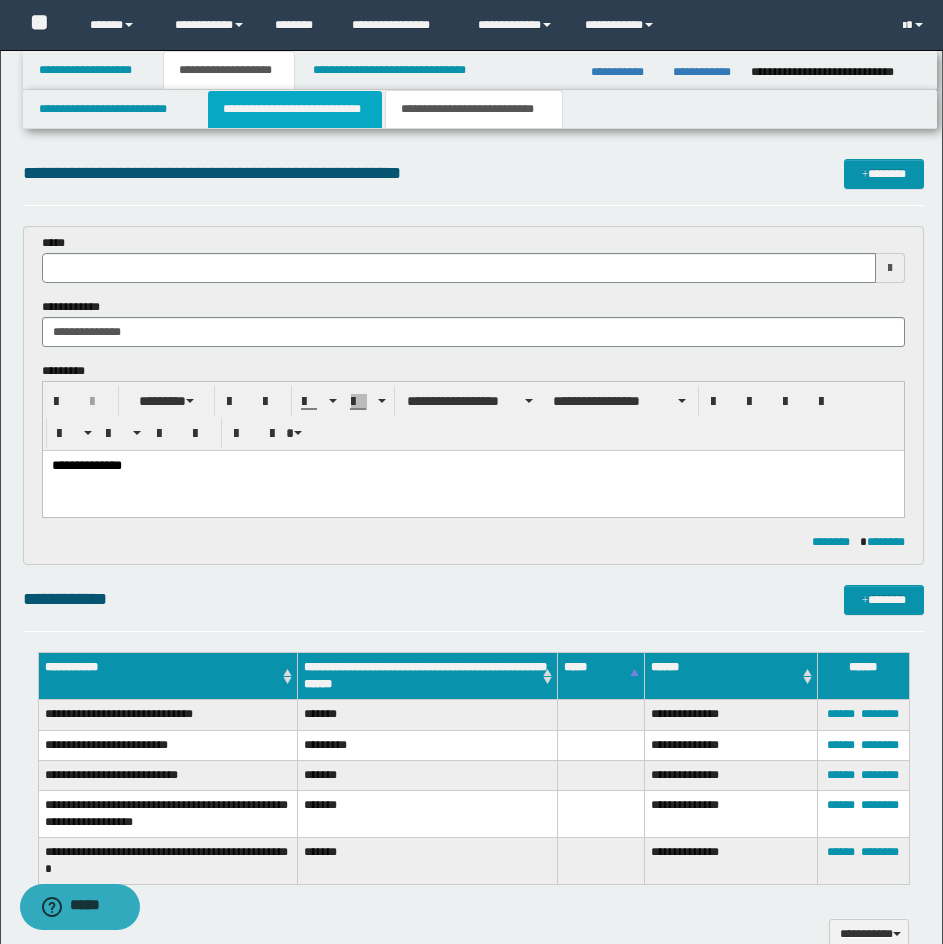 click on "**********" at bounding box center (295, 109) 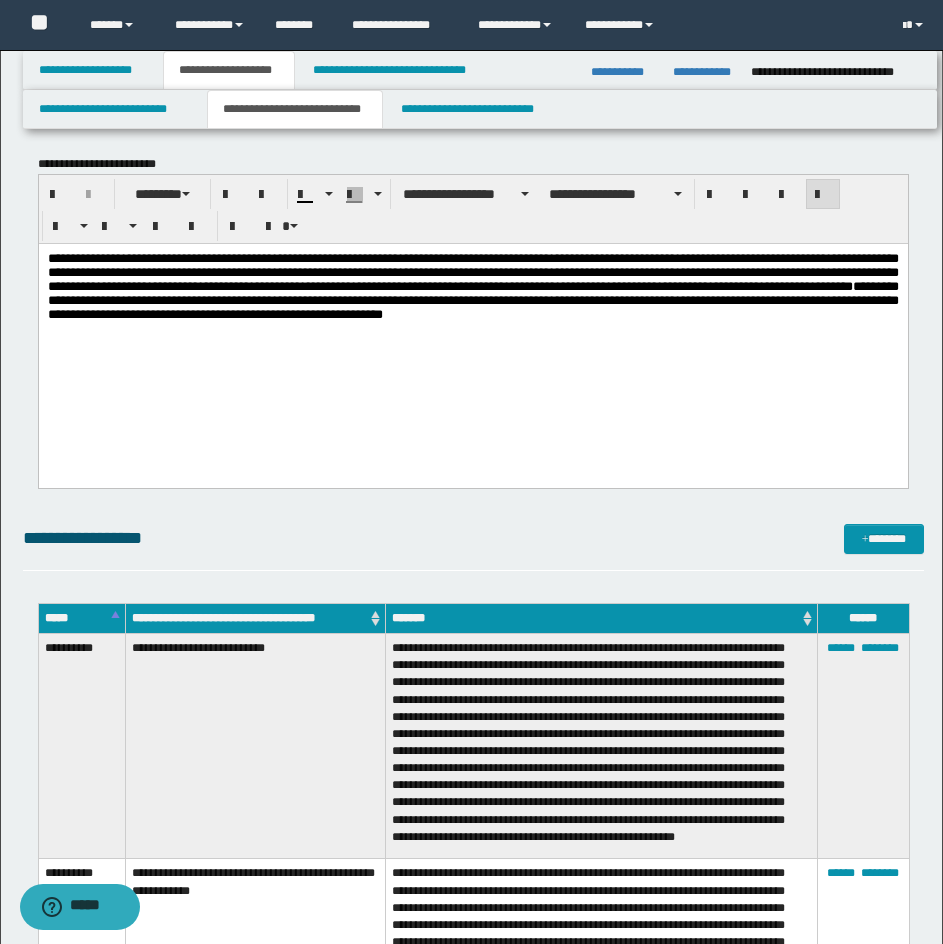 scroll, scrollTop: 300, scrollLeft: 0, axis: vertical 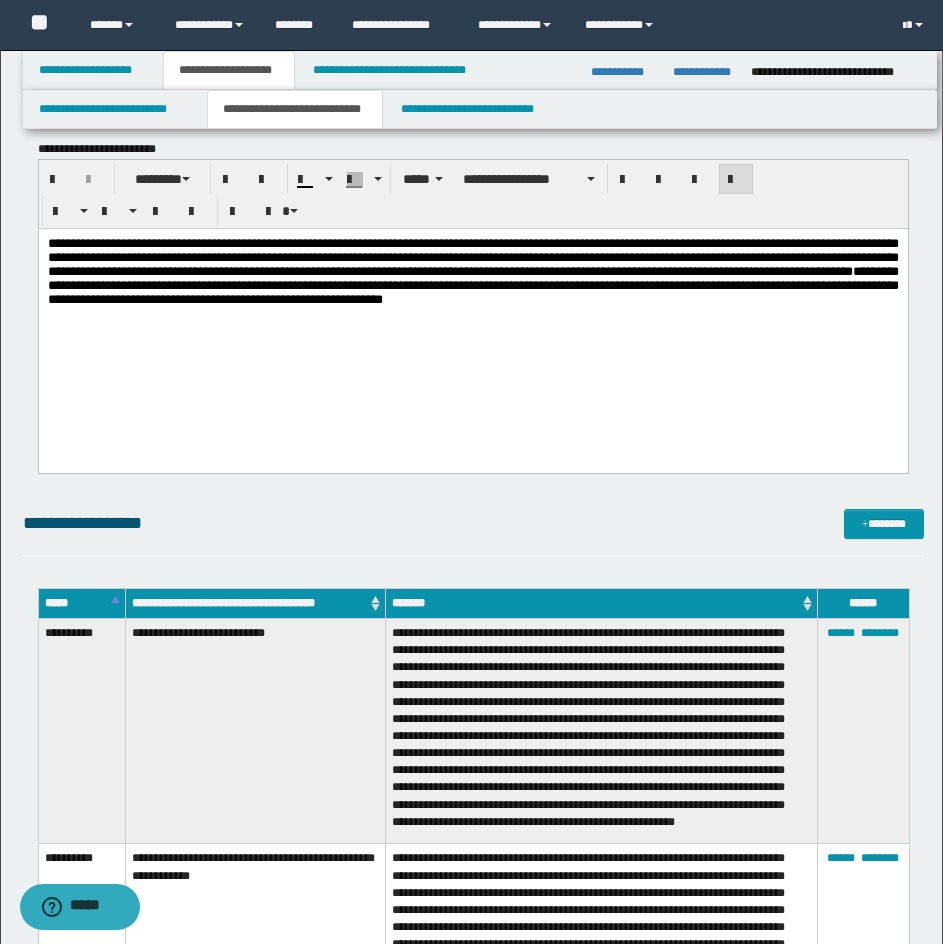 click on "**********" at bounding box center [472, 310] 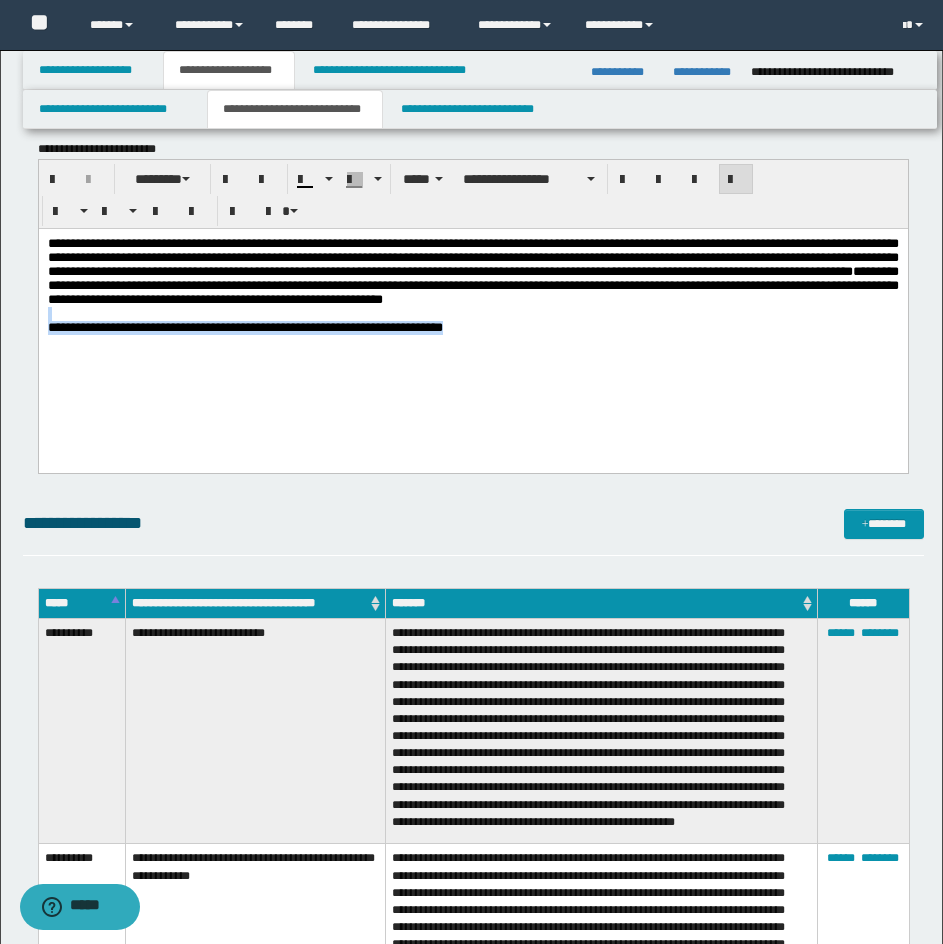 drag, startPoint x: 574, startPoint y: 353, endPoint x: 41, endPoint y: 570, distance: 575.48065 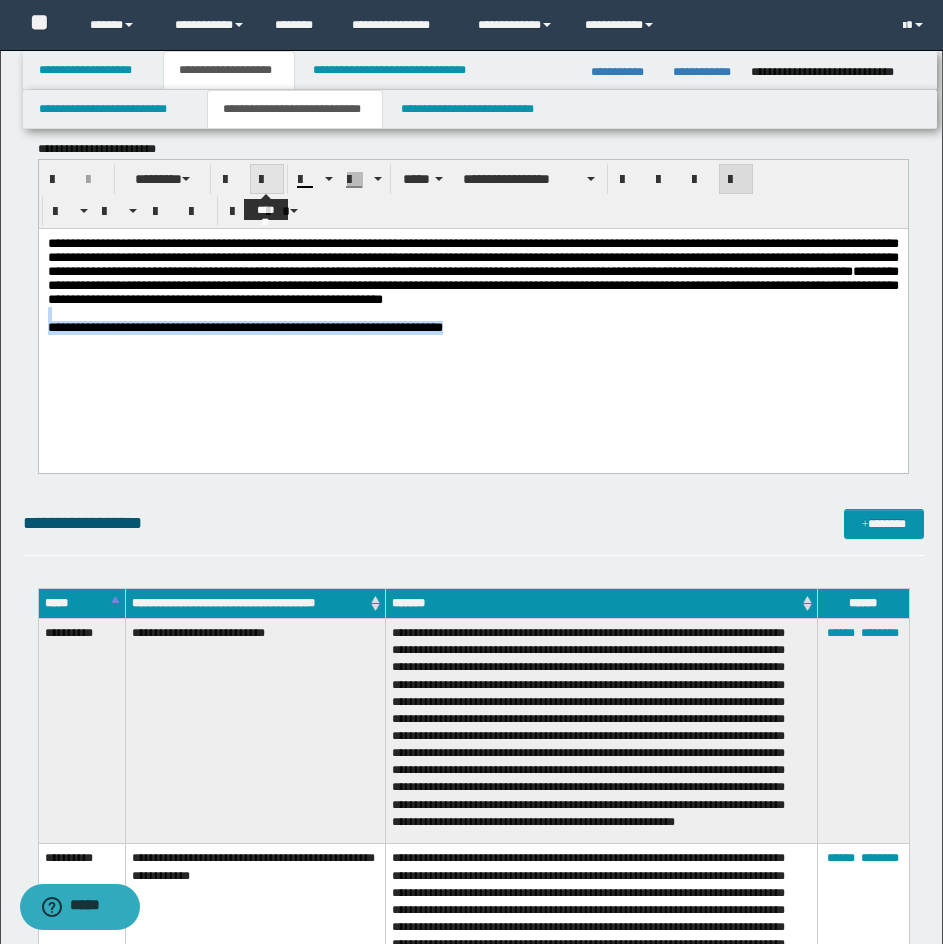 click at bounding box center [267, 179] 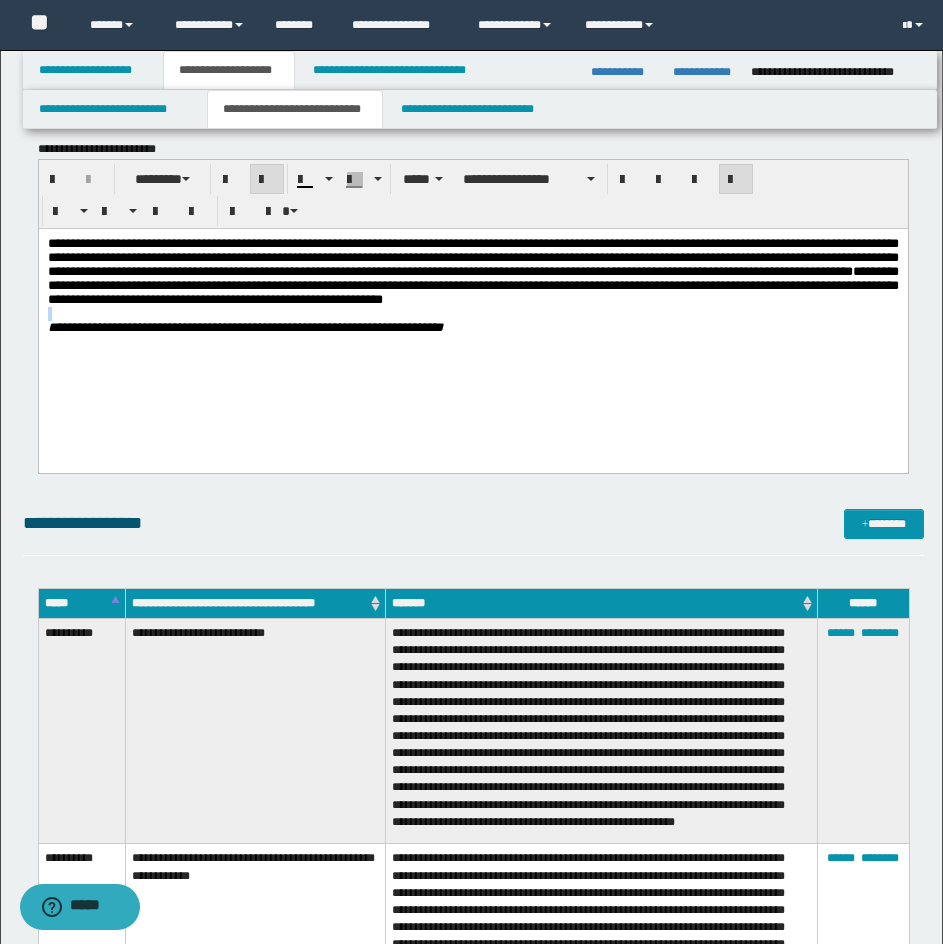 click on "**********" at bounding box center [472, 310] 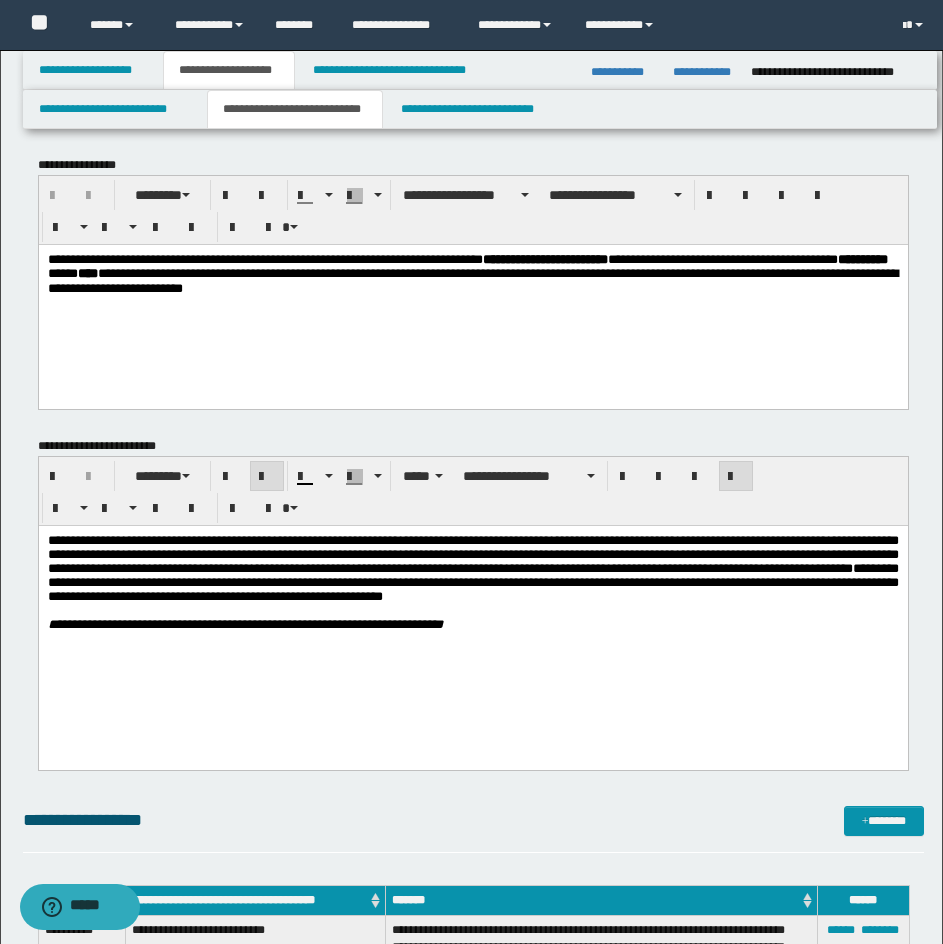 scroll, scrollTop: 0, scrollLeft: 0, axis: both 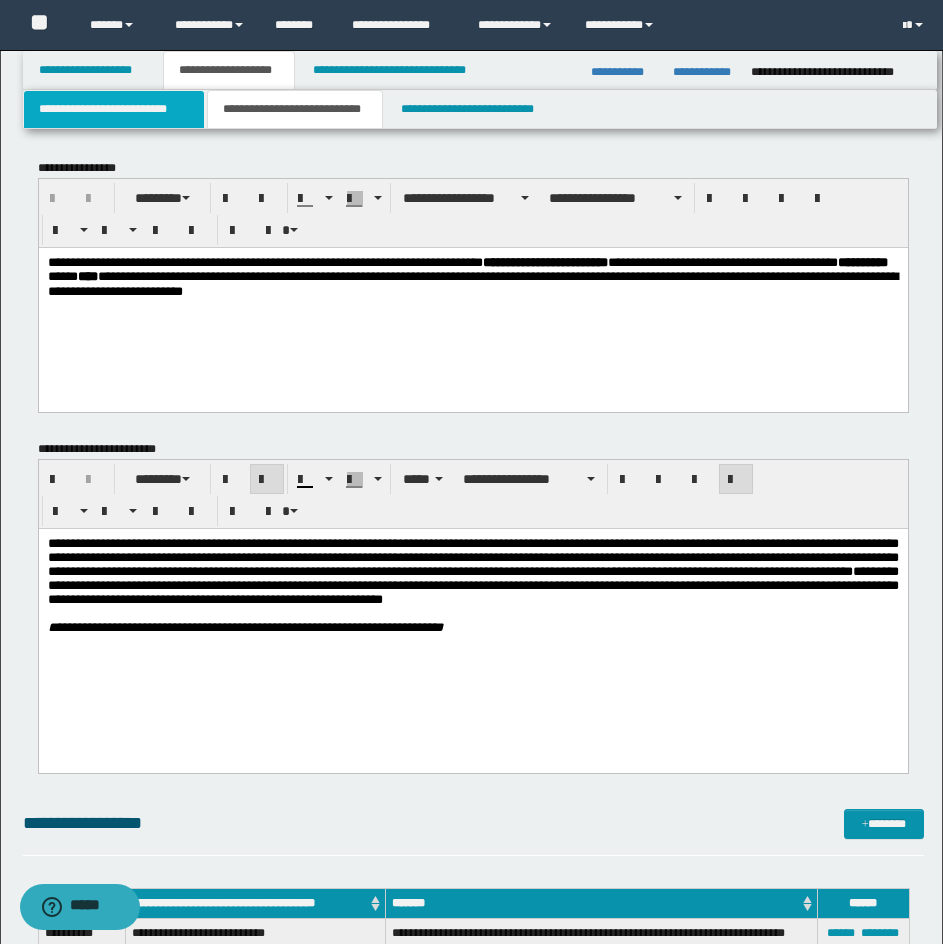 click on "**********" at bounding box center (114, 109) 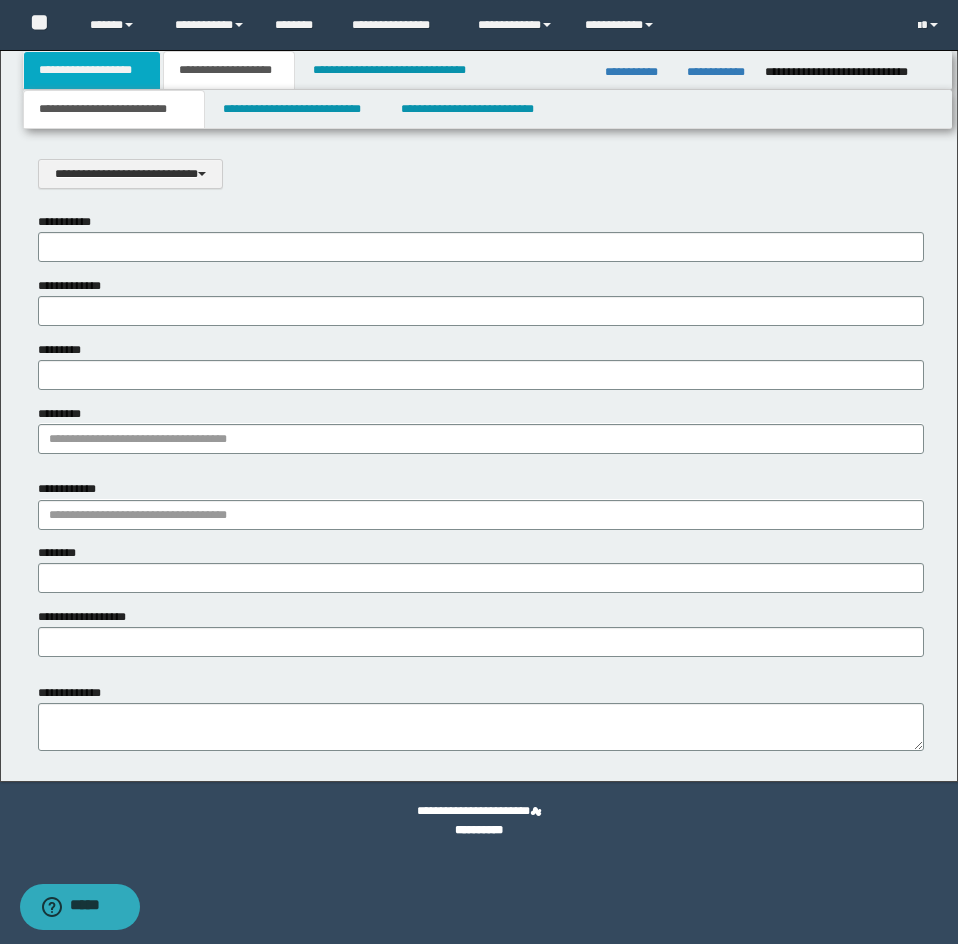click on "**********" at bounding box center [92, 70] 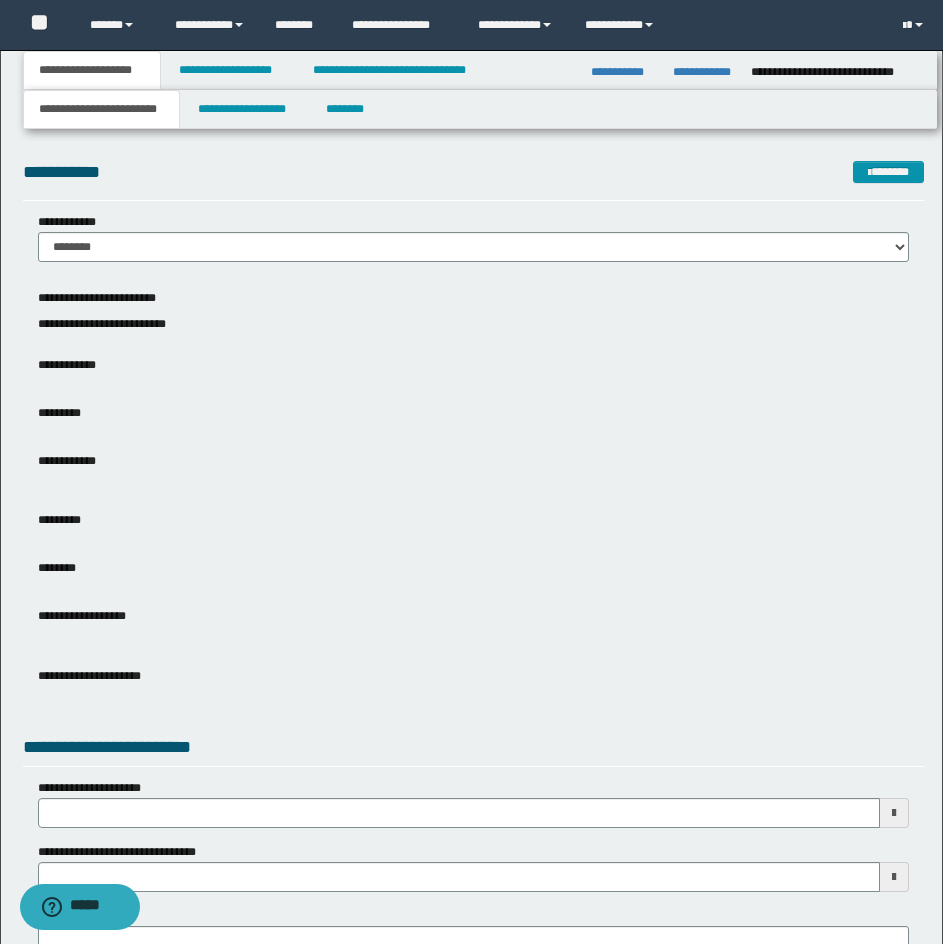 scroll, scrollTop: 0, scrollLeft: 0, axis: both 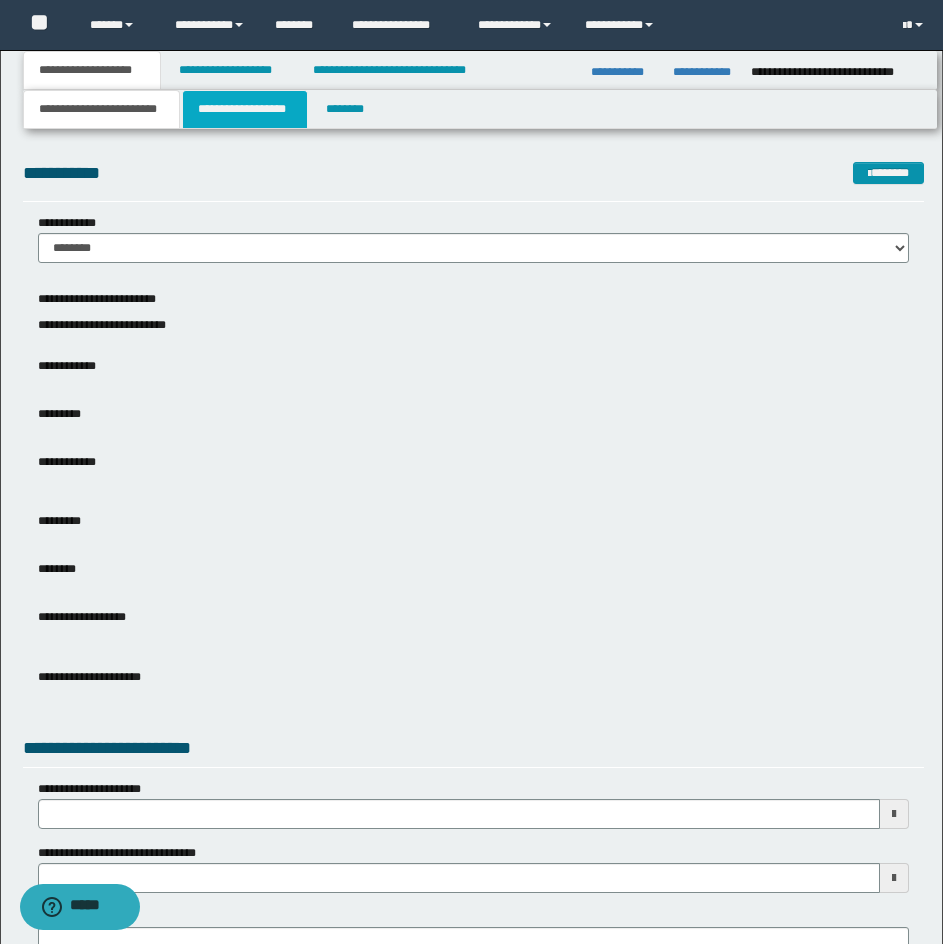 click on "**********" at bounding box center (245, 109) 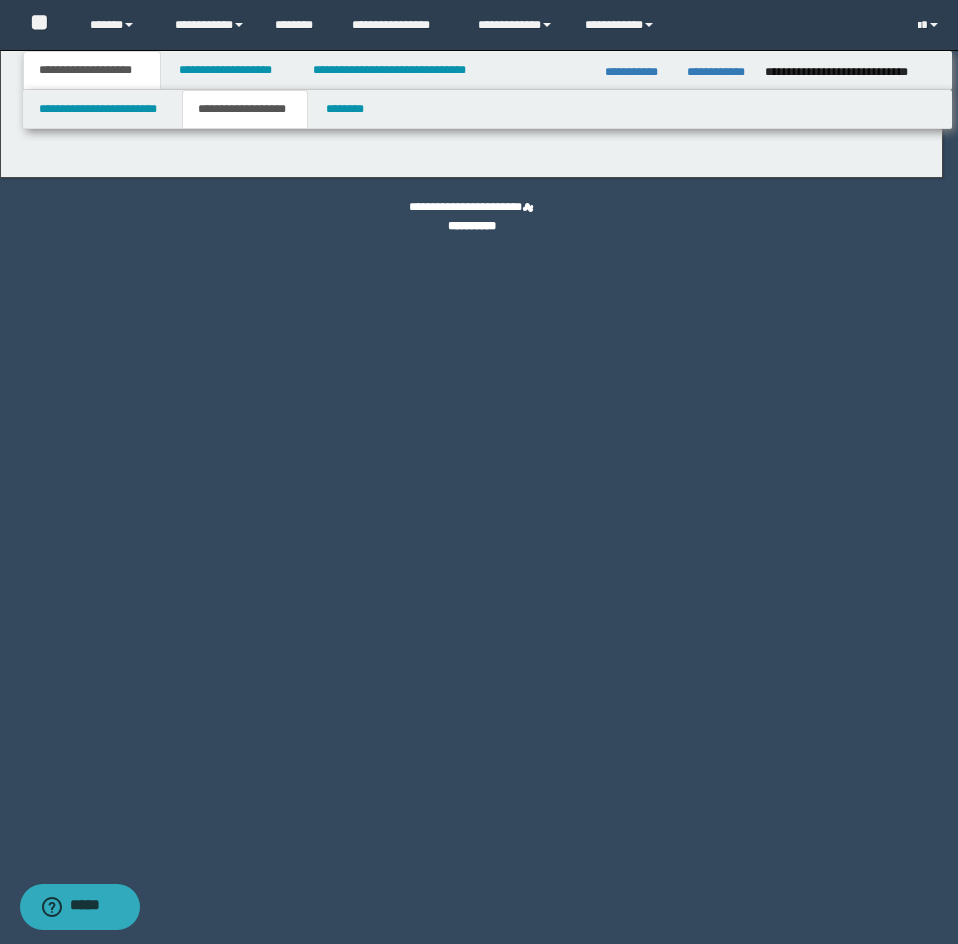 type on "********" 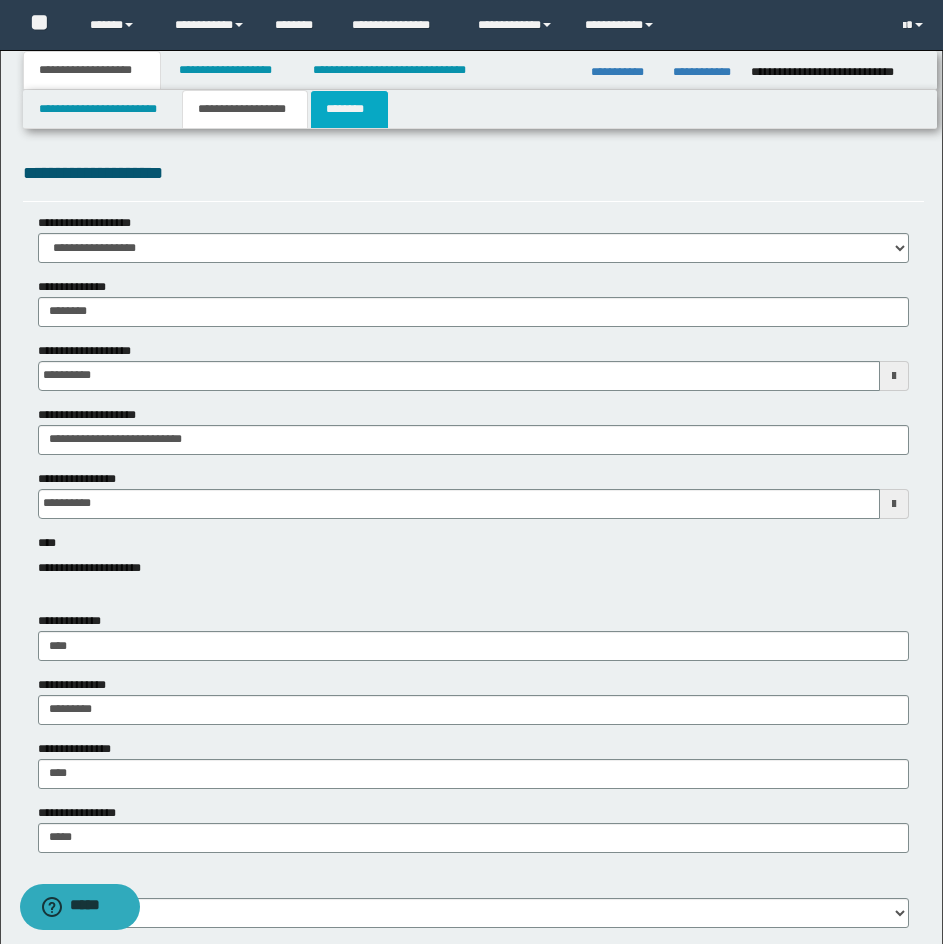 click on "********" at bounding box center (349, 109) 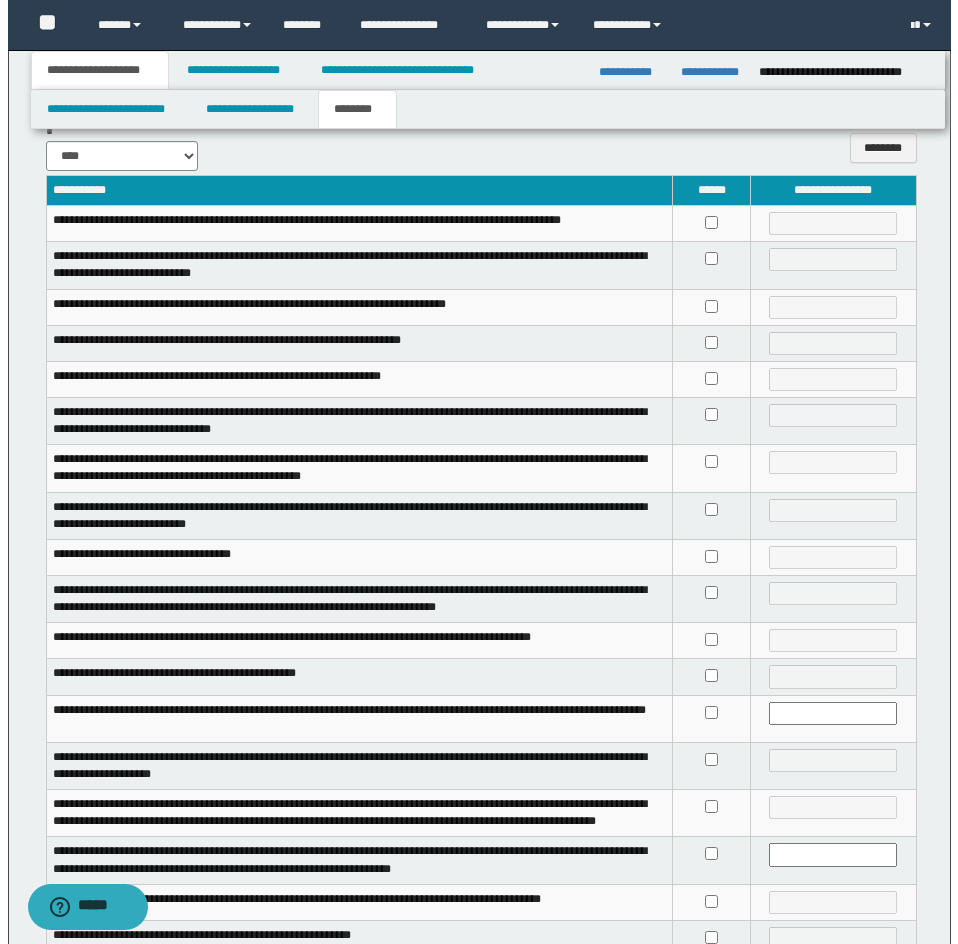 scroll, scrollTop: 0, scrollLeft: 0, axis: both 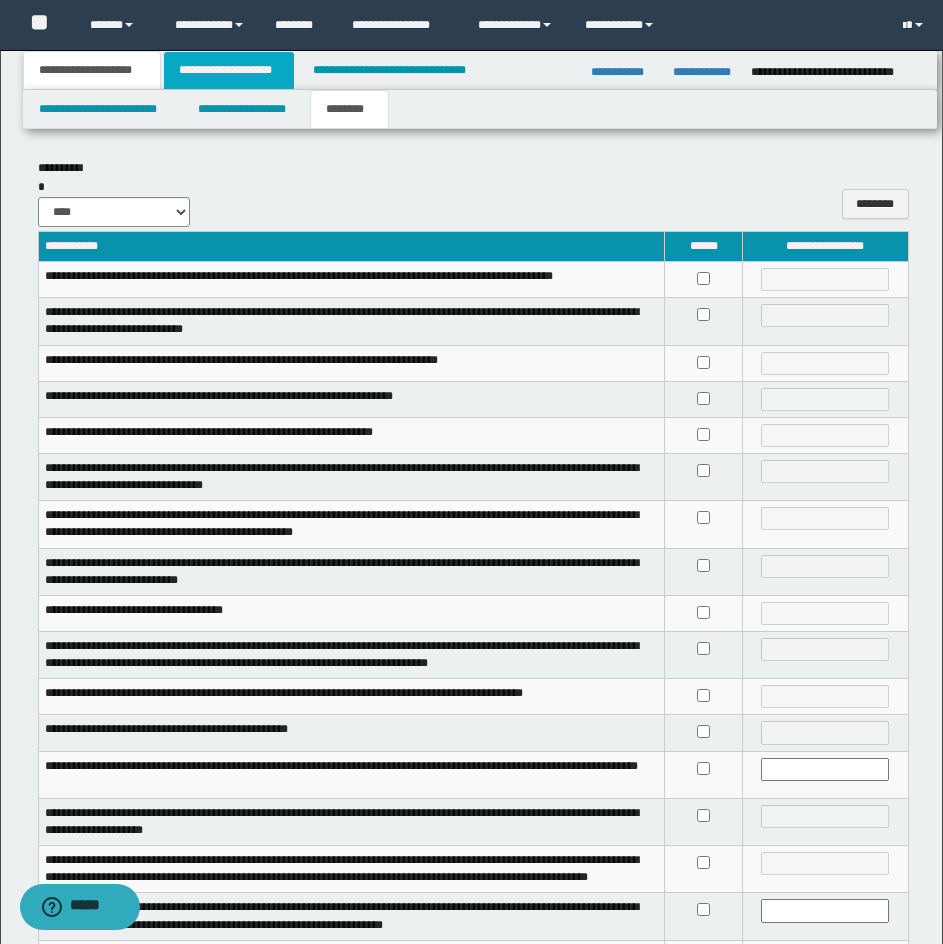 click on "**********" at bounding box center [229, 70] 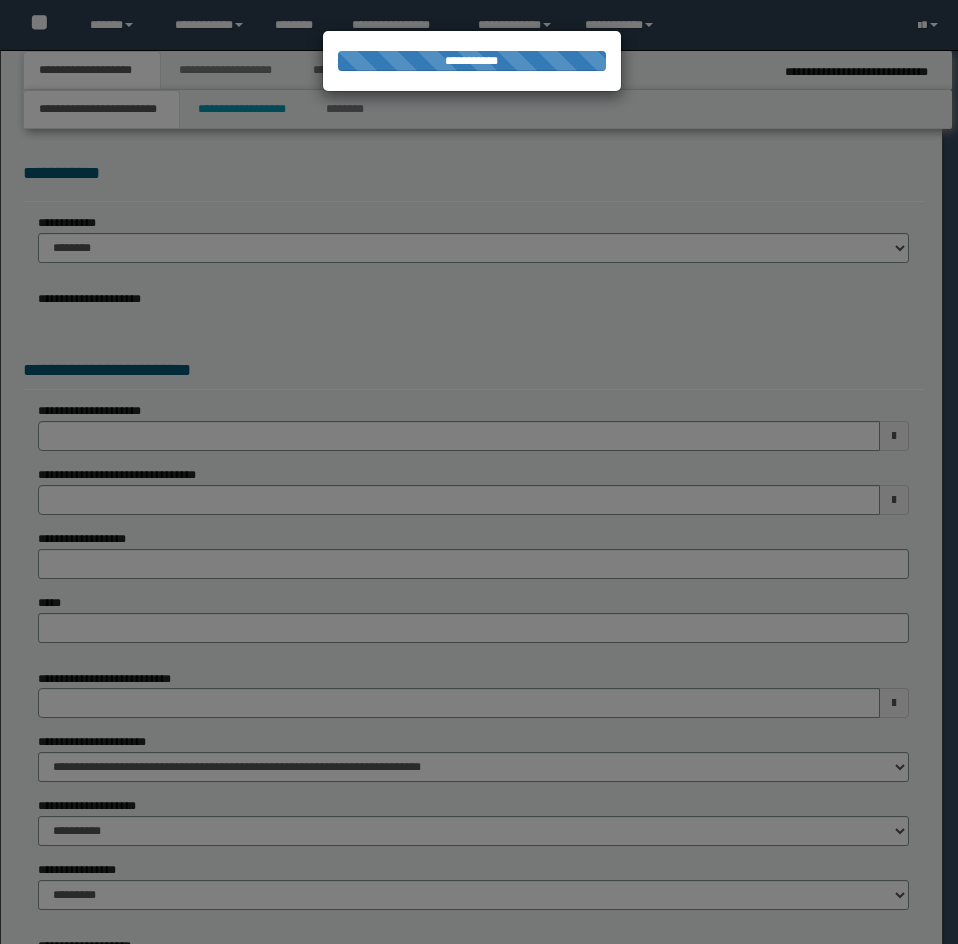 scroll, scrollTop: 0, scrollLeft: 0, axis: both 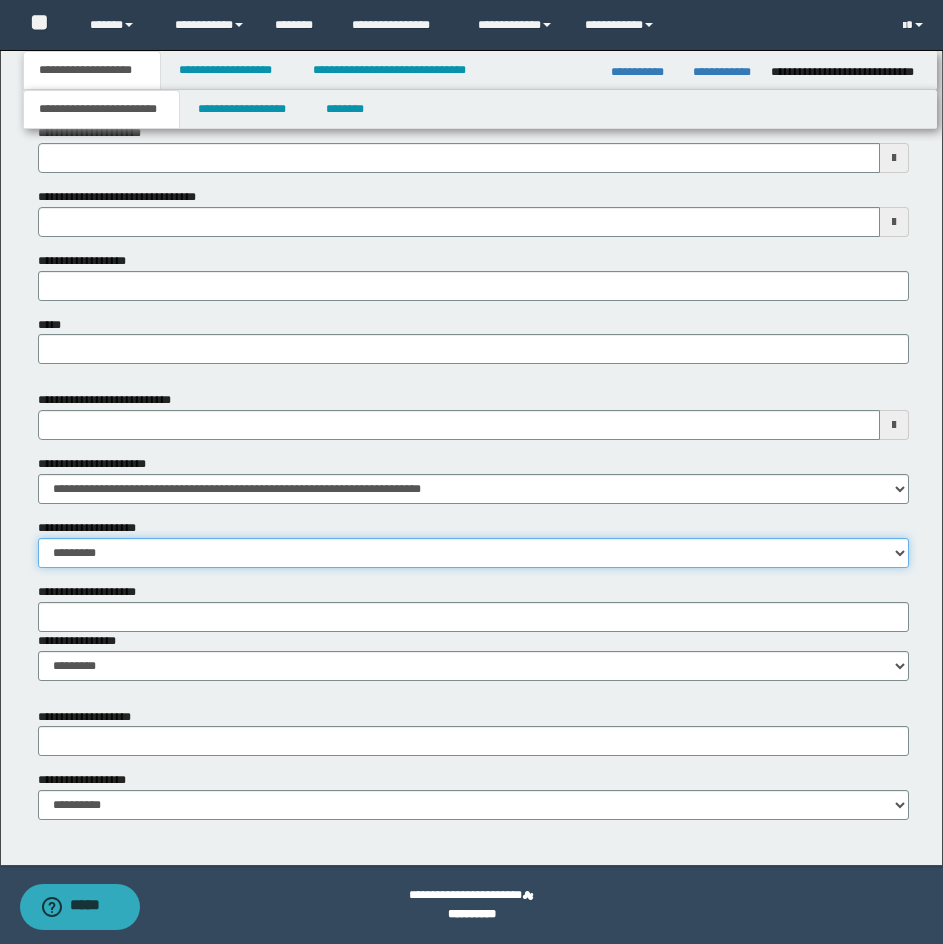 click on "**********" at bounding box center [473, 553] 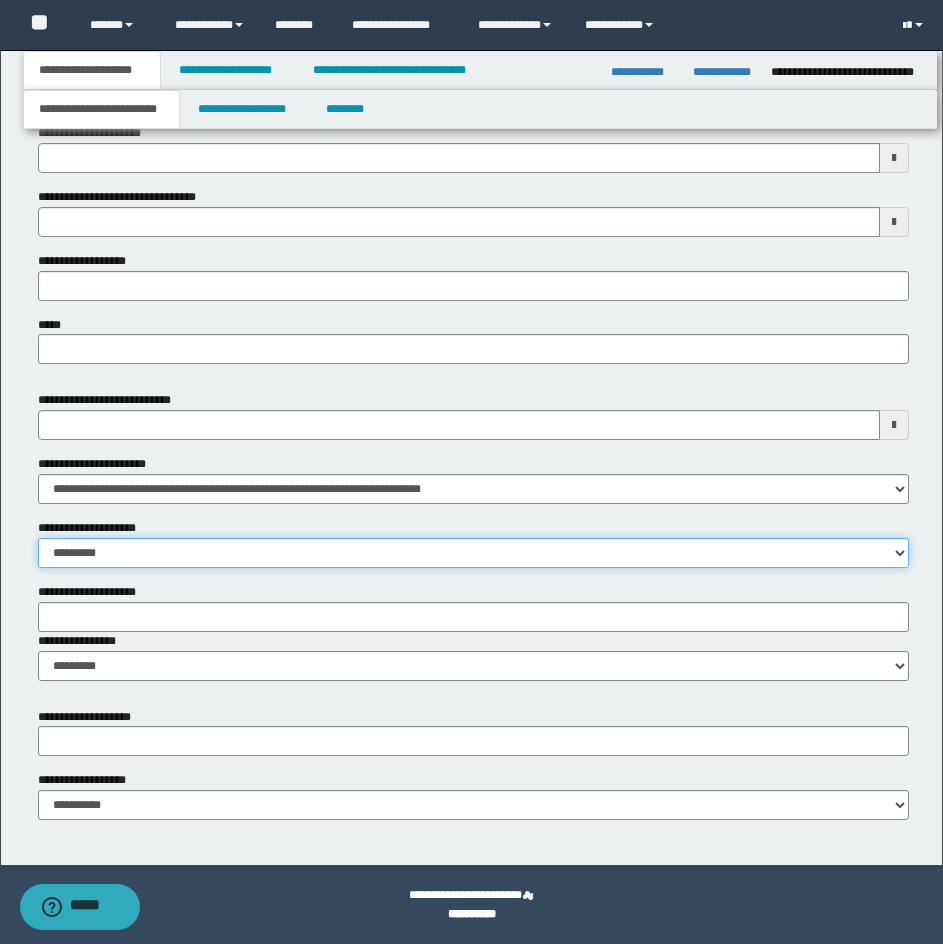 select on "**" 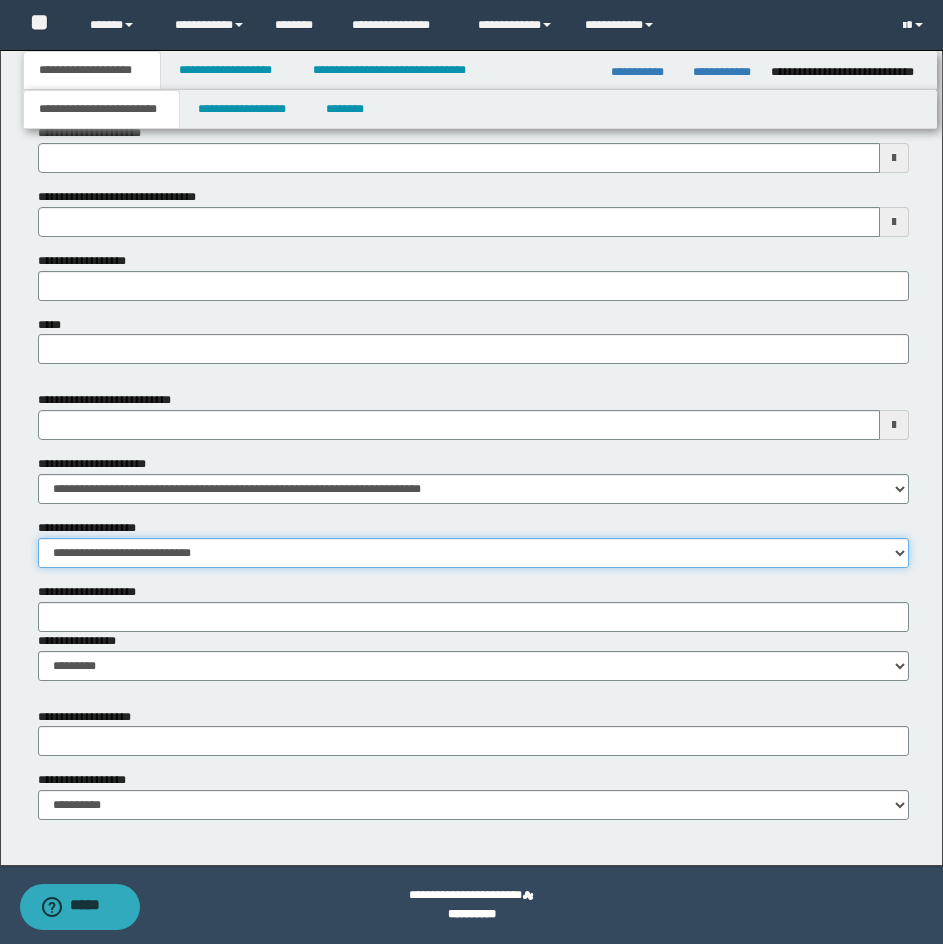 click on "**********" at bounding box center (473, 553) 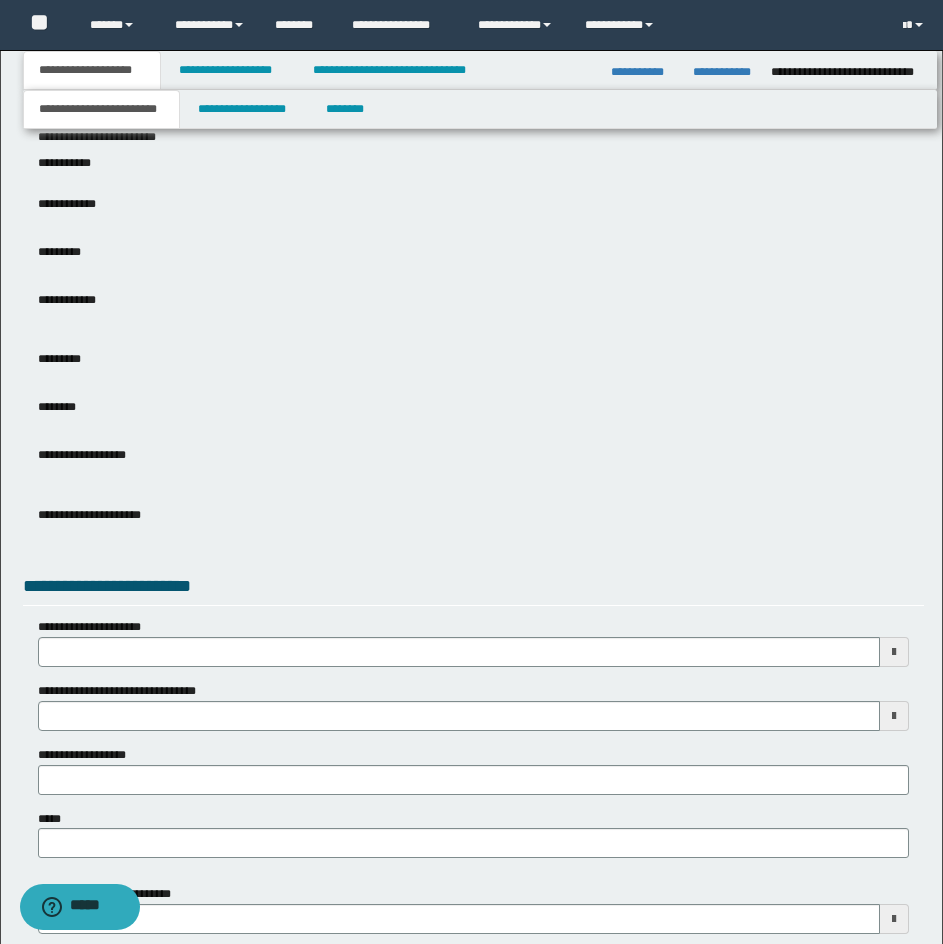 scroll, scrollTop: 107, scrollLeft: 0, axis: vertical 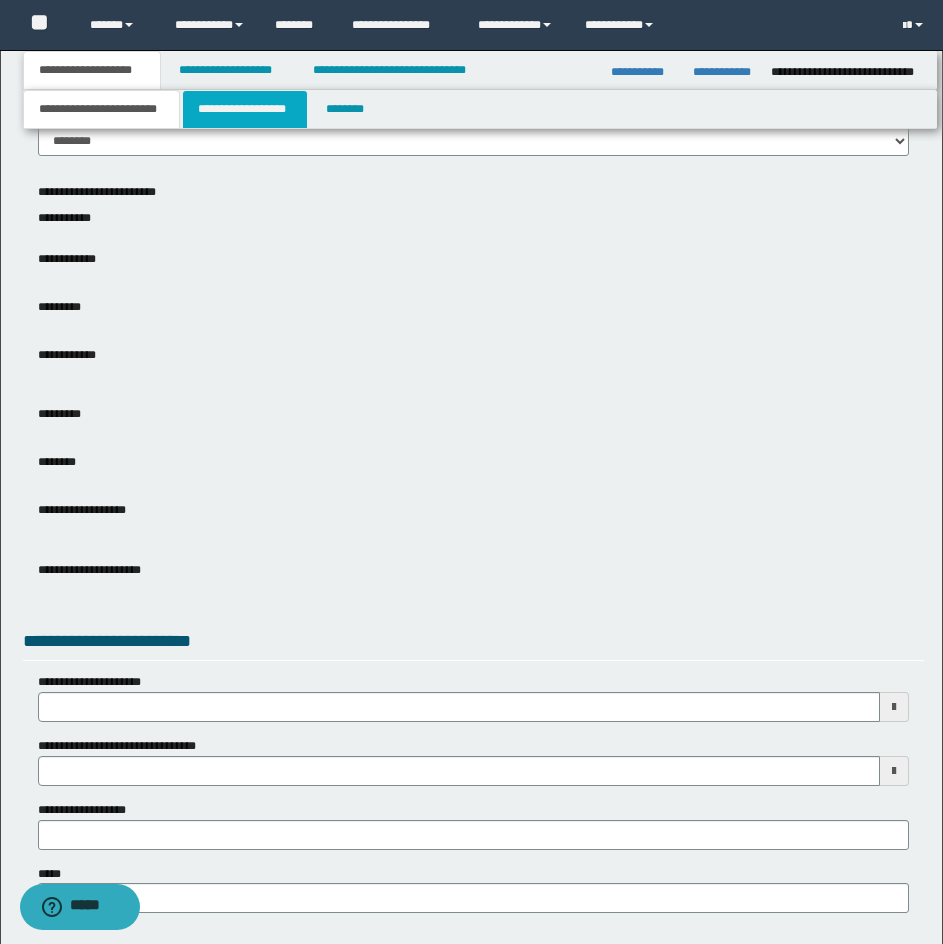 click on "**********" at bounding box center (245, 109) 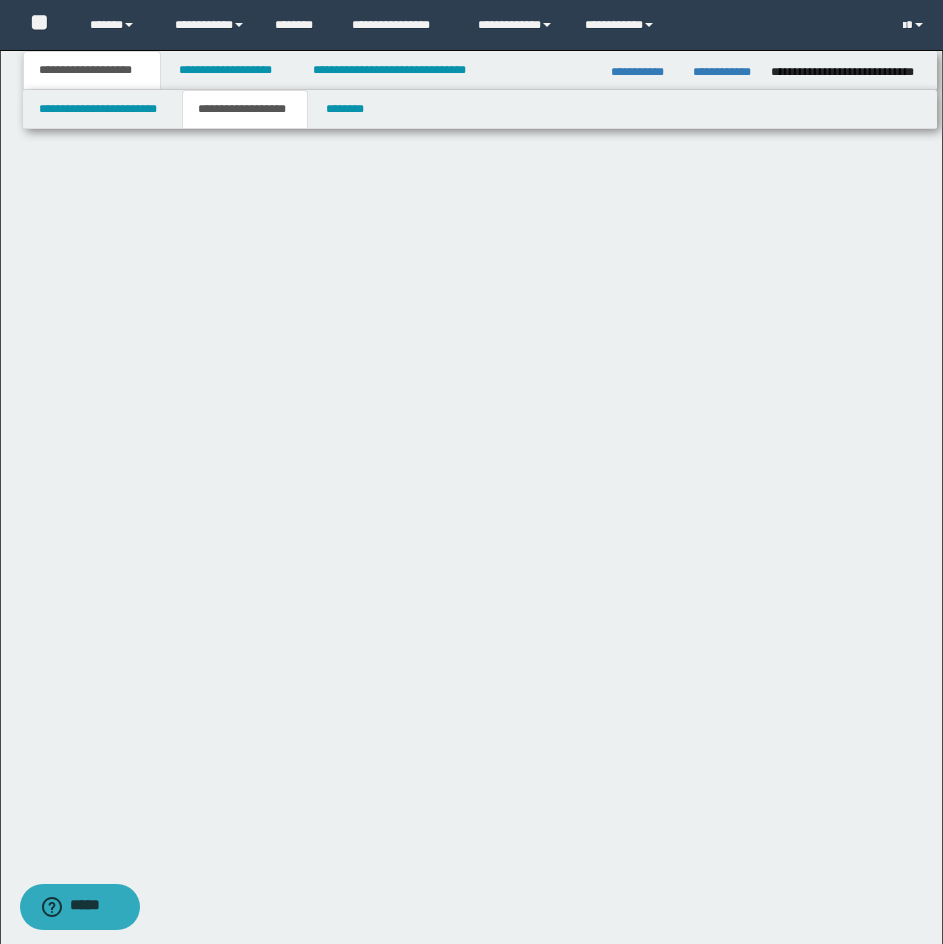 scroll, scrollTop: 0, scrollLeft: 0, axis: both 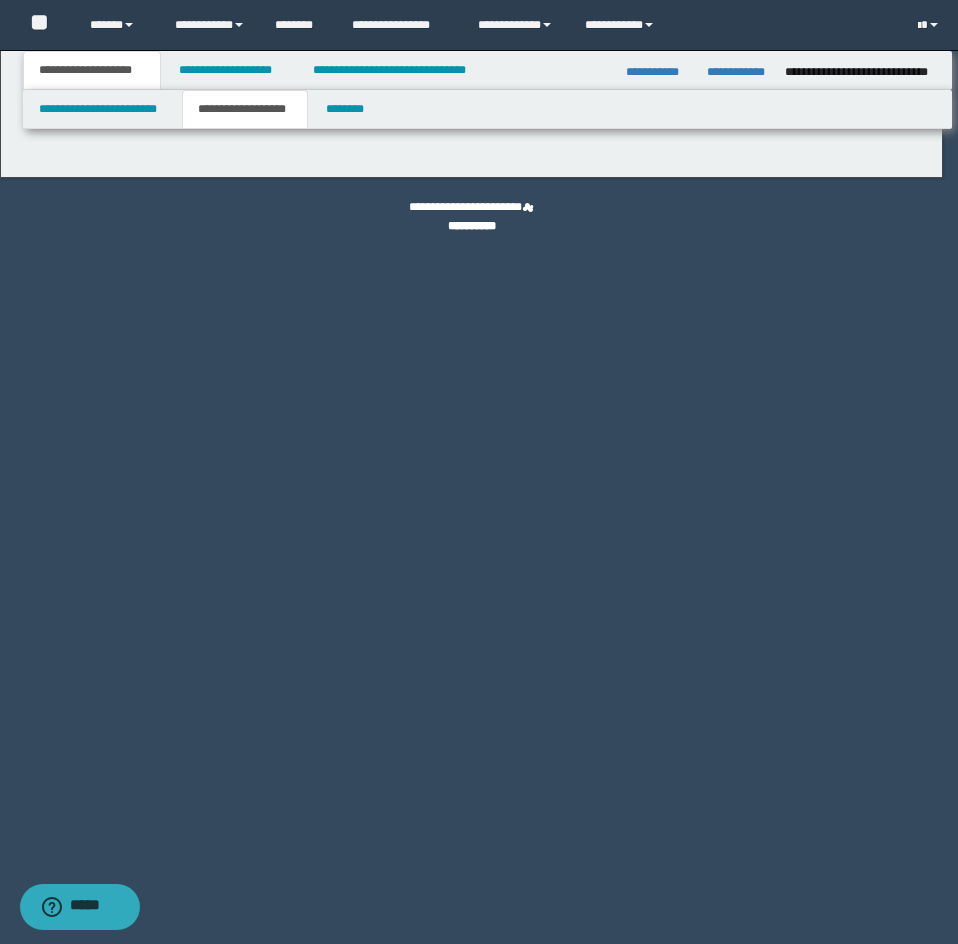 type on "**********" 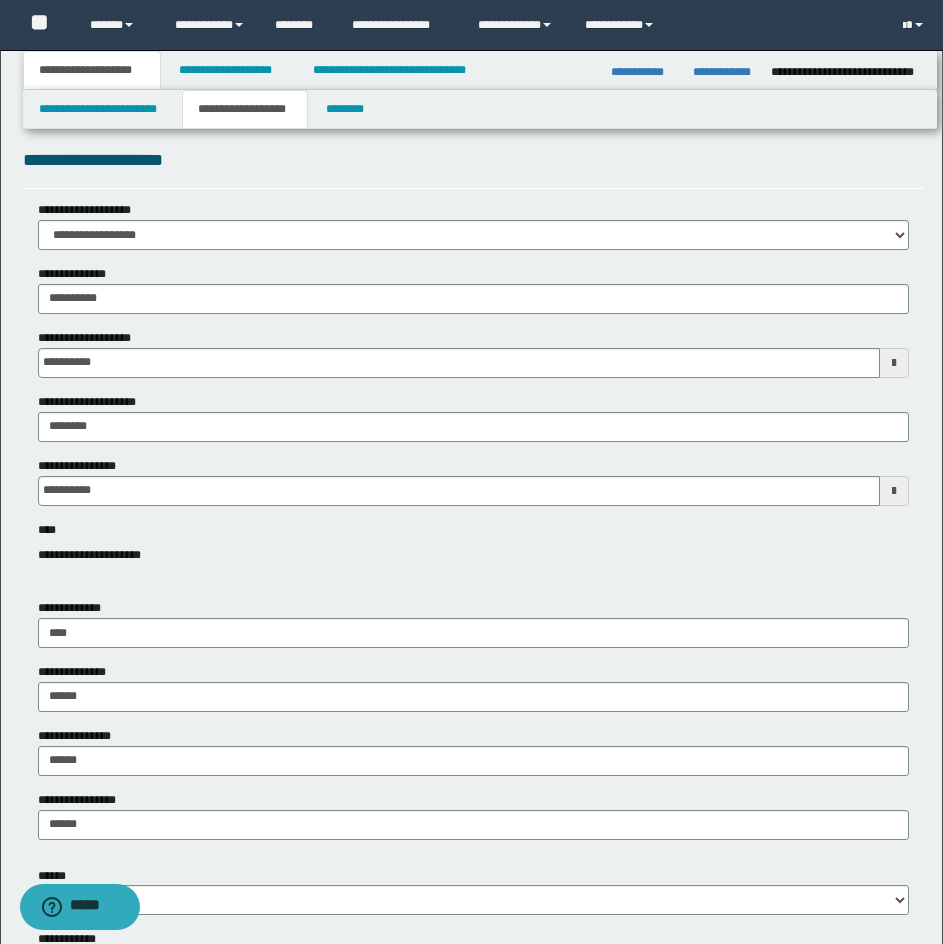 scroll, scrollTop: 0, scrollLeft: 0, axis: both 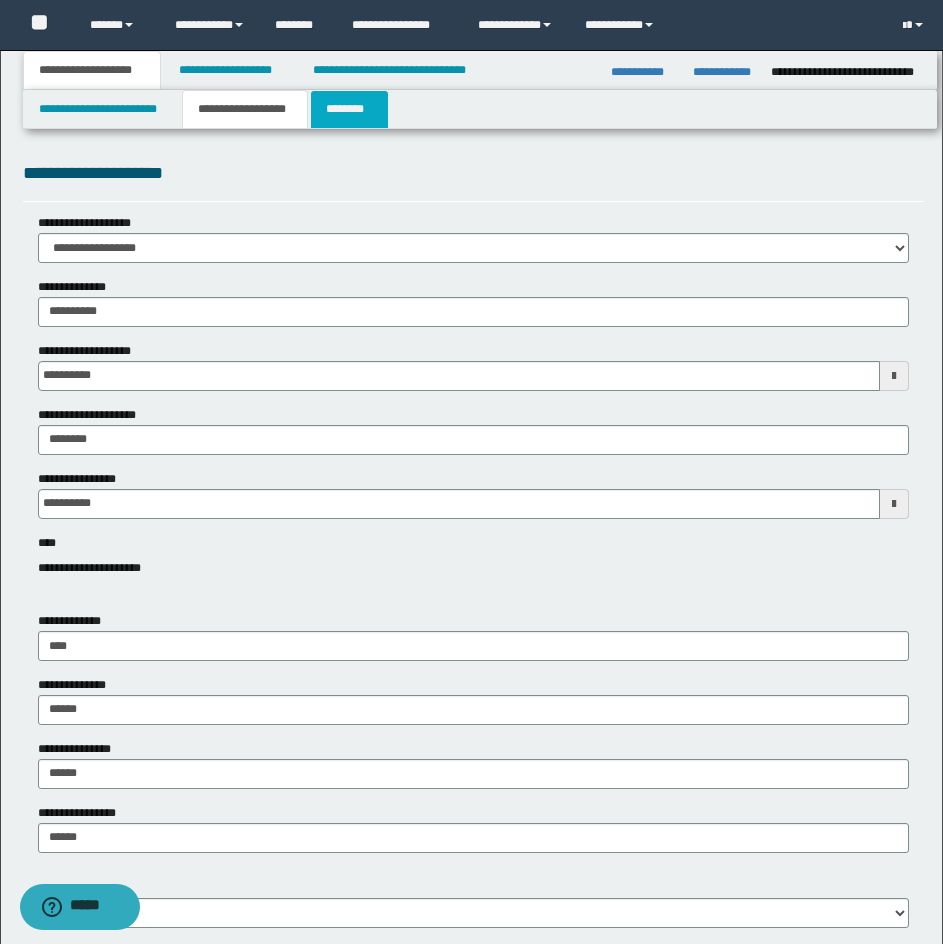 click on "********" at bounding box center (349, 109) 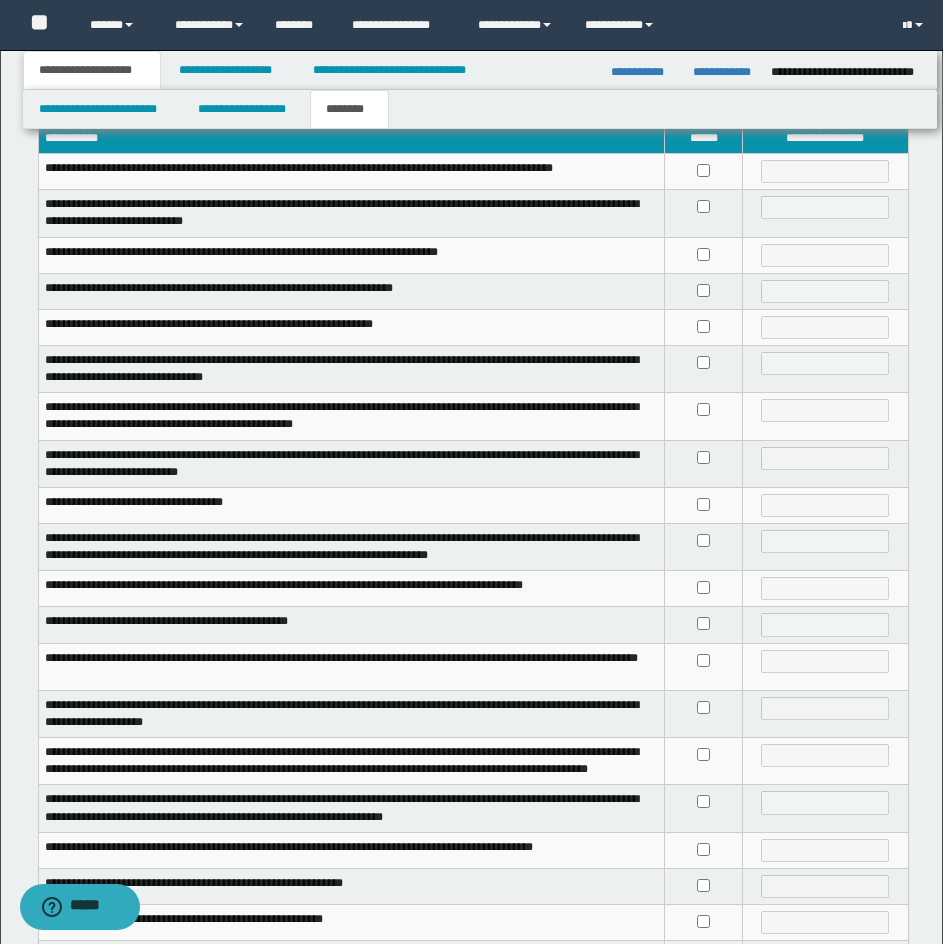 scroll, scrollTop: 306, scrollLeft: 0, axis: vertical 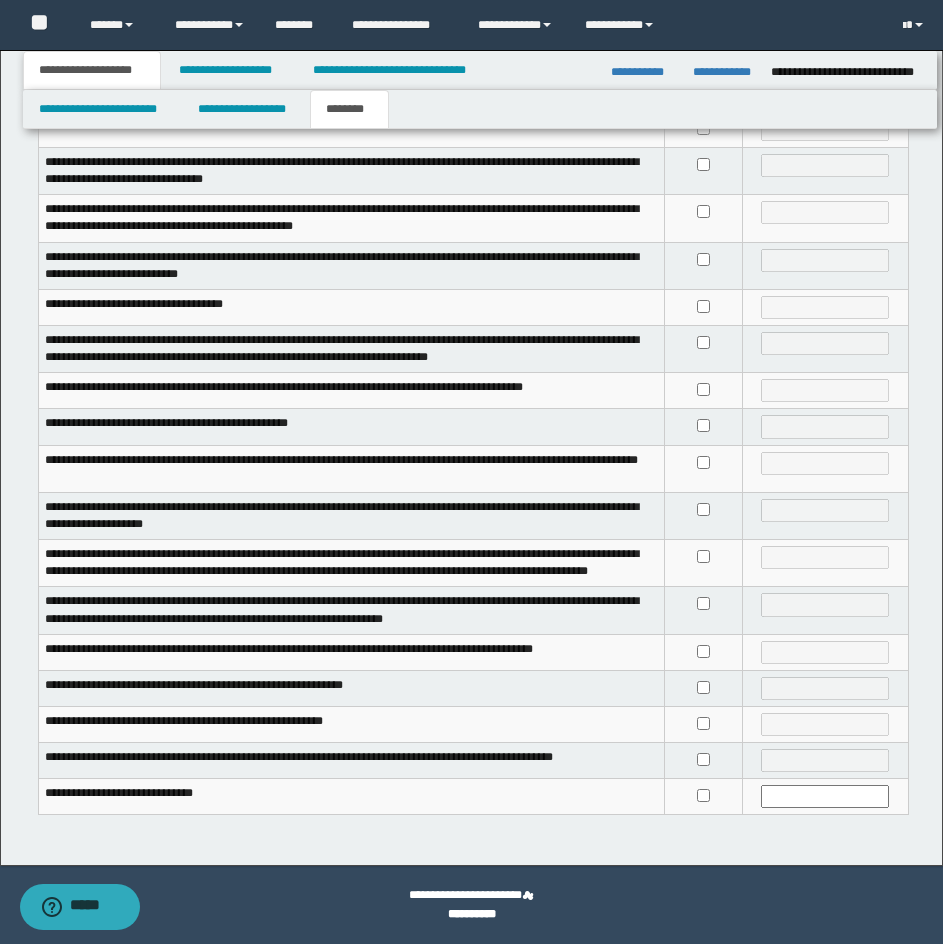 click at bounding box center (704, 468) 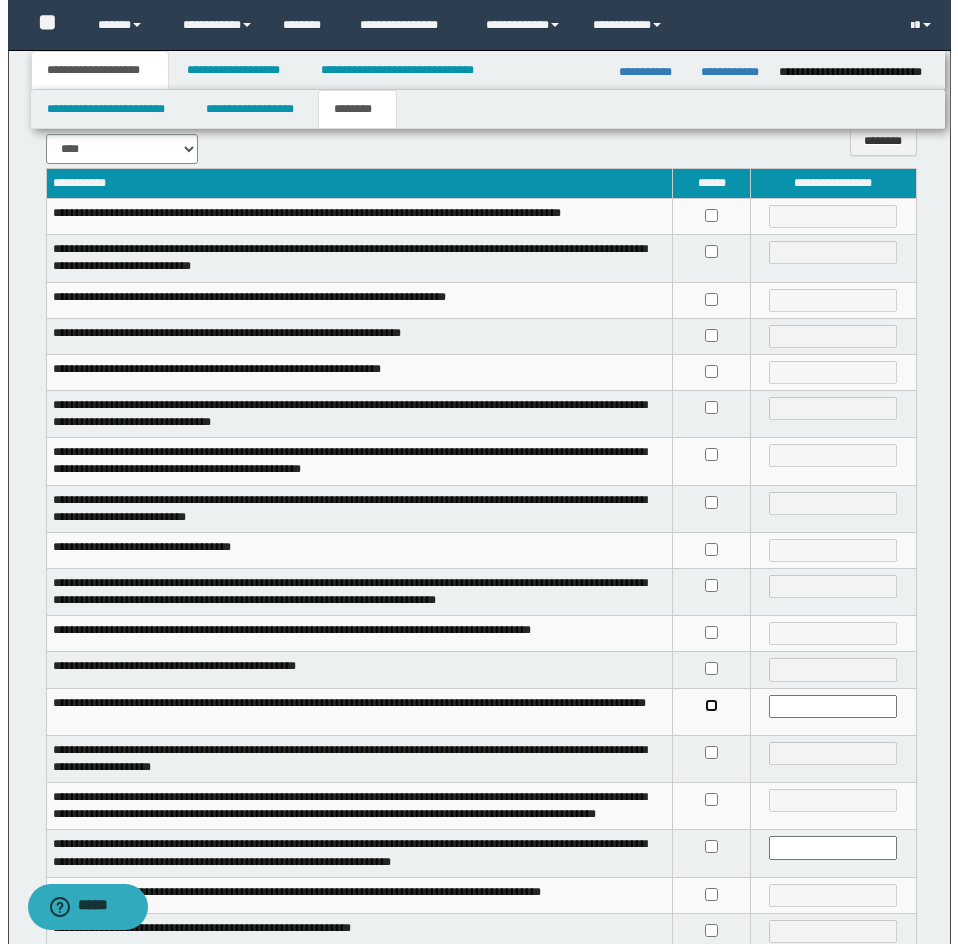 scroll, scrollTop: 0, scrollLeft: 0, axis: both 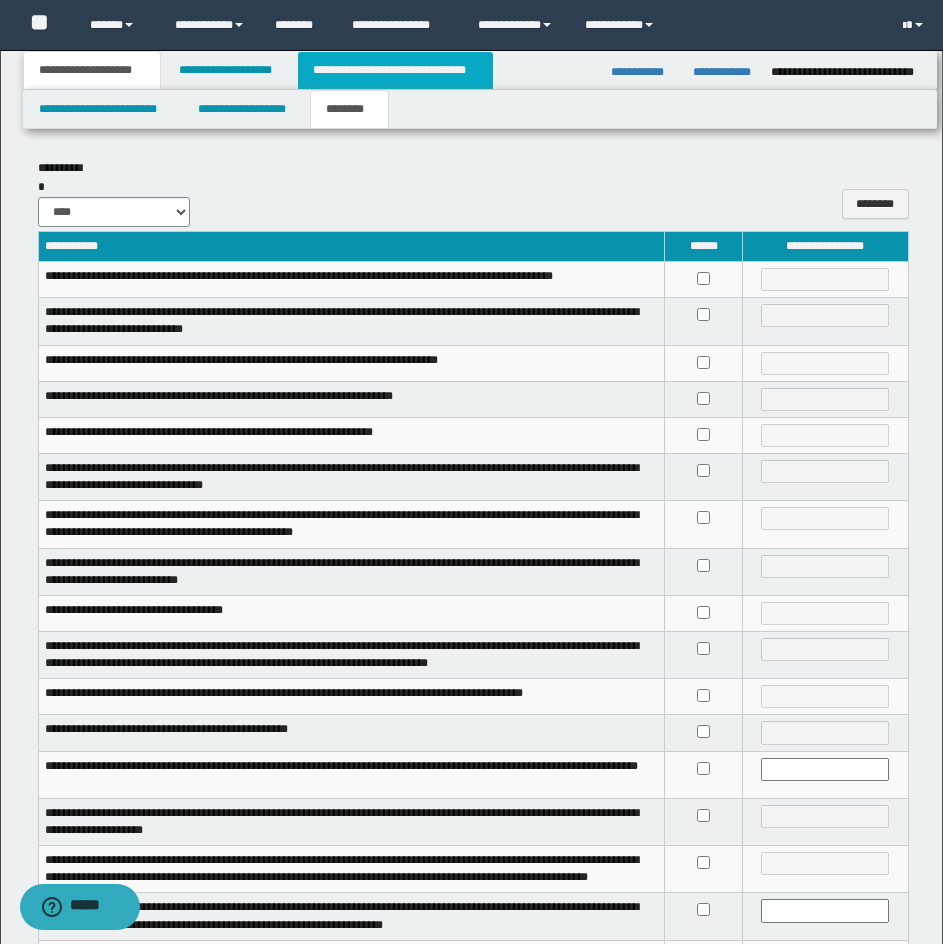 click on "**********" at bounding box center [395, 70] 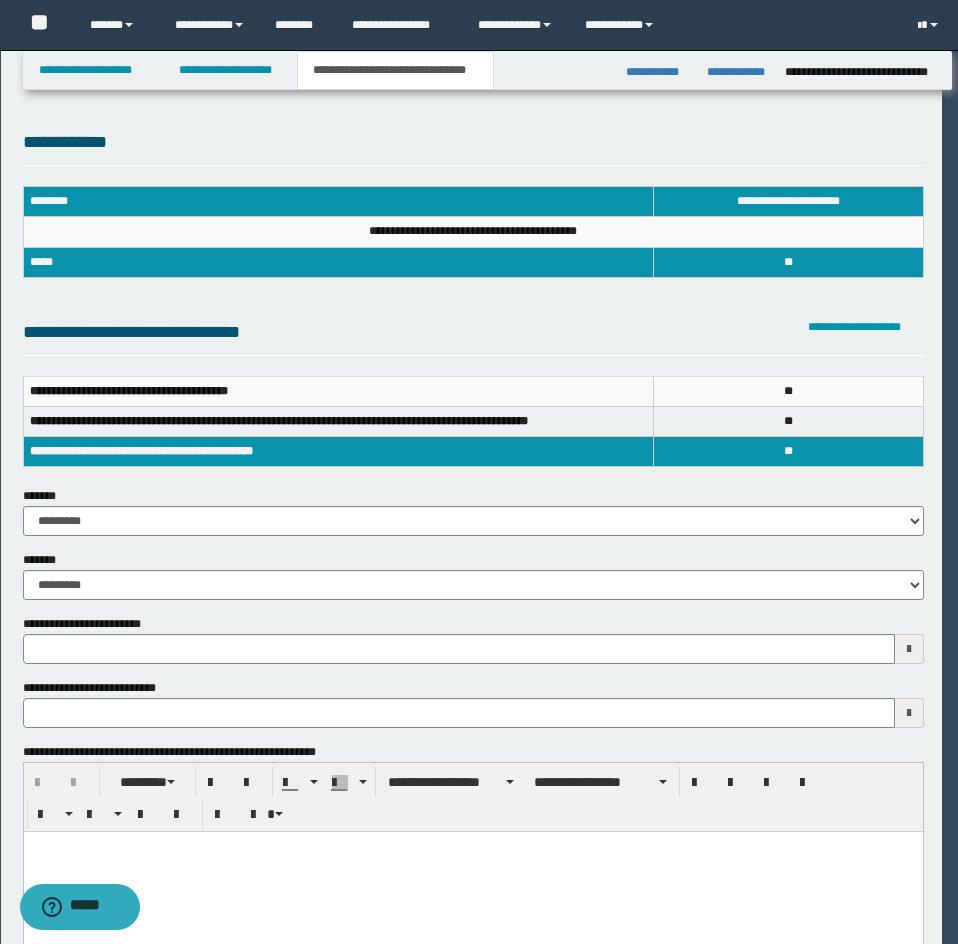 scroll, scrollTop: 0, scrollLeft: 0, axis: both 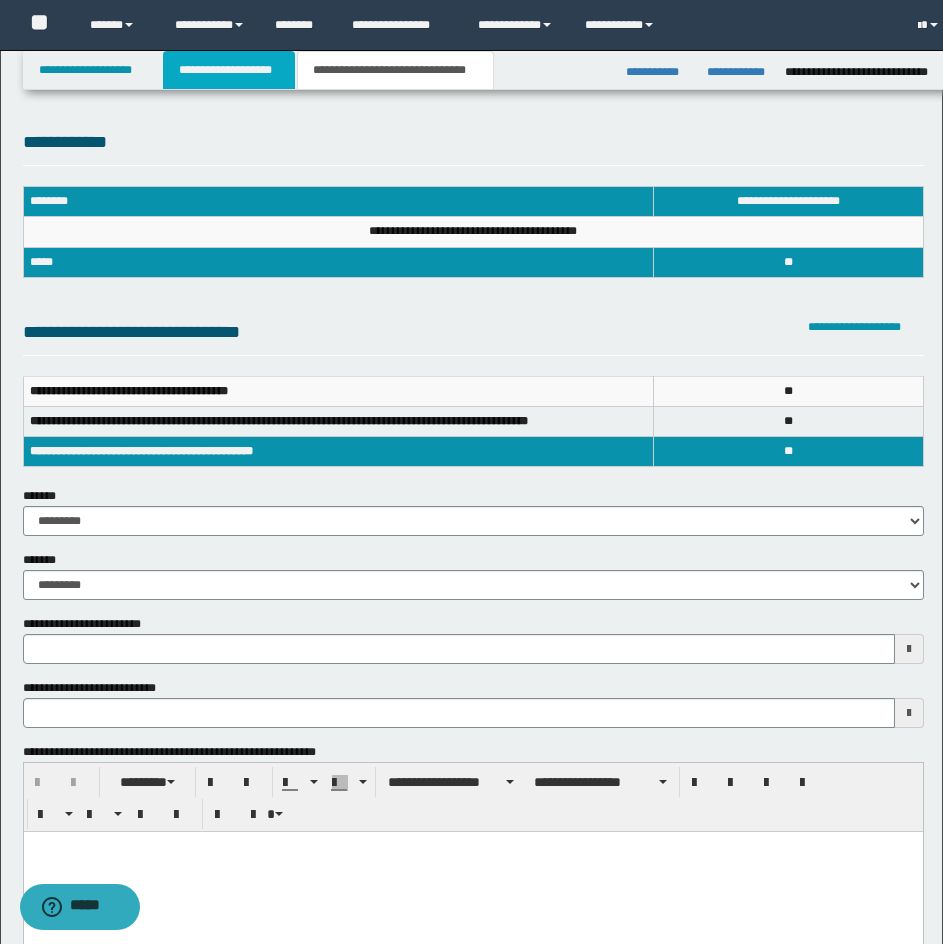 click on "**********" at bounding box center [229, 70] 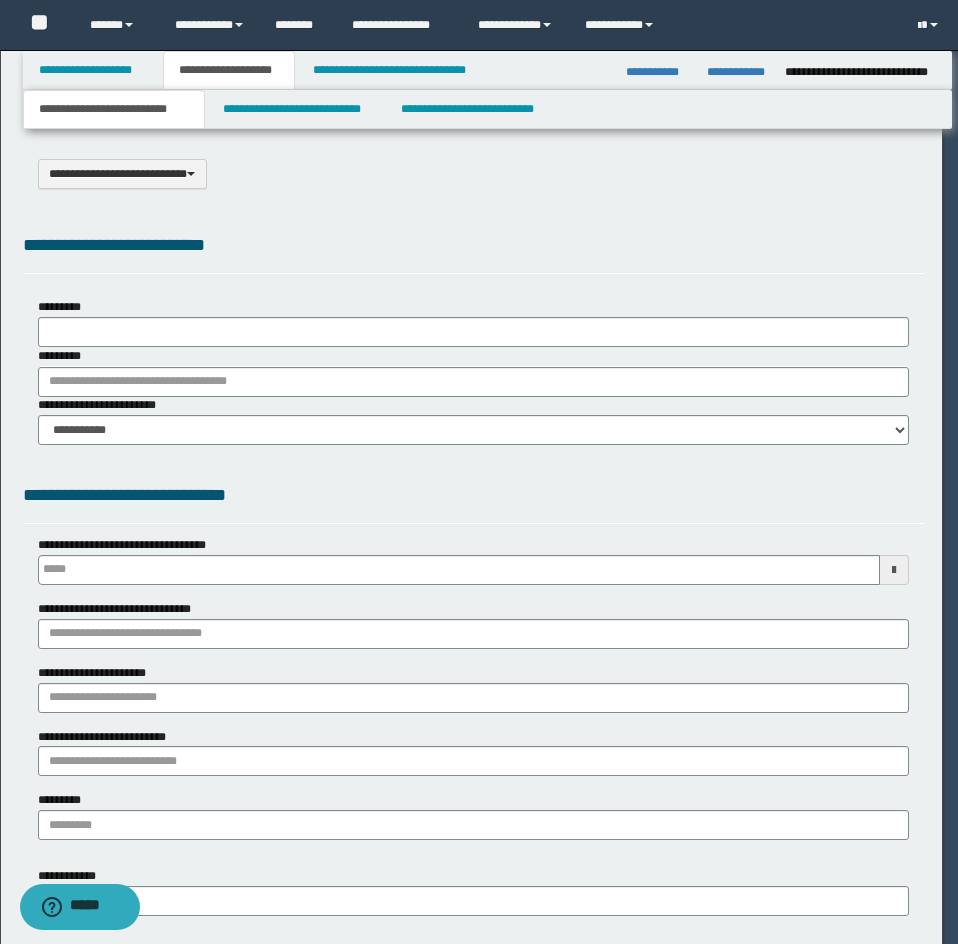 scroll, scrollTop: 0, scrollLeft: 0, axis: both 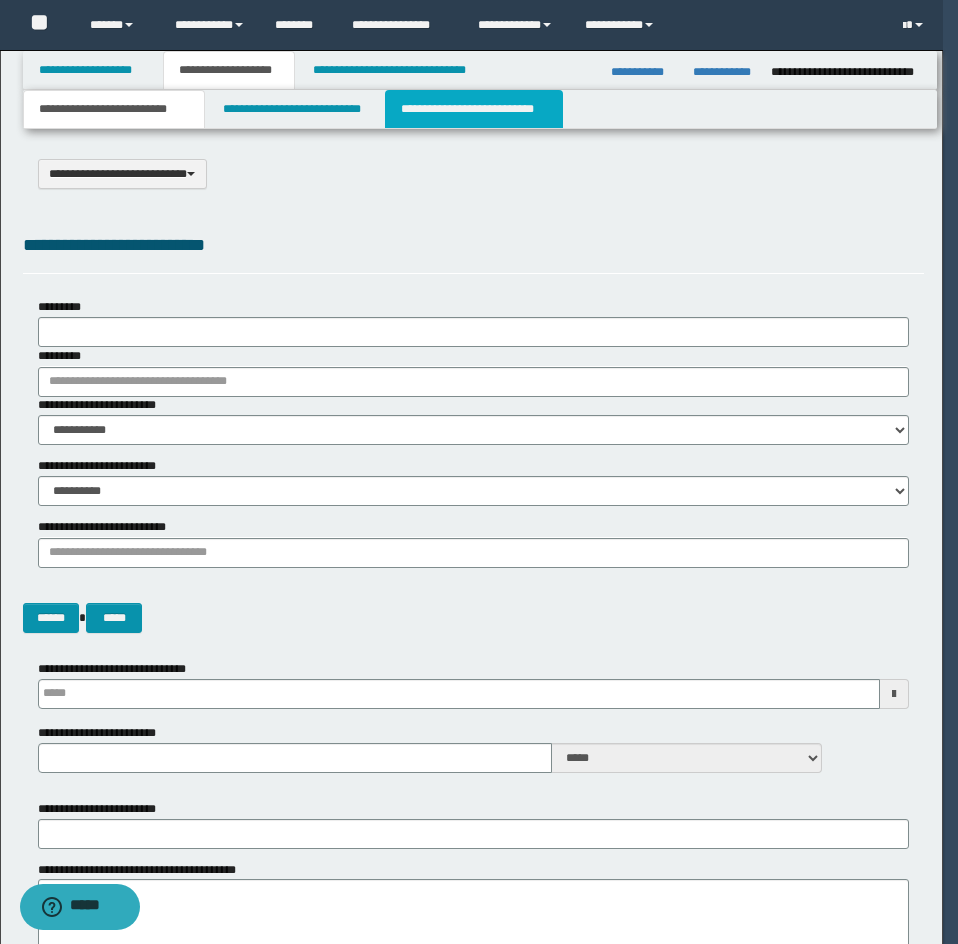 click on "**********" at bounding box center [474, 109] 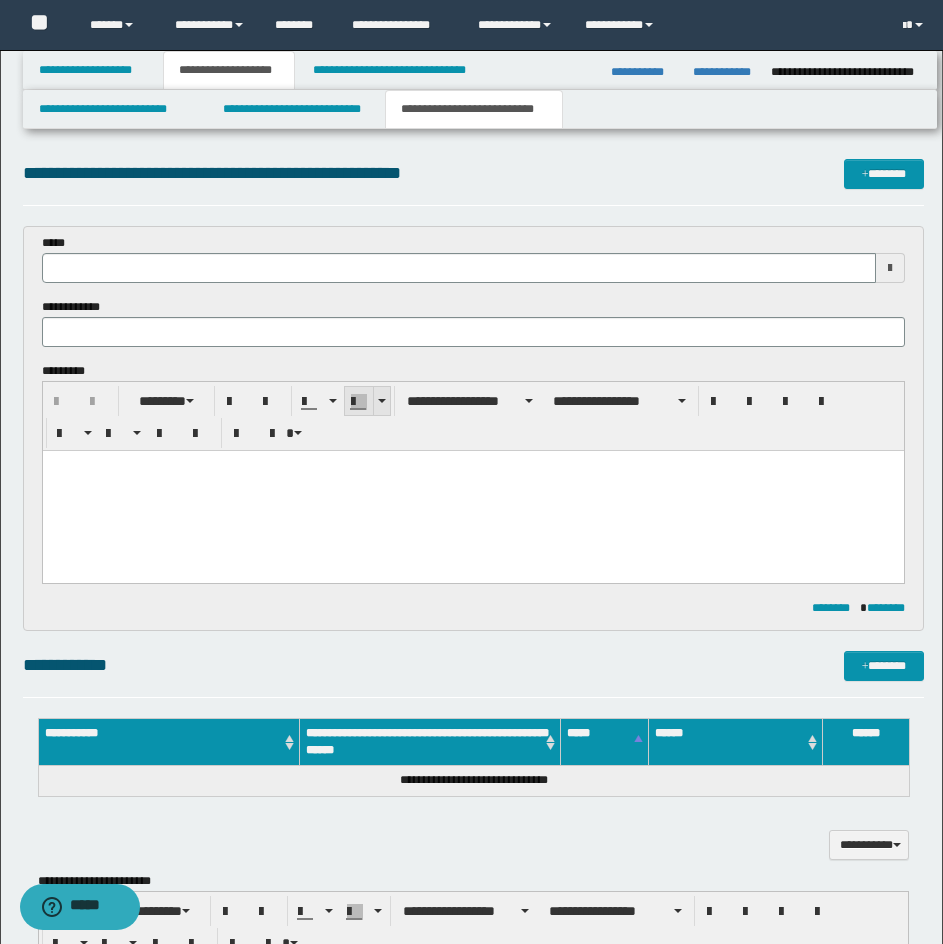 scroll, scrollTop: 0, scrollLeft: 0, axis: both 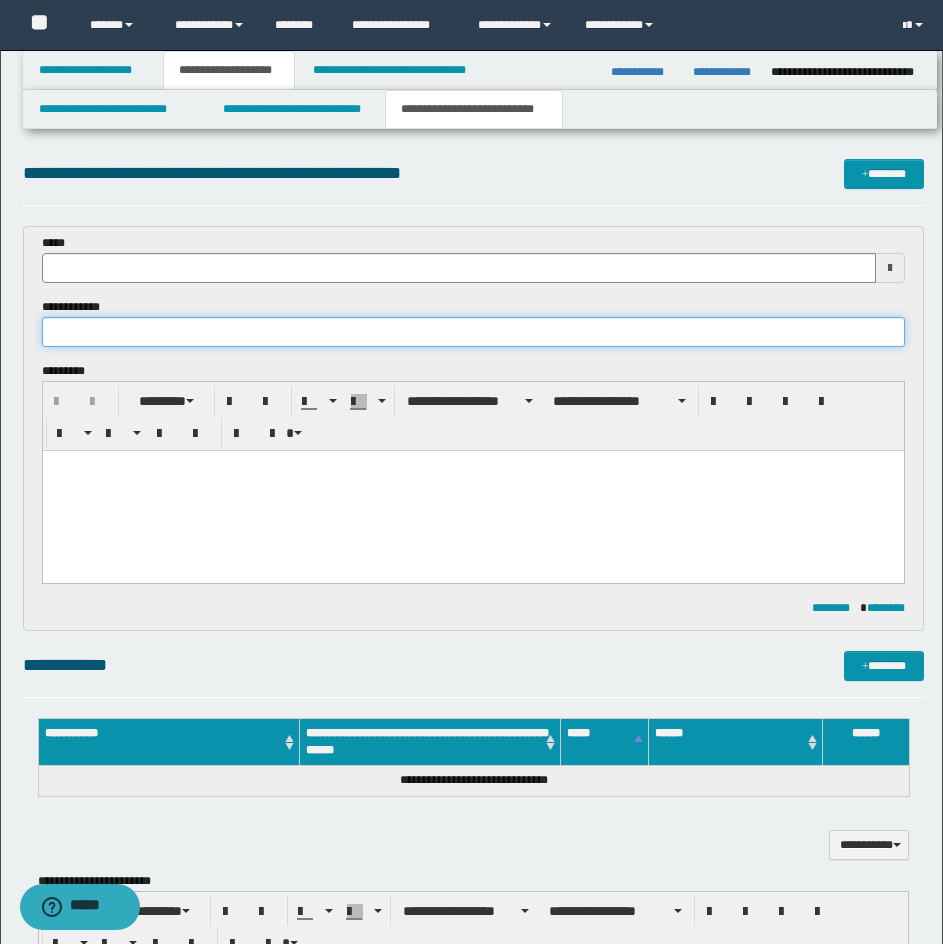 click at bounding box center (473, 332) 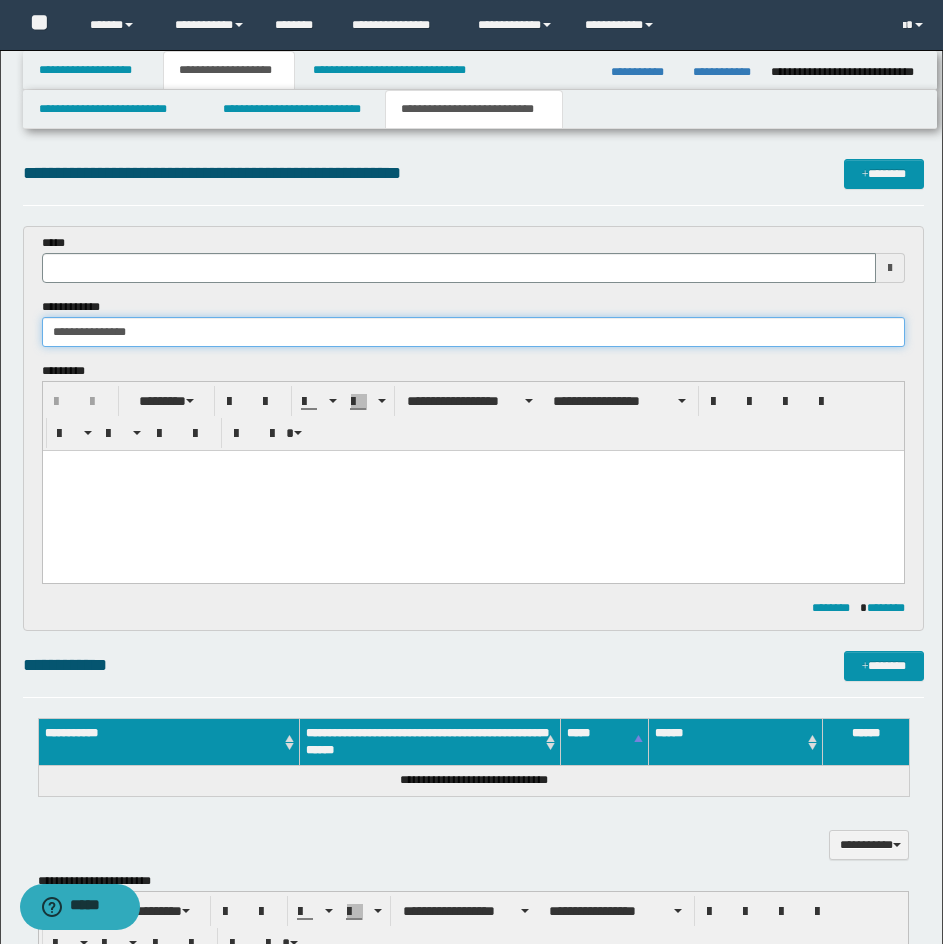 type on "**********" 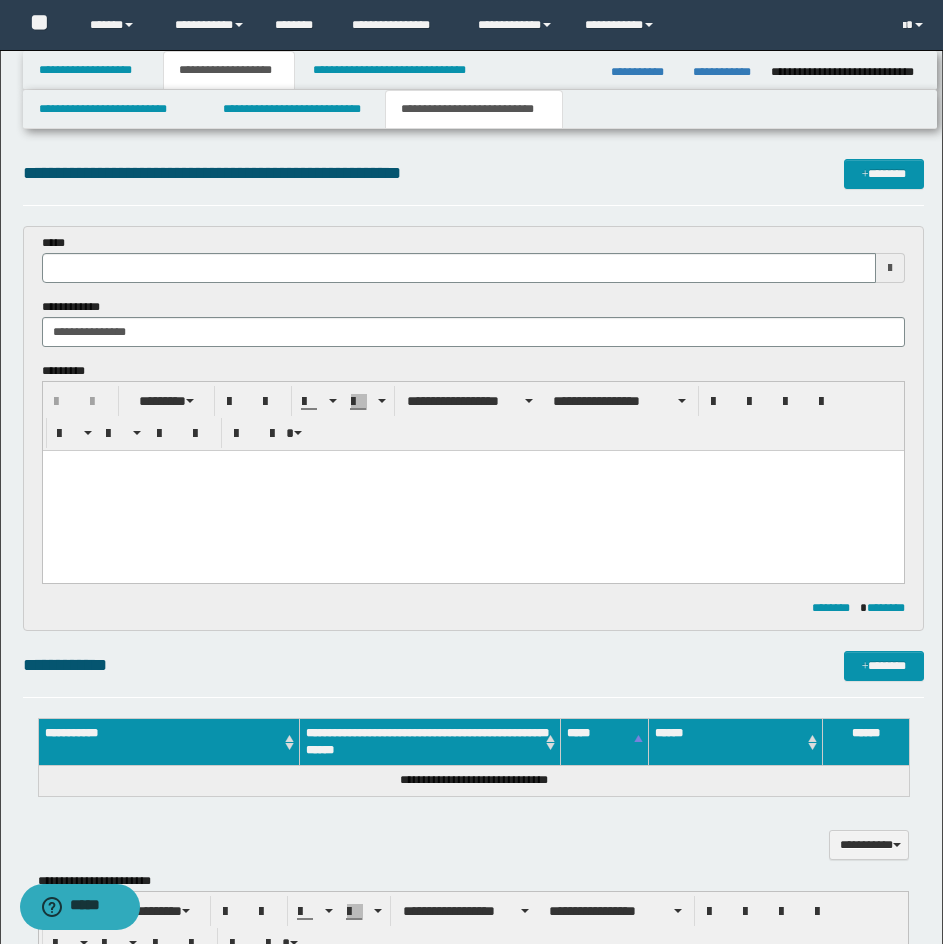 type 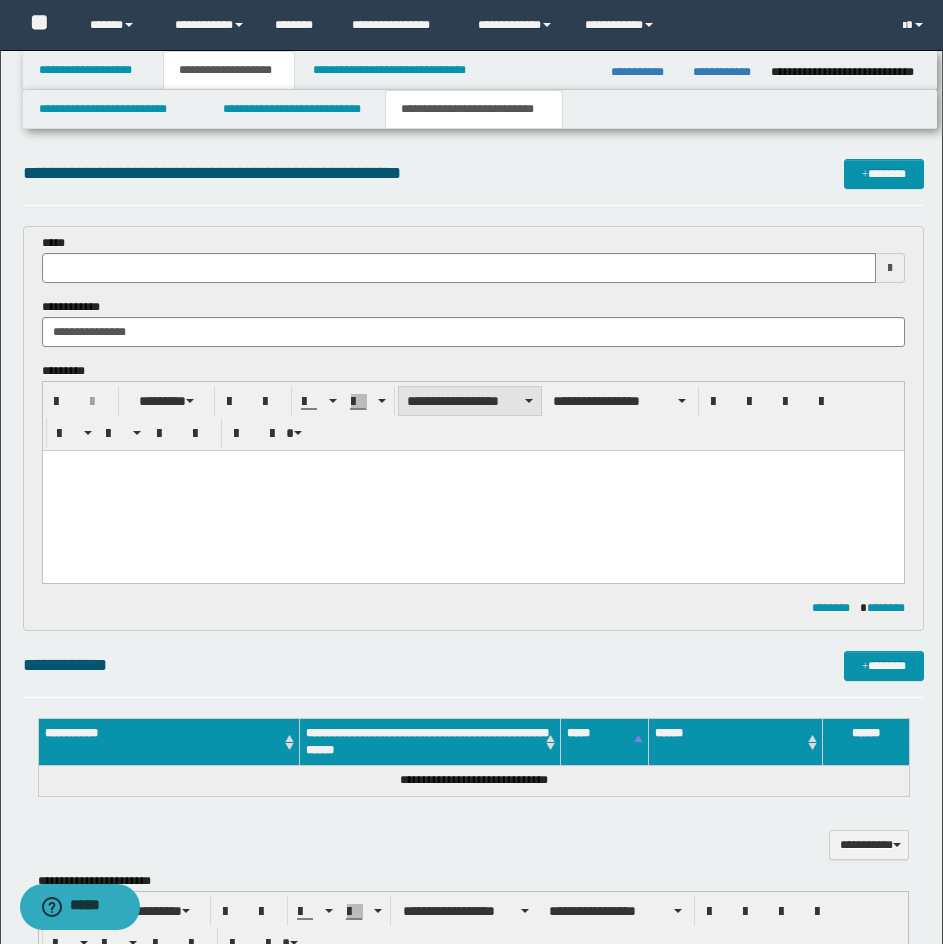 click on "**********" at bounding box center [470, 401] 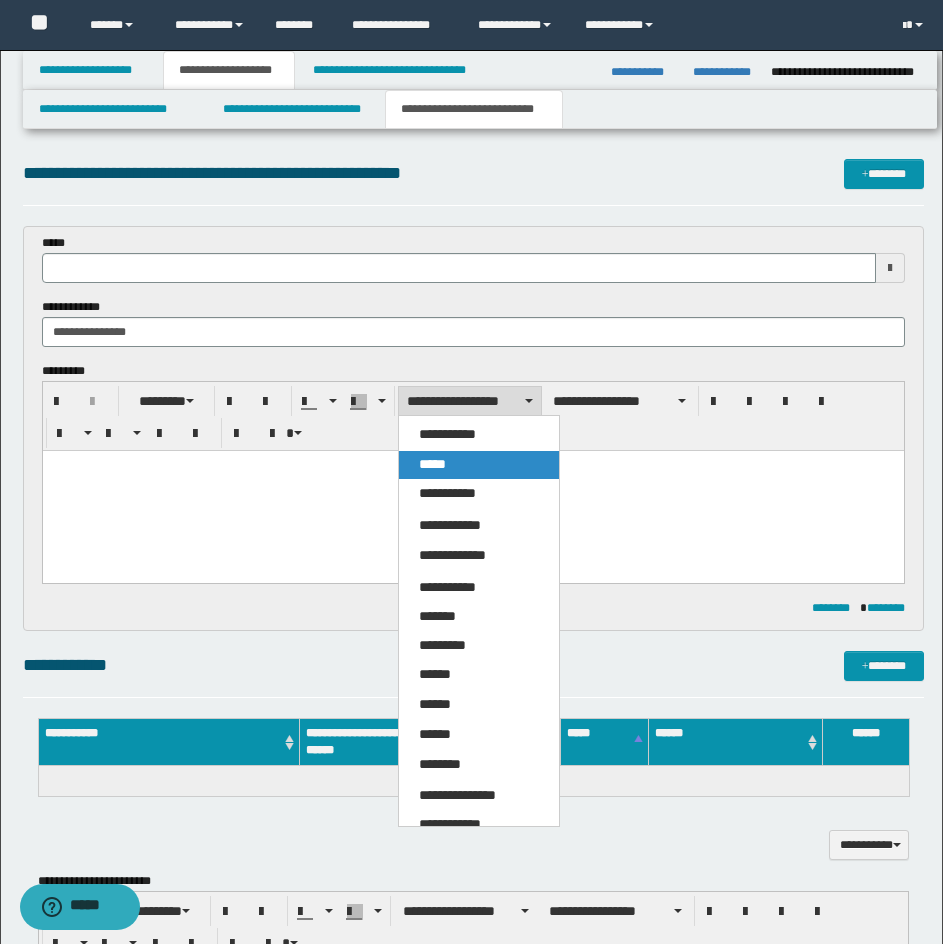 click on "*****" at bounding box center (479, 465) 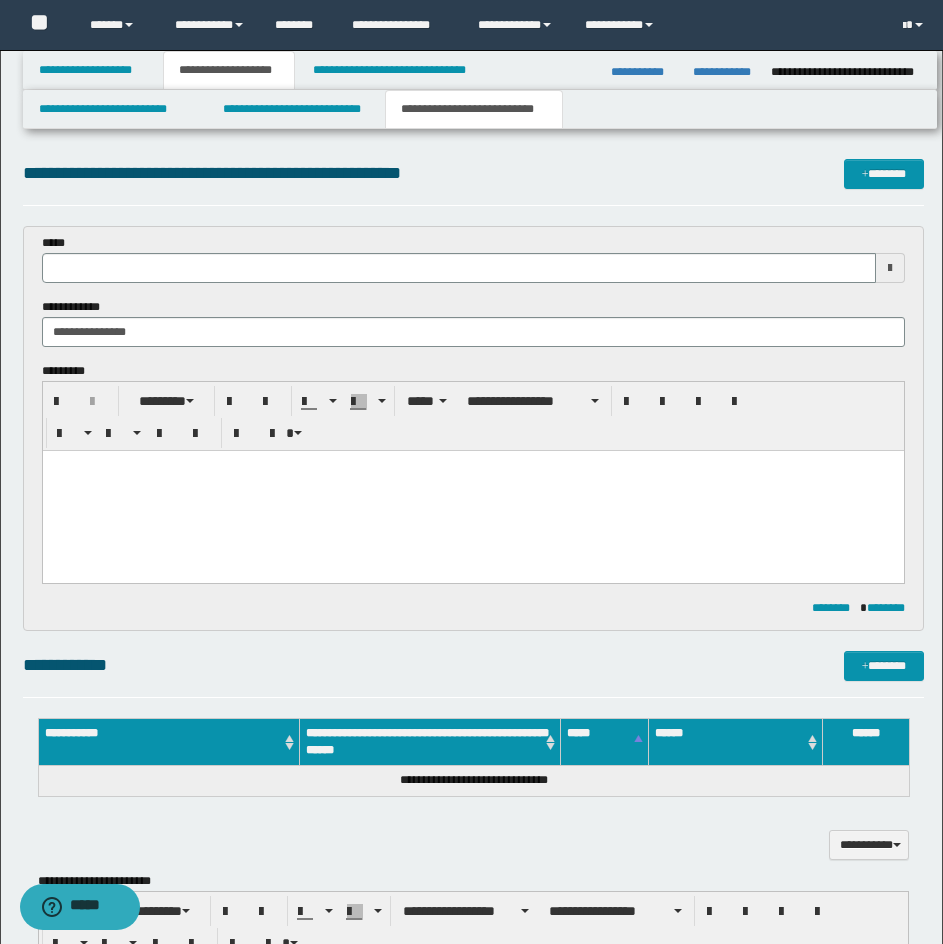drag, startPoint x: 443, startPoint y: 471, endPoint x: 460, endPoint y: 479, distance: 18.788294 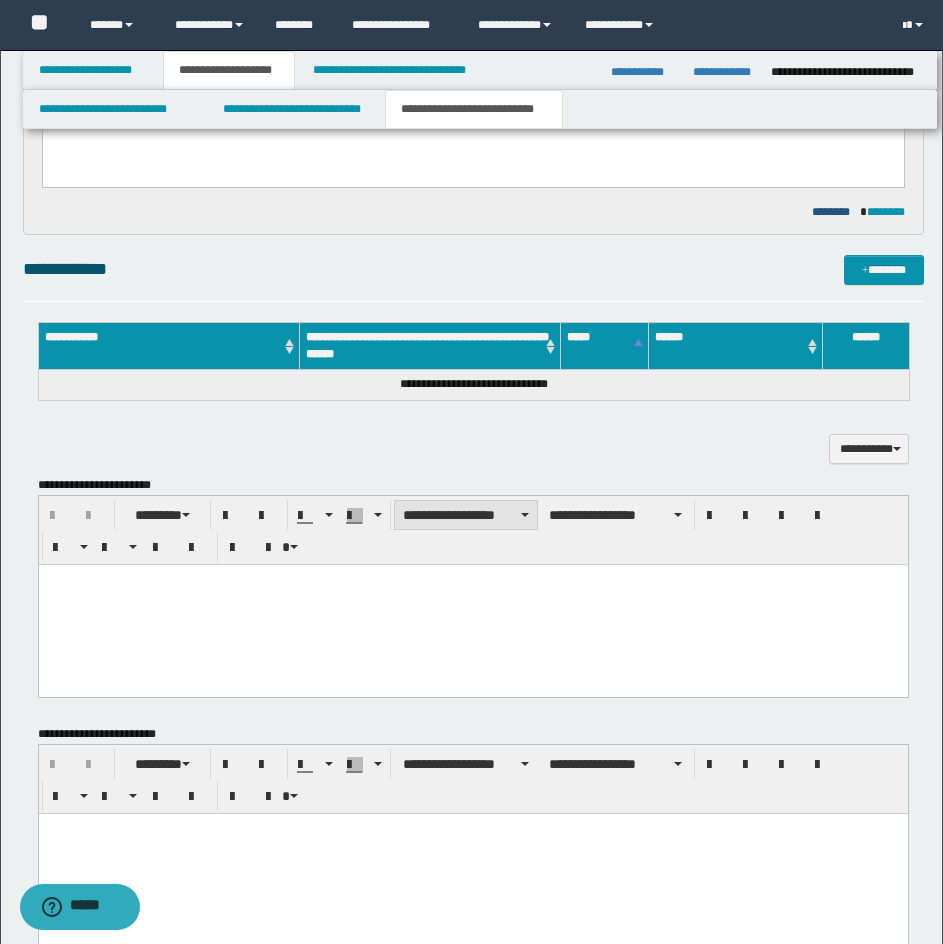 scroll, scrollTop: 400, scrollLeft: 0, axis: vertical 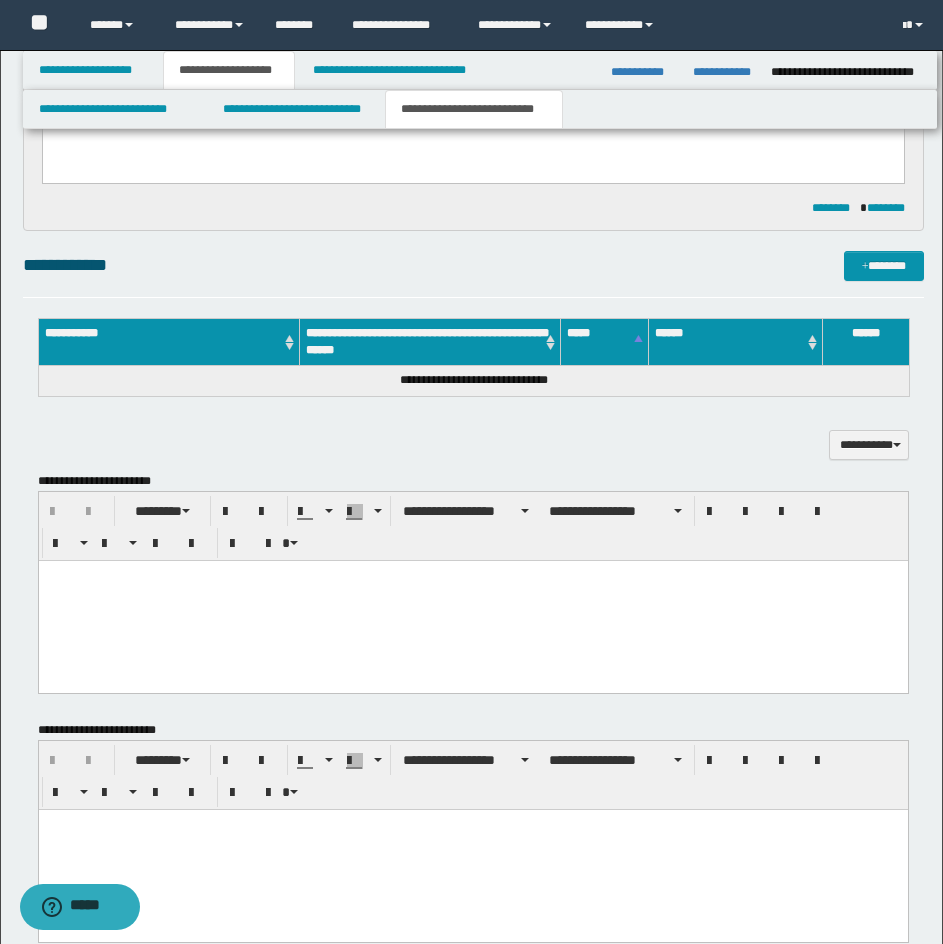 click at bounding box center (472, 575) 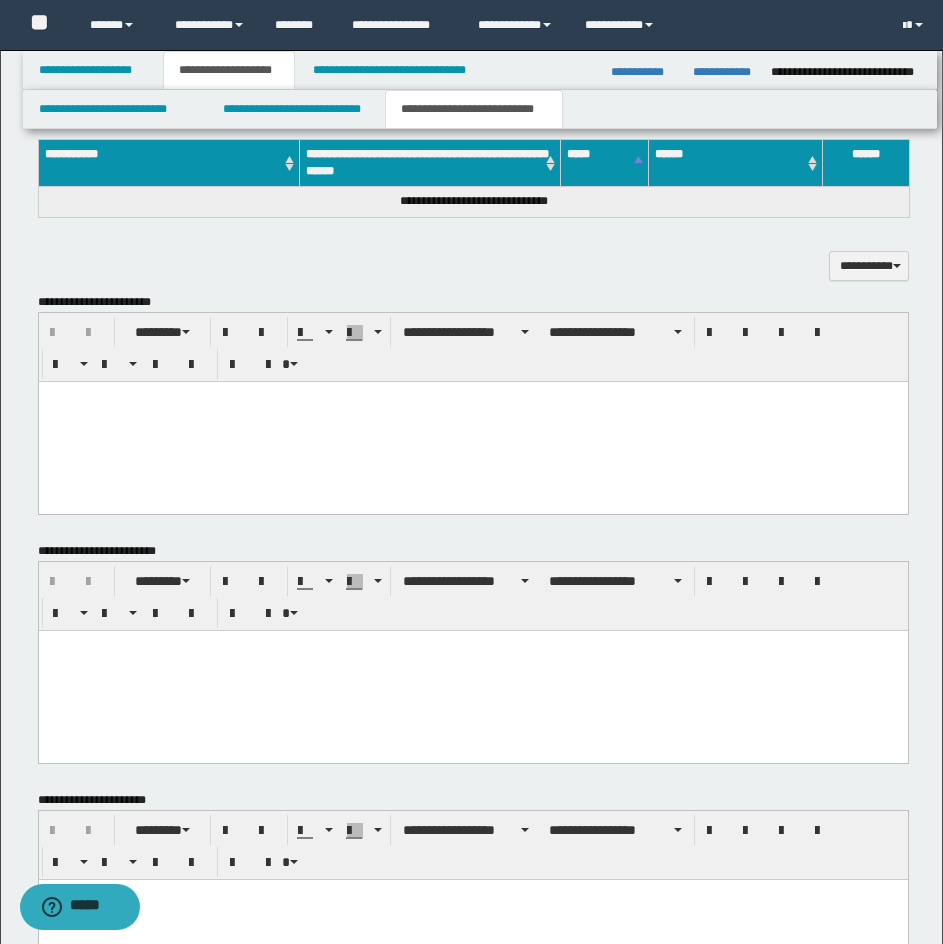 scroll, scrollTop: 600, scrollLeft: 0, axis: vertical 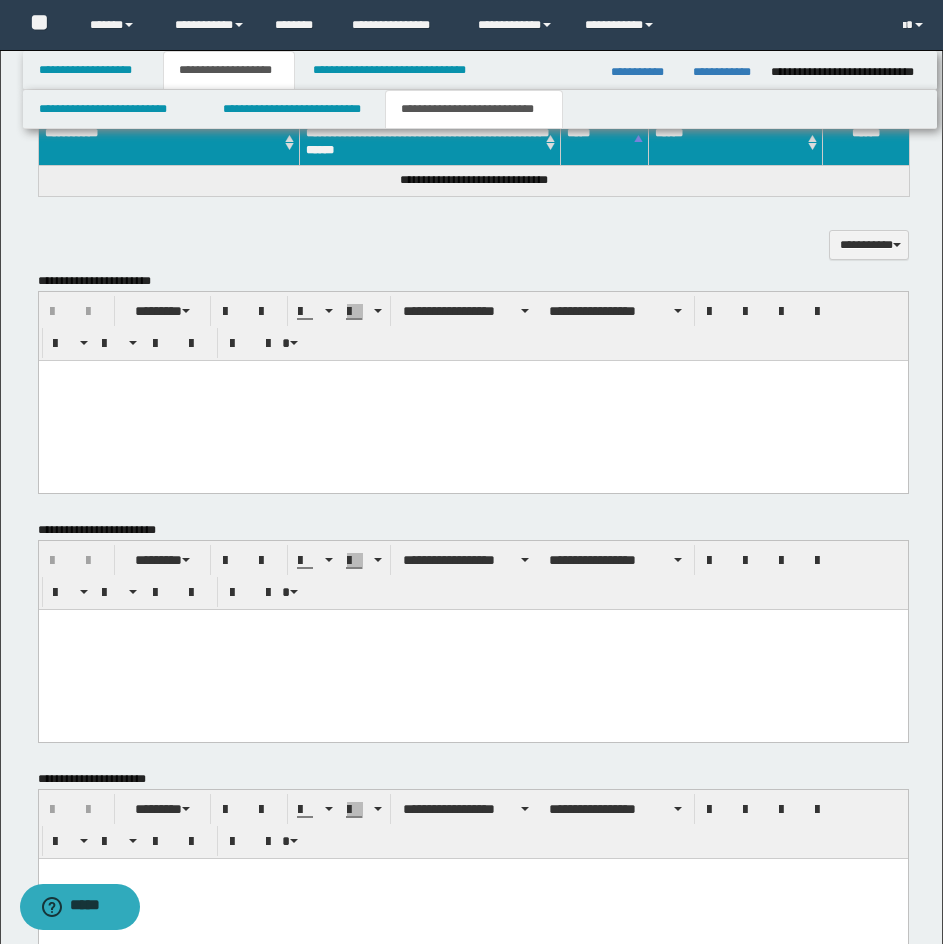 click at bounding box center [472, 400] 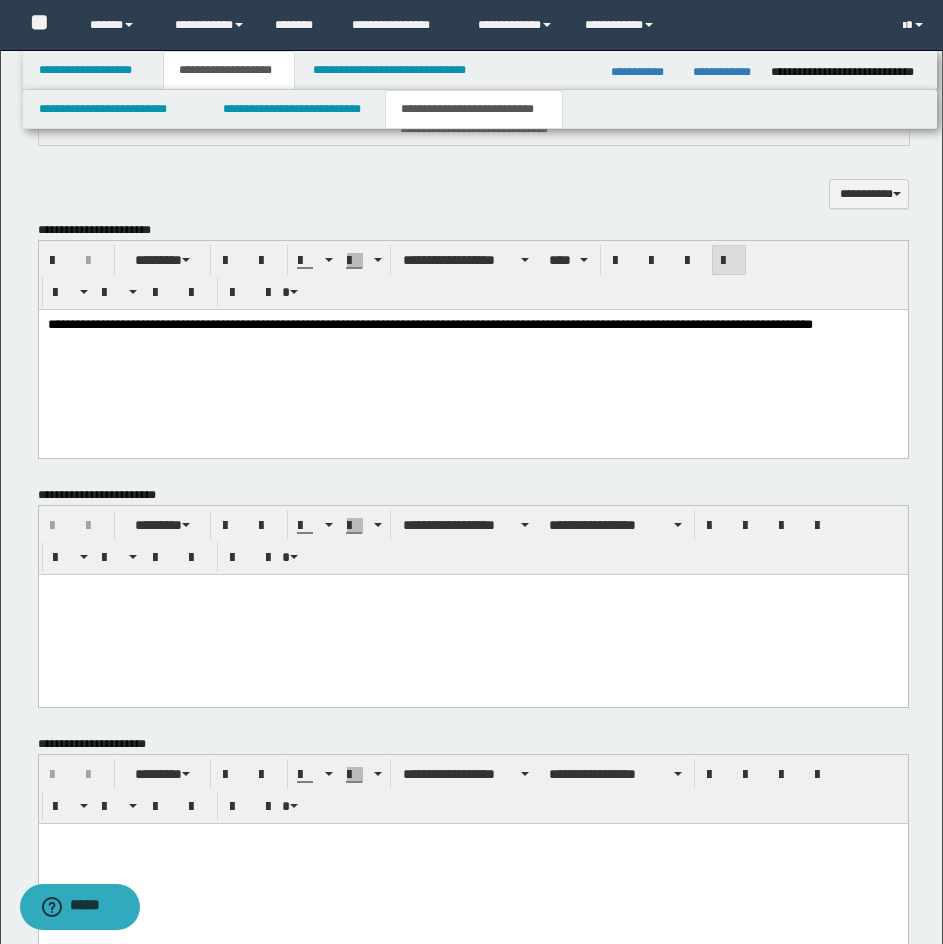 scroll, scrollTop: 700, scrollLeft: 0, axis: vertical 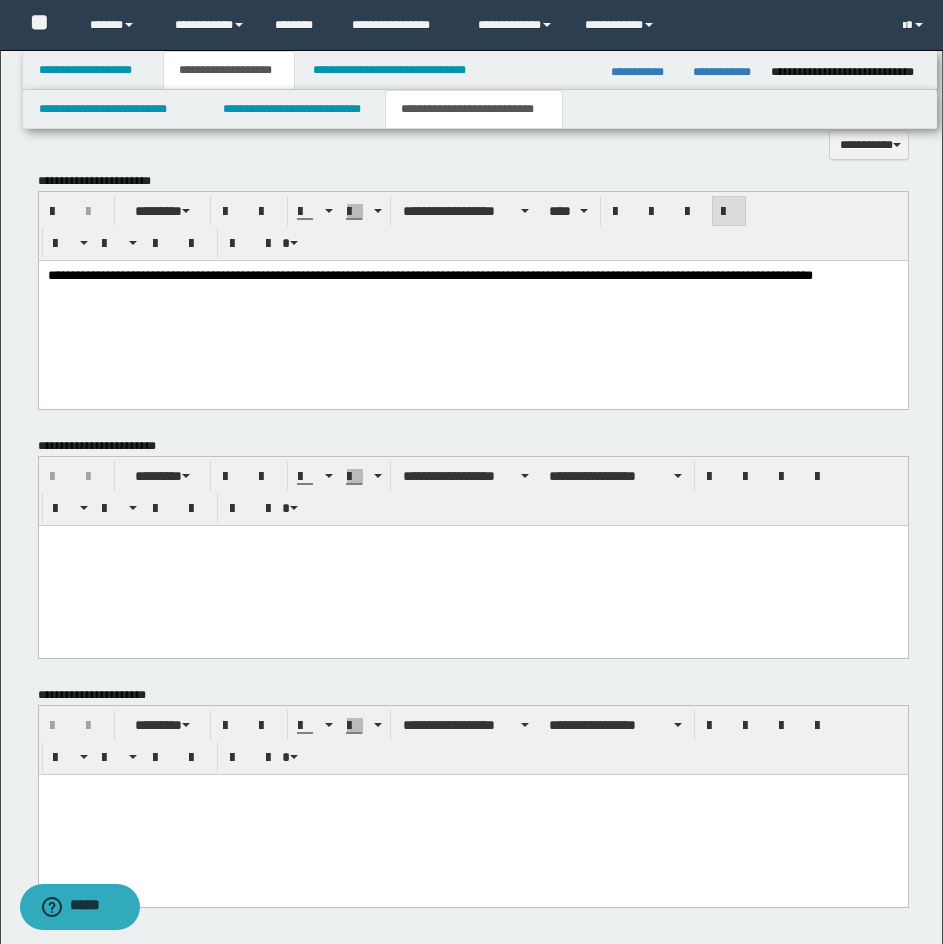 click on "**********" at bounding box center (429, 274) 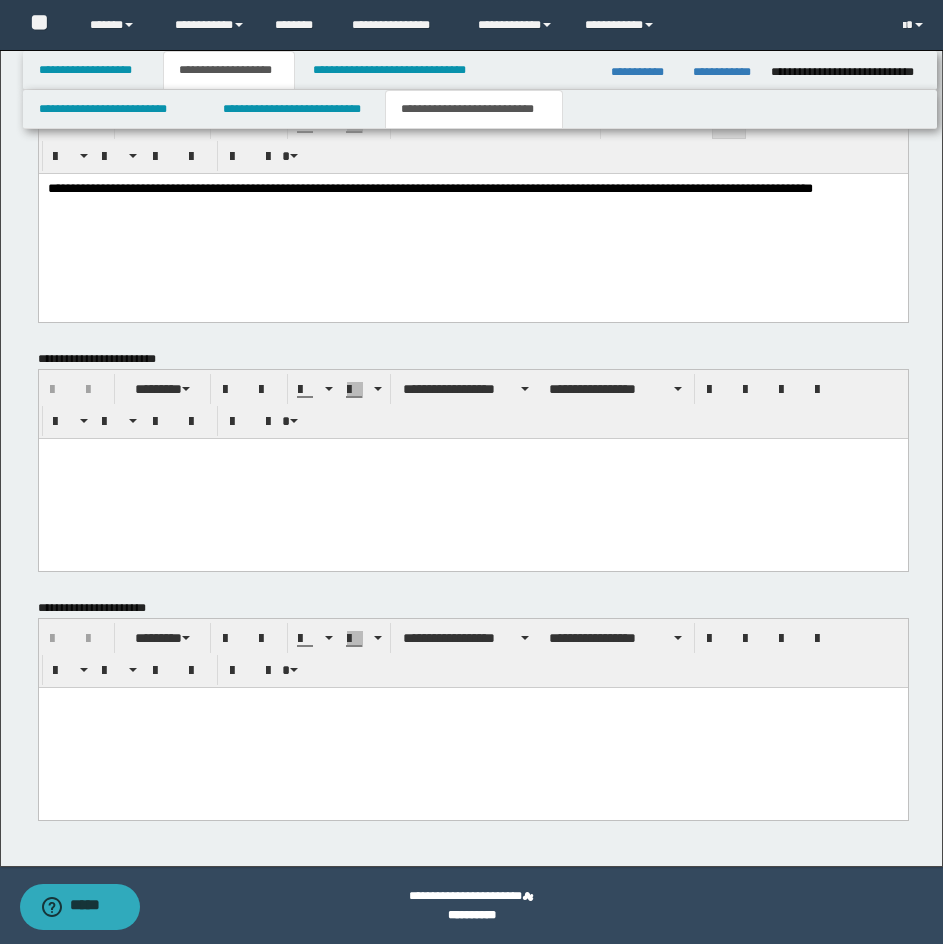 click at bounding box center (472, 727) 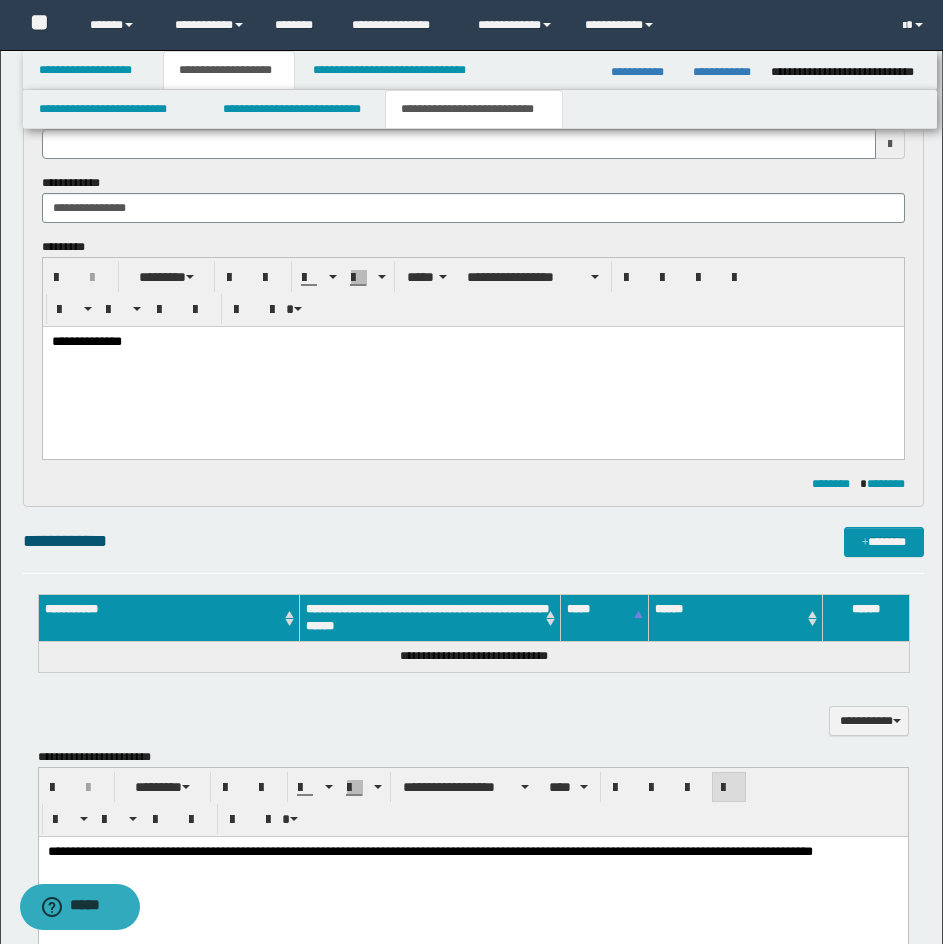 scroll, scrollTop: 10, scrollLeft: 0, axis: vertical 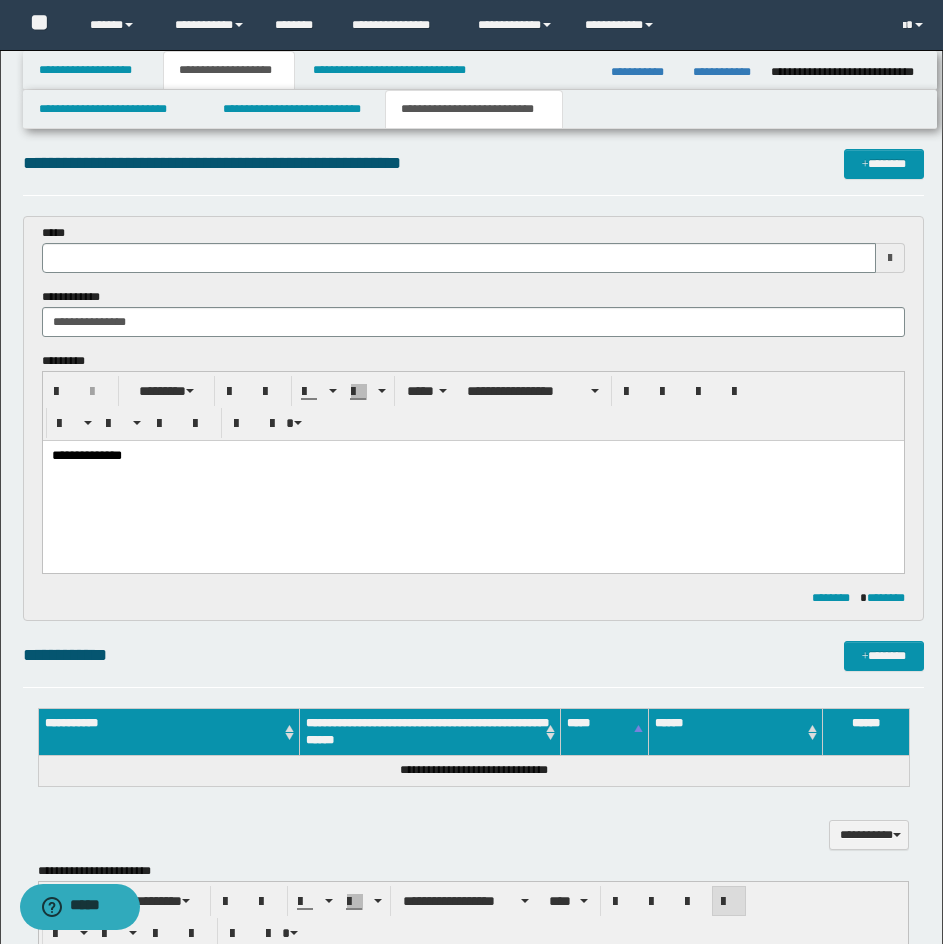 type 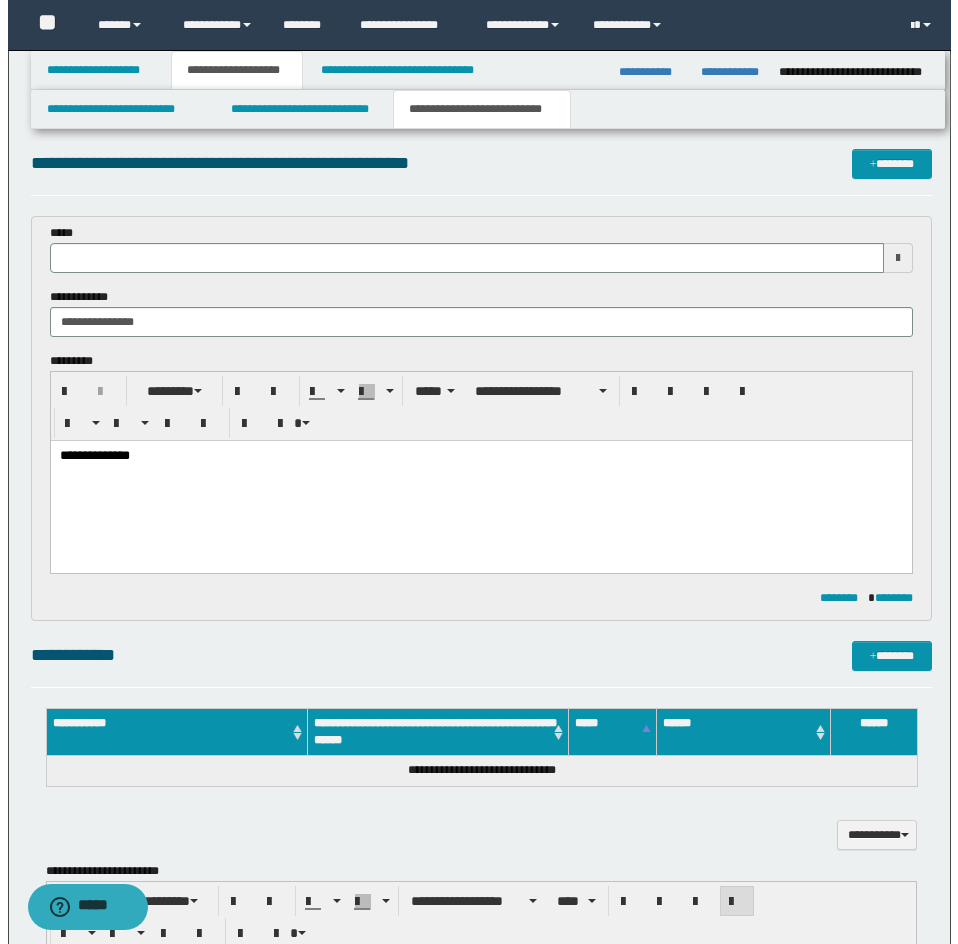 scroll, scrollTop: 0, scrollLeft: 0, axis: both 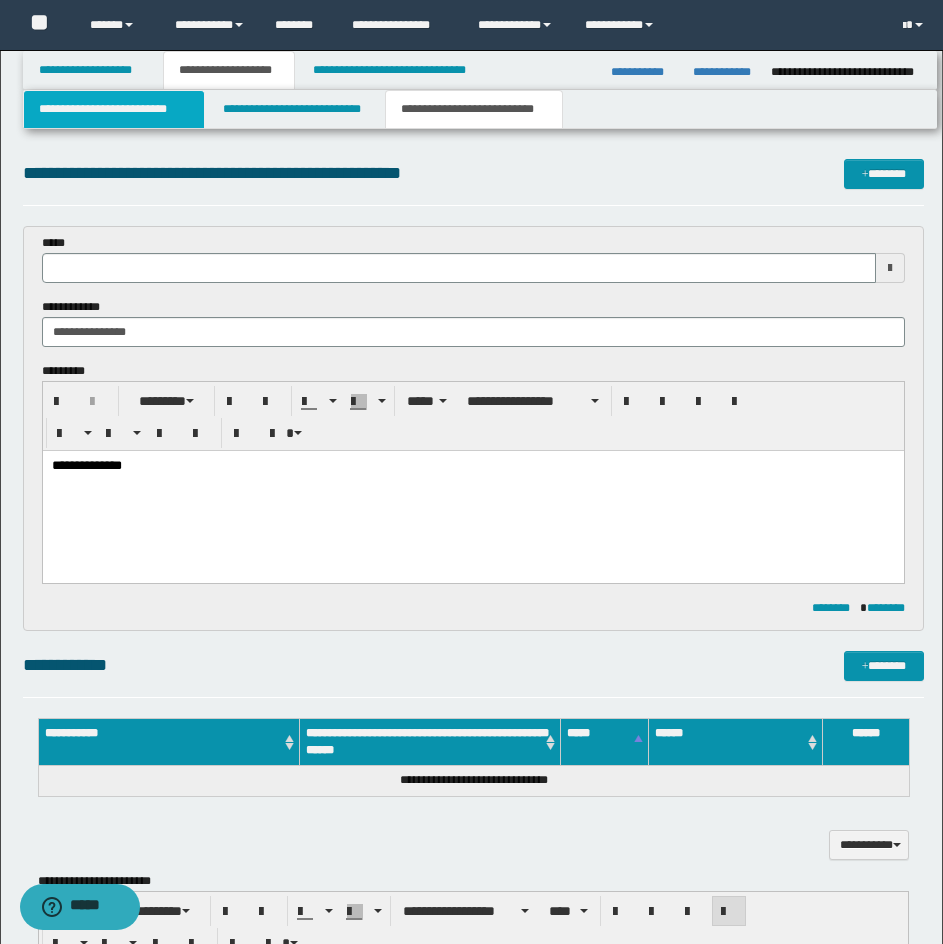 click on "**********" at bounding box center [114, 109] 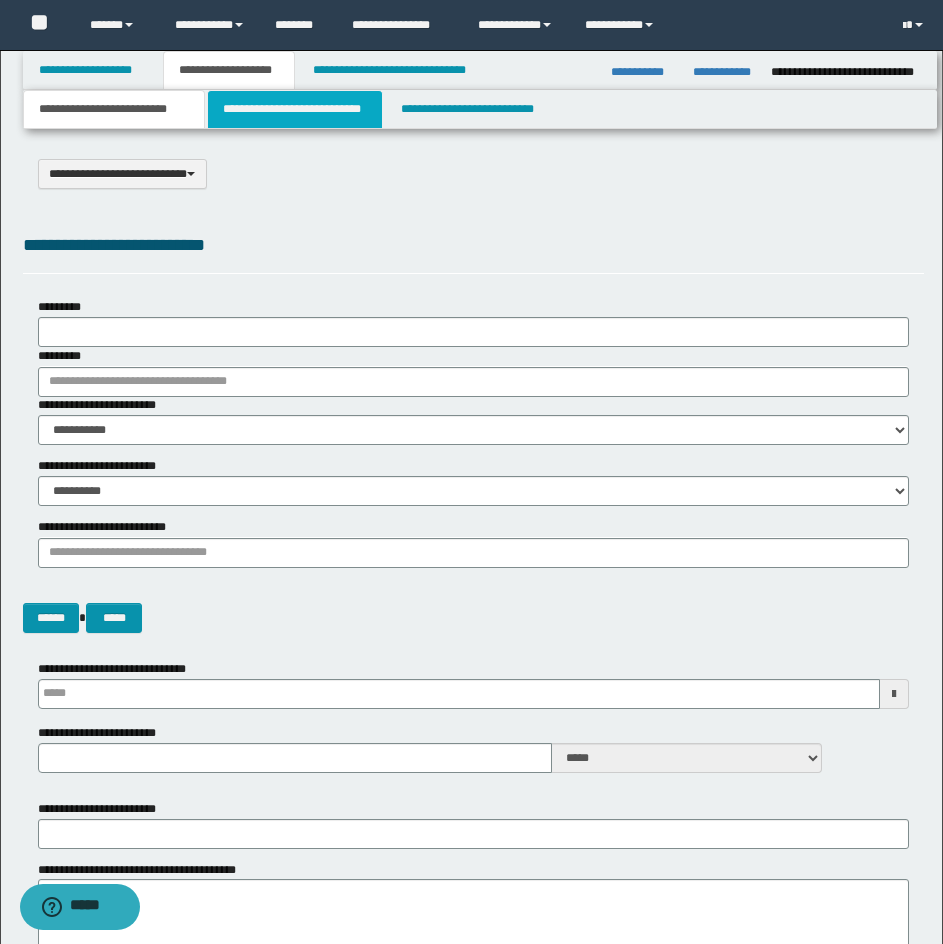 click on "**********" at bounding box center [295, 109] 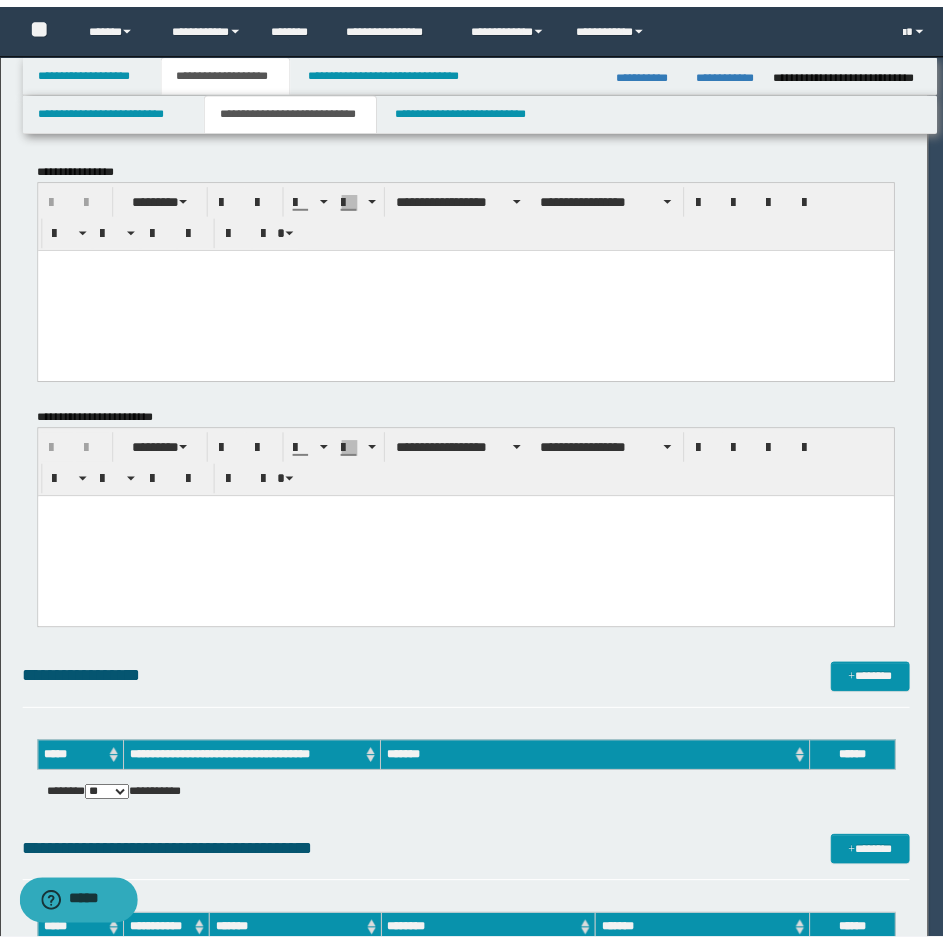 scroll, scrollTop: 0, scrollLeft: 0, axis: both 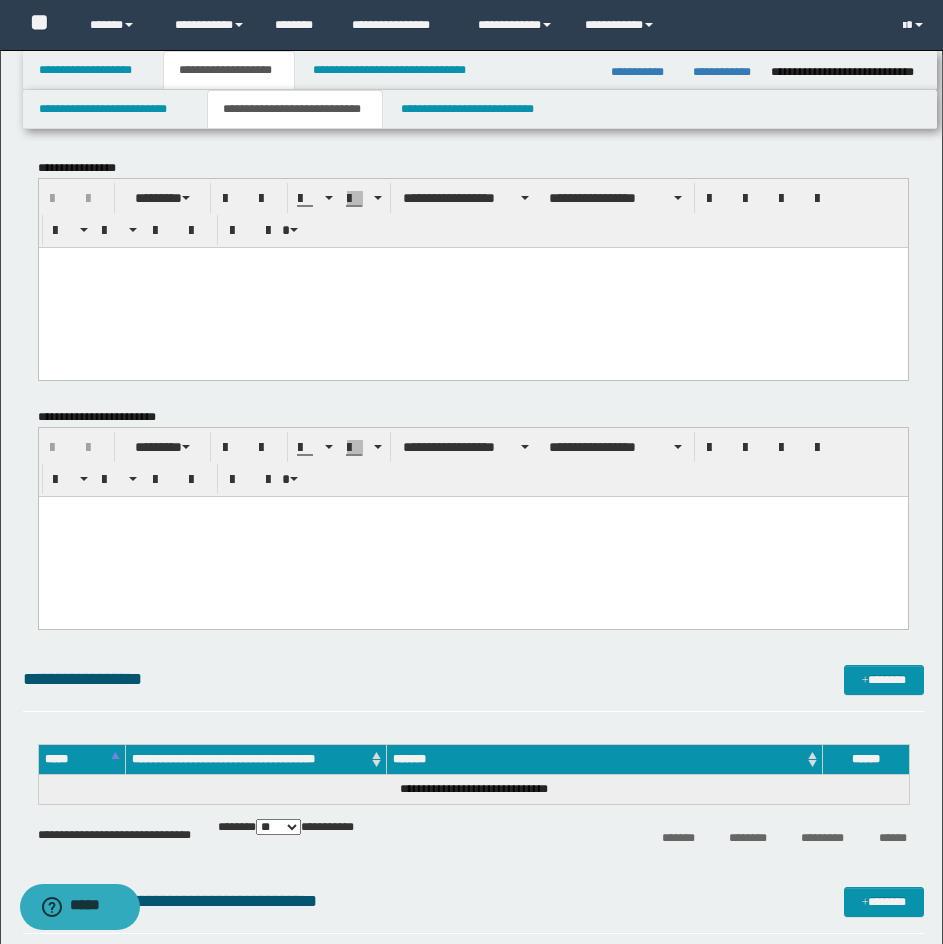click at bounding box center [472, 287] 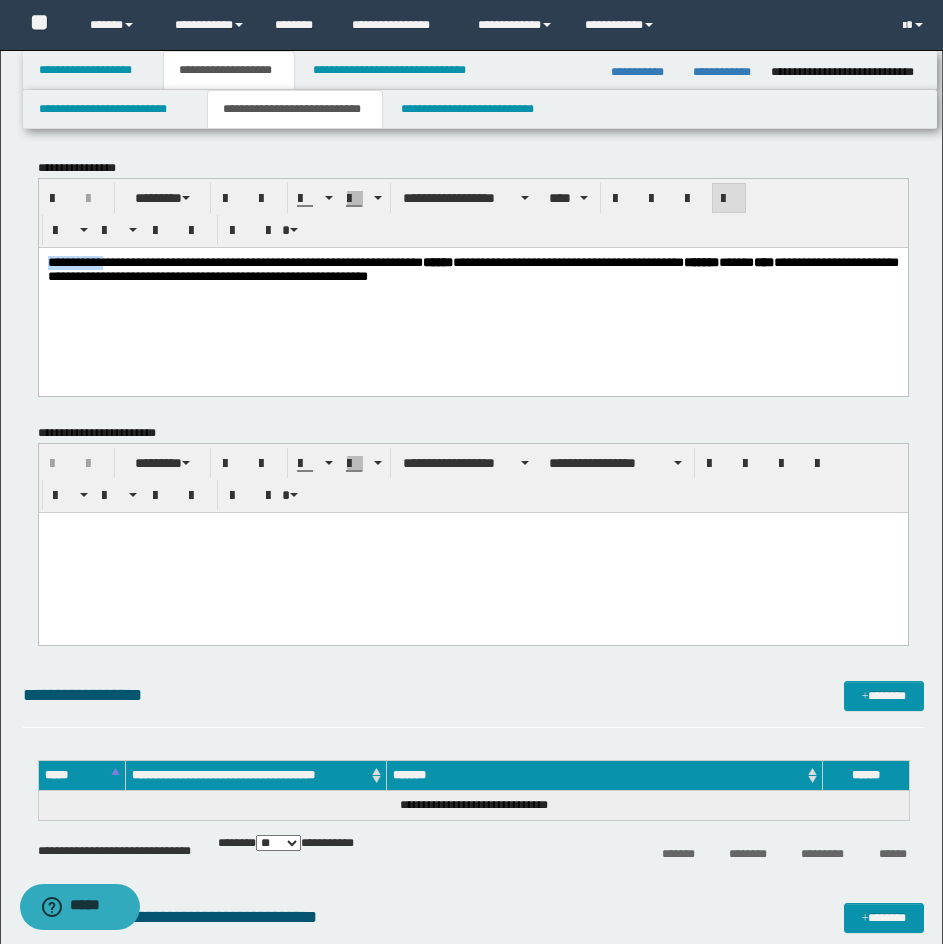 drag, startPoint x: 138, startPoint y: 264, endPoint x: -2, endPoint y: 259, distance: 140.08926 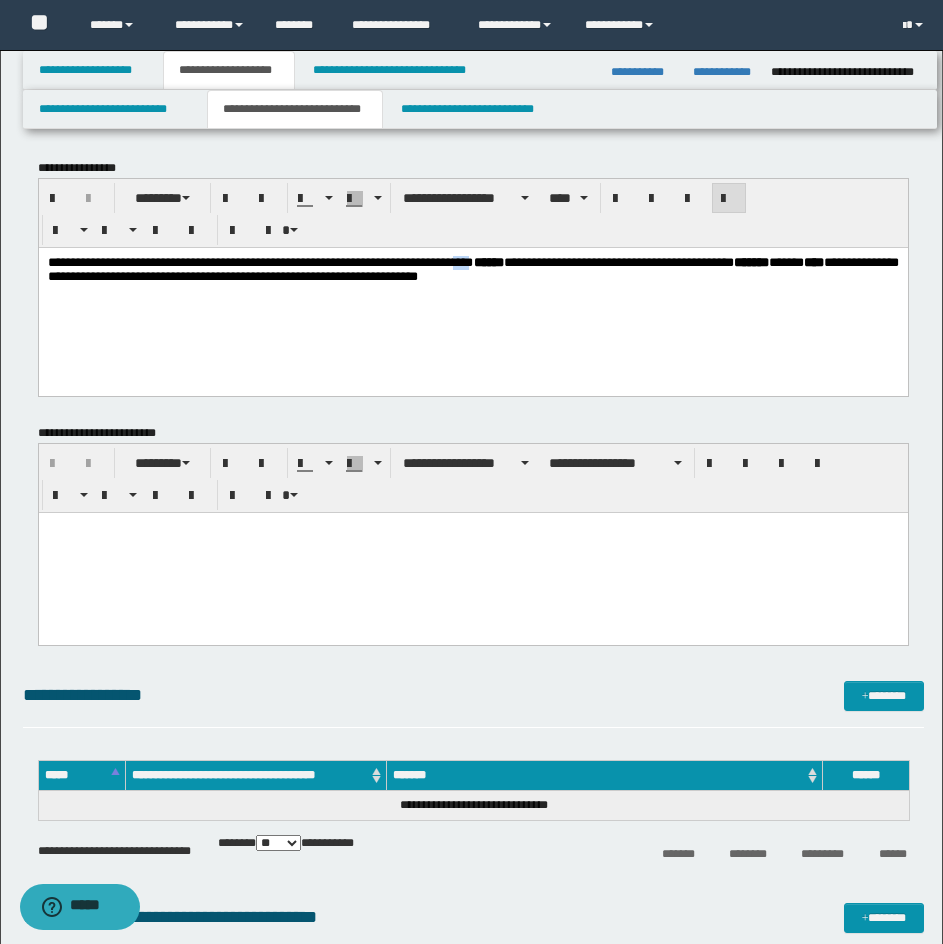 drag, startPoint x: 583, startPoint y: 262, endPoint x: 549, endPoint y: 259, distance: 34.132095 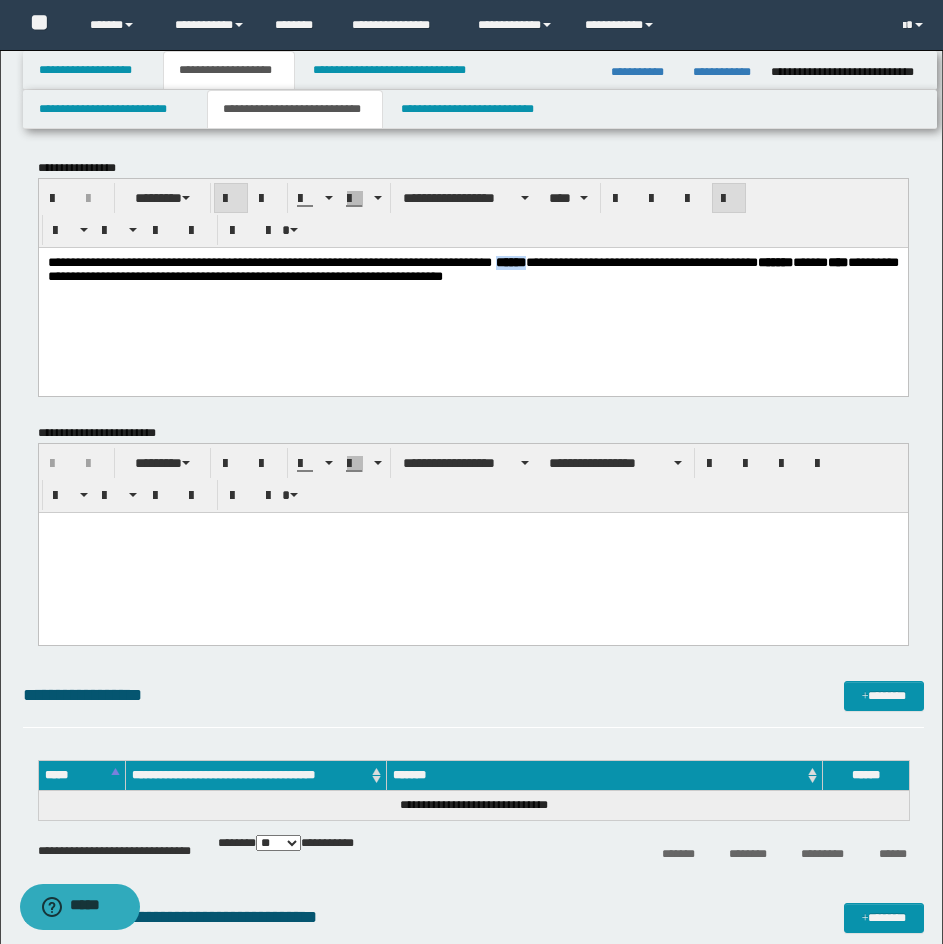 drag, startPoint x: 597, startPoint y: 260, endPoint x: 644, endPoint y: 260, distance: 47 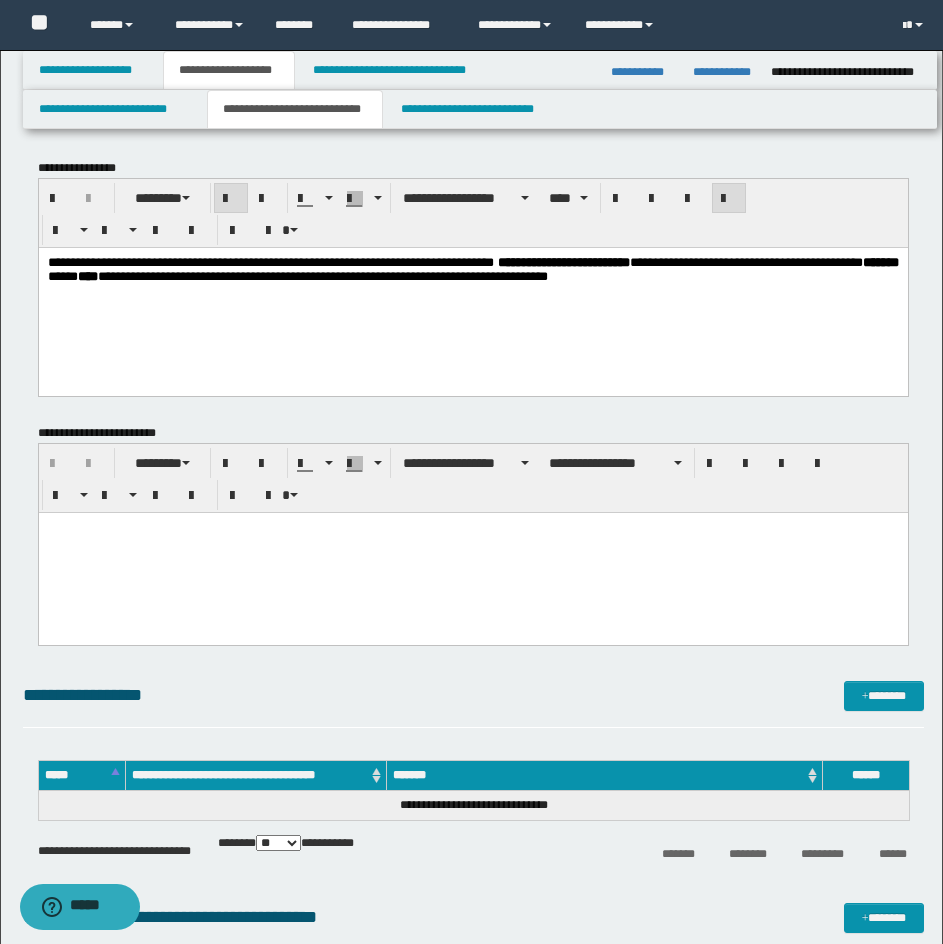 click on "**********" at bounding box center [472, 268] 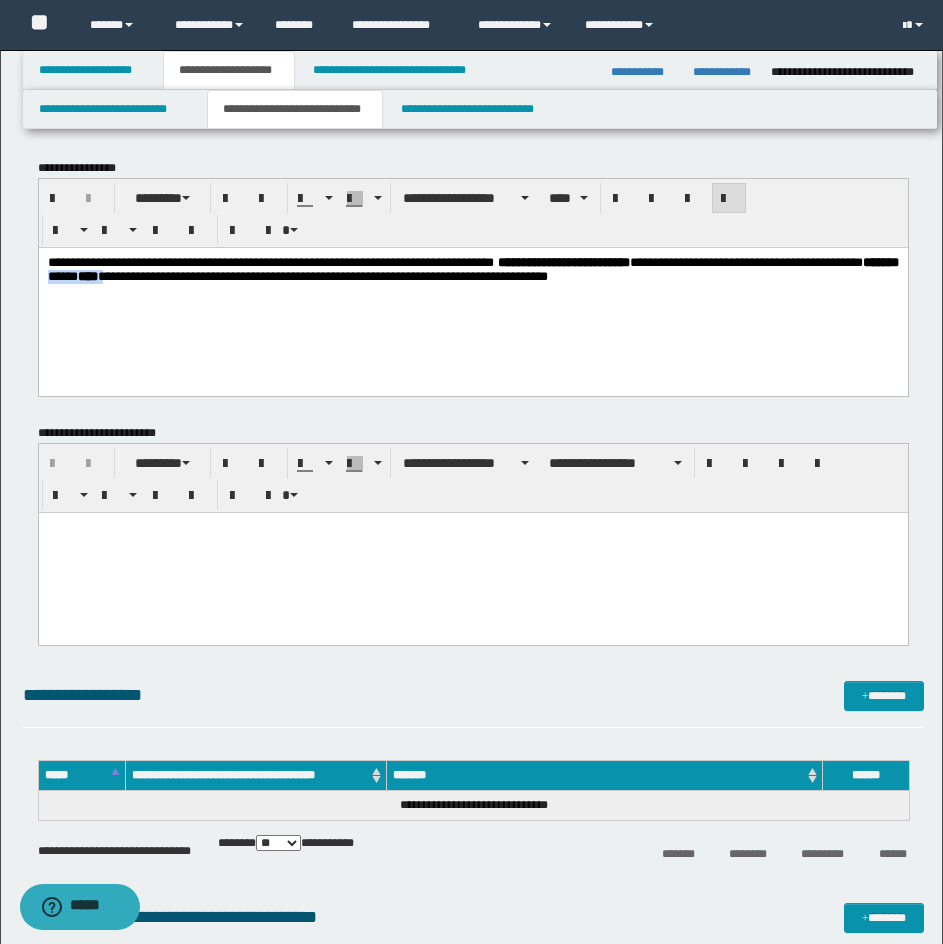 drag, startPoint x: 237, startPoint y: 281, endPoint x: 312, endPoint y: 283, distance: 75.026665 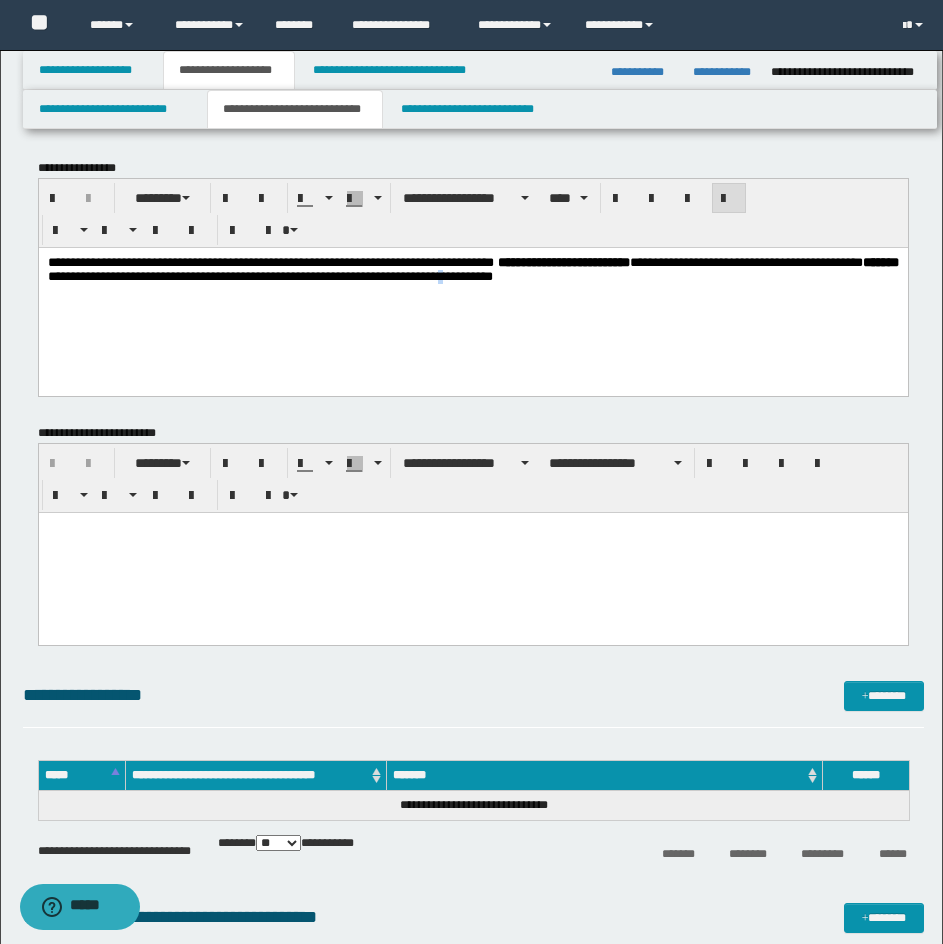 click on "**********" at bounding box center [472, 294] 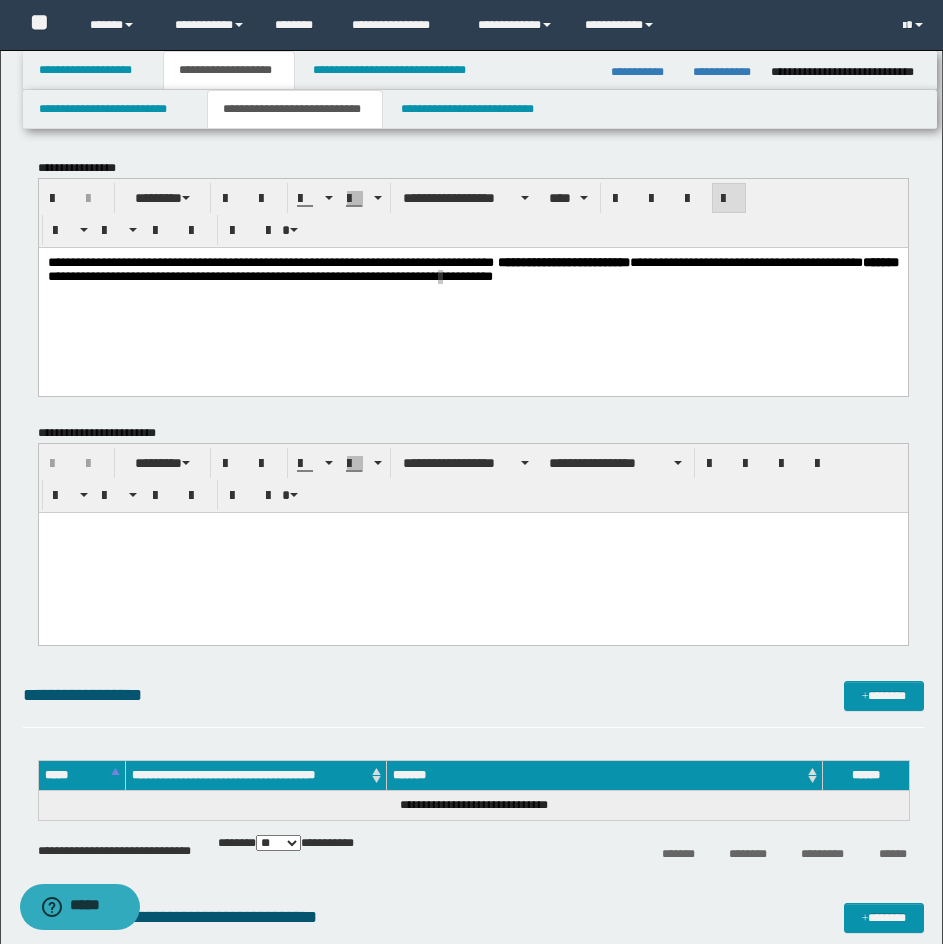 click at bounding box center (472, 552) 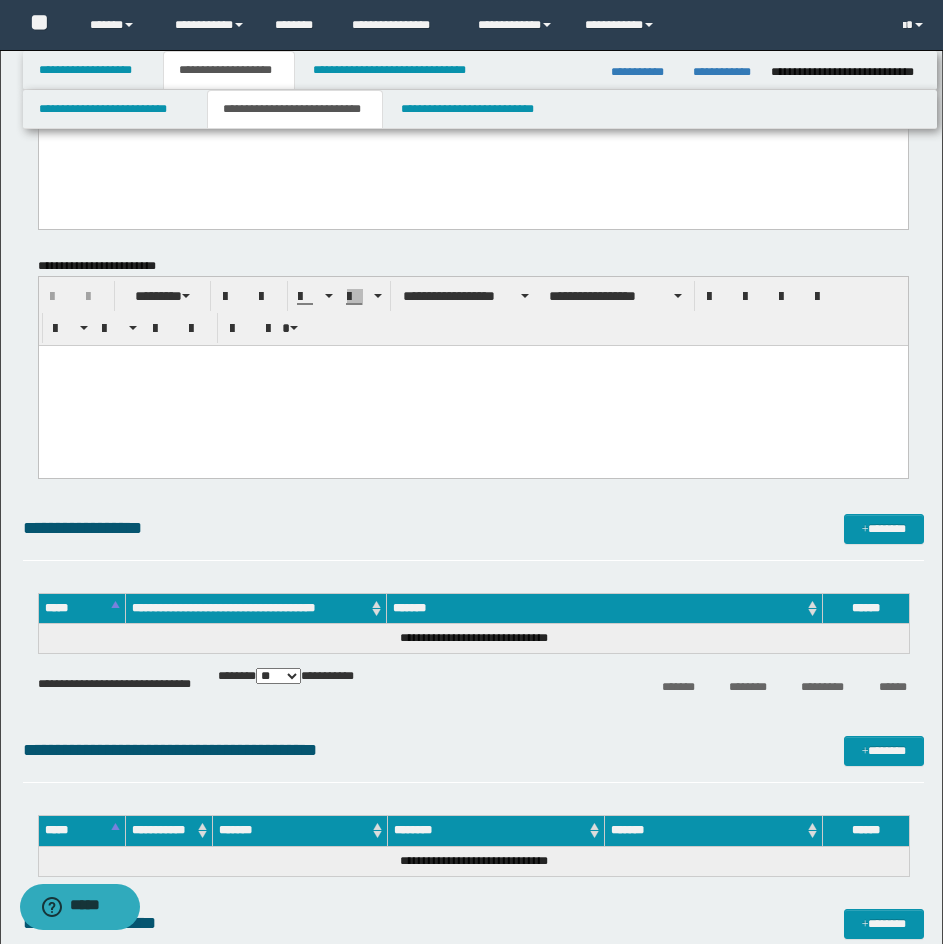 scroll, scrollTop: 0, scrollLeft: 0, axis: both 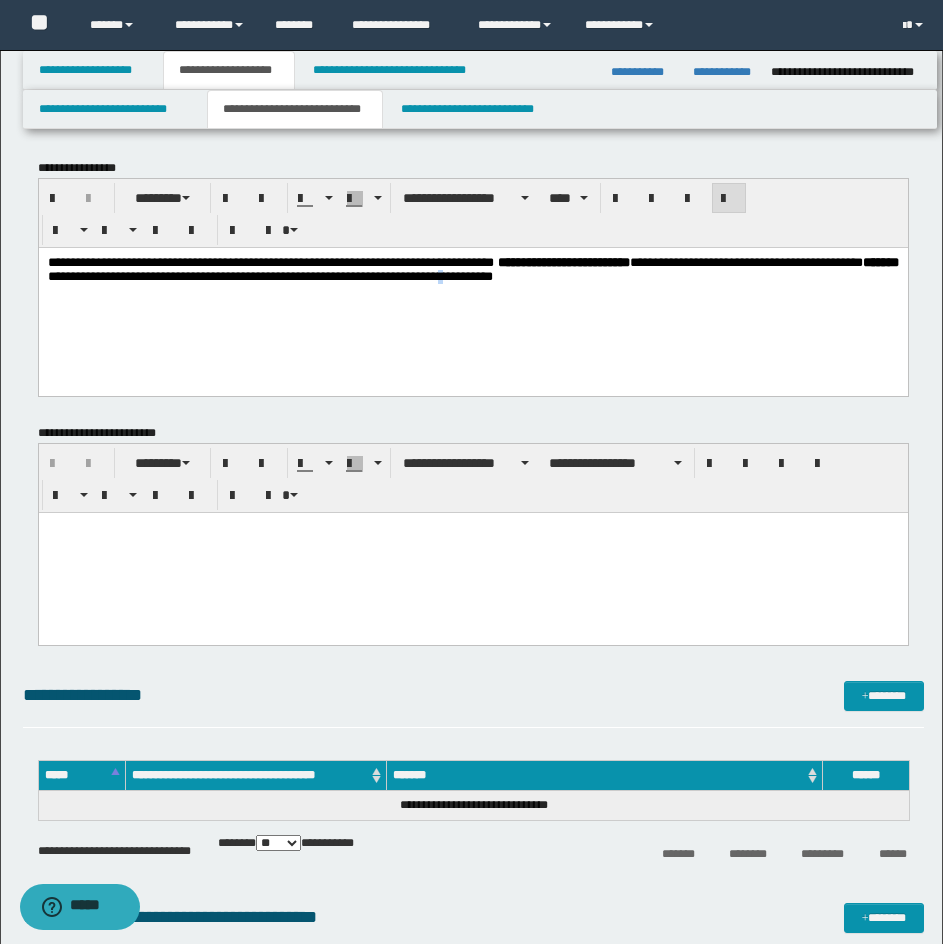 click on "**********" at bounding box center (472, 294) 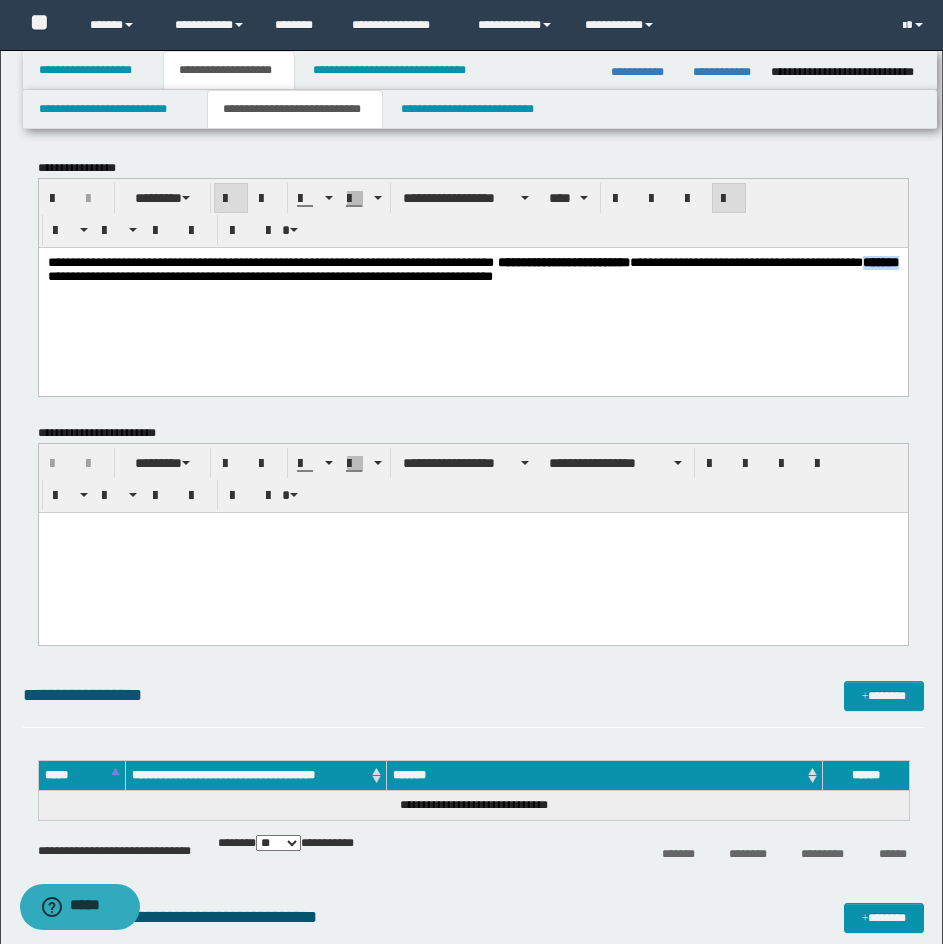 drag, startPoint x: 172, startPoint y: 278, endPoint x: 231, endPoint y: 277, distance: 59.008472 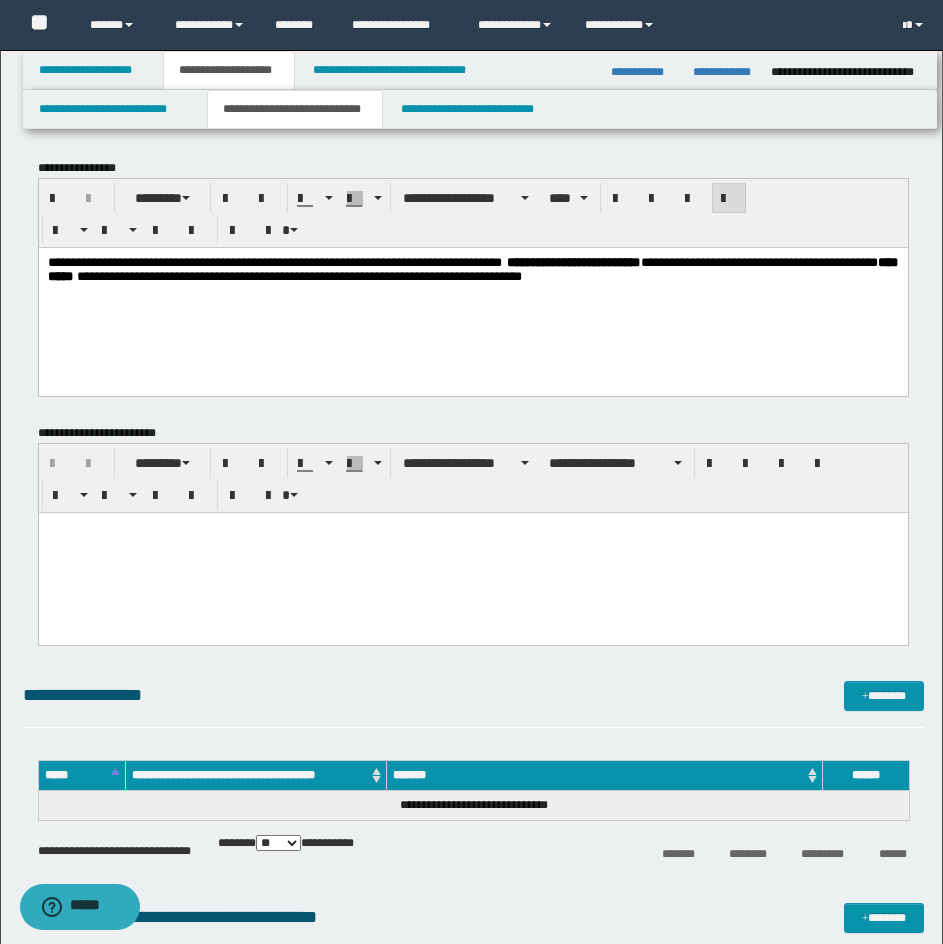 click on "**********" at bounding box center (472, 268) 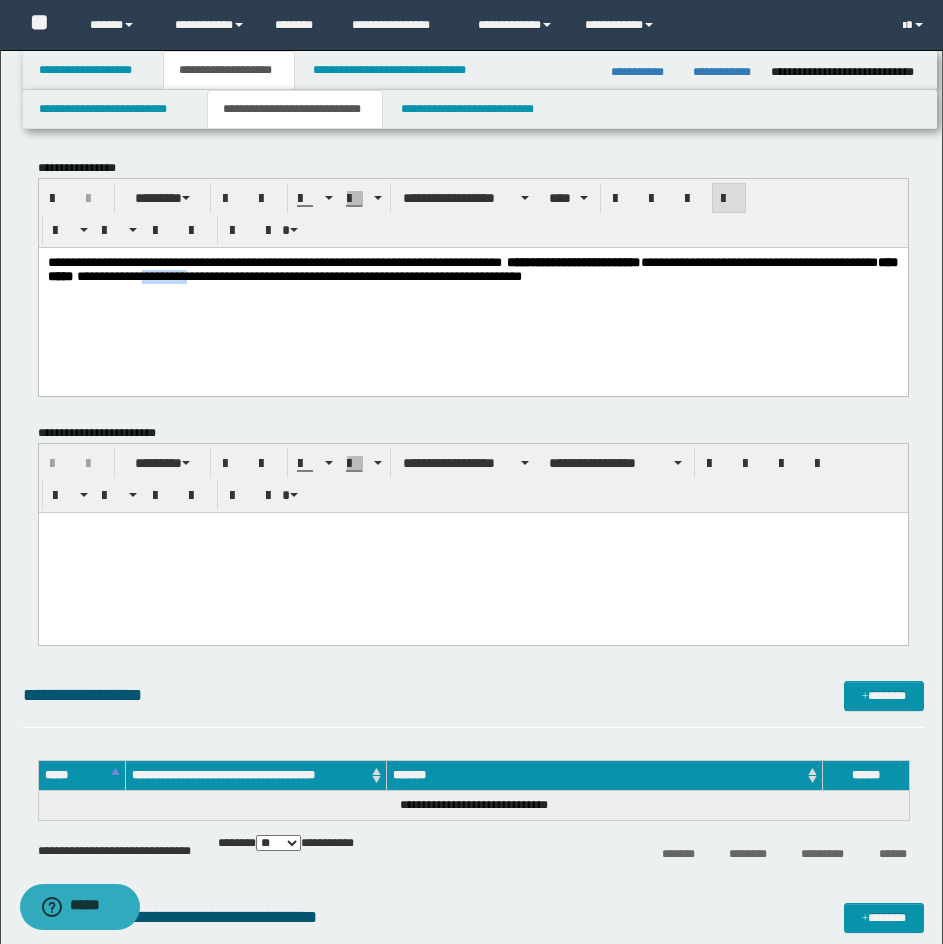 drag, startPoint x: 321, startPoint y: 281, endPoint x: 392, endPoint y: 277, distance: 71.11259 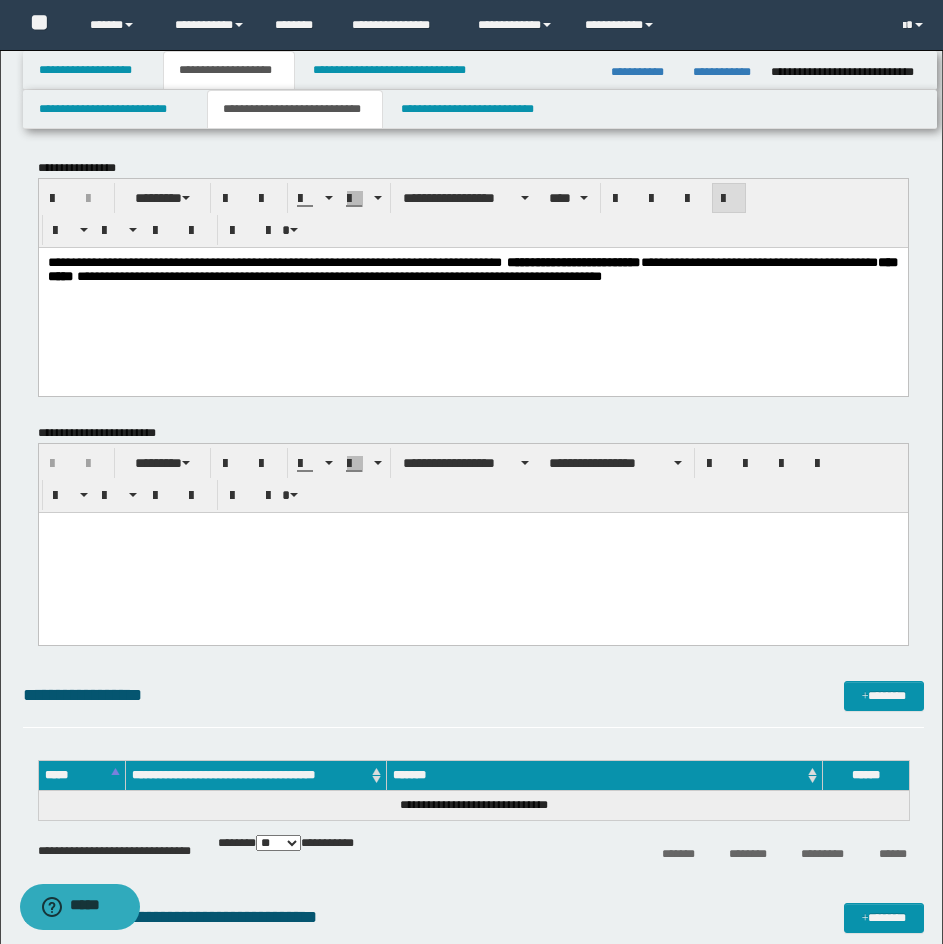 click at bounding box center [472, 552] 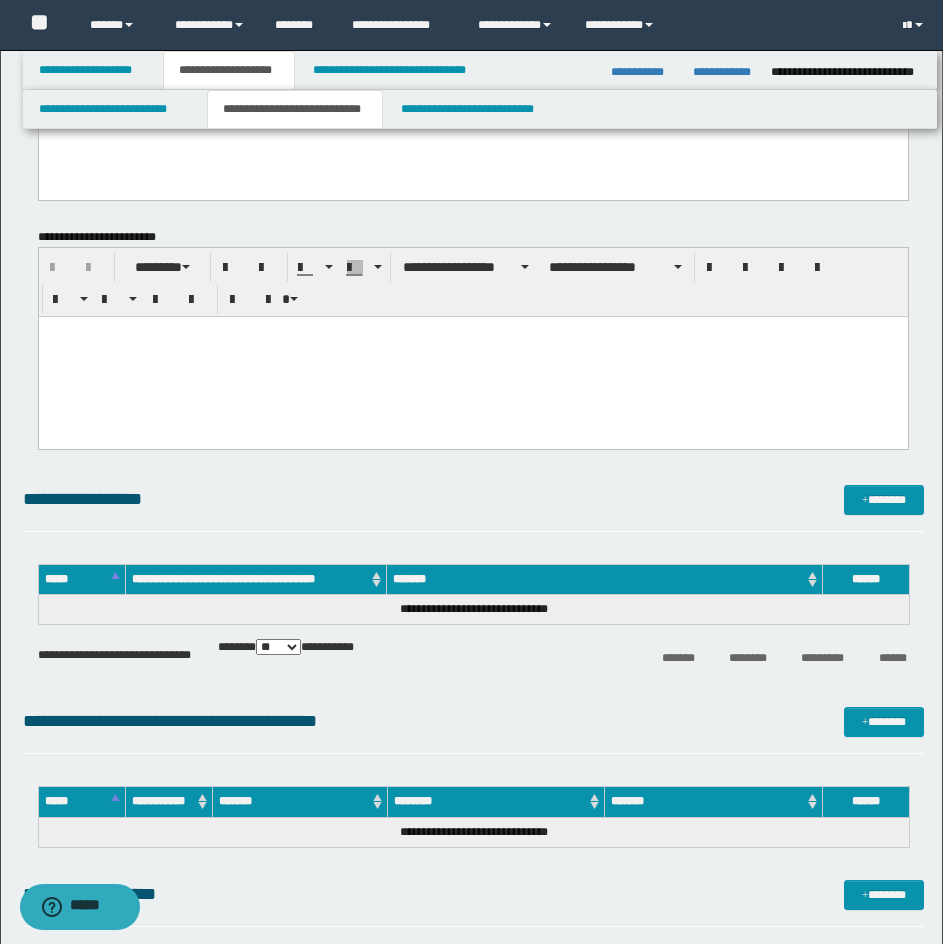 scroll, scrollTop: 200, scrollLeft: 0, axis: vertical 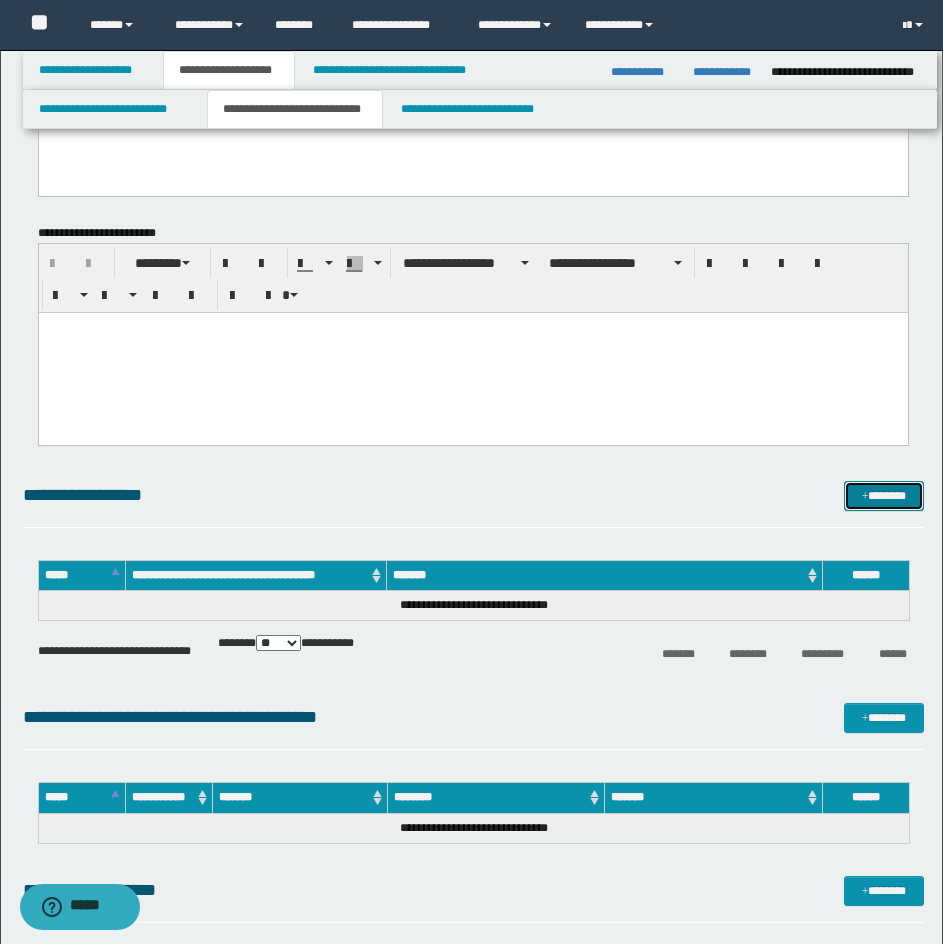 click on "*******" at bounding box center [884, 496] 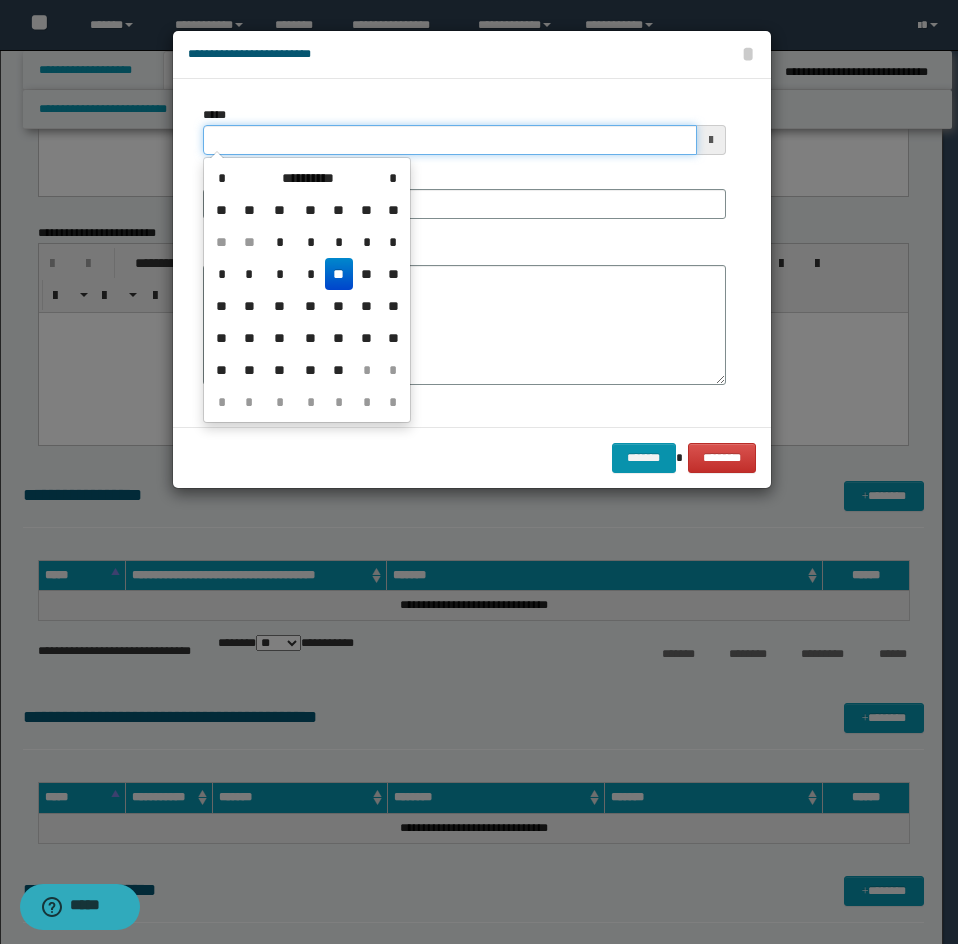 click on "*****" at bounding box center (450, 140) 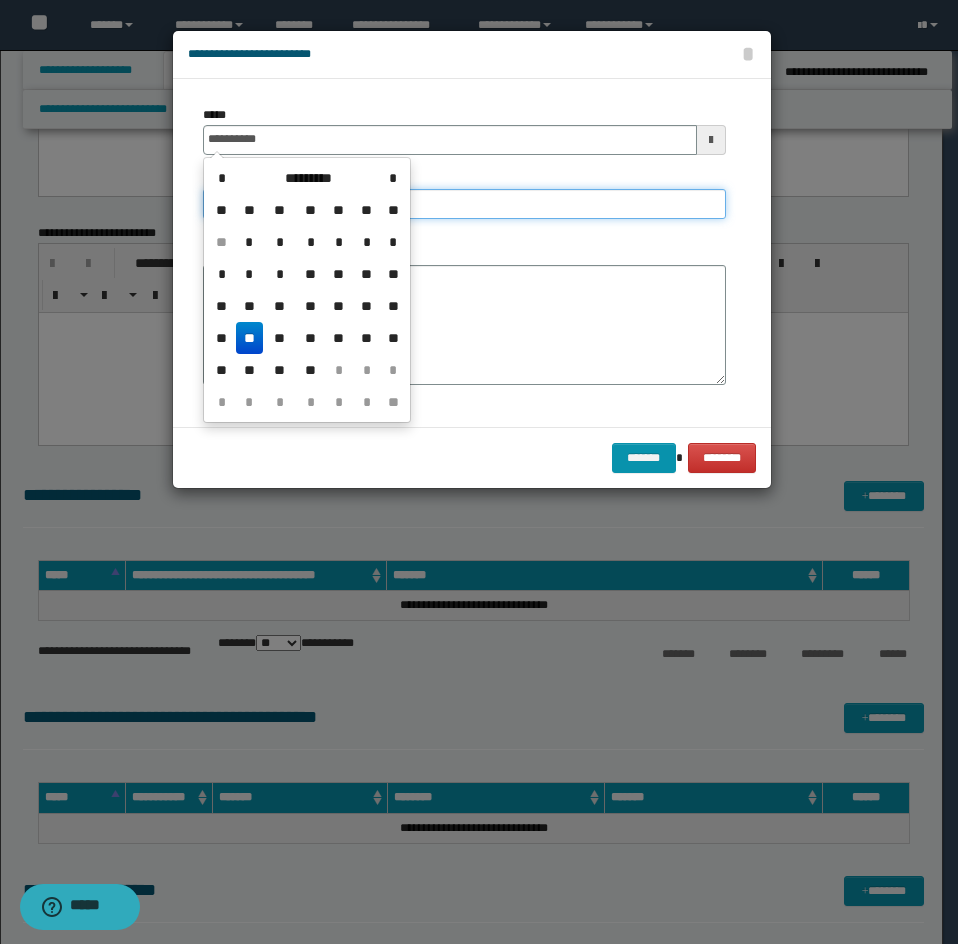 type on "**********" 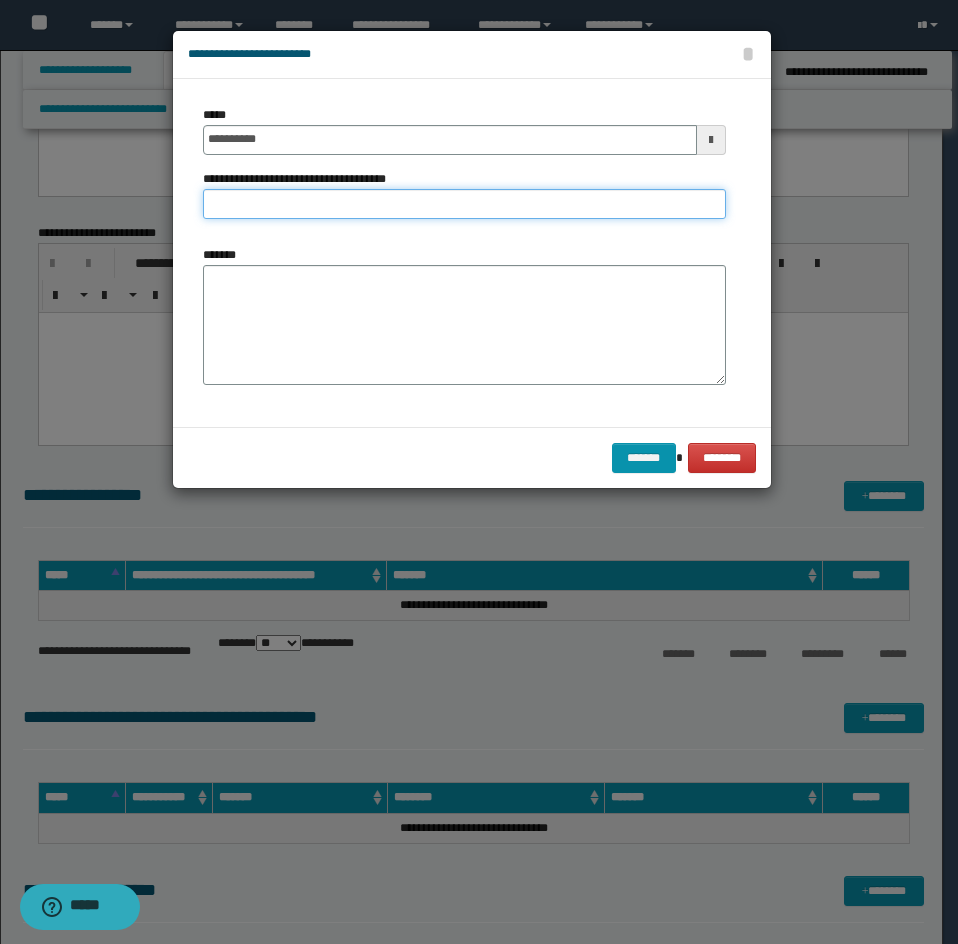 click on "**********" at bounding box center (464, 204) 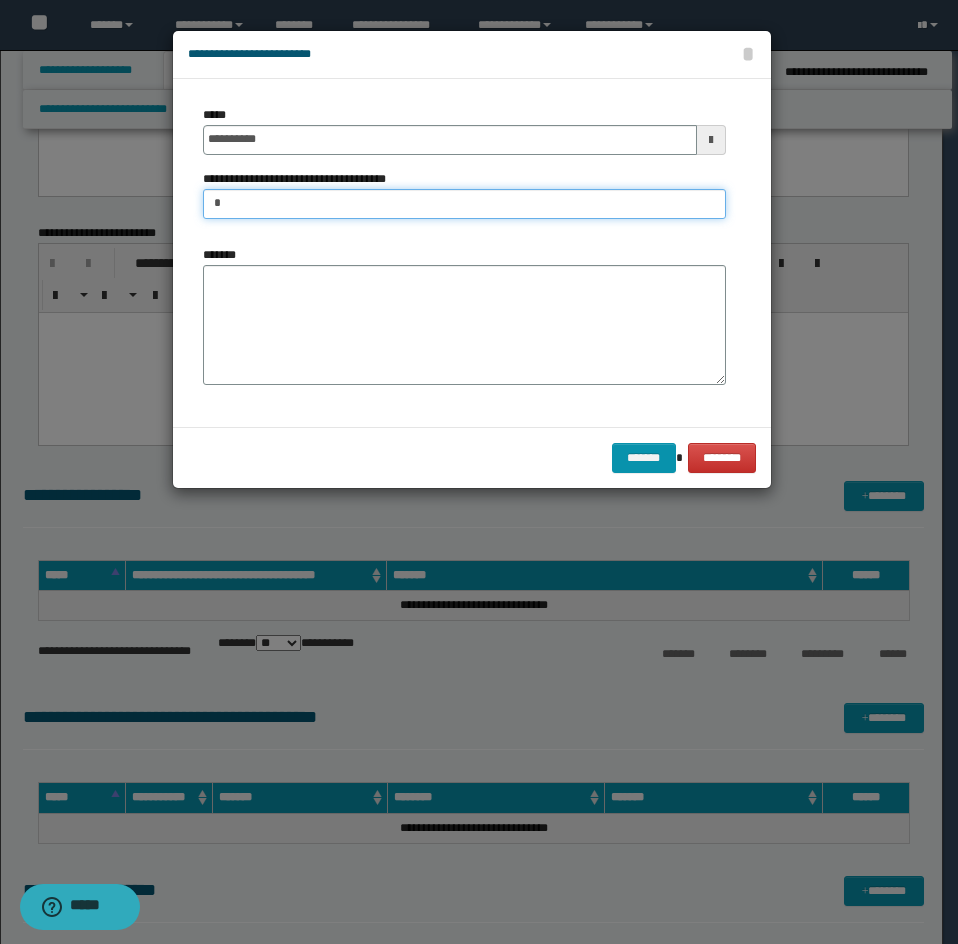 type on "*" 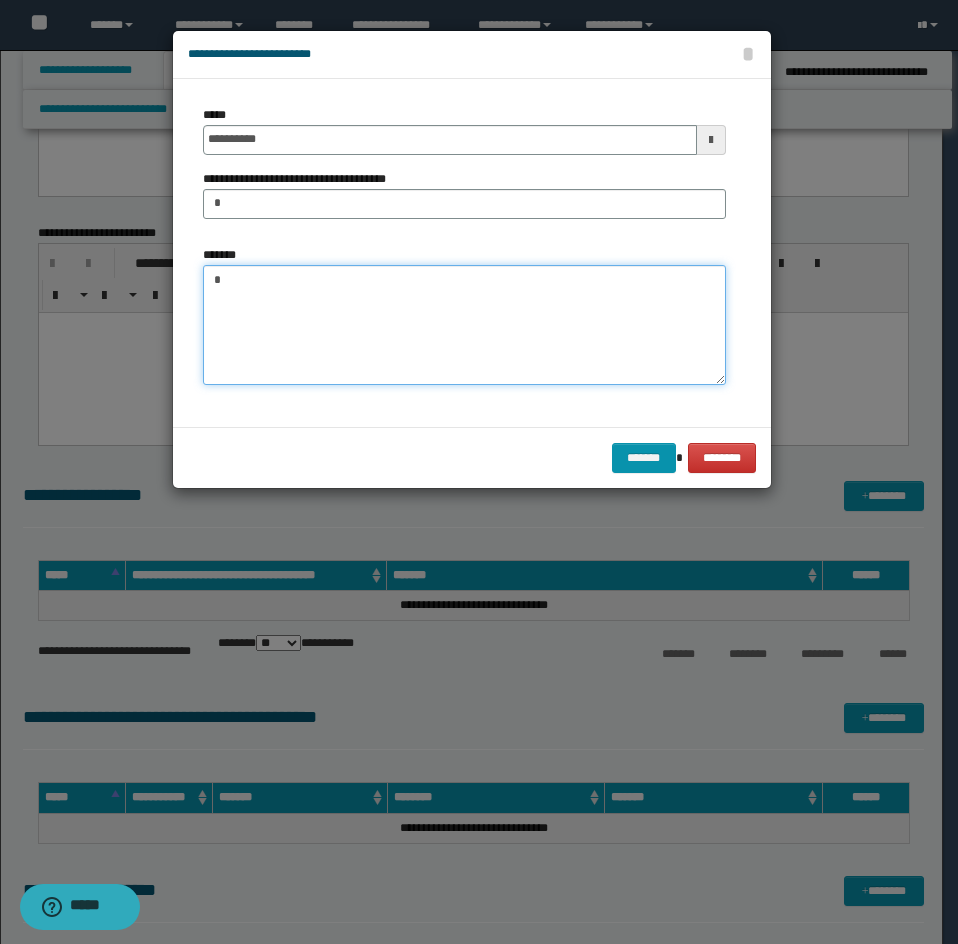 type on "*" 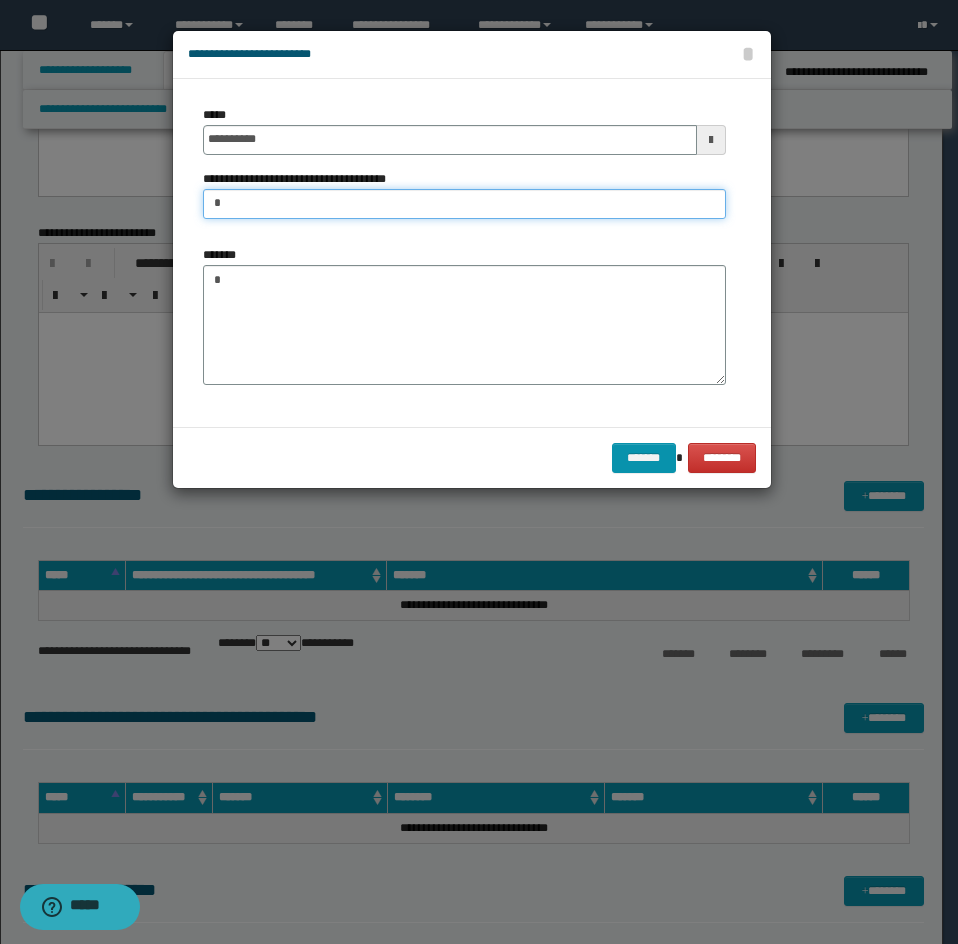 click on "*" at bounding box center (464, 204) 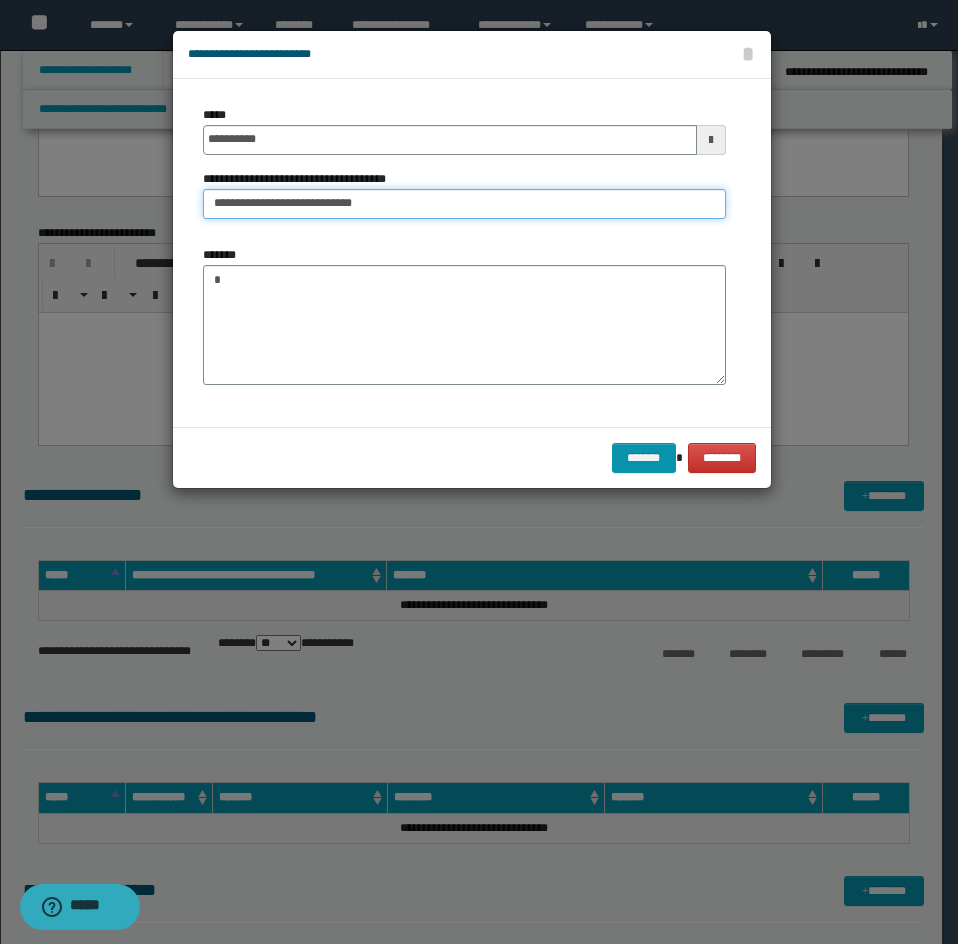 type on "**********" 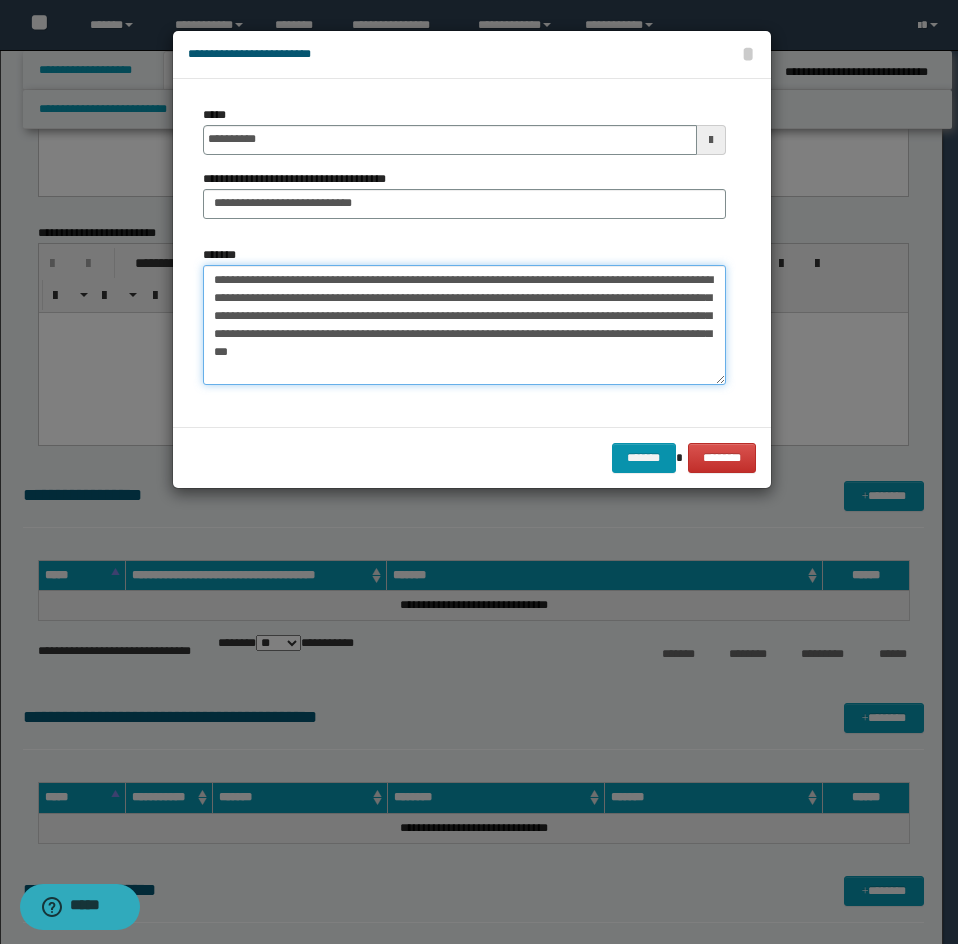 click on "**********" at bounding box center [464, 325] 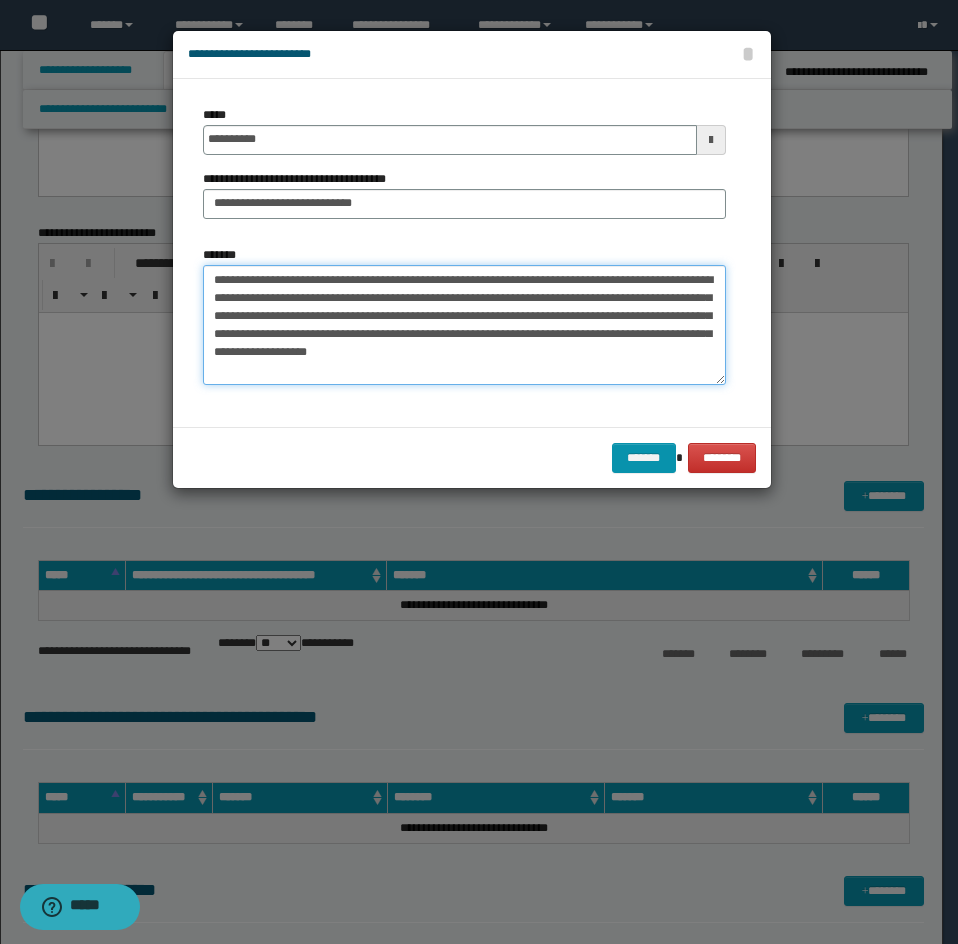 click on "**********" at bounding box center (464, 325) 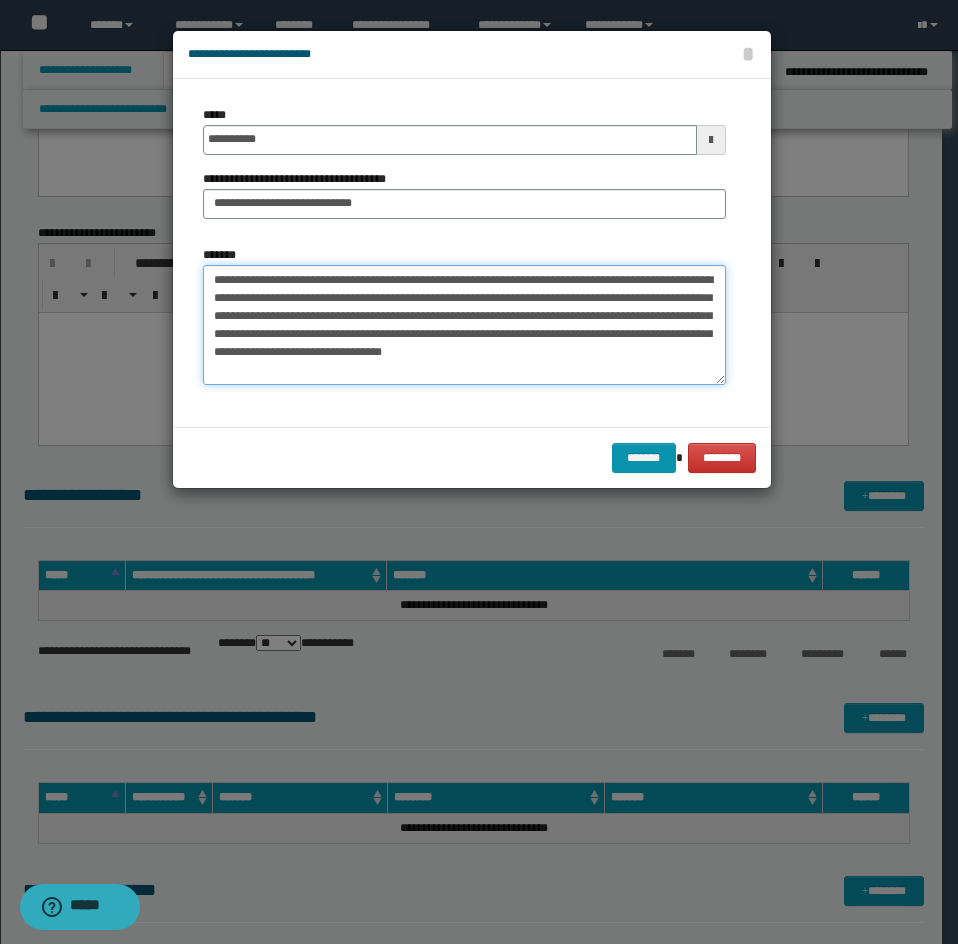 click on "**********" at bounding box center [464, 325] 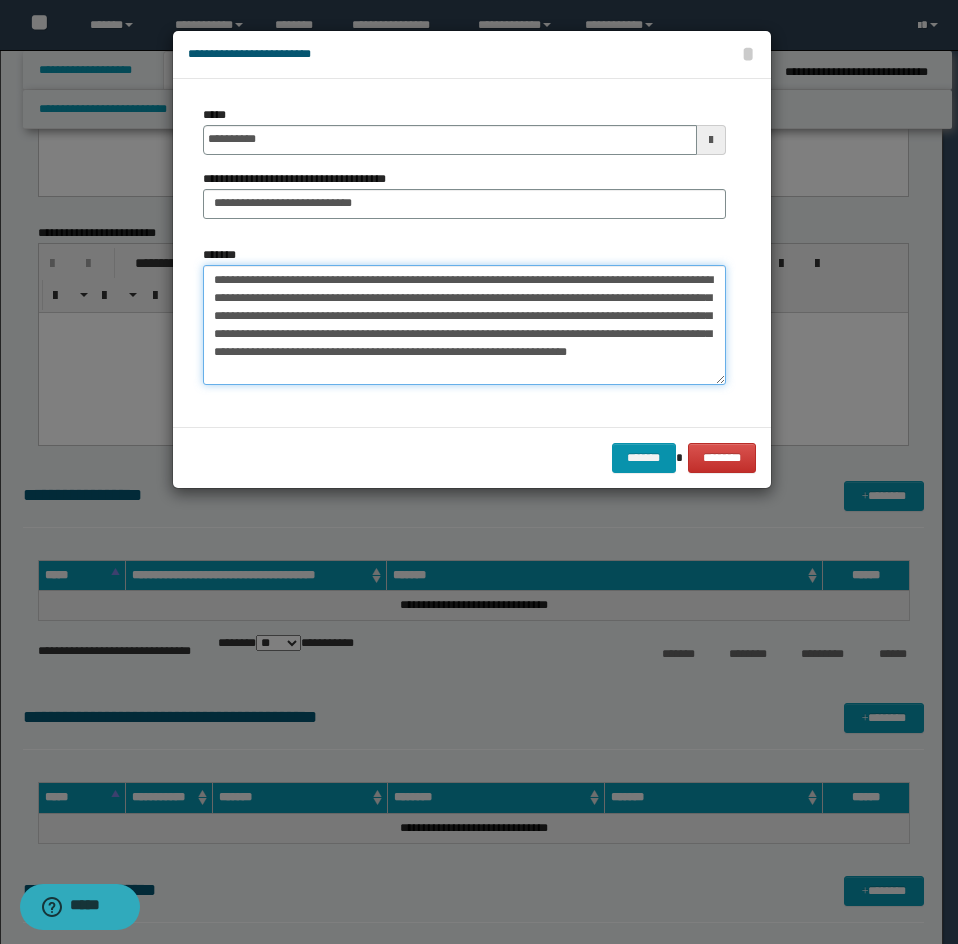 click on "**********" at bounding box center (464, 325) 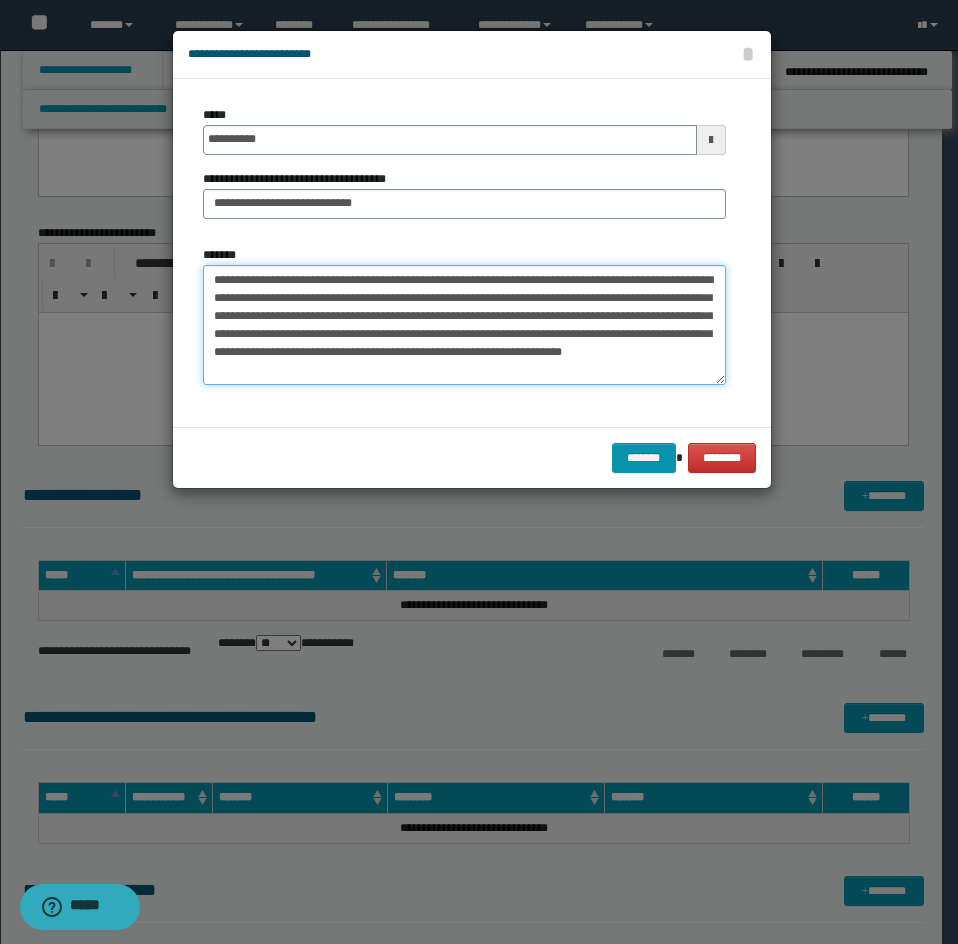 click on "**********" at bounding box center (464, 325) 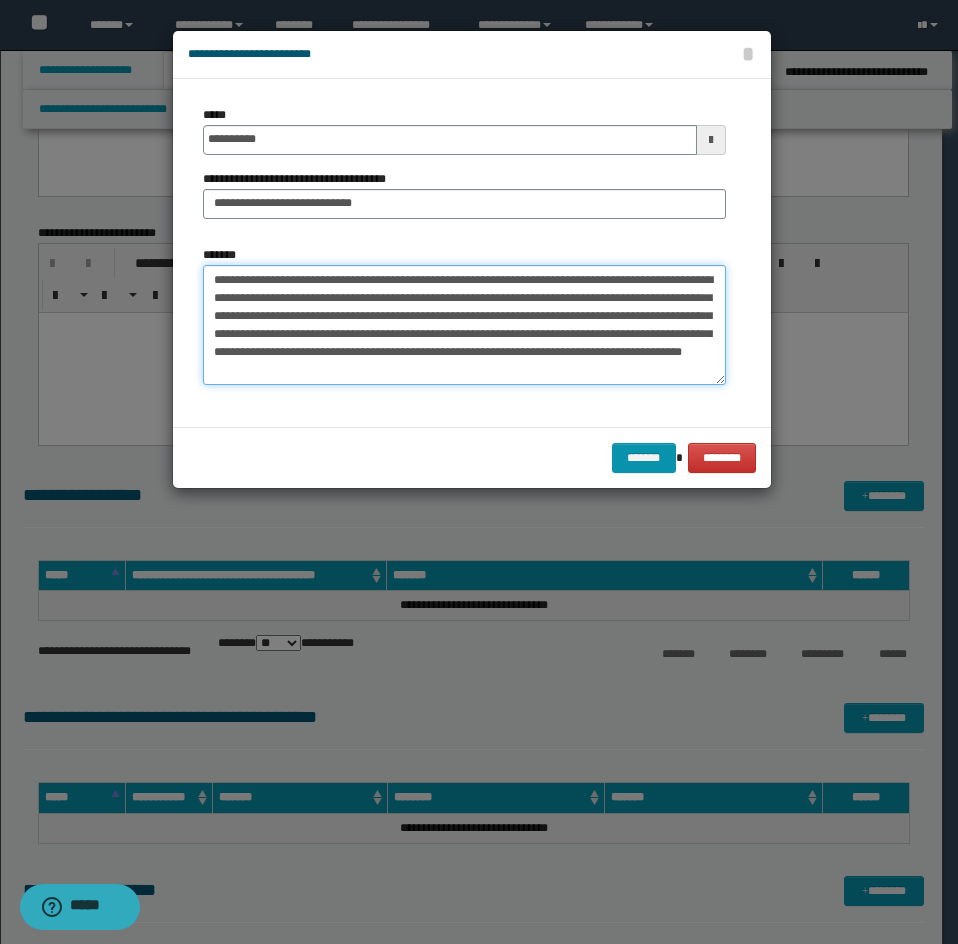 drag, startPoint x: 478, startPoint y: 372, endPoint x: 411, endPoint y: 374, distance: 67.02985 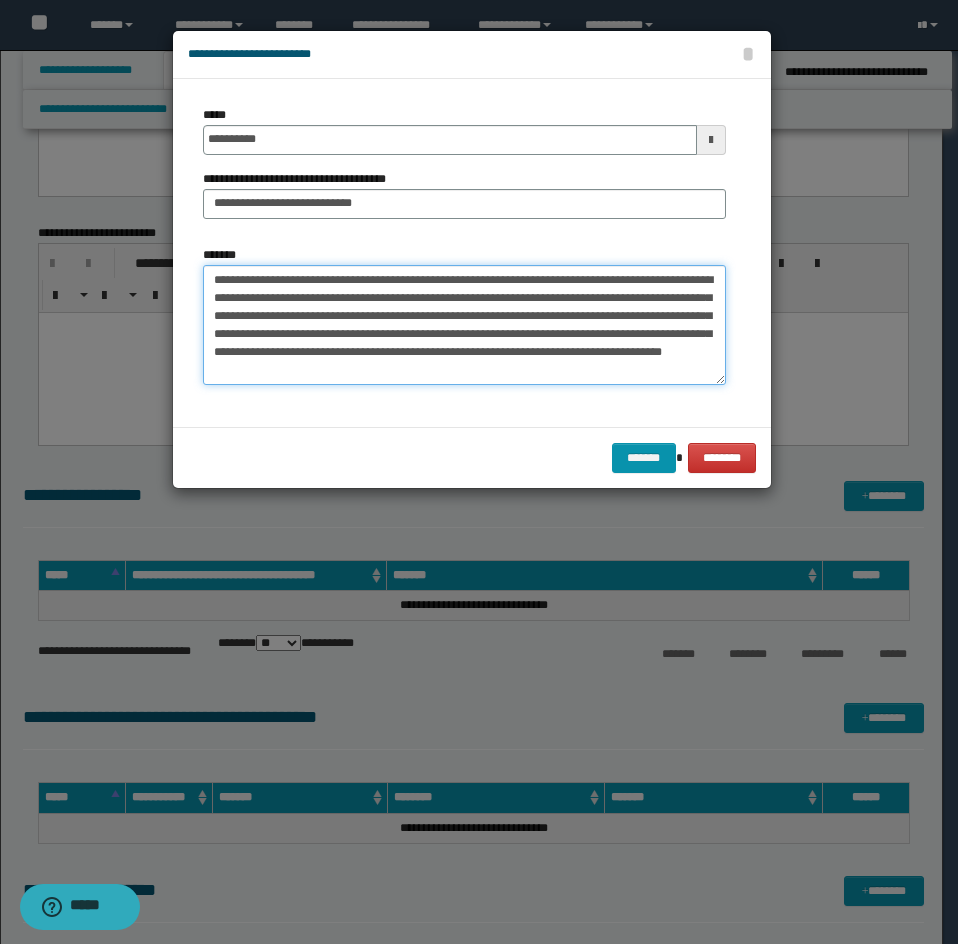 click on "**********" at bounding box center (464, 325) 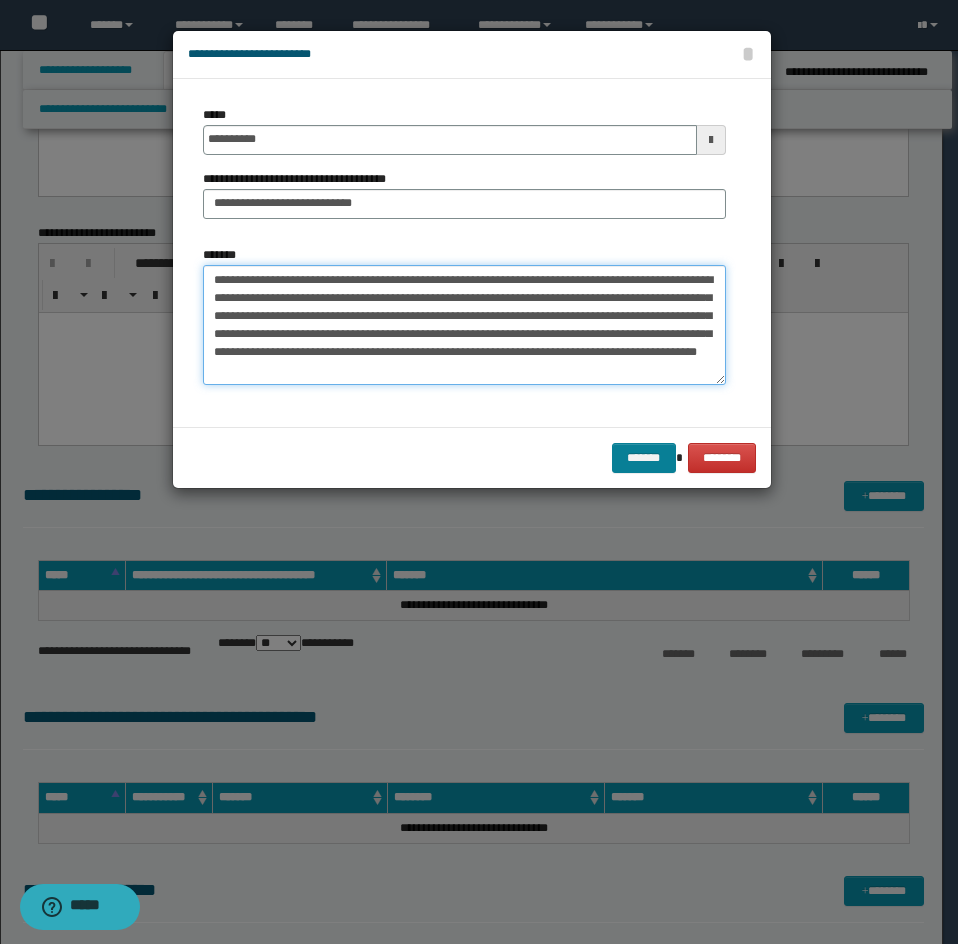 type on "**********" 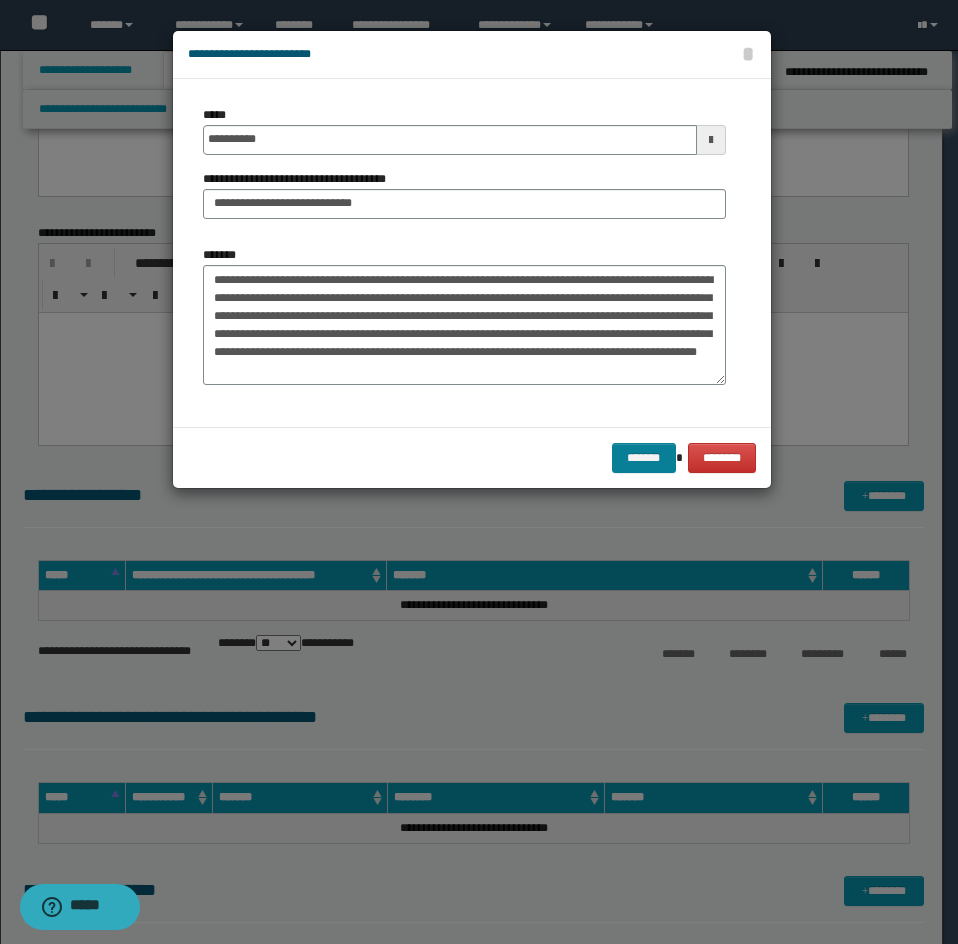 click on "*******
********" at bounding box center [472, 457] 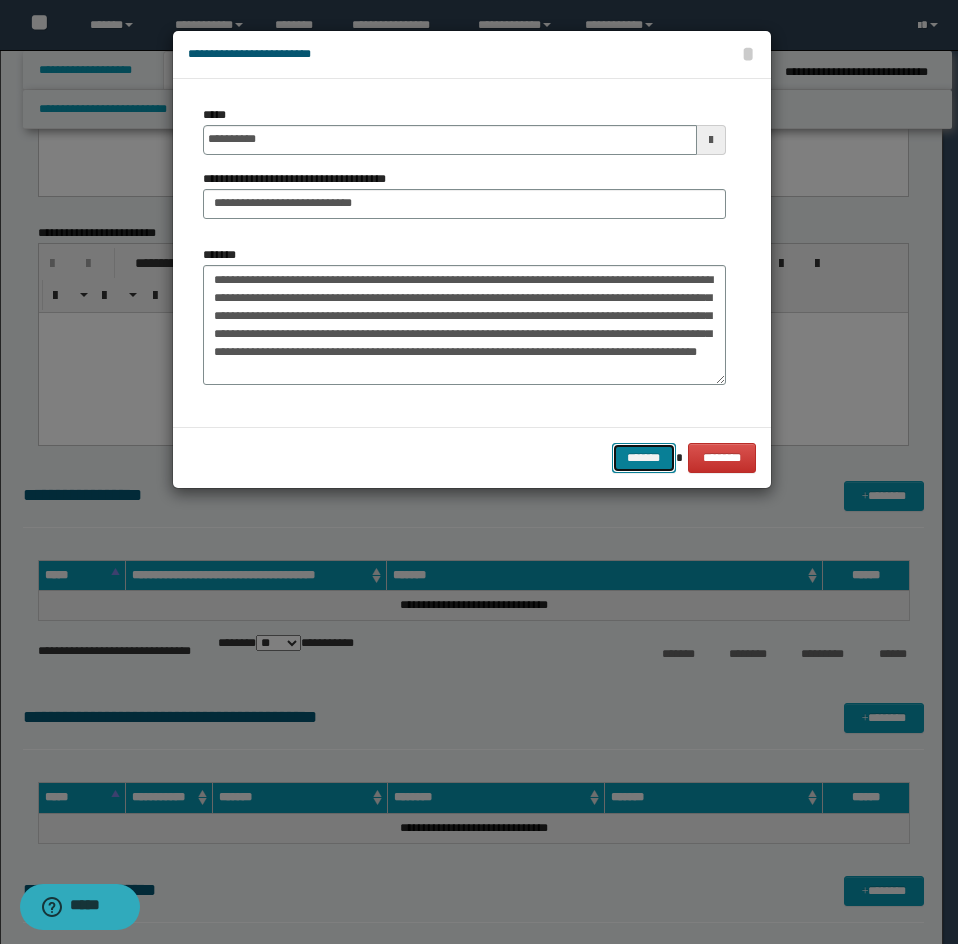 click on "*******" at bounding box center (644, 458) 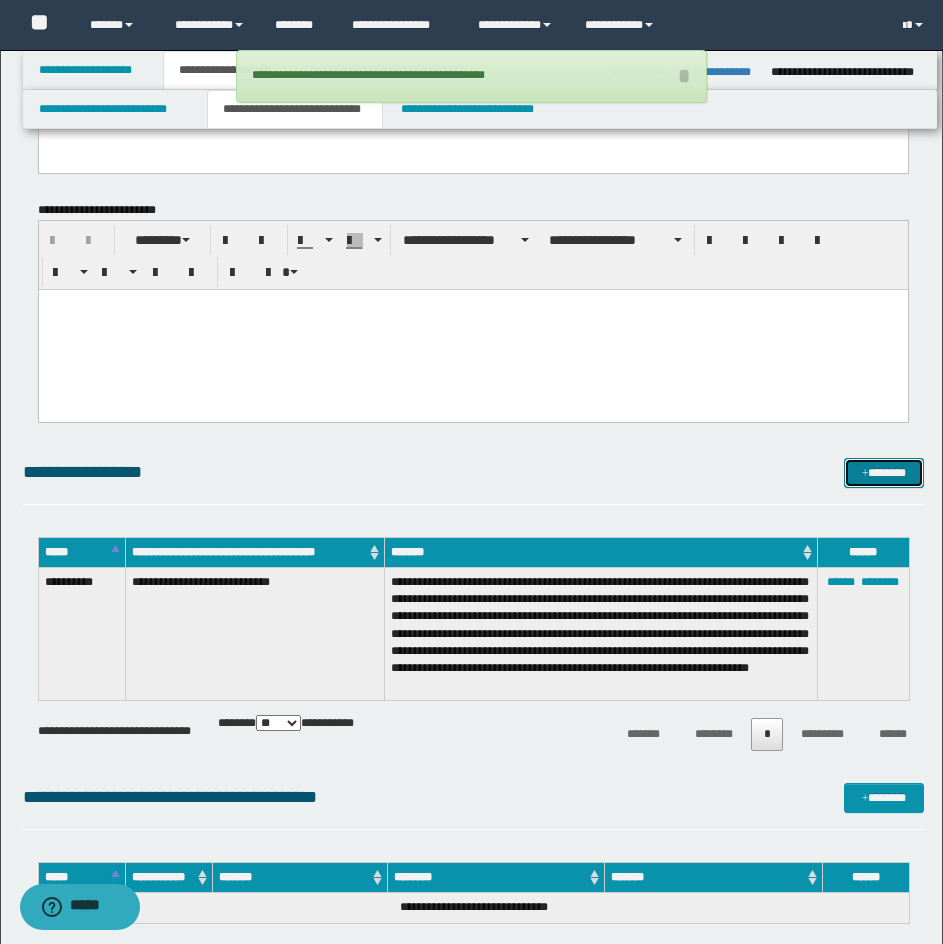 scroll, scrollTop: 200, scrollLeft: 0, axis: vertical 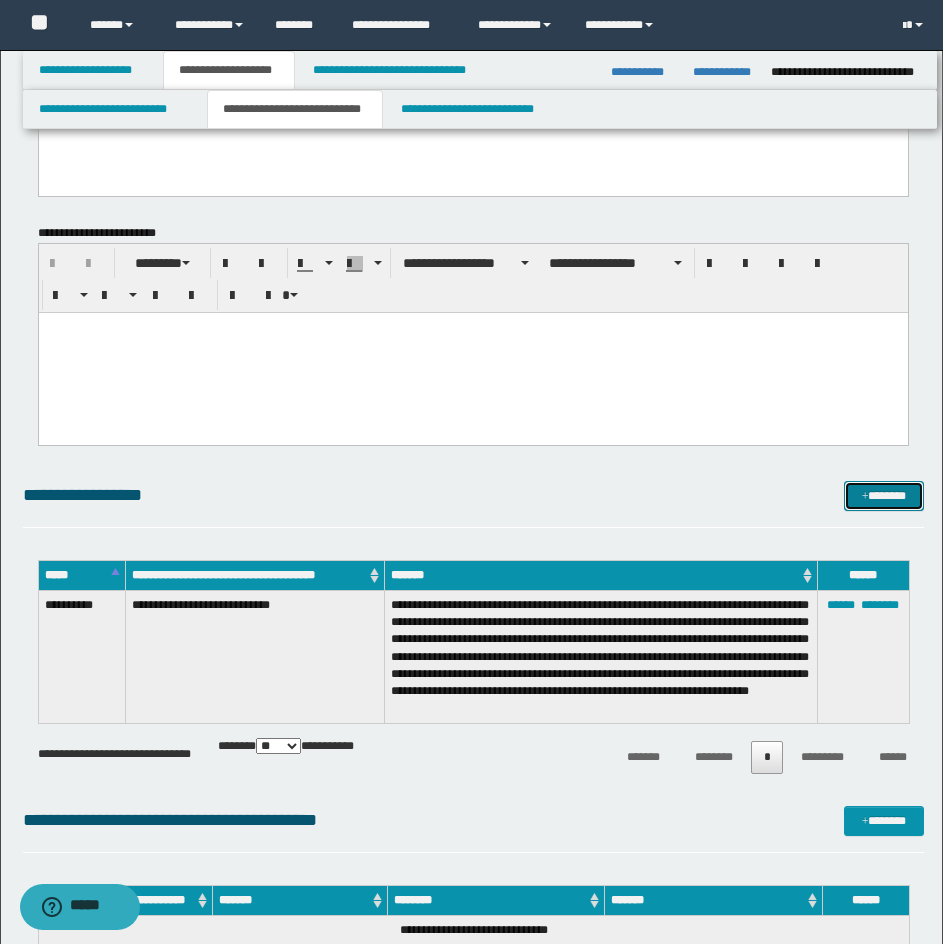 click on "*******" at bounding box center [884, 496] 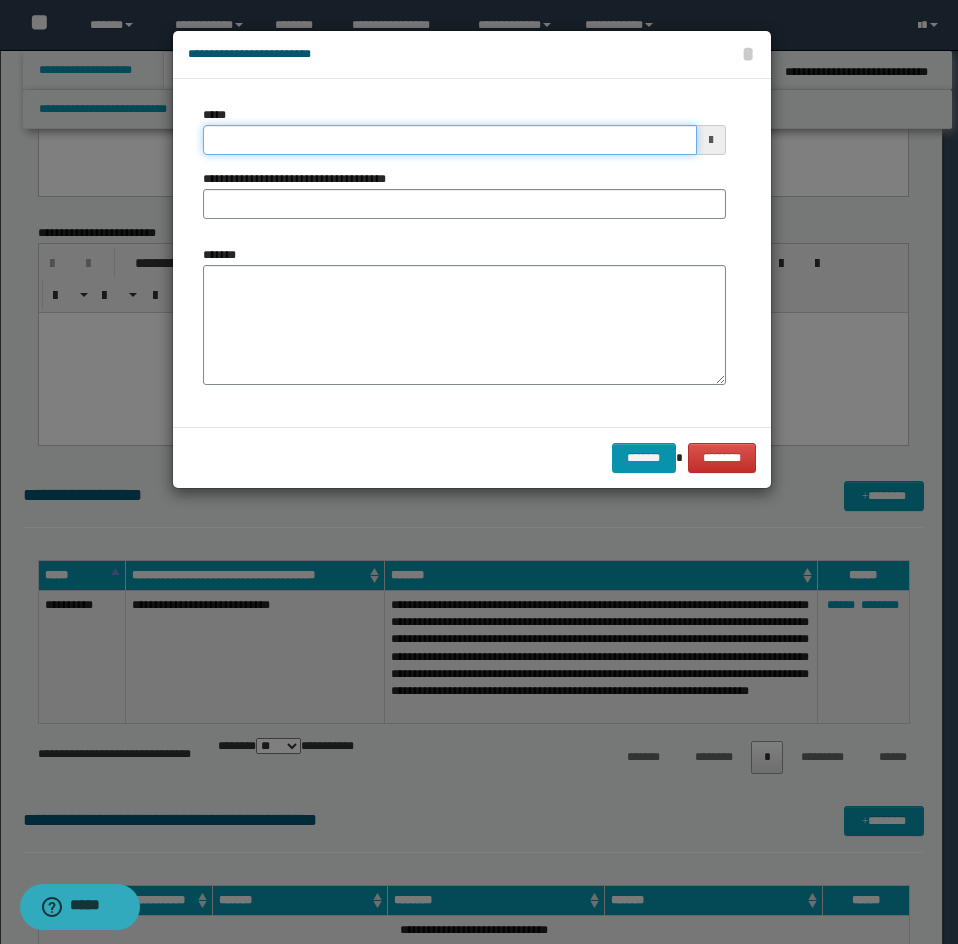 click on "*****" at bounding box center (450, 140) 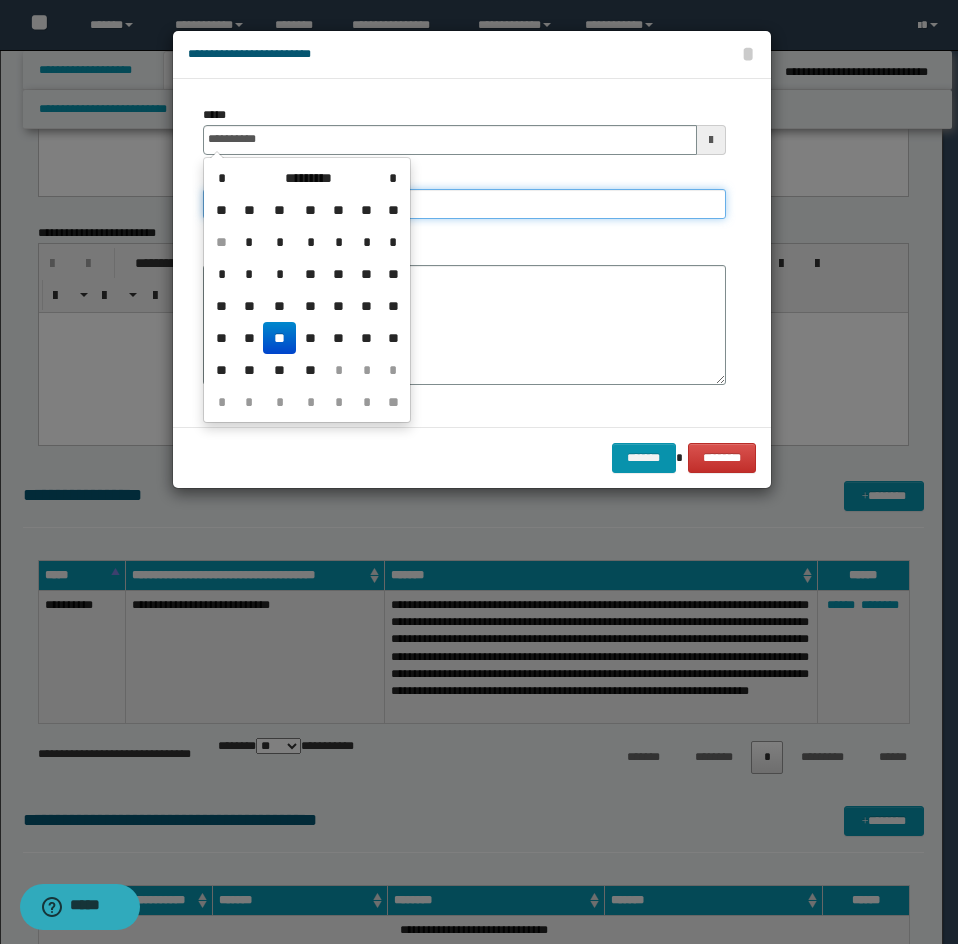 type on "**********" 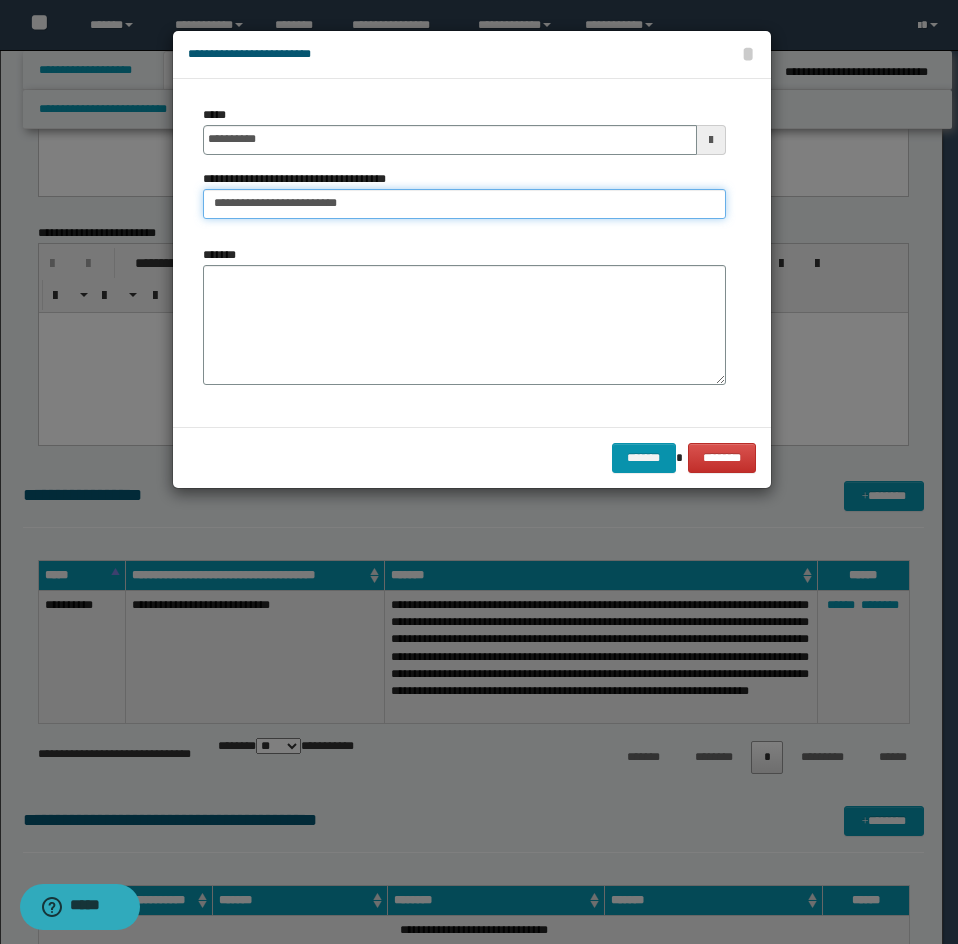 type on "**********" 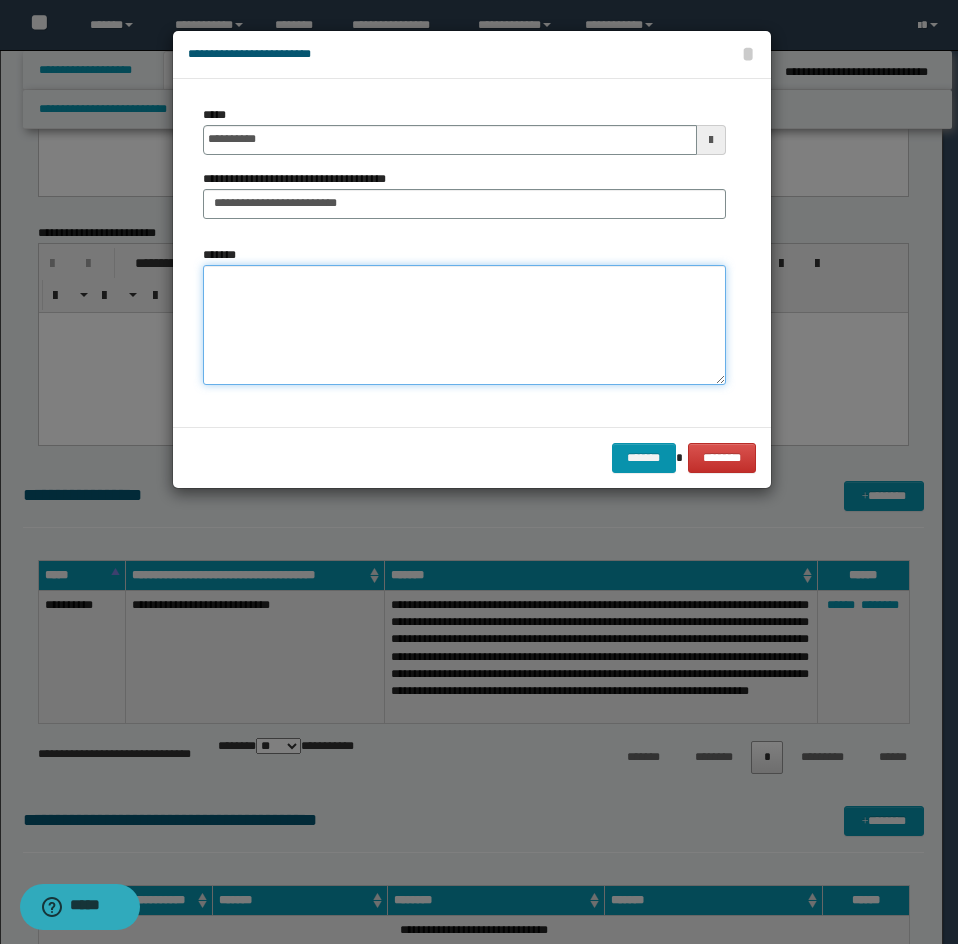 click on "*******" at bounding box center [464, 325] 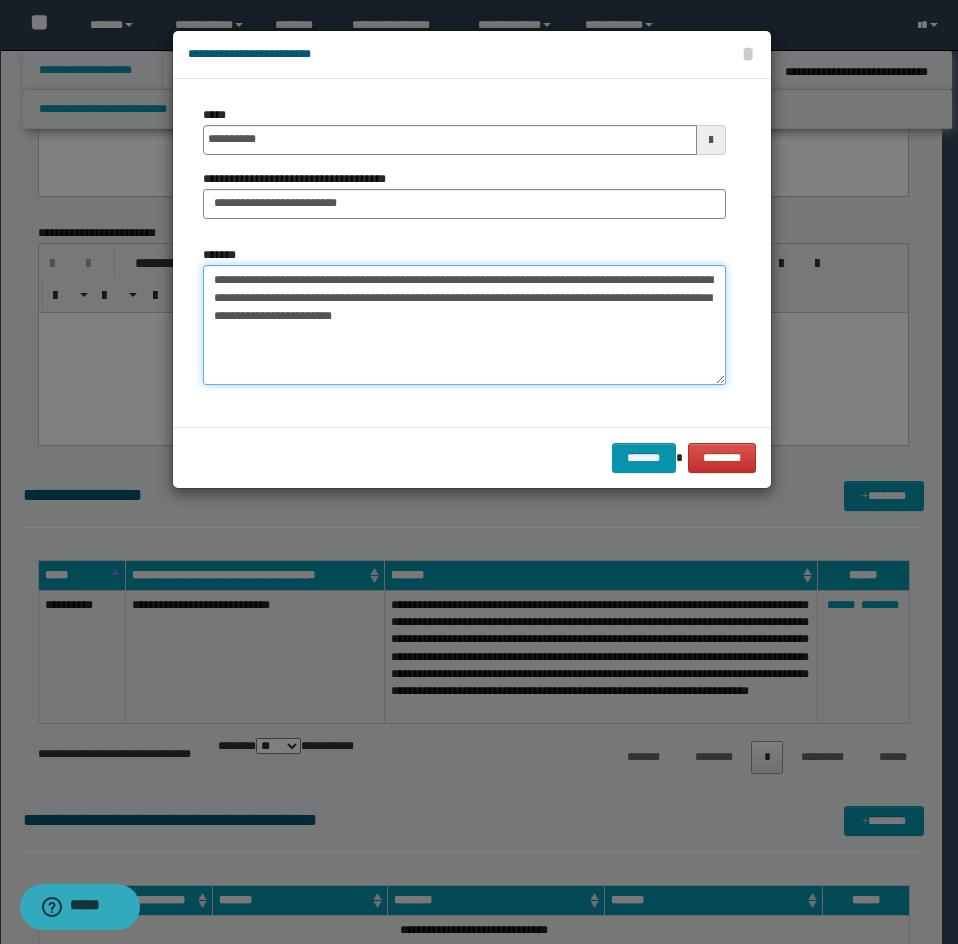 click on "**********" at bounding box center [464, 325] 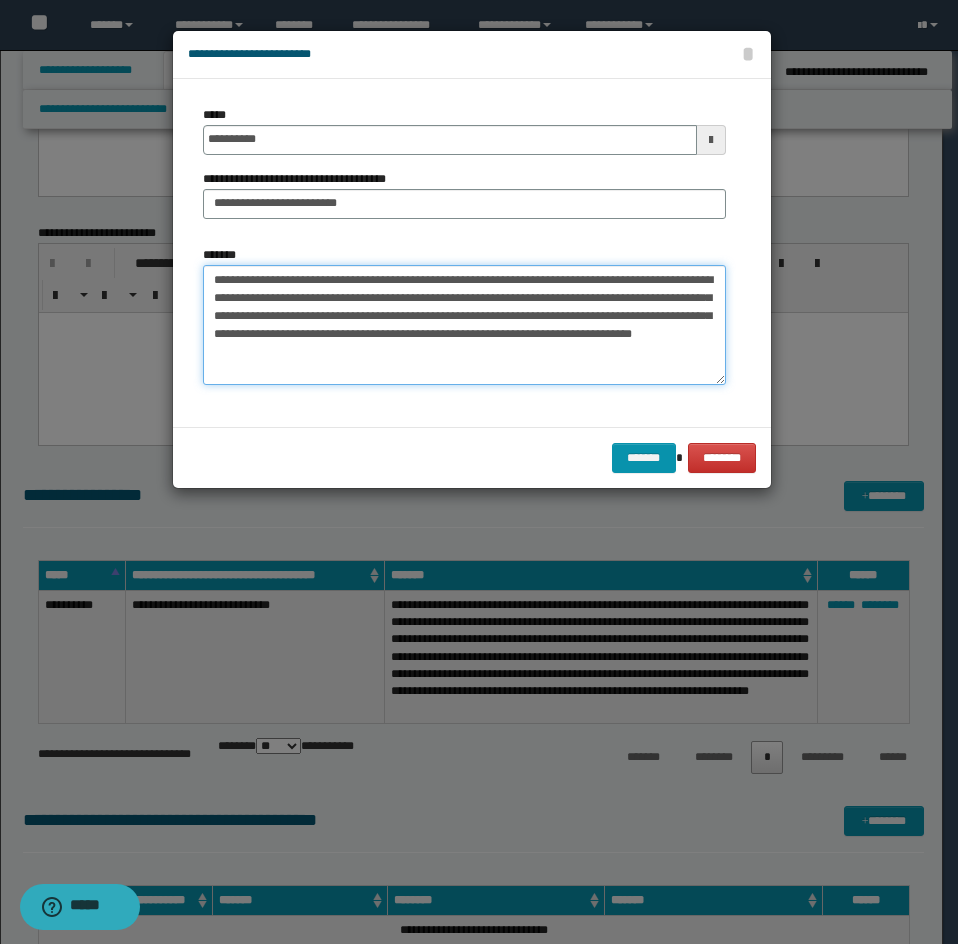 click on "**********" at bounding box center [464, 325] 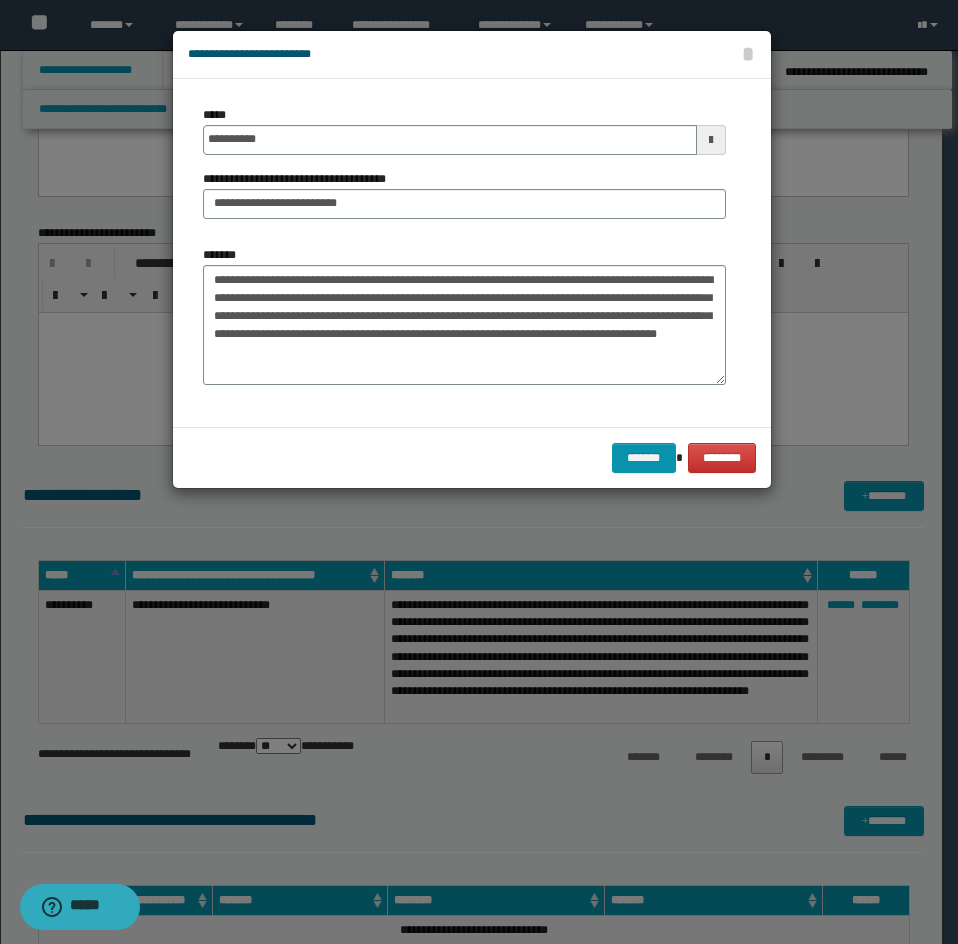 drag, startPoint x: 411, startPoint y: 386, endPoint x: 420, endPoint y: 370, distance: 18.35756 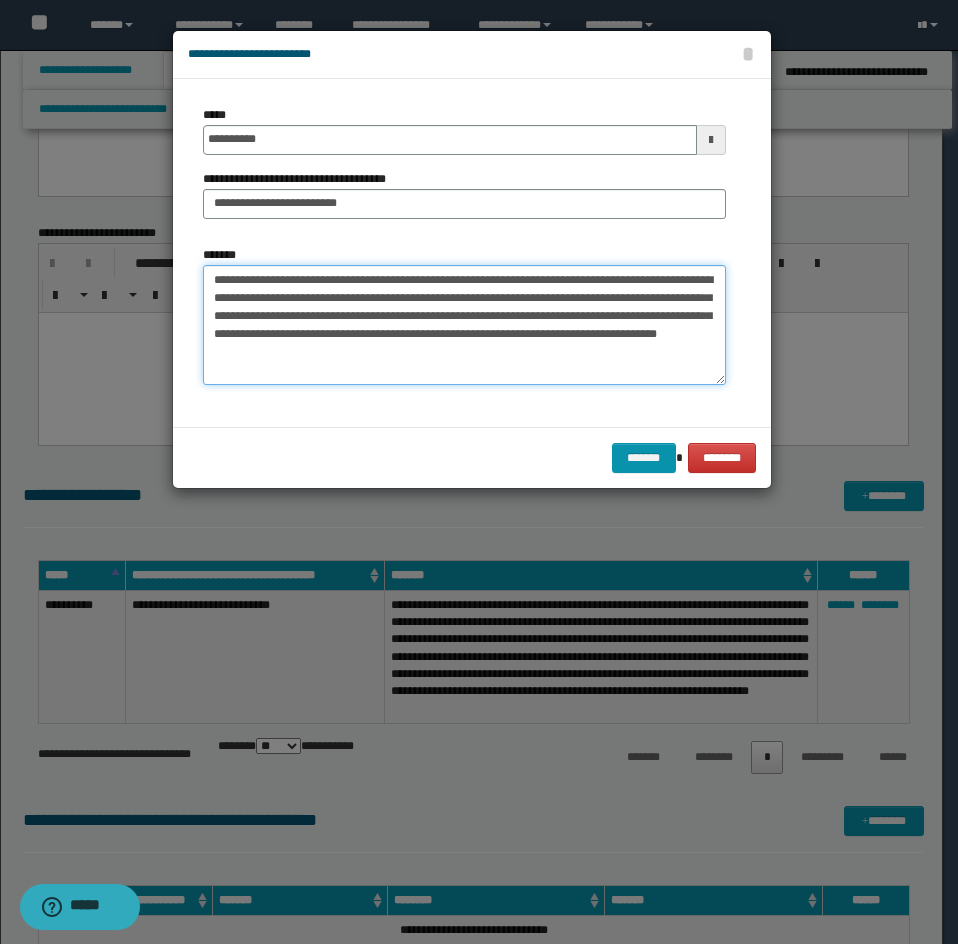 click on "**********" at bounding box center [464, 325] 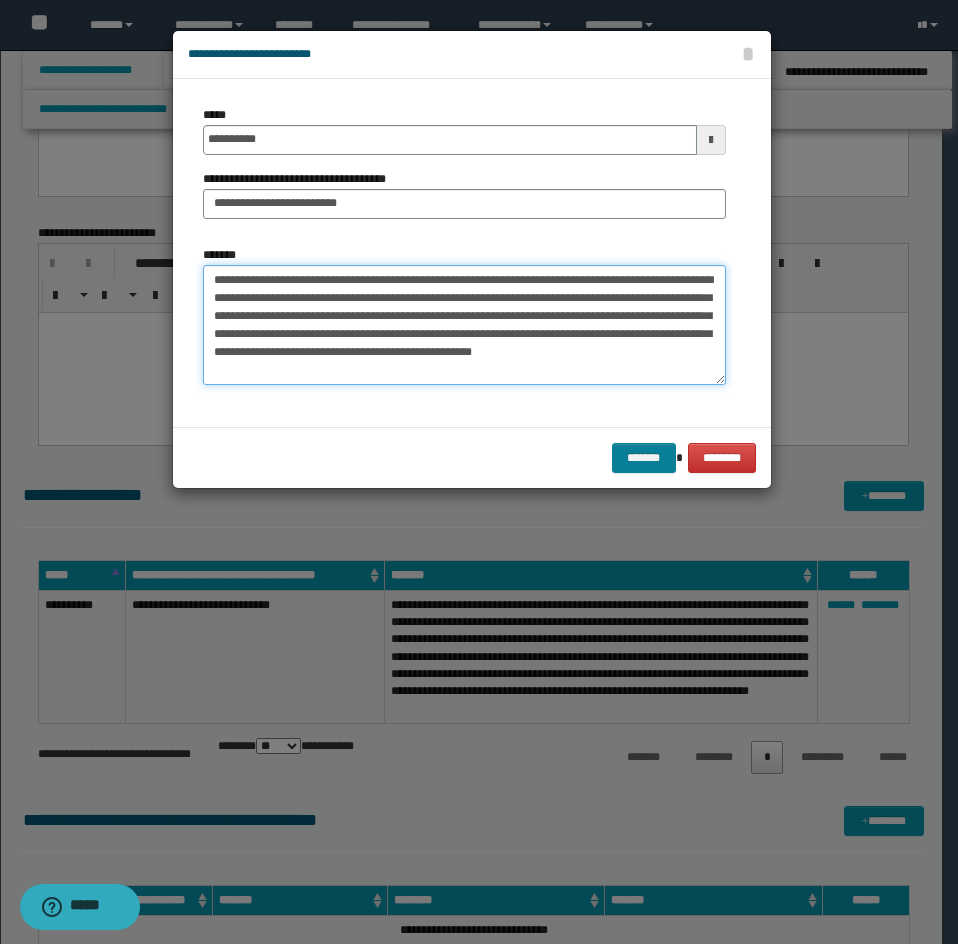 type on "**********" 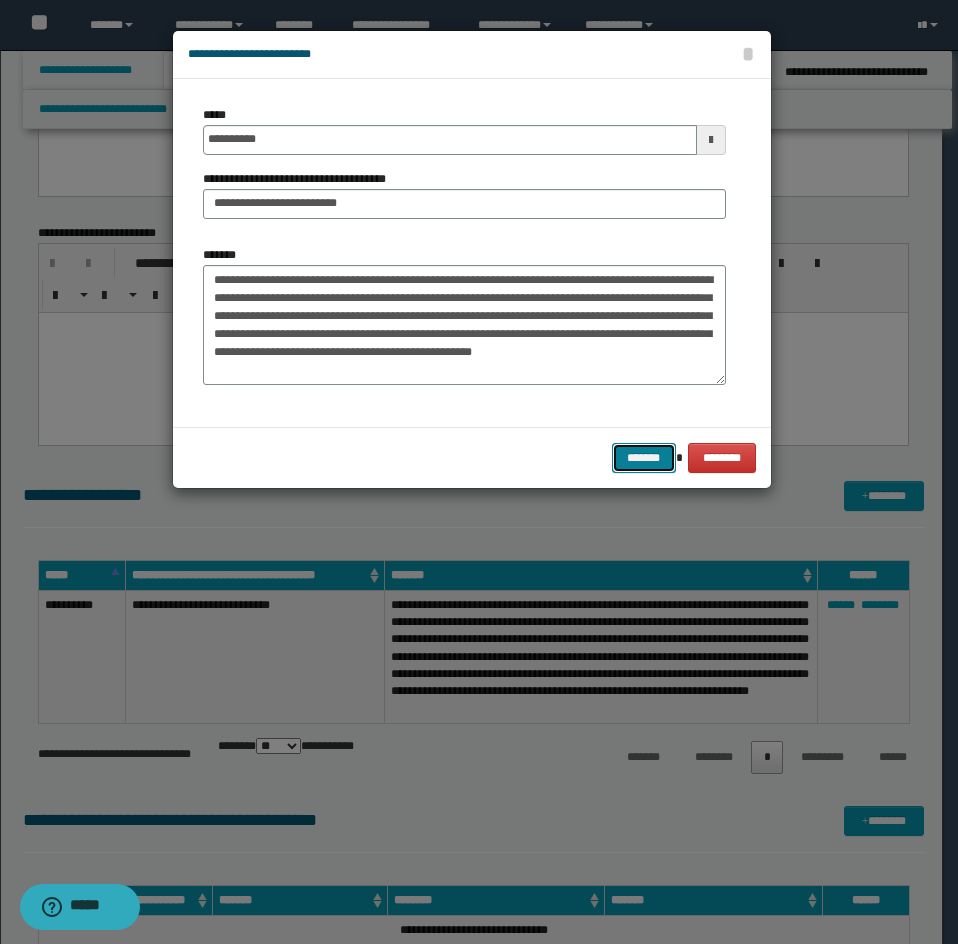 click on "*******" at bounding box center [644, 458] 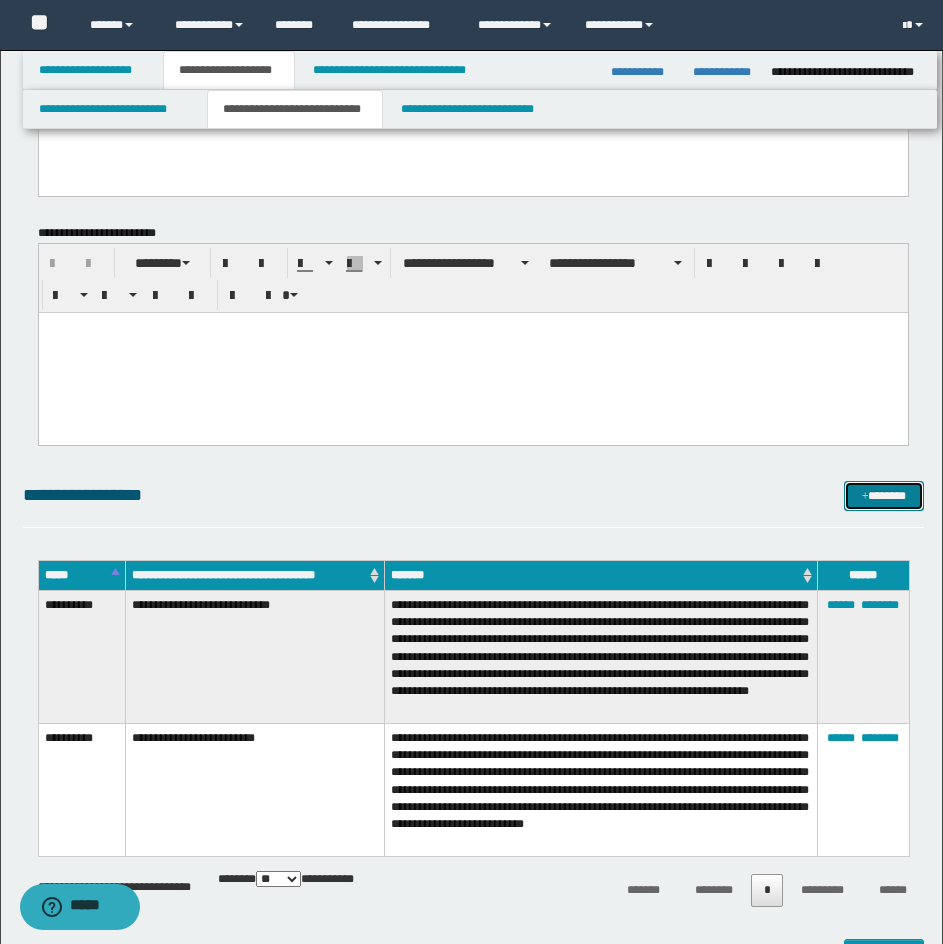 scroll, scrollTop: 800, scrollLeft: 0, axis: vertical 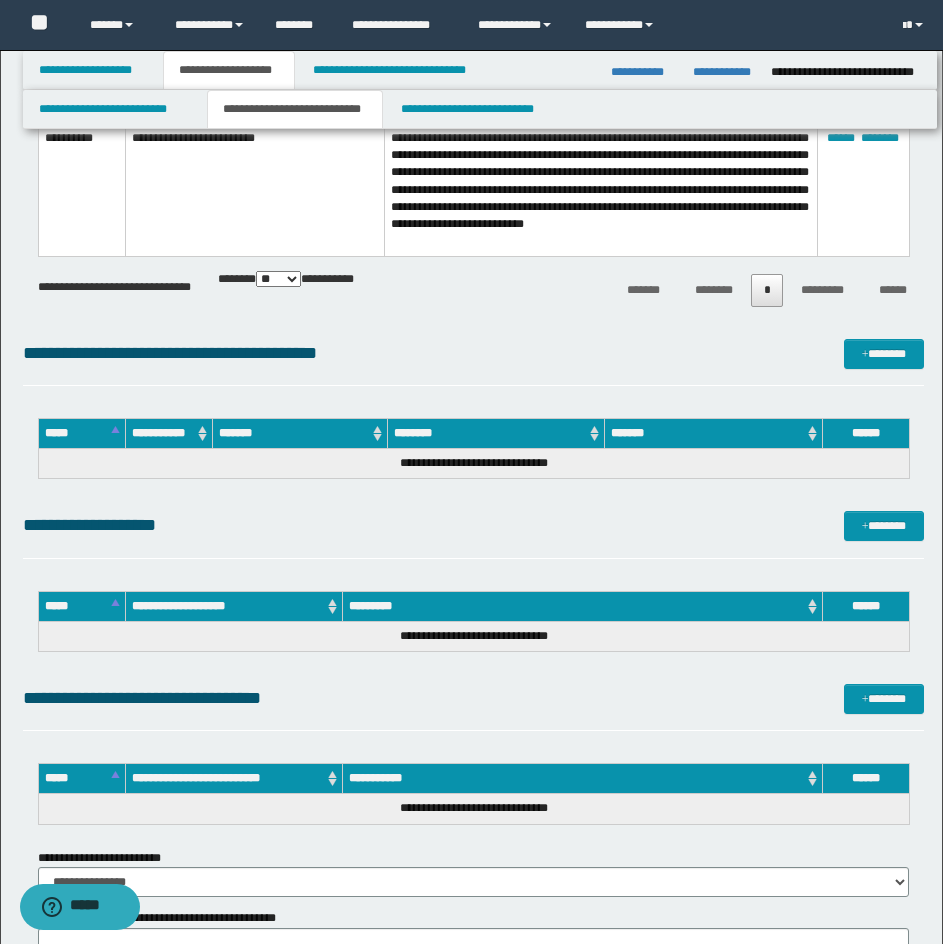click on "**********" at bounding box center (473, 287) 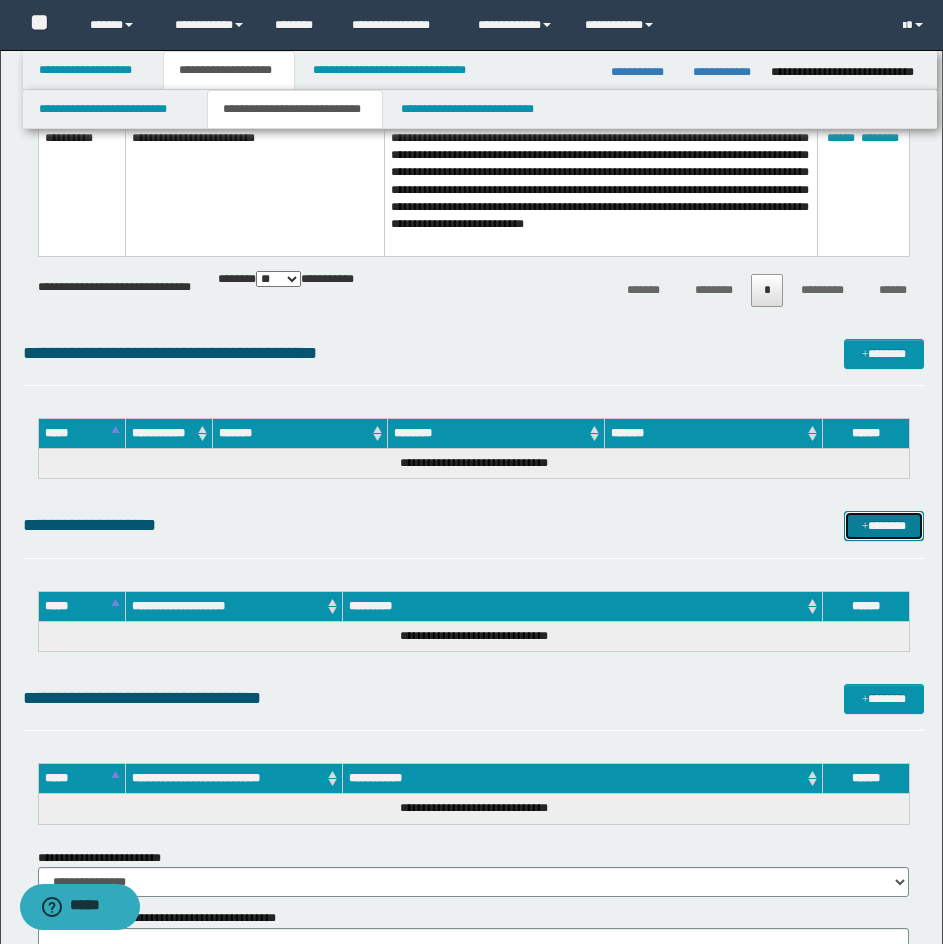 click on "*******" at bounding box center (884, 526) 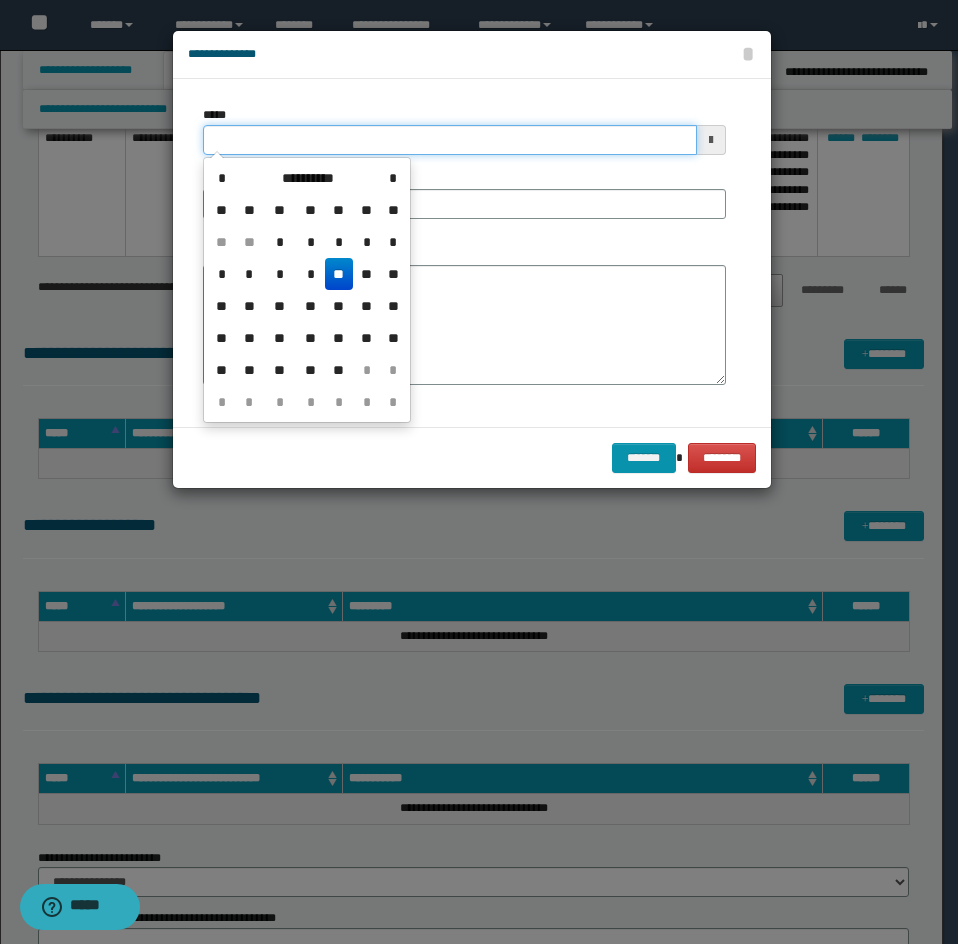 click on "*****" at bounding box center [450, 140] 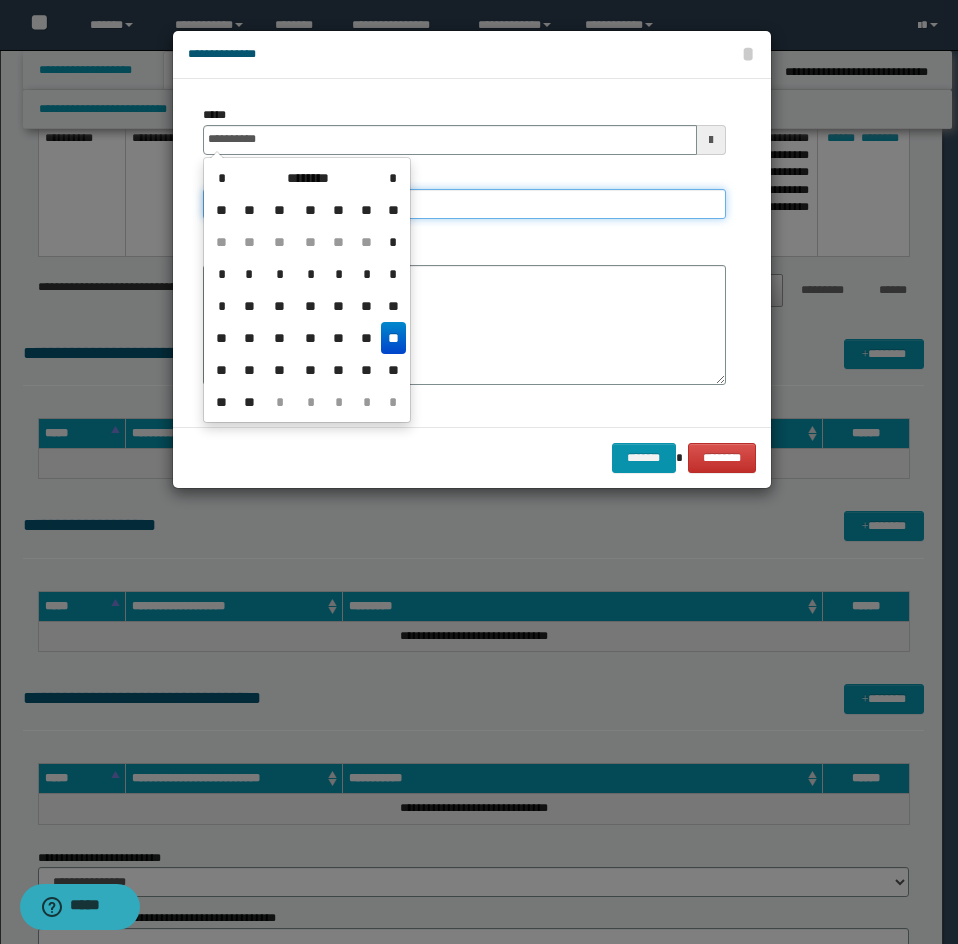 type on "**********" 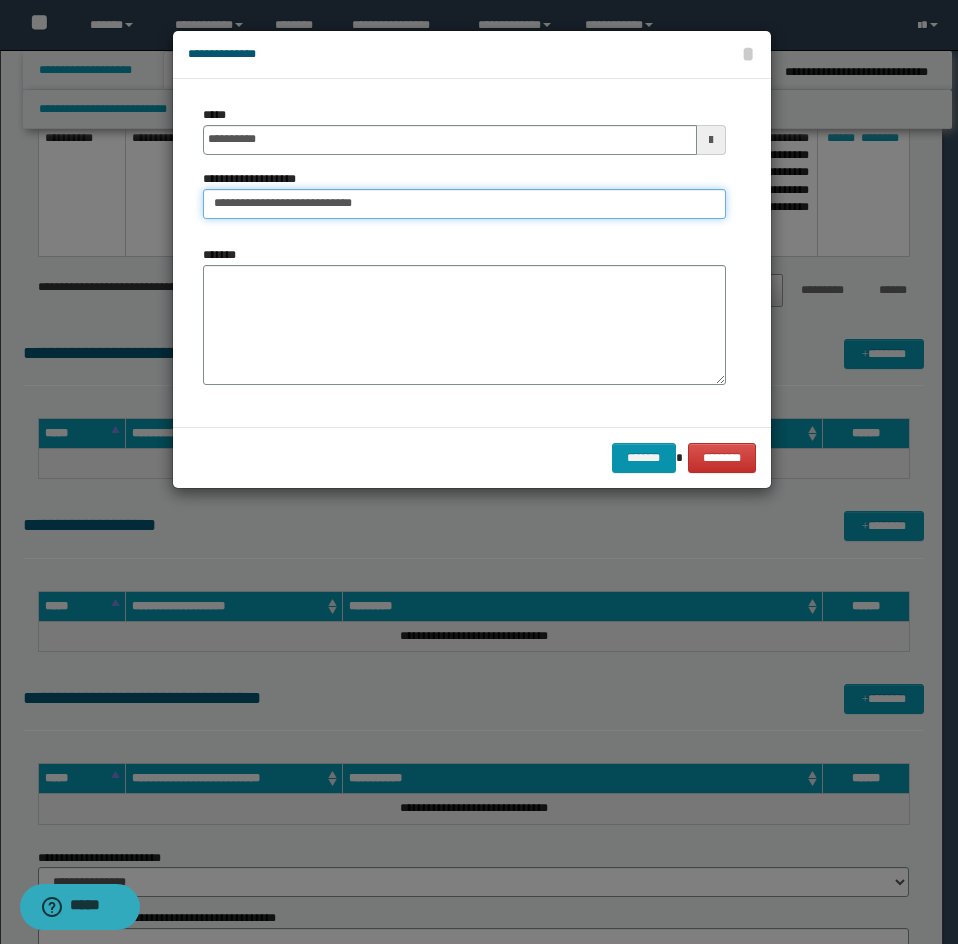 type on "**********" 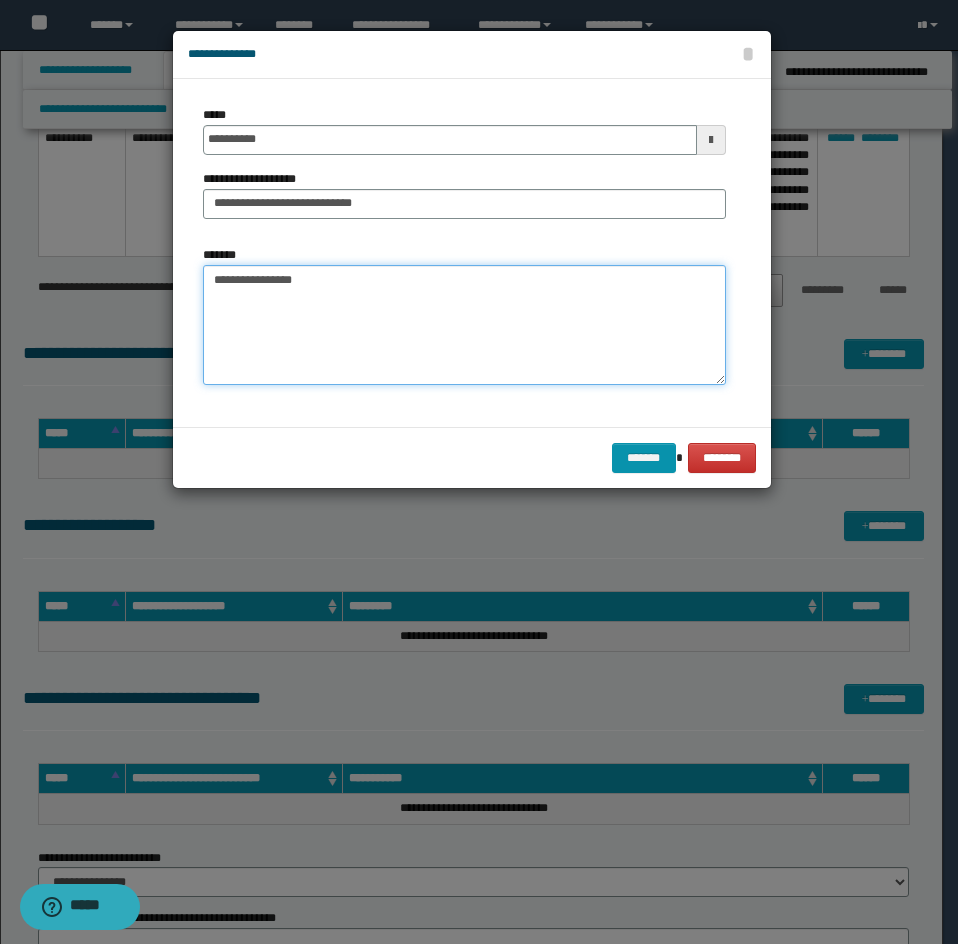 type on "**********" 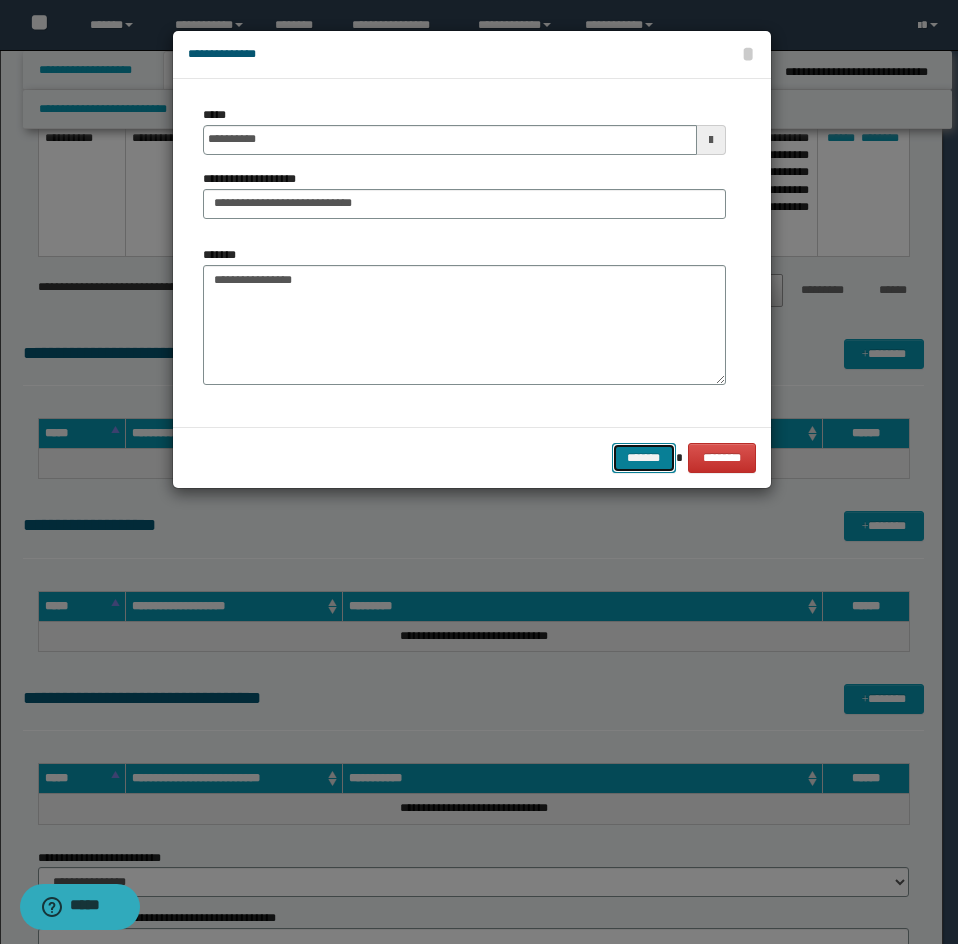 type 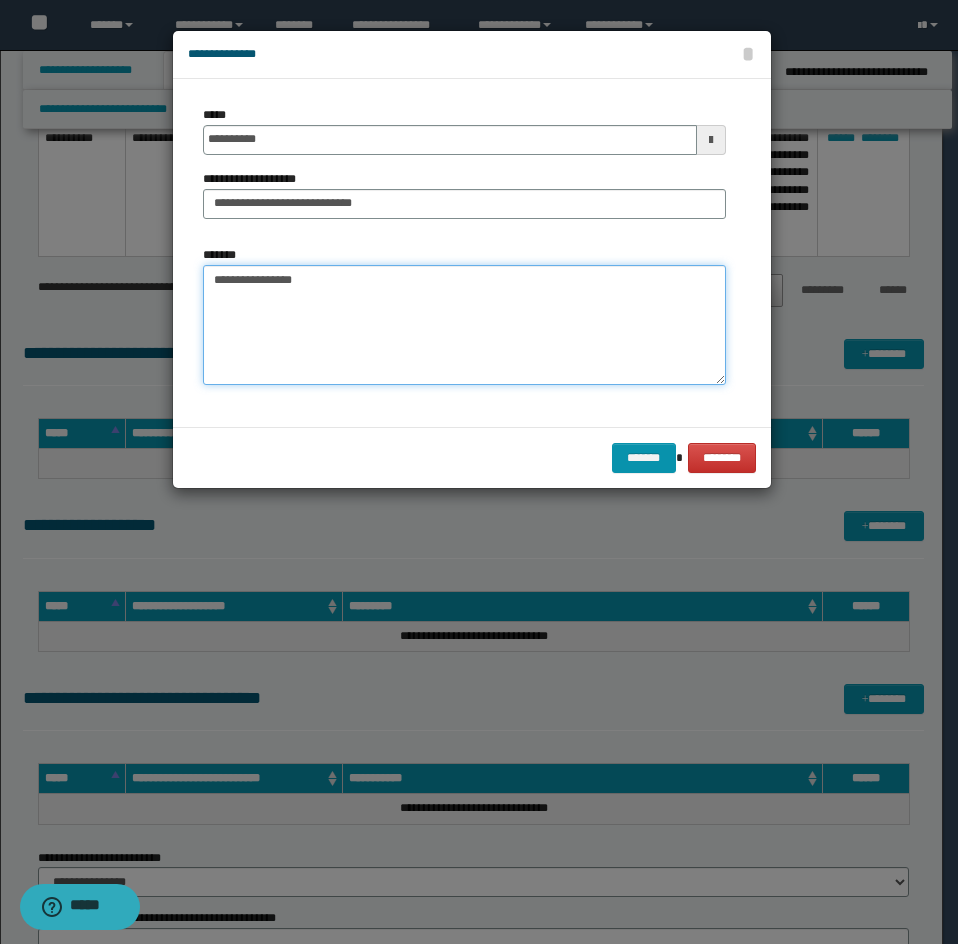 click on "**********" at bounding box center (464, 325) 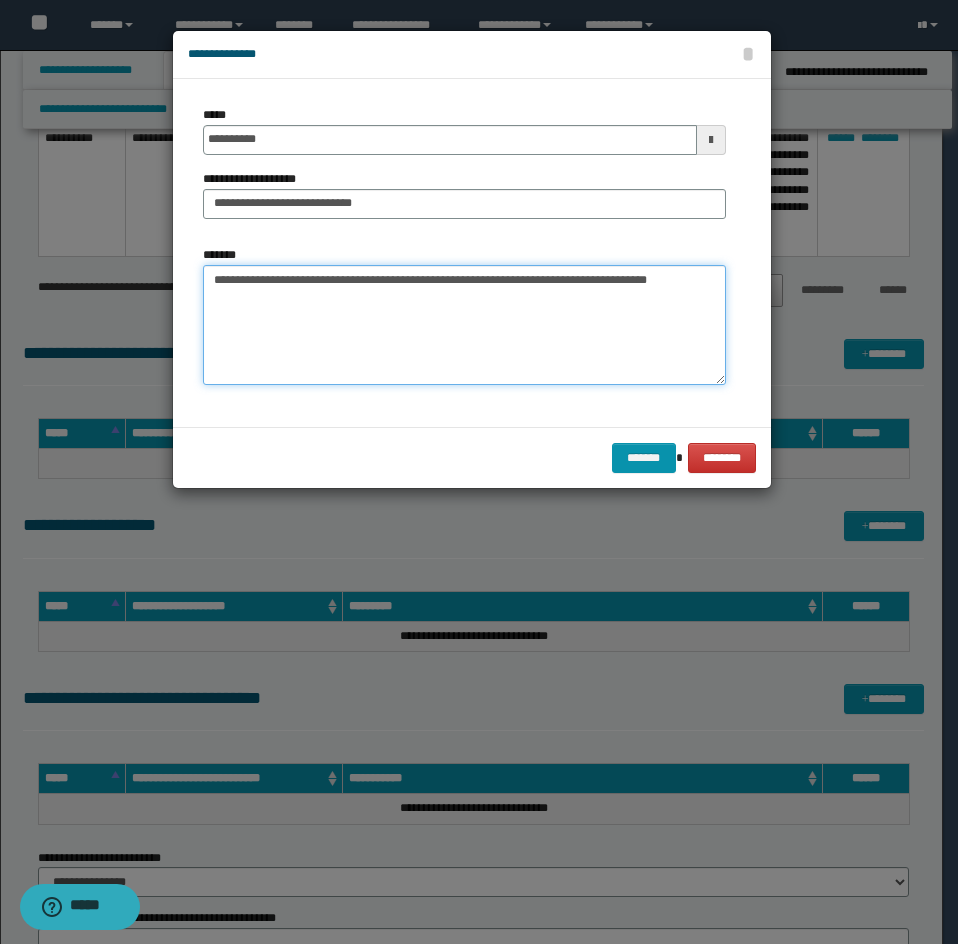 drag, startPoint x: 396, startPoint y: 277, endPoint x: 375, endPoint y: 311, distance: 39.962482 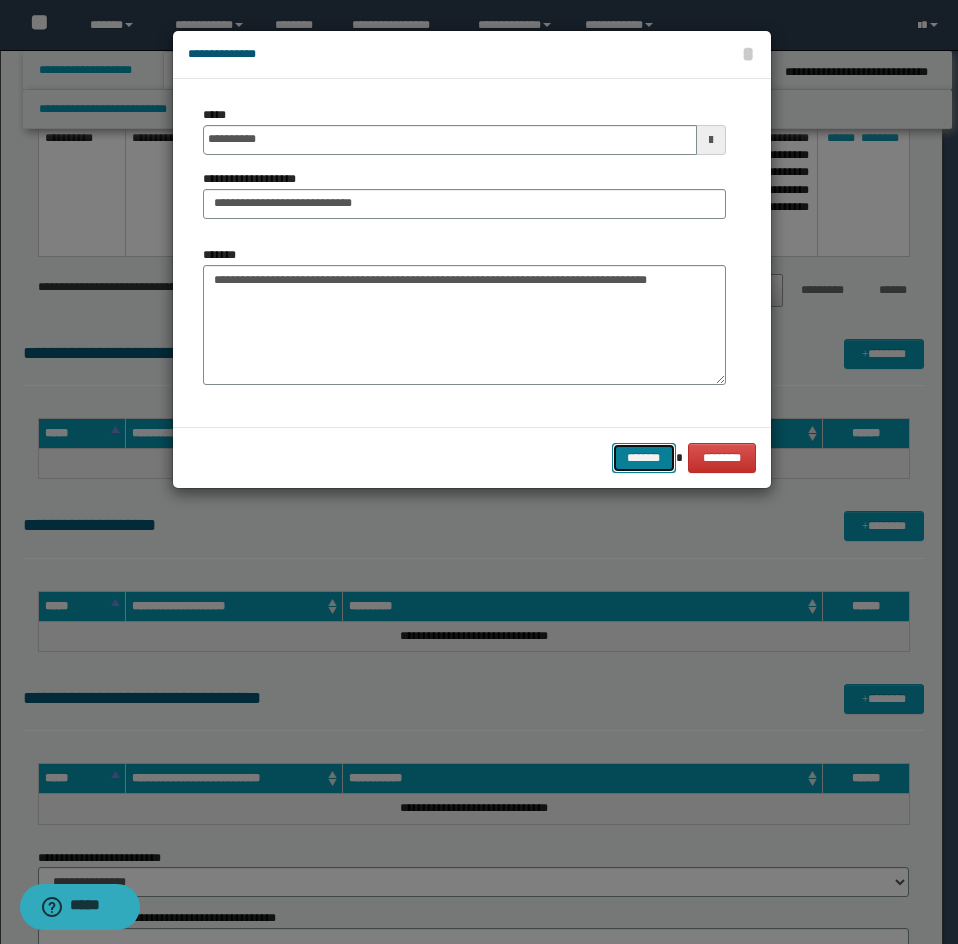 click on "*******" at bounding box center [644, 458] 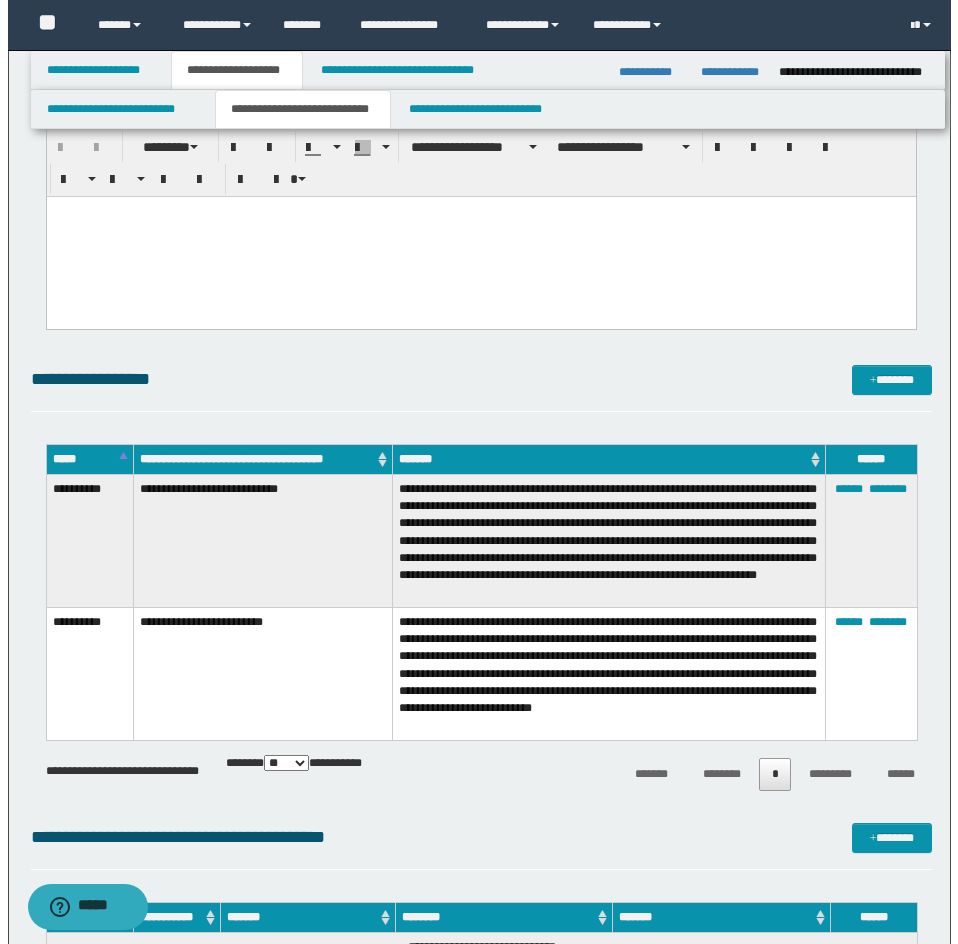 scroll, scrollTop: 300, scrollLeft: 0, axis: vertical 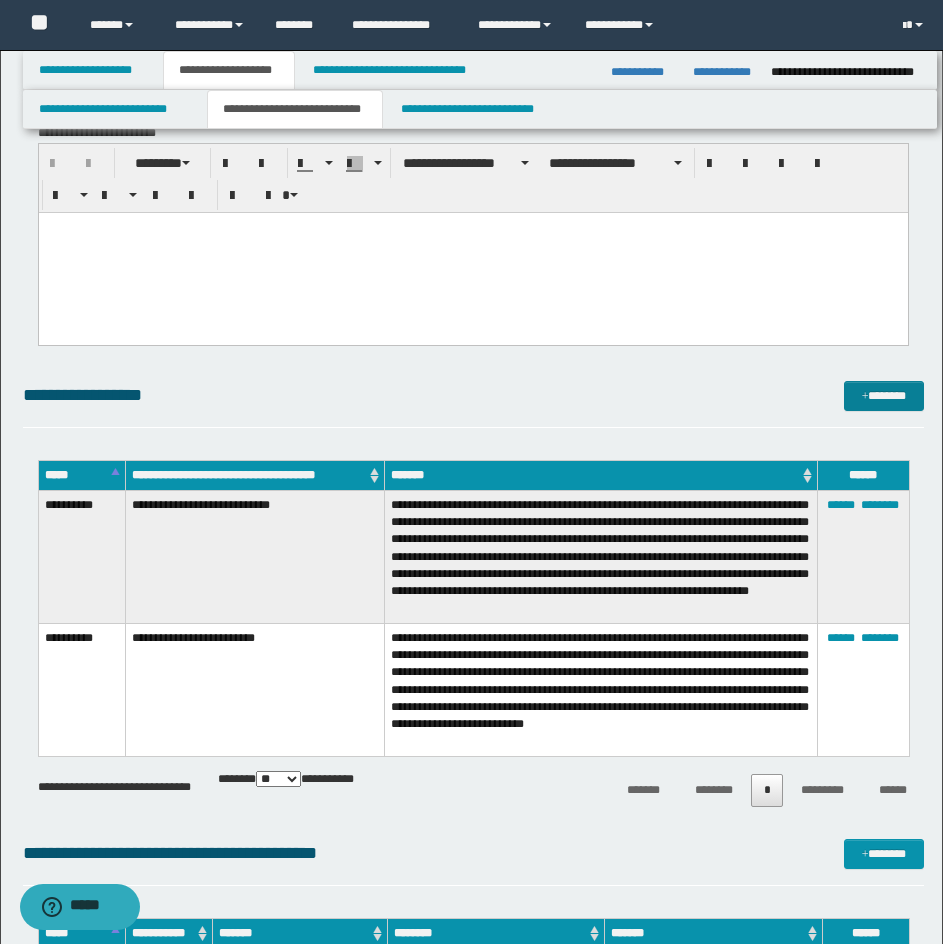 click on "**********" at bounding box center (473, 796) 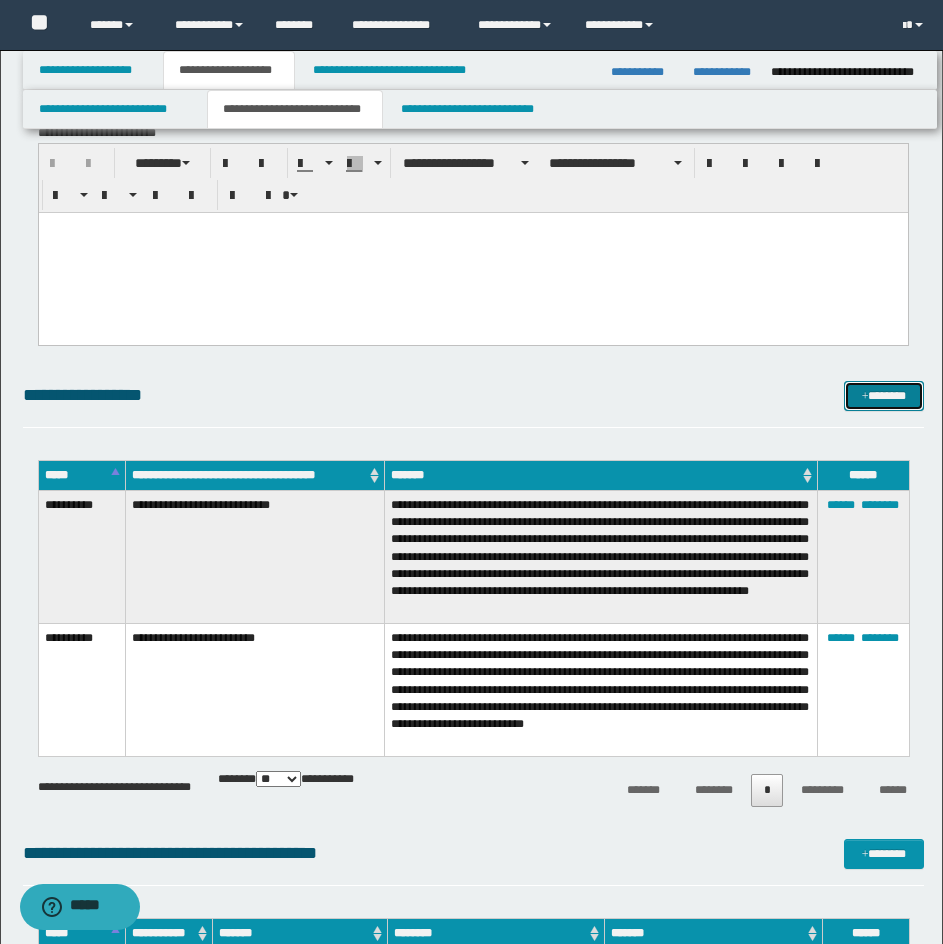 click at bounding box center [865, 397] 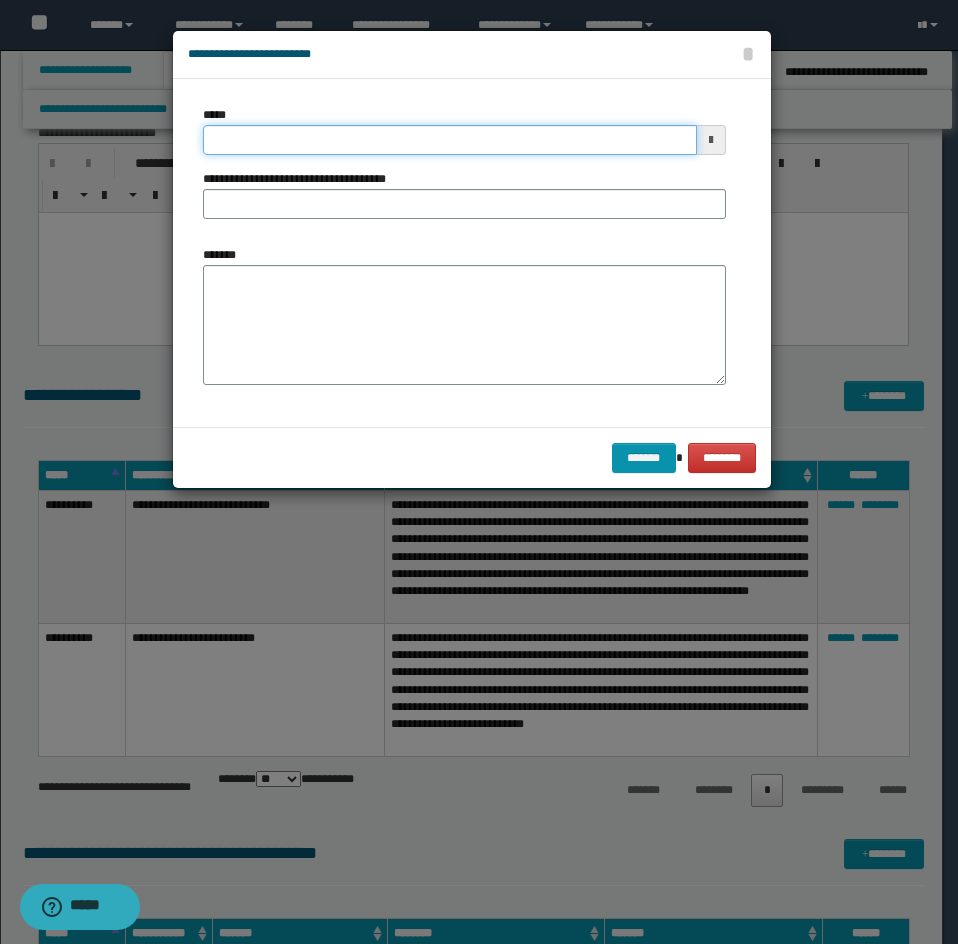 click on "*****" at bounding box center (450, 140) 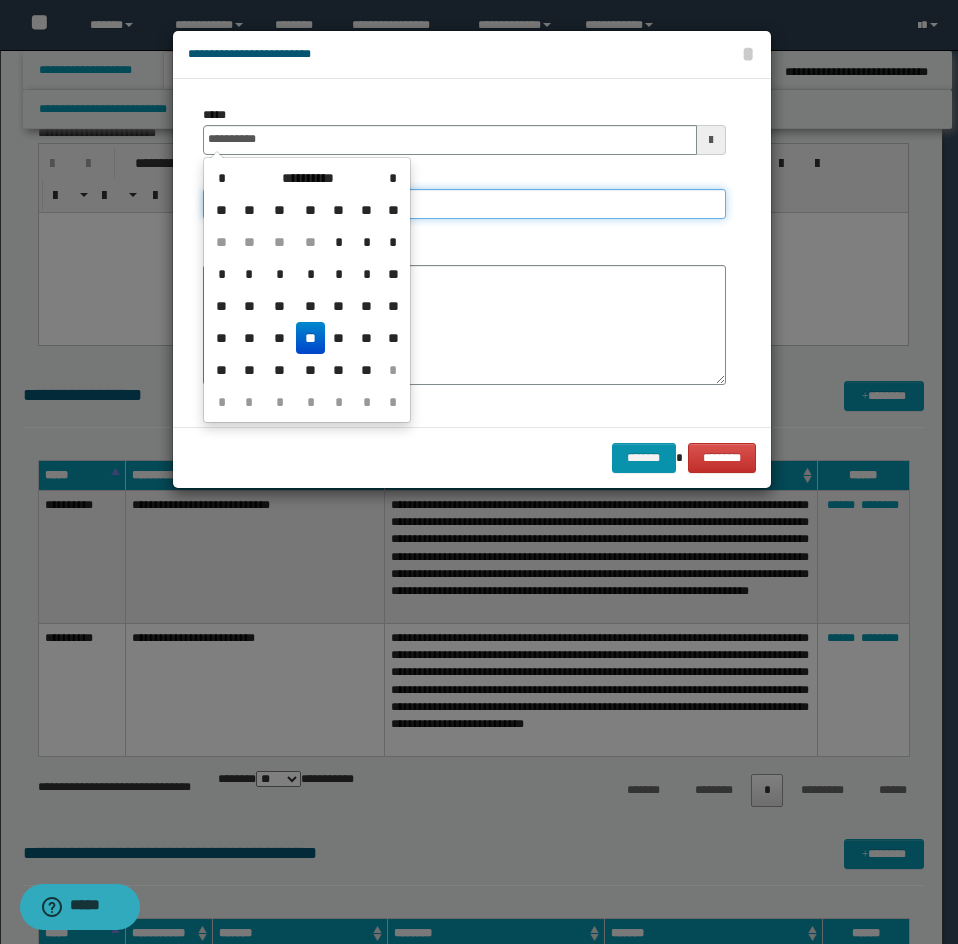 type on "**********" 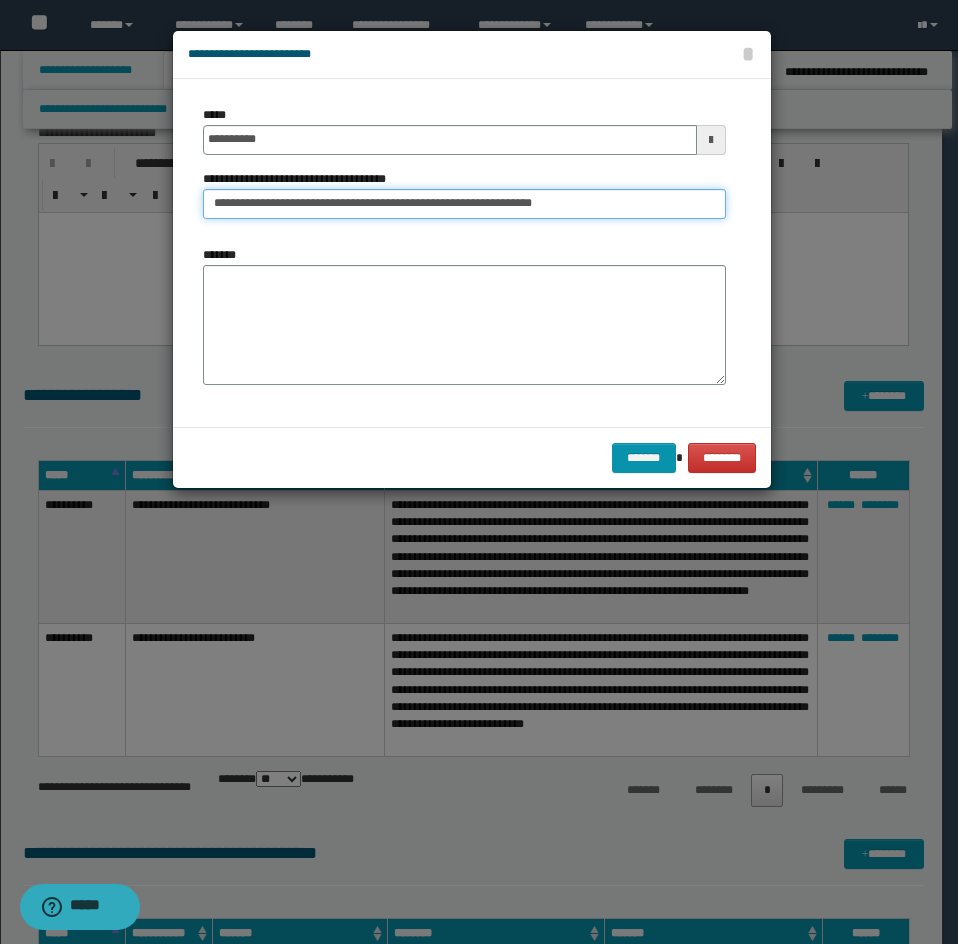 drag, startPoint x: 574, startPoint y: 213, endPoint x: 410, endPoint y: 215, distance: 164.01219 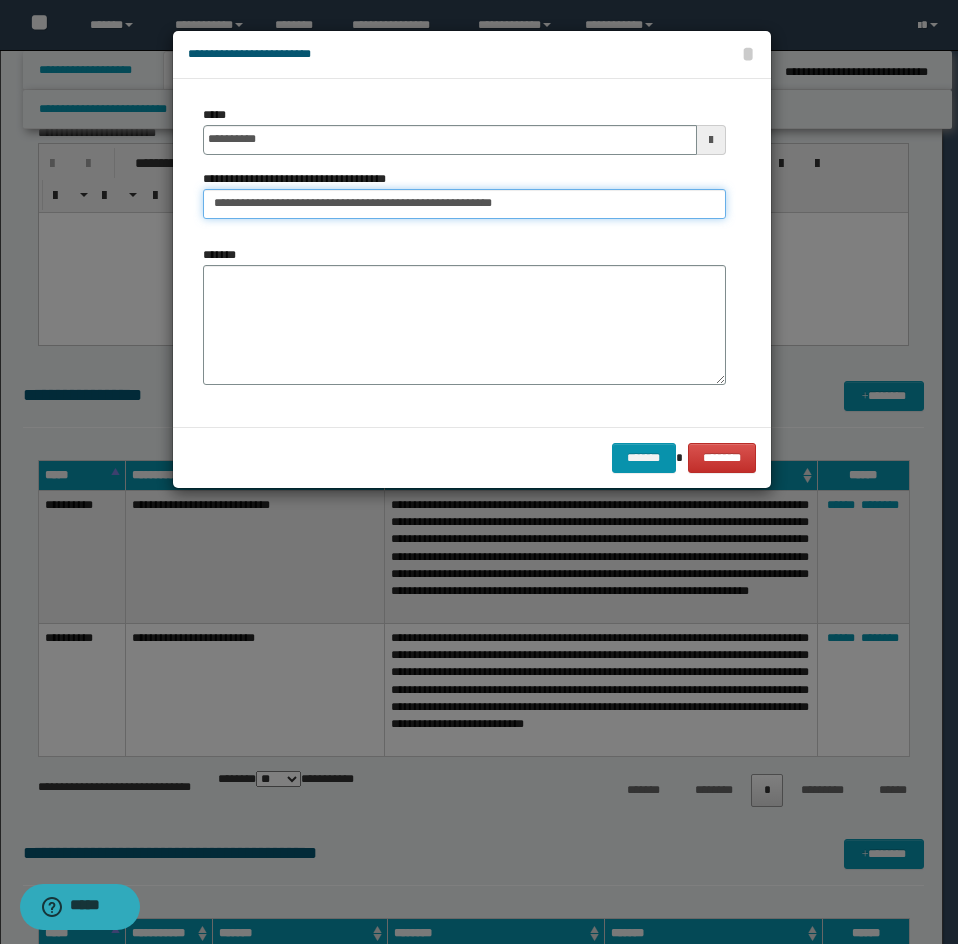 type on "**********" 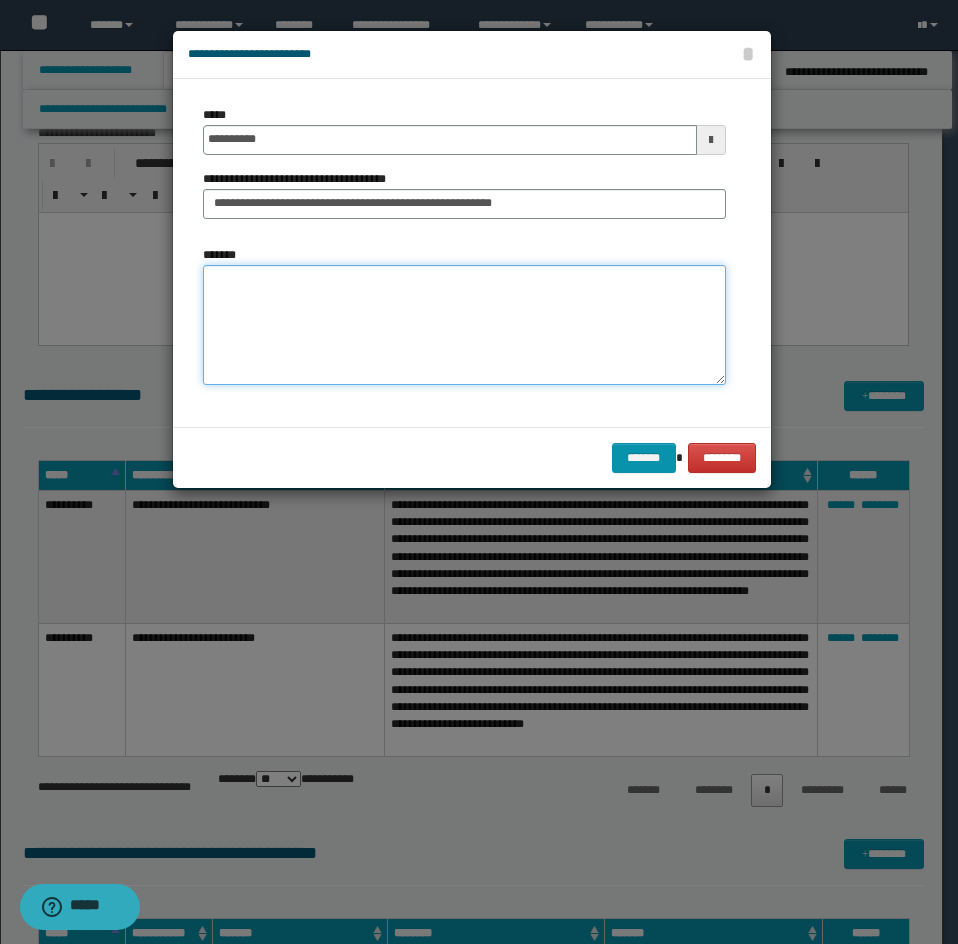 click on "*******" at bounding box center [464, 325] 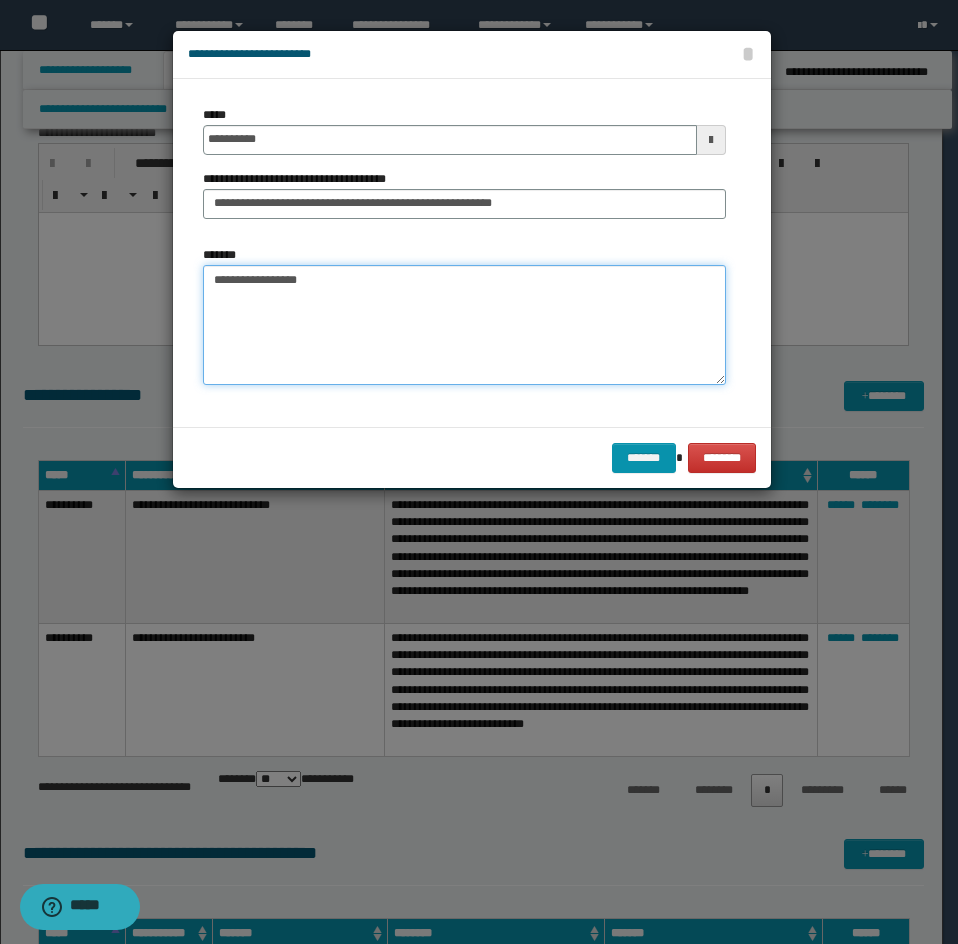 click on "**********" at bounding box center (464, 325) 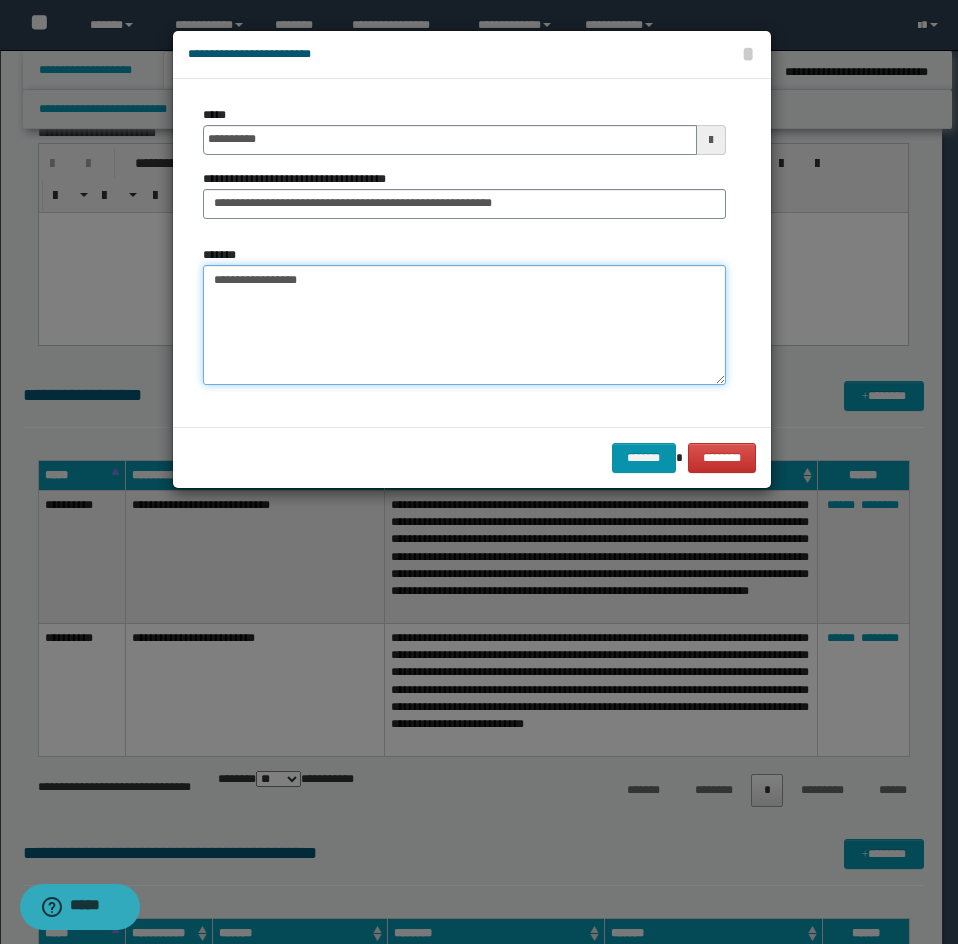 click on "**********" at bounding box center (464, 325) 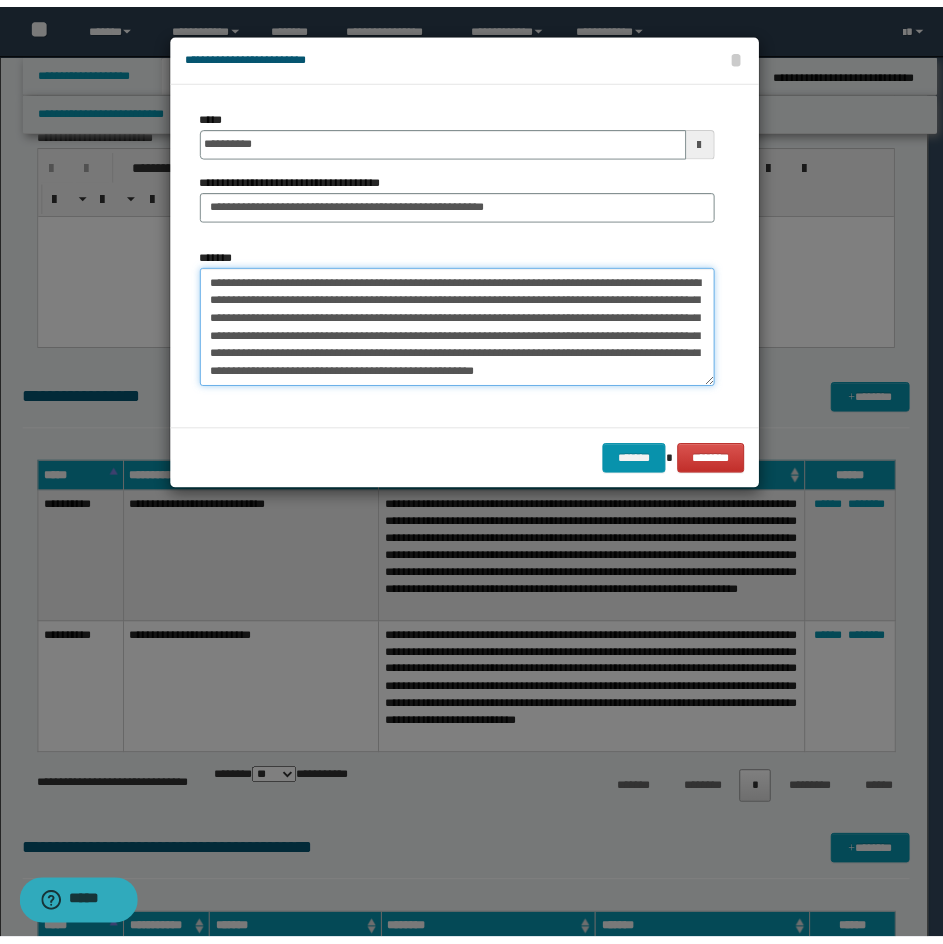 scroll, scrollTop: 12, scrollLeft: 0, axis: vertical 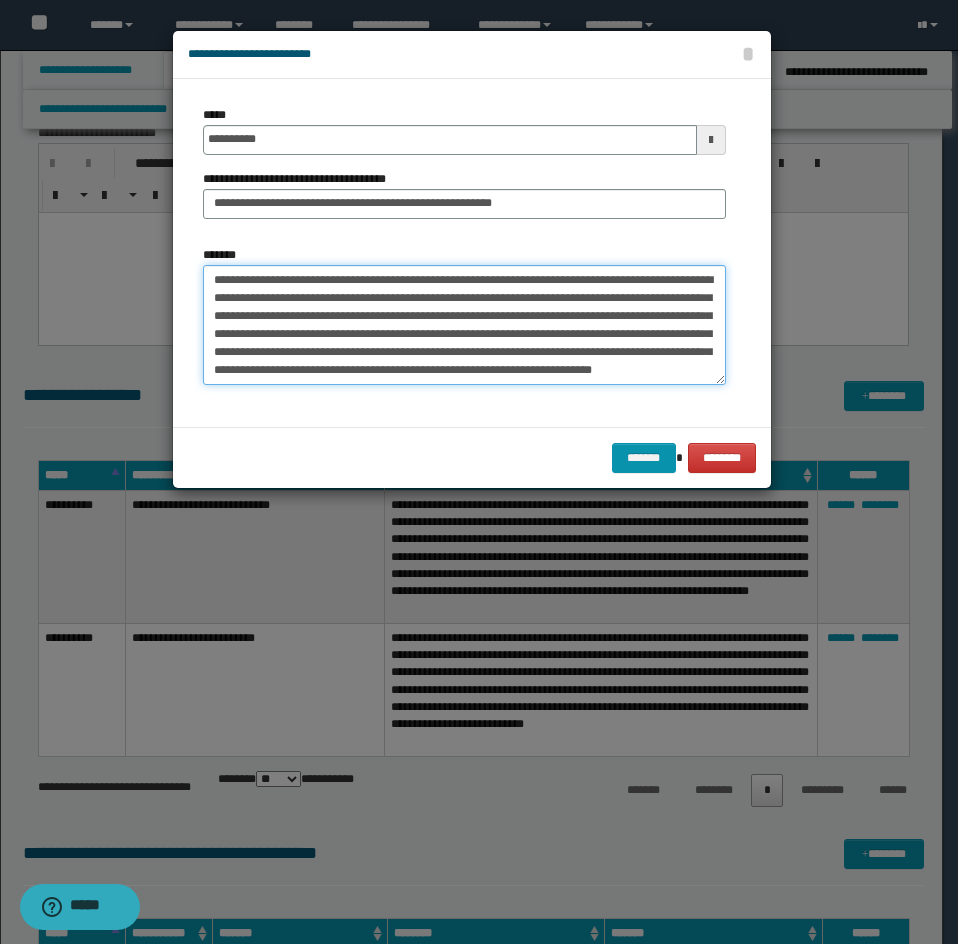 click on "**********" at bounding box center (464, 325) 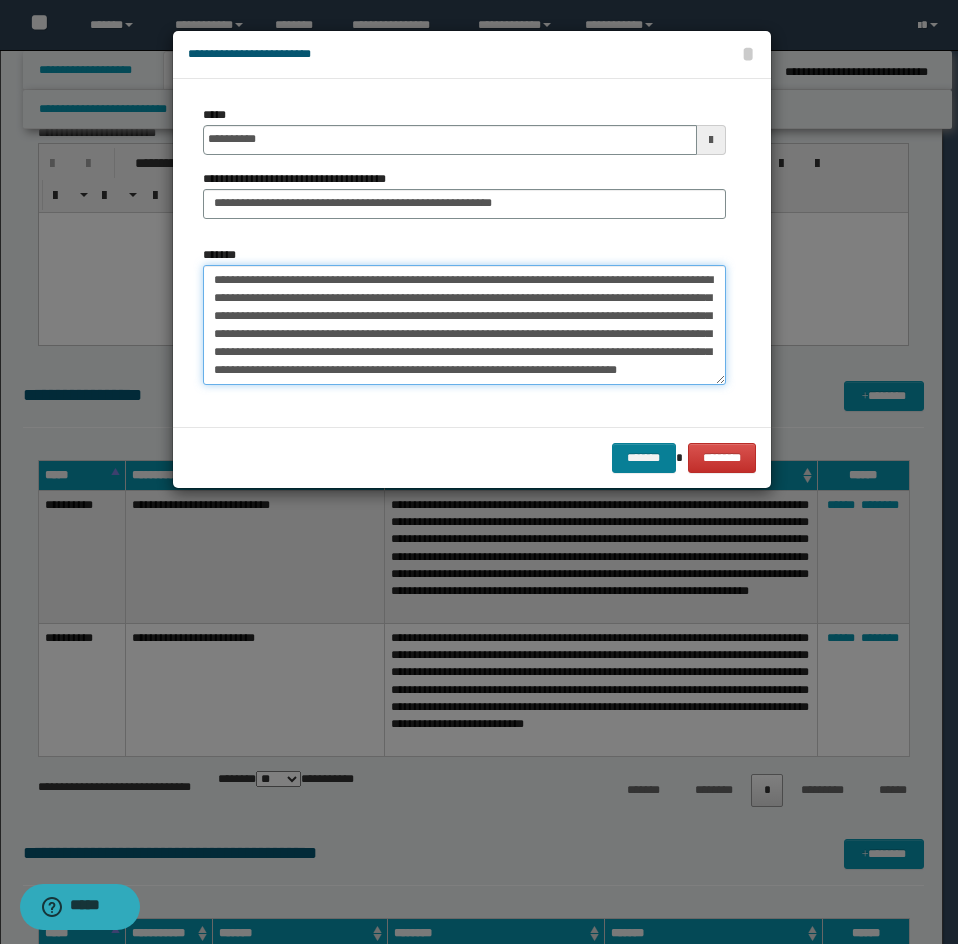 type on "**********" 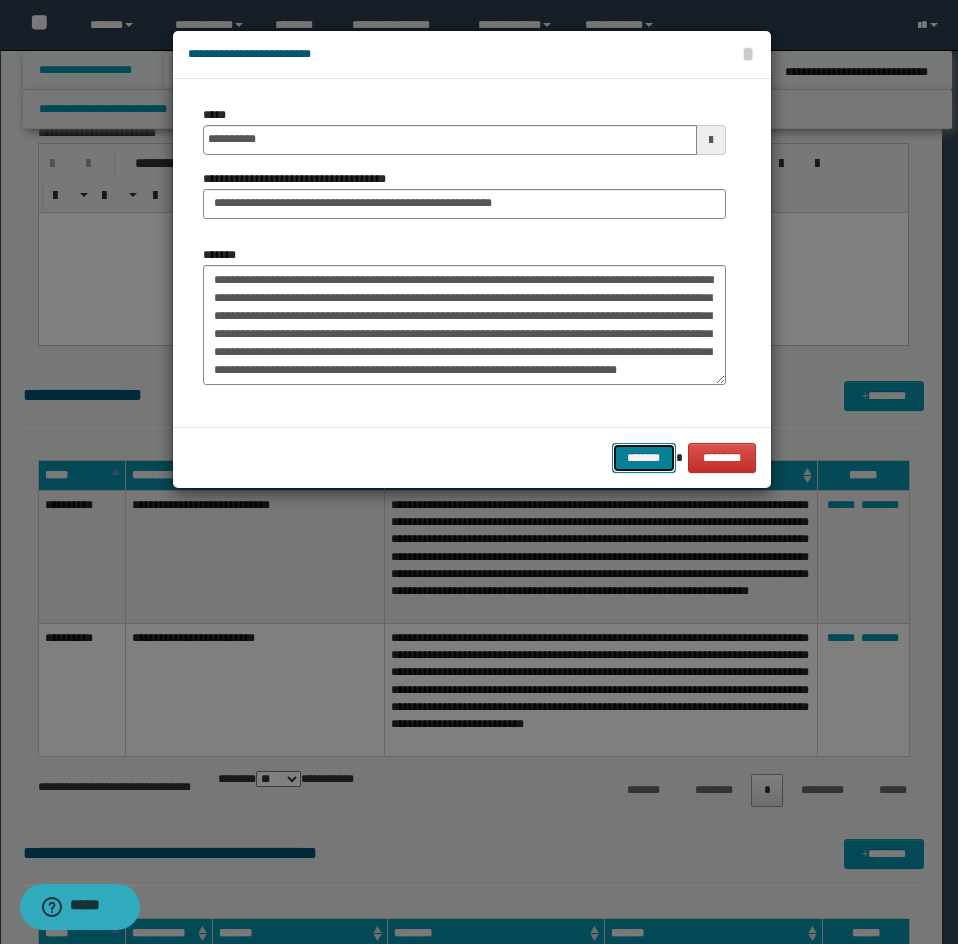 click on "*******" at bounding box center (644, 458) 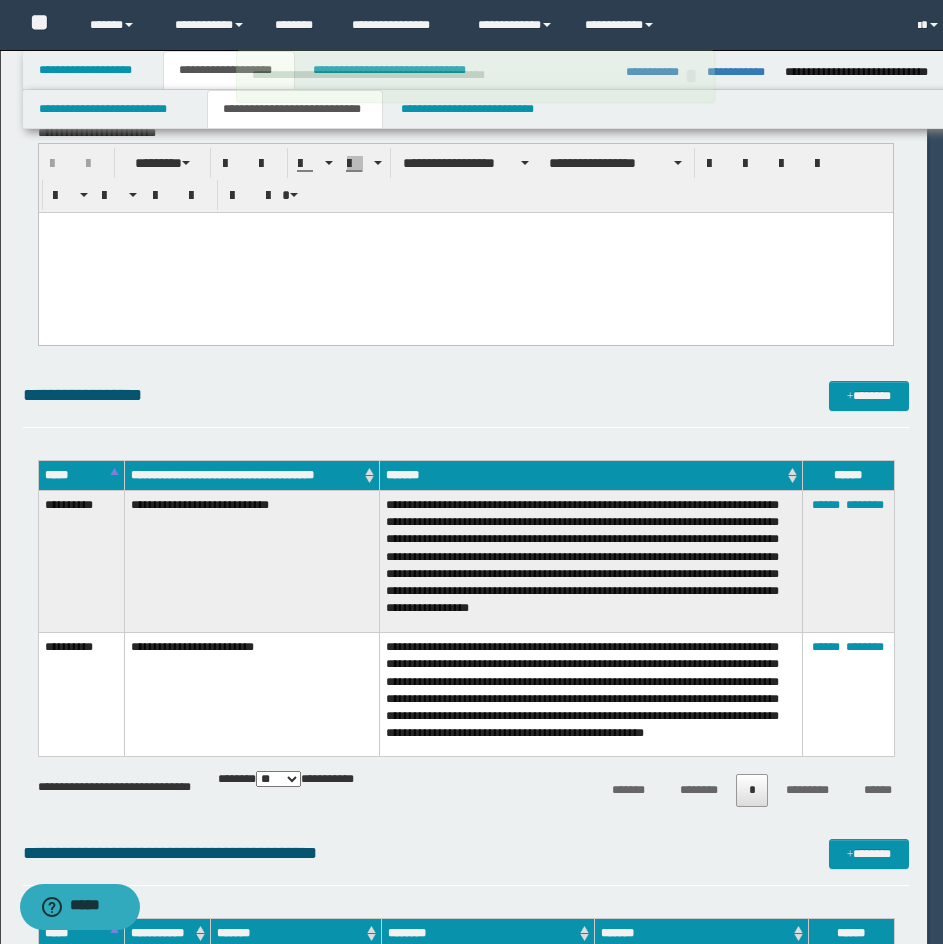 type 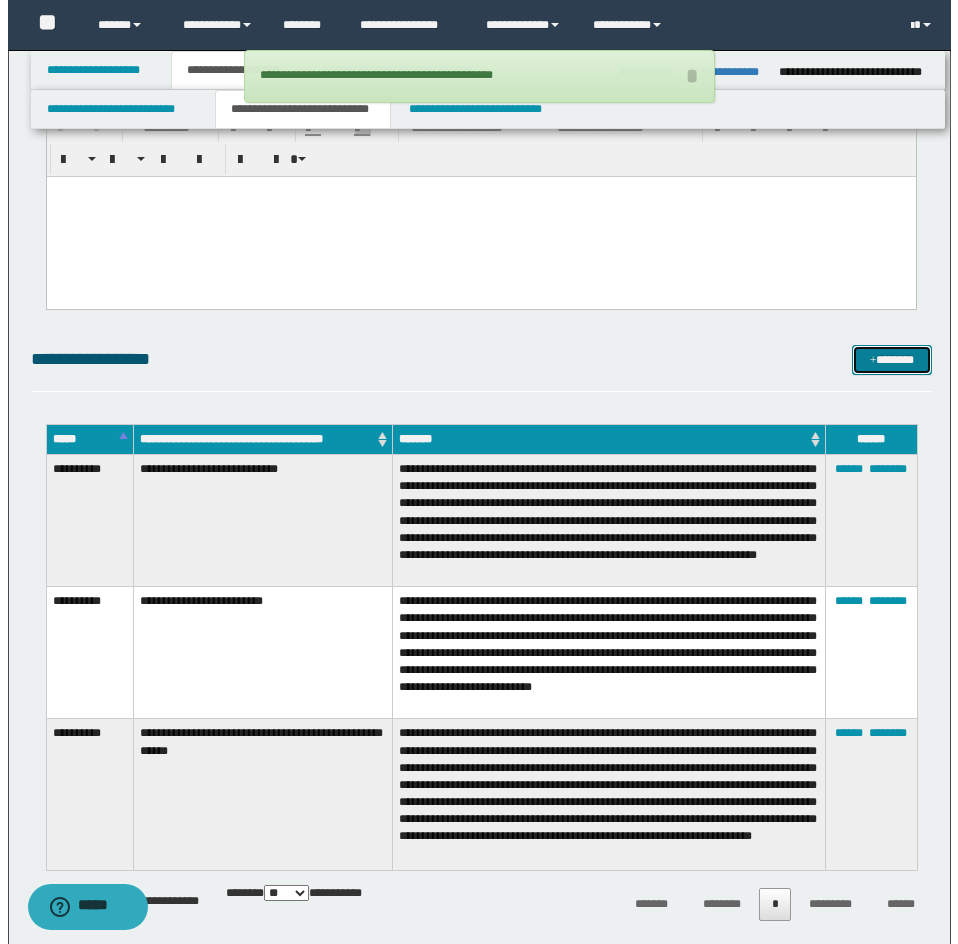 scroll, scrollTop: 400, scrollLeft: 0, axis: vertical 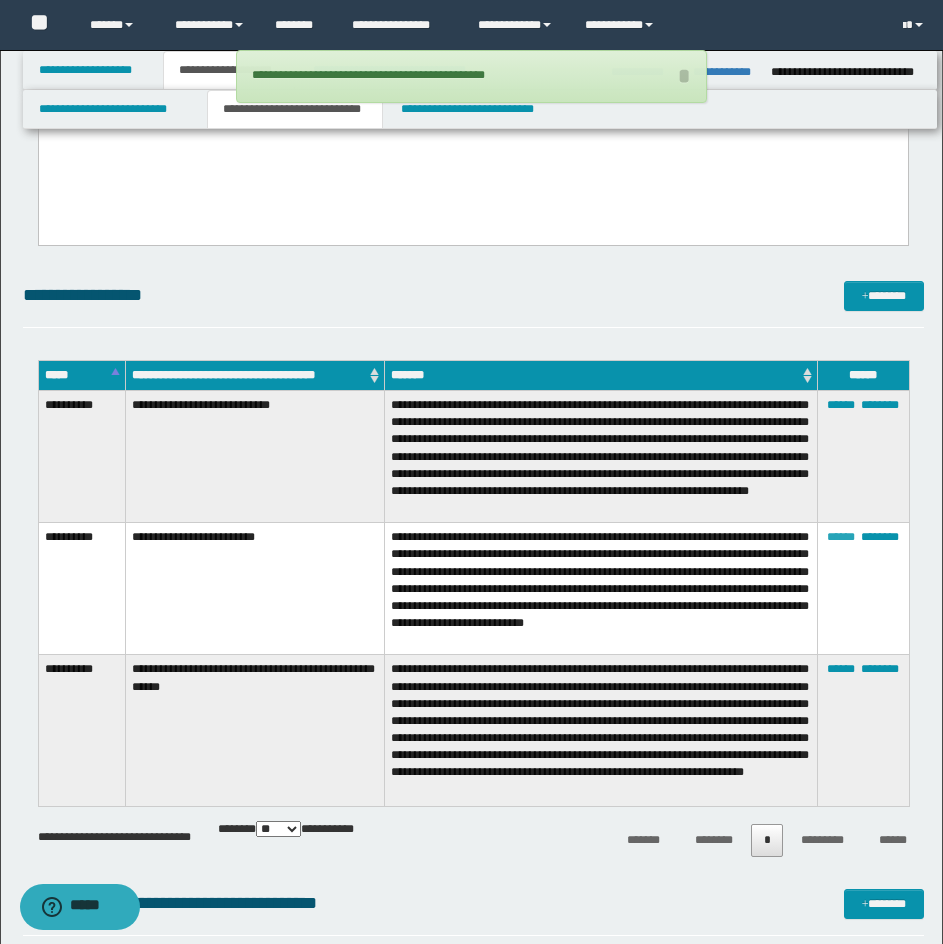 click on "******" at bounding box center [841, 537] 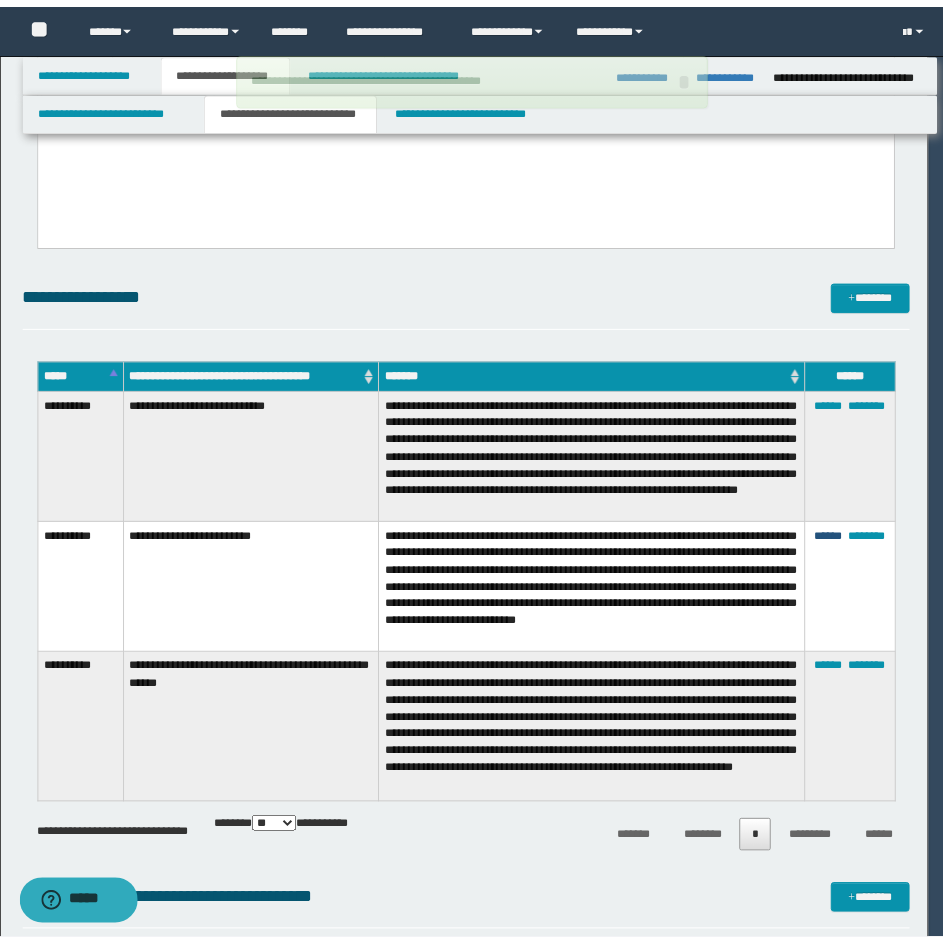 scroll, scrollTop: 0, scrollLeft: 0, axis: both 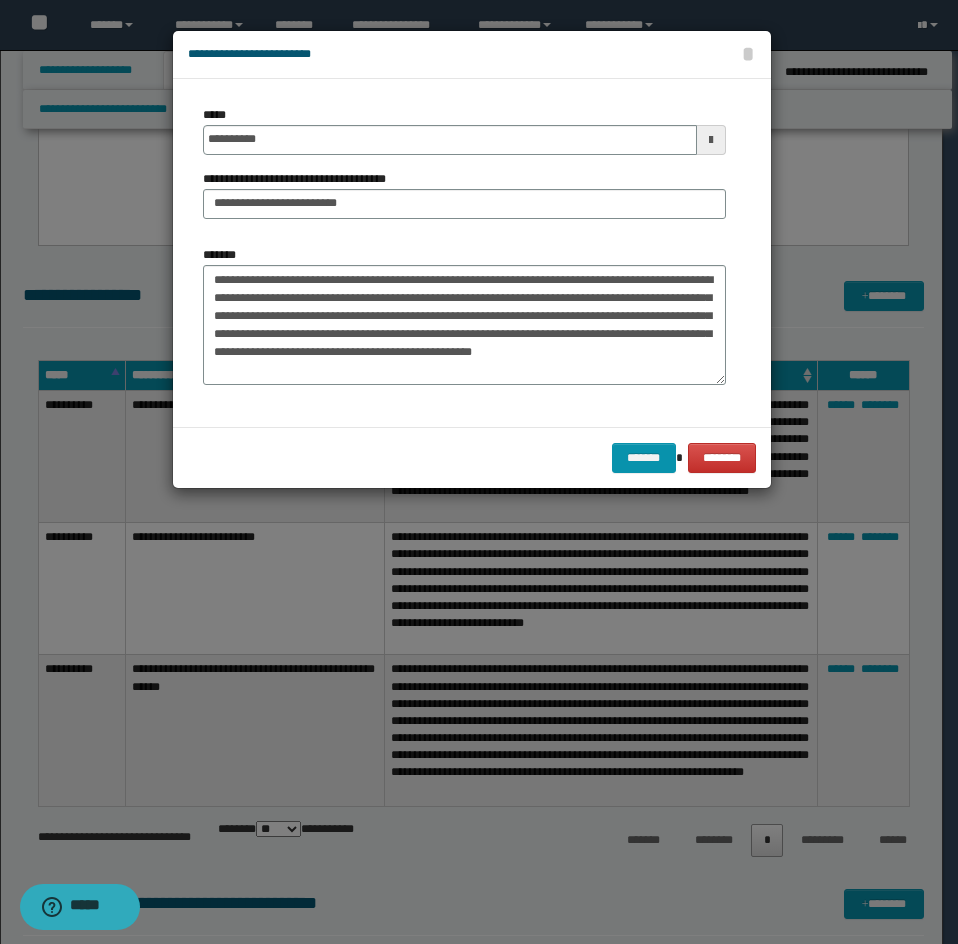 click on "**********" at bounding box center [302, 179] 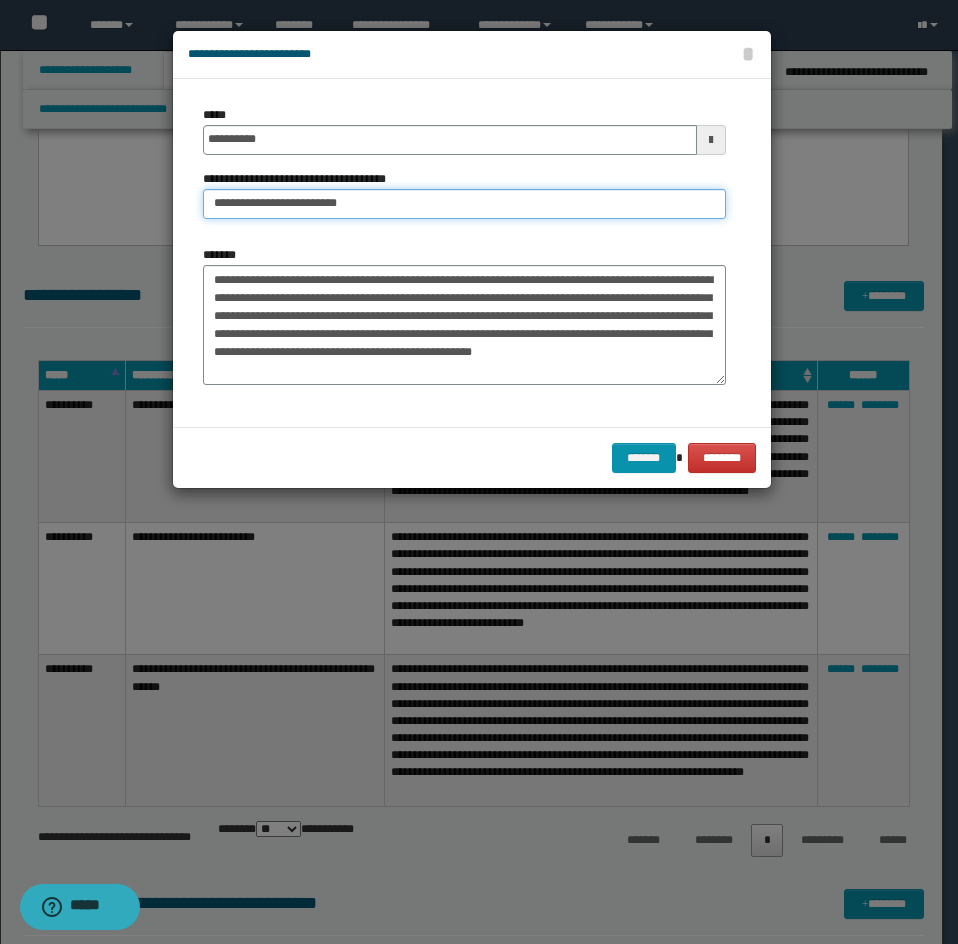 click on "**********" at bounding box center [464, 204] 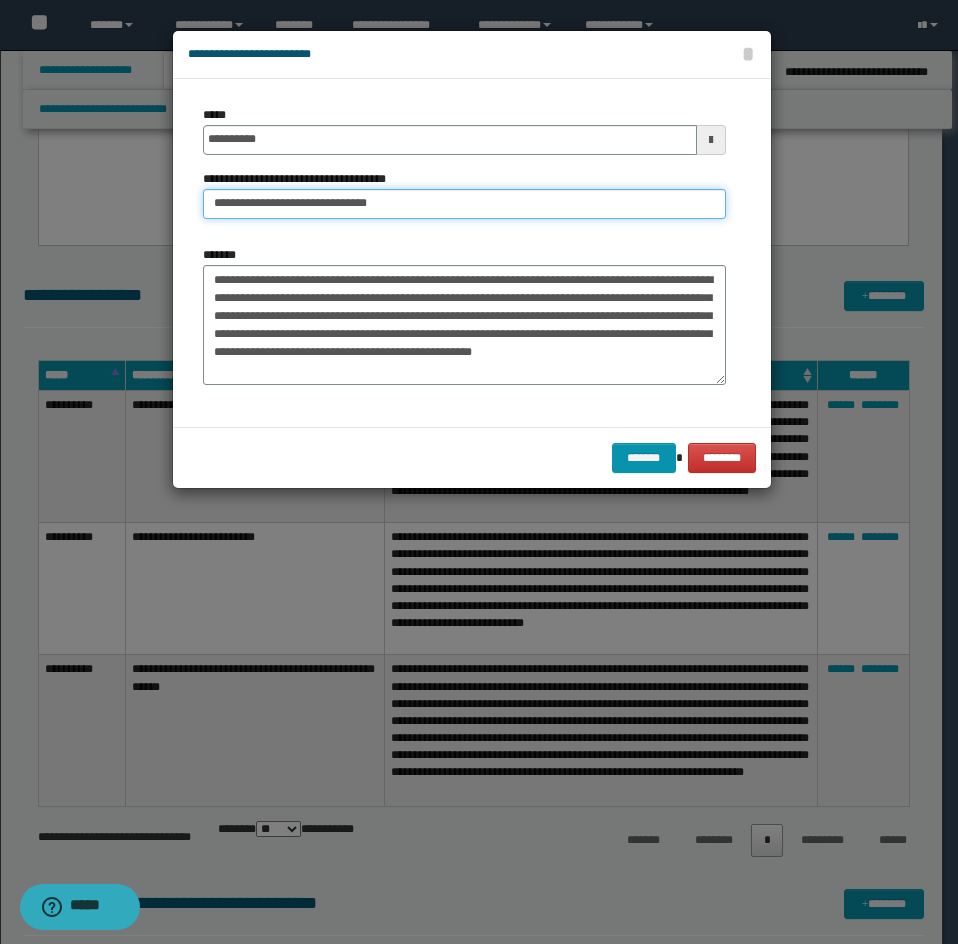 type on "**********" 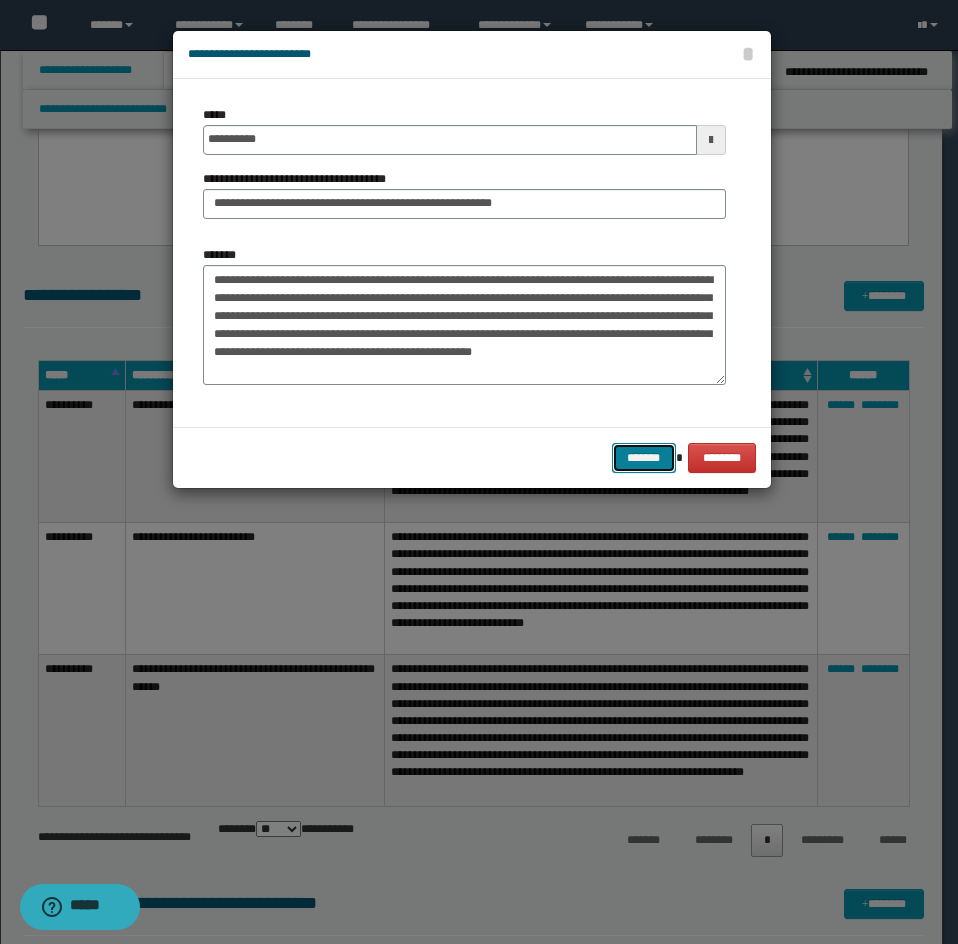click on "*******" at bounding box center [644, 458] 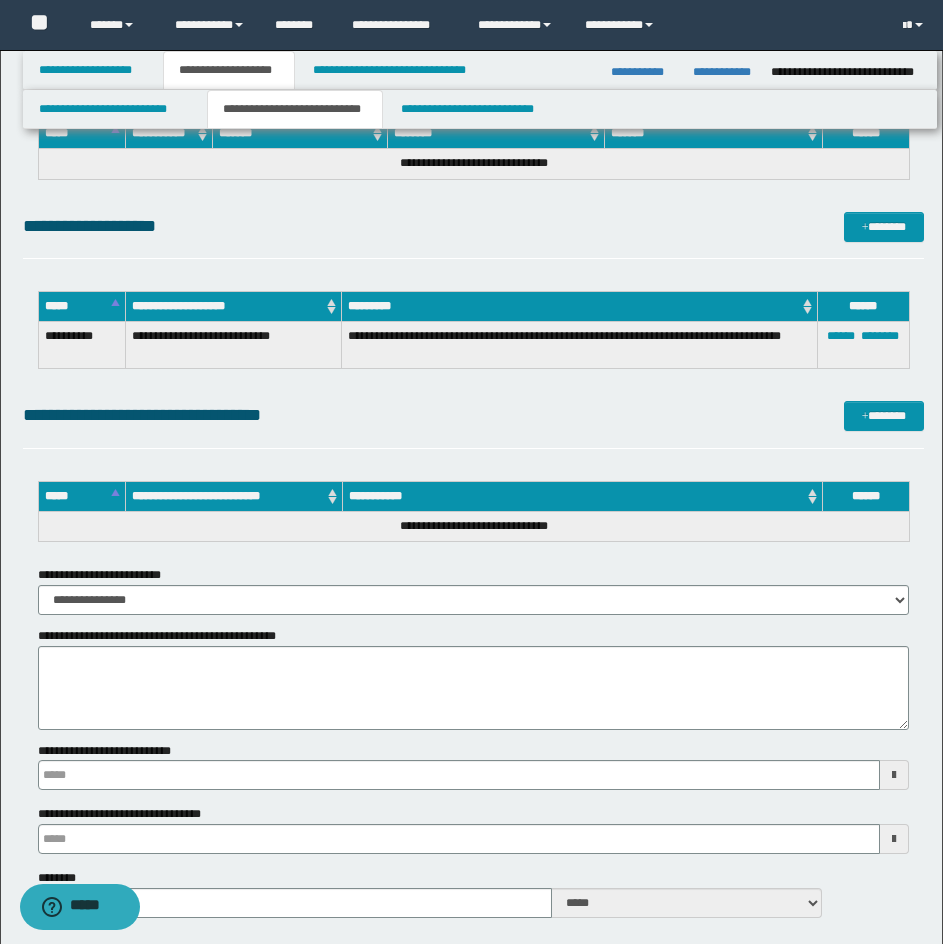 scroll, scrollTop: 1300, scrollLeft: 0, axis: vertical 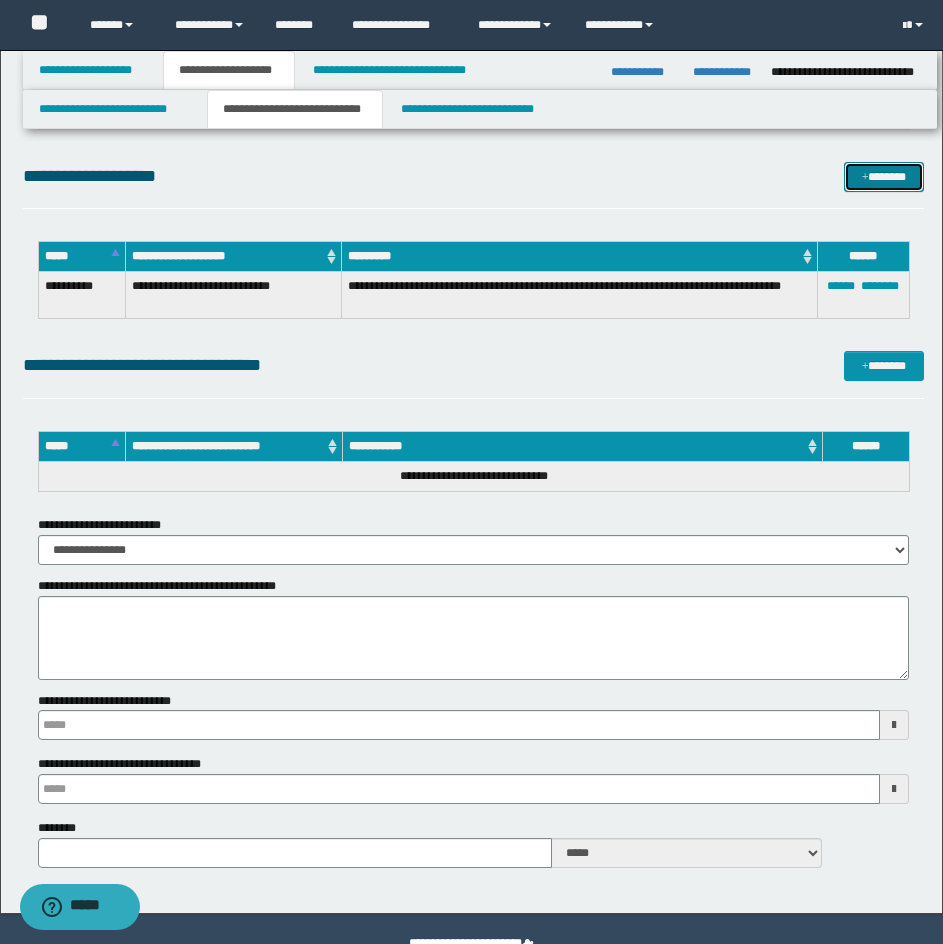click on "*******" at bounding box center [884, 177] 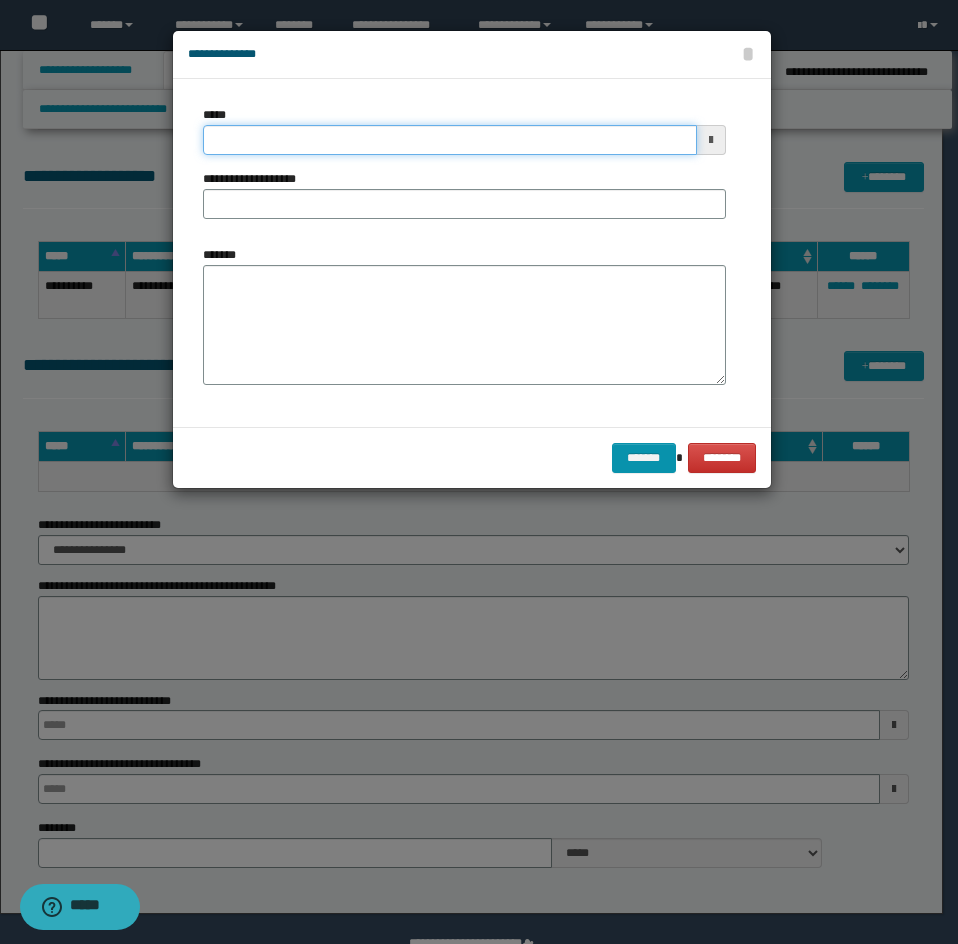 click on "*****" at bounding box center (450, 140) 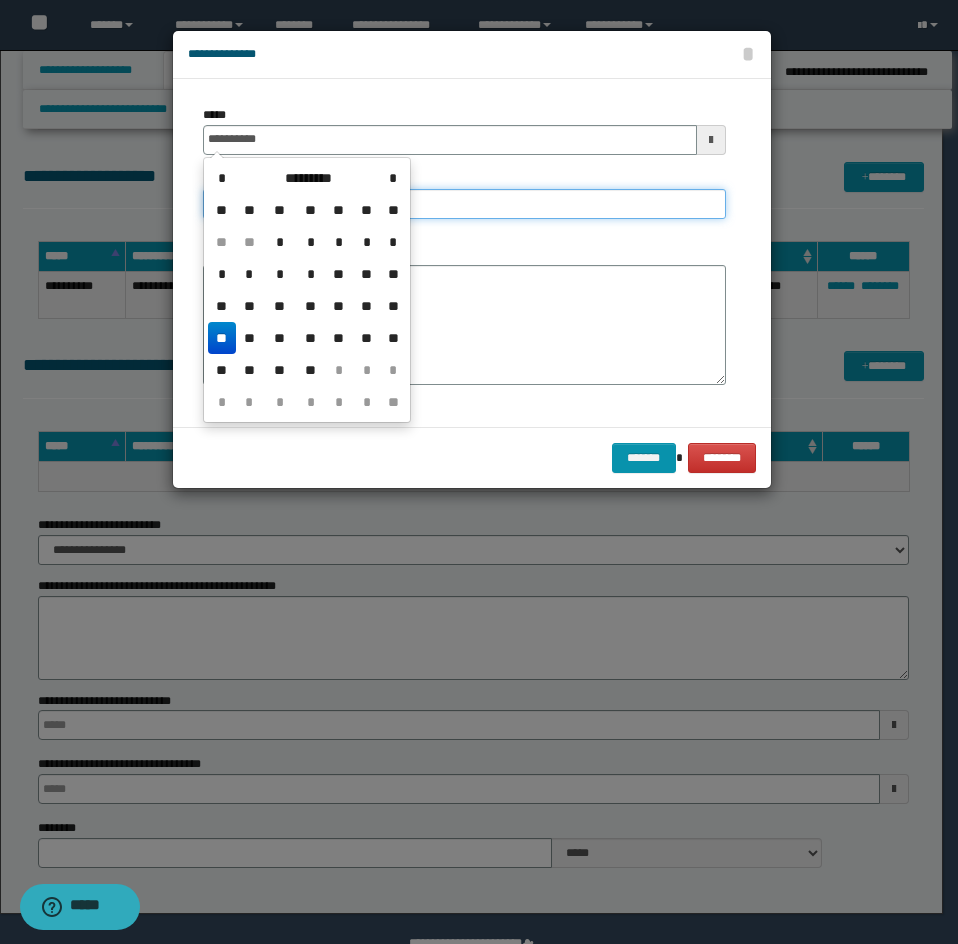 type on "**********" 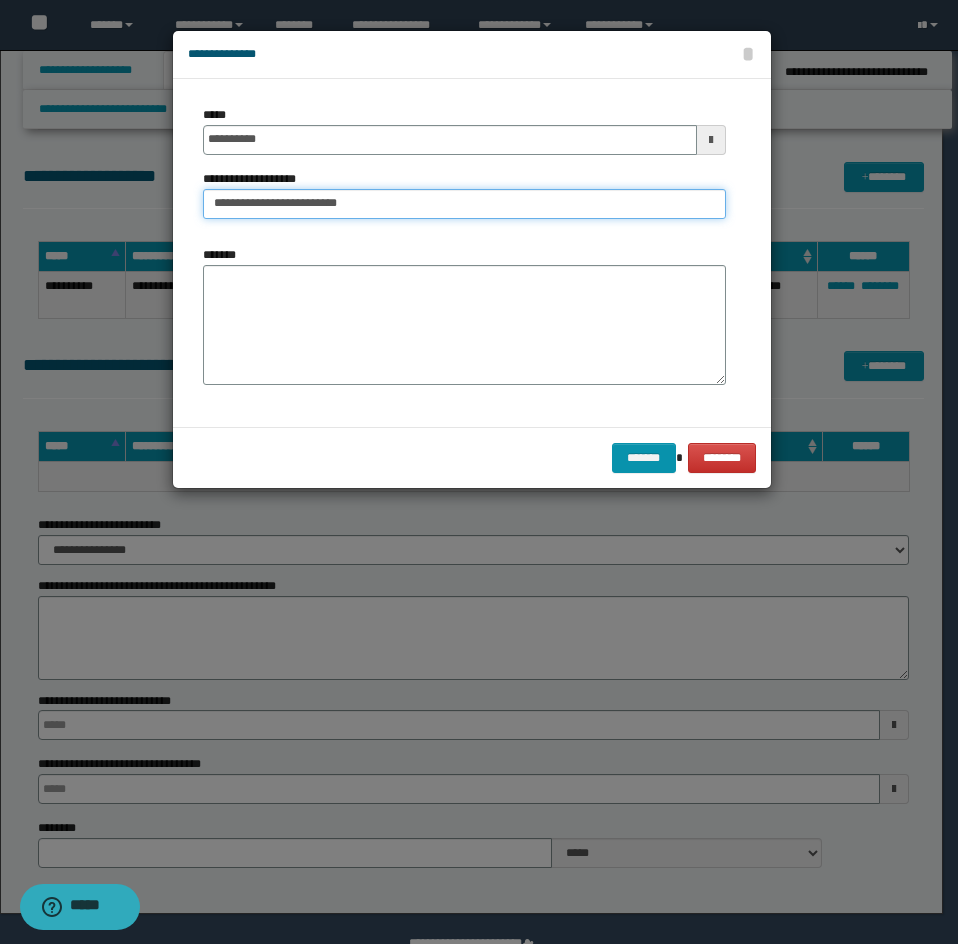 type on "**********" 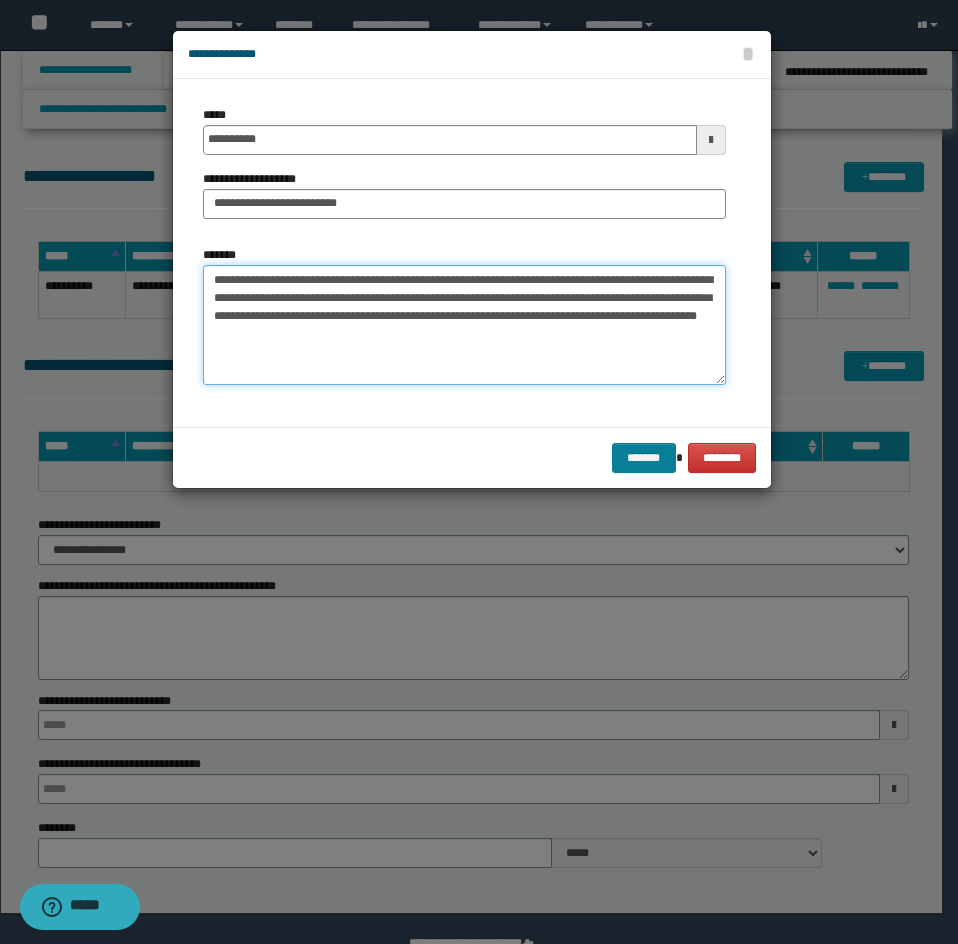 type on "**********" 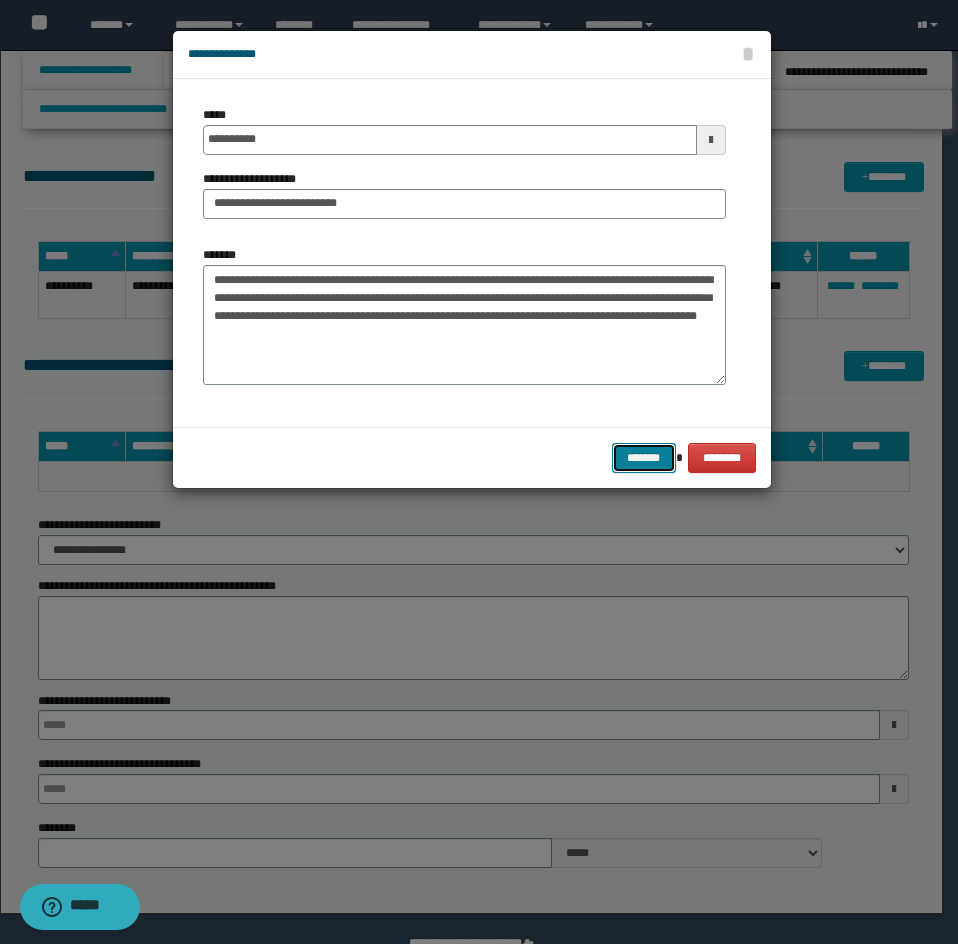 click on "*******" at bounding box center [644, 458] 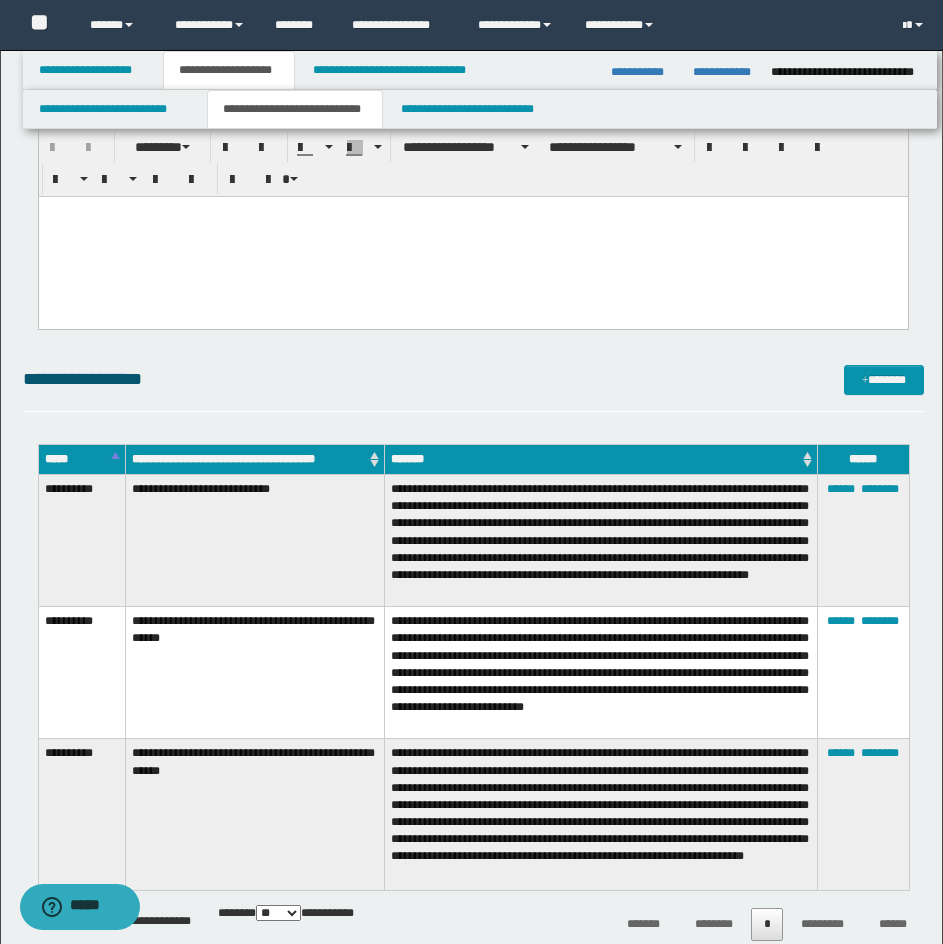 scroll, scrollTop: 300, scrollLeft: 0, axis: vertical 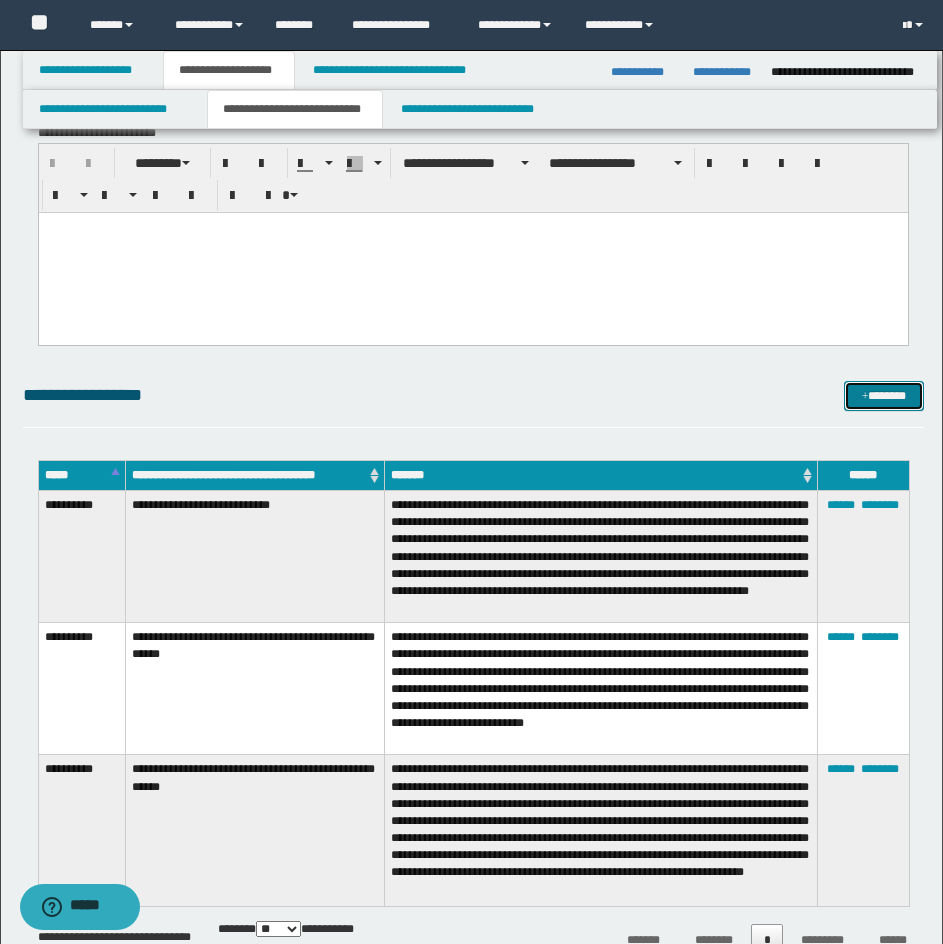 click on "*******" at bounding box center (884, 396) 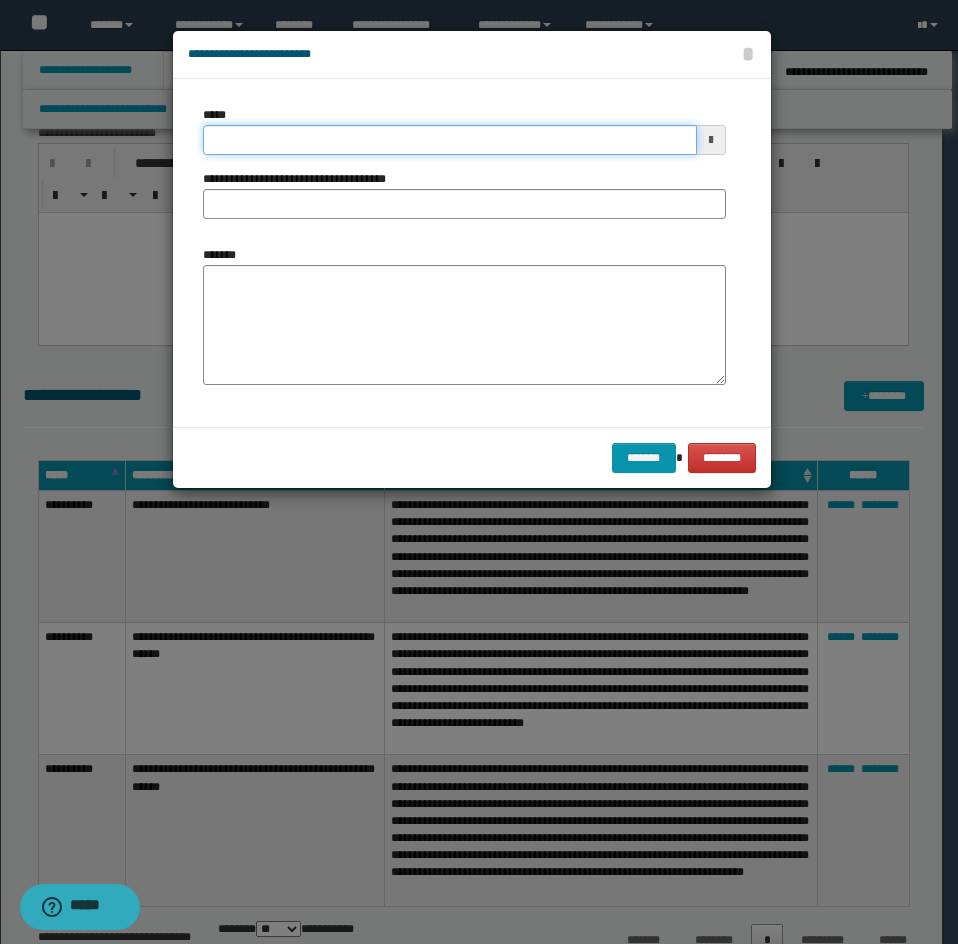 click on "**********" at bounding box center (471, 172) 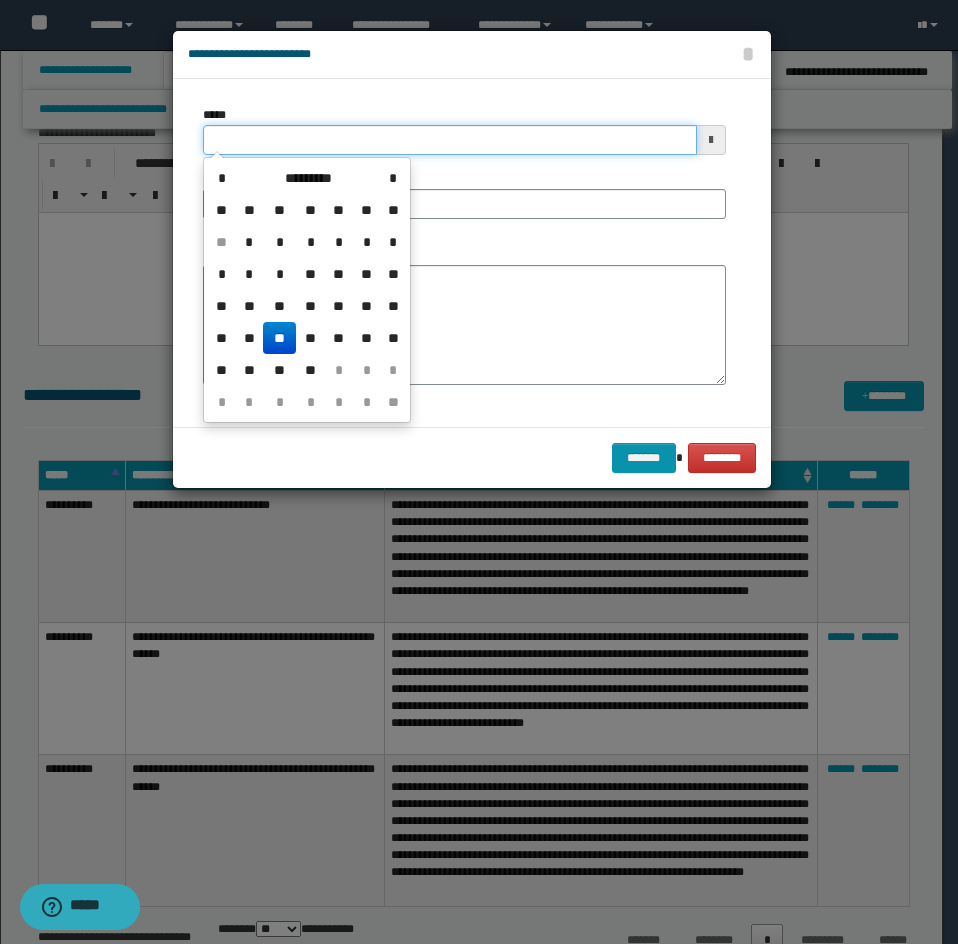 click on "*****" at bounding box center [450, 140] 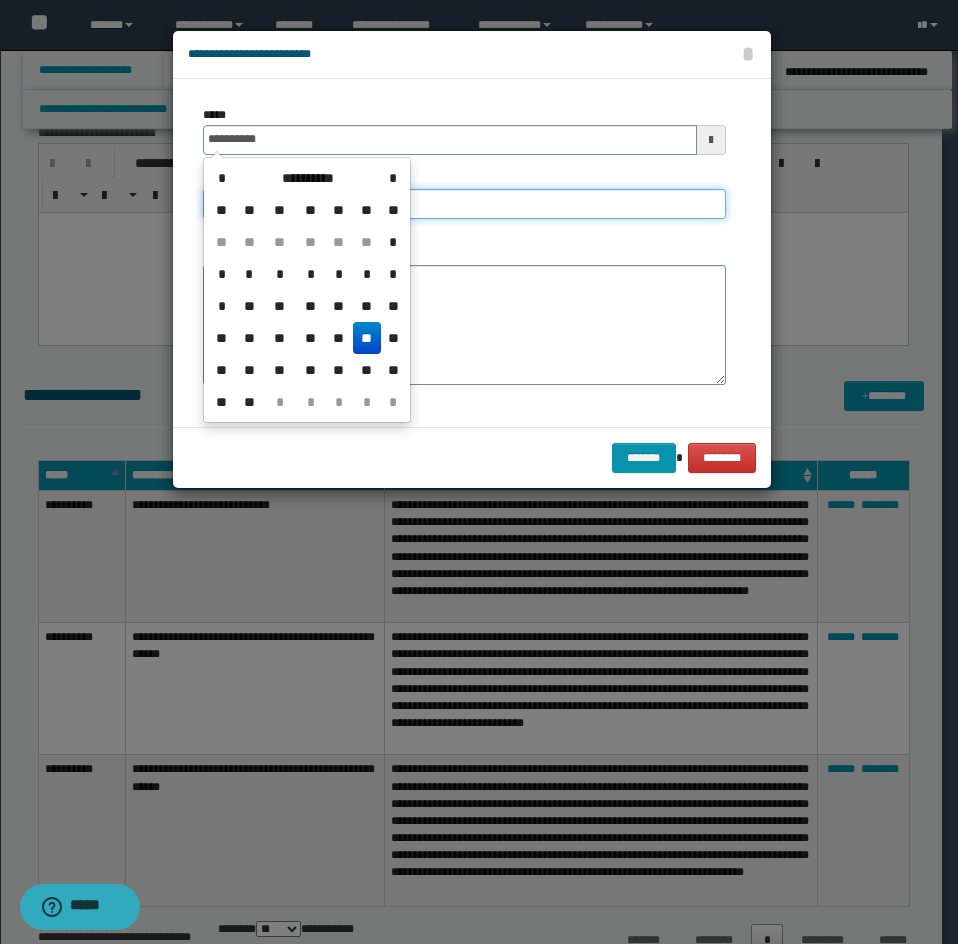 type on "**********" 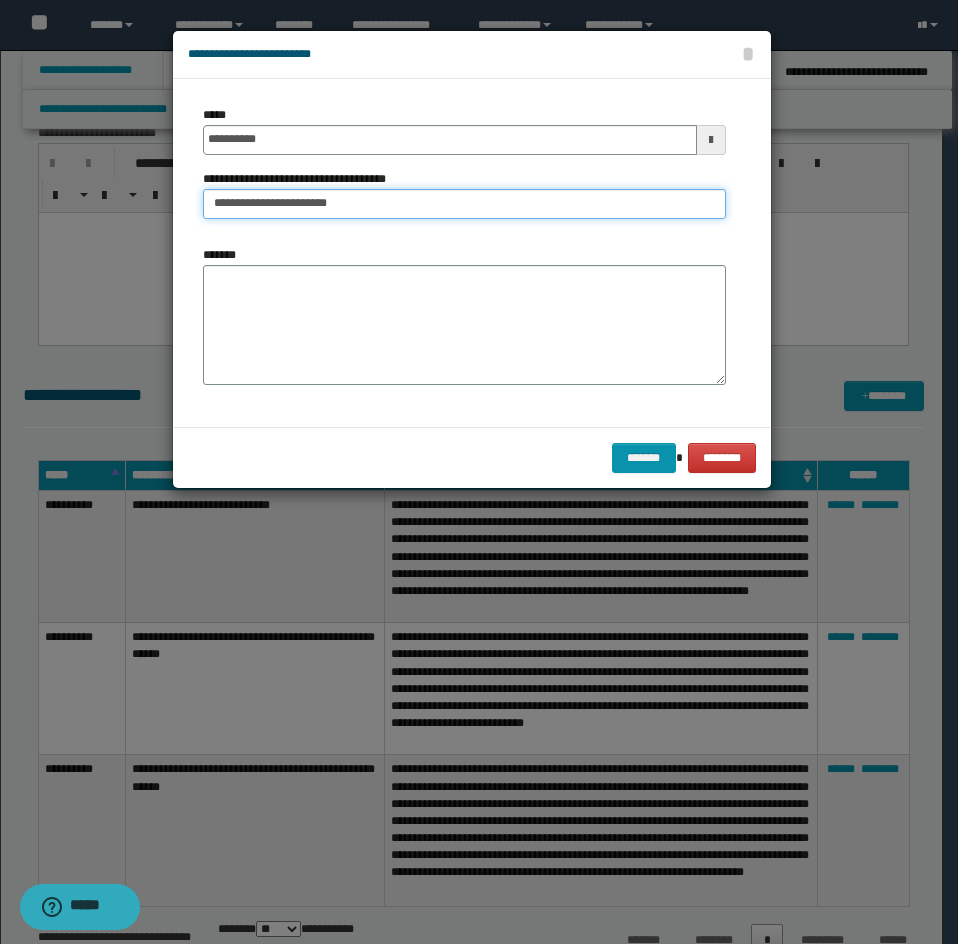 type on "**********" 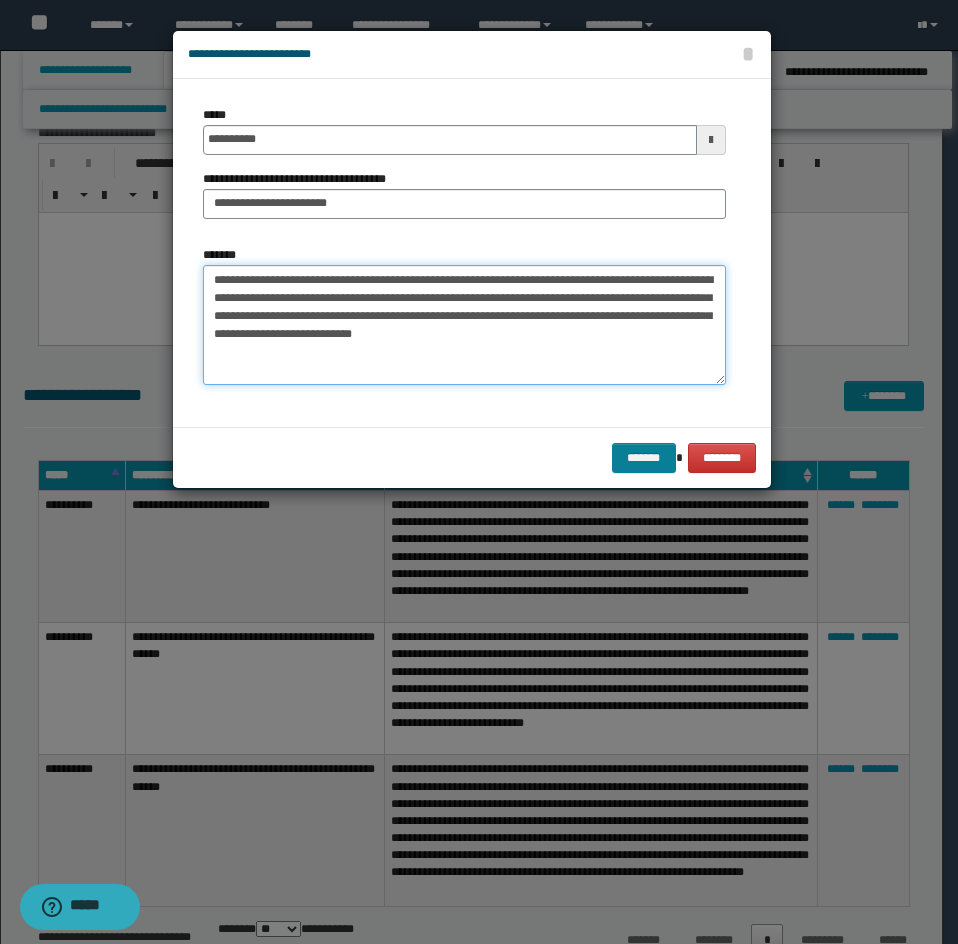 type on "**********" 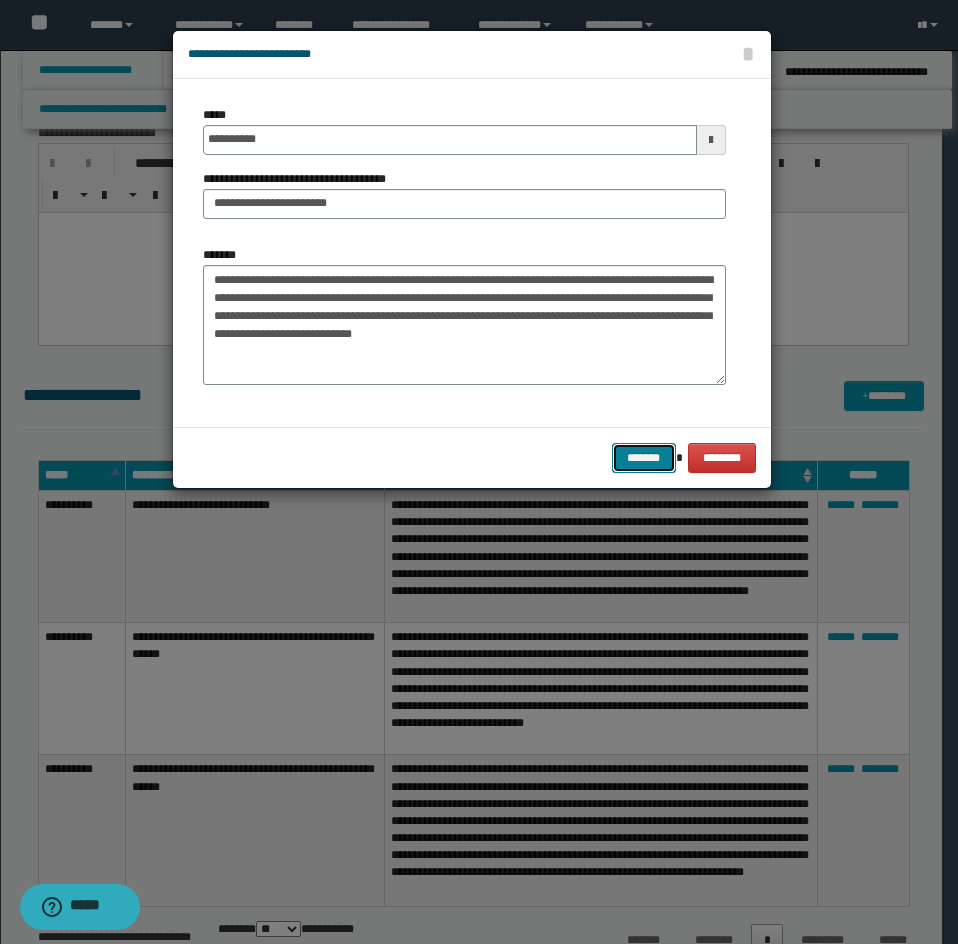 click on "*******" at bounding box center [644, 458] 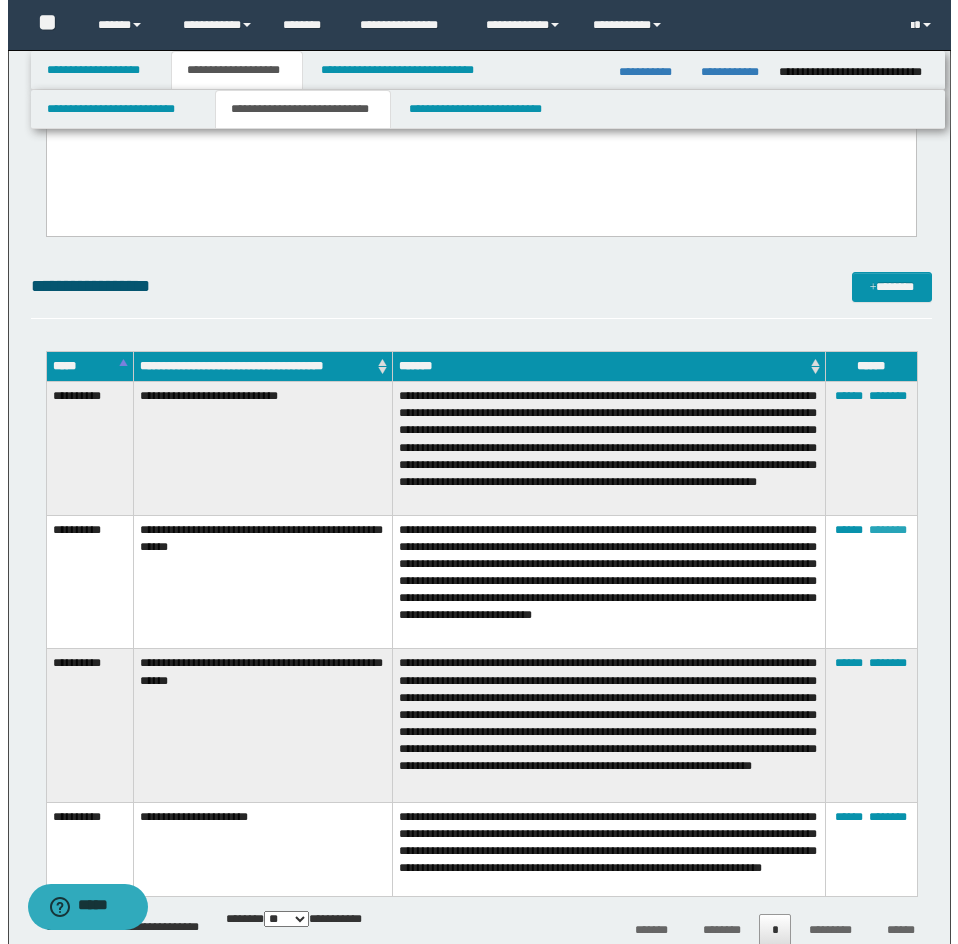 scroll, scrollTop: 400, scrollLeft: 0, axis: vertical 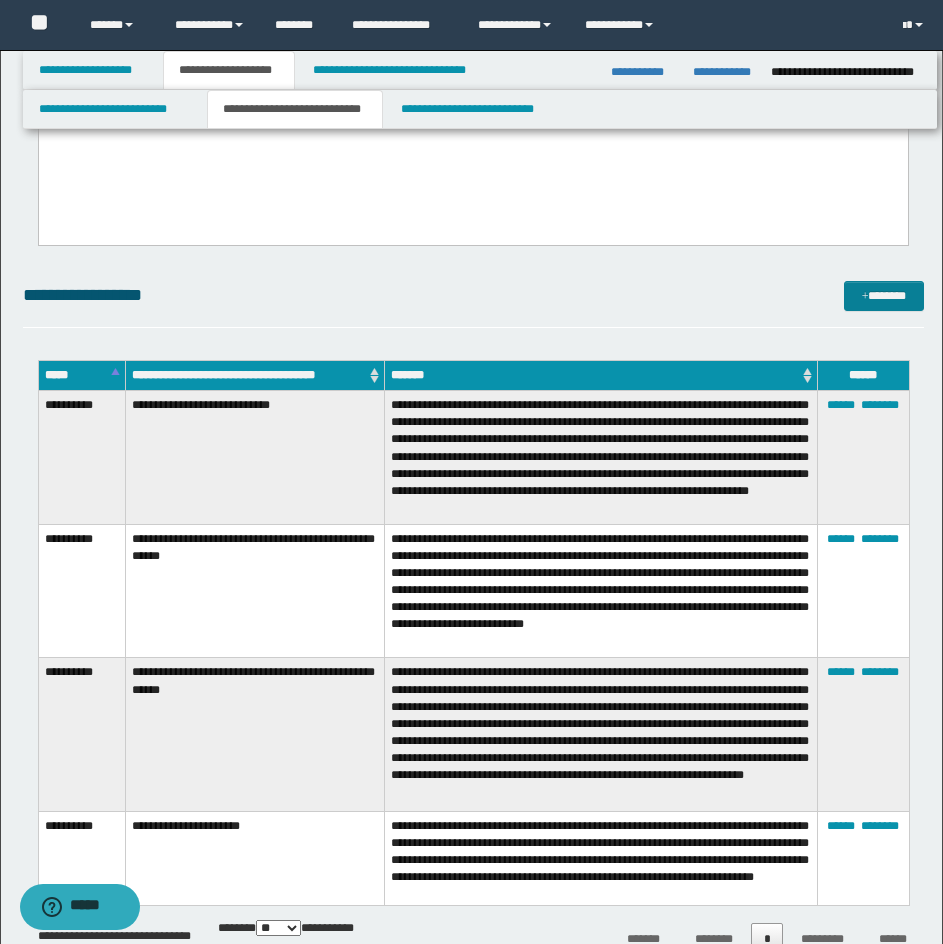 drag, startPoint x: 888, startPoint y: 269, endPoint x: 892, endPoint y: 280, distance: 11.7046995 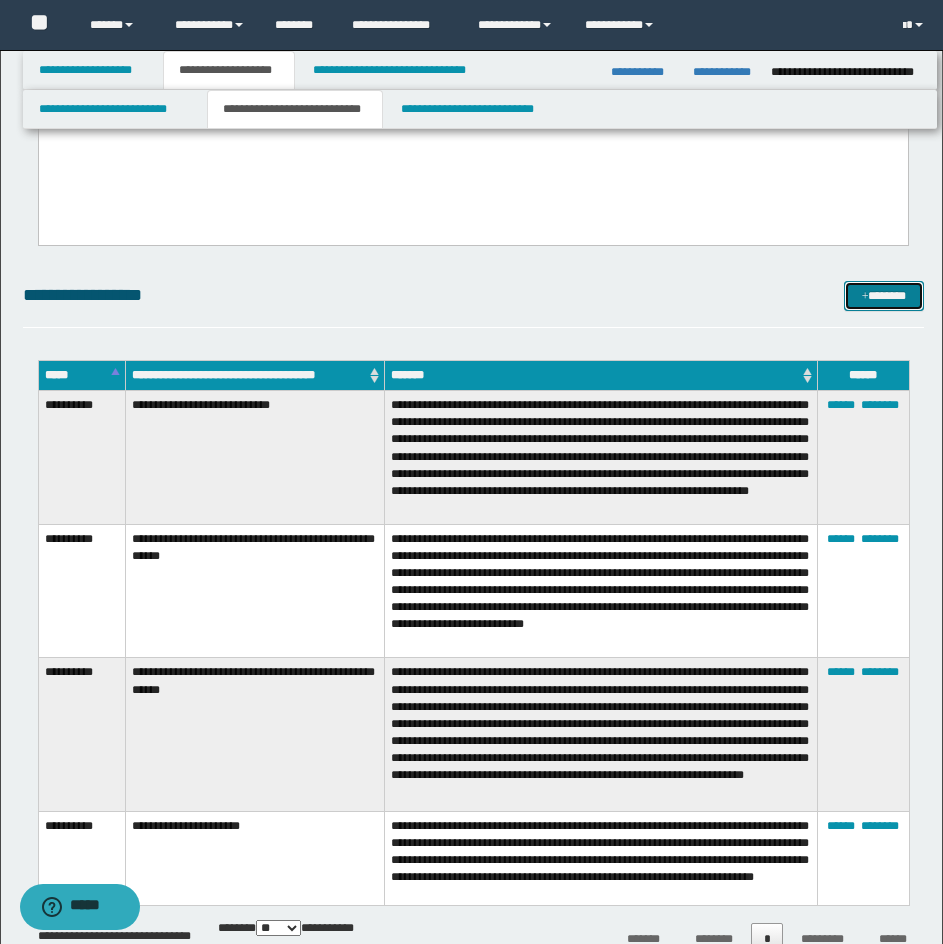 click on "*******" at bounding box center (884, 296) 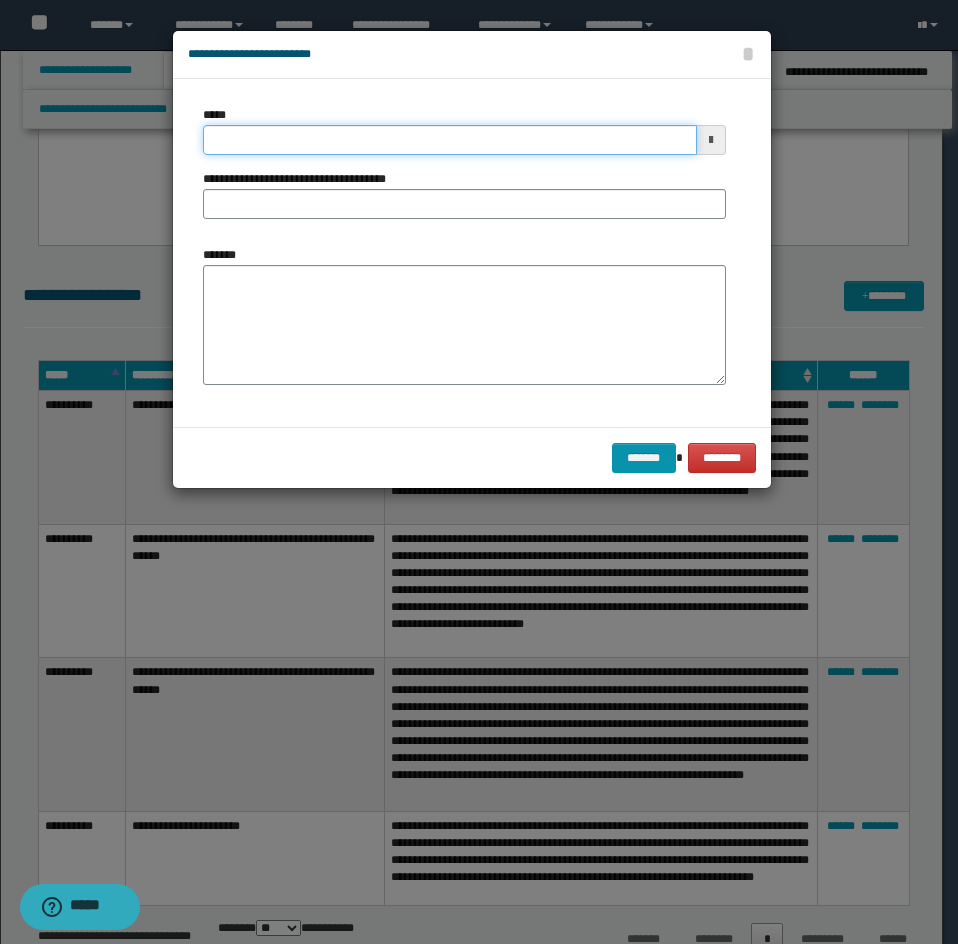 click on "*****" at bounding box center [450, 140] 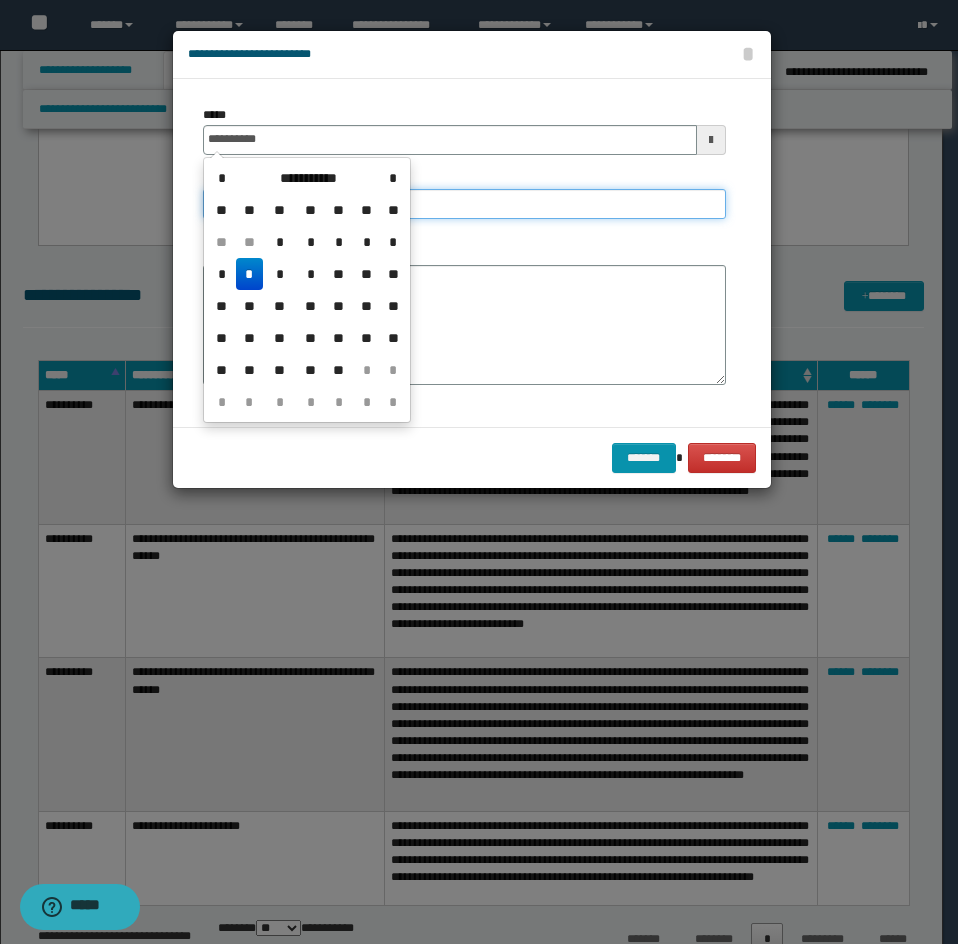 type on "**********" 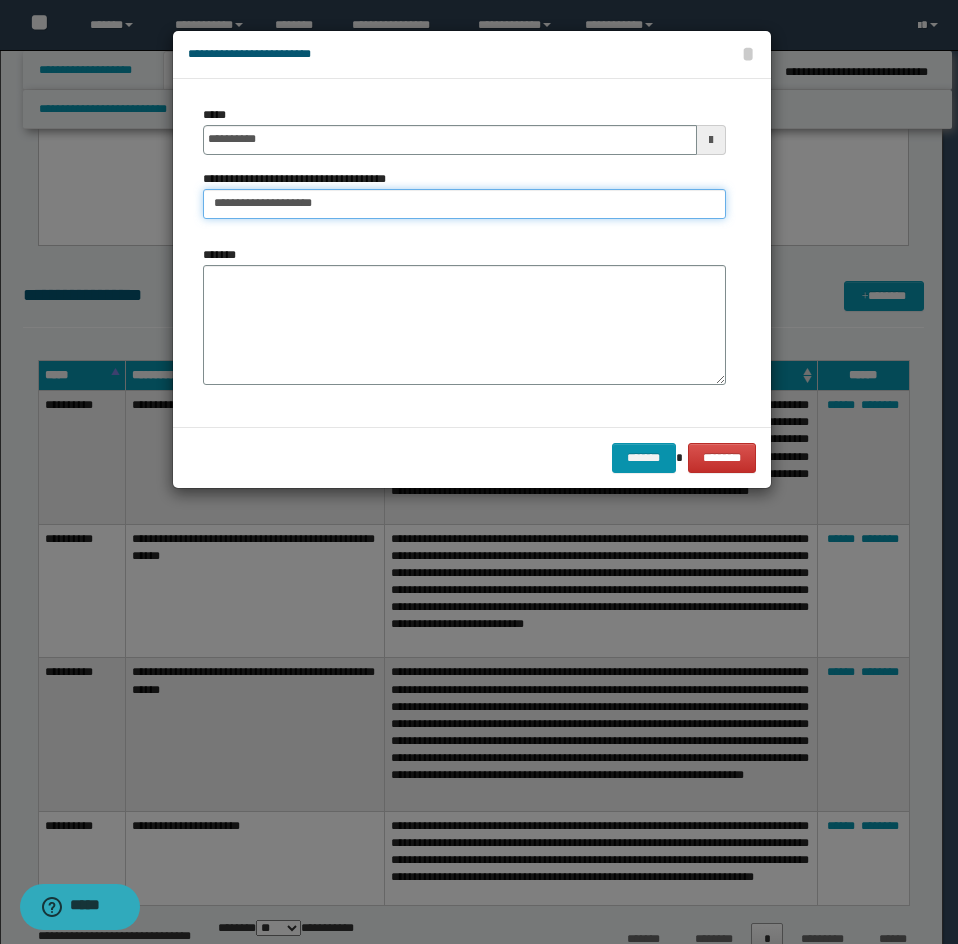 type on "**********" 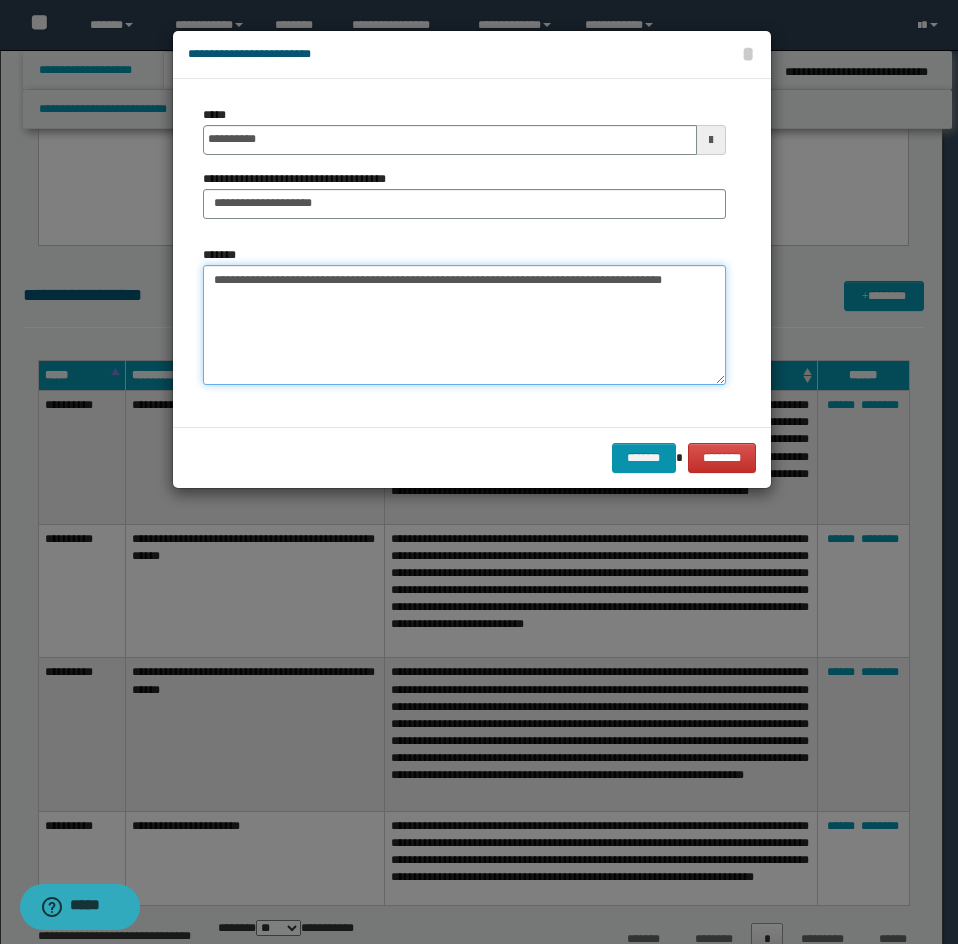 drag, startPoint x: 704, startPoint y: 298, endPoint x: 302, endPoint y: 275, distance: 402.6574 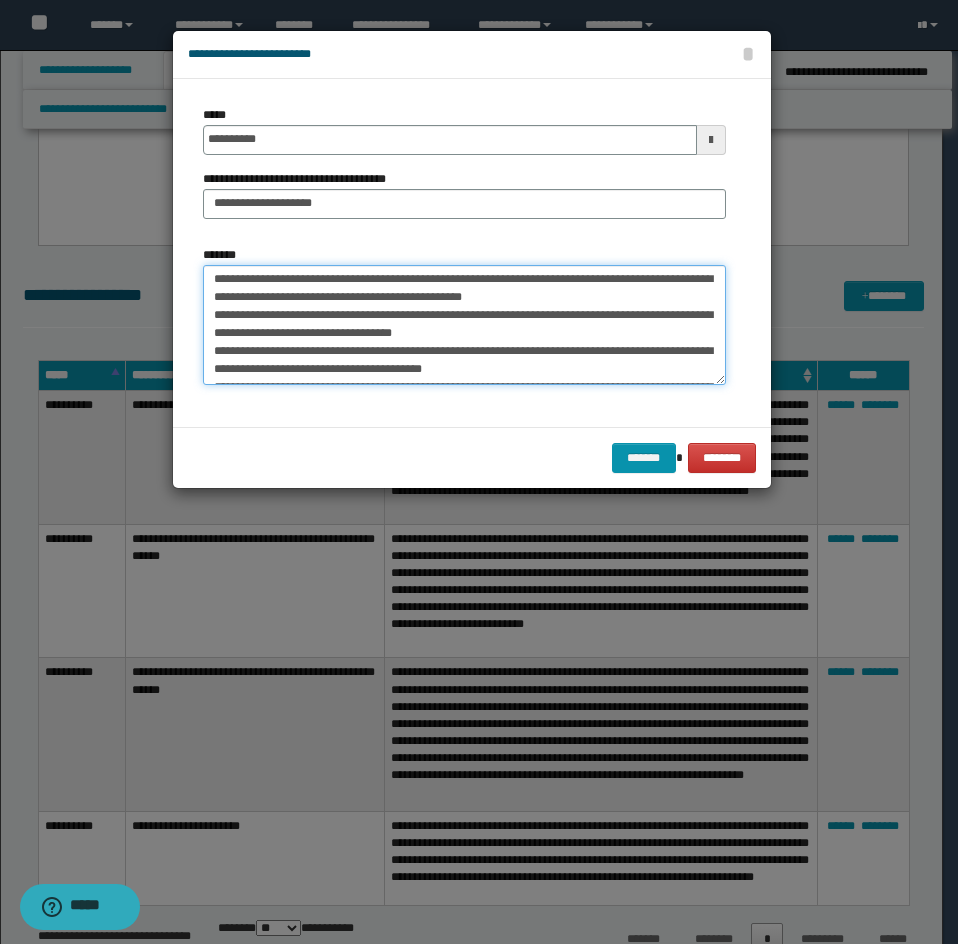scroll, scrollTop: 0, scrollLeft: 0, axis: both 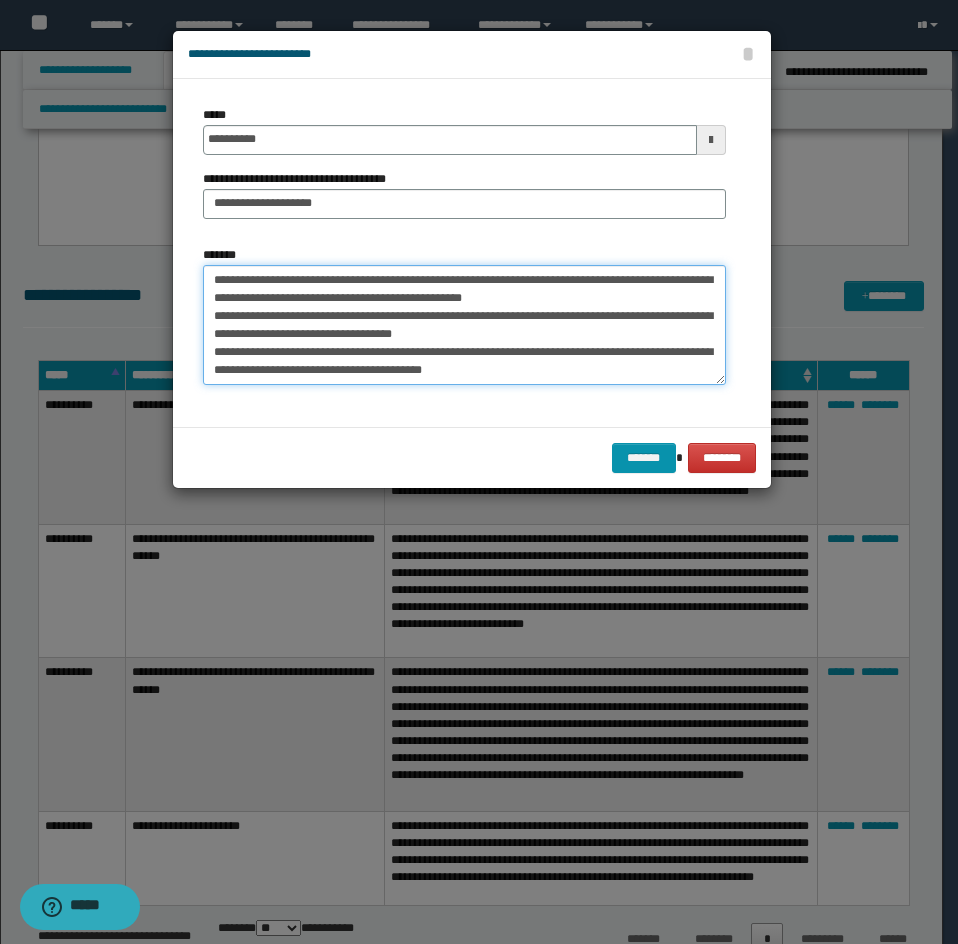 click on "**********" at bounding box center [464, 325] 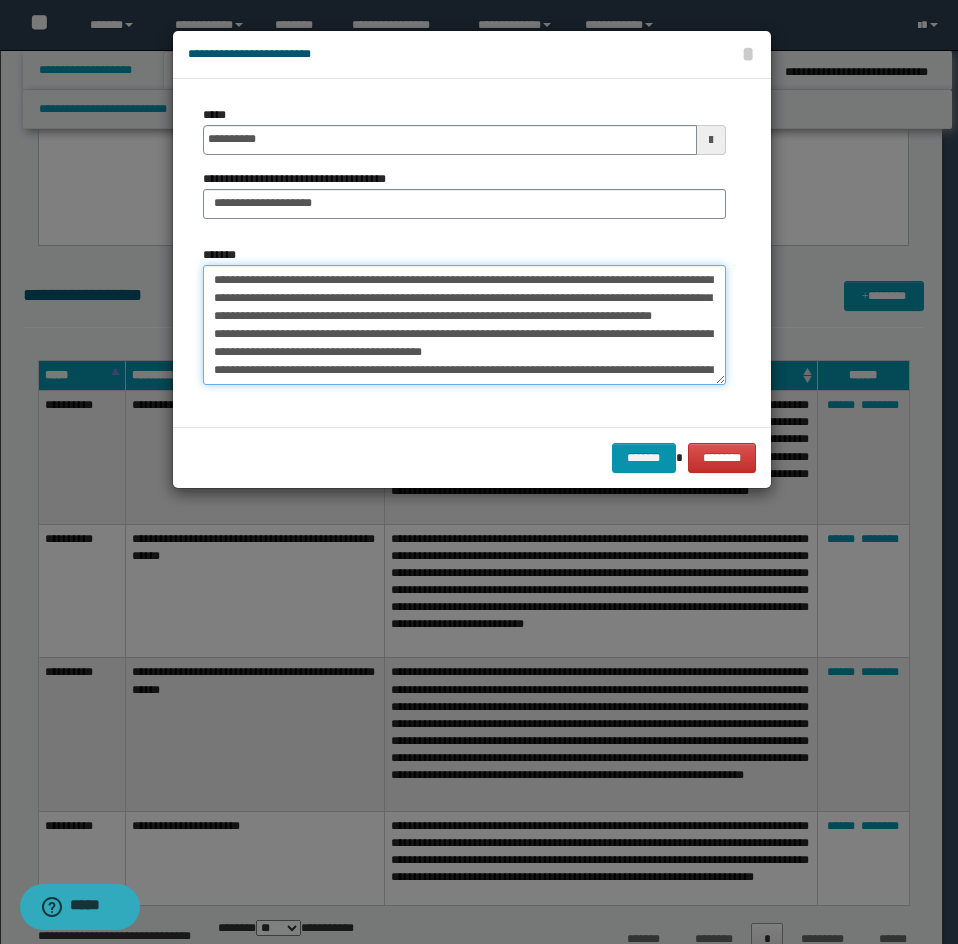 click on "**********" at bounding box center [464, 325] 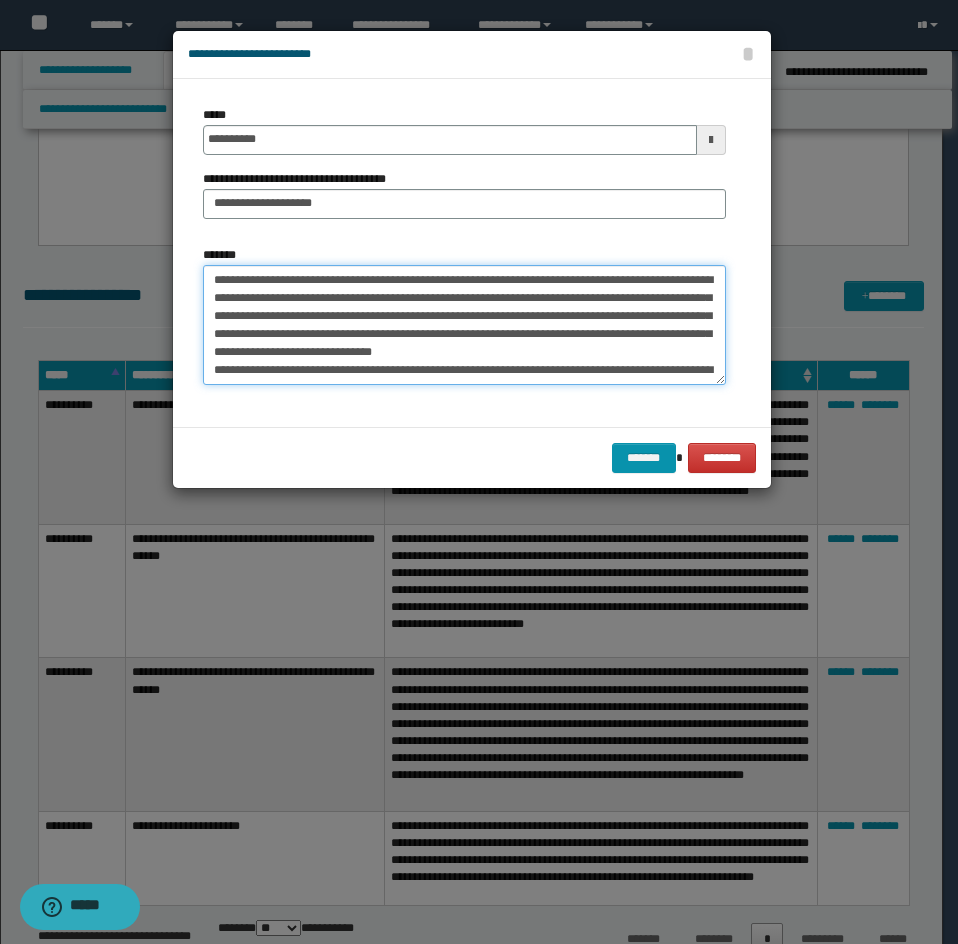 scroll, scrollTop: 54, scrollLeft: 0, axis: vertical 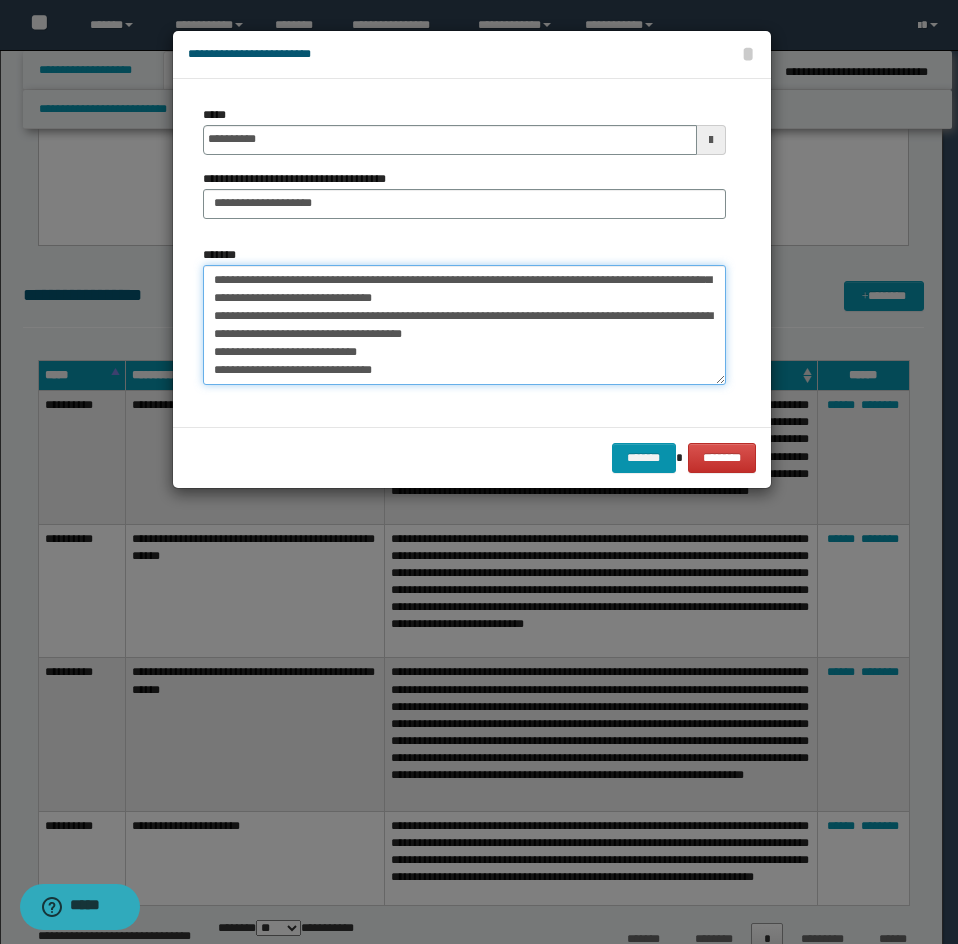 drag, startPoint x: 383, startPoint y: 329, endPoint x: 357, endPoint y: 344, distance: 30.016663 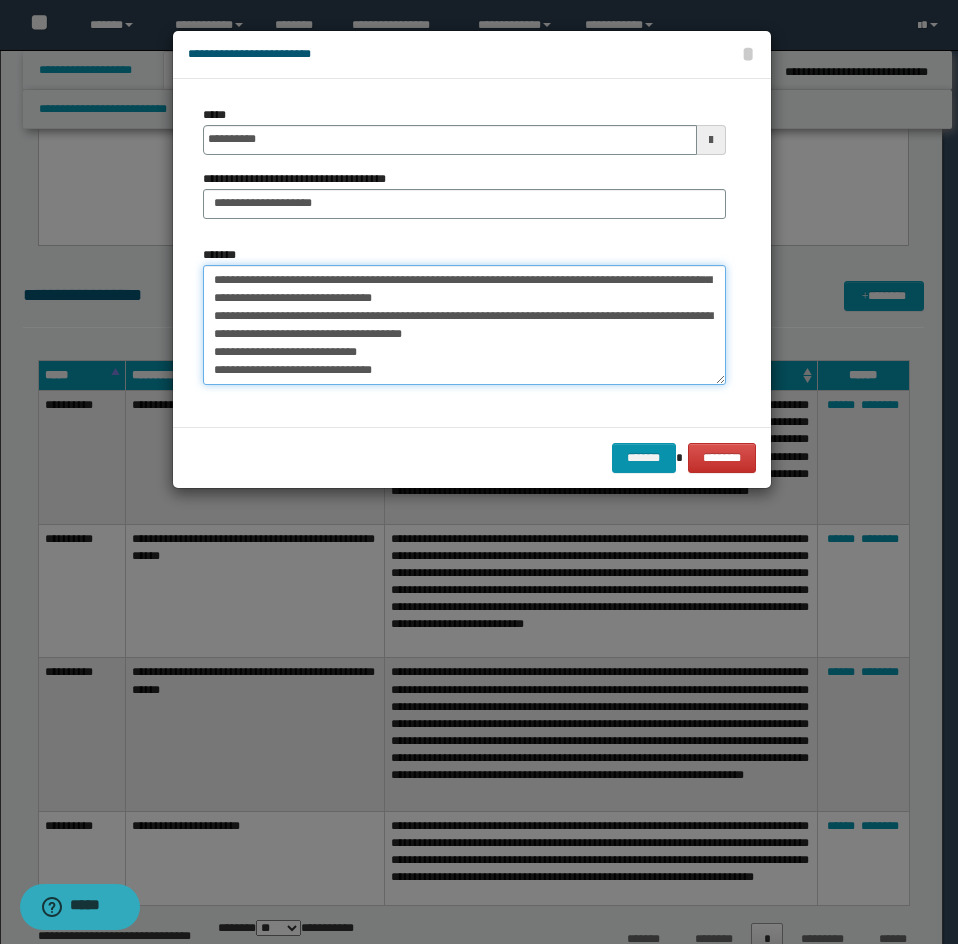 drag, startPoint x: 366, startPoint y: 333, endPoint x: 591, endPoint y: 321, distance: 225.31978 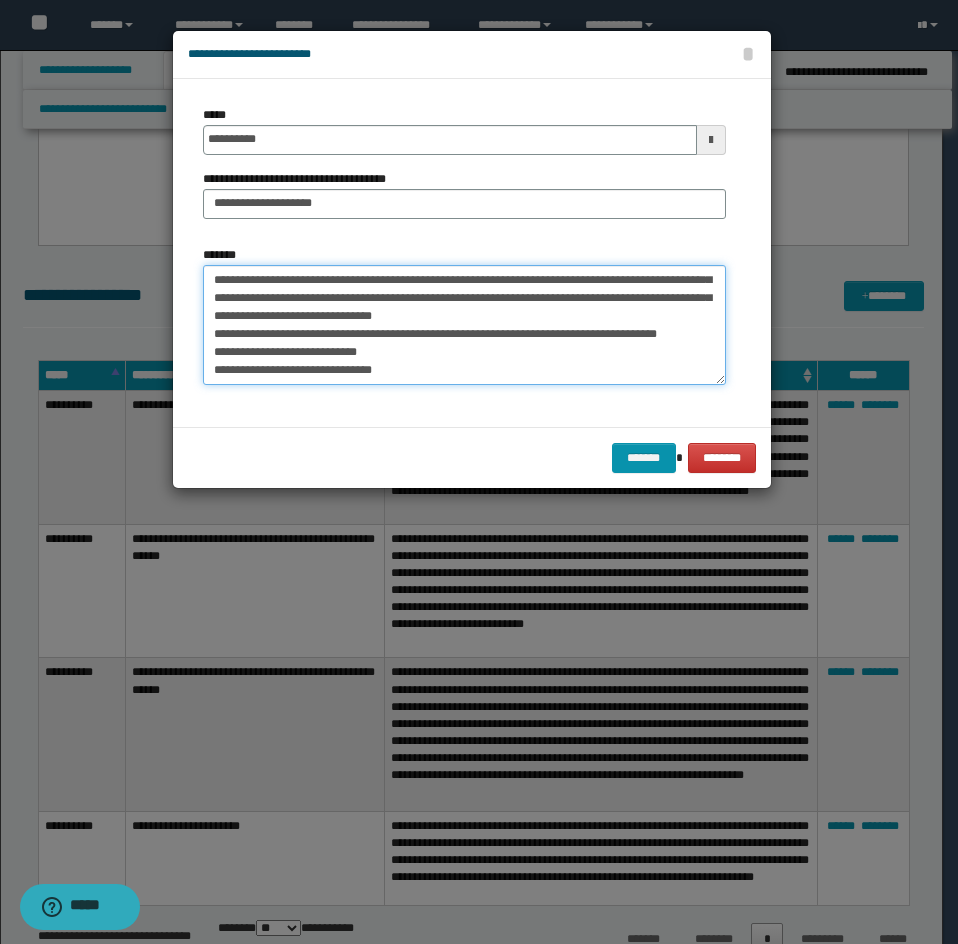 scroll, scrollTop: 36, scrollLeft: 0, axis: vertical 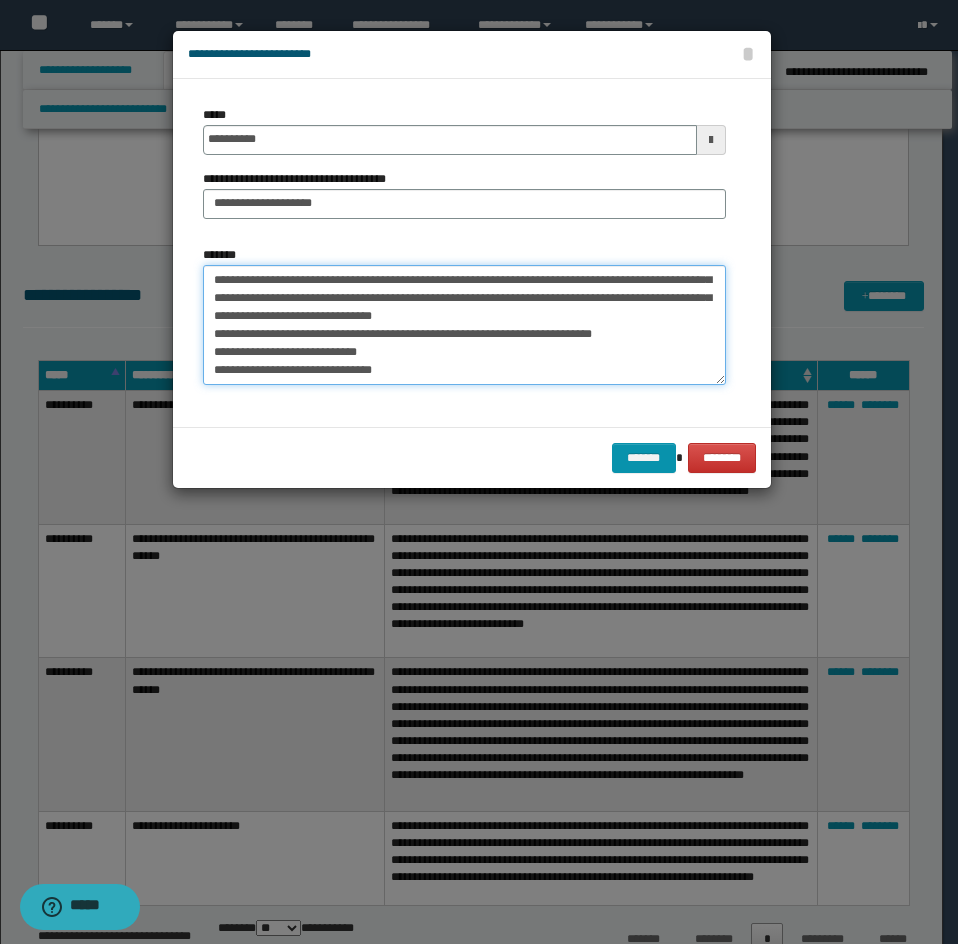 click on "**********" at bounding box center (464, 325) 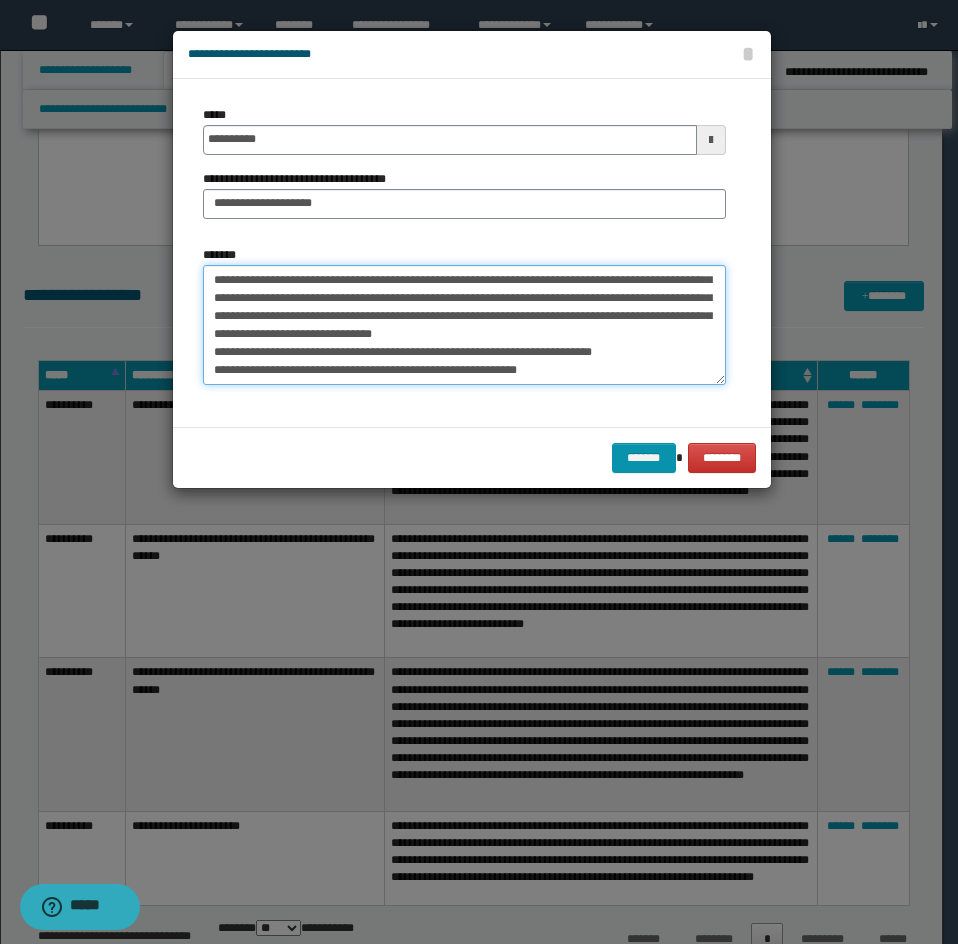 scroll, scrollTop: 18, scrollLeft: 0, axis: vertical 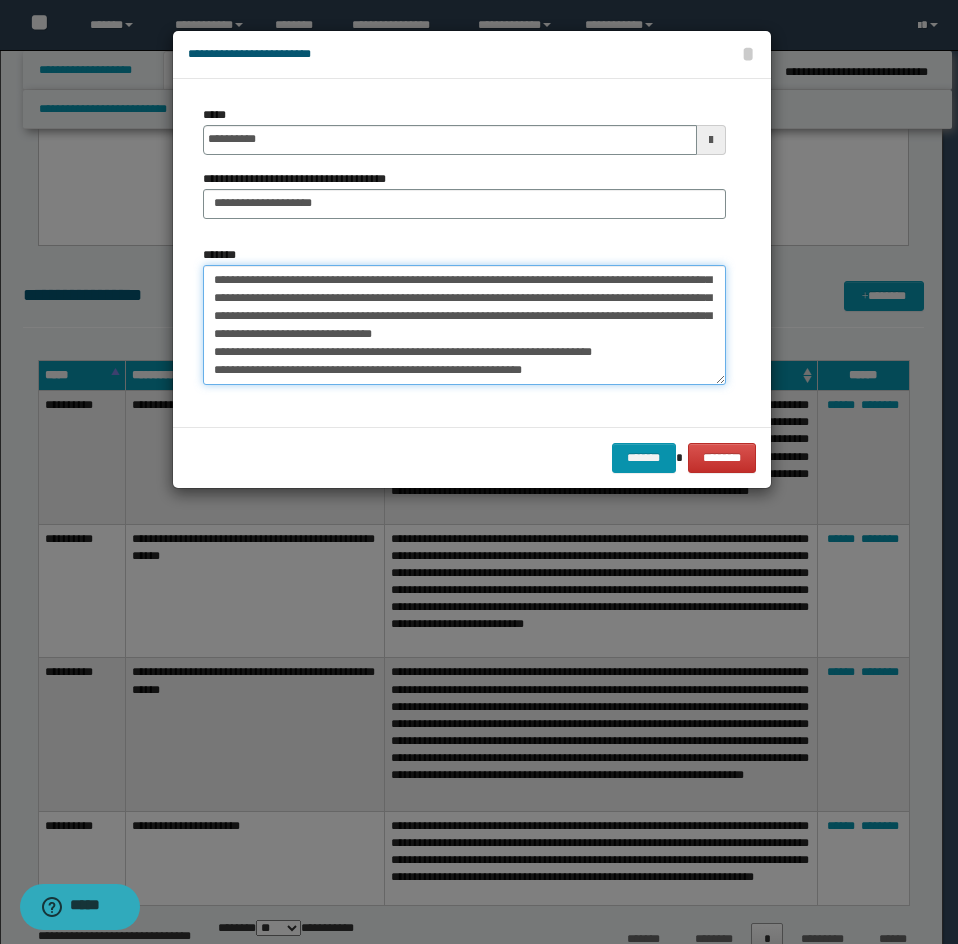 click on "**********" at bounding box center [464, 325] 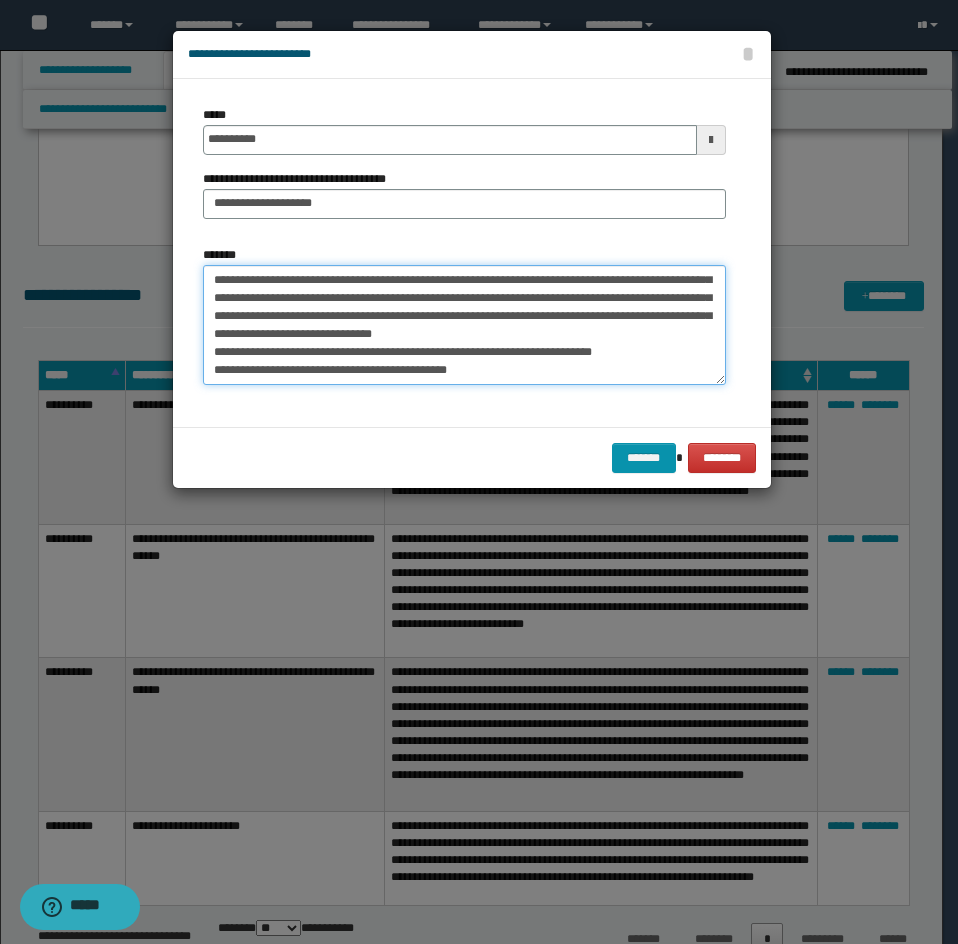 click on "**********" at bounding box center (464, 325) 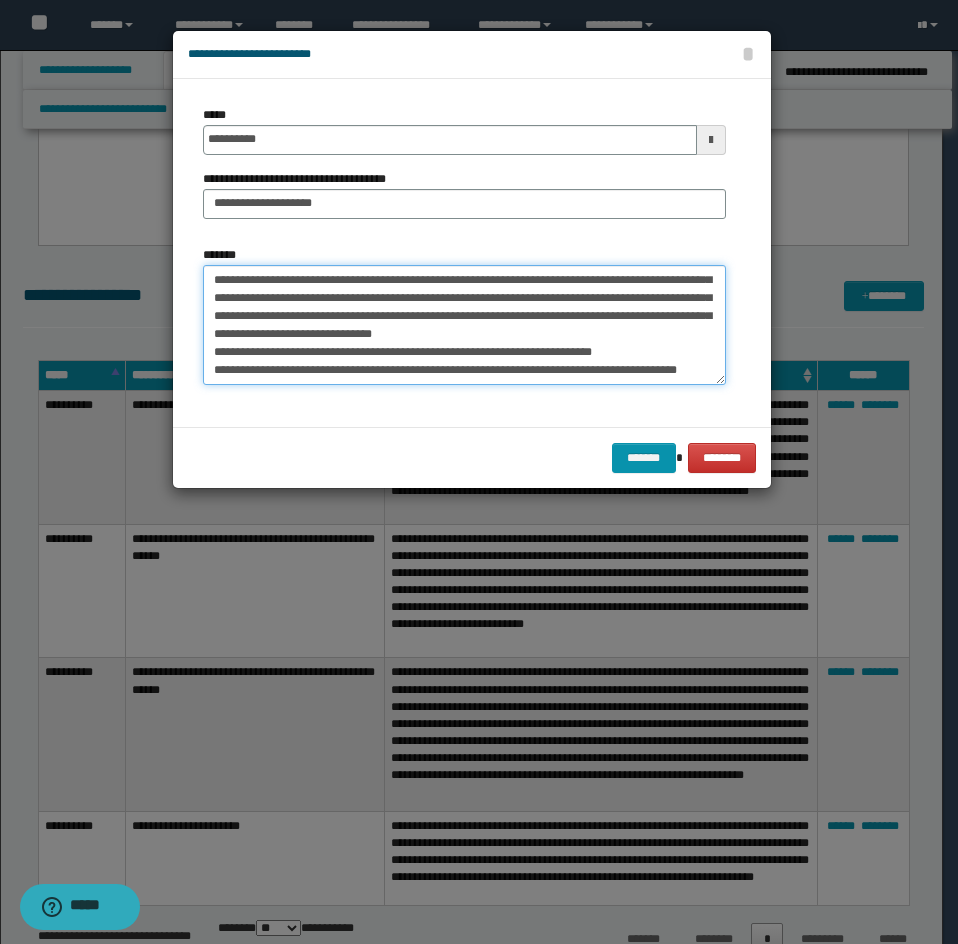 scroll, scrollTop: 36, scrollLeft: 0, axis: vertical 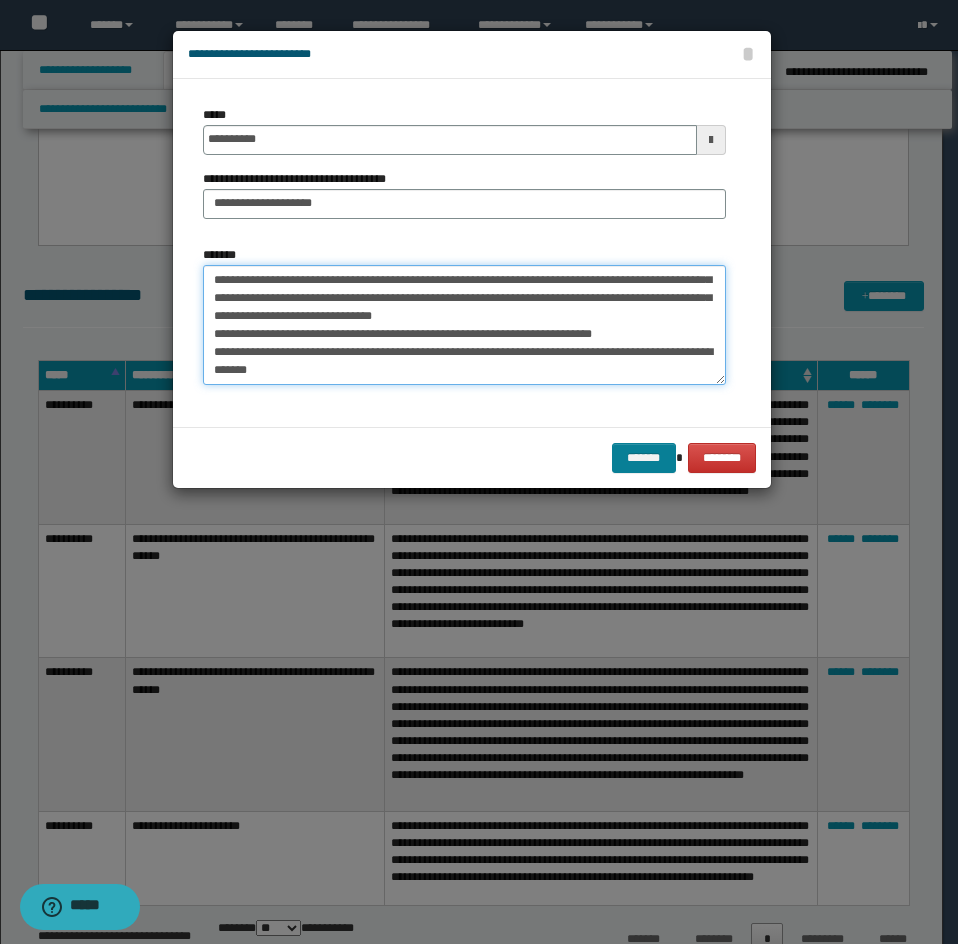 type on "**********" 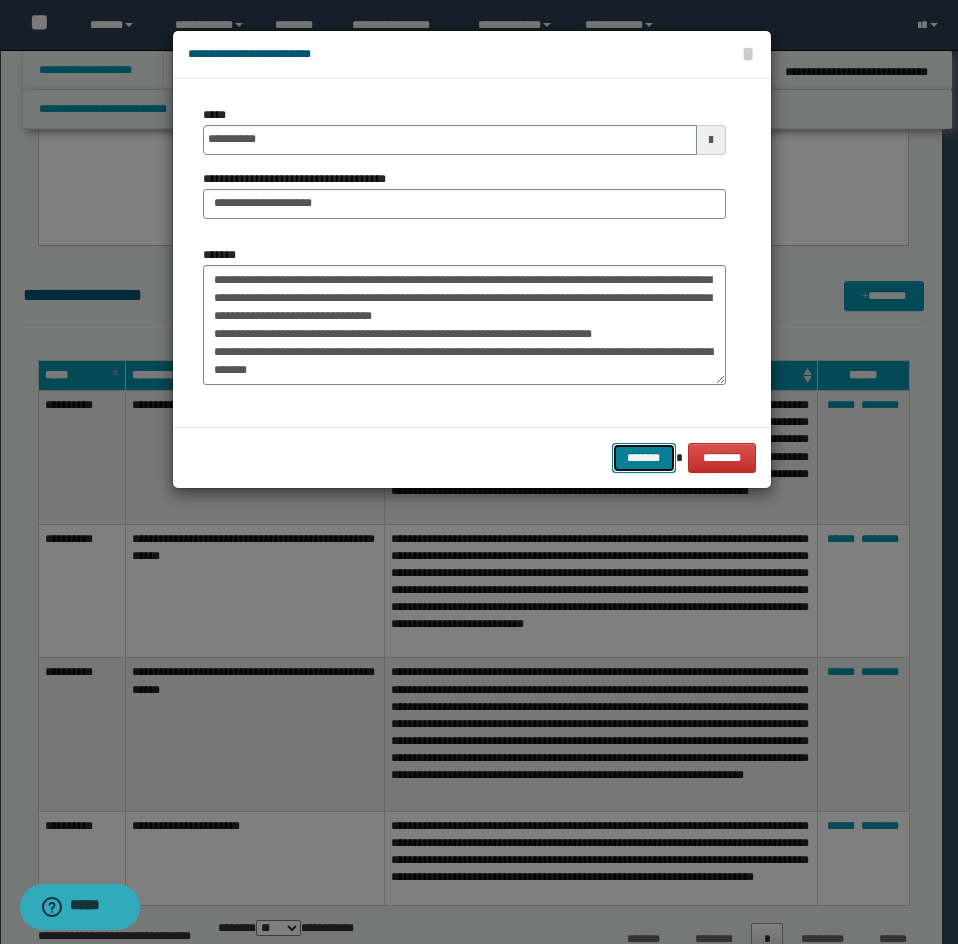 click on "*******" at bounding box center [644, 458] 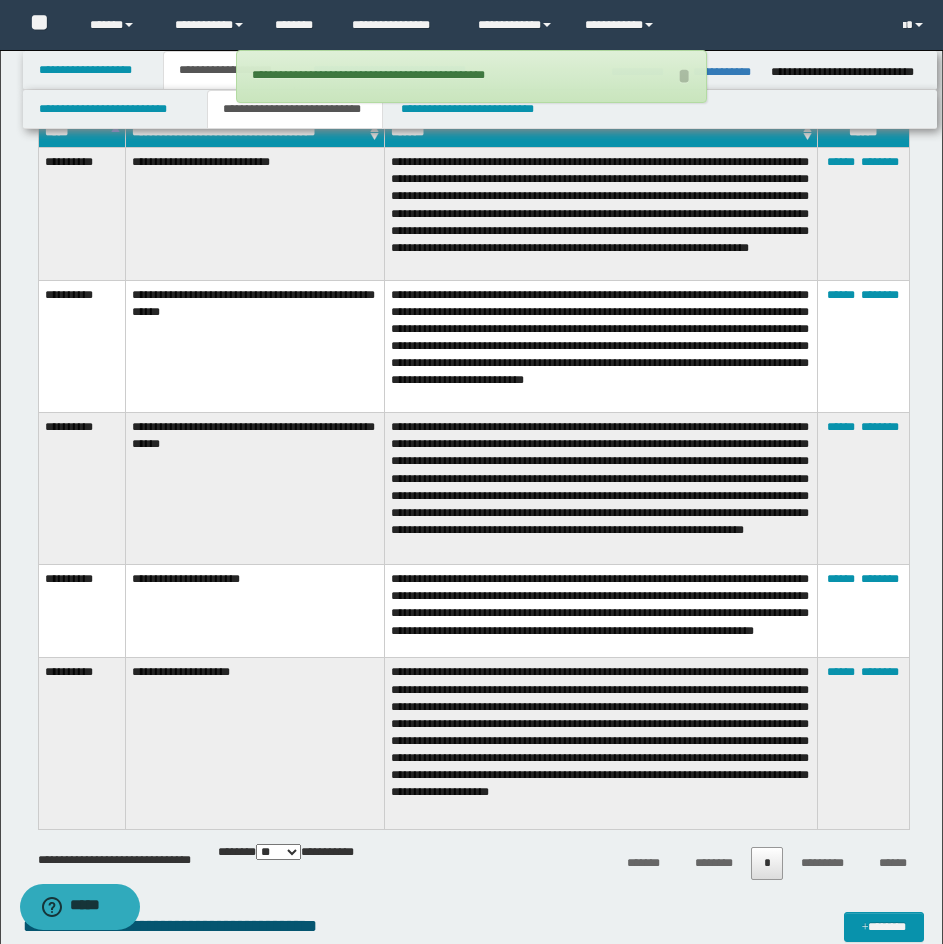 scroll, scrollTop: 600, scrollLeft: 0, axis: vertical 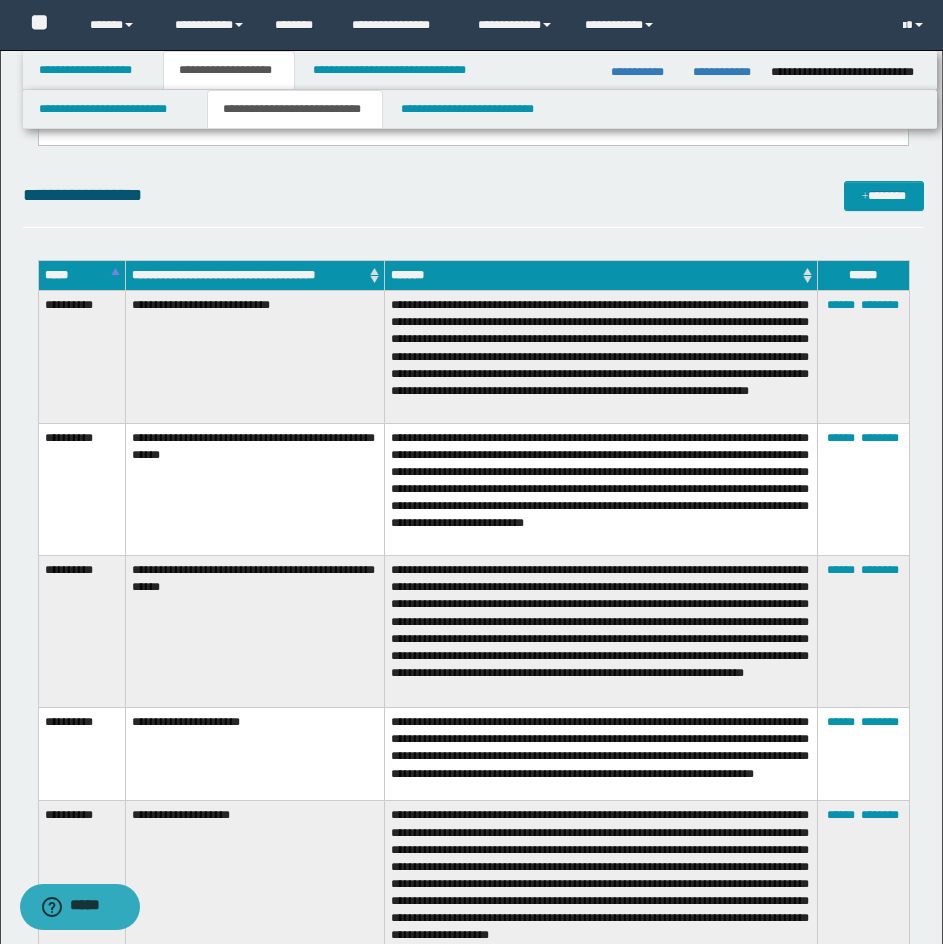 click on "**********" at bounding box center (601, 357) 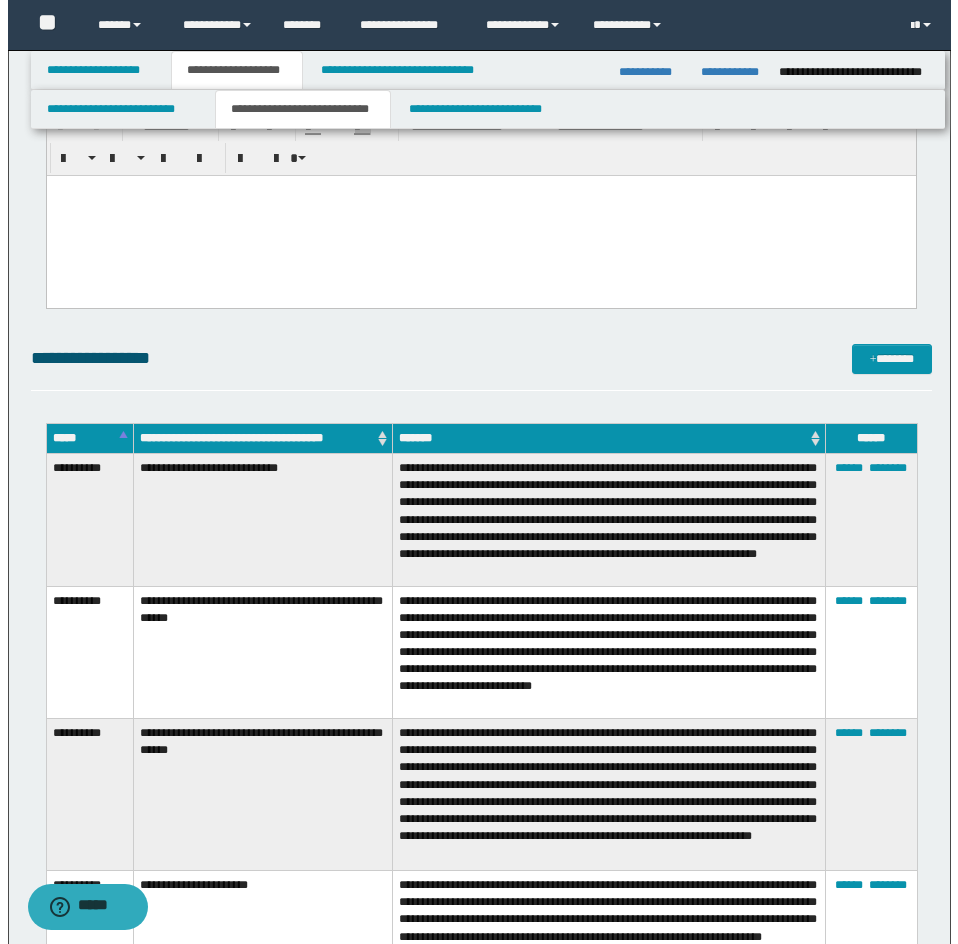 scroll, scrollTop: 300, scrollLeft: 0, axis: vertical 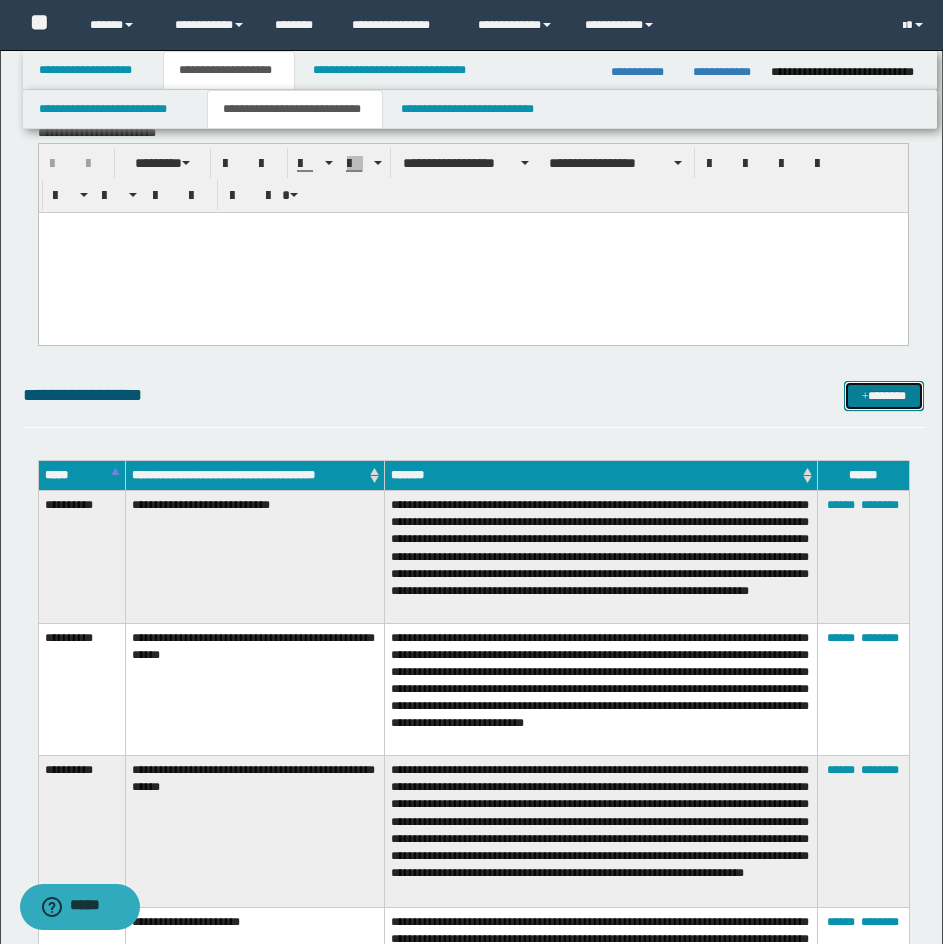 click on "*******" at bounding box center (884, 396) 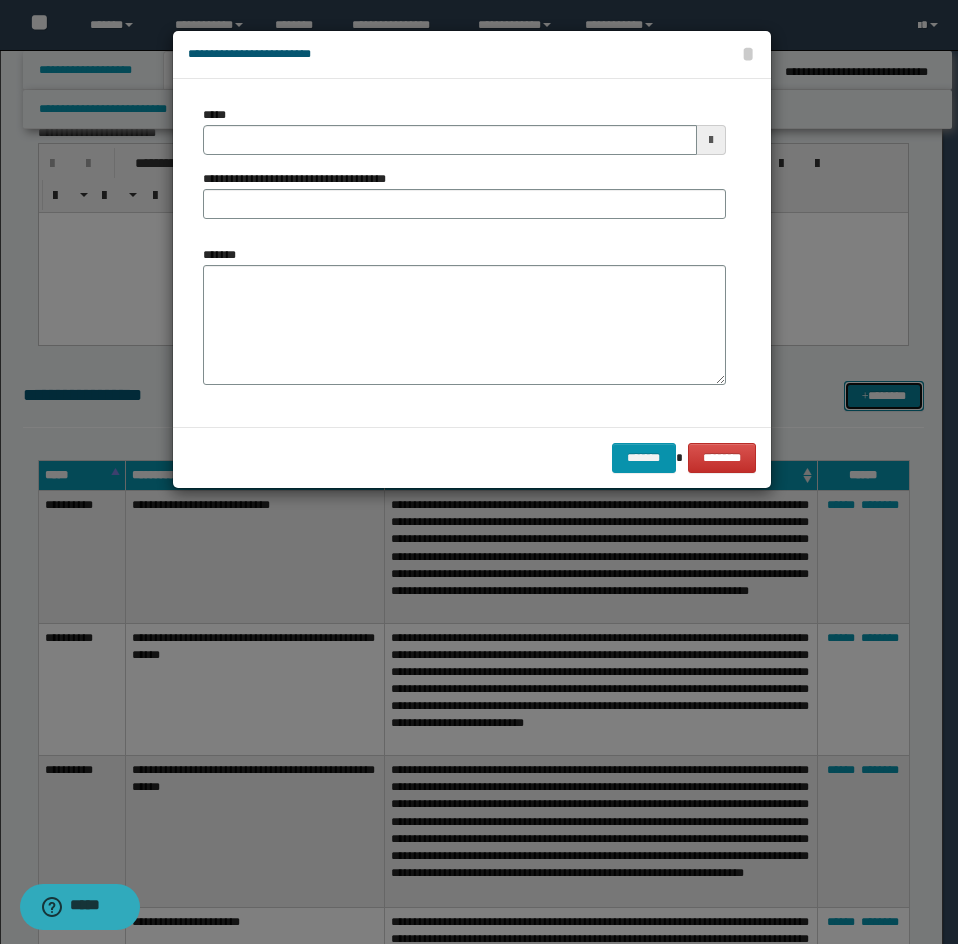 scroll, scrollTop: 0, scrollLeft: 0, axis: both 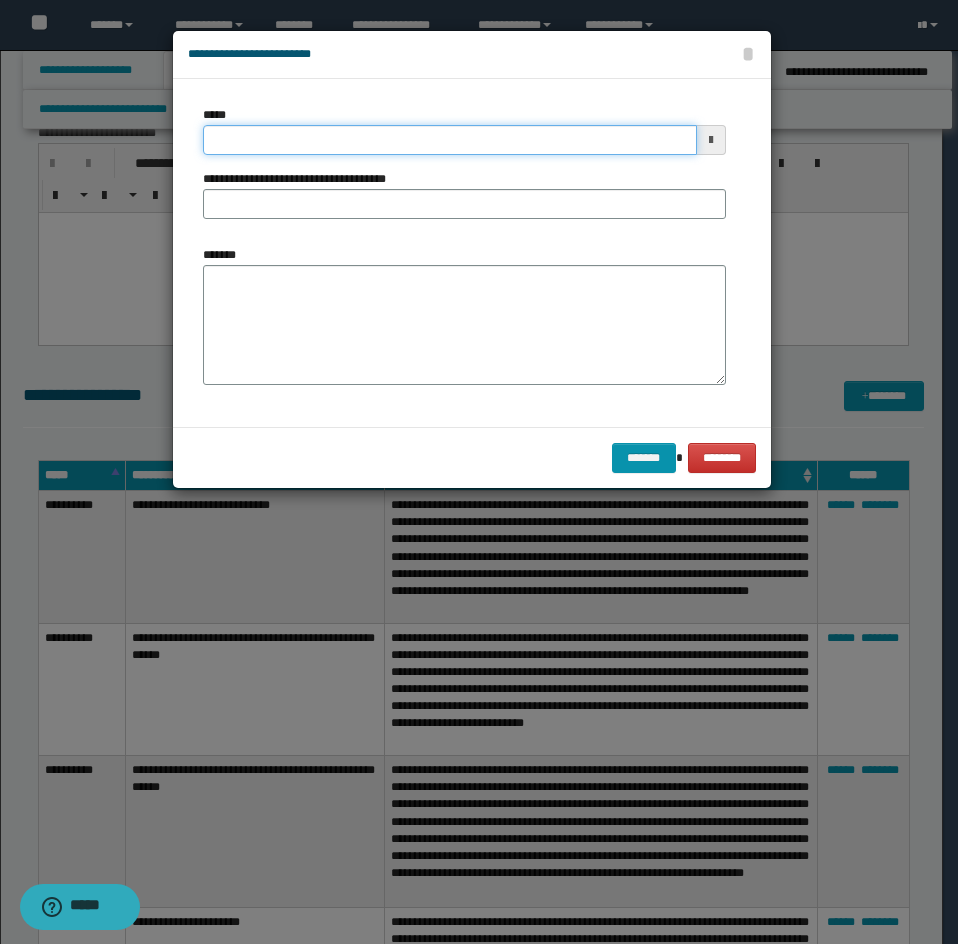 click on "*****" at bounding box center (450, 140) 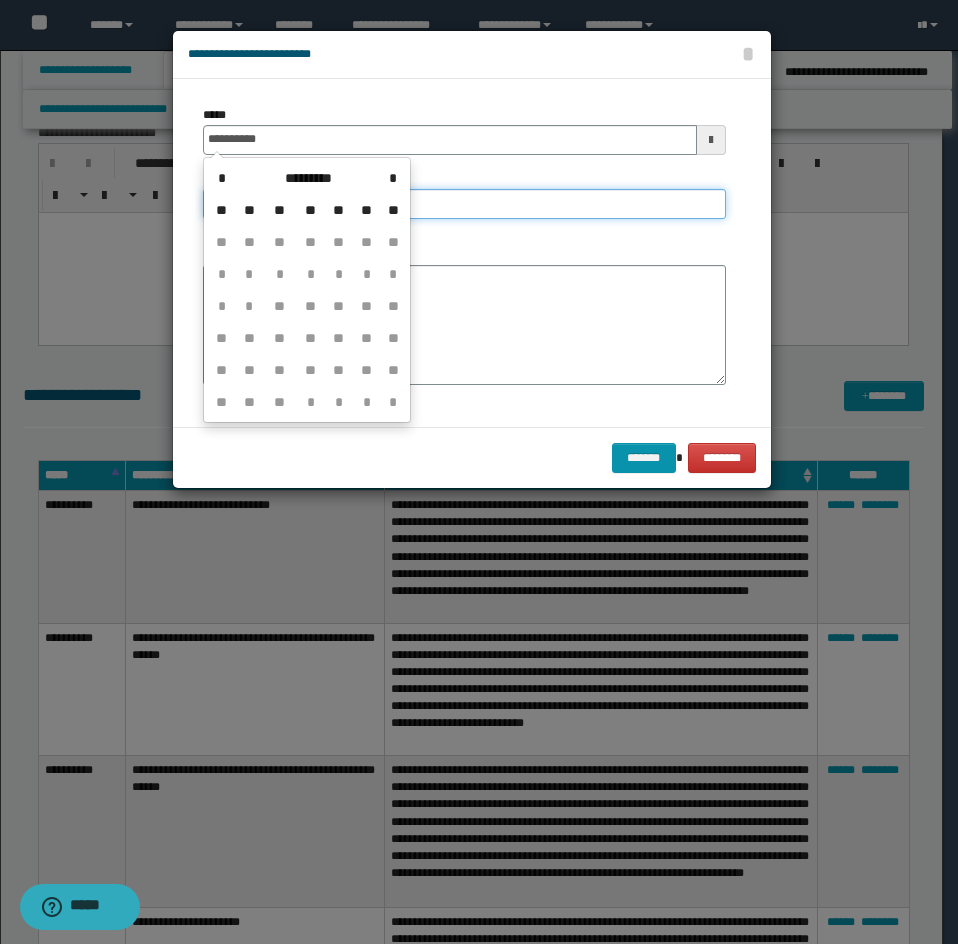 type on "**********" 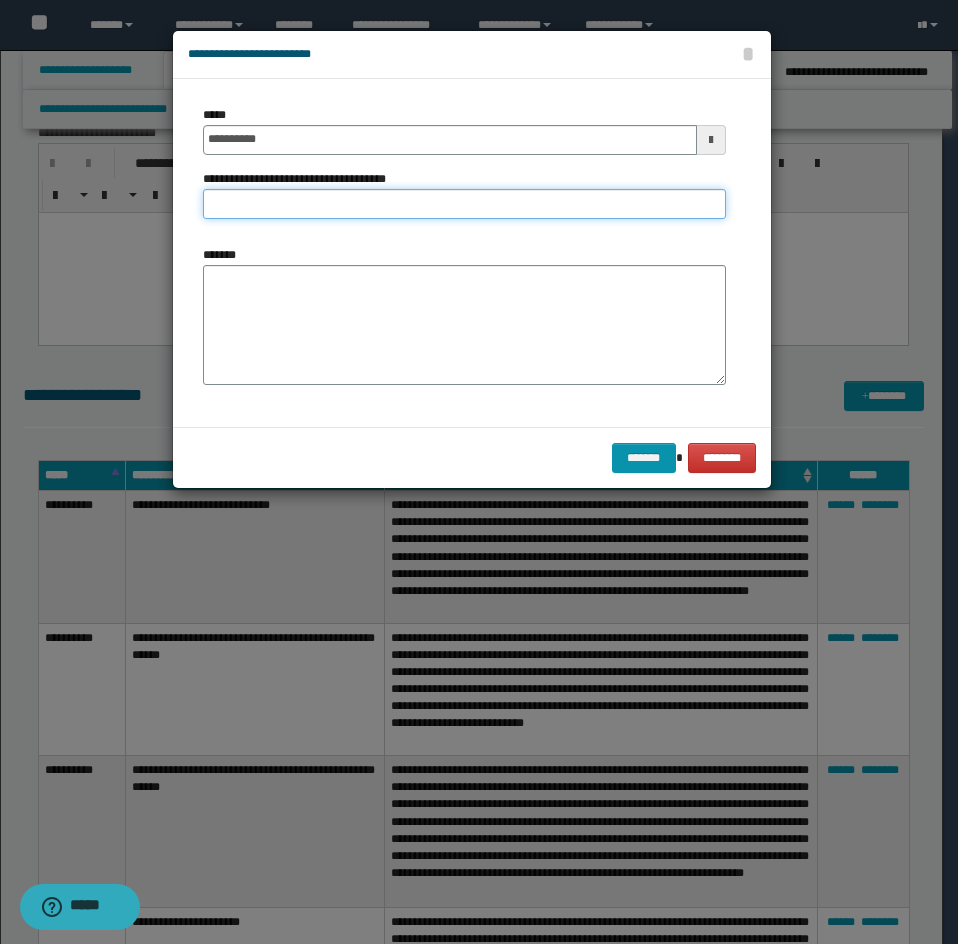 click on "**********" at bounding box center (464, 204) 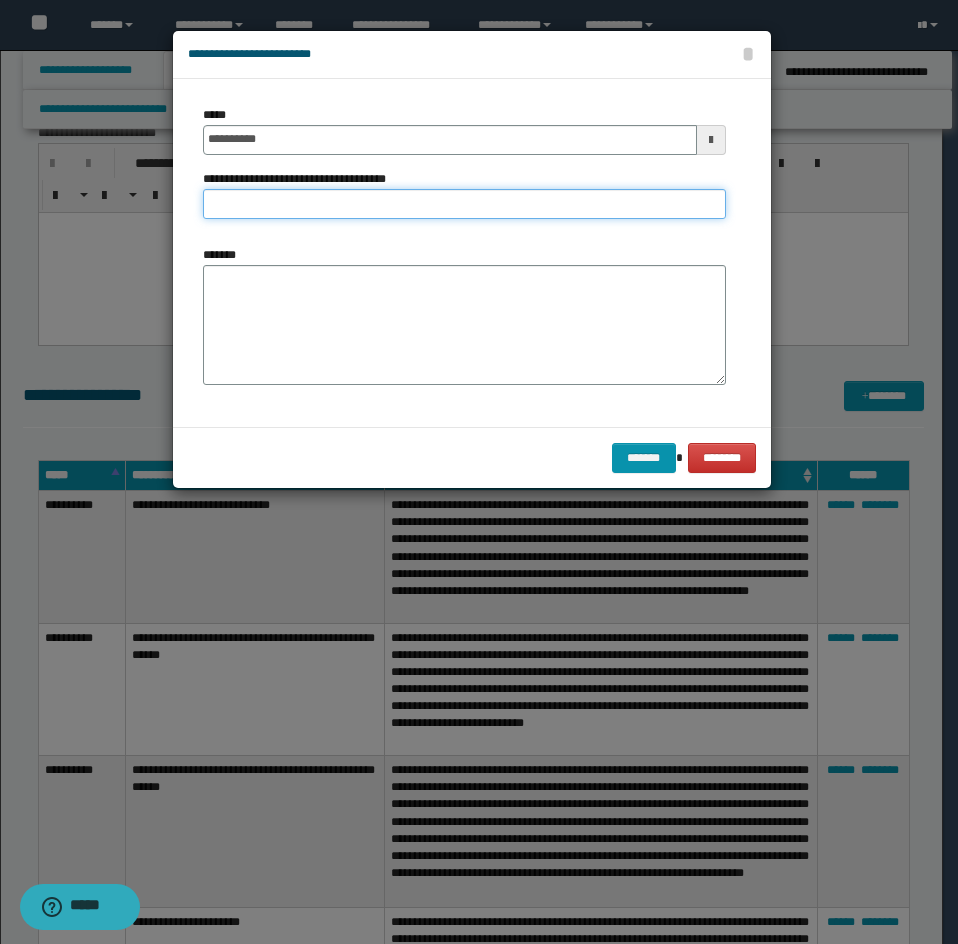click on "**********" at bounding box center (464, 204) 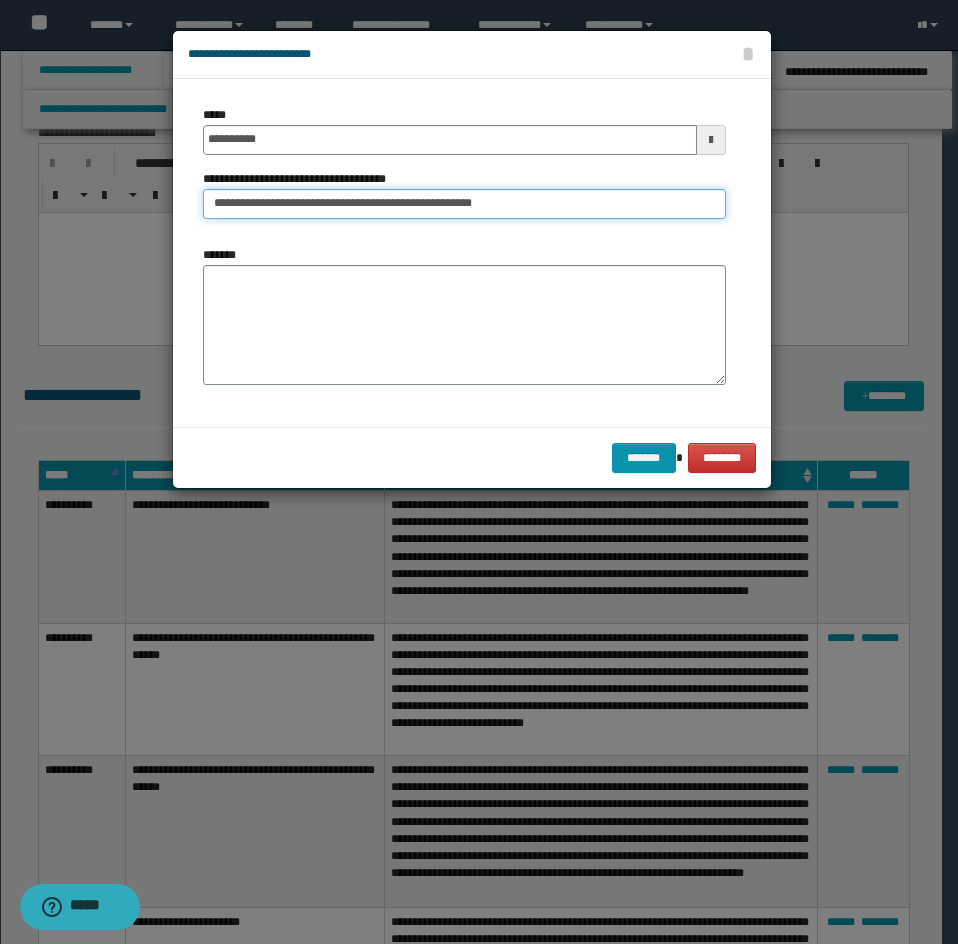 type on "**********" 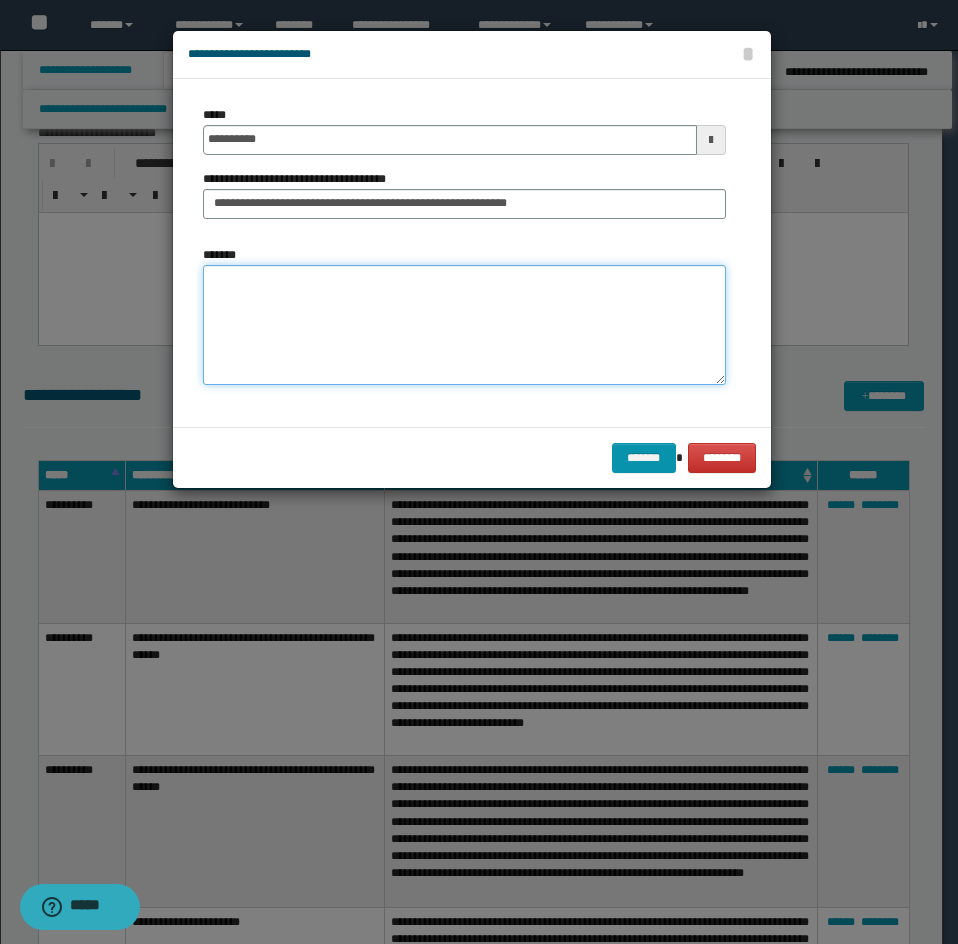 click on "*******" at bounding box center [464, 325] 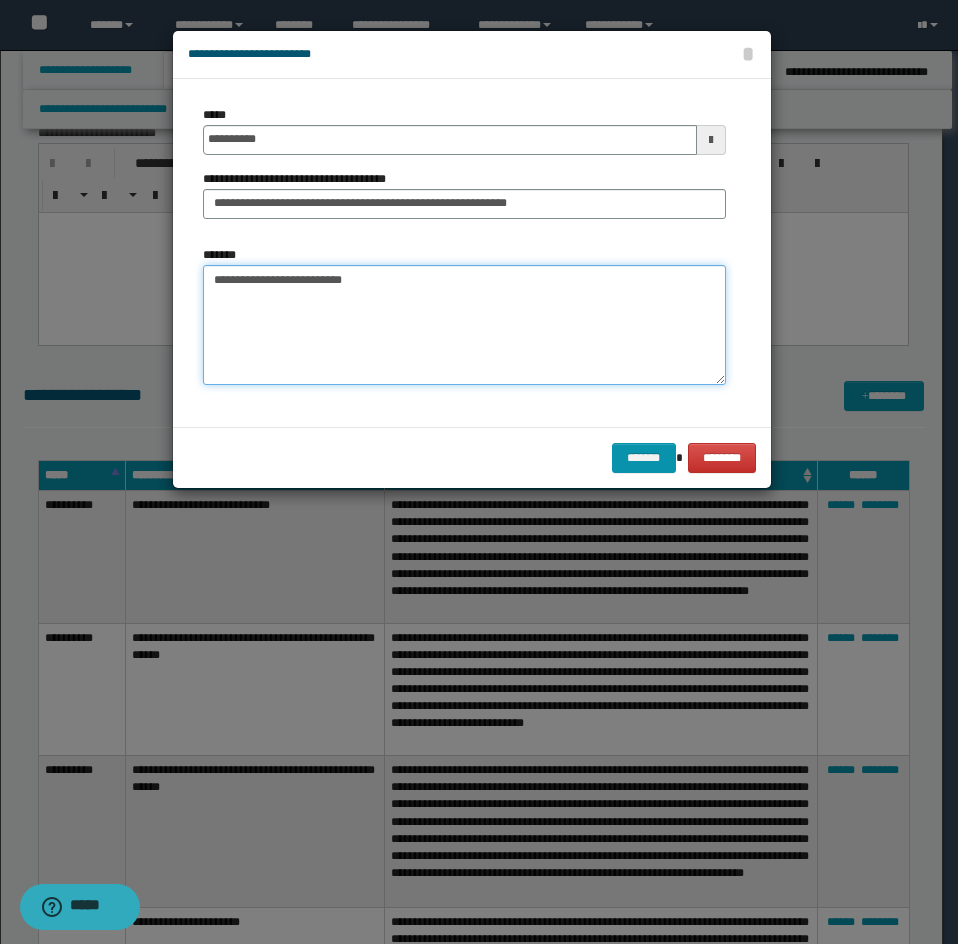 click on "**********" at bounding box center (464, 325) 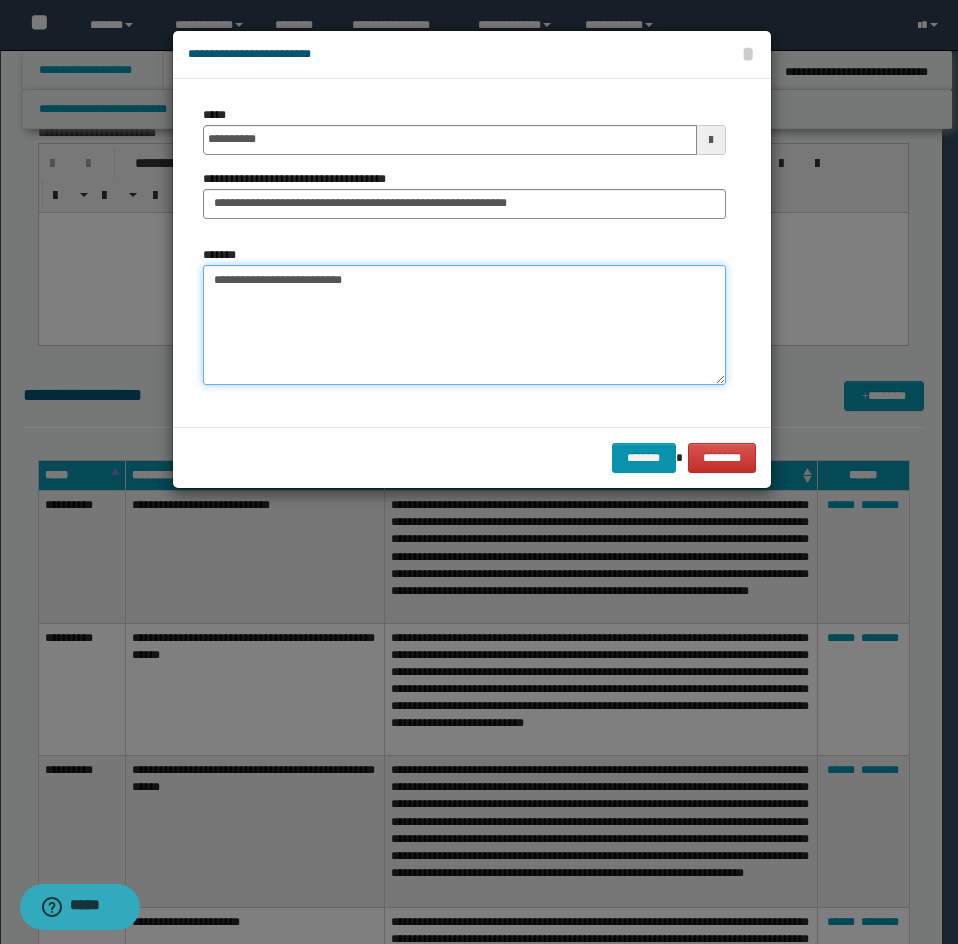 click on "**********" at bounding box center (464, 325) 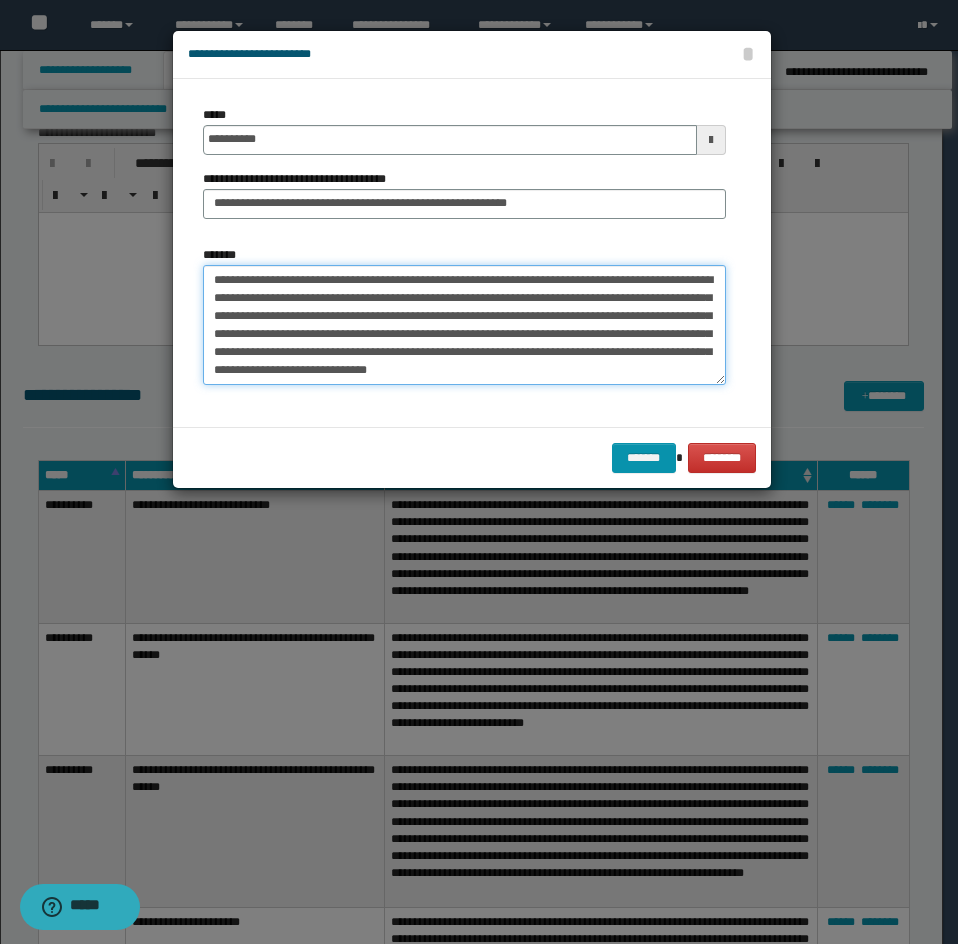 scroll, scrollTop: 12, scrollLeft: 0, axis: vertical 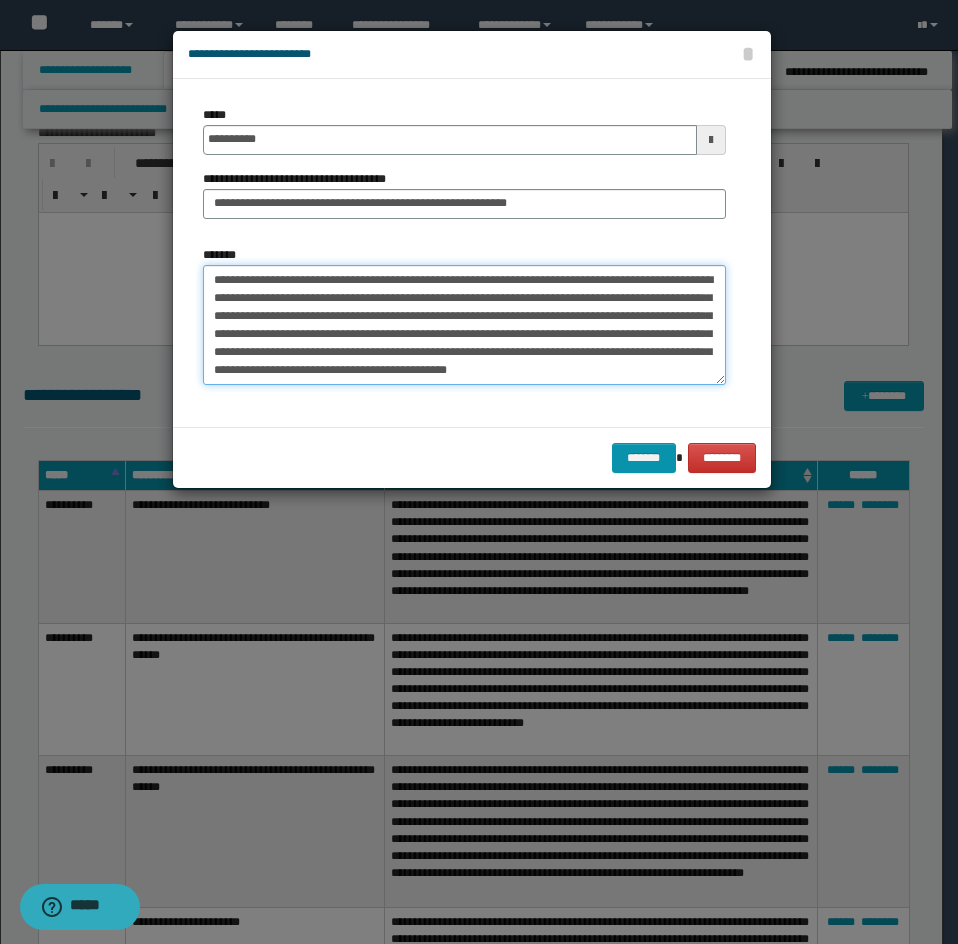 click on "**********" at bounding box center (464, 325) 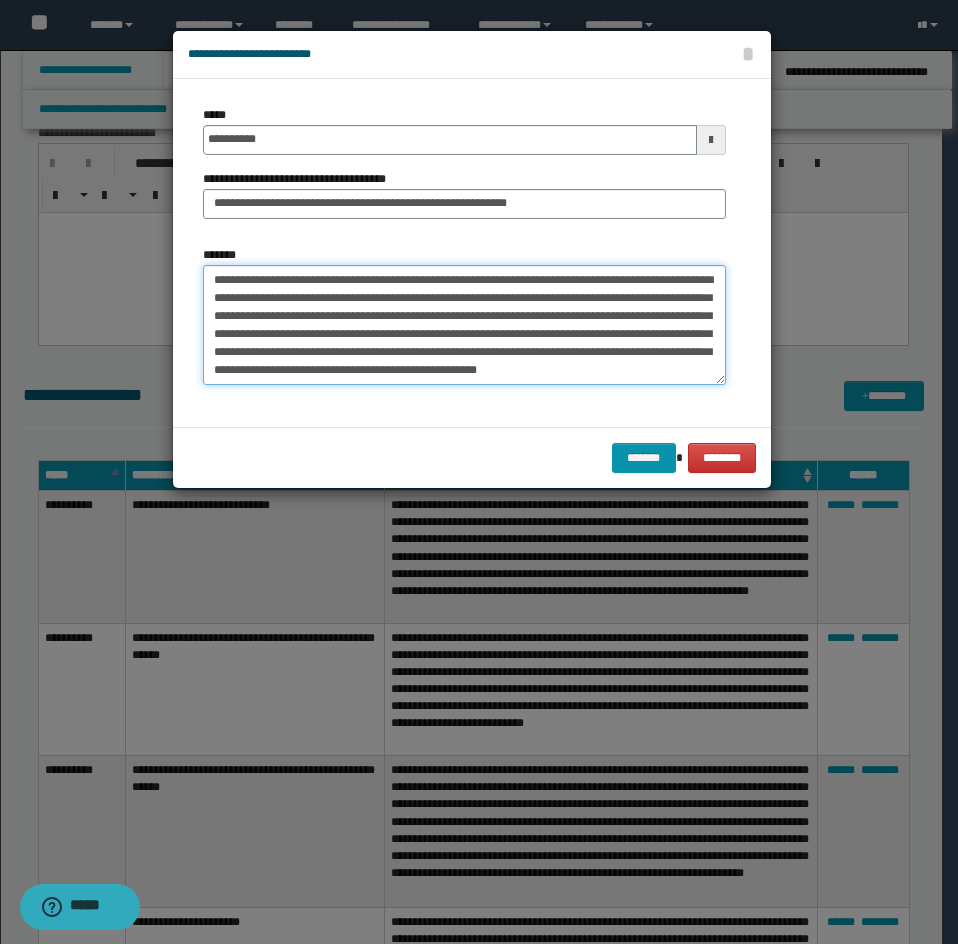 click on "**********" at bounding box center (464, 325) 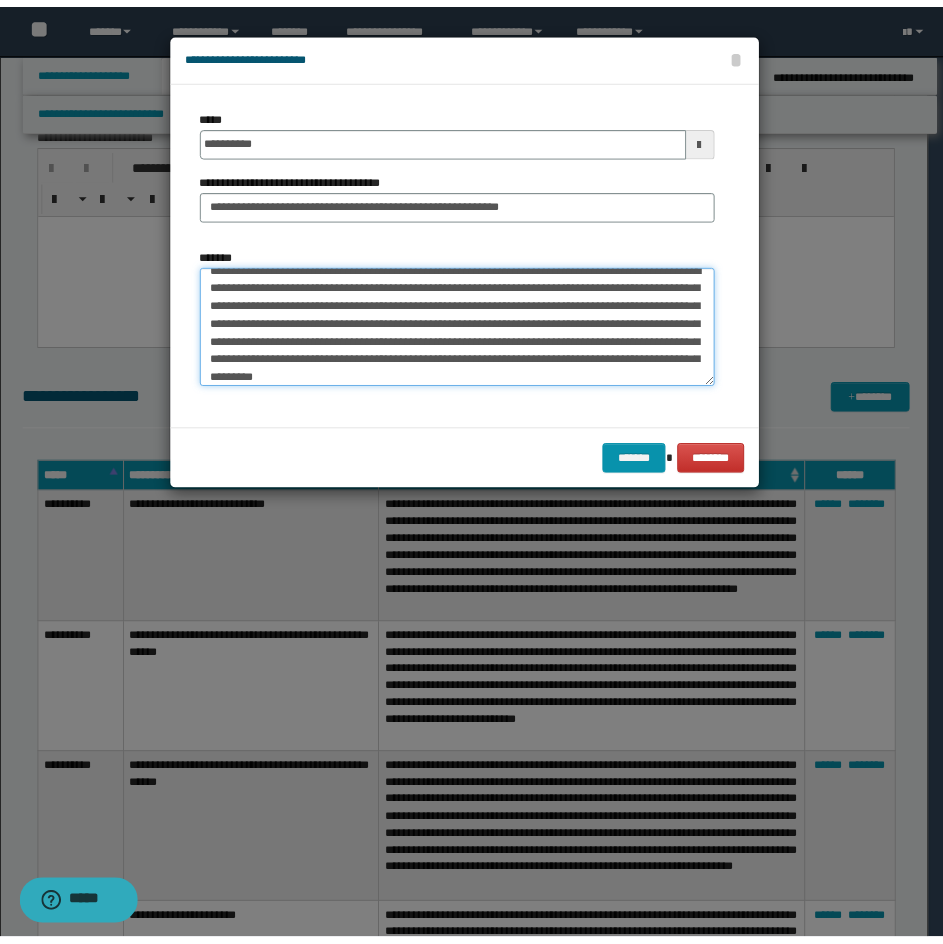 scroll, scrollTop: 30, scrollLeft: 0, axis: vertical 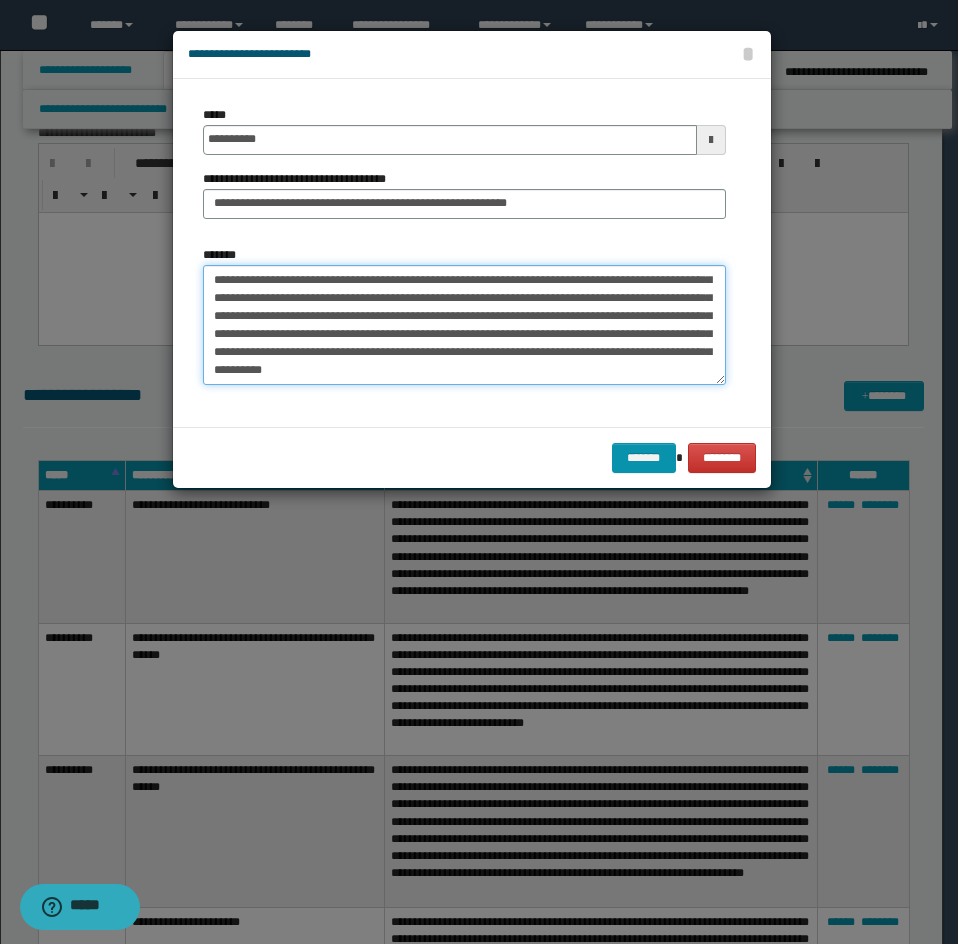 click on "**********" at bounding box center (464, 325) 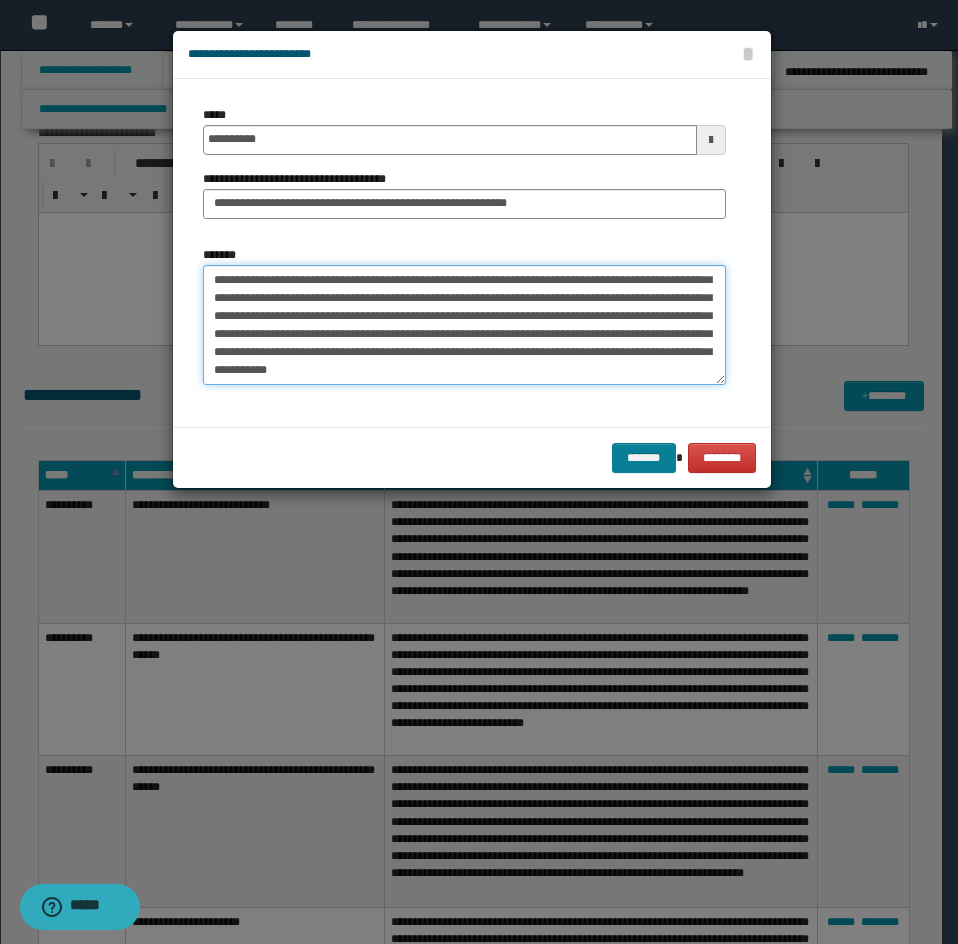 type on "**********" 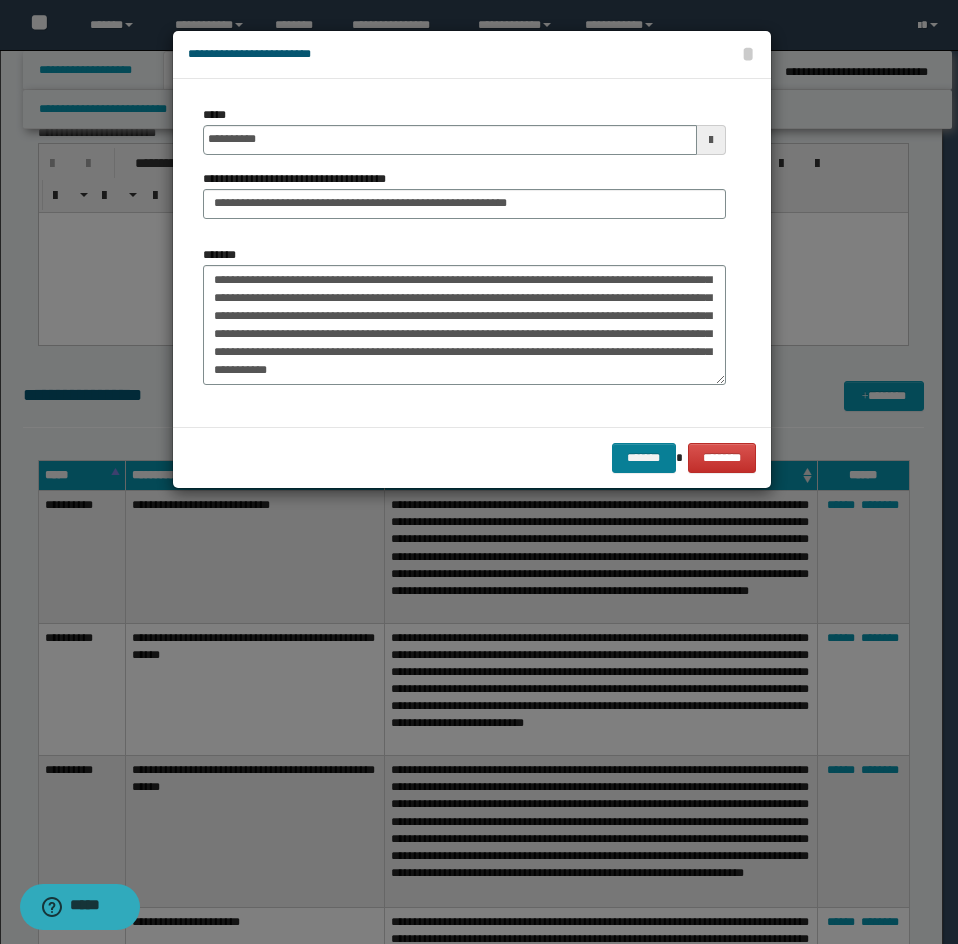 click on "*******
********" at bounding box center [472, 457] 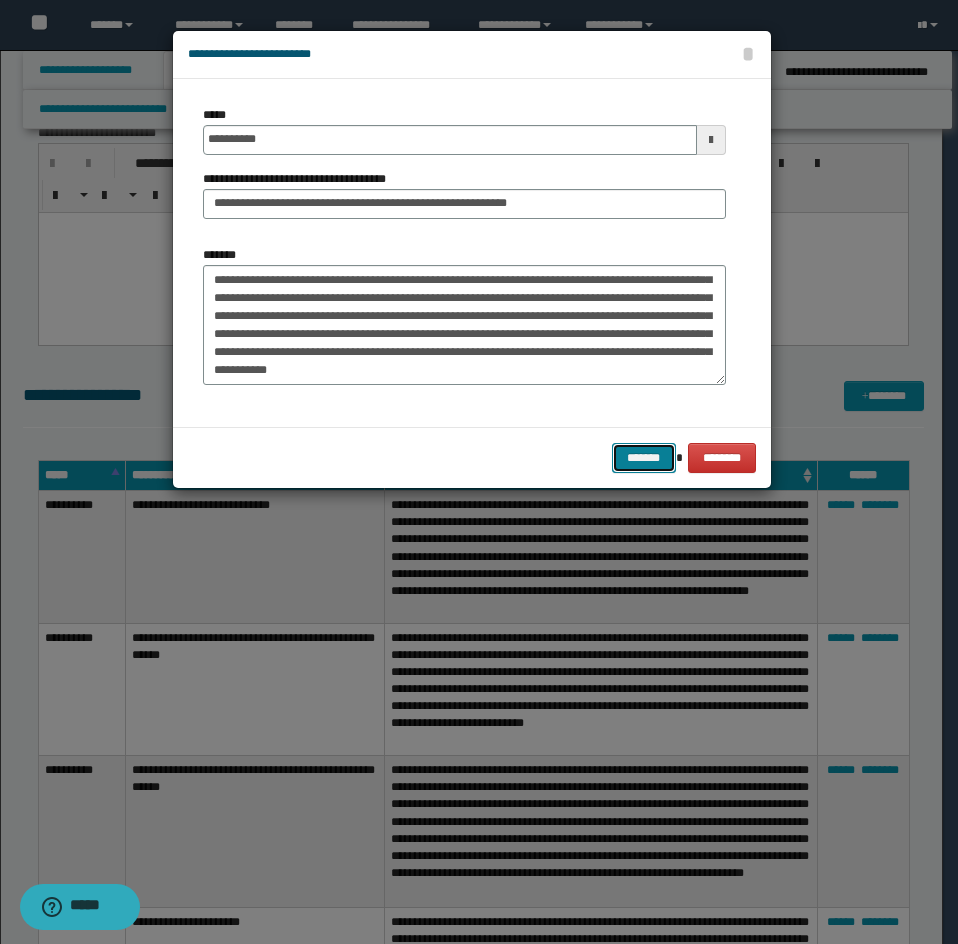 click on "*******" at bounding box center (644, 458) 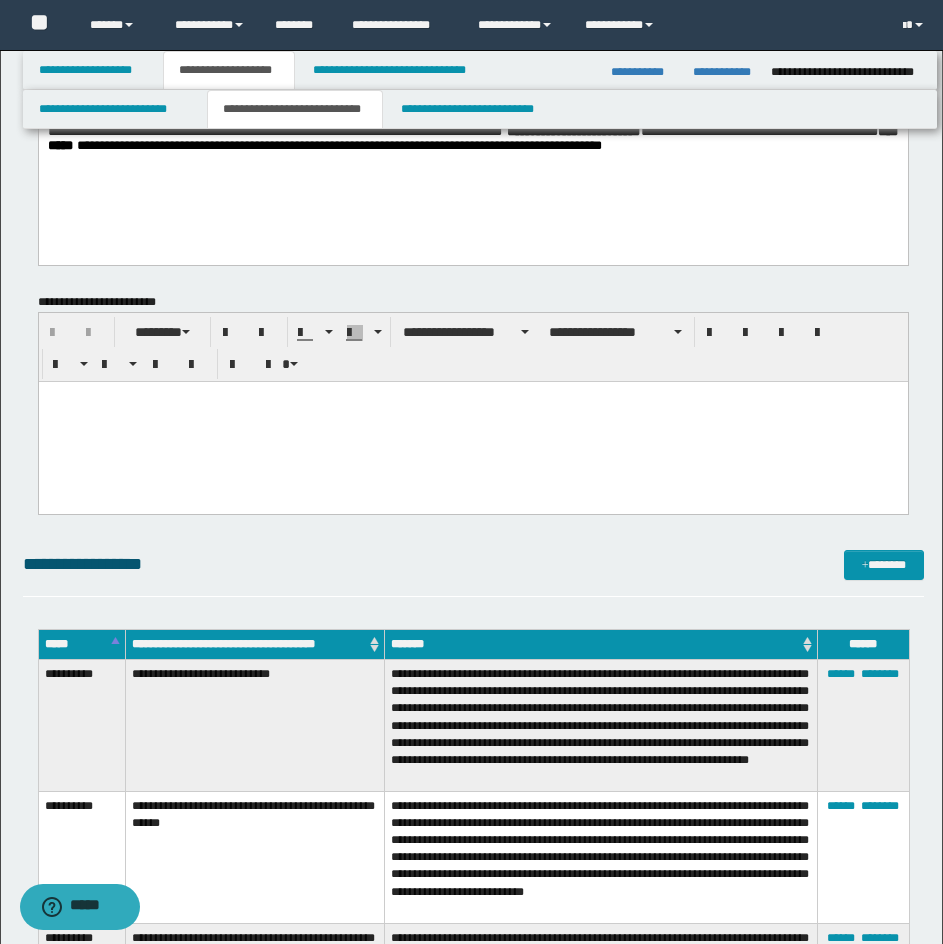 scroll, scrollTop: 0, scrollLeft: 0, axis: both 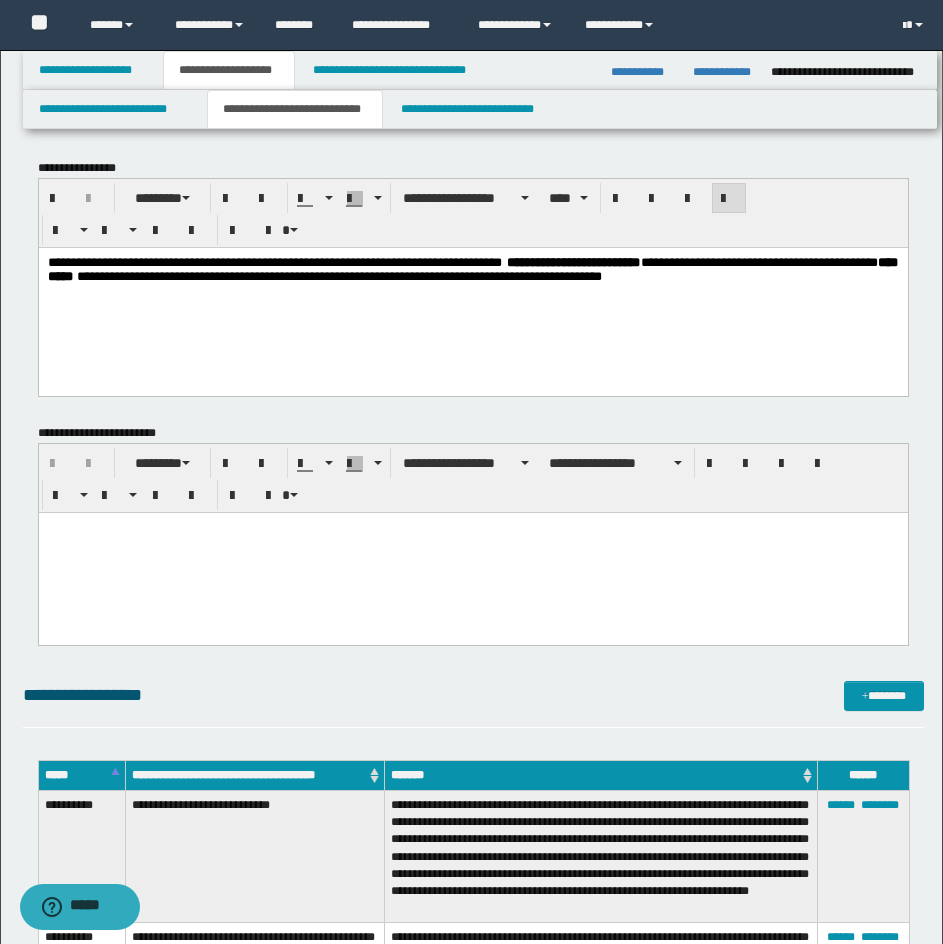click at bounding box center (472, 552) 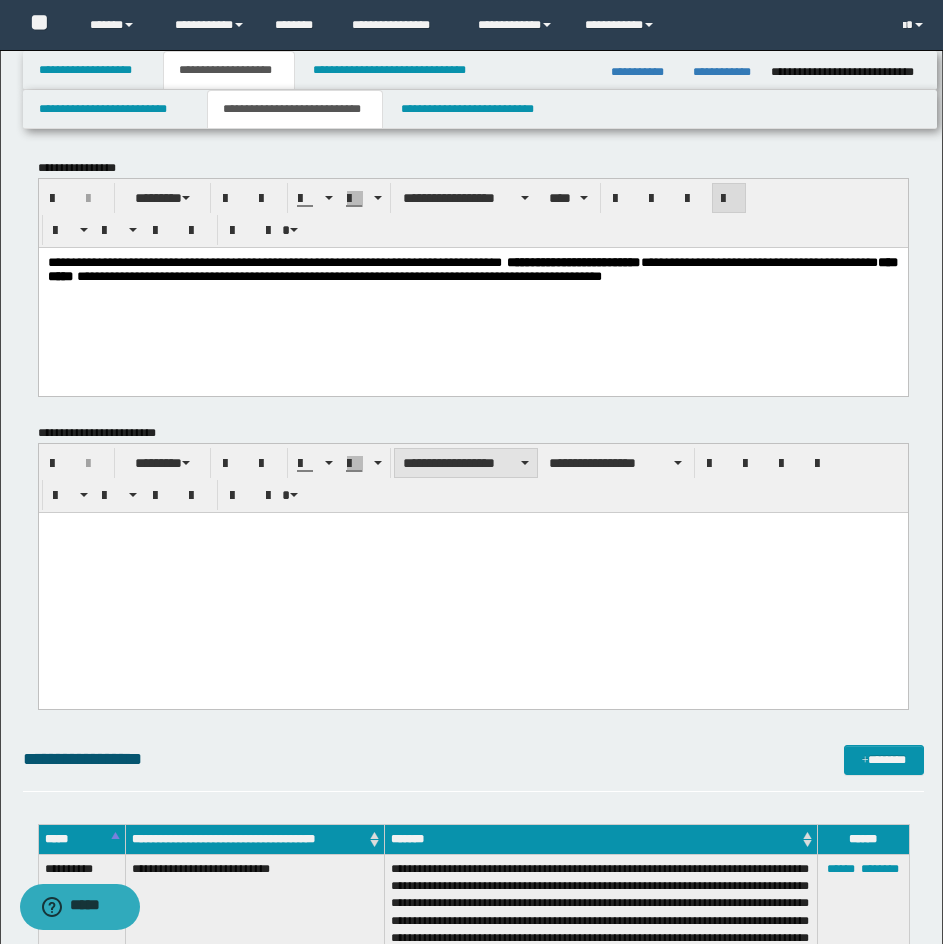 click on "**********" at bounding box center (466, 463) 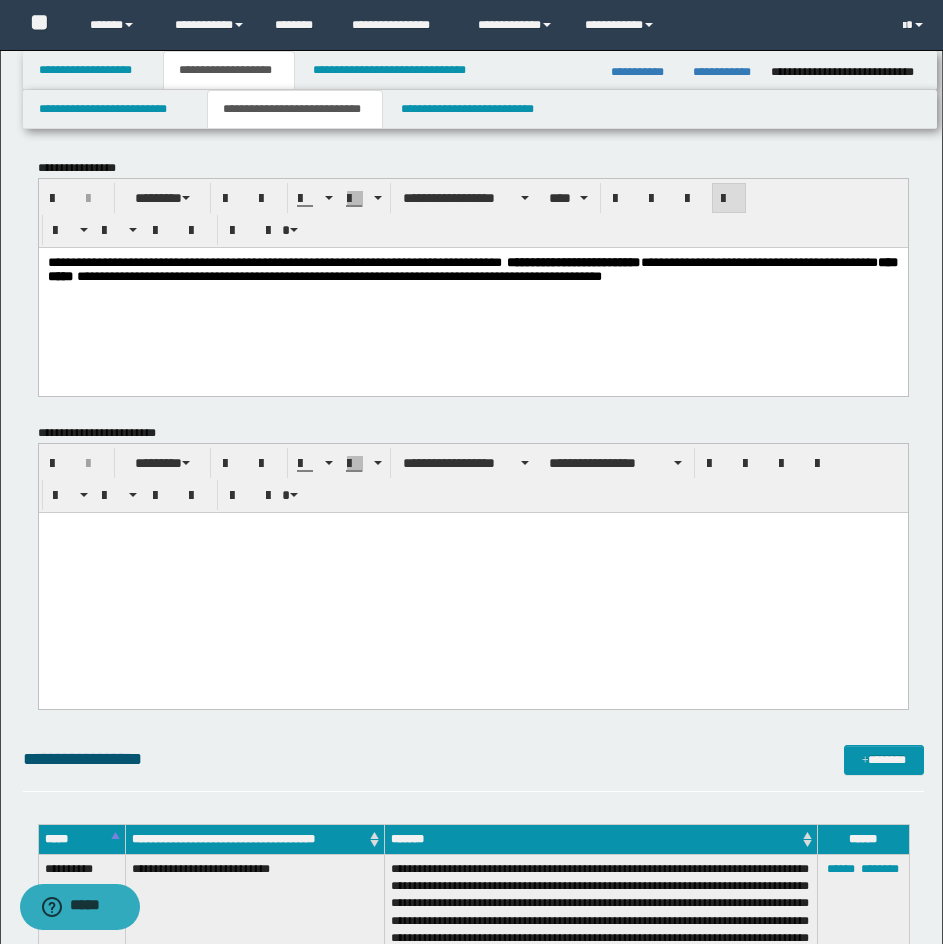 click on "**********" at bounding box center [472, 294] 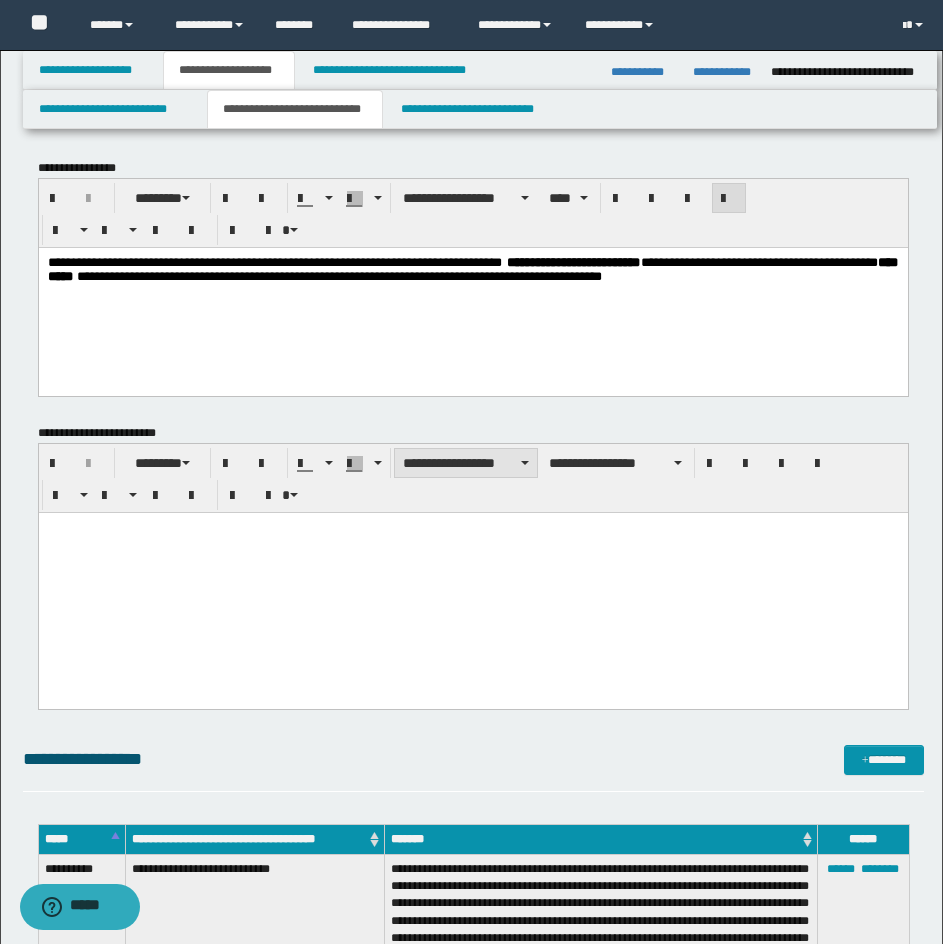 click on "**********" at bounding box center [466, 463] 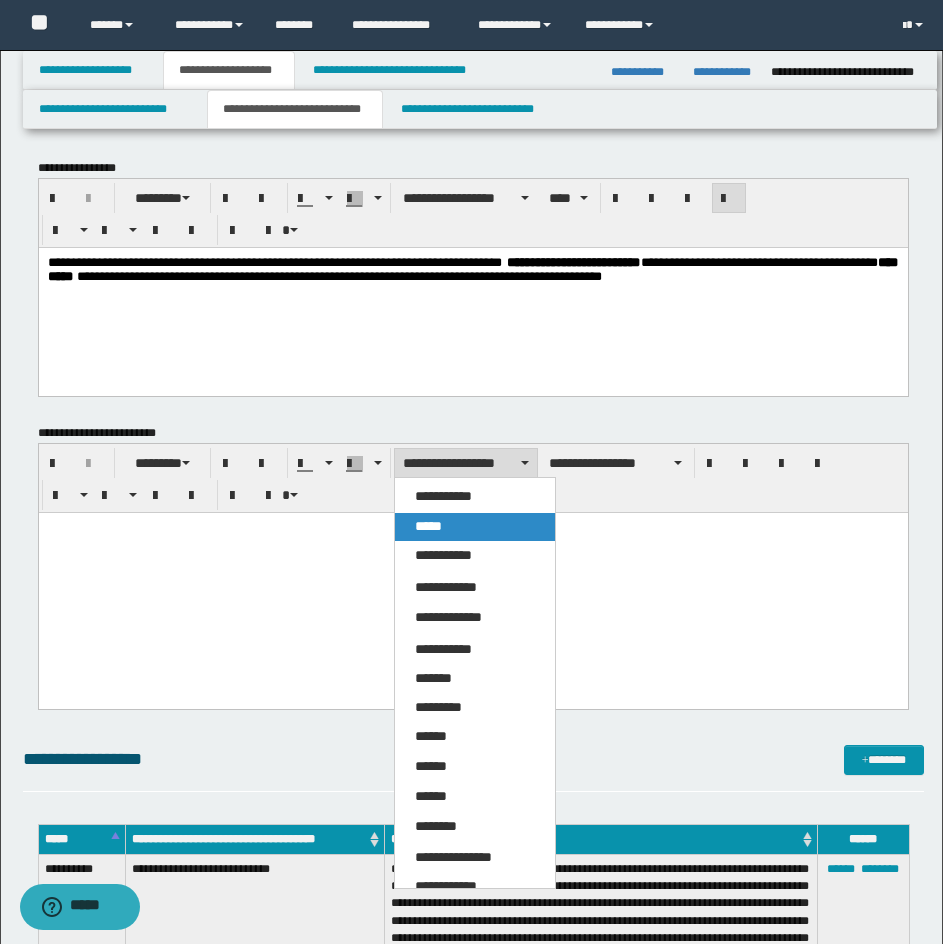 click on "*****" at bounding box center (475, 527) 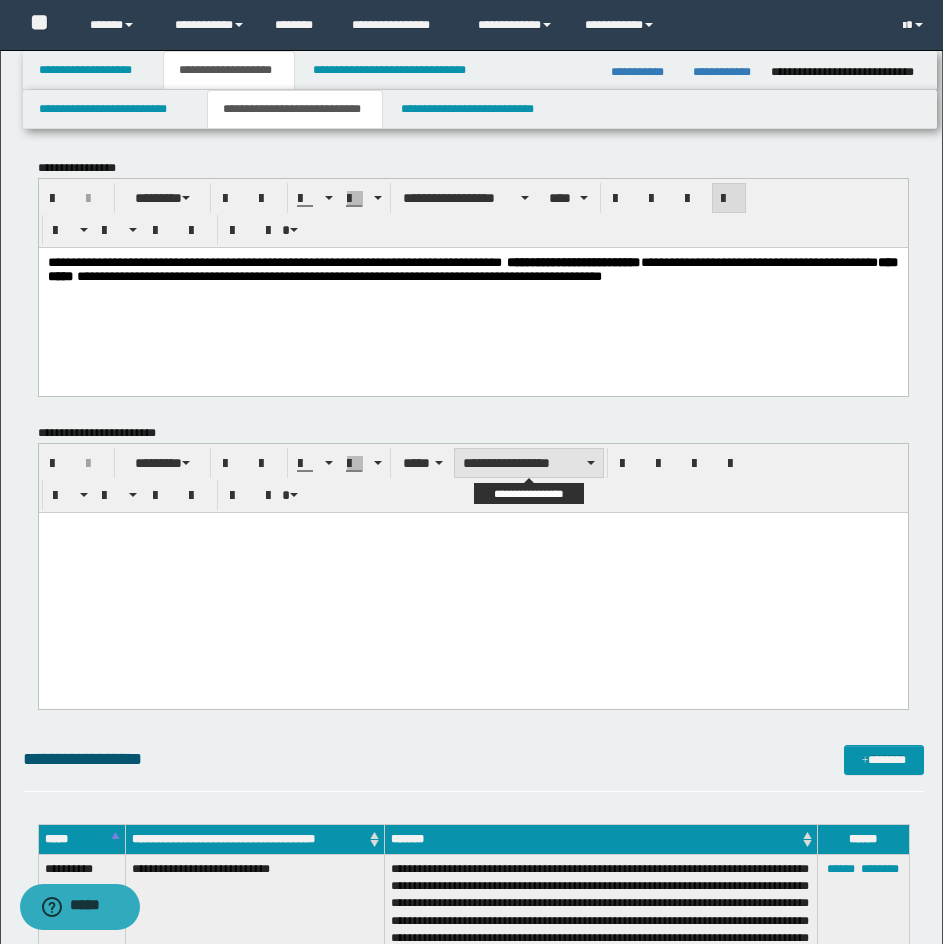 click at bounding box center (591, 463) 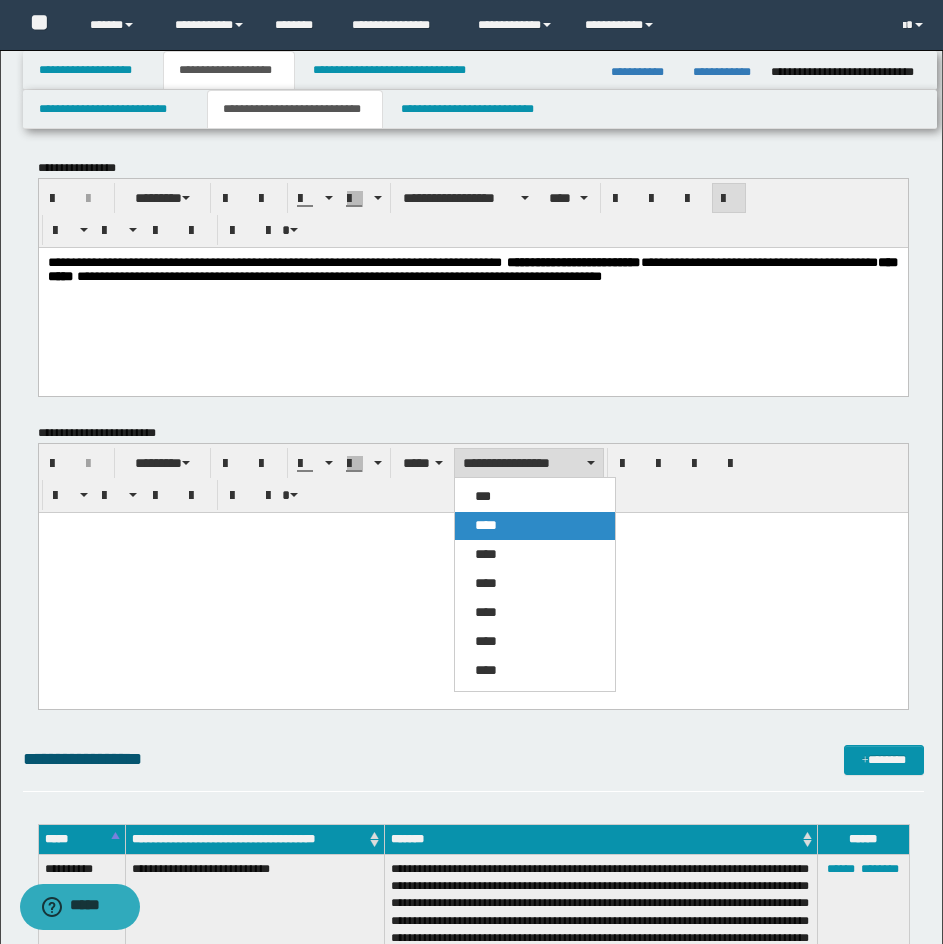 click on "****" at bounding box center (535, 526) 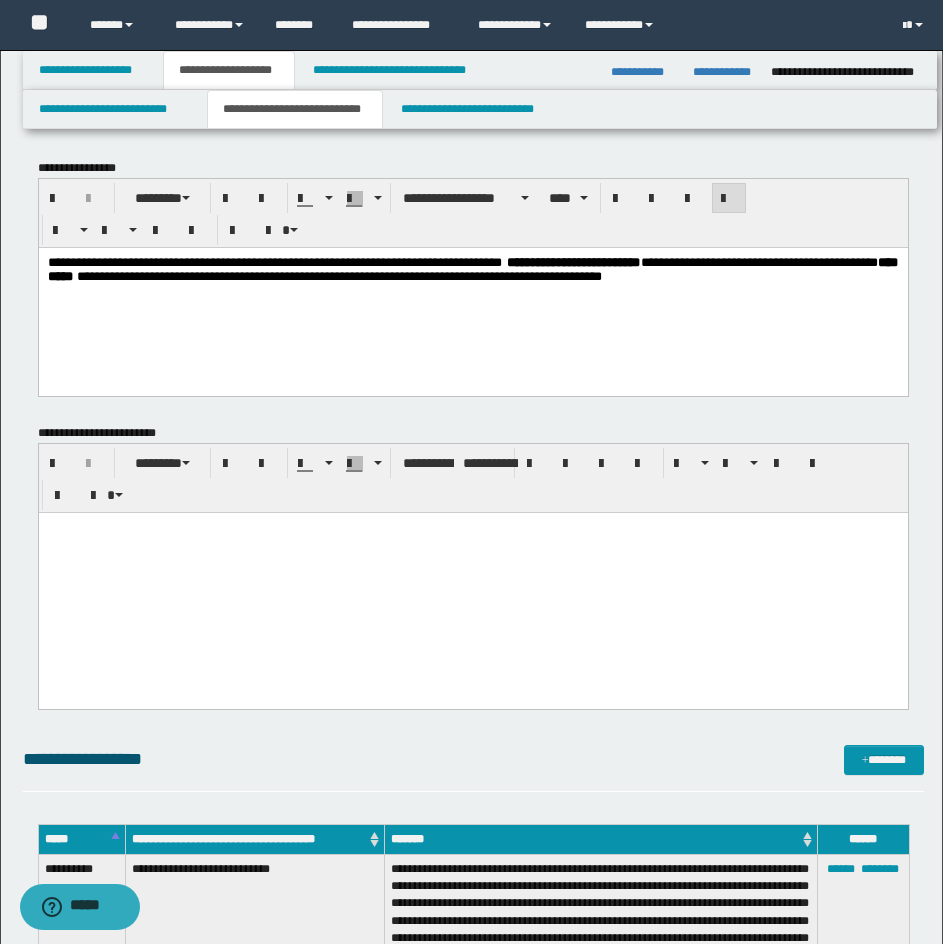 click at bounding box center (472, 571) 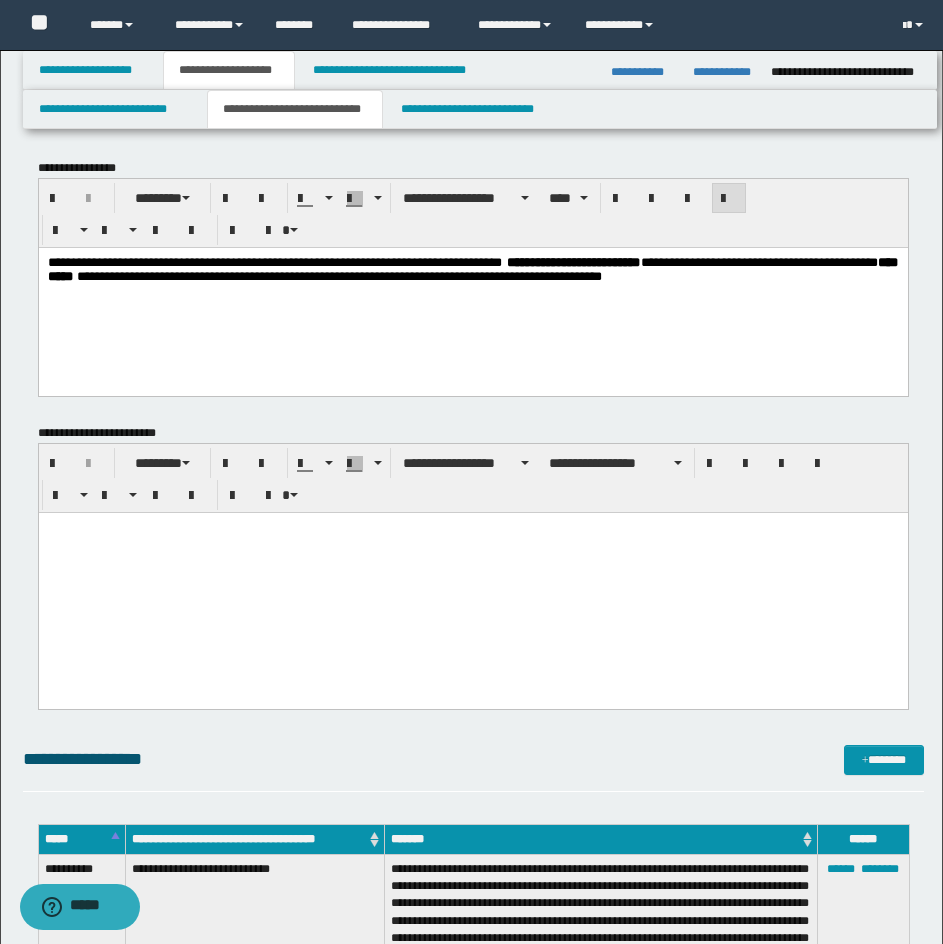 click at bounding box center [472, 581] 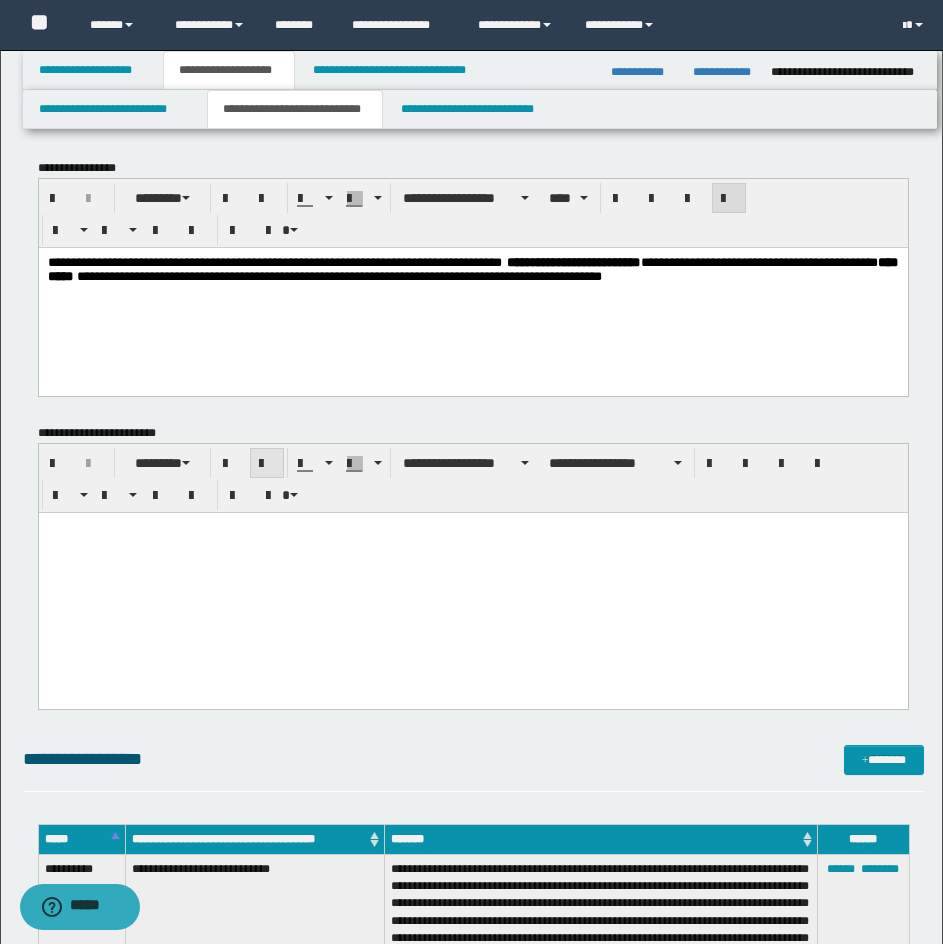 click at bounding box center [267, 464] 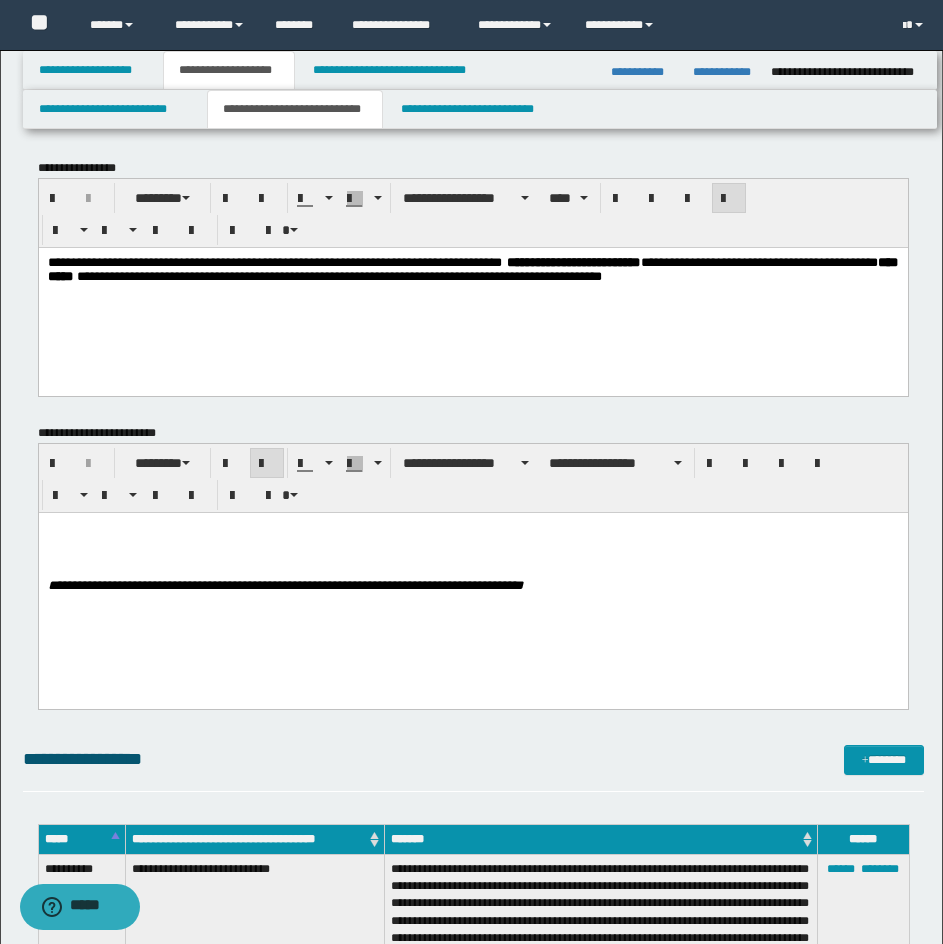 click on "**********" at bounding box center [472, 581] 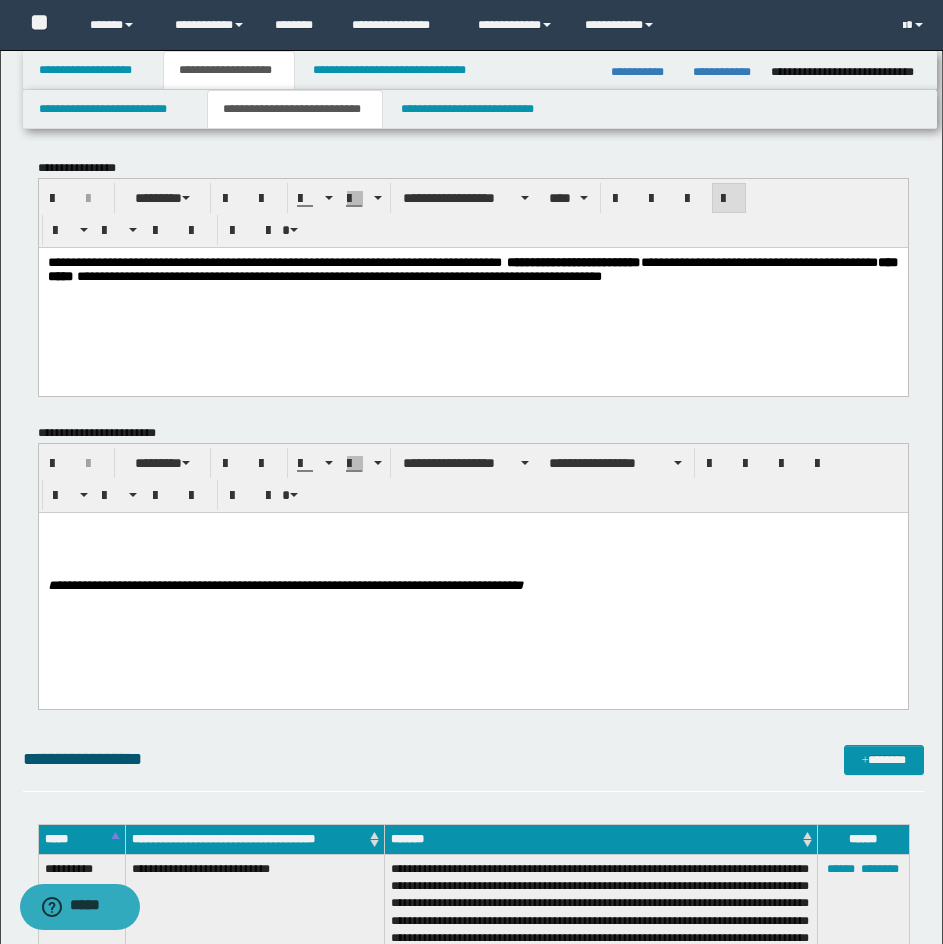 click at bounding box center (472, 543) 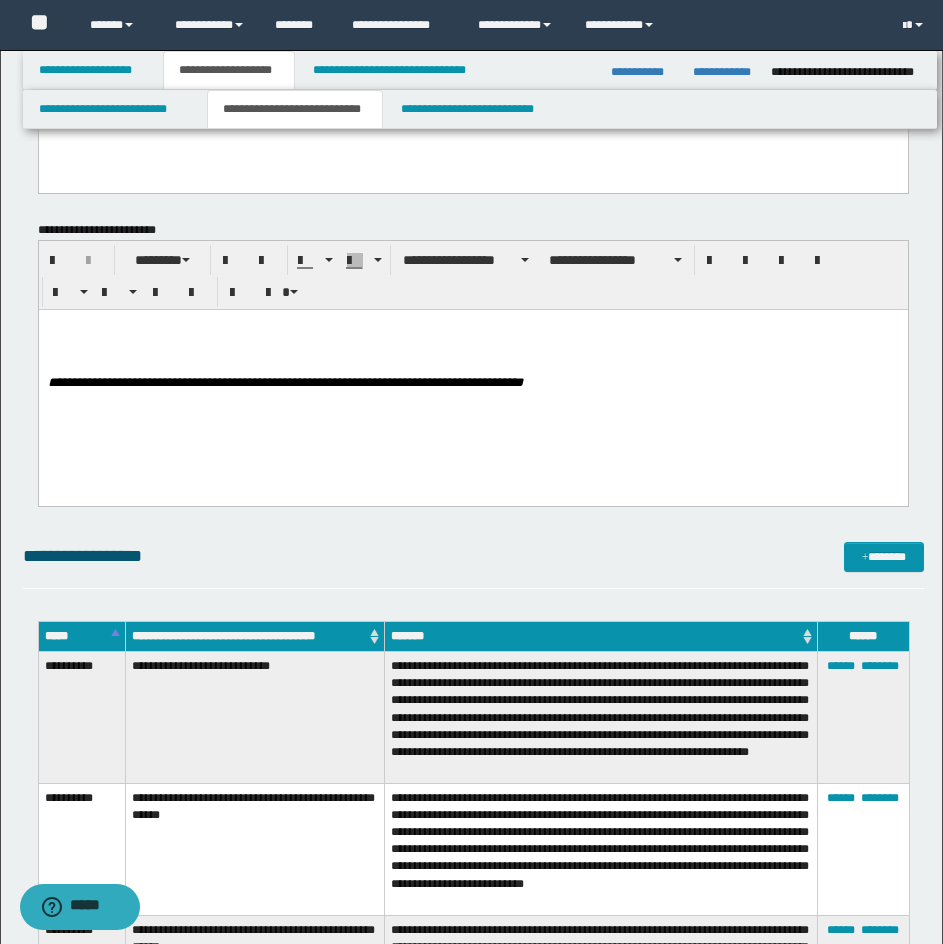 scroll, scrollTop: 200, scrollLeft: 0, axis: vertical 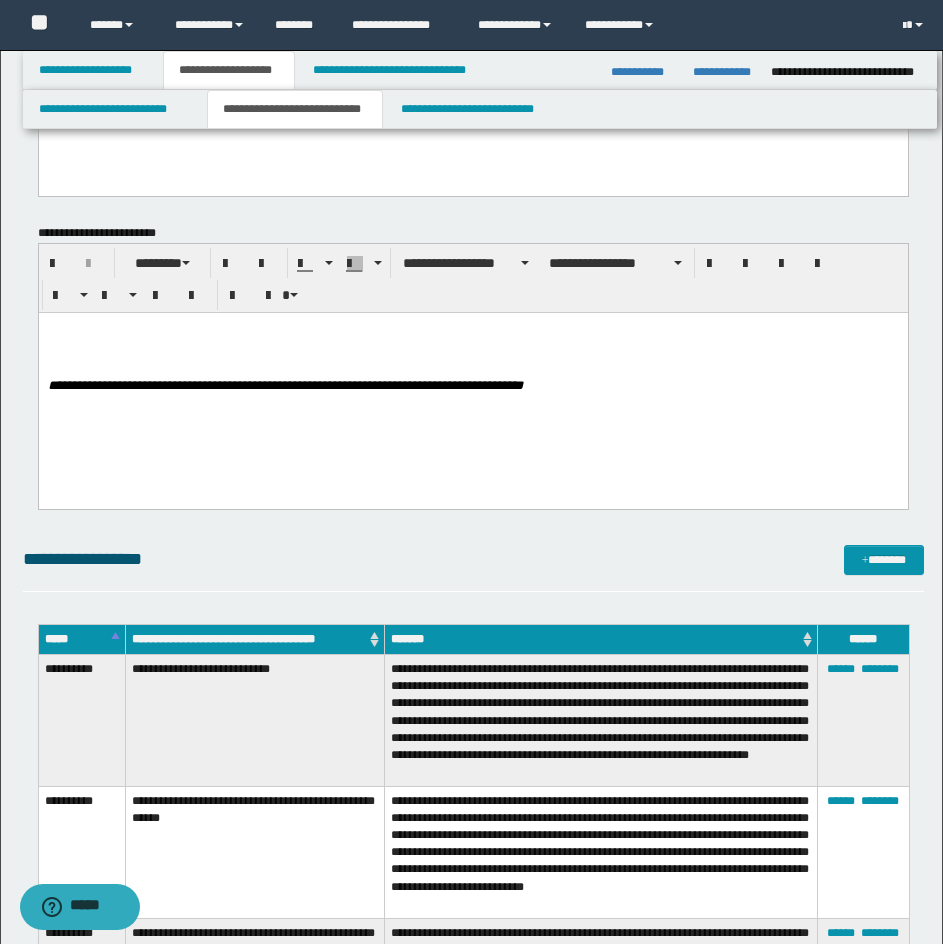 click on "**********" at bounding box center (466, 263) 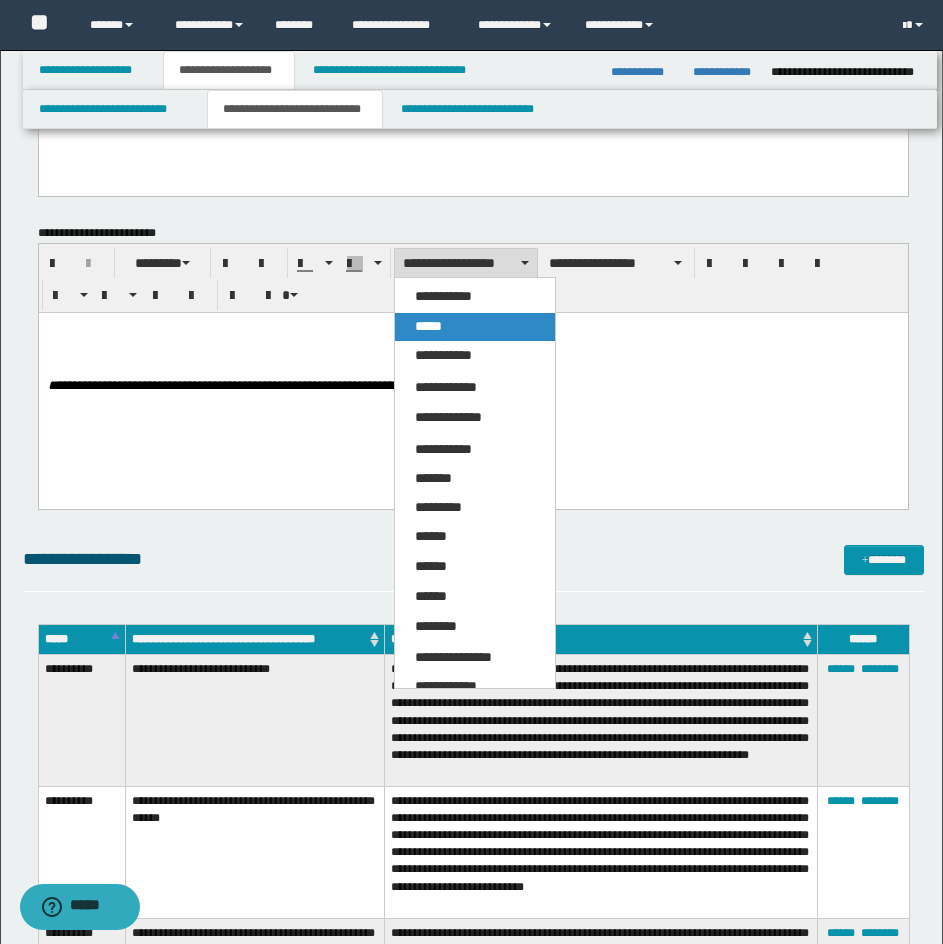 click on "*****" at bounding box center (475, 327) 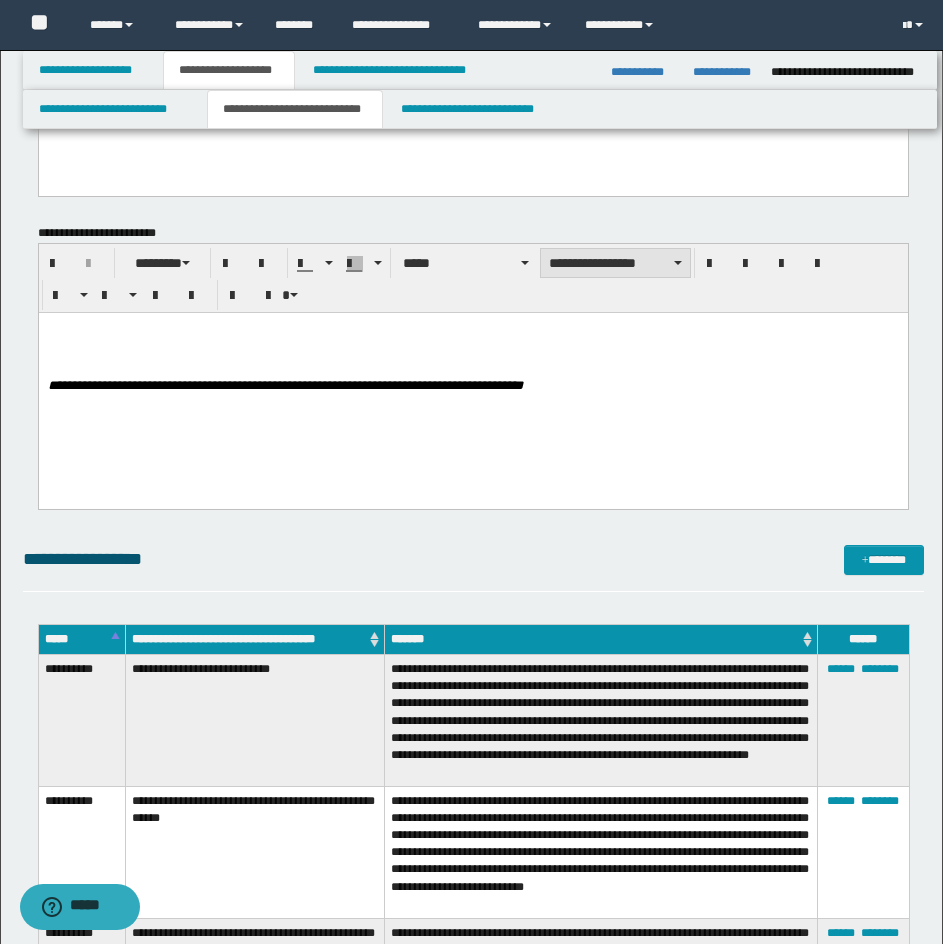click on "**********" at bounding box center (615, 263) 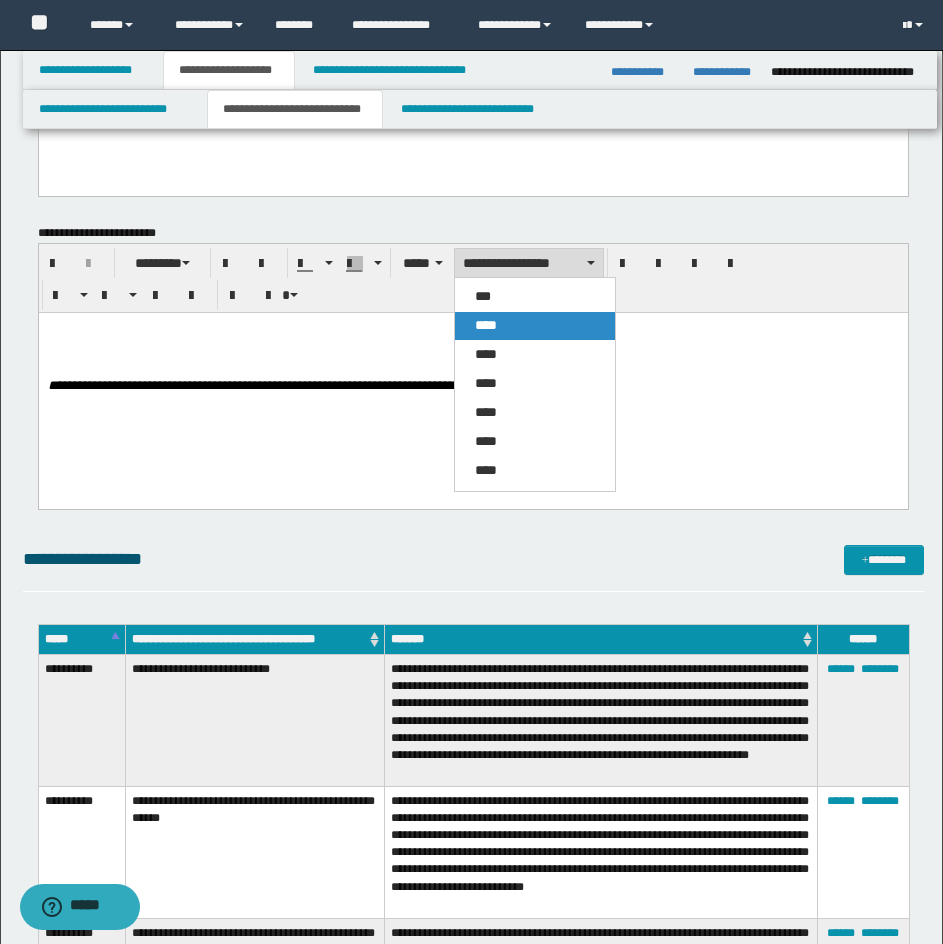 click on "****" at bounding box center (535, 326) 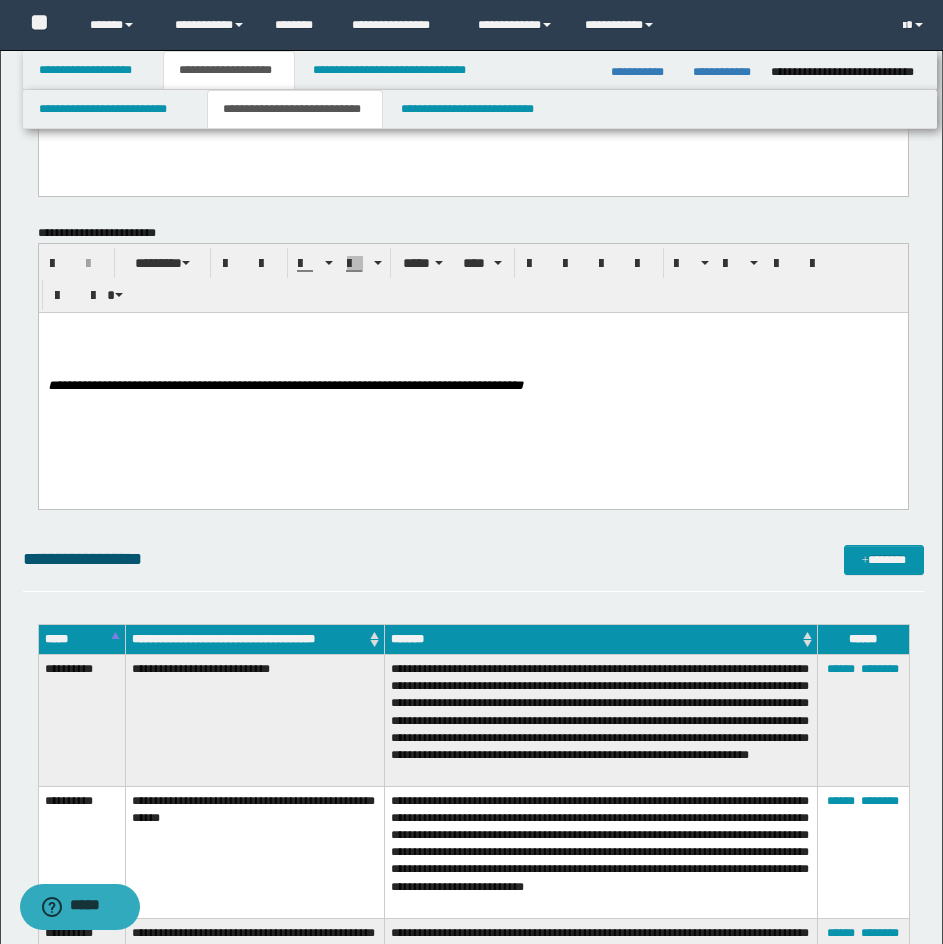click on "﻿" at bounding box center [472, 328] 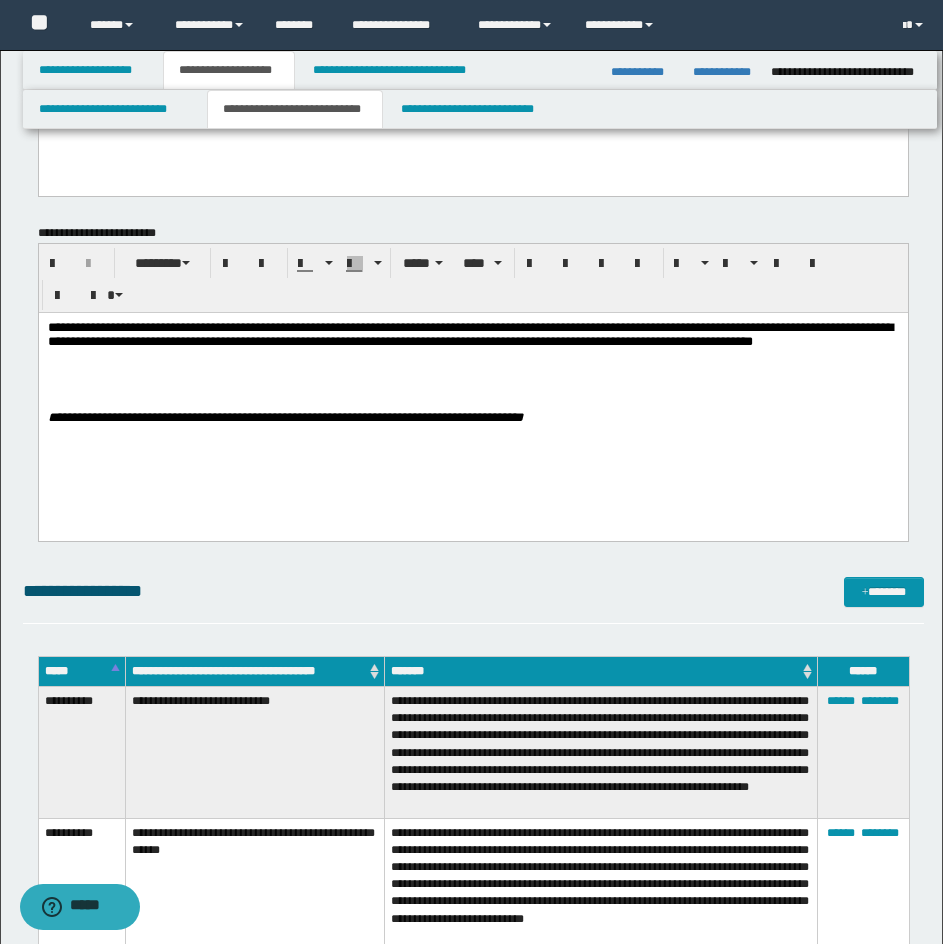 scroll, scrollTop: 300, scrollLeft: 0, axis: vertical 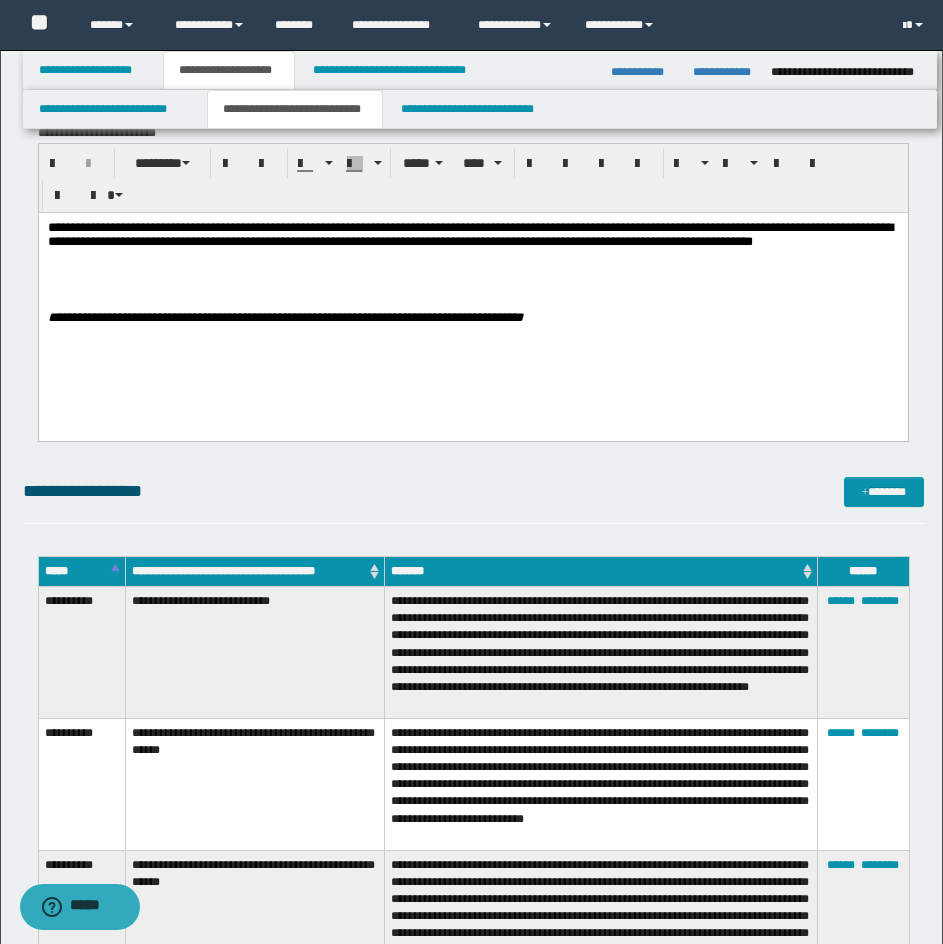 click on "**********" at bounding box center (469, 233) 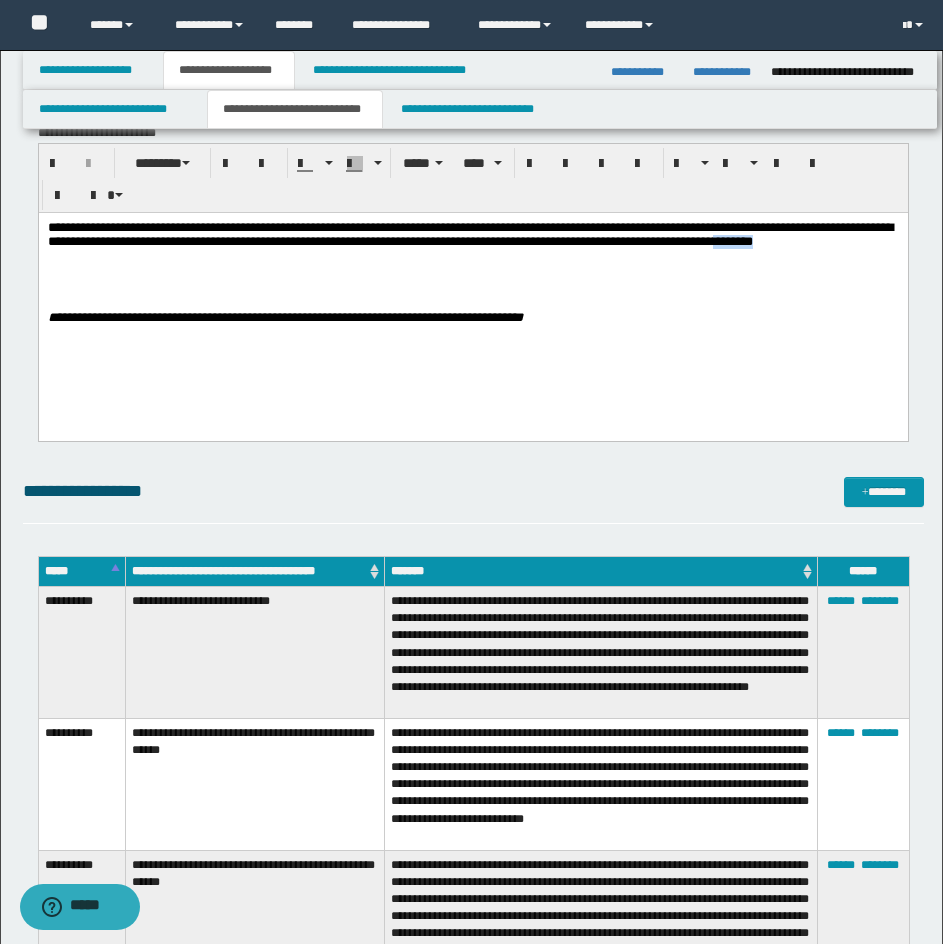 drag, startPoint x: 230, startPoint y: 264, endPoint x: 174, endPoint y: 264, distance: 56 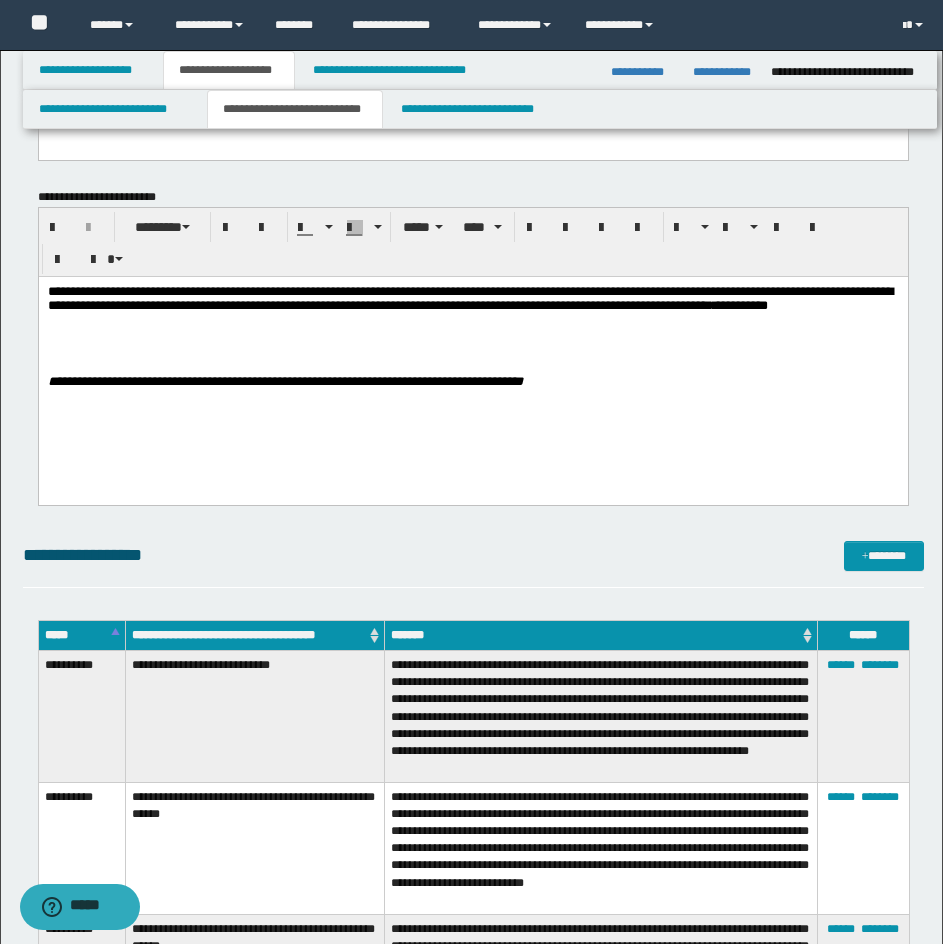 scroll, scrollTop: 200, scrollLeft: 0, axis: vertical 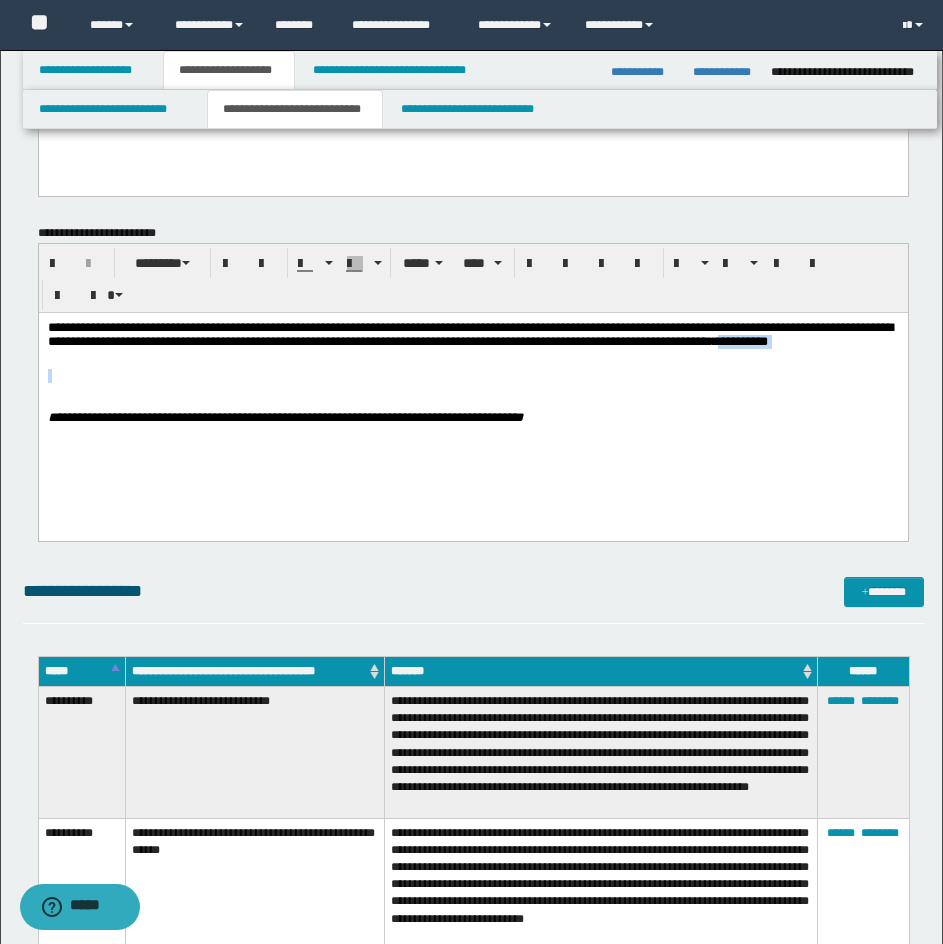 drag, startPoint x: 249, startPoint y: 374, endPoint x: 176, endPoint y: 362, distance: 73.97973 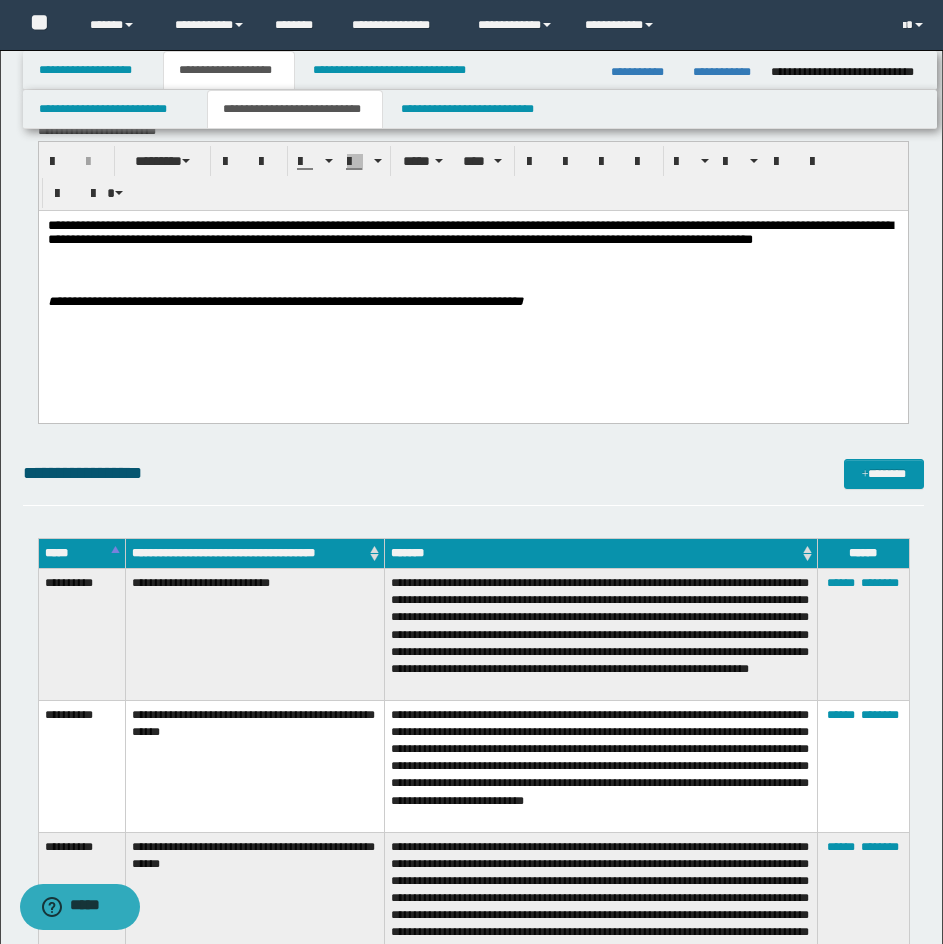 scroll, scrollTop: 300, scrollLeft: 0, axis: vertical 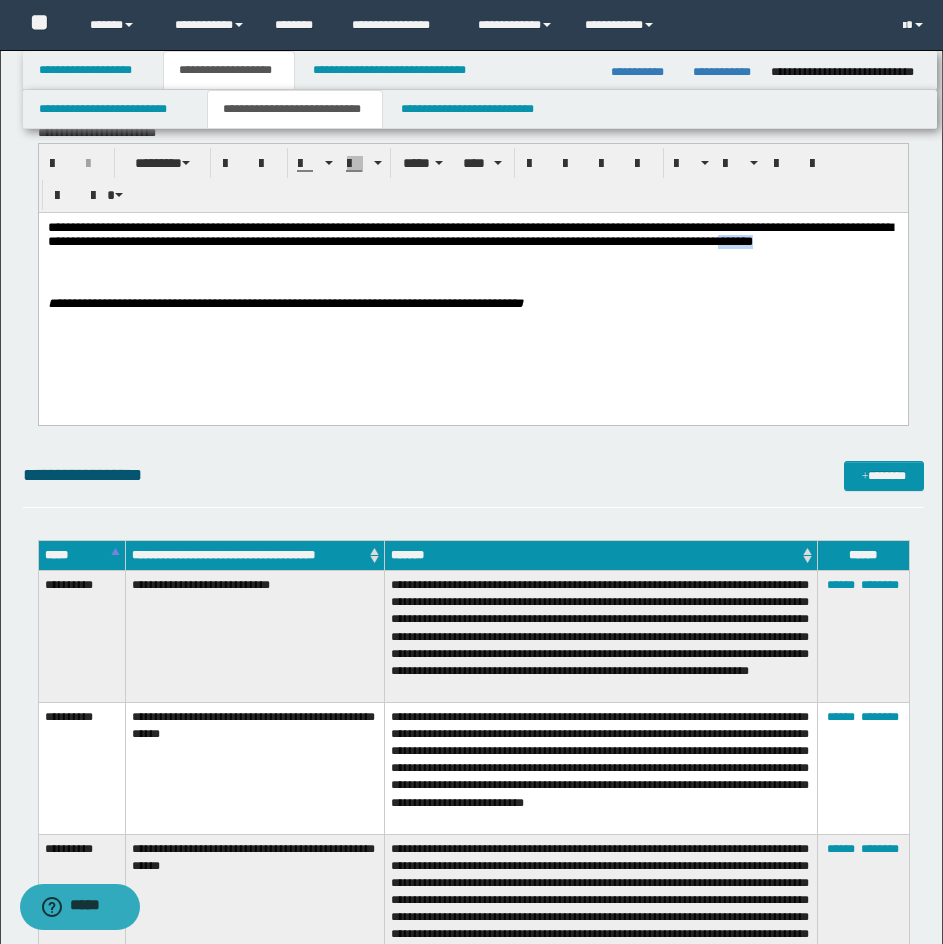 drag, startPoint x: 244, startPoint y: 261, endPoint x: 176, endPoint y: 261, distance: 68 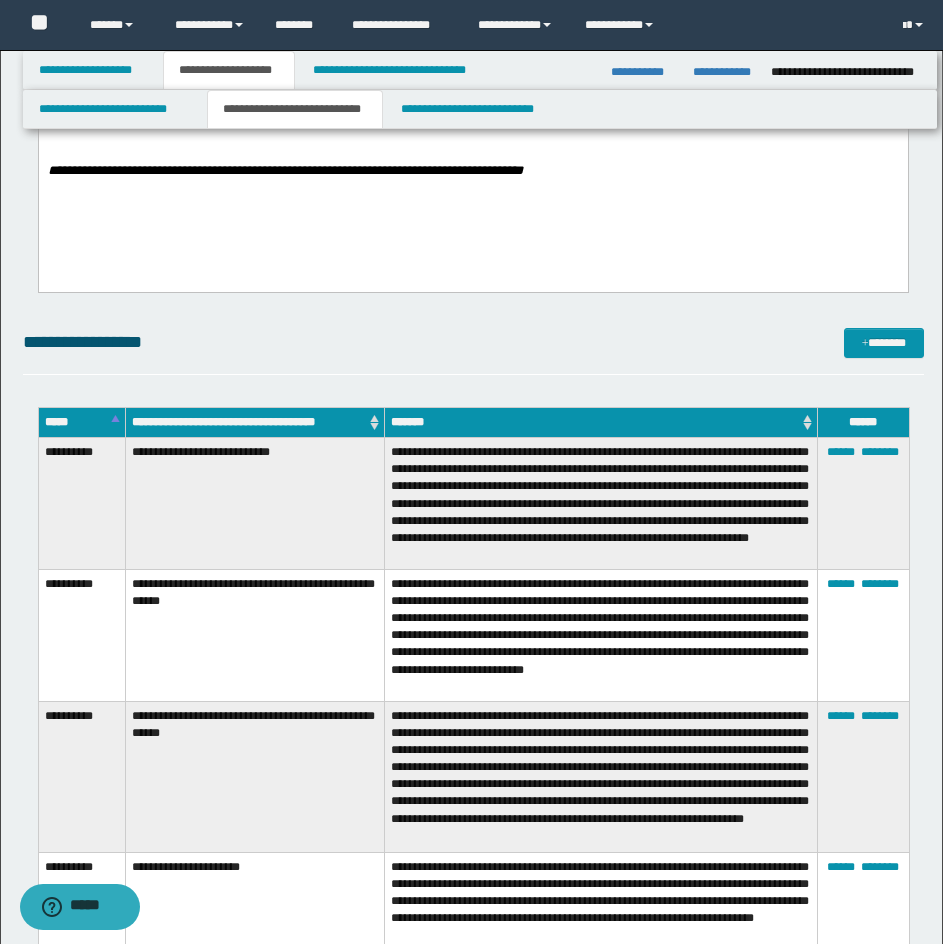 scroll, scrollTop: 400, scrollLeft: 0, axis: vertical 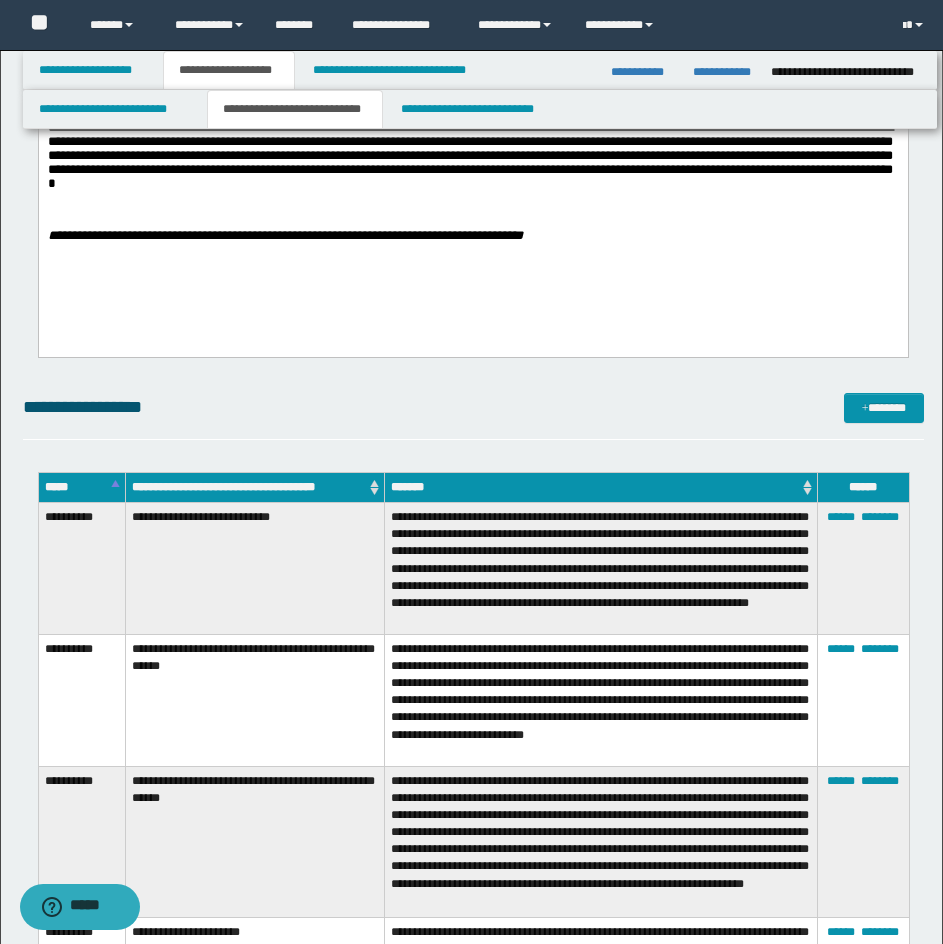 click at bounding box center (472, 221) 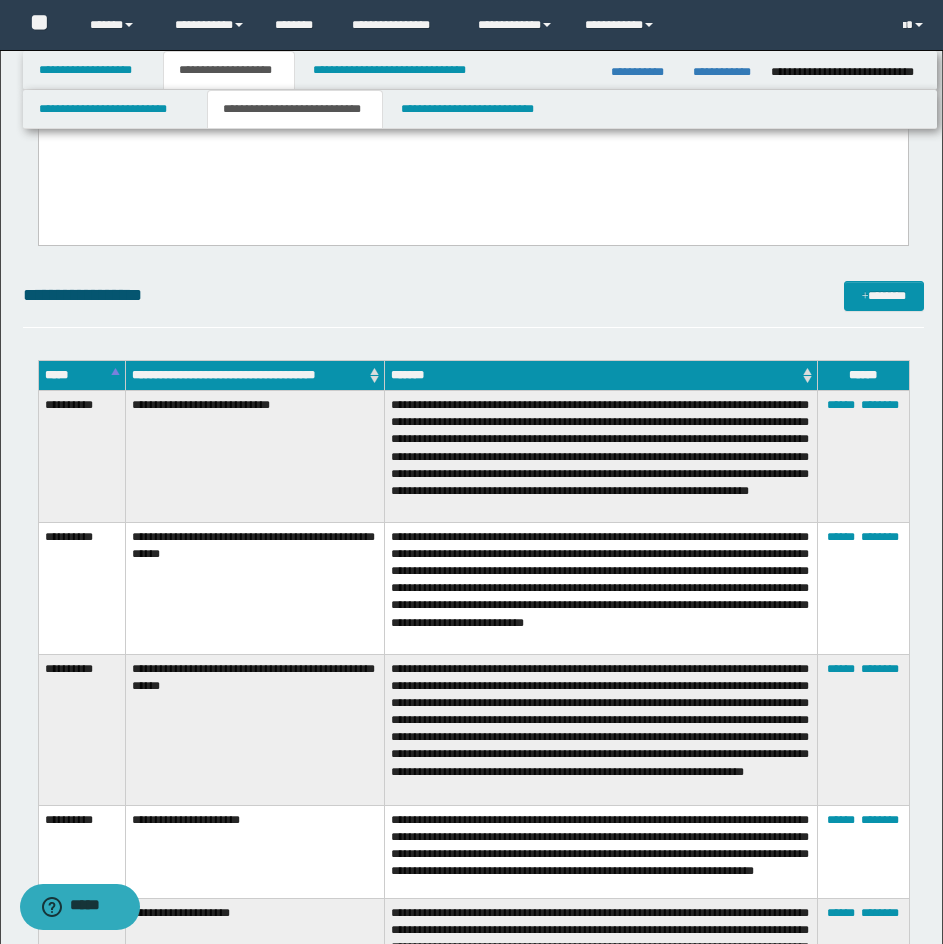scroll, scrollTop: 428, scrollLeft: 0, axis: vertical 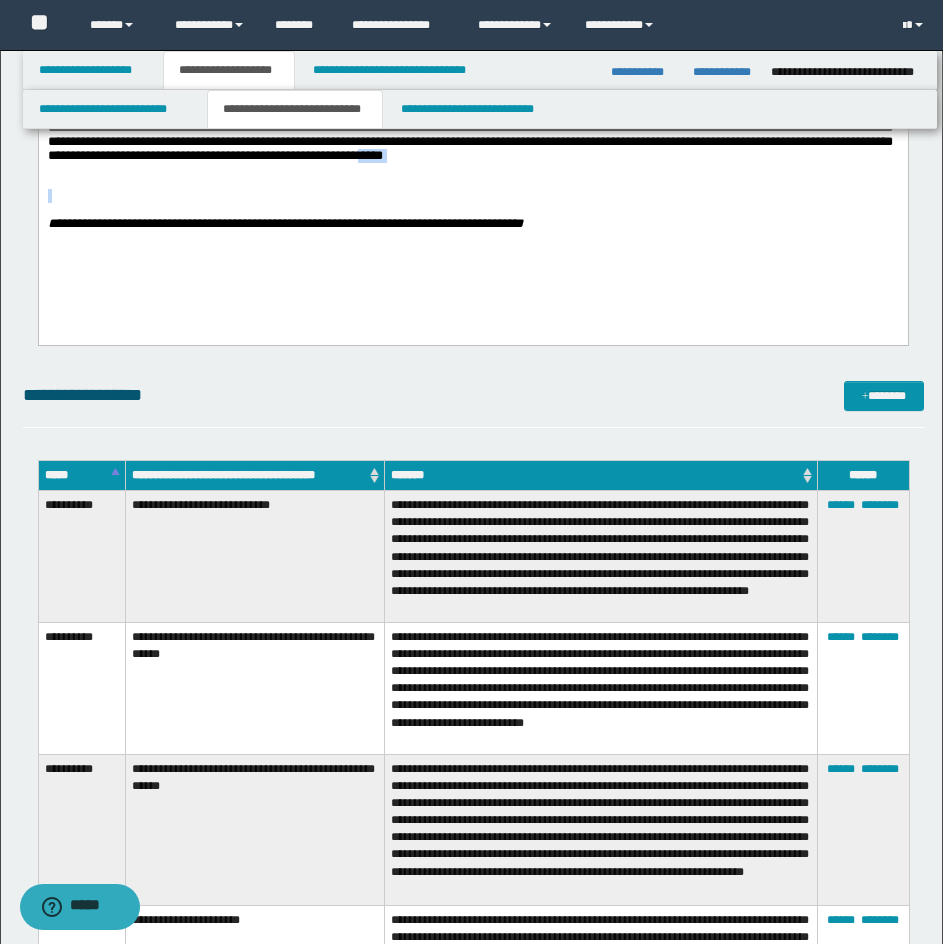 drag, startPoint x: 407, startPoint y: 191, endPoint x: 325, endPoint y: 187, distance: 82.0975 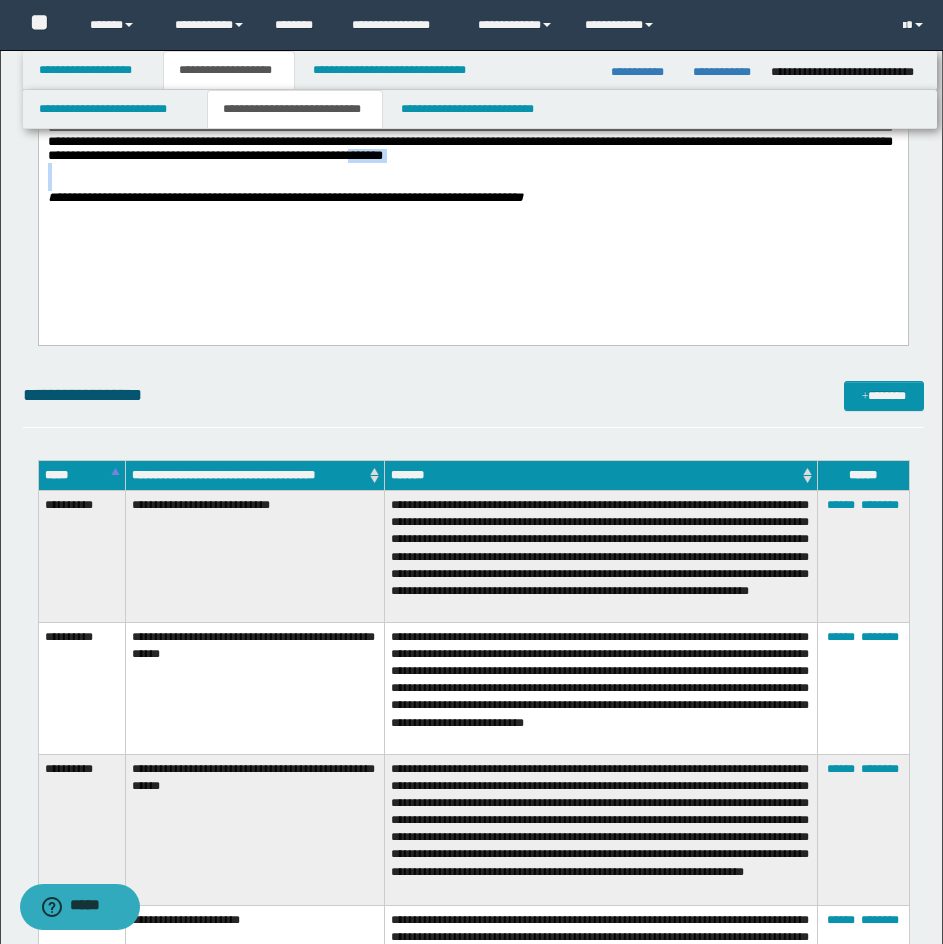 drag, startPoint x: 371, startPoint y: 205, endPoint x: 315, endPoint y: 182, distance: 60.53924 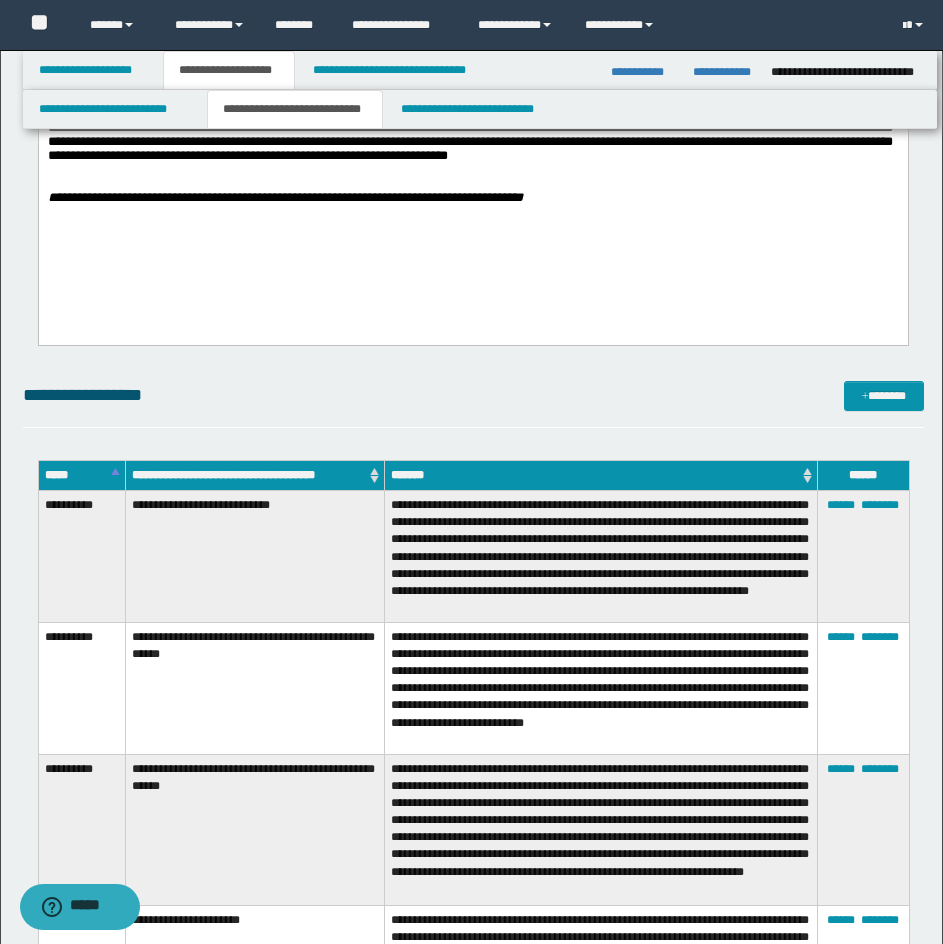 drag, startPoint x: 517, startPoint y: 202, endPoint x: 486, endPoint y: 196, distance: 31.575306 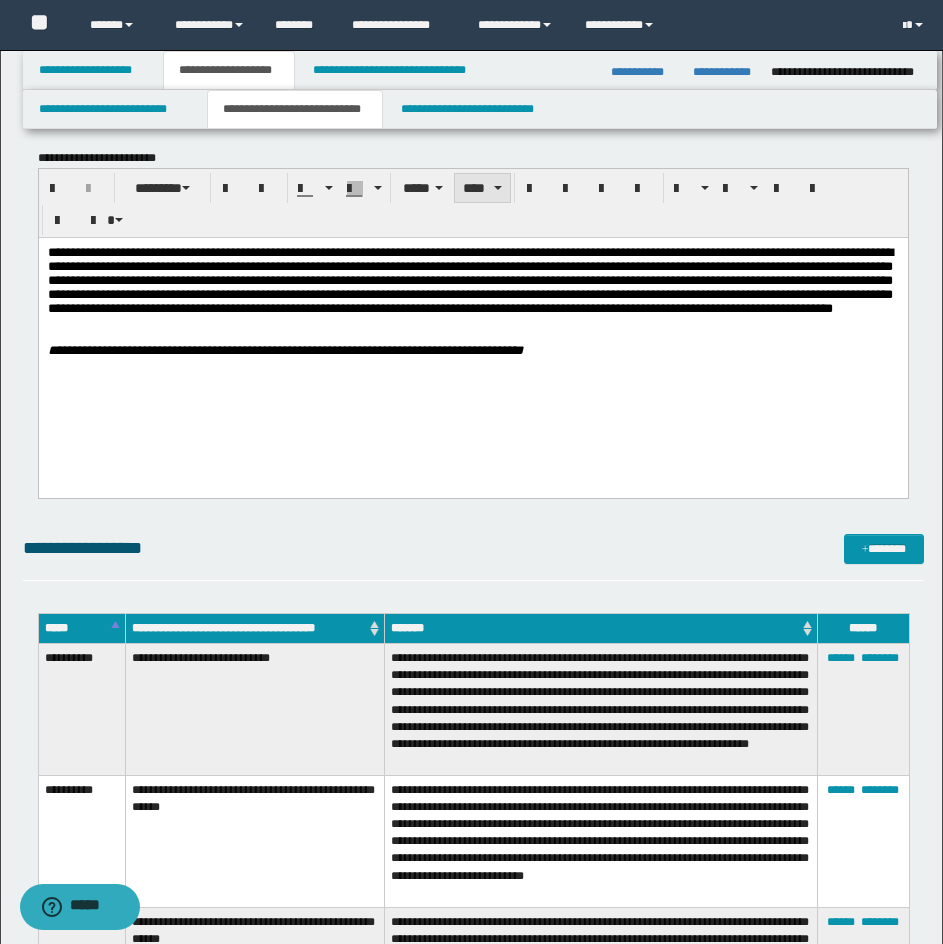scroll, scrollTop: 228, scrollLeft: 0, axis: vertical 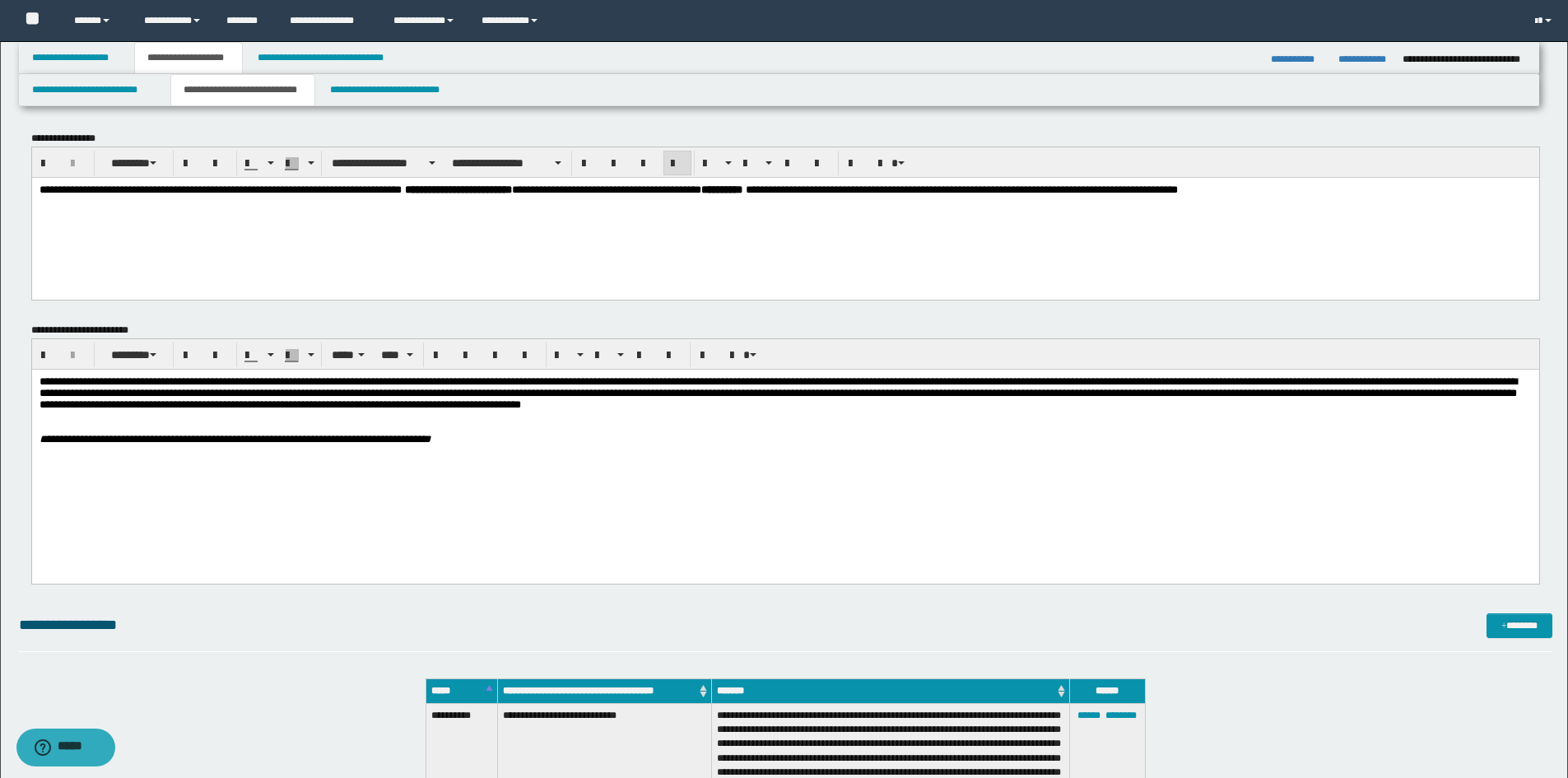 click on "**********" at bounding box center (784, 431) 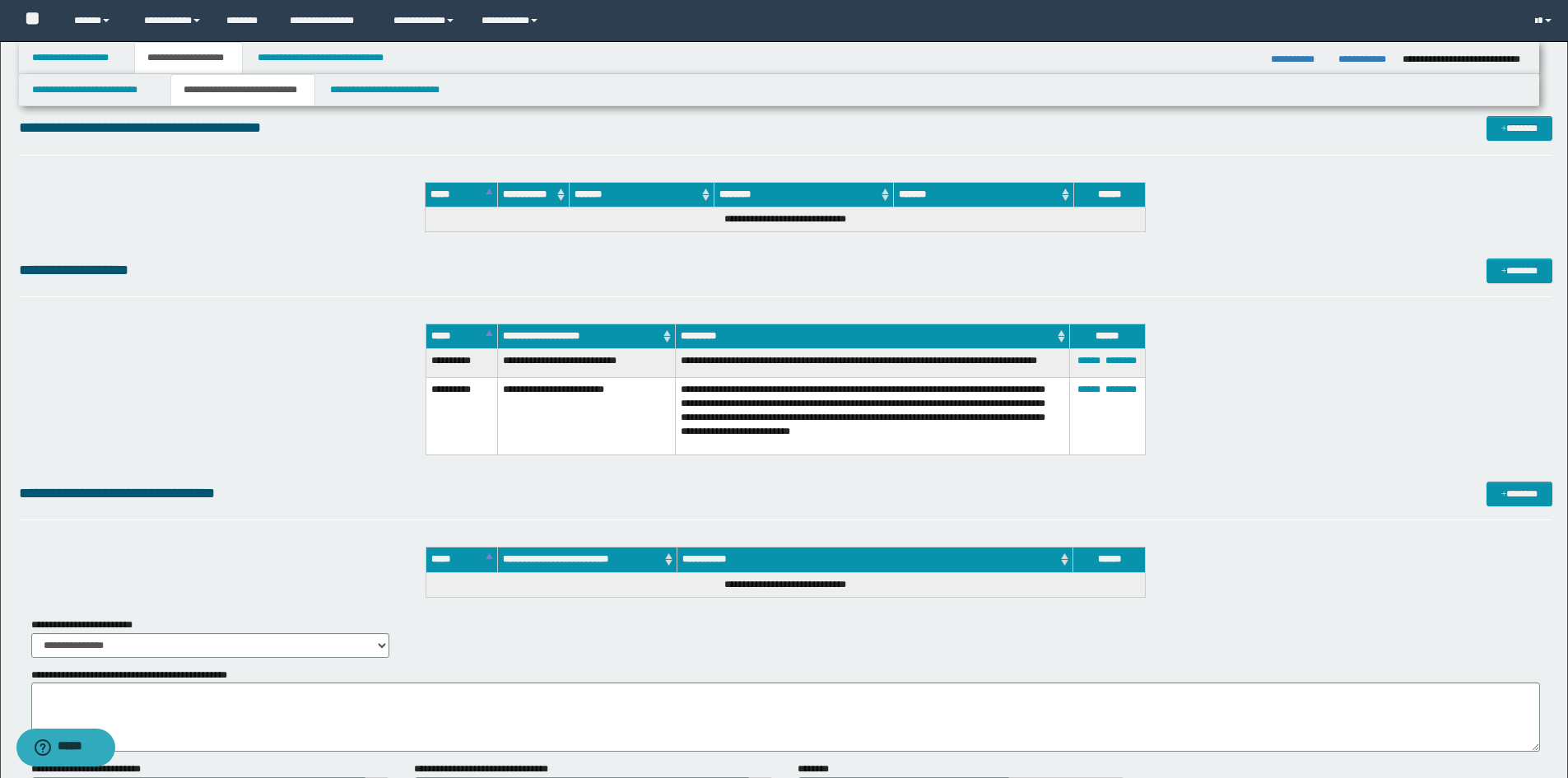 scroll, scrollTop: 1317, scrollLeft: 0, axis: vertical 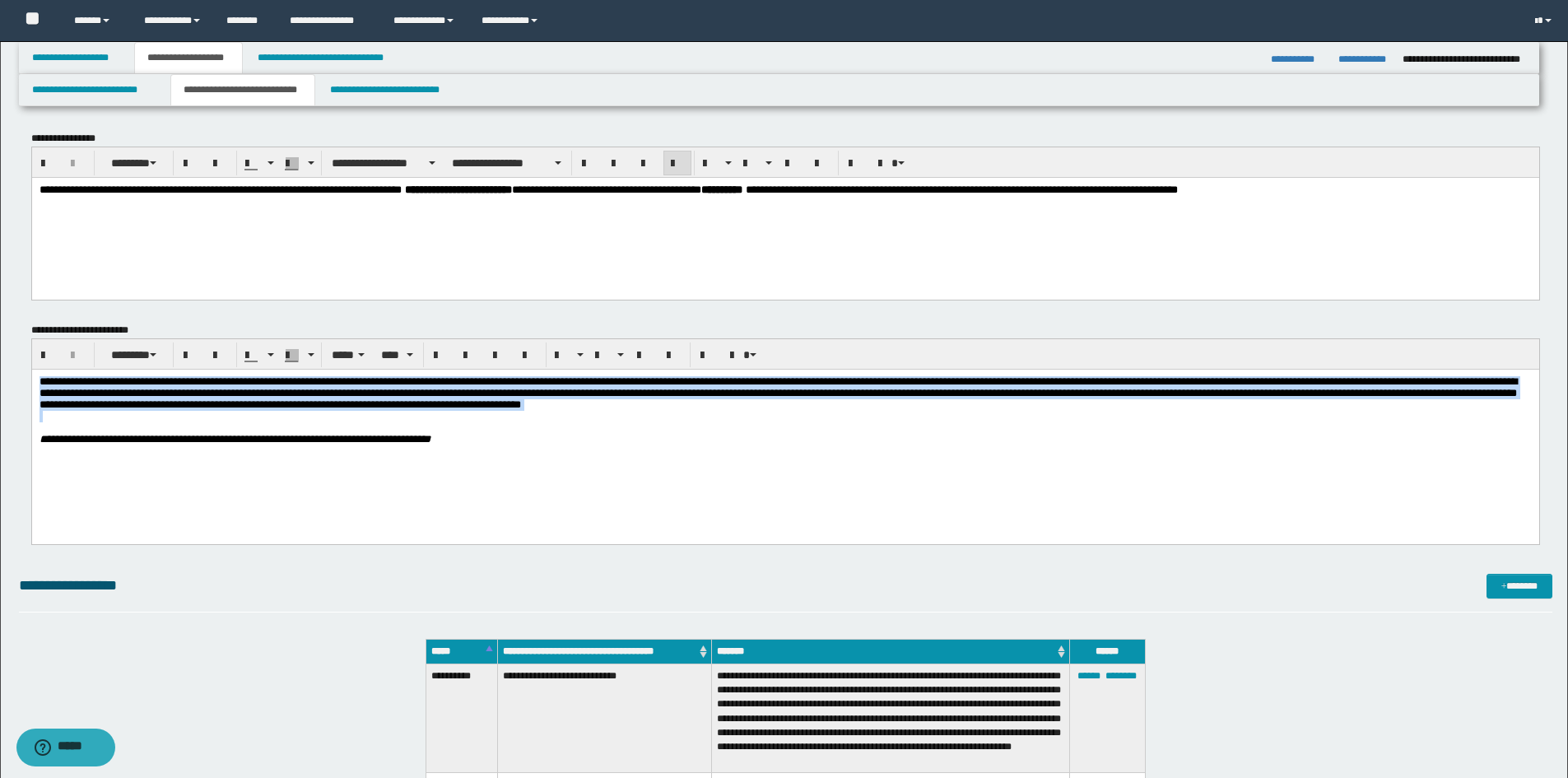 drag, startPoint x: 1246, startPoint y: 436, endPoint x: -1, endPoint y: 330, distance: 1251.4971 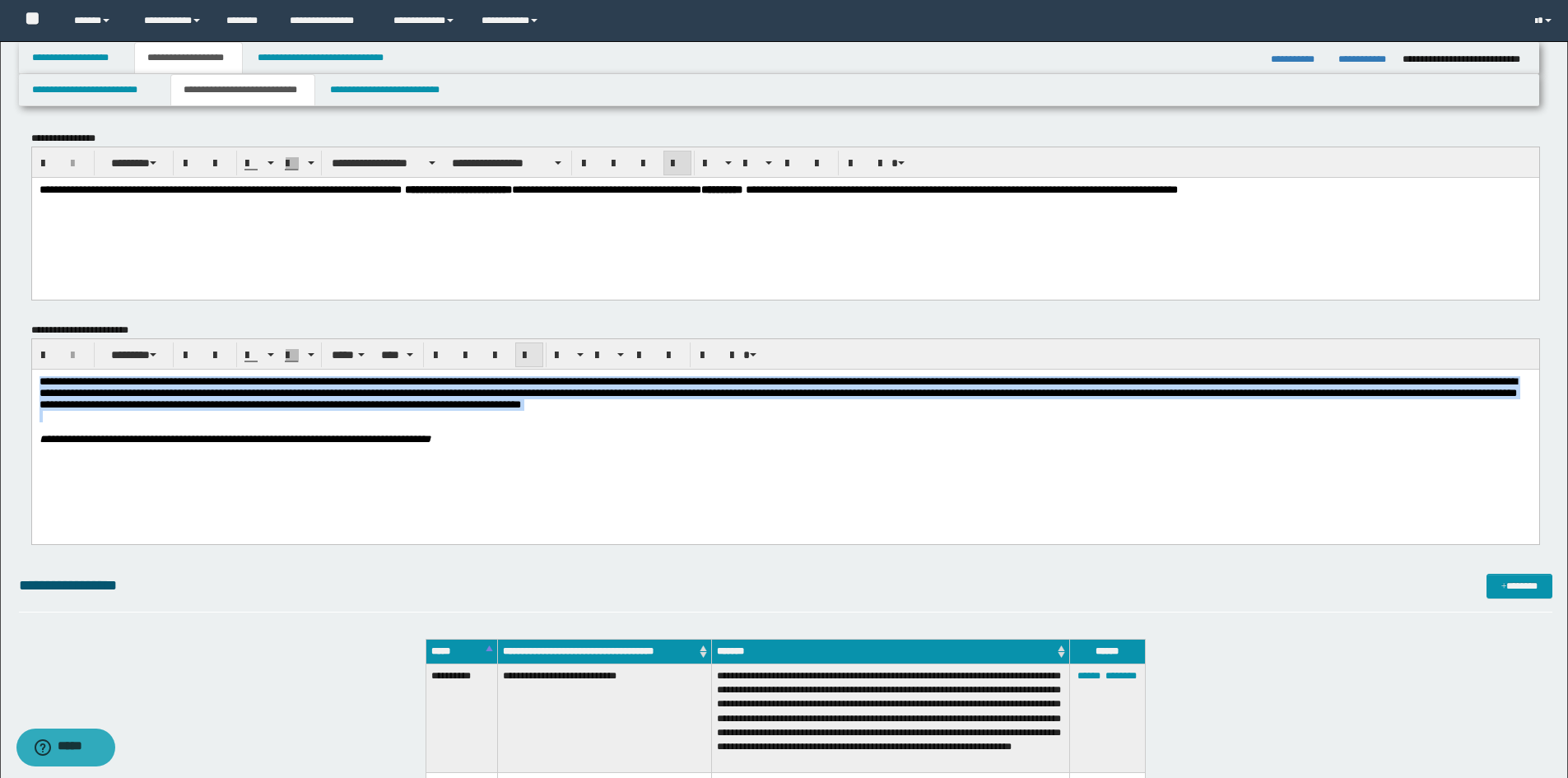 click at bounding box center [529, 356] 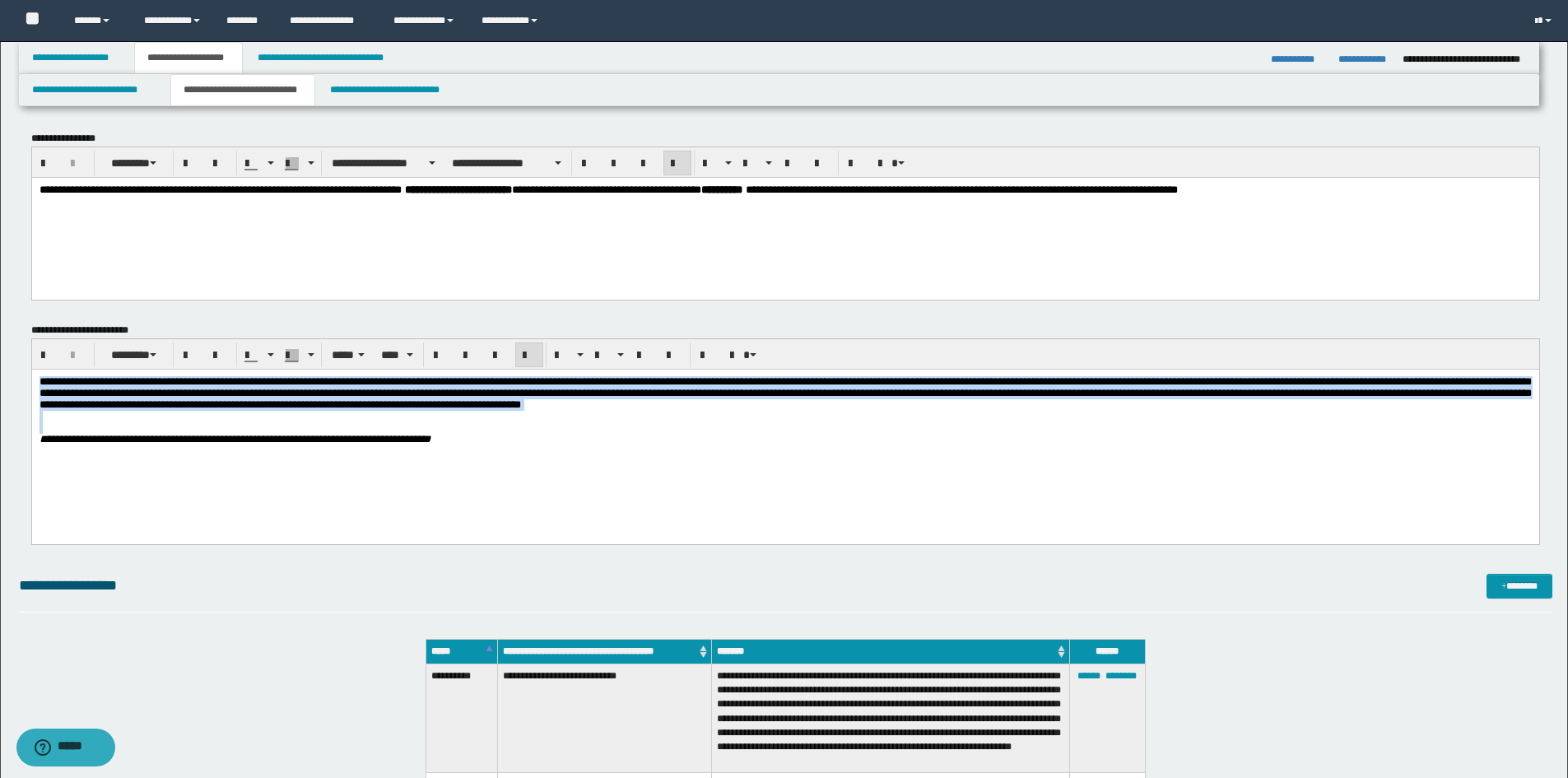 click at bounding box center [784, 427] 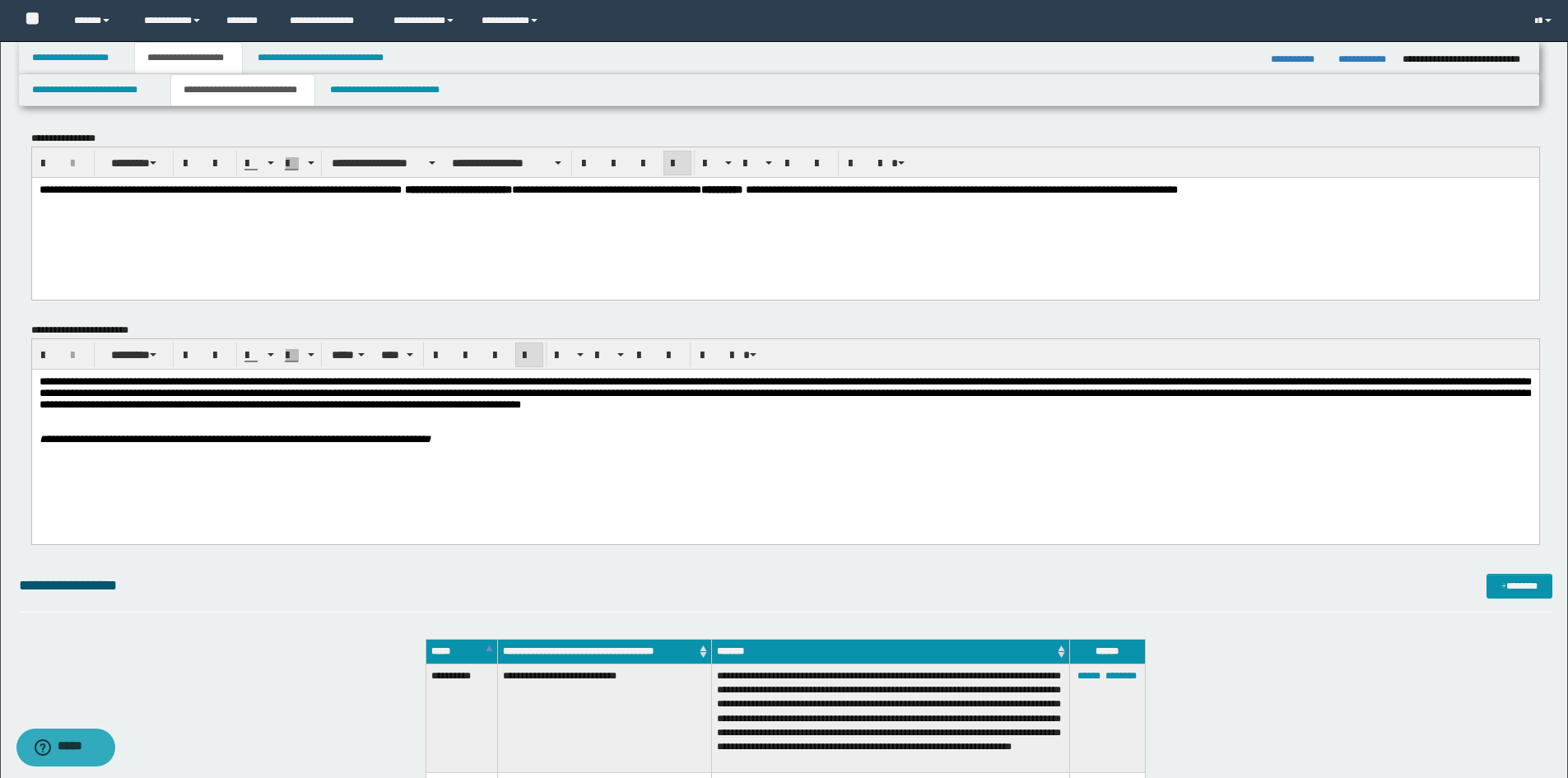 click on "**********" at bounding box center (784, 392) 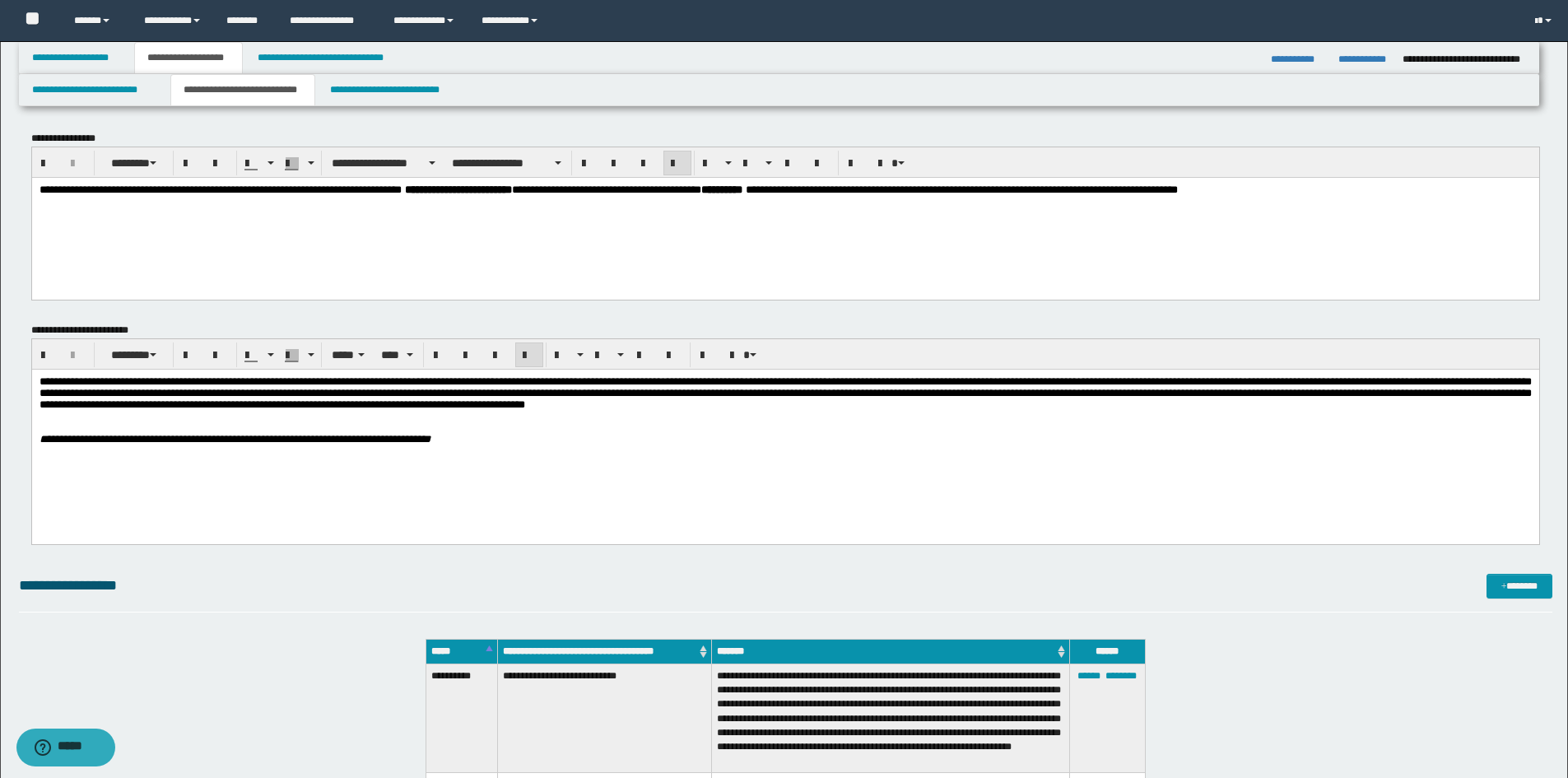 click on "**********" at bounding box center [784, 392] 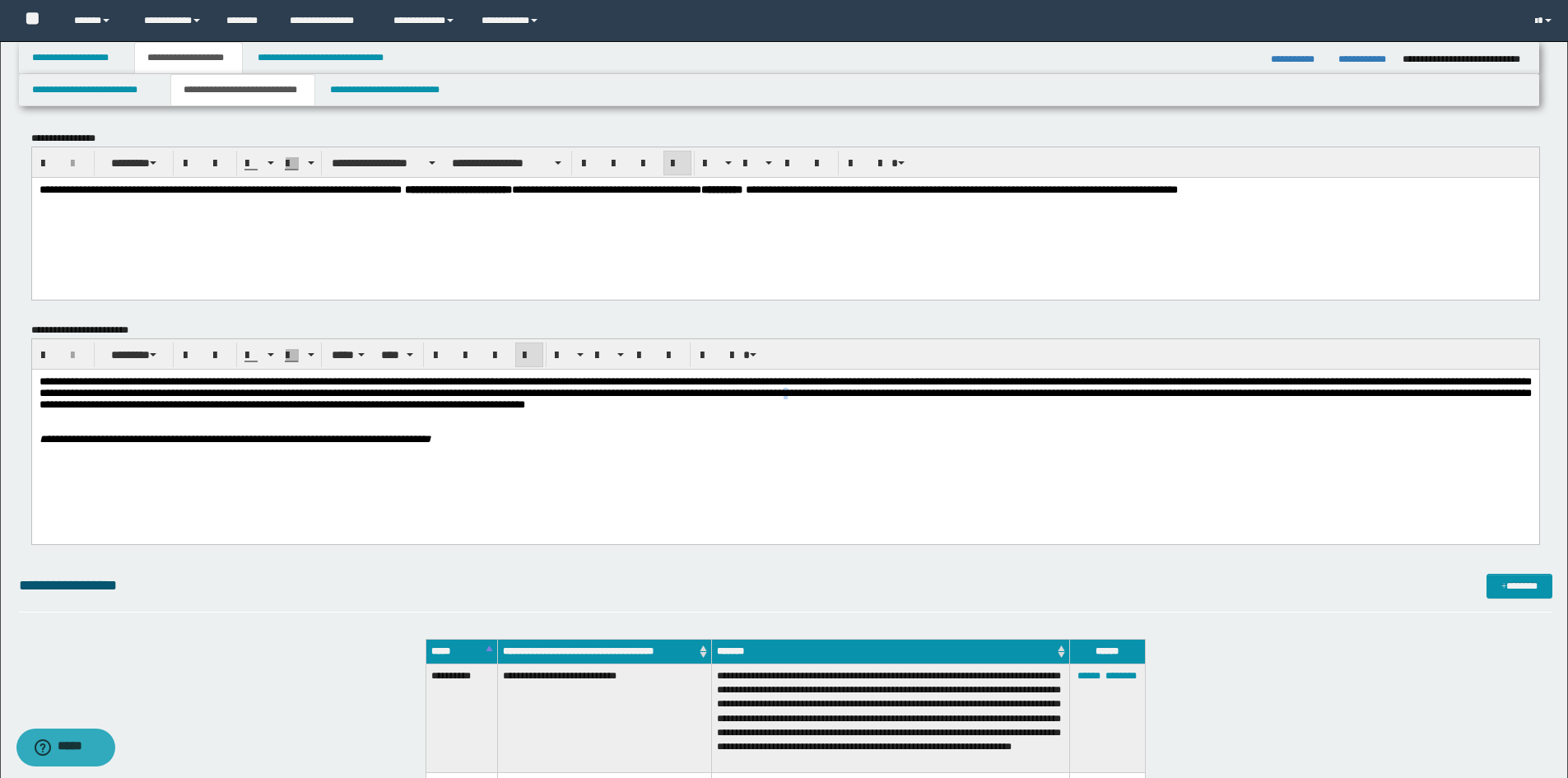 drag, startPoint x: 1231, startPoint y: 398, endPoint x: 1223, endPoint y: 394, distance: 8.94427 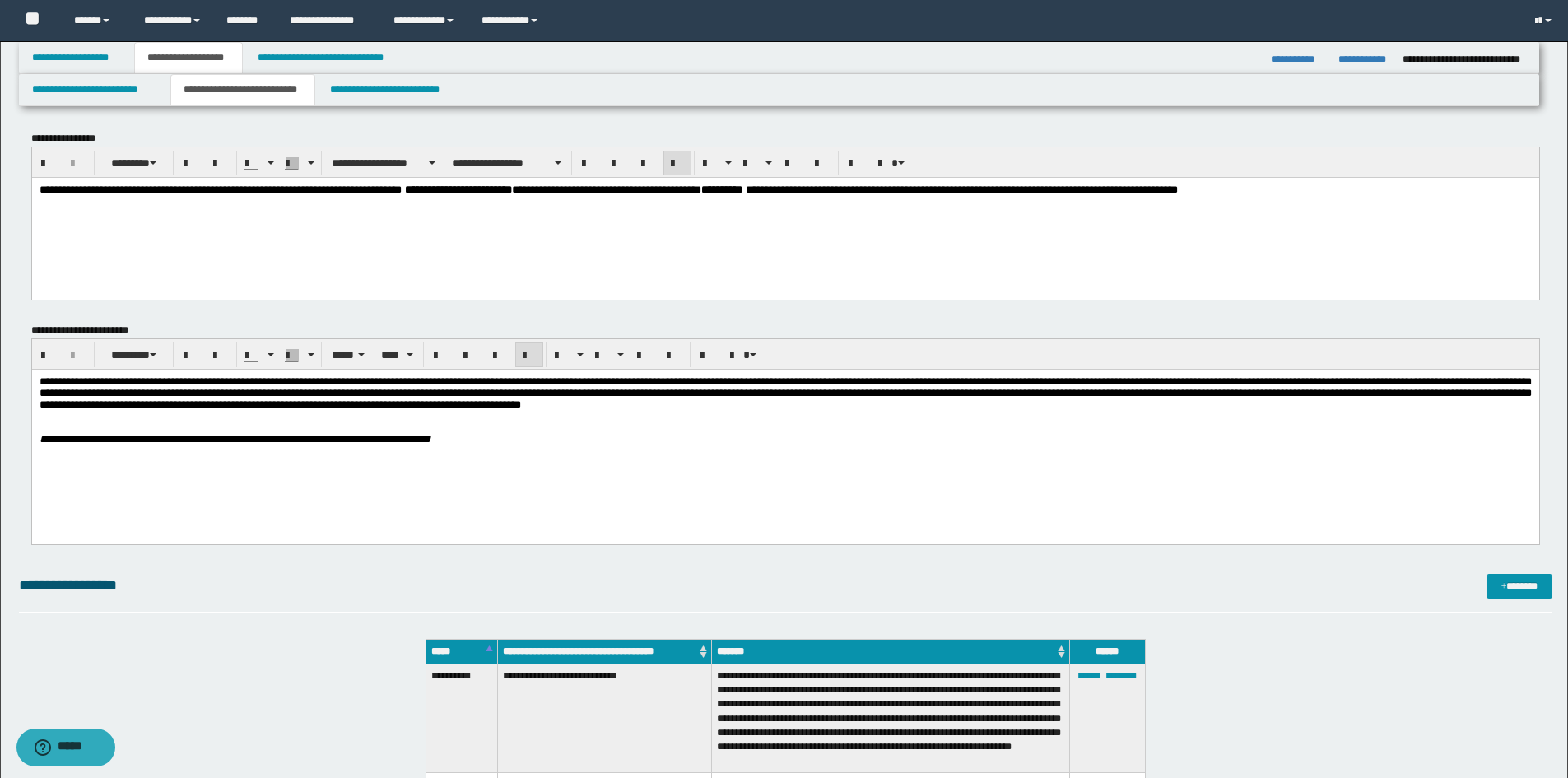 click on "**********" at bounding box center (784, 431) 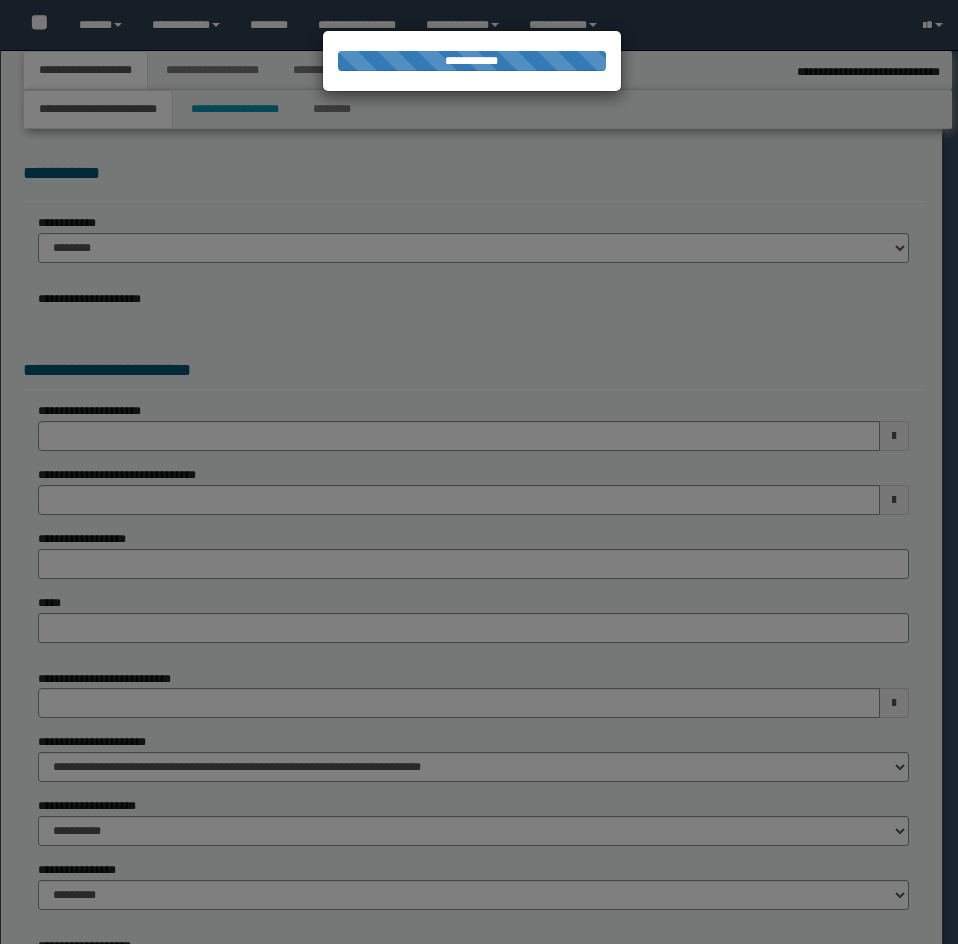 select on "**" 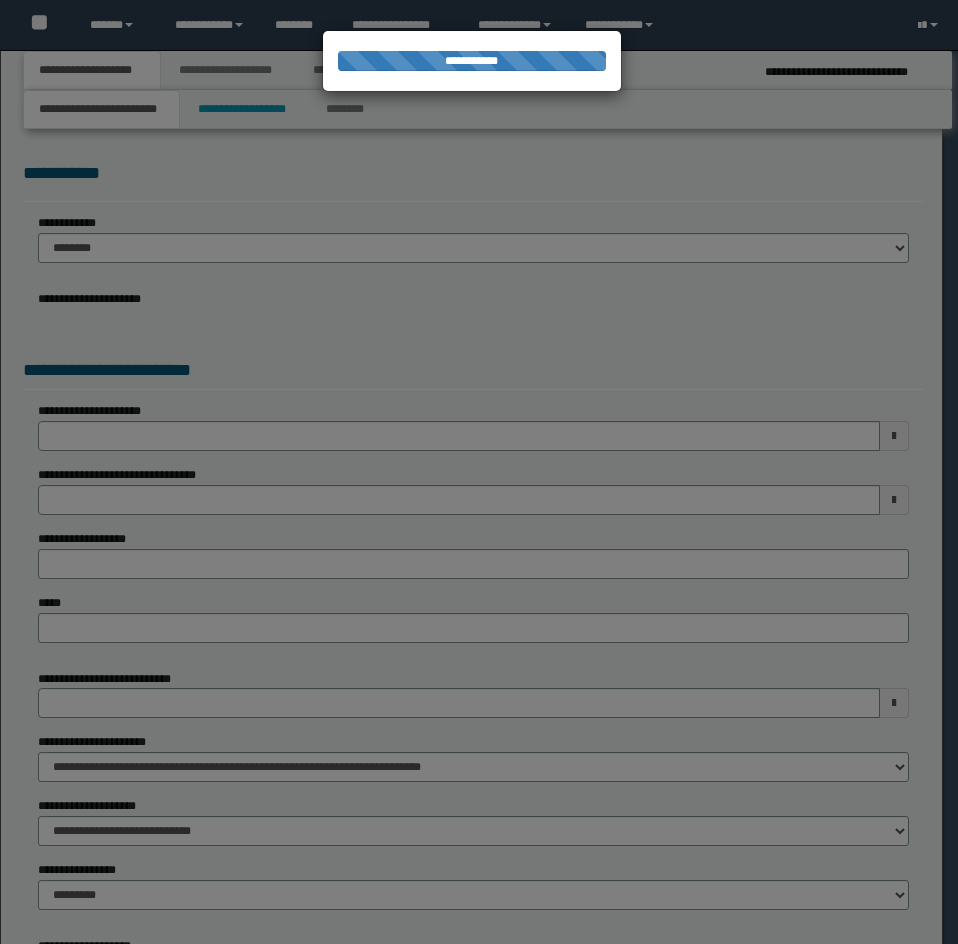 scroll, scrollTop: 0, scrollLeft: 0, axis: both 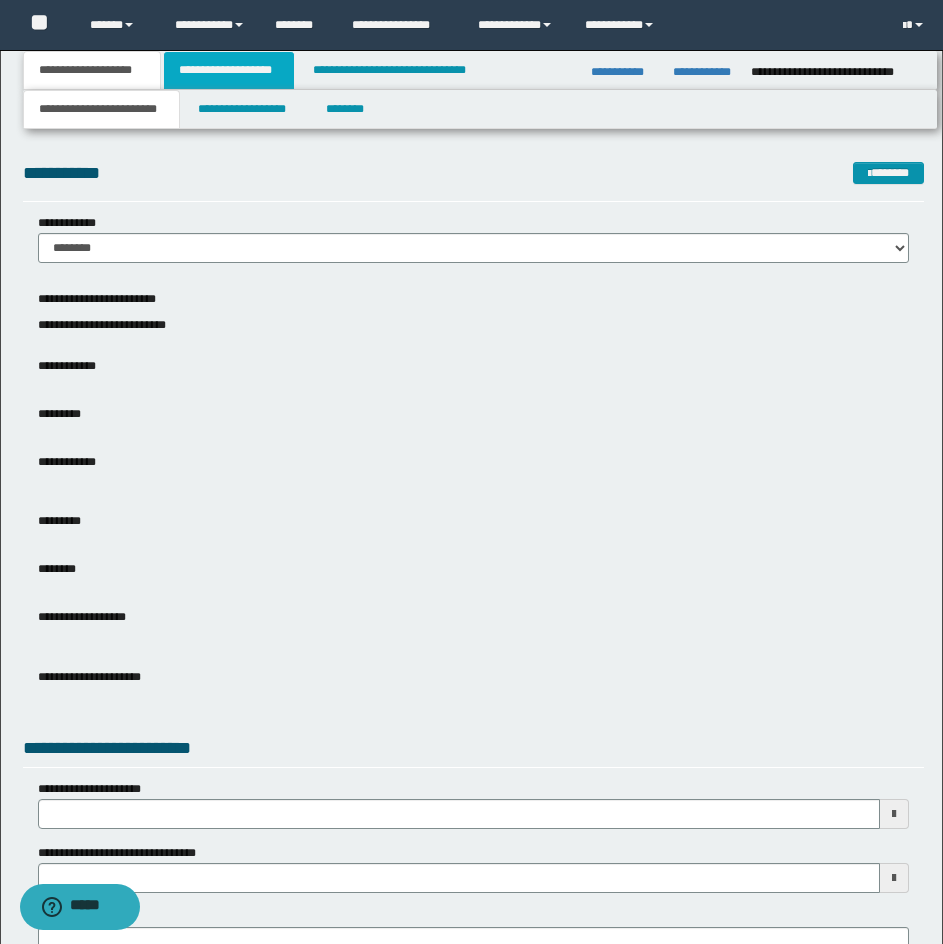 click on "**********" at bounding box center (229, 70) 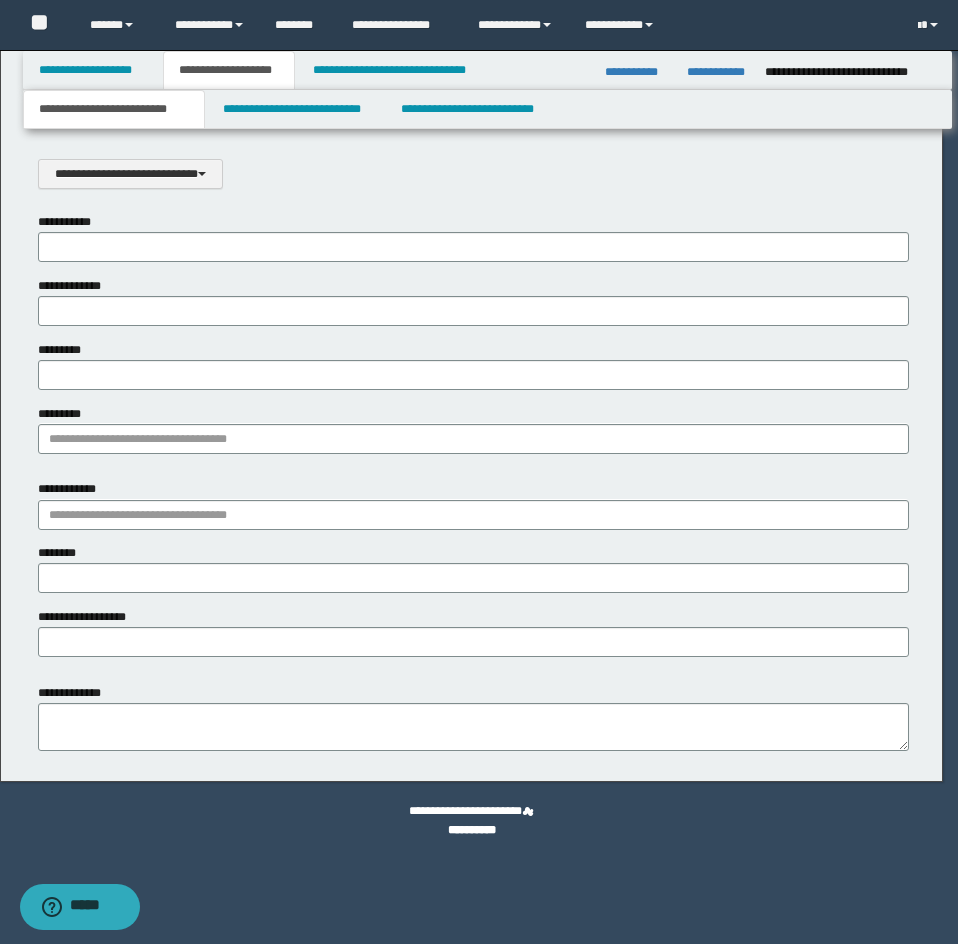 scroll, scrollTop: 0, scrollLeft: 0, axis: both 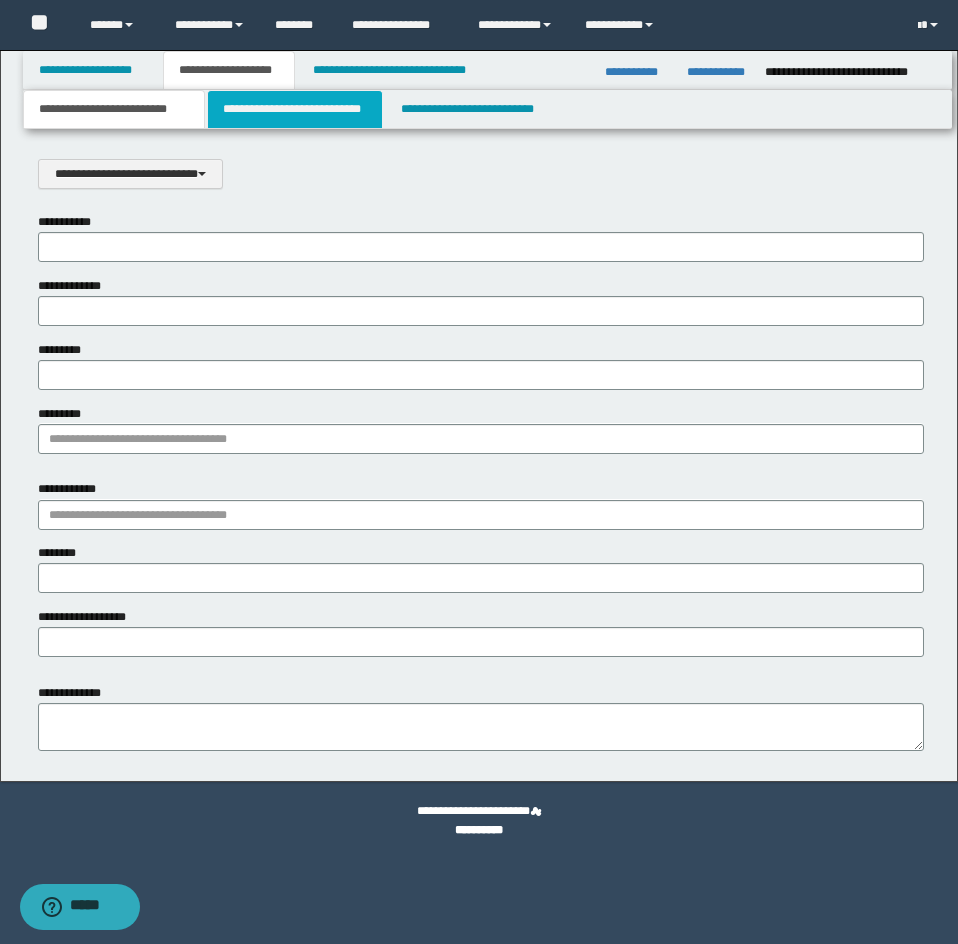 click on "**********" at bounding box center (295, 109) 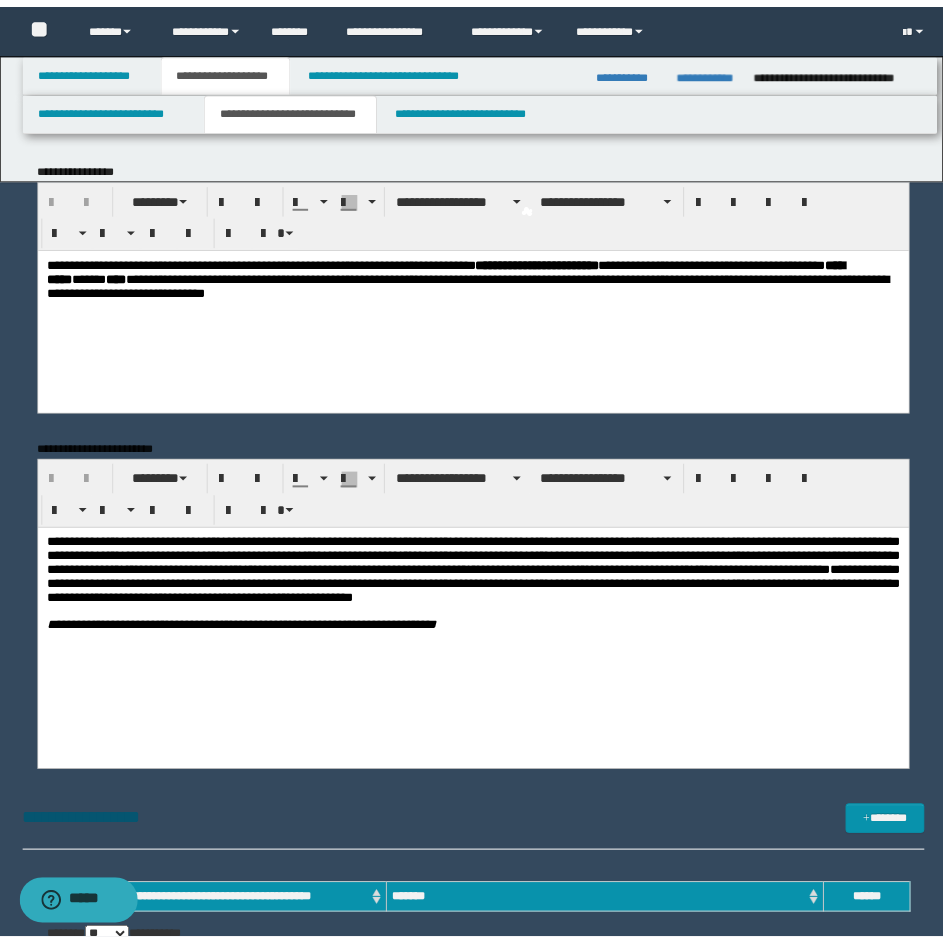 scroll, scrollTop: 0, scrollLeft: 0, axis: both 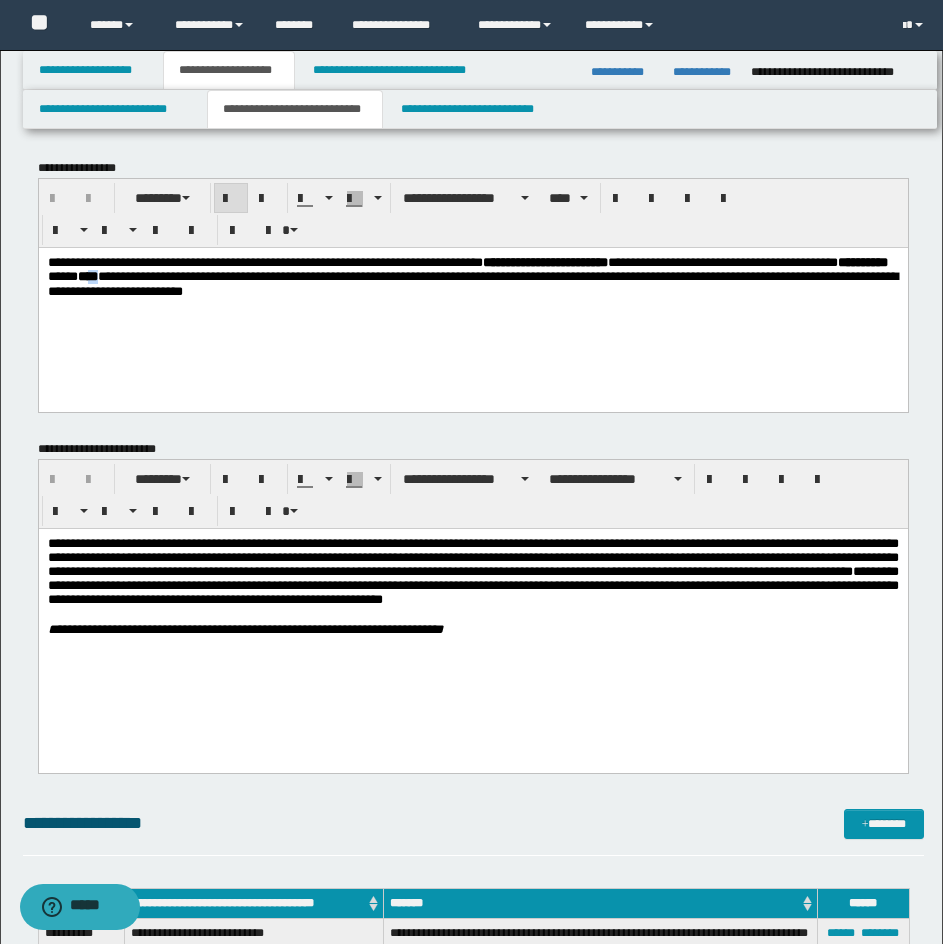 drag, startPoint x: 311, startPoint y: 282, endPoint x: 291, endPoint y: 282, distance: 20 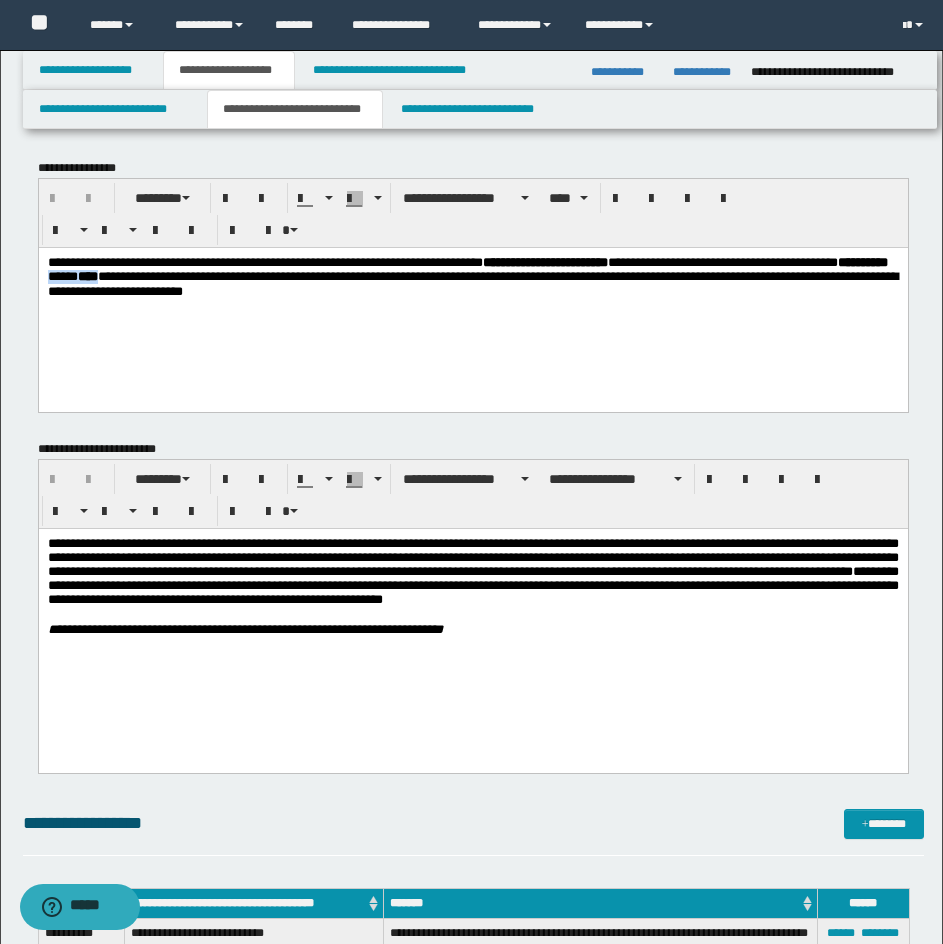 drag, startPoint x: 311, startPoint y: 276, endPoint x: 237, endPoint y: 276, distance: 74 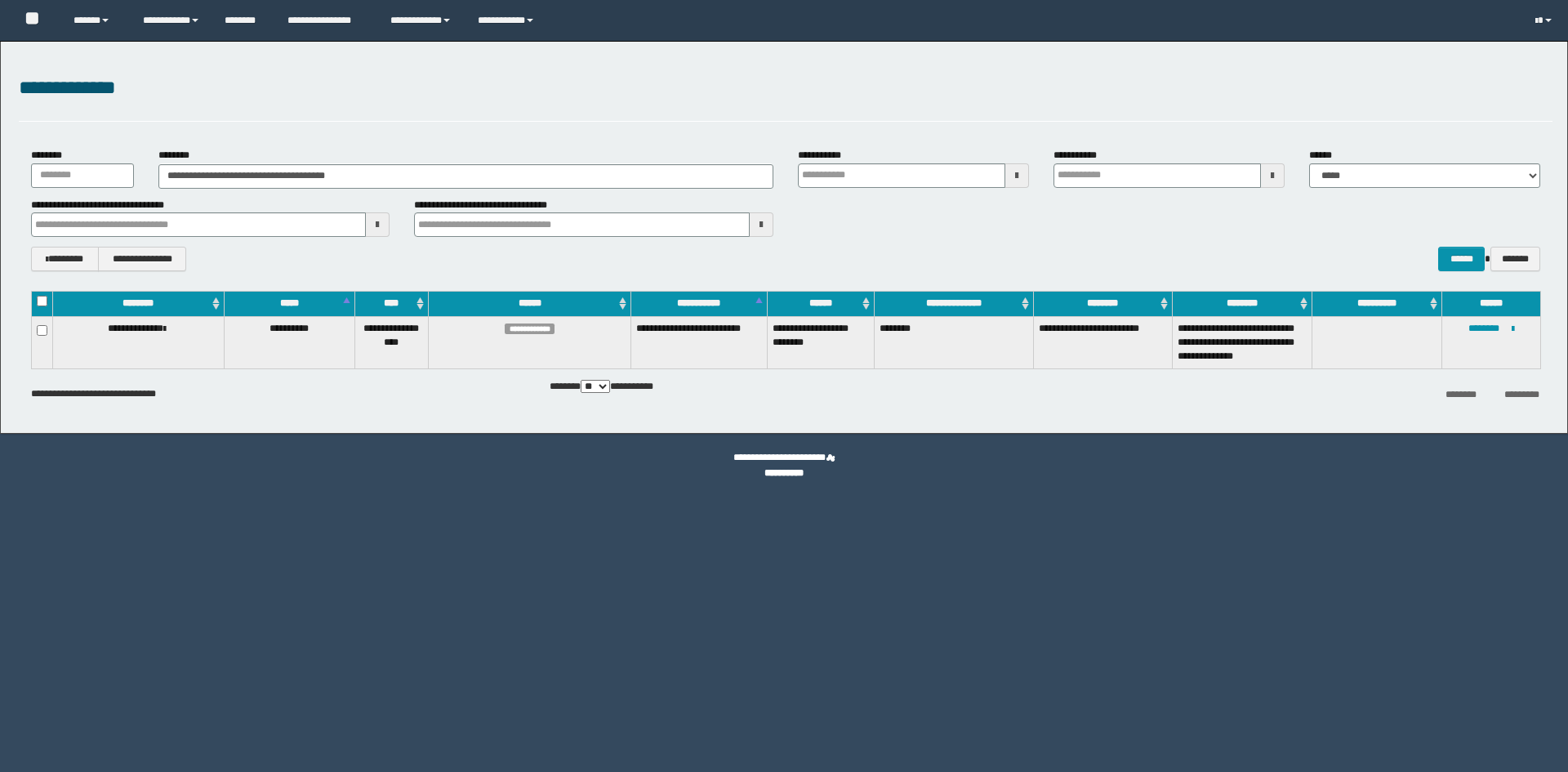 scroll, scrollTop: 0, scrollLeft: 0, axis: both 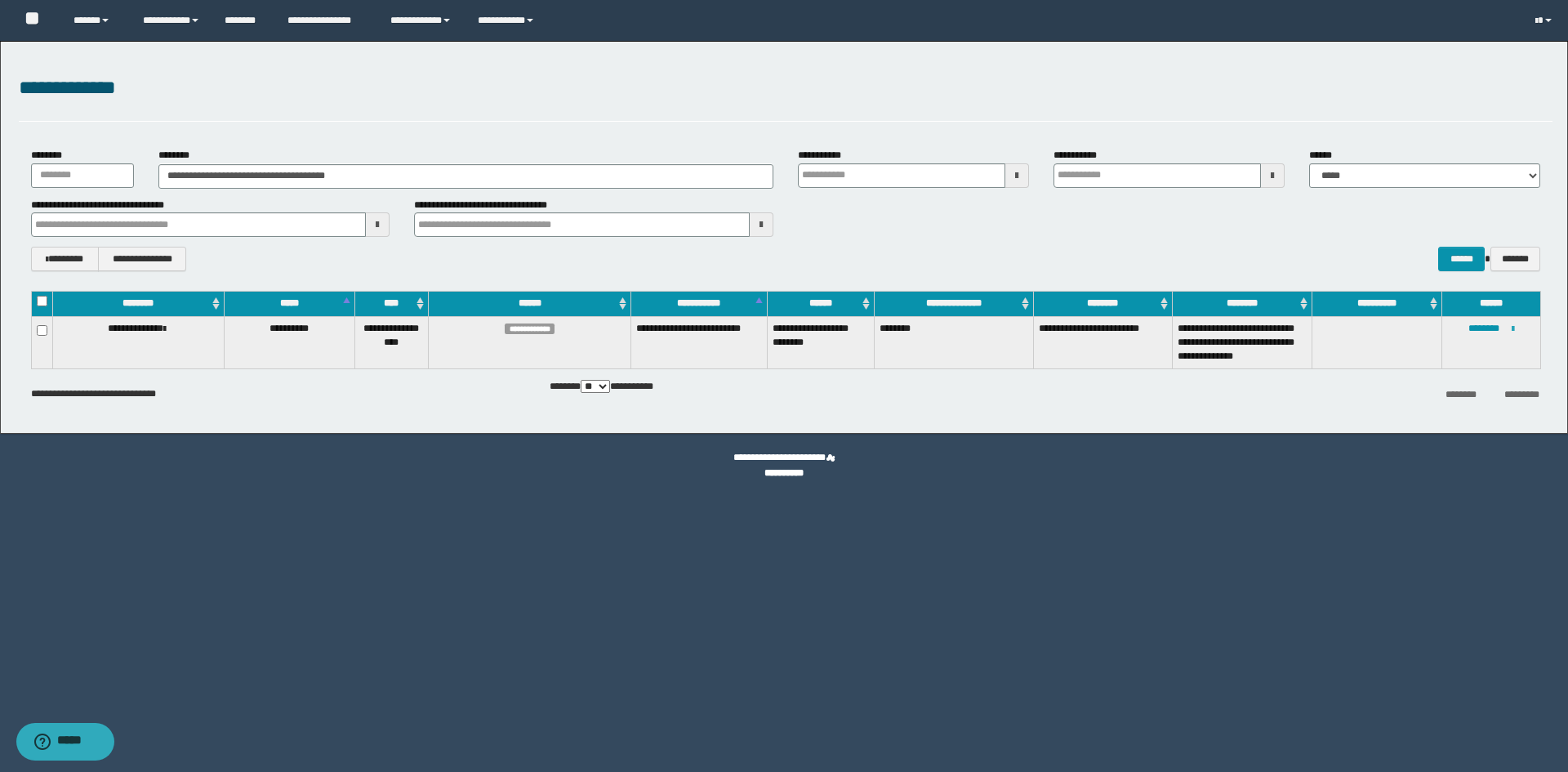click at bounding box center (1512, 329) 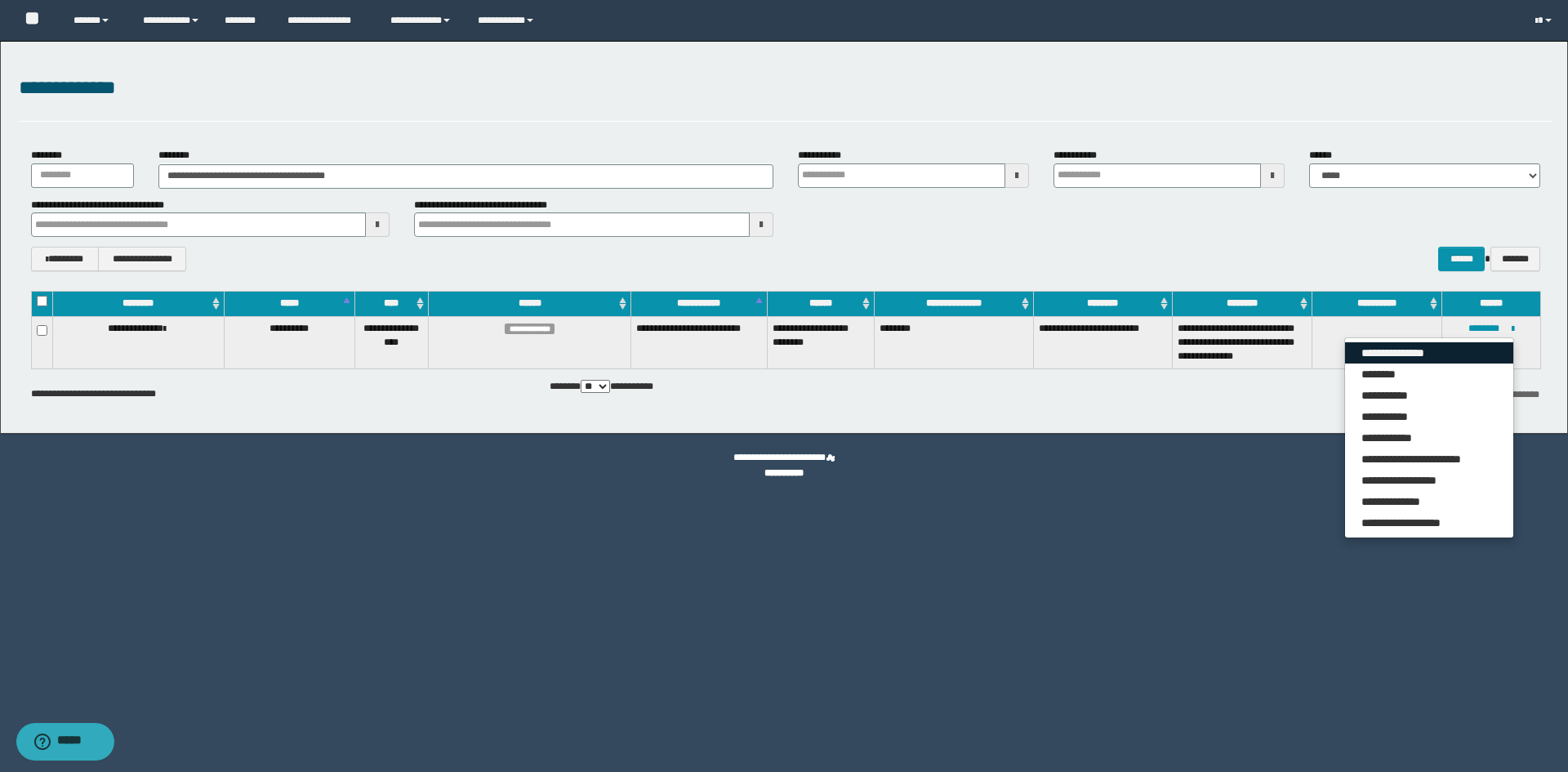 click on "**********" at bounding box center [1429, 353] 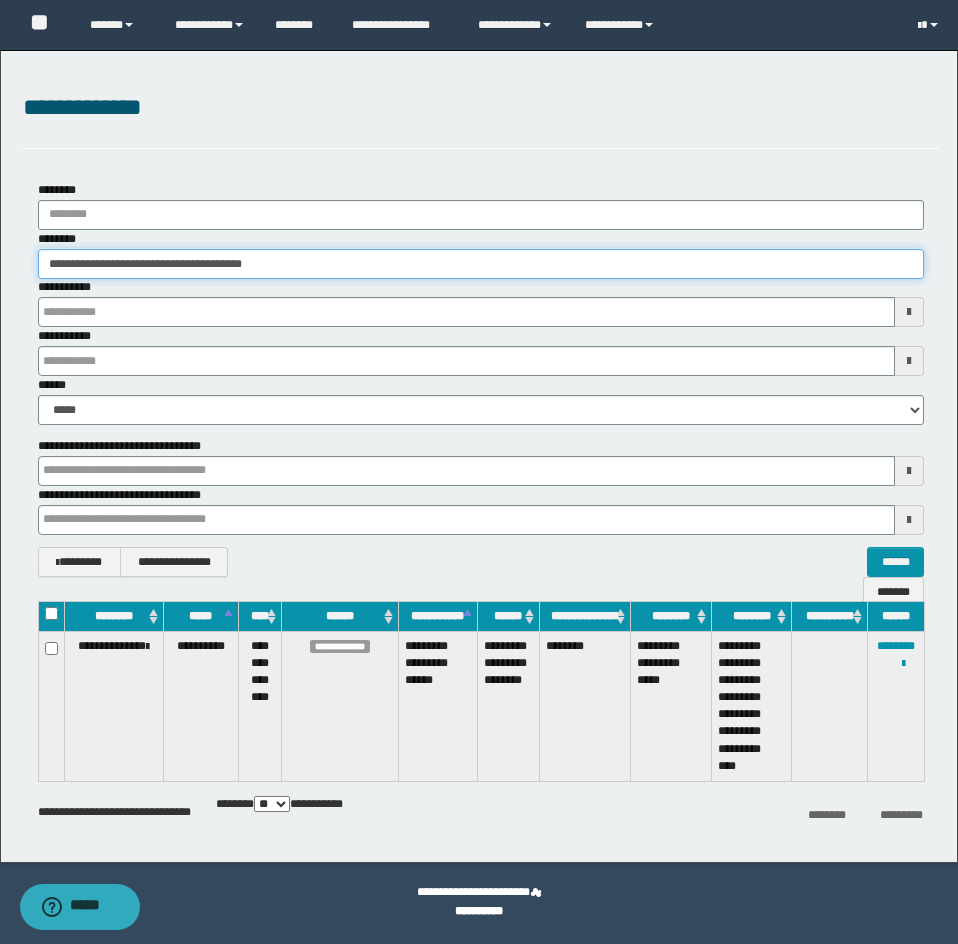 click on "**********" at bounding box center [481, 264] 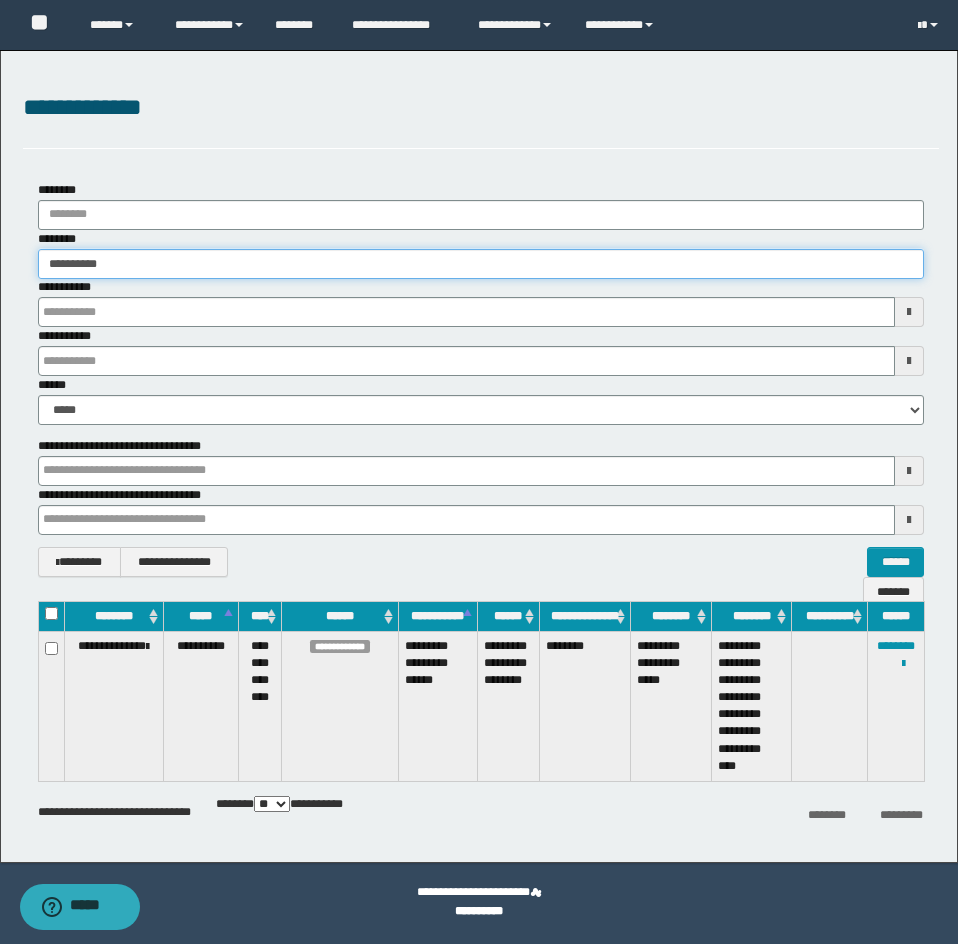 type on "**********" 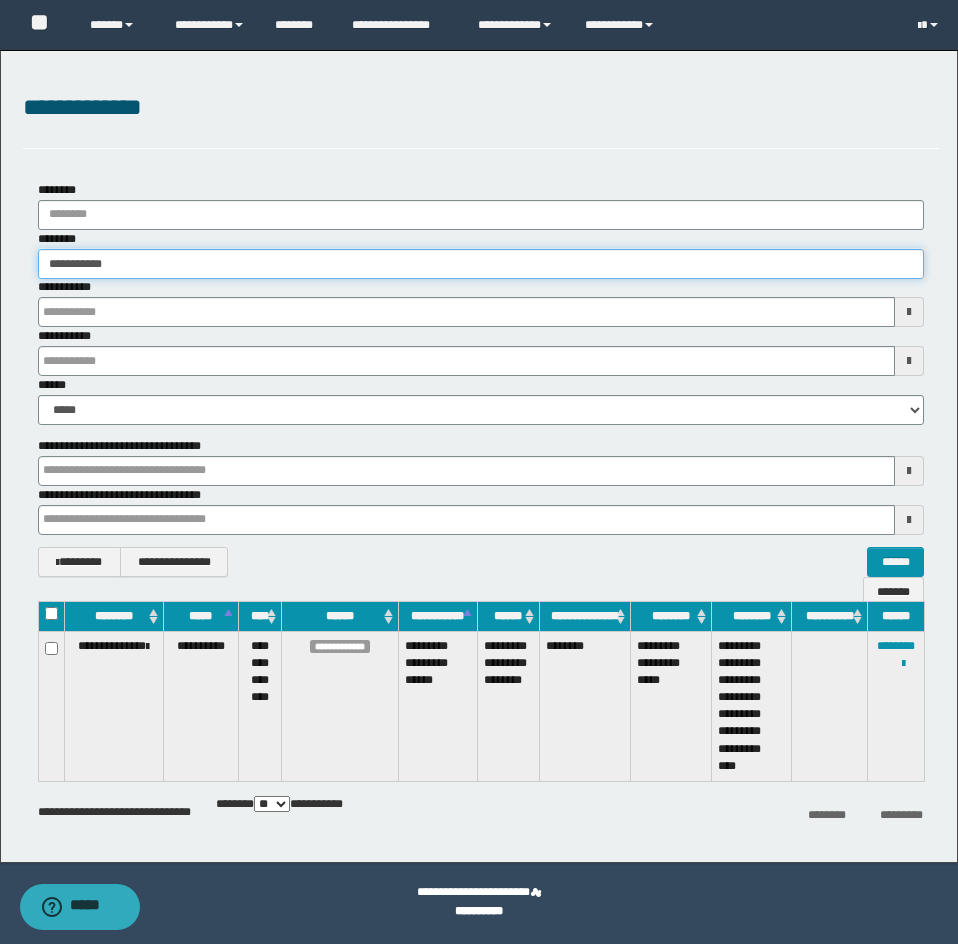 type on "**********" 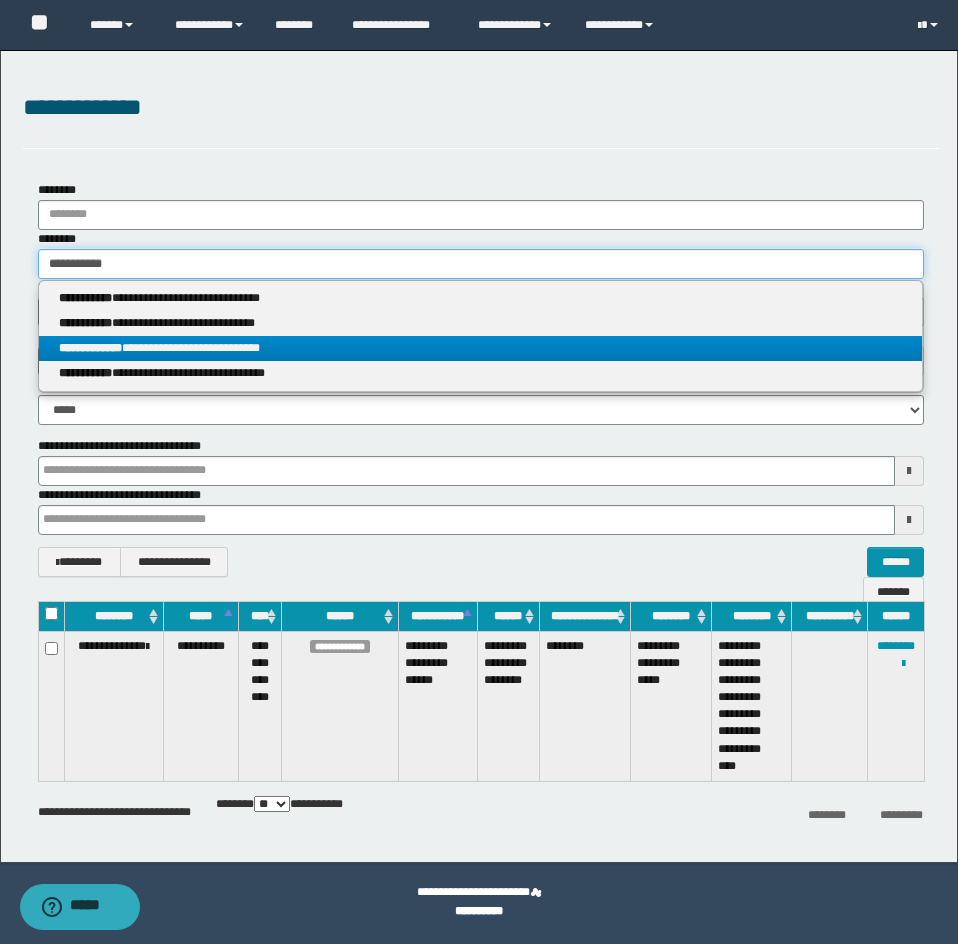 type on "**********" 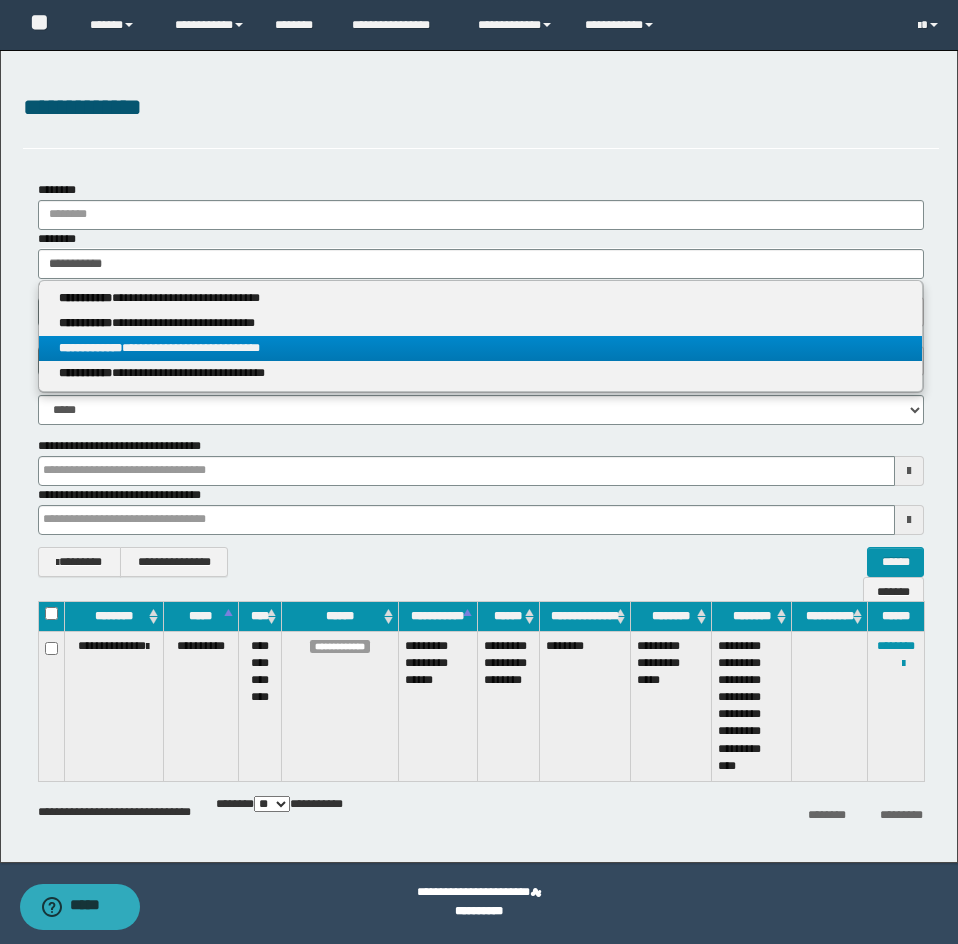 click on "**********" at bounding box center (480, 348) 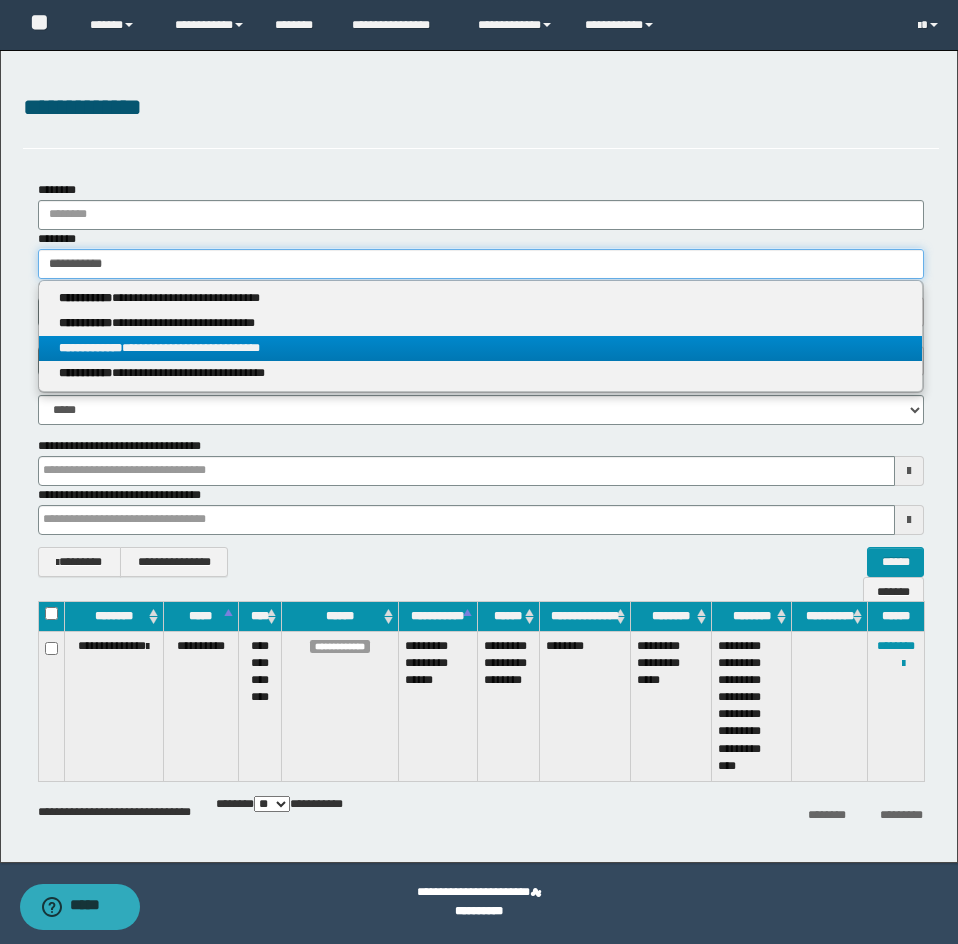 type 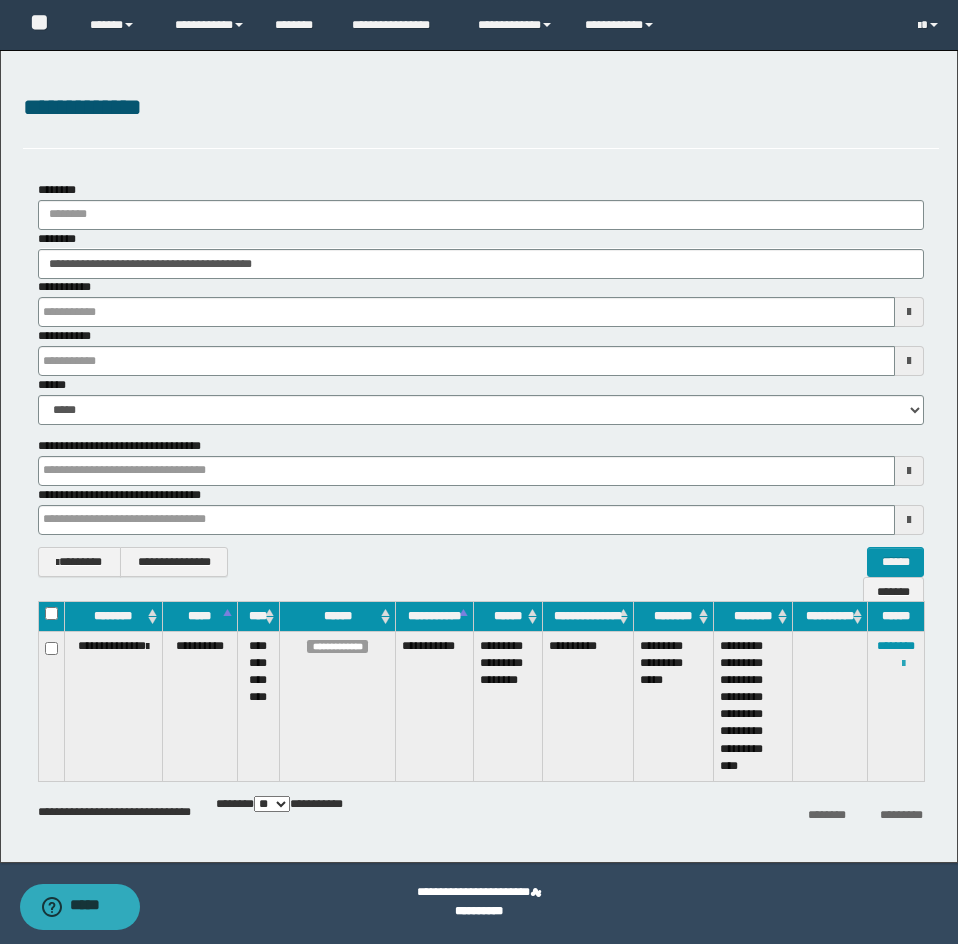 click at bounding box center [903, 664] 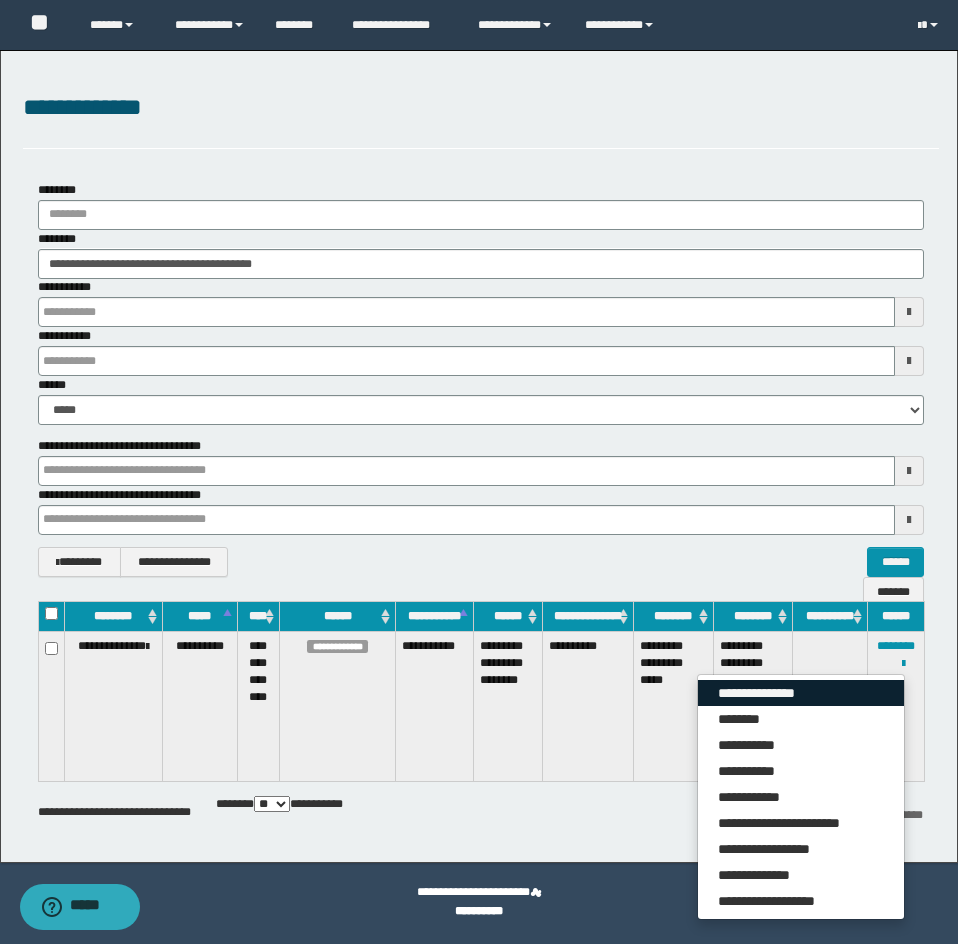 click on "**********" at bounding box center (801, 693) 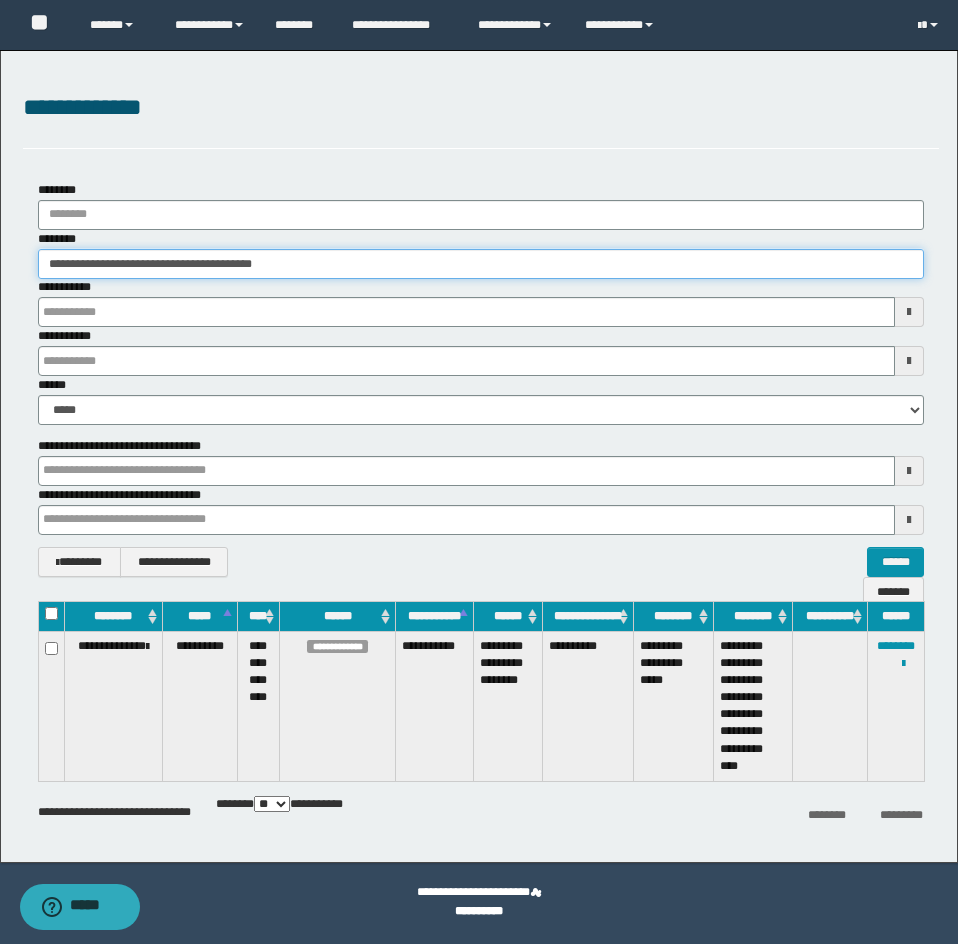 click on "**********" at bounding box center [481, 264] 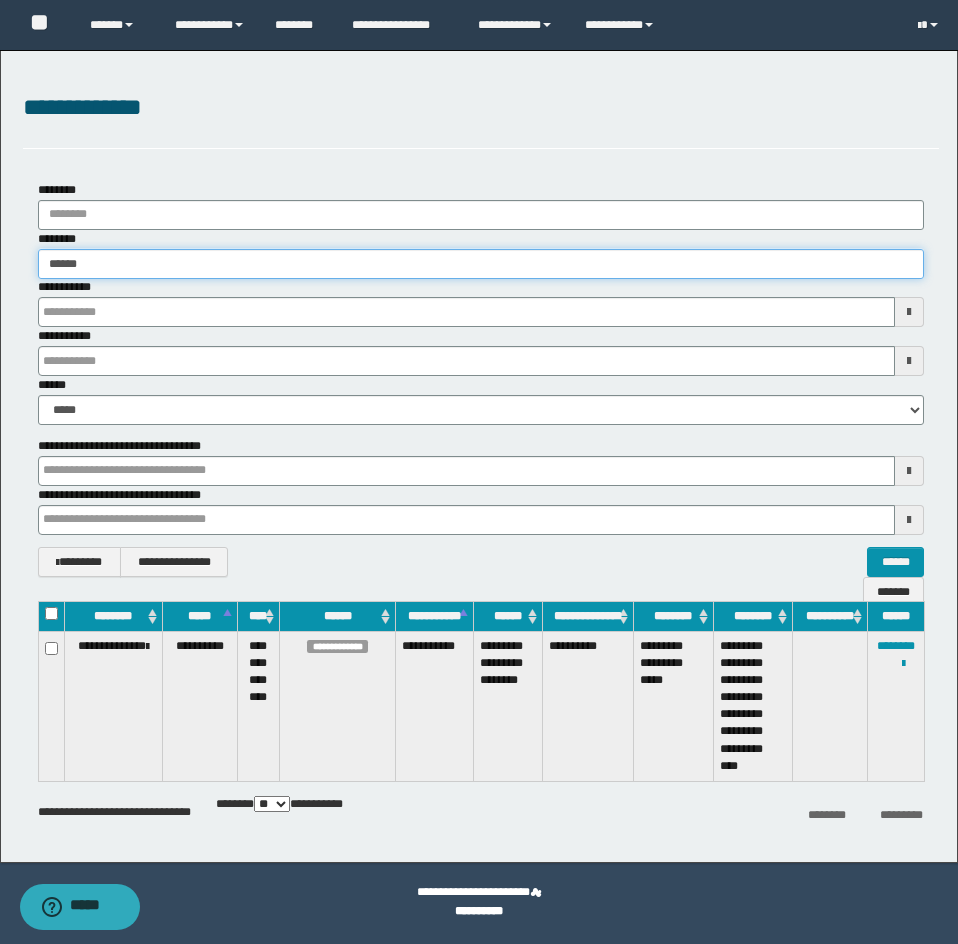 type on "*******" 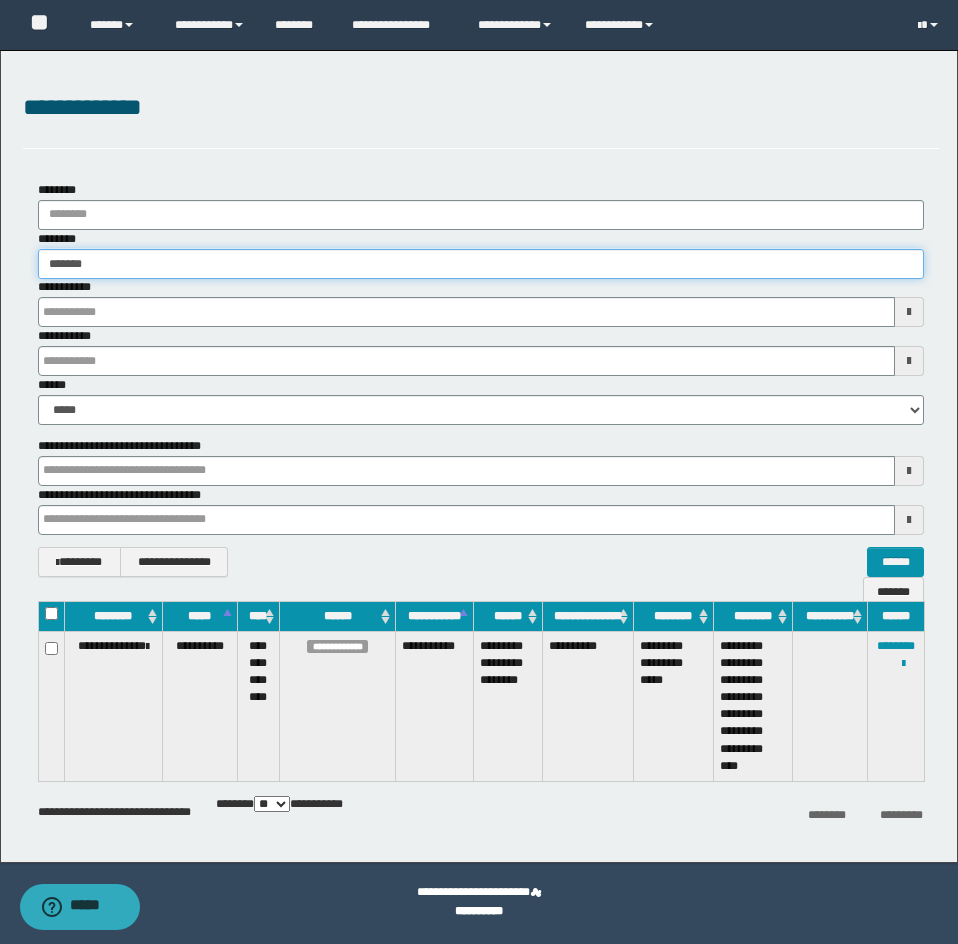 type on "*******" 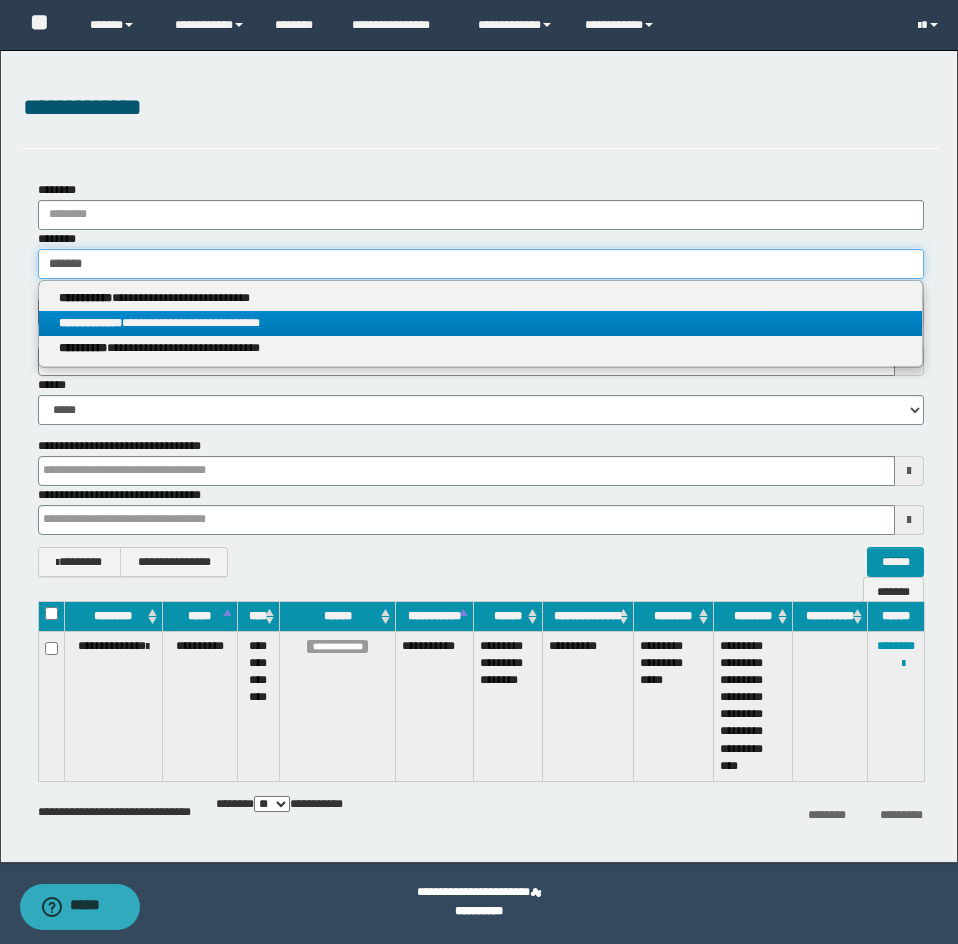 type on "*******" 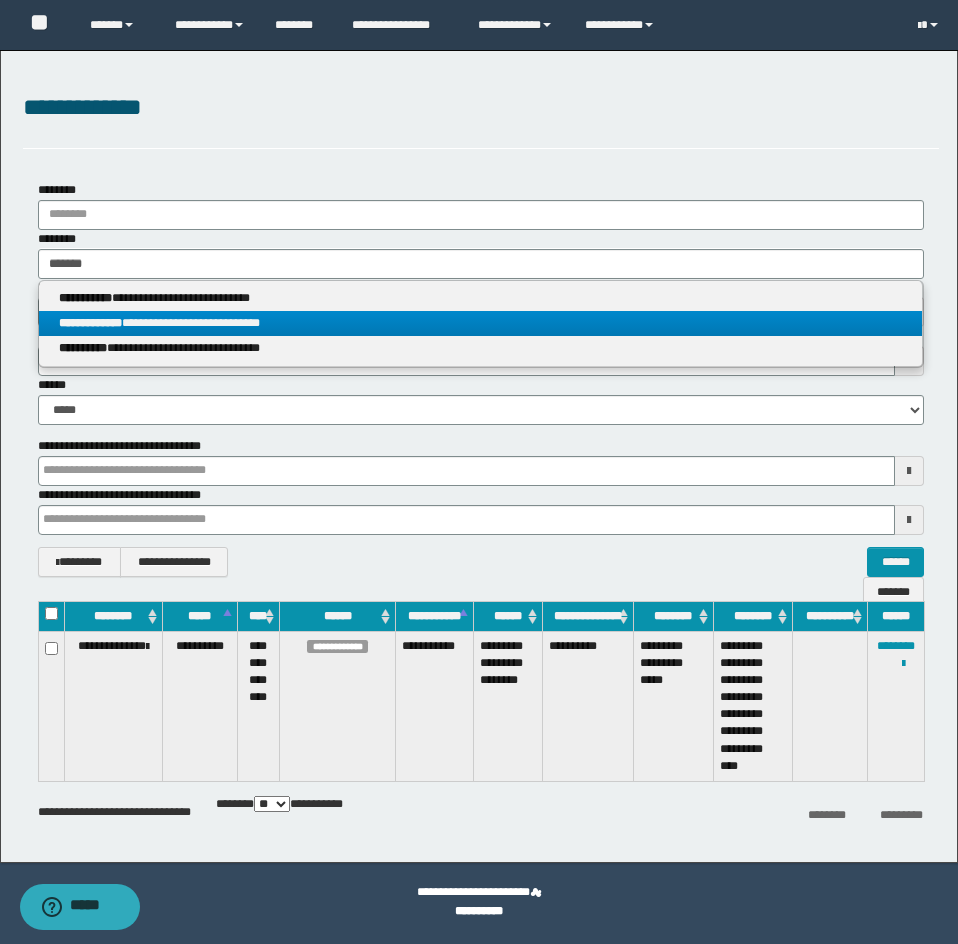 click on "**********" at bounding box center (480, 323) 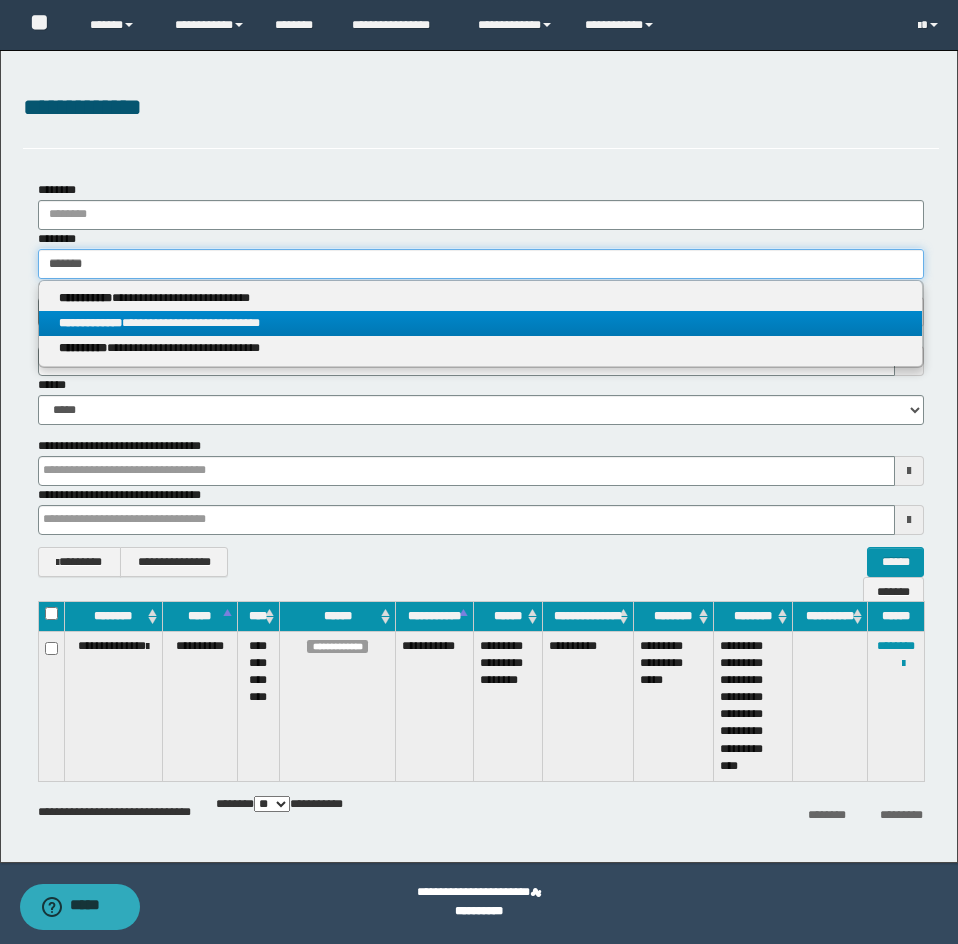 type 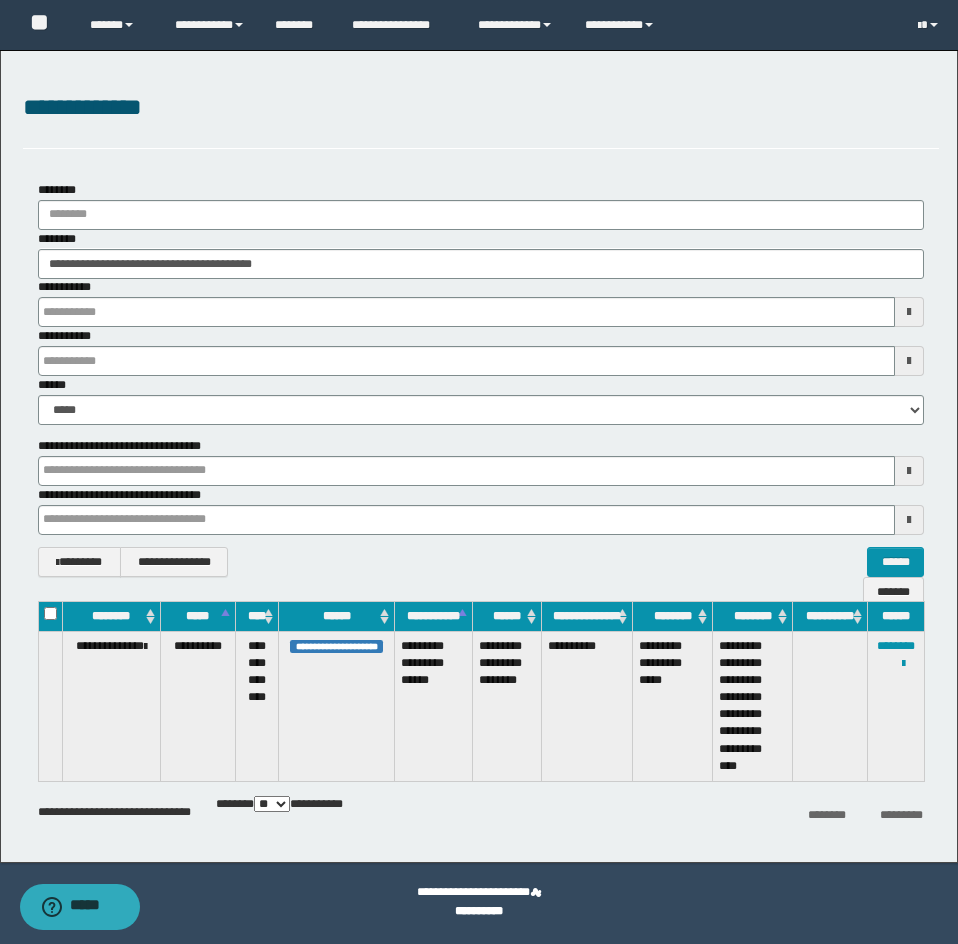 click on "**********" at bounding box center (896, 706) 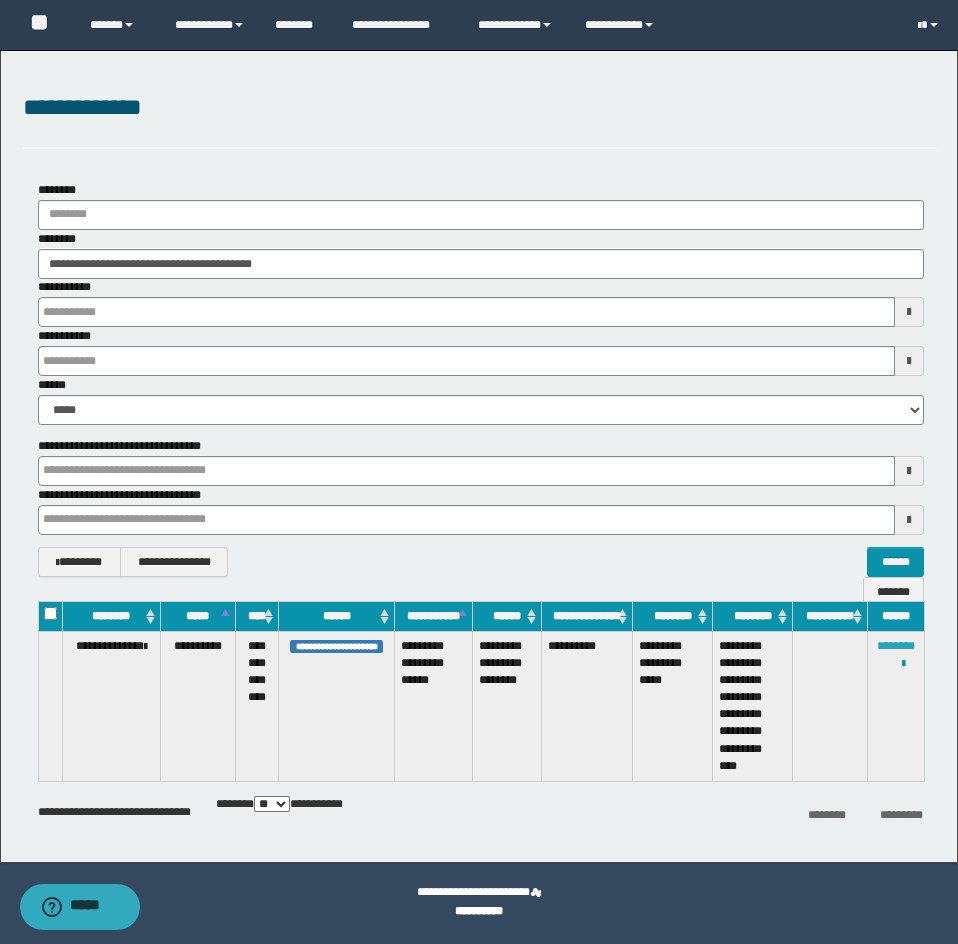 click on "********" at bounding box center [896, 646] 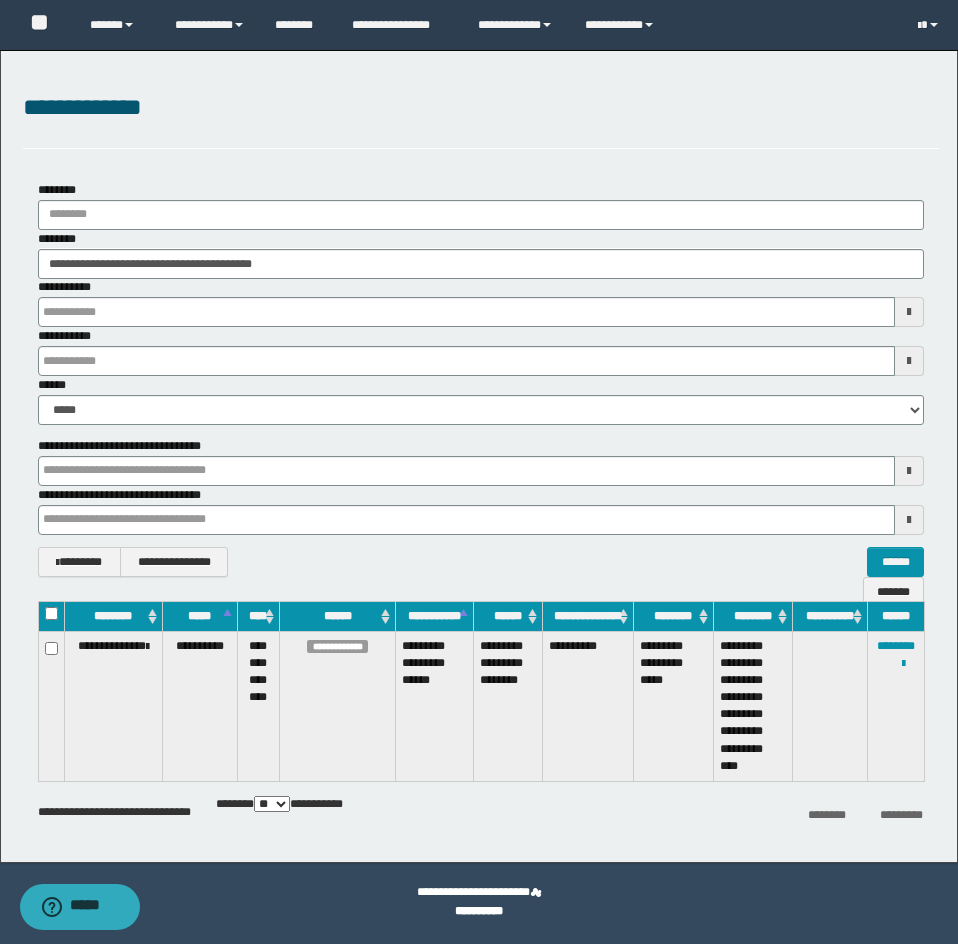 click on "**********" at bounding box center [481, 302] 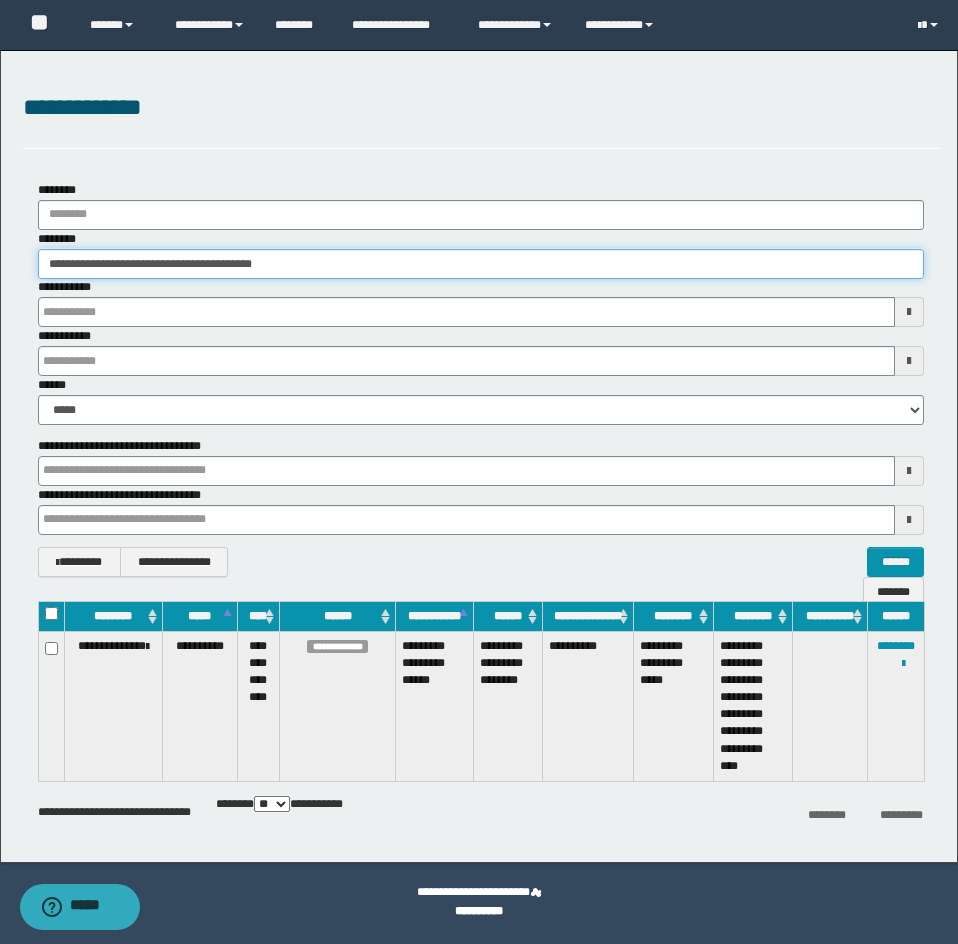 click on "**********" at bounding box center (481, 264) 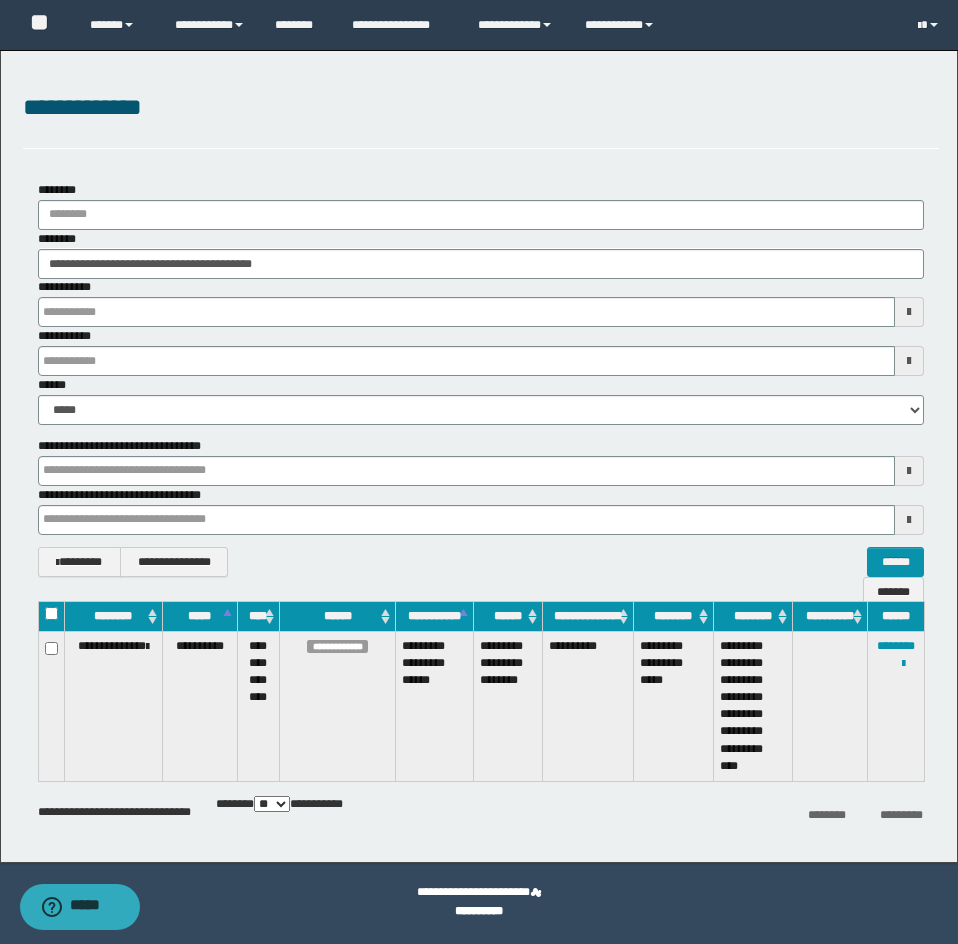 drag, startPoint x: 346, startPoint y: 286, endPoint x: 337, endPoint y: 281, distance: 10.29563 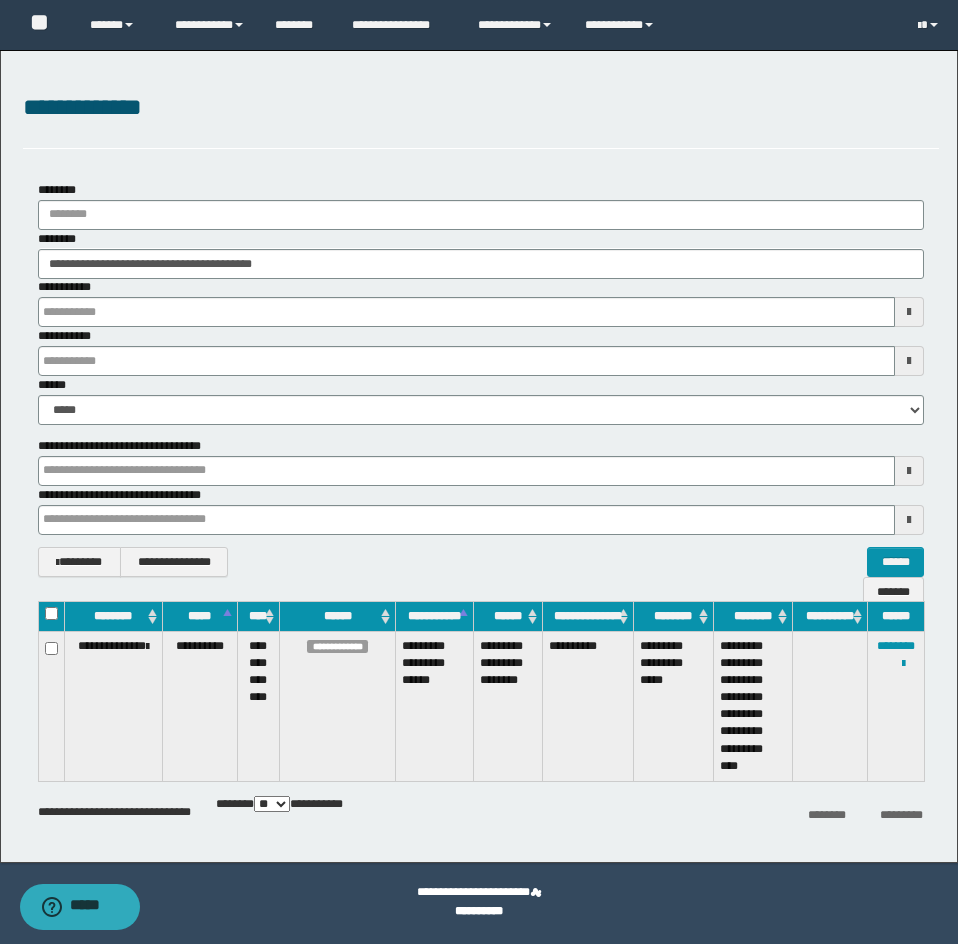 click on "**********" at bounding box center (481, 302) 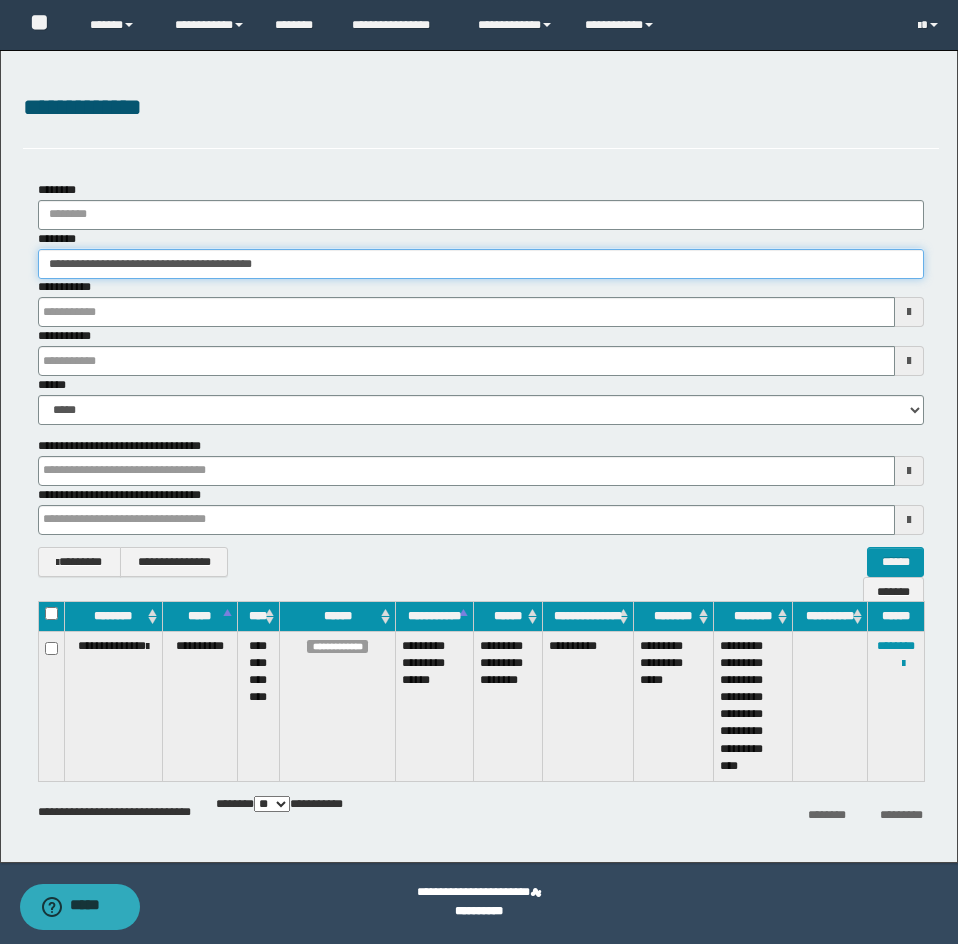 click on "**********" at bounding box center [481, 264] 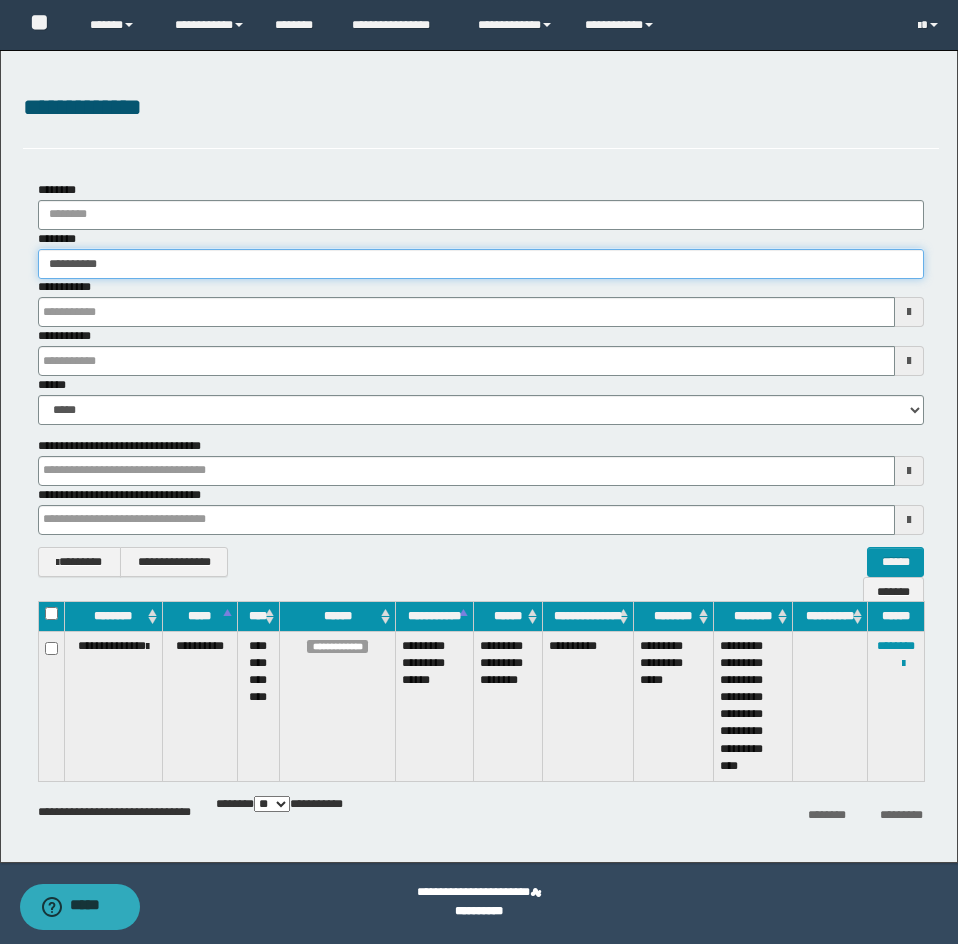type on "**********" 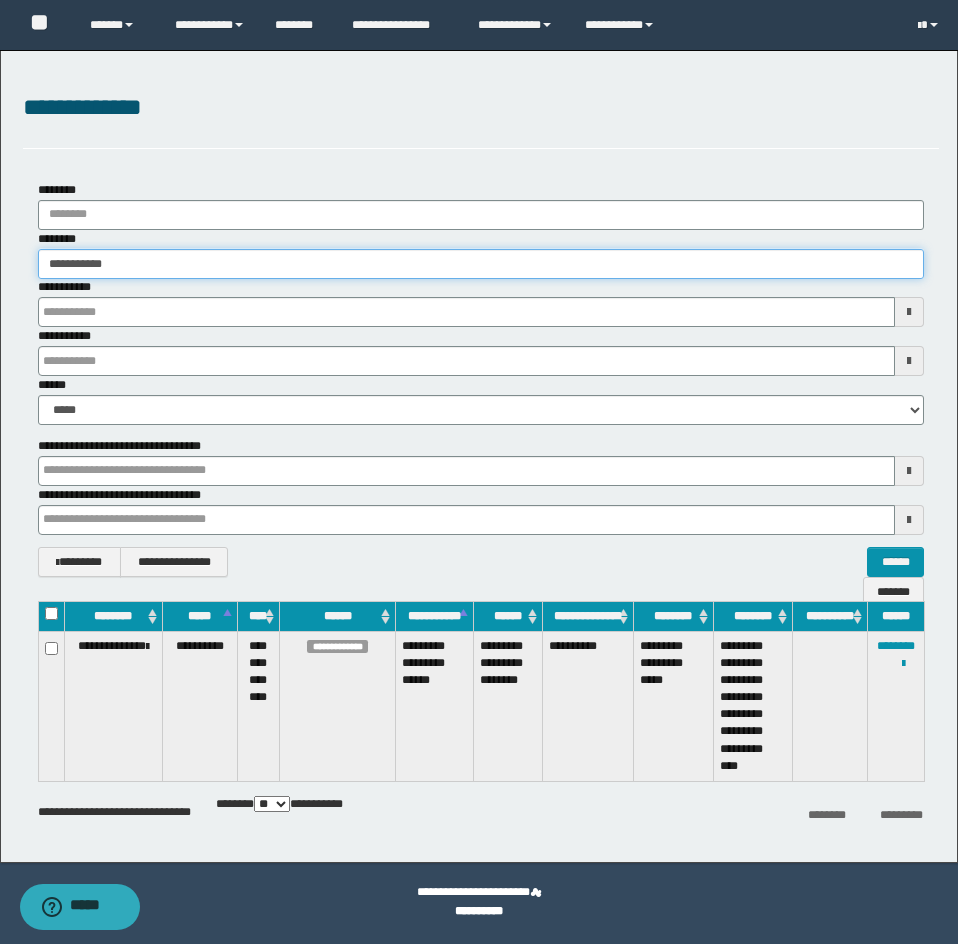 type on "**********" 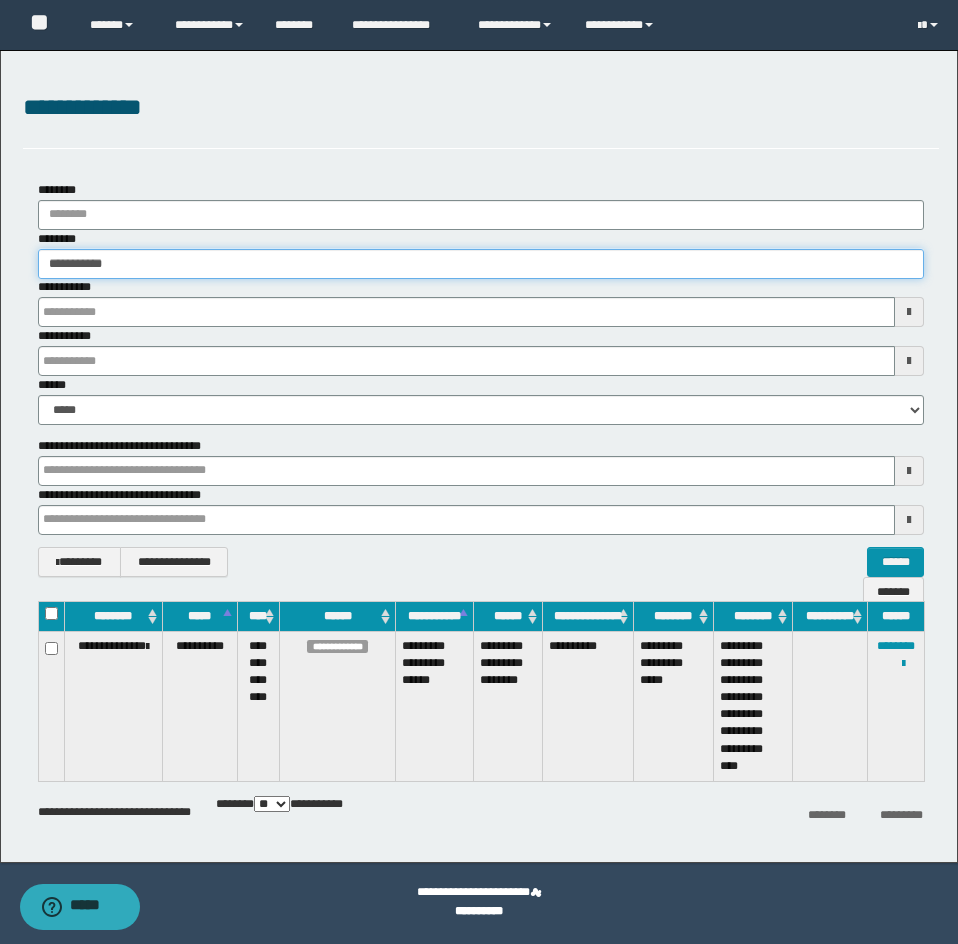 type 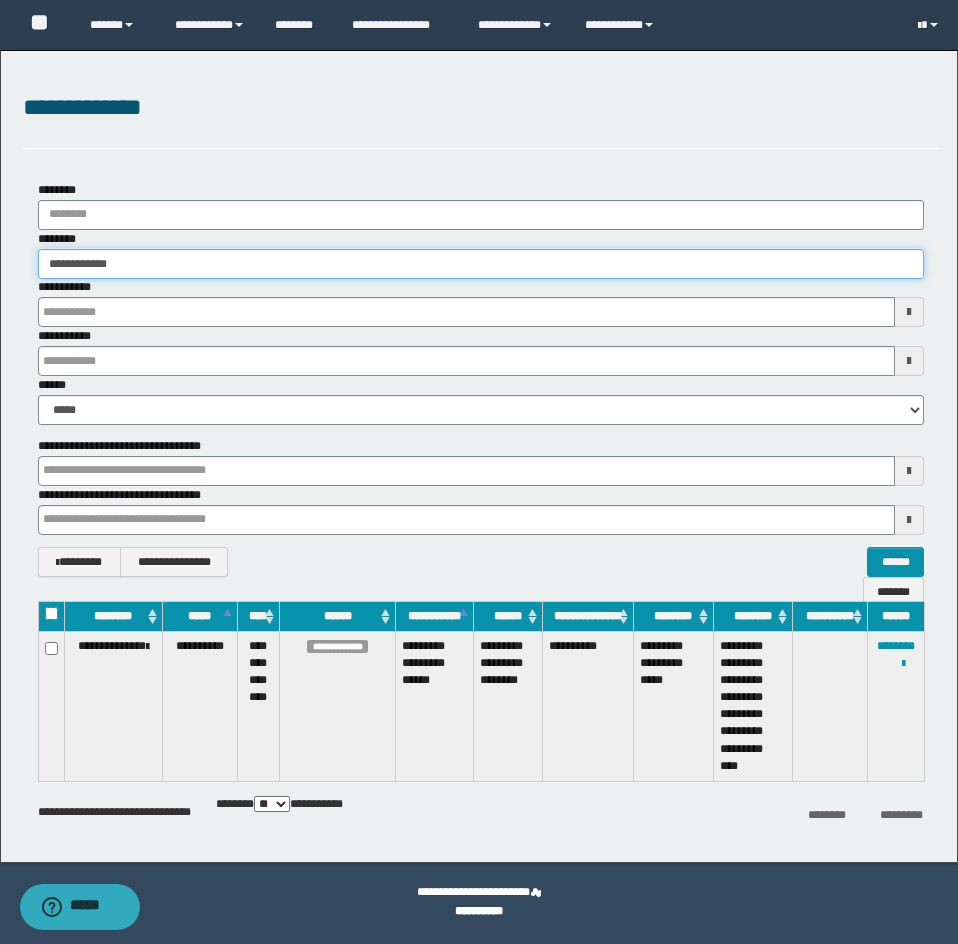 type on "**********" 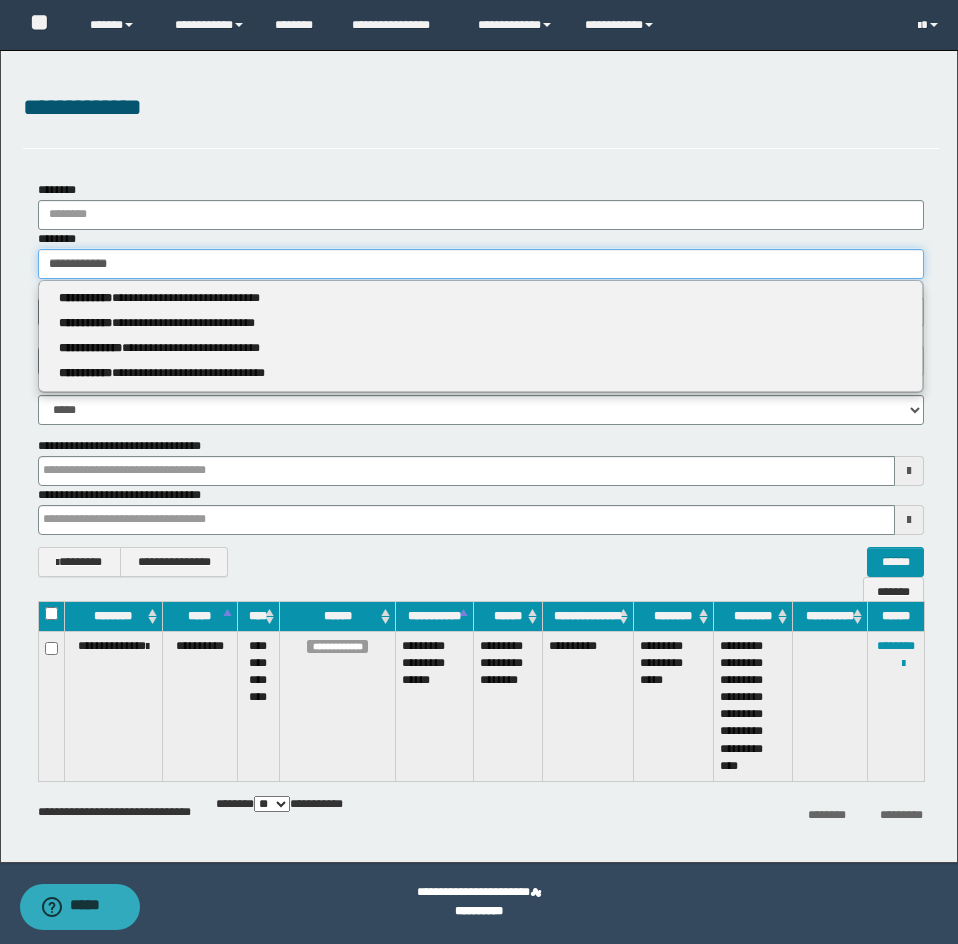 type 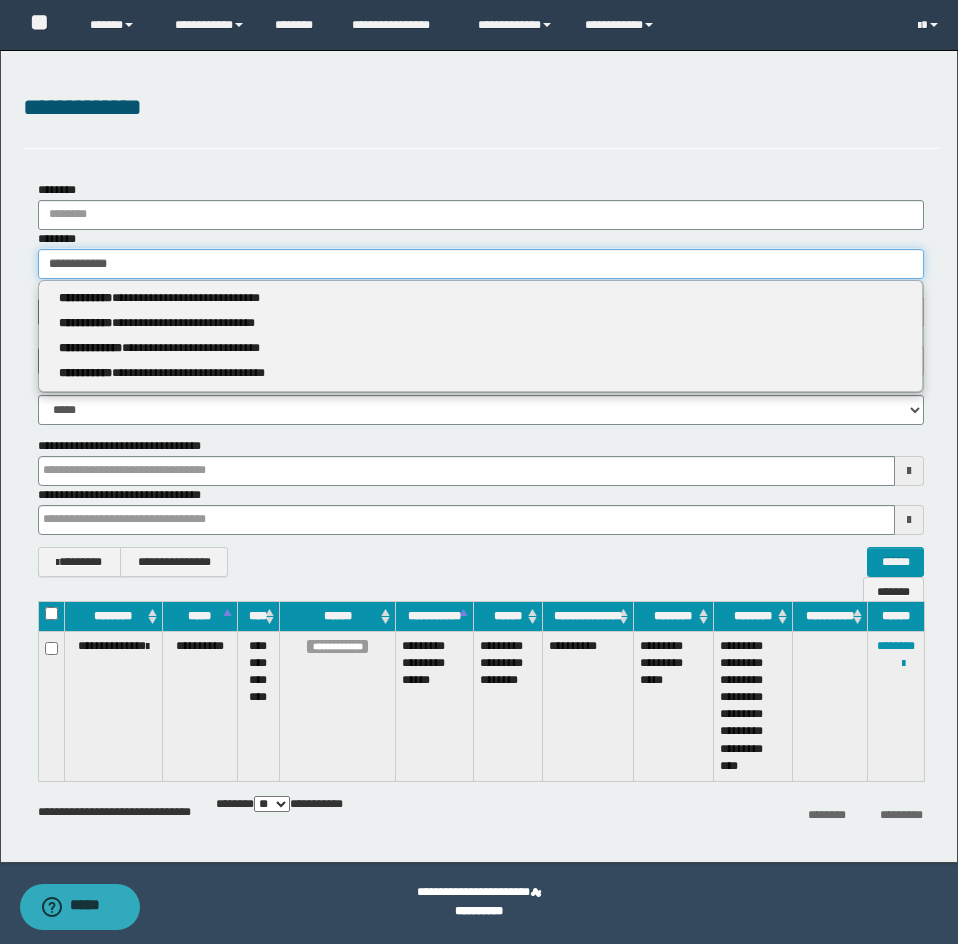 type on "**********" 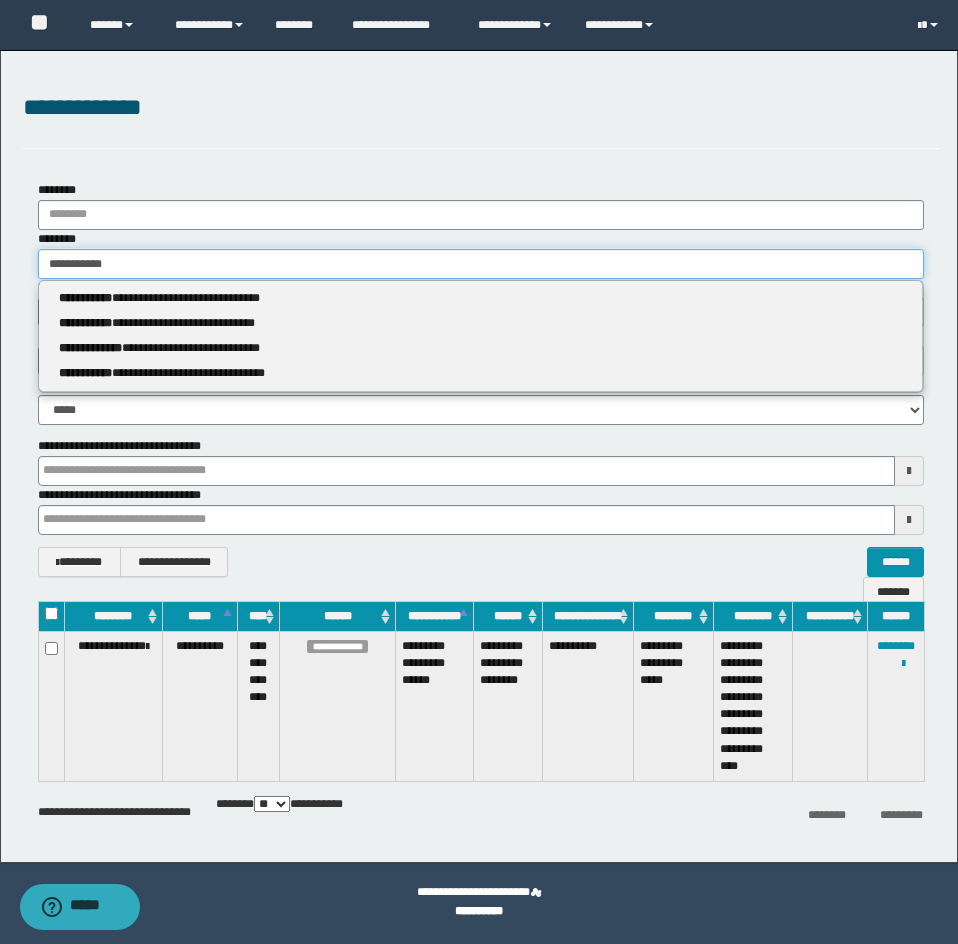 type on "**********" 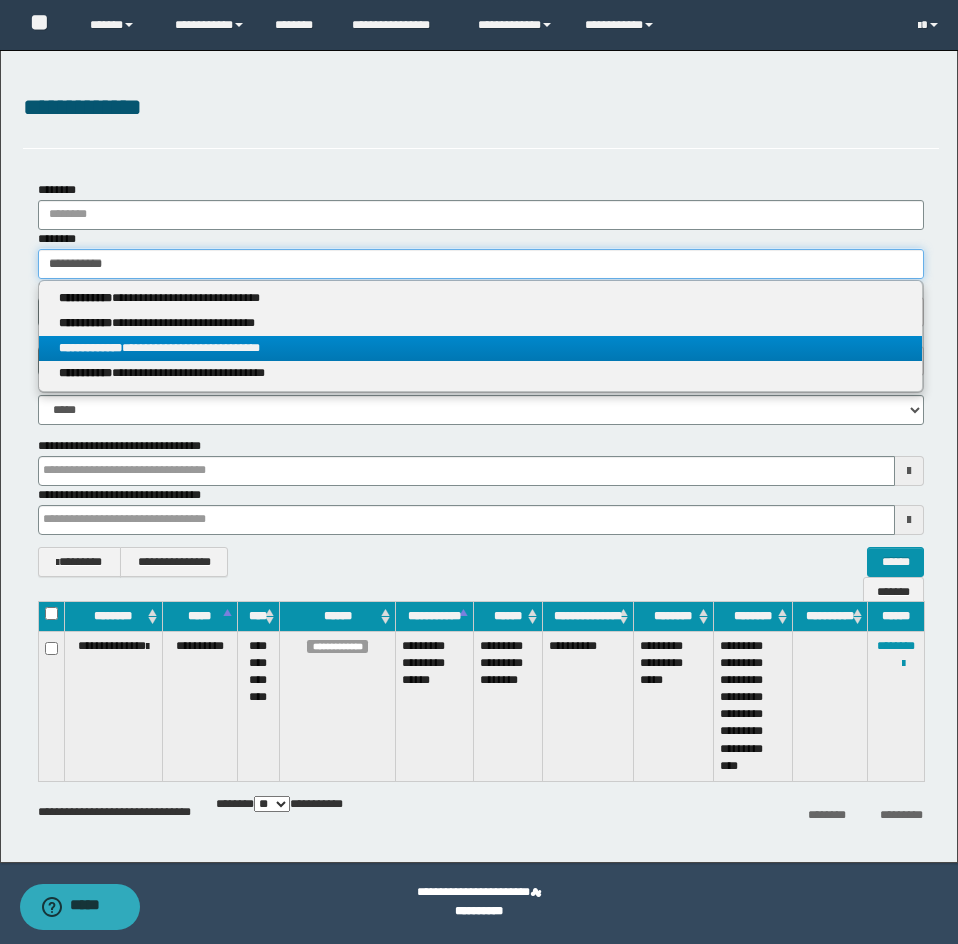 type on "**********" 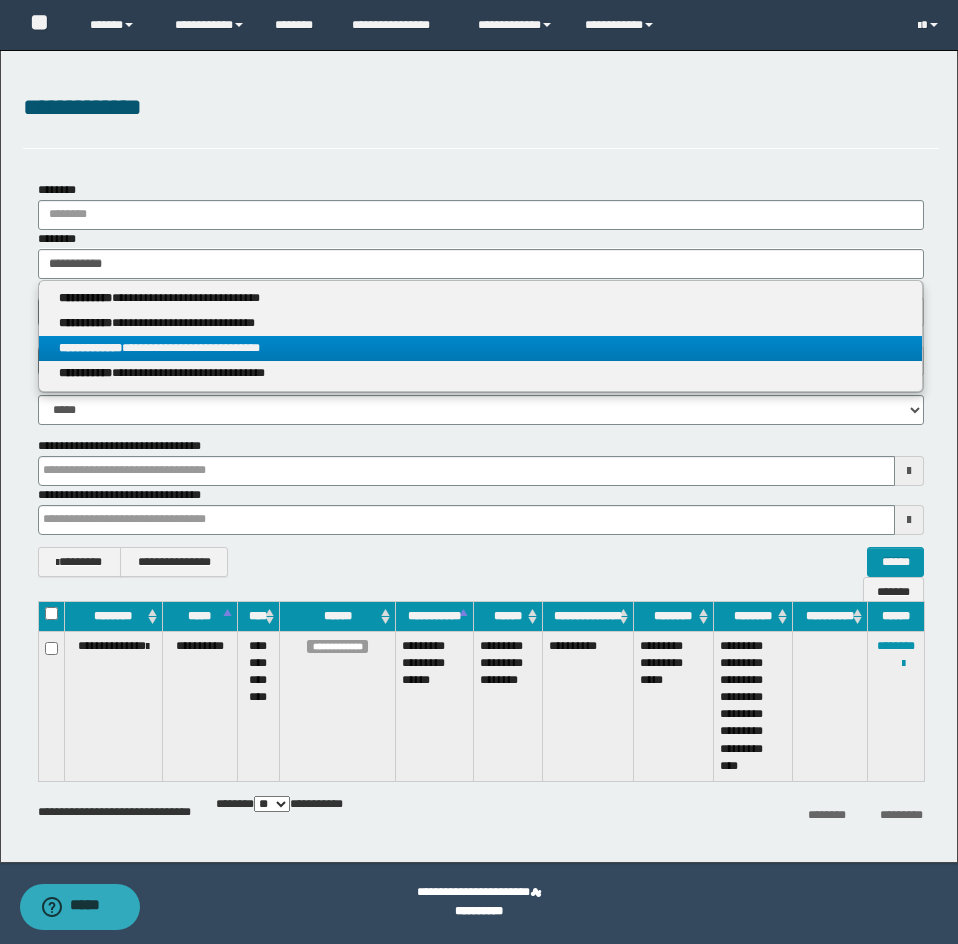 click on "**********" at bounding box center [480, 348] 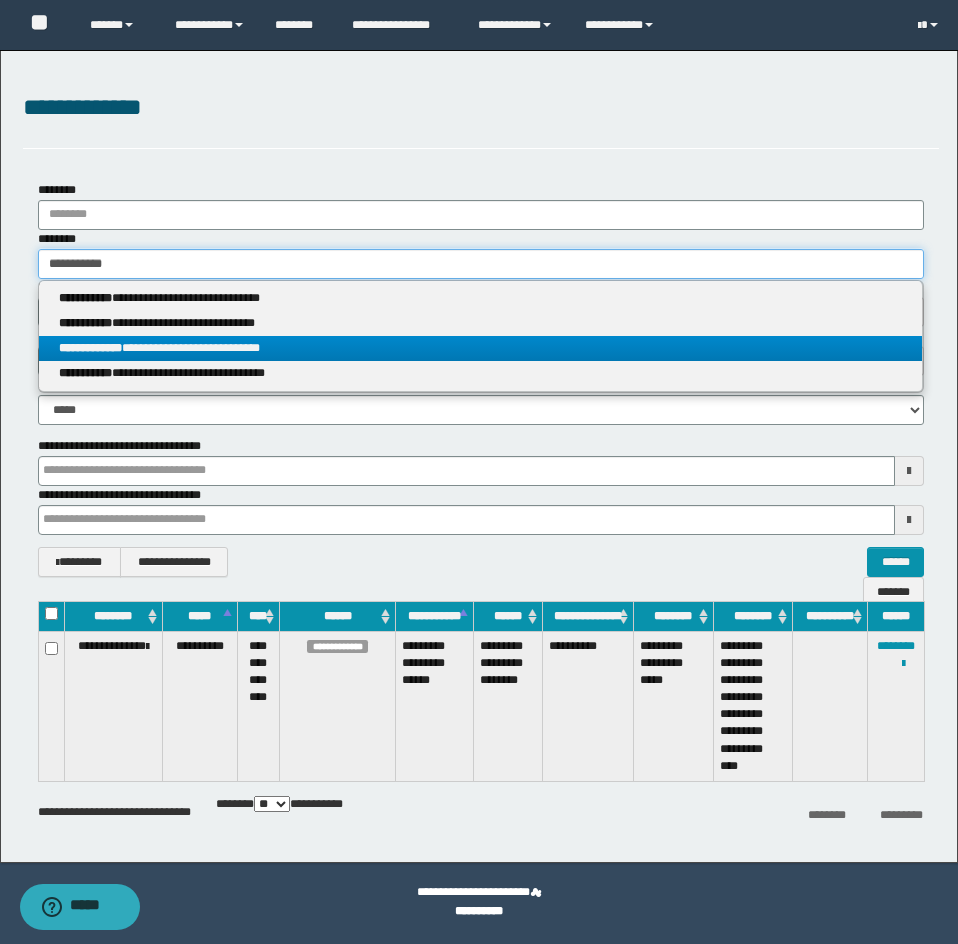 type 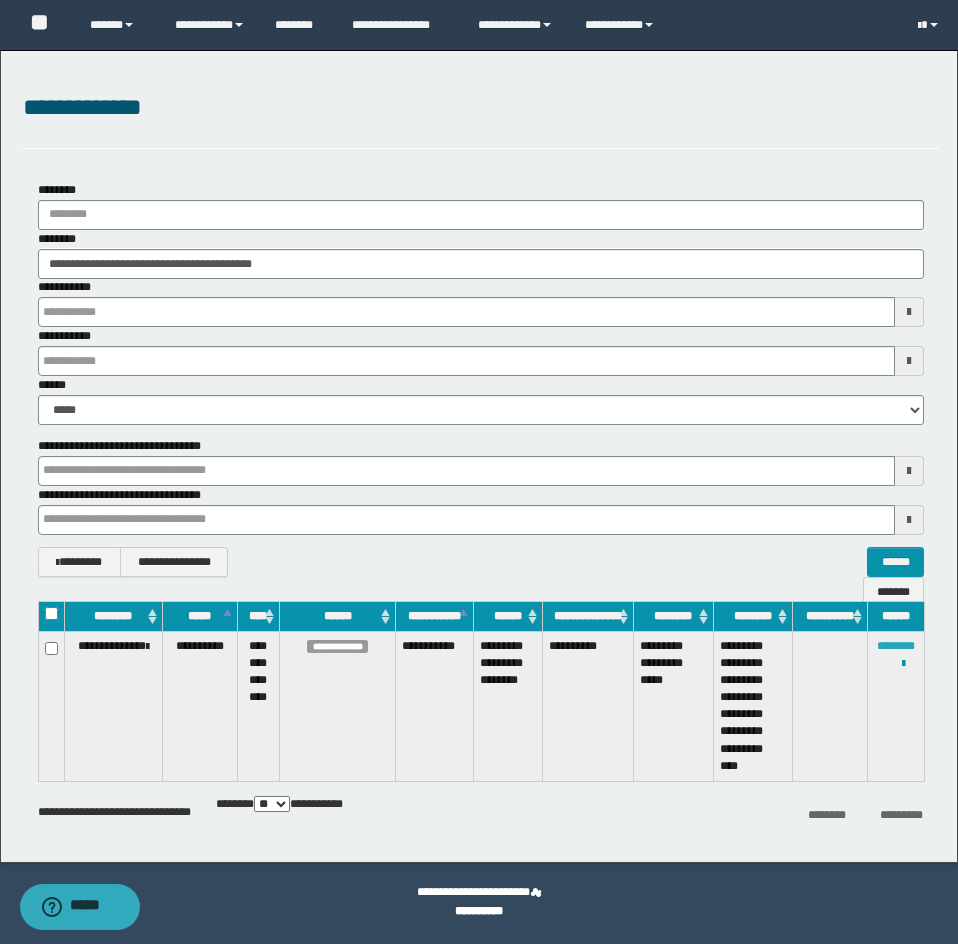 click on "********" at bounding box center (896, 646) 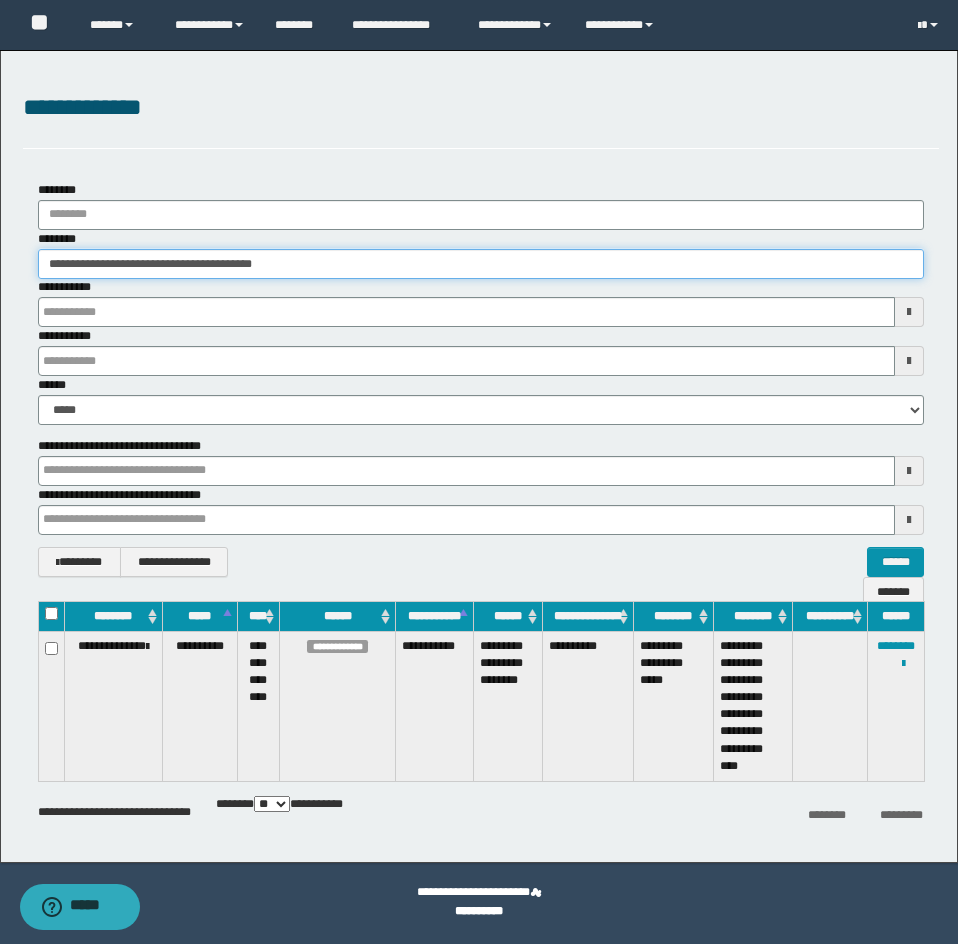 click on "**********" at bounding box center [481, 264] 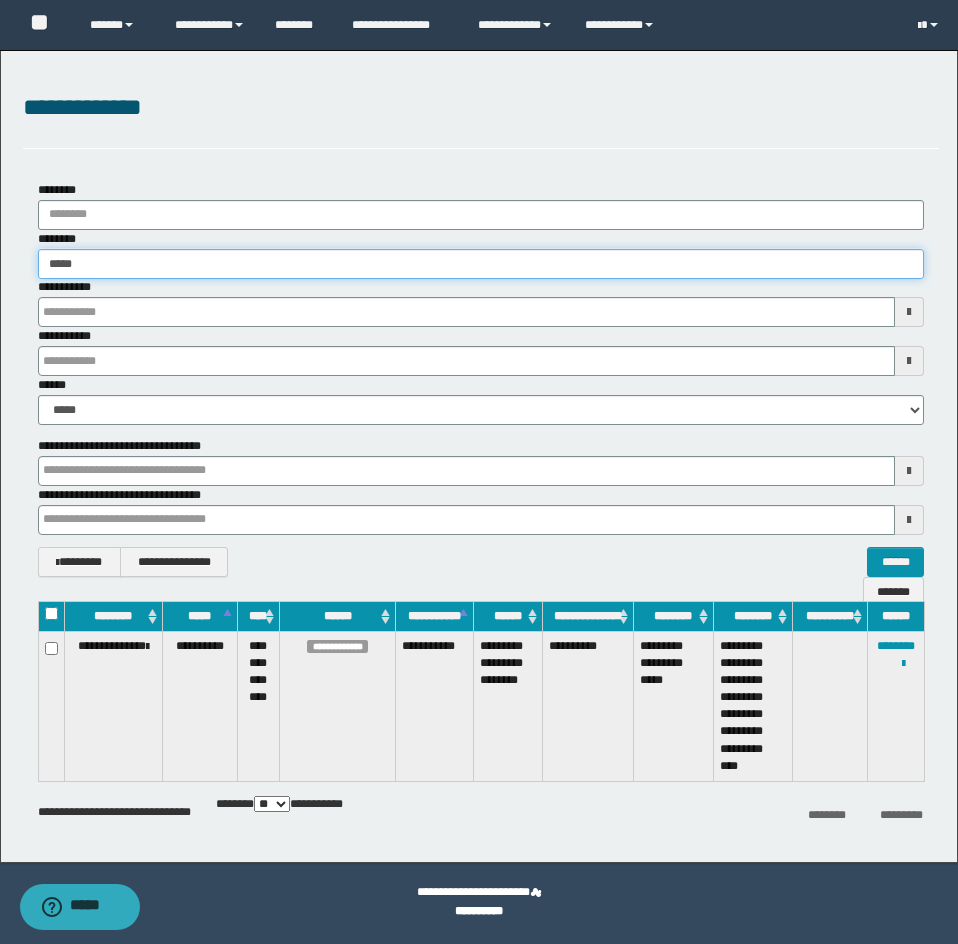 type on "******" 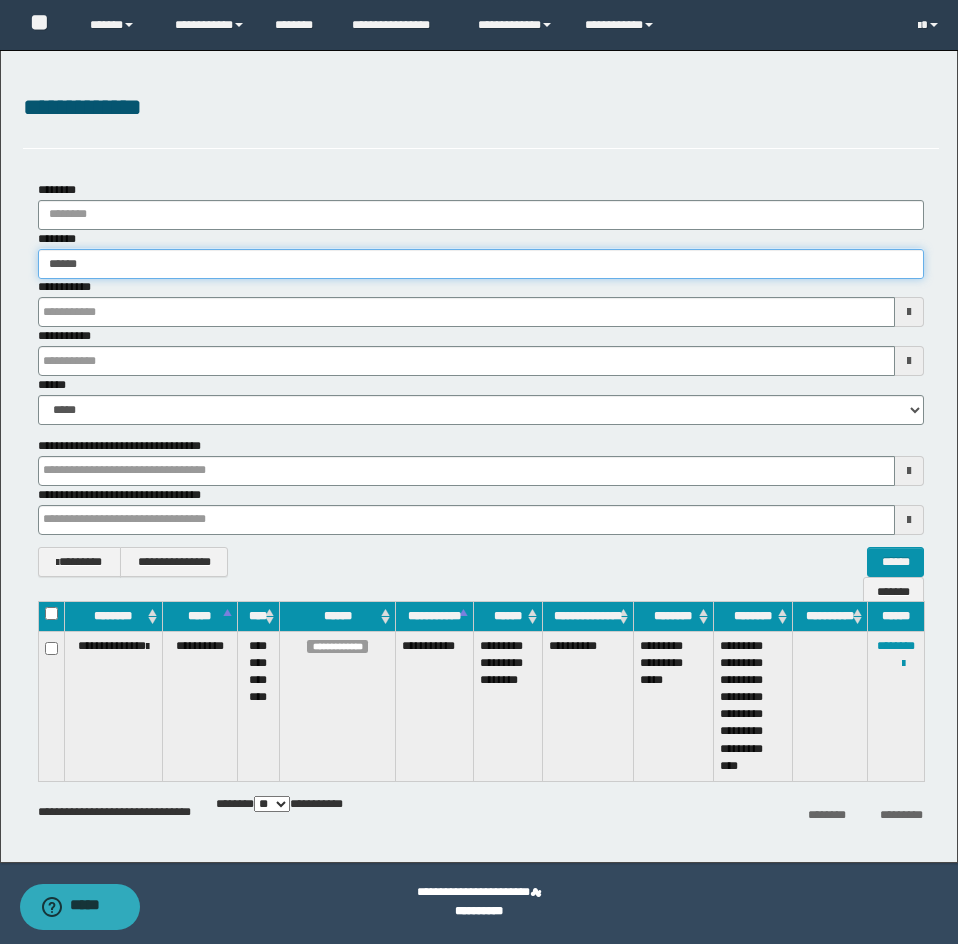 type on "******" 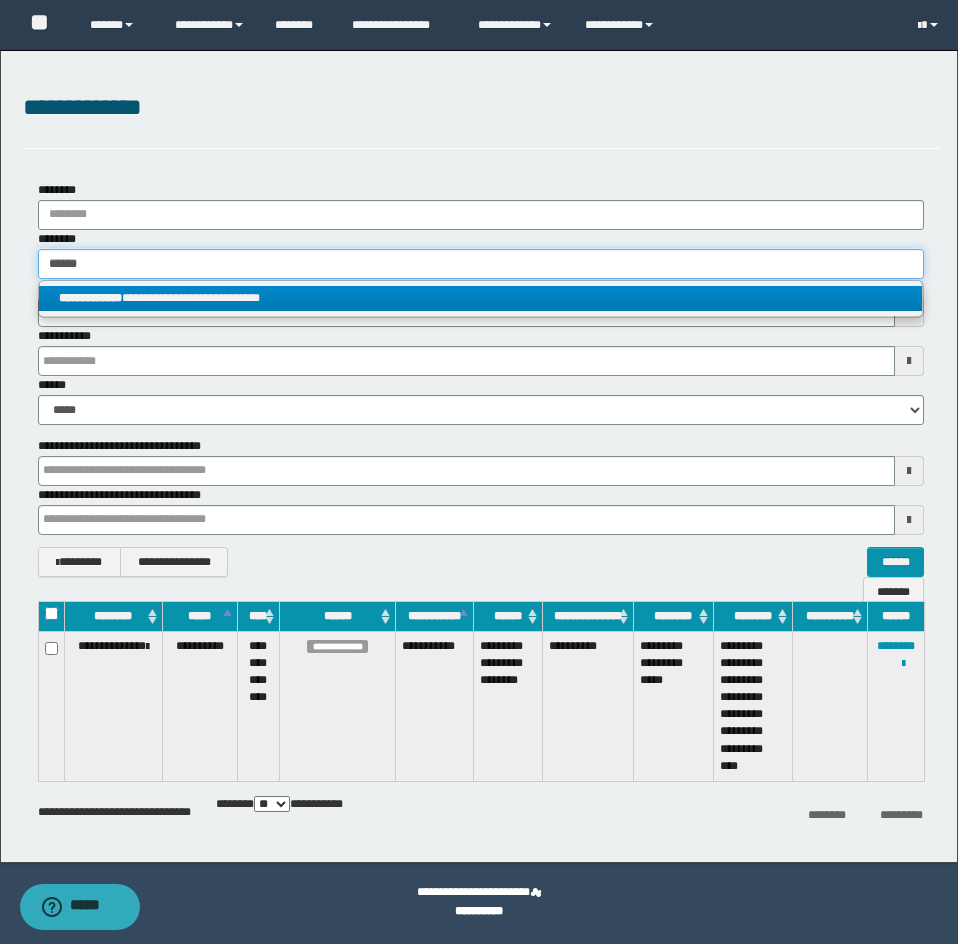 type on "******" 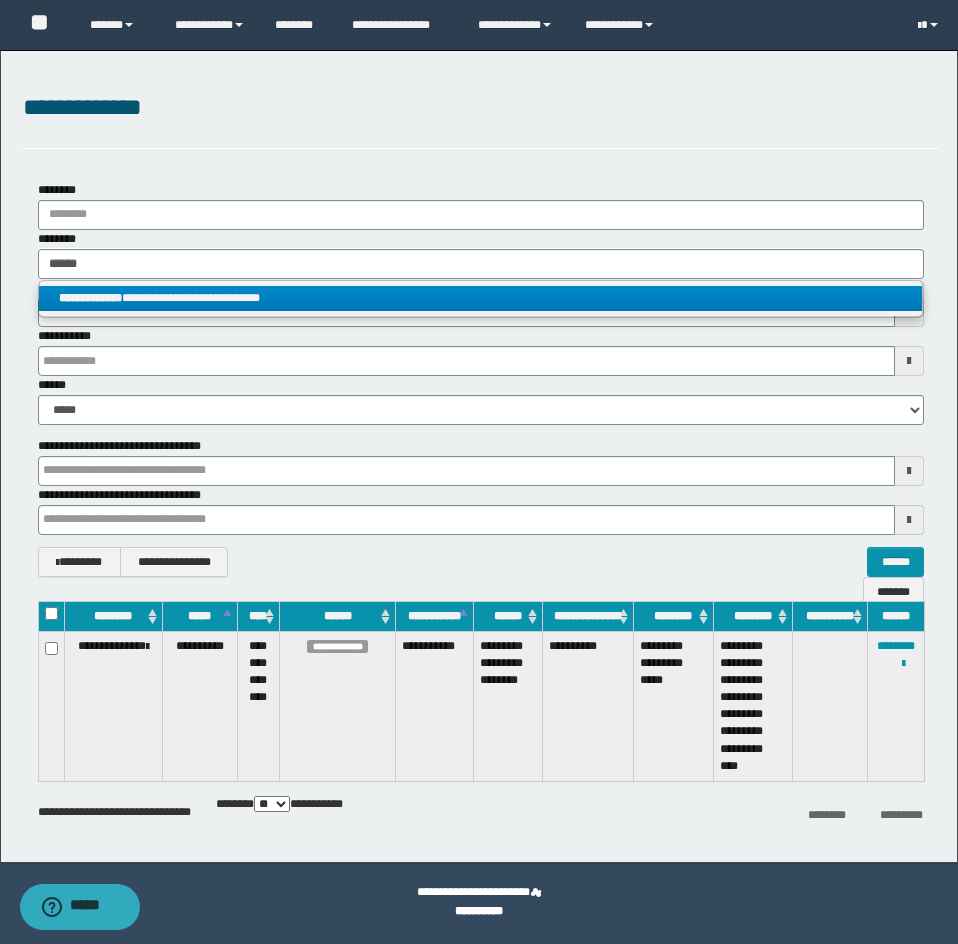 click on "**********" at bounding box center [480, 298] 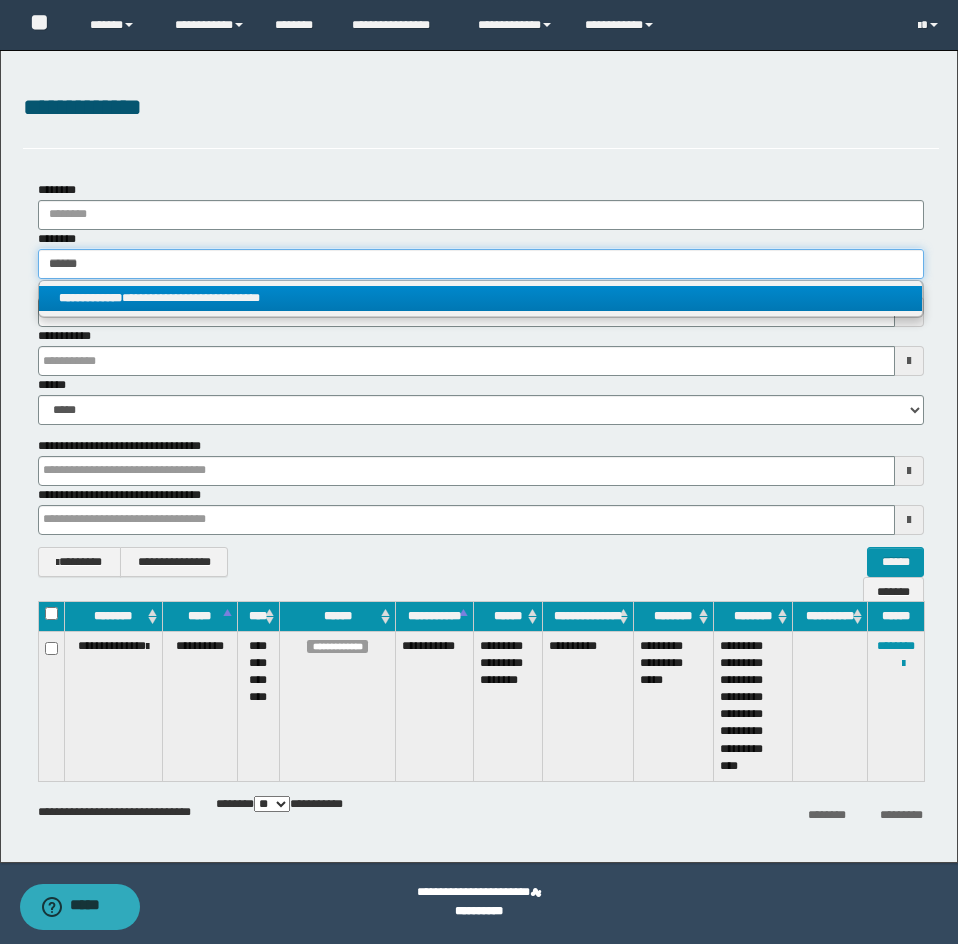 type 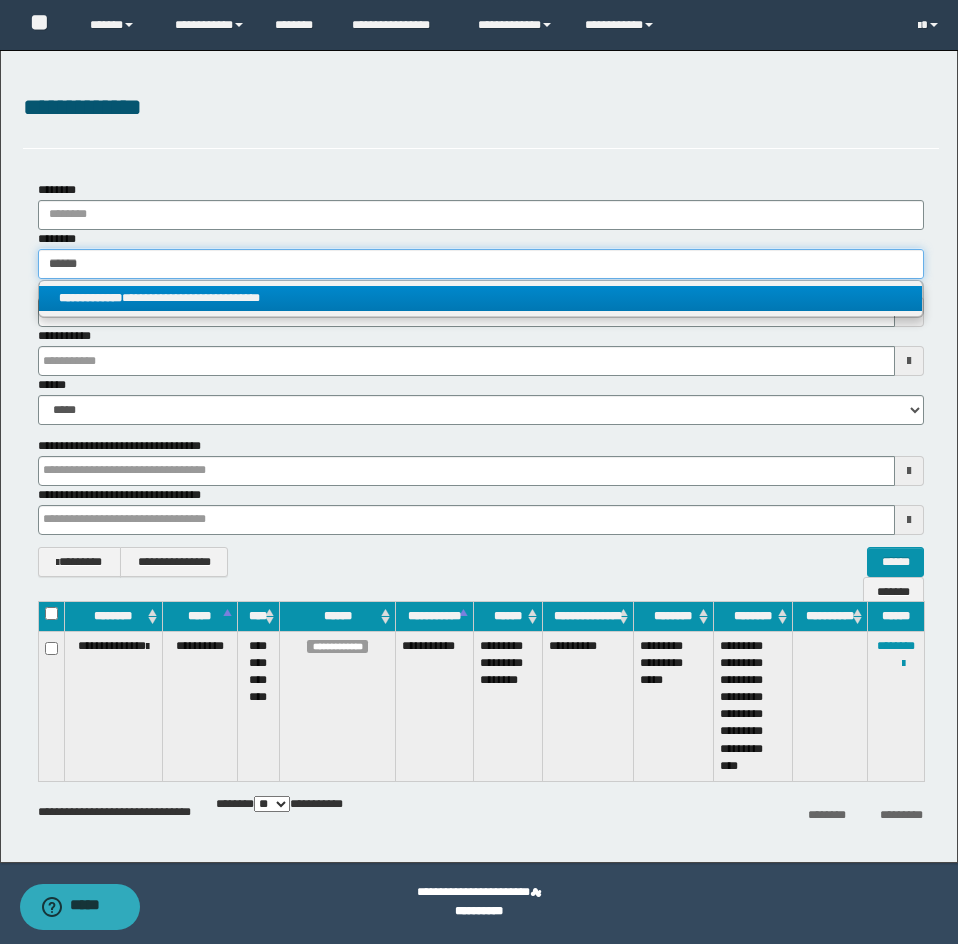 type on "**********" 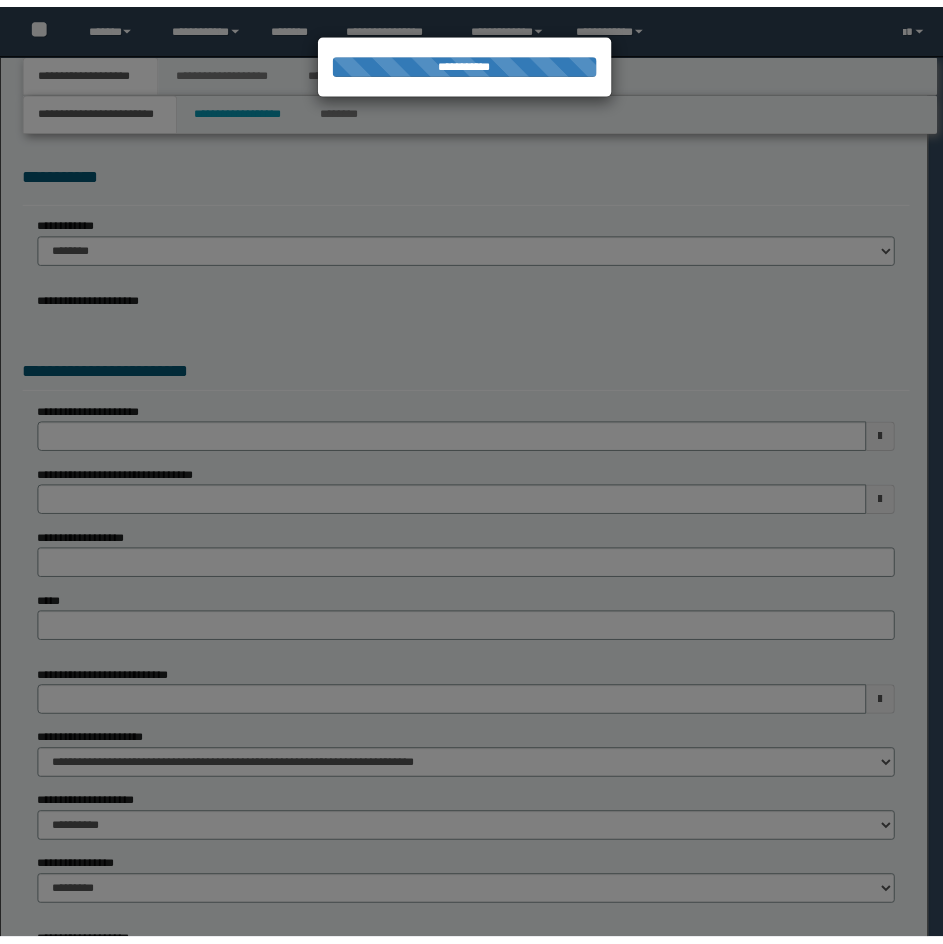 scroll, scrollTop: 0, scrollLeft: 0, axis: both 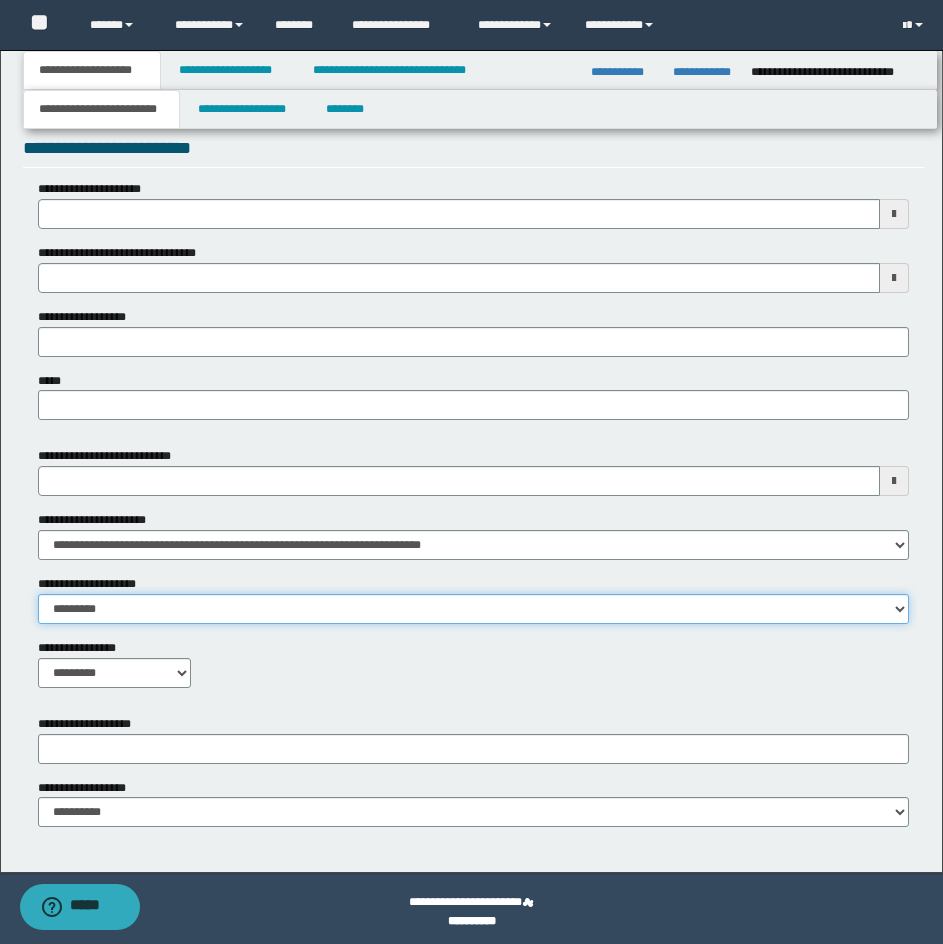 click on "**********" at bounding box center (473, 609) 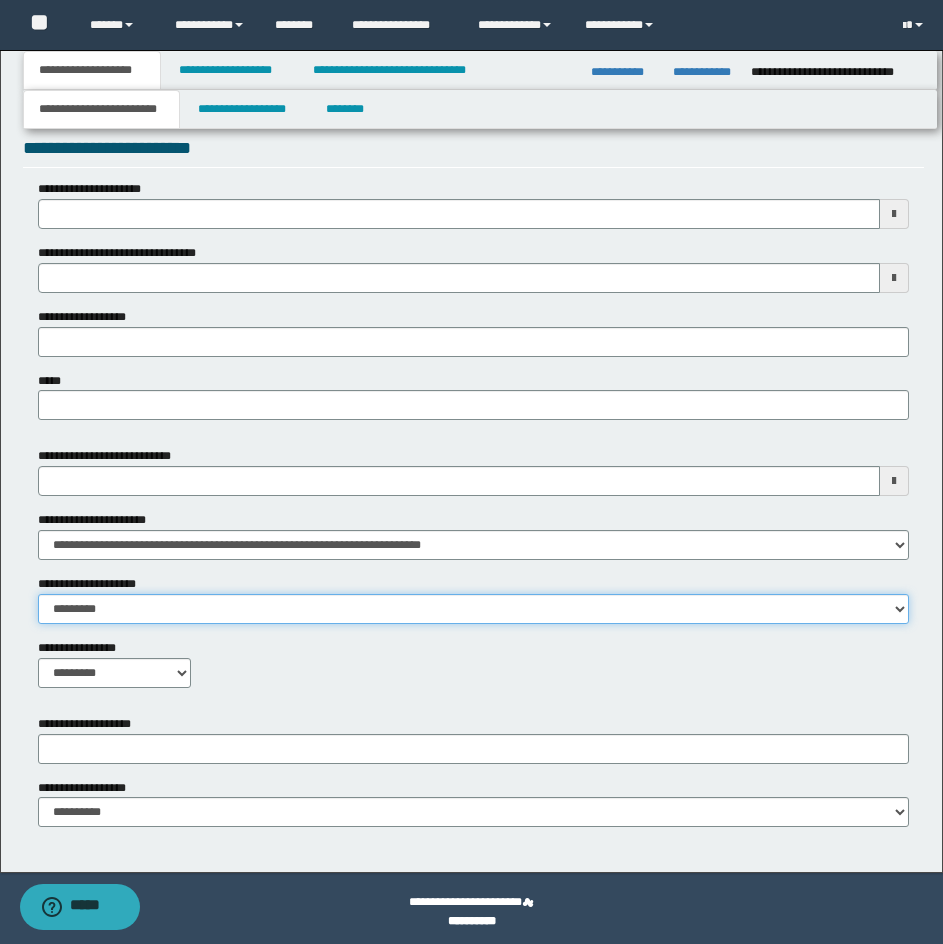 select on "**" 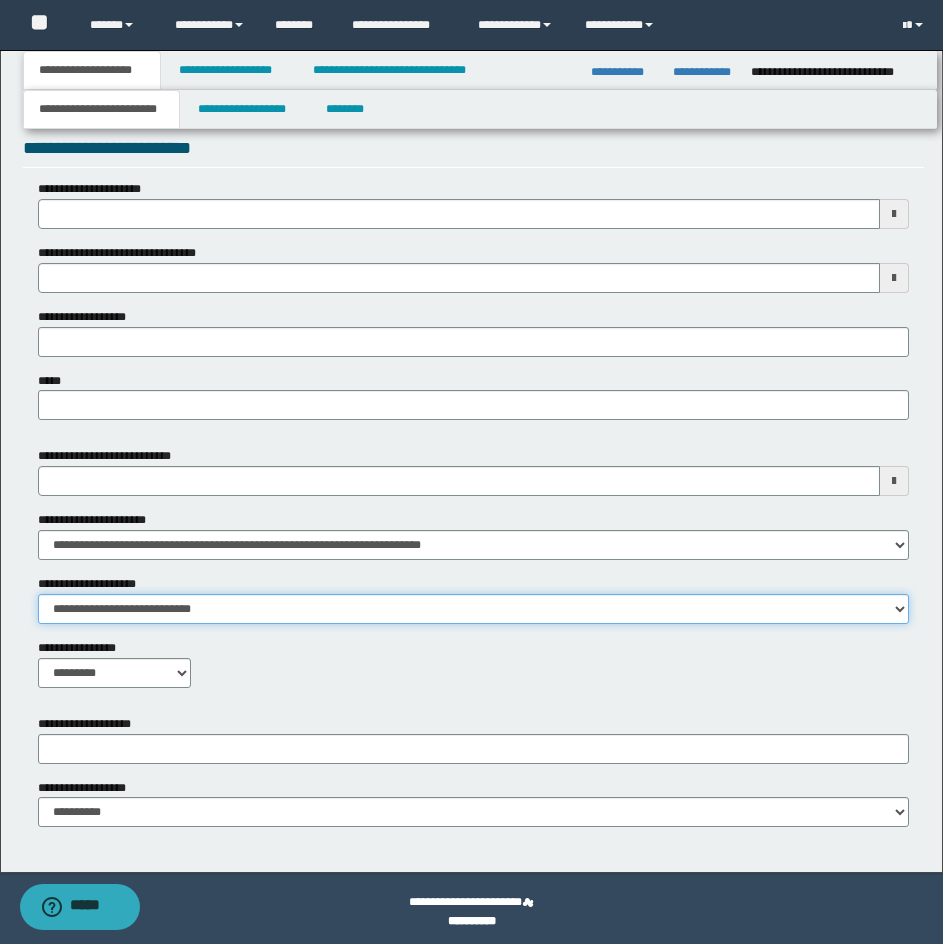 click on "**********" at bounding box center (473, 609) 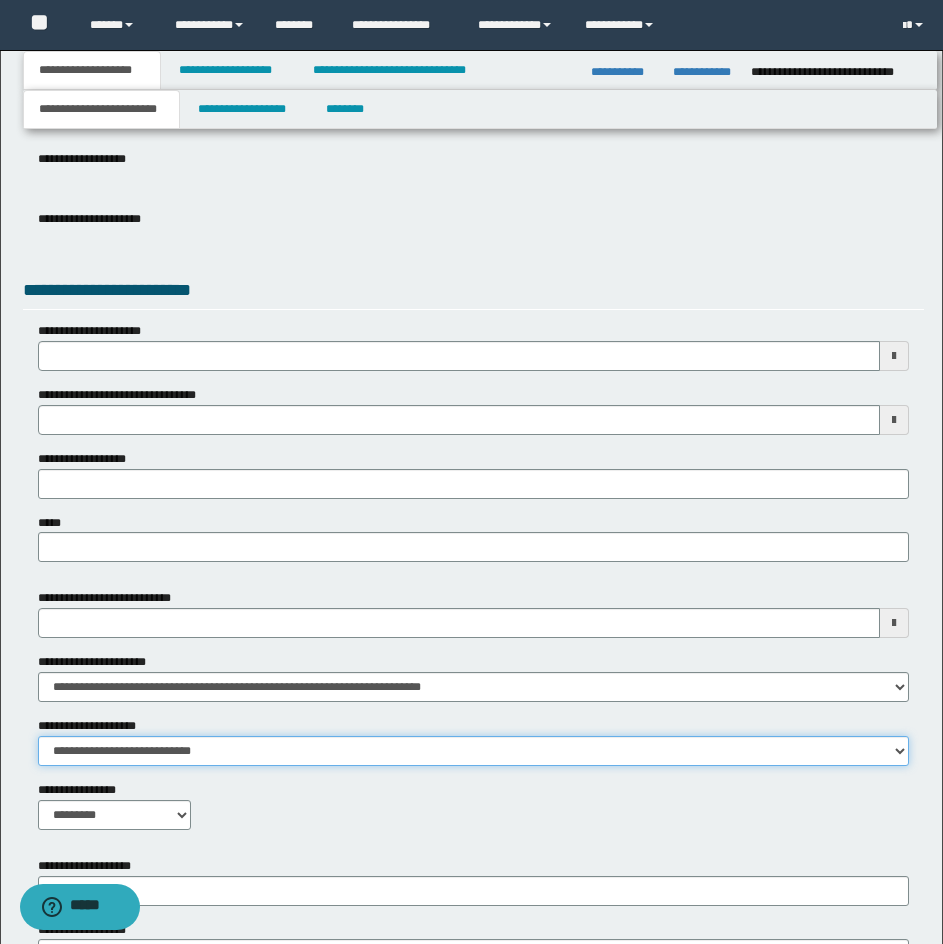 scroll, scrollTop: 607, scrollLeft: 0, axis: vertical 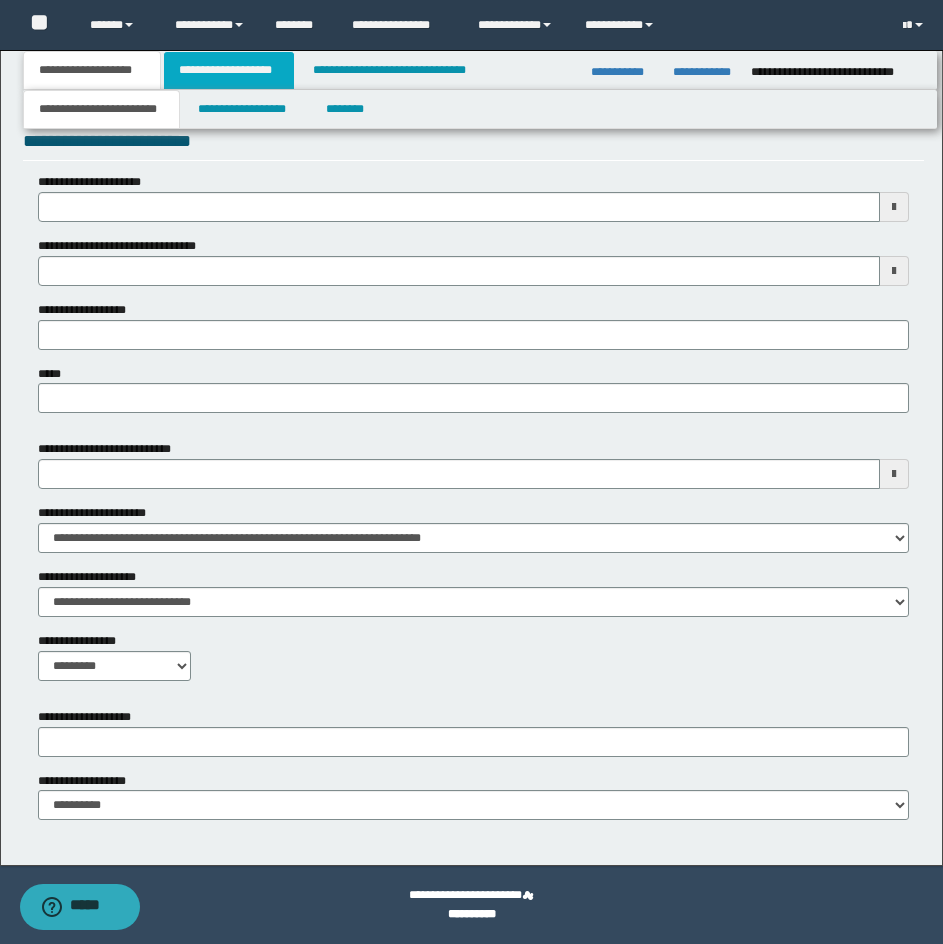 click on "**********" at bounding box center [229, 70] 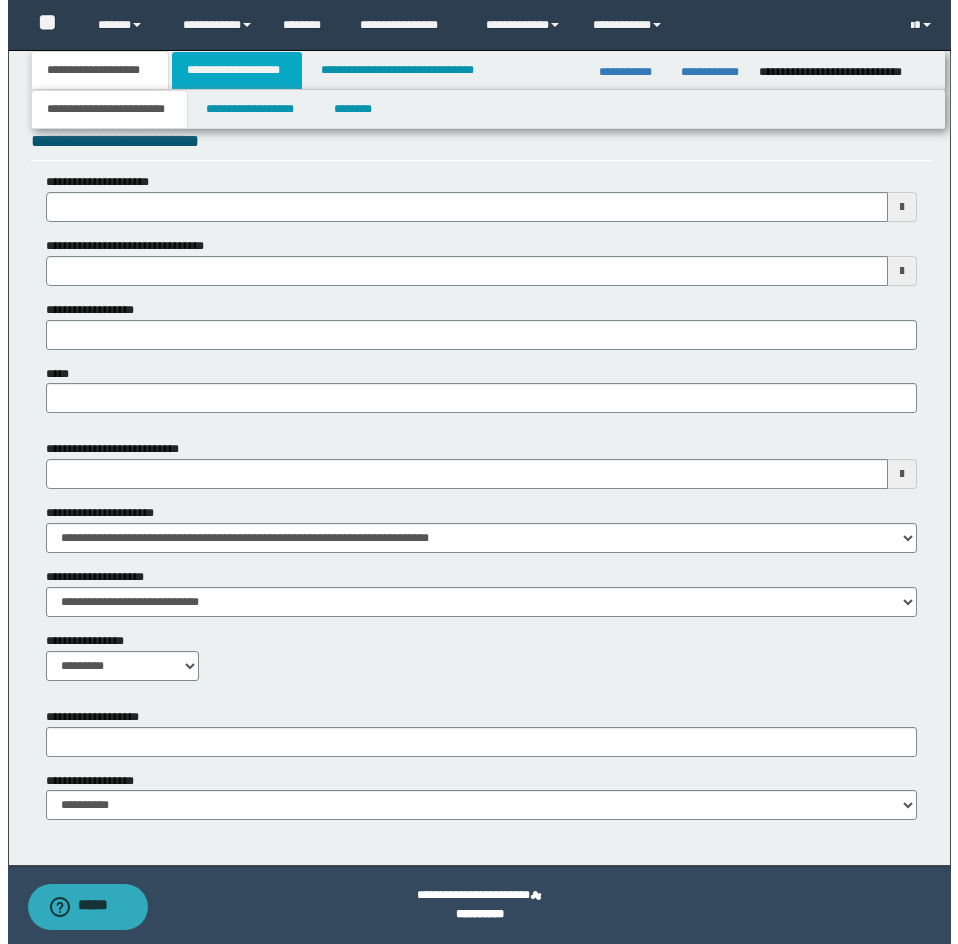 scroll, scrollTop: 0, scrollLeft: 0, axis: both 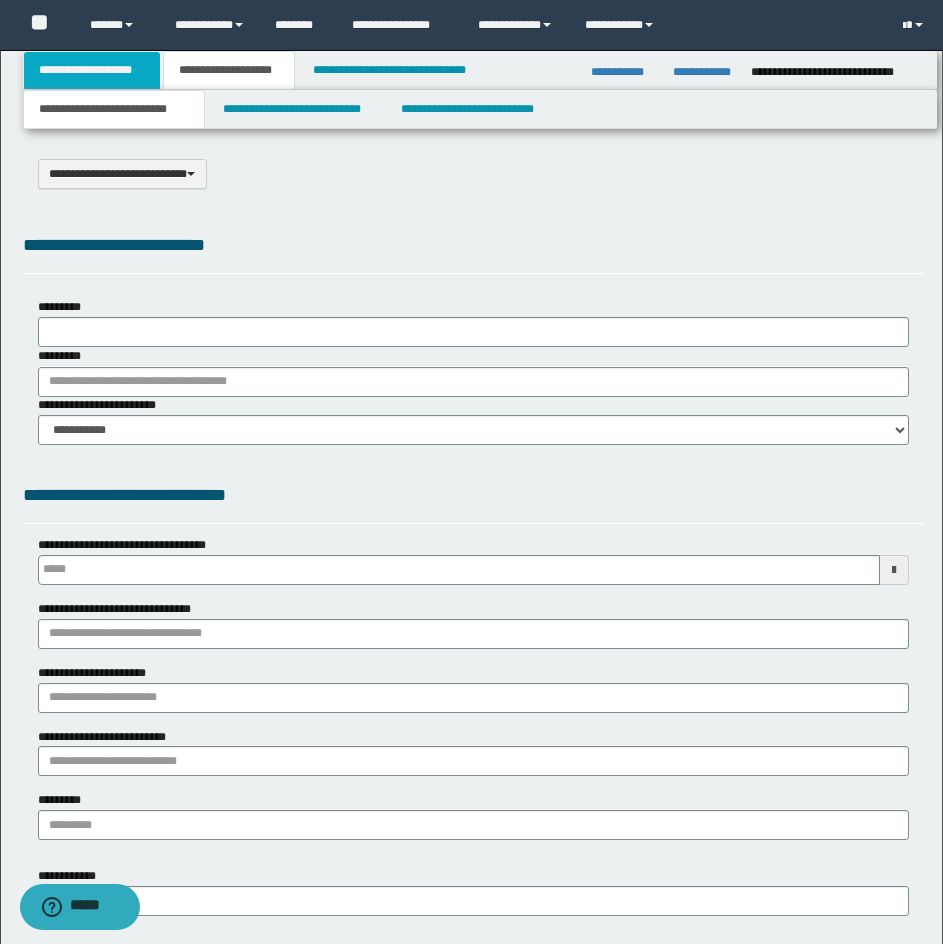 click on "**********" at bounding box center (92, 70) 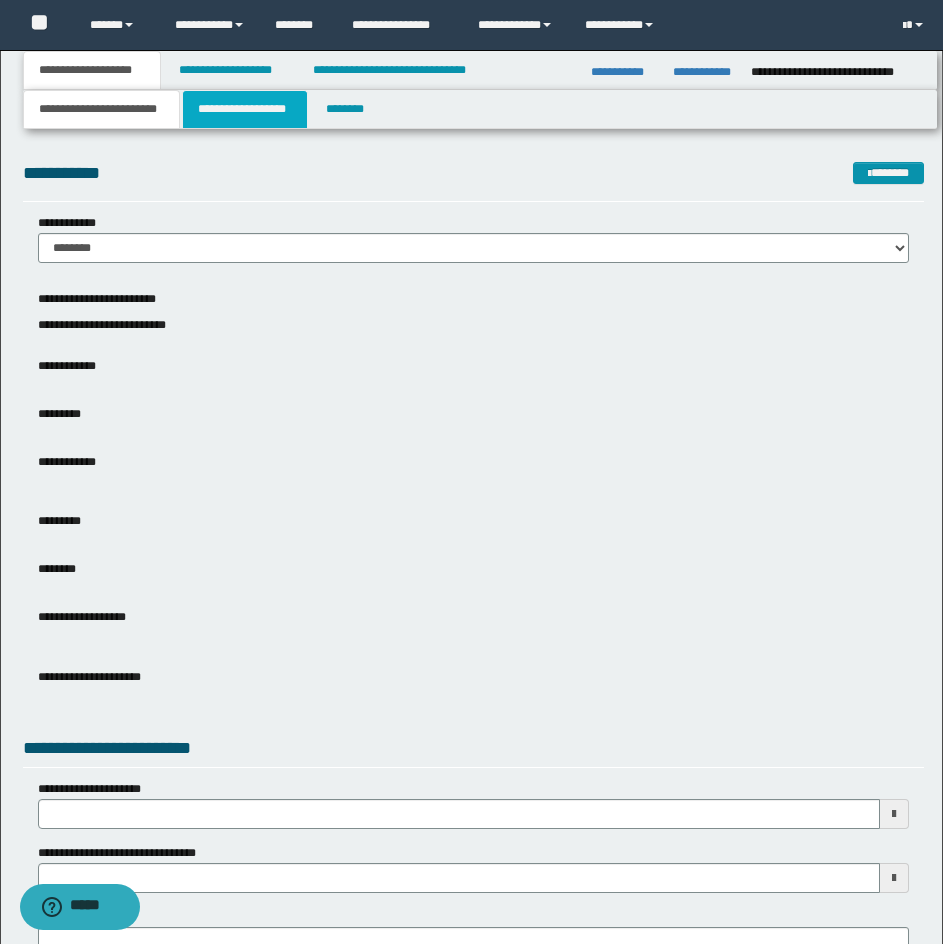 click on "**********" at bounding box center [245, 109] 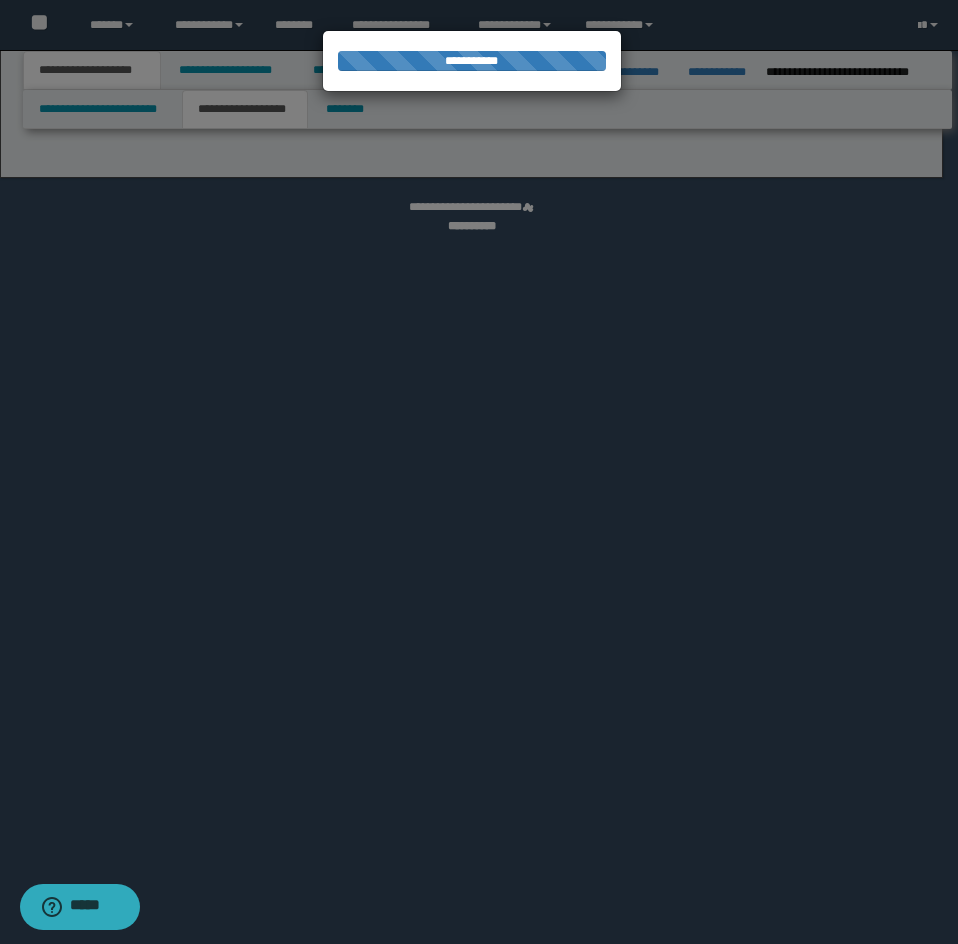 select on "*" 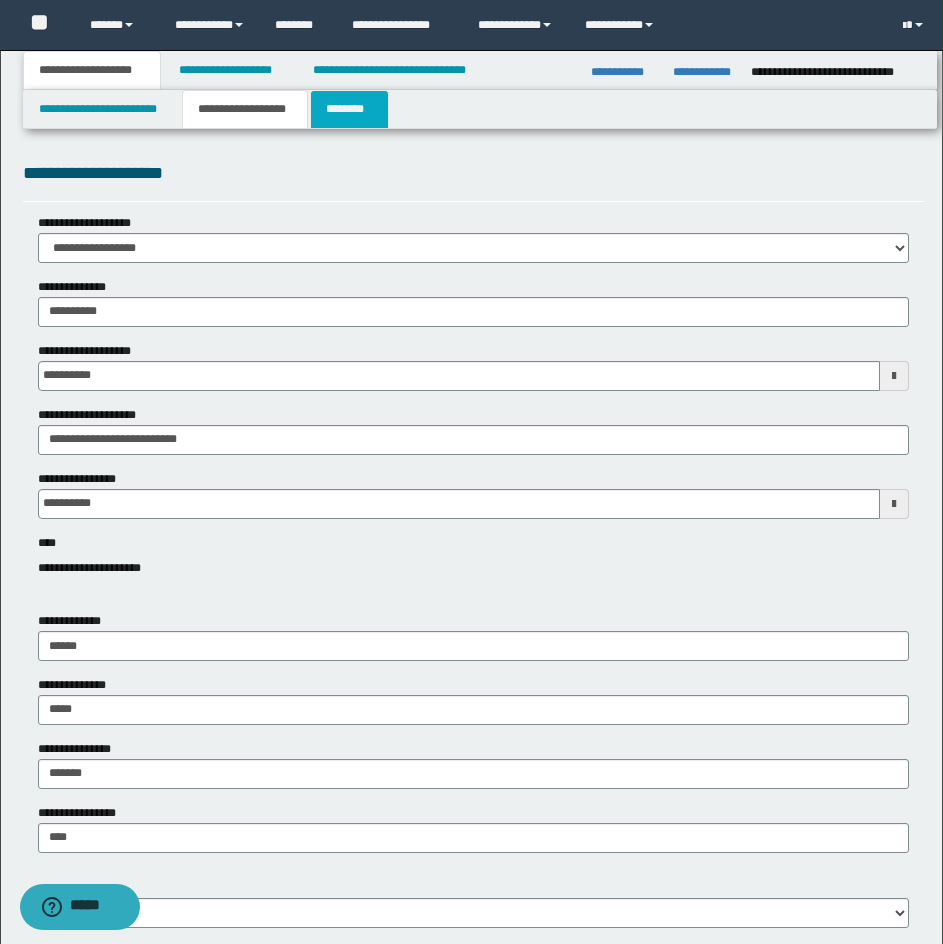 click on "********" at bounding box center [349, 109] 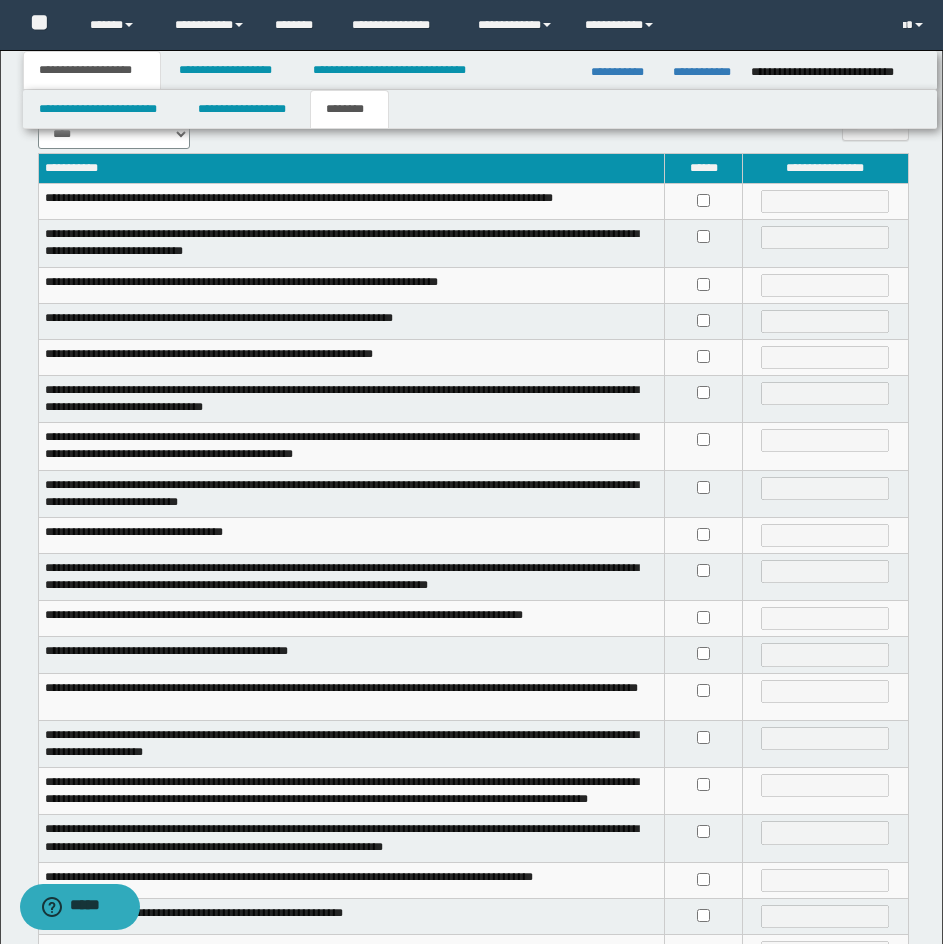 scroll, scrollTop: 306, scrollLeft: 0, axis: vertical 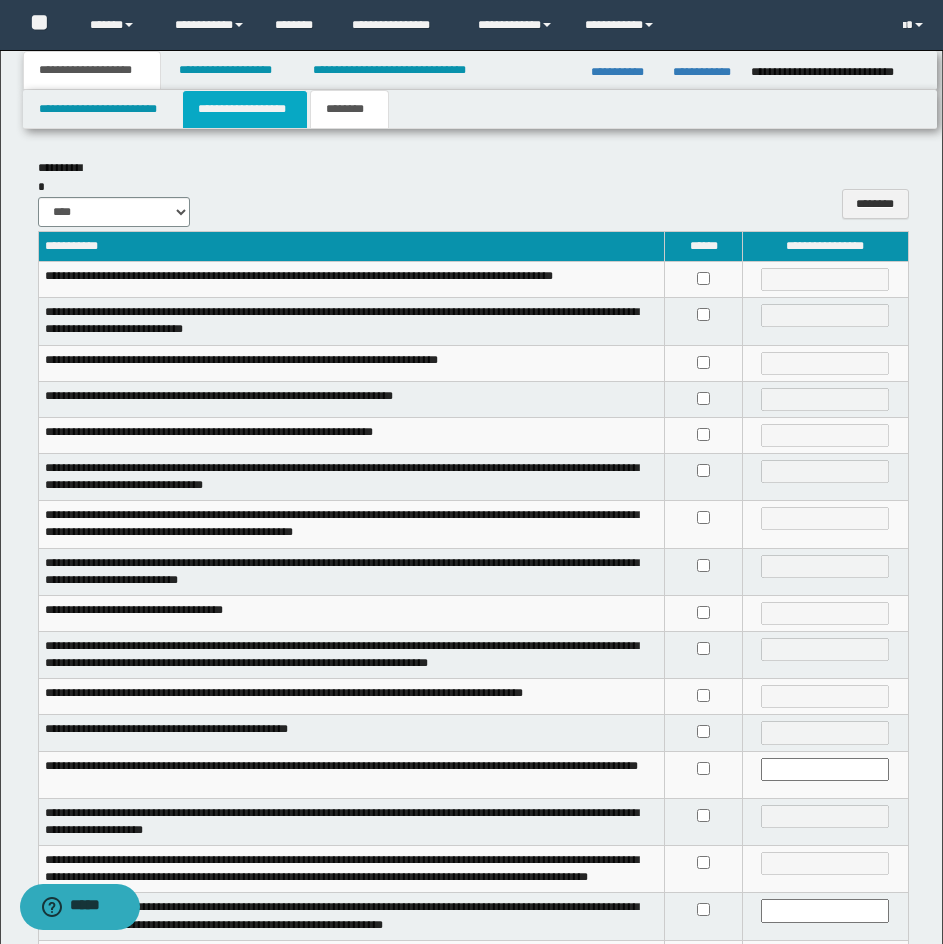click on "**********" at bounding box center (245, 109) 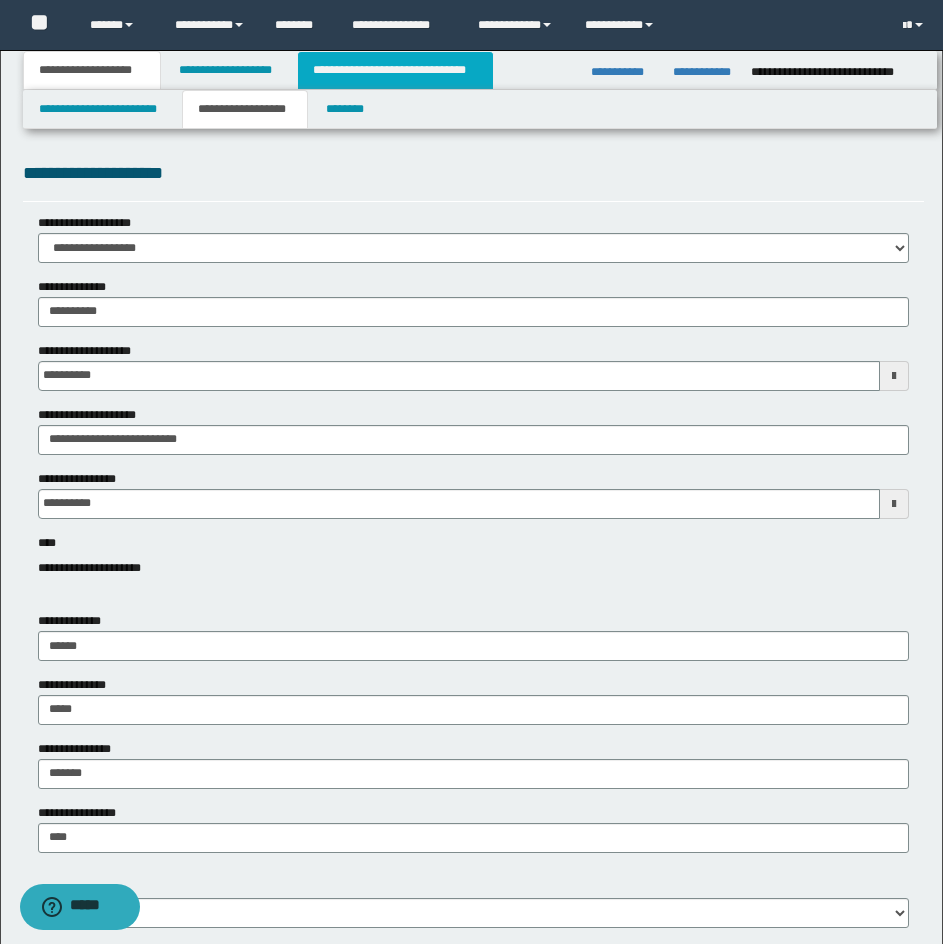 click on "**********" at bounding box center [395, 70] 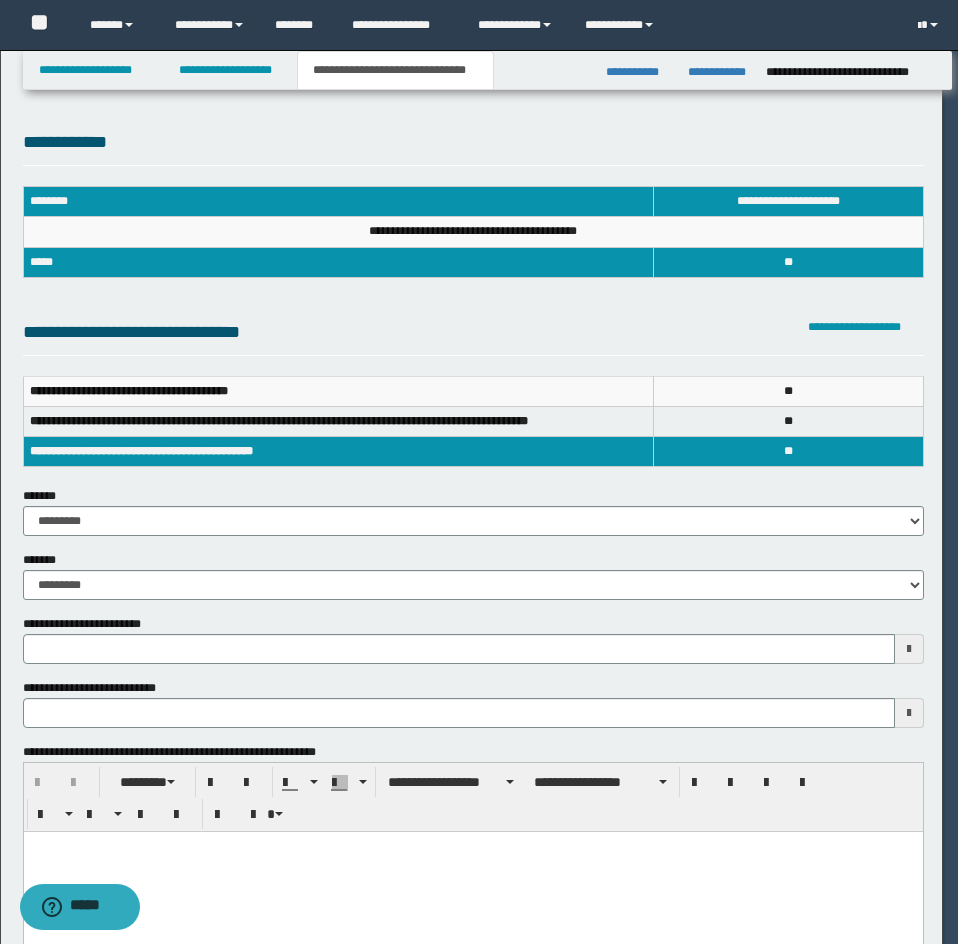 scroll, scrollTop: 0, scrollLeft: 0, axis: both 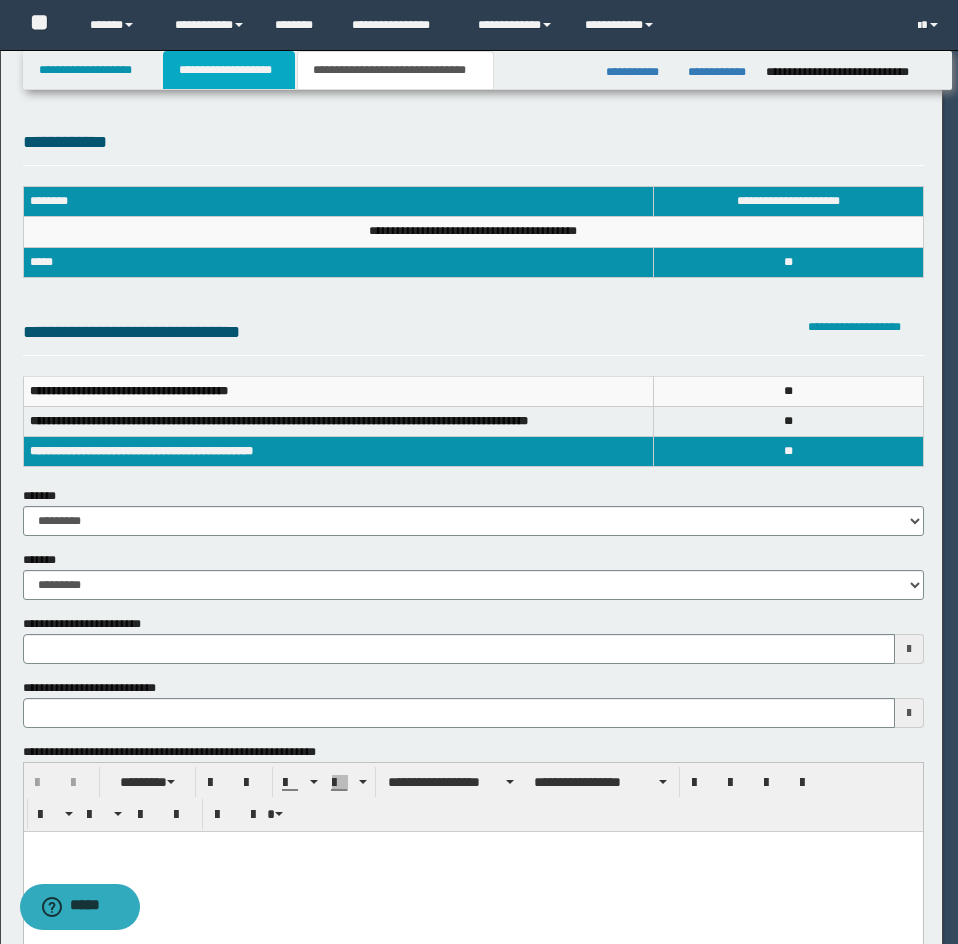 click on "**********" at bounding box center (229, 70) 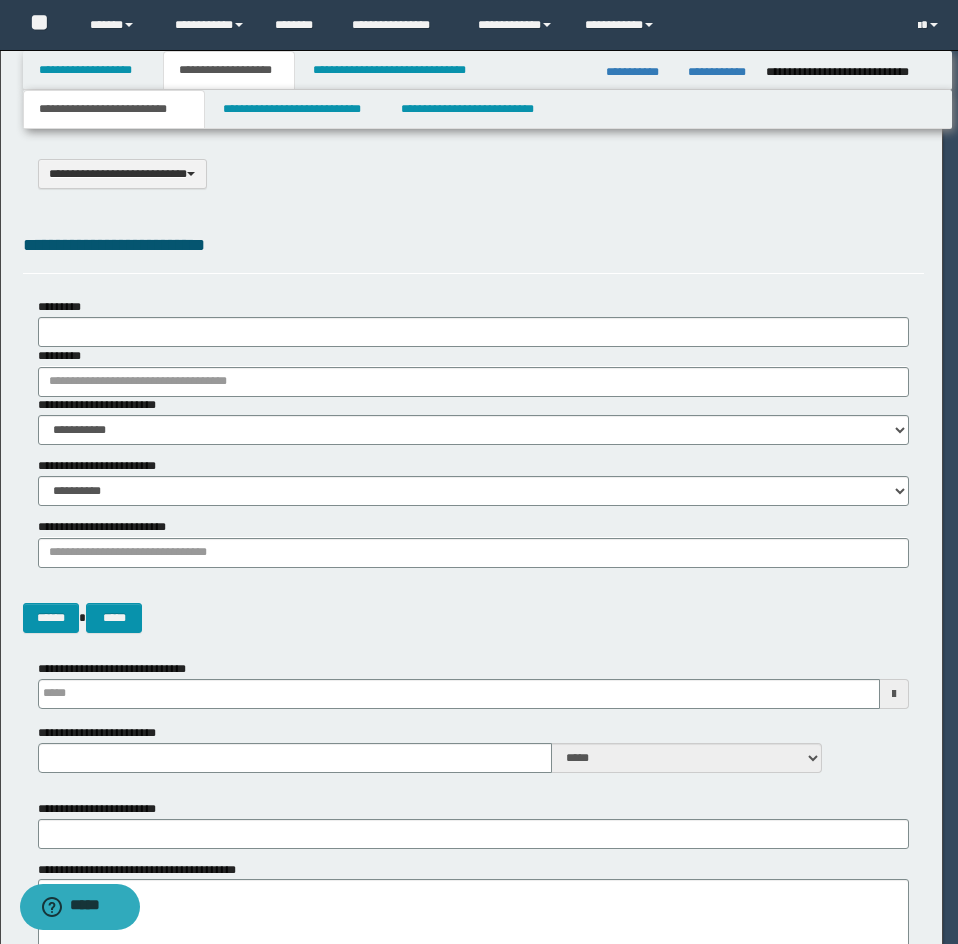 type 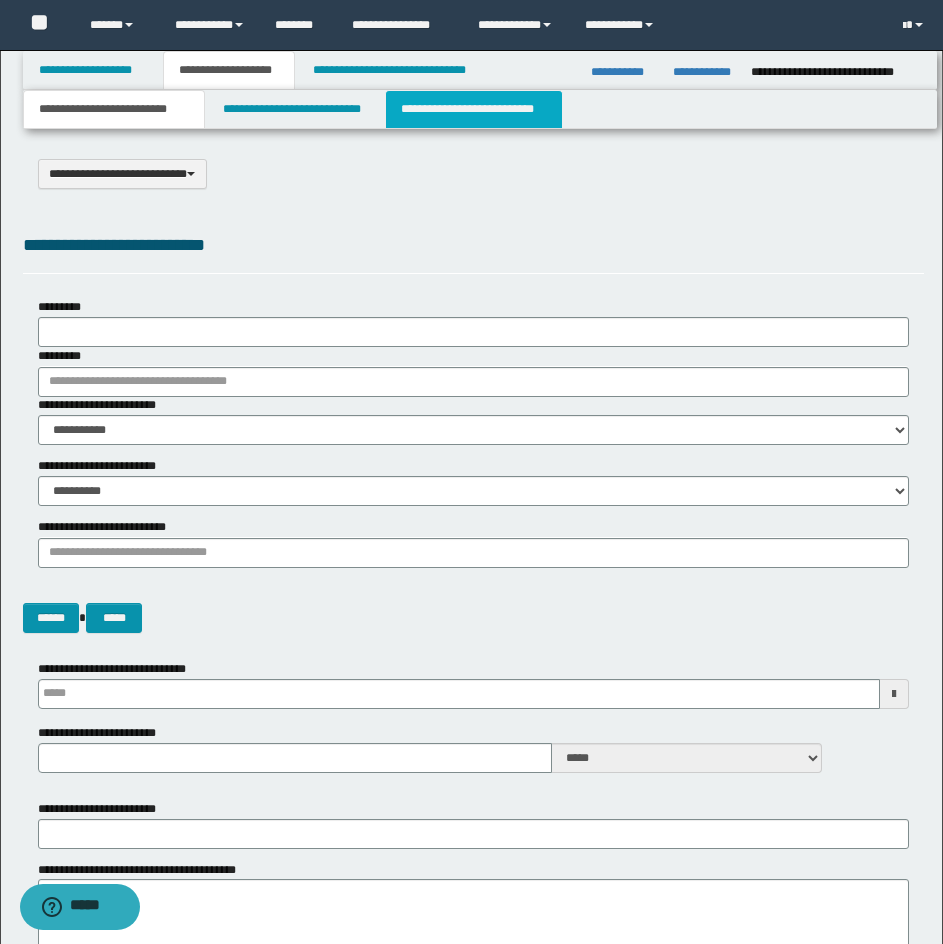 click on "**********" at bounding box center [474, 109] 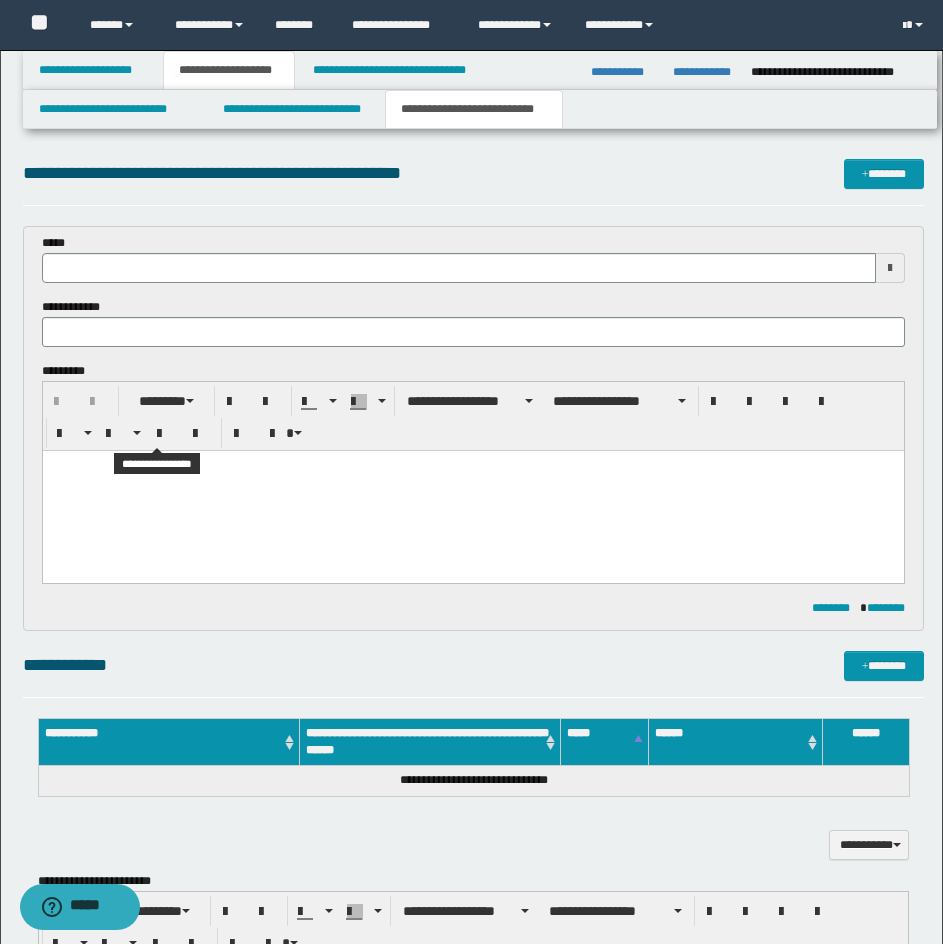 scroll, scrollTop: 0, scrollLeft: 0, axis: both 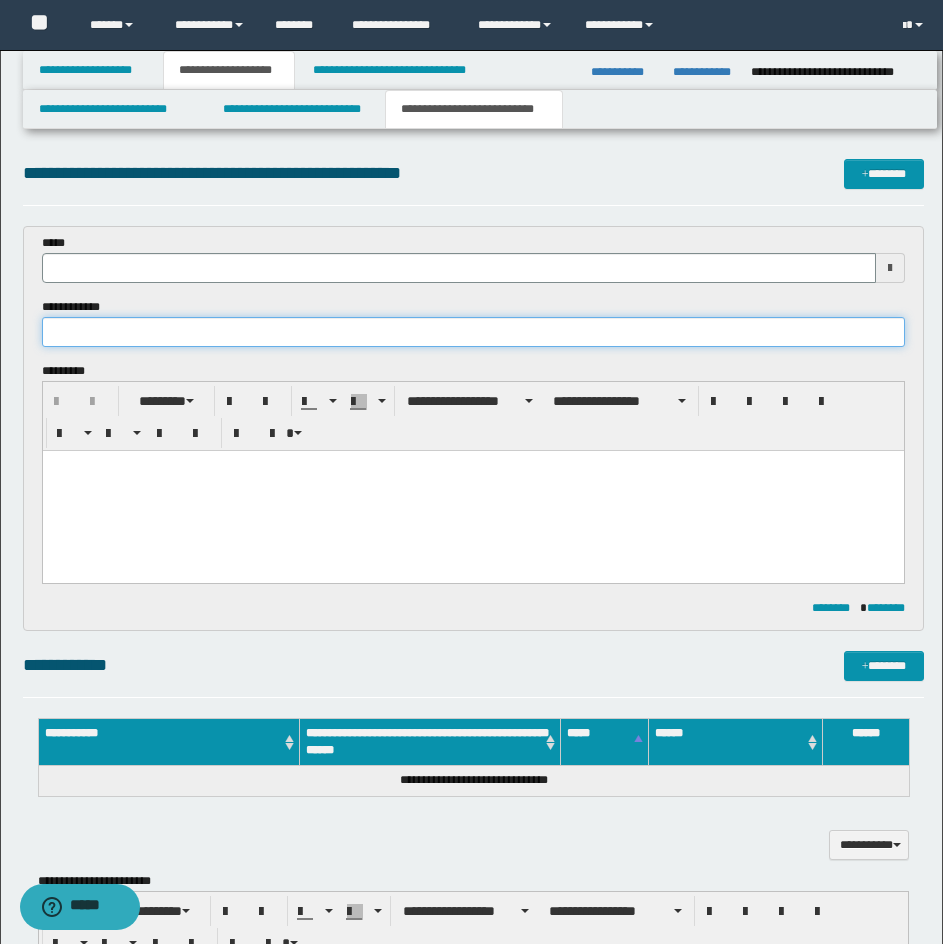 click at bounding box center [473, 332] 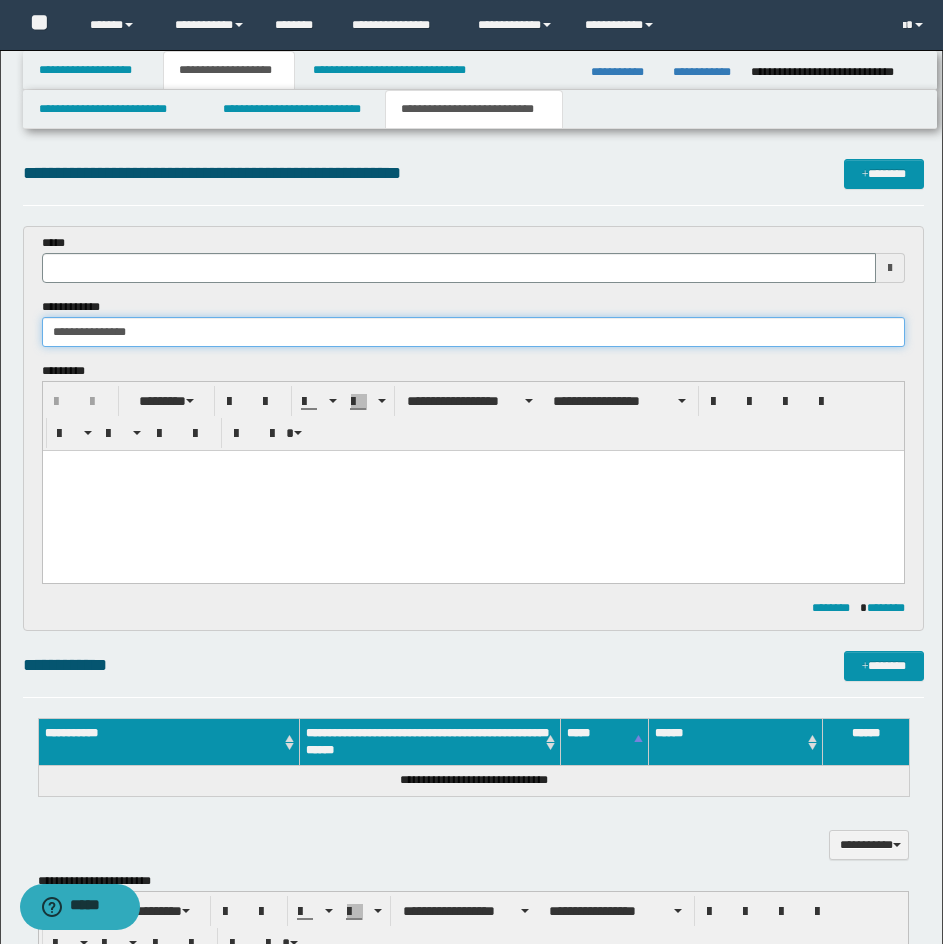 type on "**********" 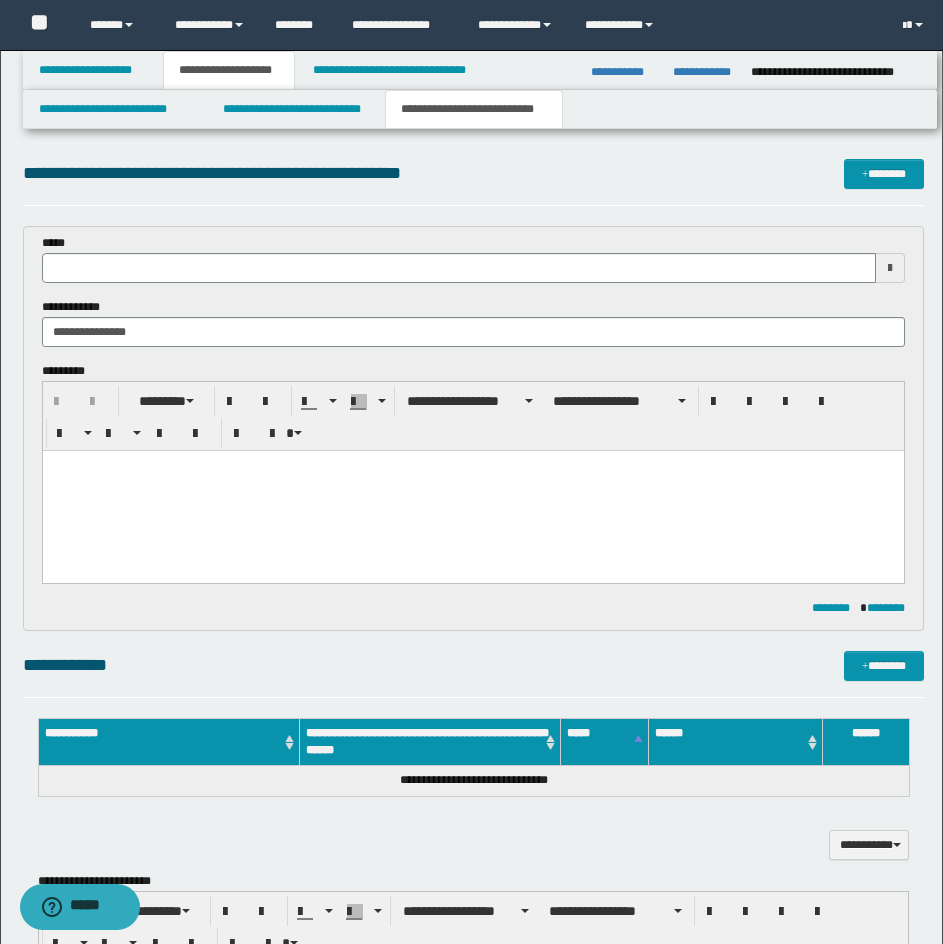type 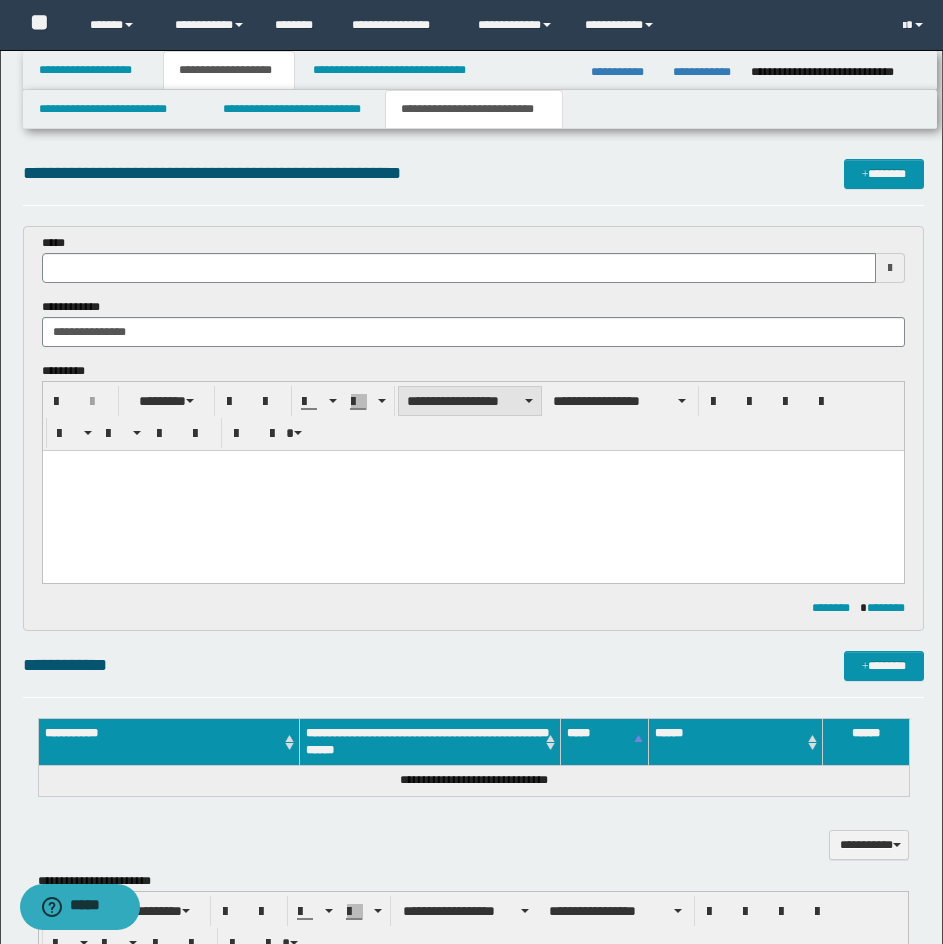 click on "**********" at bounding box center [470, 401] 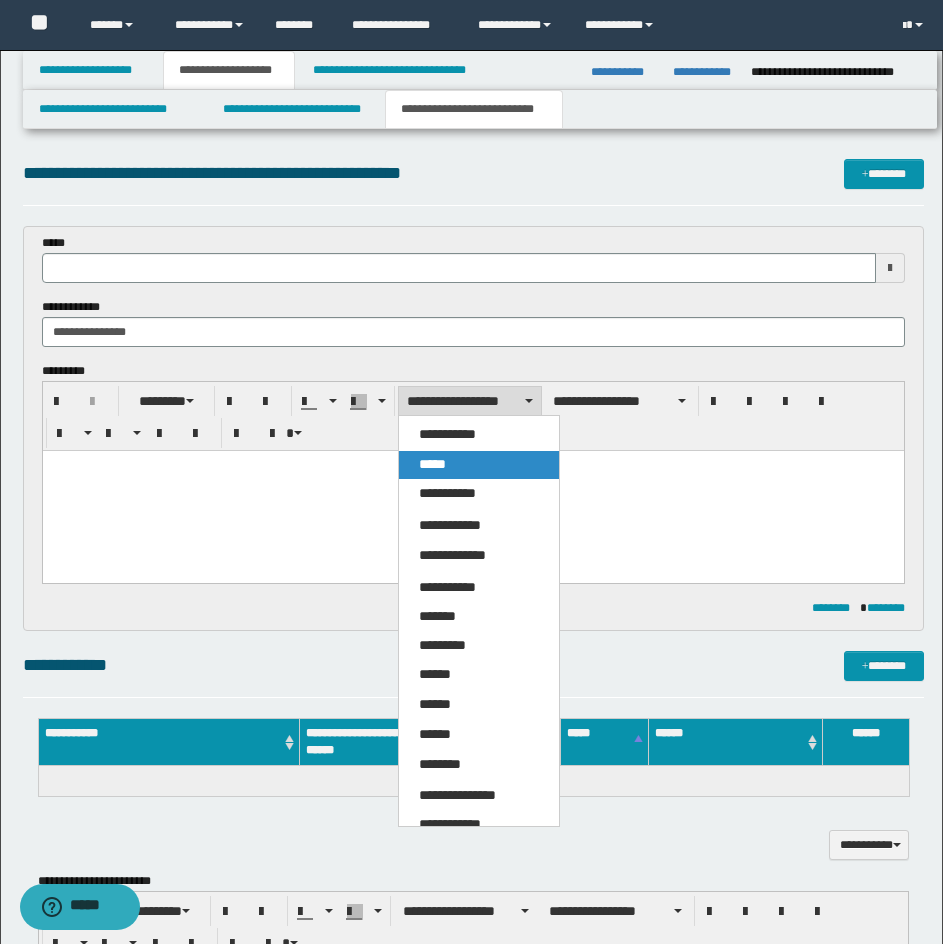 drag, startPoint x: 480, startPoint y: 466, endPoint x: 467, endPoint y: 2, distance: 464.18207 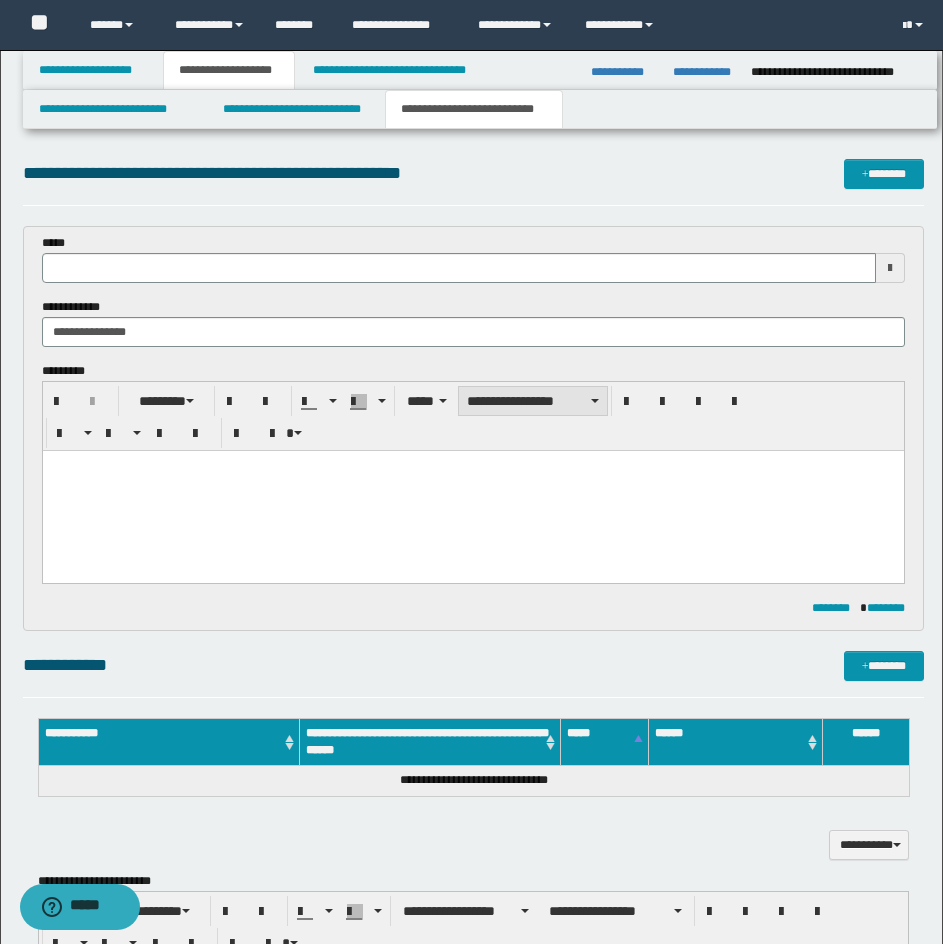 click on "**********" at bounding box center (533, 401) 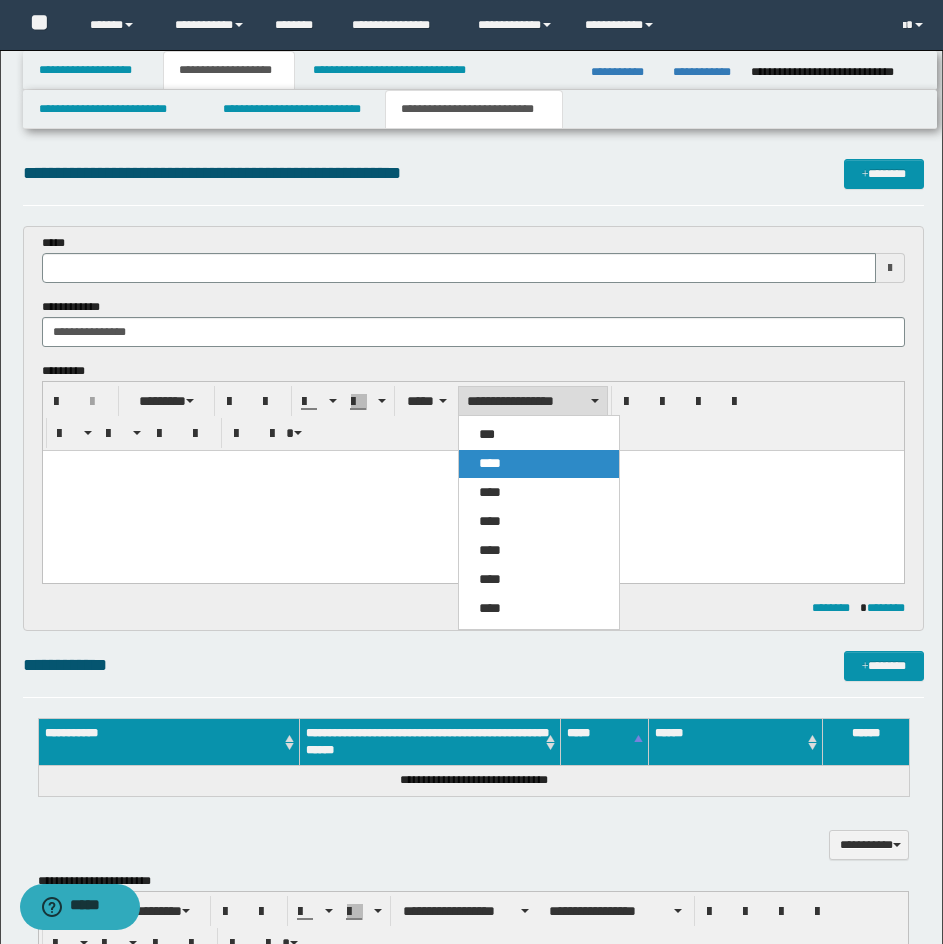 click on "****" at bounding box center [539, 464] 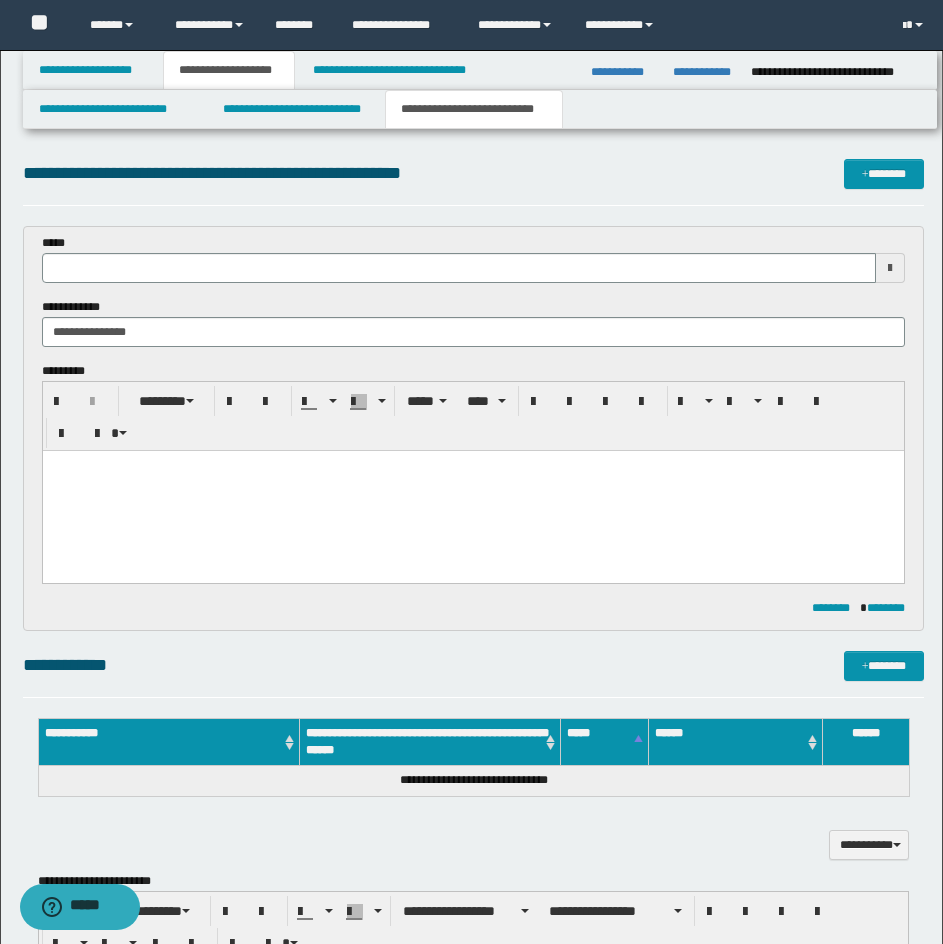 click on "﻿" at bounding box center (472, 491) 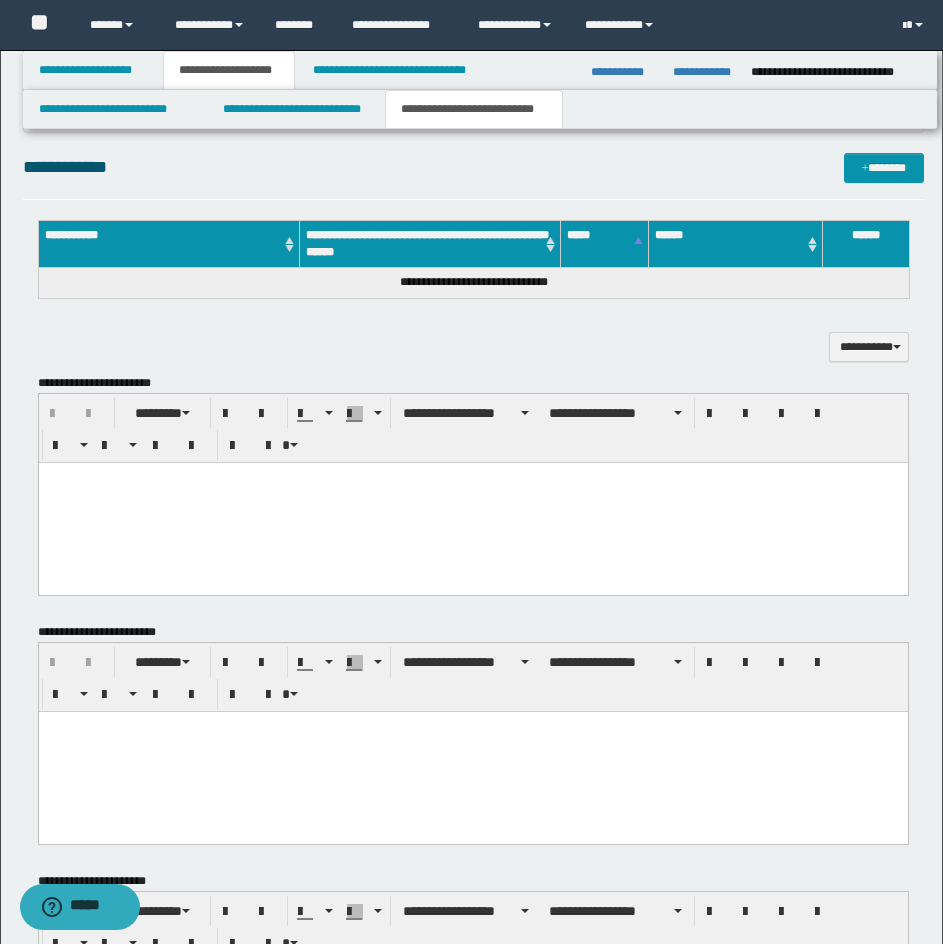 scroll, scrollTop: 500, scrollLeft: 0, axis: vertical 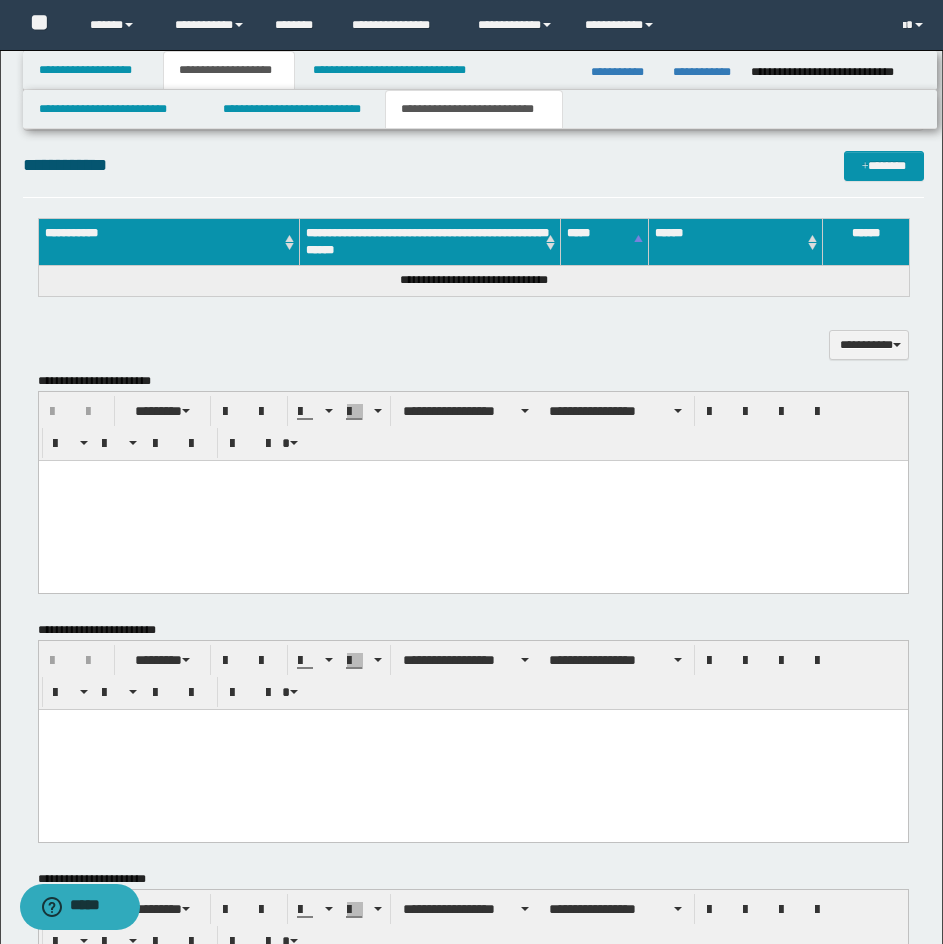 click at bounding box center [472, 500] 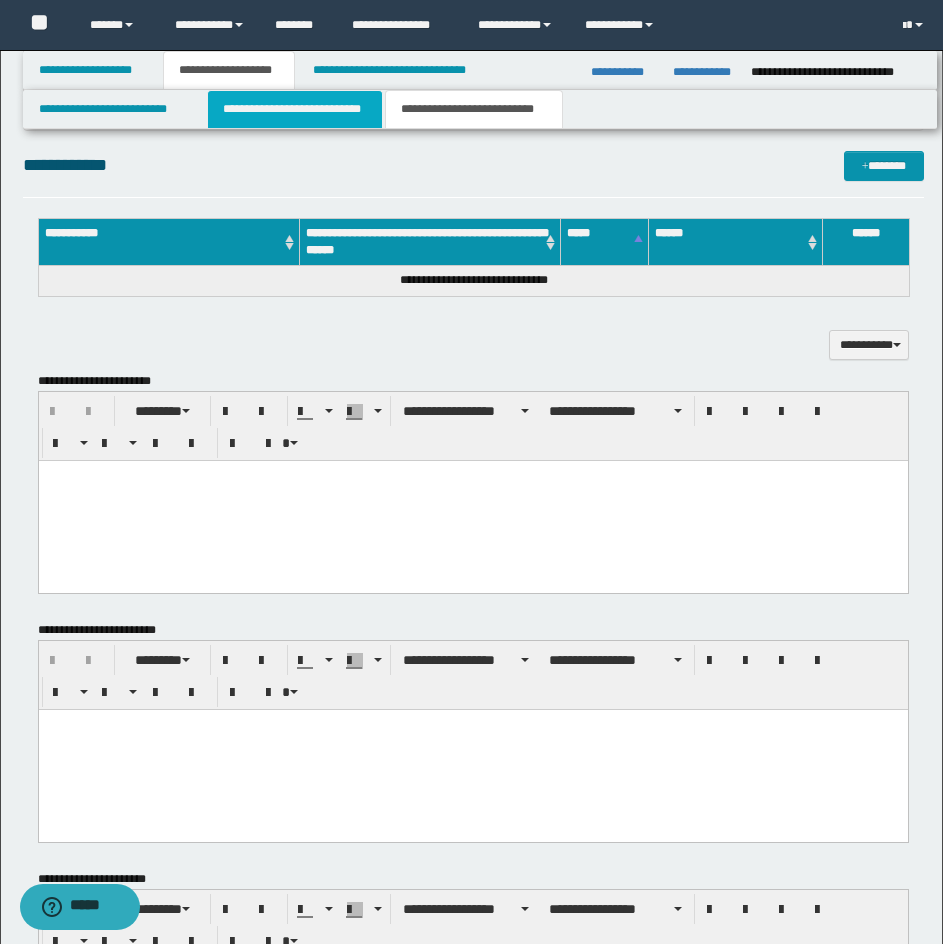 click on "**********" at bounding box center (295, 109) 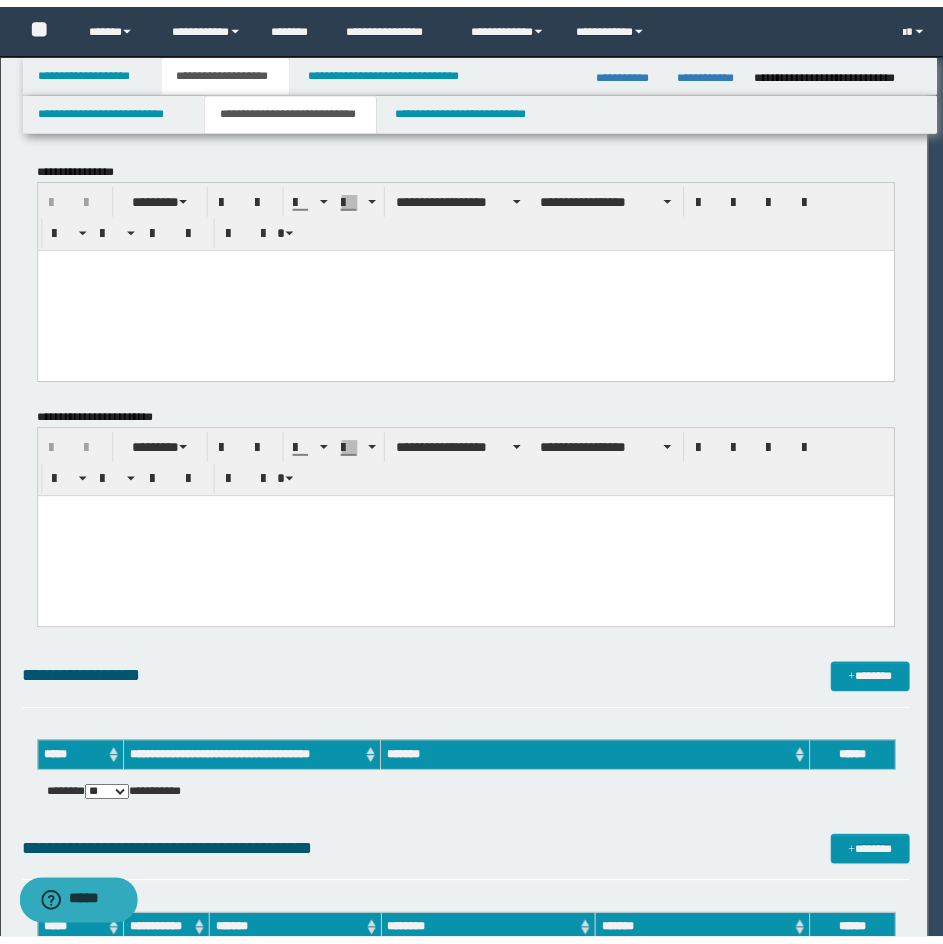 scroll, scrollTop: 0, scrollLeft: 0, axis: both 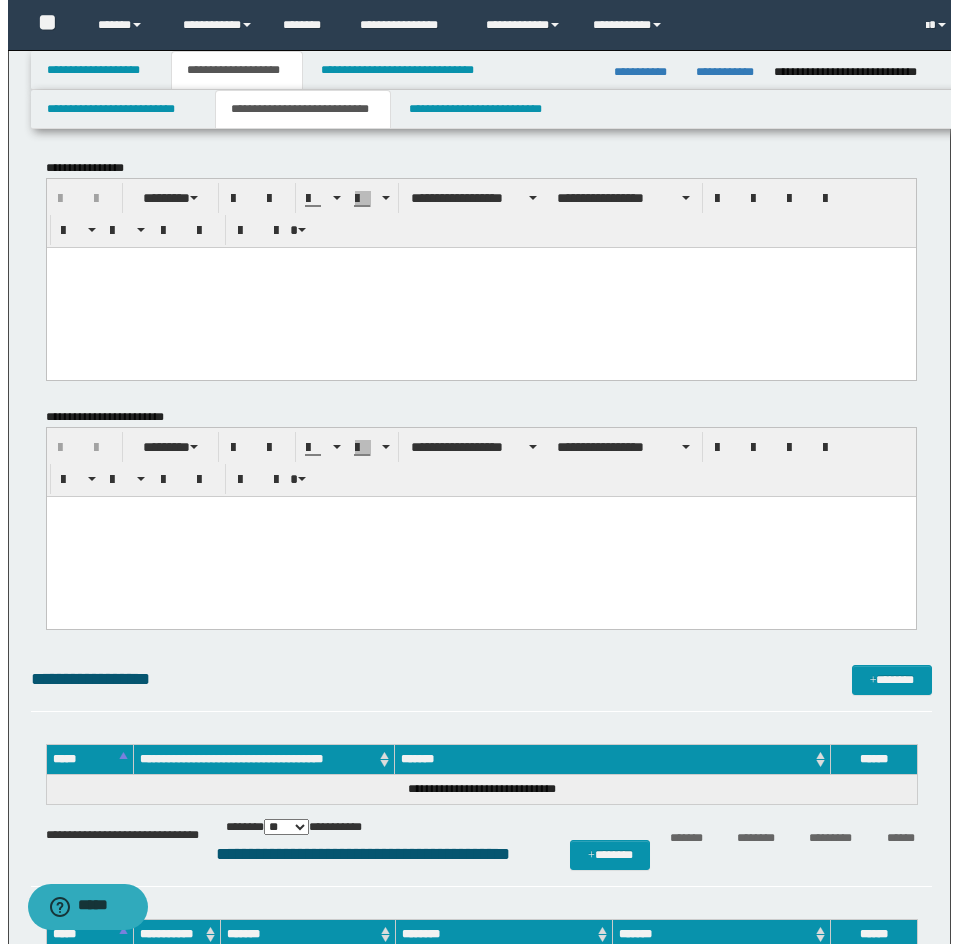 drag, startPoint x: 147, startPoint y: 331, endPoint x: 140, endPoint y: 281, distance: 50.48762 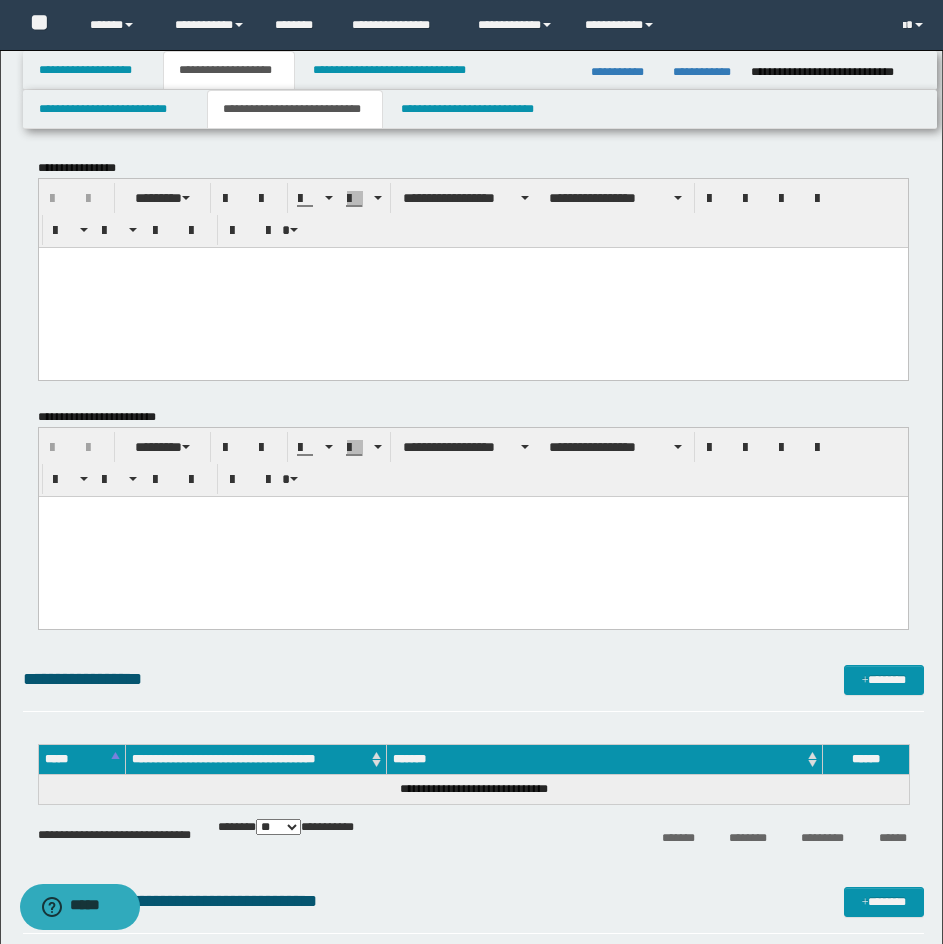 click at bounding box center [472, 287] 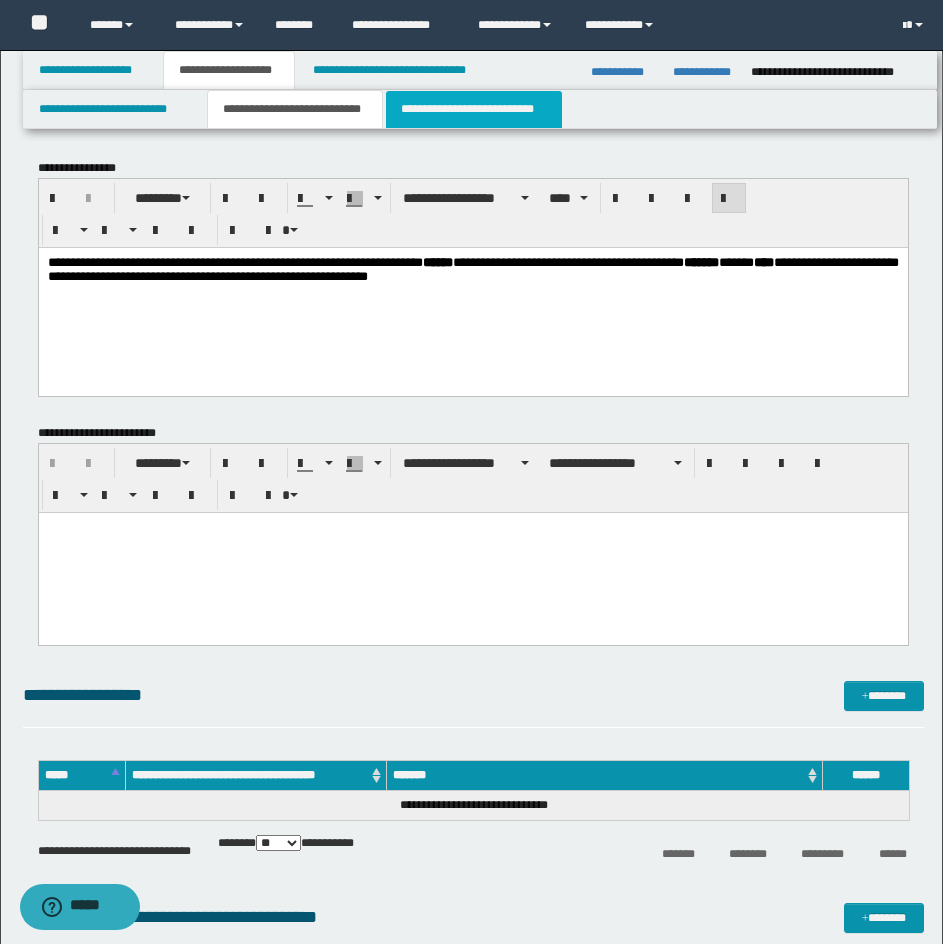 click on "**********" at bounding box center [474, 109] 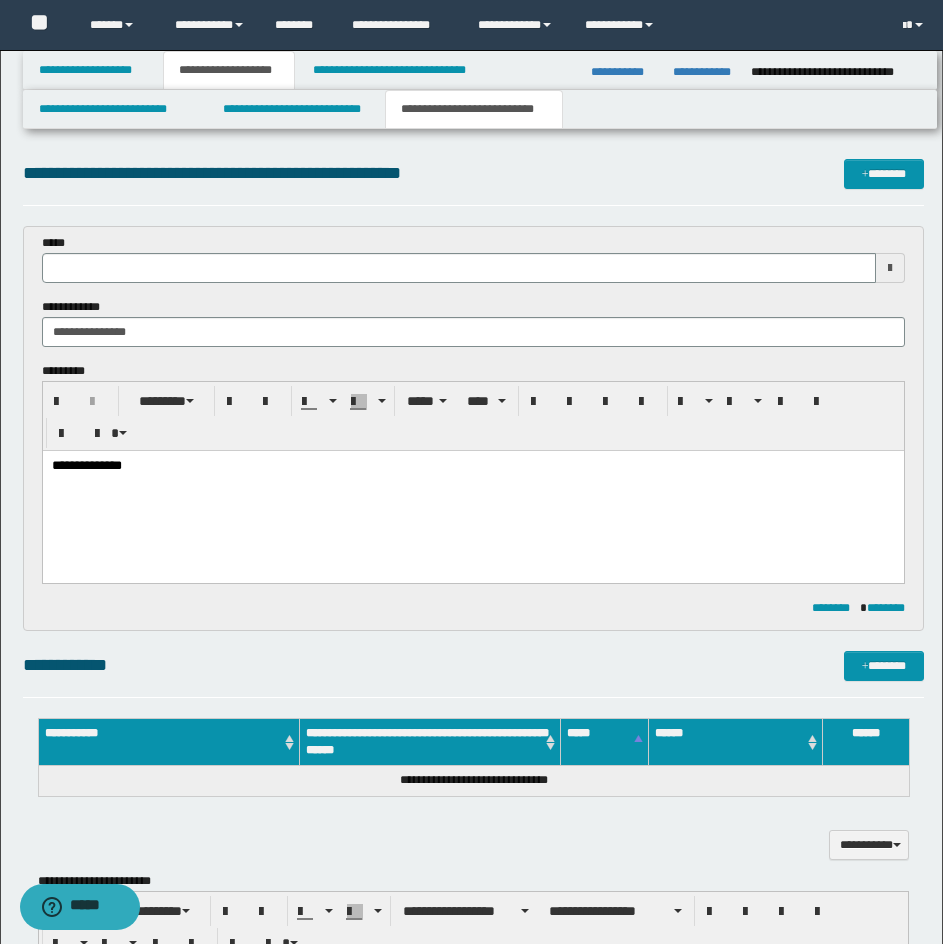 click on "********
********" at bounding box center [473, 608] 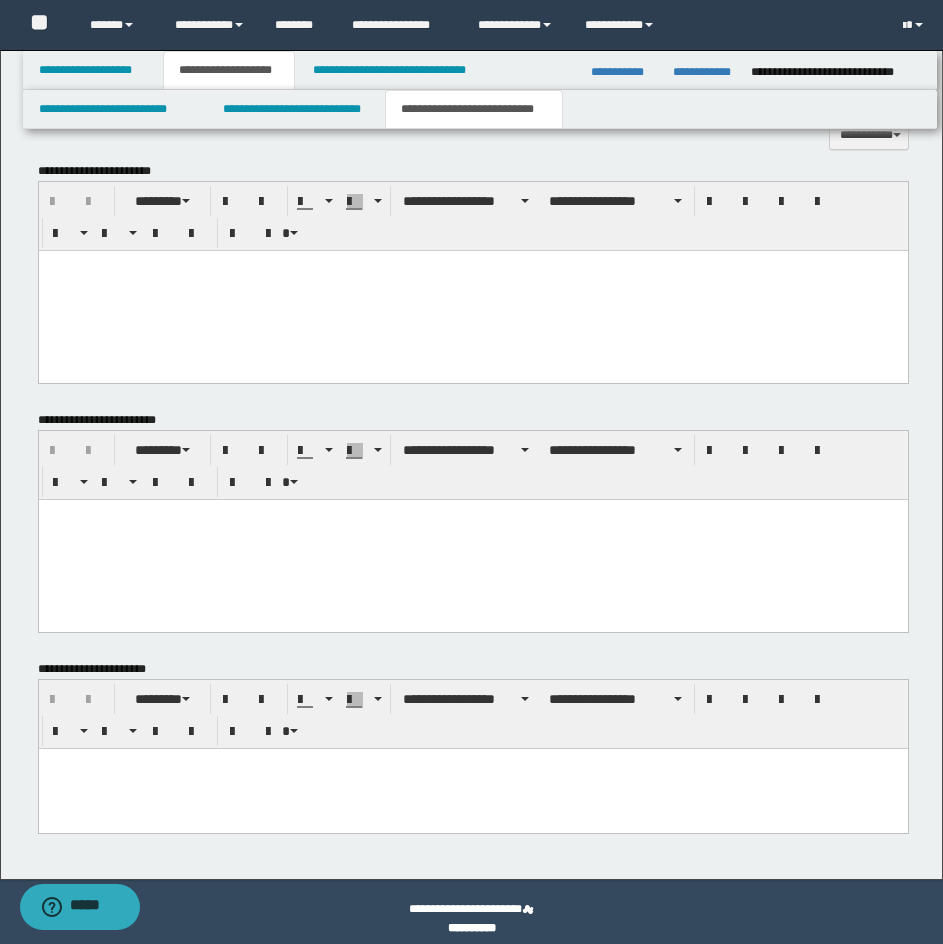scroll, scrollTop: 723, scrollLeft: 0, axis: vertical 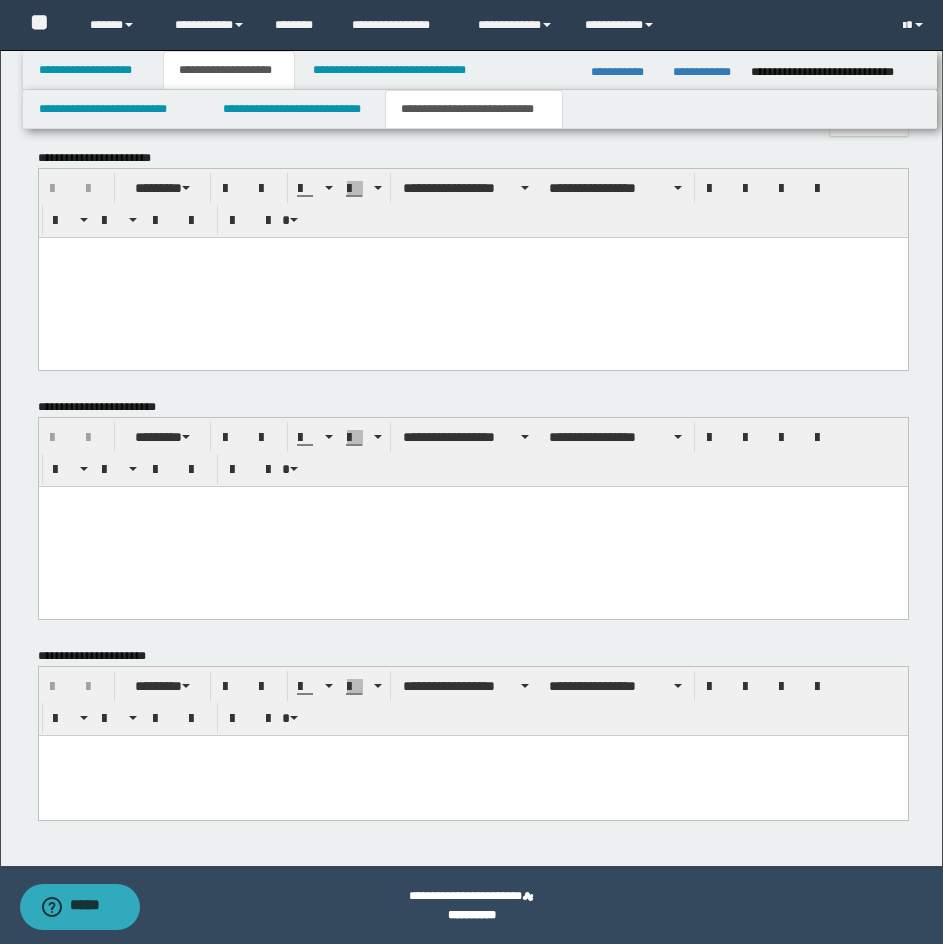 click at bounding box center (472, 775) 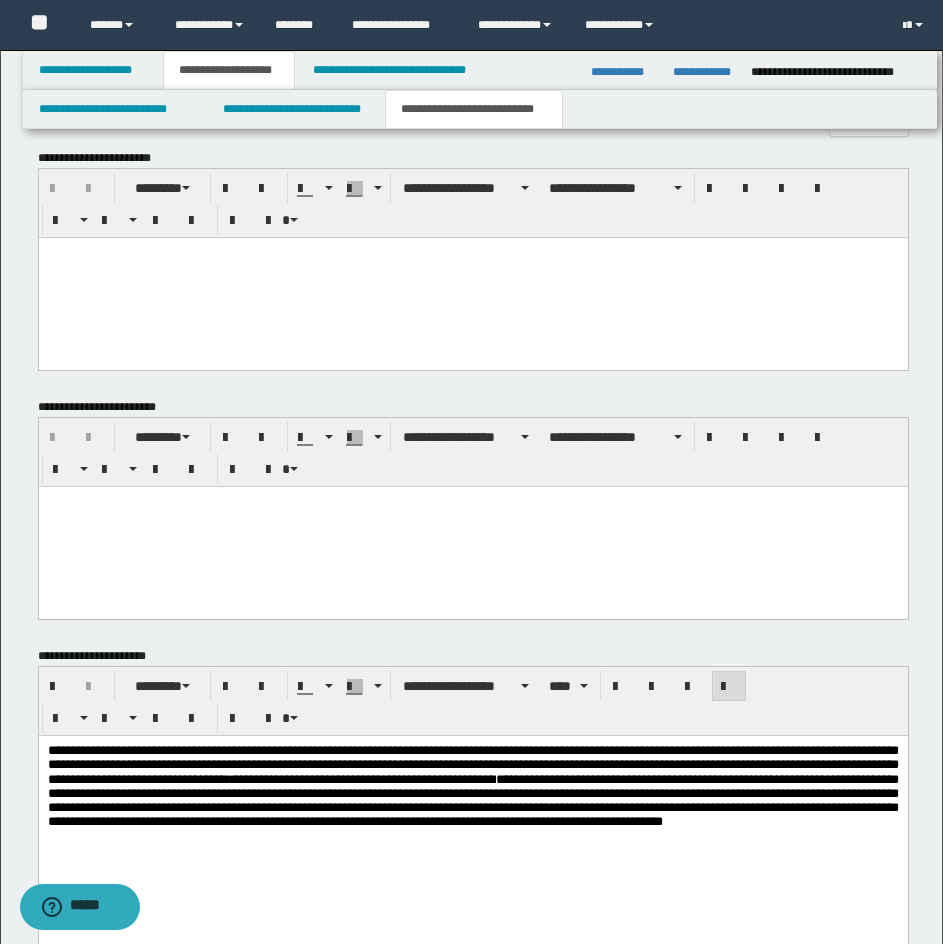 click at bounding box center (472, 277) 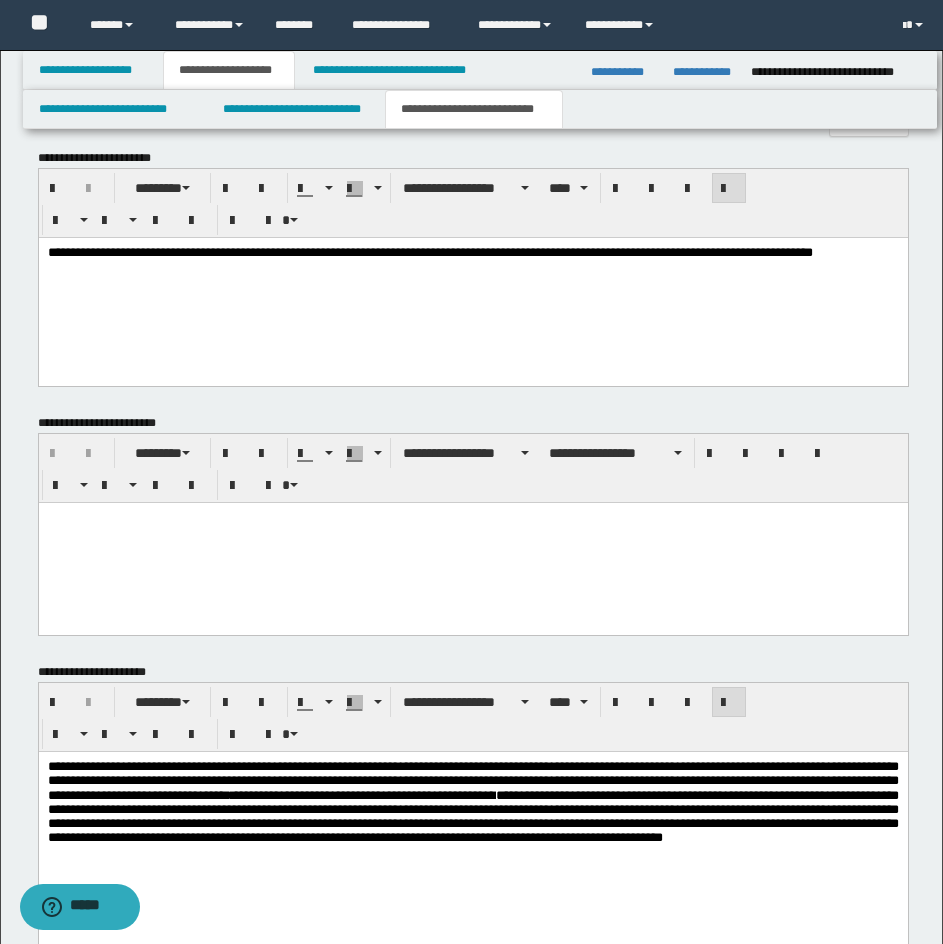 click on "**********" at bounding box center (472, 277) 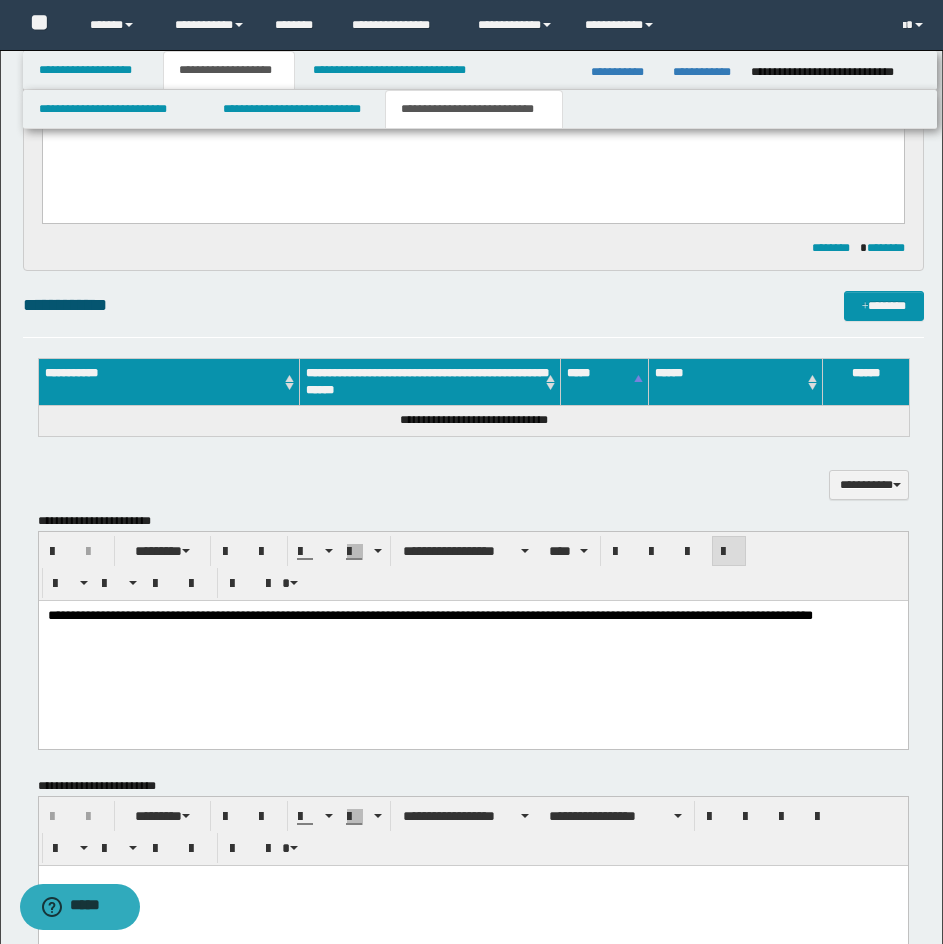 scroll, scrollTop: 323, scrollLeft: 0, axis: vertical 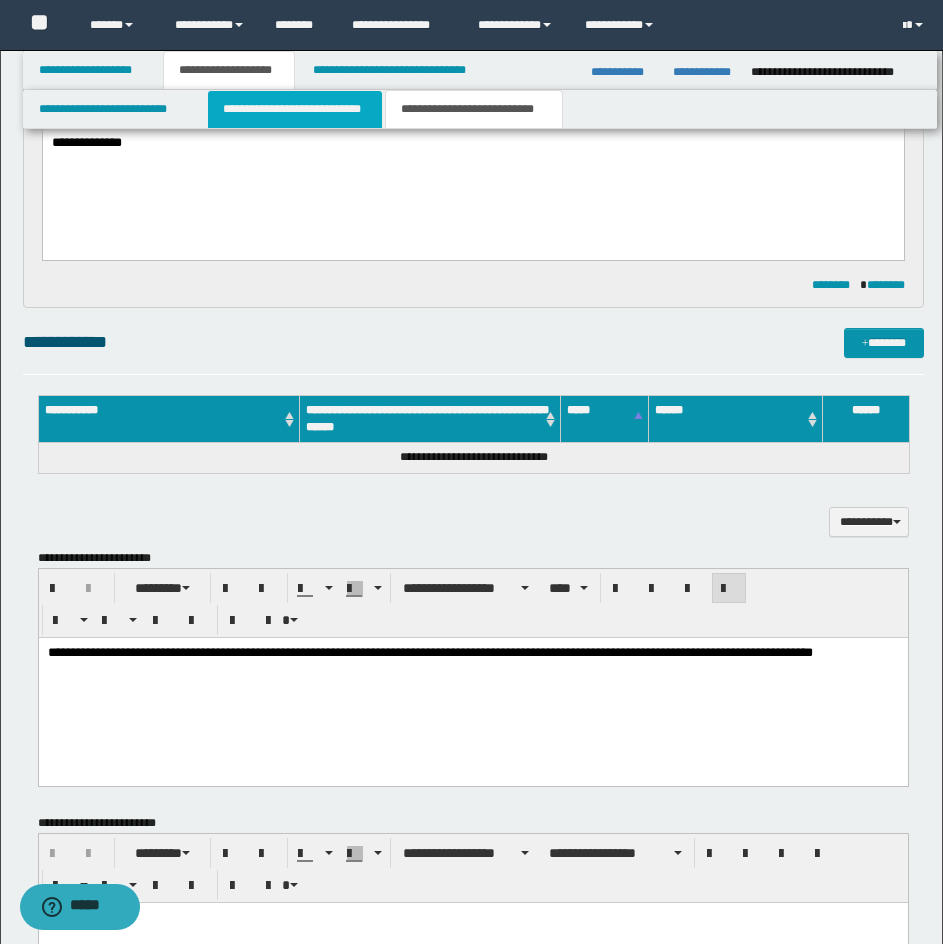 click on "**********" at bounding box center (295, 109) 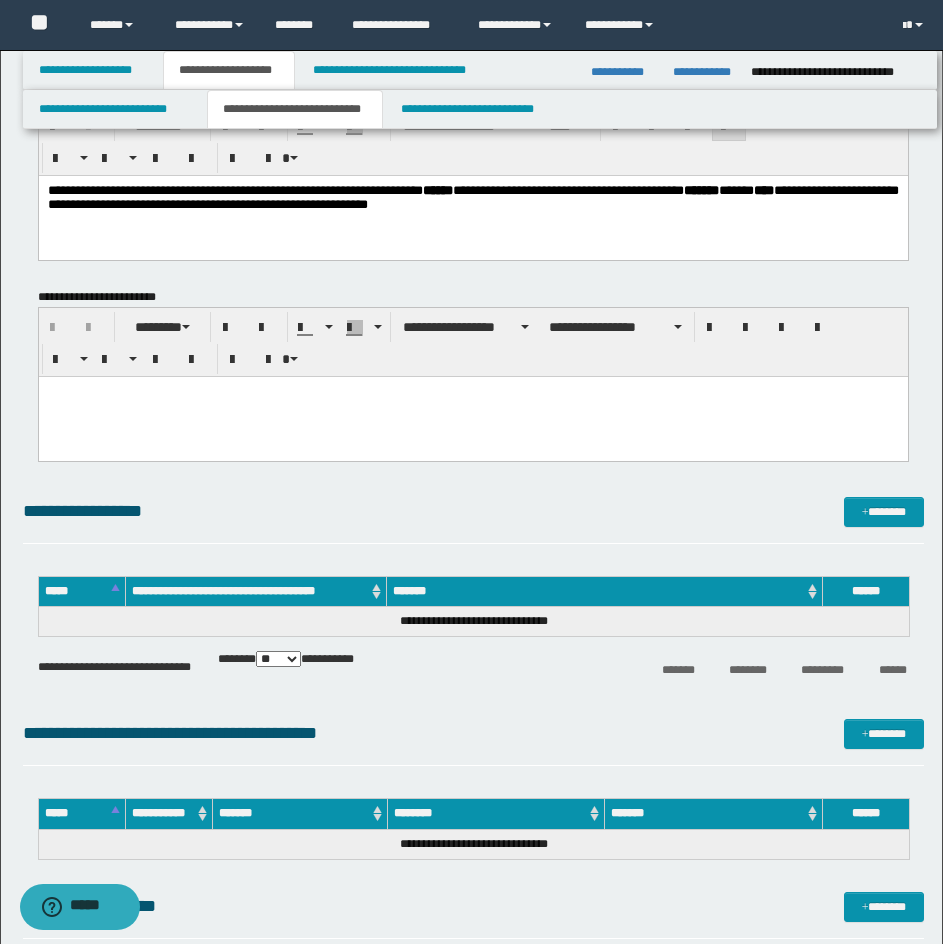 scroll, scrollTop: 0, scrollLeft: 0, axis: both 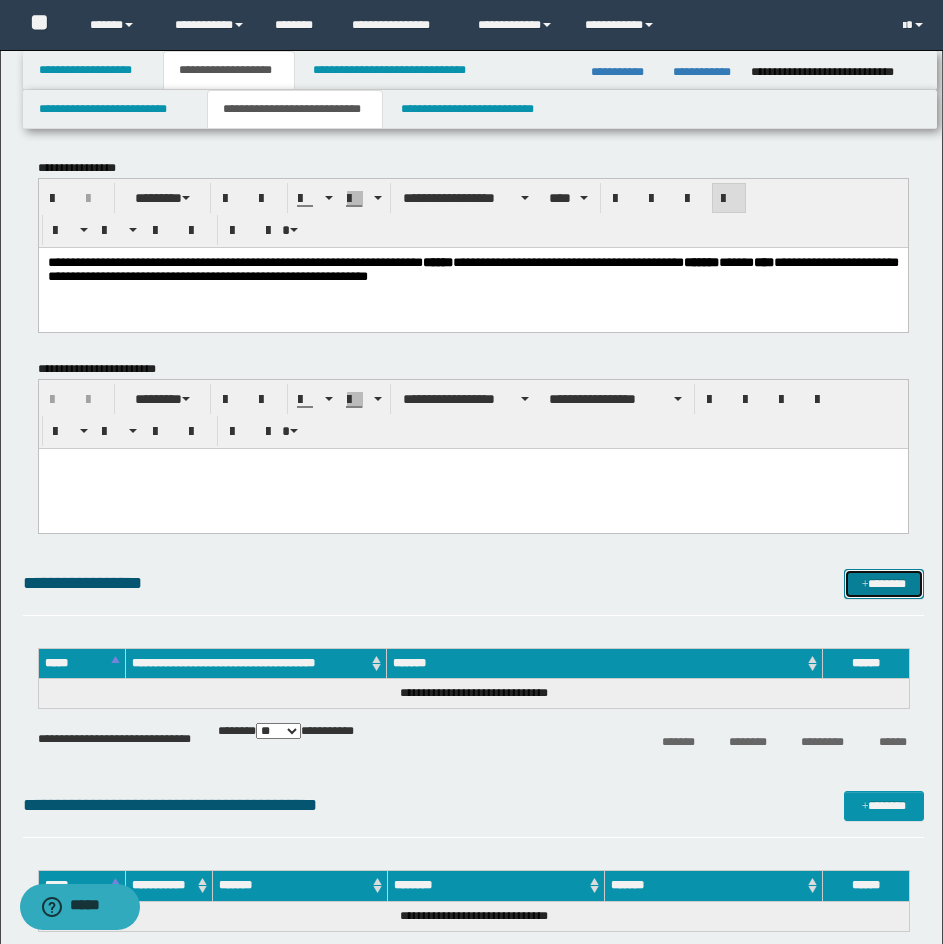click on "*******" at bounding box center [884, 584] 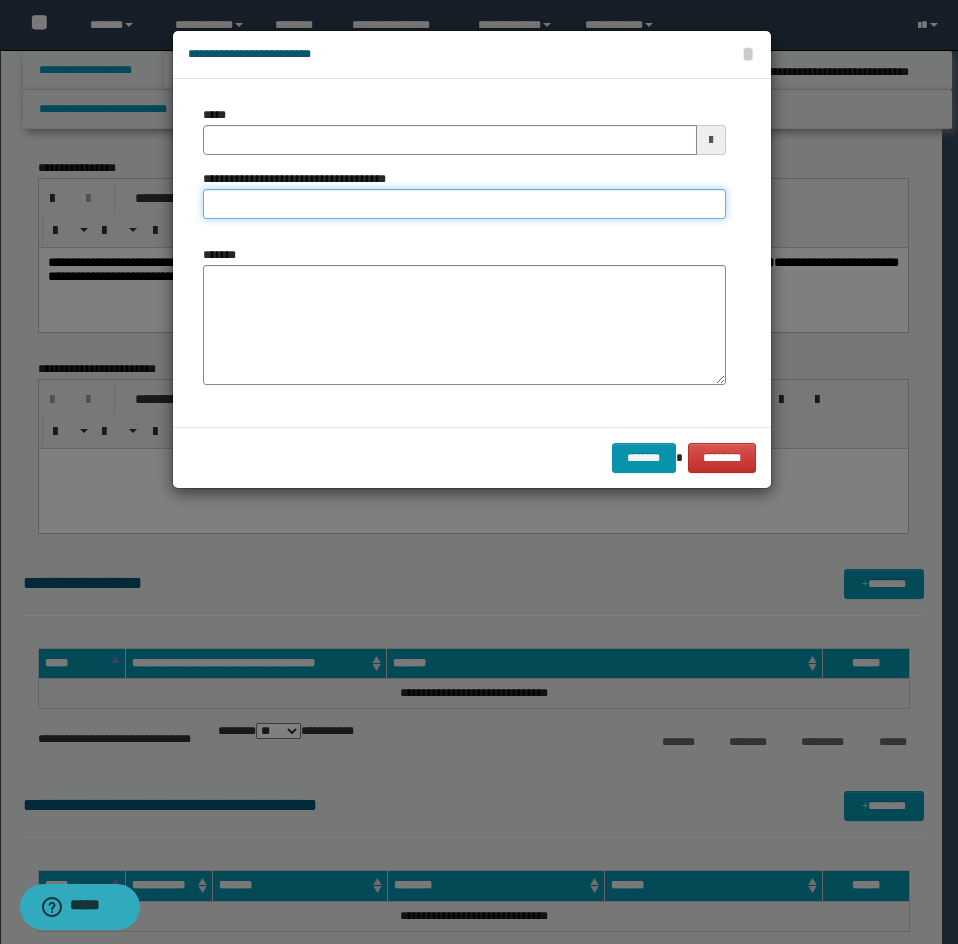 click on "**********" at bounding box center (464, 204) 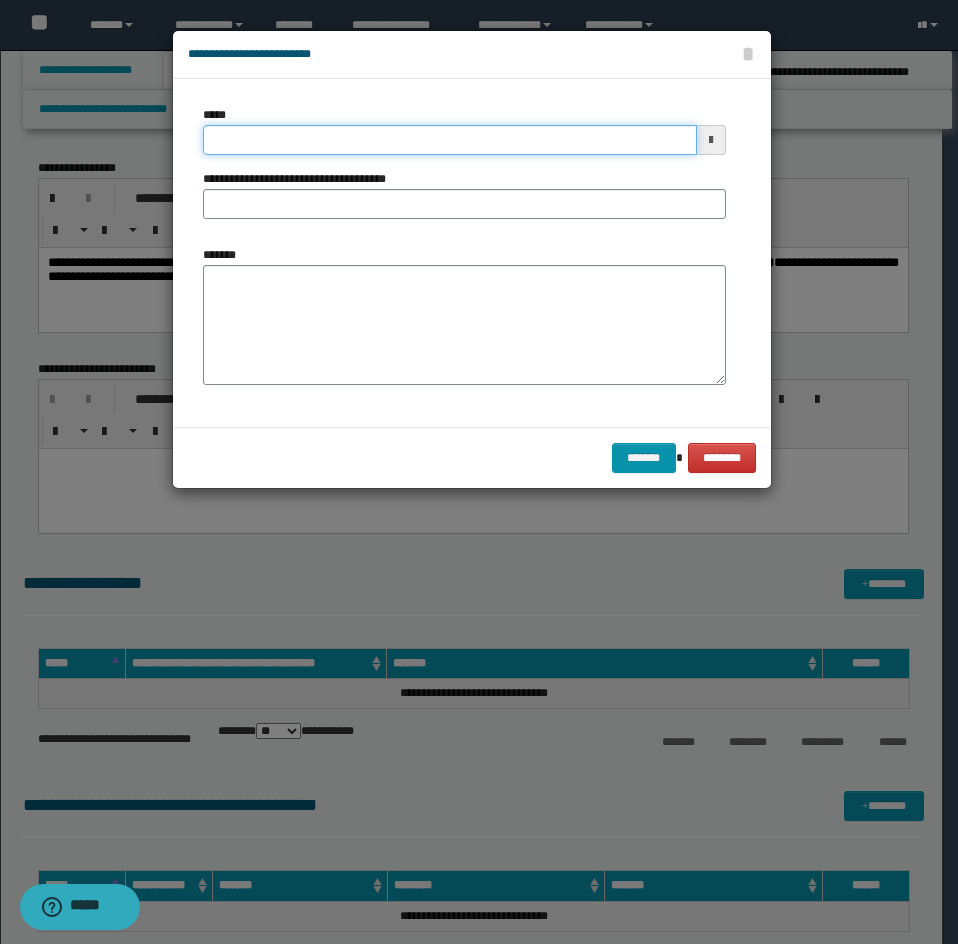 click on "*****" at bounding box center [450, 140] 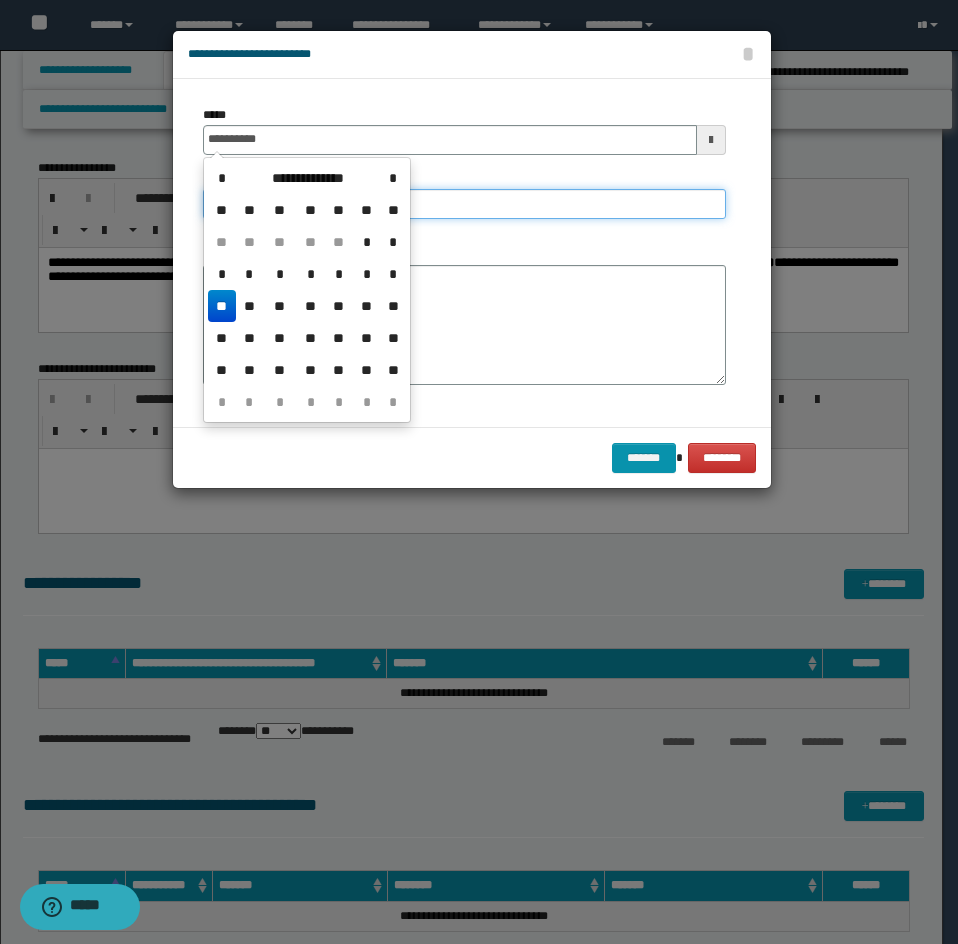 type on "**********" 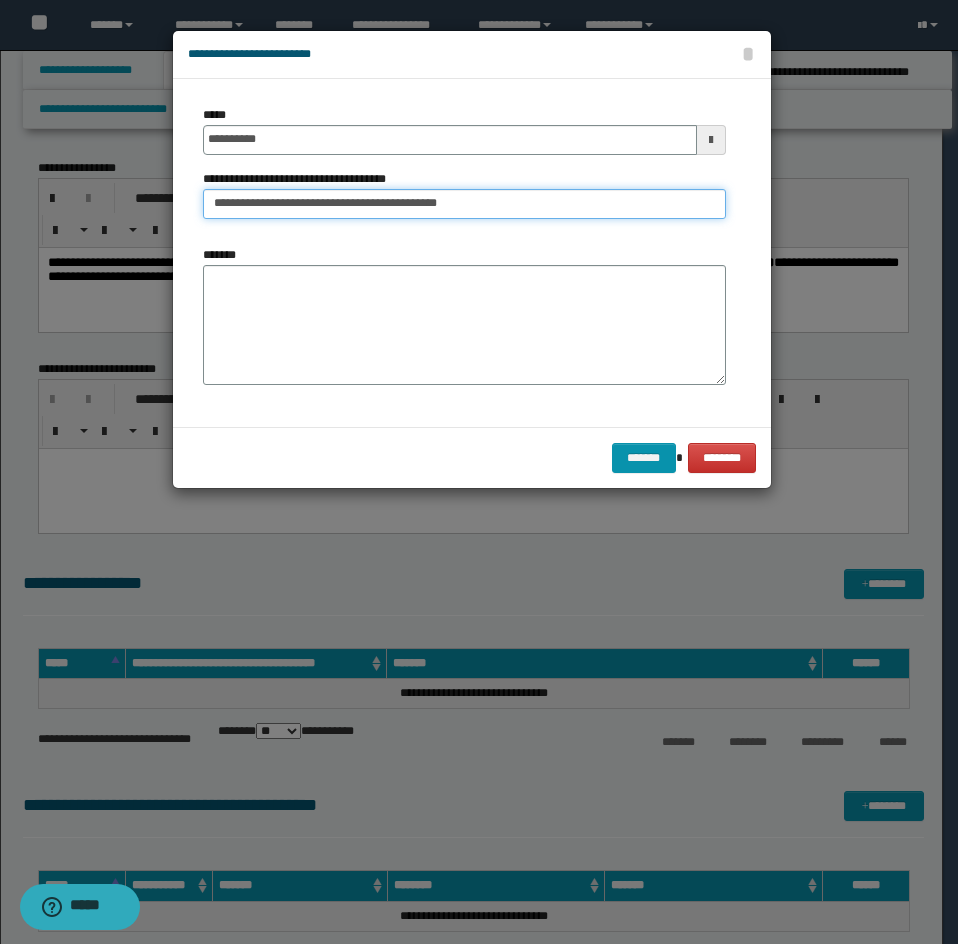 type on "**********" 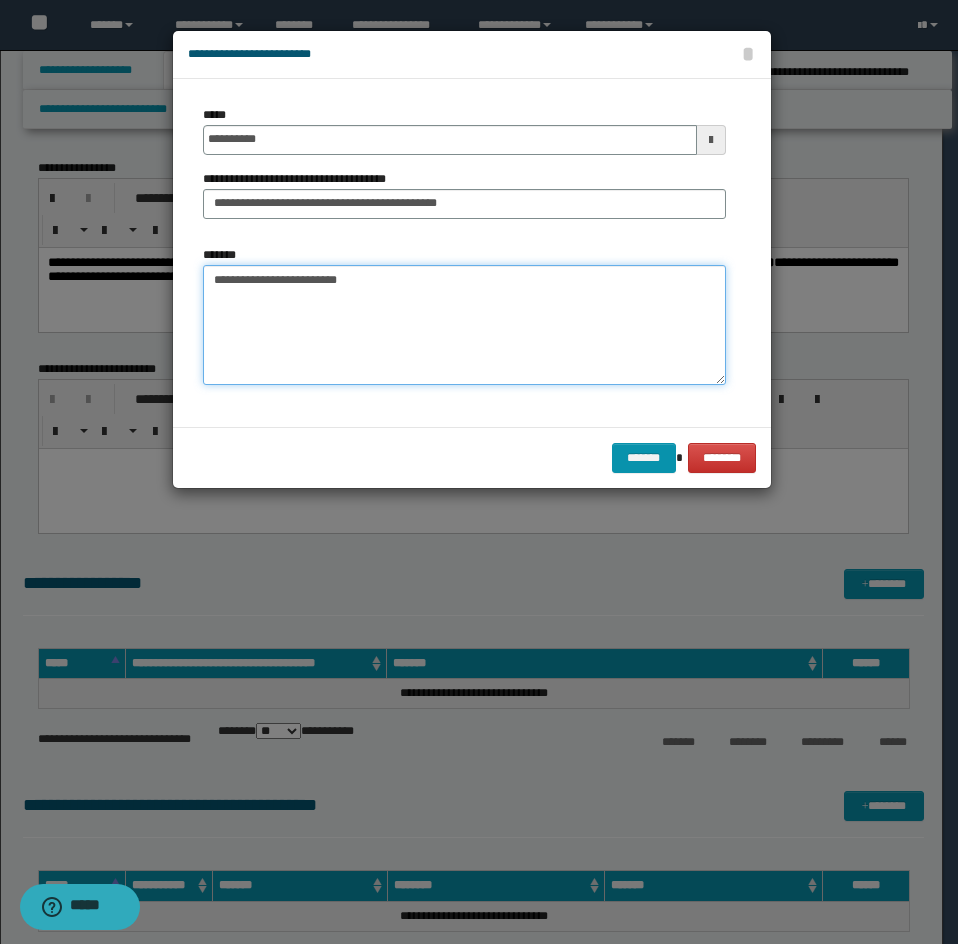 type on "**********" 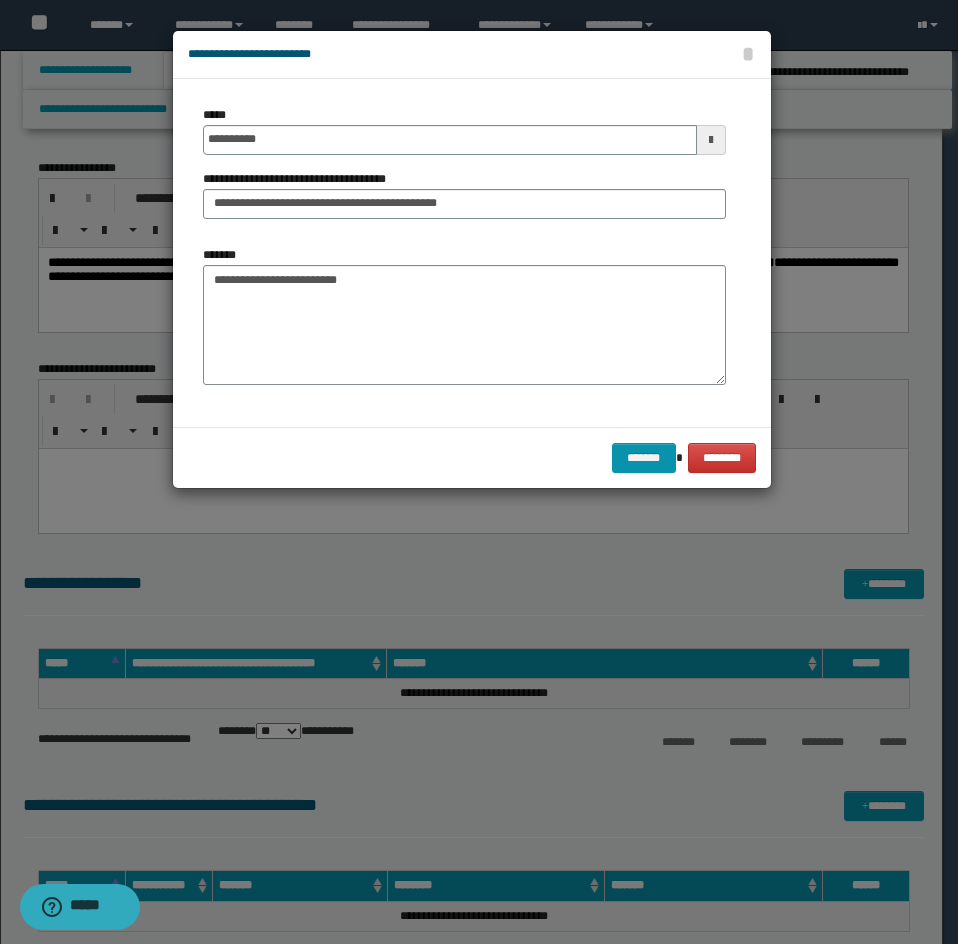 click on "*******
********" at bounding box center (472, 457) 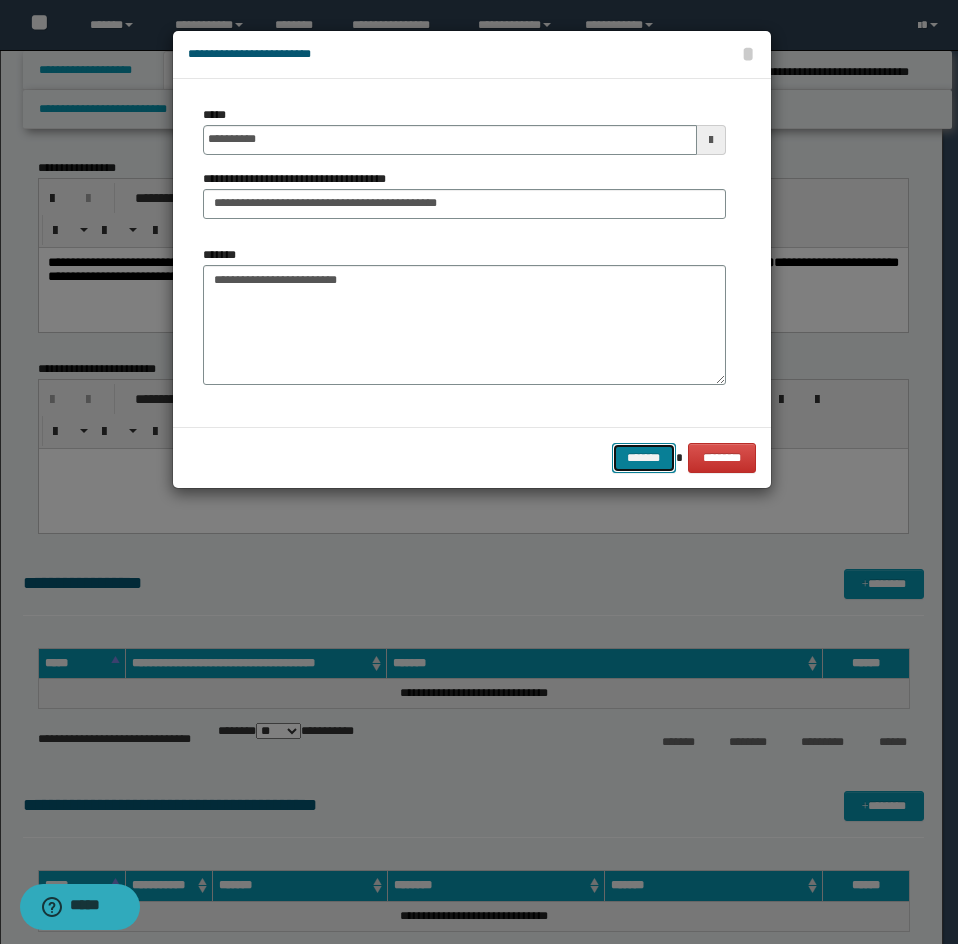 drag, startPoint x: 621, startPoint y: 454, endPoint x: 603, endPoint y: 445, distance: 20.12461 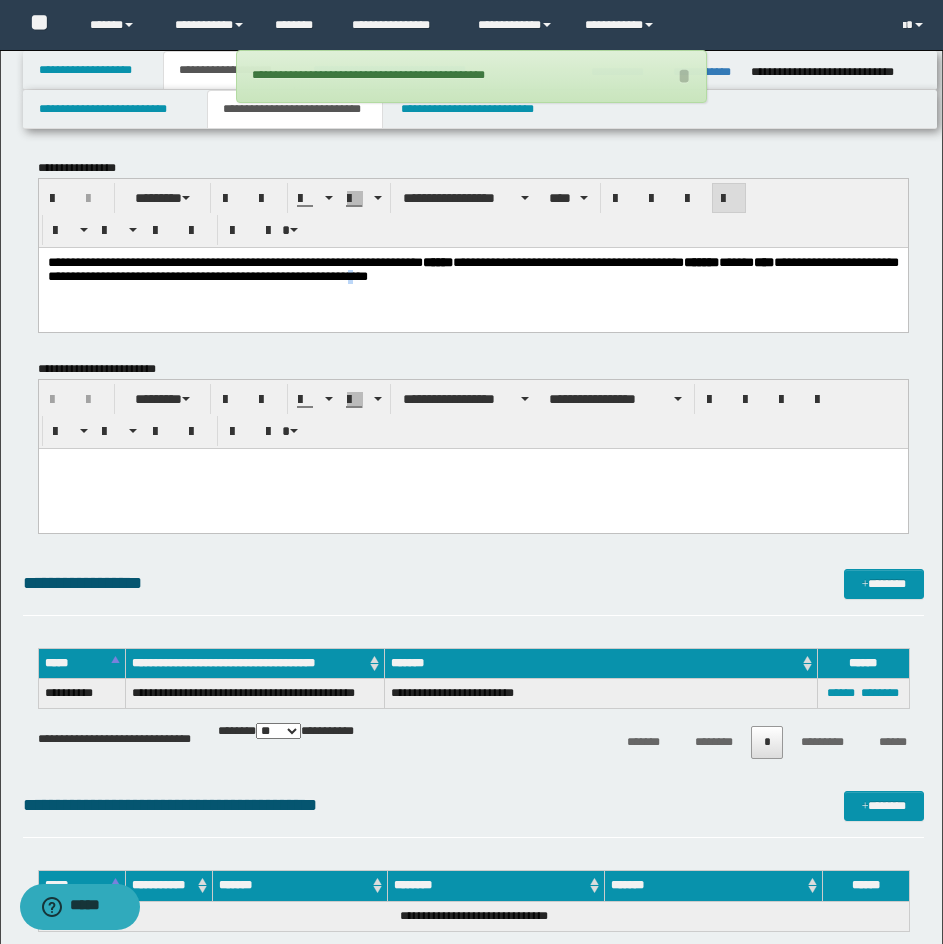 click on "**********" at bounding box center (472, 294) 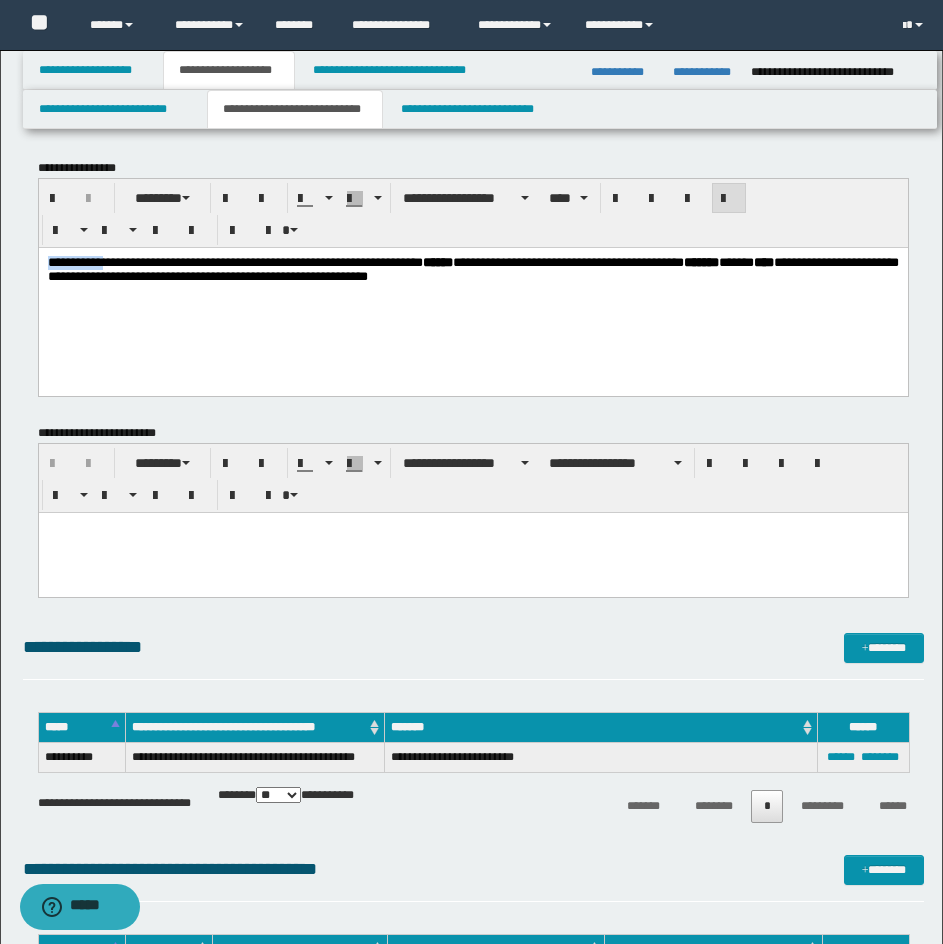 drag, startPoint x: 139, startPoint y: 264, endPoint x: -2, endPoint y: 262, distance: 141.01419 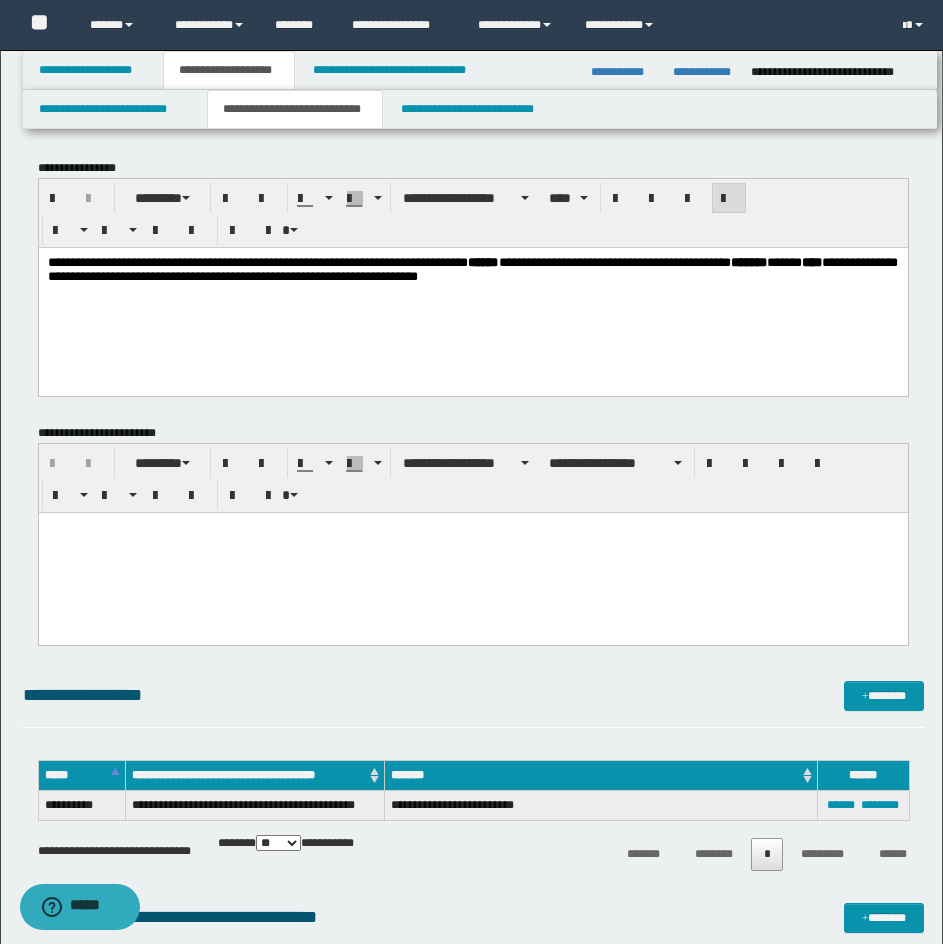 click on "**********" at bounding box center (472, 294) 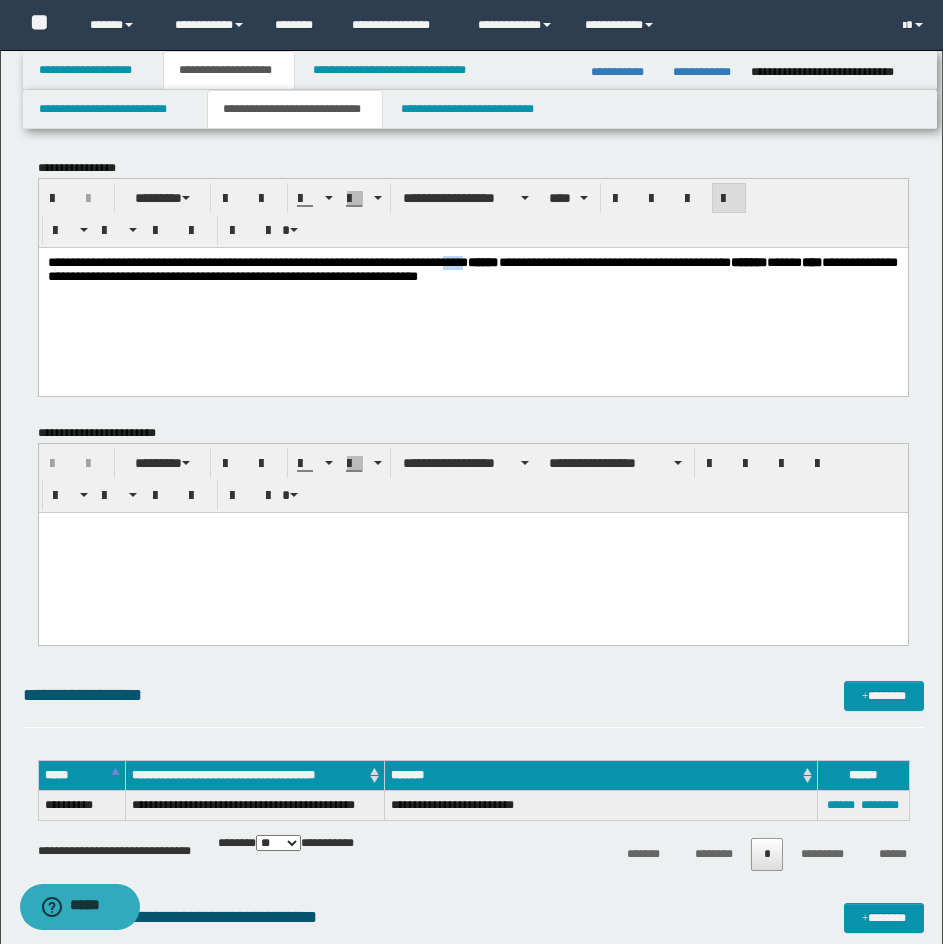 drag, startPoint x: 583, startPoint y: 259, endPoint x: 554, endPoint y: 259, distance: 29 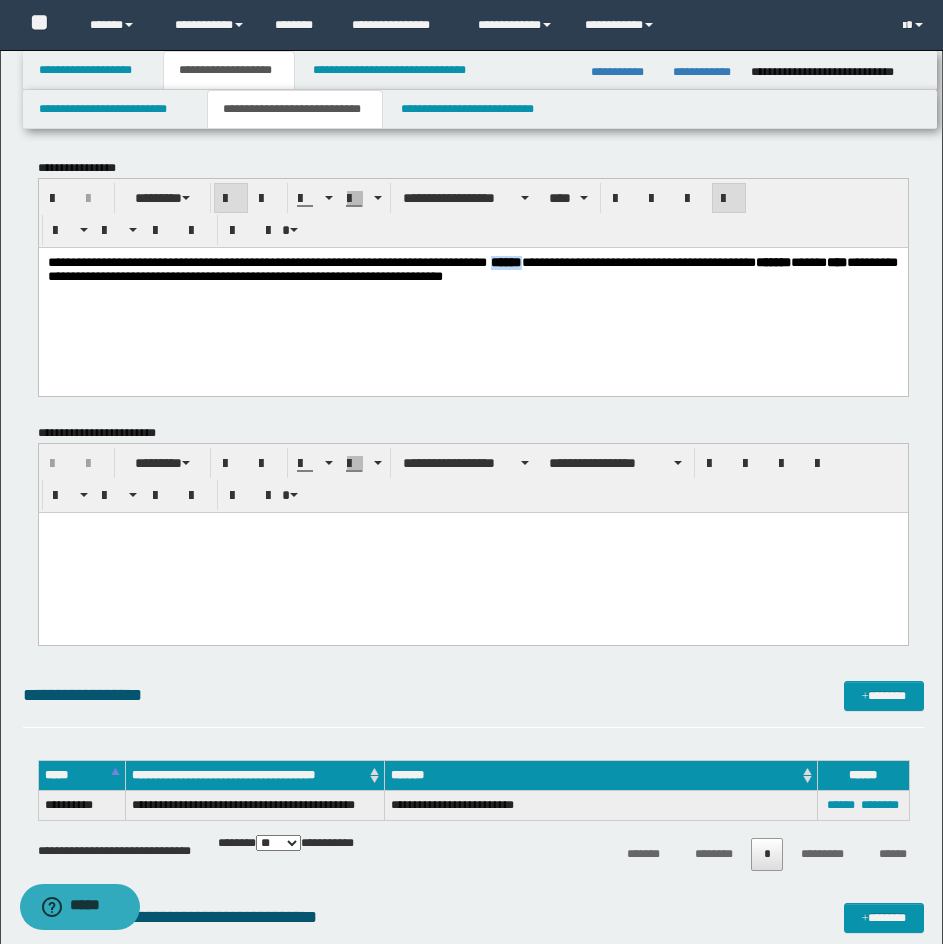 drag, startPoint x: 595, startPoint y: 262, endPoint x: 645, endPoint y: 263, distance: 50.01 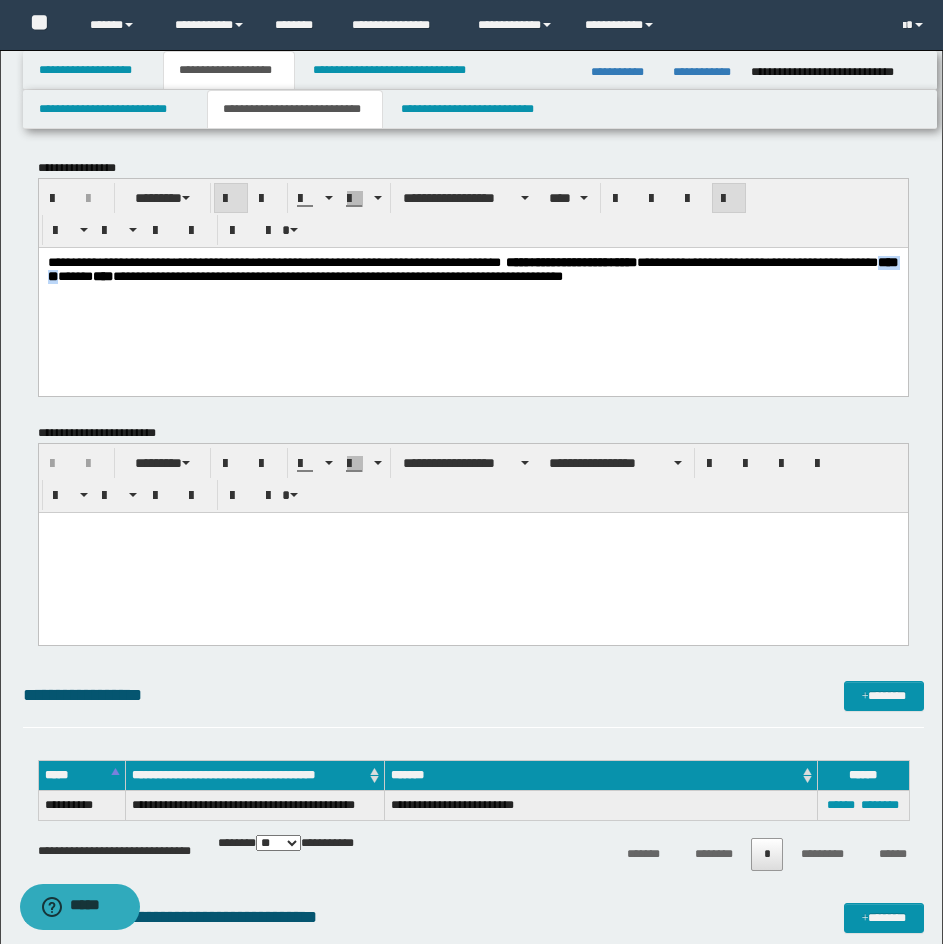 drag, startPoint x: 169, startPoint y: 281, endPoint x: 233, endPoint y: 274, distance: 64.381676 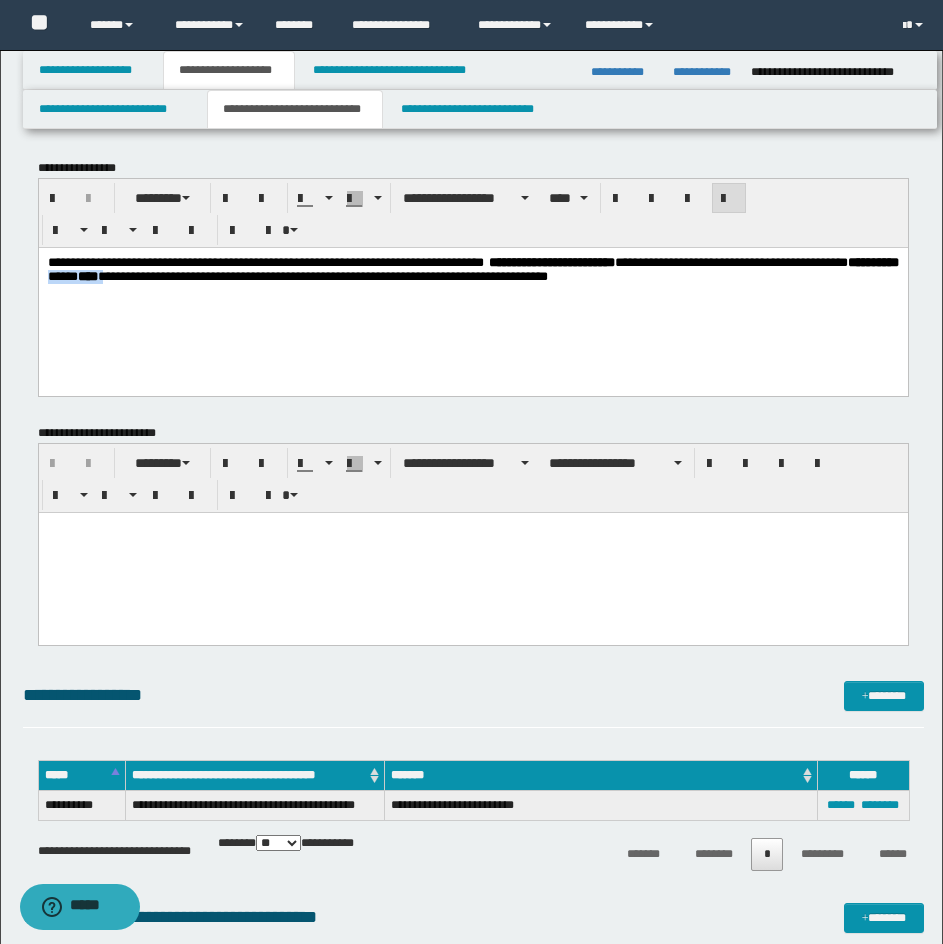 drag, startPoint x: 240, startPoint y: 279, endPoint x: 317, endPoint y: 274, distance: 77.16217 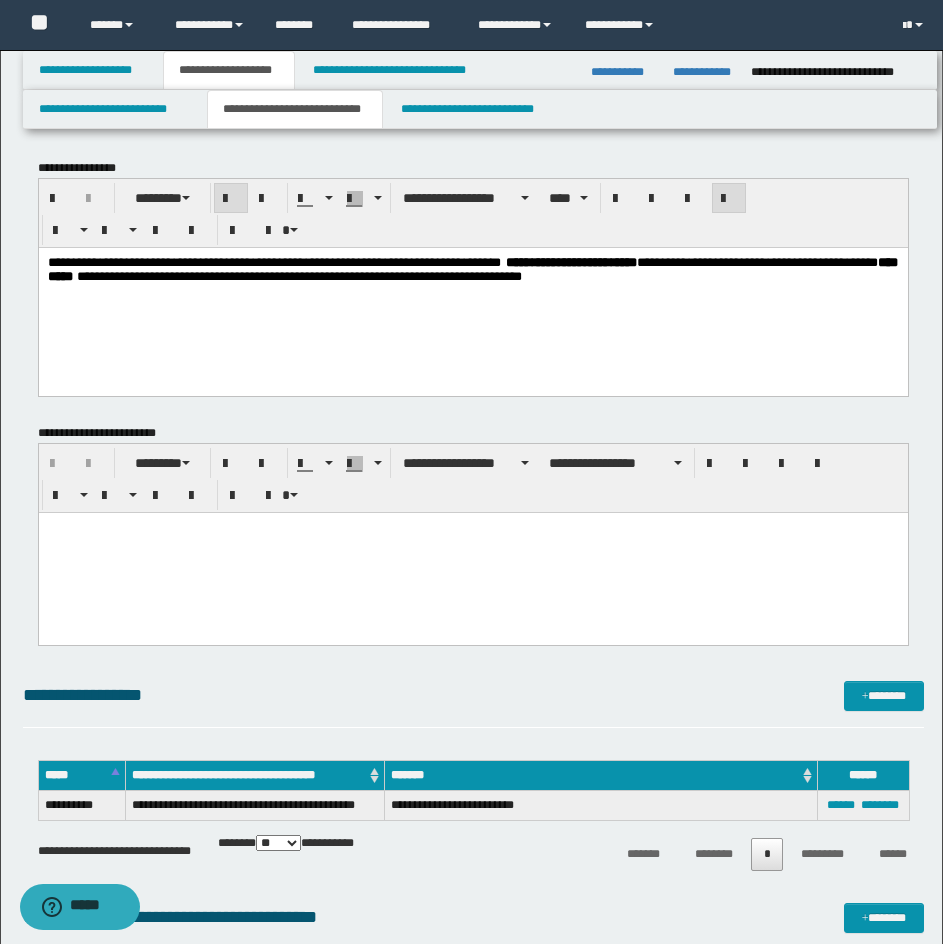 drag, startPoint x: 616, startPoint y: 265, endPoint x: 397, endPoint y: 292, distance: 220.65811 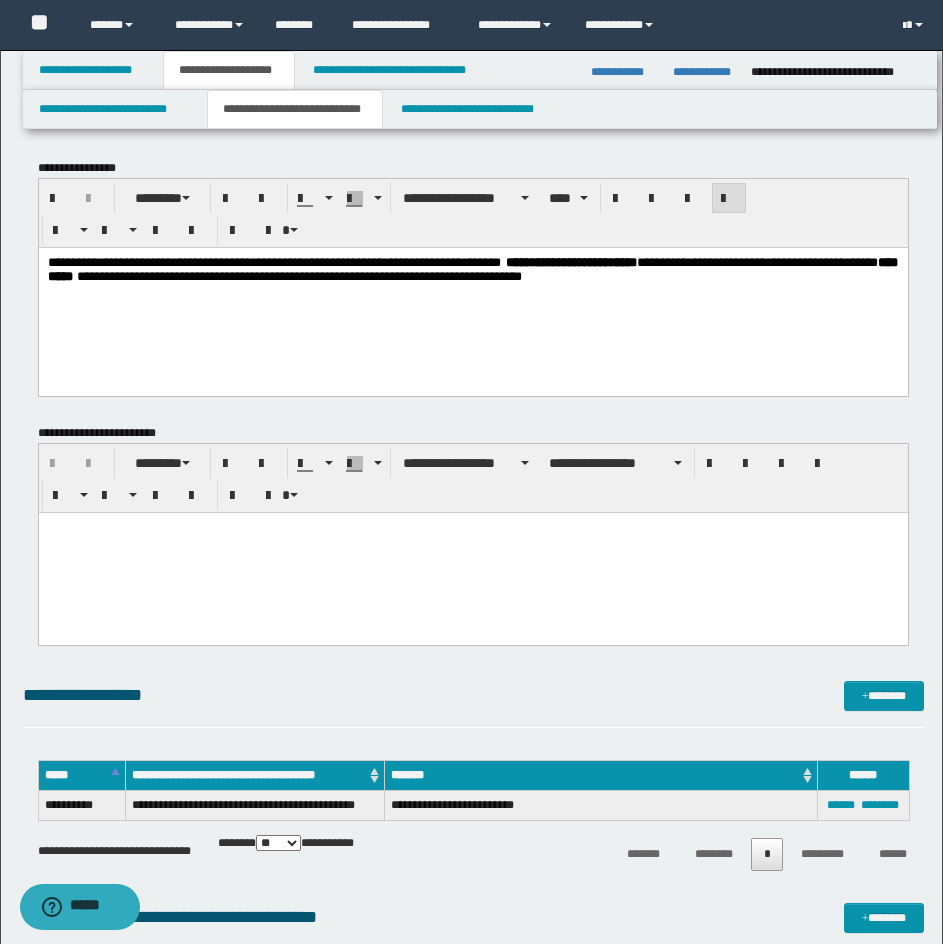 click on "**********" at bounding box center [472, 268] 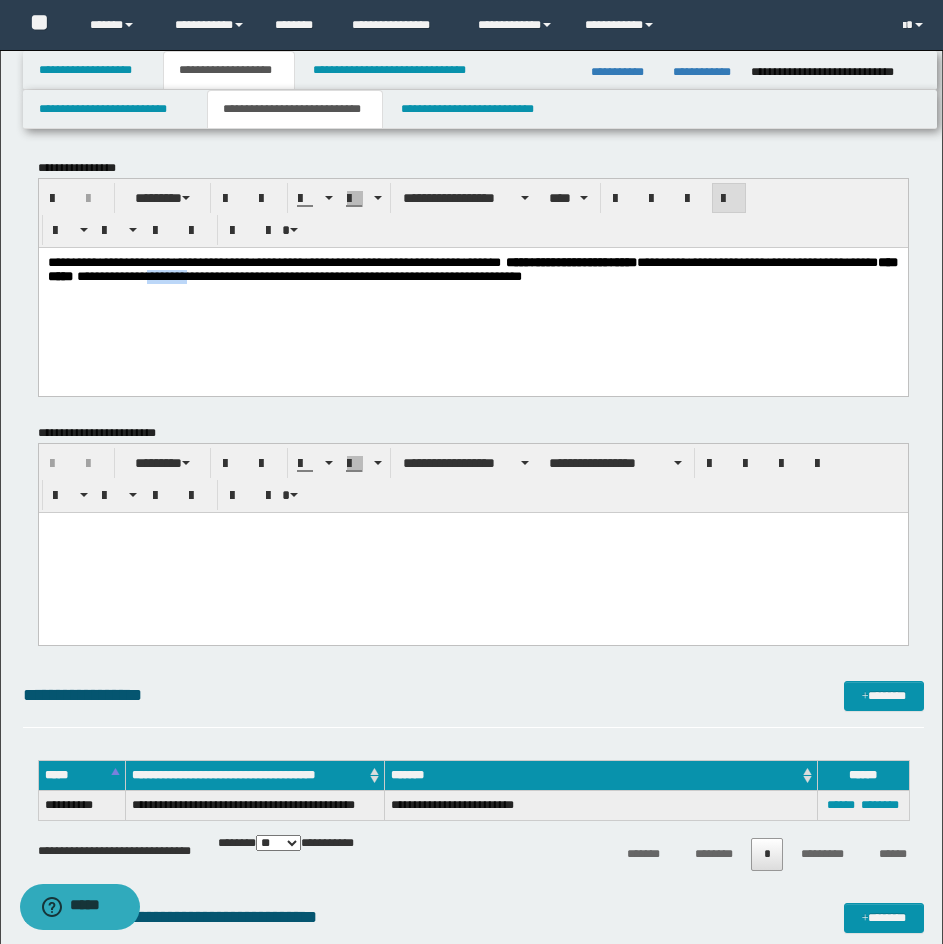 drag, startPoint x: 327, startPoint y: 282, endPoint x: 378, endPoint y: 327, distance: 68.0147 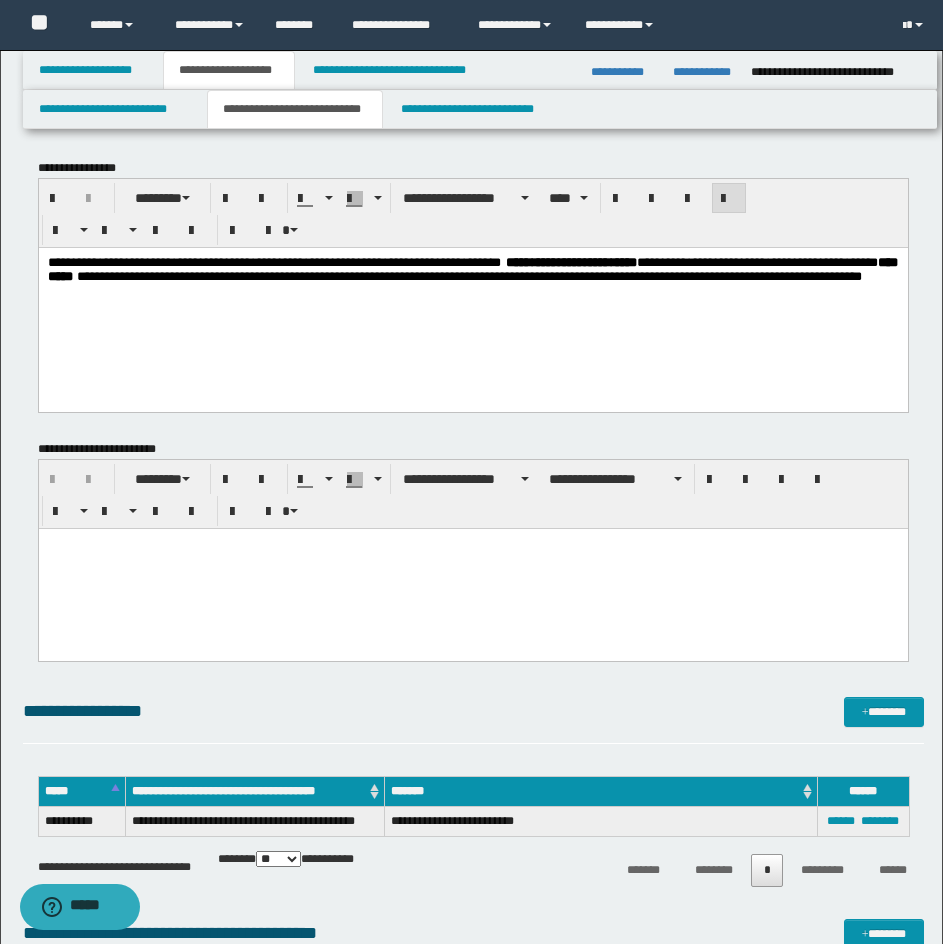 click on "**********" at bounding box center (472, 294) 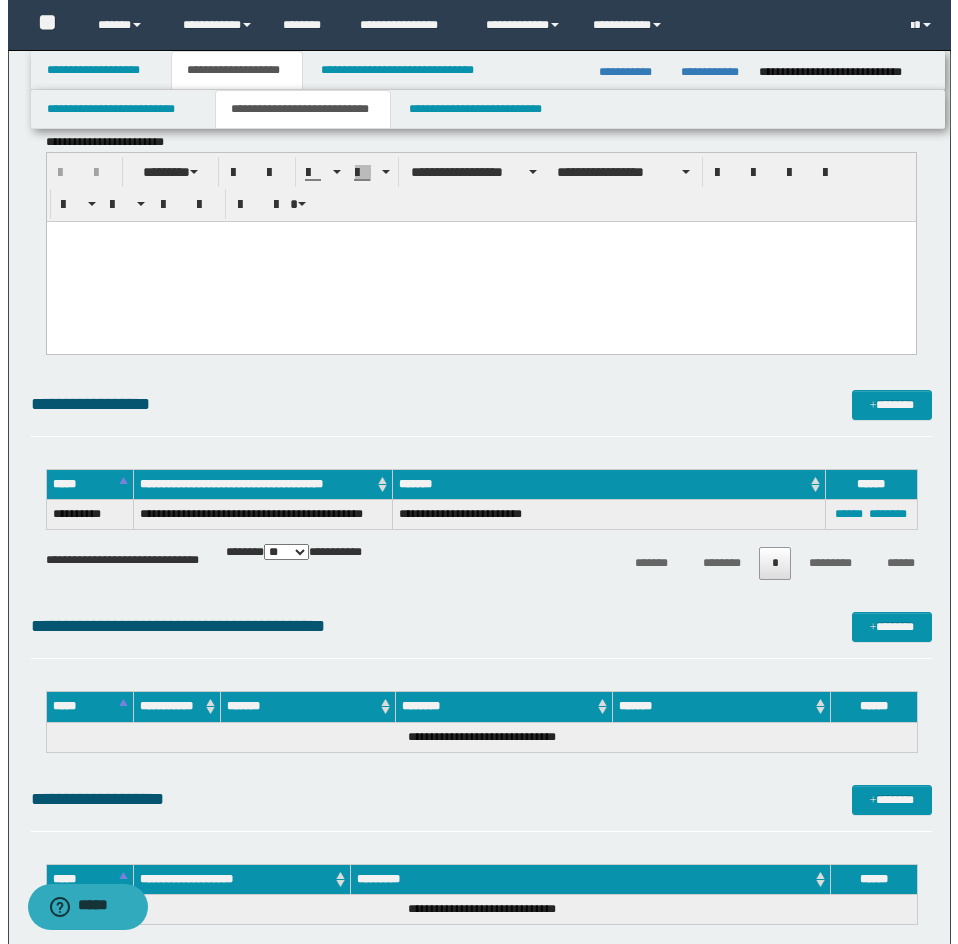 scroll, scrollTop: 300, scrollLeft: 0, axis: vertical 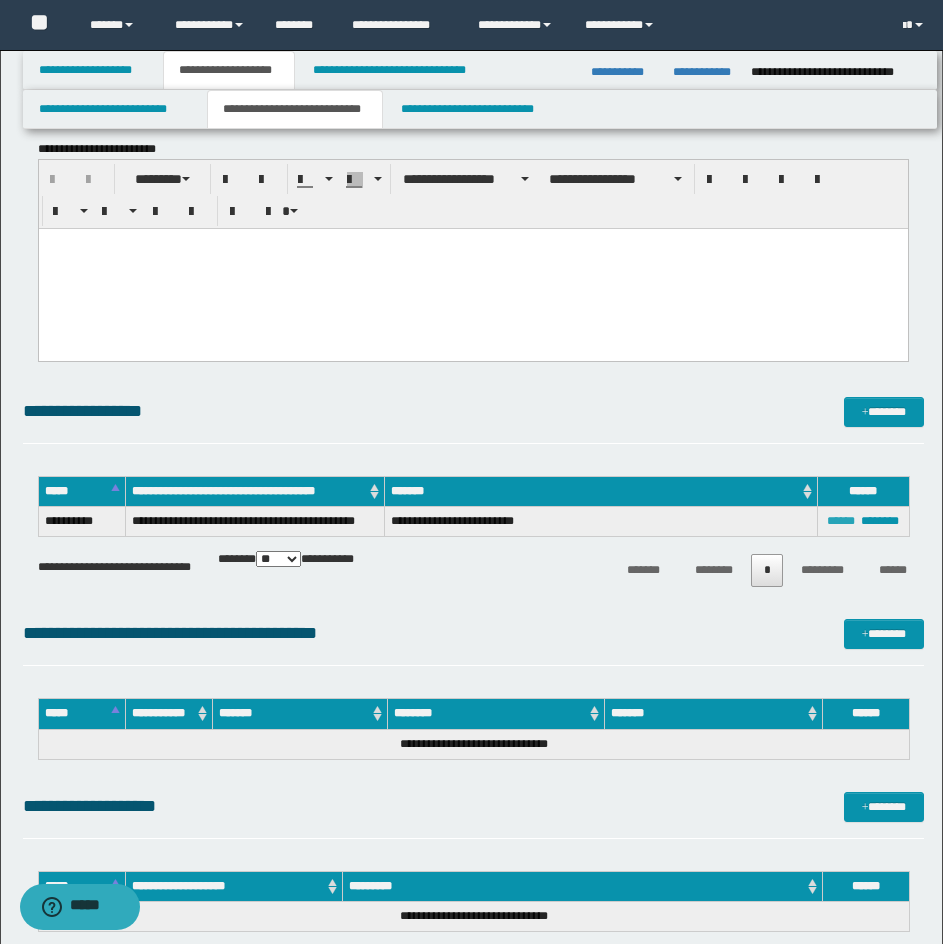 click on "******" at bounding box center [841, 521] 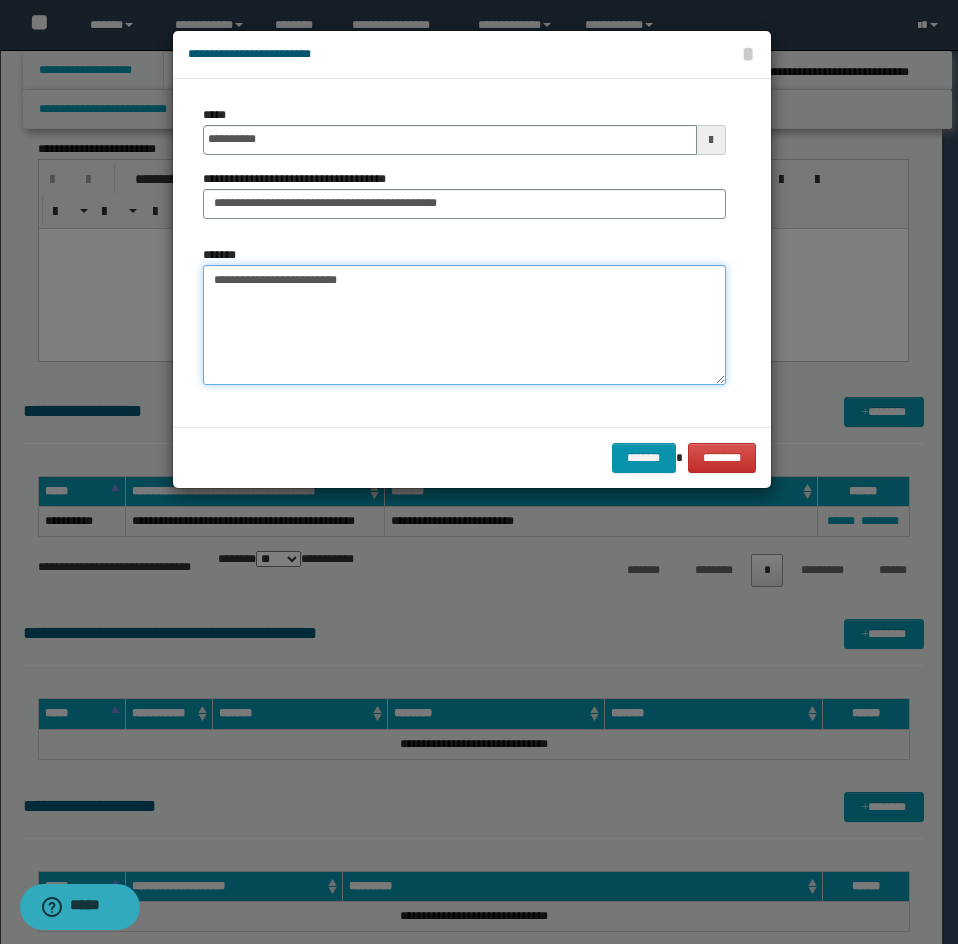 drag, startPoint x: 382, startPoint y: 291, endPoint x: 335, endPoint y: 295, distance: 47.169907 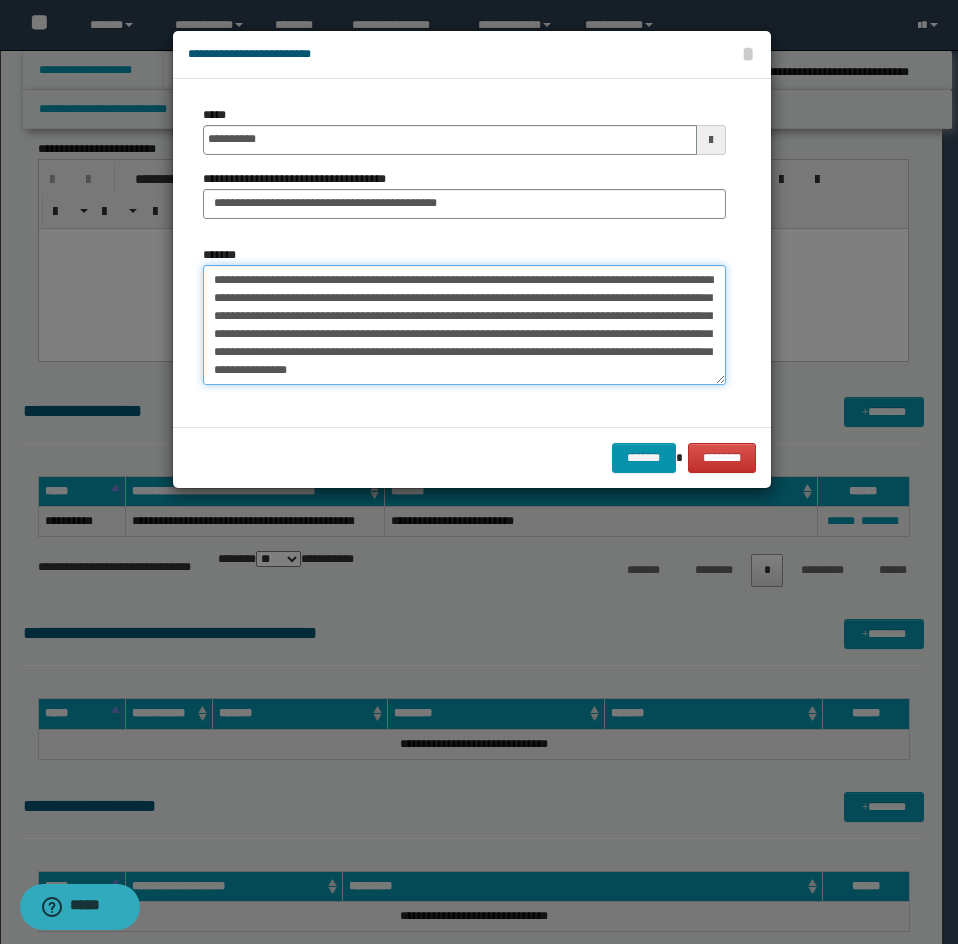 click on "**********" at bounding box center (464, 325) 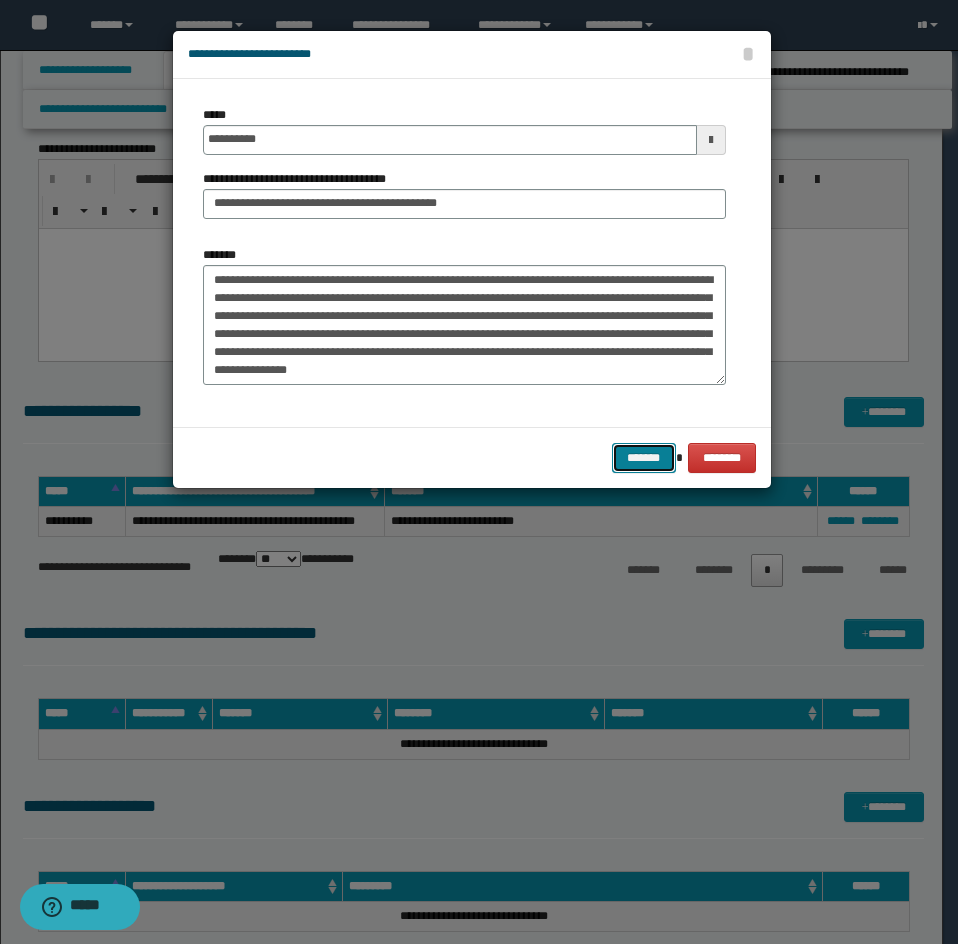 click on "*******" at bounding box center [644, 458] 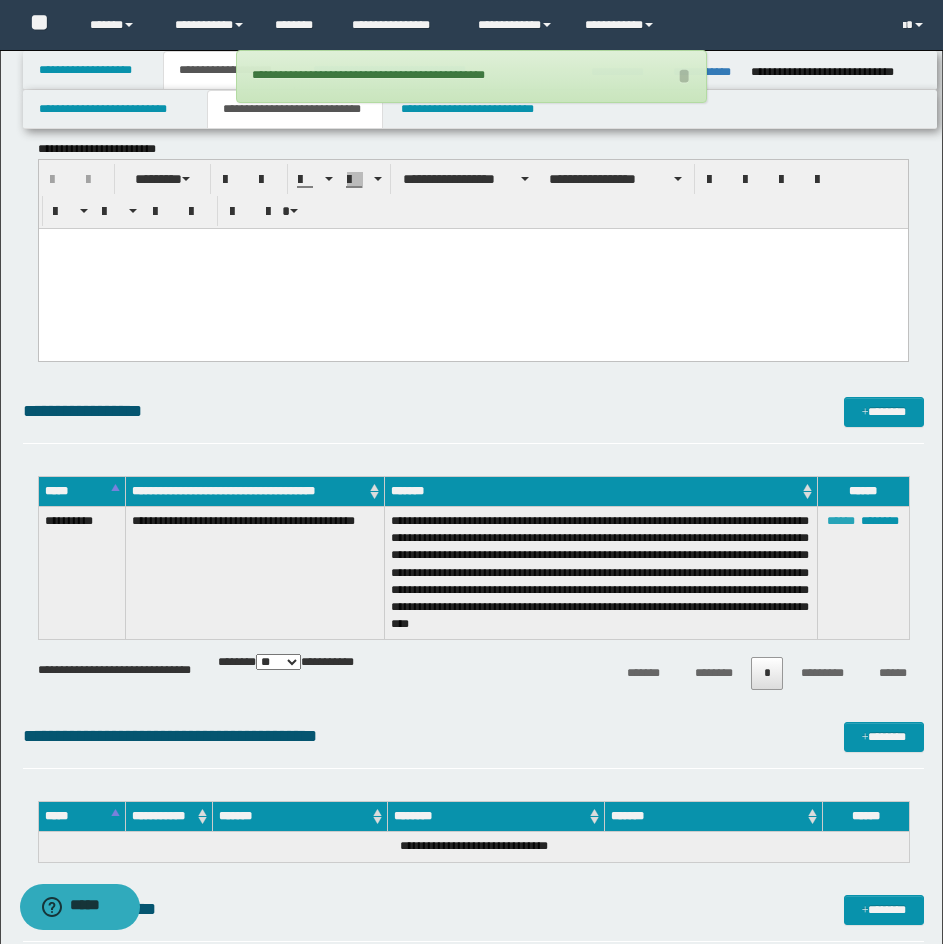 click on "******" at bounding box center [841, 521] 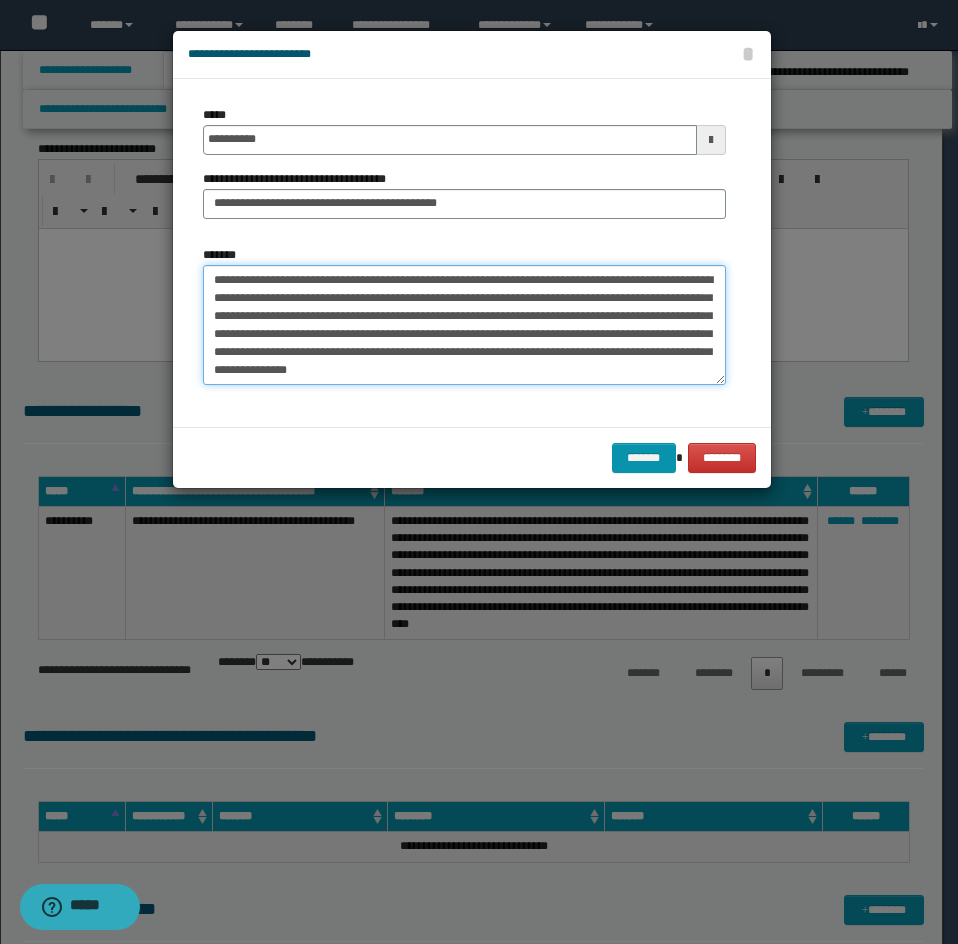click on "**********" at bounding box center (464, 325) 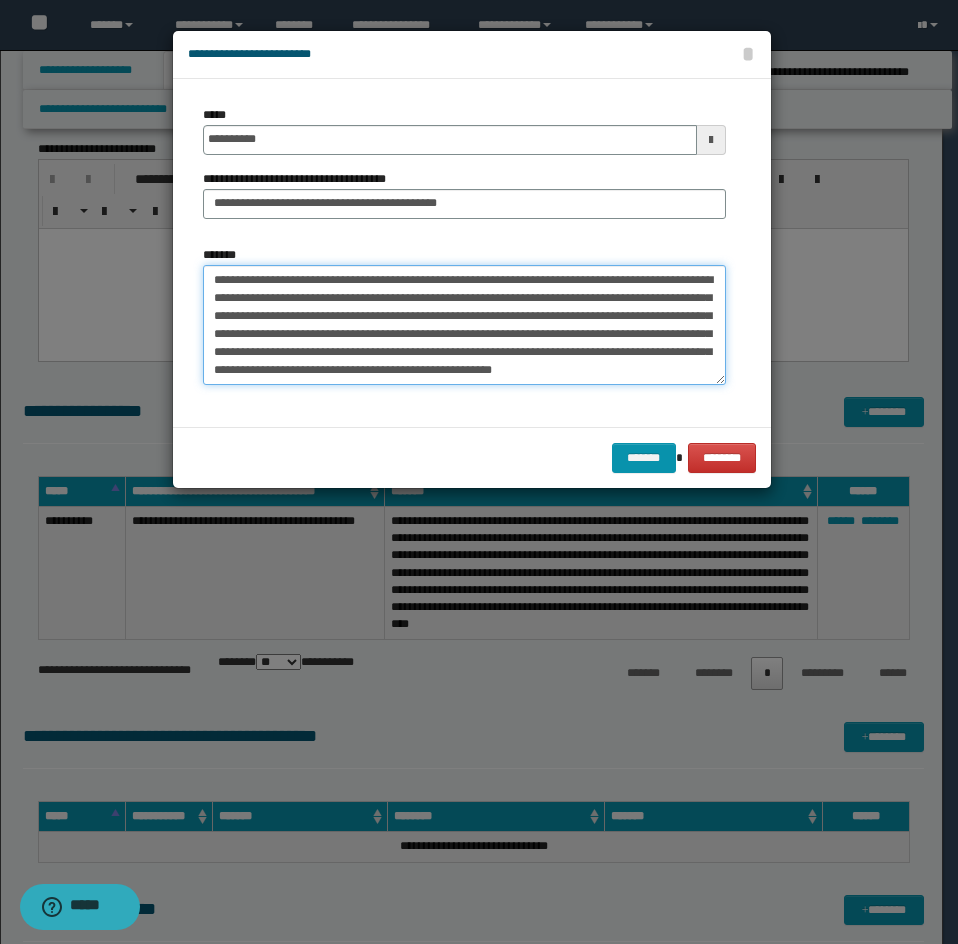 scroll, scrollTop: 12, scrollLeft: 0, axis: vertical 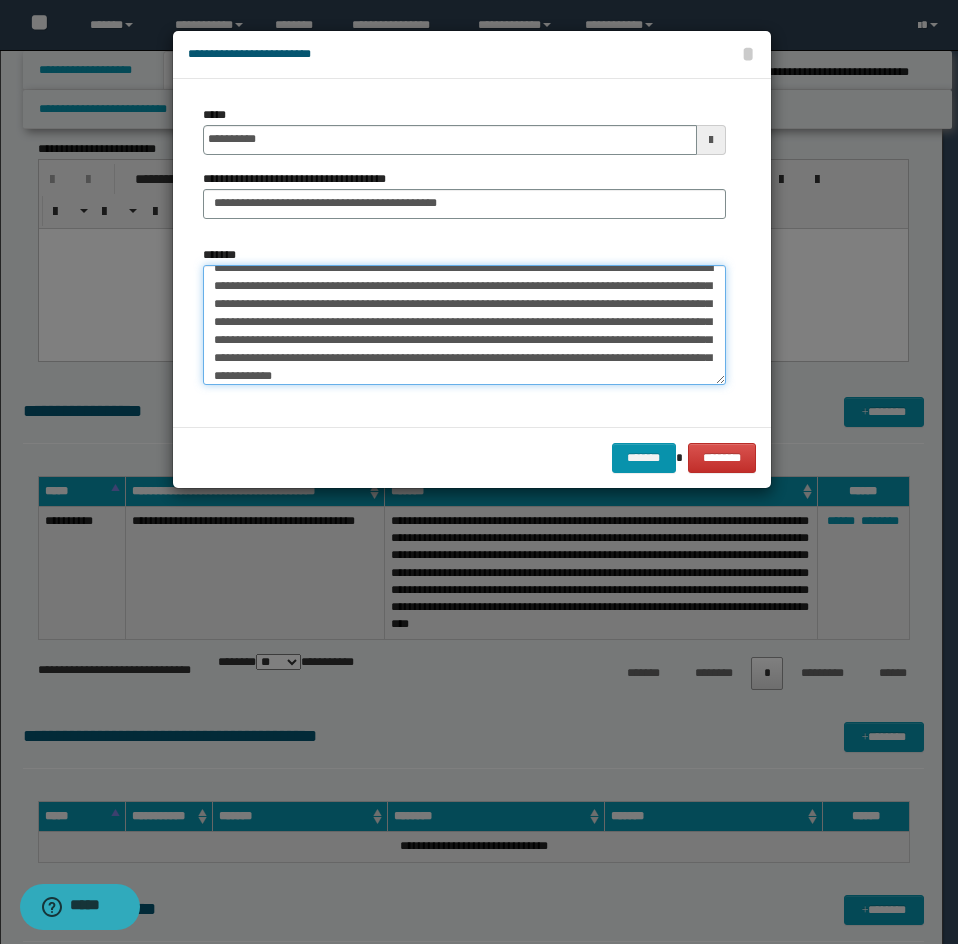 drag, startPoint x: 659, startPoint y: 360, endPoint x: 642, endPoint y: 367, distance: 18.384777 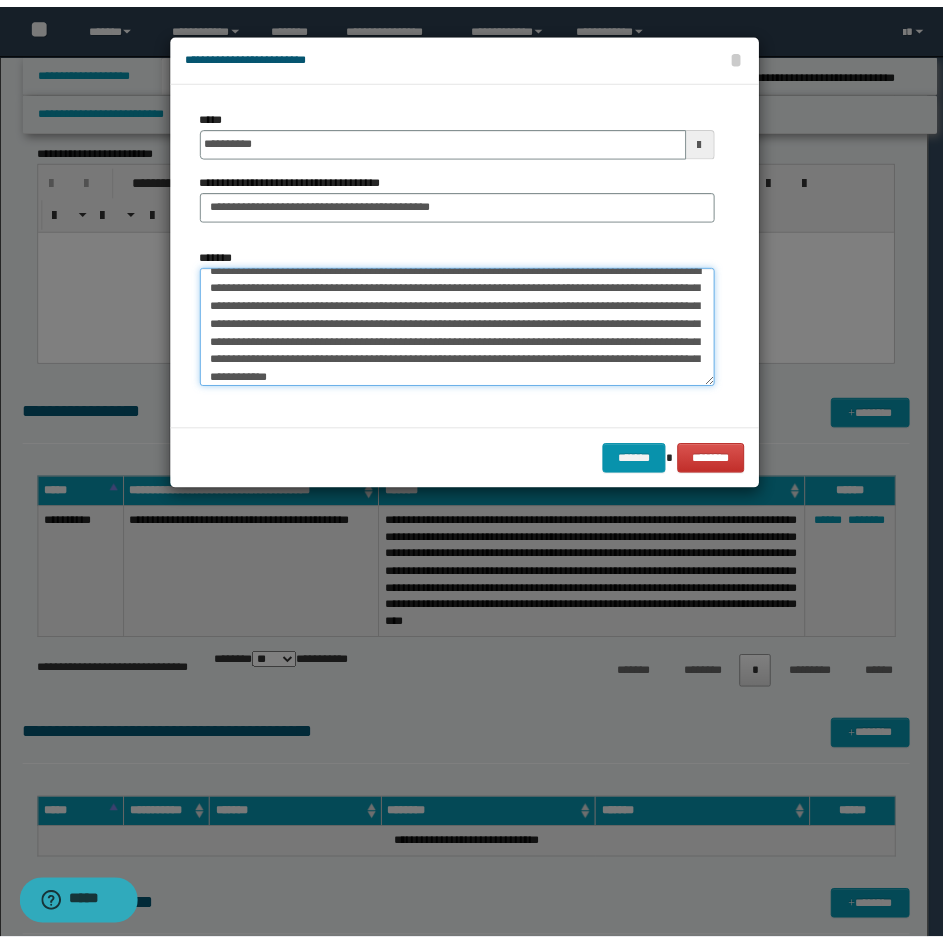 scroll, scrollTop: 18, scrollLeft: 0, axis: vertical 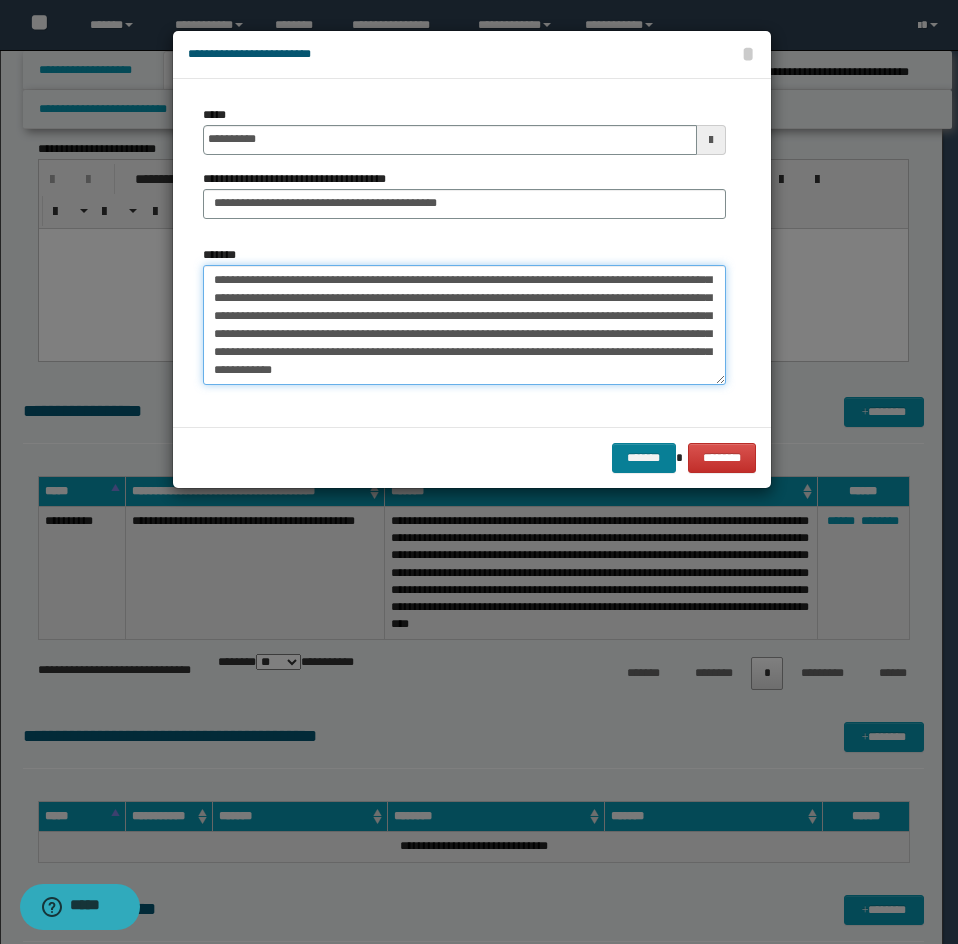 type on "**********" 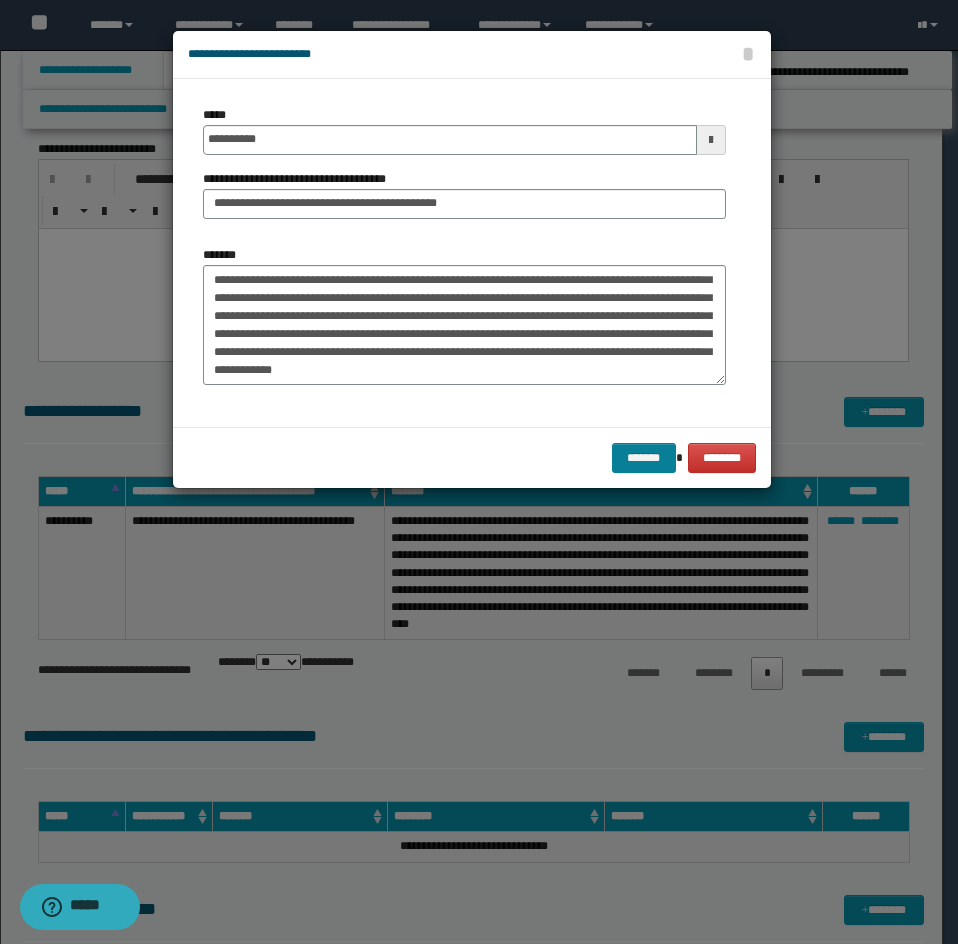 click on "*******
********" at bounding box center (472, 457) 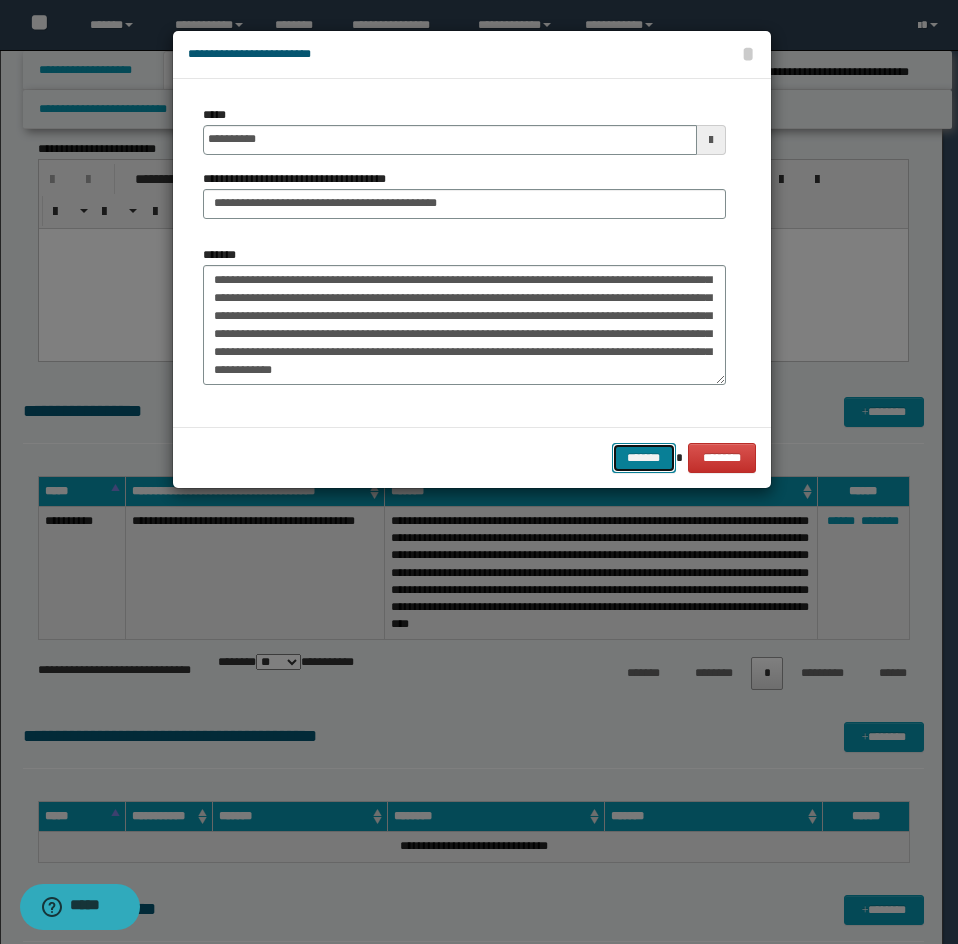 click on "*******" at bounding box center (644, 458) 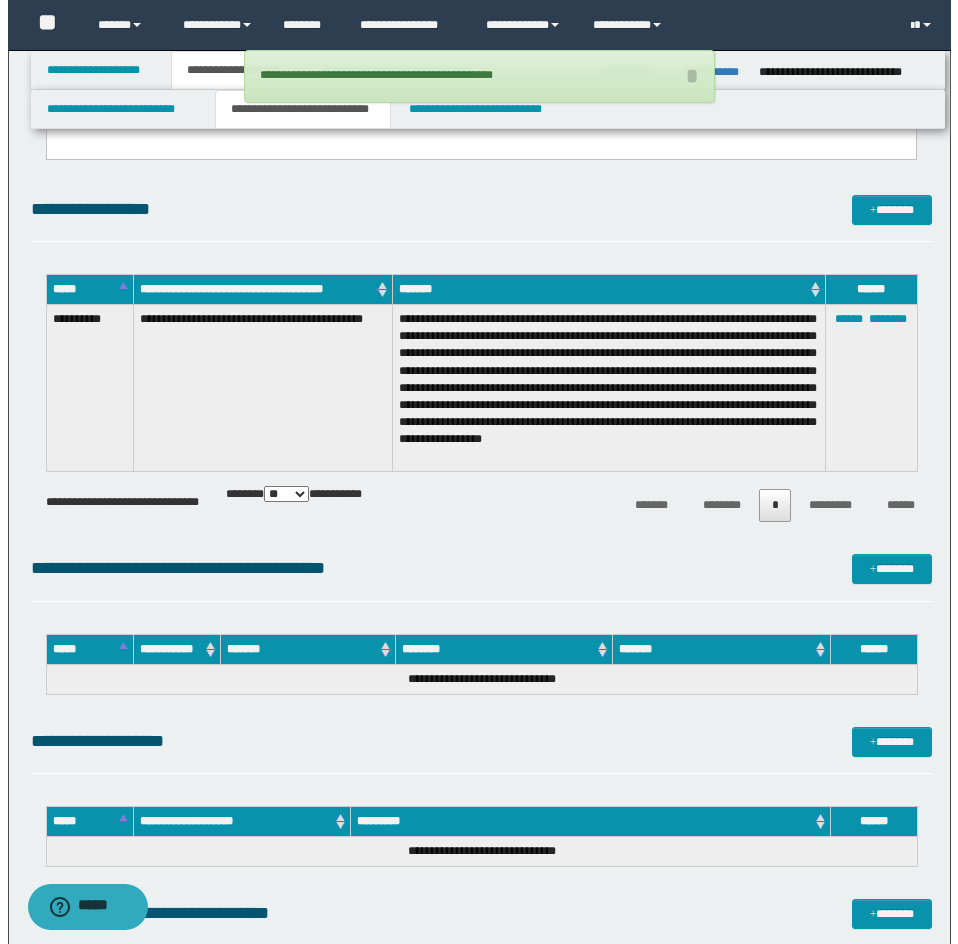 scroll, scrollTop: 500, scrollLeft: 0, axis: vertical 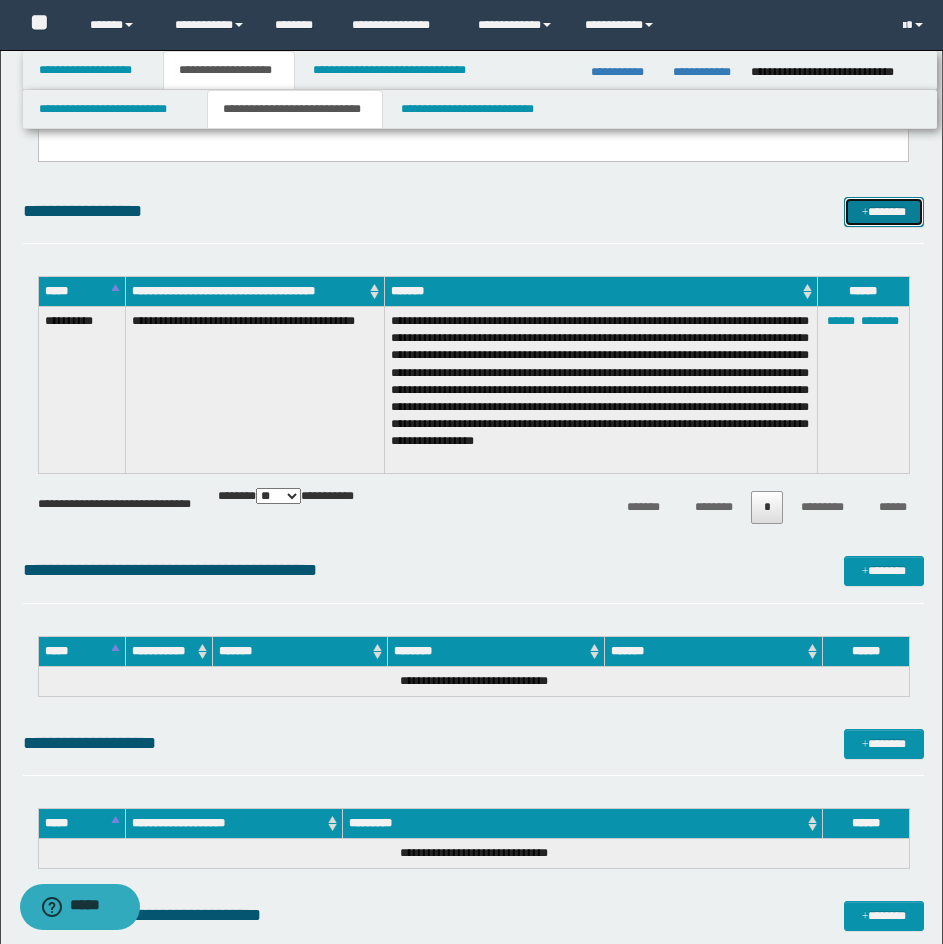 click on "*******" at bounding box center [884, 212] 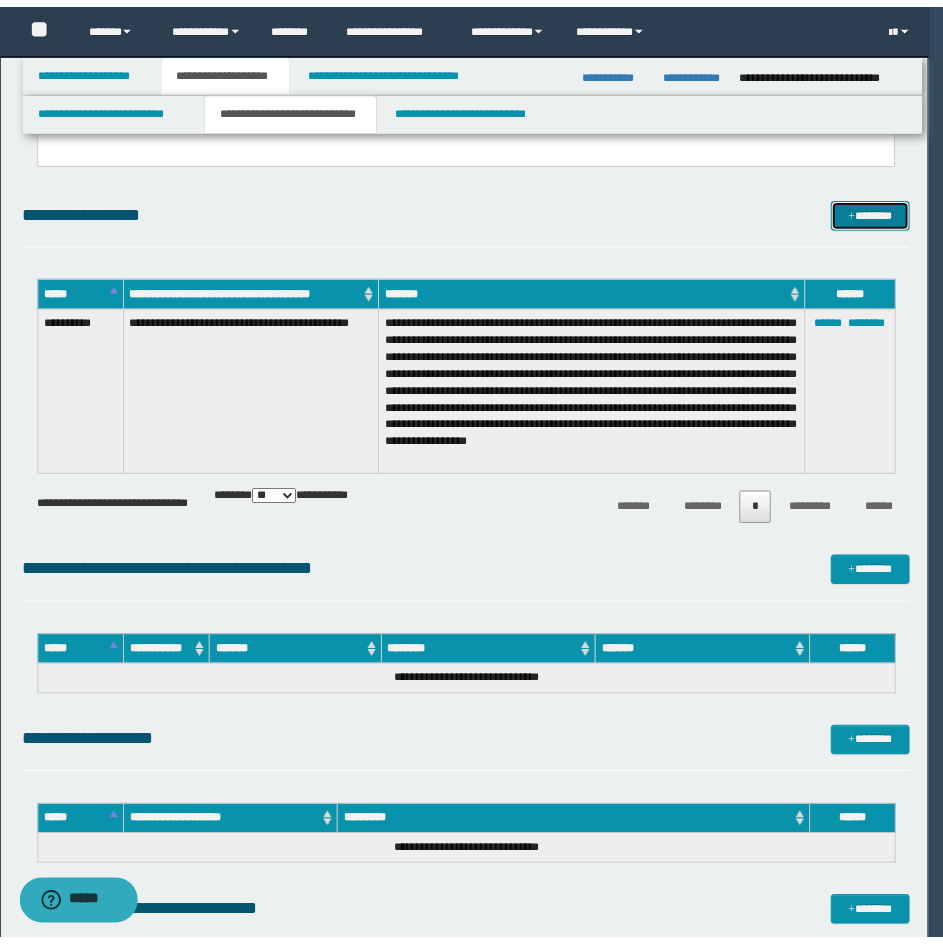 scroll, scrollTop: 0, scrollLeft: 0, axis: both 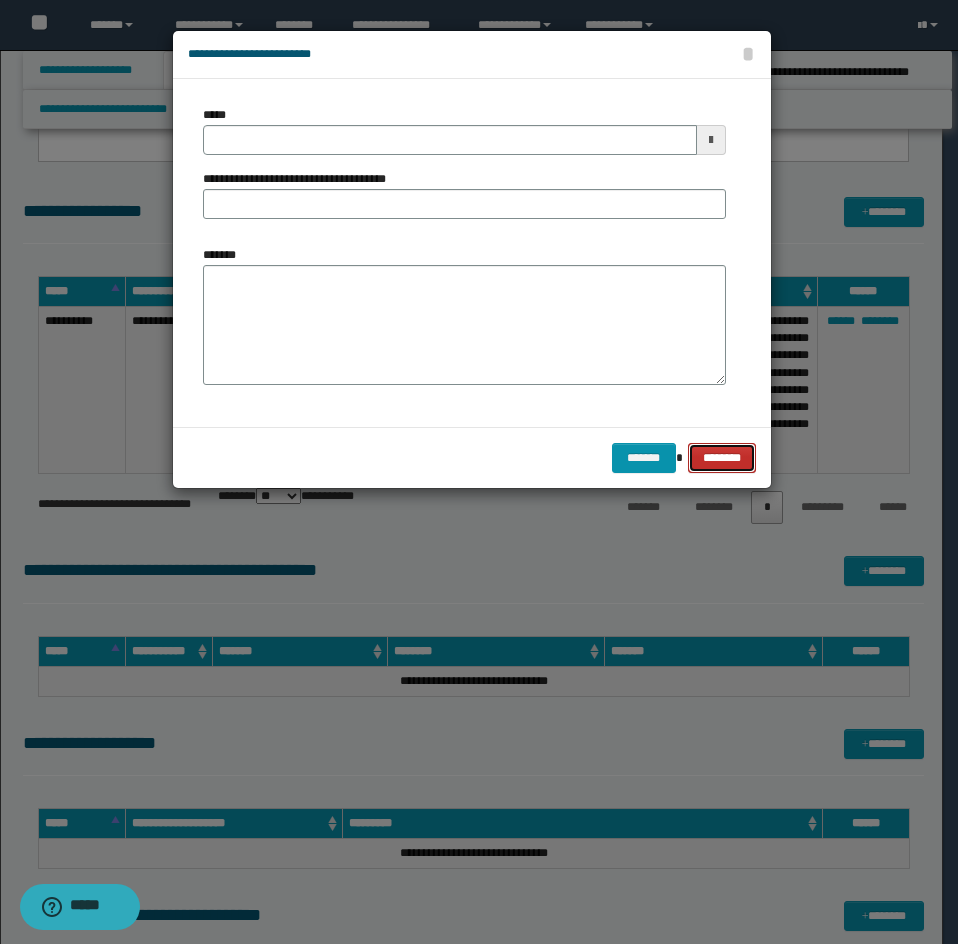 click on "********" at bounding box center [721, 458] 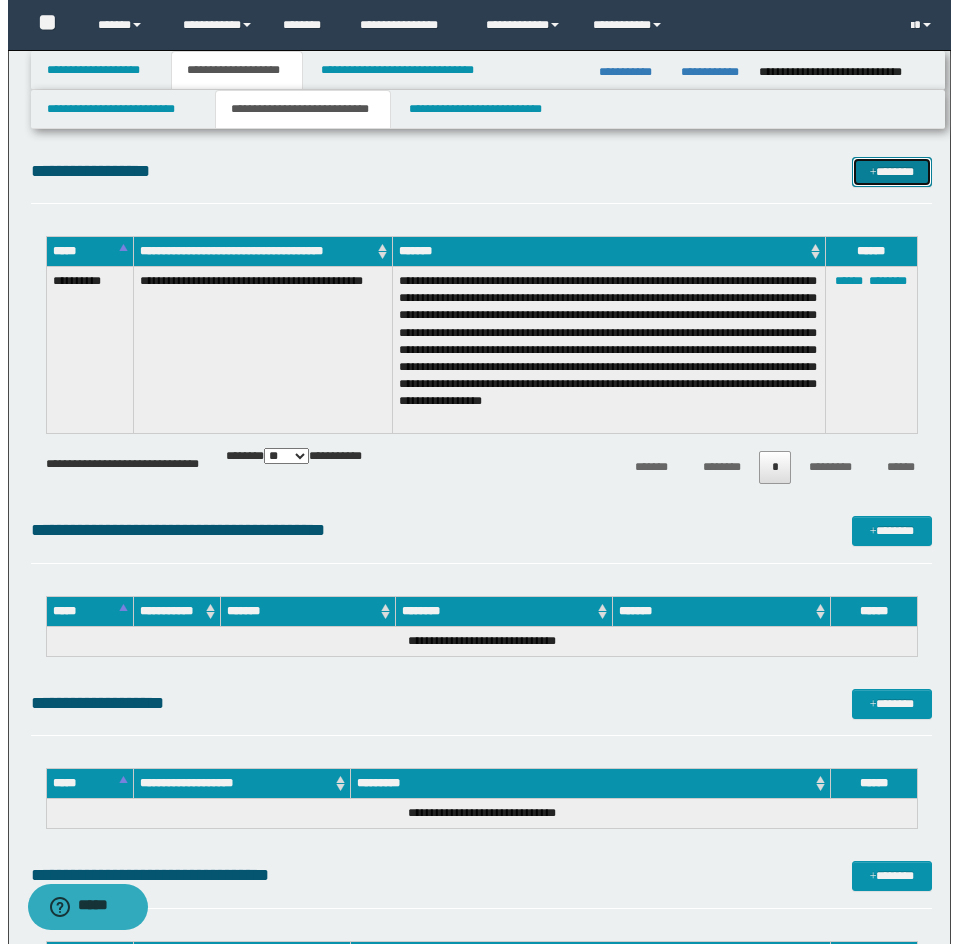 scroll, scrollTop: 400, scrollLeft: 0, axis: vertical 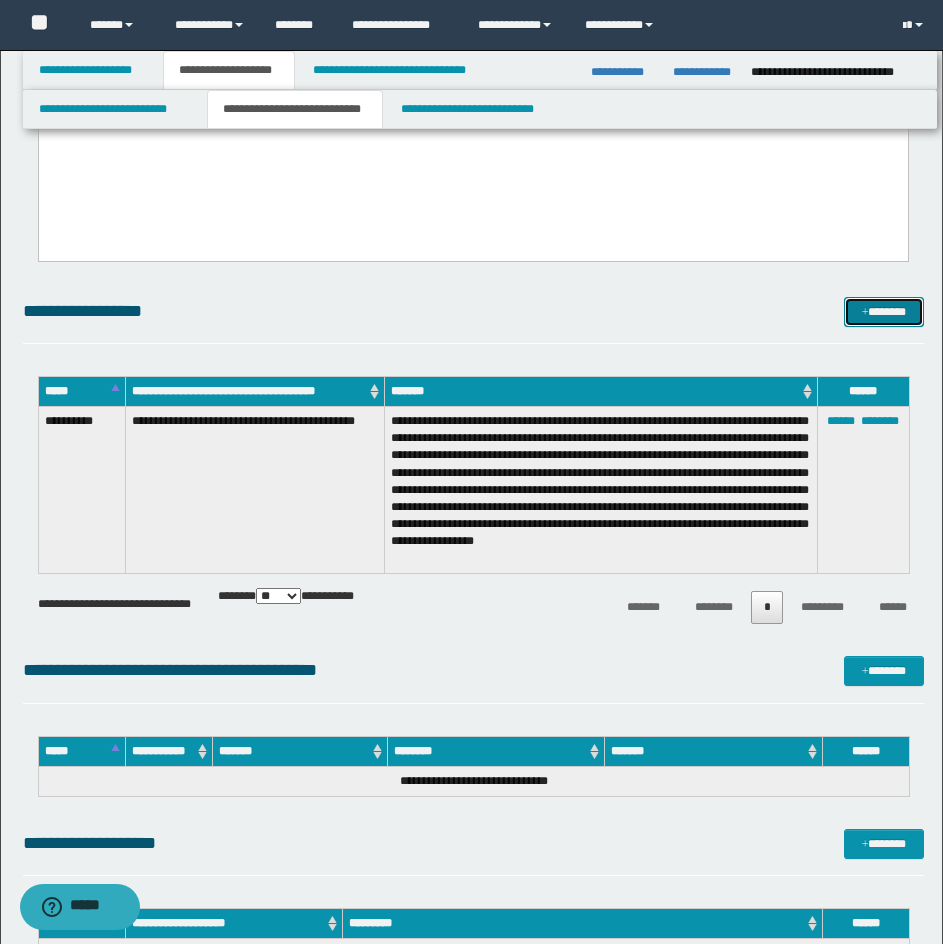 click on "*******" at bounding box center [884, 312] 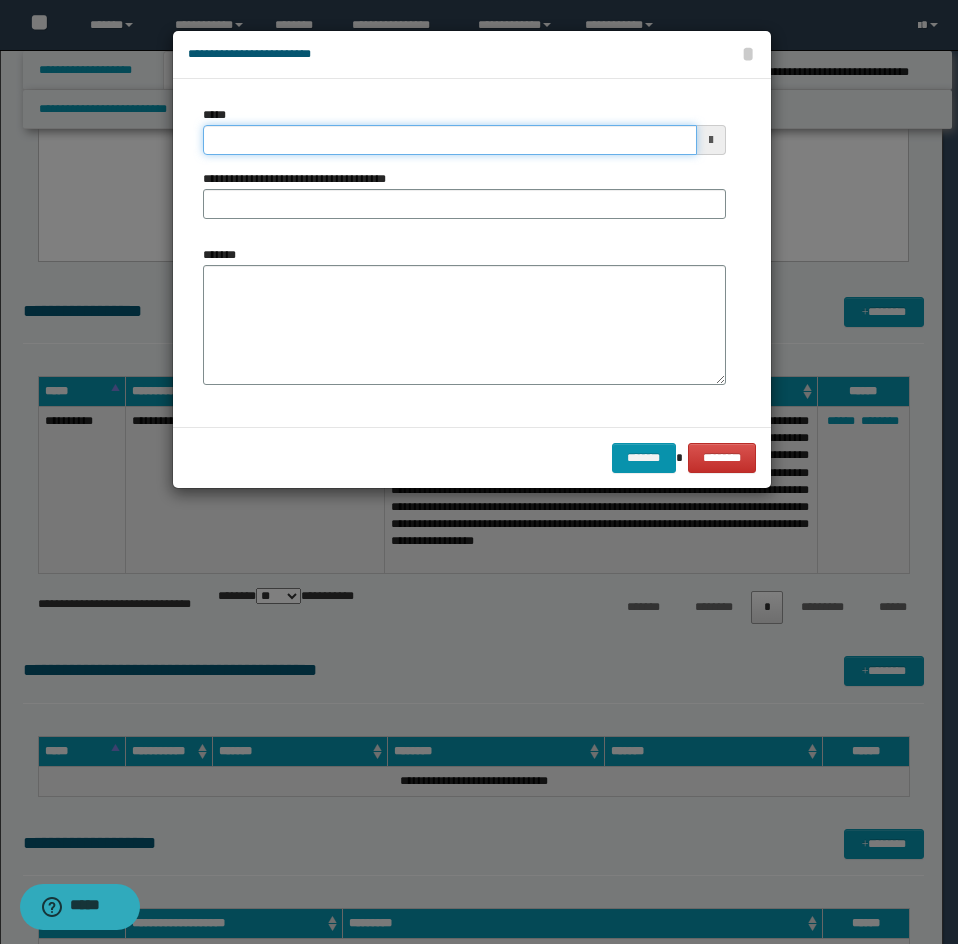 click on "*****" at bounding box center (450, 140) 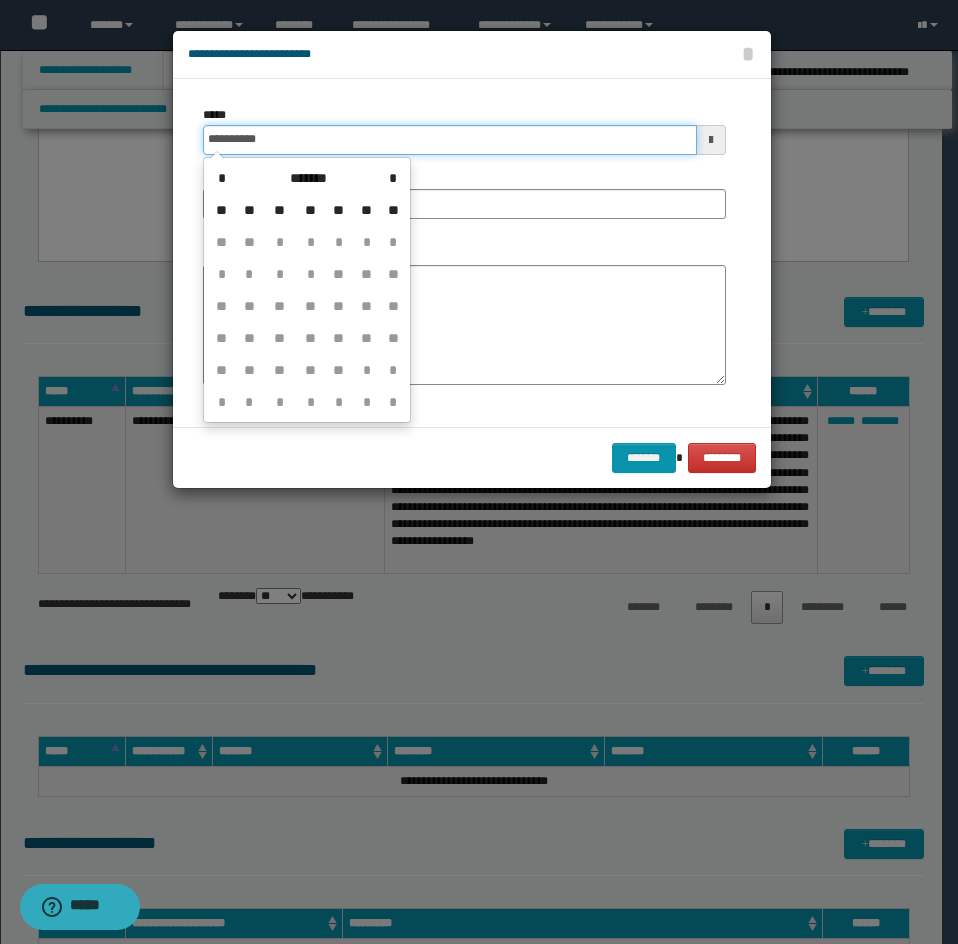 click on "**********" at bounding box center (450, 140) 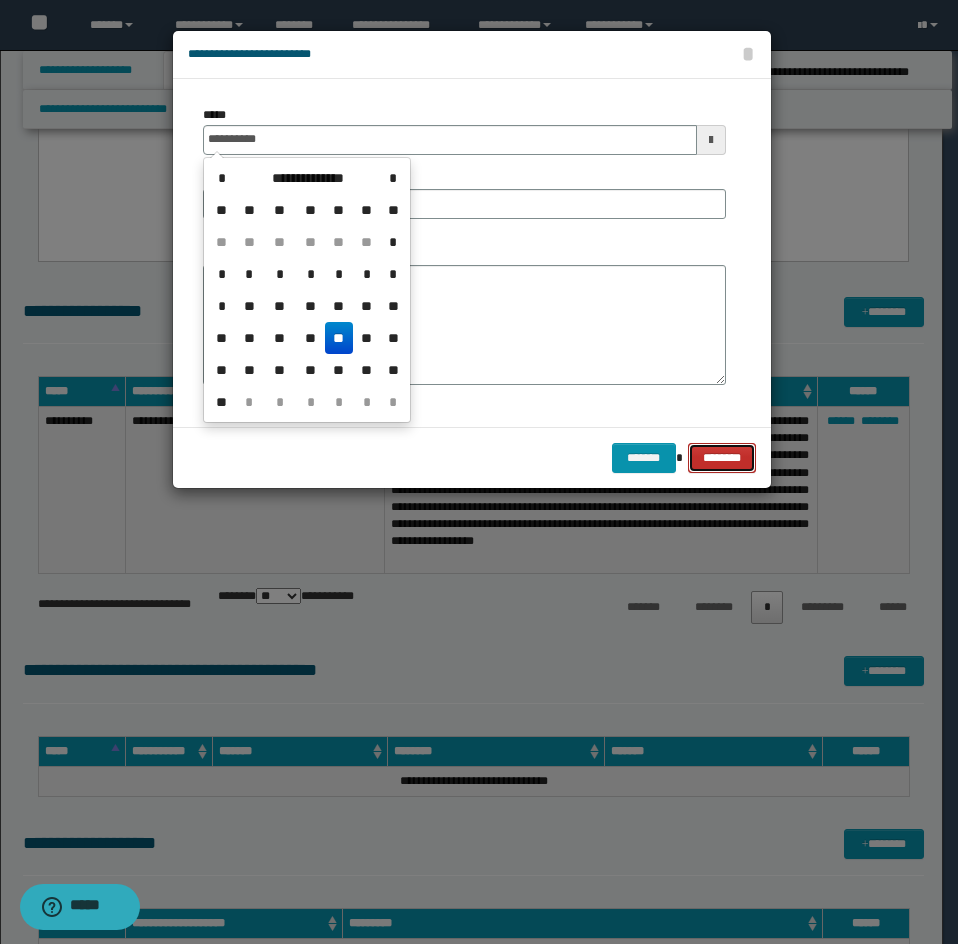 type on "**********" 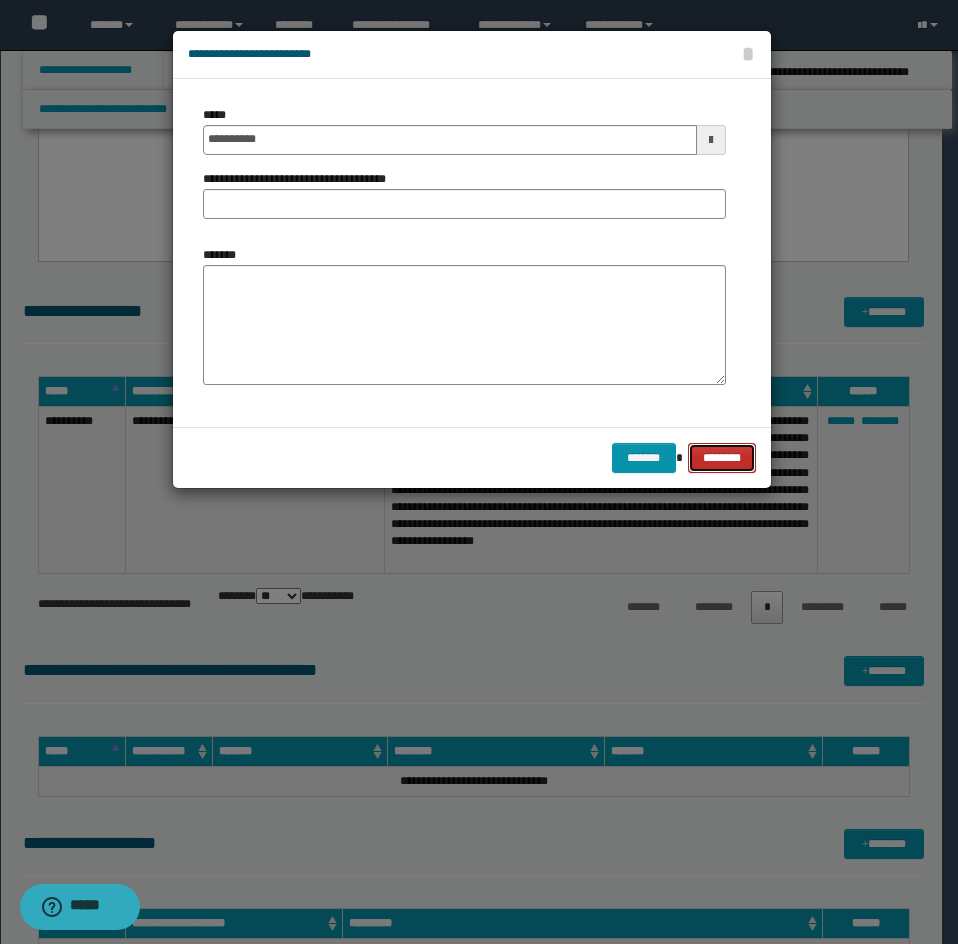 click on "********" at bounding box center (721, 458) 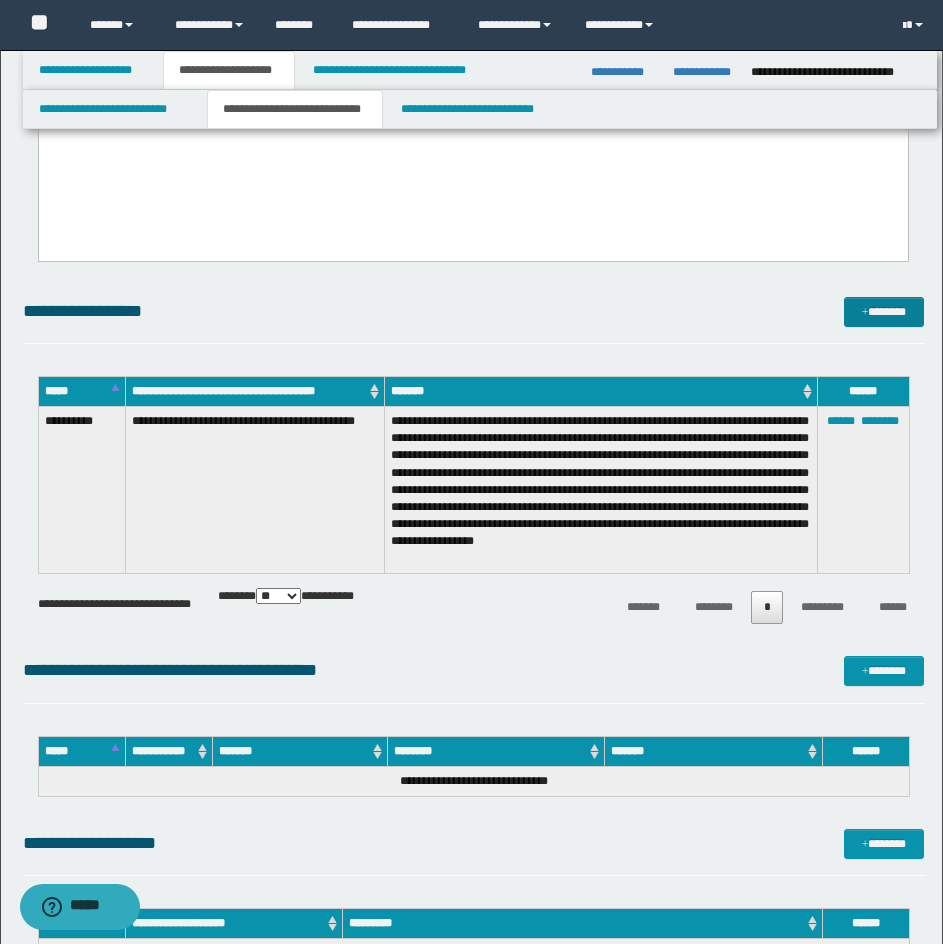click on "**********" at bounding box center [473, 646] 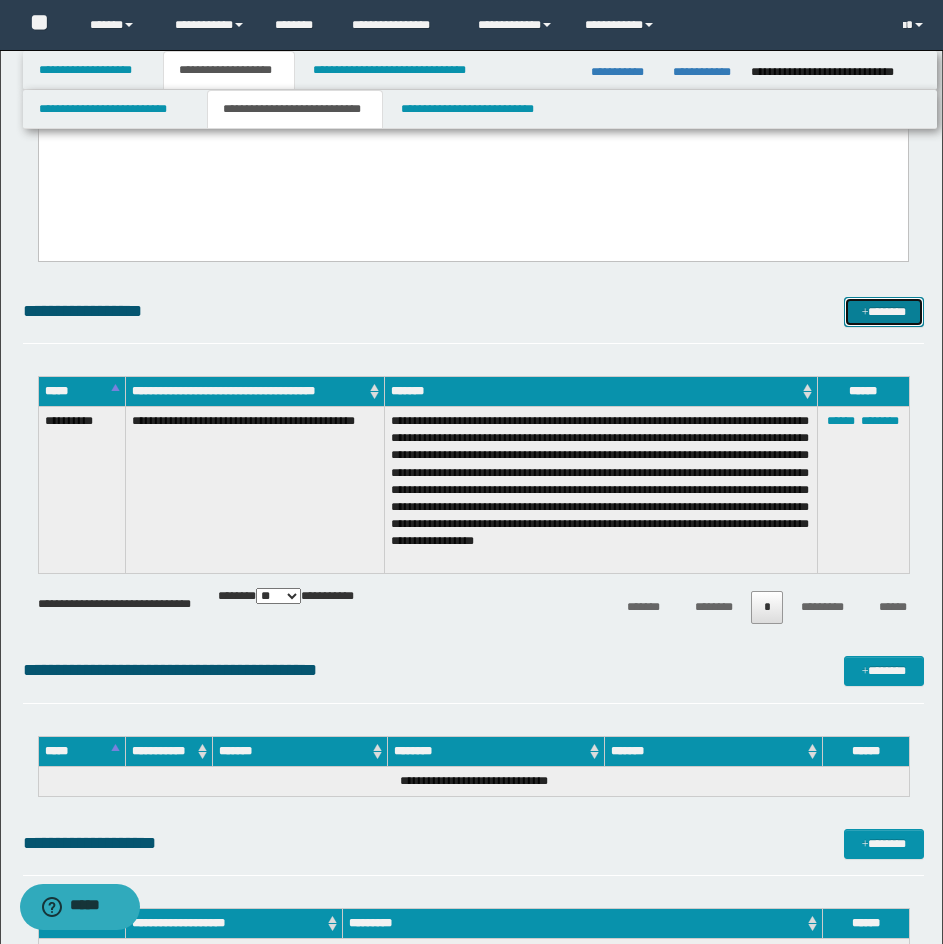 click on "*******" at bounding box center (884, 312) 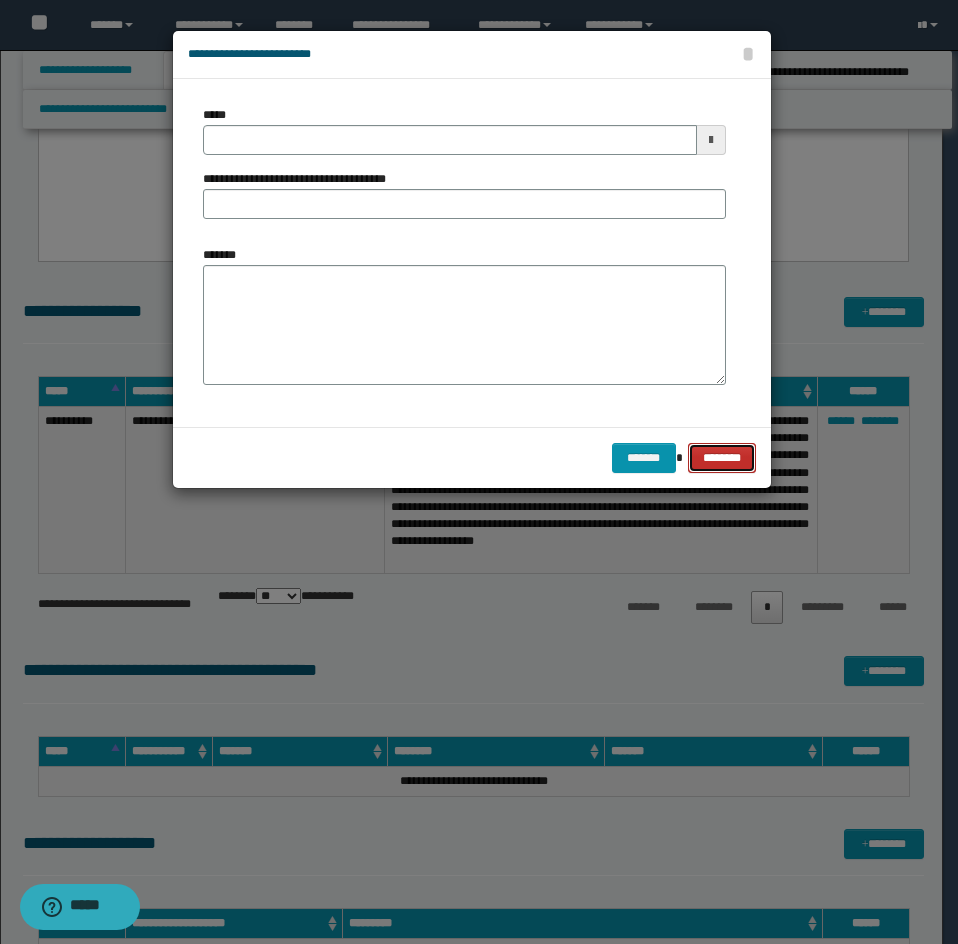 click on "********" at bounding box center [721, 458] 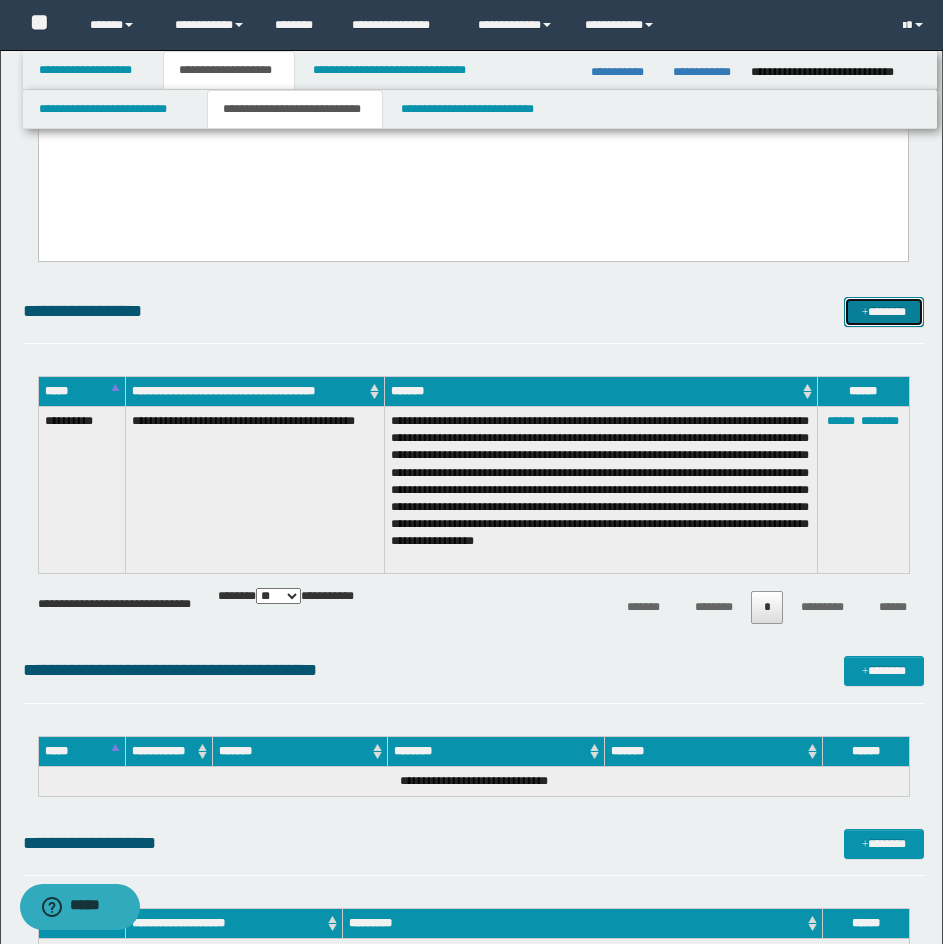 click on "*******" at bounding box center (884, 312) 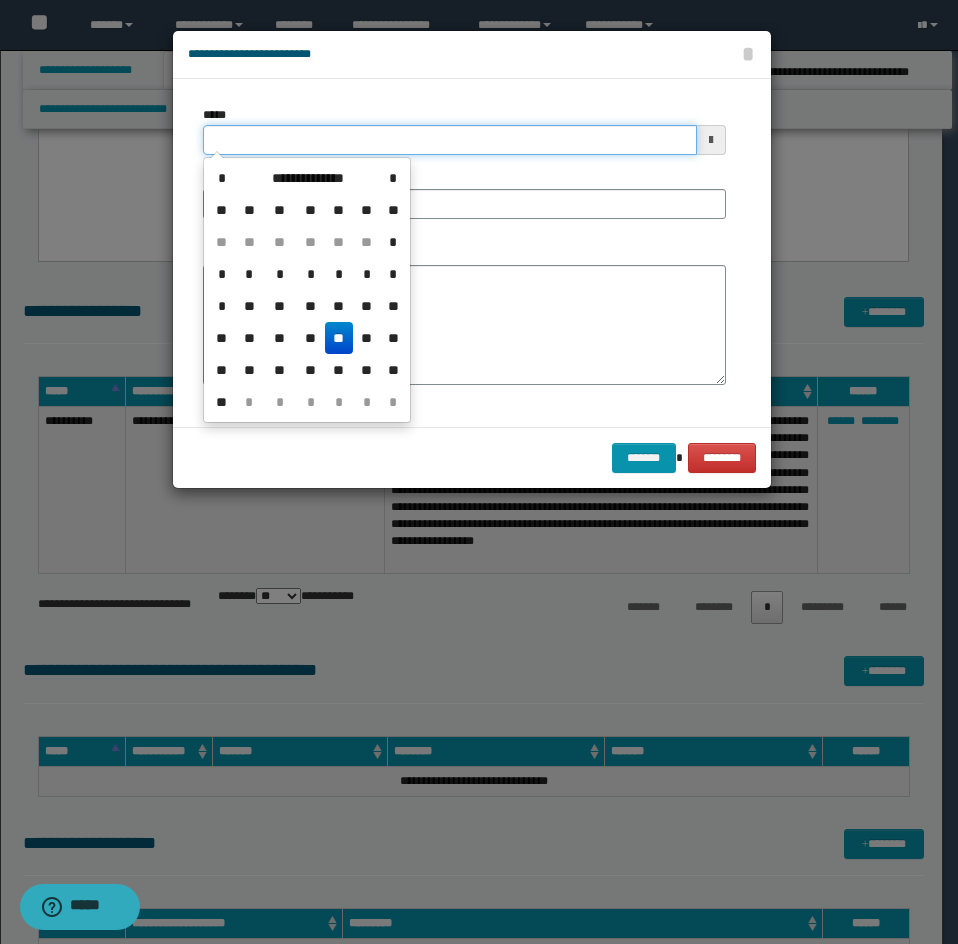 drag, startPoint x: 218, startPoint y: 127, endPoint x: 204, endPoint y: 141, distance: 19.79899 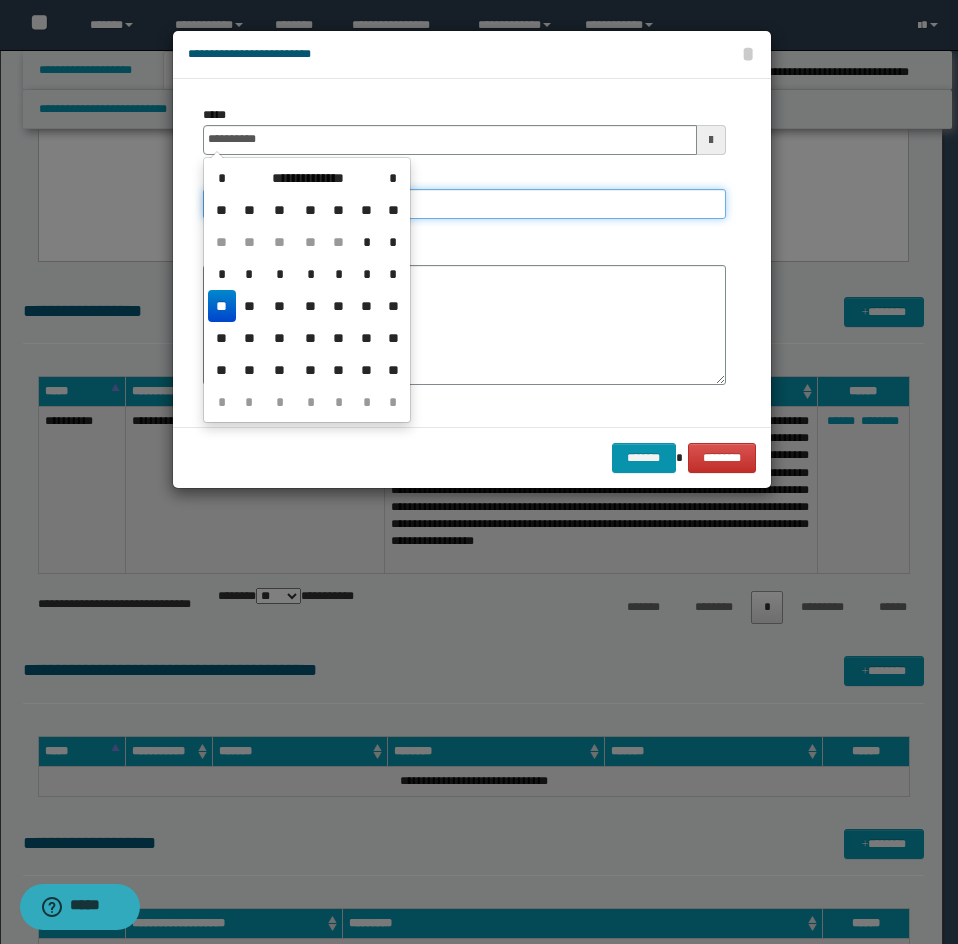 type on "**********" 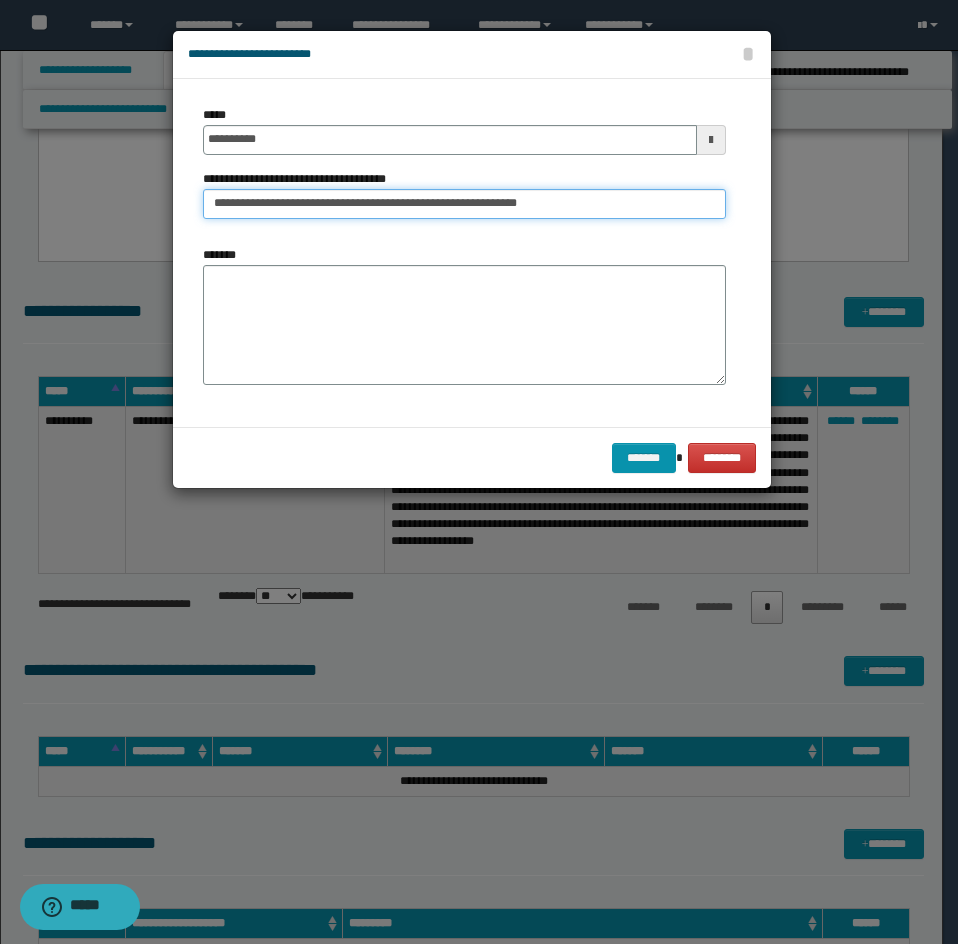 type on "**********" 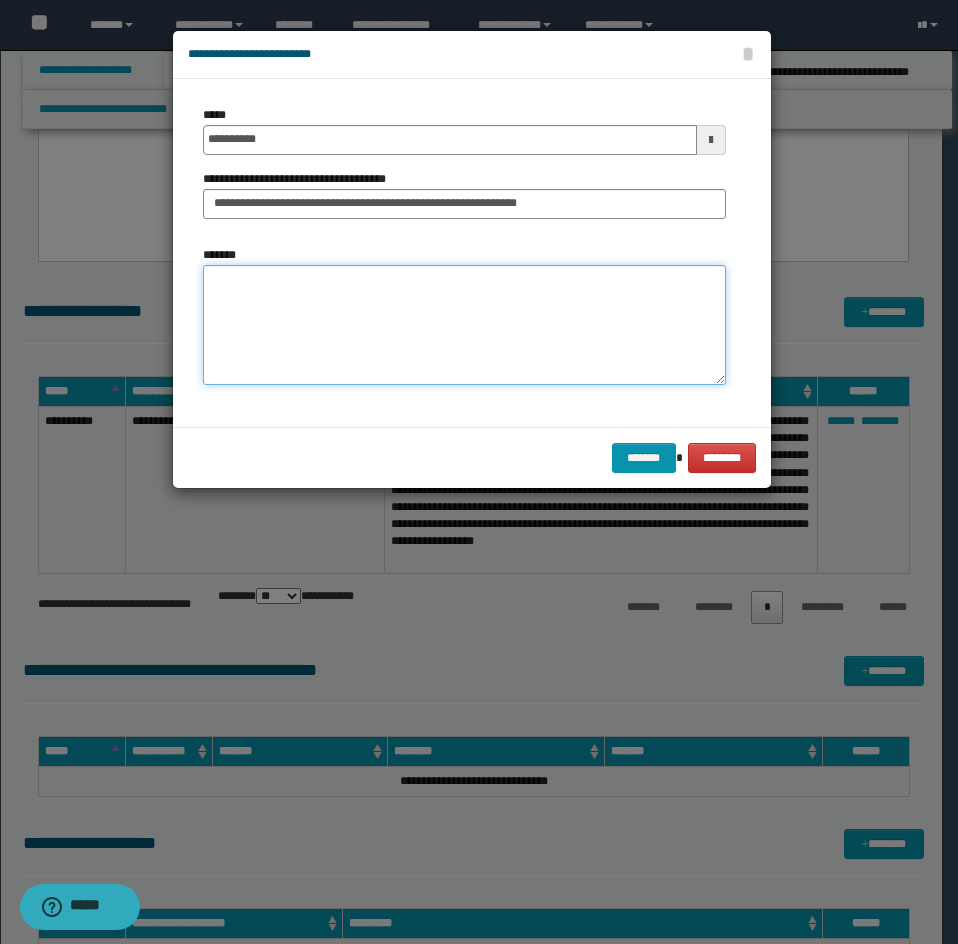 type on "*" 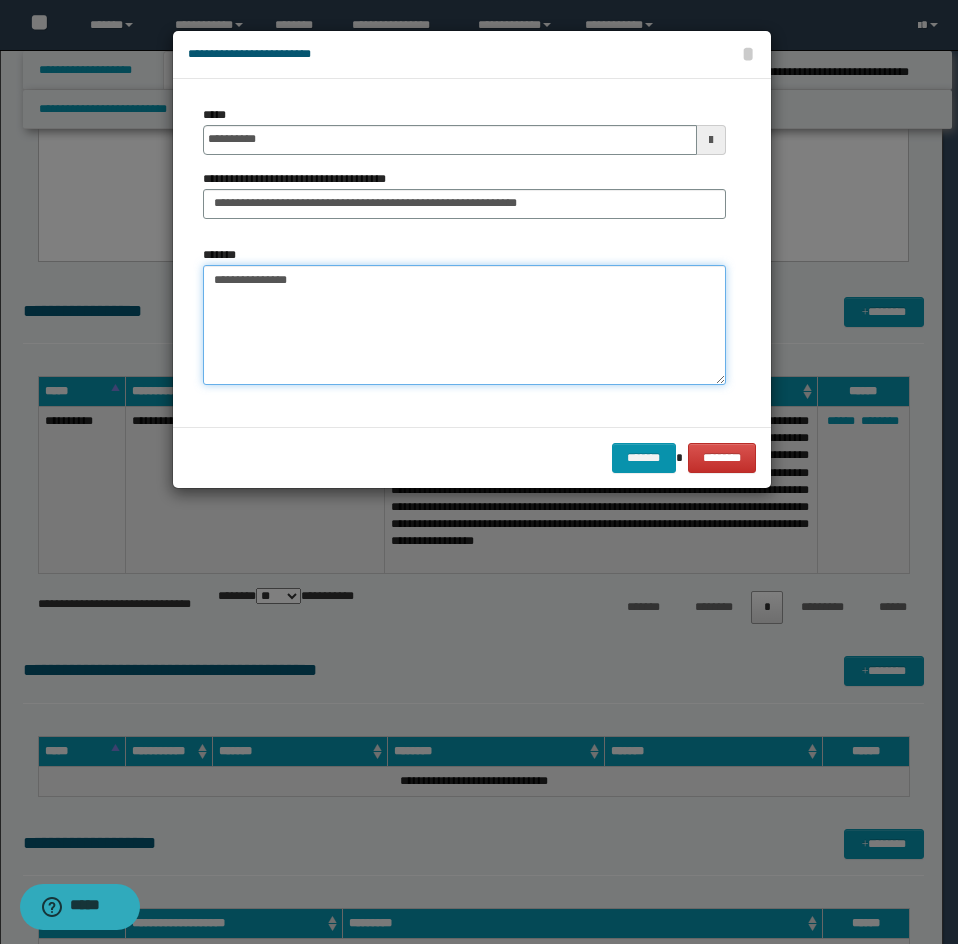 click on "**********" at bounding box center (464, 325) 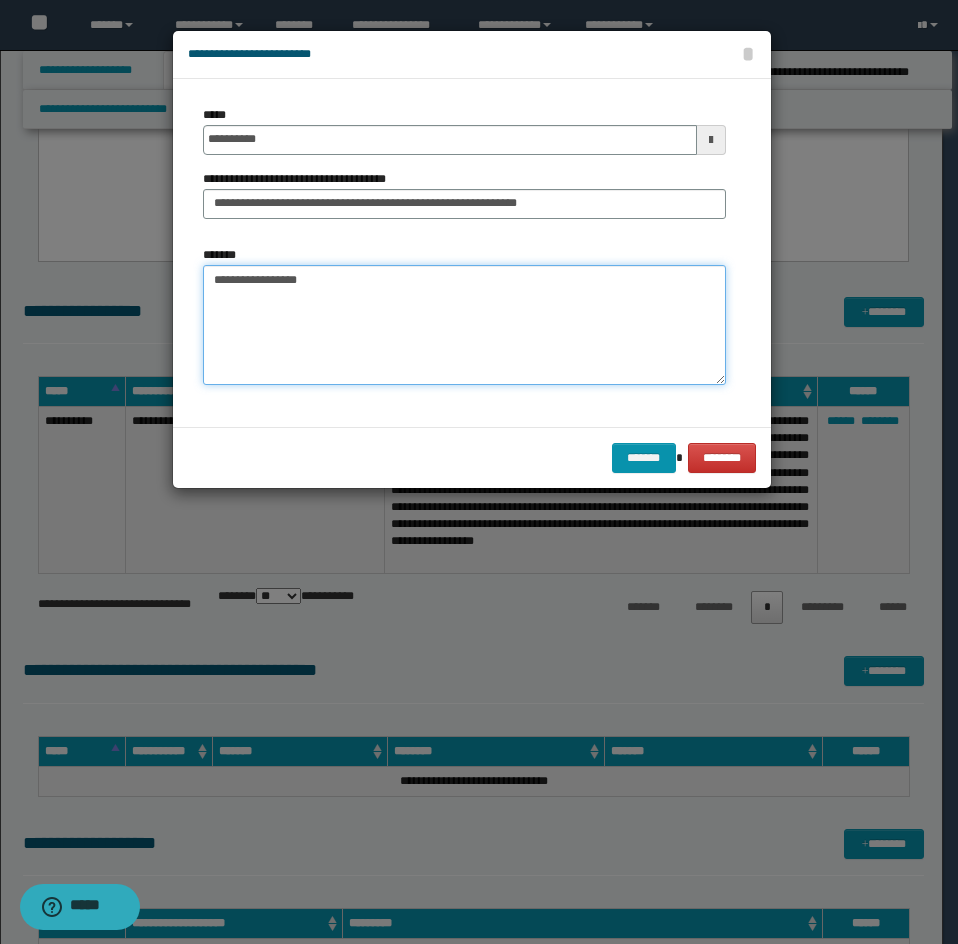 click on "**********" at bounding box center [464, 325] 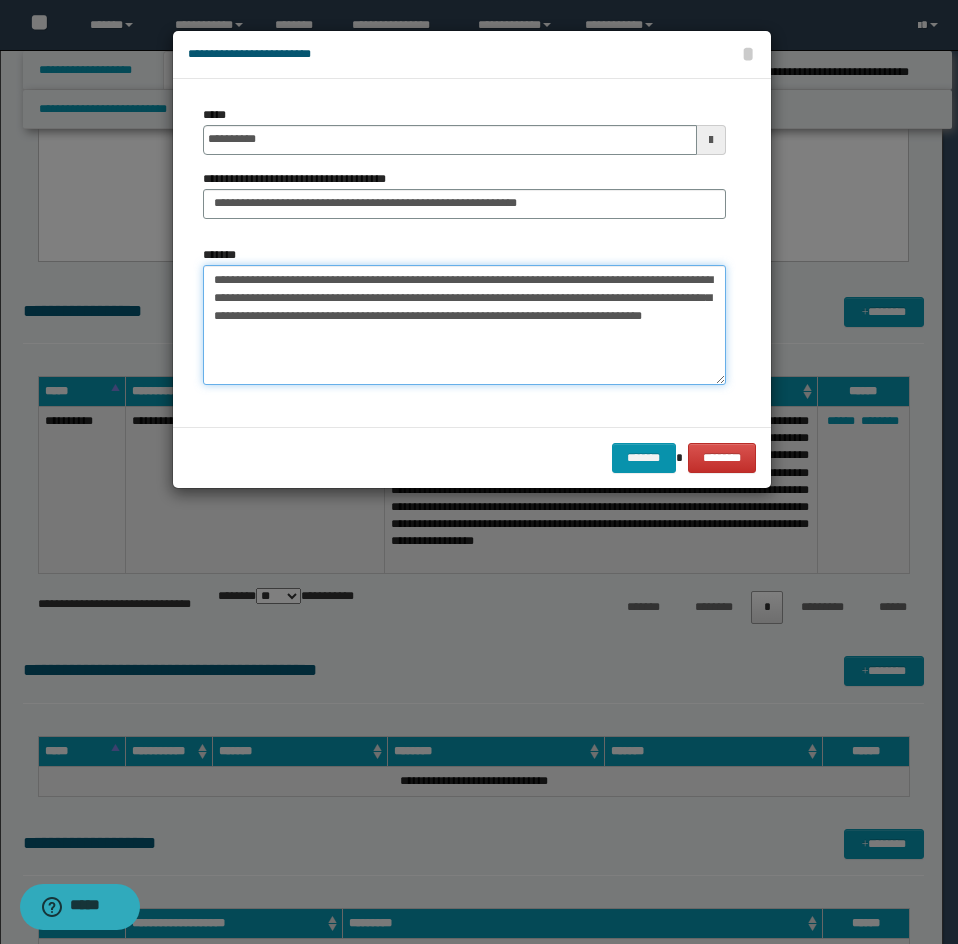 drag, startPoint x: 229, startPoint y: 319, endPoint x: 232, endPoint y: 330, distance: 11.401754 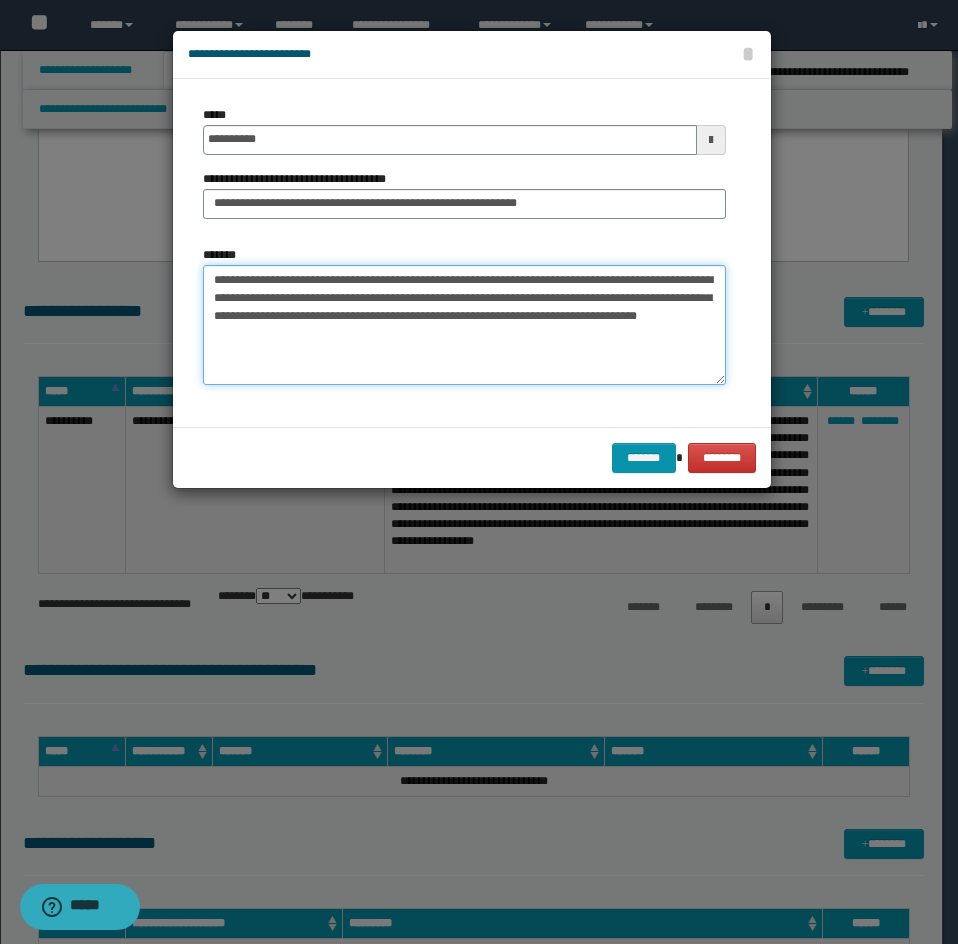 click on "**********" at bounding box center (464, 325) 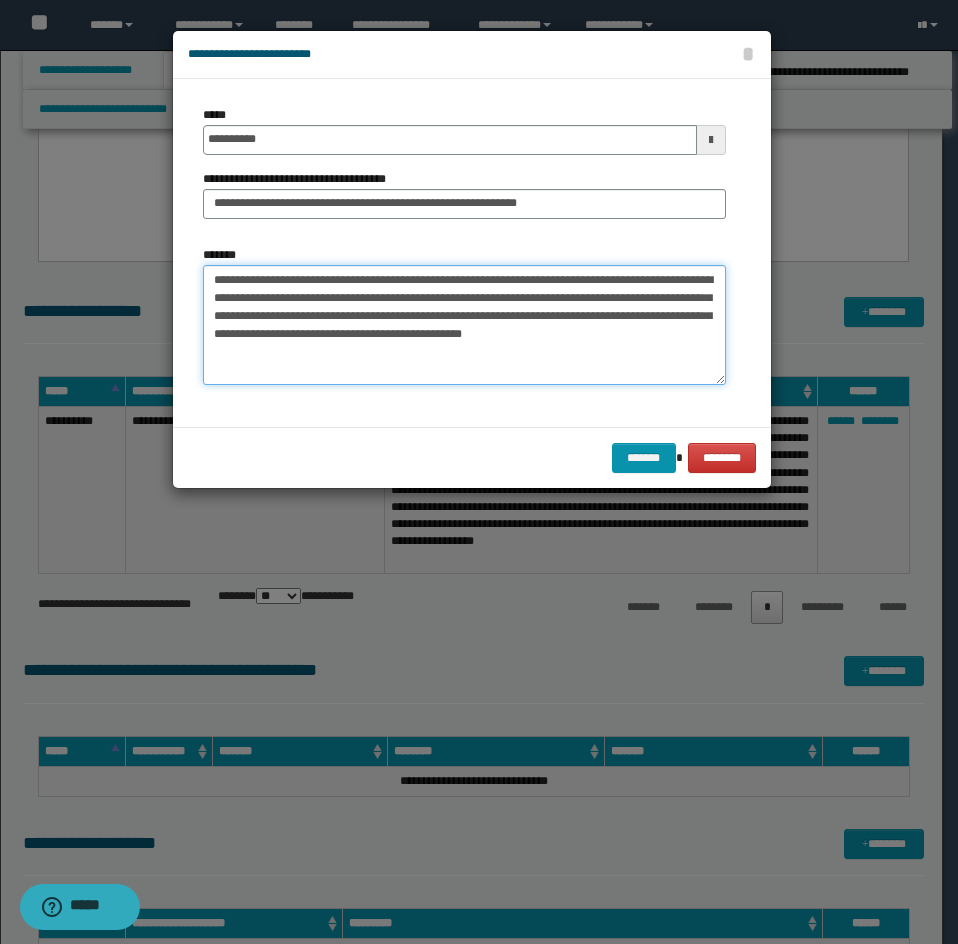drag, startPoint x: 310, startPoint y: 336, endPoint x: 406, endPoint y: 340, distance: 96.0833 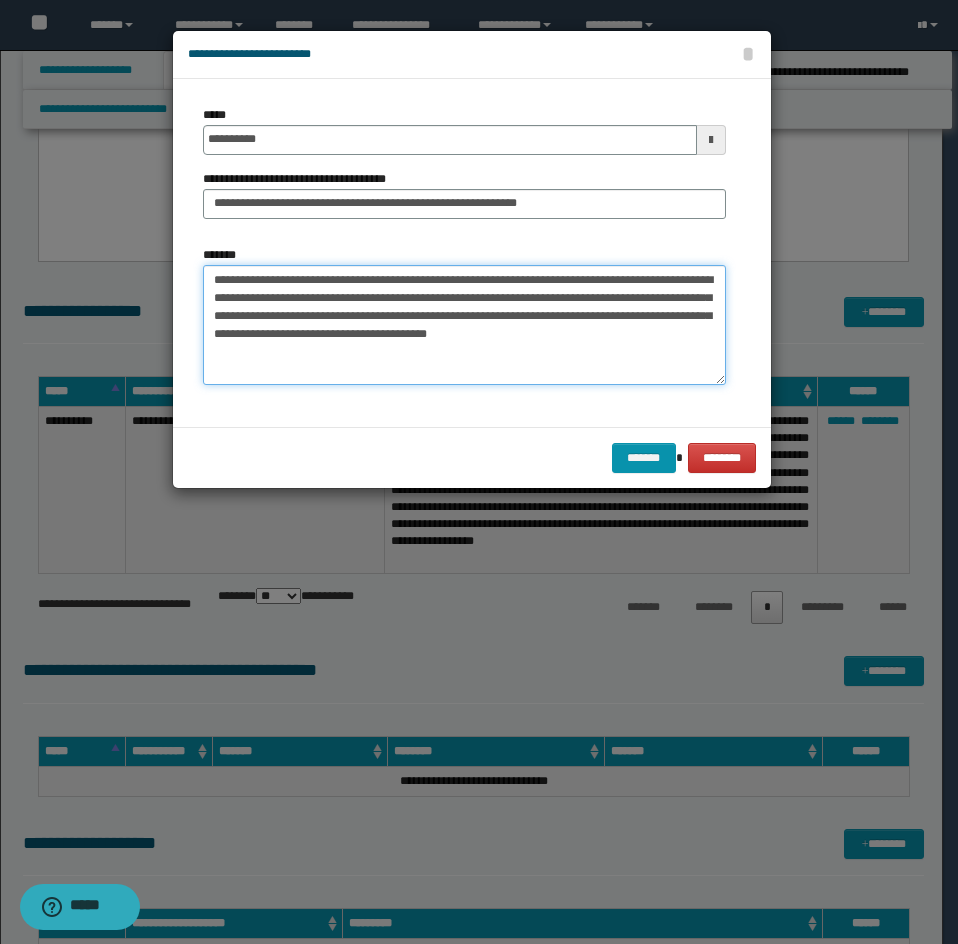 click on "**********" at bounding box center [464, 325] 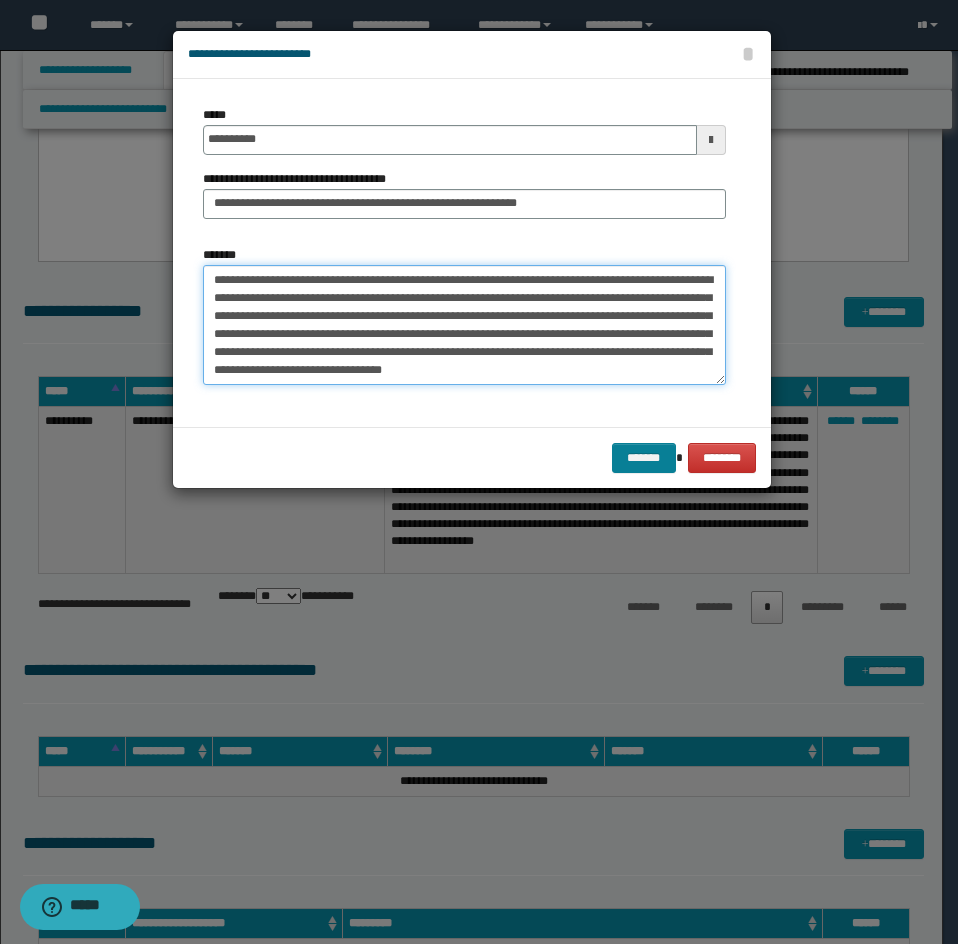type on "**********" 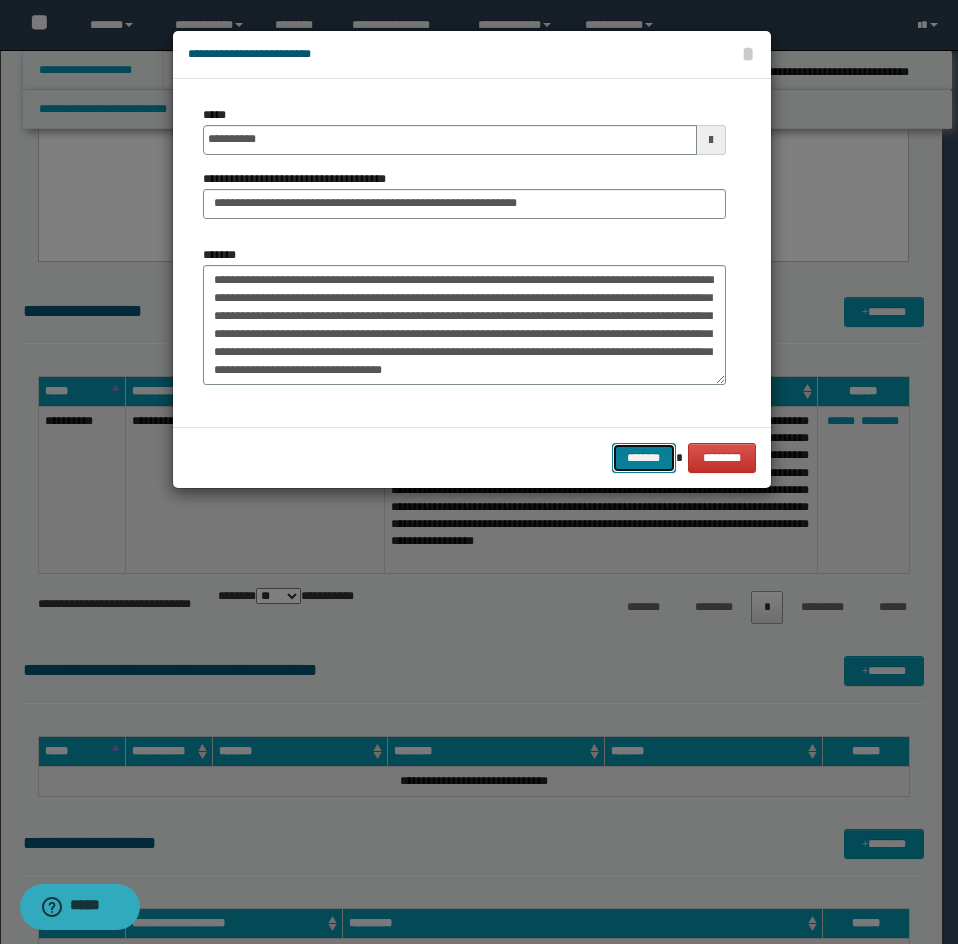 click on "*******" at bounding box center [644, 458] 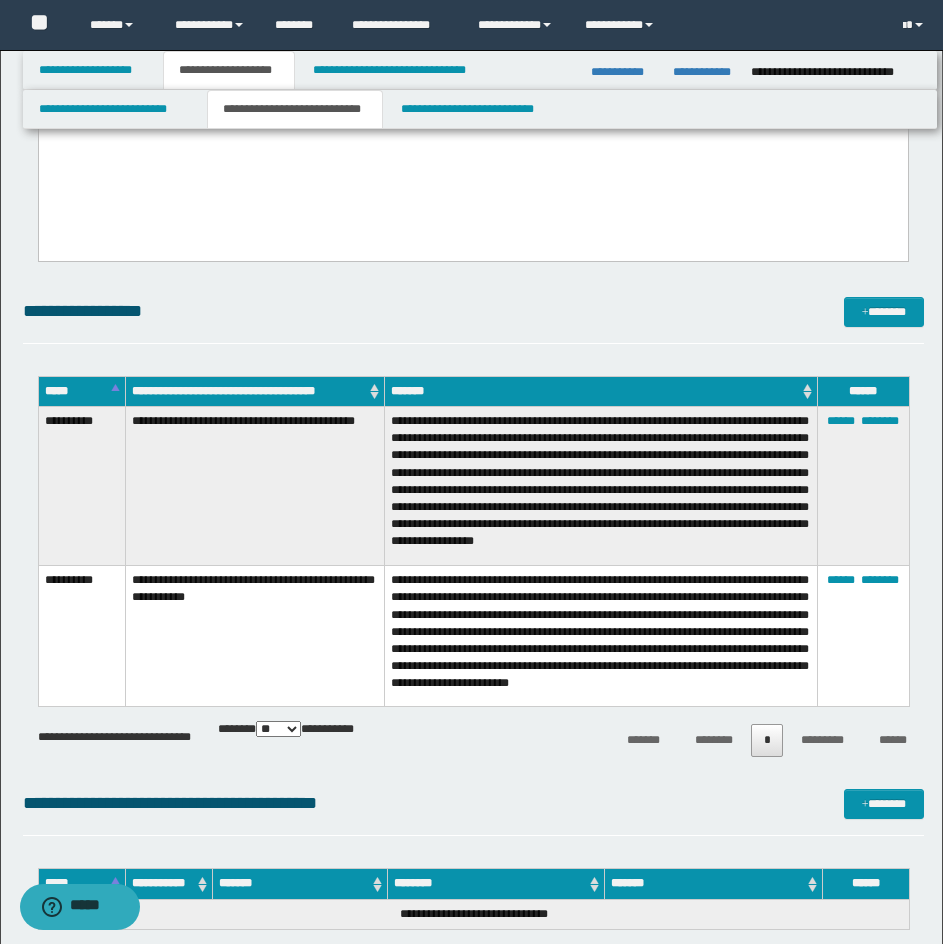 drag, startPoint x: 467, startPoint y: 548, endPoint x: 572, endPoint y: 592, distance: 113.84639 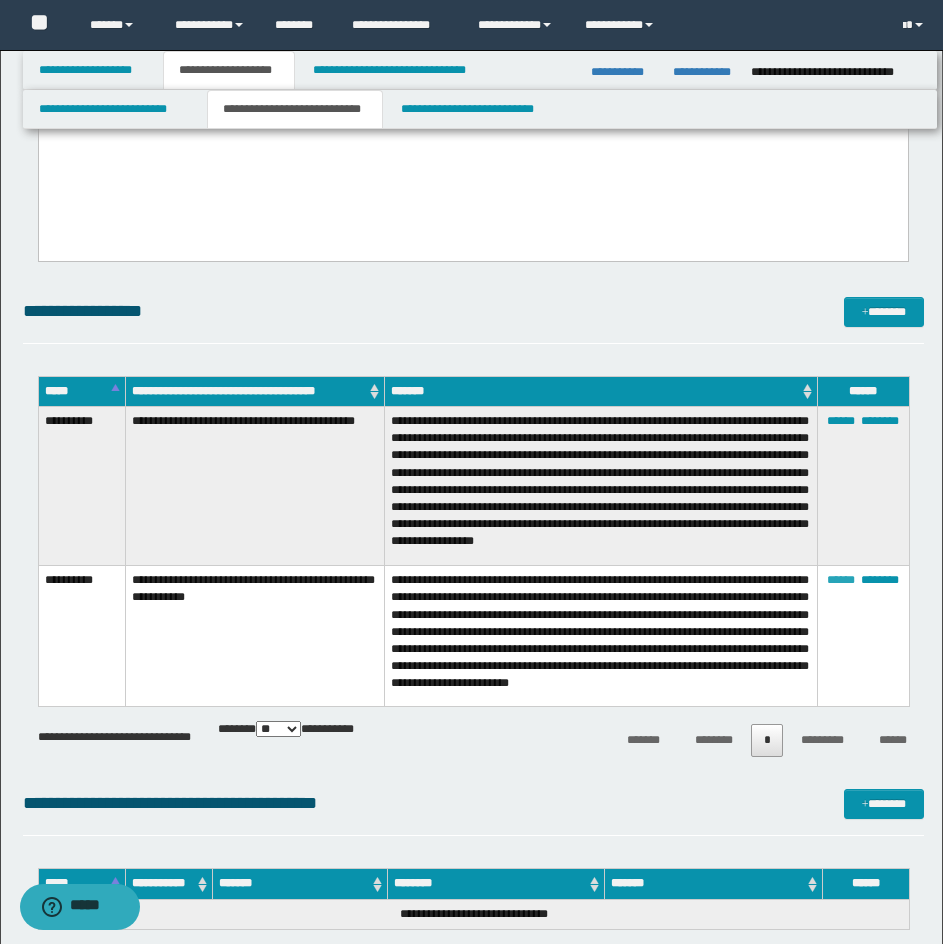 click on "******" at bounding box center [841, 580] 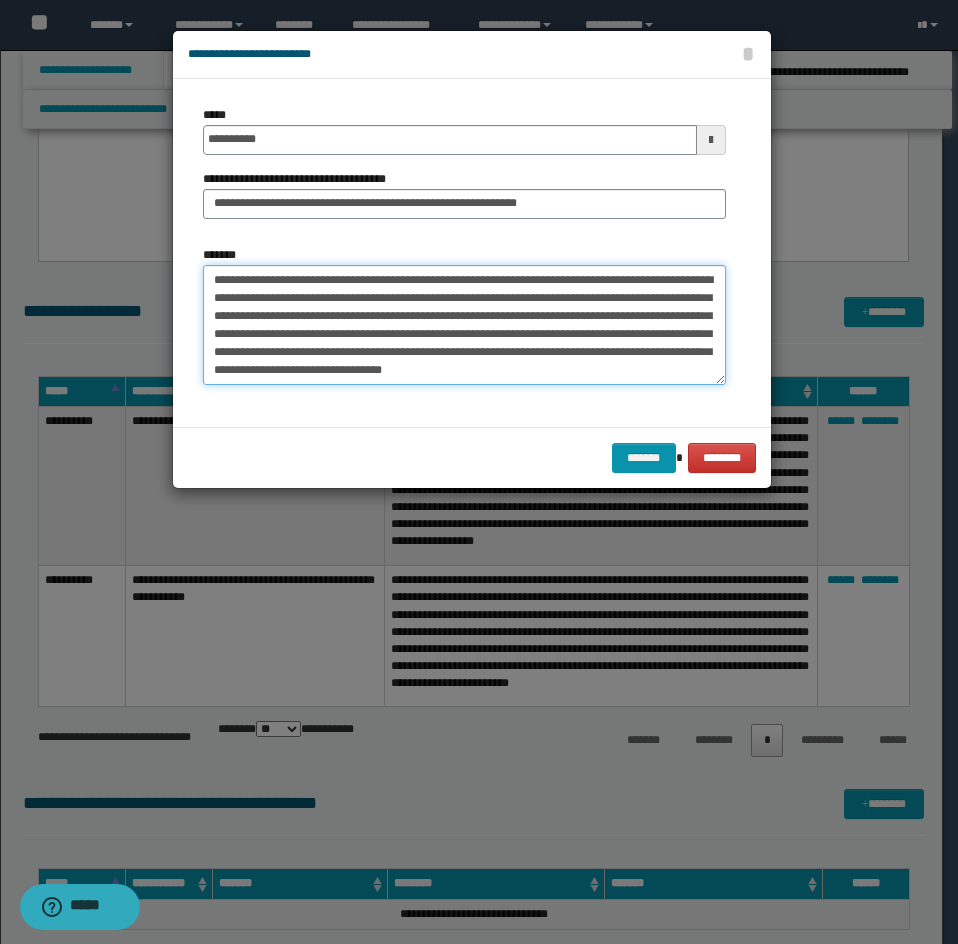 click on "**********" at bounding box center [464, 325] 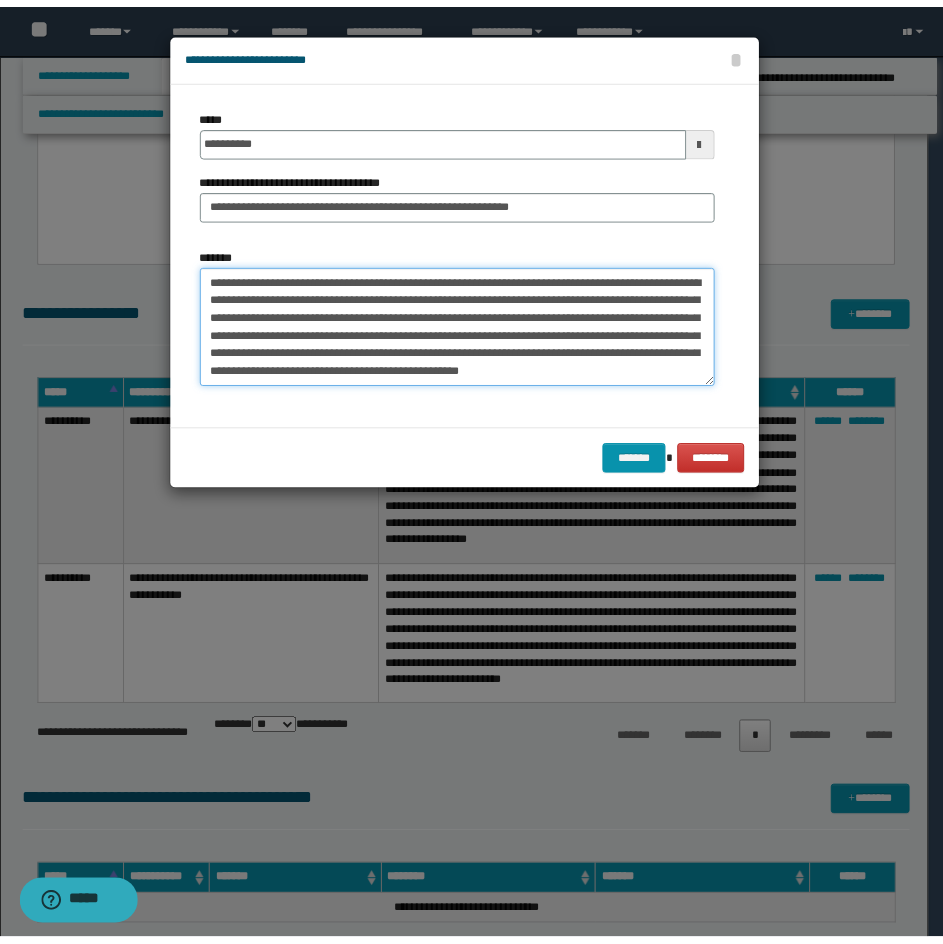 scroll, scrollTop: 12, scrollLeft: 0, axis: vertical 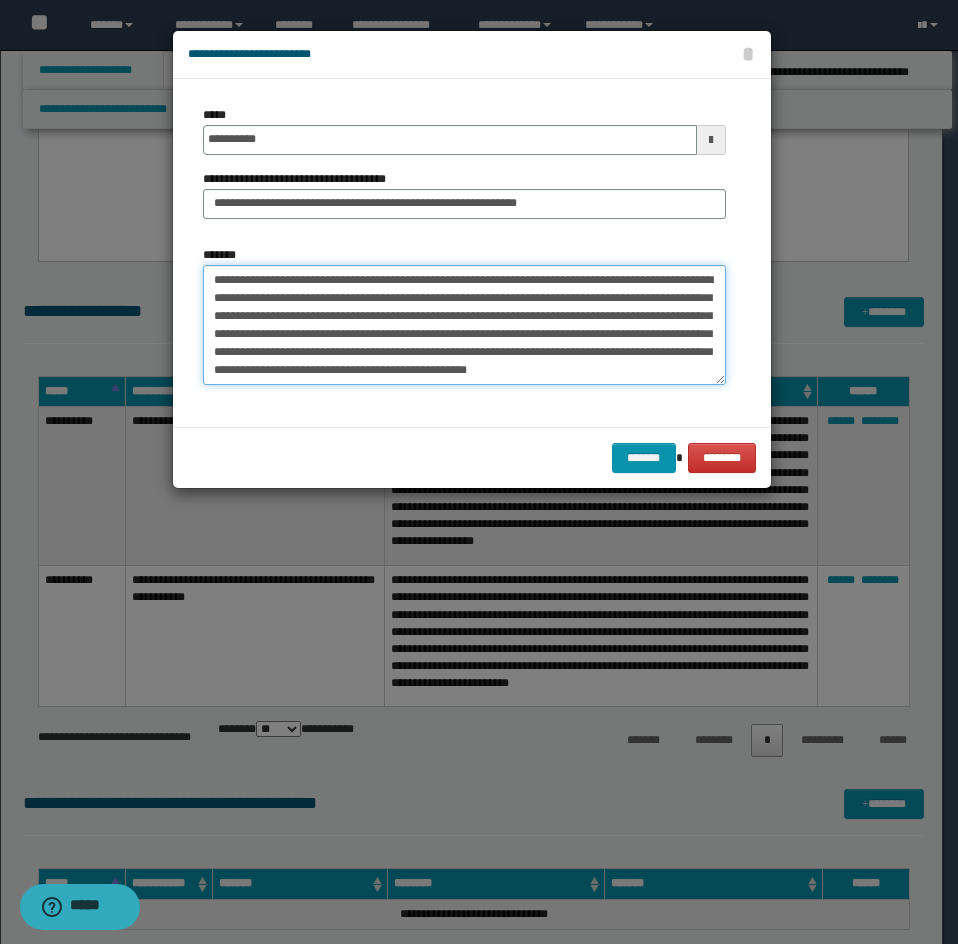 click on "**********" at bounding box center (464, 325) 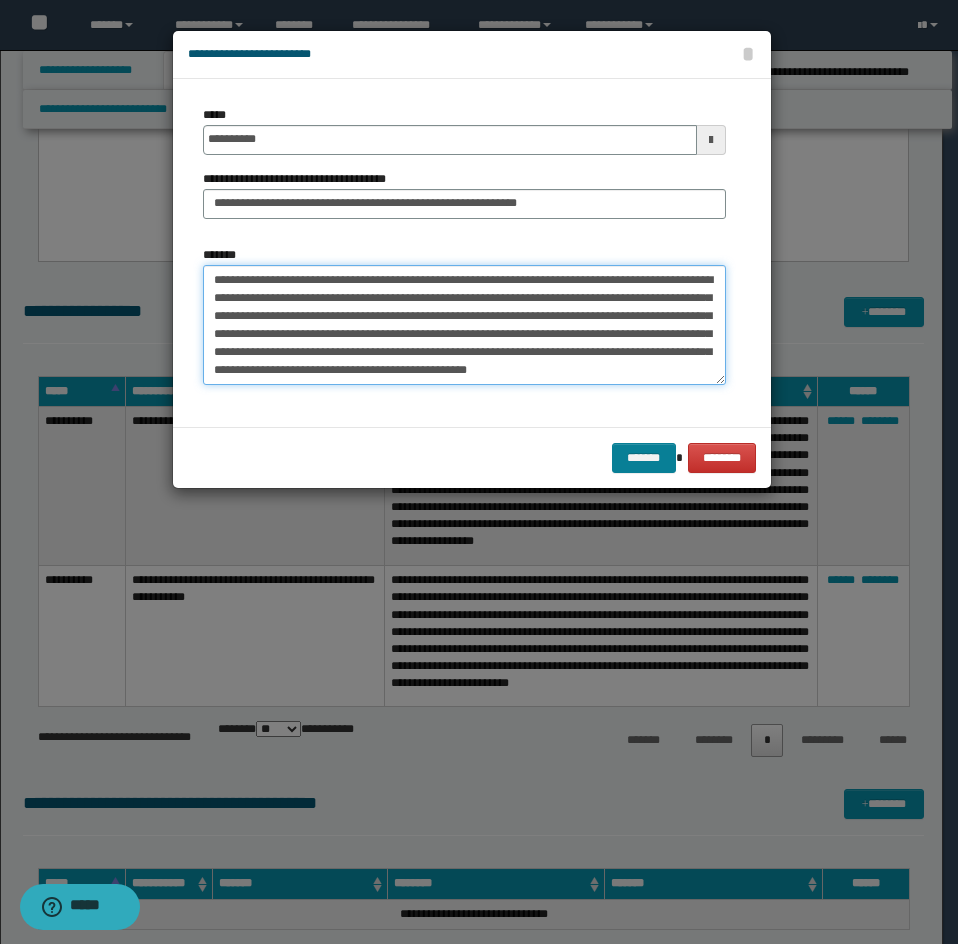 type on "**********" 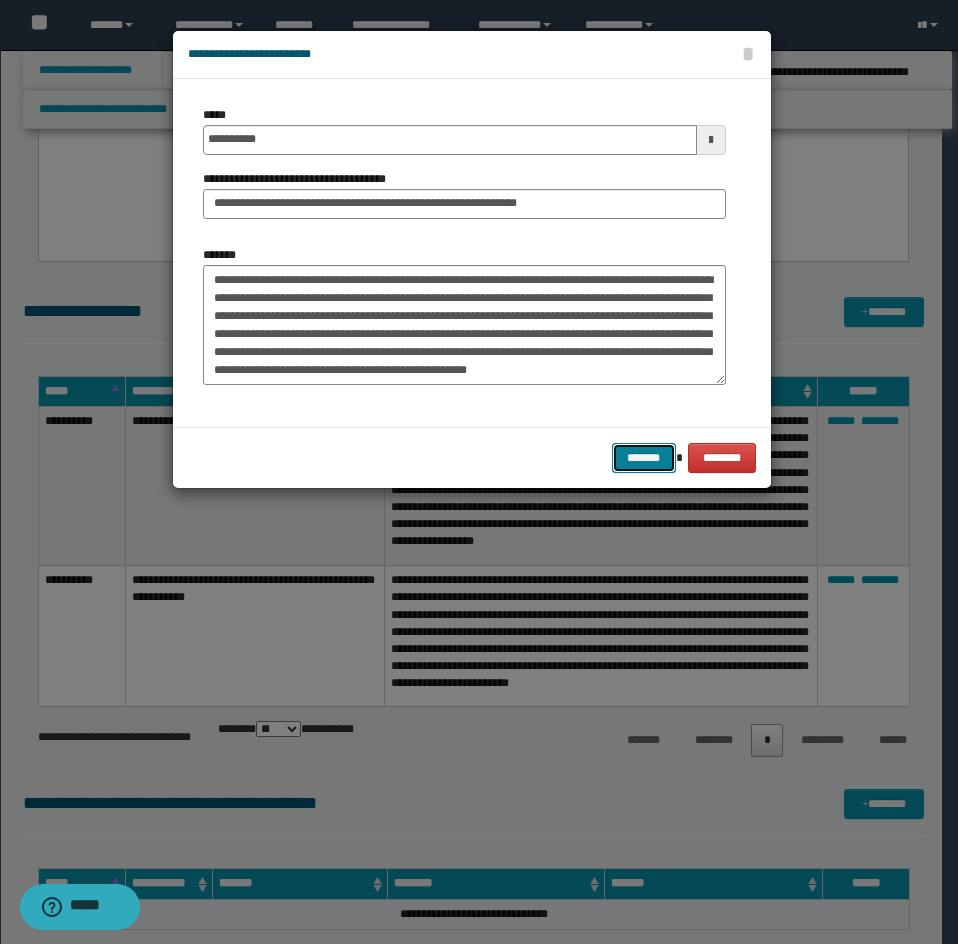 click on "*******" at bounding box center (644, 458) 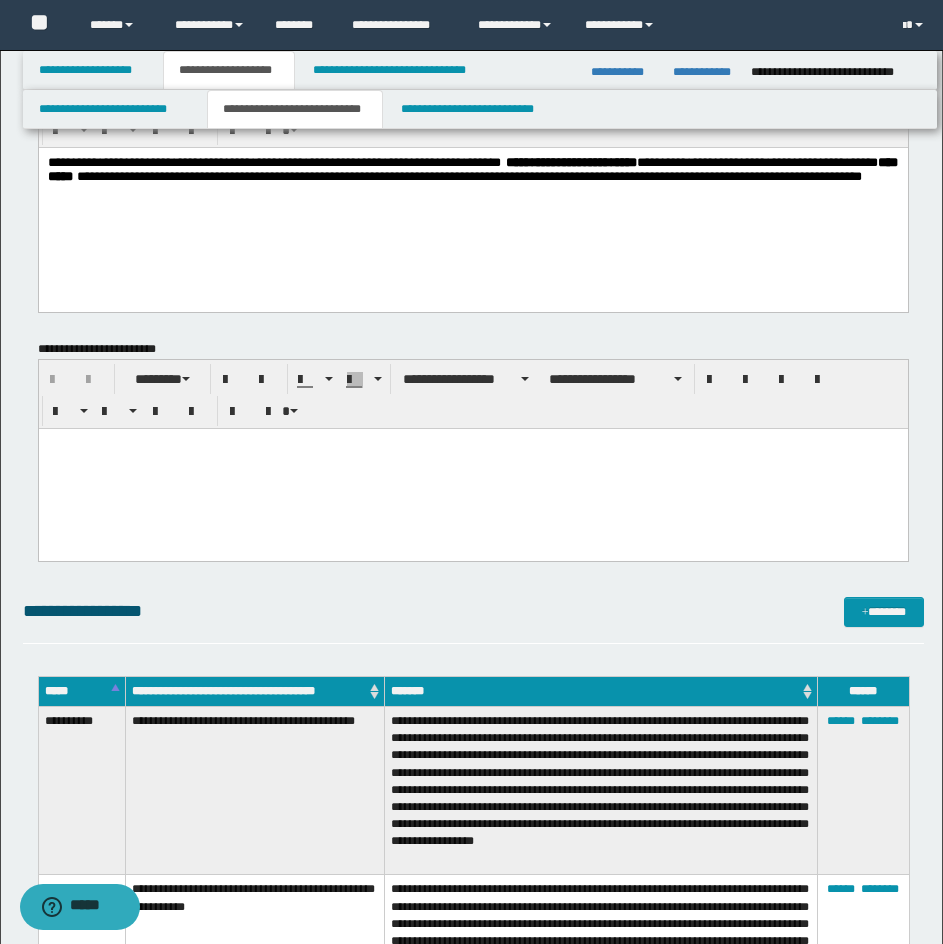 scroll, scrollTop: 0, scrollLeft: 0, axis: both 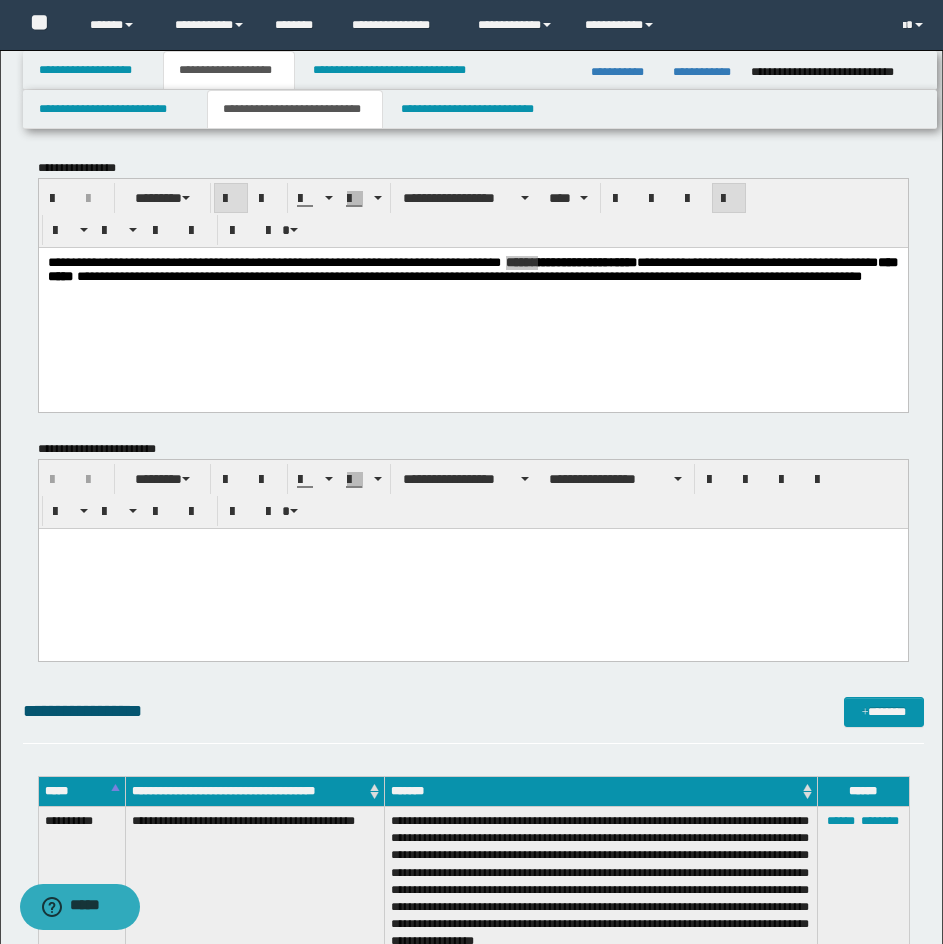 drag, startPoint x: 203, startPoint y: 556, endPoint x: 257, endPoint y: 558, distance: 54.037025 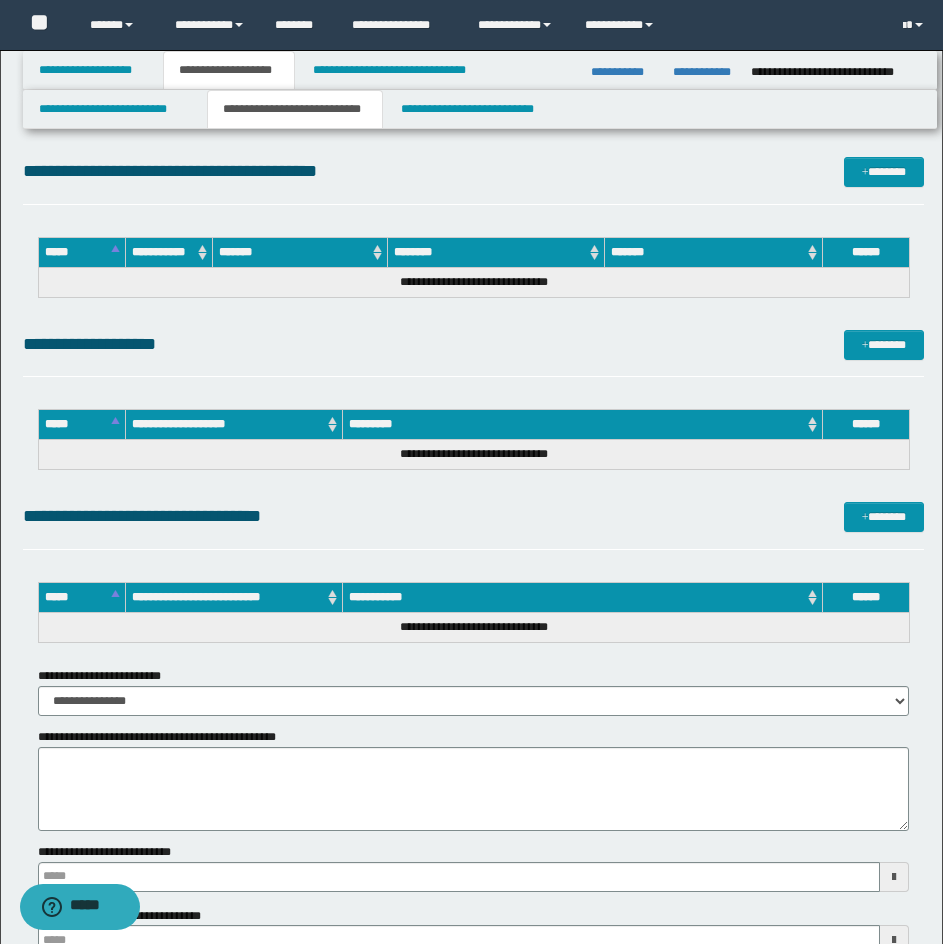 scroll, scrollTop: 1200, scrollLeft: 0, axis: vertical 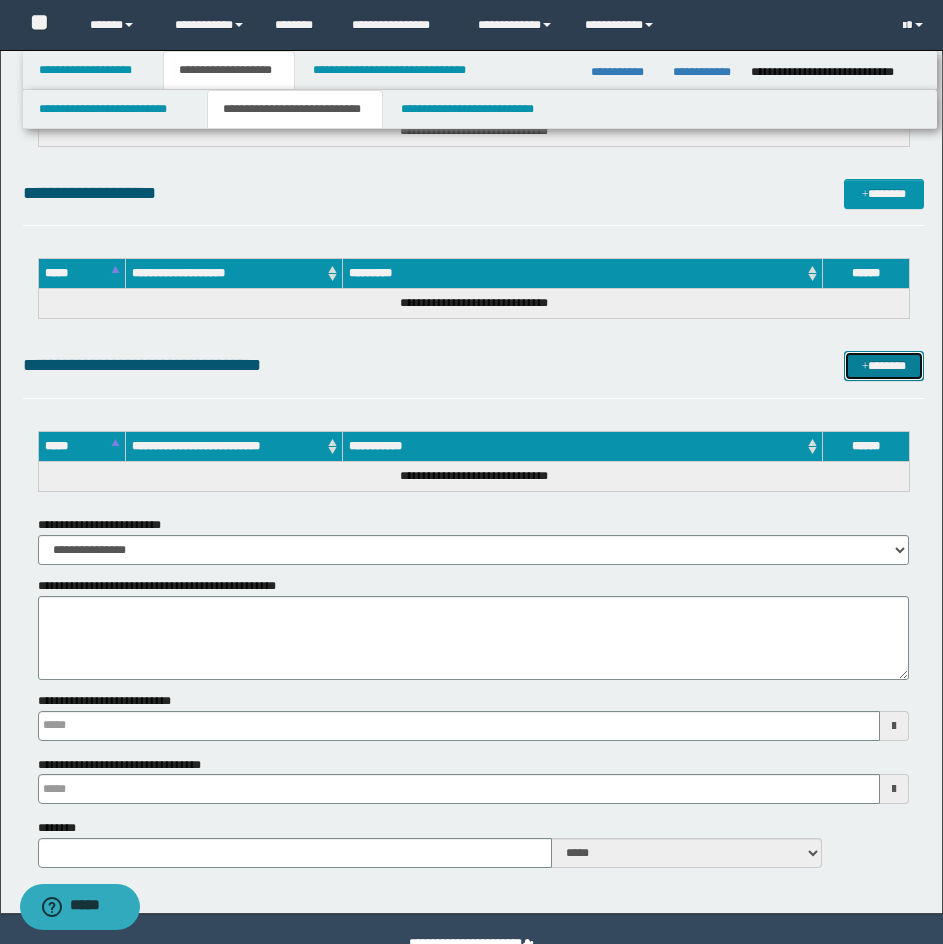 click on "*******" at bounding box center [884, 366] 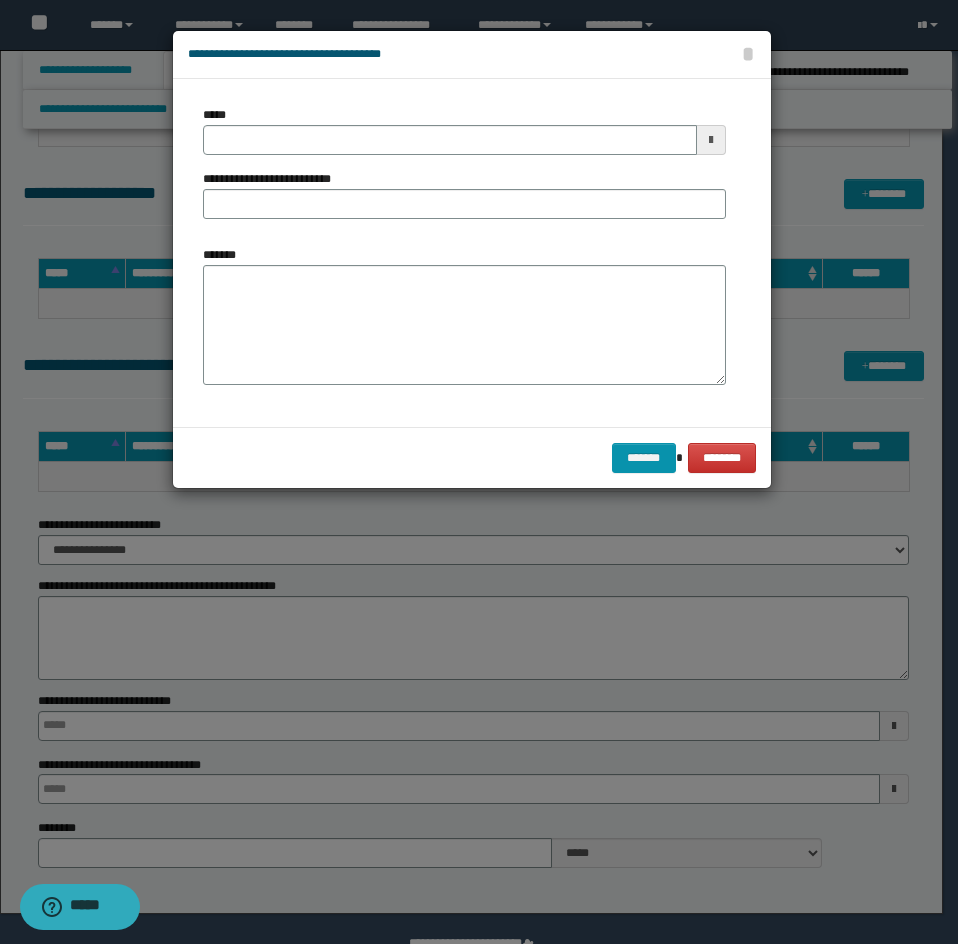click on "*****" at bounding box center (464, 130) 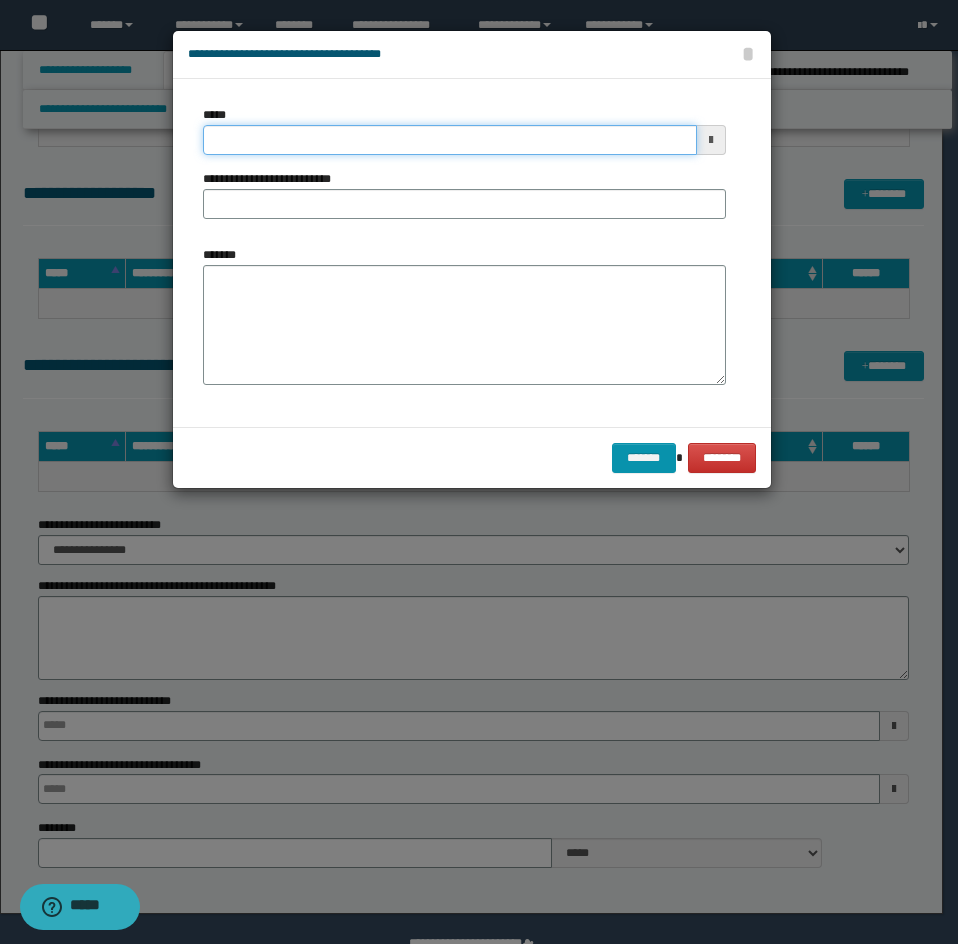 click on "*****" at bounding box center [450, 140] 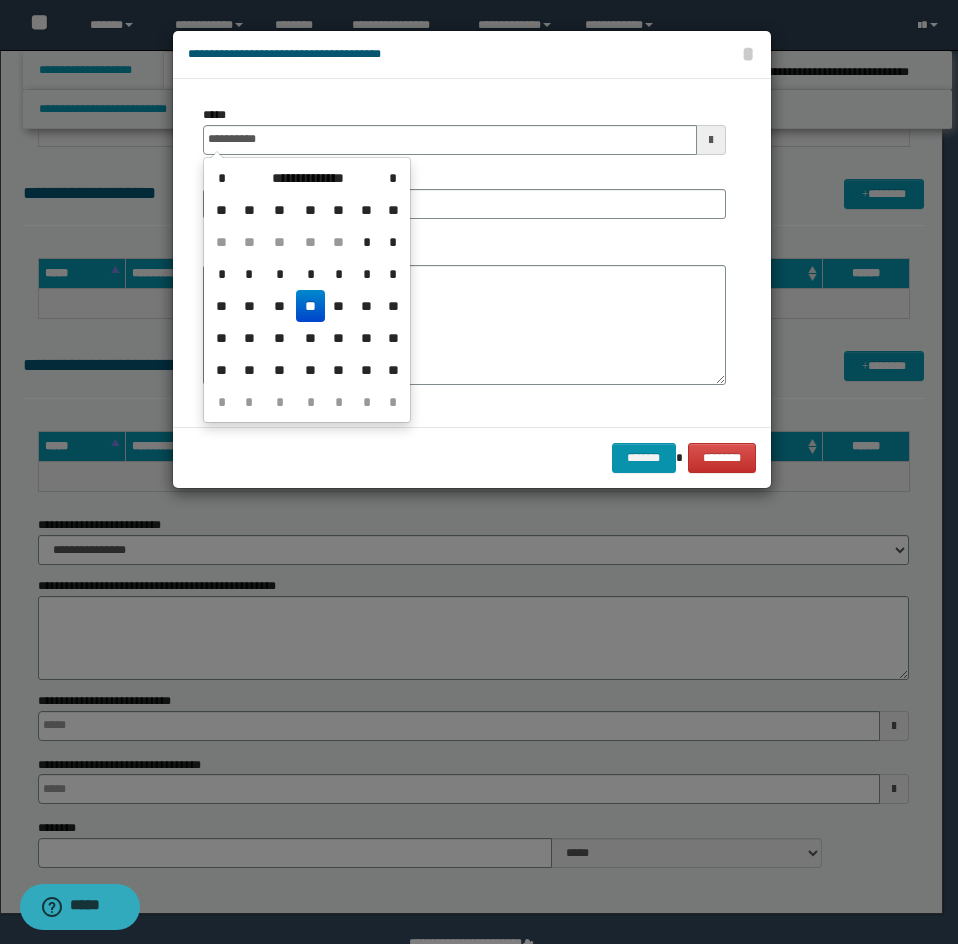 click on "**" at bounding box center [393, 210] 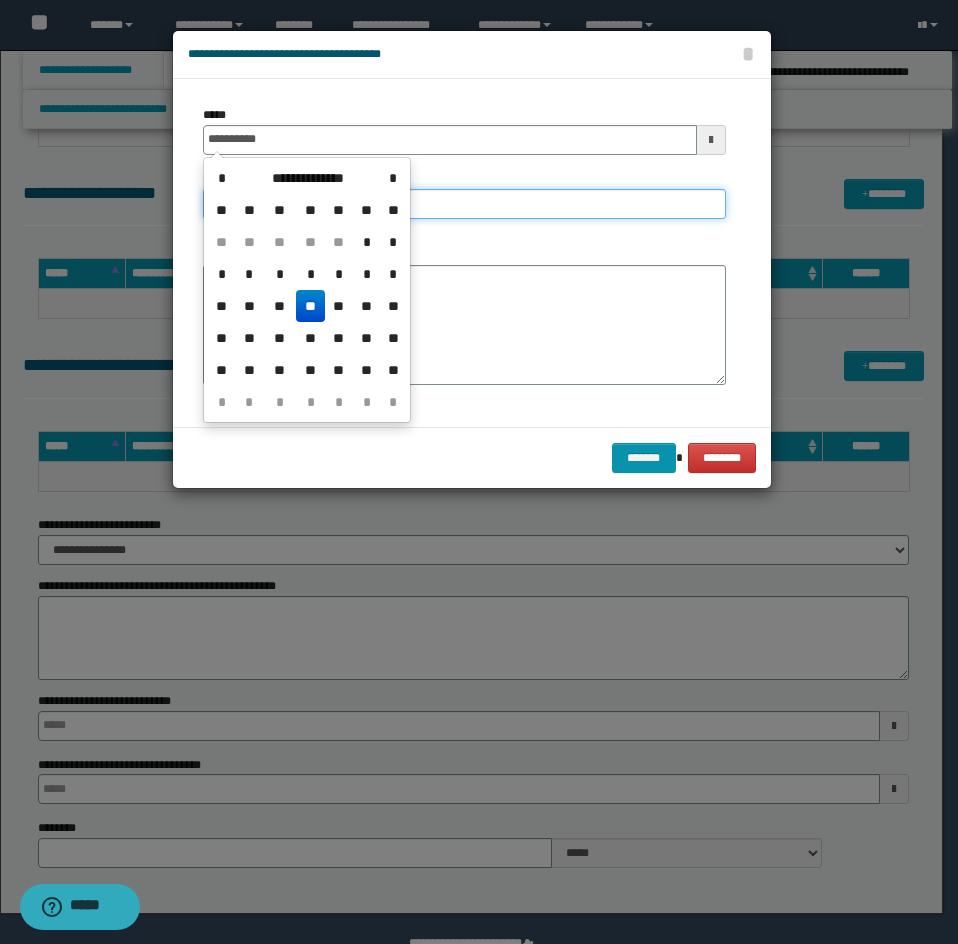 type on "**********" 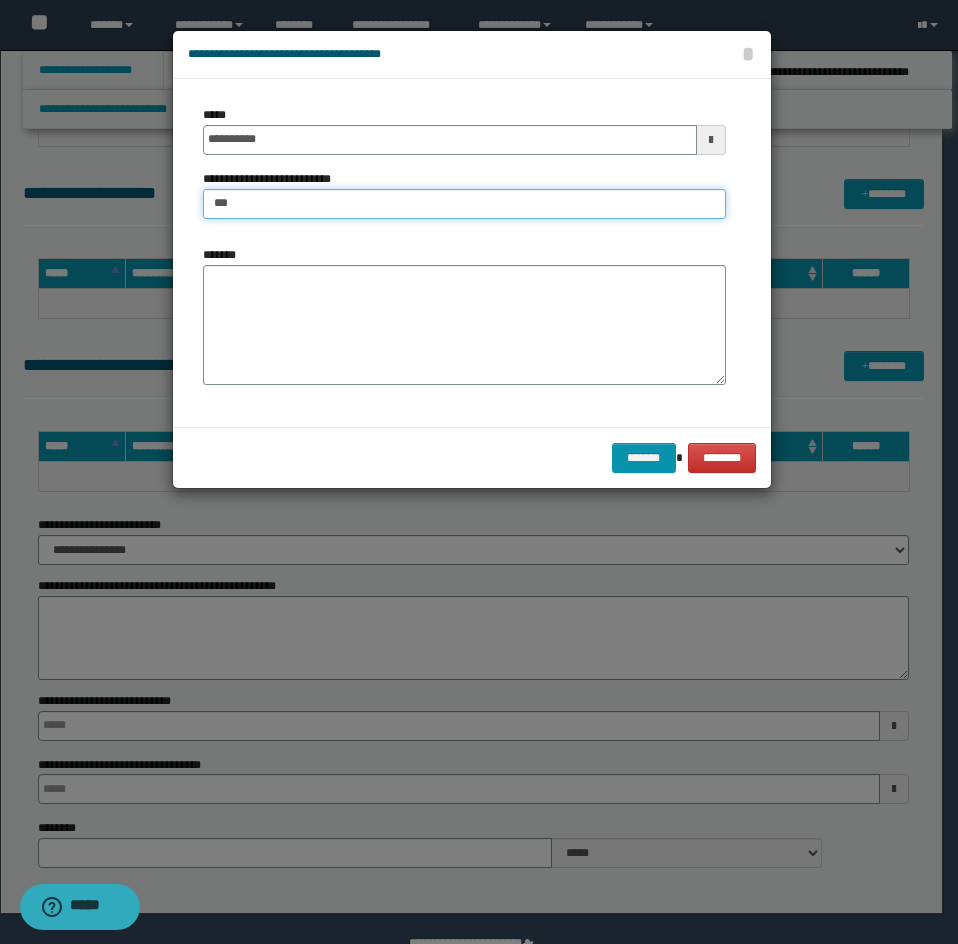 click on "***" at bounding box center [464, 204] 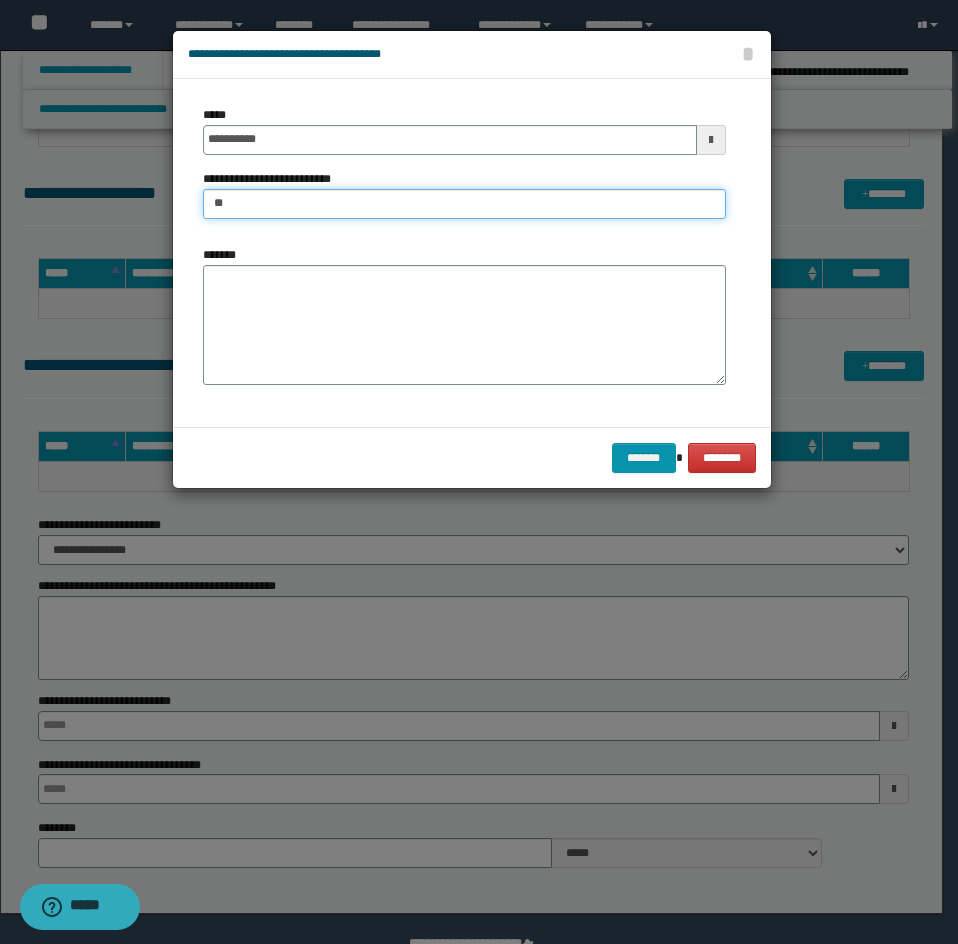 type on "*" 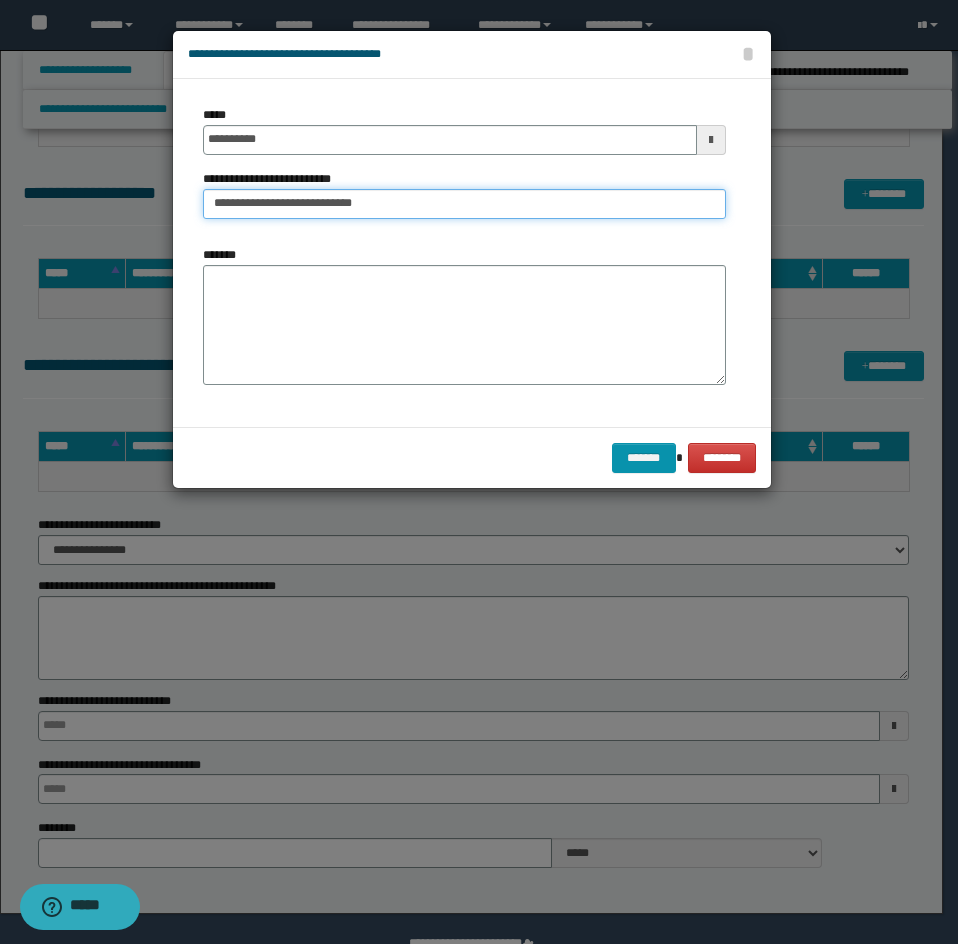 click on "**********" at bounding box center (464, 204) 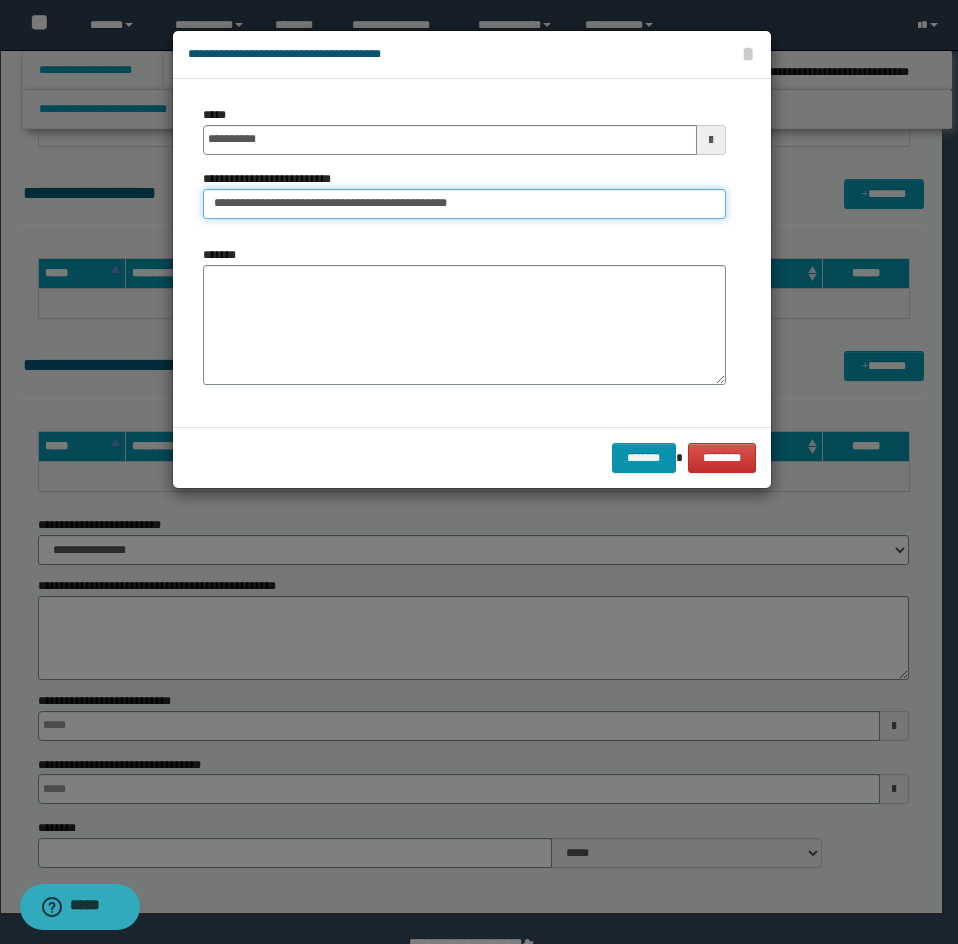 type on "**********" 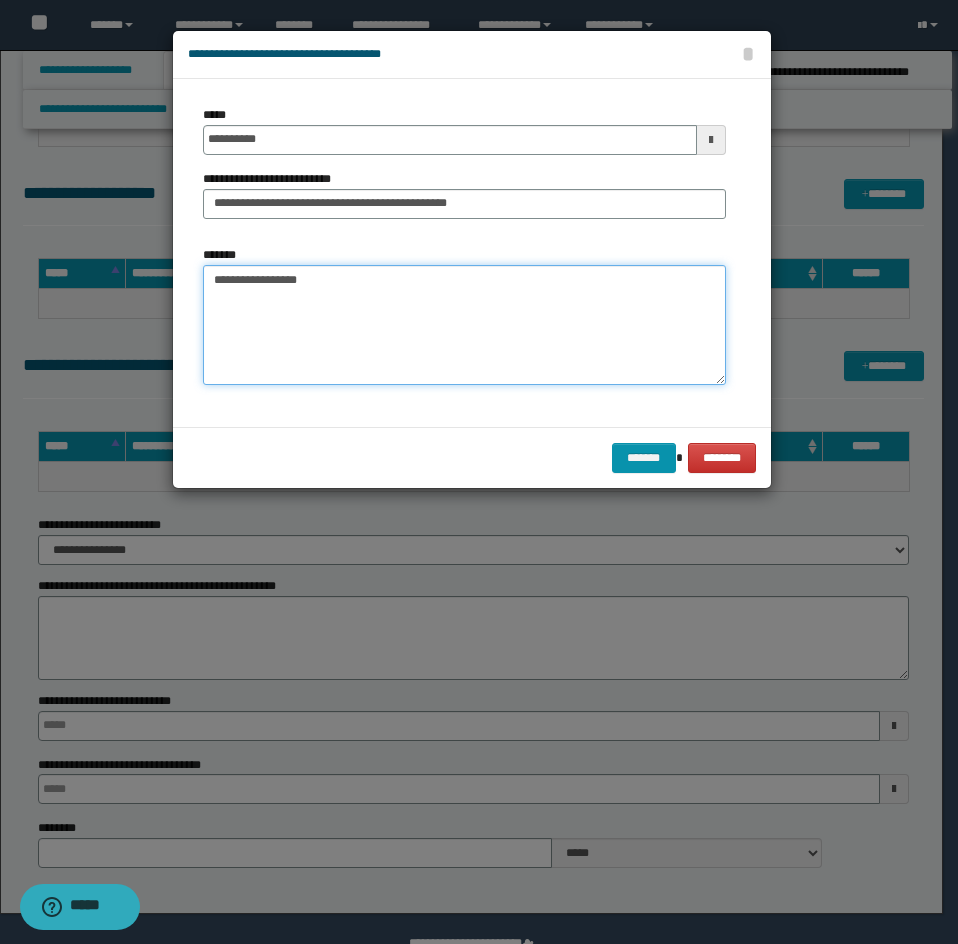 drag, startPoint x: 520, startPoint y: 330, endPoint x: 531, endPoint y: 326, distance: 11.7046995 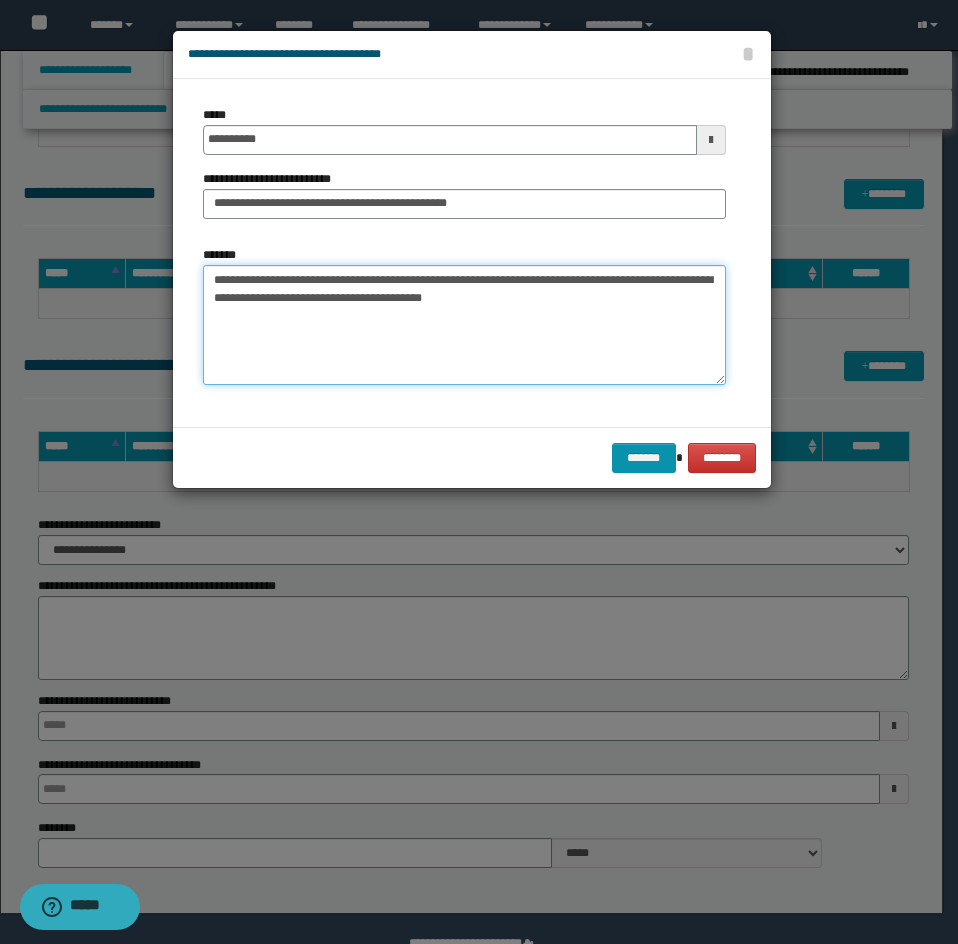 drag, startPoint x: 526, startPoint y: 289, endPoint x: 536, endPoint y: 276, distance: 16.40122 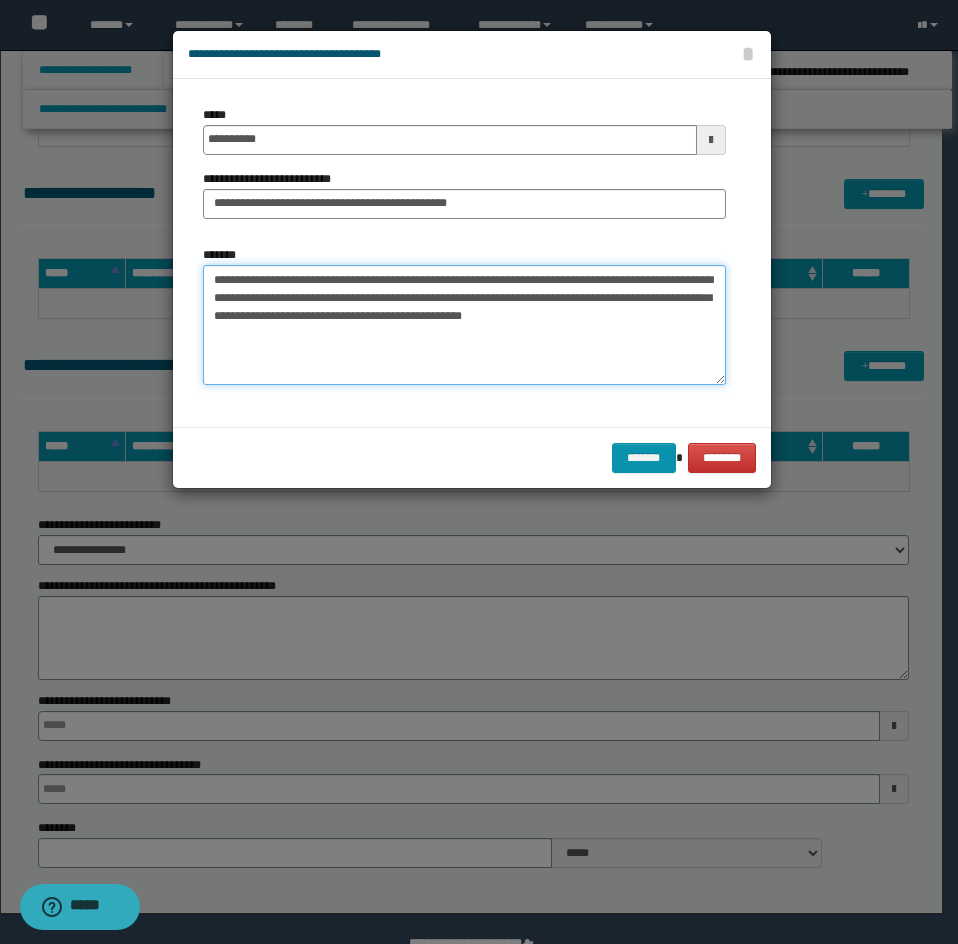 type on "**********" 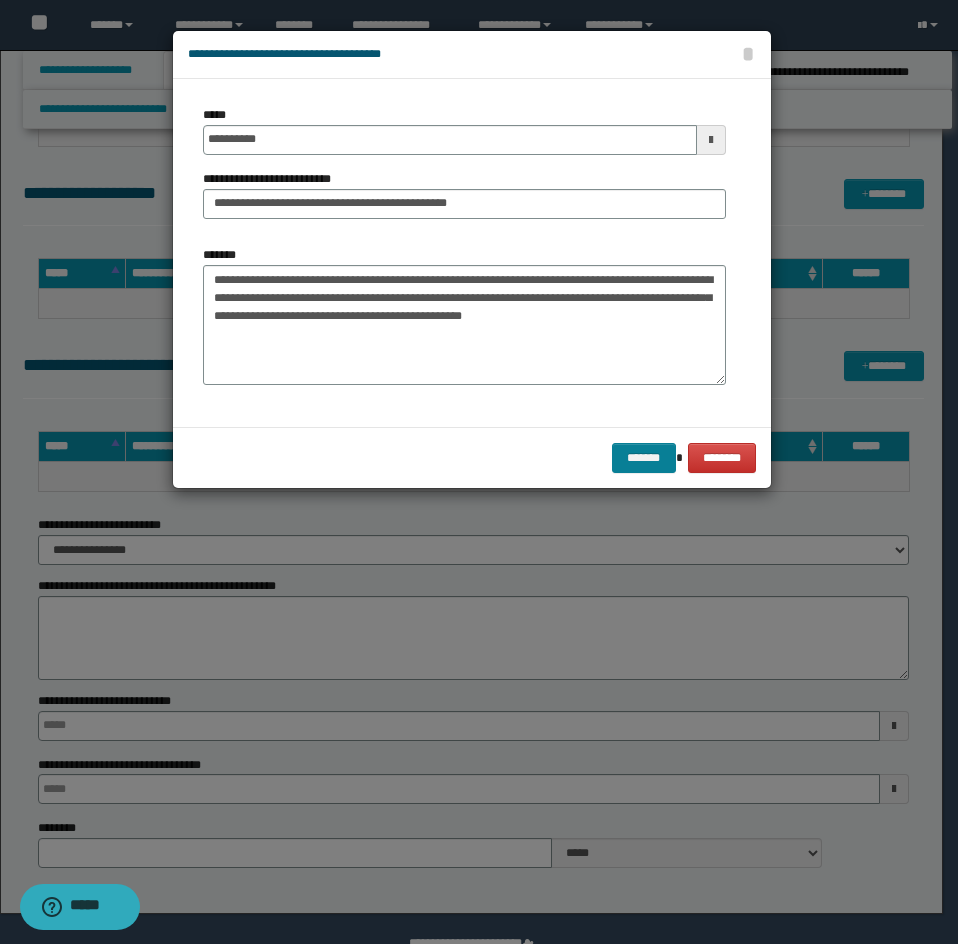 drag, startPoint x: 640, startPoint y: 486, endPoint x: 651, endPoint y: 454, distance: 33.83785 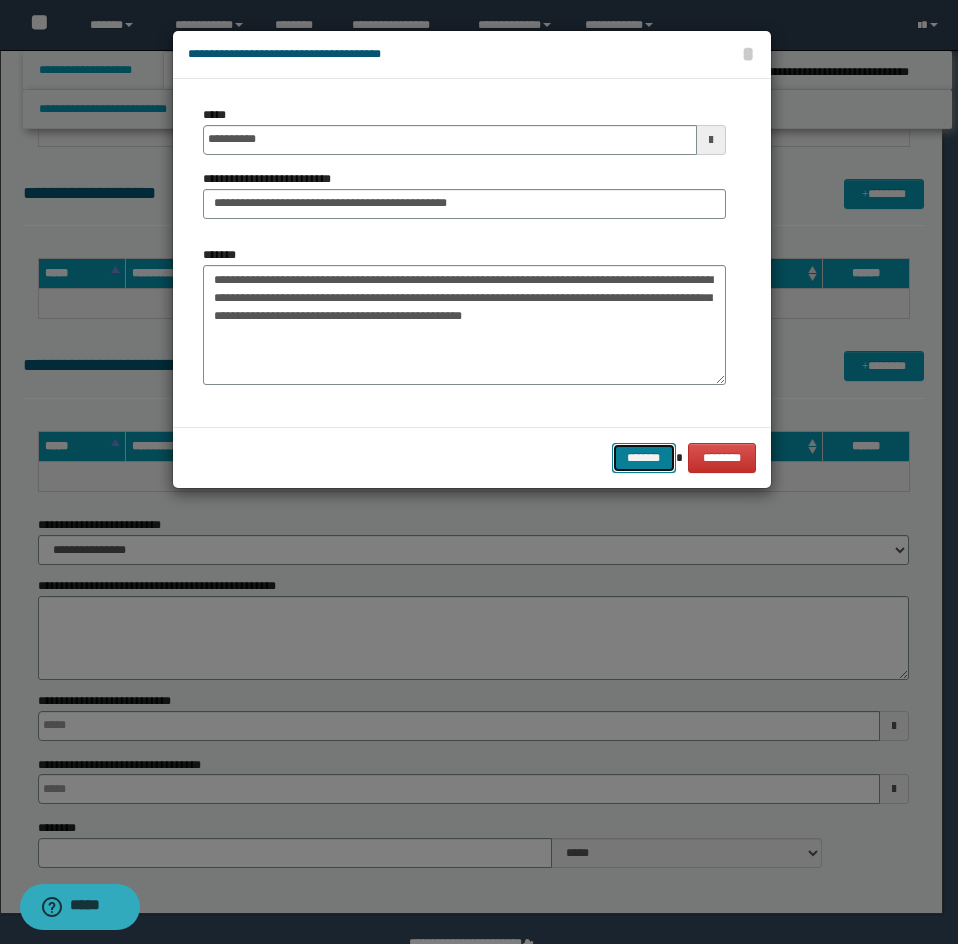 click on "*******" at bounding box center [644, 458] 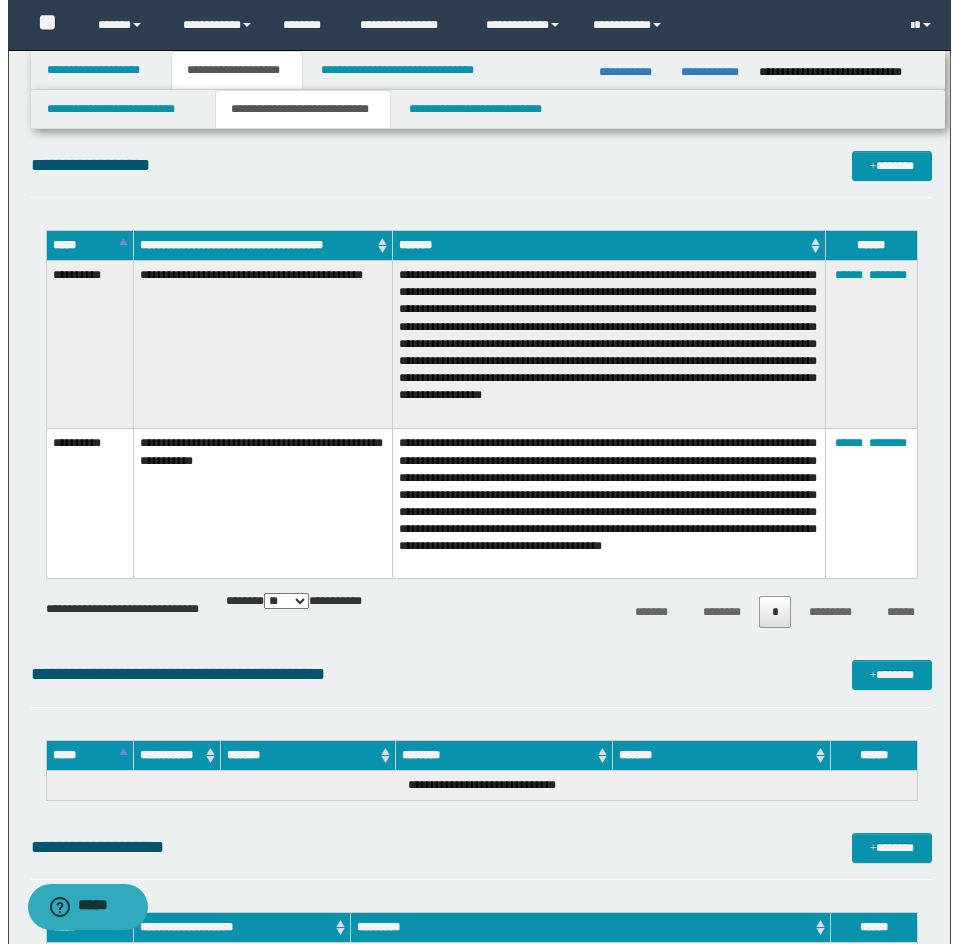 scroll, scrollTop: 500, scrollLeft: 0, axis: vertical 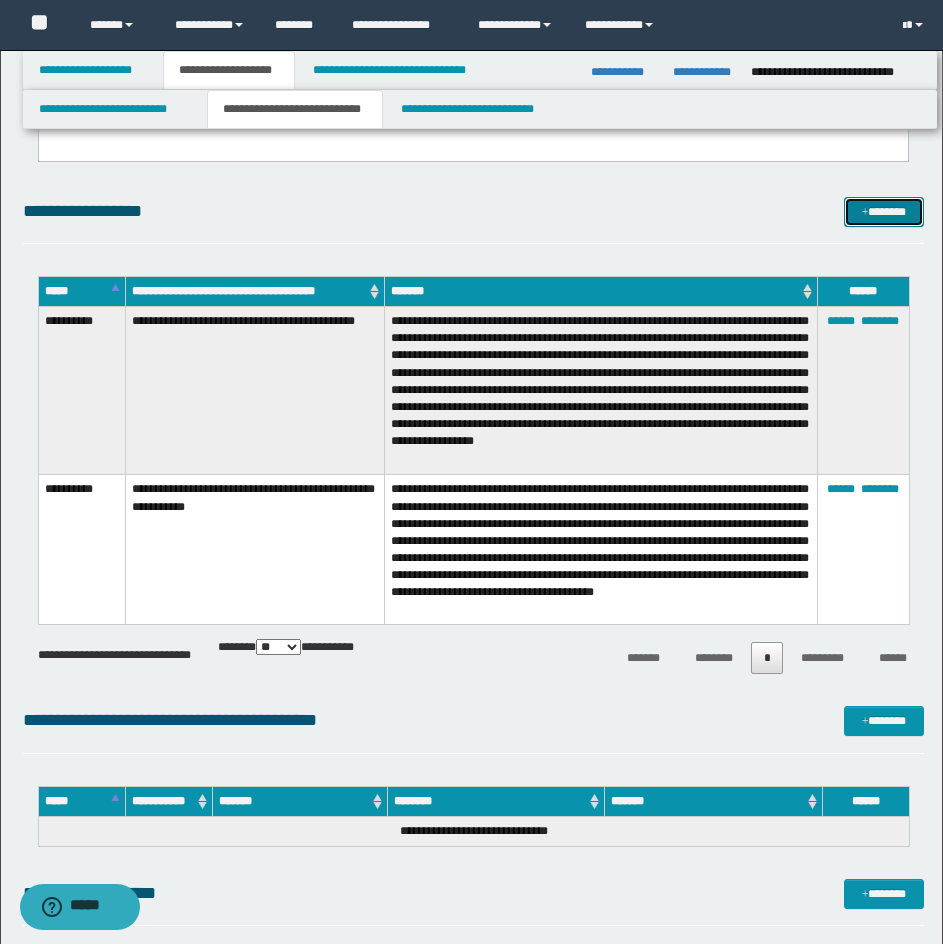 click at bounding box center (865, 213) 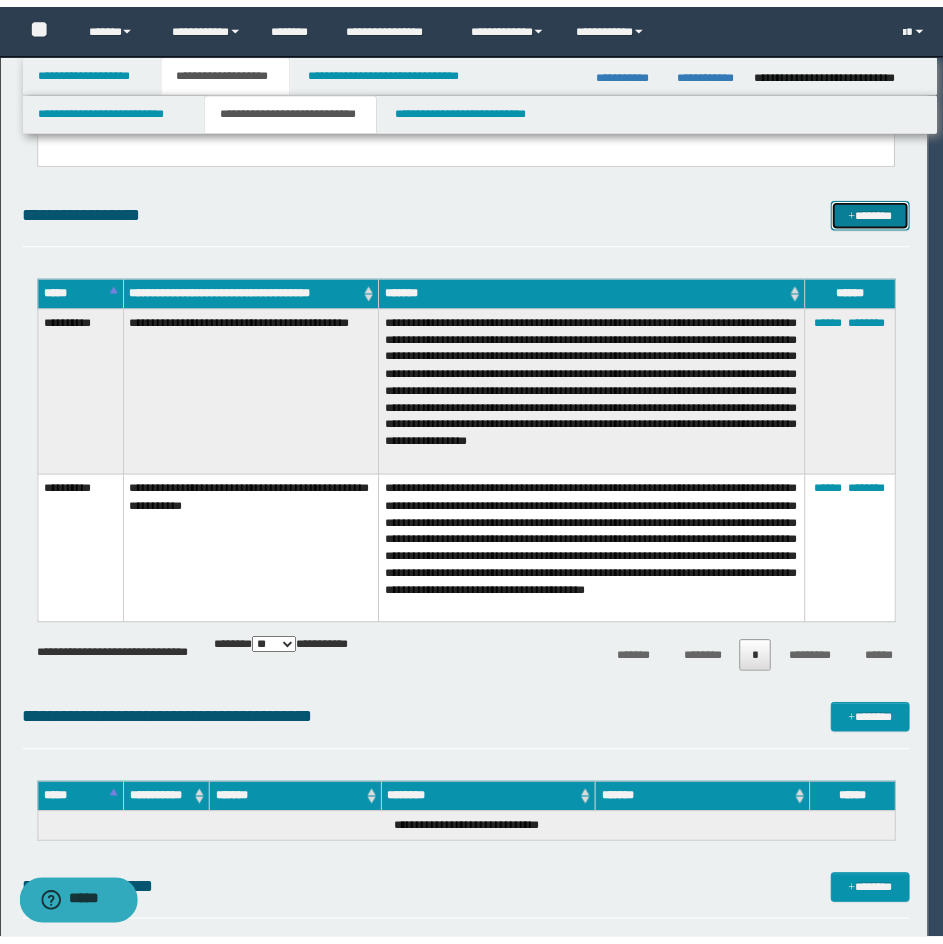 scroll, scrollTop: 0, scrollLeft: 0, axis: both 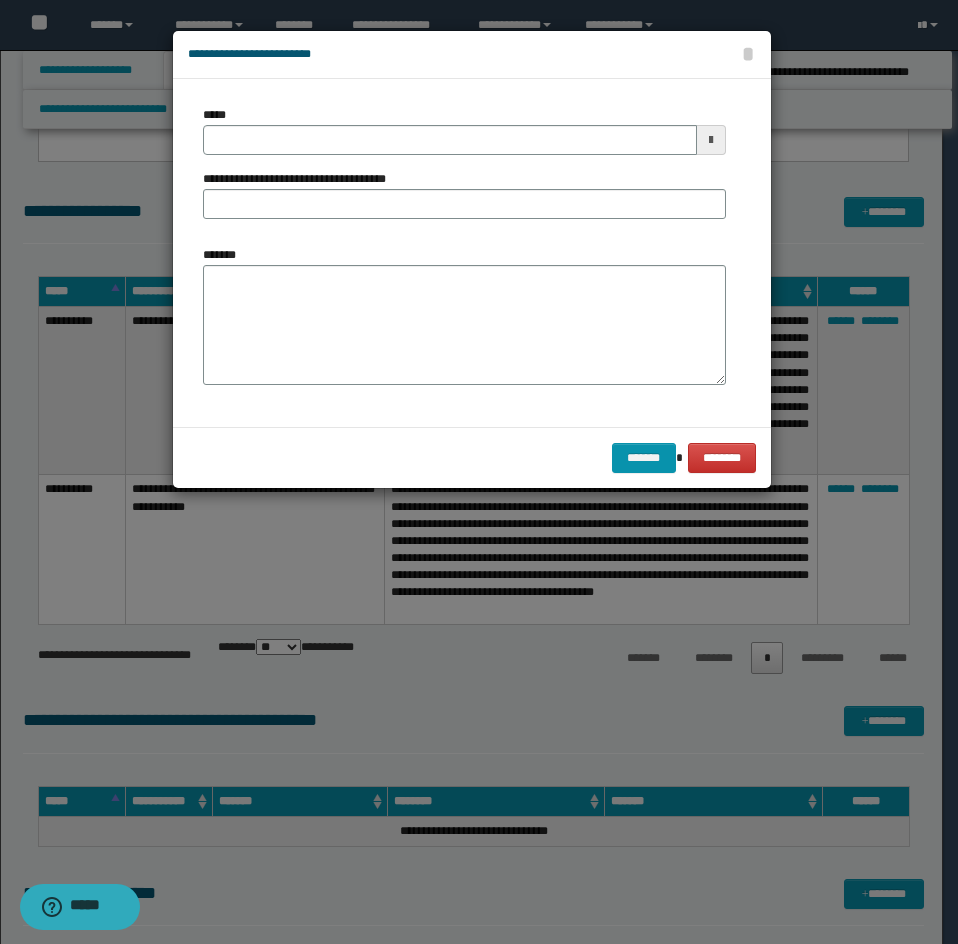 drag, startPoint x: 186, startPoint y: 128, endPoint x: 214, endPoint y: 126, distance: 28.071337 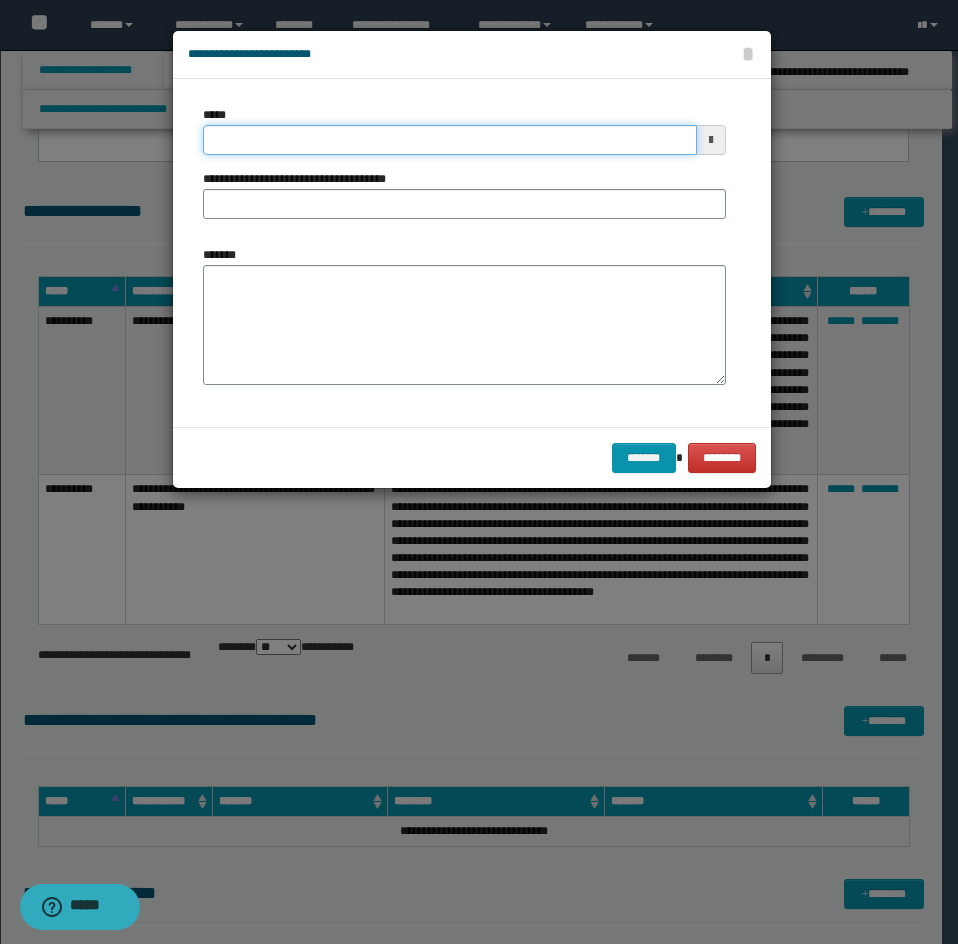 click on "*****" at bounding box center [450, 140] 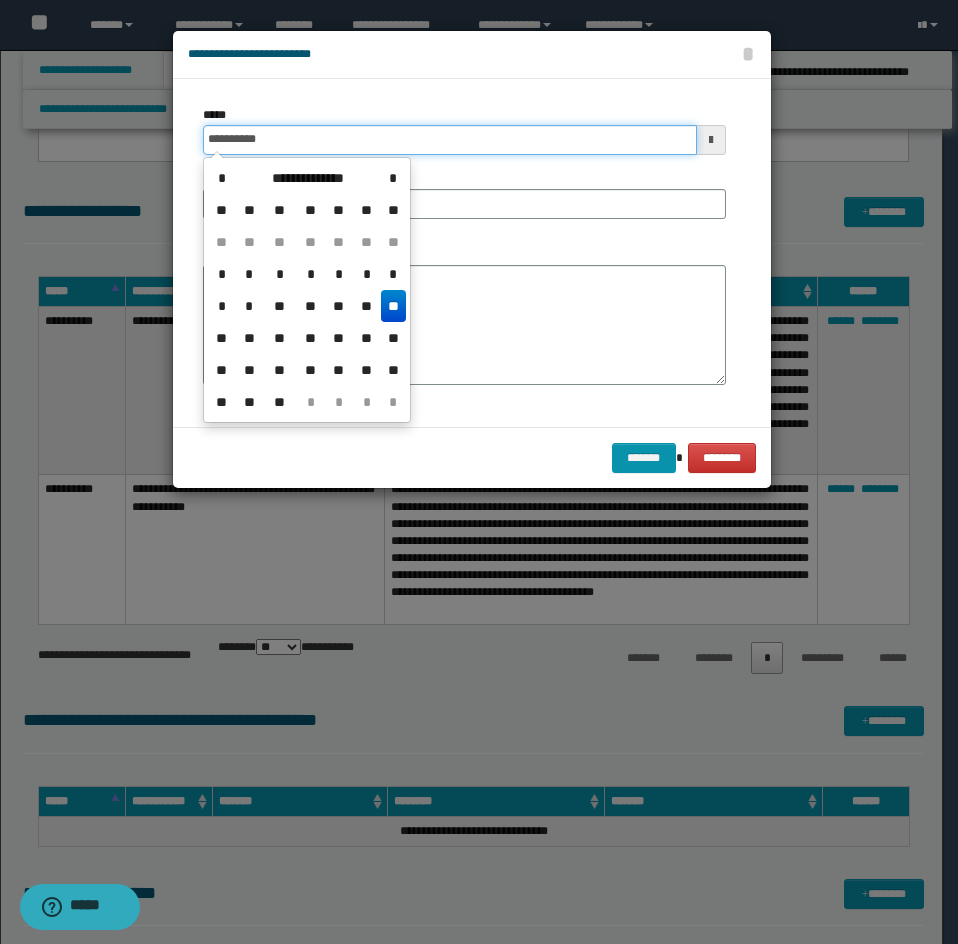 click on "**********" at bounding box center (450, 140) 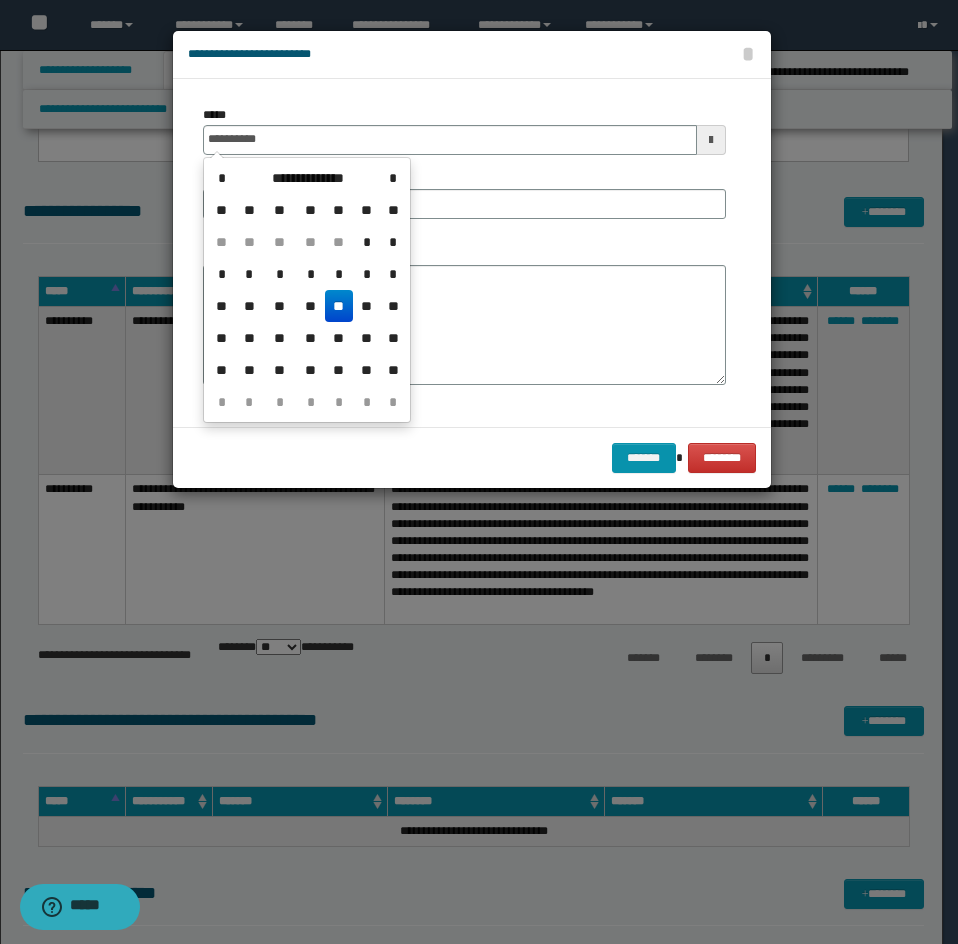 click on "**" at bounding box center (339, 306) 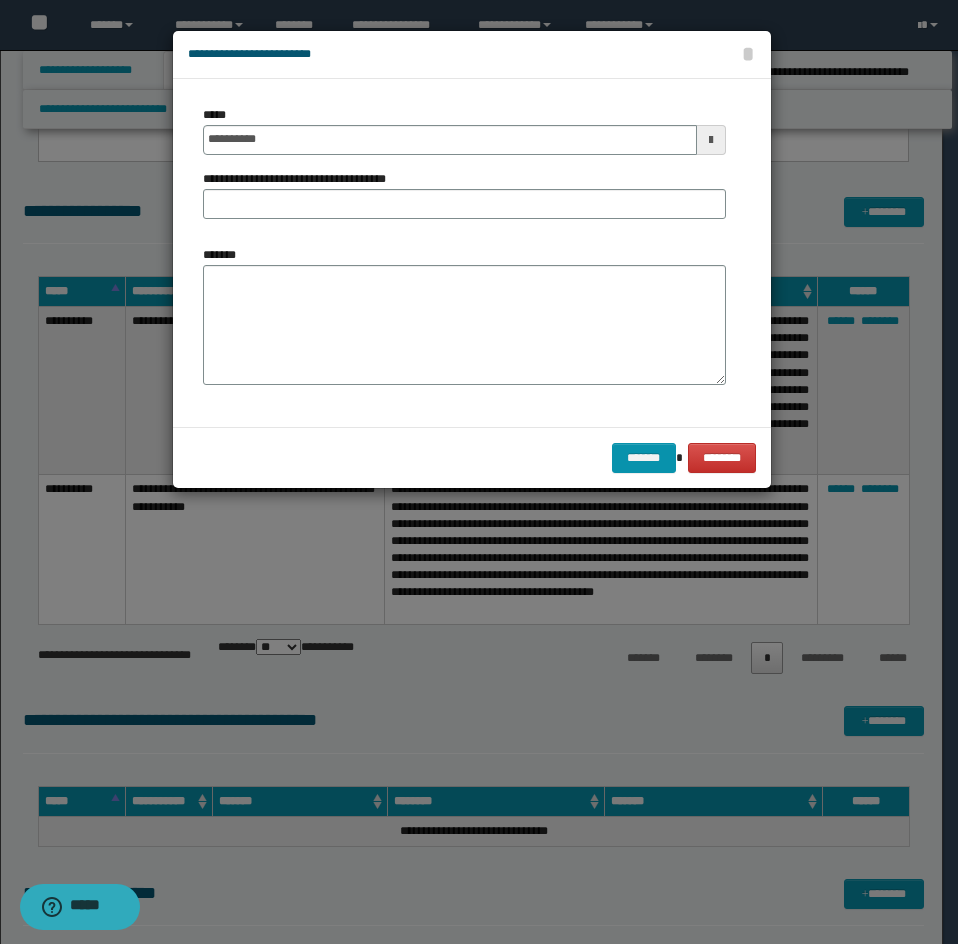 click on "**********" at bounding box center [464, 170] 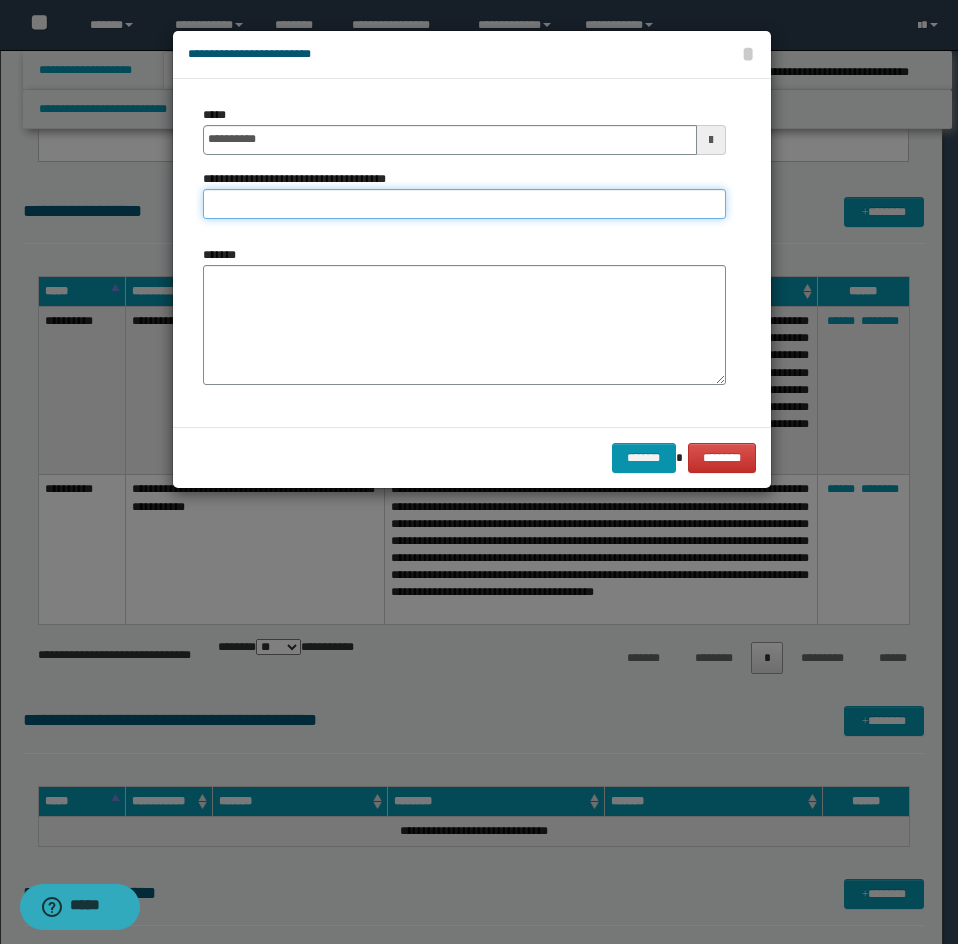 click on "**********" at bounding box center (464, 204) 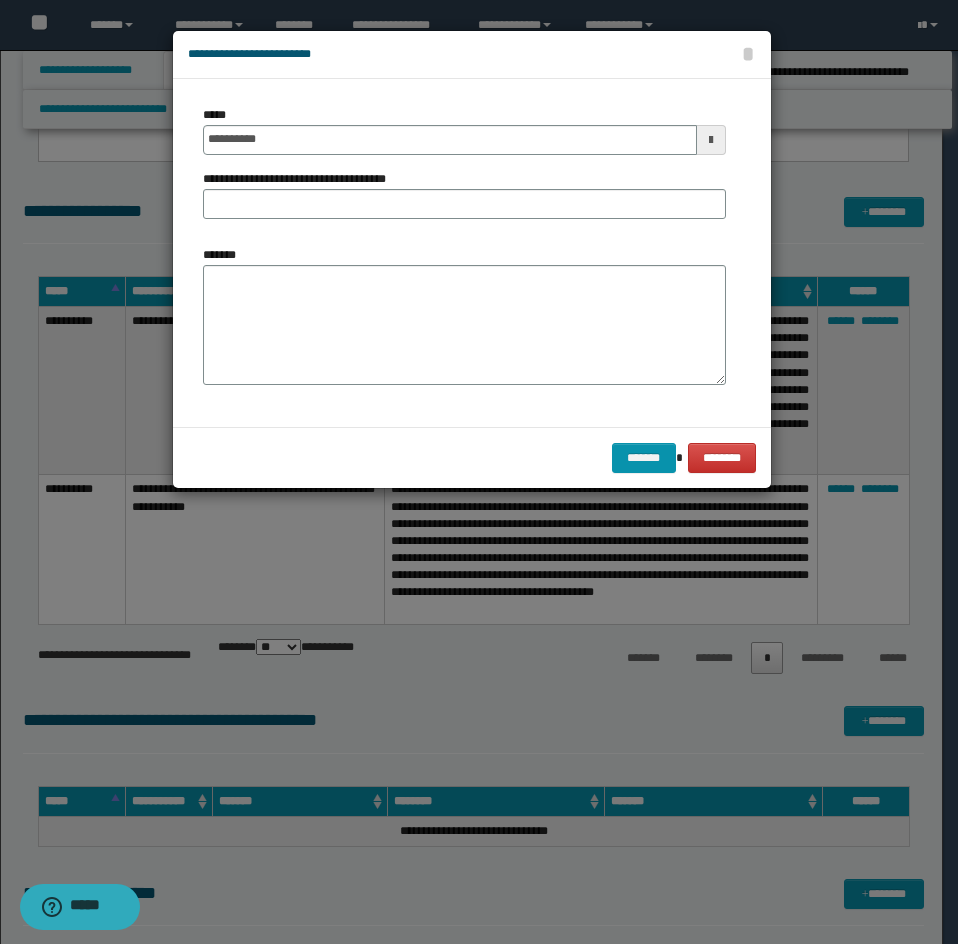 click on "**********" at bounding box center (464, 170) 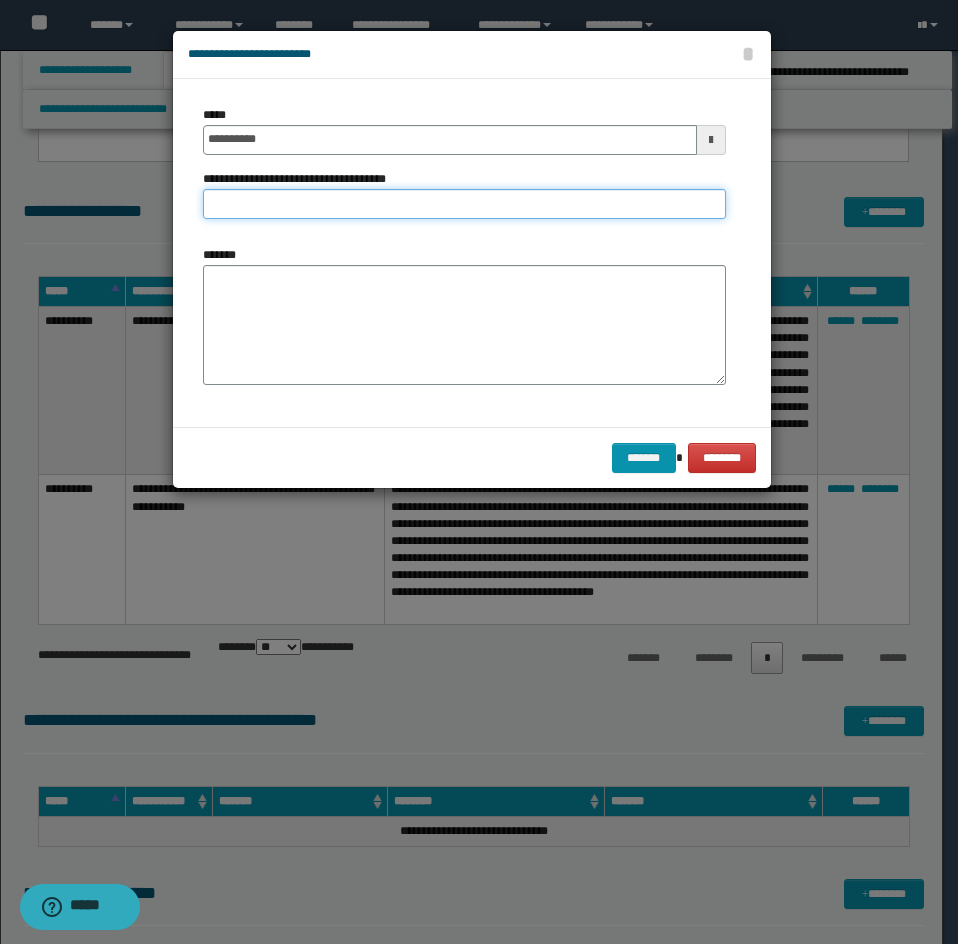 click on "**********" at bounding box center (464, 204) 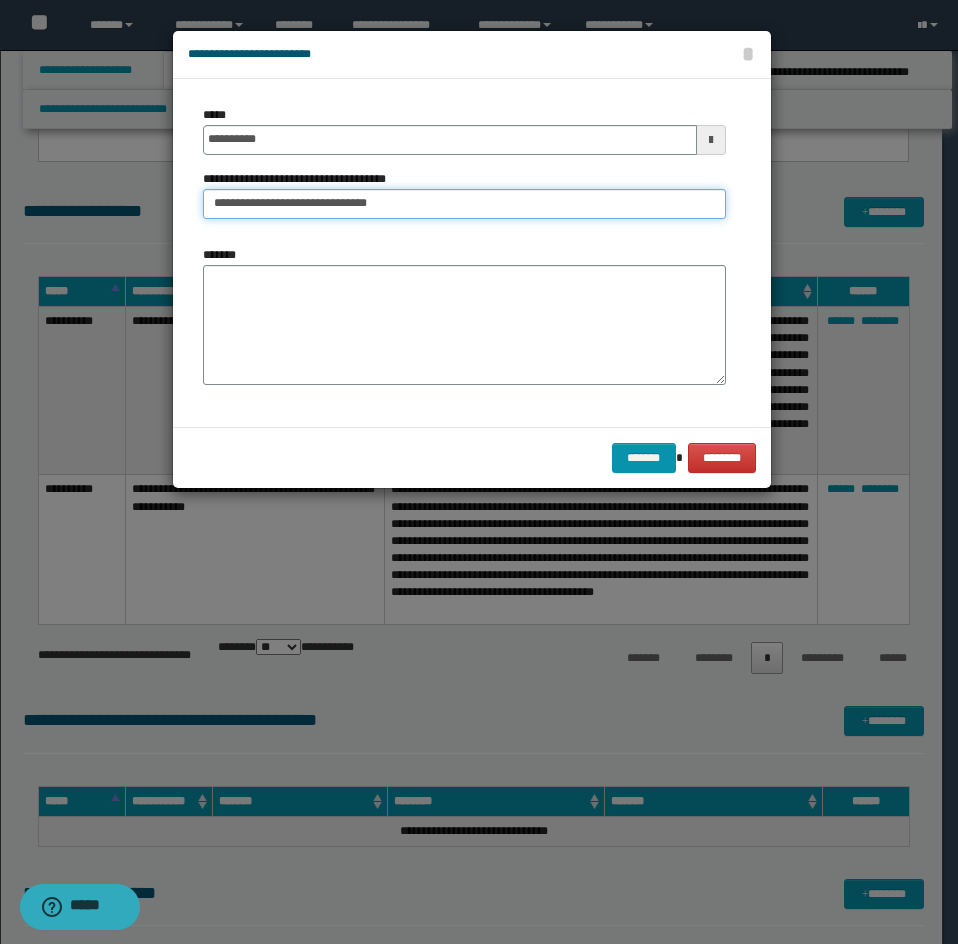 click on "**********" at bounding box center (464, 204) 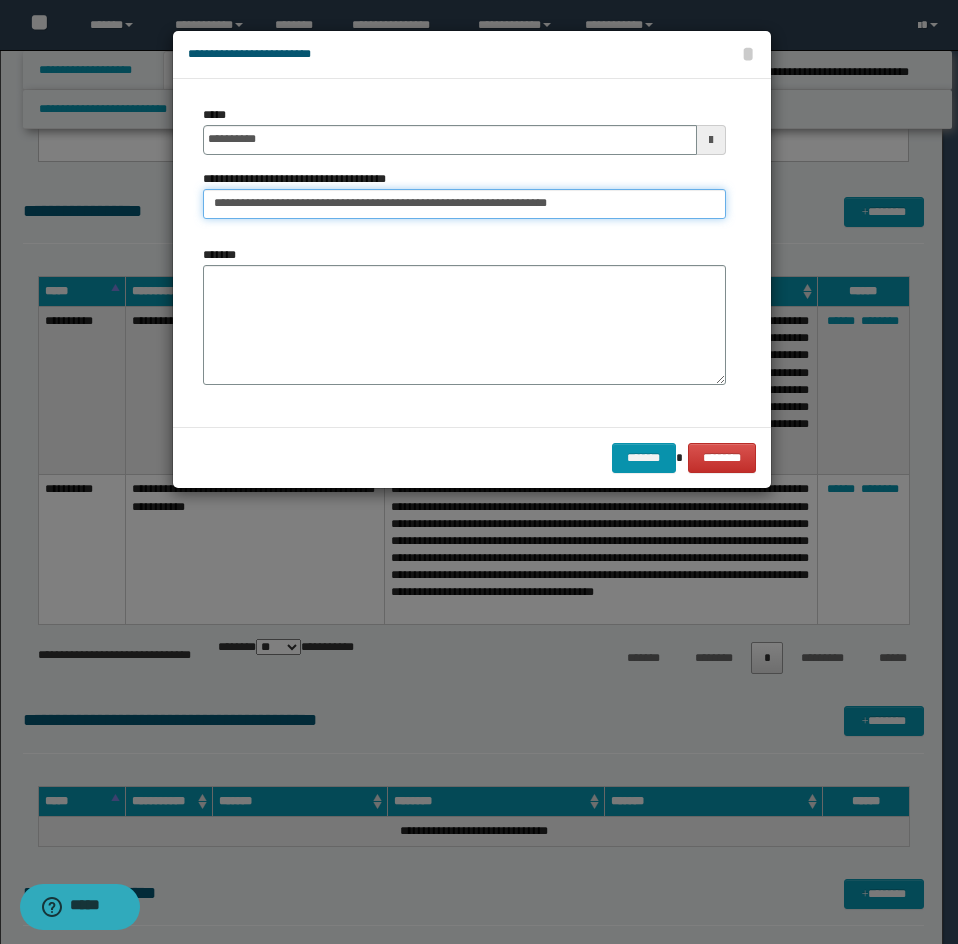 type on "**********" 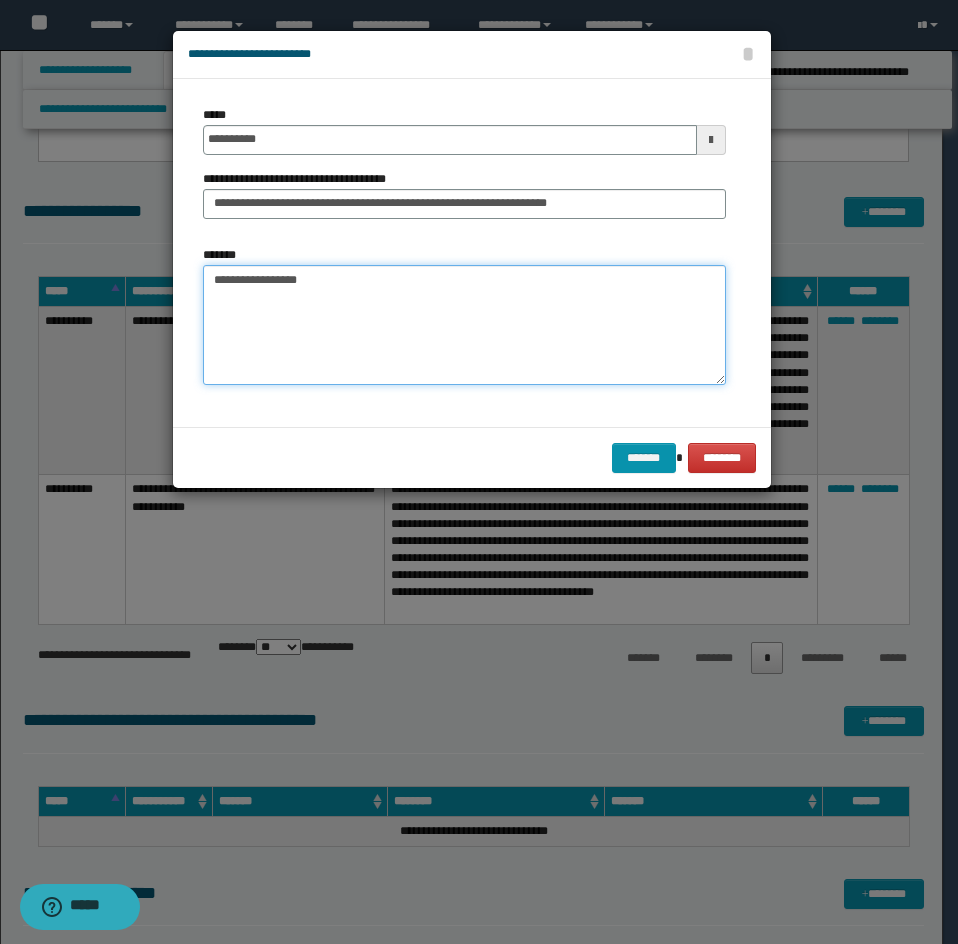 click on "**********" at bounding box center [464, 325] 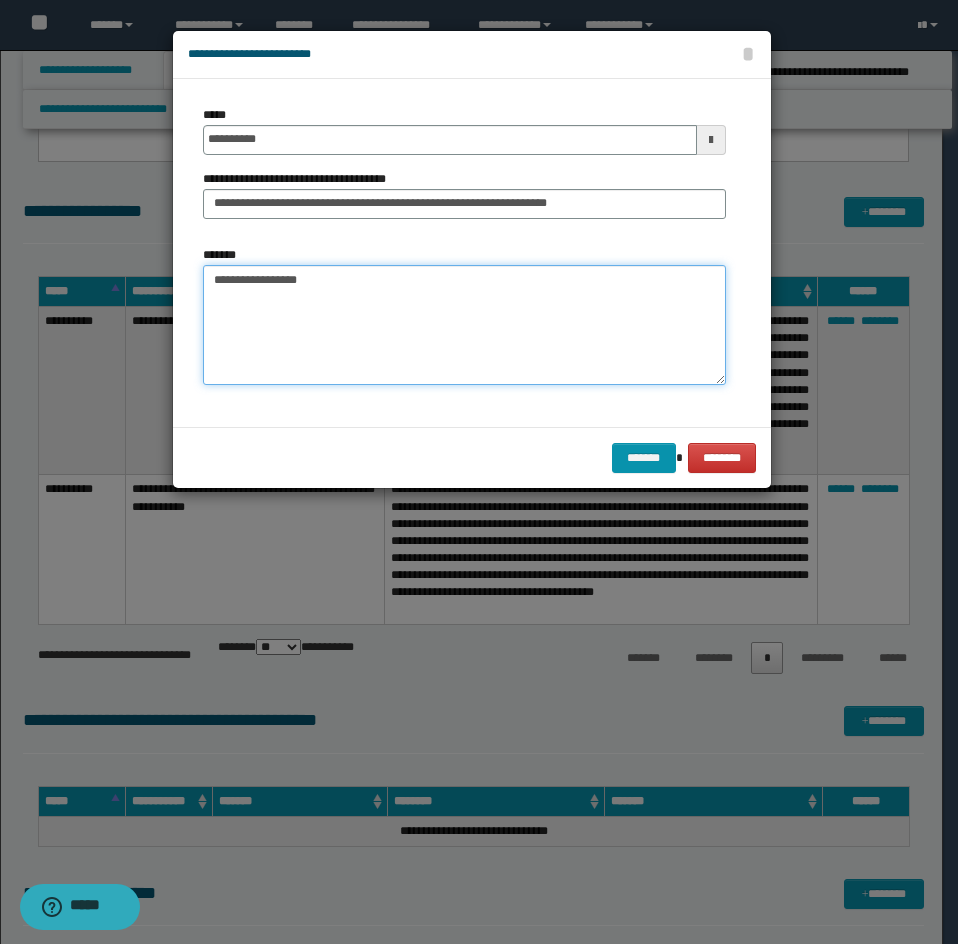 click on "**********" at bounding box center (464, 325) 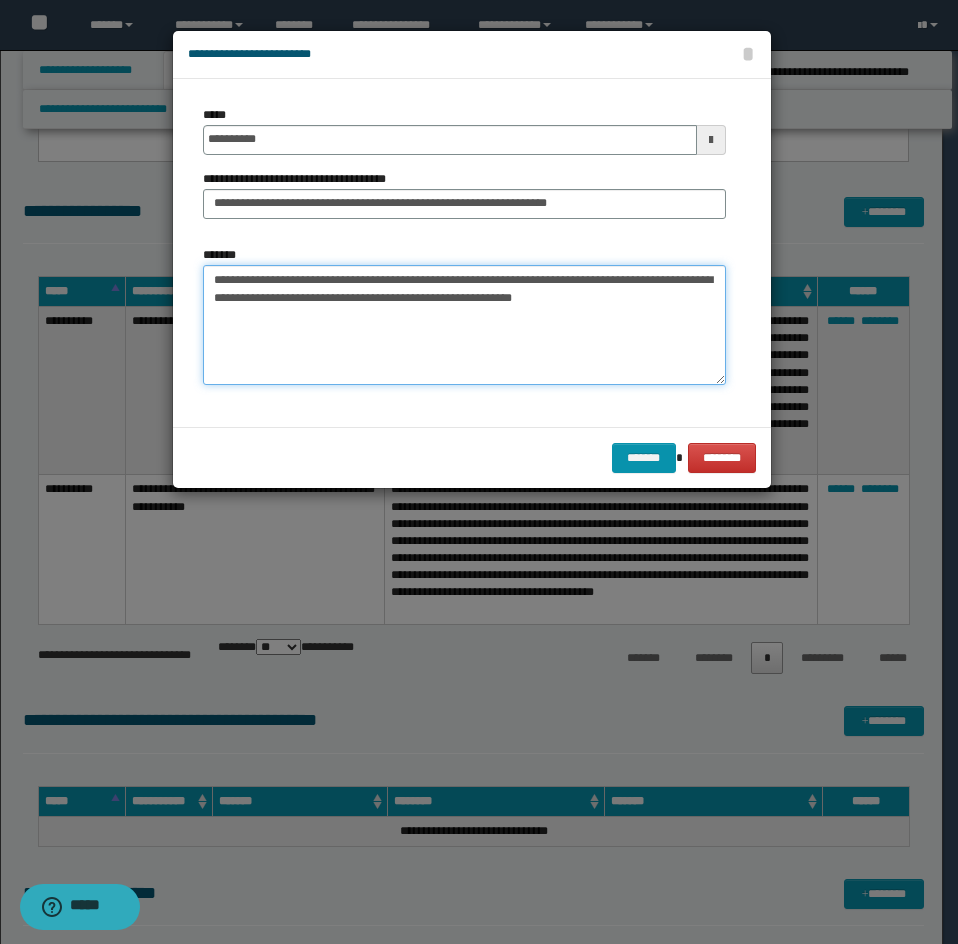 drag, startPoint x: 586, startPoint y: 289, endPoint x: 606, endPoint y: 290, distance: 20.024984 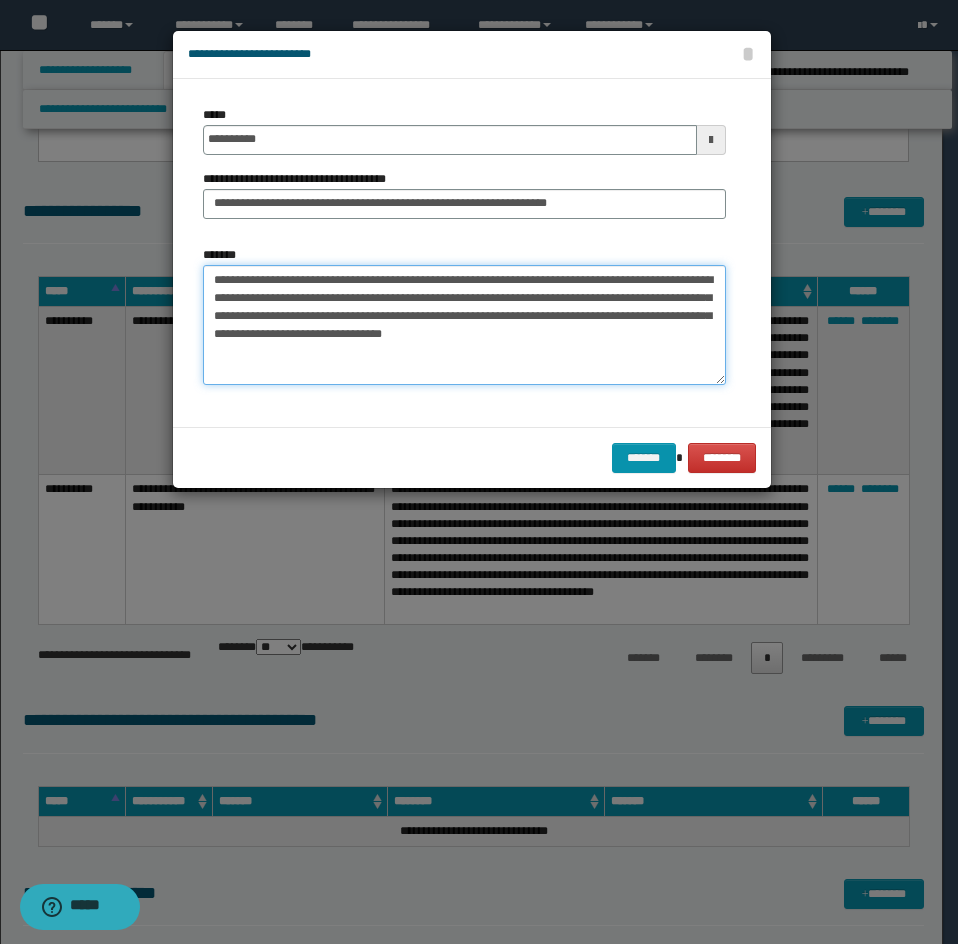 click on "**********" at bounding box center [464, 325] 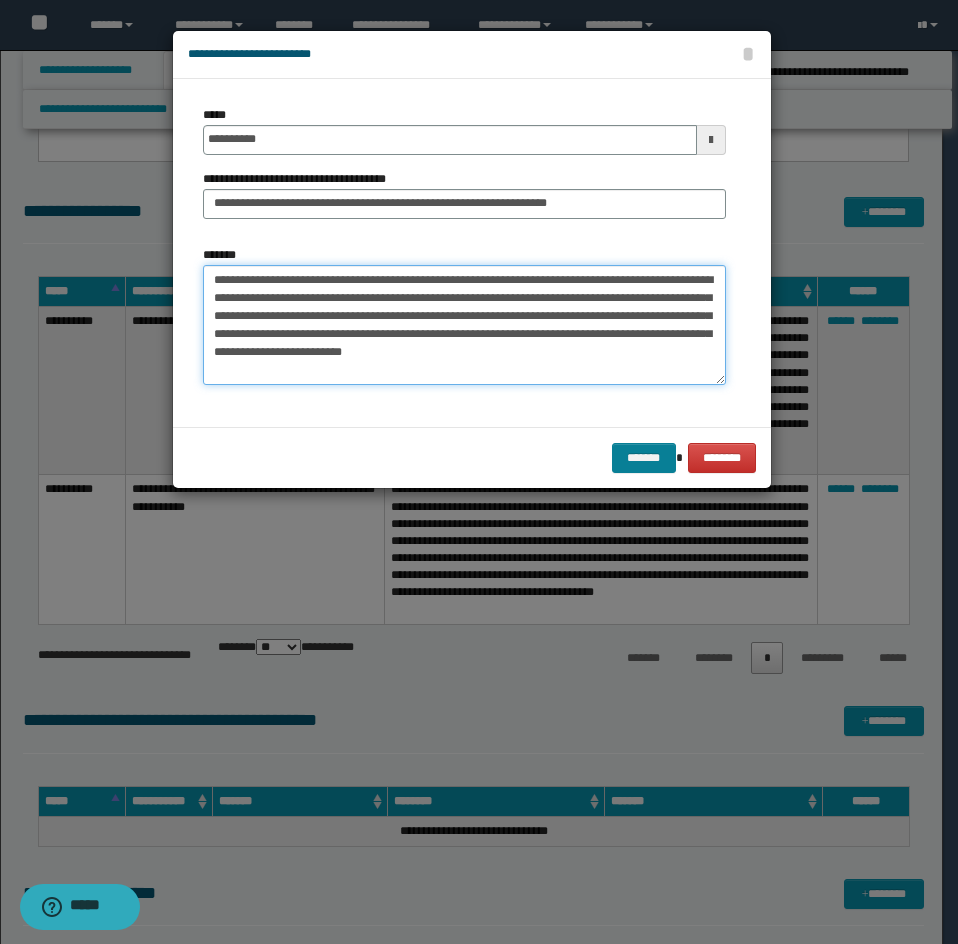 type on "**********" 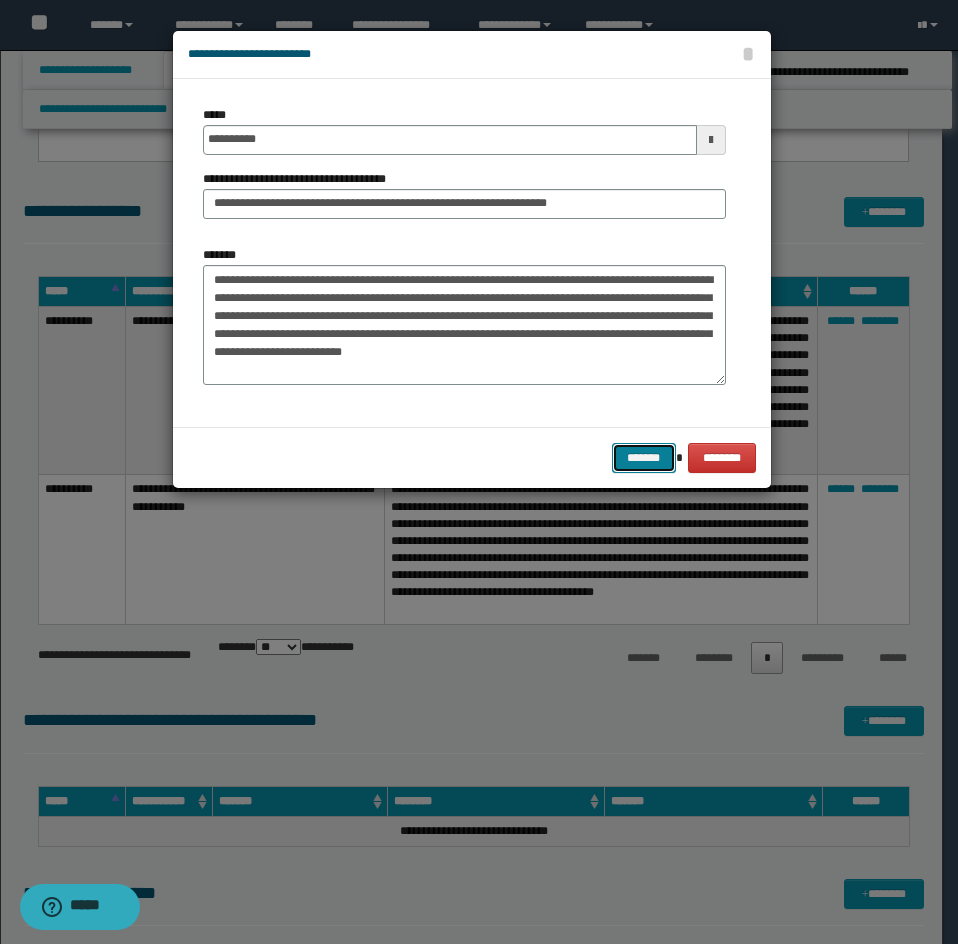 click on "*******" at bounding box center (644, 458) 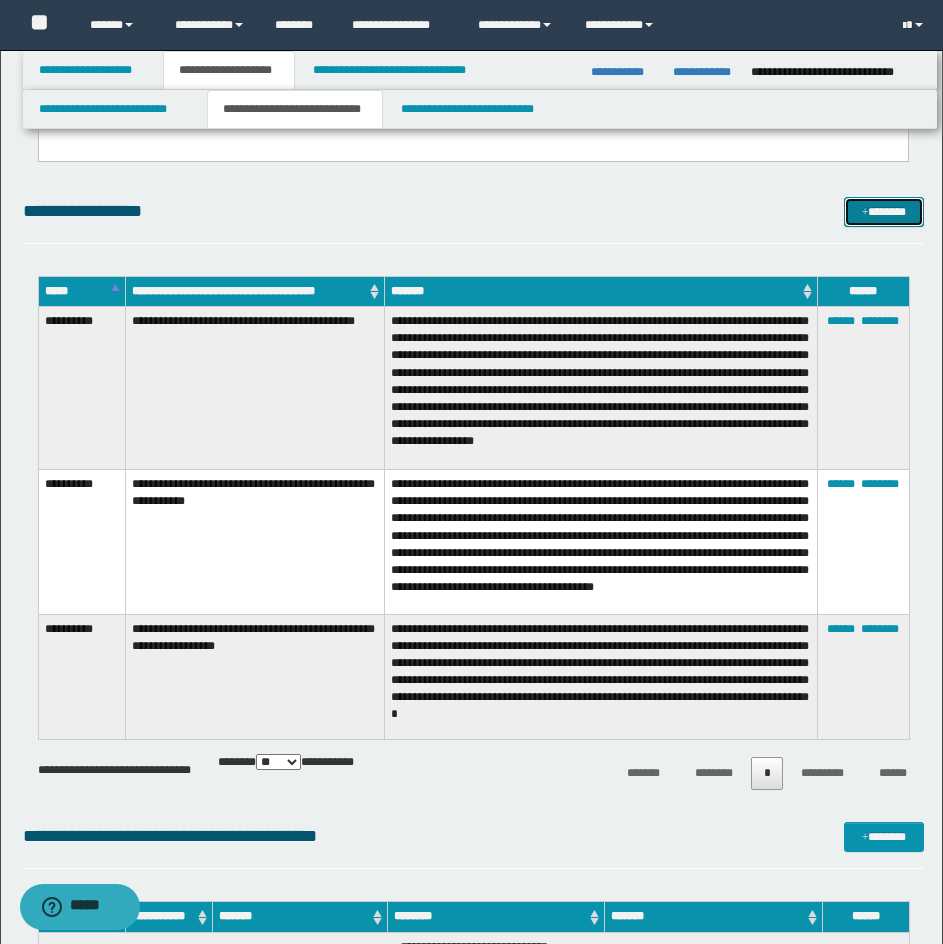 click on "*******" at bounding box center [884, 212] 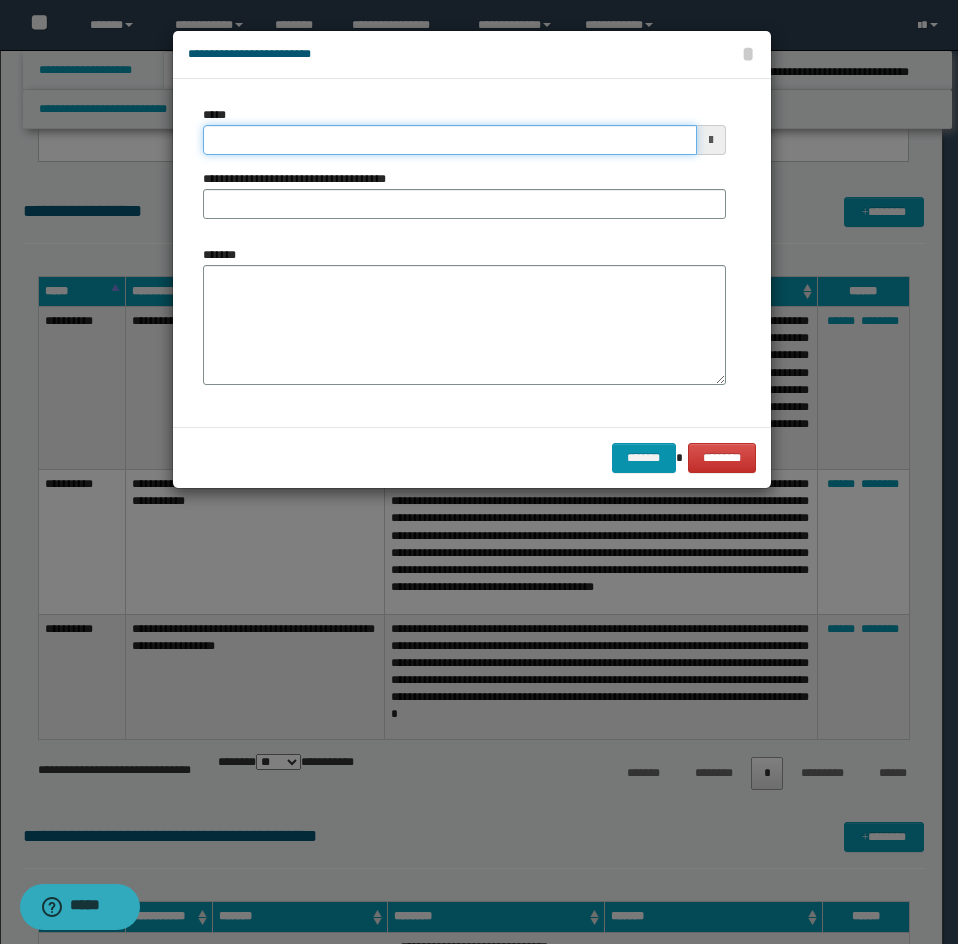 click on "*****" at bounding box center [450, 140] 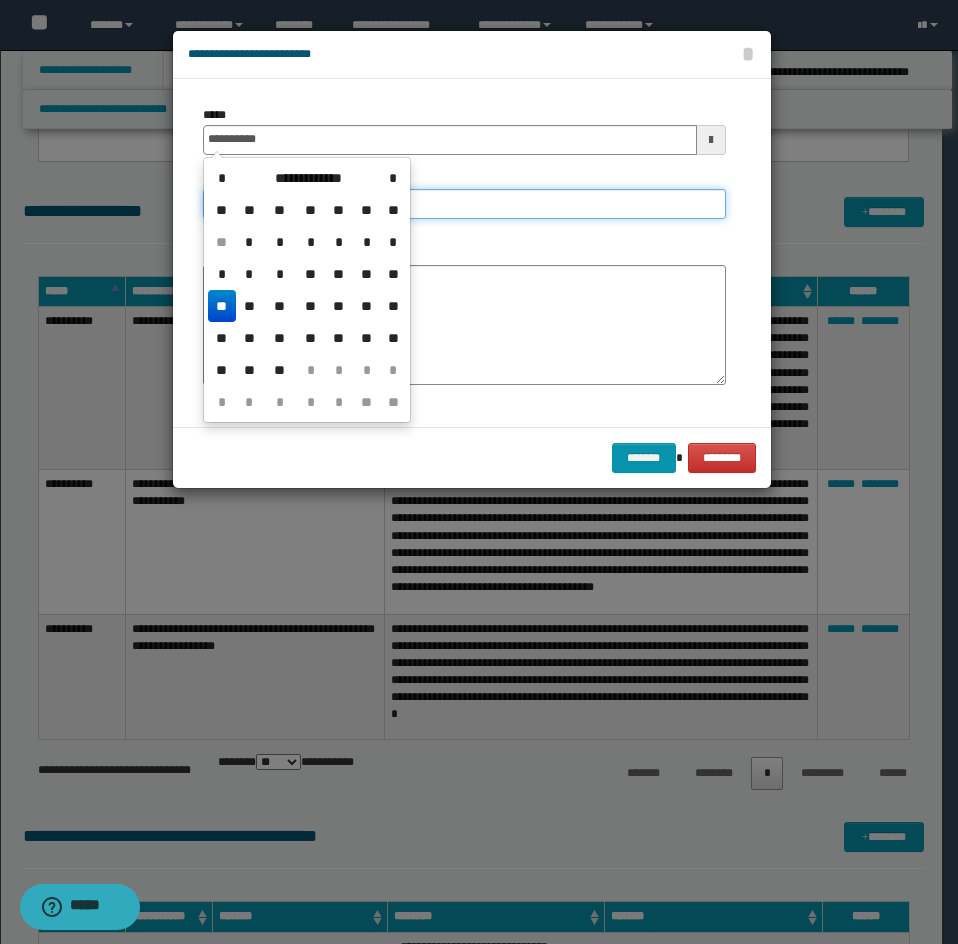 type on "**********" 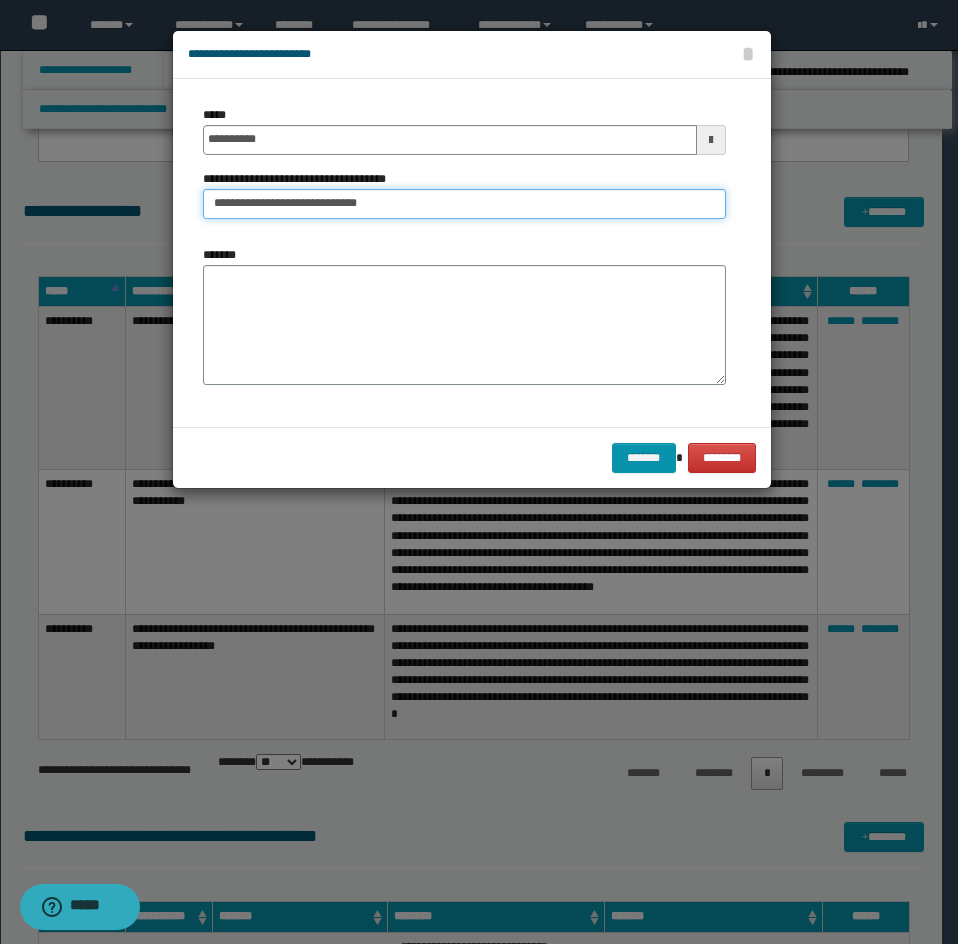 type on "**********" 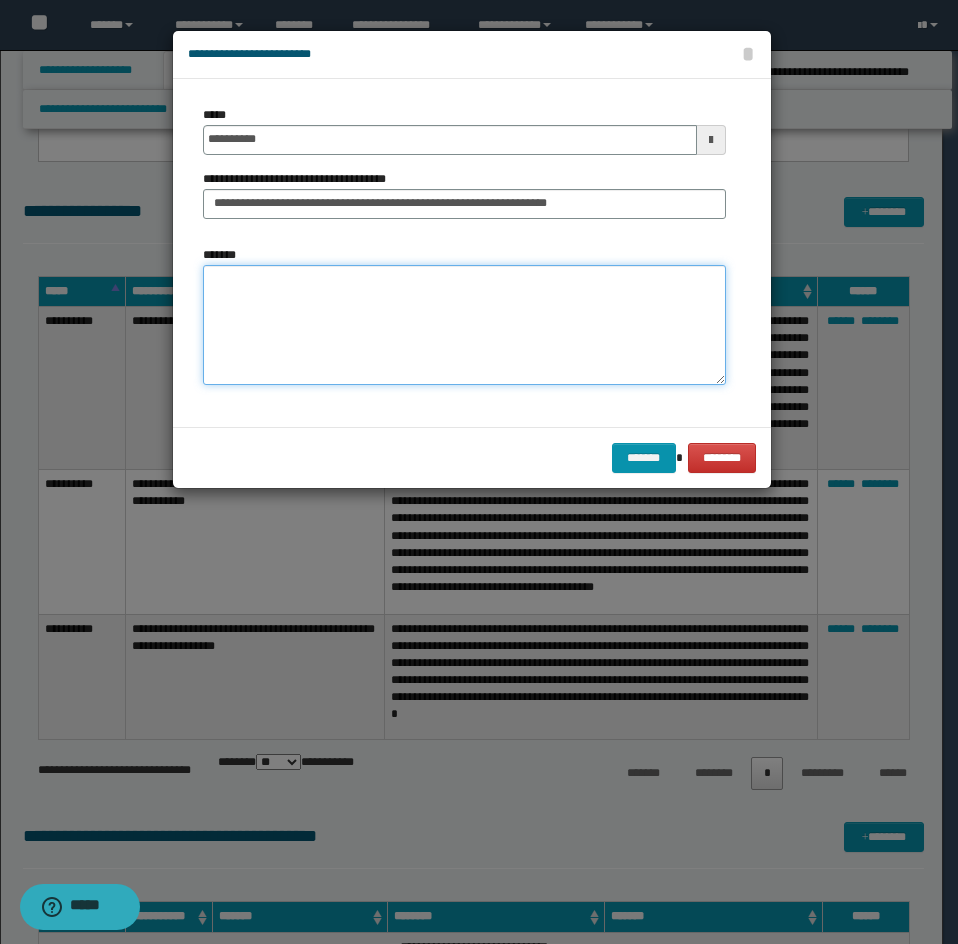 click on "*******" at bounding box center [464, 325] 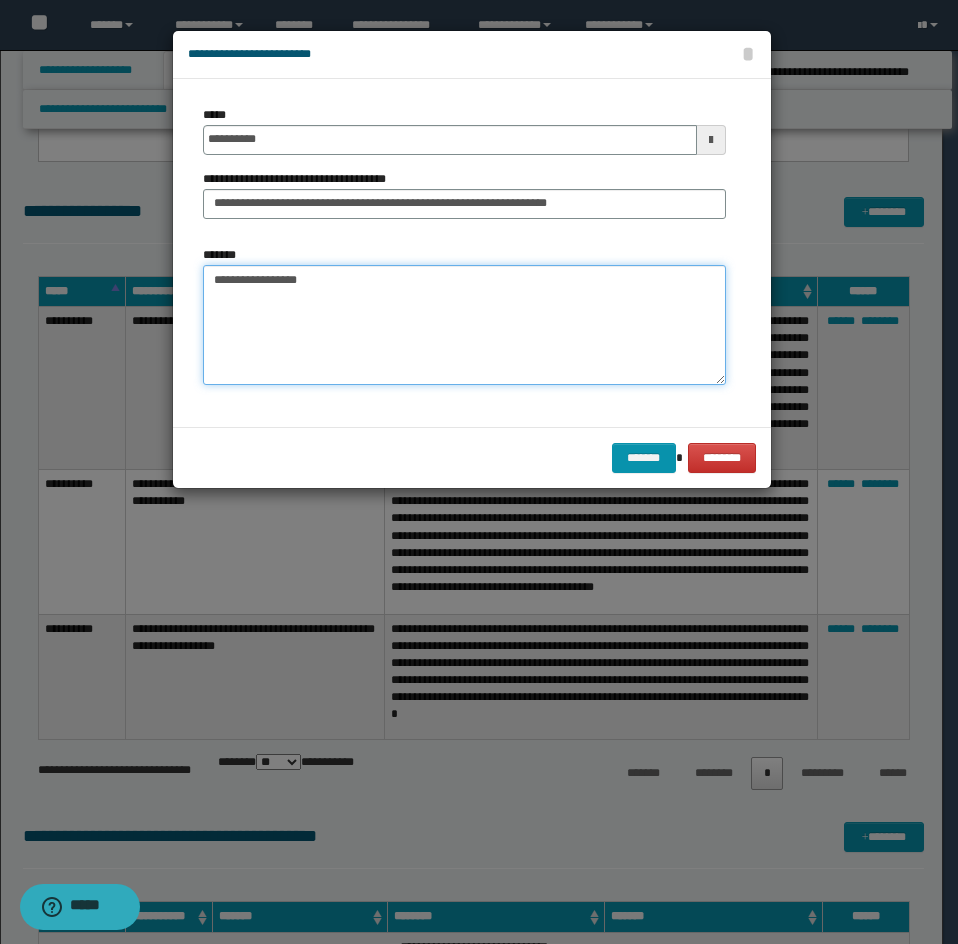 click on "**********" at bounding box center (464, 325) 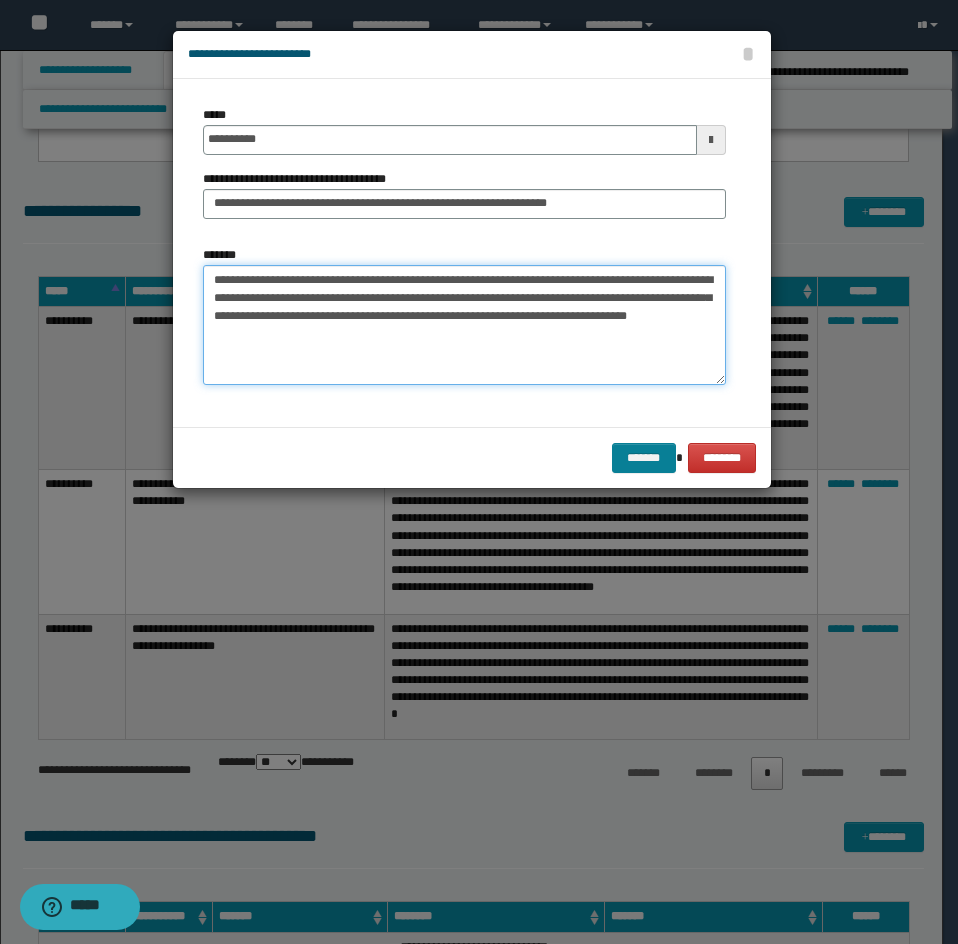type on "**********" 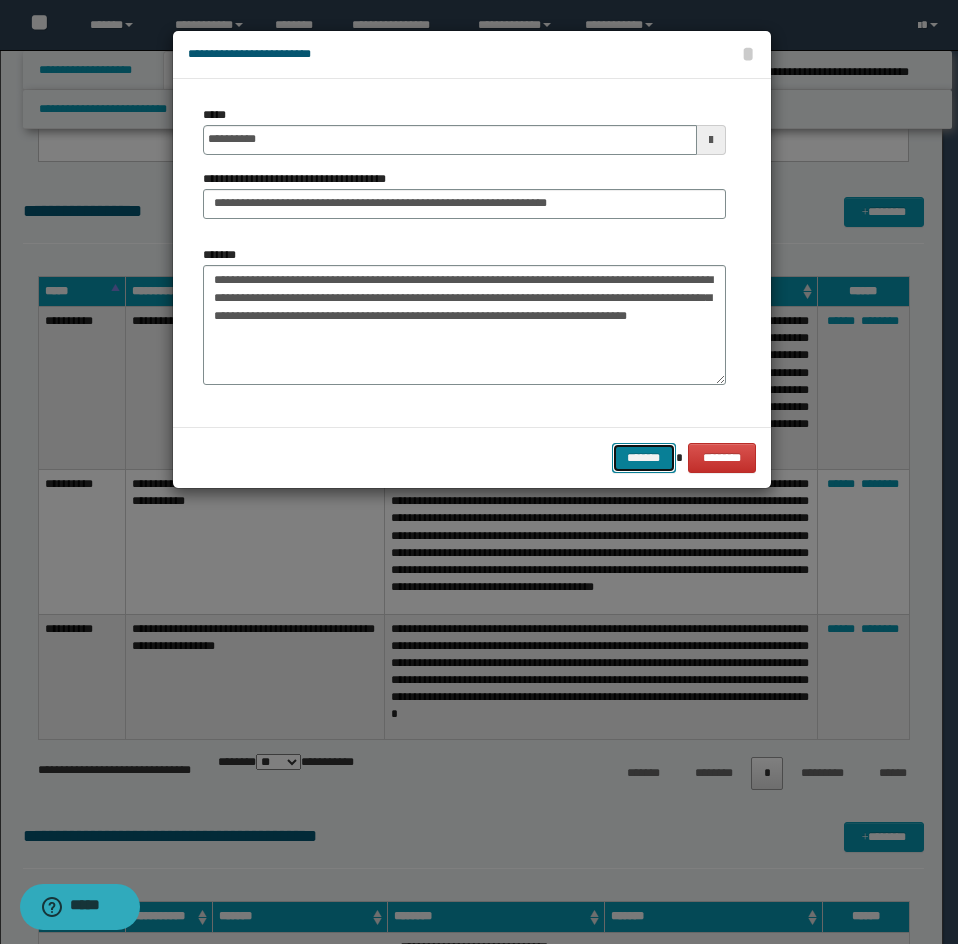 click on "*******" at bounding box center (644, 458) 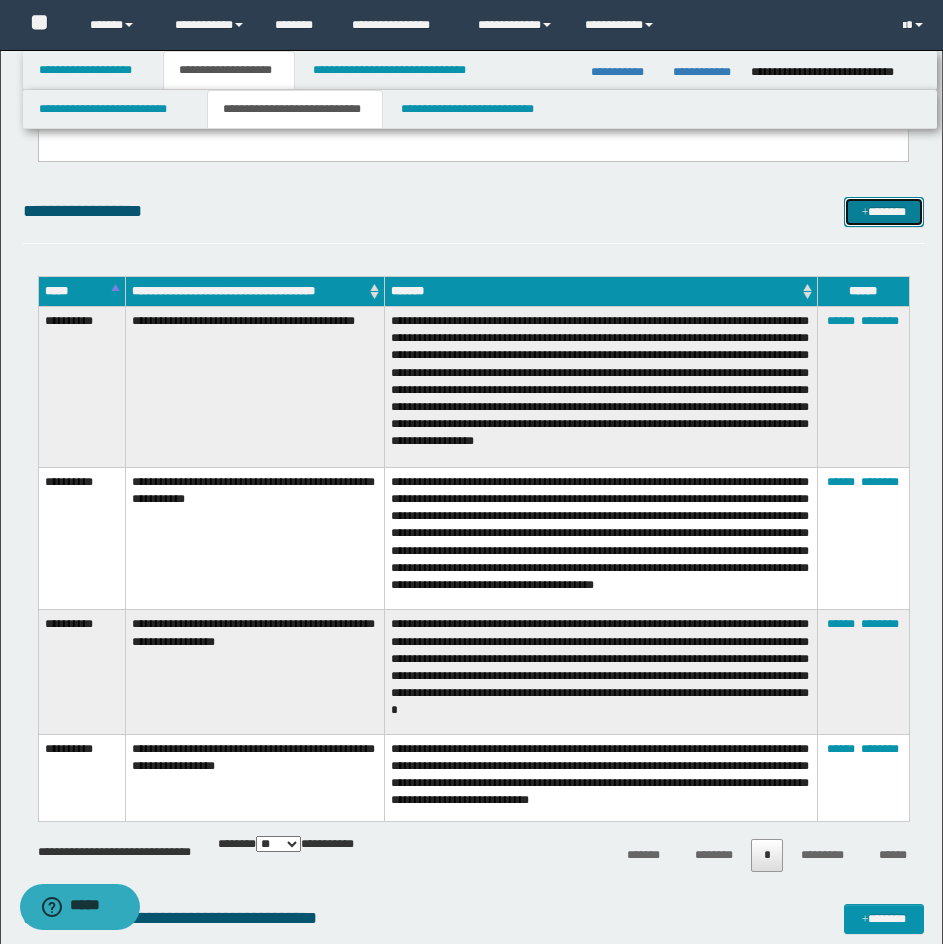 click on "*******" at bounding box center [884, 212] 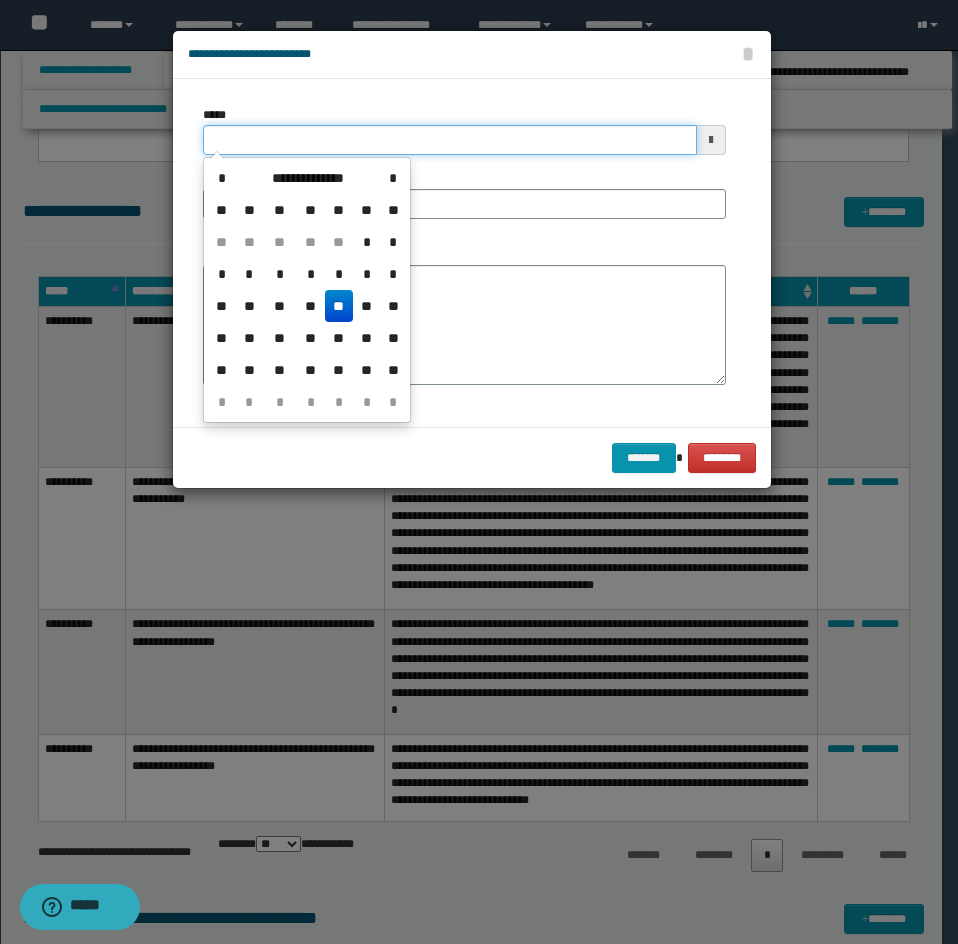 click on "*****" at bounding box center (450, 140) 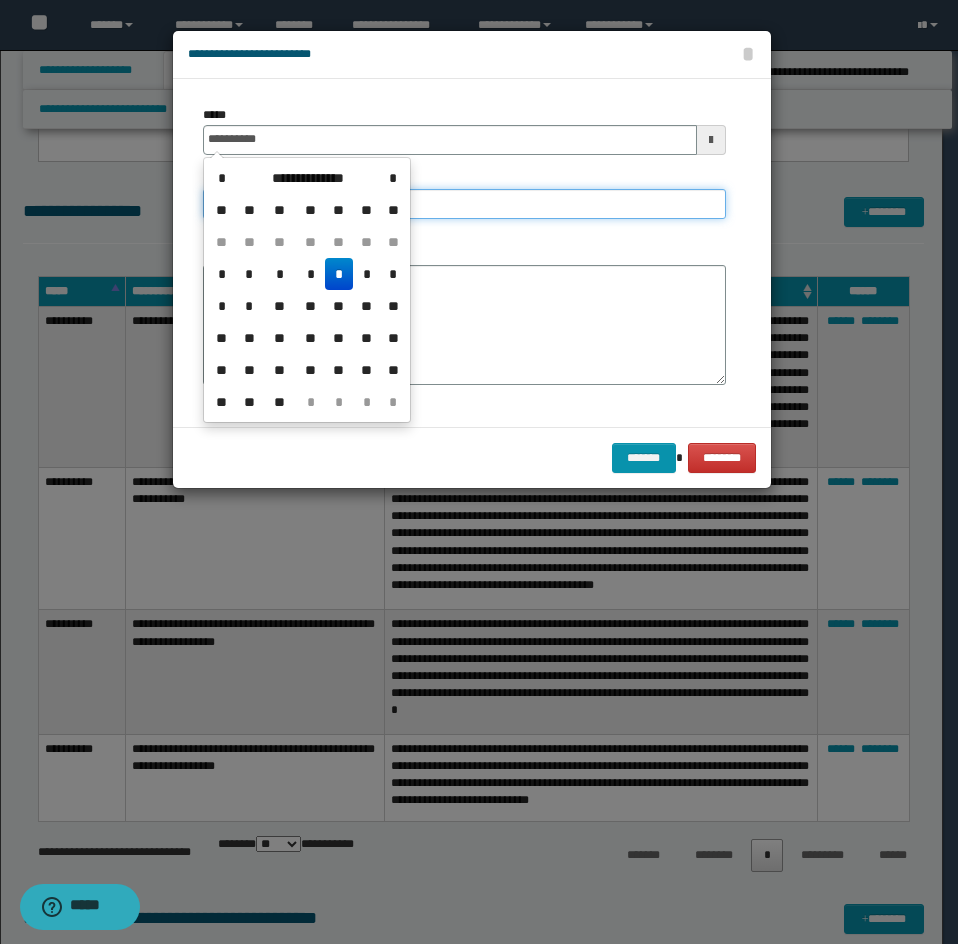 type on "**********" 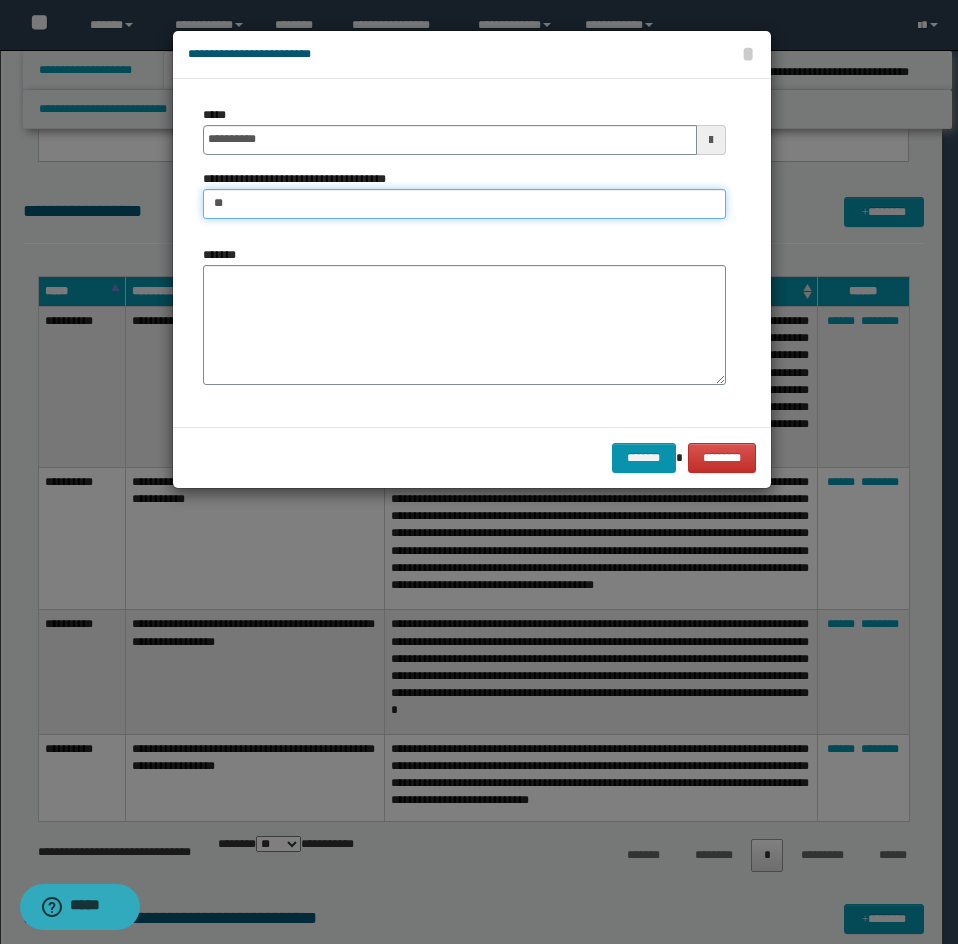type on "*" 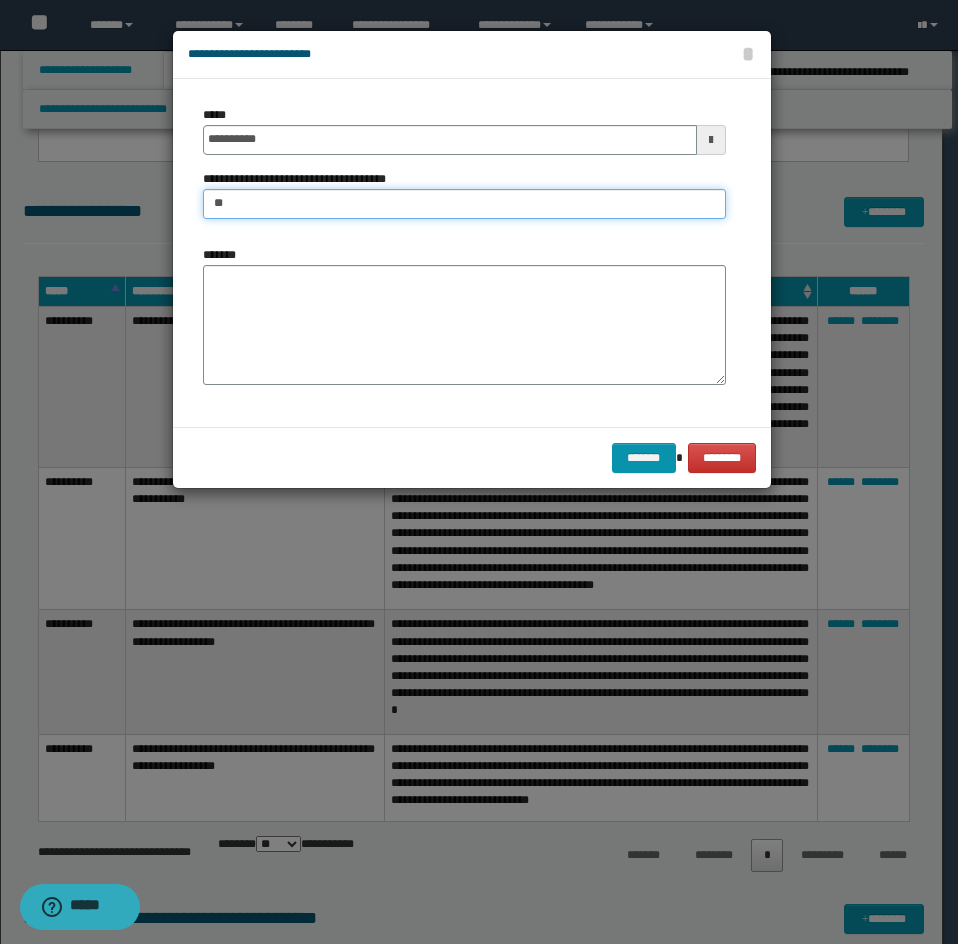 type on "*" 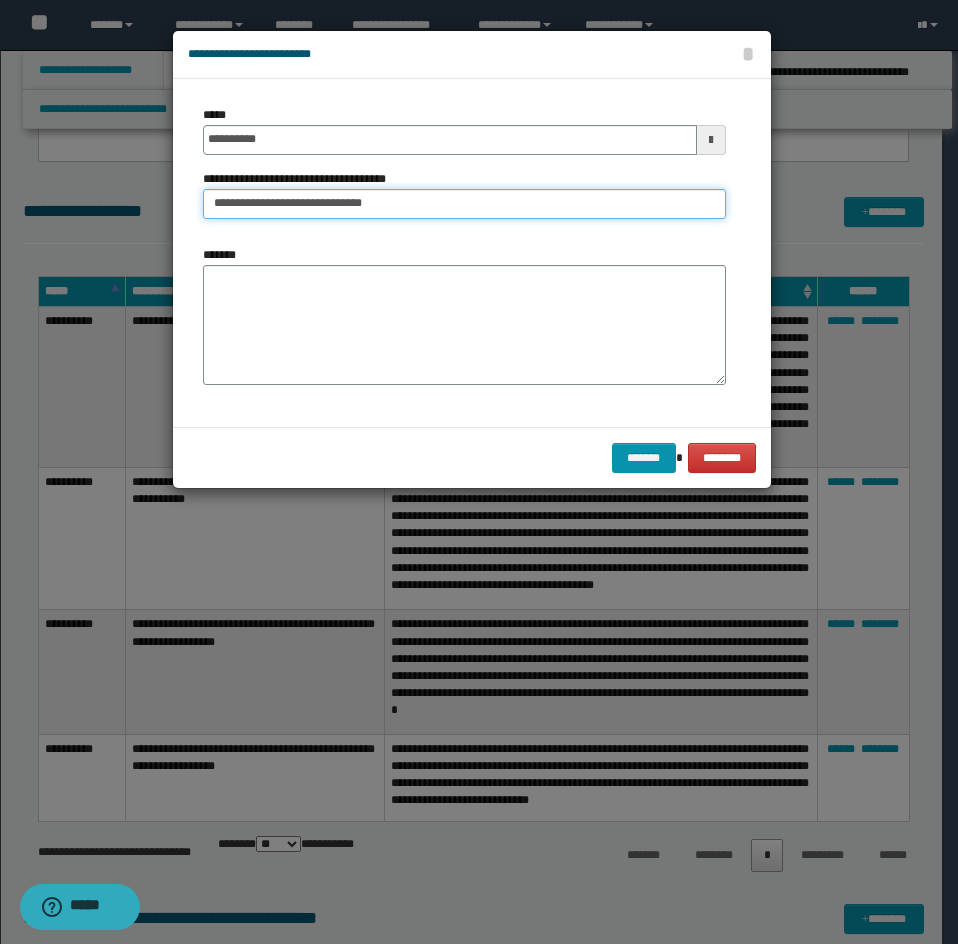 click on "**********" at bounding box center (464, 204) 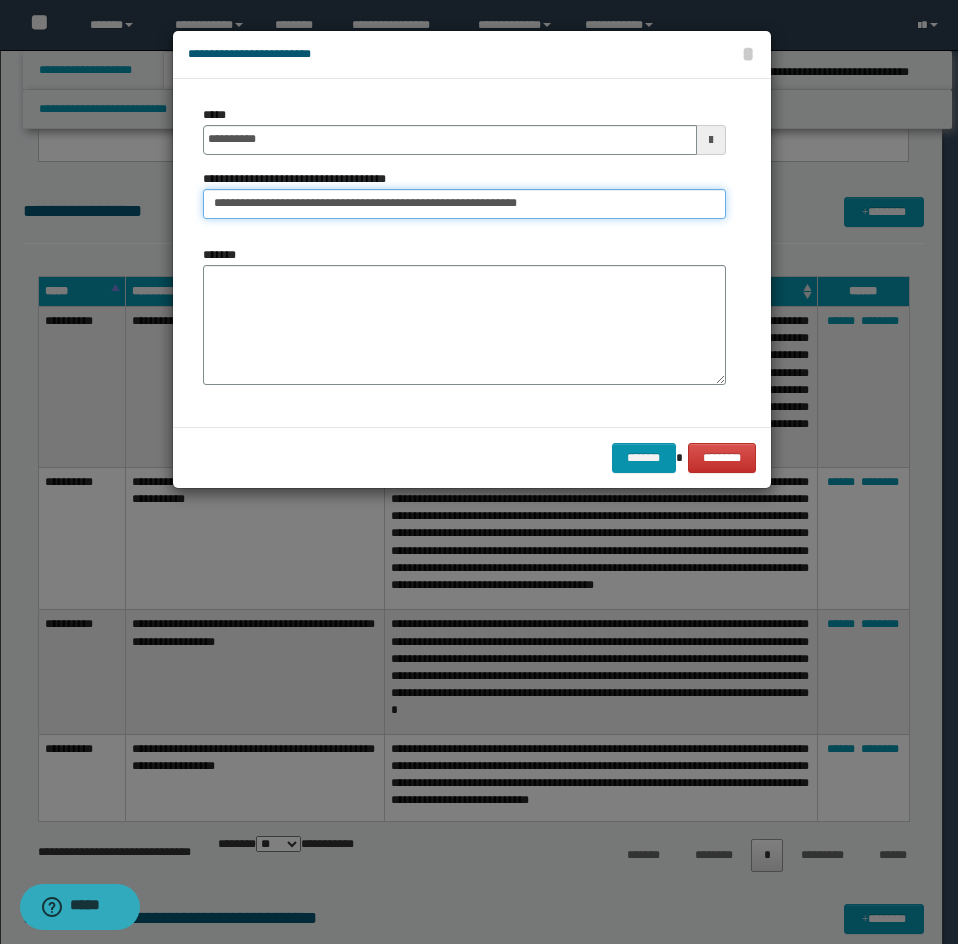 type on "**********" 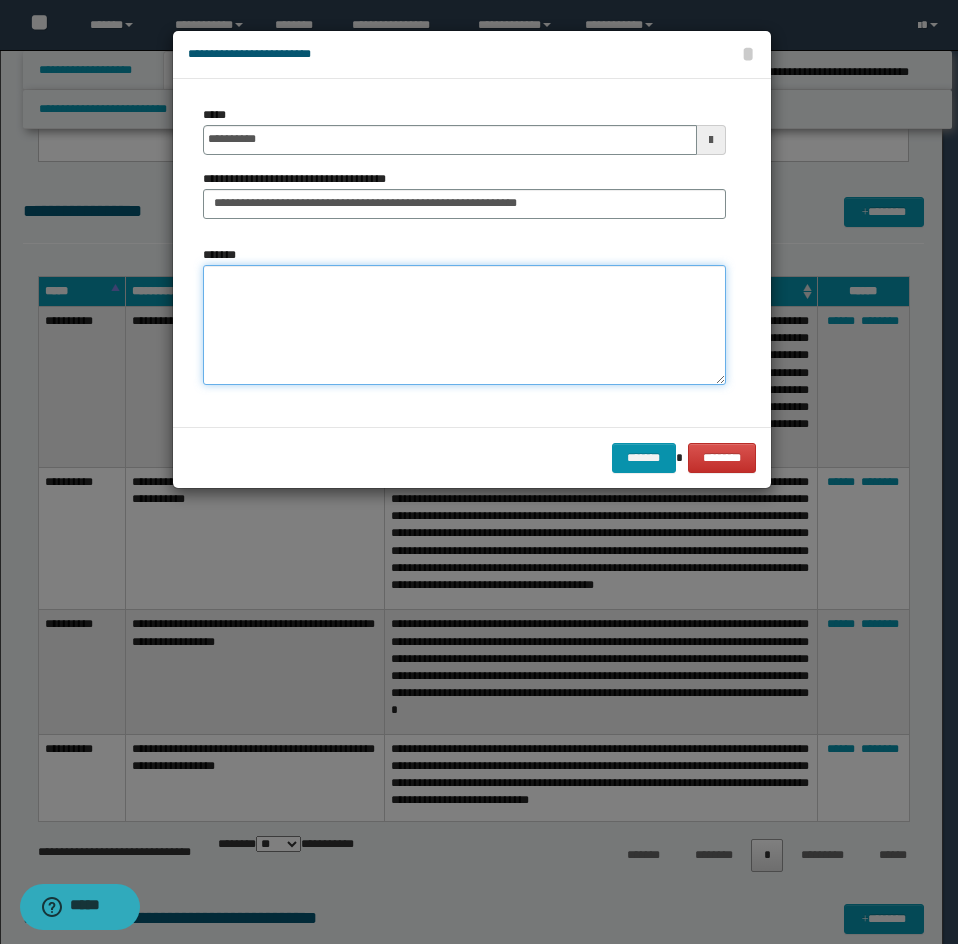 click on "*******" at bounding box center (464, 325) 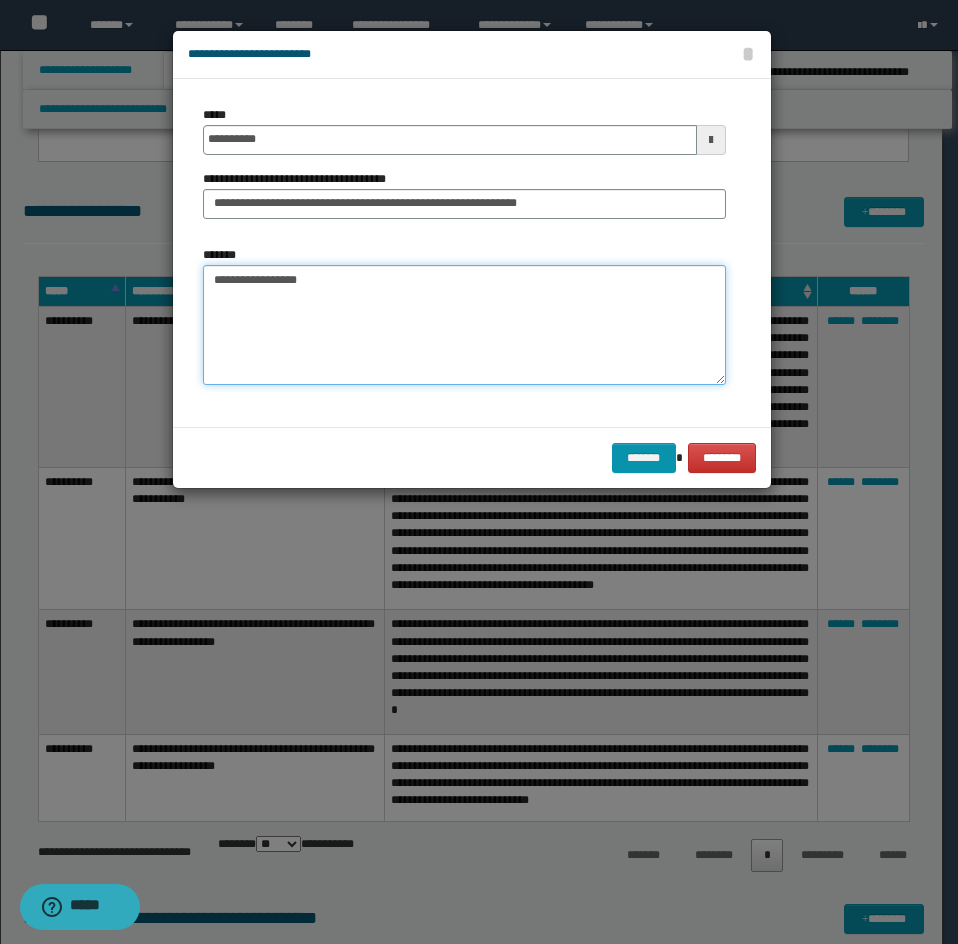 click on "**********" at bounding box center (464, 325) 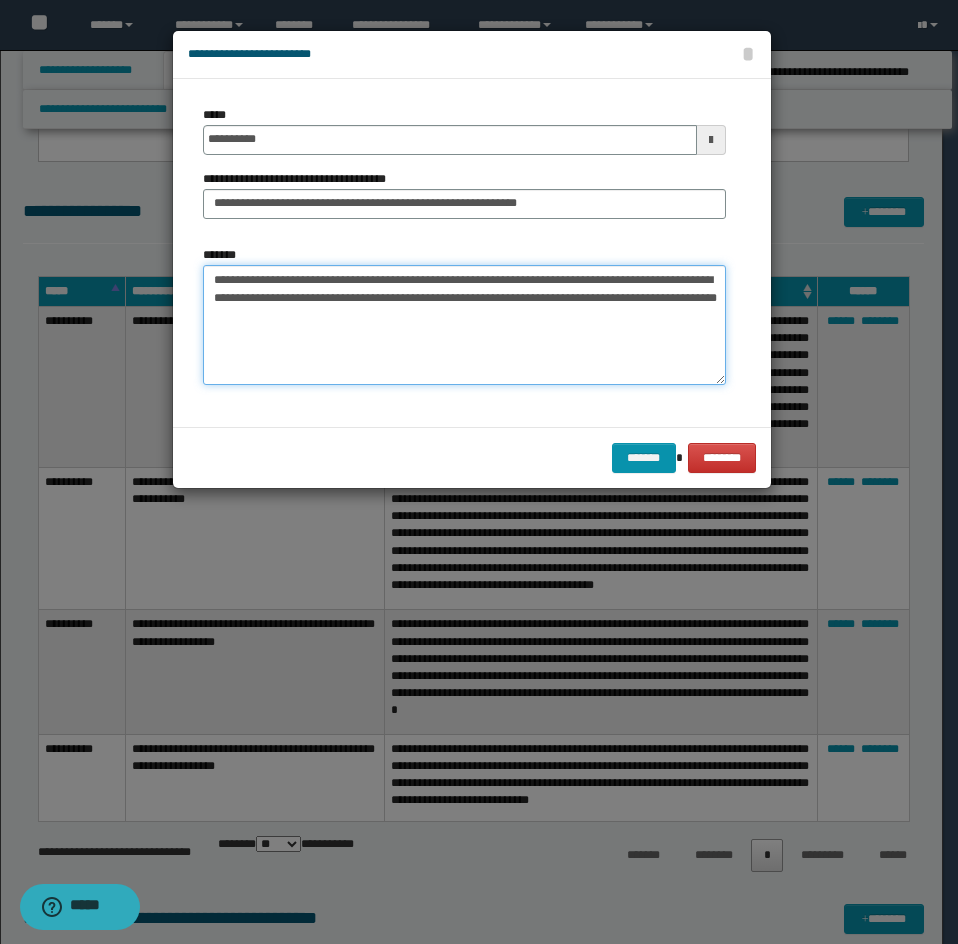 click on "**********" at bounding box center (464, 325) 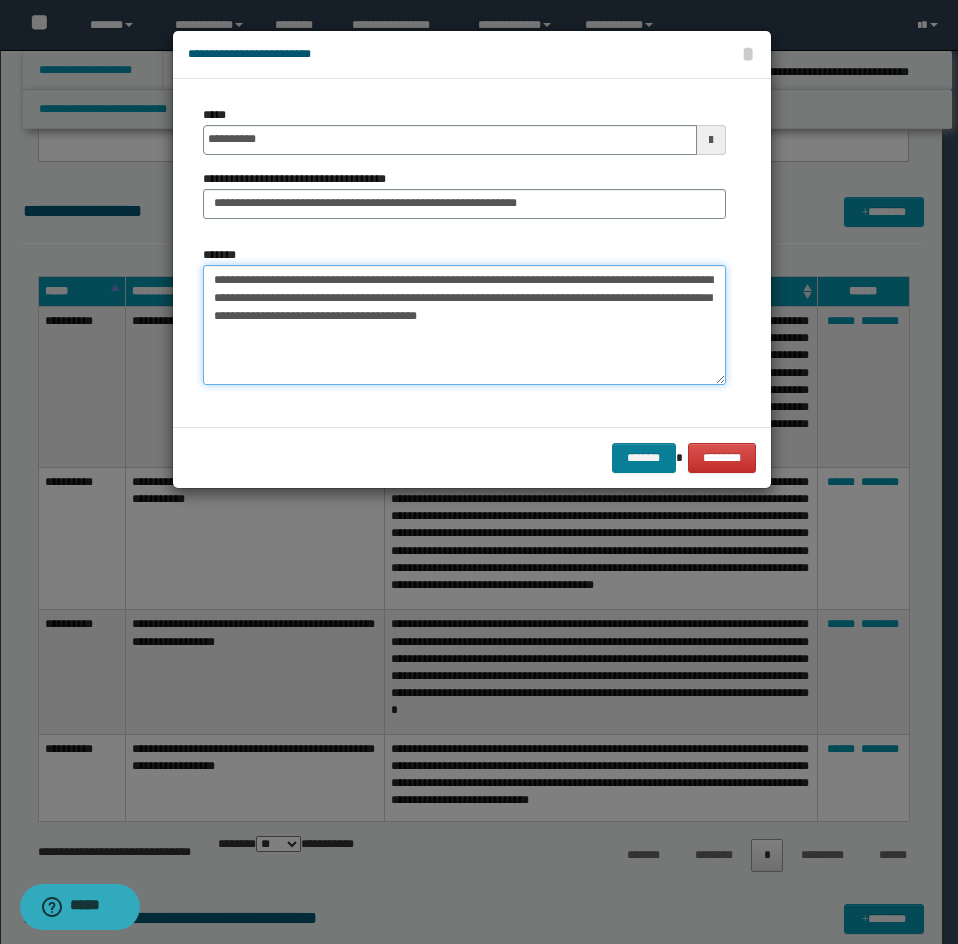 type on "**********" 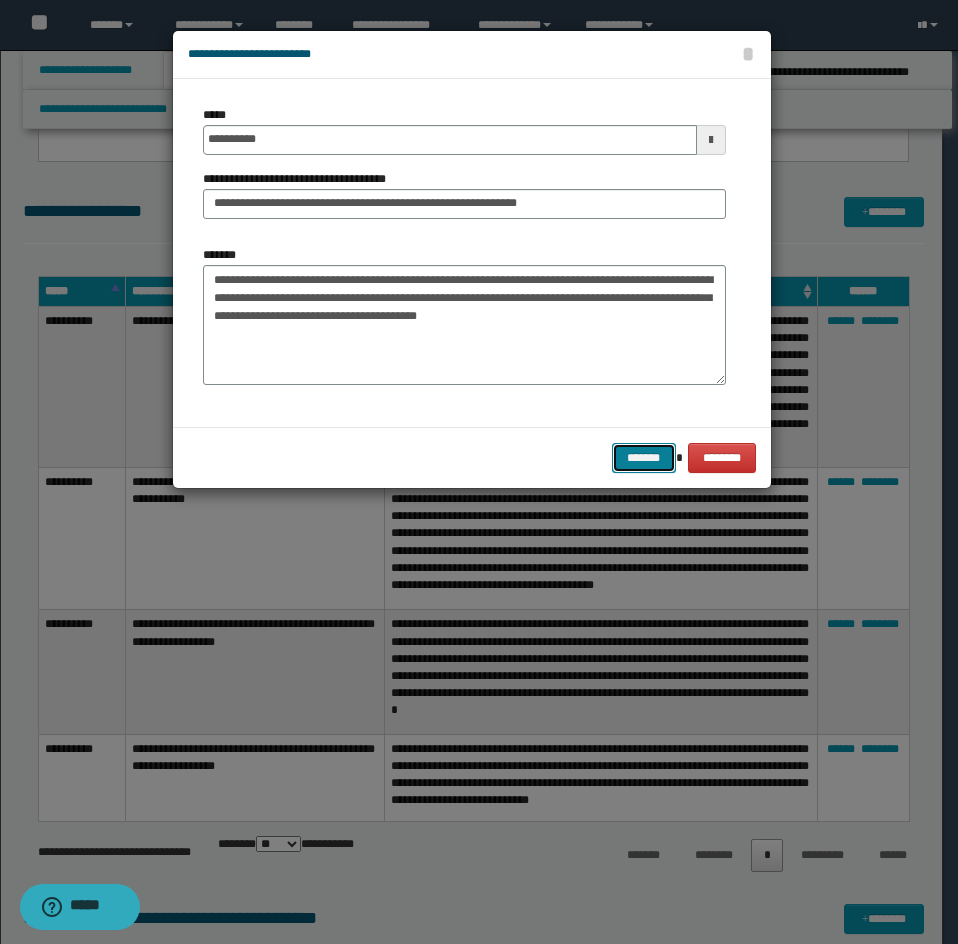click on "*******" at bounding box center [644, 458] 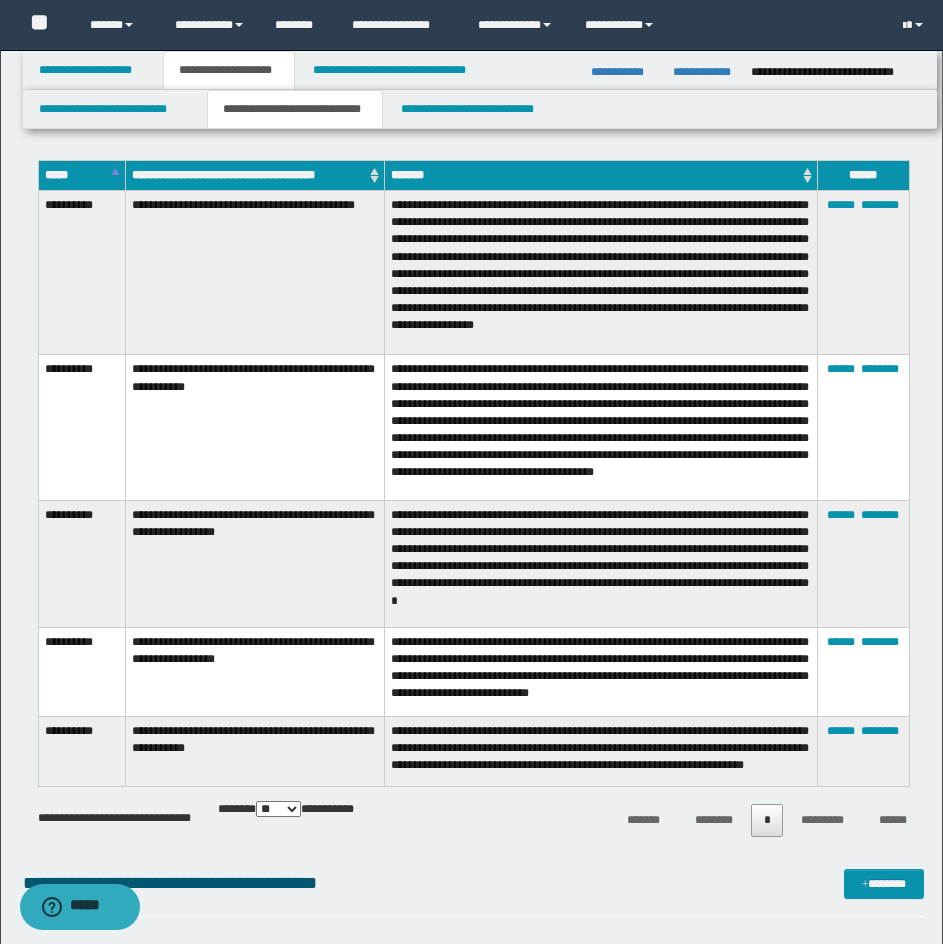 scroll, scrollTop: 600, scrollLeft: 0, axis: vertical 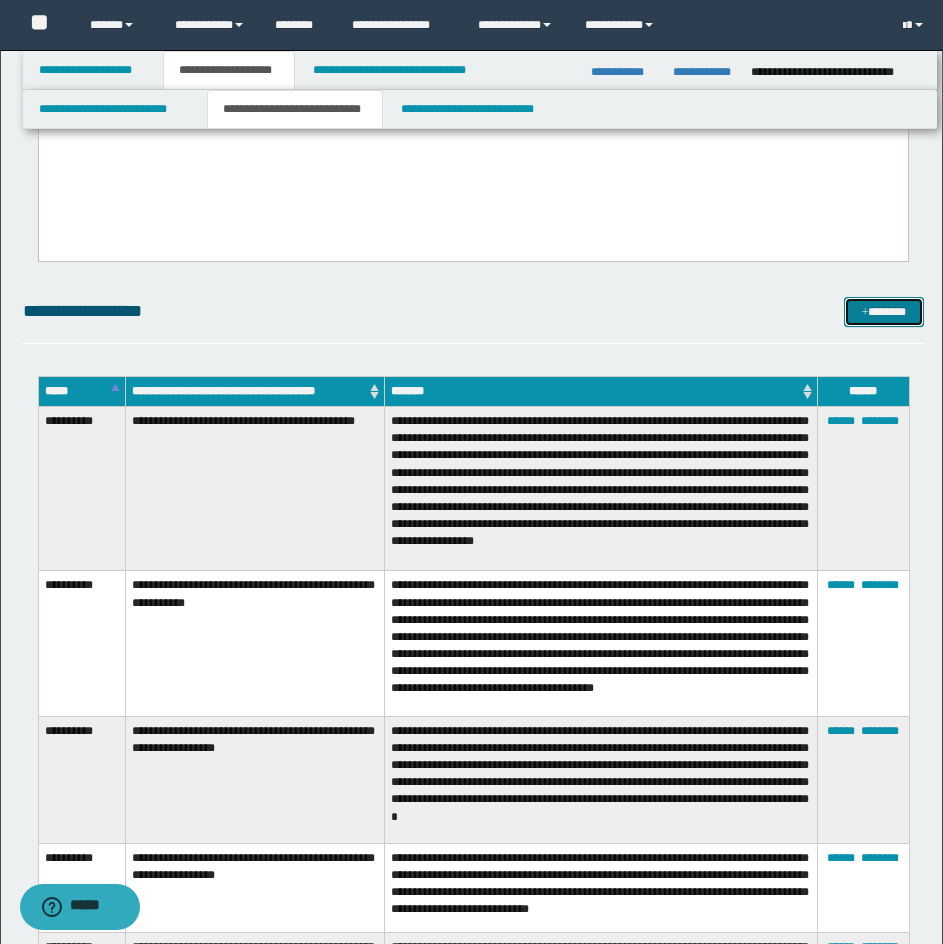 click on "*******" at bounding box center (884, 312) 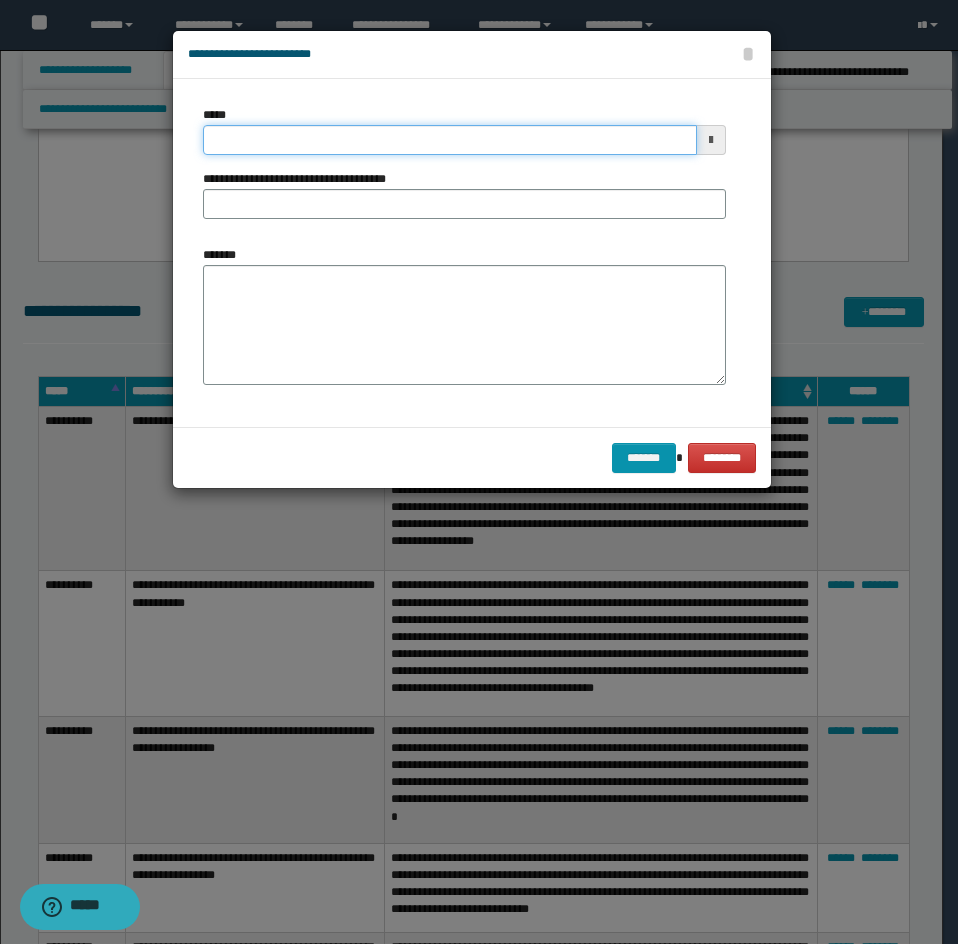 click on "*****" at bounding box center (450, 140) 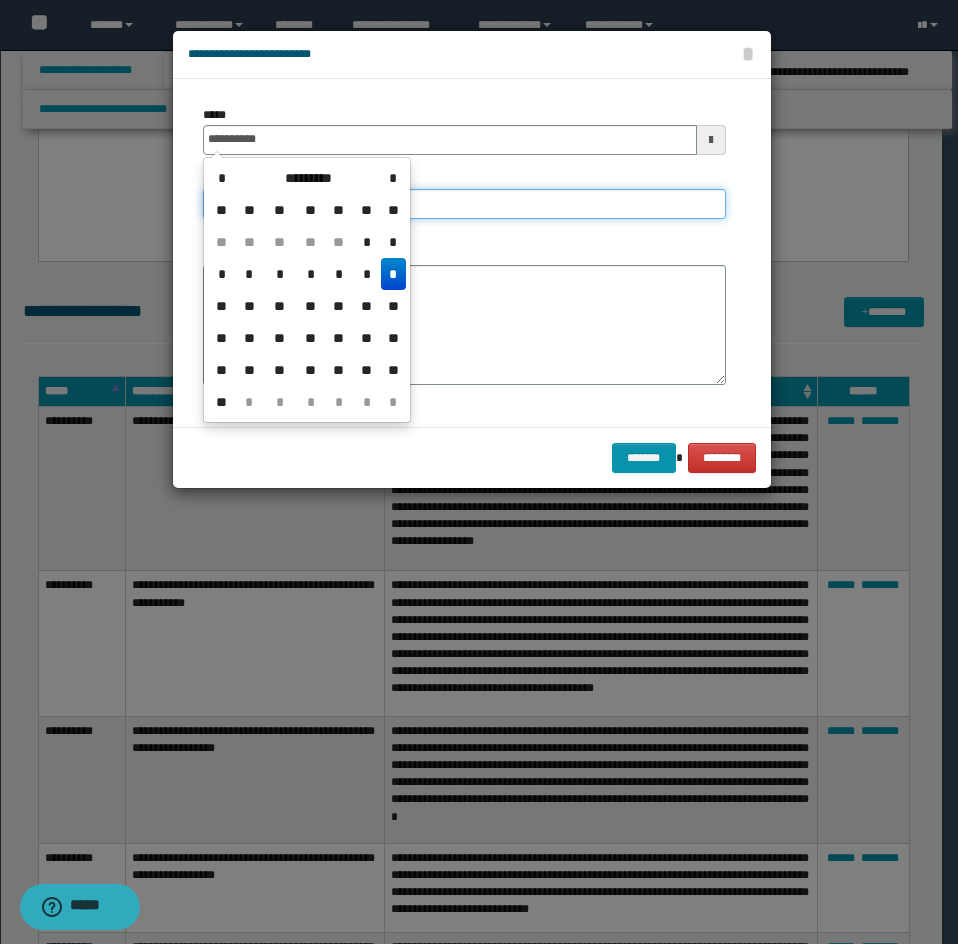type on "**********" 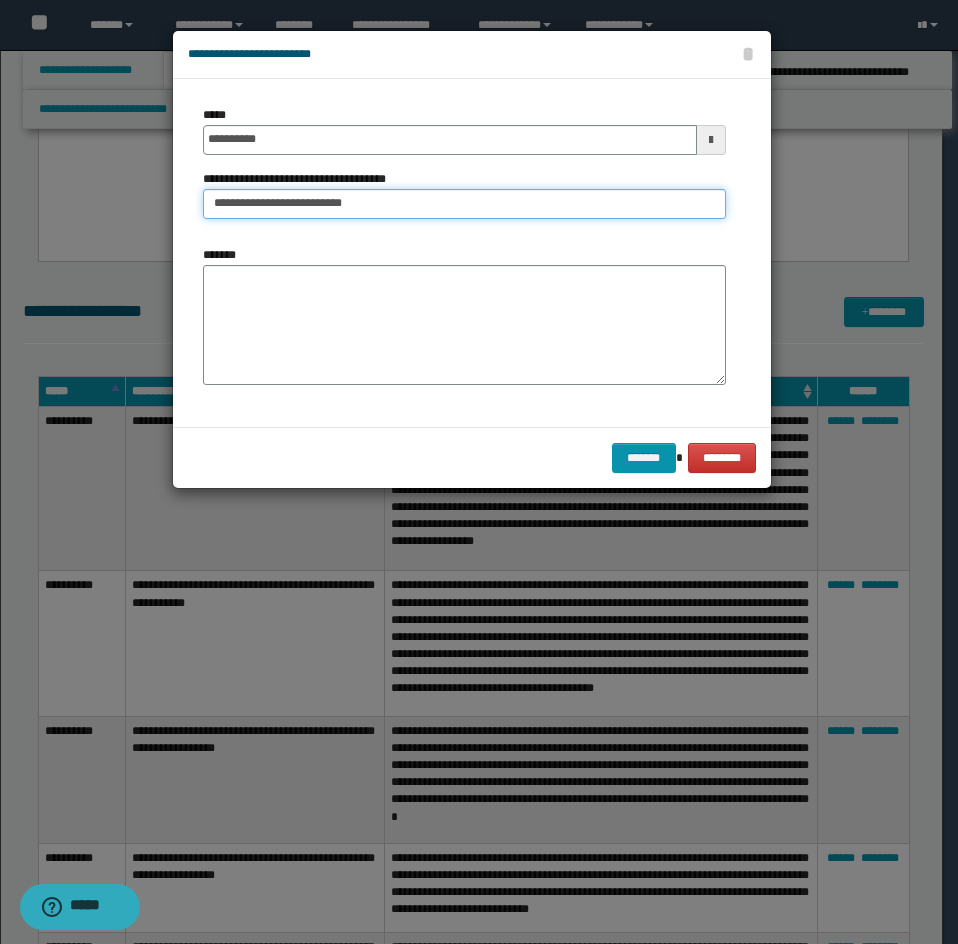 type on "**********" 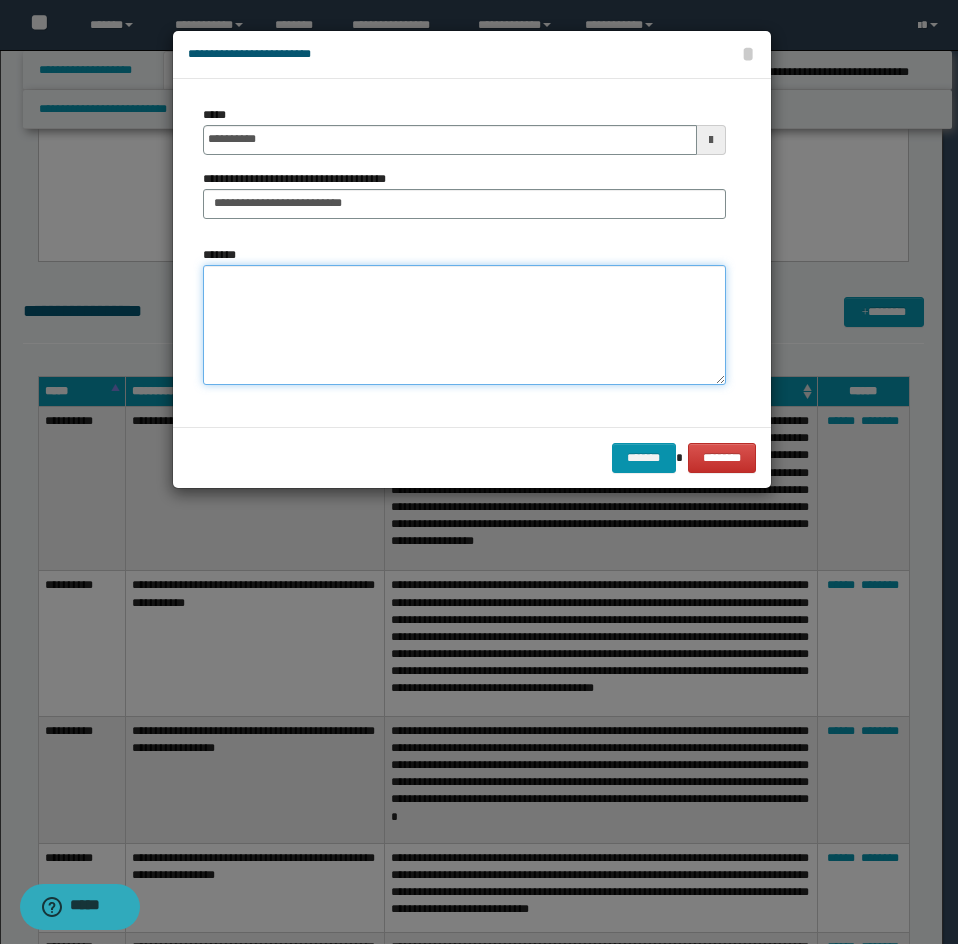 click on "*******" at bounding box center (464, 325) 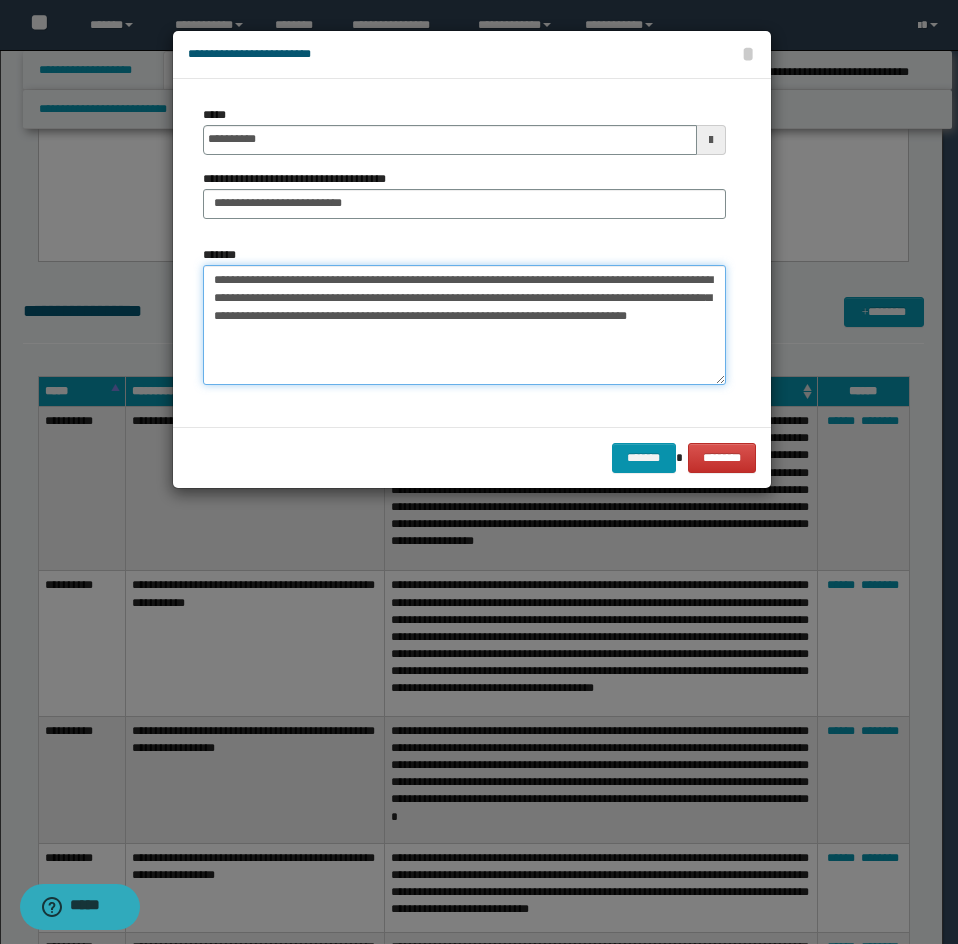 click on "**********" at bounding box center [464, 325] 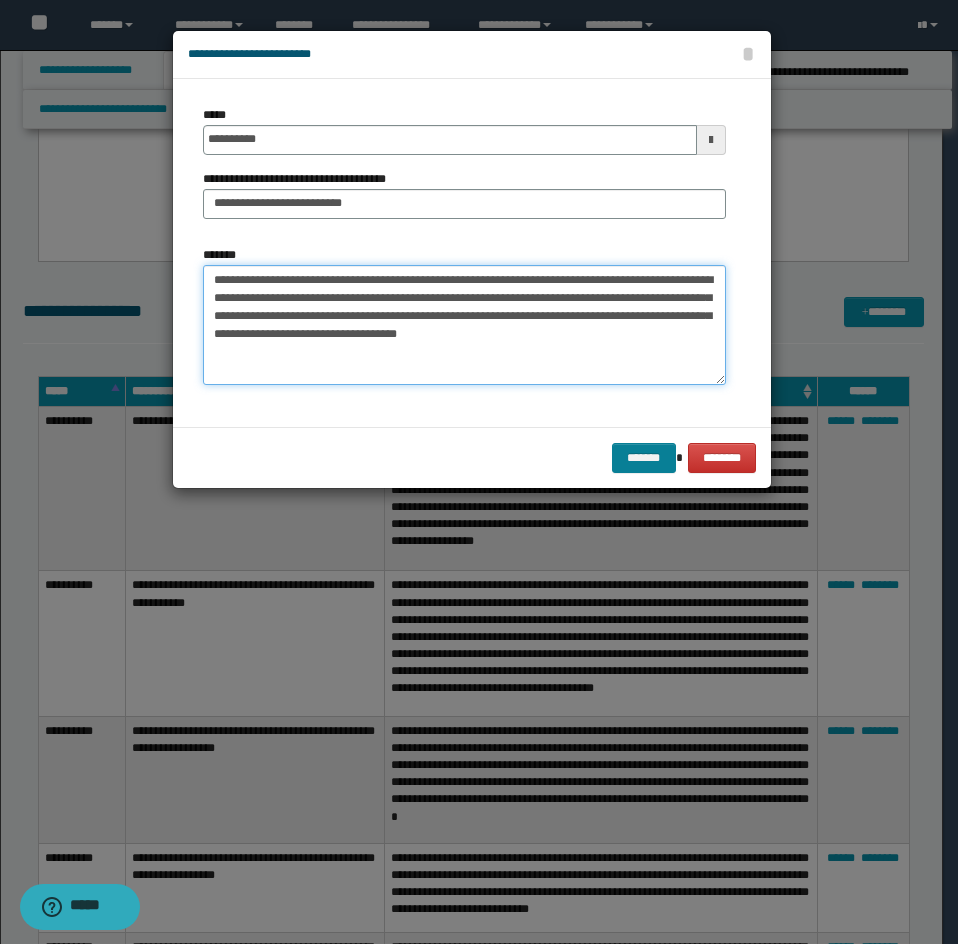 type on "**********" 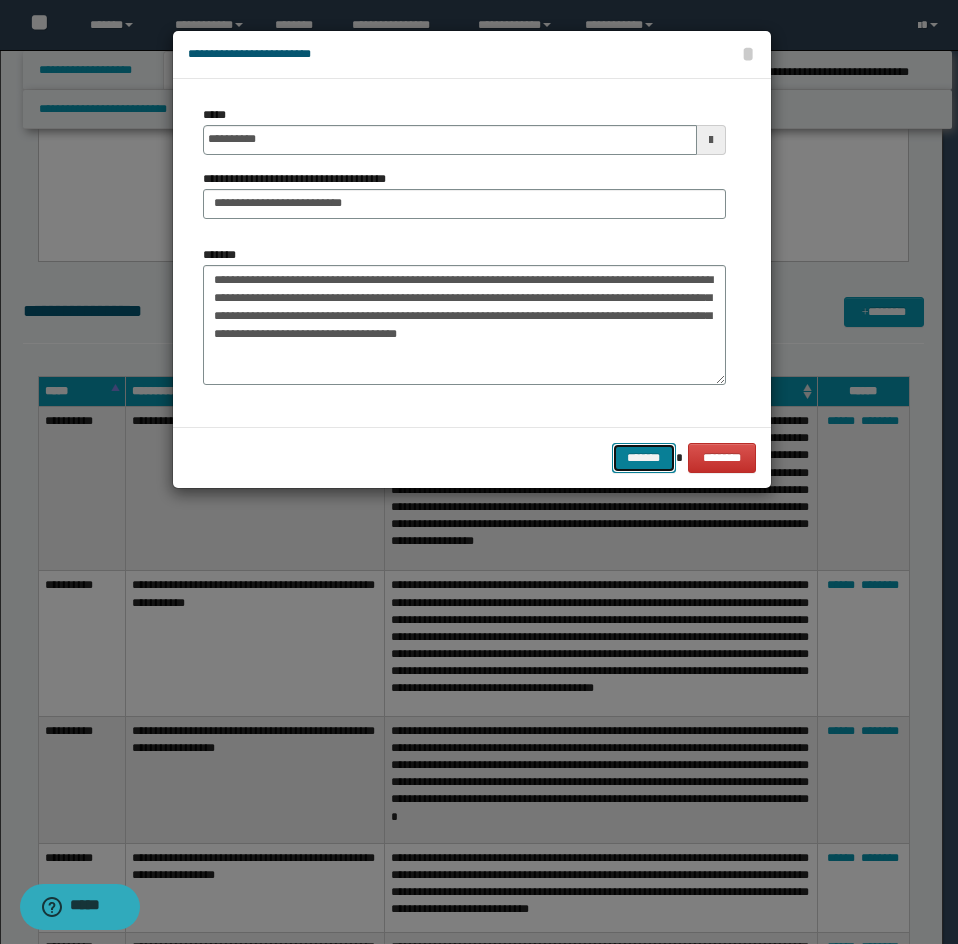 click on "*******" at bounding box center [644, 458] 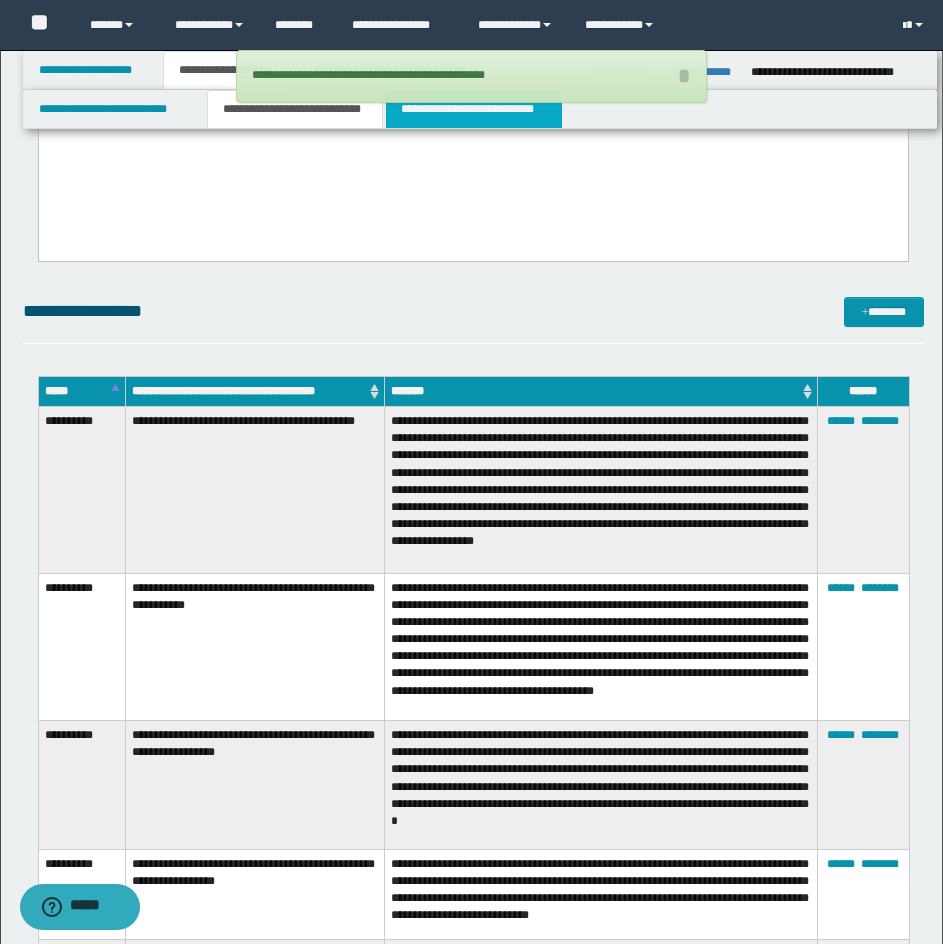 click on "**********" at bounding box center [474, 109] 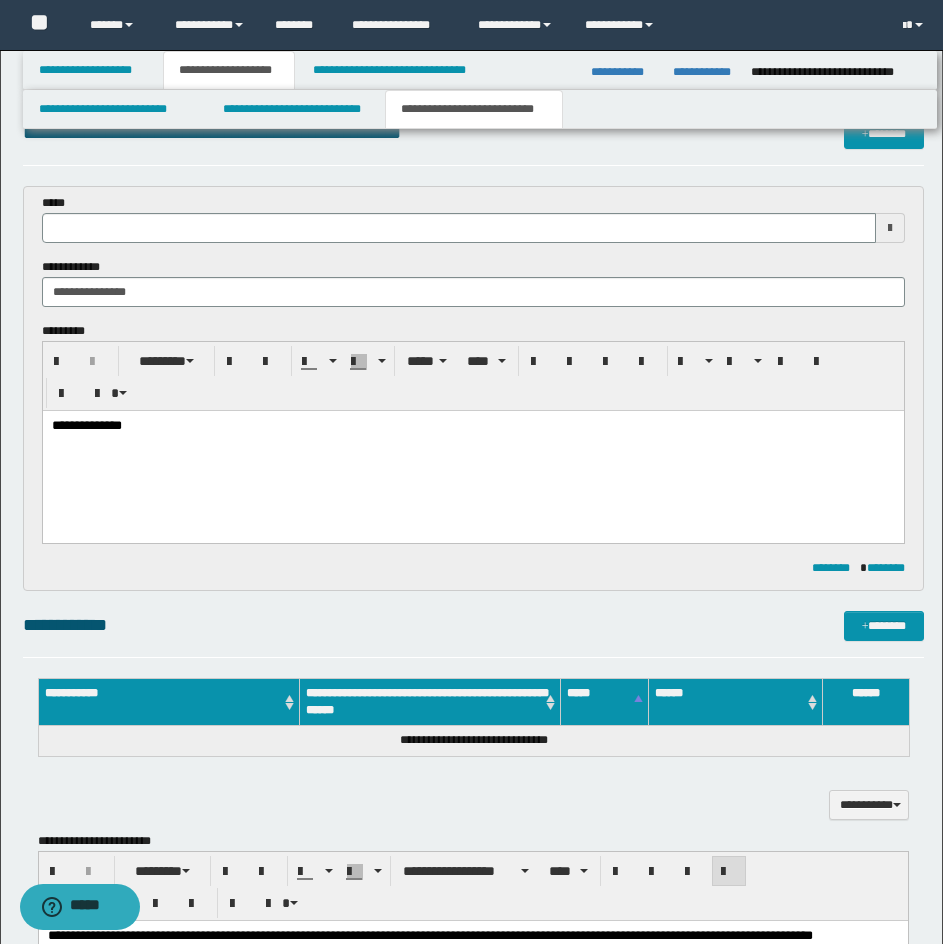 scroll, scrollTop: 39, scrollLeft: 0, axis: vertical 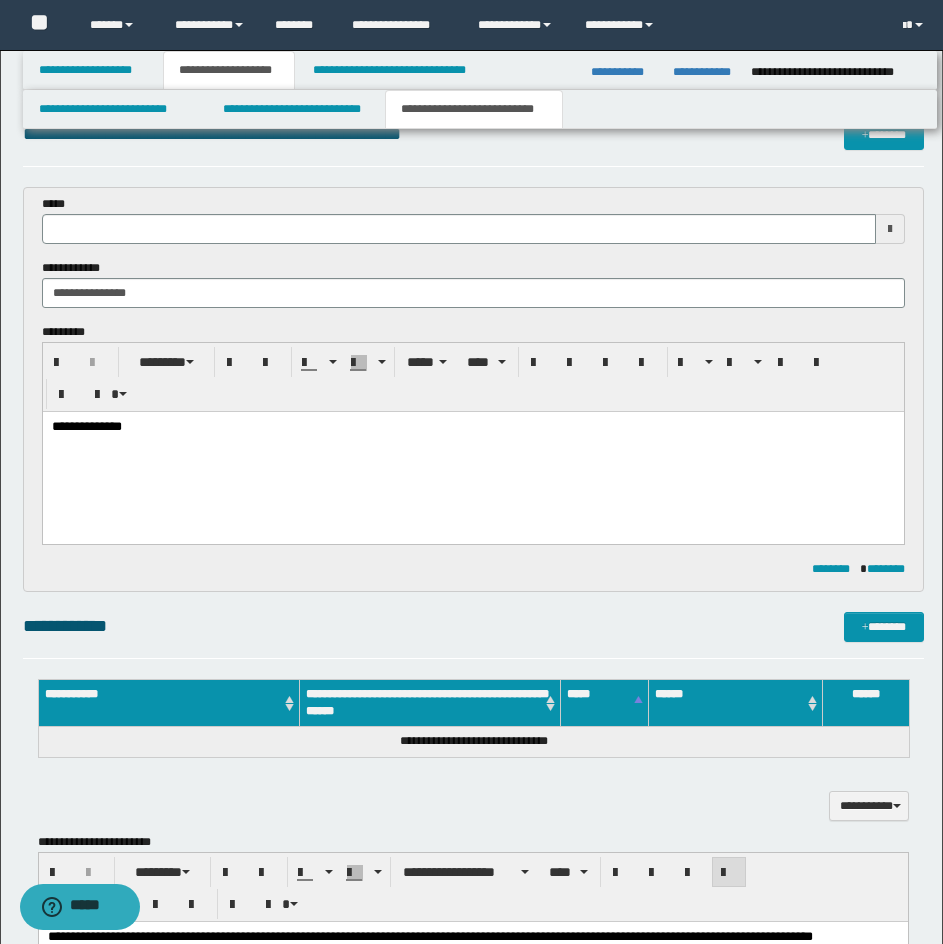 type 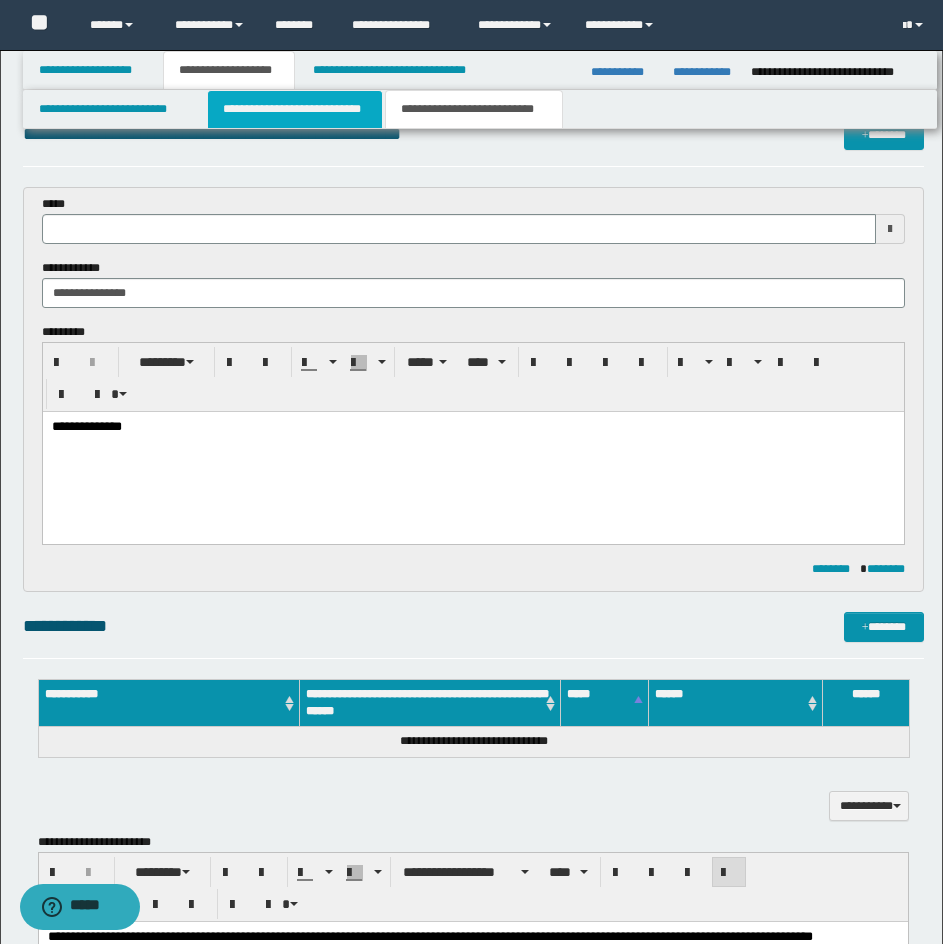 click on "**********" at bounding box center [295, 109] 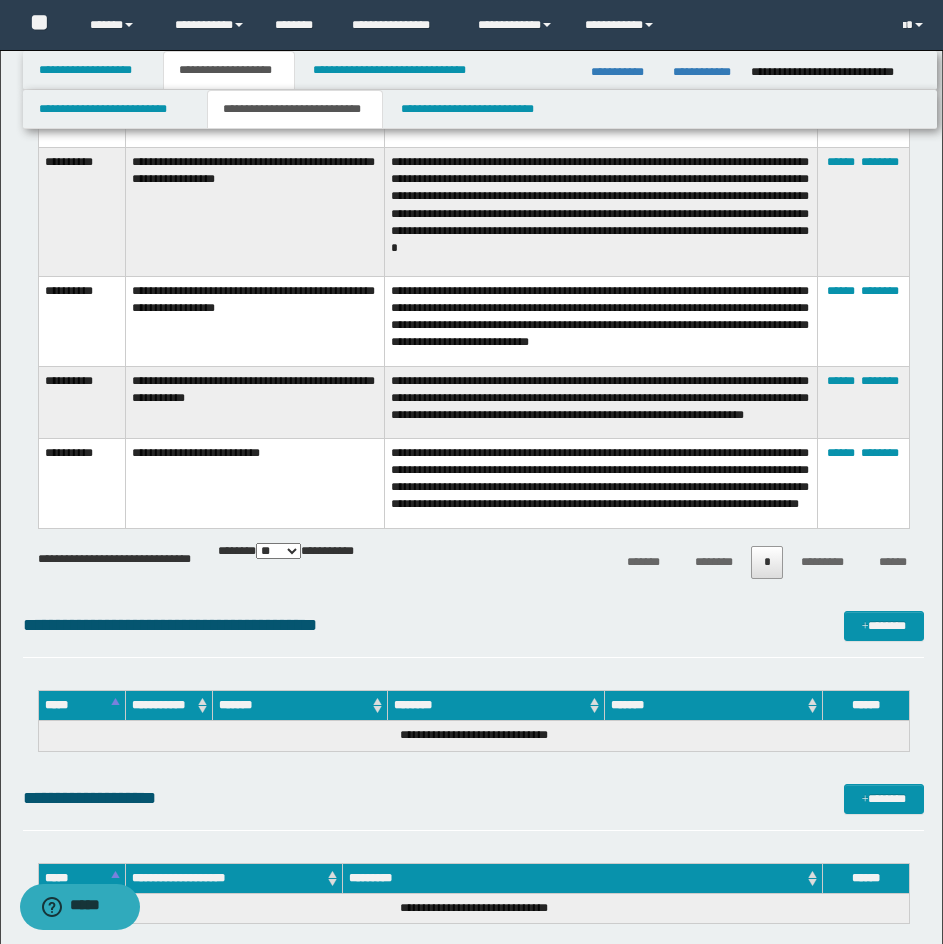 scroll, scrollTop: 939, scrollLeft: 0, axis: vertical 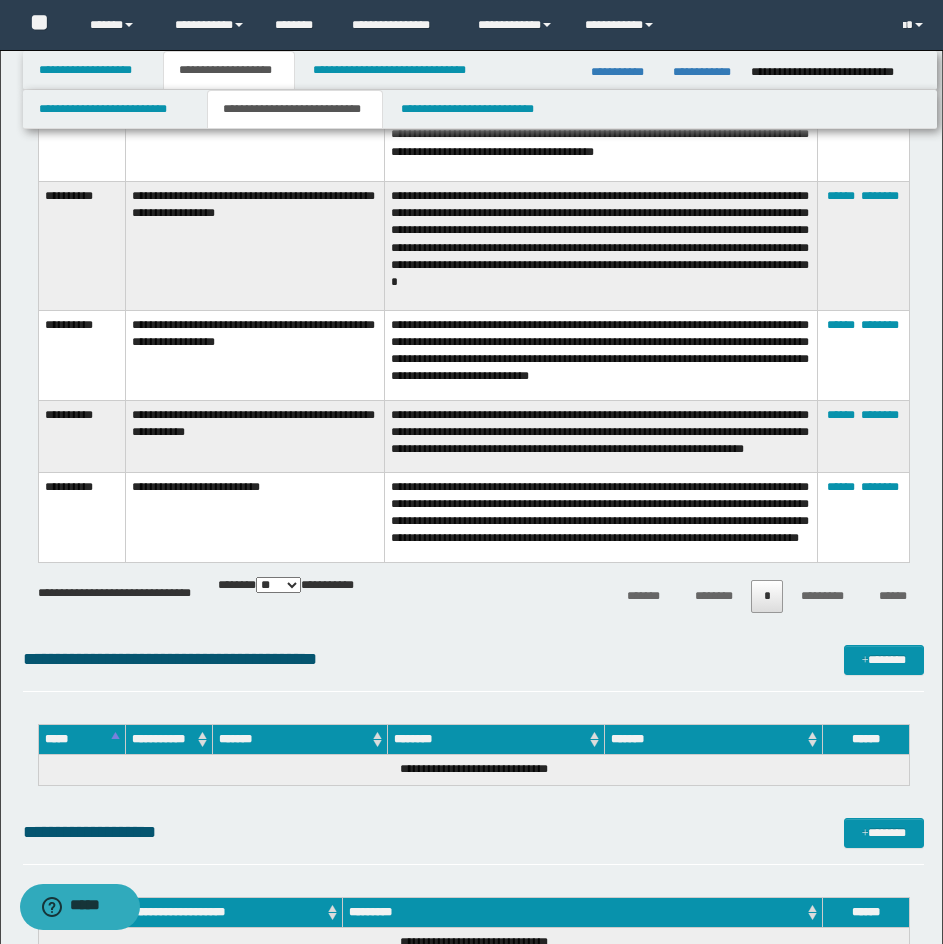 click on "**********" at bounding box center [81, 517] 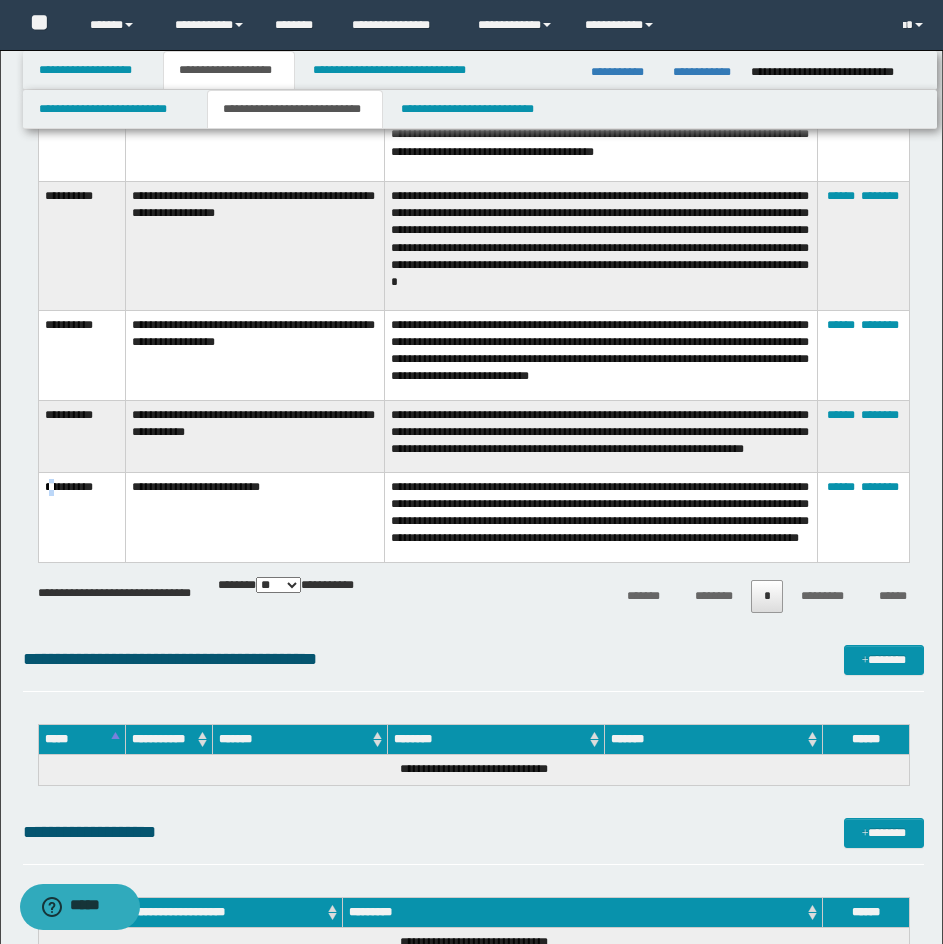 click on "**********" at bounding box center [81, 517] 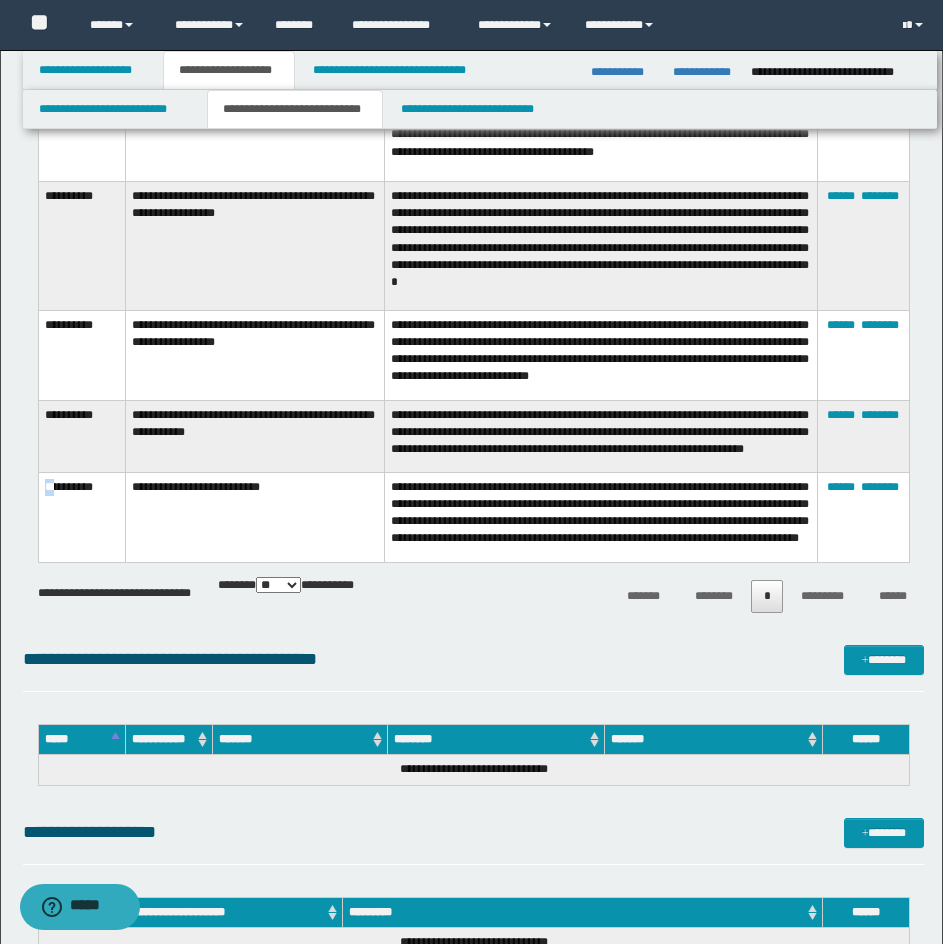click on "**********" at bounding box center (81, 517) 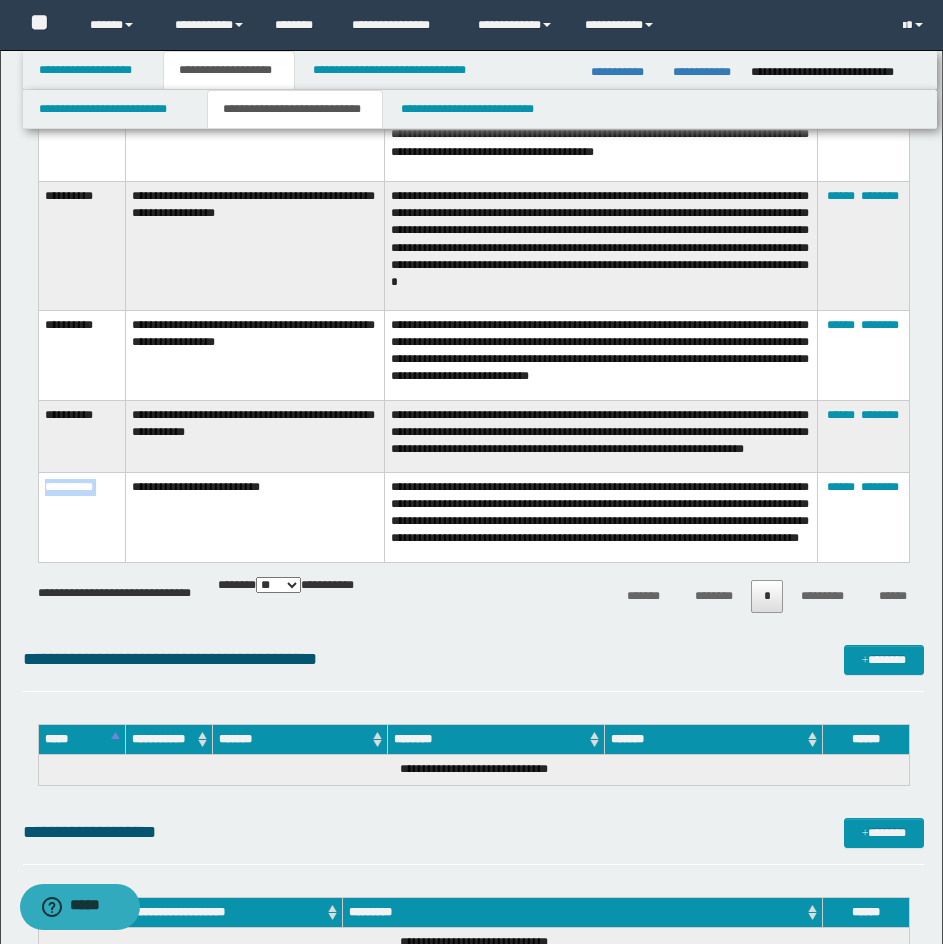 click on "**********" at bounding box center (81, 517) 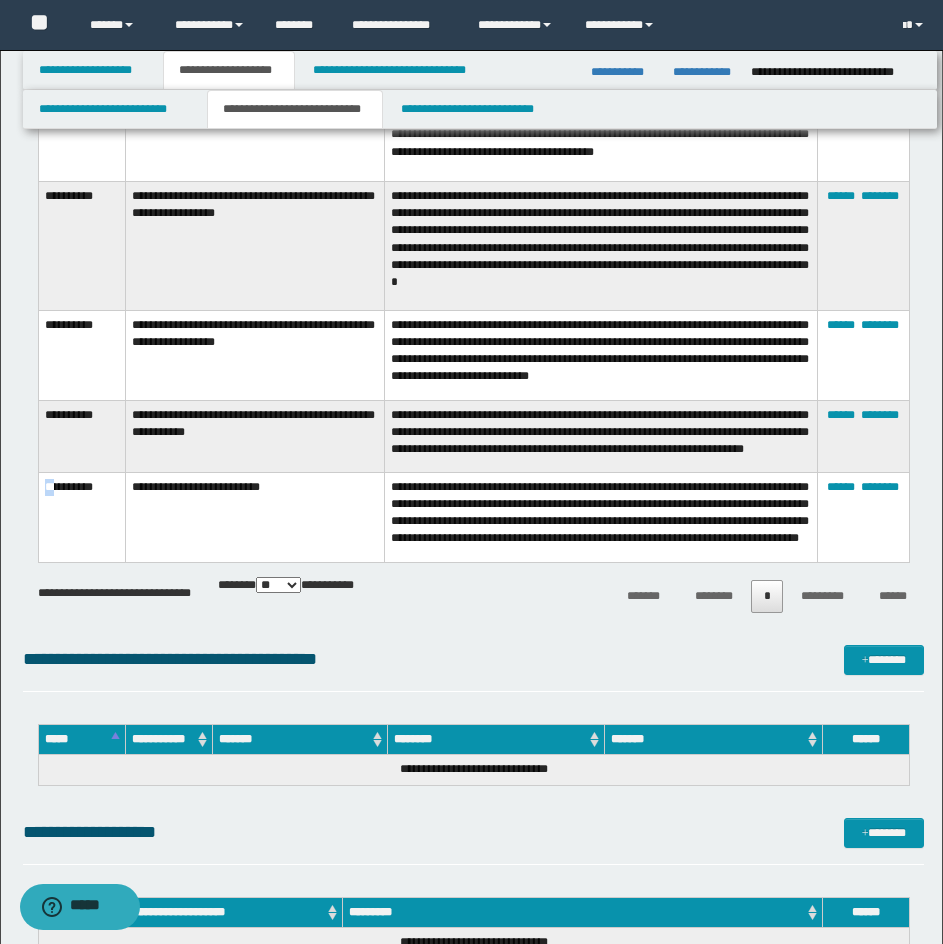 click on "**********" at bounding box center (81, 517) 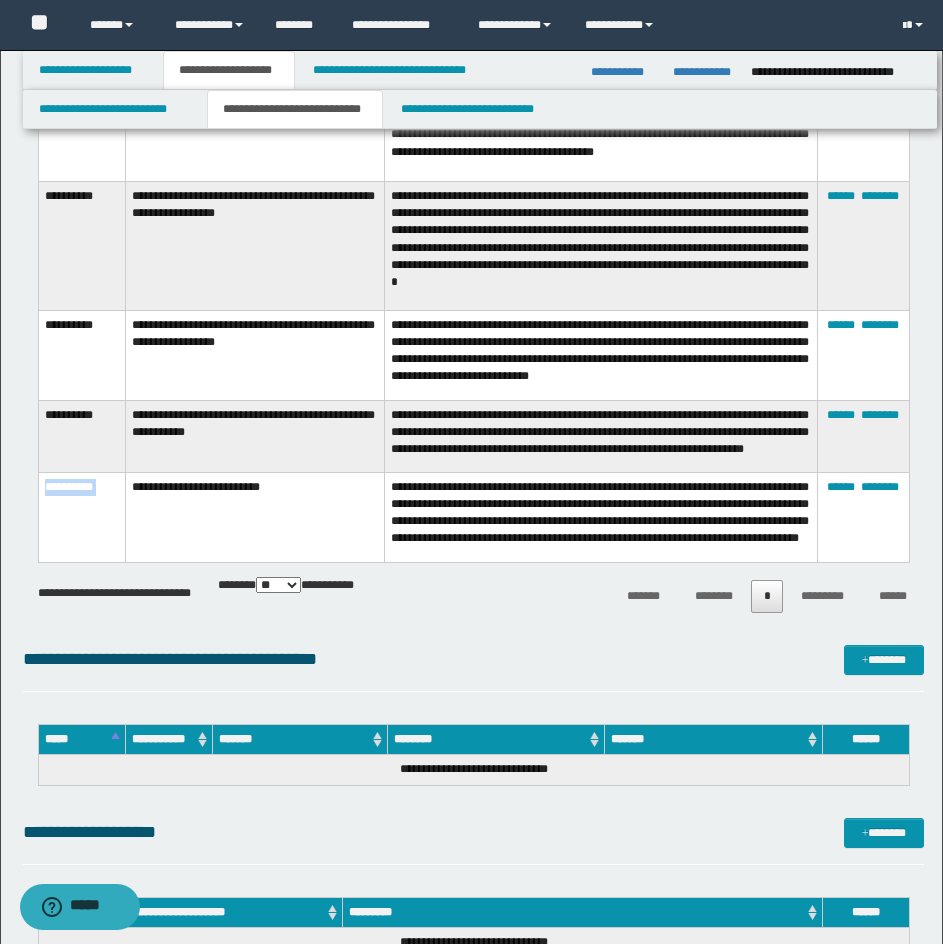 click on "**********" at bounding box center (81, 517) 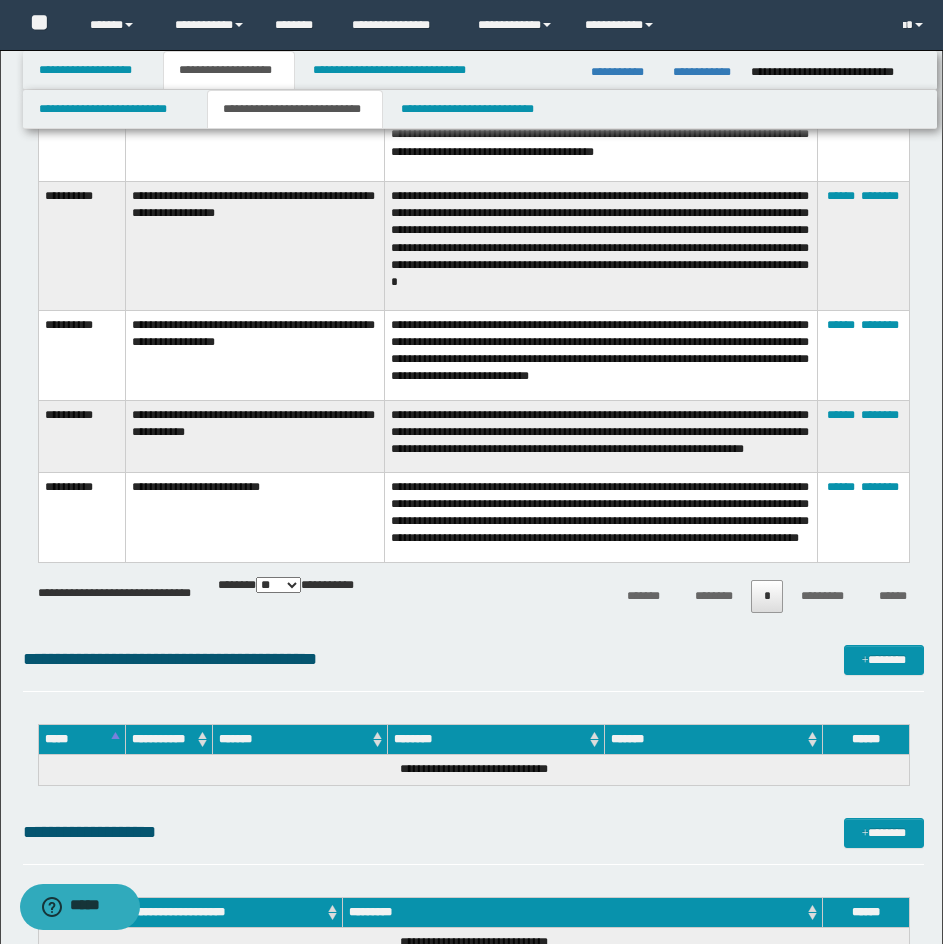 click on "**********" at bounding box center (601, 517) 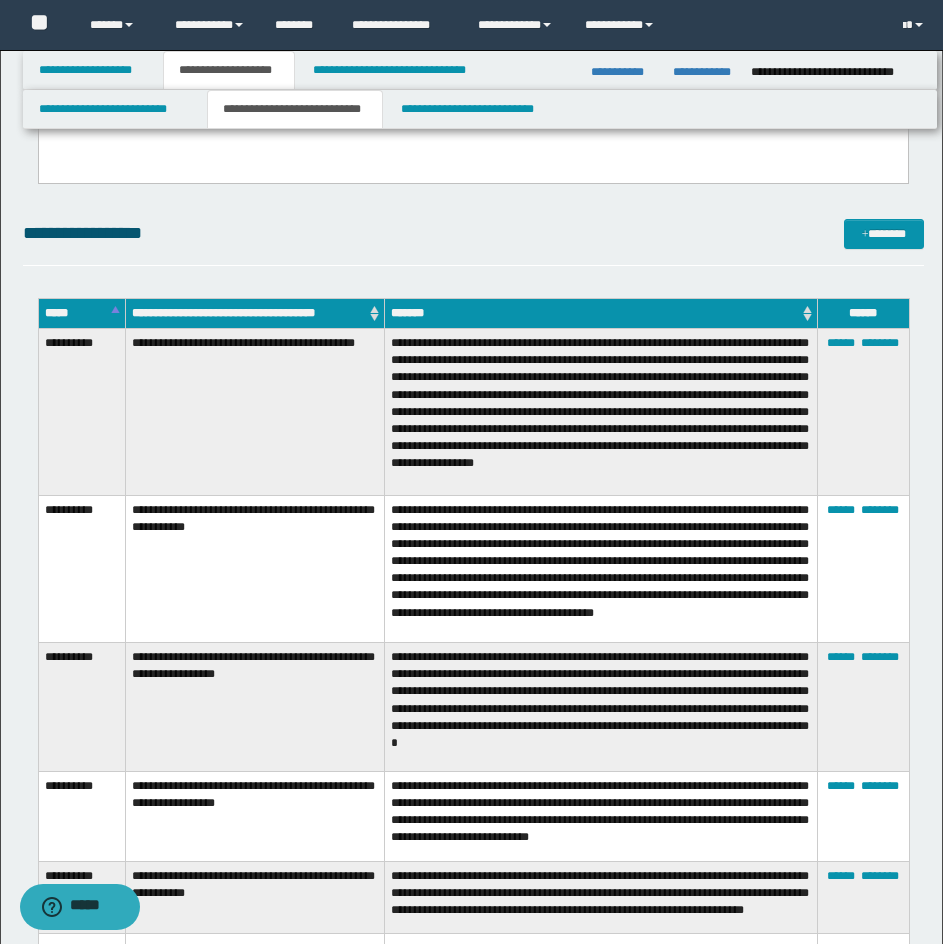 scroll, scrollTop: 439, scrollLeft: 0, axis: vertical 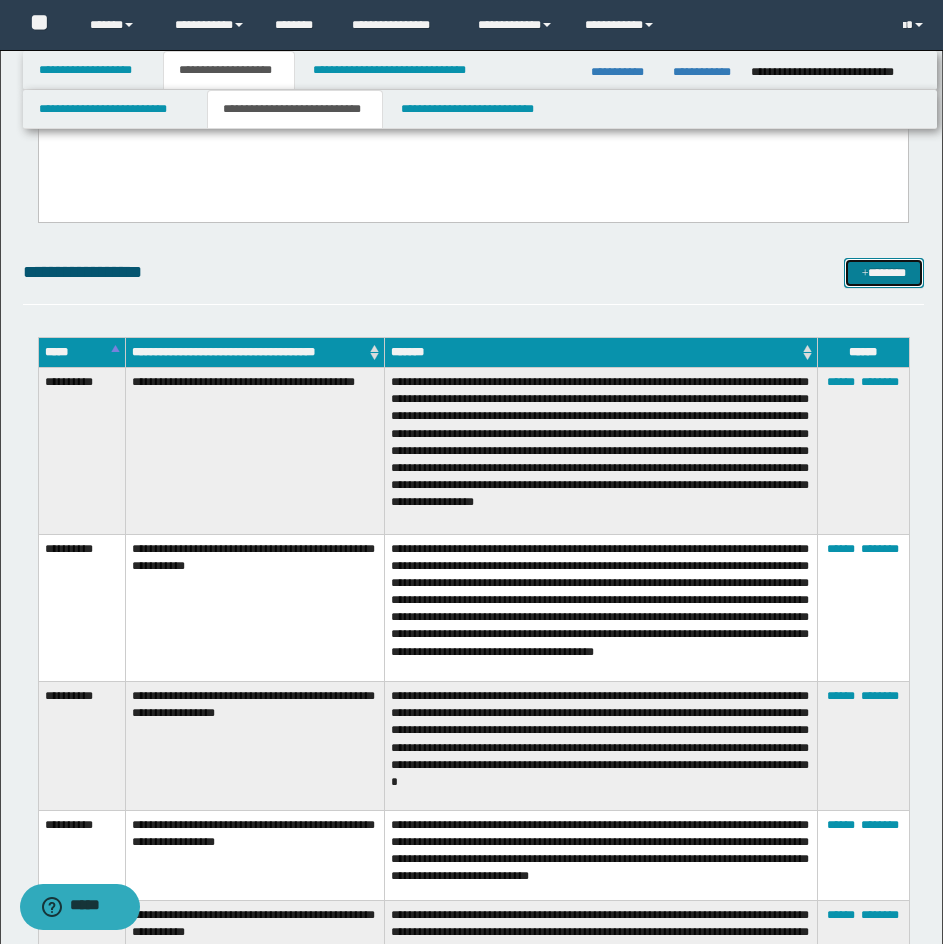 drag, startPoint x: 914, startPoint y: 265, endPoint x: 902, endPoint y: 261, distance: 12.649111 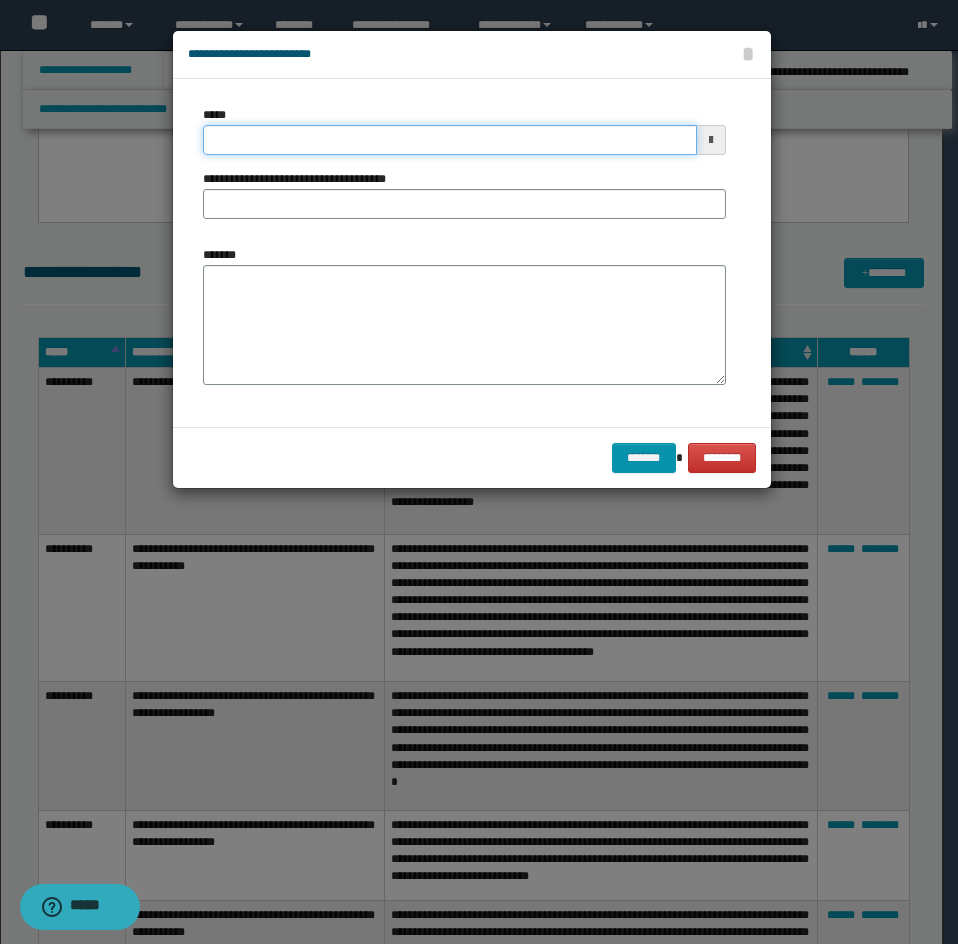 click on "*****" at bounding box center (450, 140) 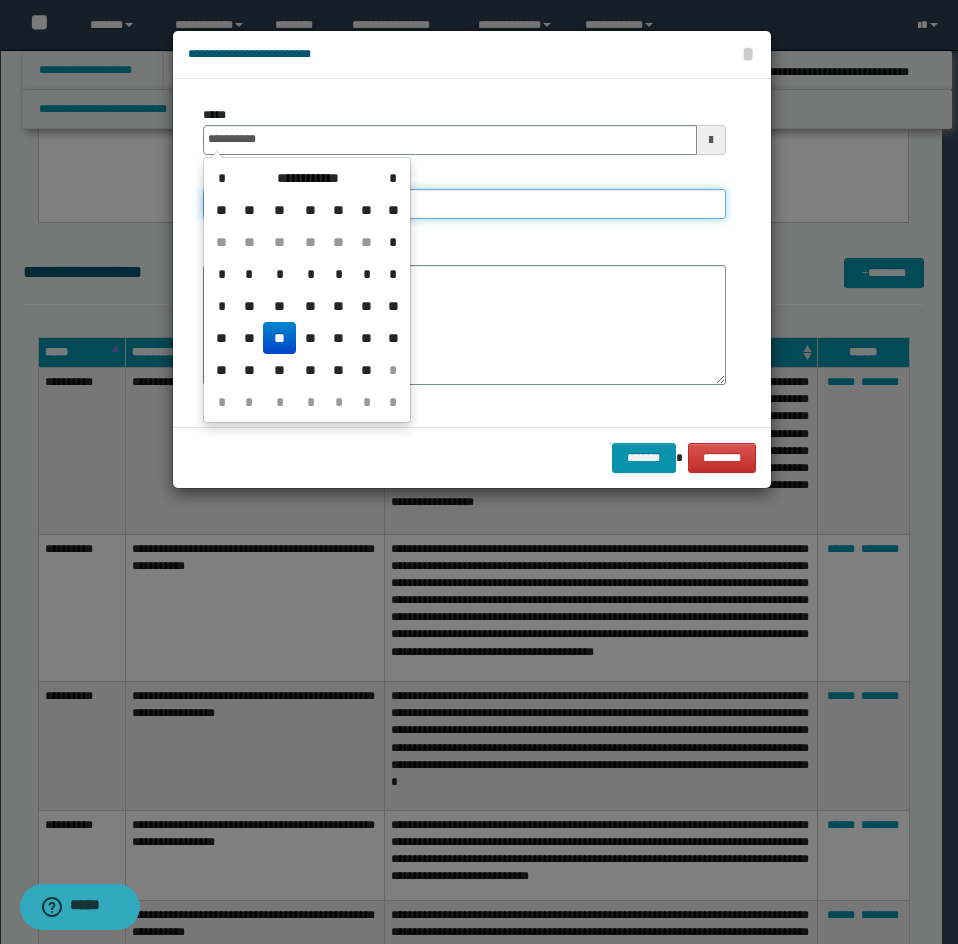 type on "**********" 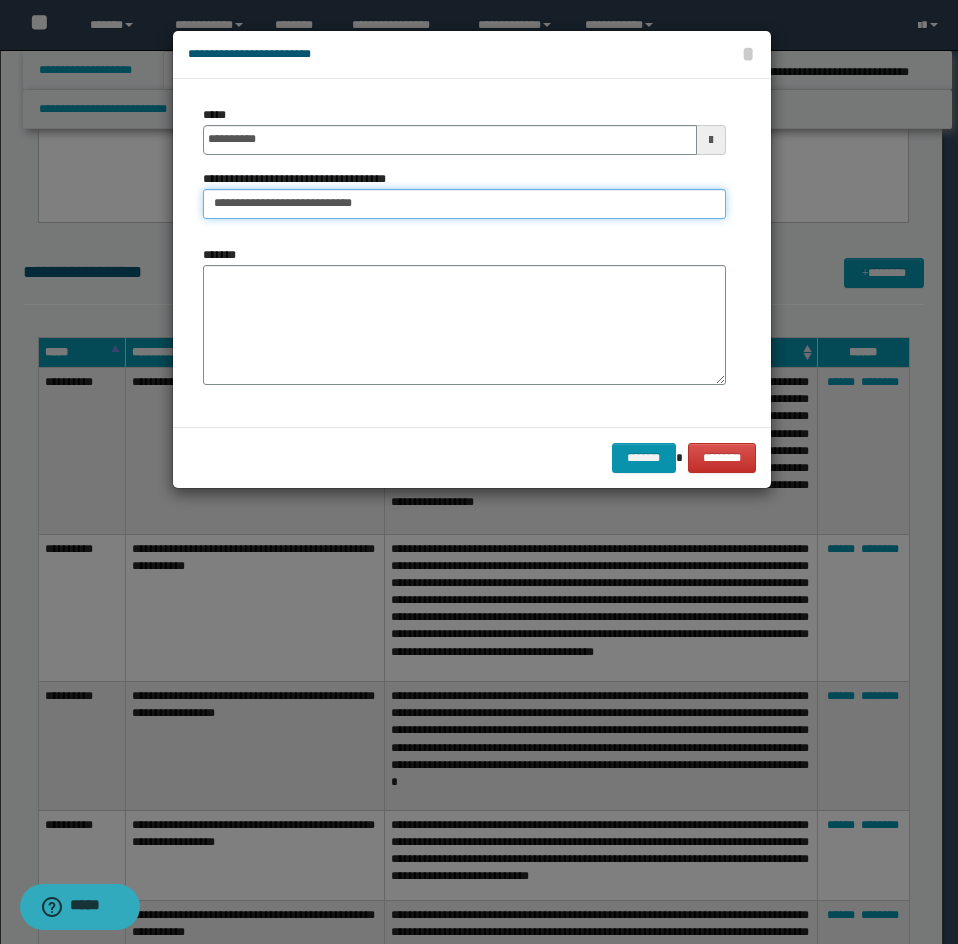 click on "**********" at bounding box center [464, 204] 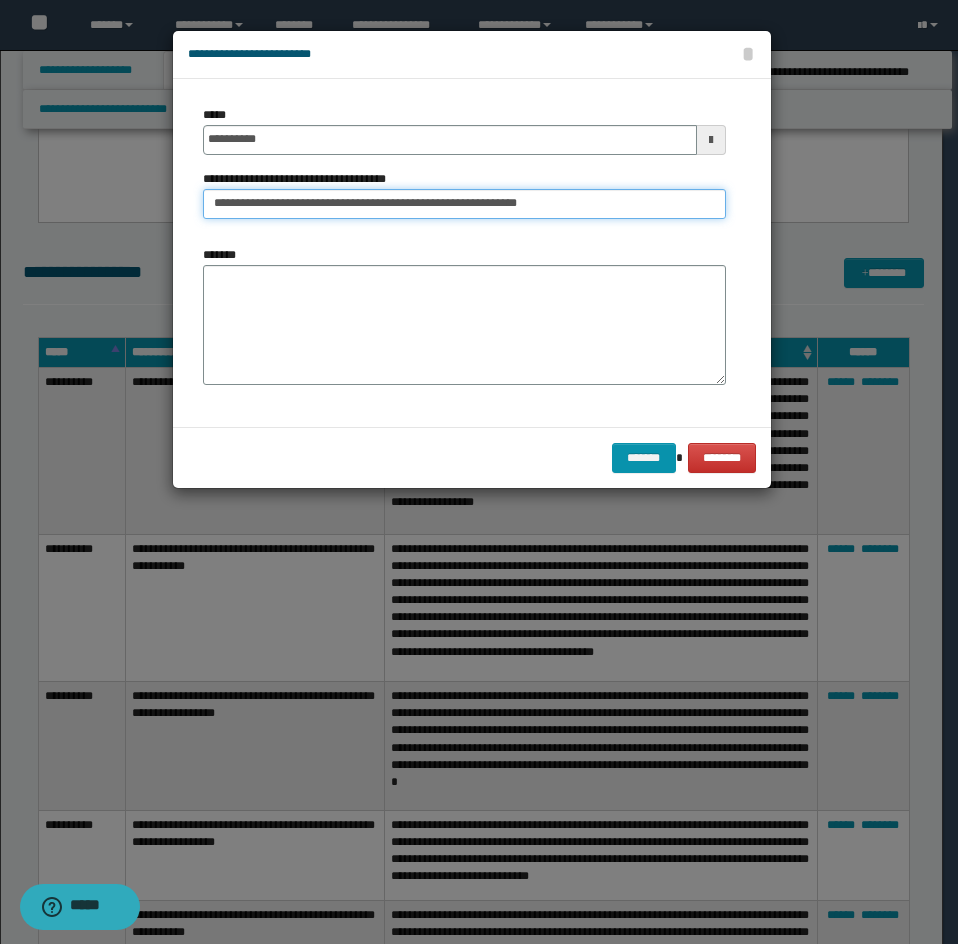 type on "**********" 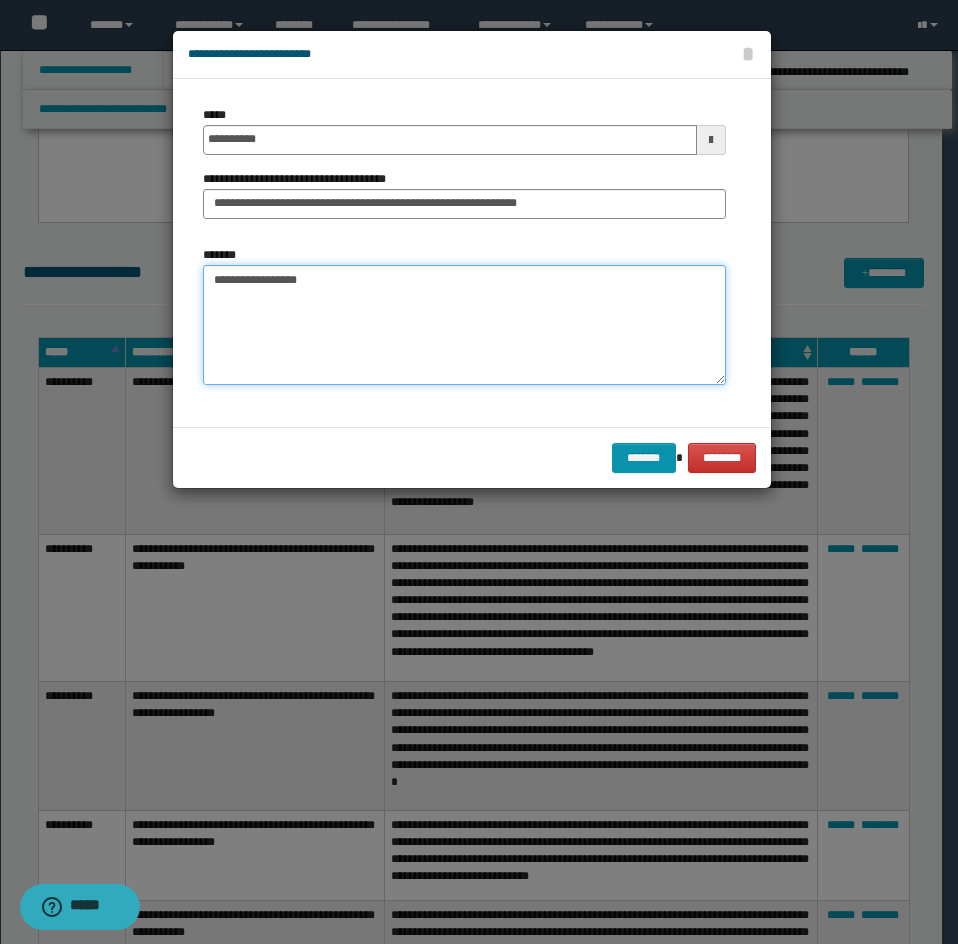 click on "**********" at bounding box center [464, 325] 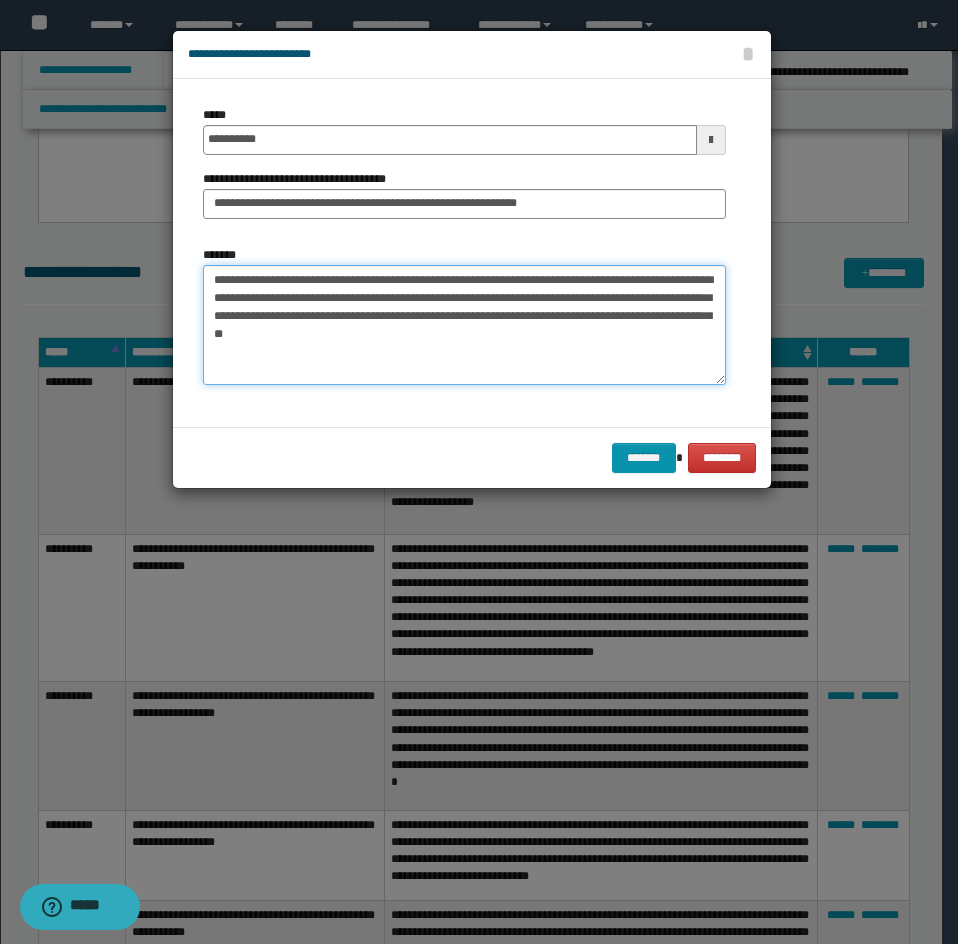 type on "**********" 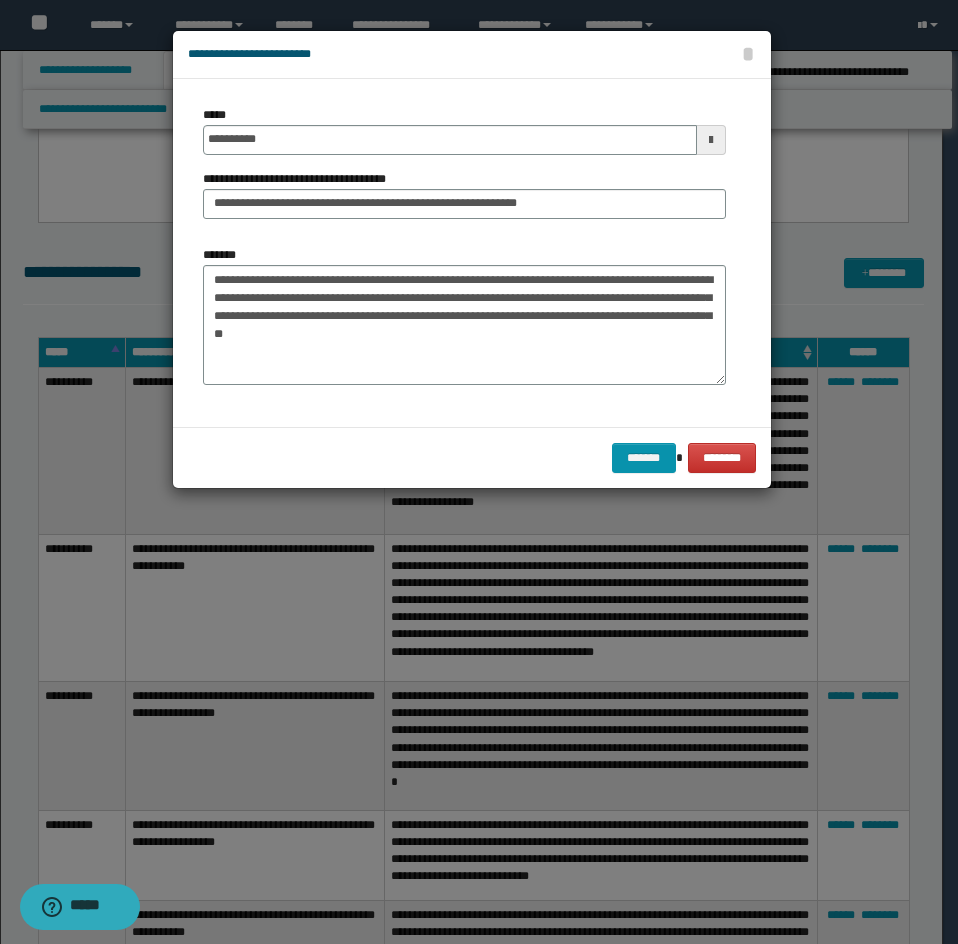 click on "*******
********" at bounding box center [472, 457] 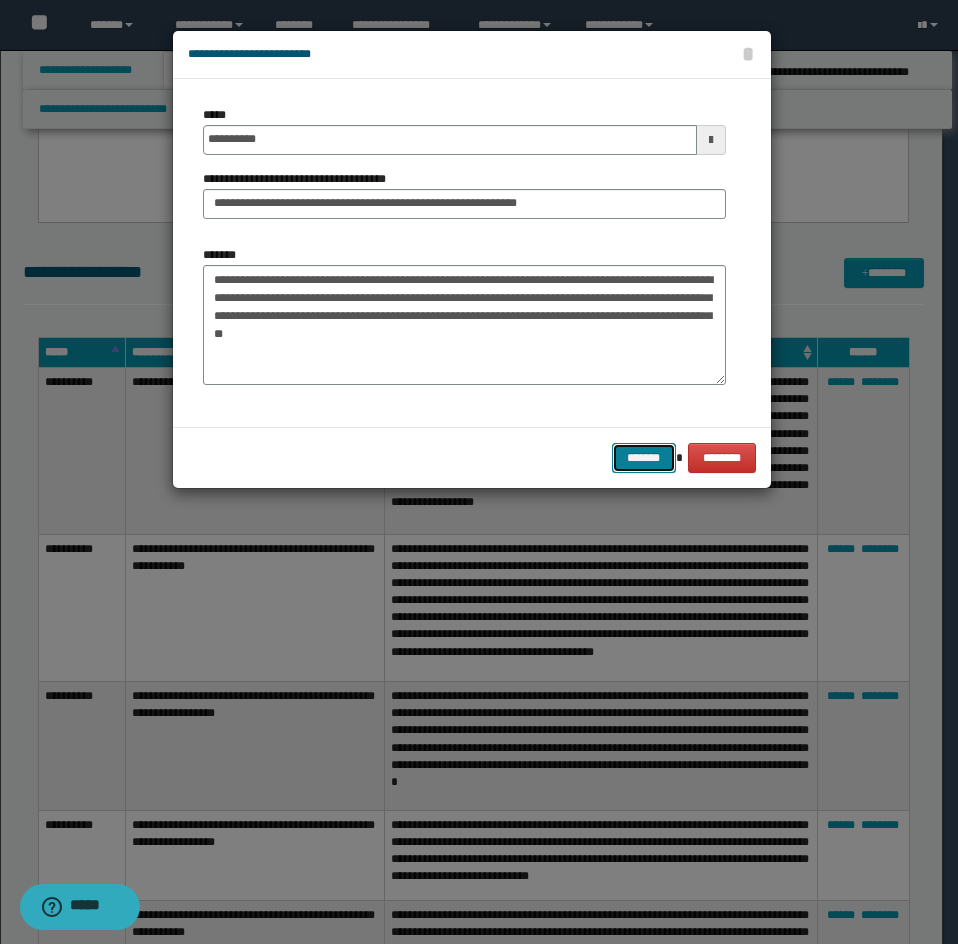 click on "*******" at bounding box center (644, 458) 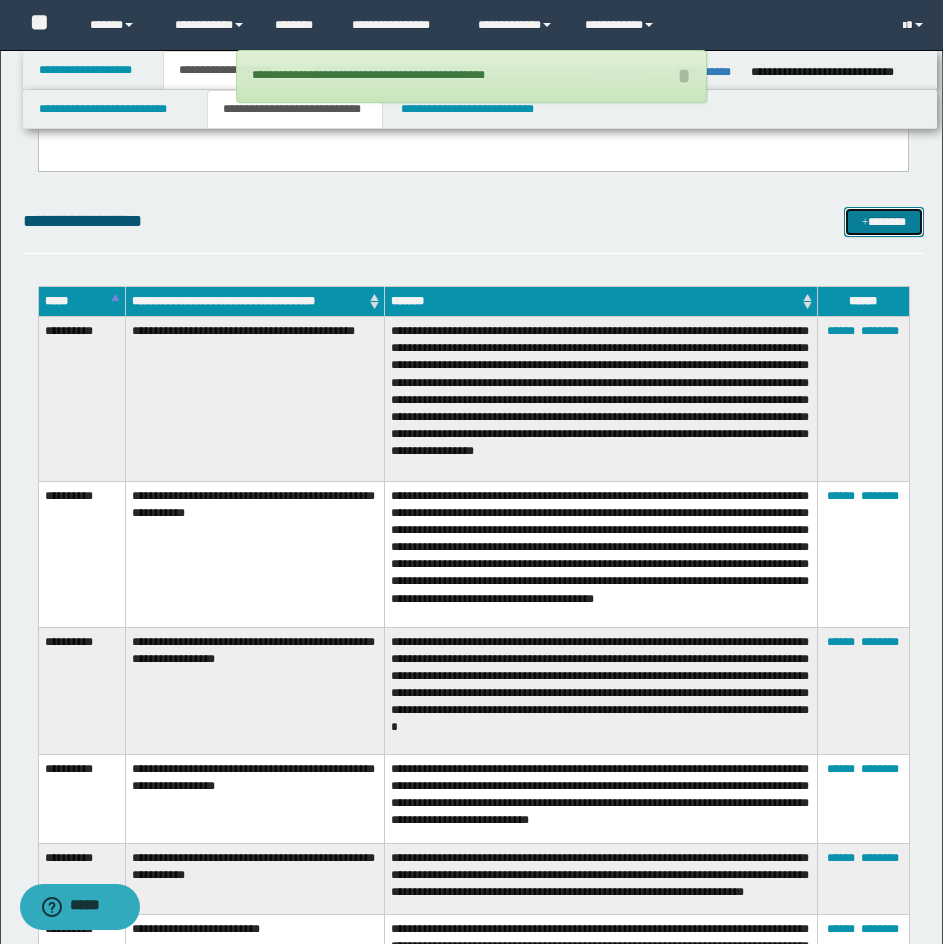scroll, scrollTop: 539, scrollLeft: 0, axis: vertical 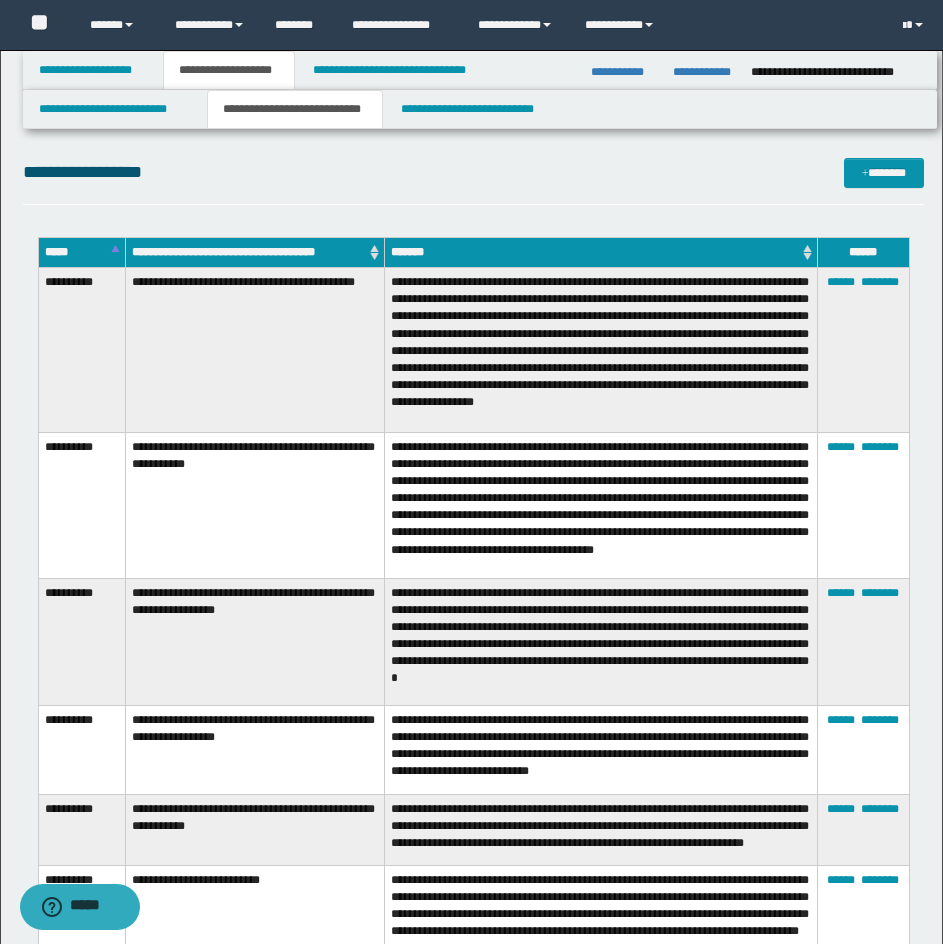click on "**********" at bounding box center [255, 350] 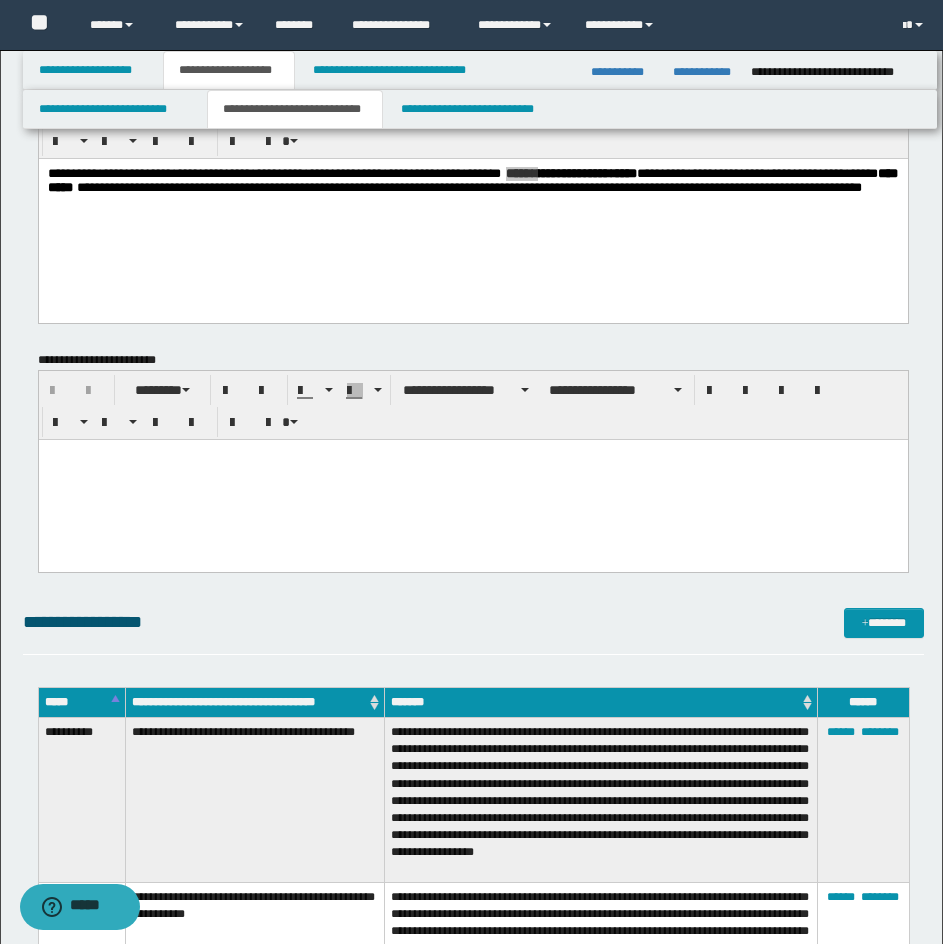 scroll, scrollTop: 39, scrollLeft: 0, axis: vertical 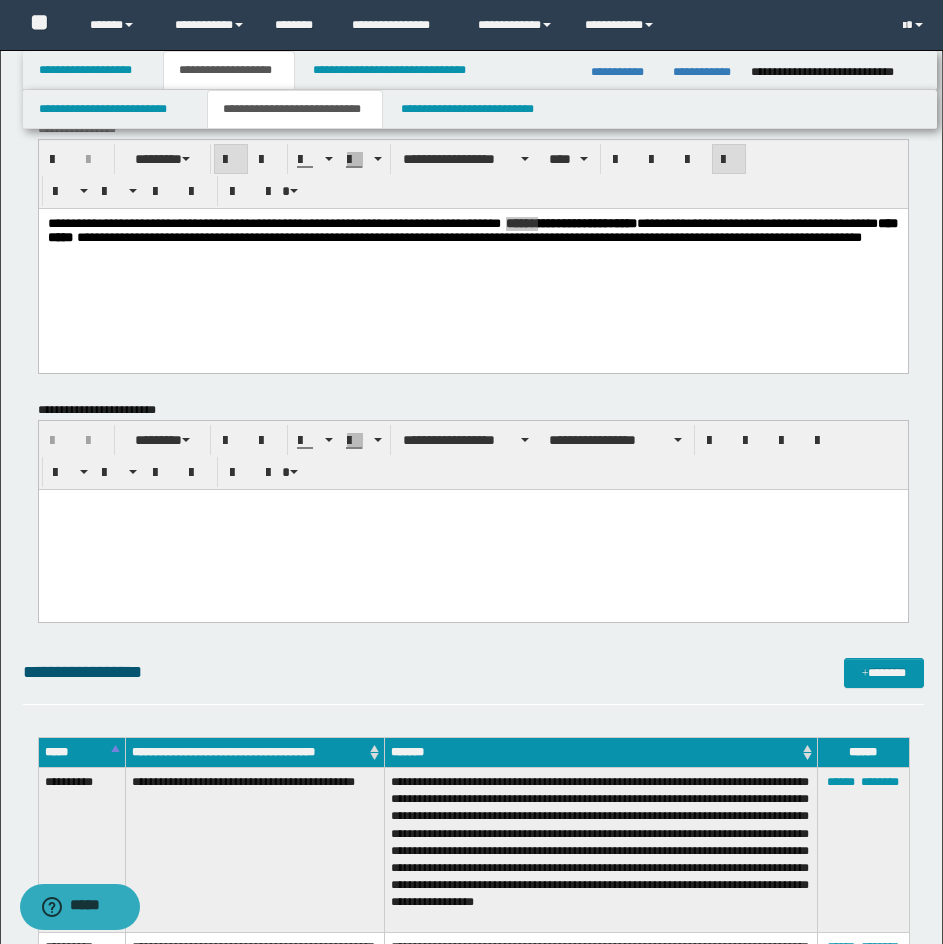 click at bounding box center [472, 529] 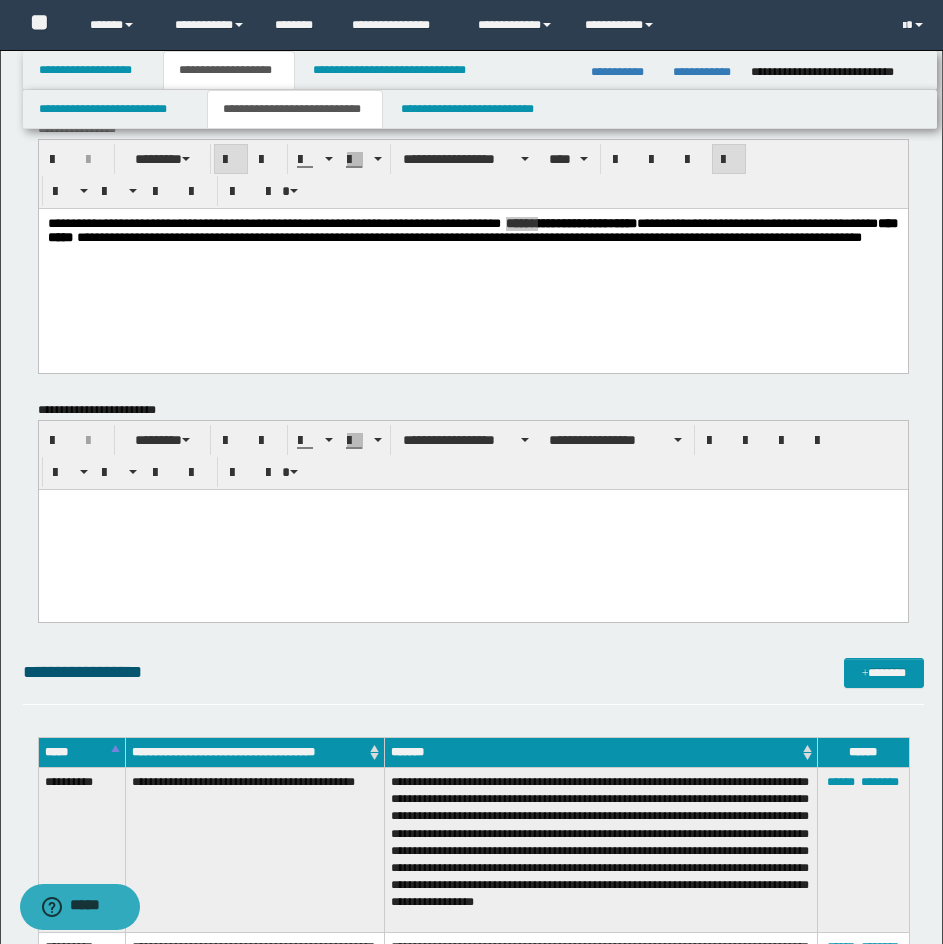 click on "**********" at bounding box center [473, 455] 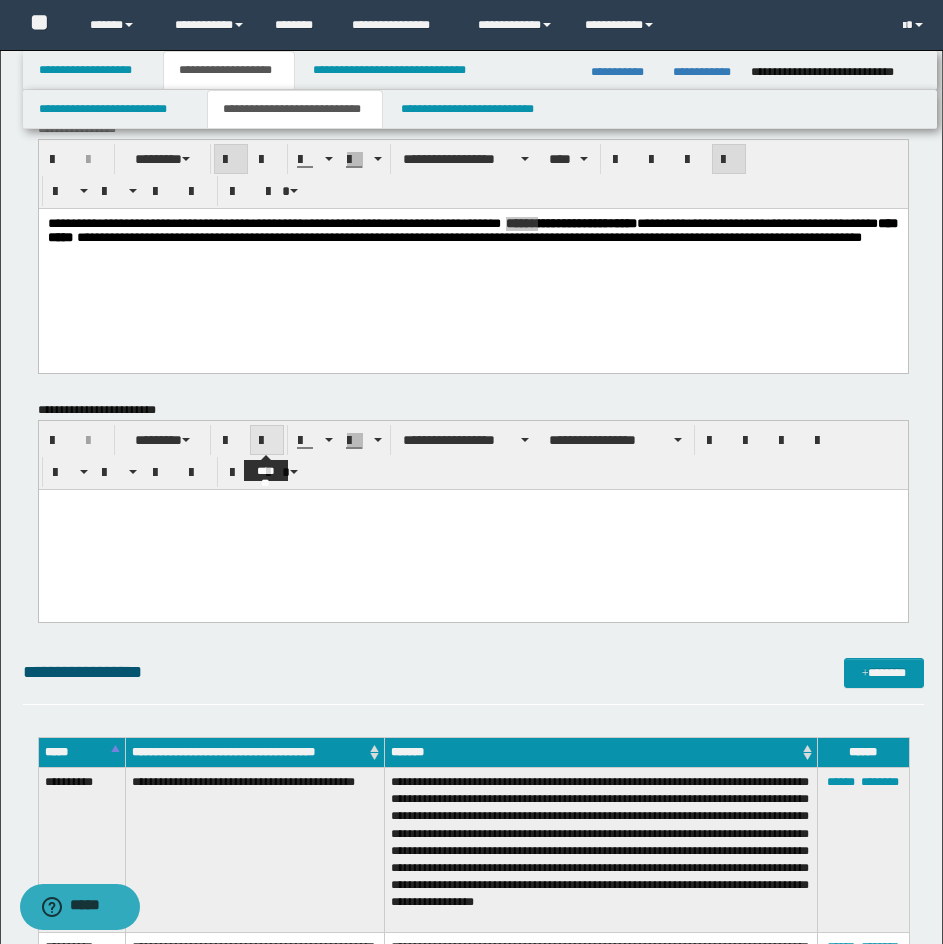 click at bounding box center (267, 441) 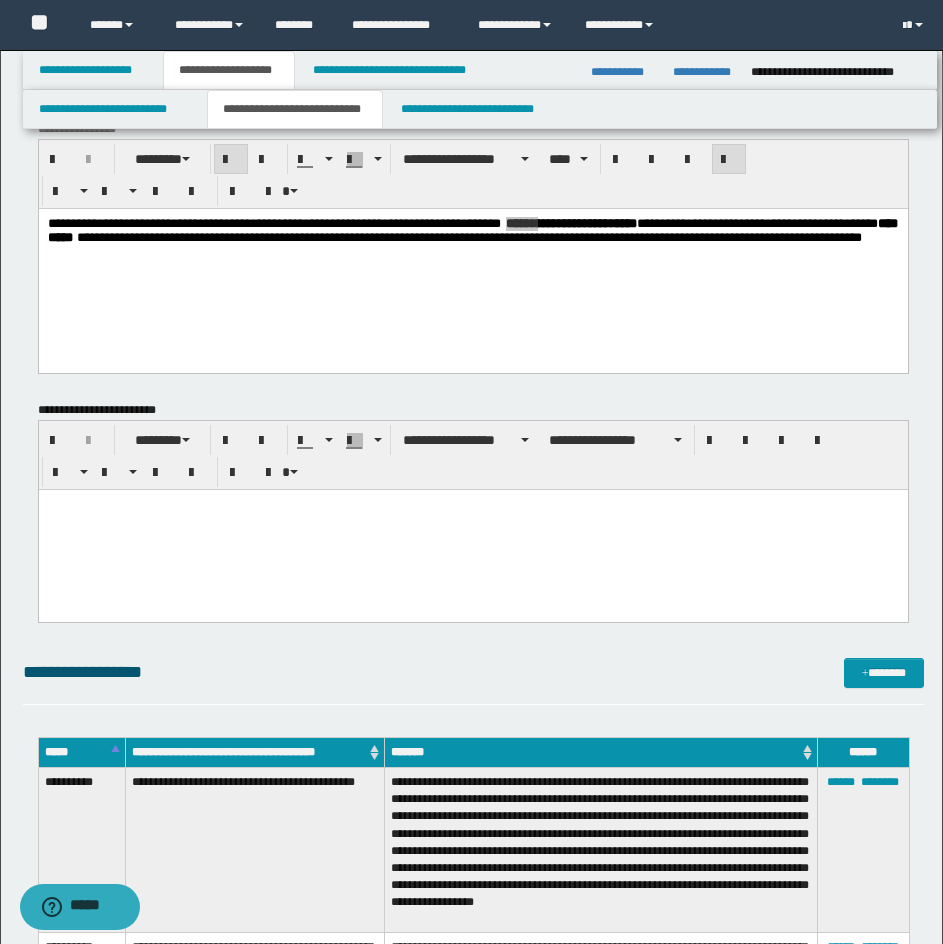 click on "﻿" at bounding box center (472, 529) 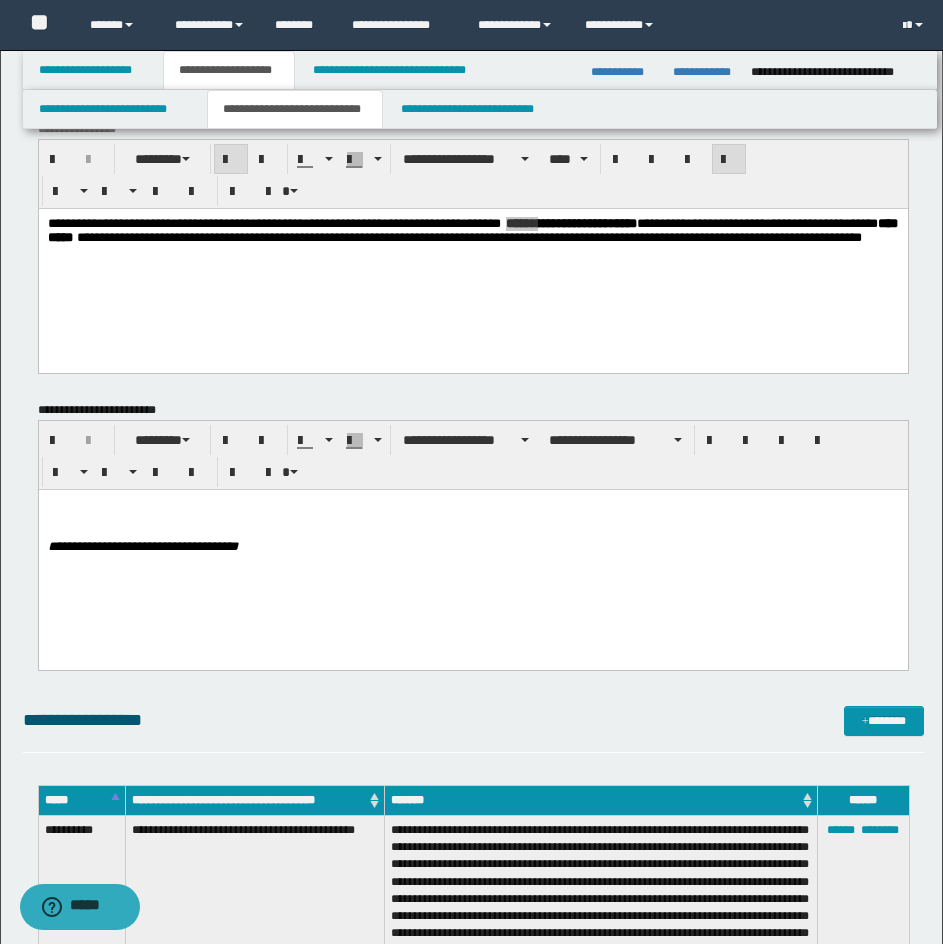 drag, startPoint x: 306, startPoint y: 536, endPoint x: 302, endPoint y: 557, distance: 21.377558 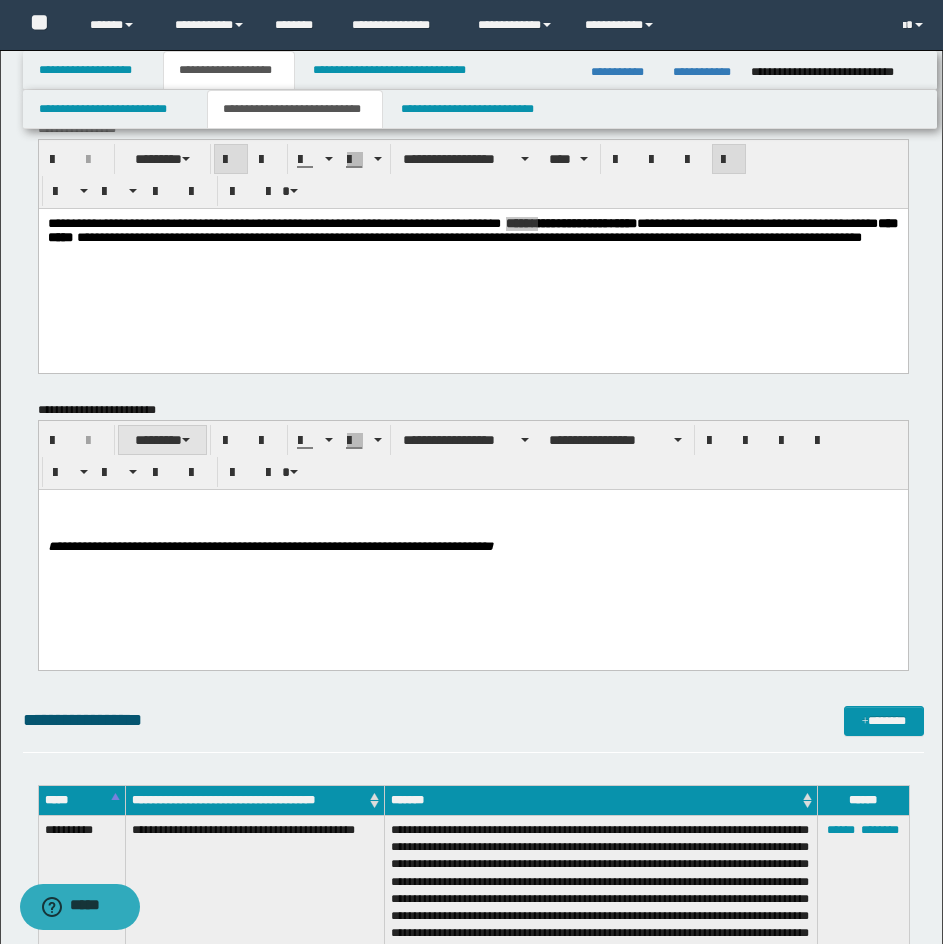 drag, startPoint x: 166, startPoint y: 442, endPoint x: 160, endPoint y: 451, distance: 10.816654 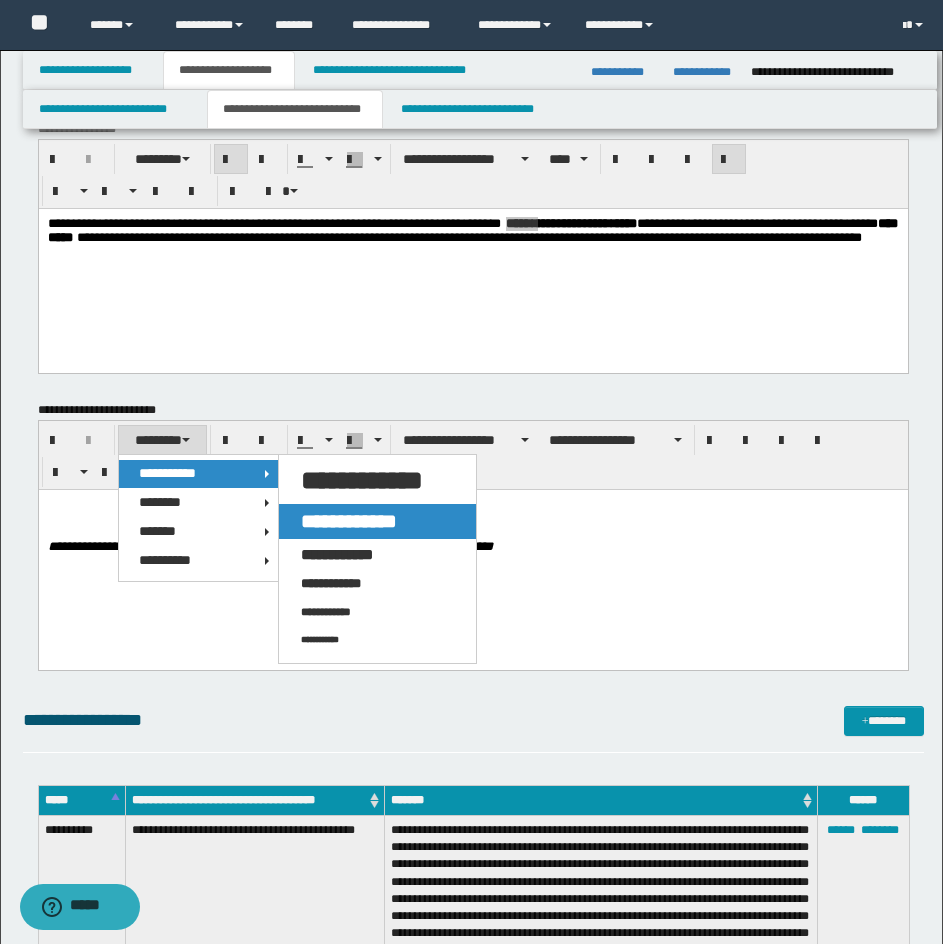 click on "**********" at bounding box center [349, 521] 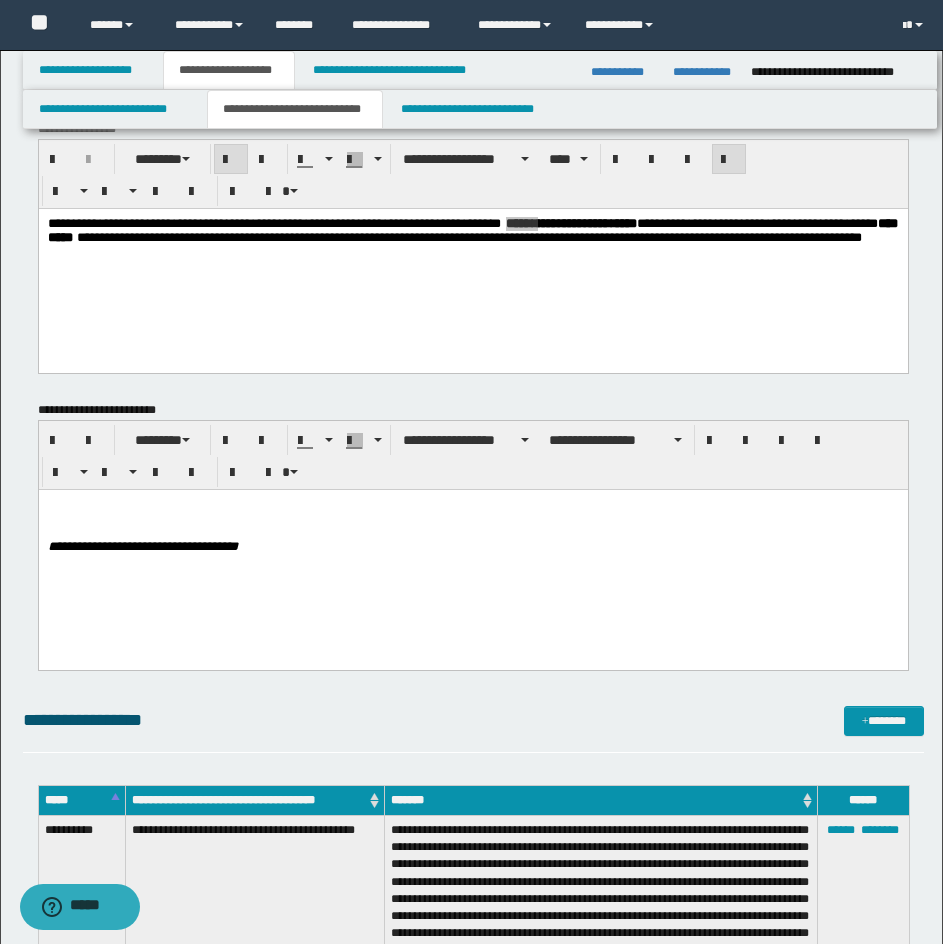 click at bounding box center [472, 532] 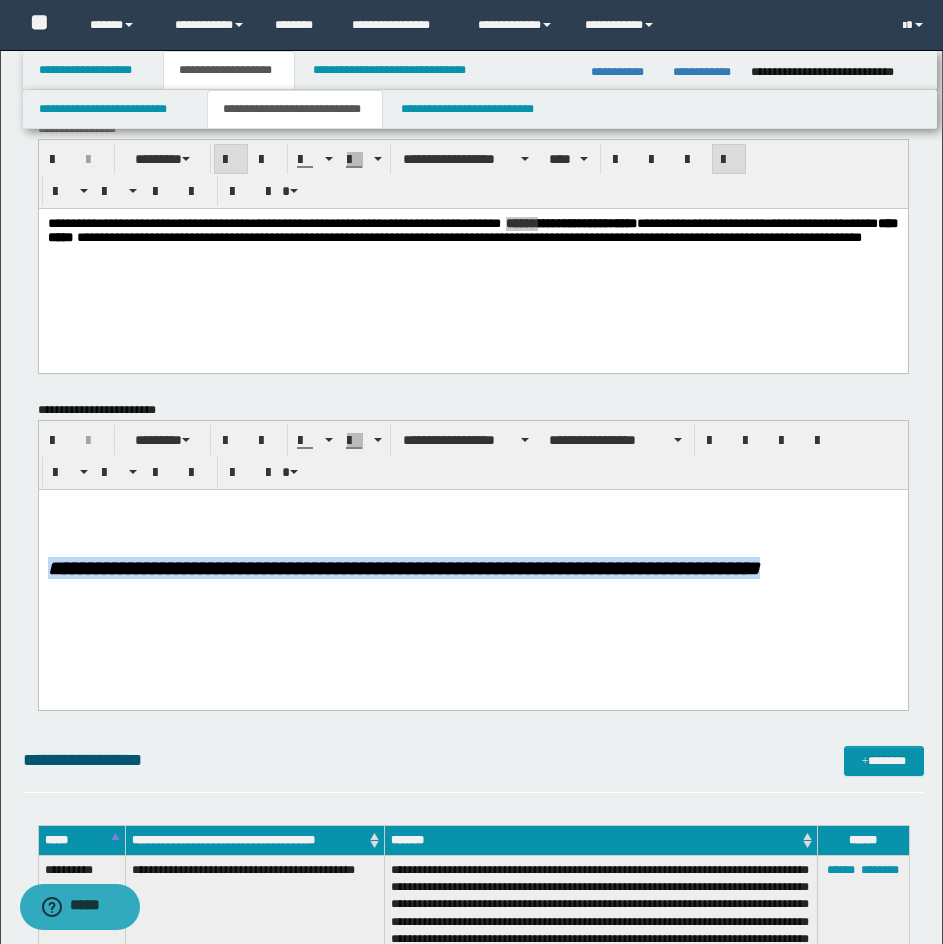 drag, startPoint x: 774, startPoint y: 587, endPoint x: 36, endPoint y: 590, distance: 738.0061 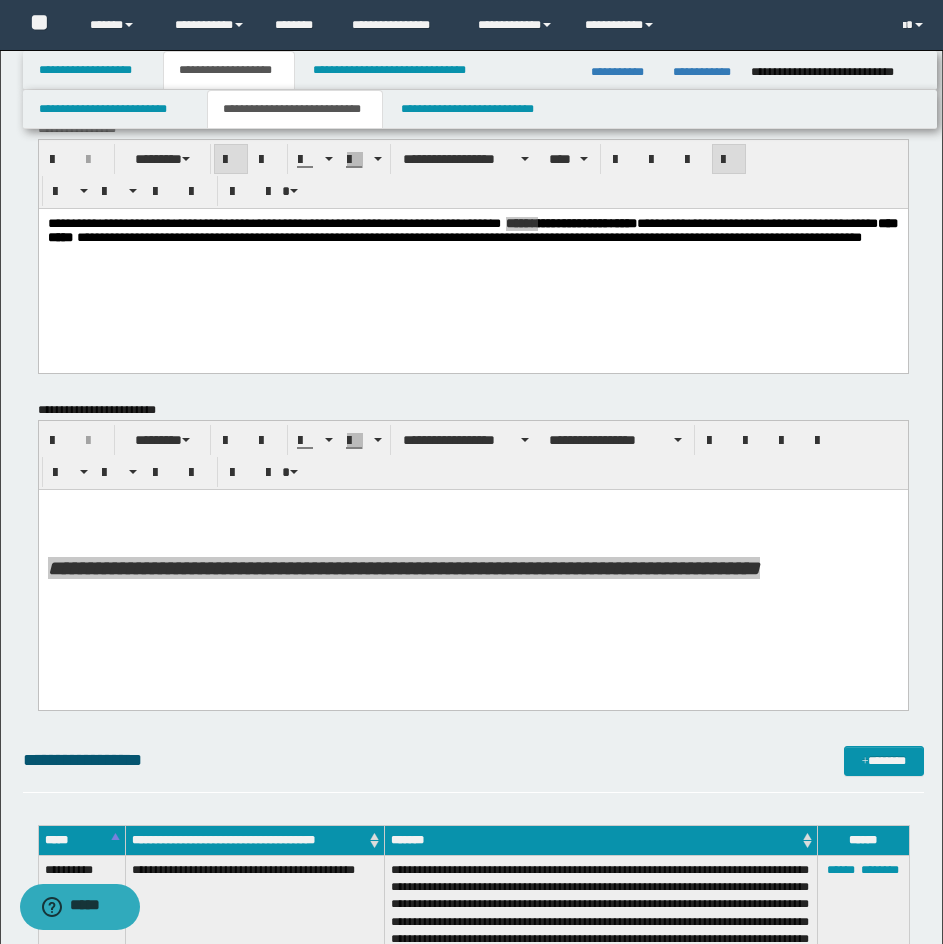 click on "**********" at bounding box center [473, 556] 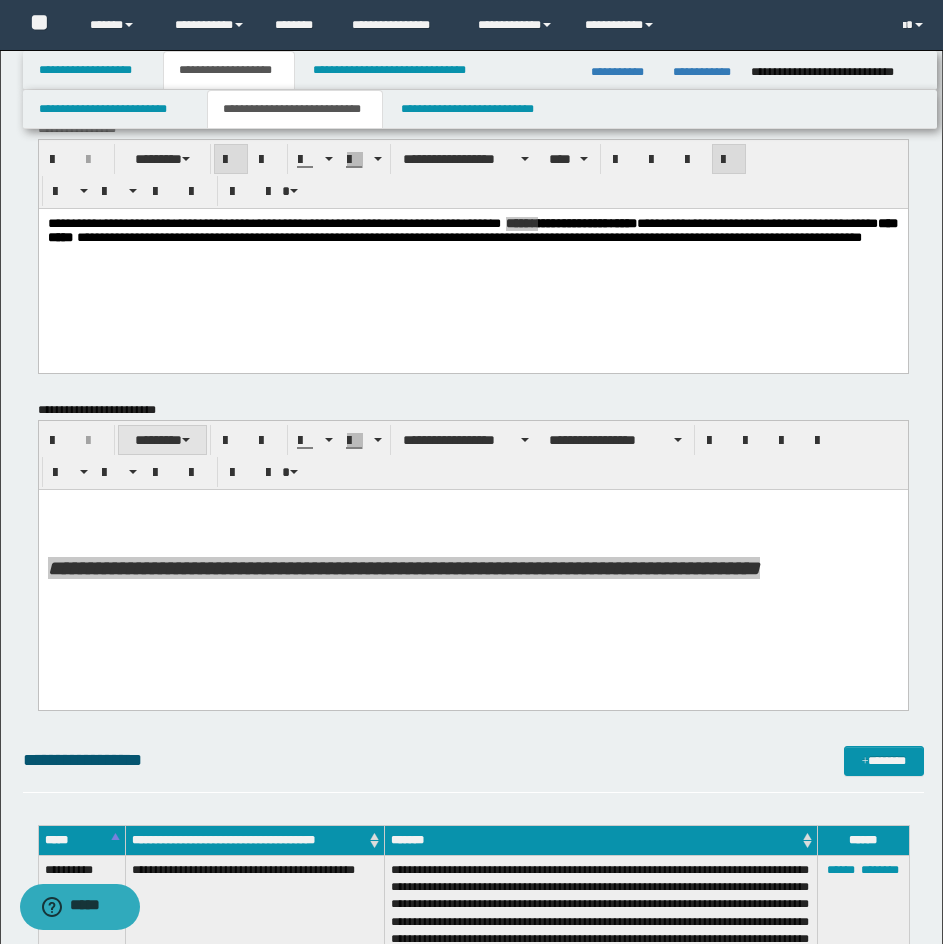 click on "********" at bounding box center (162, 440) 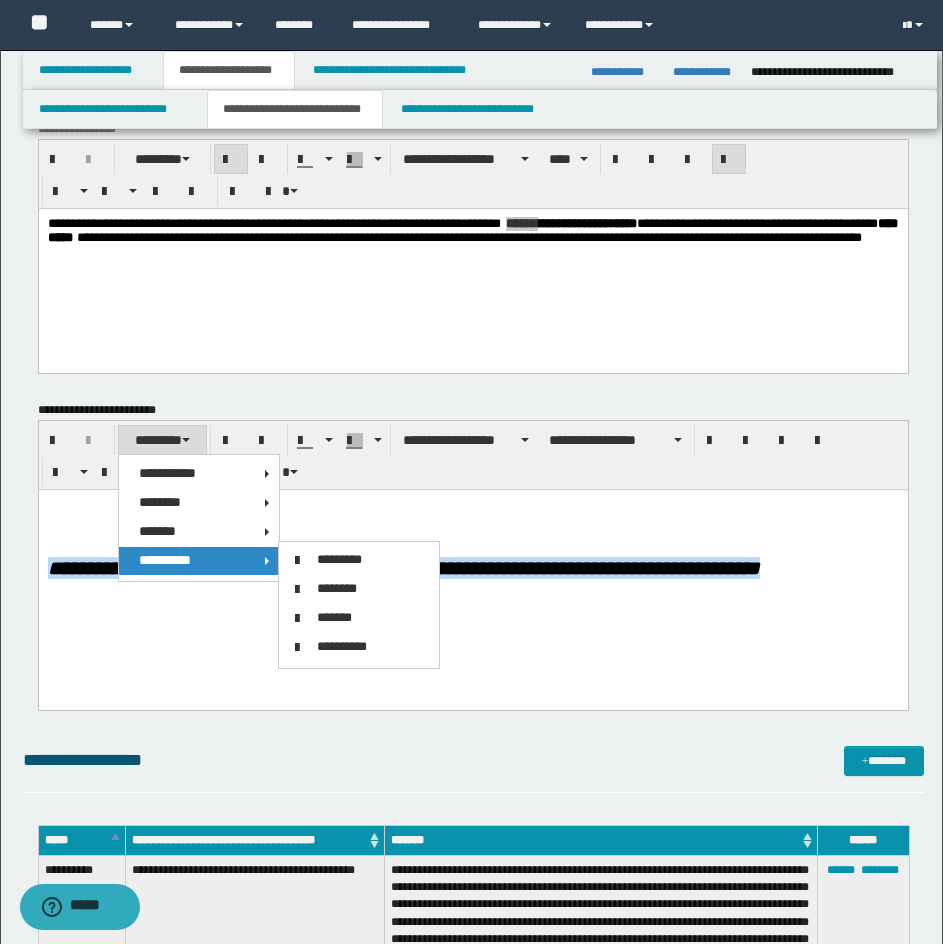 click on "**********" at bounding box center (472, 570) 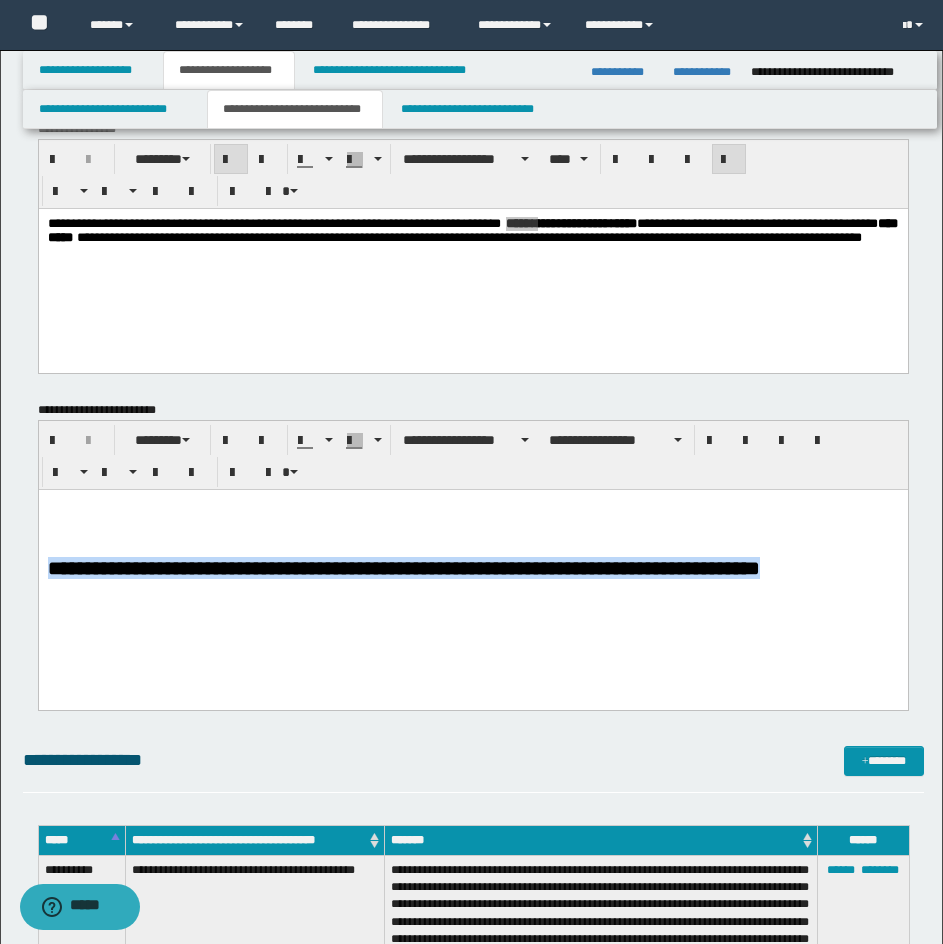 drag, startPoint x: 809, startPoint y: 576, endPoint x: 40, endPoint y: 540, distance: 769.84216 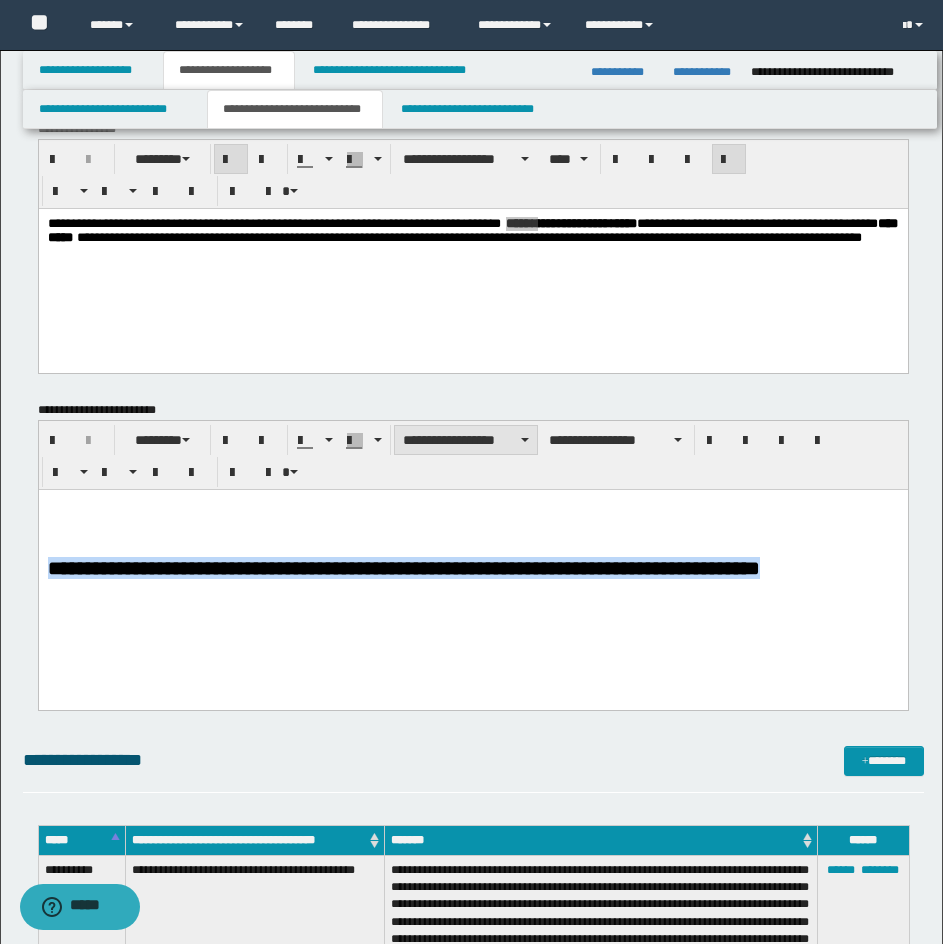 click on "**********" at bounding box center [466, 440] 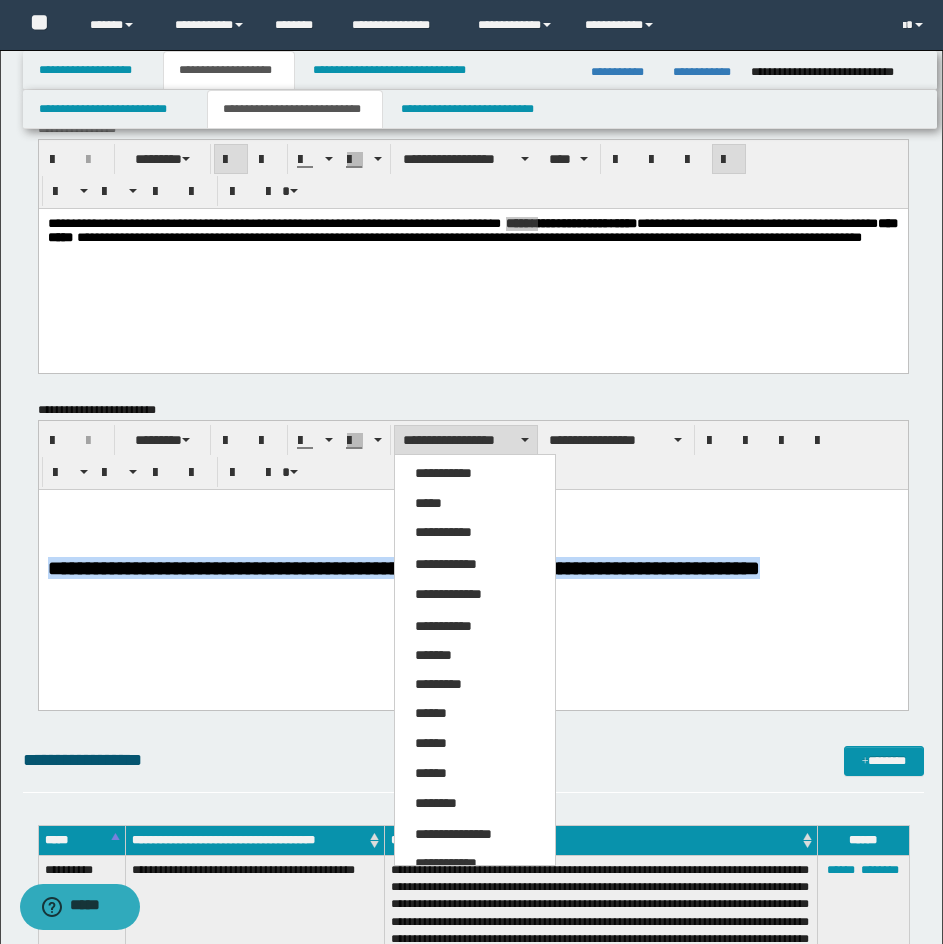 drag, startPoint x: 462, startPoint y: 507, endPoint x: 559, endPoint y: 423, distance: 128.31601 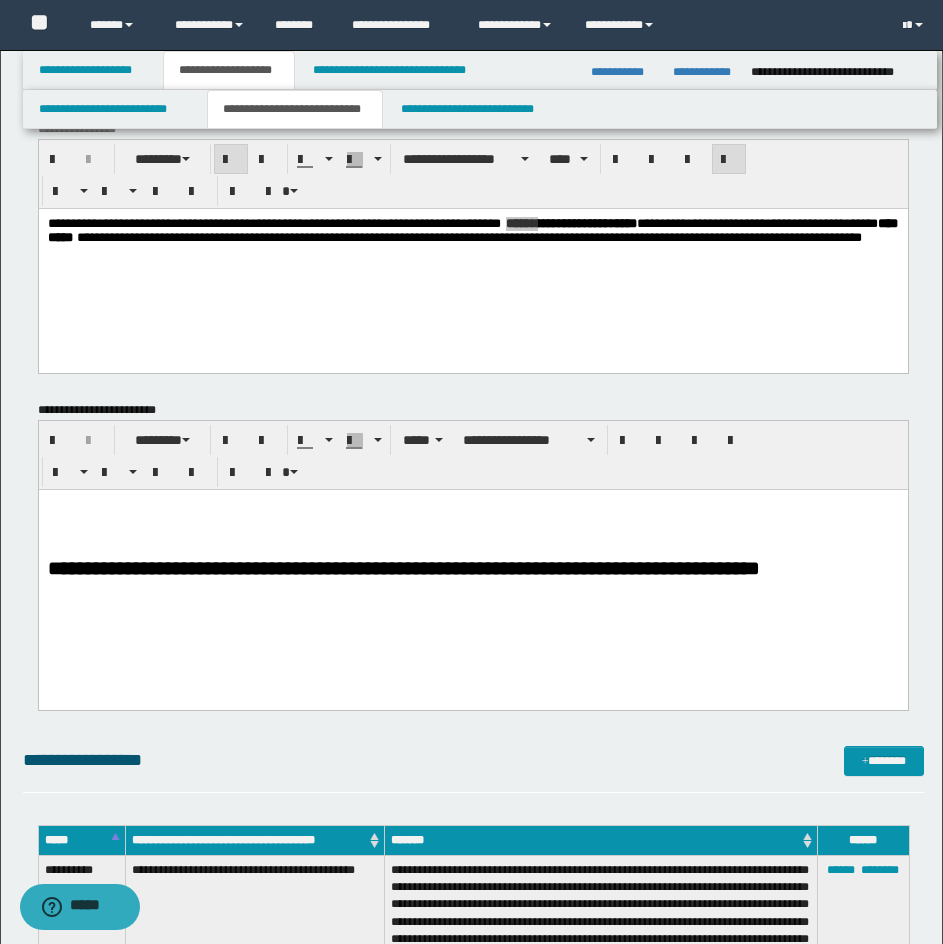 click on "**********" at bounding box center (473, 455) 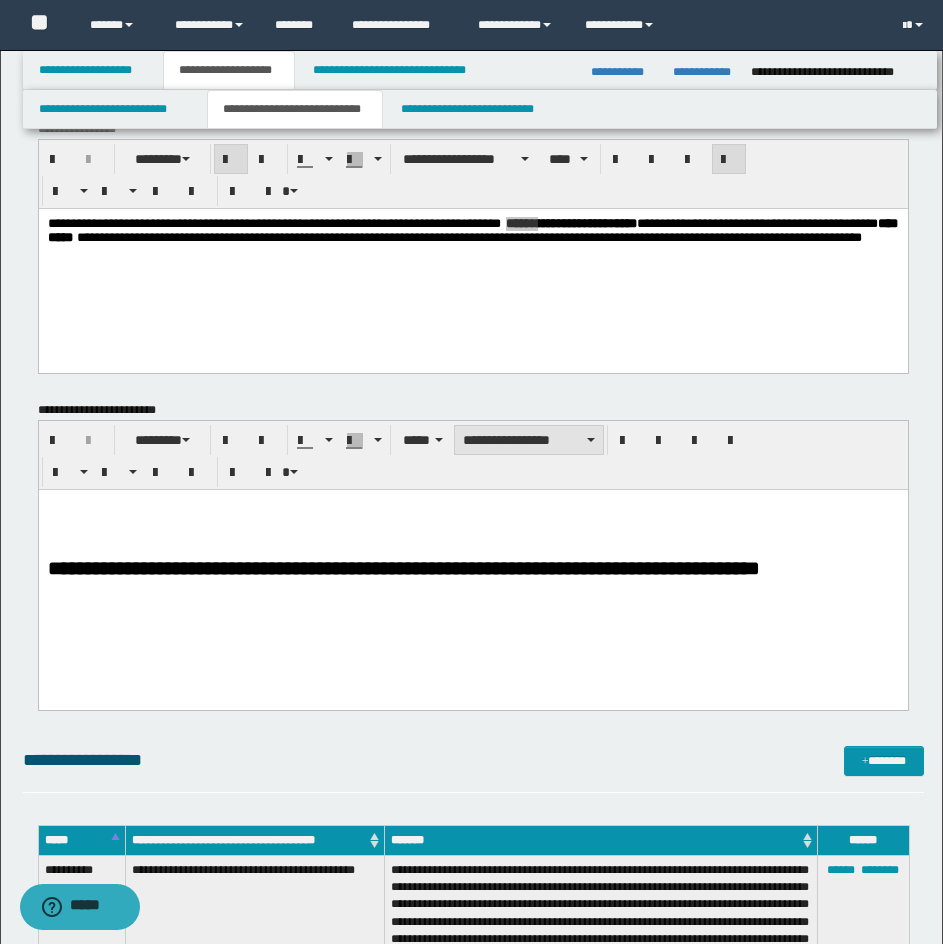 click on "**********" at bounding box center (529, 440) 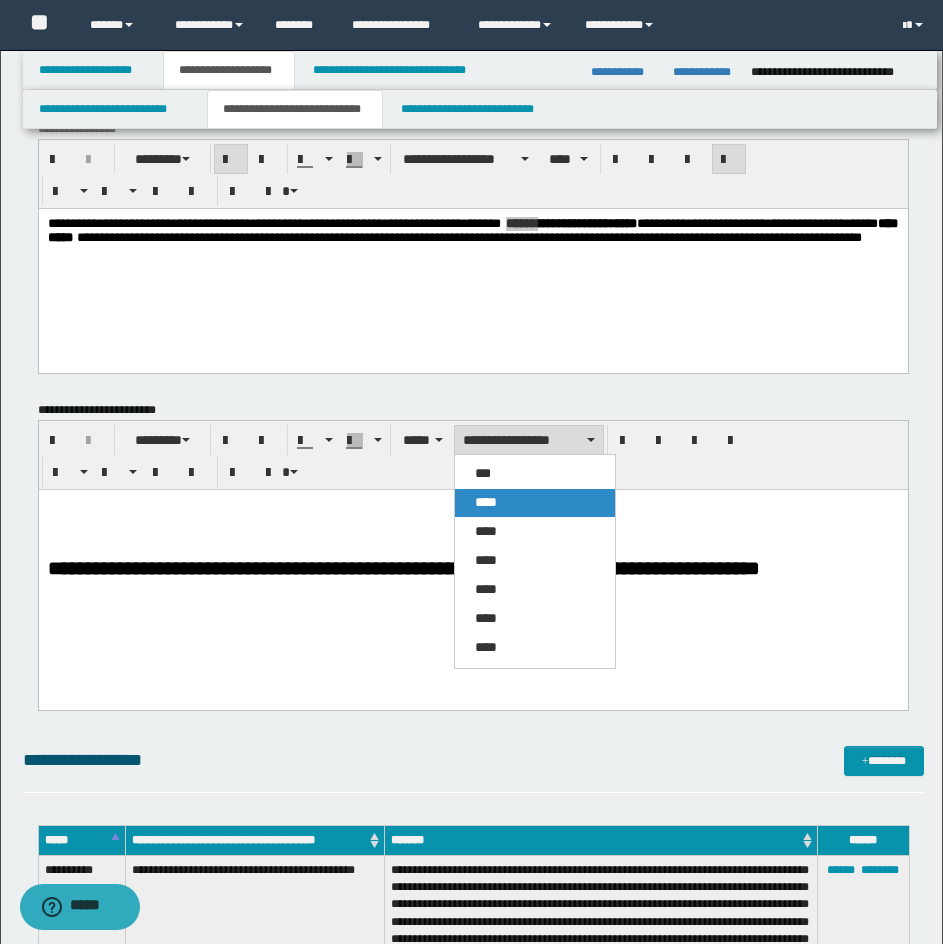 click on "****" at bounding box center (535, 503) 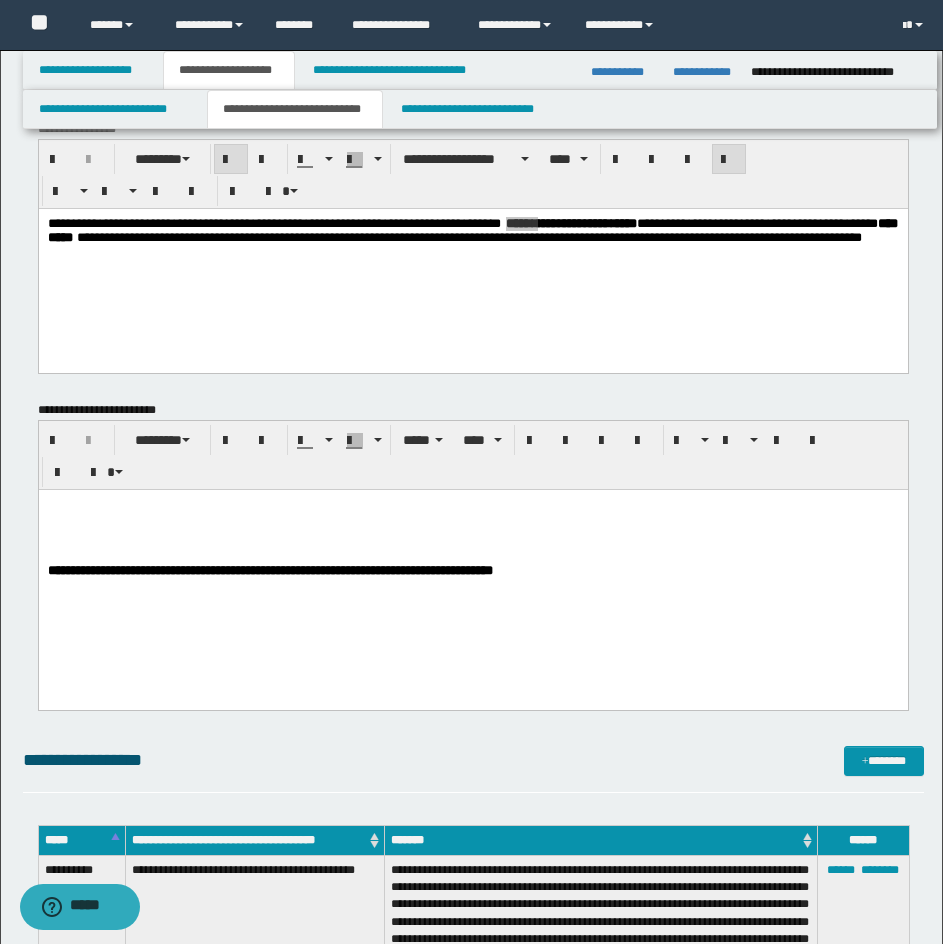 click on "**********" at bounding box center (269, 569) 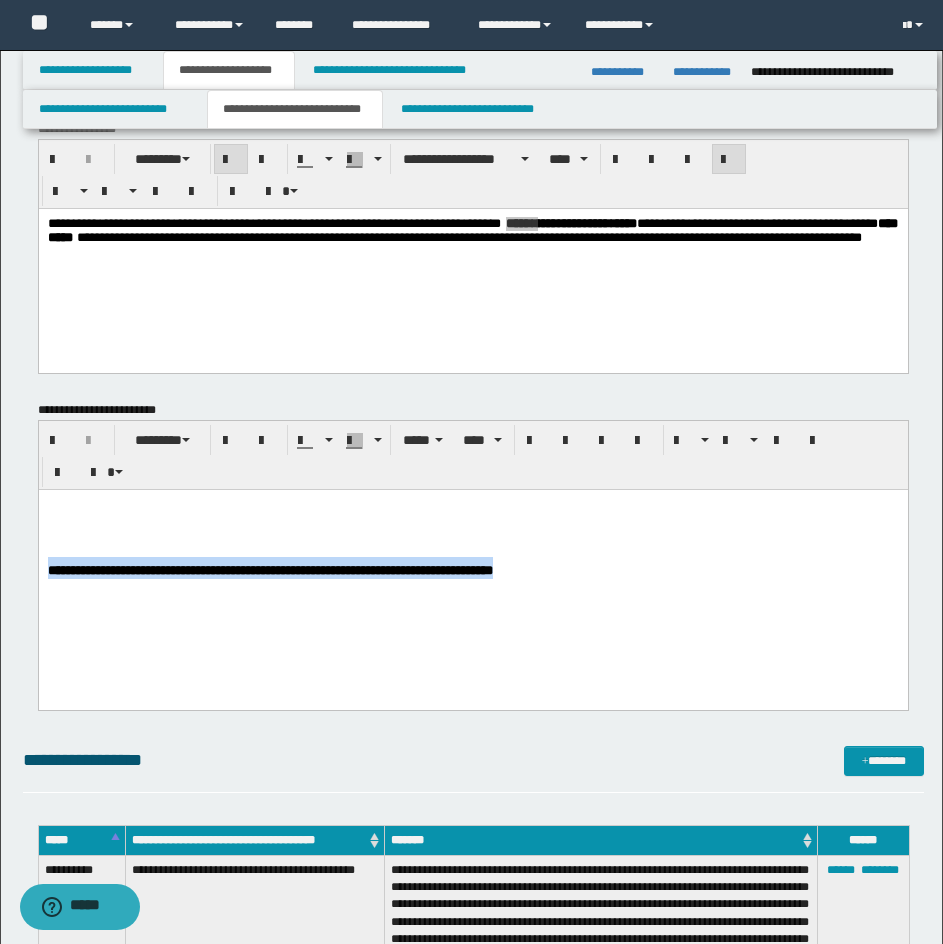 drag, startPoint x: 630, startPoint y: 568, endPoint x: 8, endPoint y: 581, distance: 622.13586 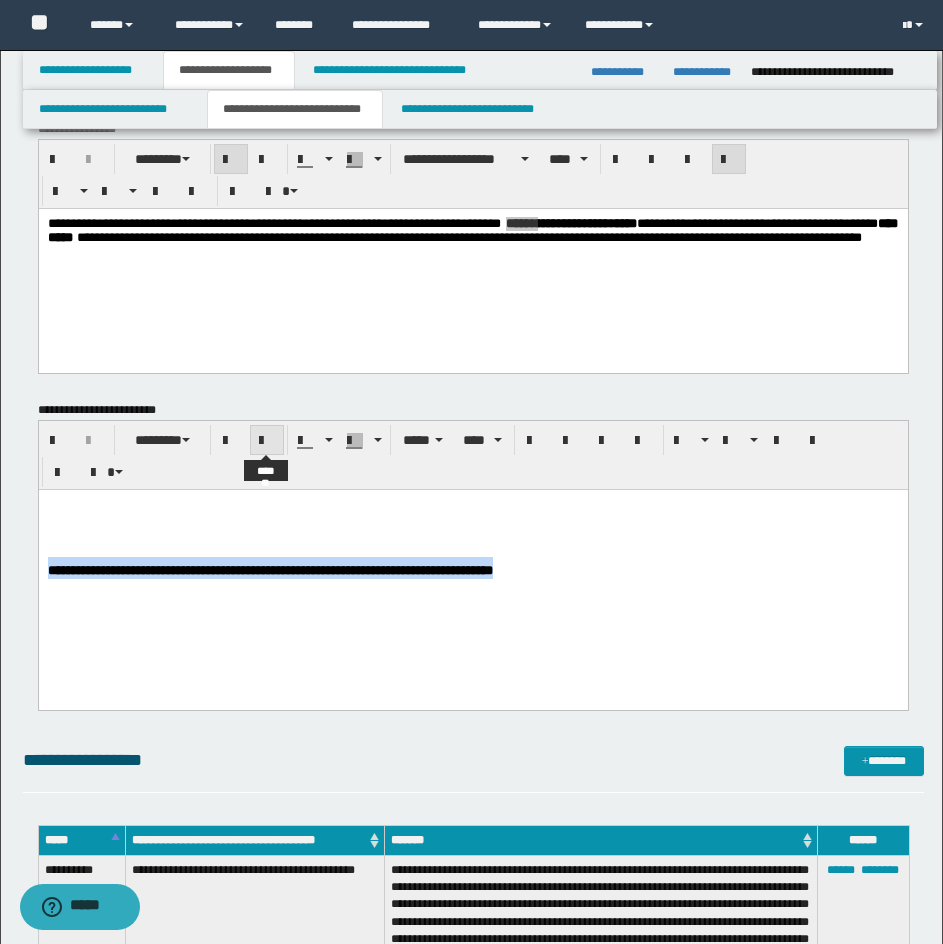 click at bounding box center [267, 441] 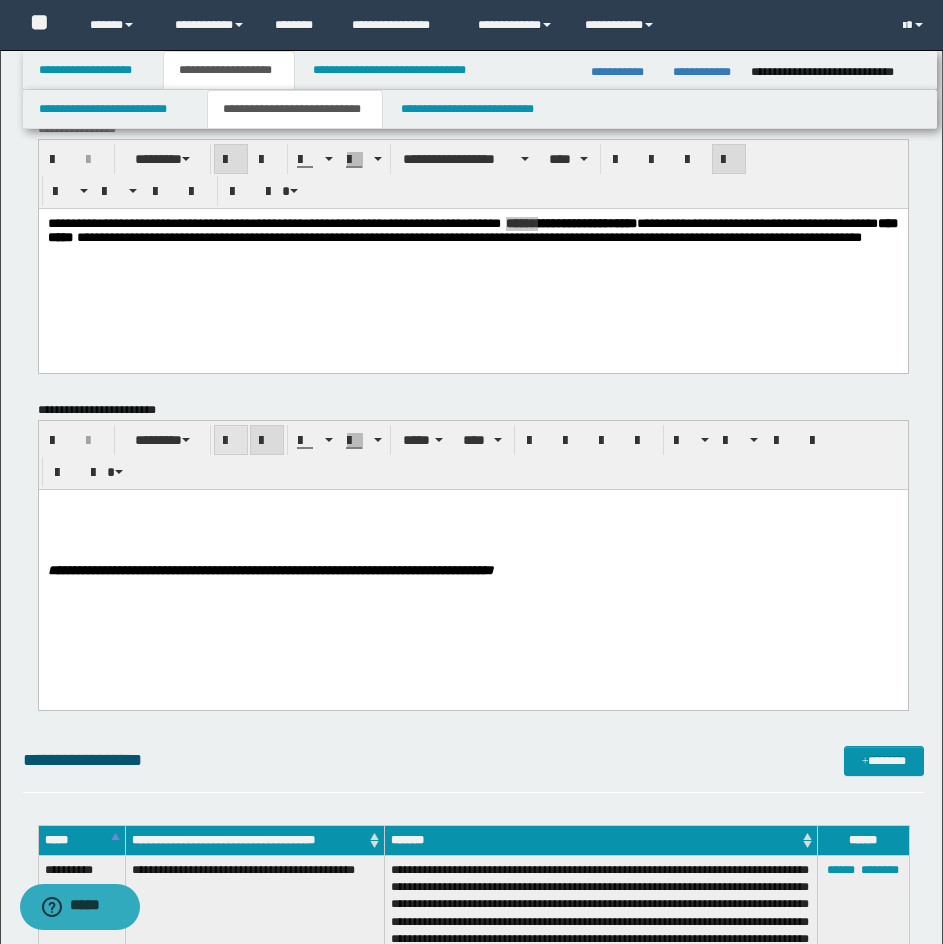 click at bounding box center (231, 440) 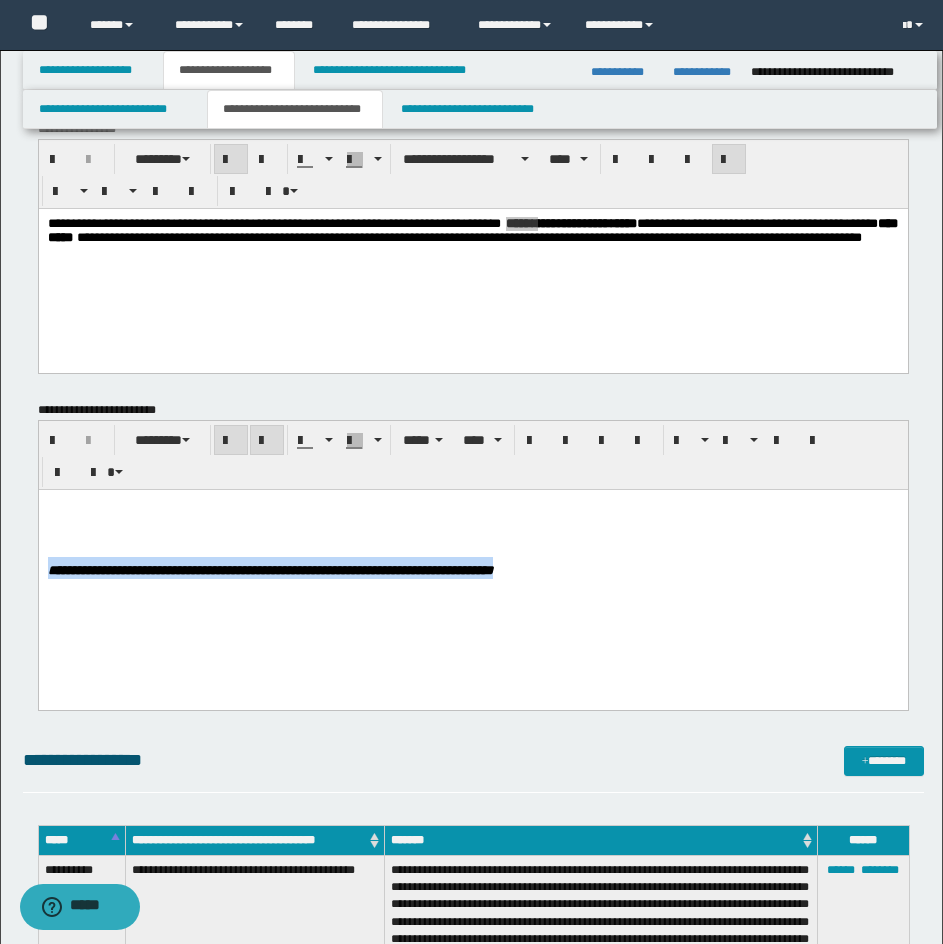 click on "**********" at bounding box center [472, 571] 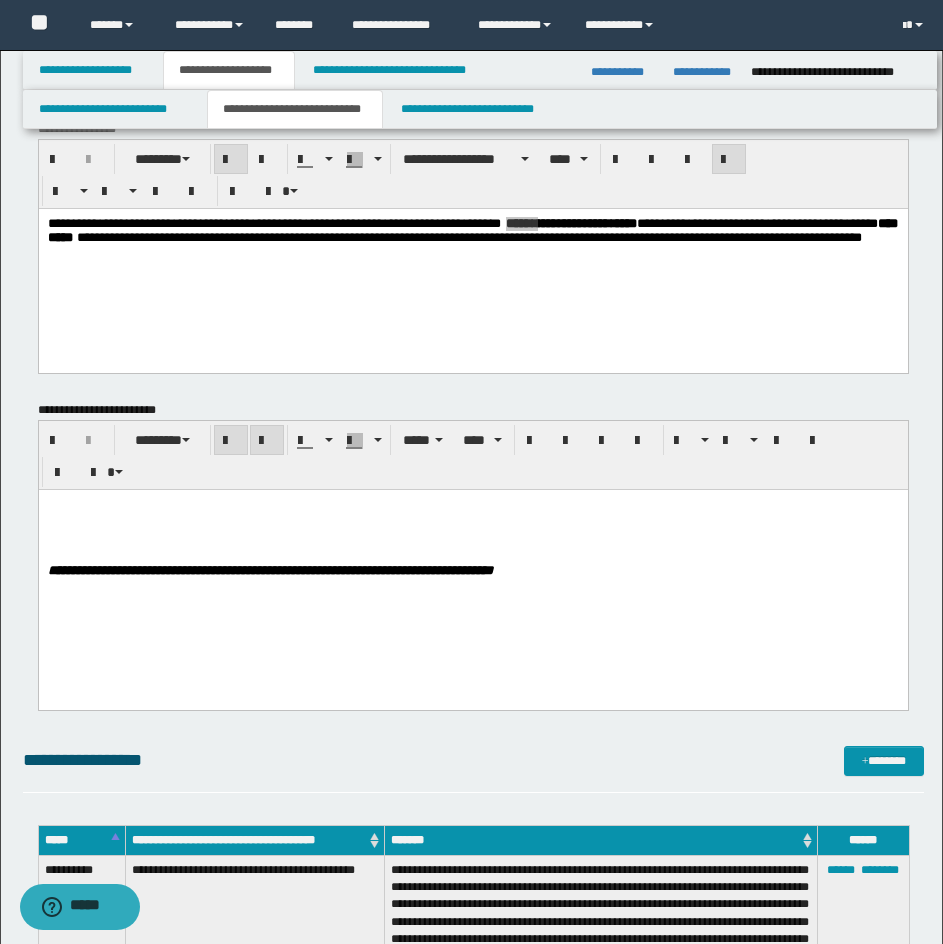 click on "**********" at bounding box center (269, 569) 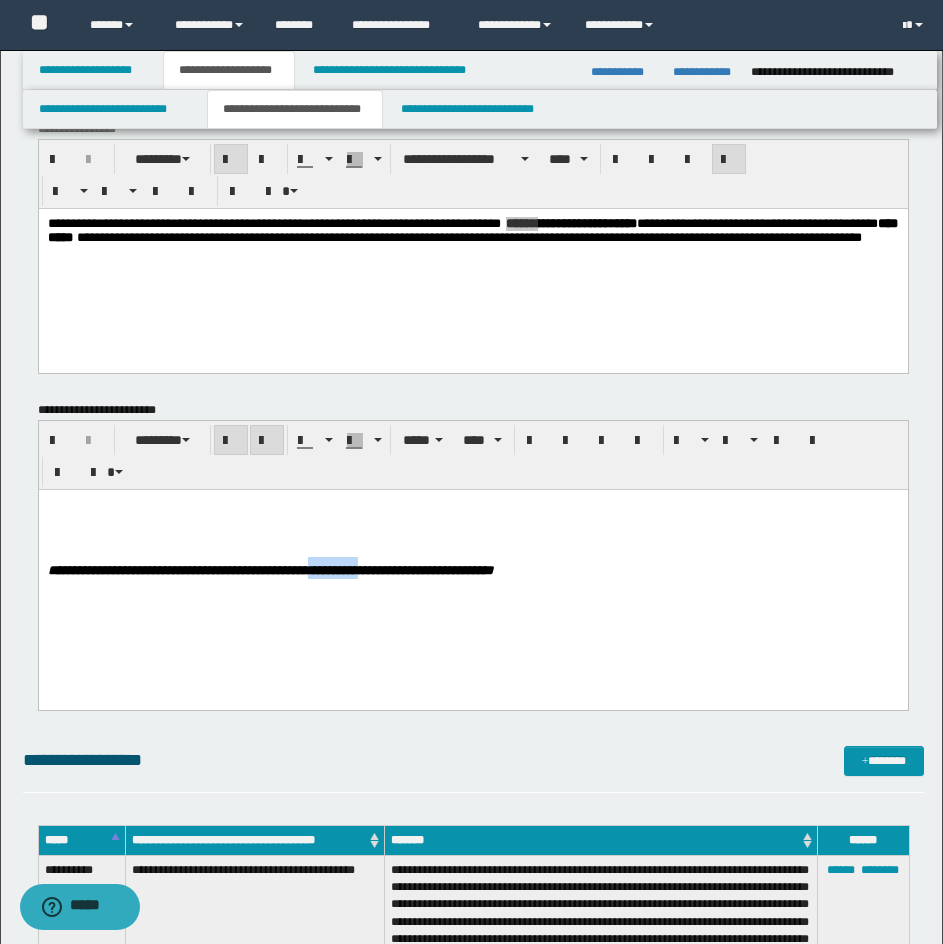 click on "**********" at bounding box center (269, 569) 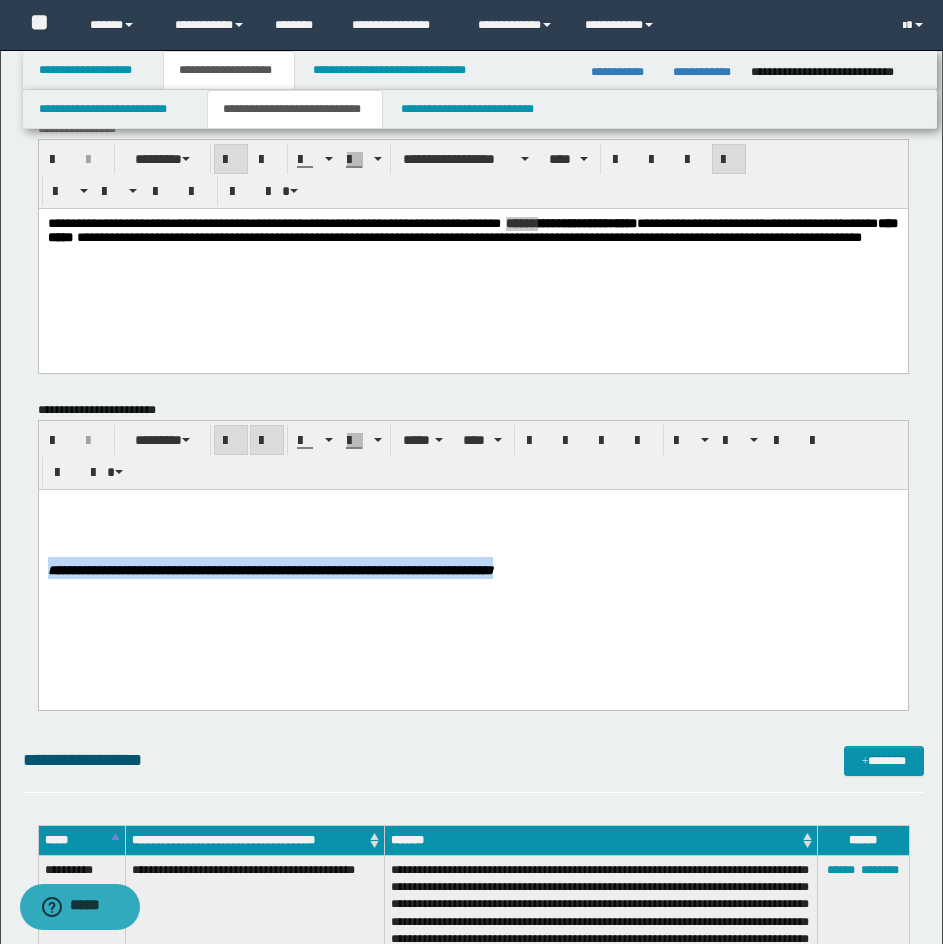 click on "**********" at bounding box center [269, 569] 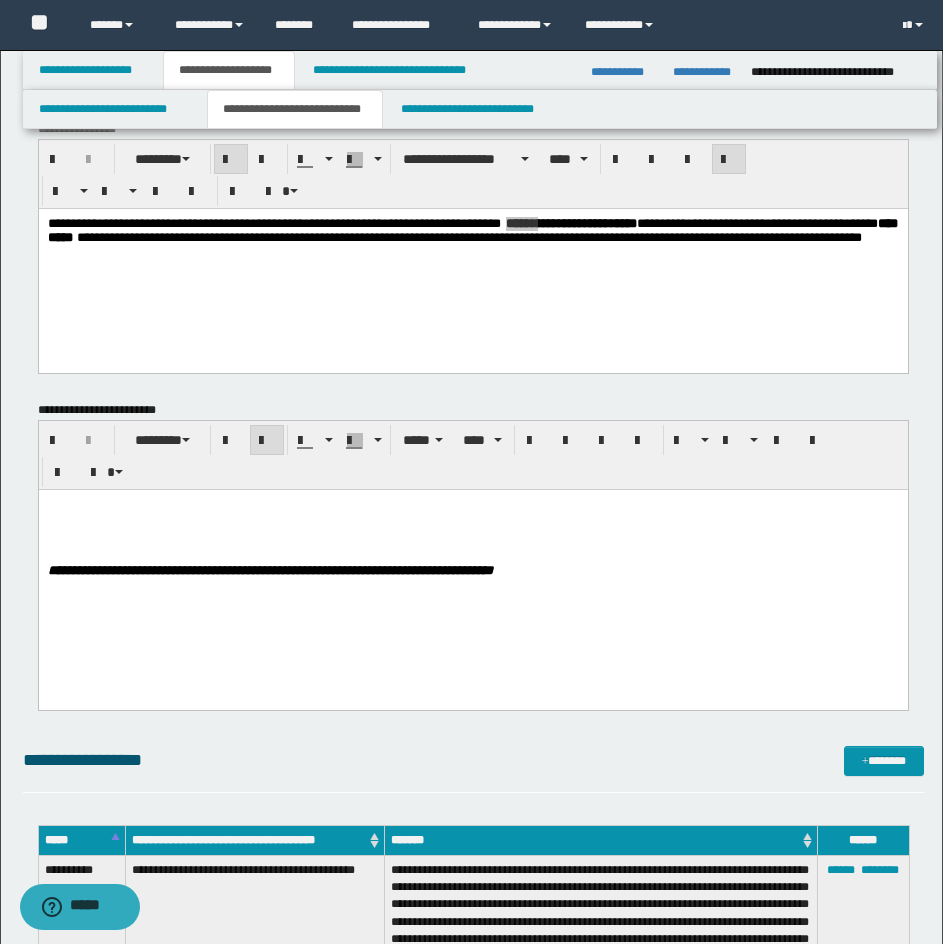 click at bounding box center (472, 518) 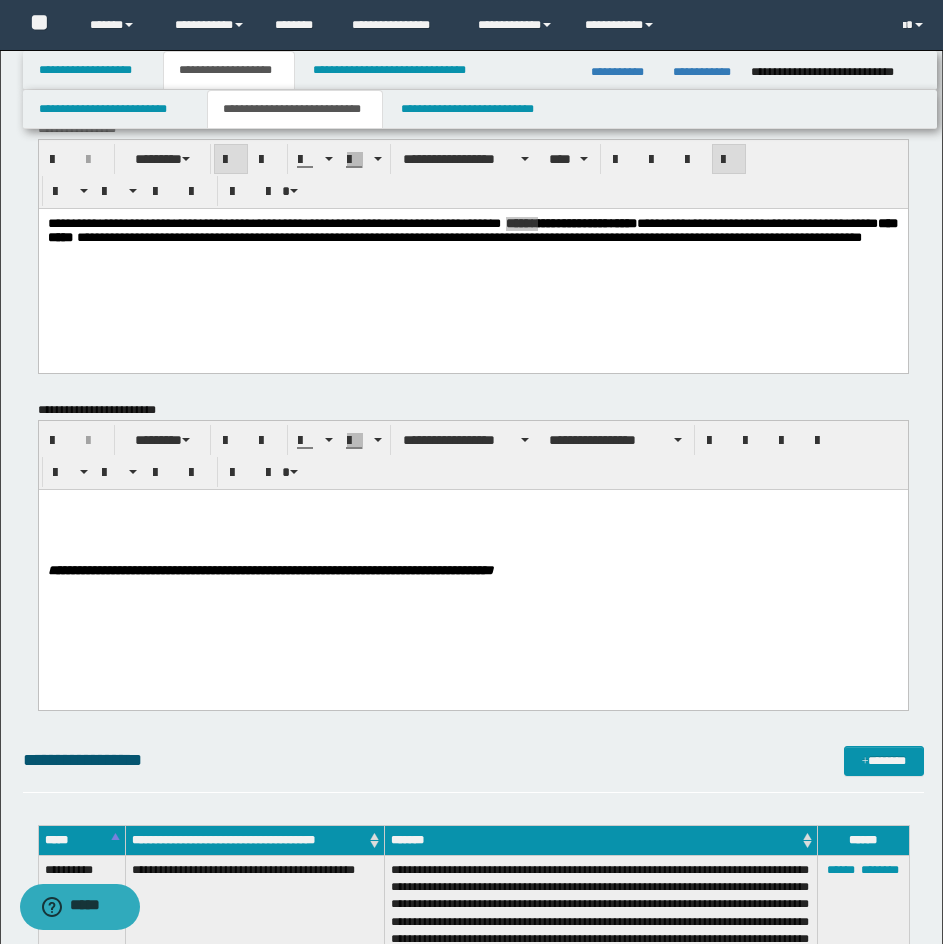 click on "**********" at bounding box center [472, 567] 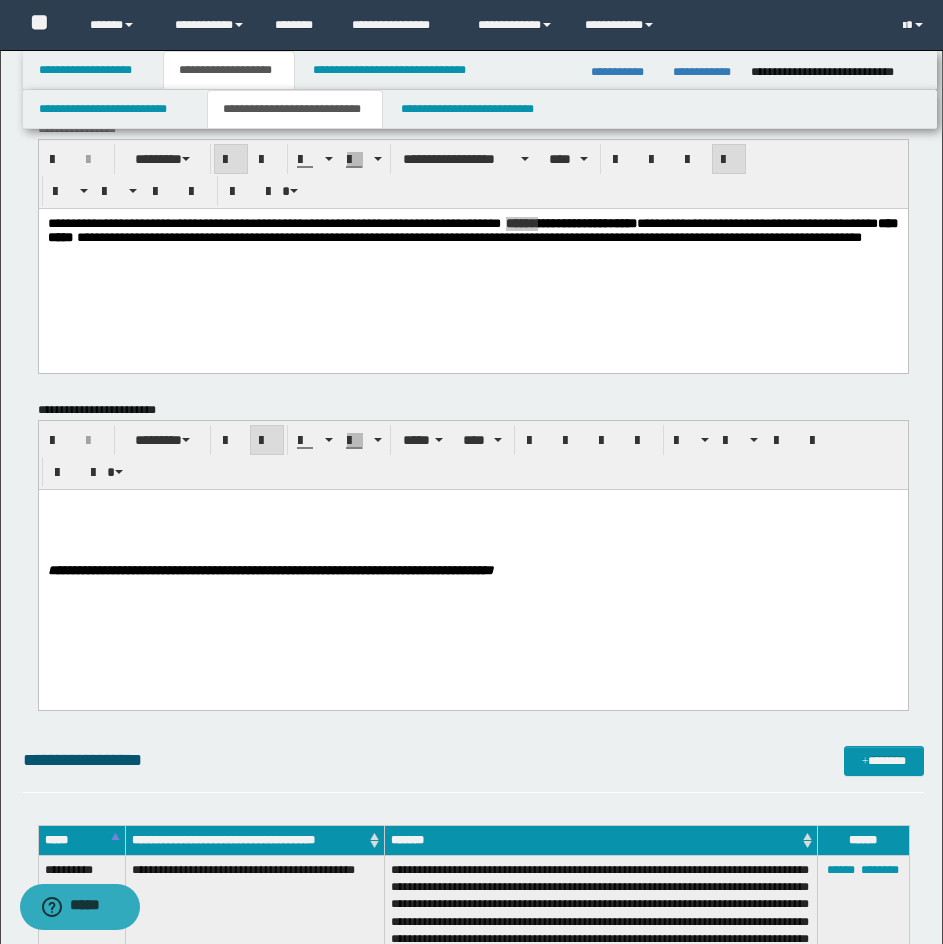 click at bounding box center (472, 518) 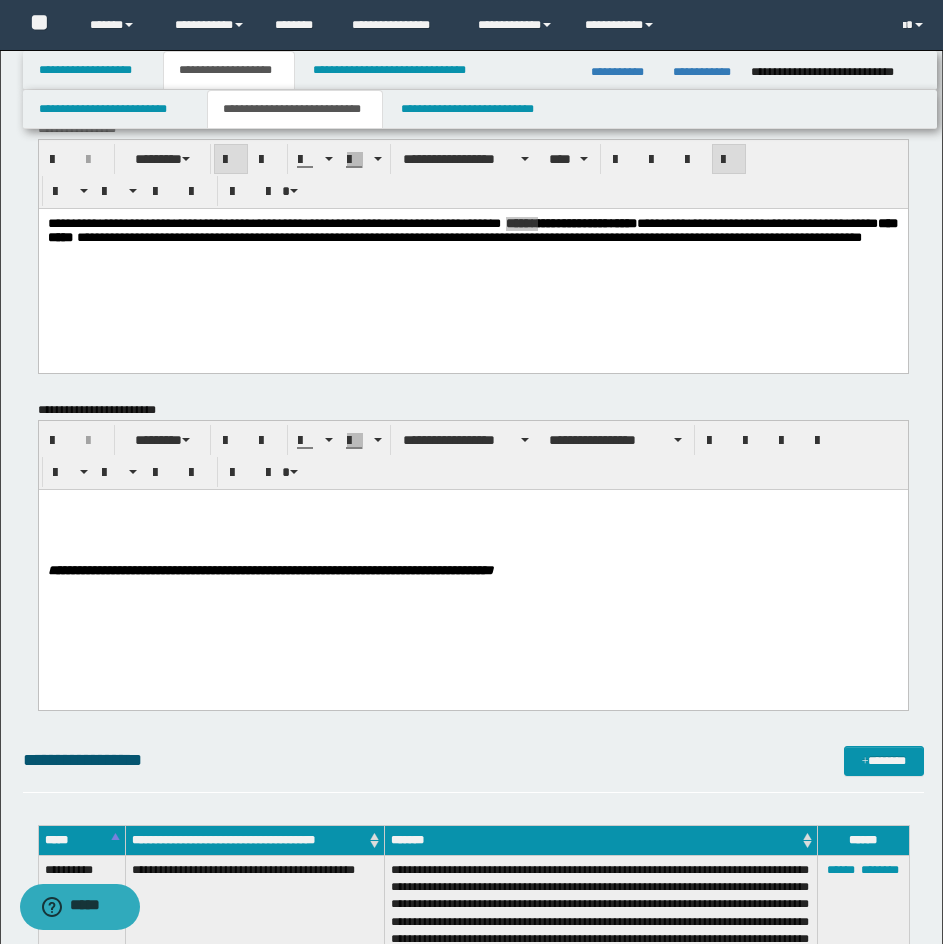 click at bounding box center (472, 504) 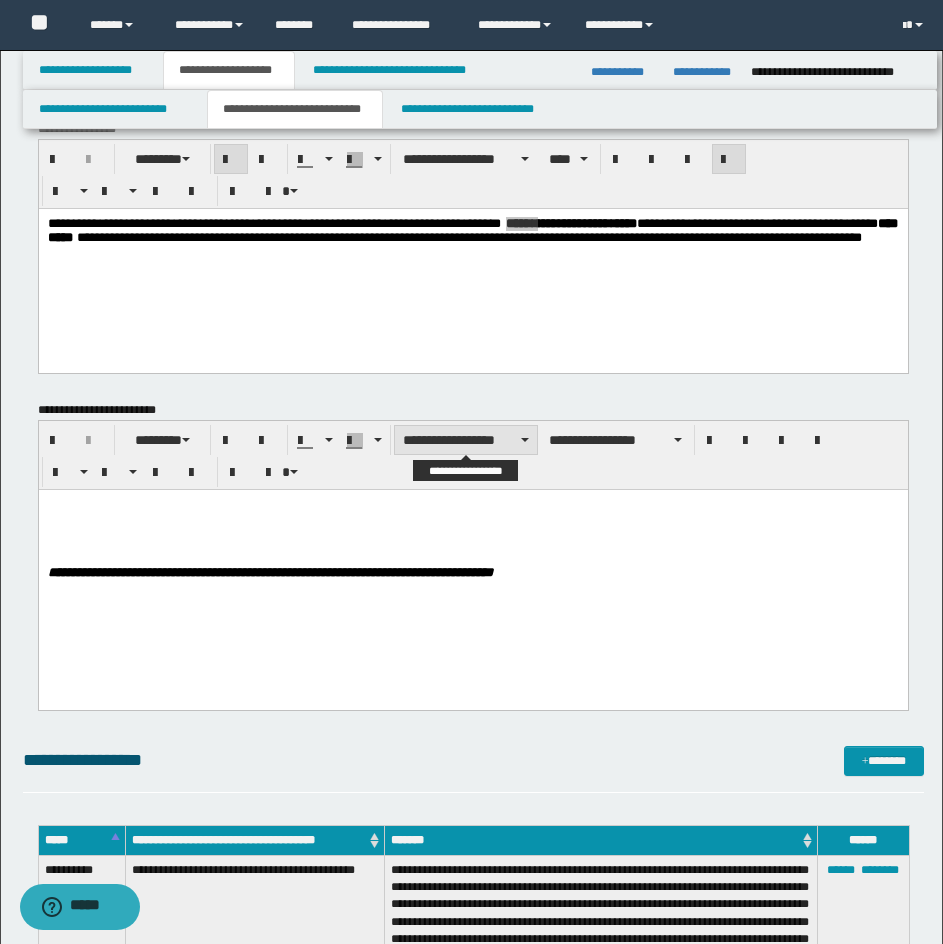 click on "**********" at bounding box center (466, 440) 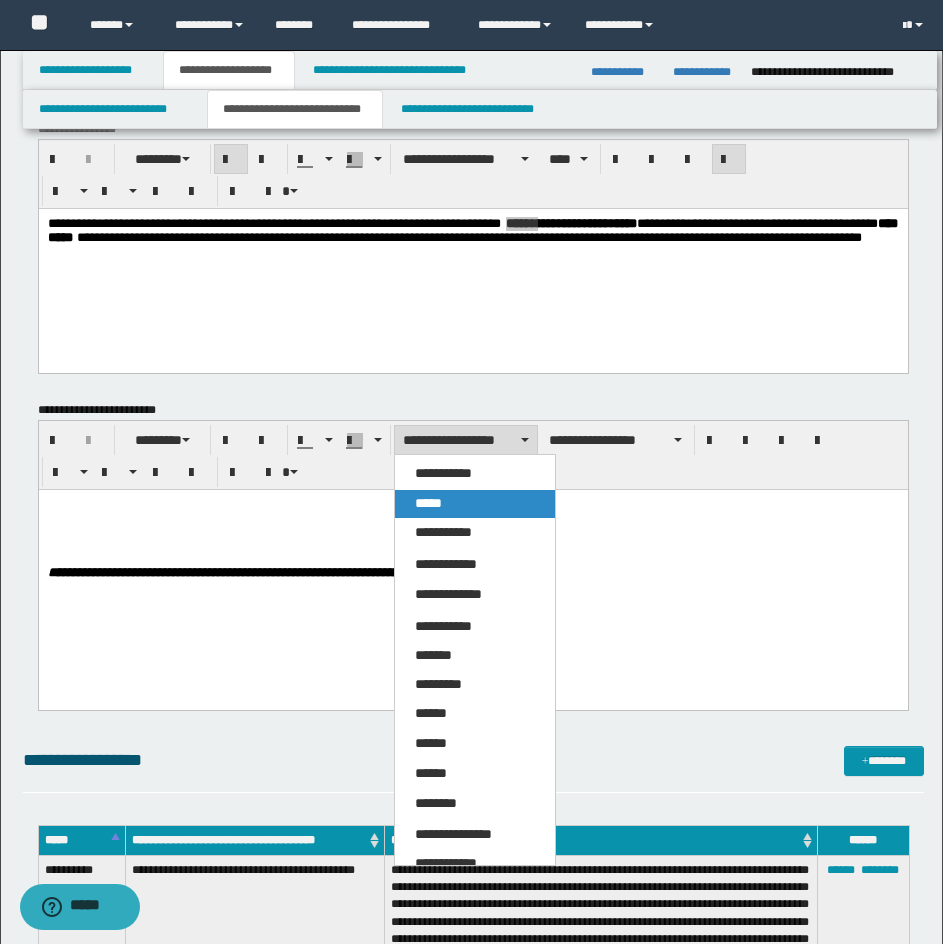 drag, startPoint x: 458, startPoint y: 502, endPoint x: 419, endPoint y: 6, distance: 497.5309 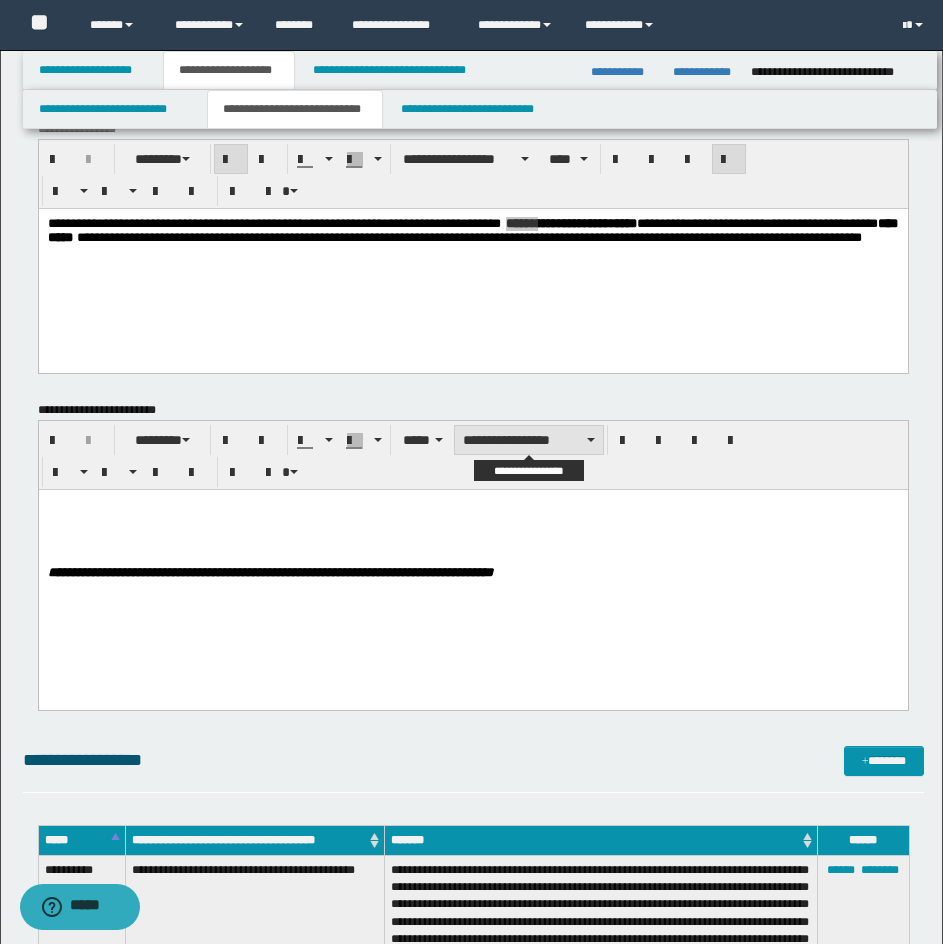 click on "**********" at bounding box center [529, 440] 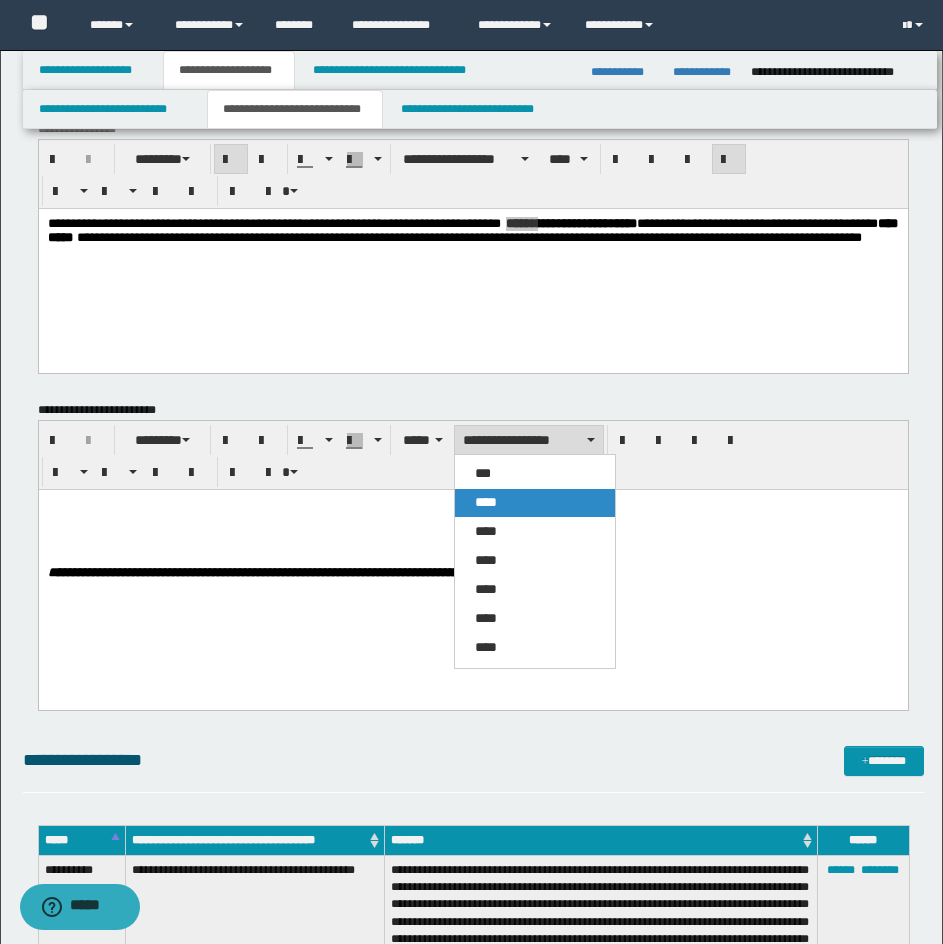 click on "****" at bounding box center [535, 503] 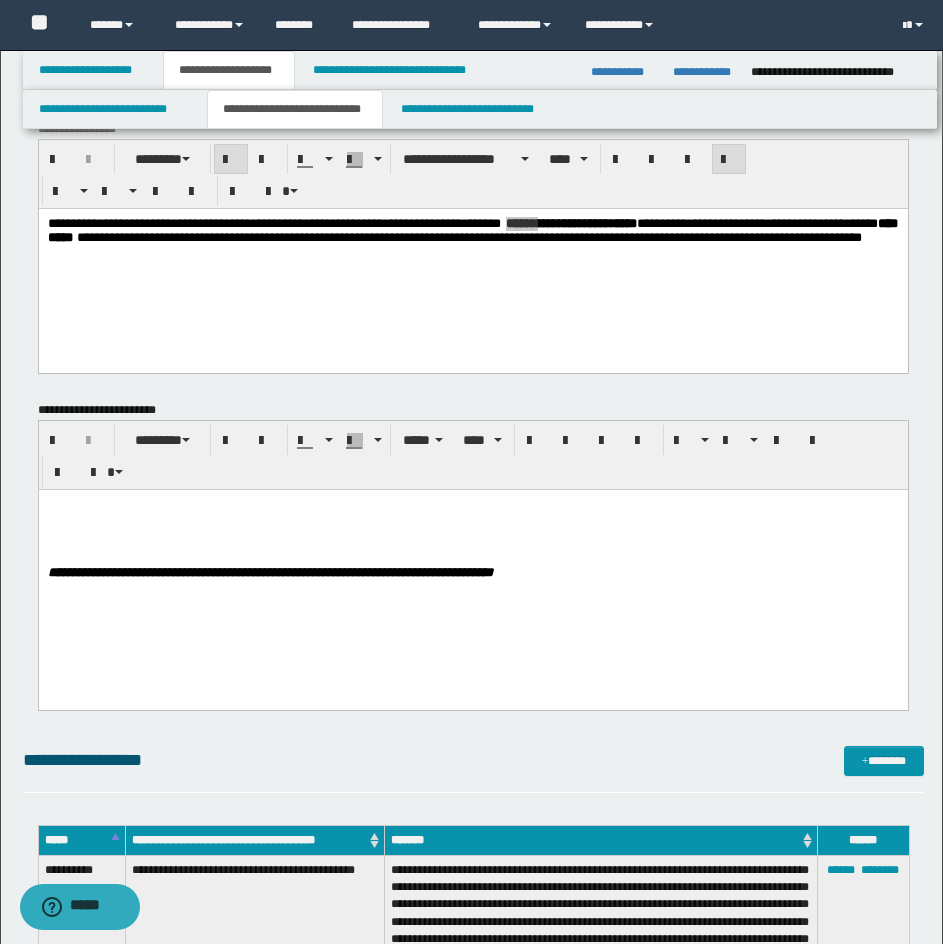 click on "﻿" at bounding box center [472, 505] 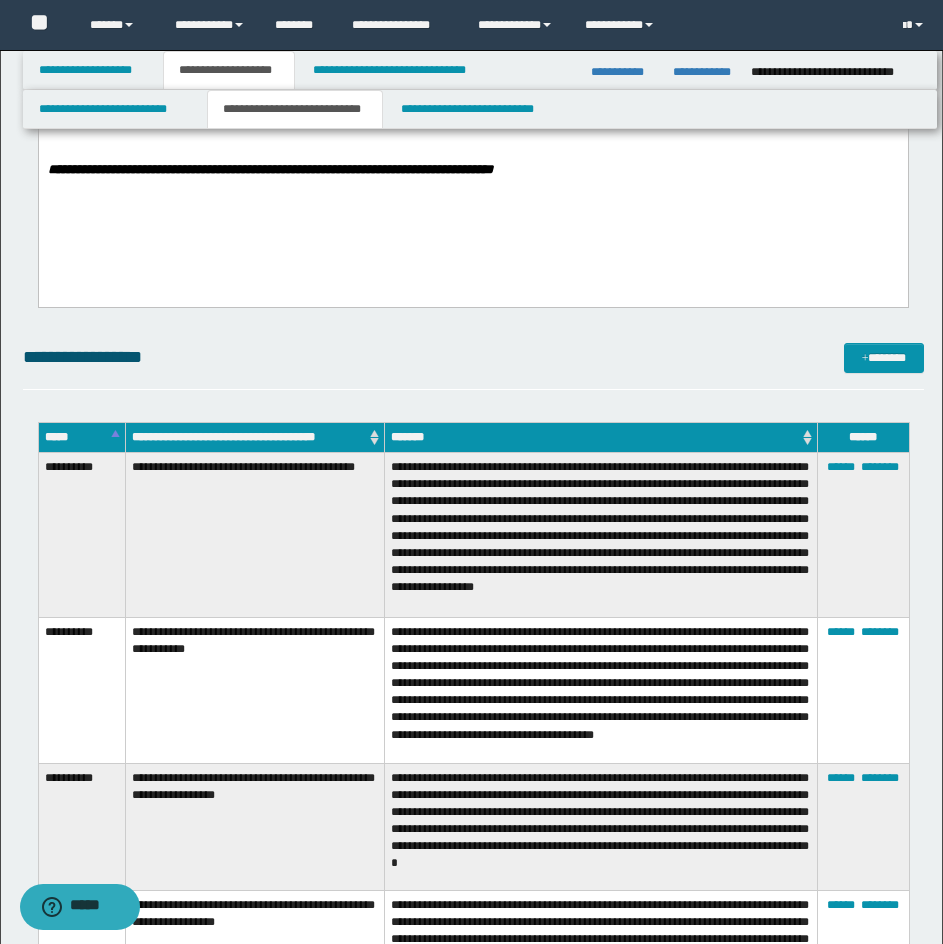 scroll, scrollTop: 539, scrollLeft: 0, axis: vertical 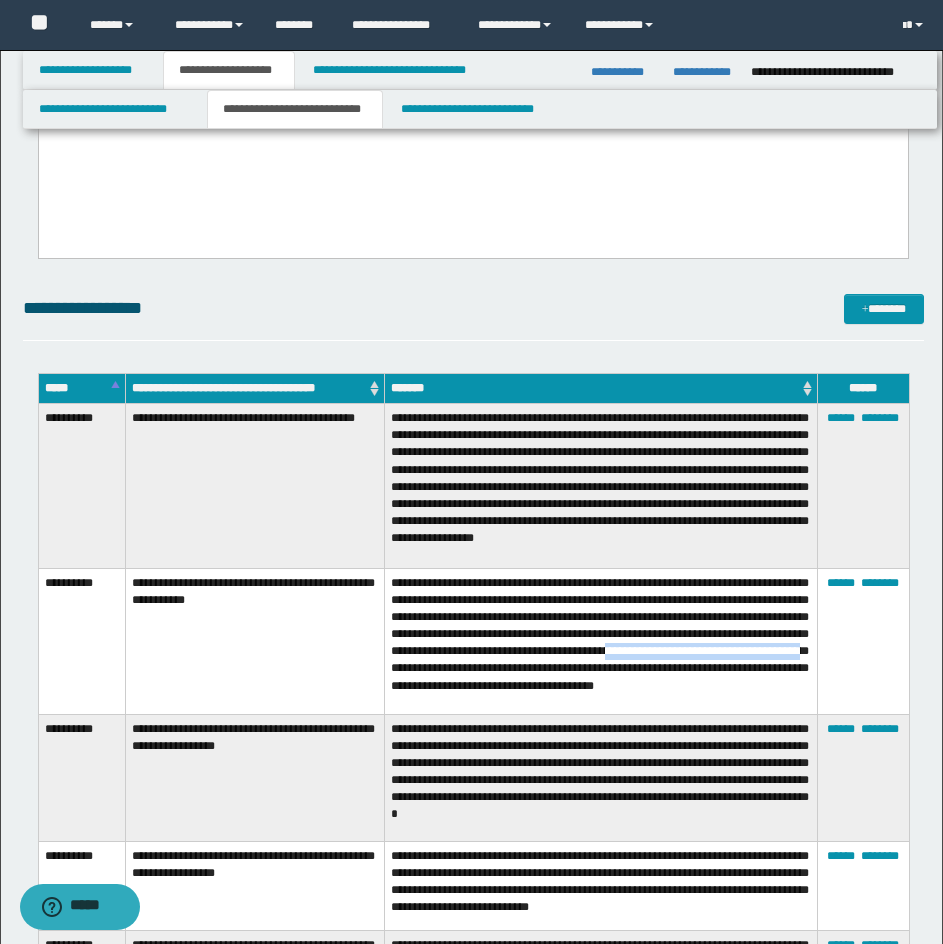 drag, startPoint x: 610, startPoint y: 676, endPoint x: 390, endPoint y: 674, distance: 220.0091 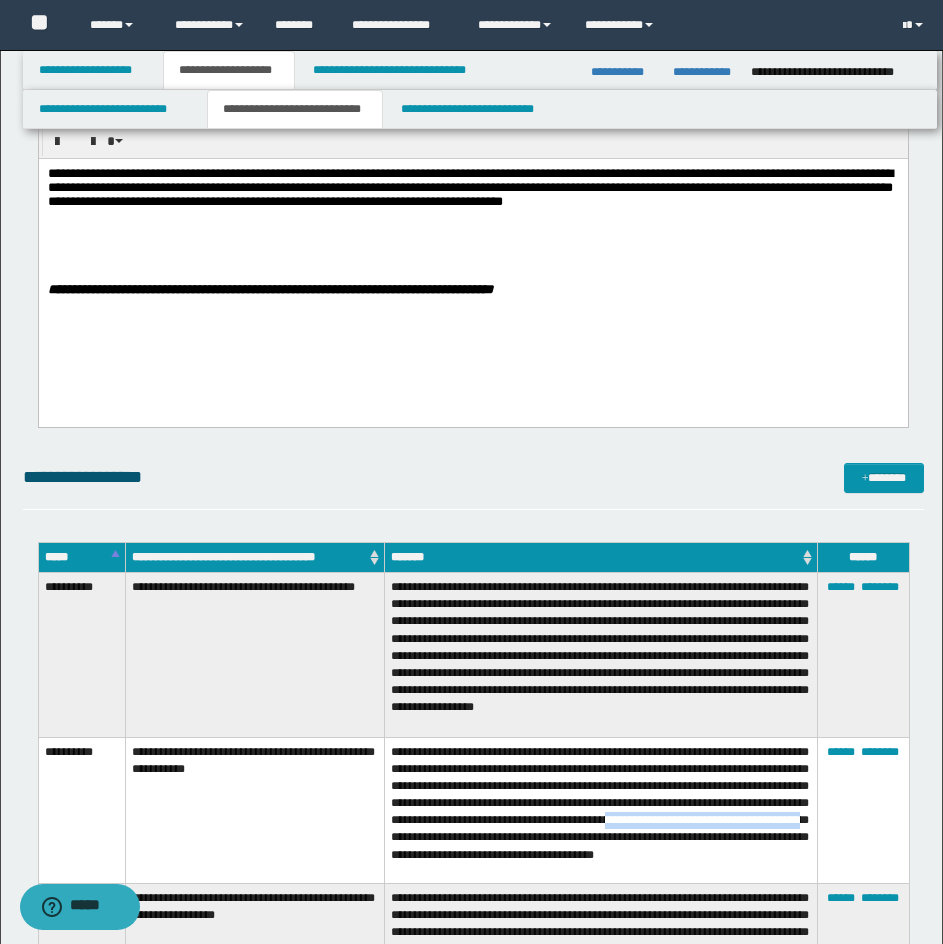 scroll, scrollTop: 339, scrollLeft: 0, axis: vertical 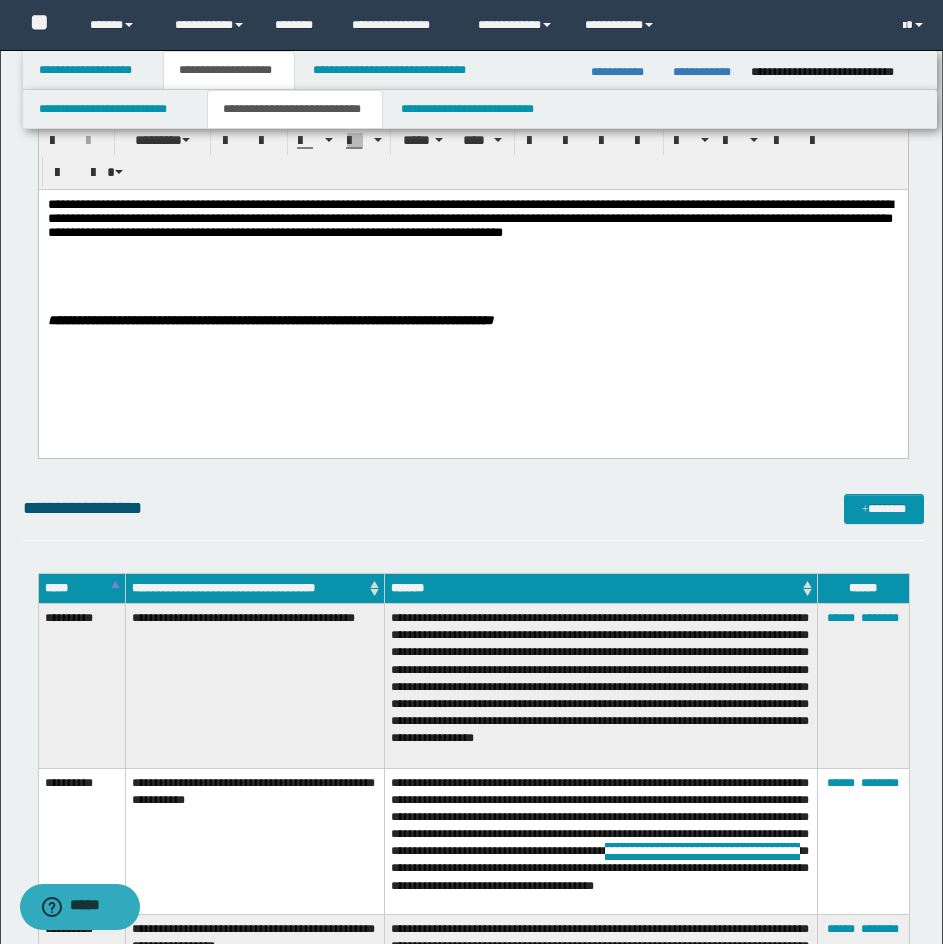 click on "**********" at bounding box center (472, 229) 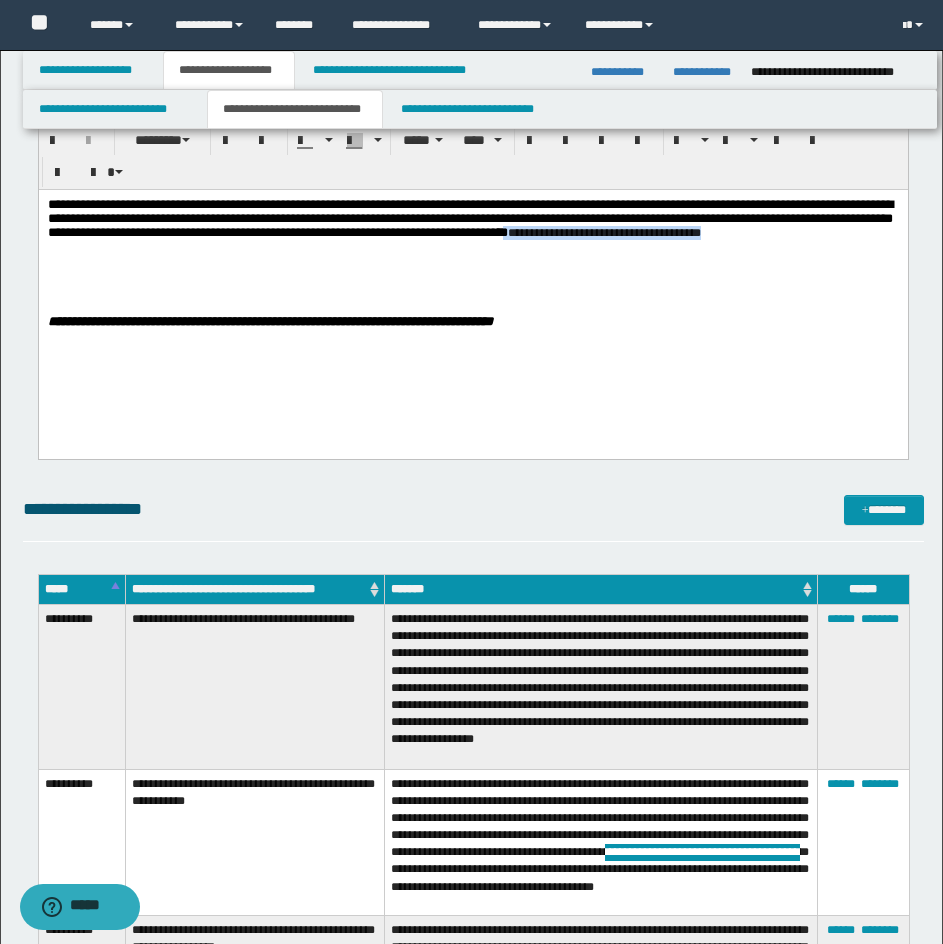 drag, startPoint x: 393, startPoint y: 257, endPoint x: 130, endPoint y: 256, distance: 263.0019 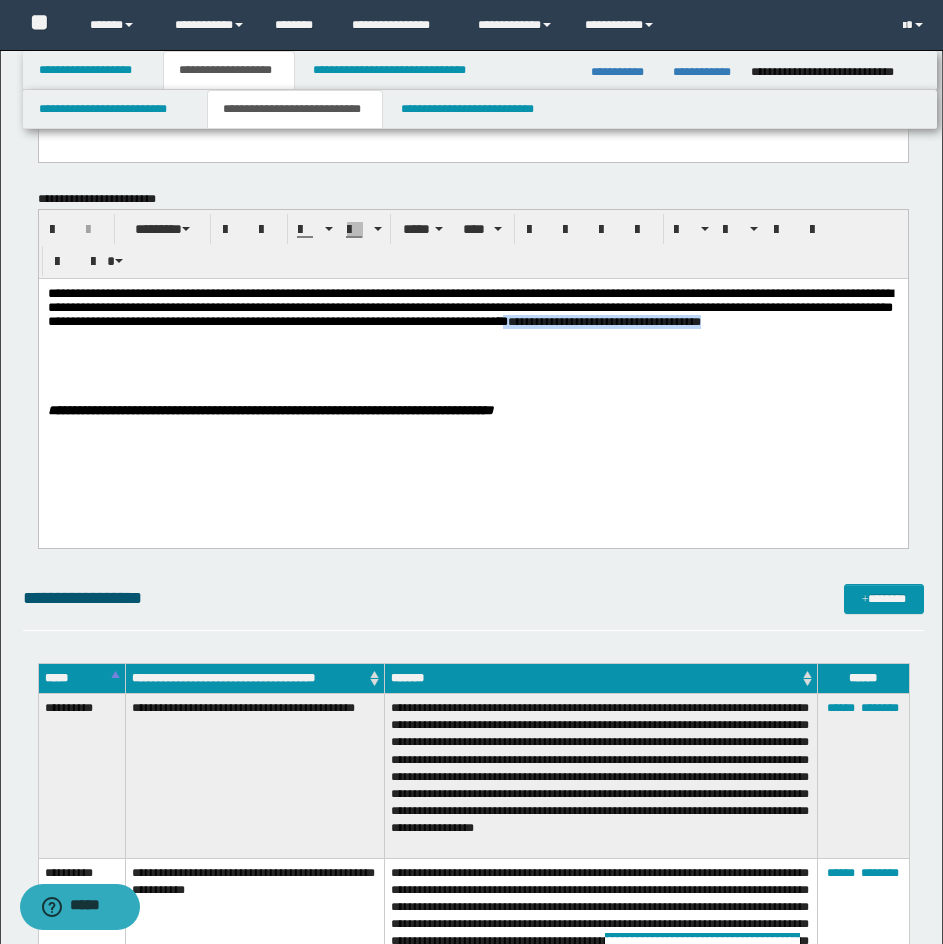 scroll, scrollTop: 239, scrollLeft: 0, axis: vertical 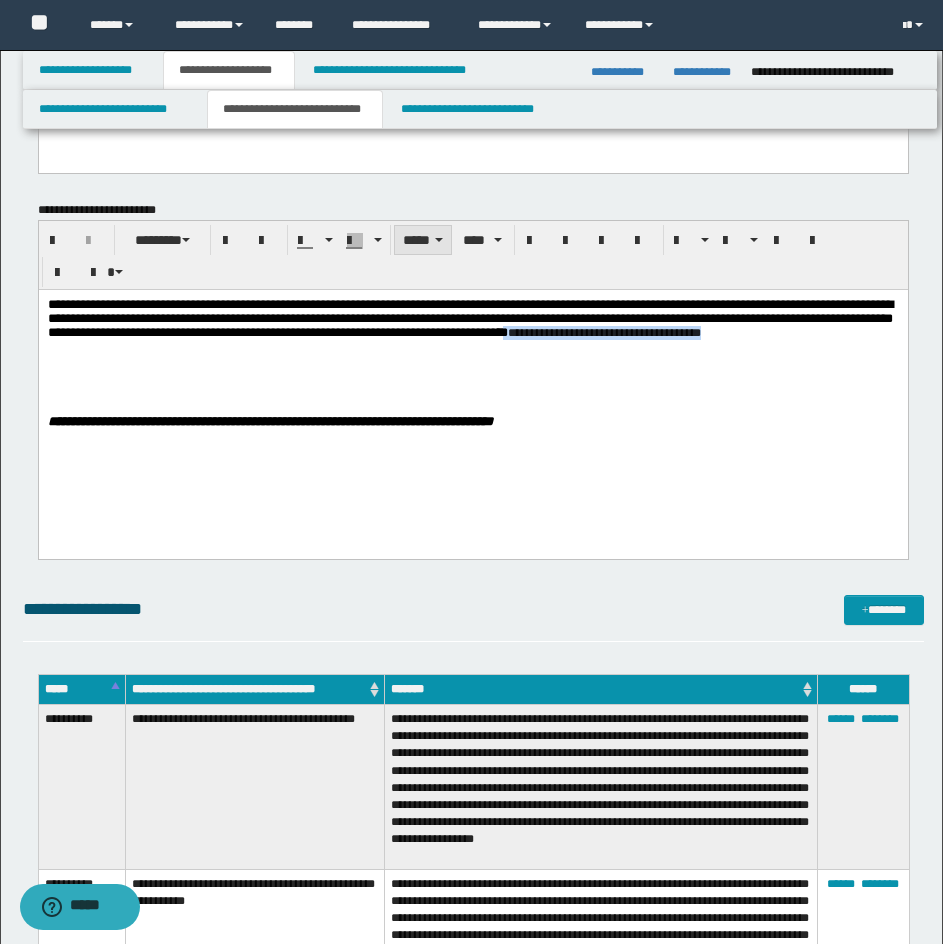 click on "*****" at bounding box center (423, 240) 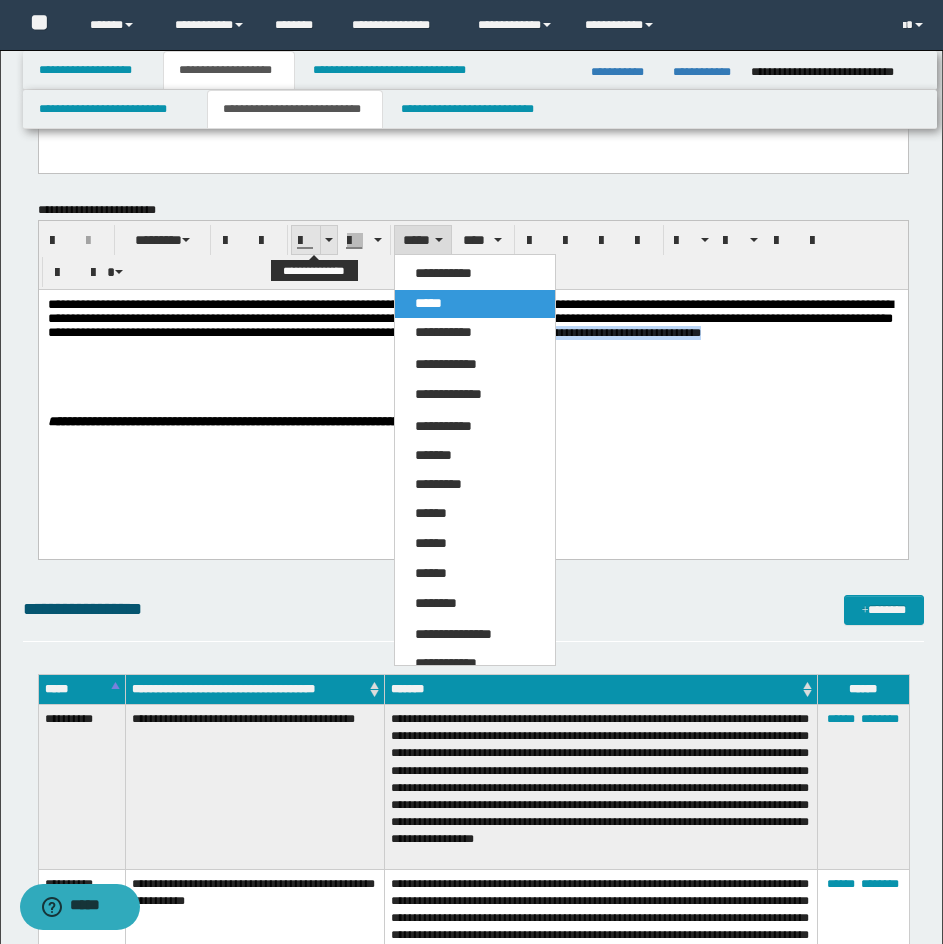 click at bounding box center [328, 240] 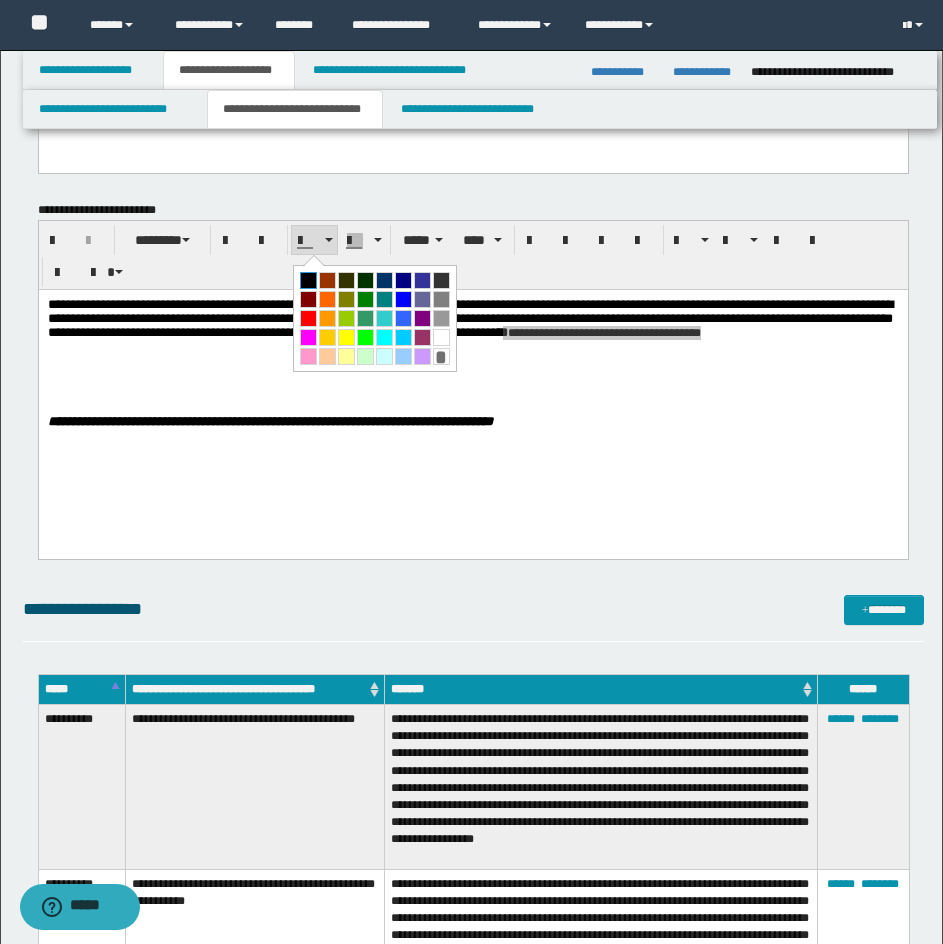 click at bounding box center [308, 280] 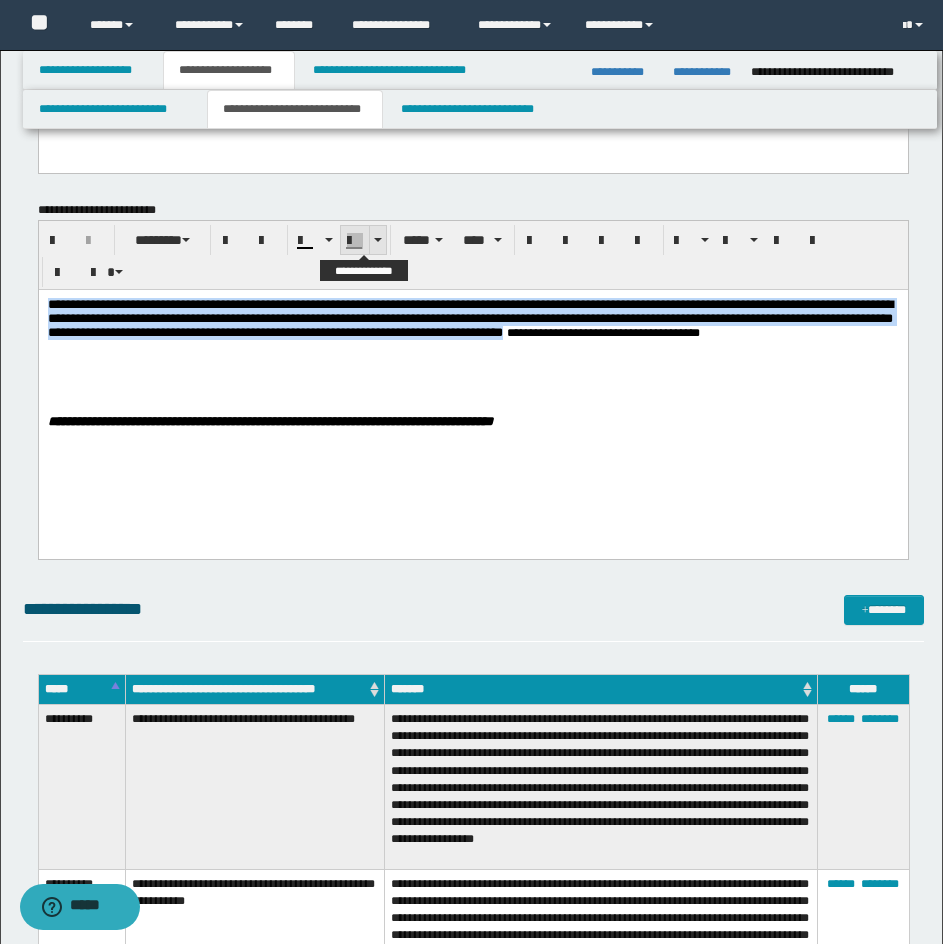 click at bounding box center [377, 240] 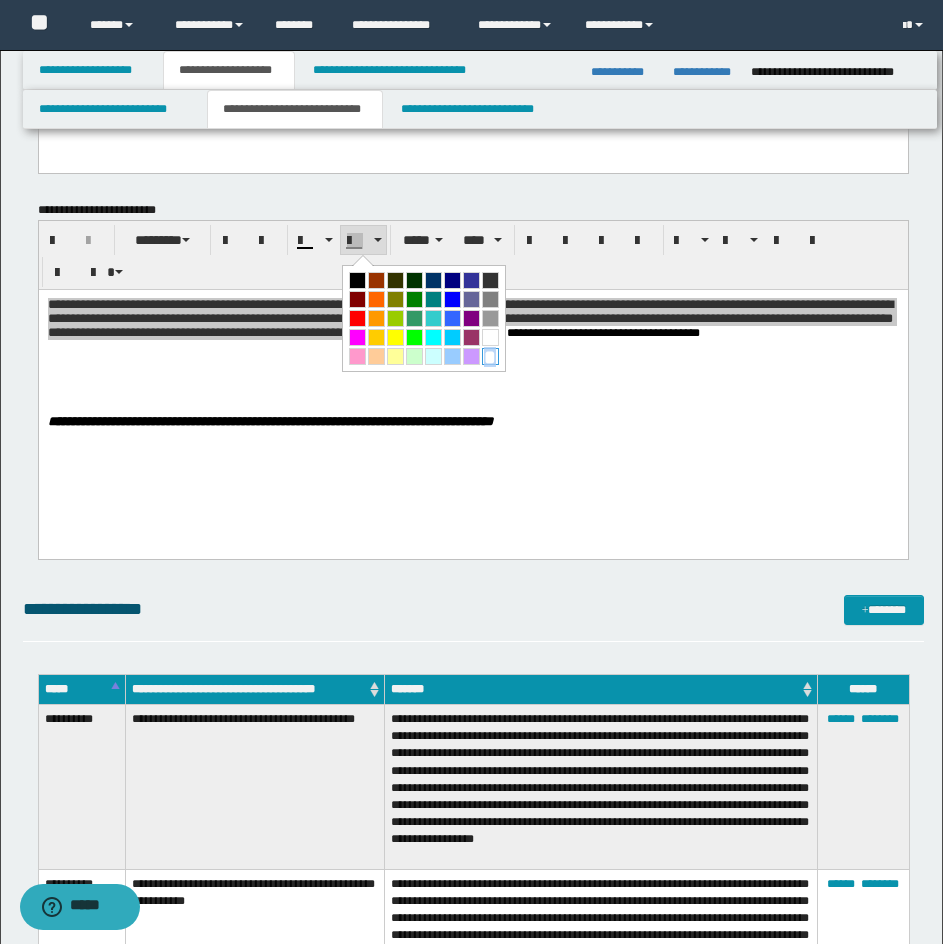 click on "*" at bounding box center (490, 356) 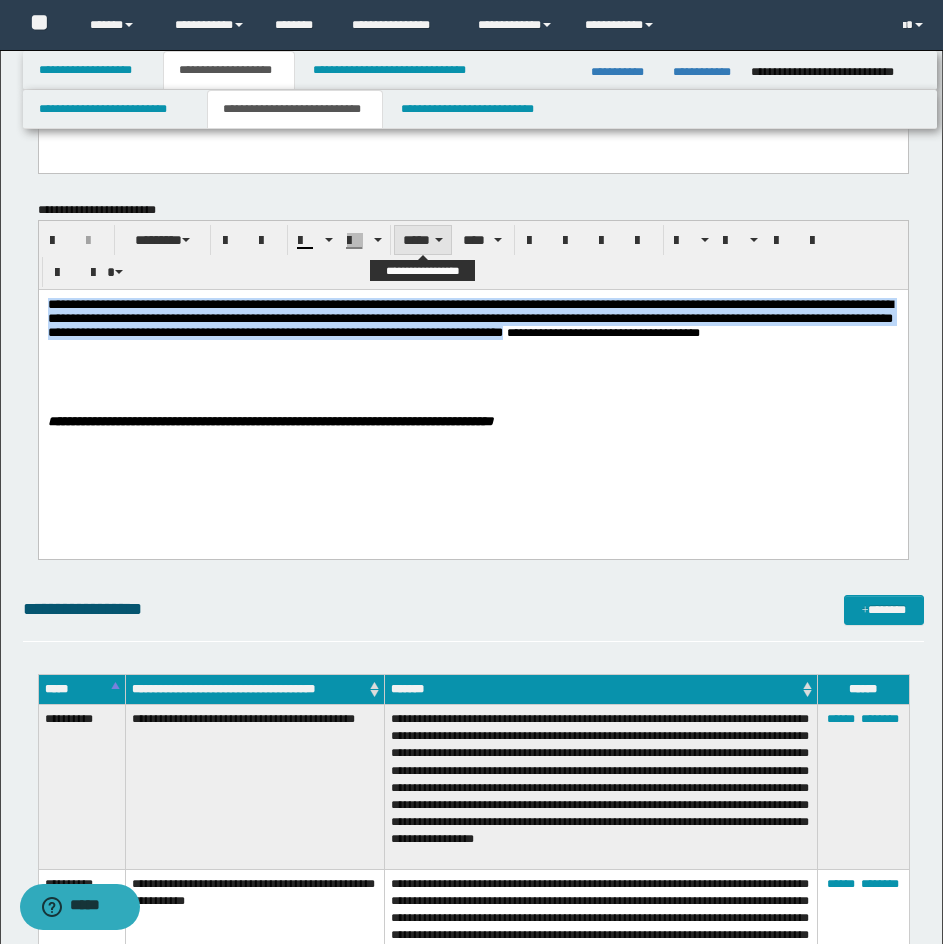 click on "*****" at bounding box center (423, 240) 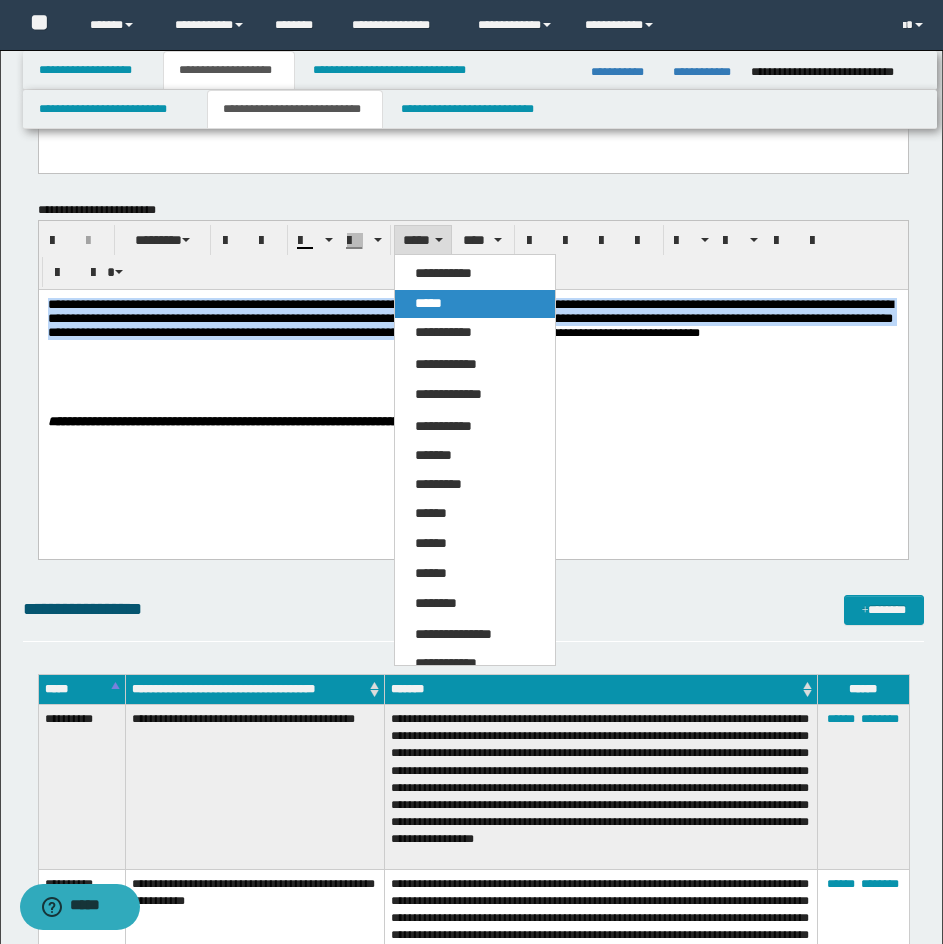 drag, startPoint x: 458, startPoint y: 307, endPoint x: 428, endPoint y: 7, distance: 301.49628 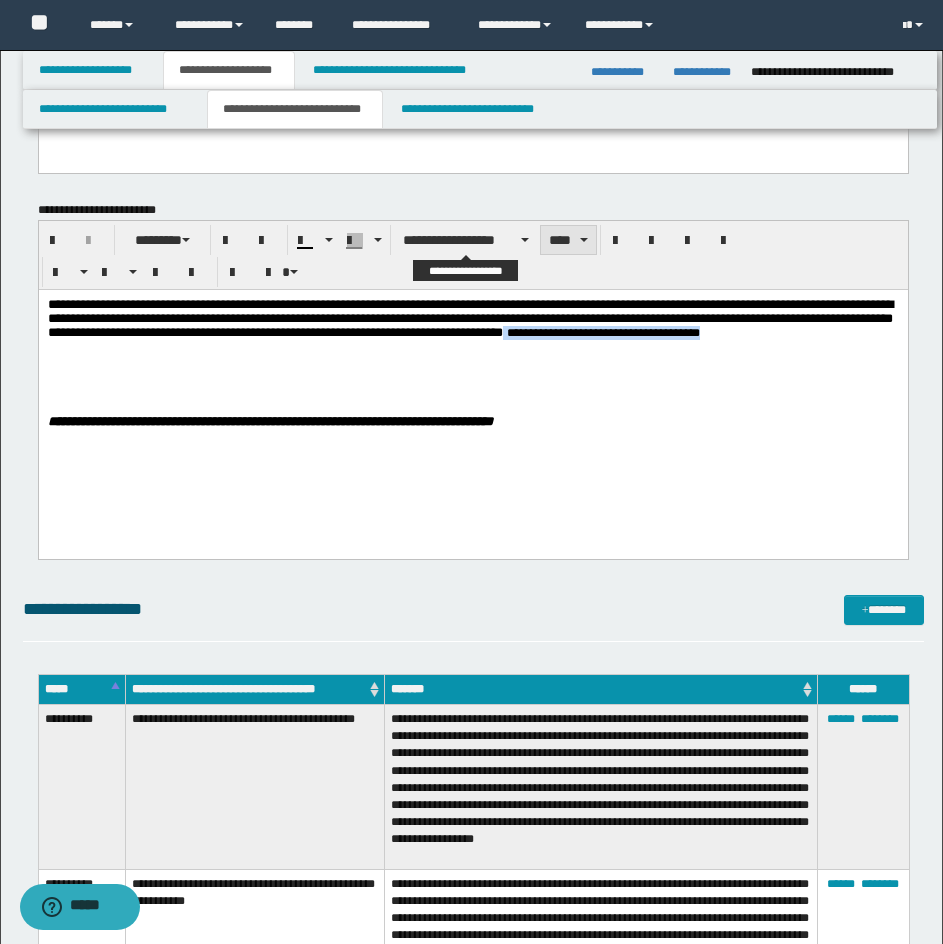 click on "****" at bounding box center [568, 240] 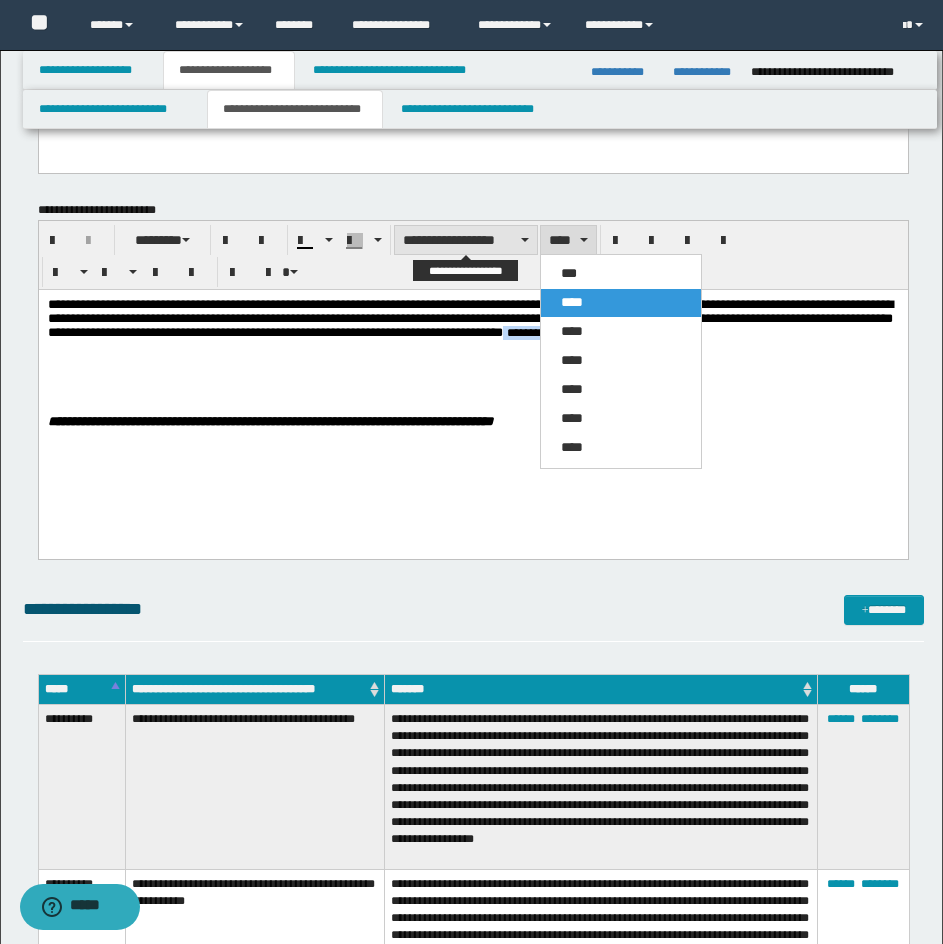 click on "**********" at bounding box center (466, 240) 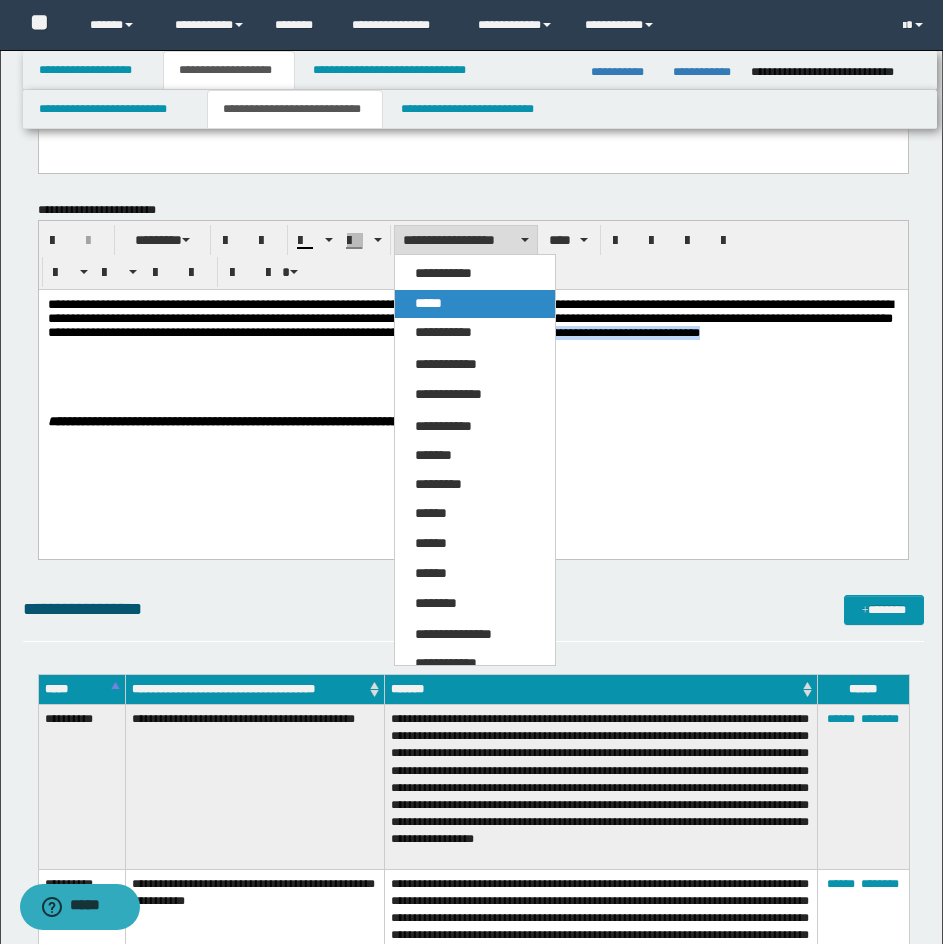 click on "*****" at bounding box center (475, 304) 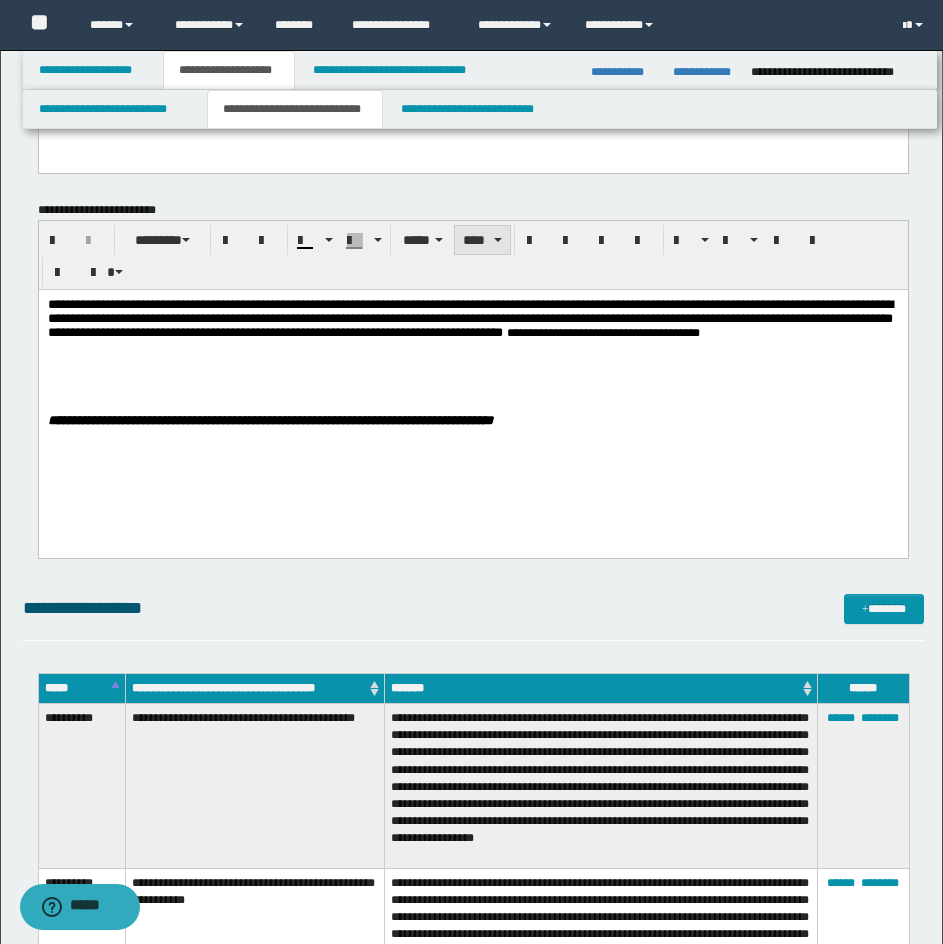 click at bounding box center [498, 240] 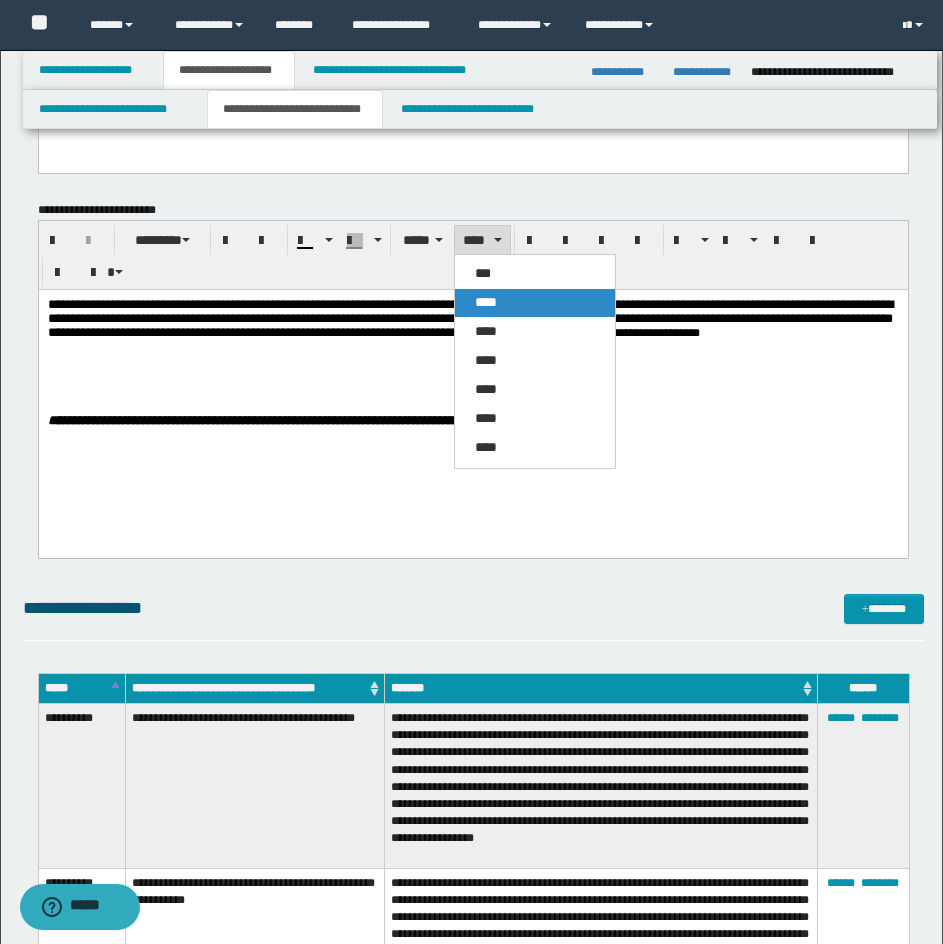 click on "****" at bounding box center (486, 302) 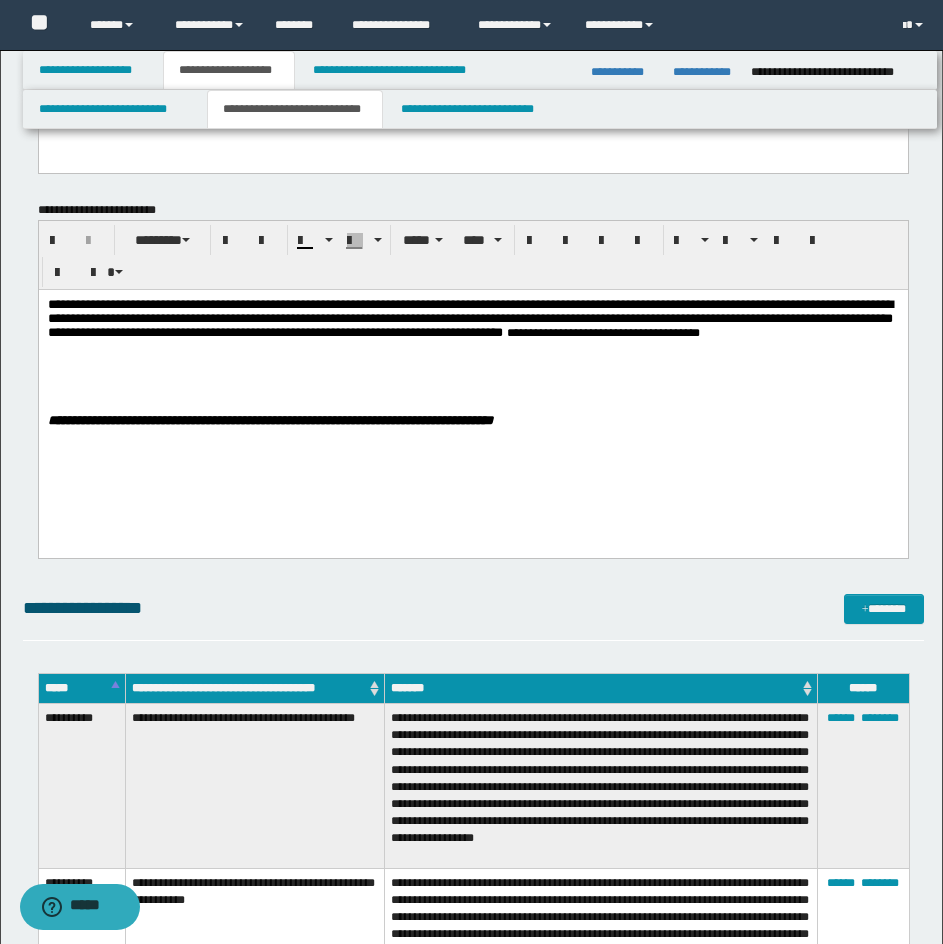 click on "**********" at bounding box center [469, 317] 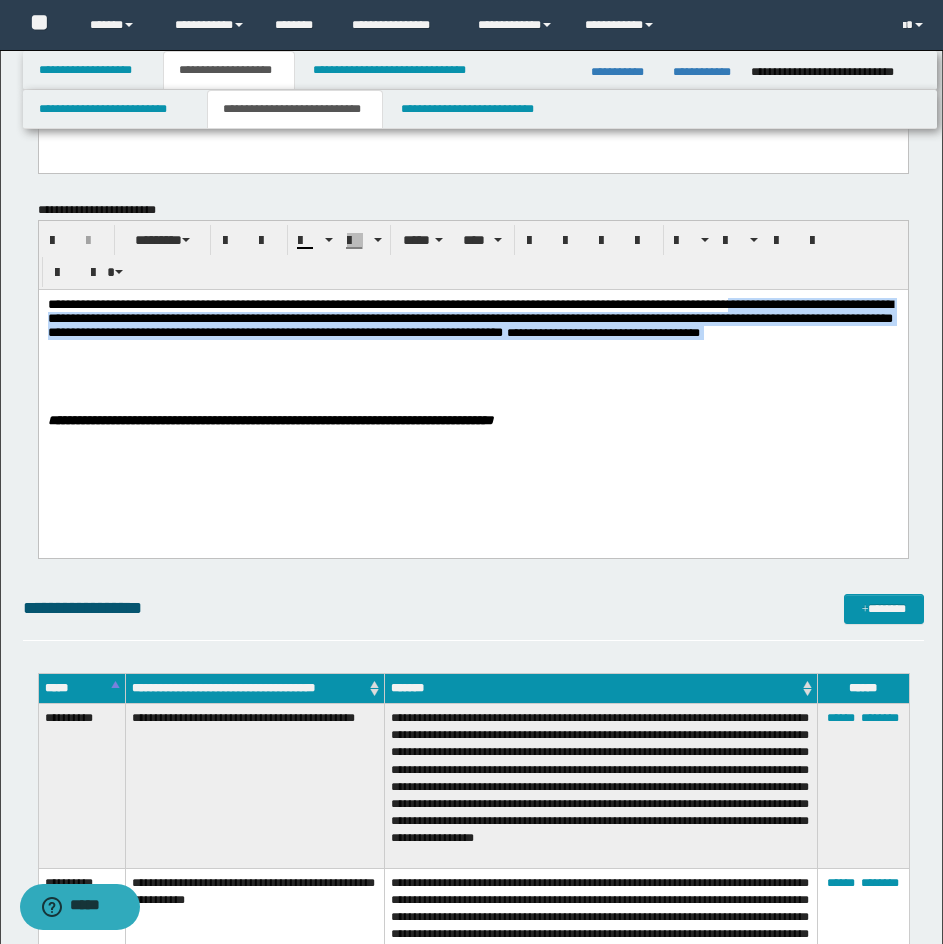 drag, startPoint x: 362, startPoint y: 373, endPoint x: -2, endPoint y: 316, distance: 368.43588 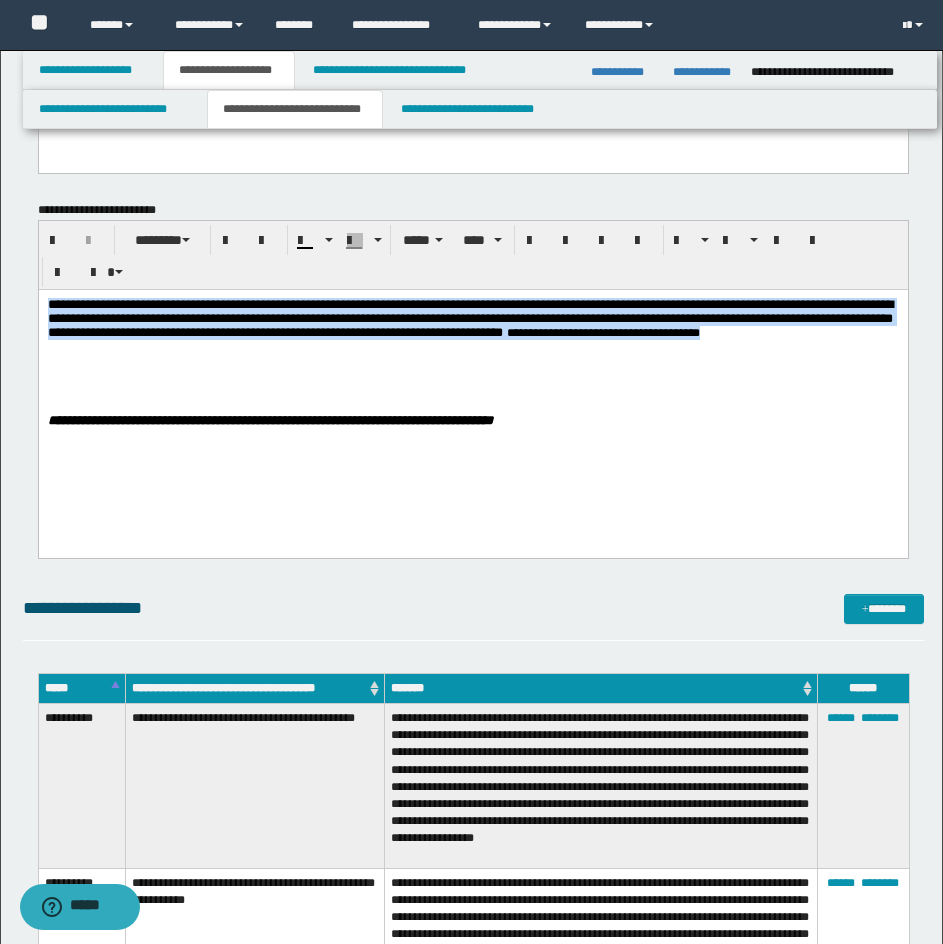 drag, startPoint x: 364, startPoint y: 354, endPoint x: 10, endPoint y: 276, distance: 362.4914 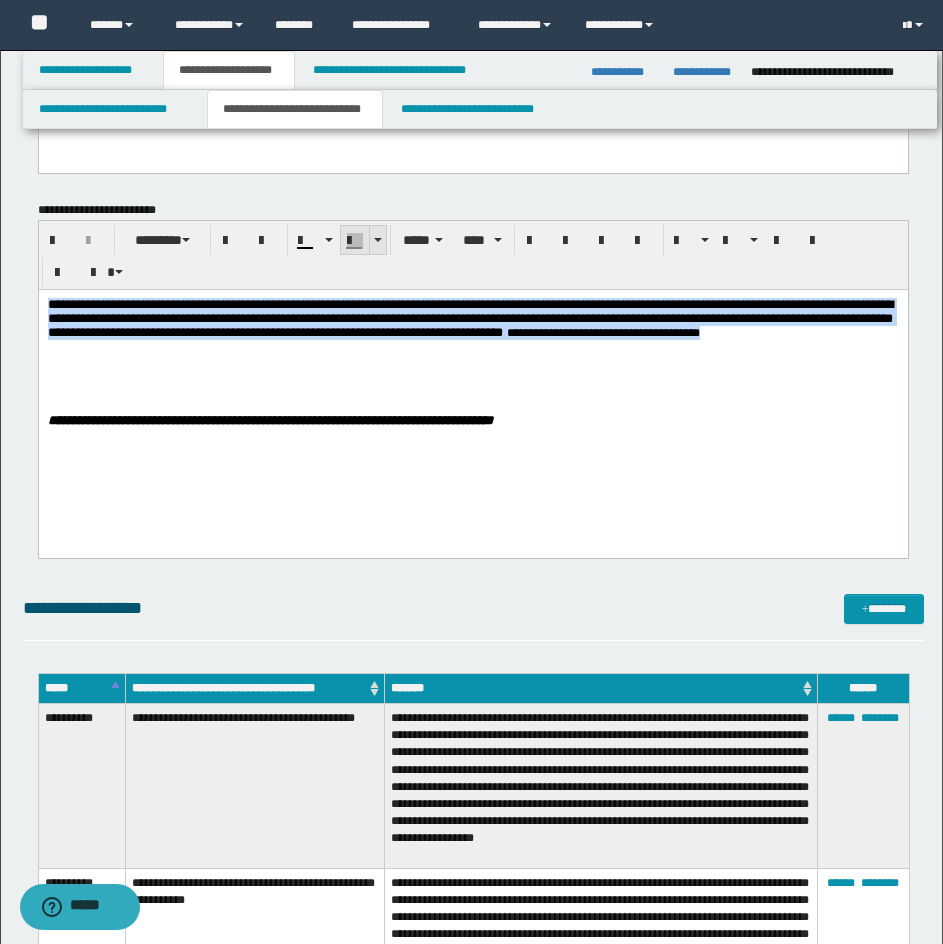 click at bounding box center [377, 240] 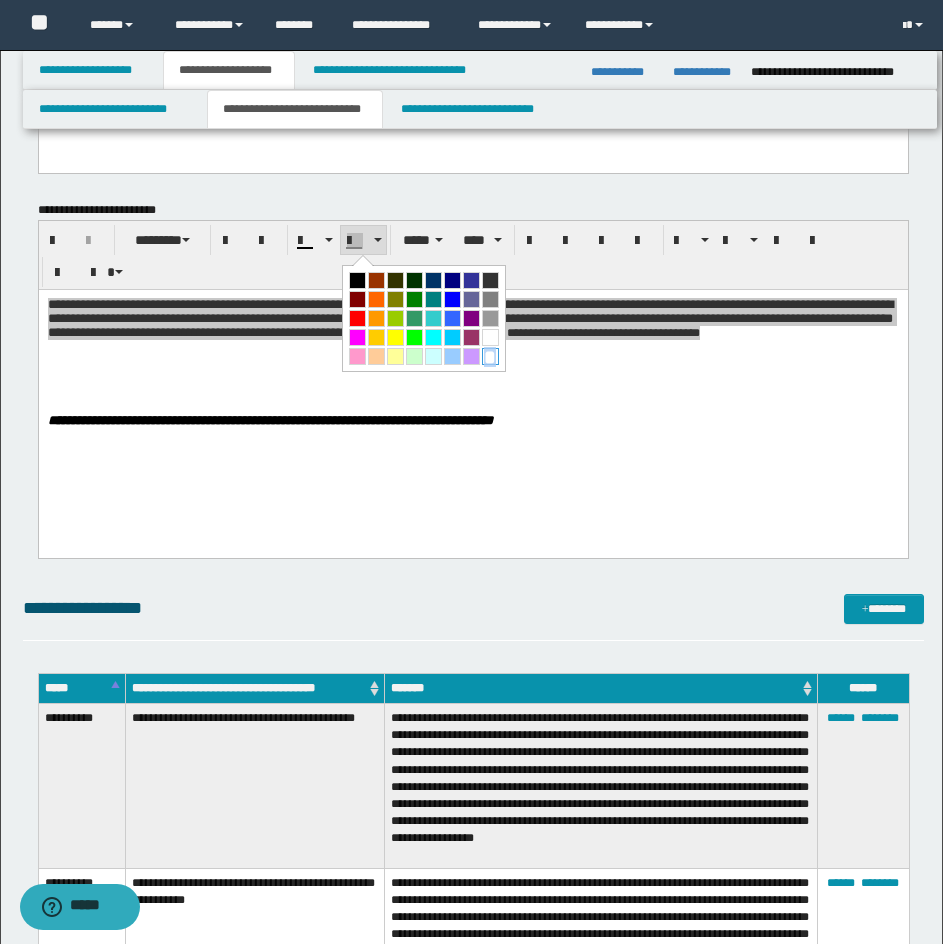 click on "*" at bounding box center (490, 356) 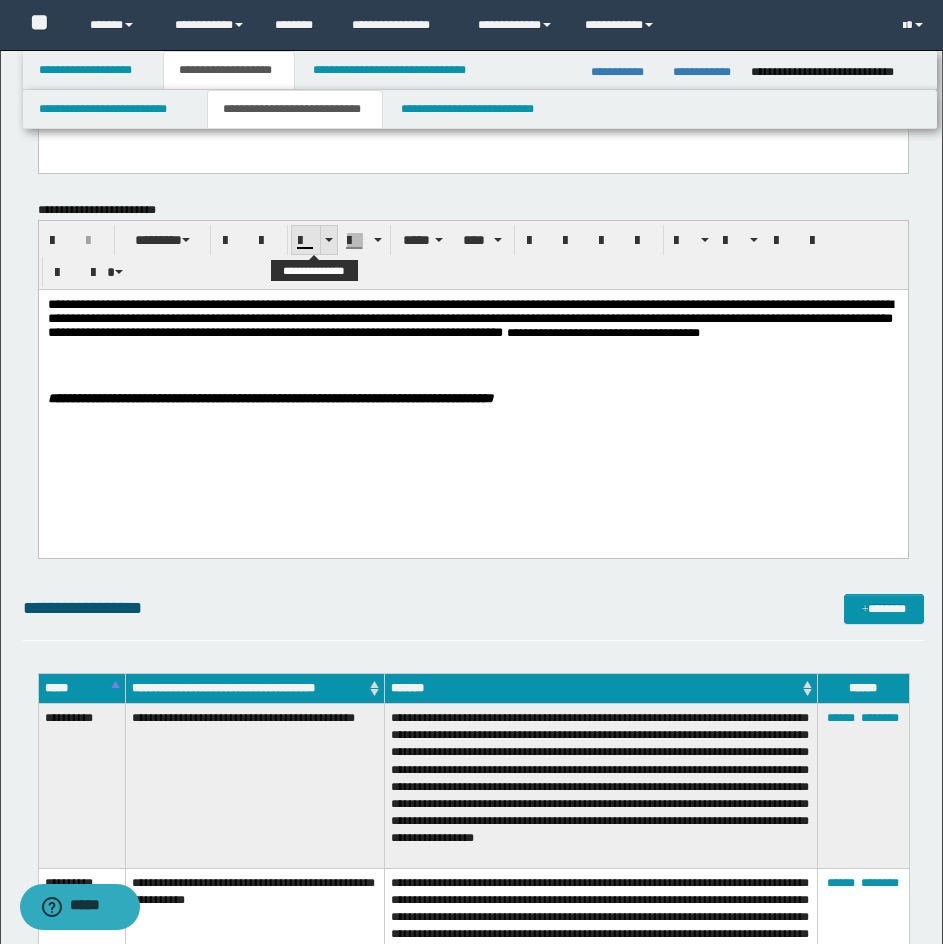 click at bounding box center [329, 240] 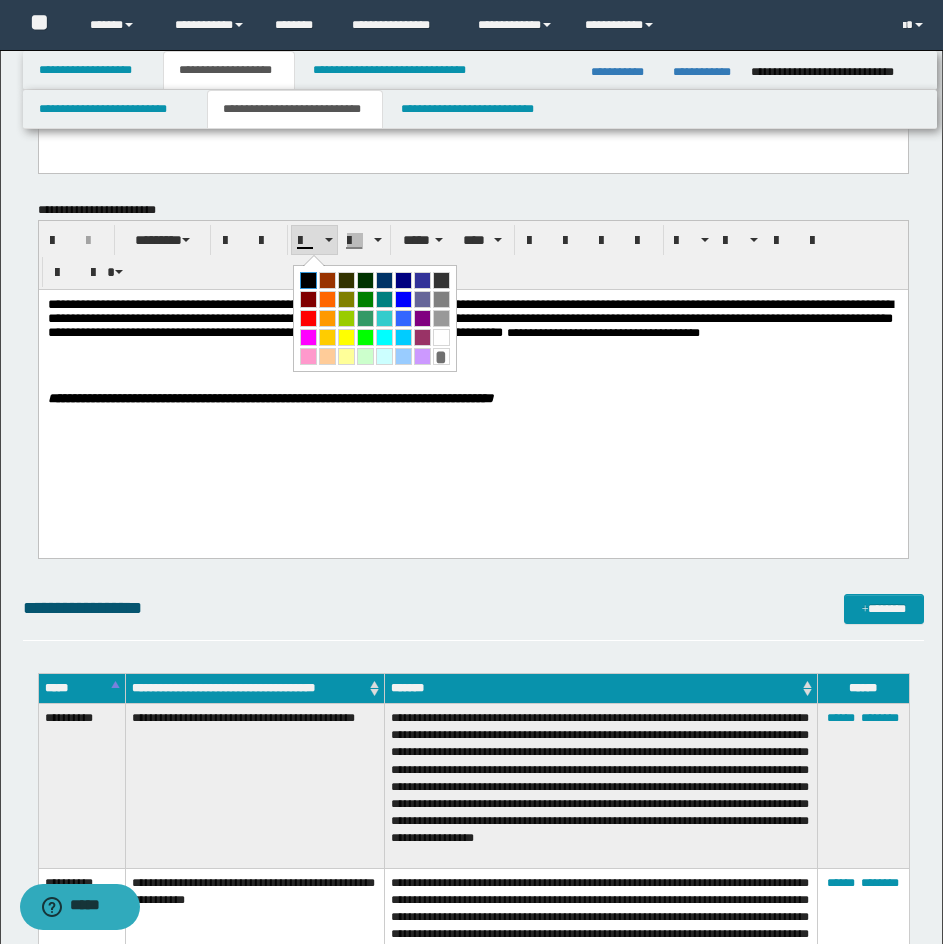 click at bounding box center (308, 280) 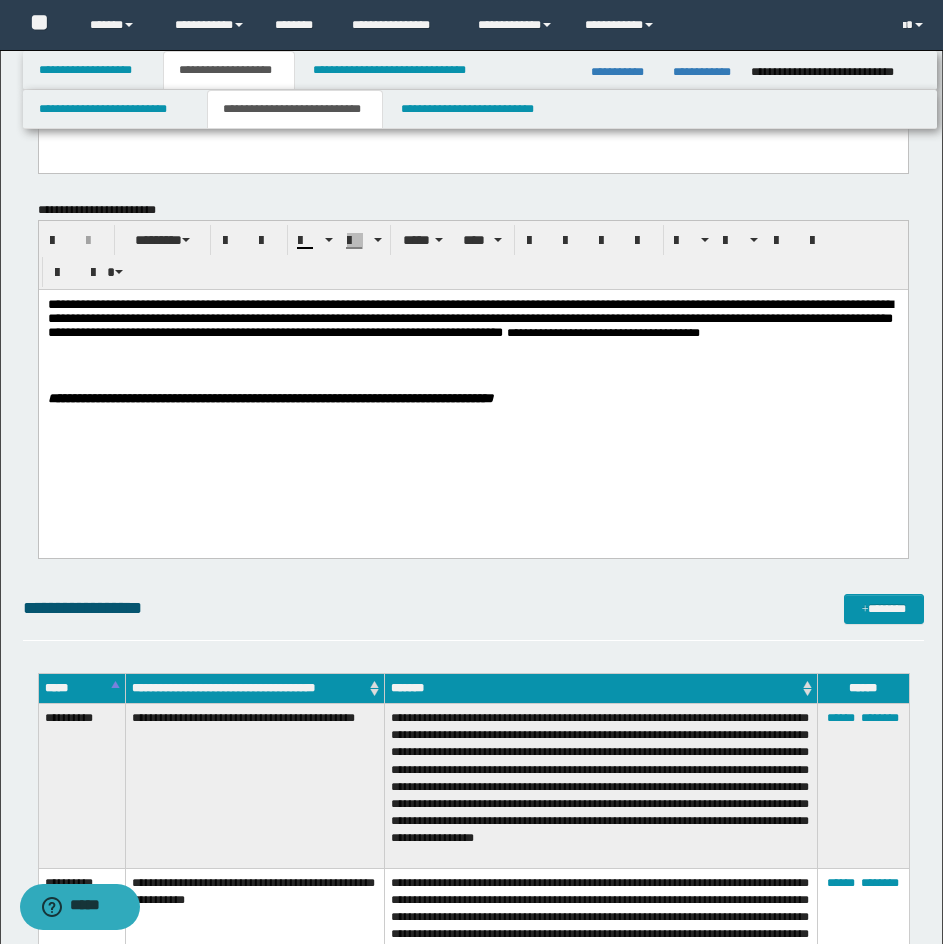 click on "**********" at bounding box center [472, 318] 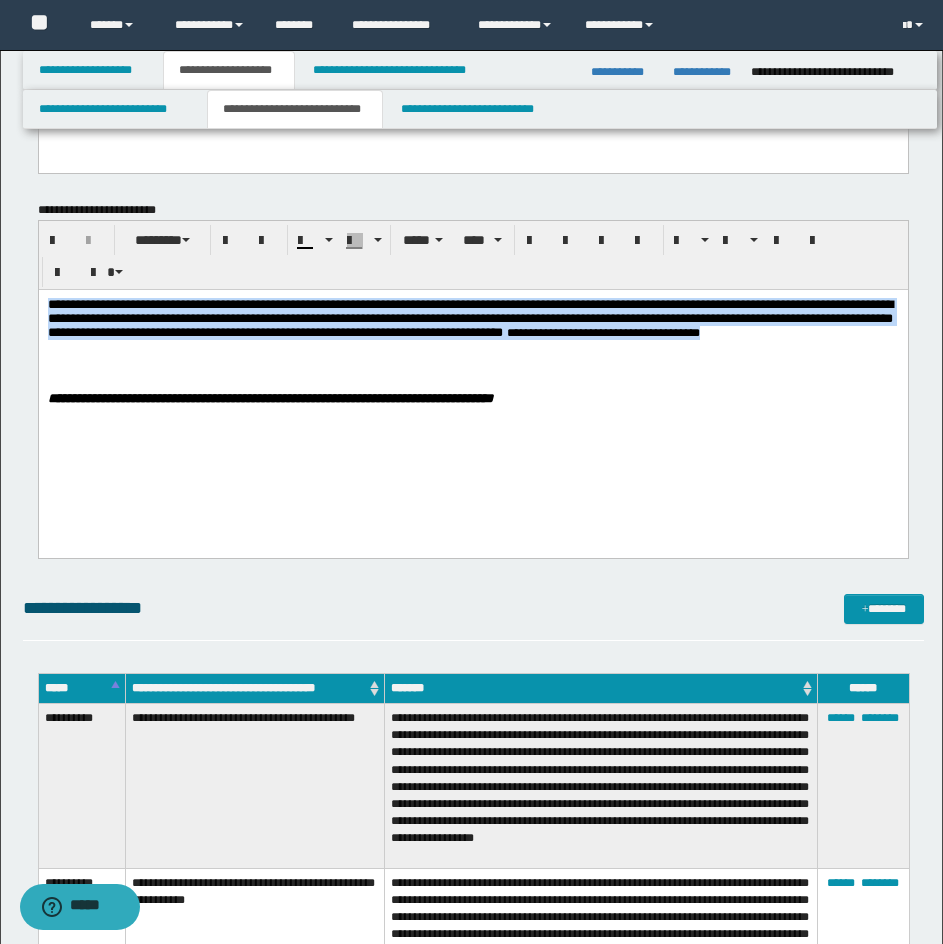 drag, startPoint x: 378, startPoint y: 358, endPoint x: -2, endPoint y: 302, distance: 384.10416 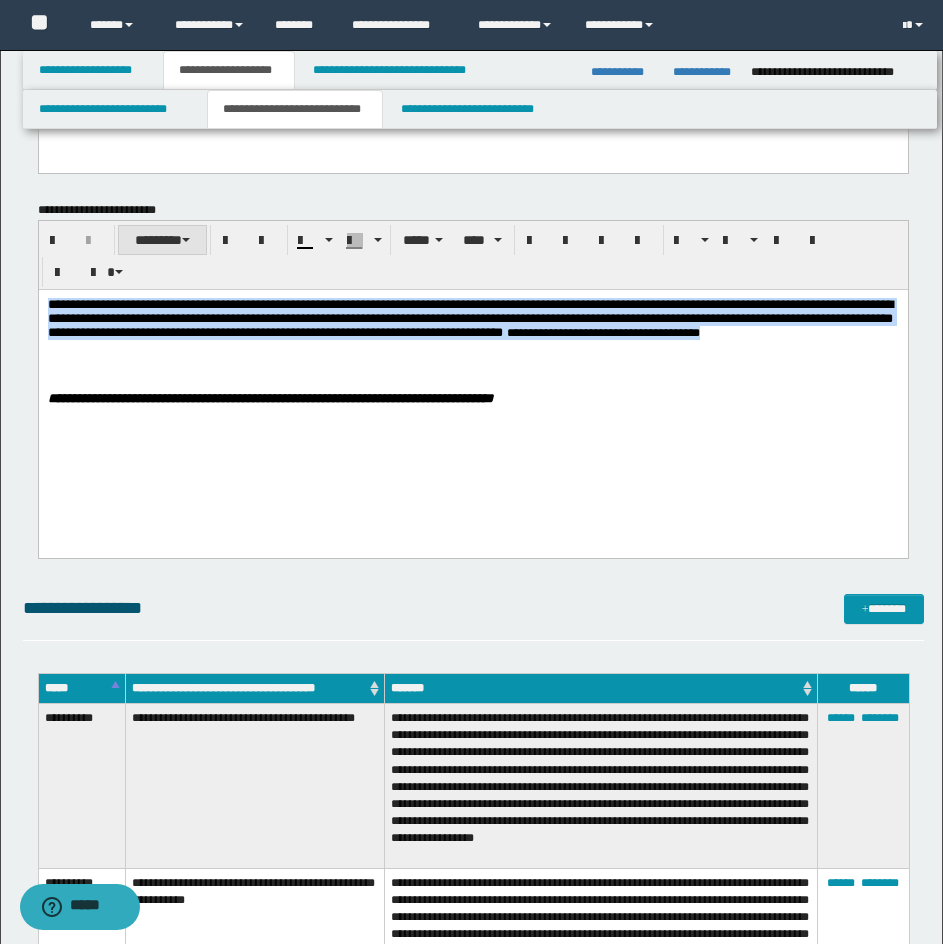 click on "********" at bounding box center (162, 240) 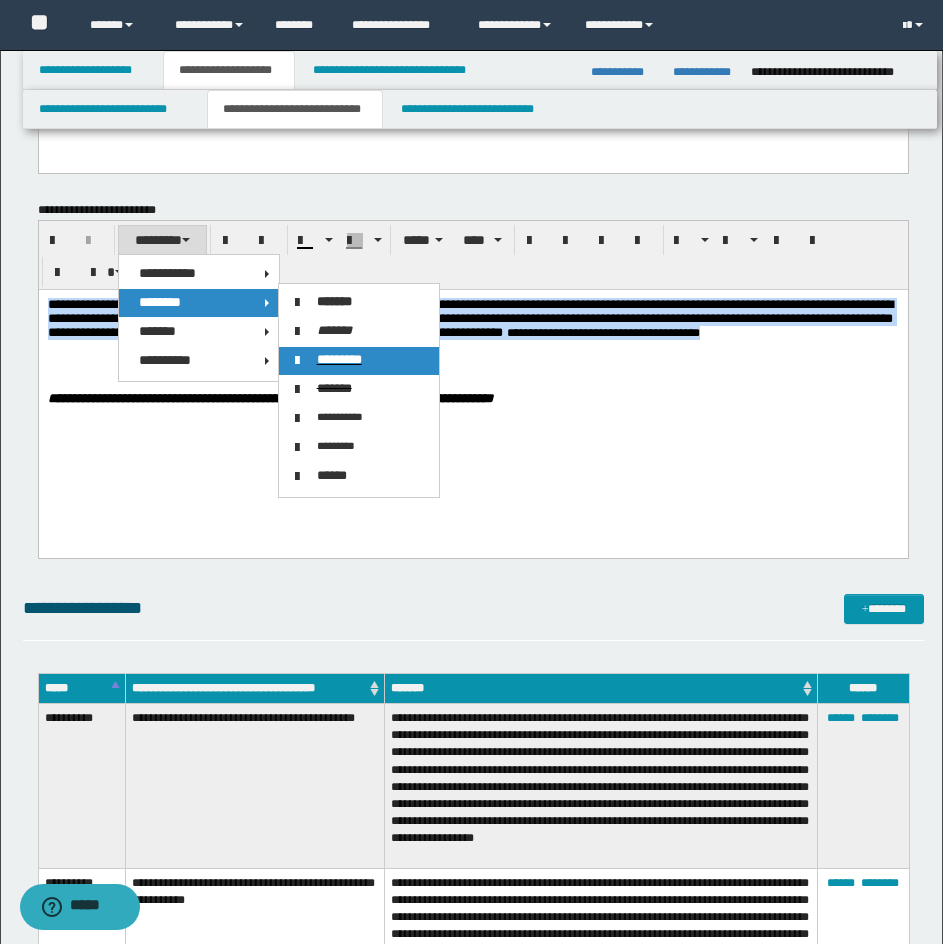 click on "*********" at bounding box center (359, 361) 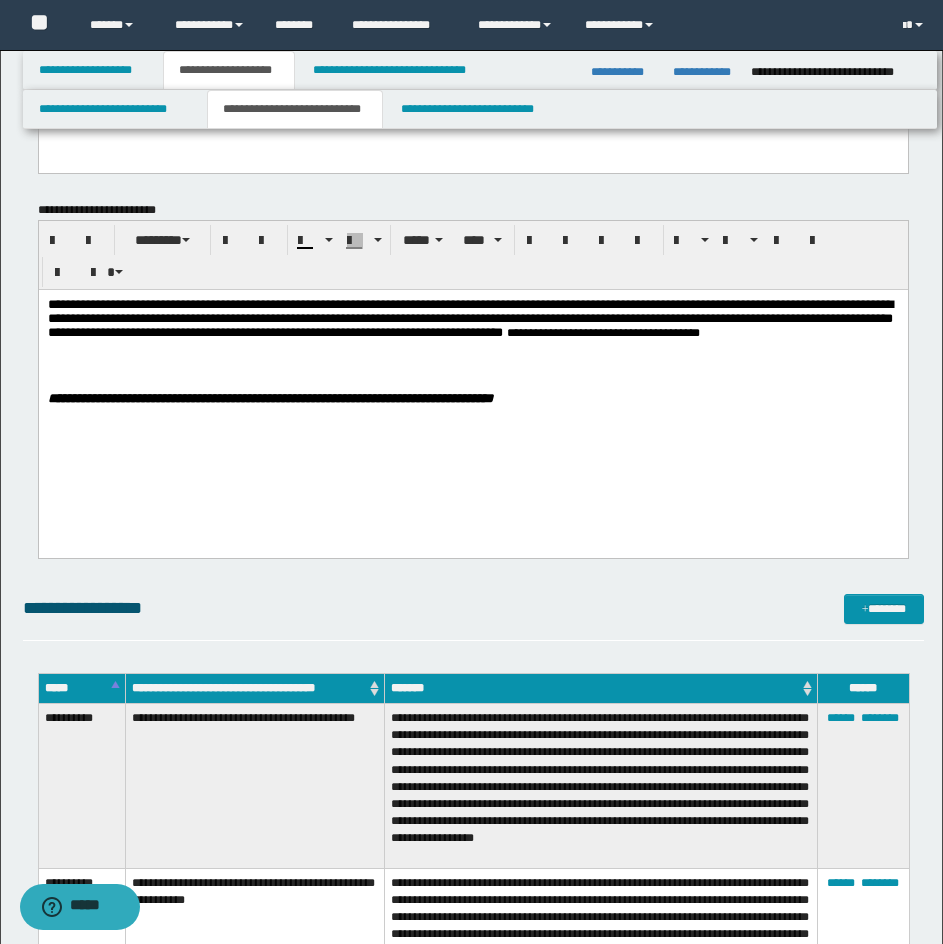 click on "**********" at bounding box center [472, 318] 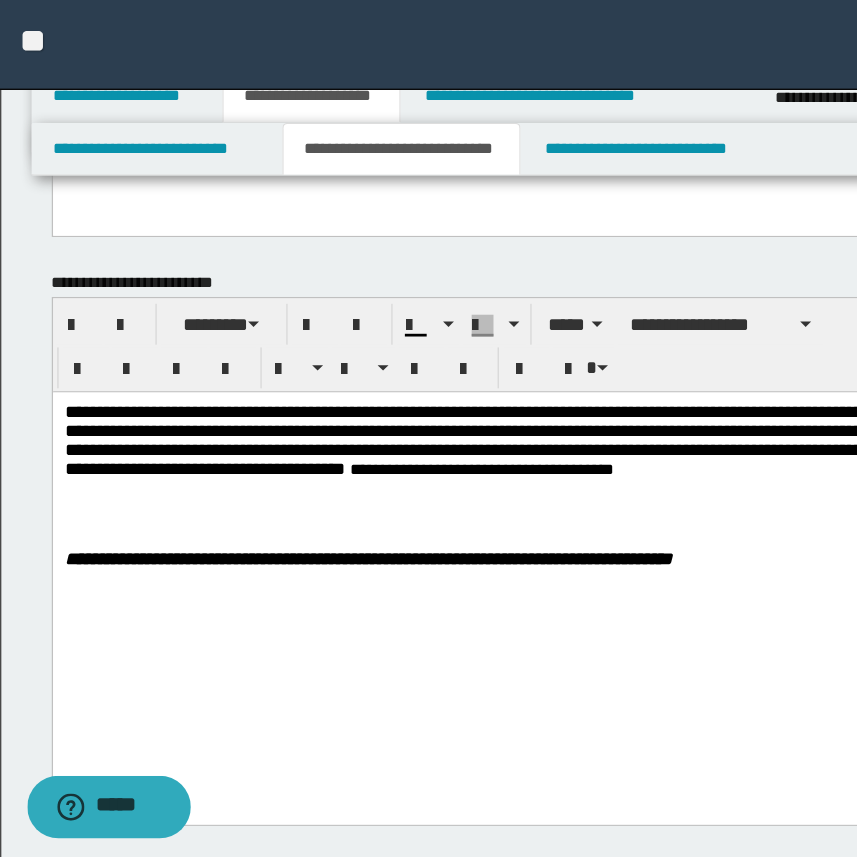 scroll, scrollTop: 239, scrollLeft: 0, axis: vertical 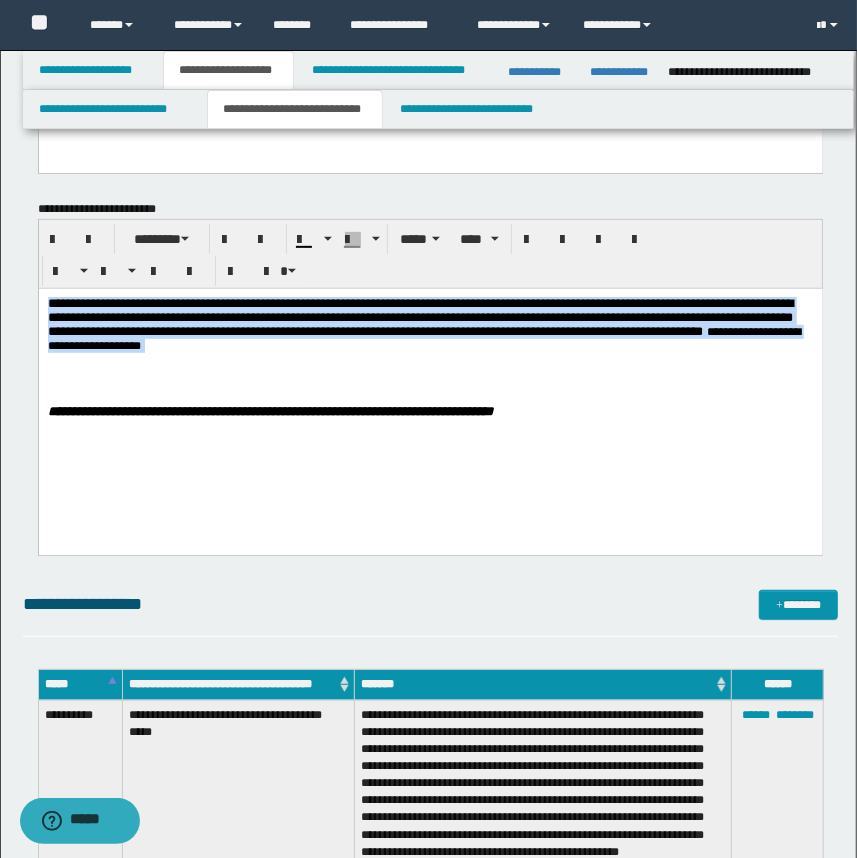 drag, startPoint x: 612, startPoint y: 359, endPoint x: 14, endPoint y: 291, distance: 601.8538 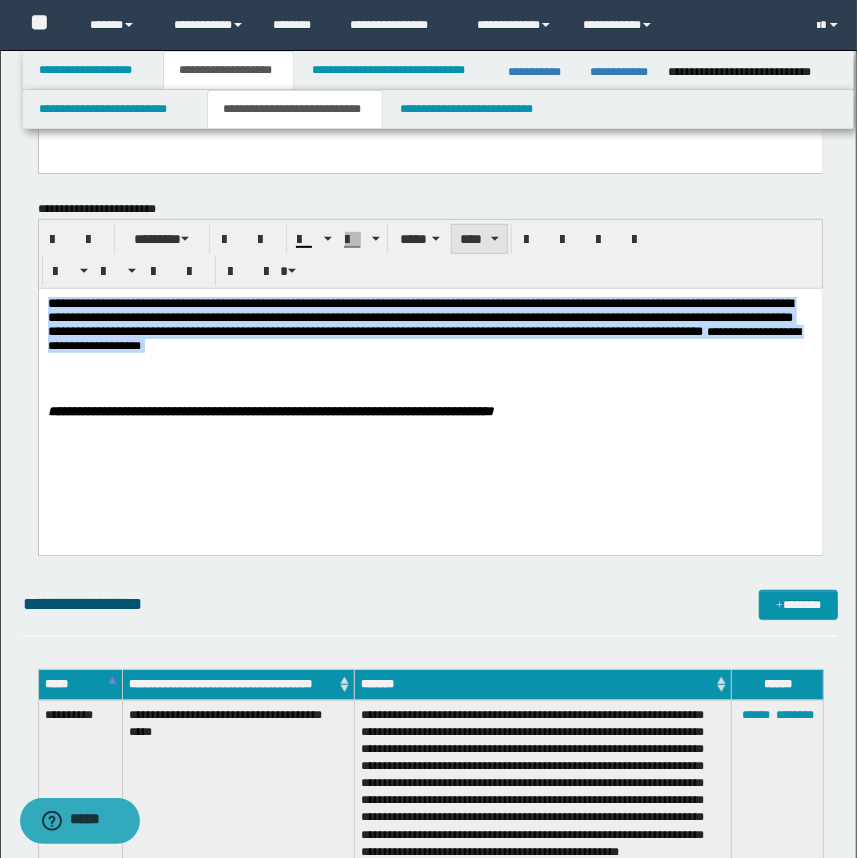 click on "****" at bounding box center (479, 239) 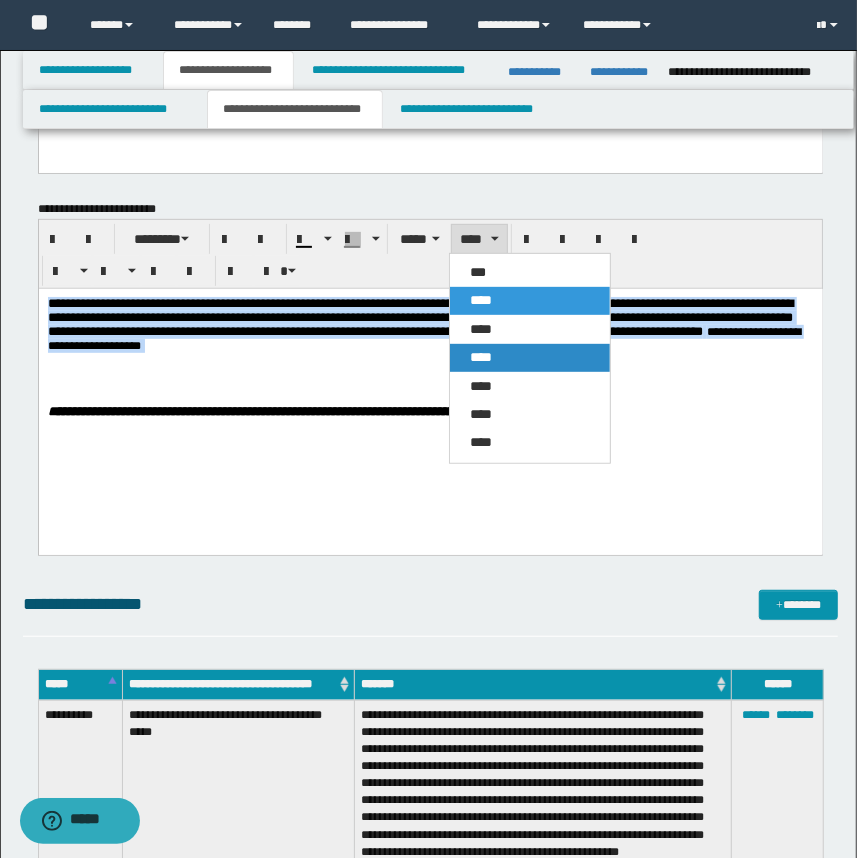 click on "****" at bounding box center [530, 357] 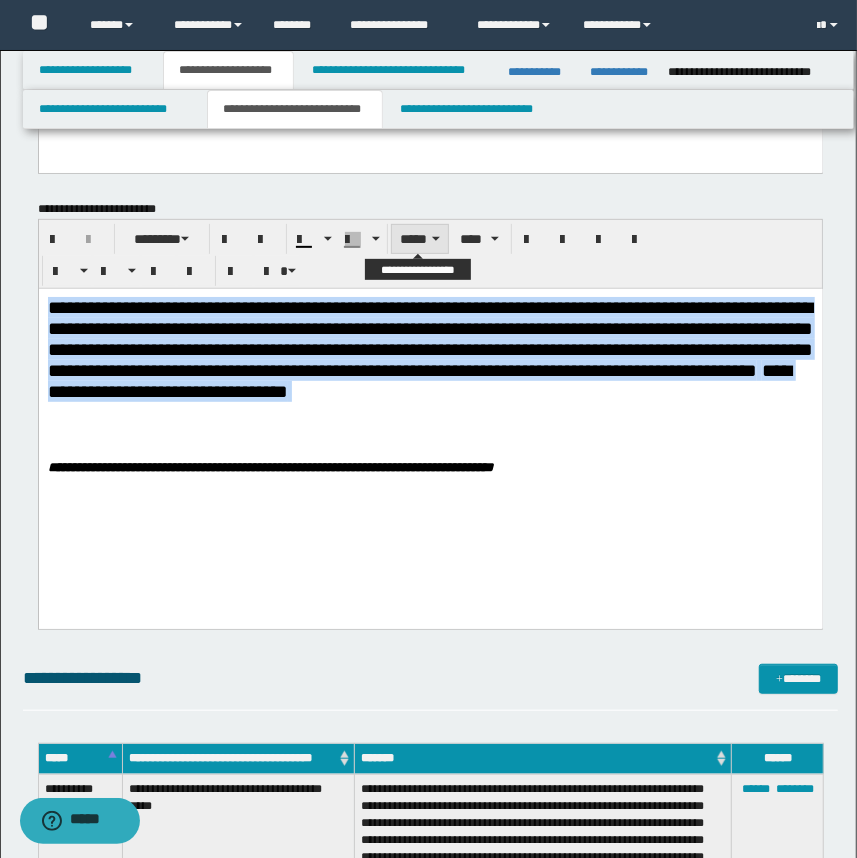 click on "*****" at bounding box center (420, 239) 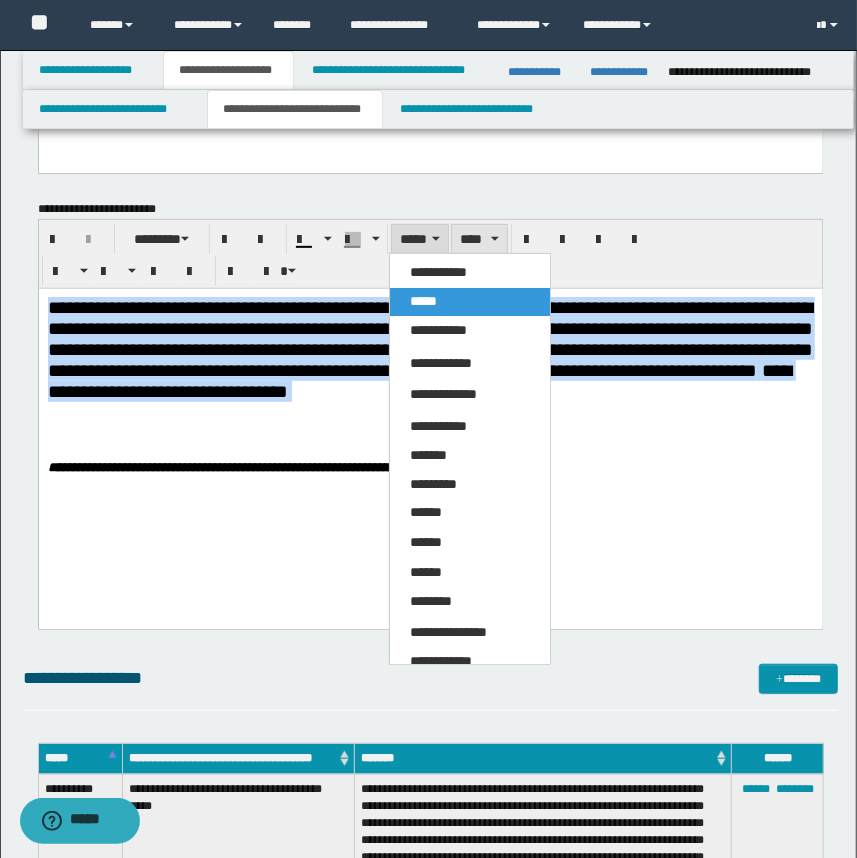 click on "****" at bounding box center [479, 239] 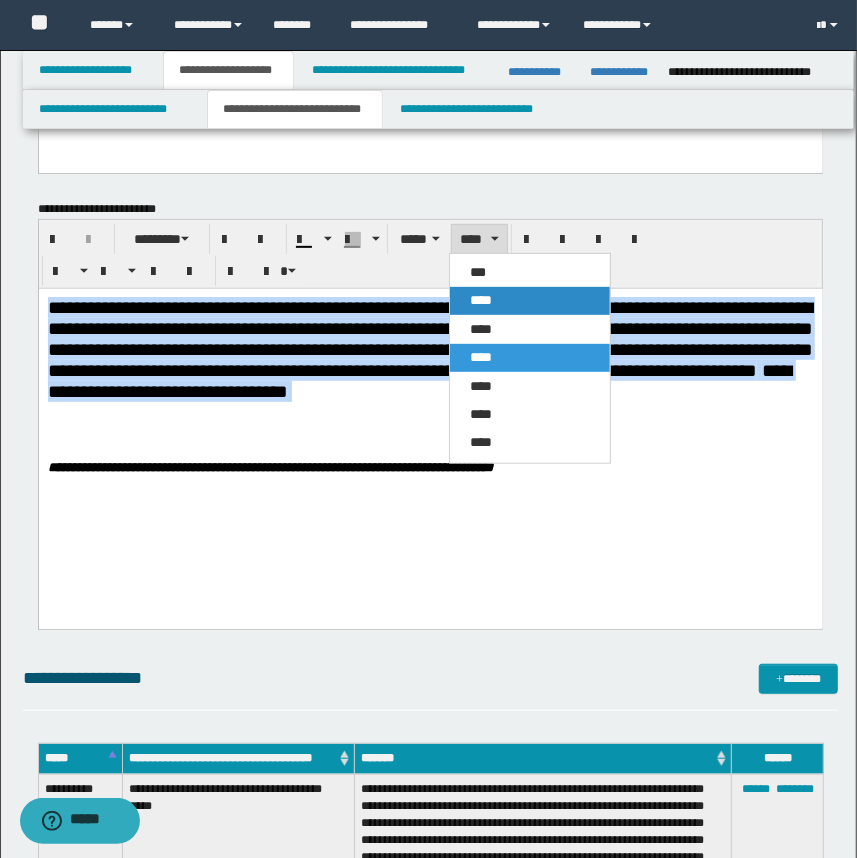 click on "****" at bounding box center (481, 300) 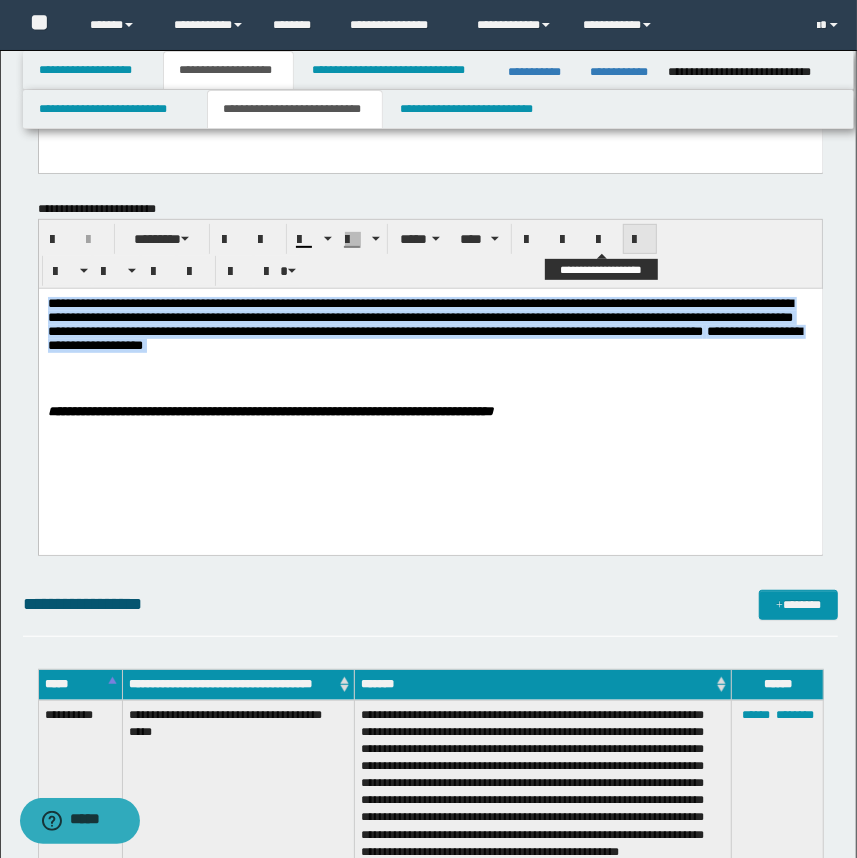 click at bounding box center (640, 240) 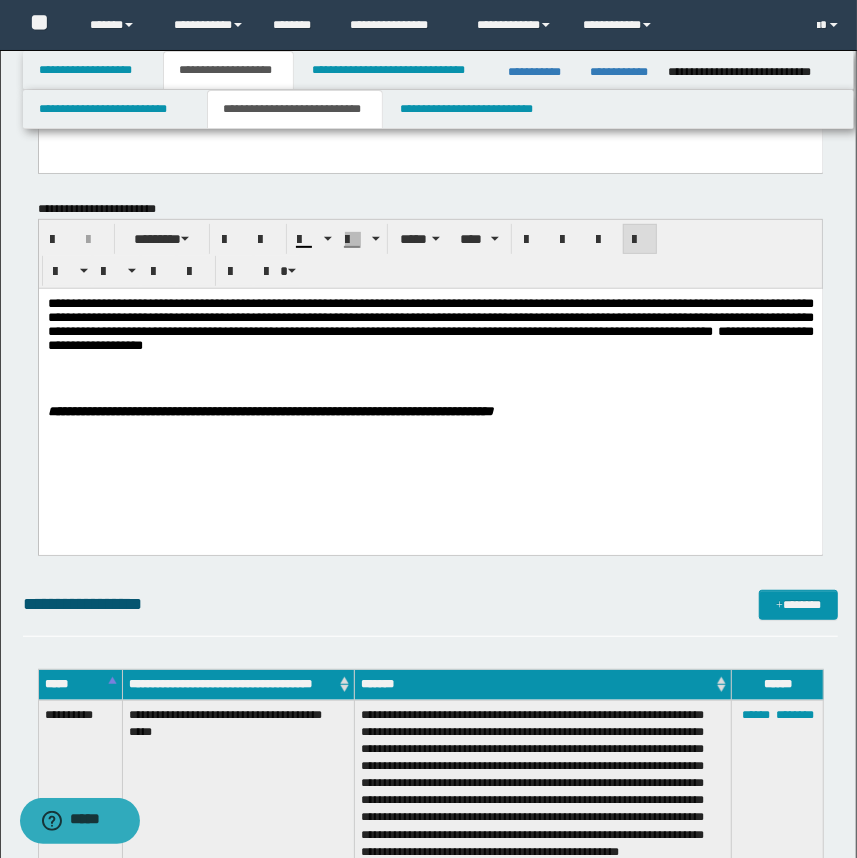 drag, startPoint x: 648, startPoint y: 391, endPoint x: 651, endPoint y: 357, distance: 34.132095 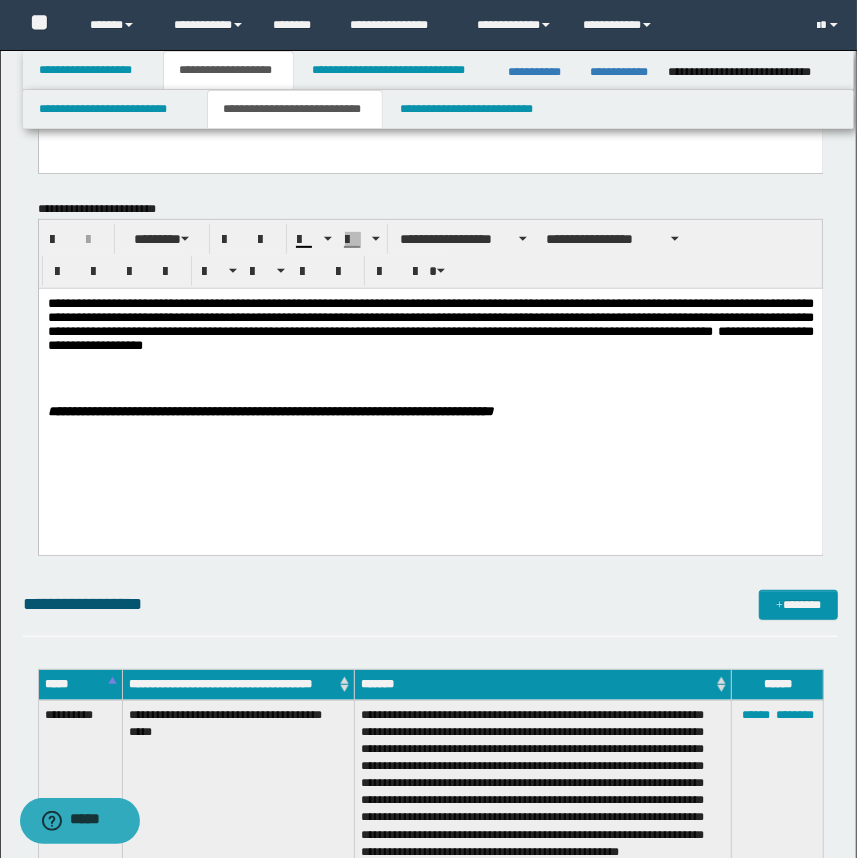click on "**********" at bounding box center (430, 324) 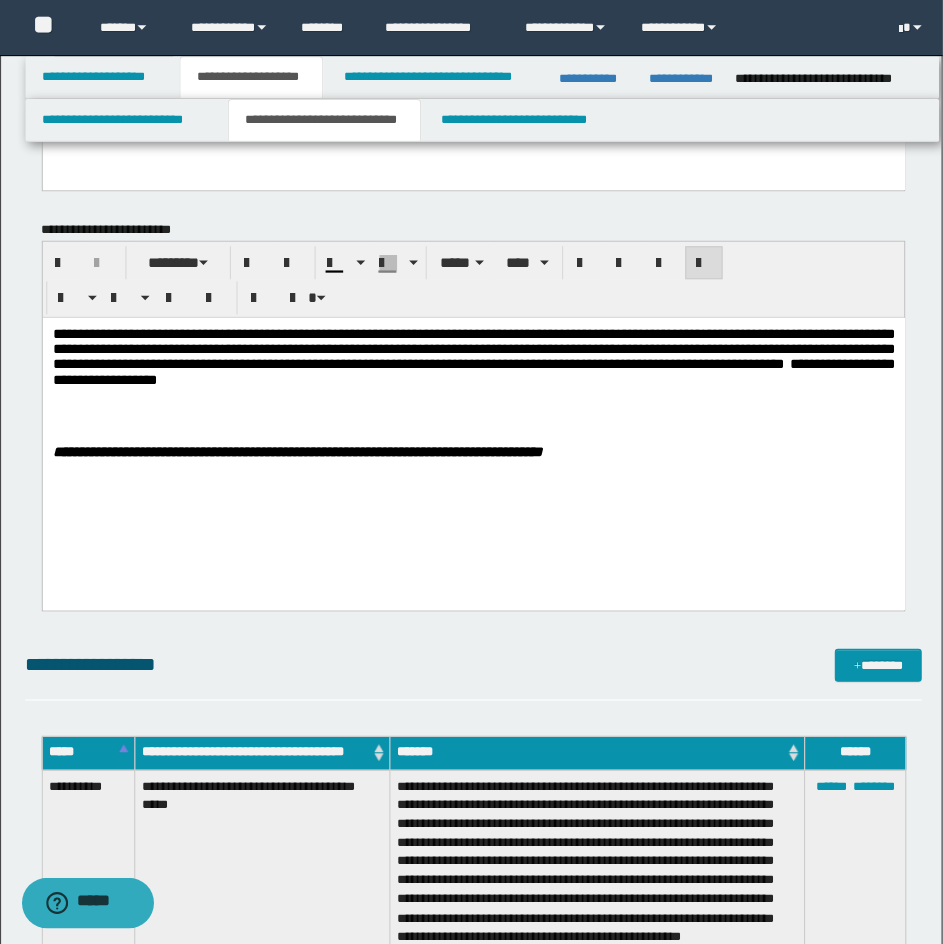 scroll, scrollTop: 239, scrollLeft: 0, axis: vertical 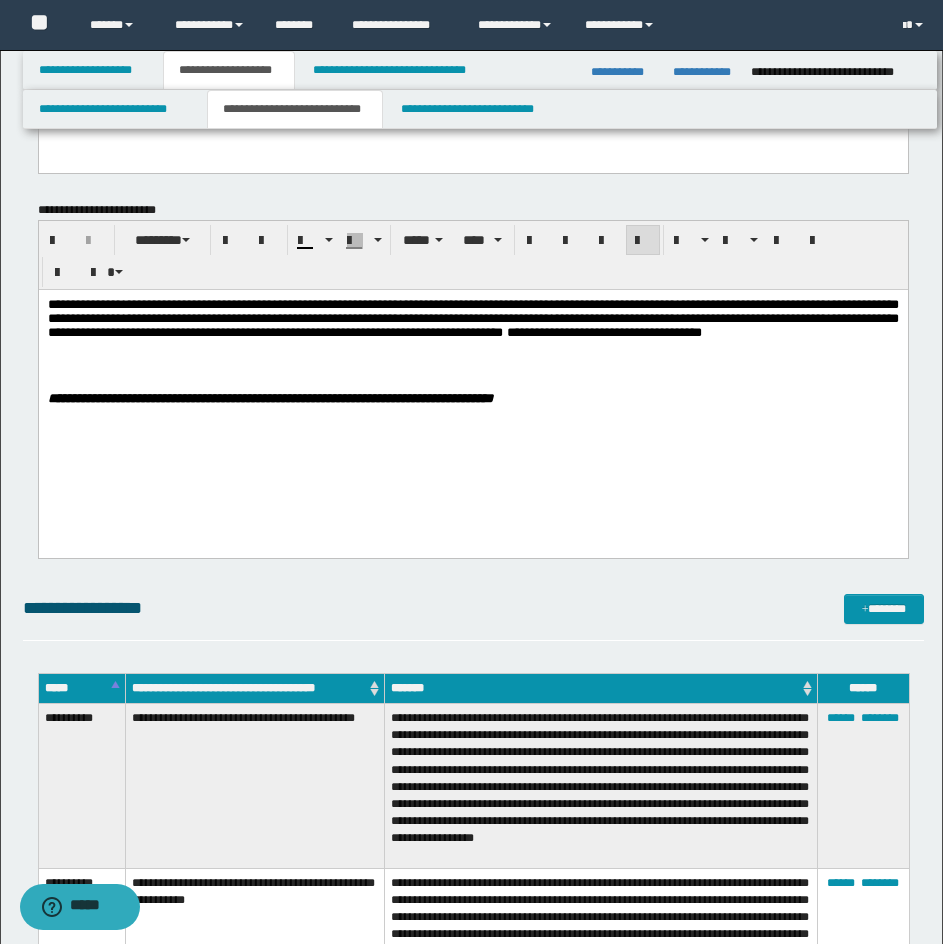 click at bounding box center (472, 346) 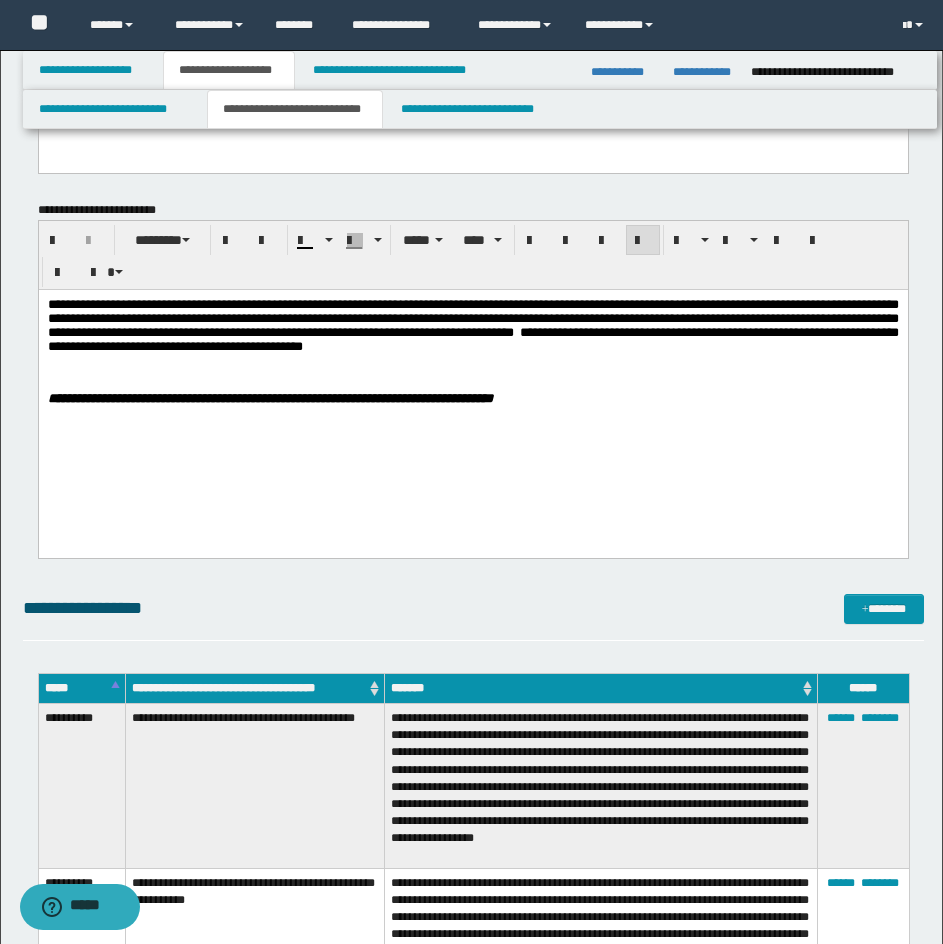 click on "**********" at bounding box center [472, 338] 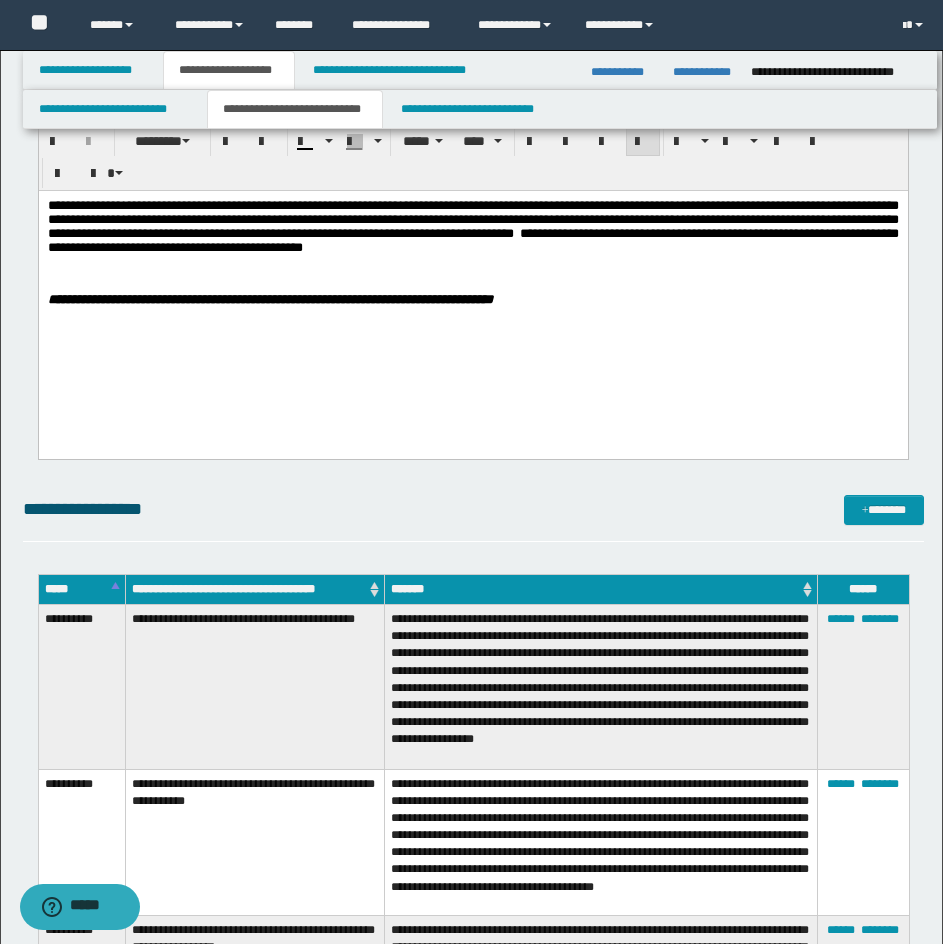 scroll, scrollTop: 339, scrollLeft: 0, axis: vertical 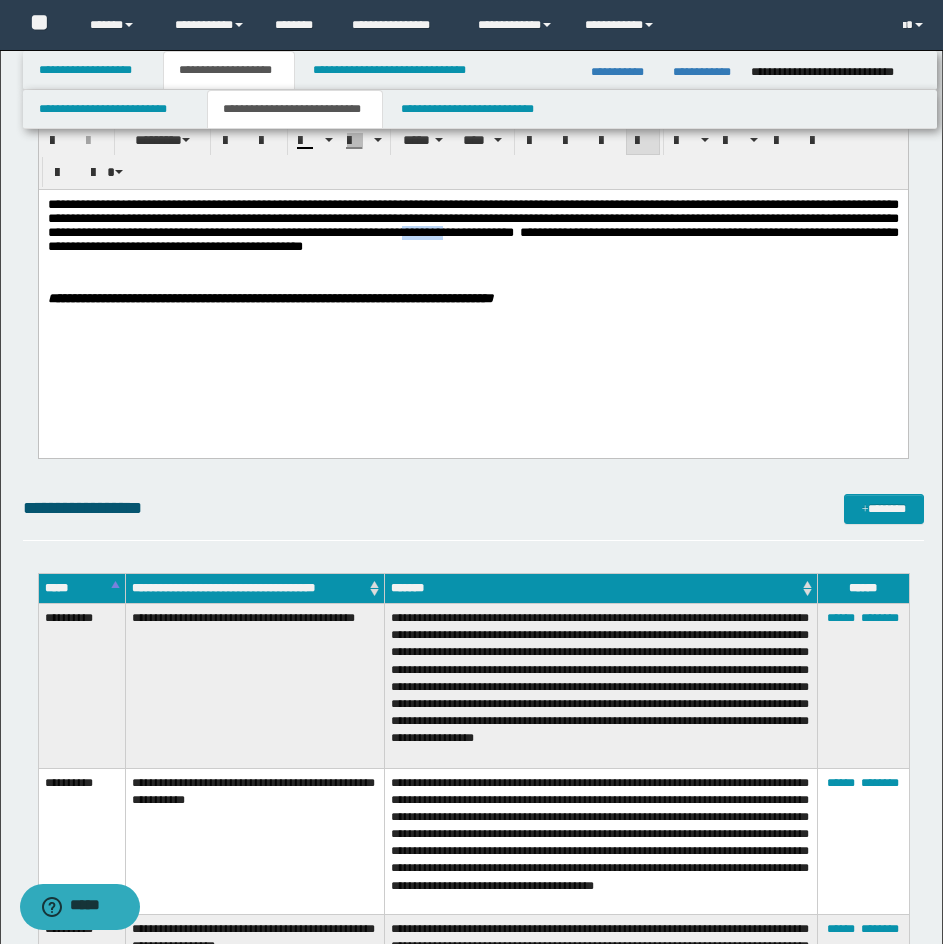 drag, startPoint x: 846, startPoint y: 238, endPoint x: 905, endPoint y: 237, distance: 59.008472 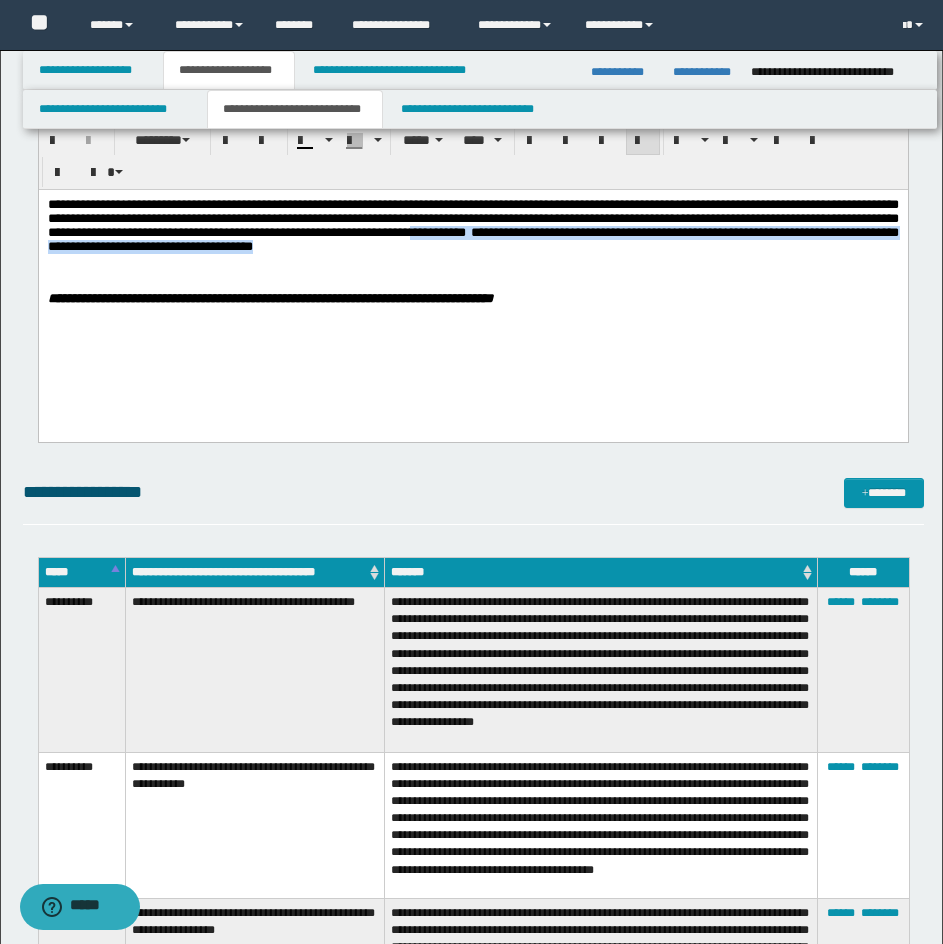 click on "**********" at bounding box center (472, 225) 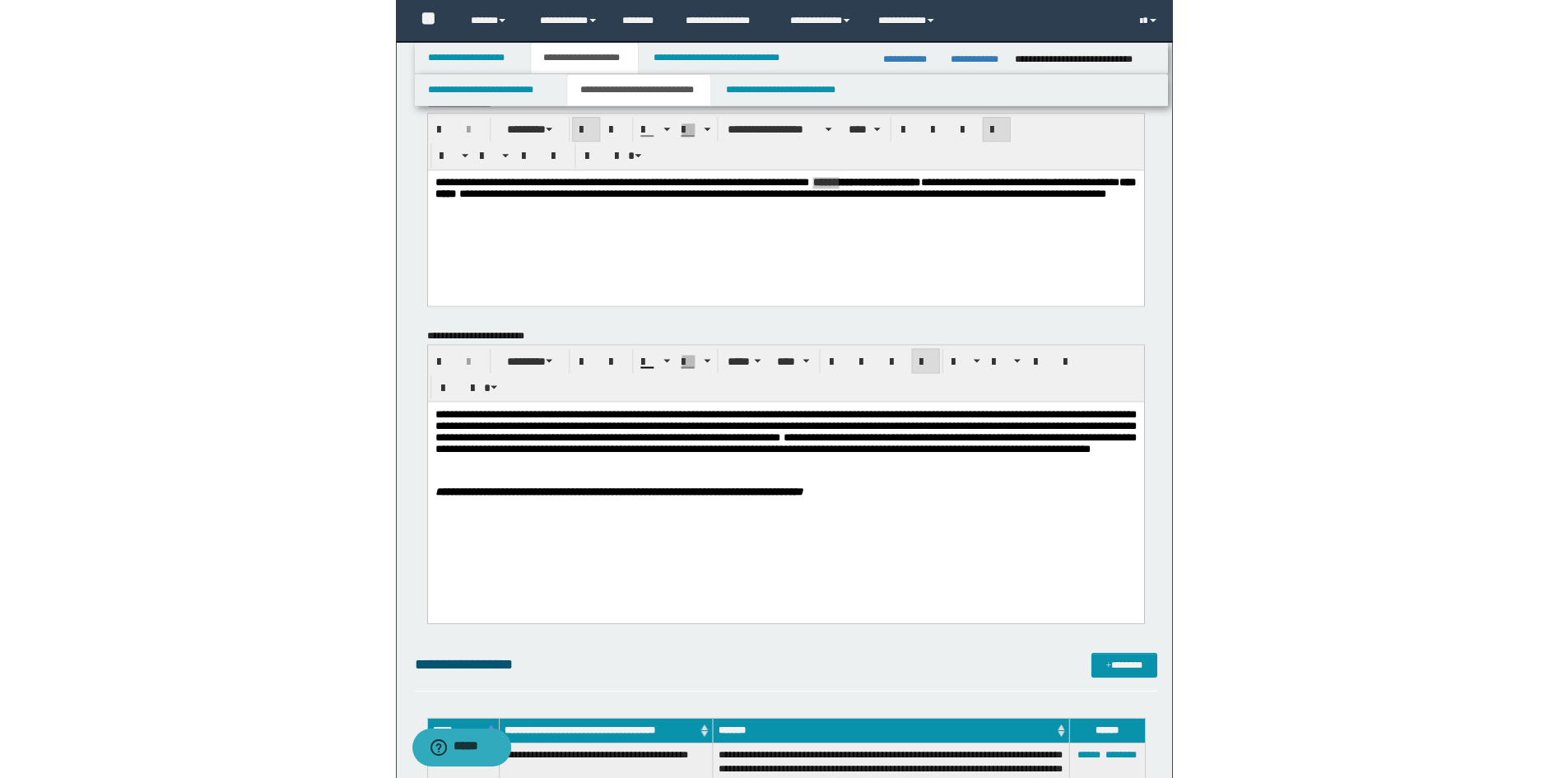 scroll, scrollTop: 32, scrollLeft: 0, axis: vertical 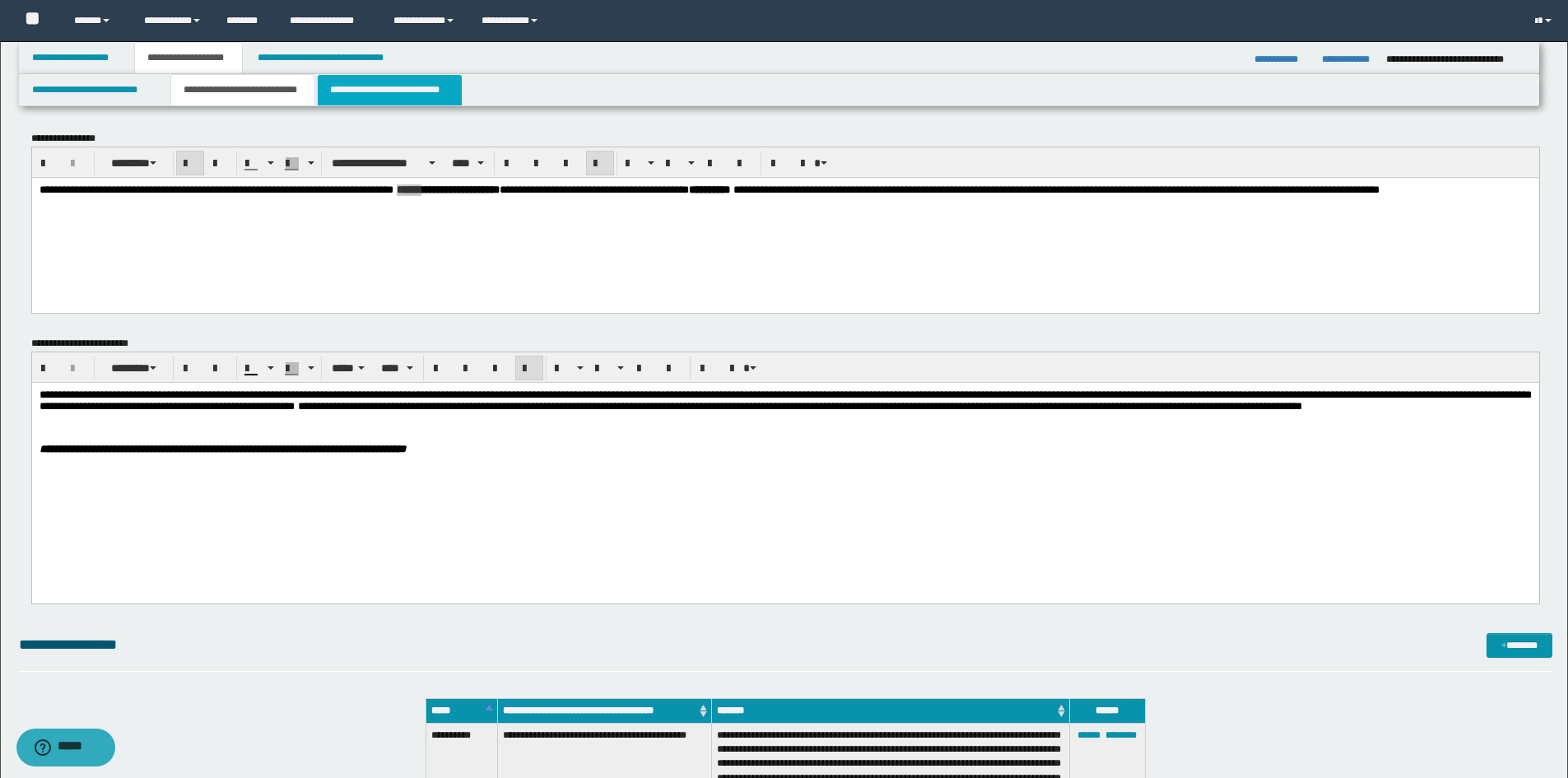 click on "**********" at bounding box center [389, 90] 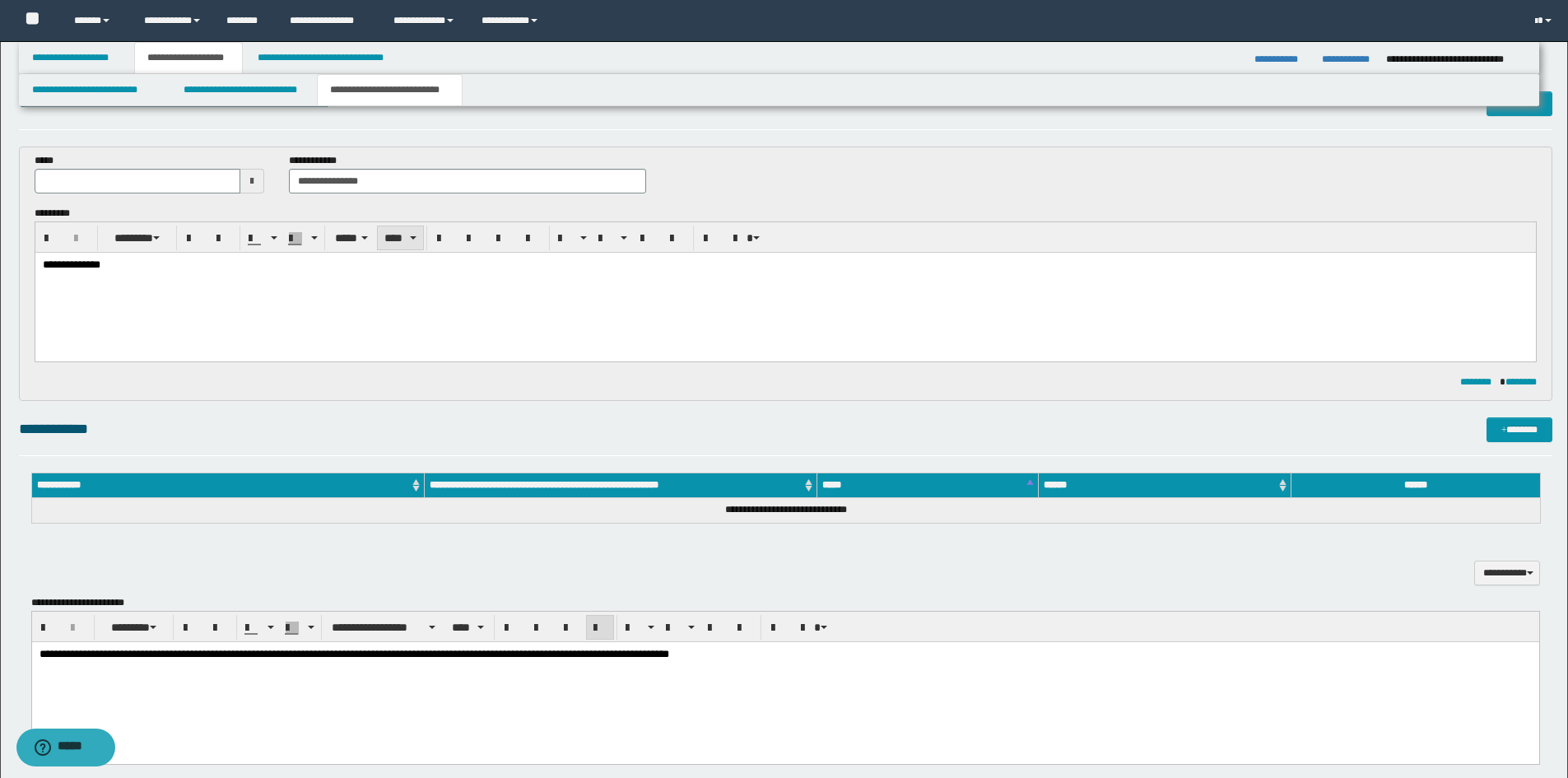 scroll, scrollTop: 34, scrollLeft: 0, axis: vertical 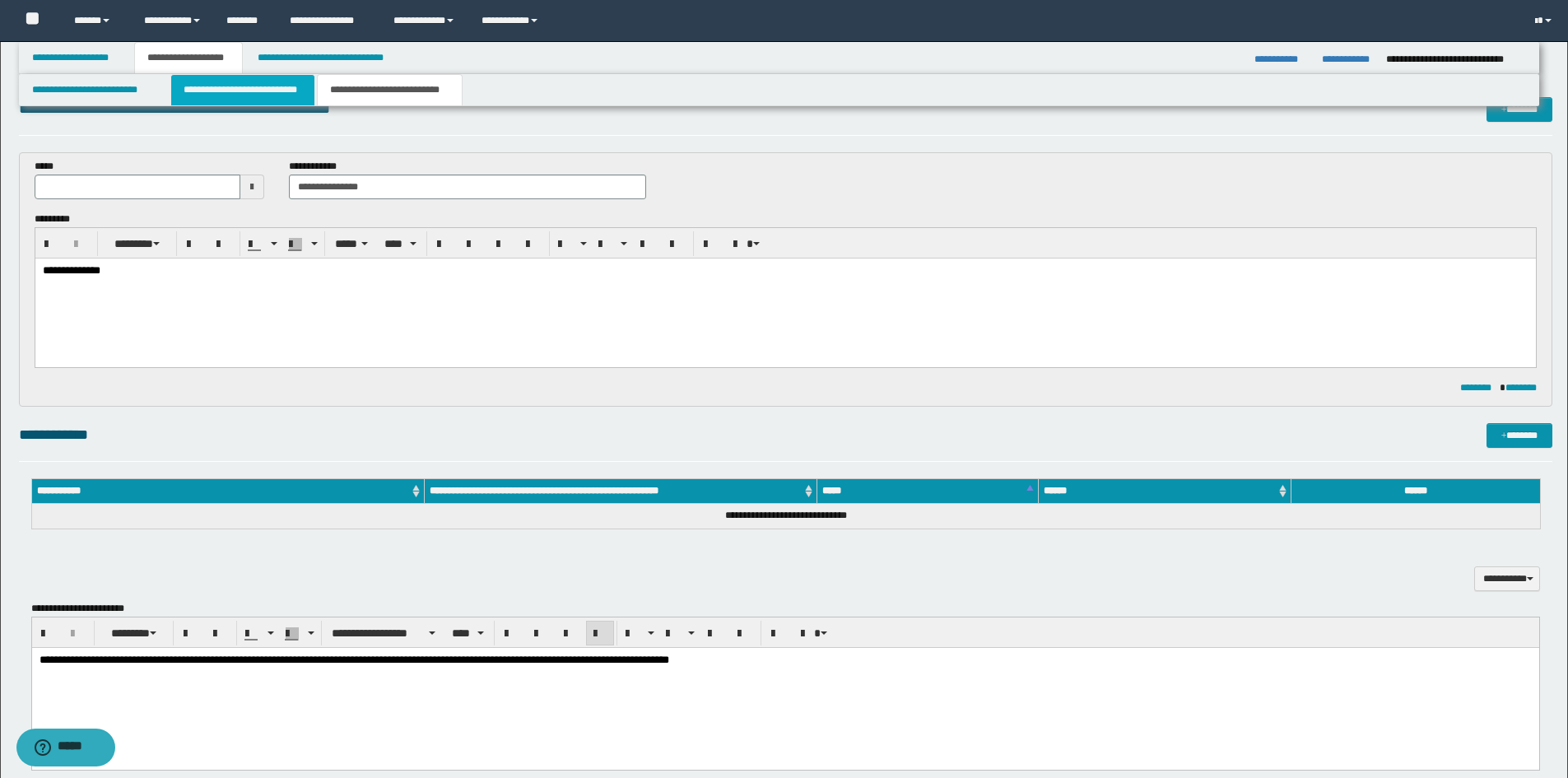 click on "**********" at bounding box center (243, 90) 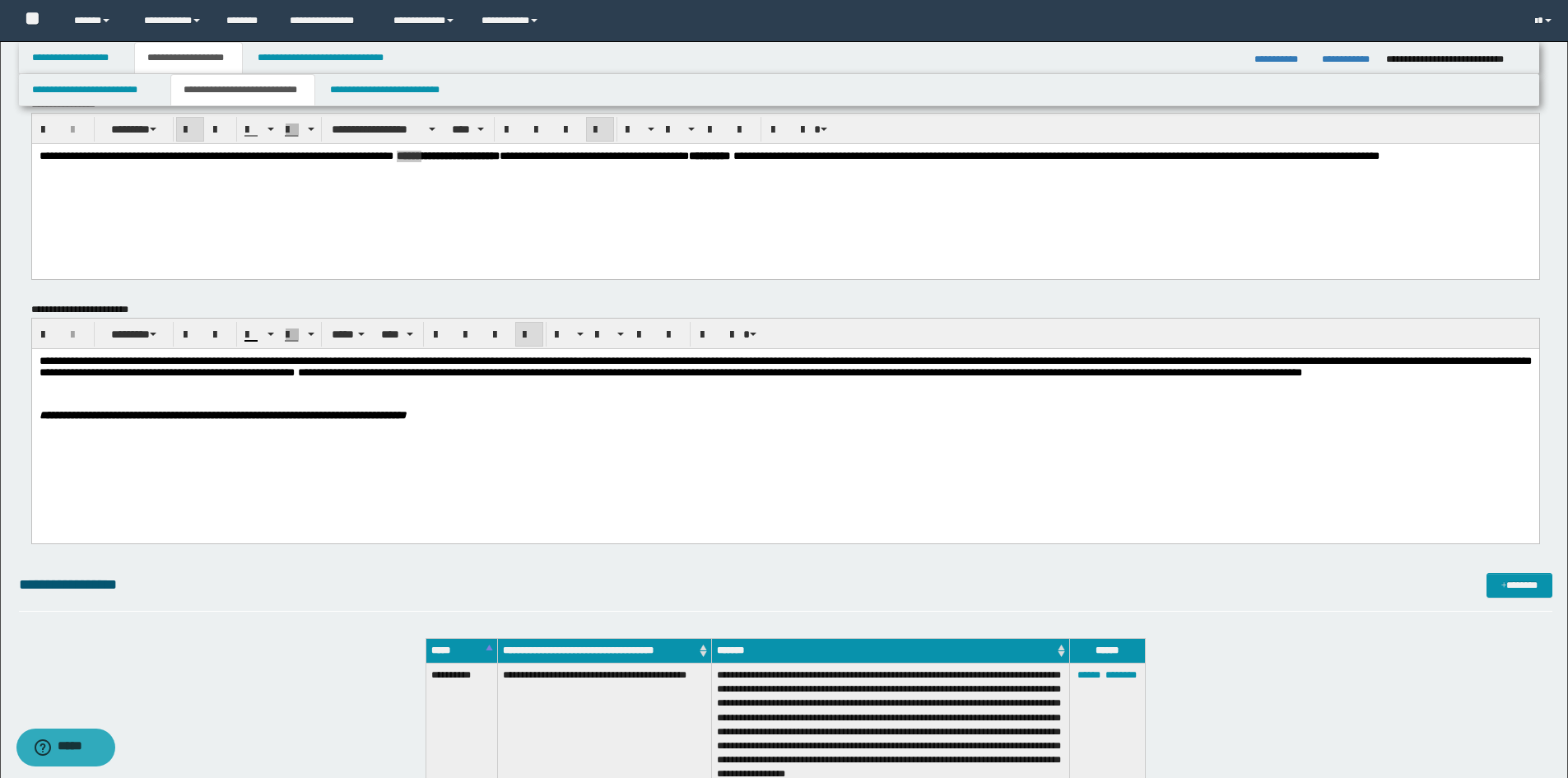 click on "**********" at bounding box center [243, 90] 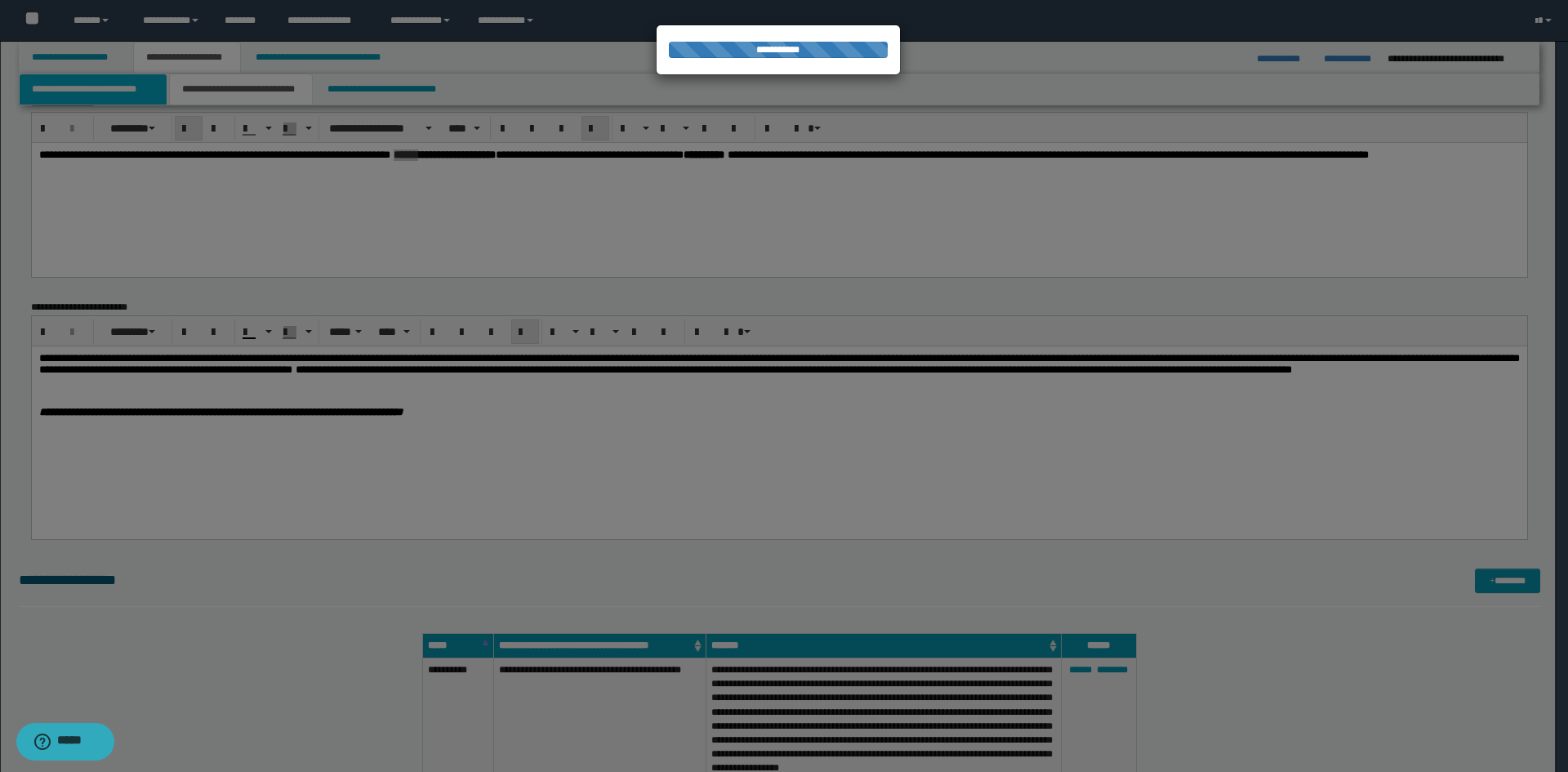 click on "**********" at bounding box center [777, 352] 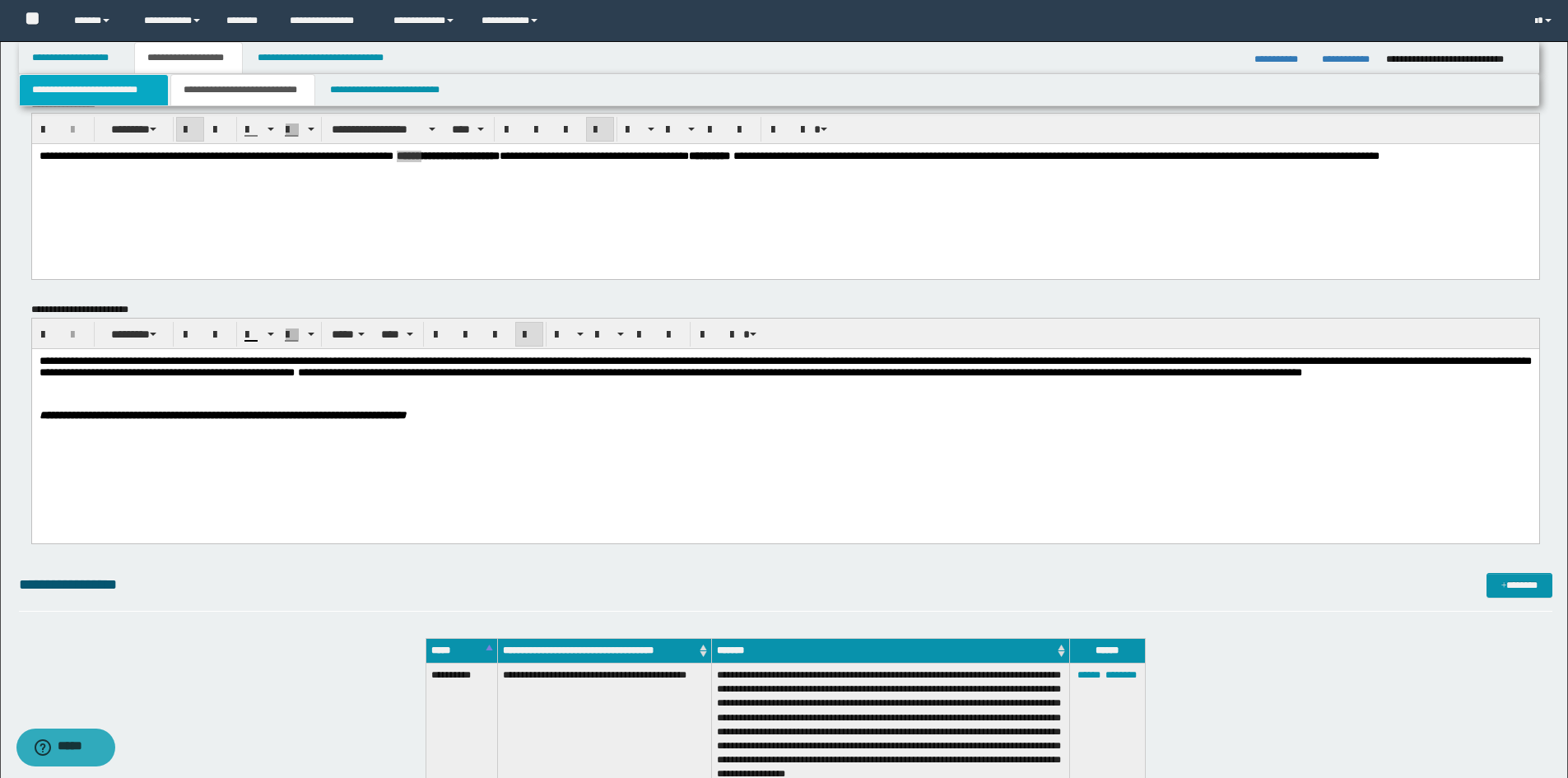 click on "**********" at bounding box center [94, 90] 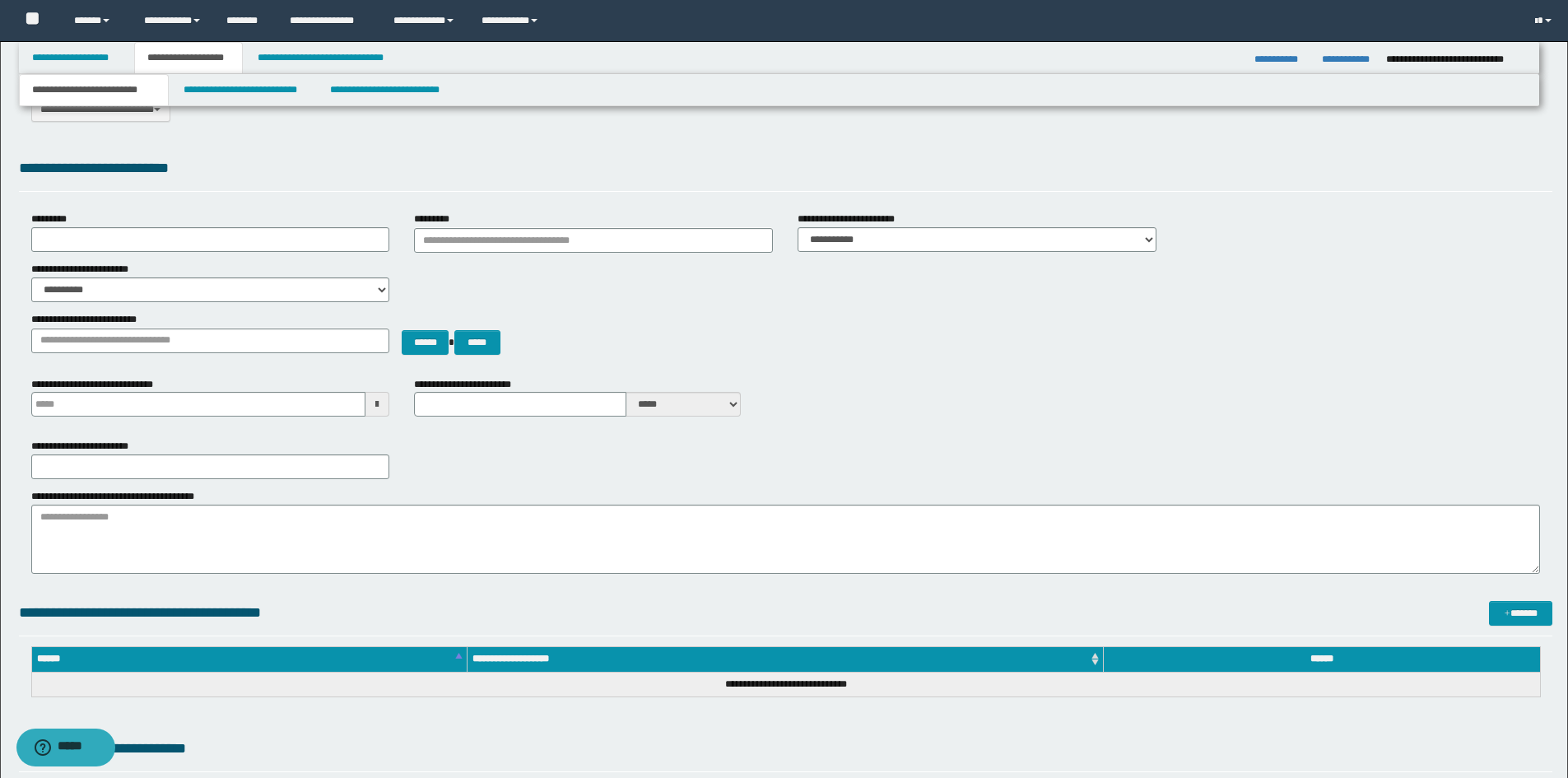 type 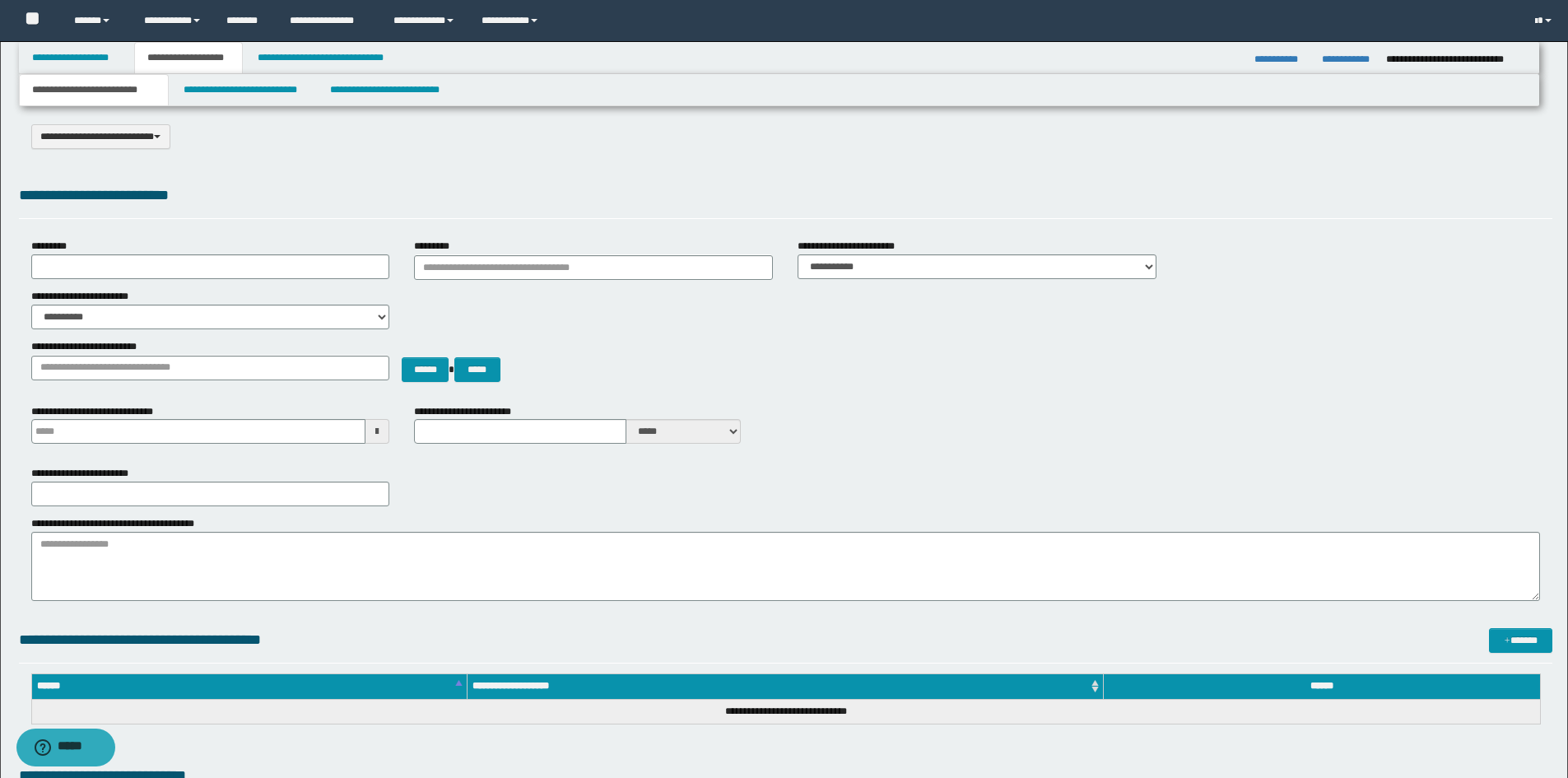 scroll, scrollTop: 0, scrollLeft: 0, axis: both 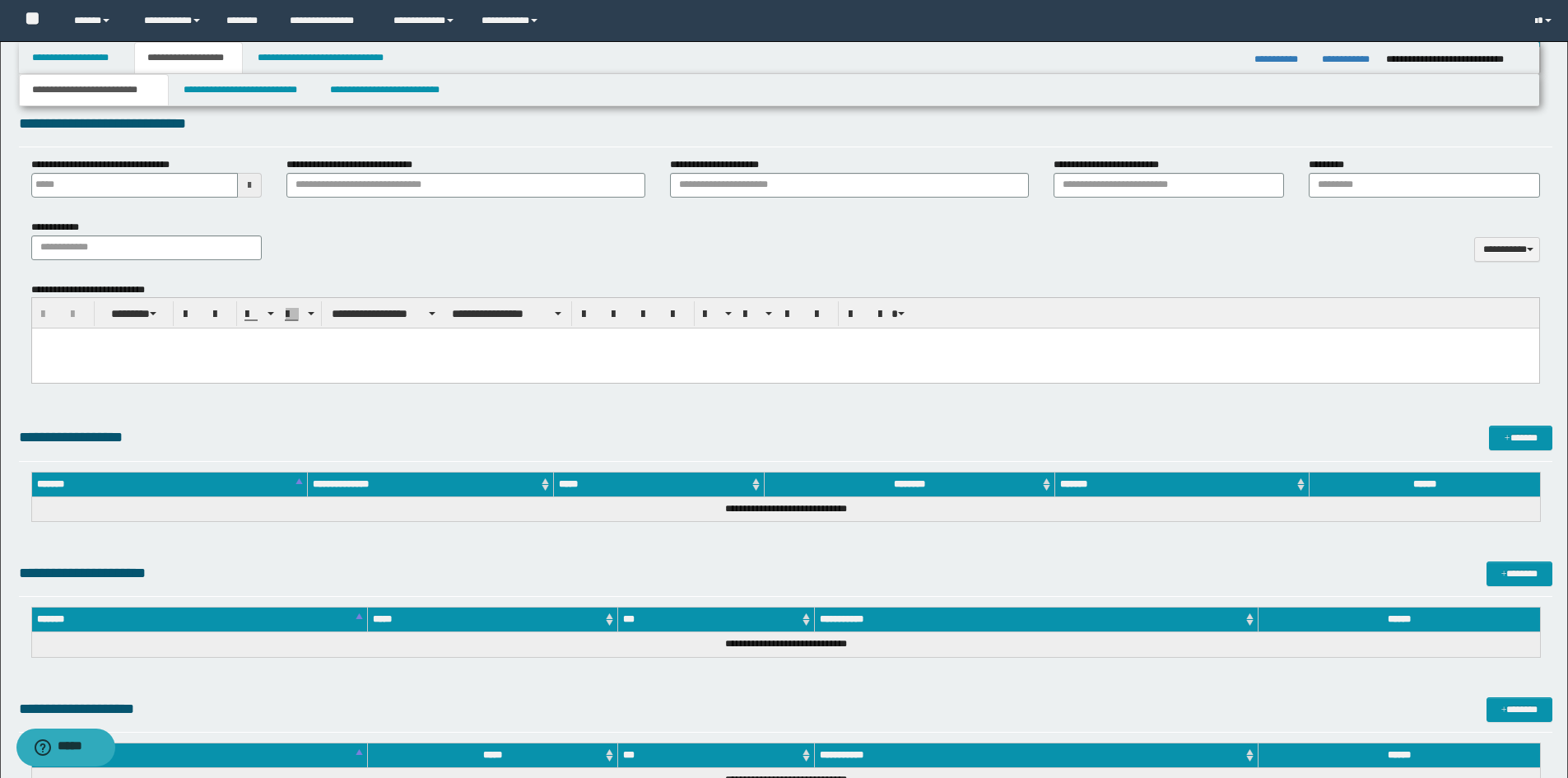 type 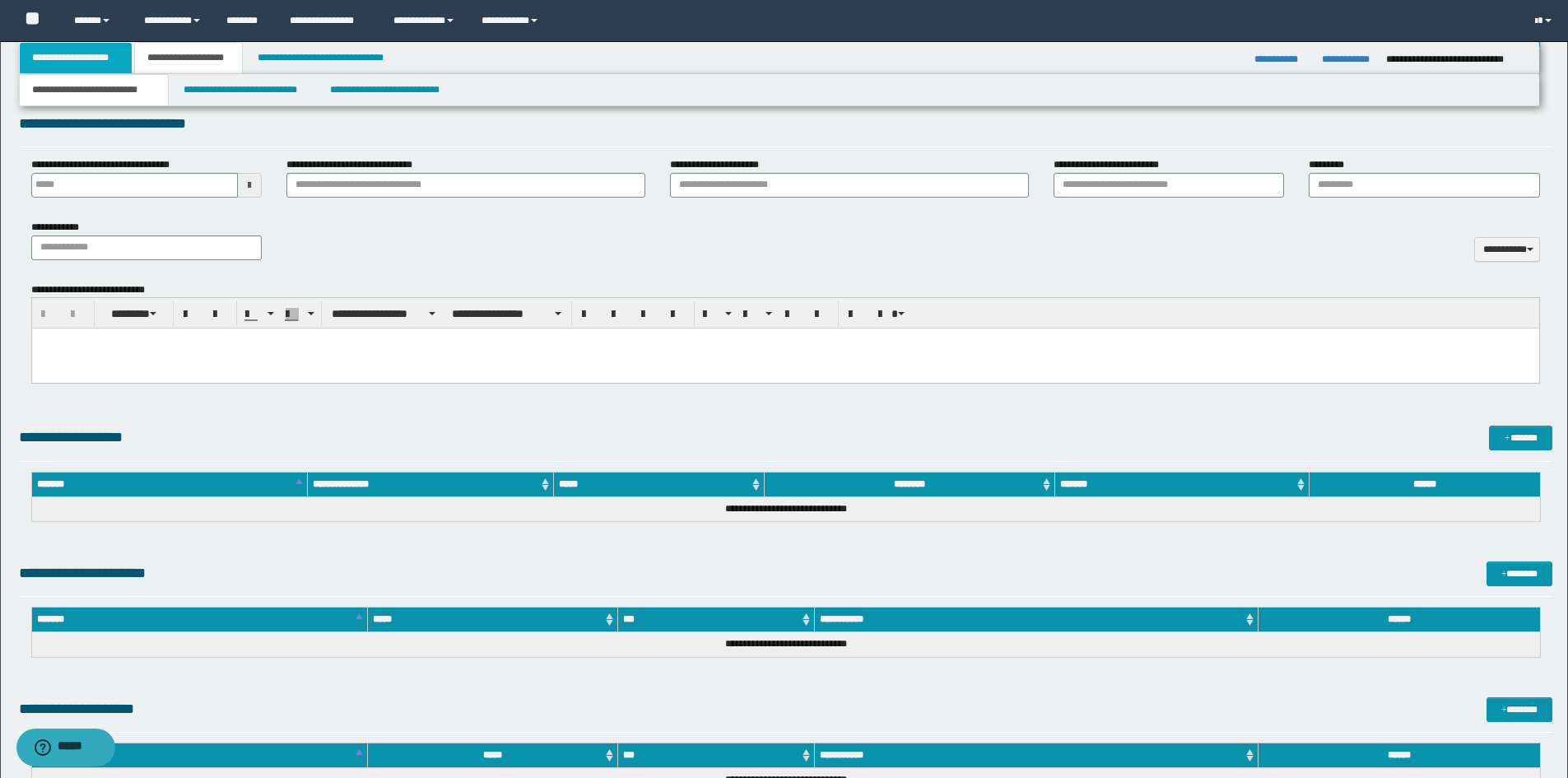click on "**********" at bounding box center [76, 58] 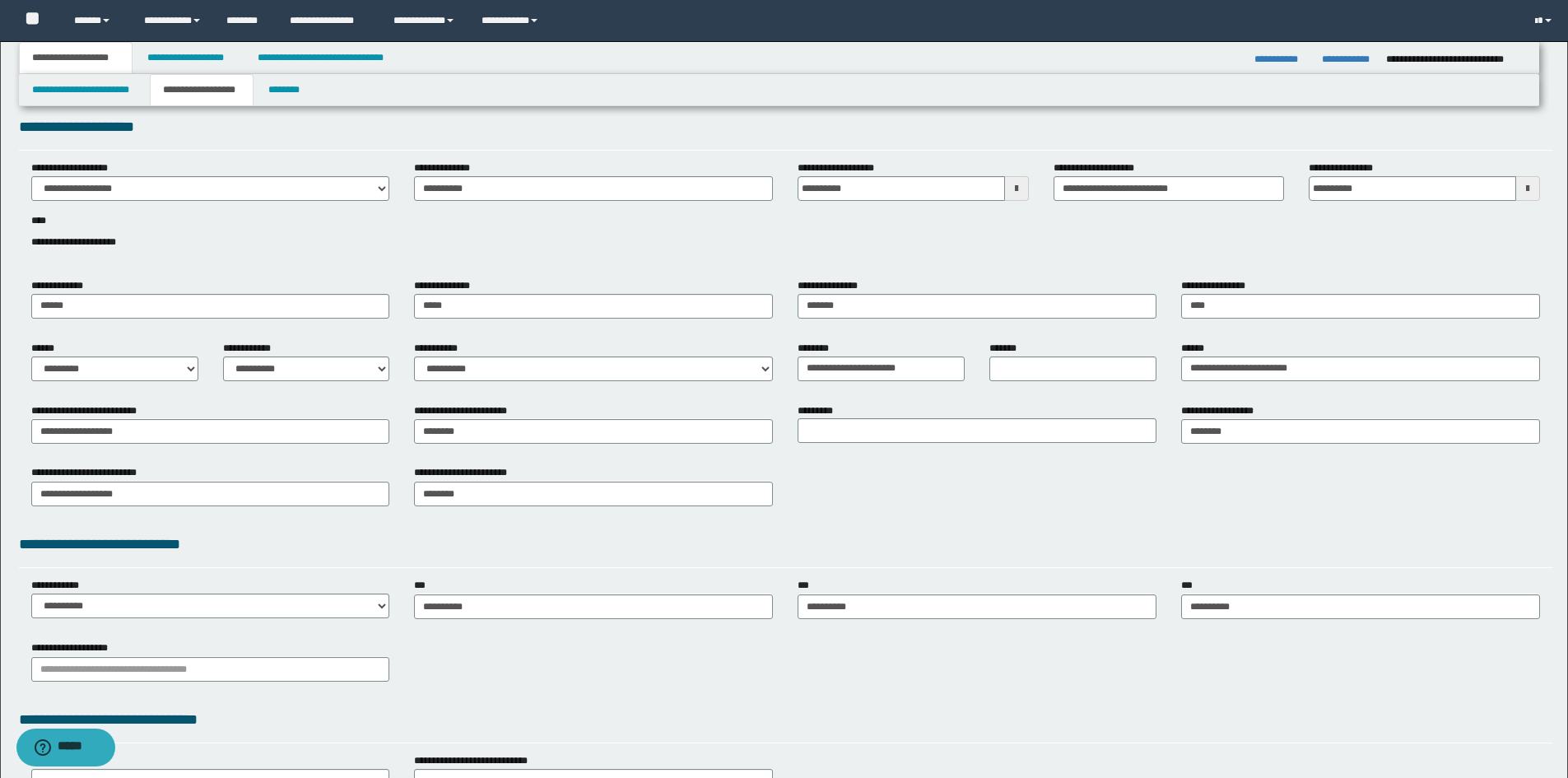 scroll, scrollTop: 0, scrollLeft: 0, axis: both 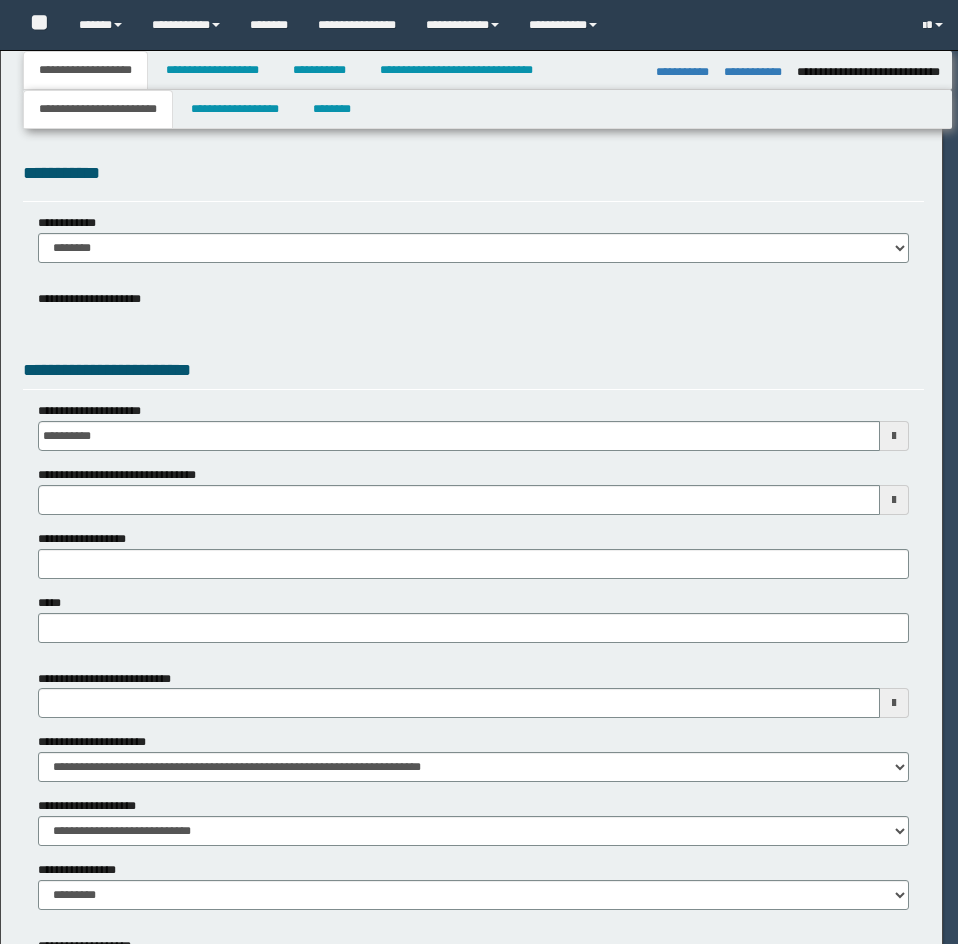 select on "**" 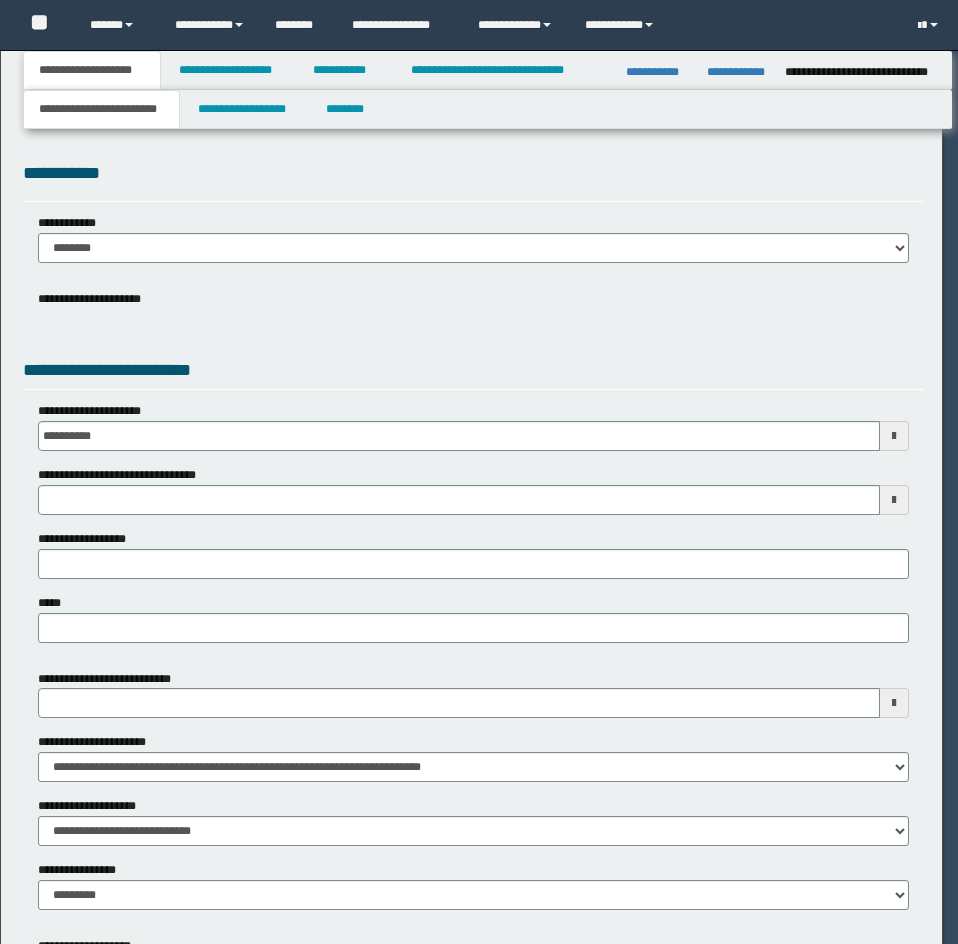 scroll, scrollTop: 0, scrollLeft: 0, axis: both 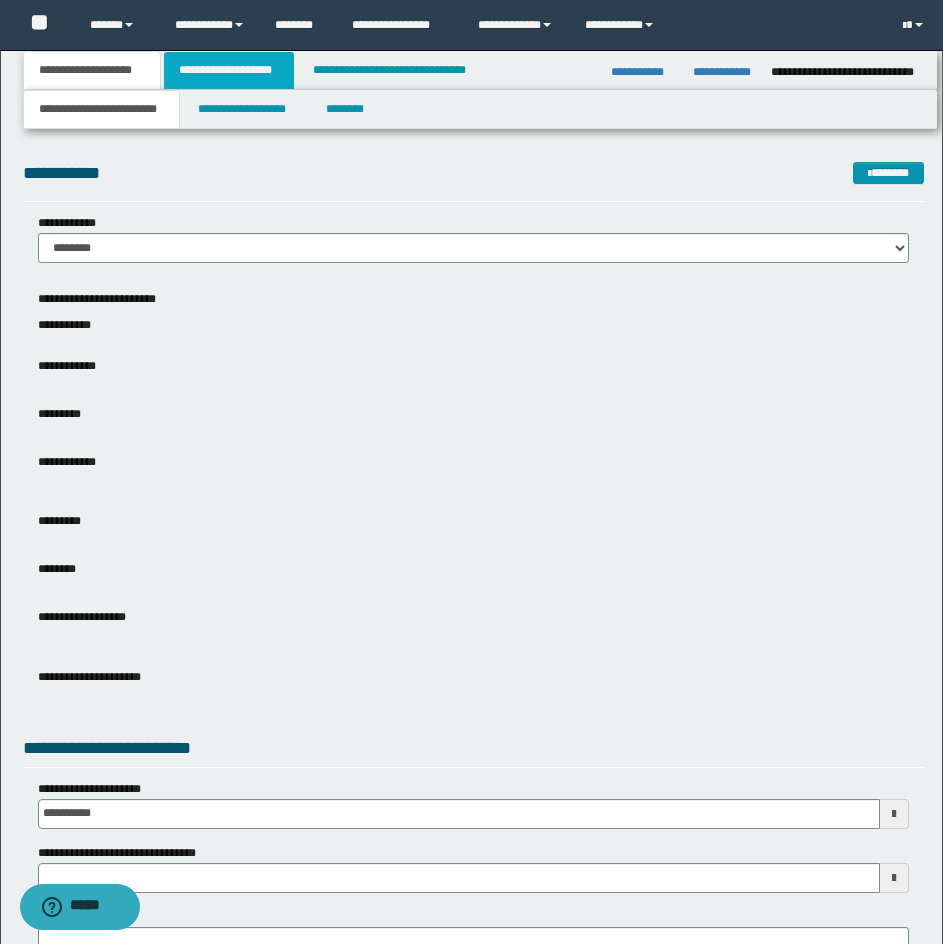 click on "**********" at bounding box center (229, 70) 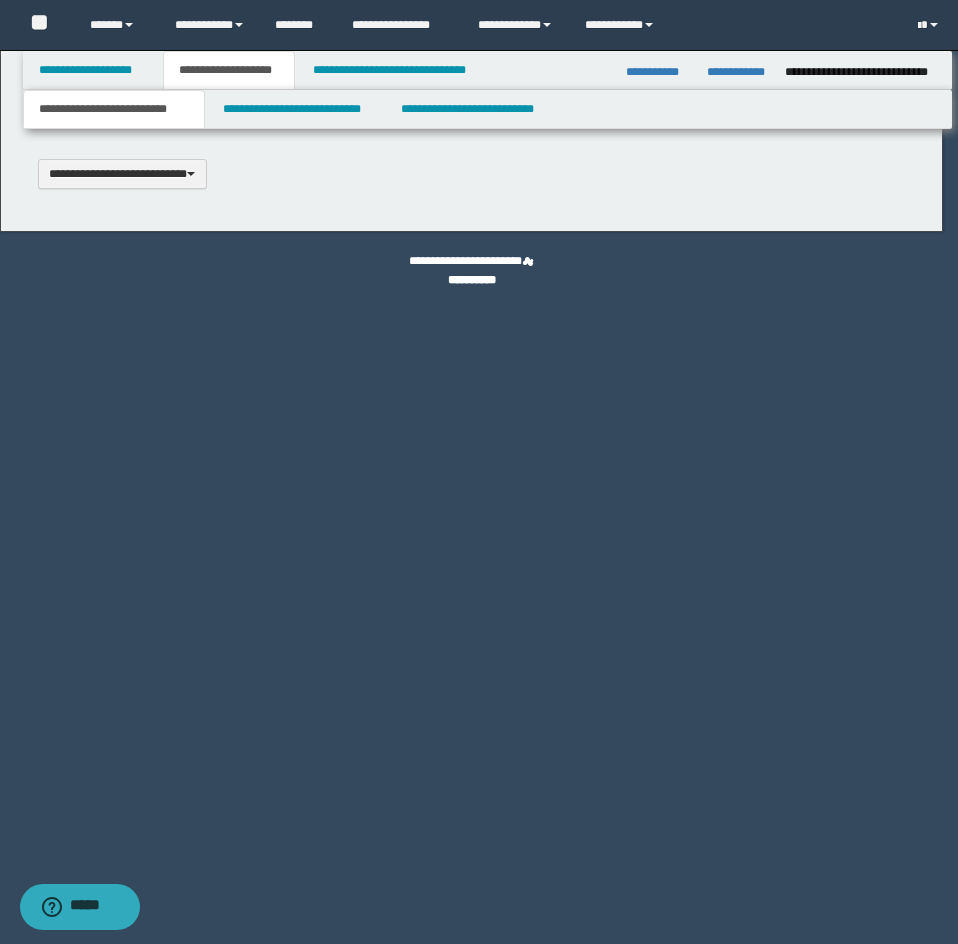scroll, scrollTop: 0, scrollLeft: 0, axis: both 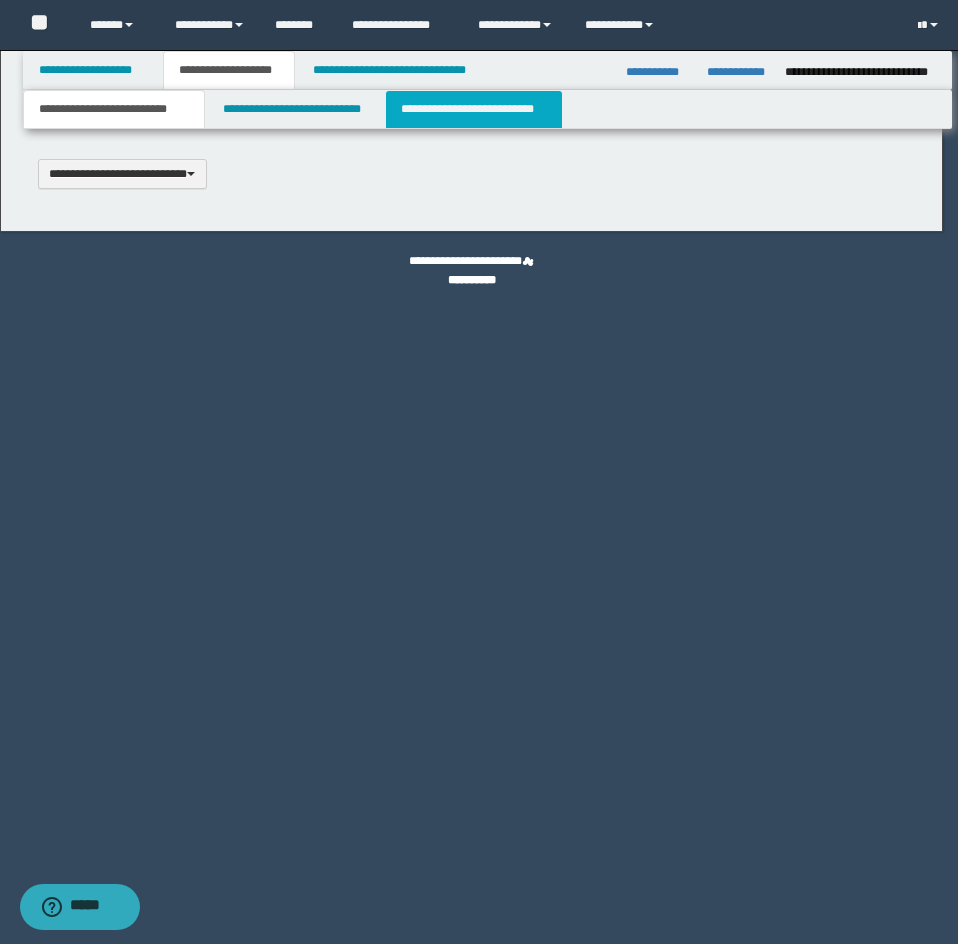 type 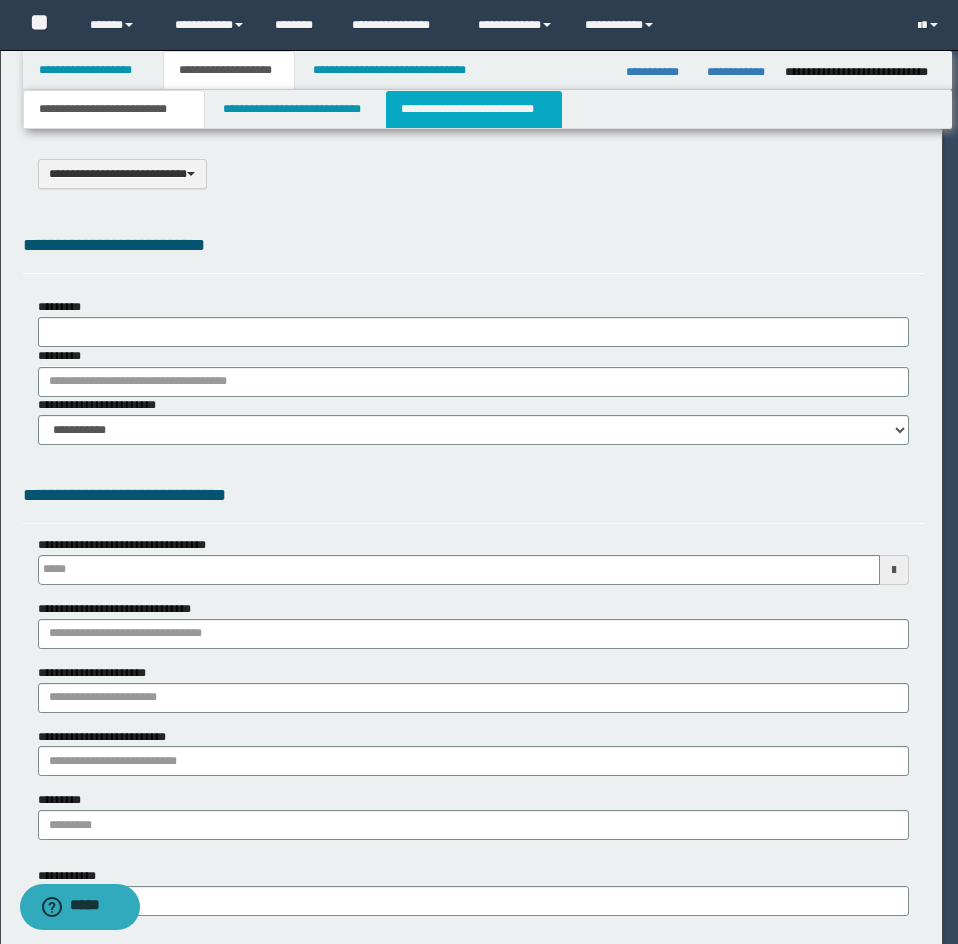 select on "*" 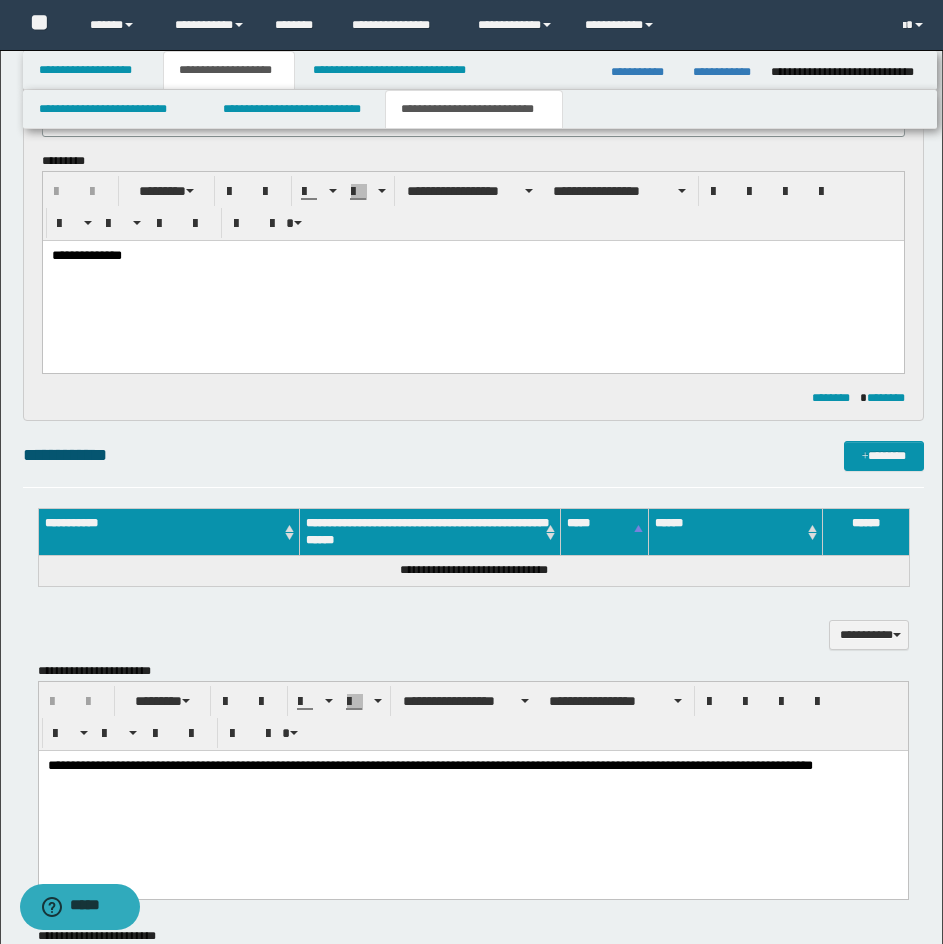 scroll, scrollTop: 200, scrollLeft: 0, axis: vertical 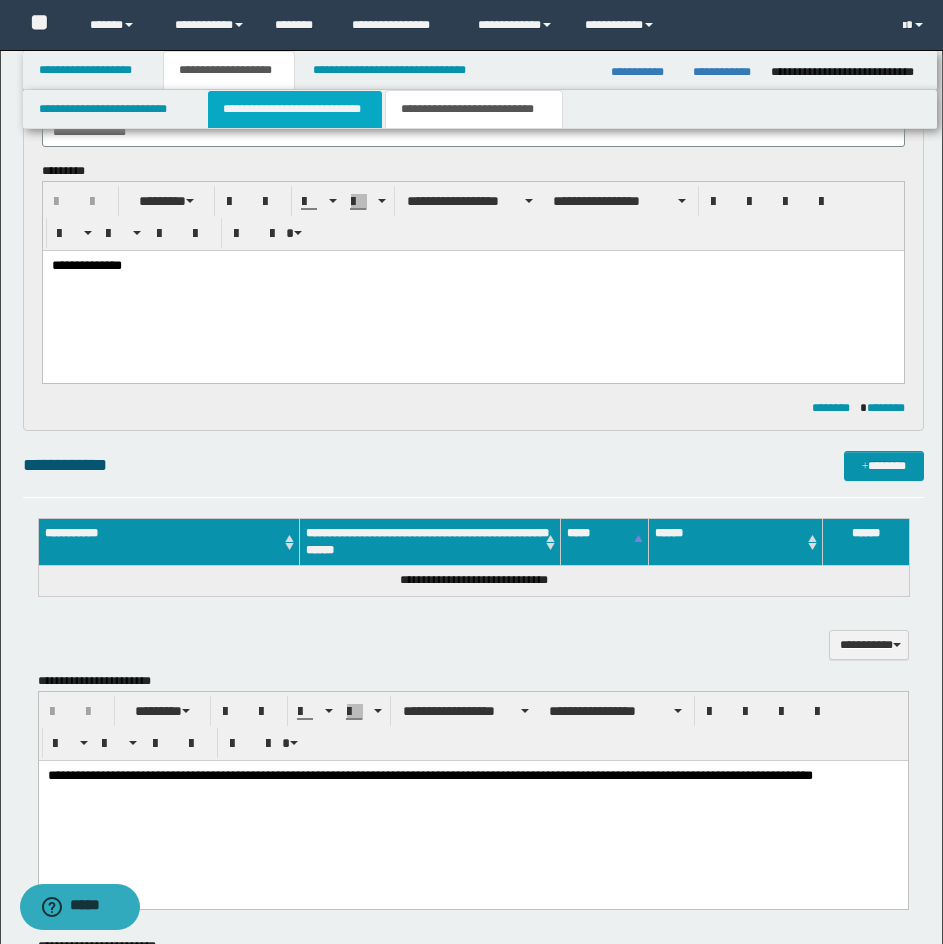 click on "**********" at bounding box center [295, 109] 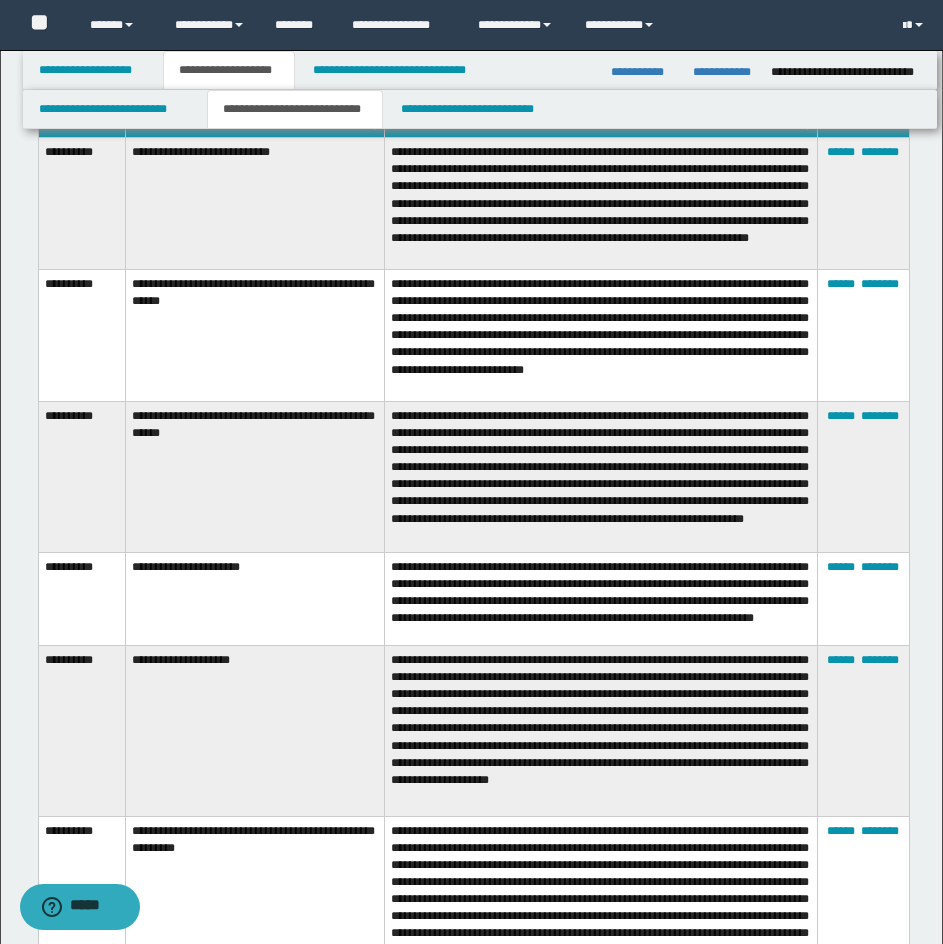 scroll, scrollTop: 800, scrollLeft: 0, axis: vertical 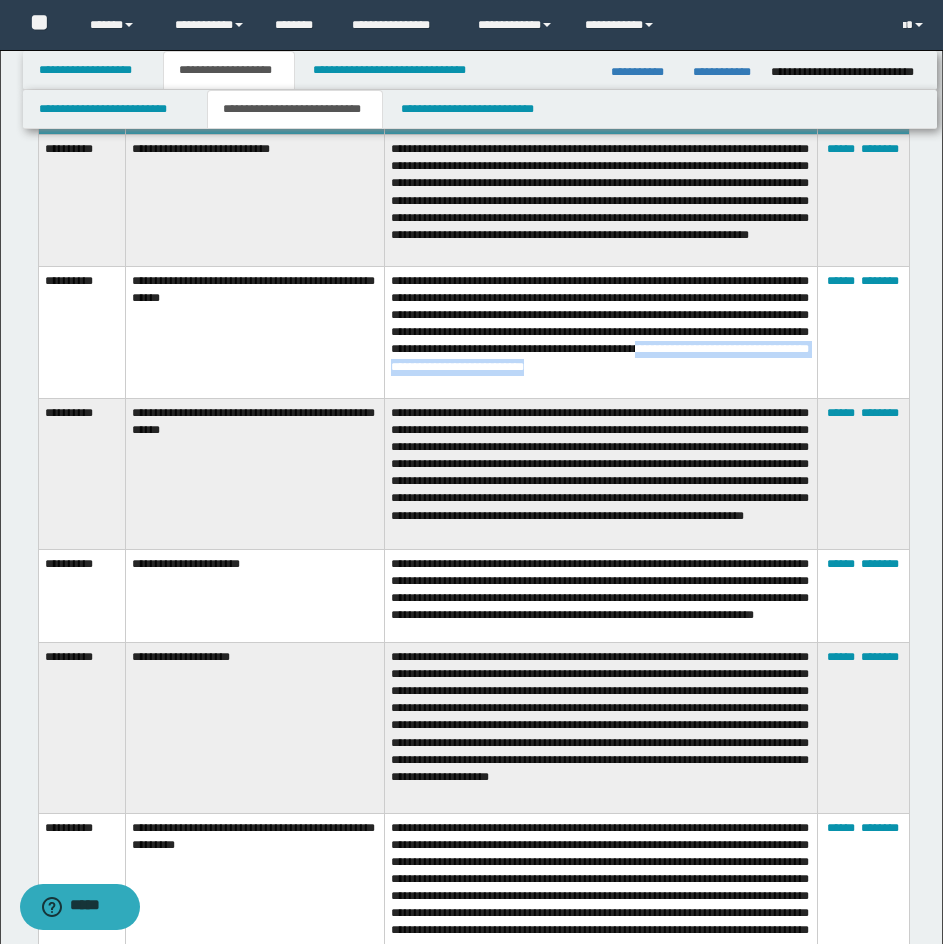 drag, startPoint x: 565, startPoint y: 394, endPoint x: 548, endPoint y: 368, distance: 31.06445 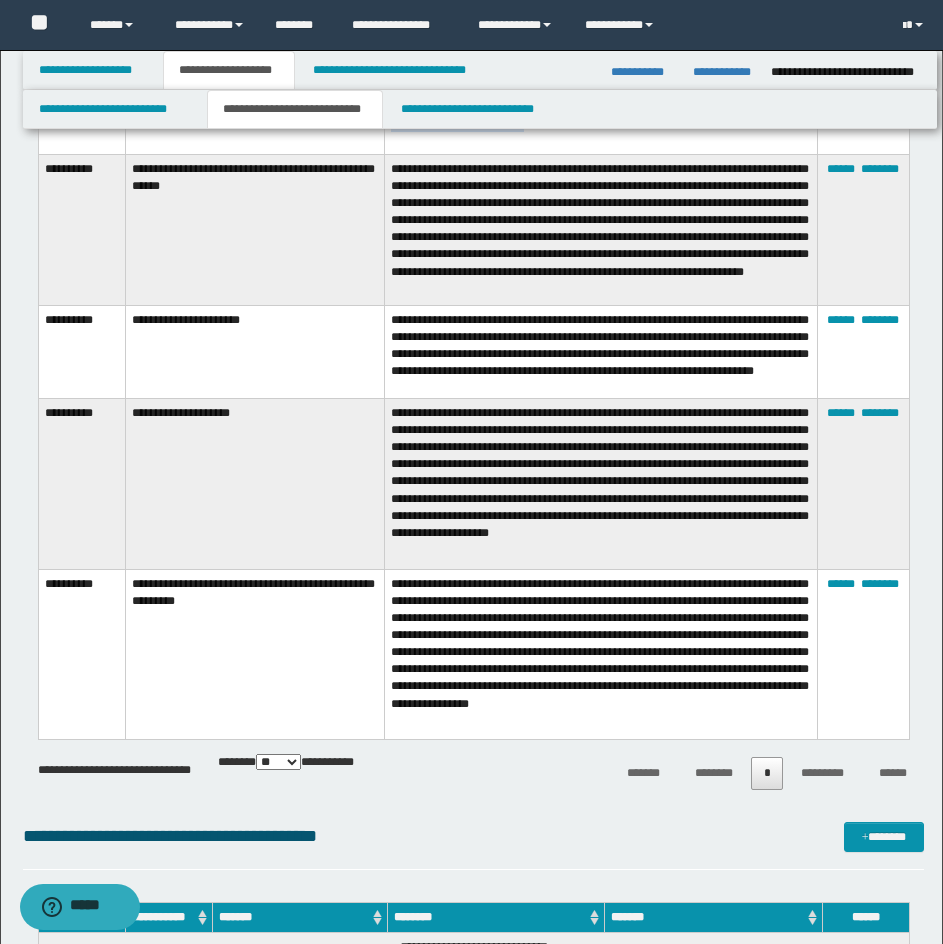 scroll, scrollTop: 700, scrollLeft: 0, axis: vertical 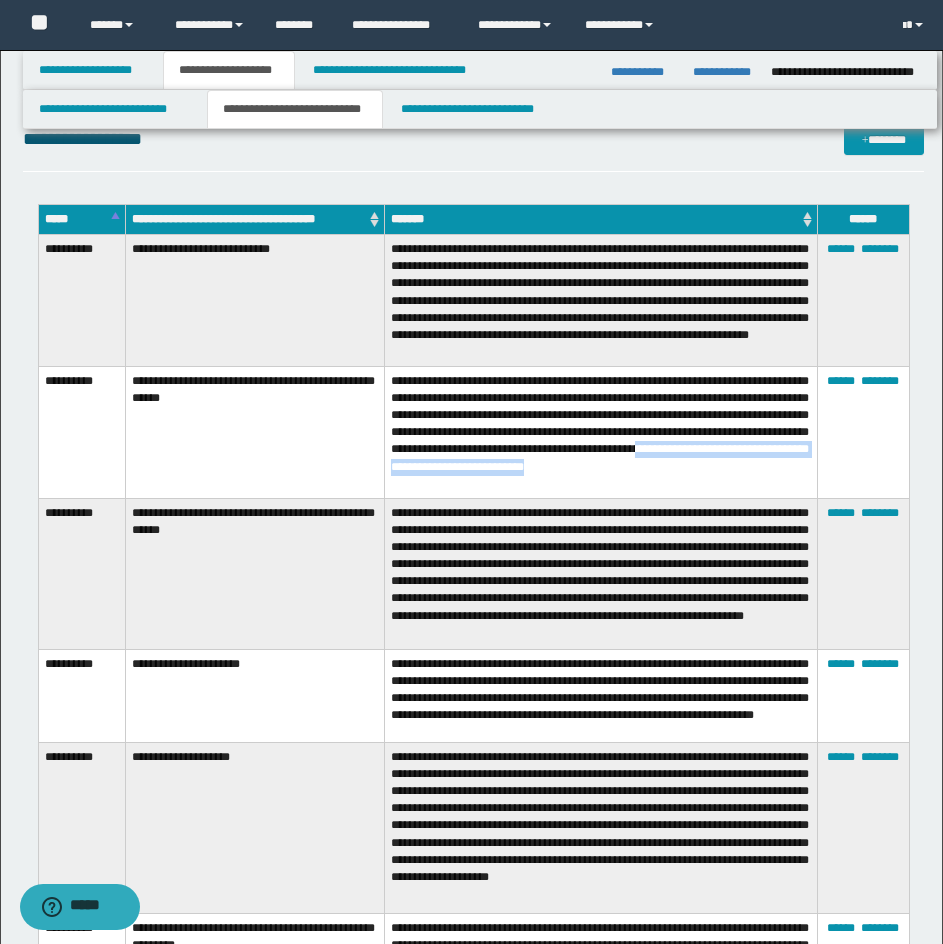 copy on "**********" 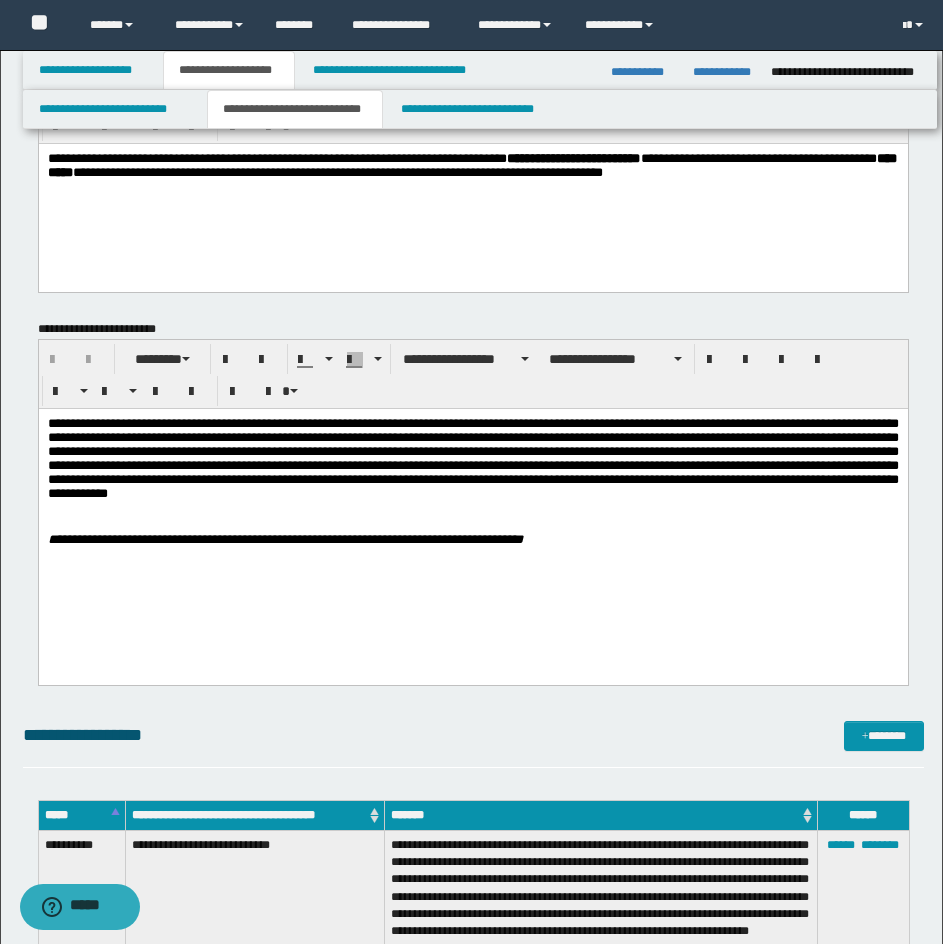 scroll, scrollTop: 100, scrollLeft: 0, axis: vertical 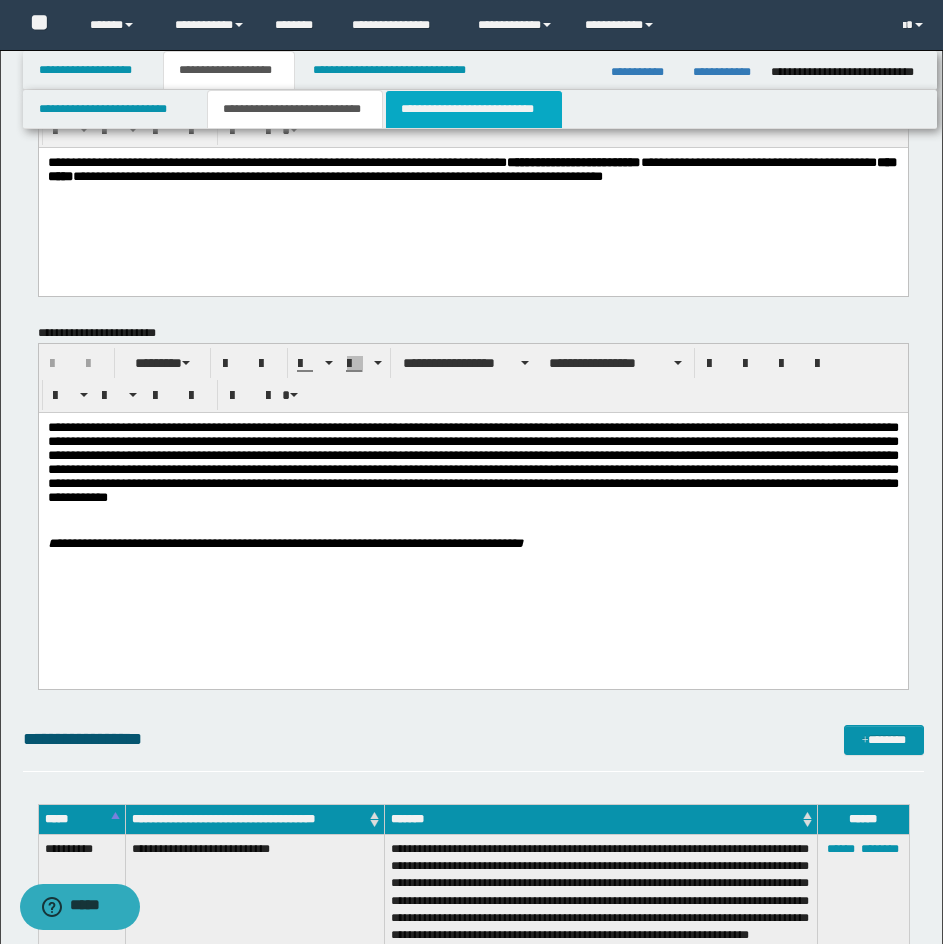click on "**********" at bounding box center [474, 109] 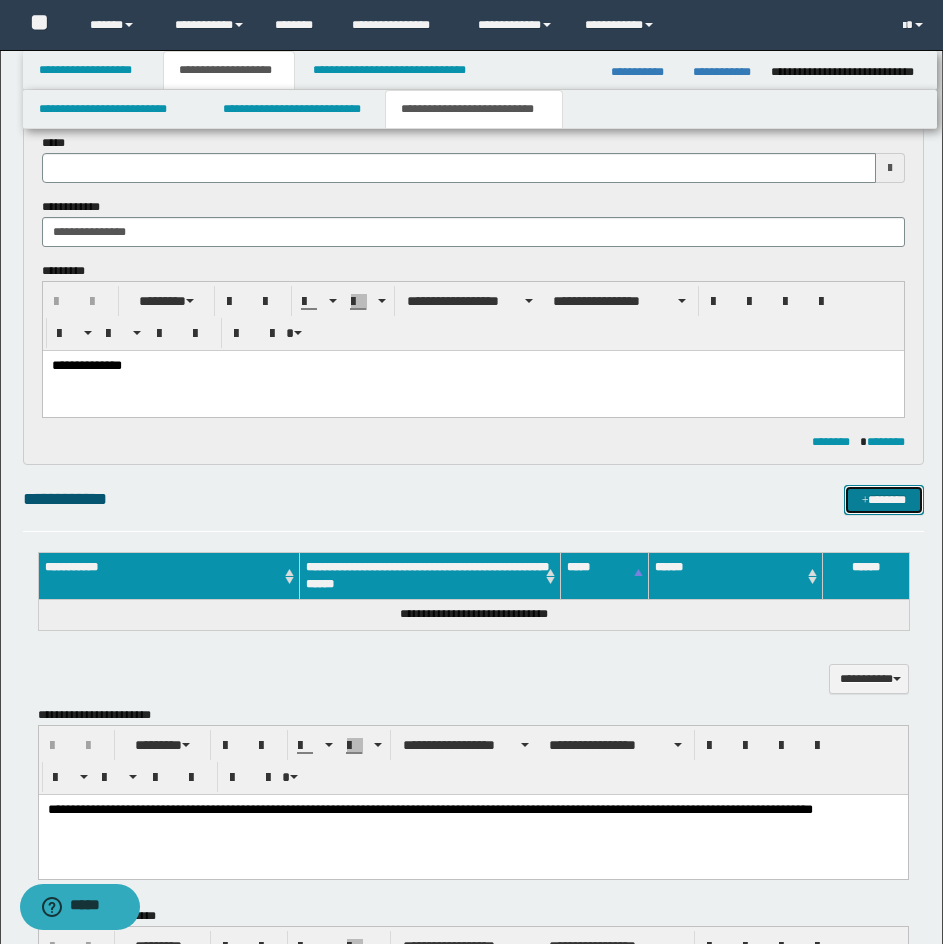 click at bounding box center [865, 501] 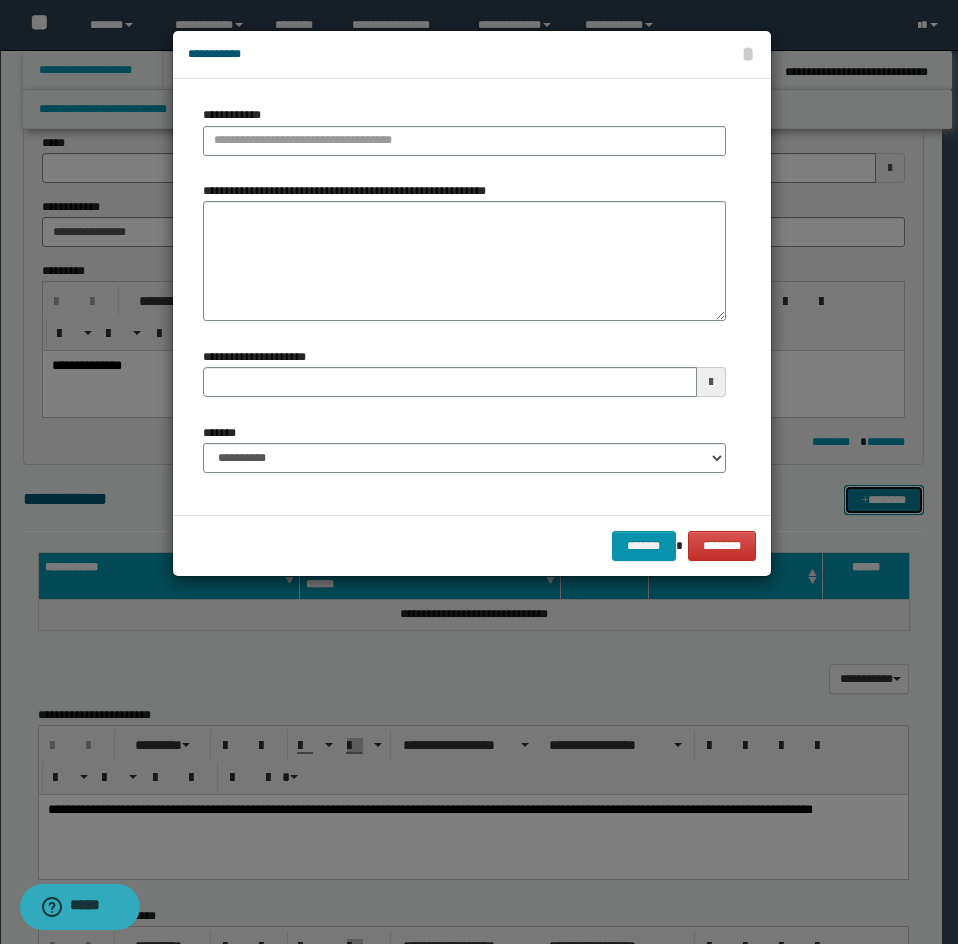 type 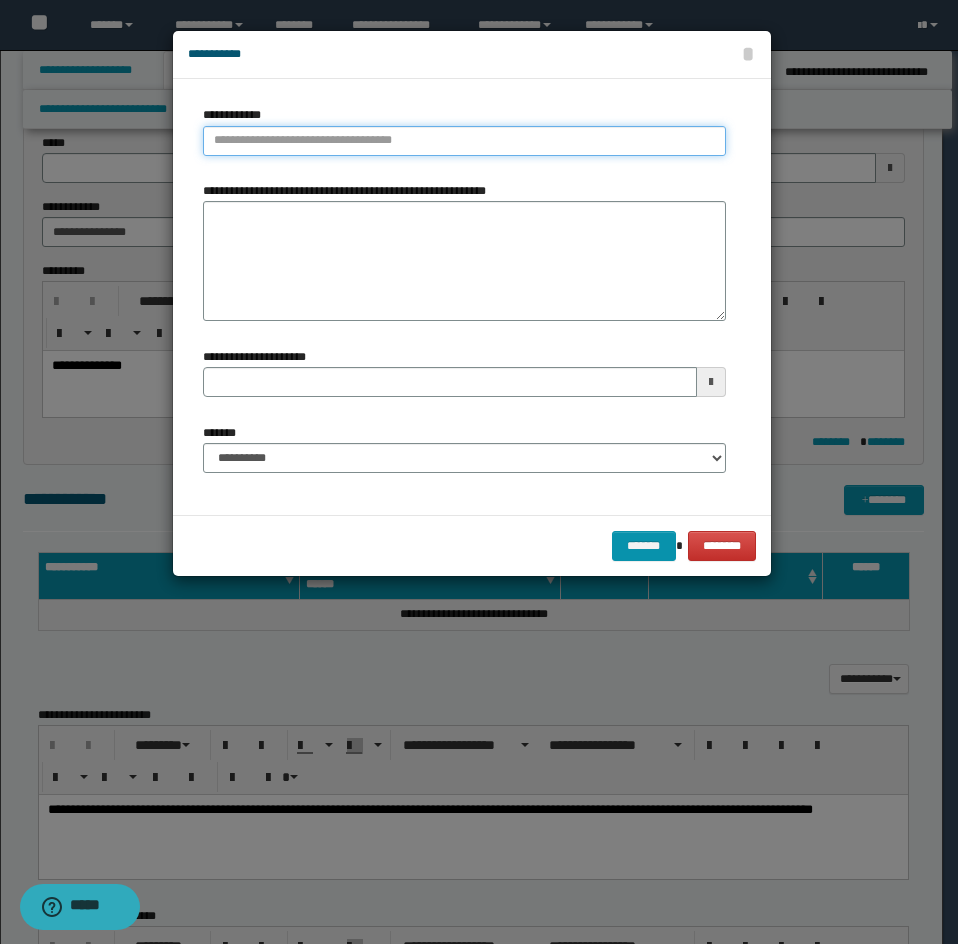 click on "**********" at bounding box center [464, 141] 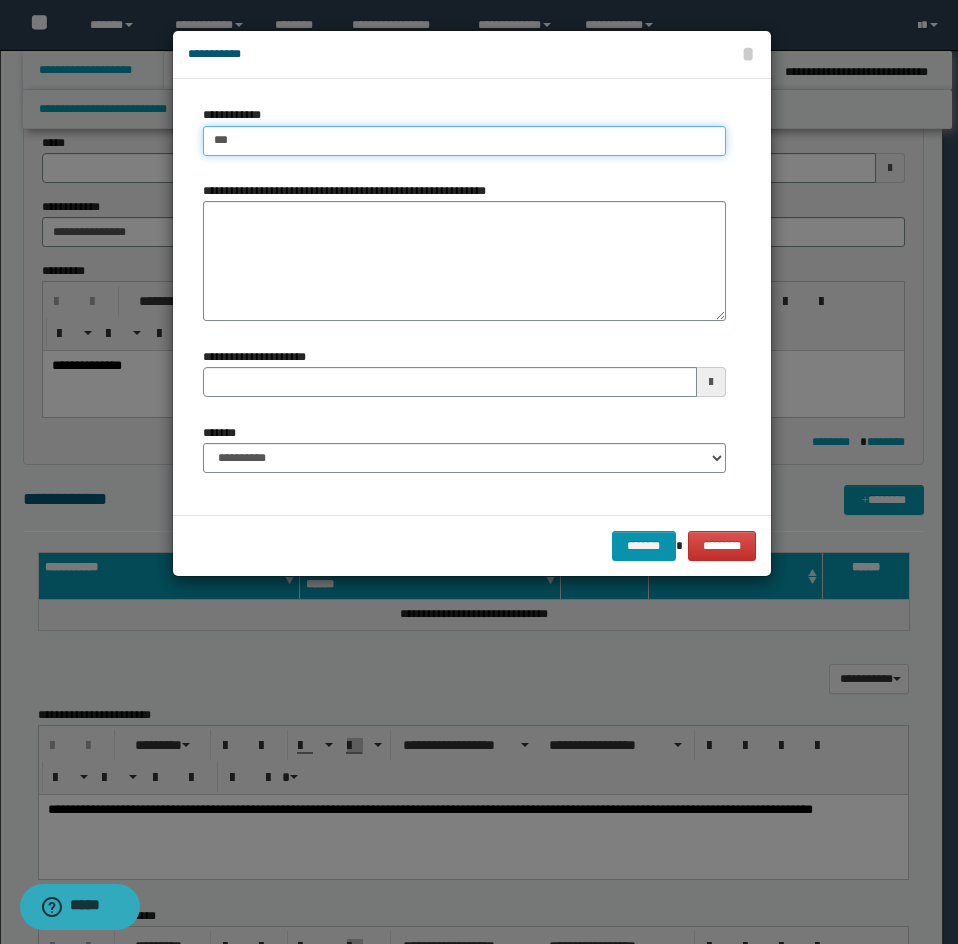 type on "****" 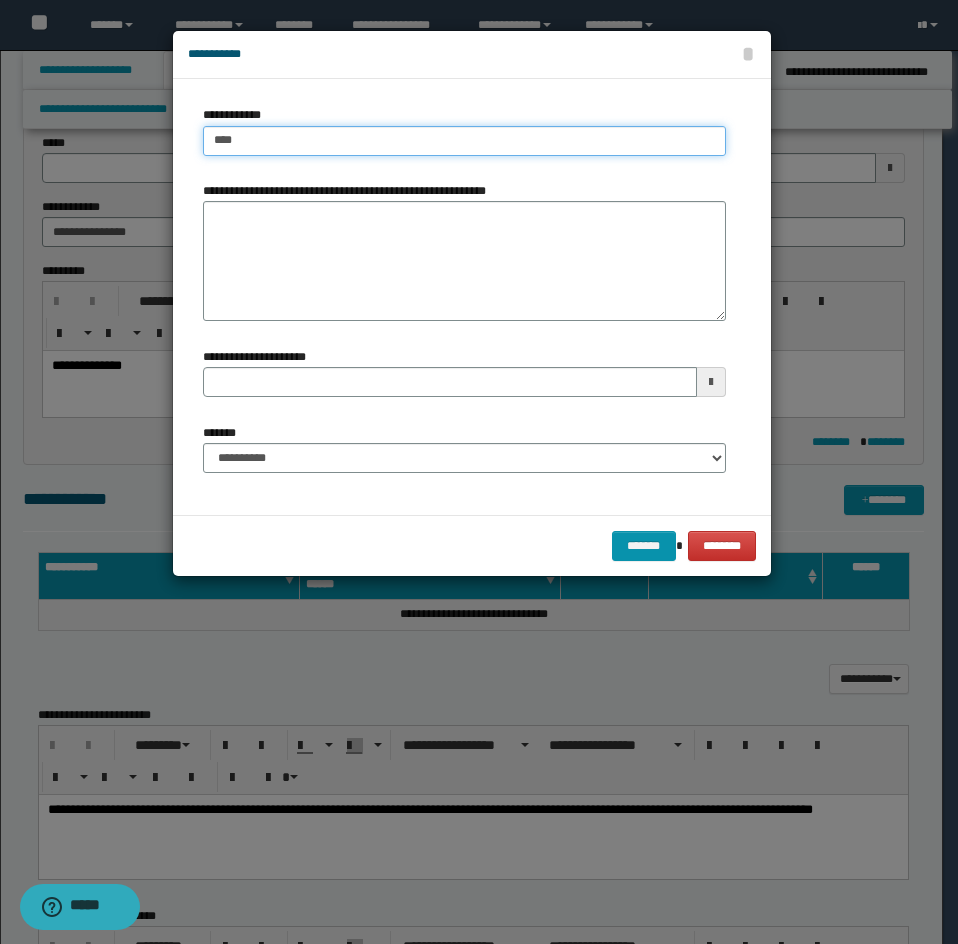 type on "****" 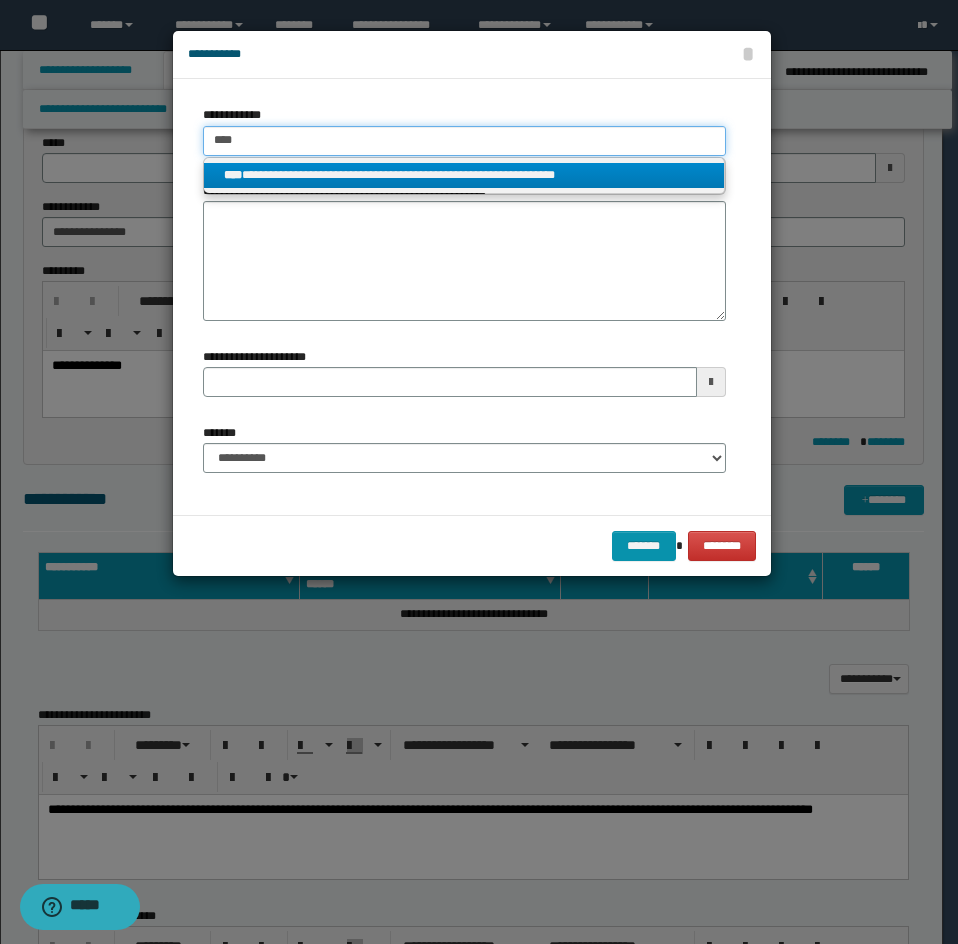 type on "****" 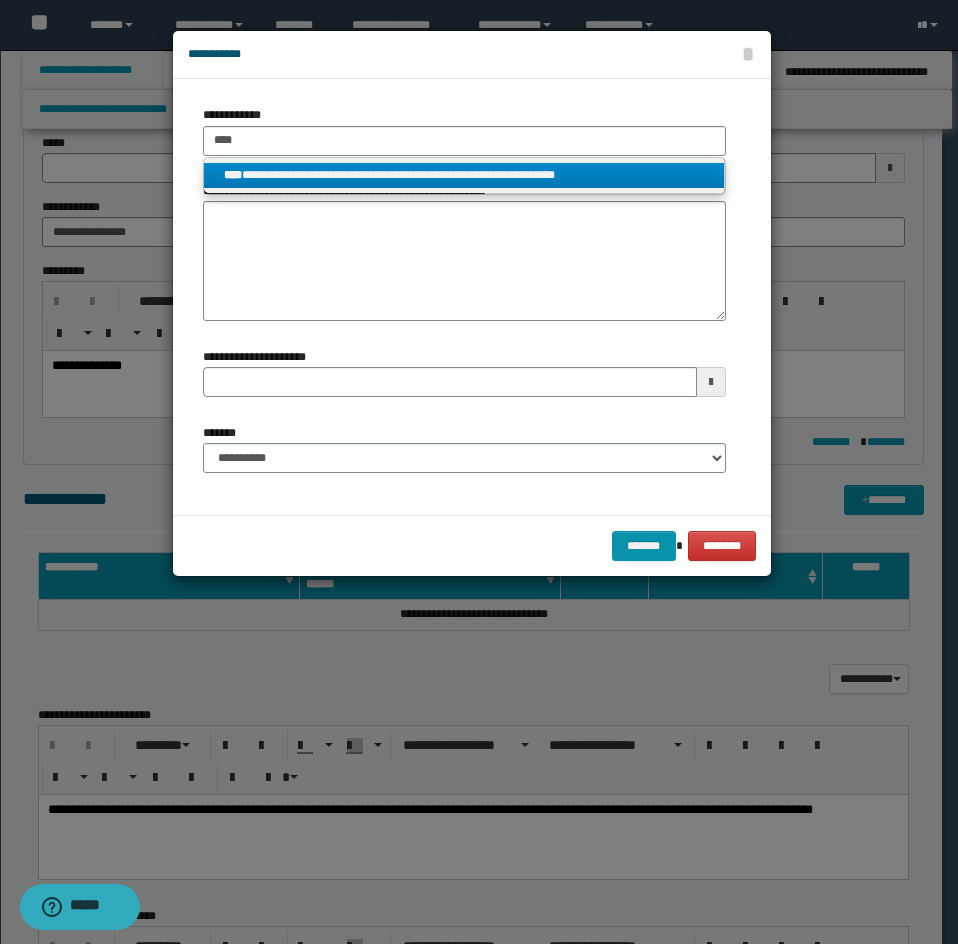 click on "**********" at bounding box center [464, 175] 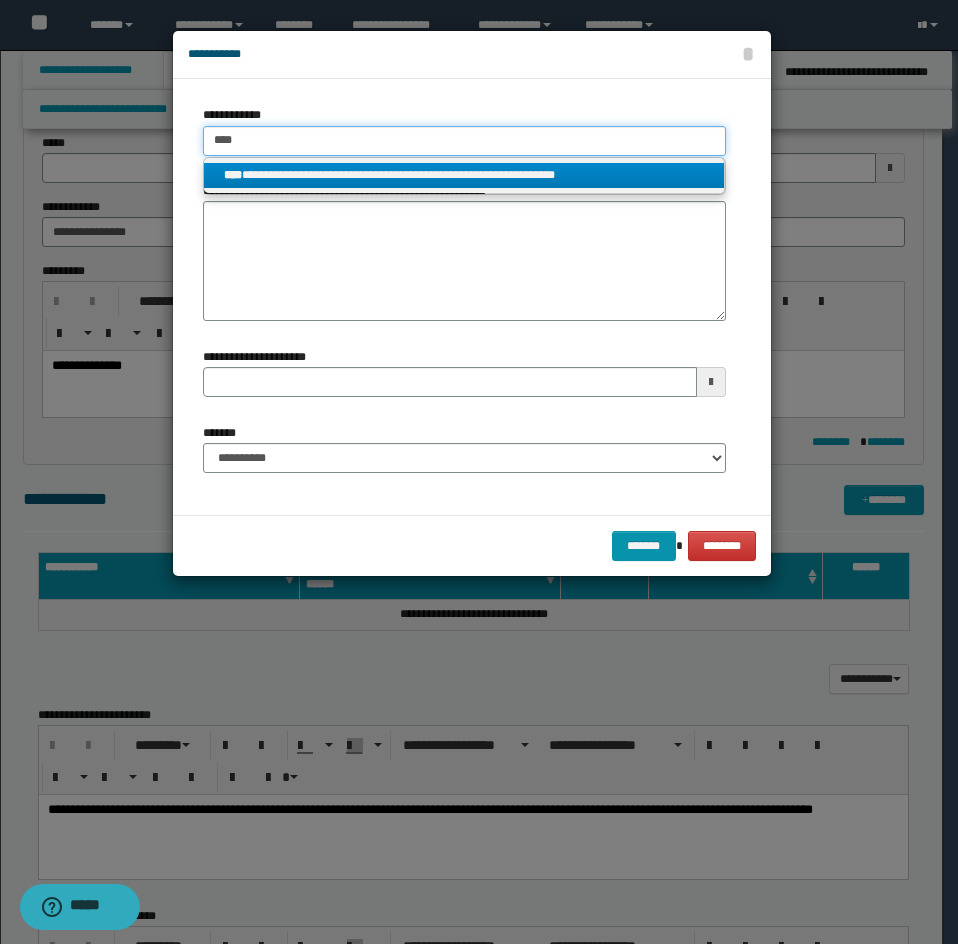 type 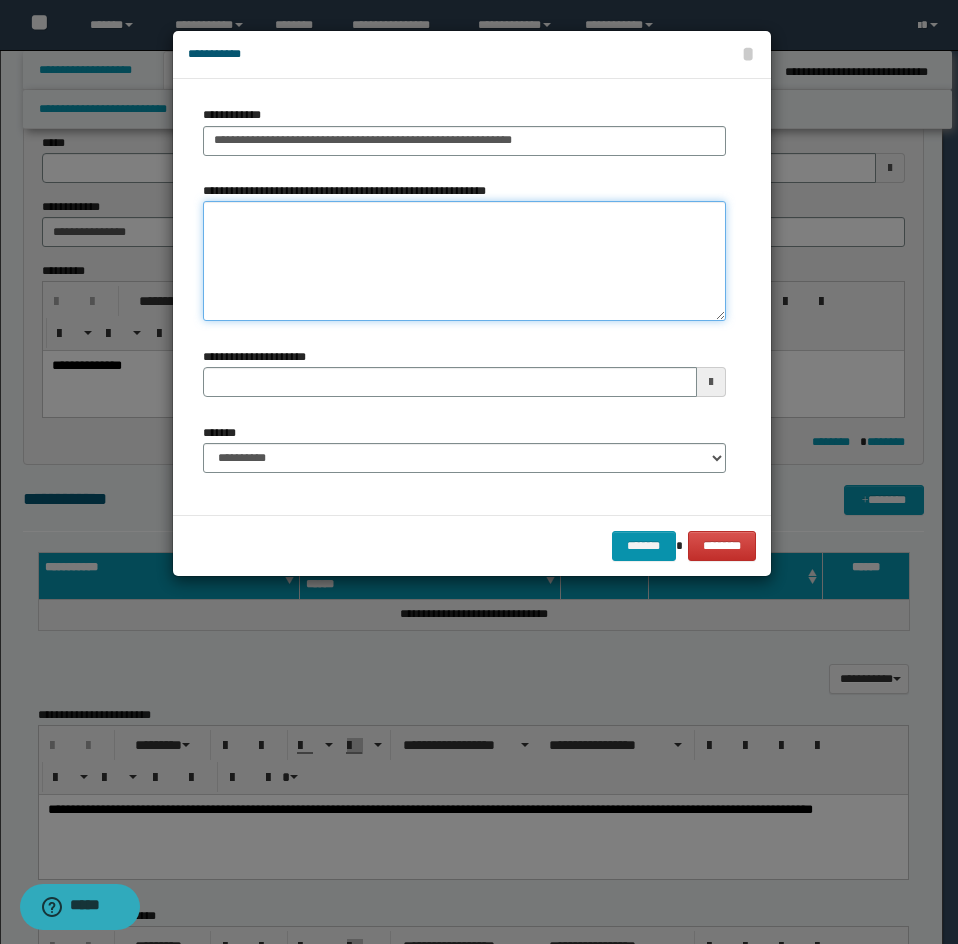 click on "**********" at bounding box center (464, 261) 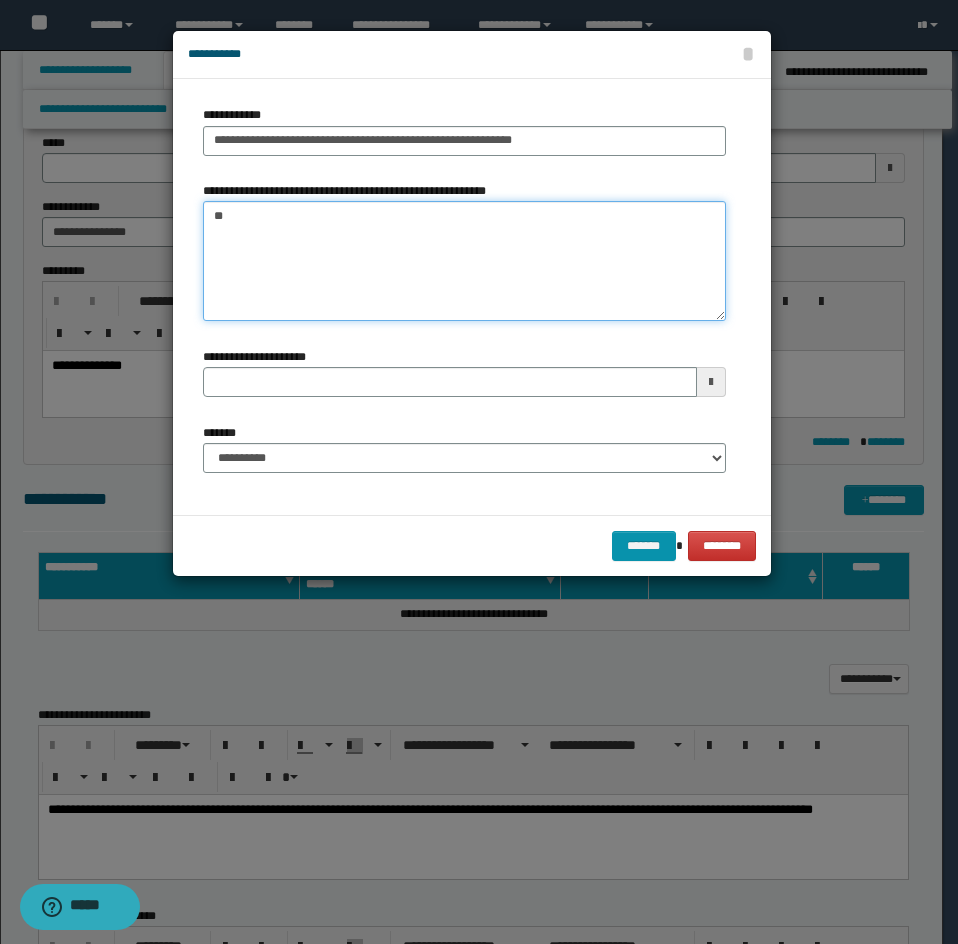 type on "*" 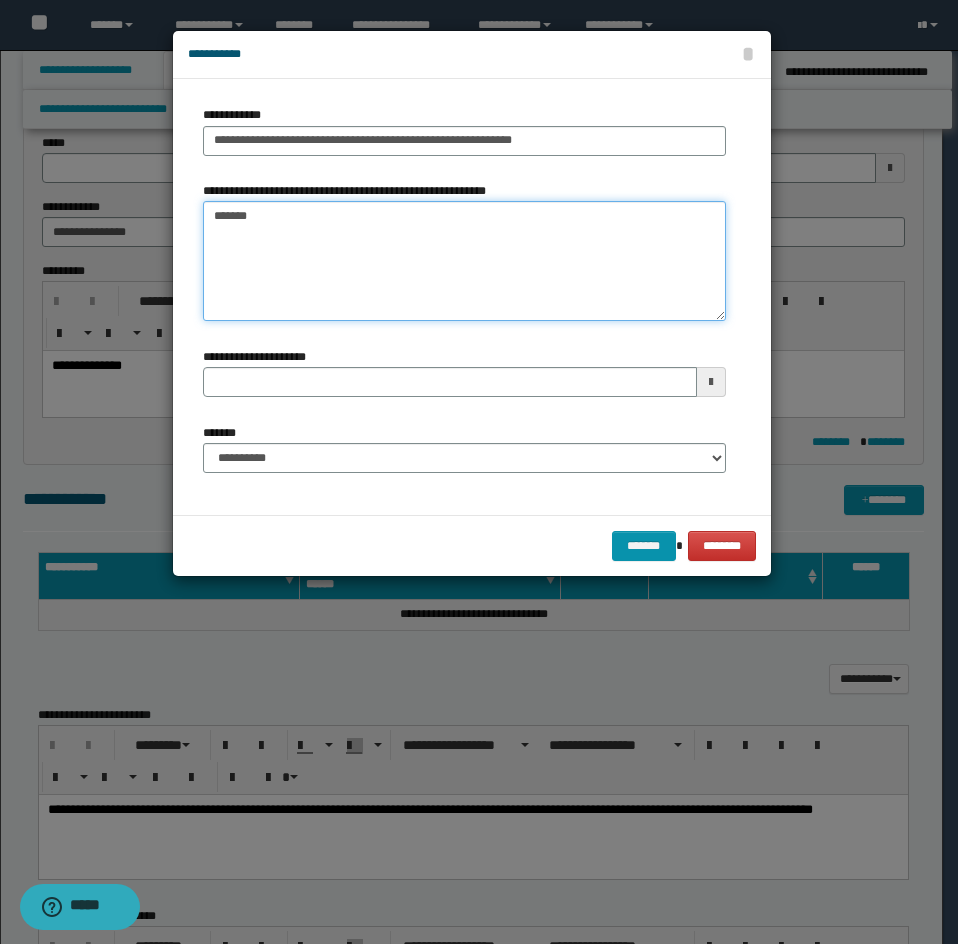 type on "********" 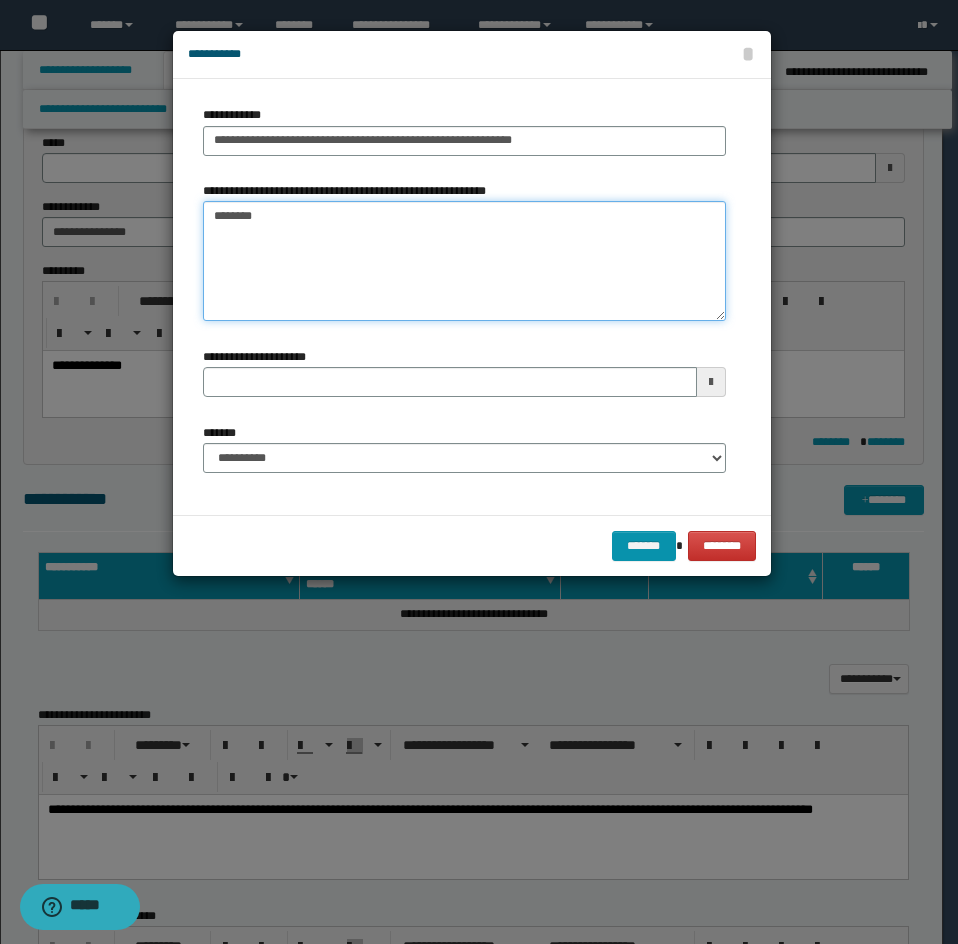 type 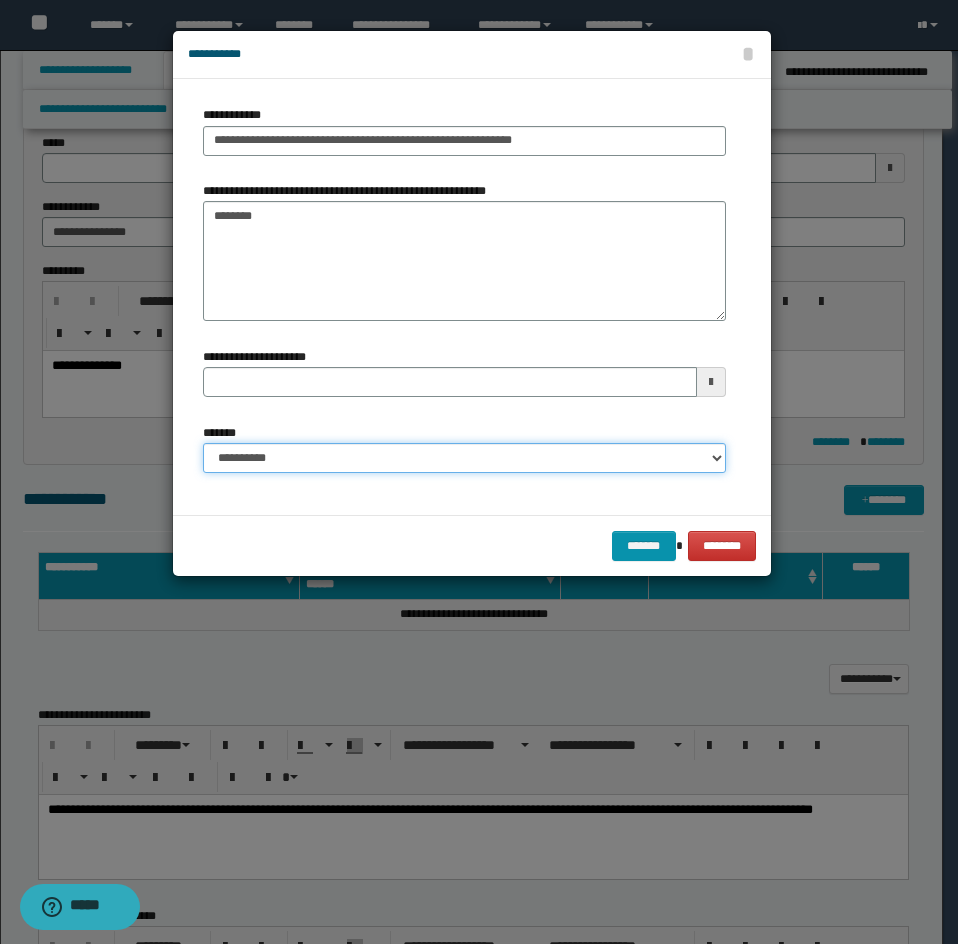 click on "**********" at bounding box center (464, 458) 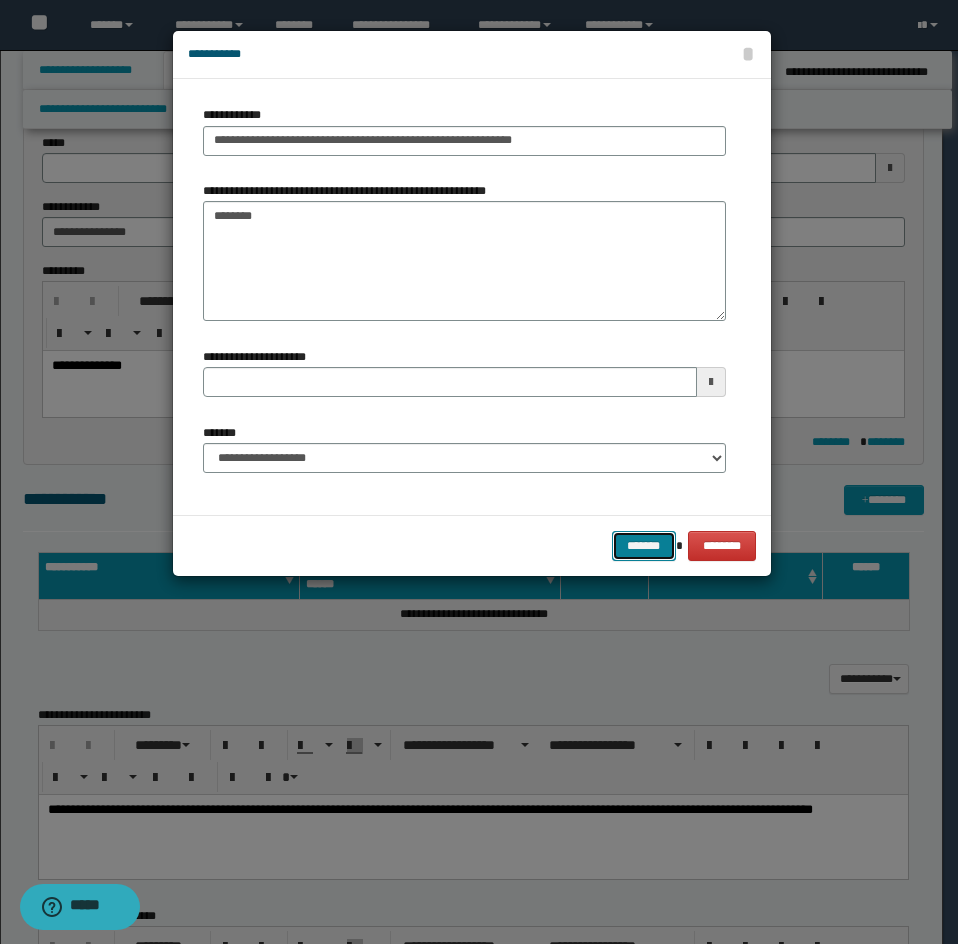 click on "*******" at bounding box center [644, 546] 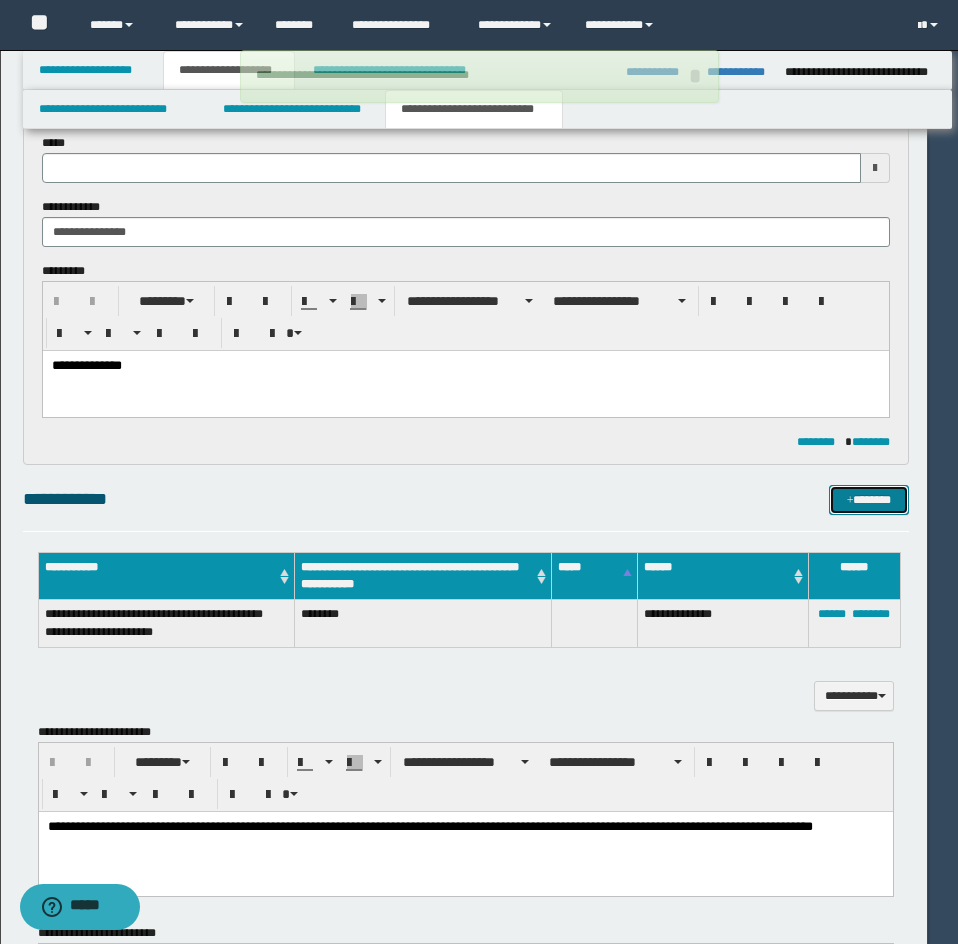 type 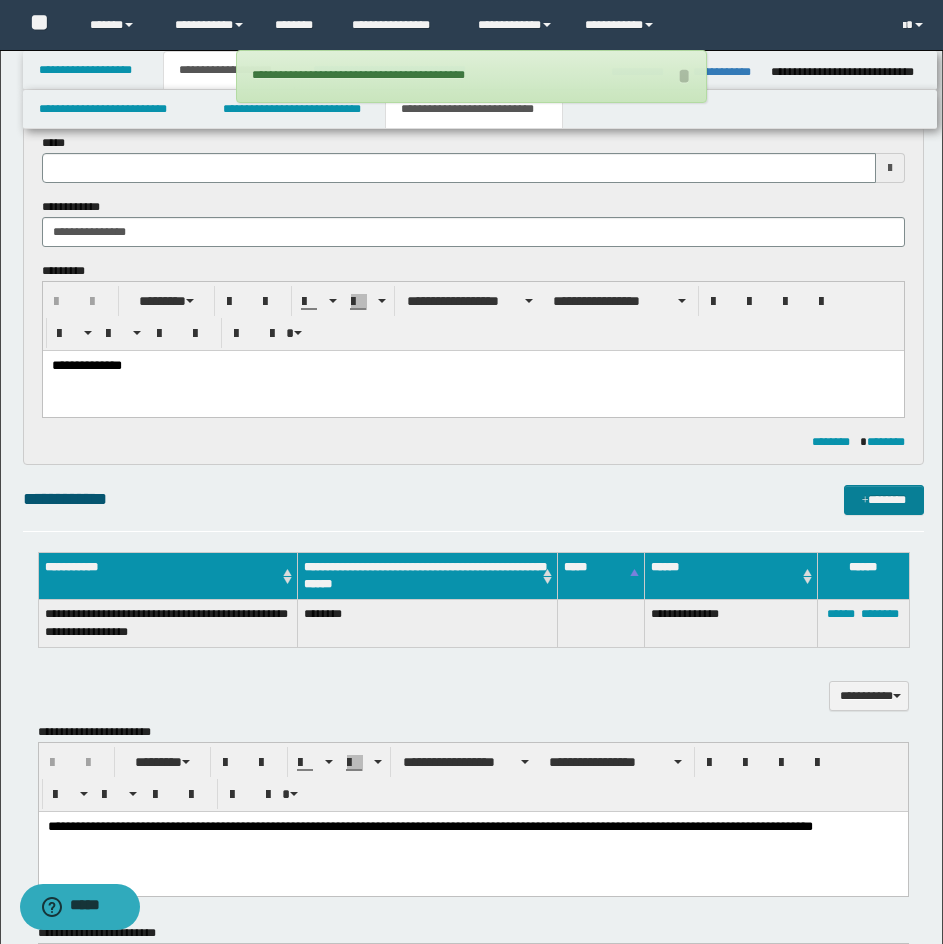 click on "**********" at bounding box center [473, 686] 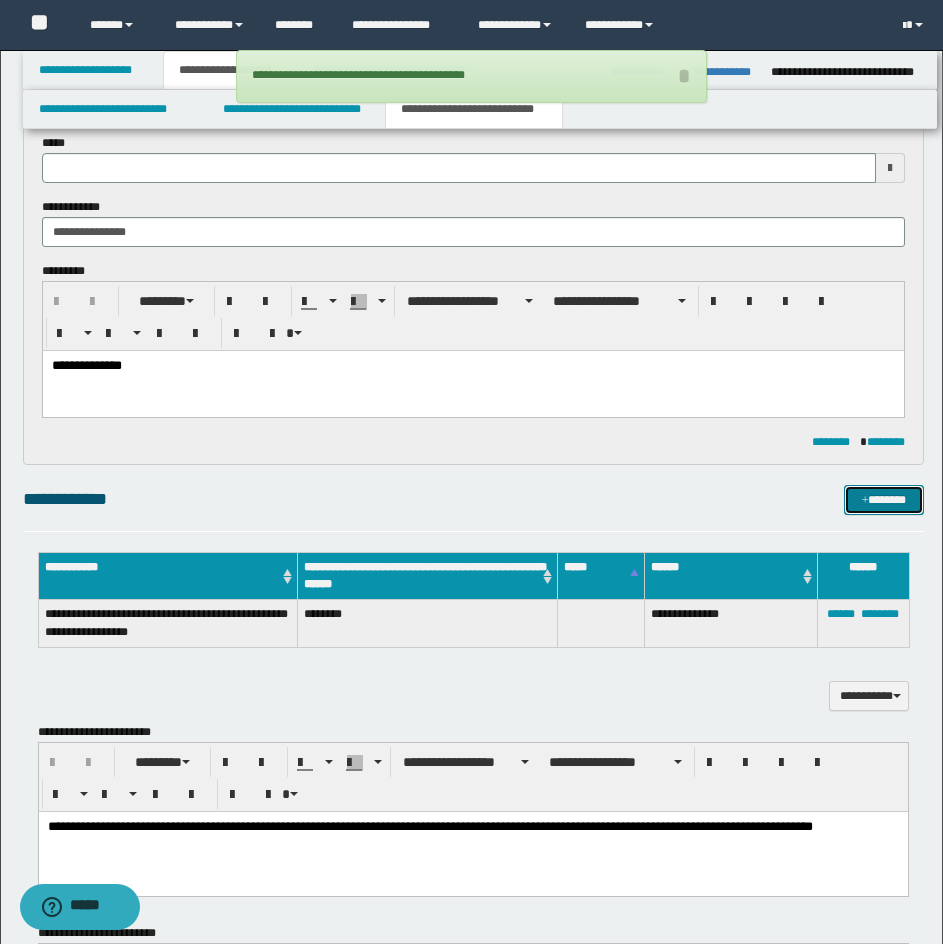 click on "*******" at bounding box center (884, 500) 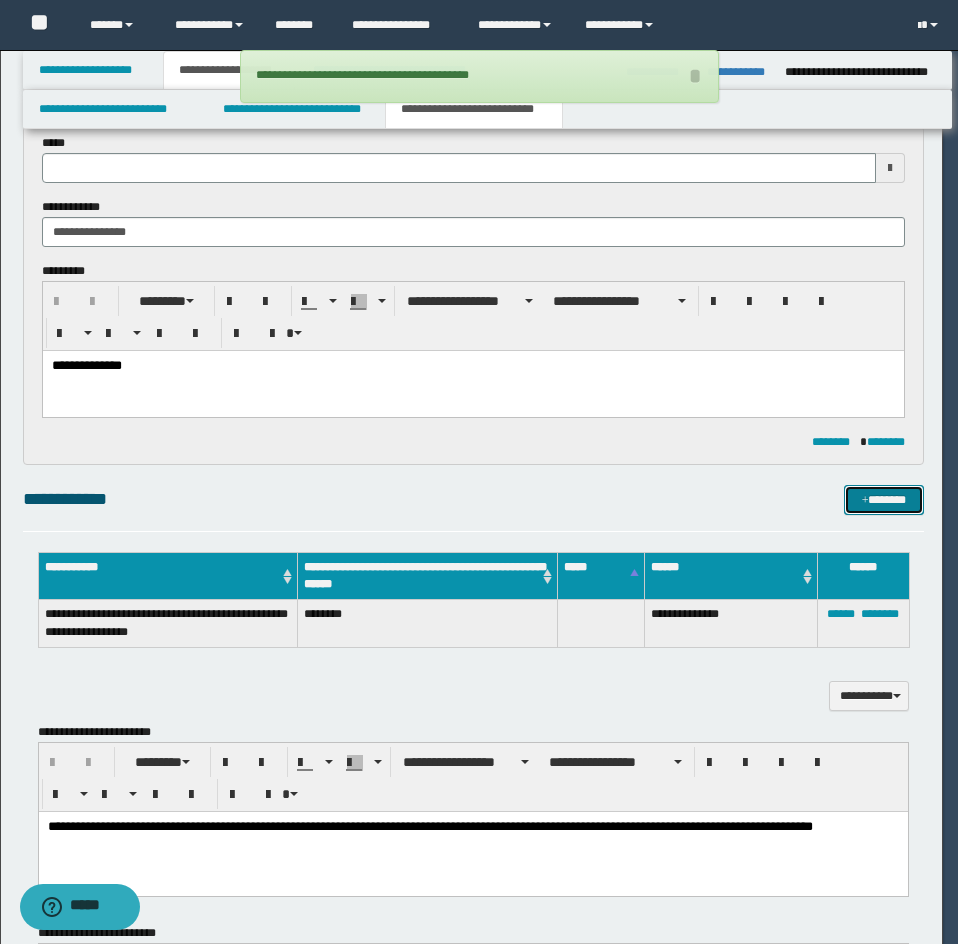 type 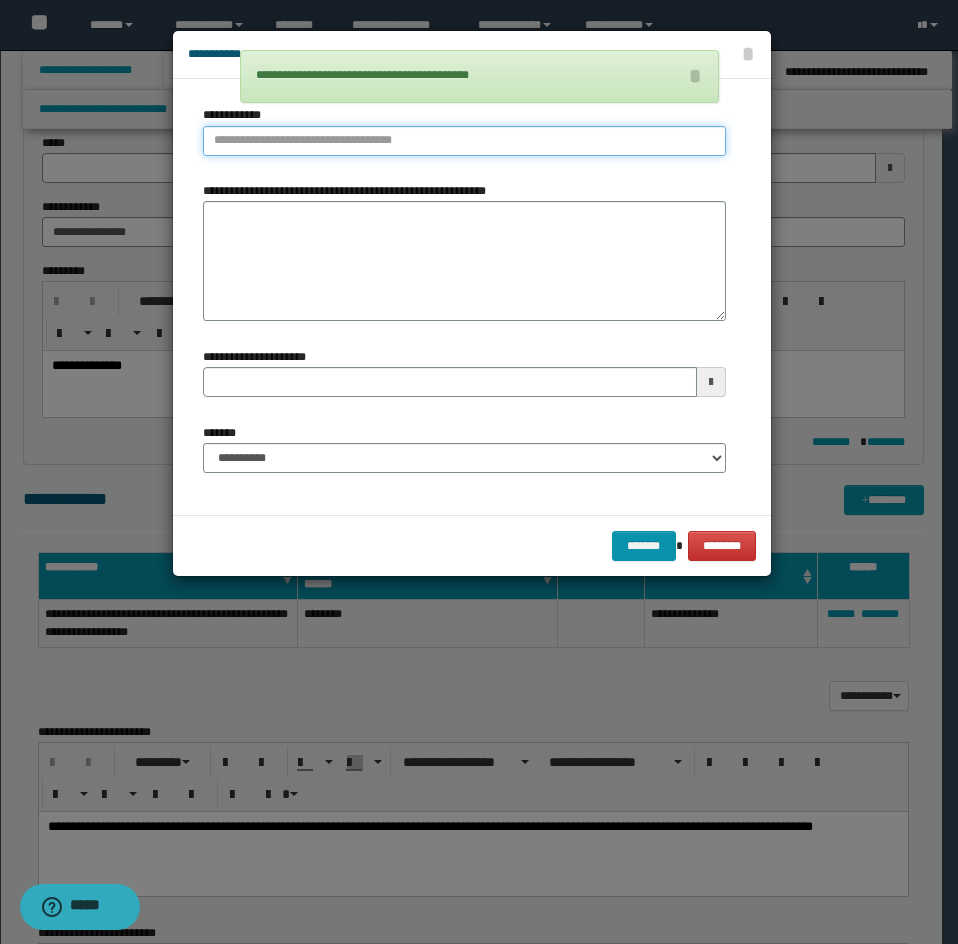 type on "**********" 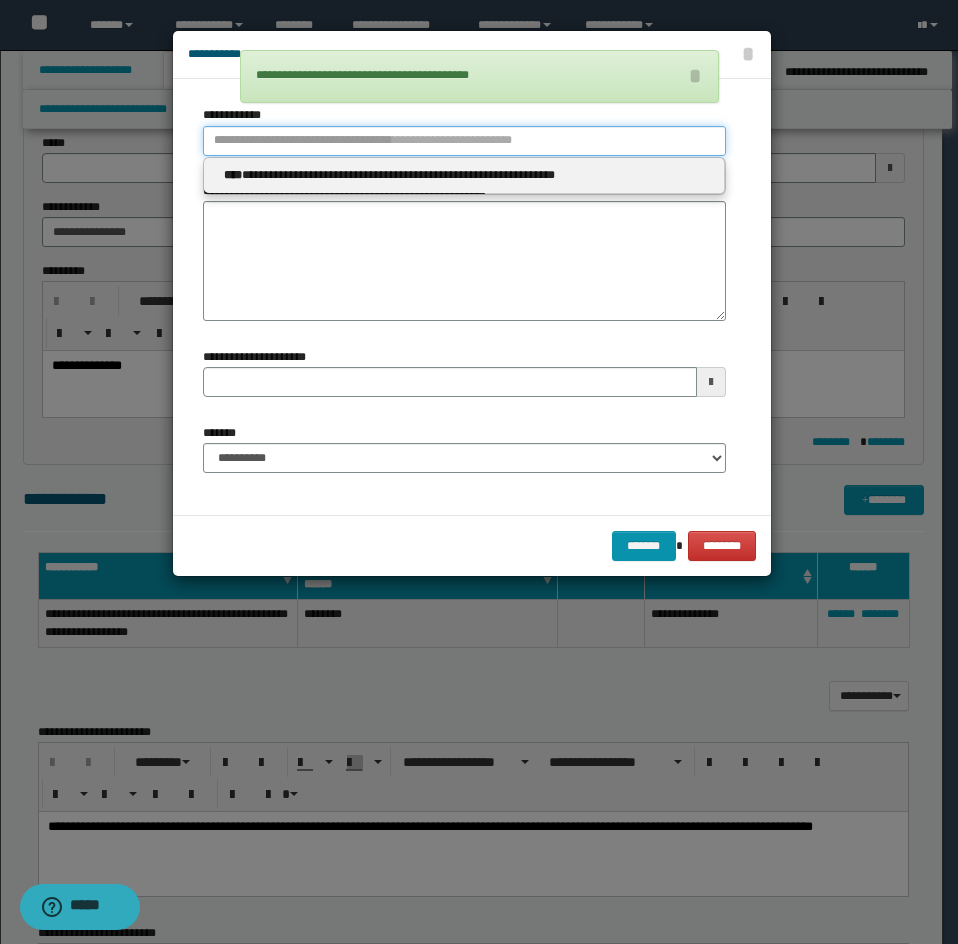 click on "**********" at bounding box center (464, 141) 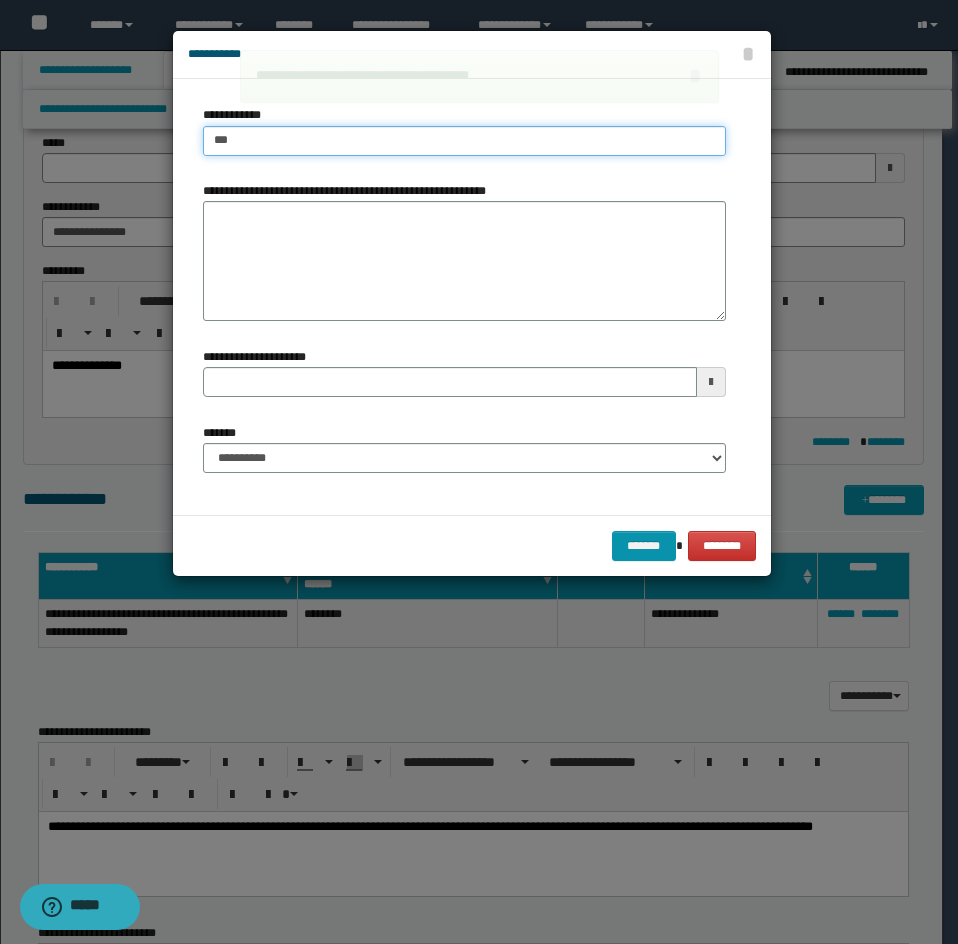 type on "****" 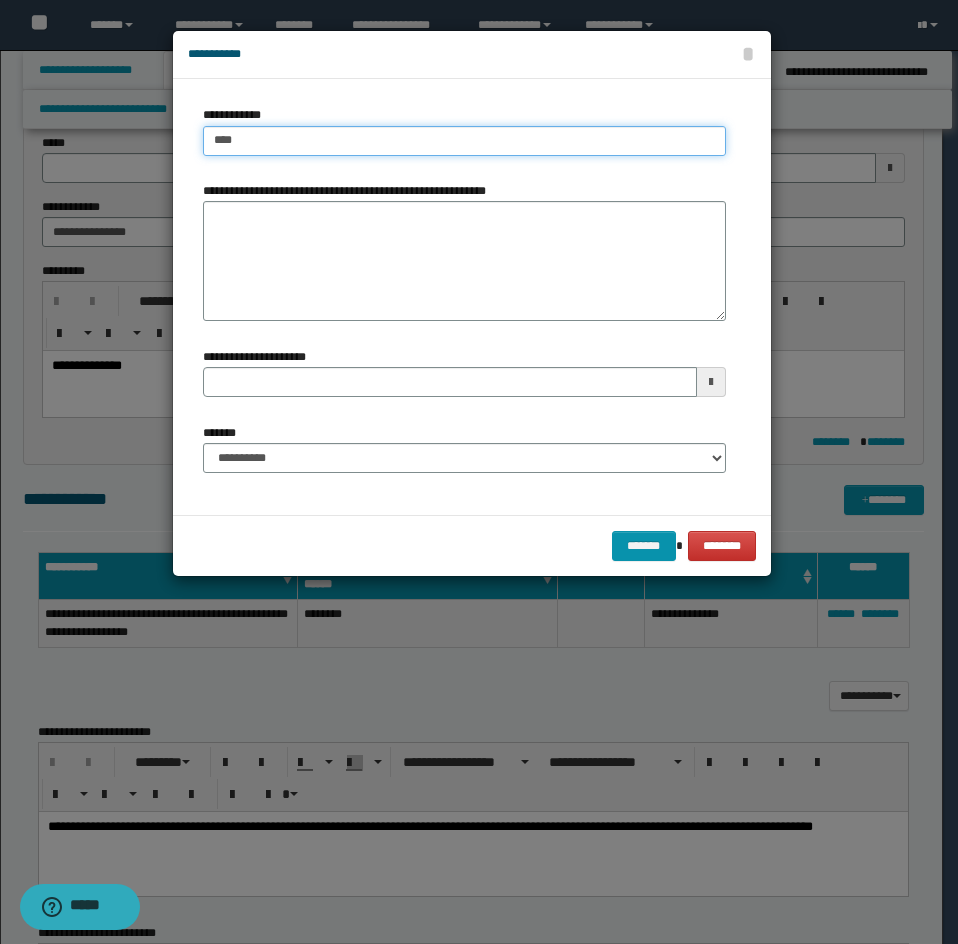 type on "****" 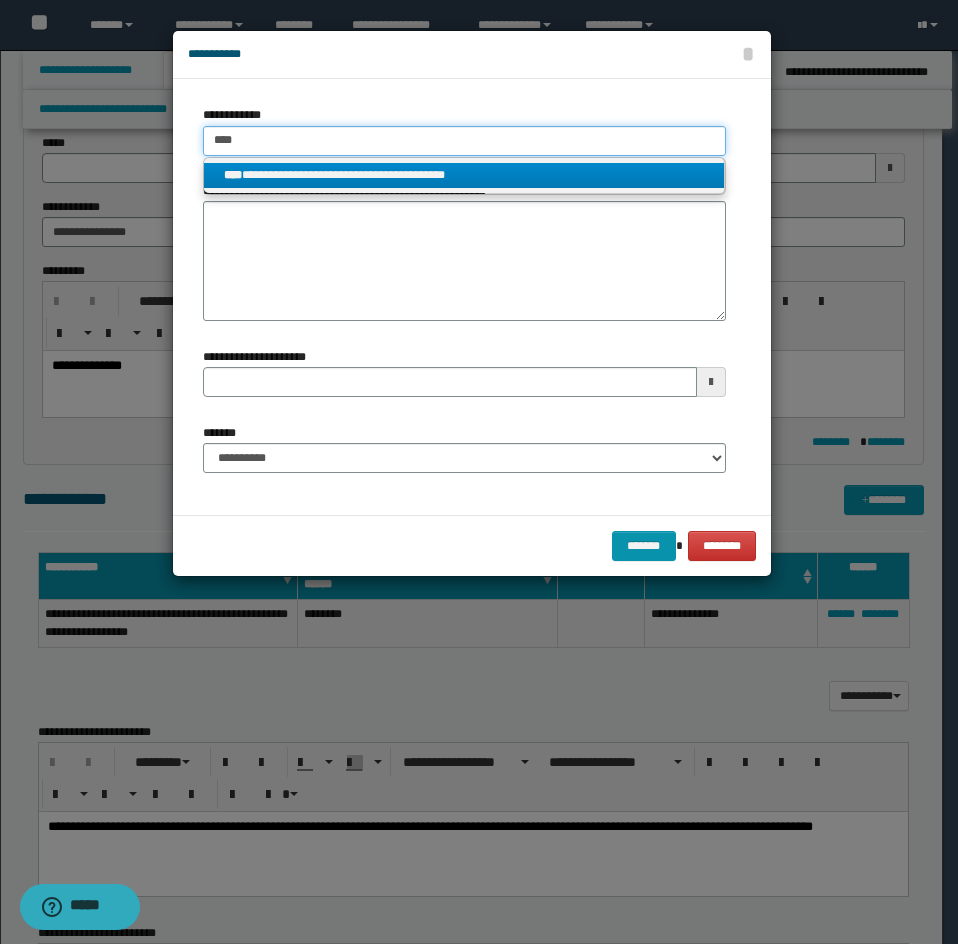 type on "****" 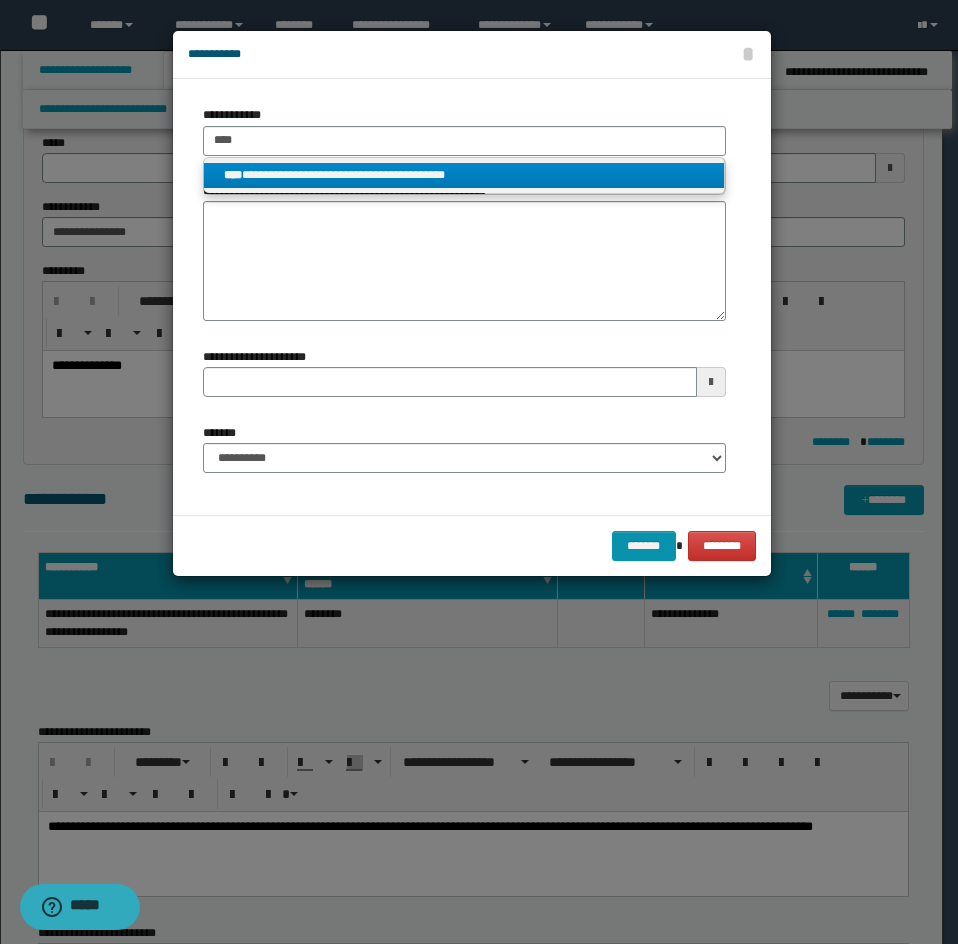 click on "**********" at bounding box center [464, 175] 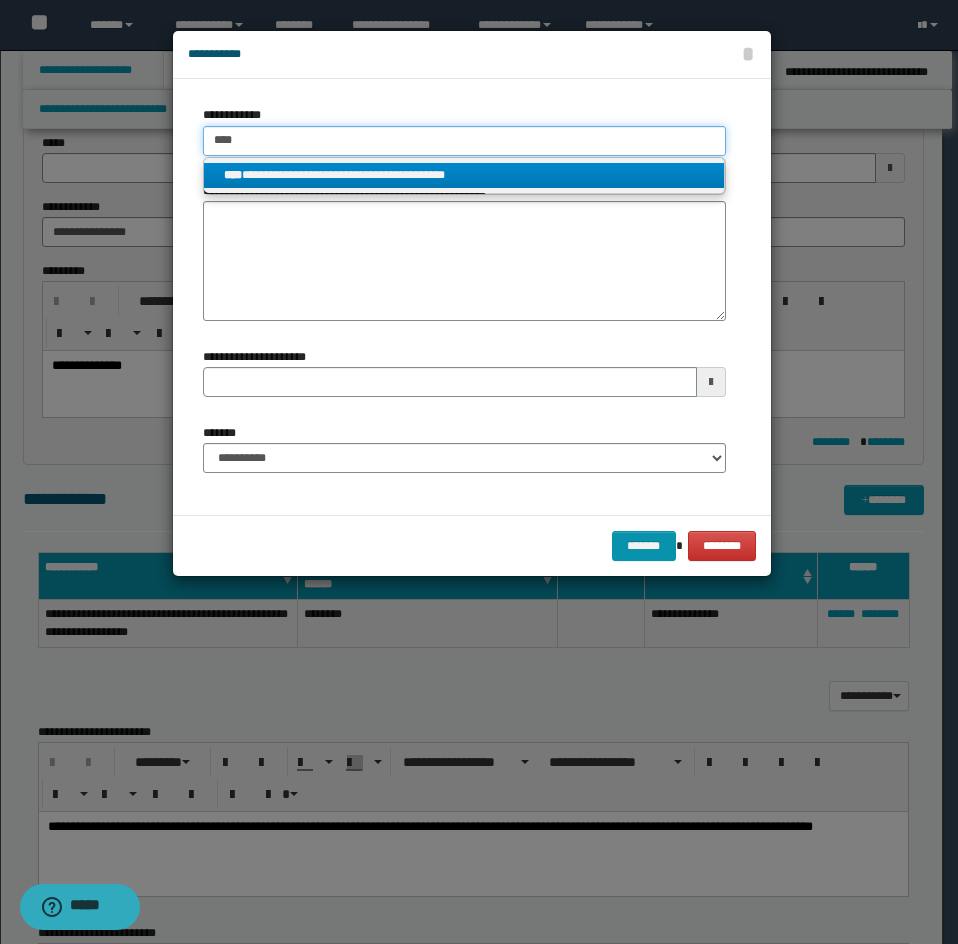 type 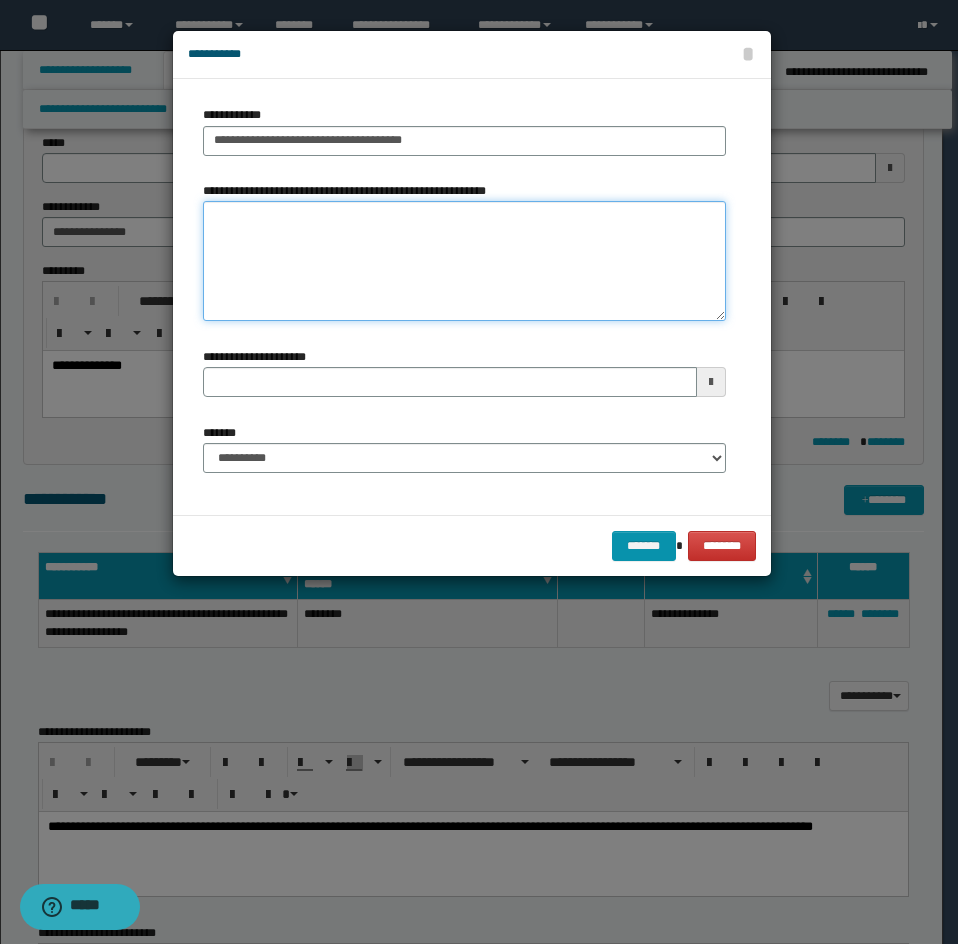 click on "**********" at bounding box center (464, 261) 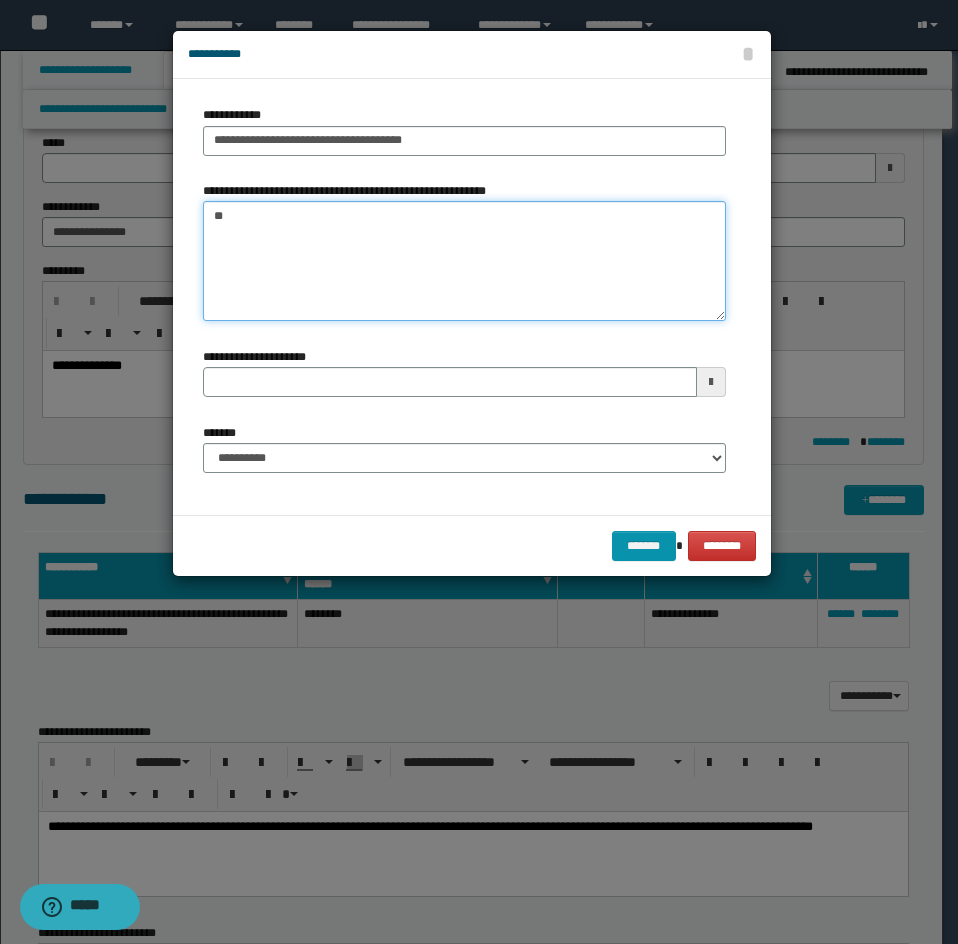 type on "*" 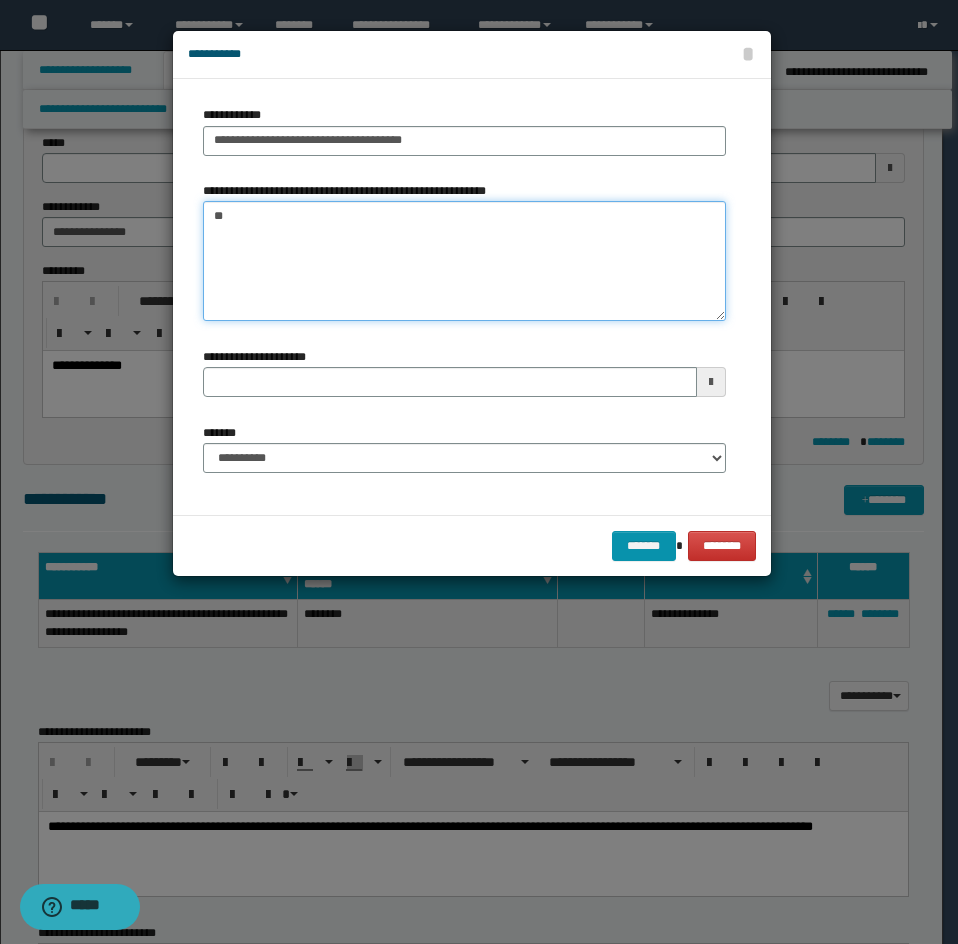 type on "*" 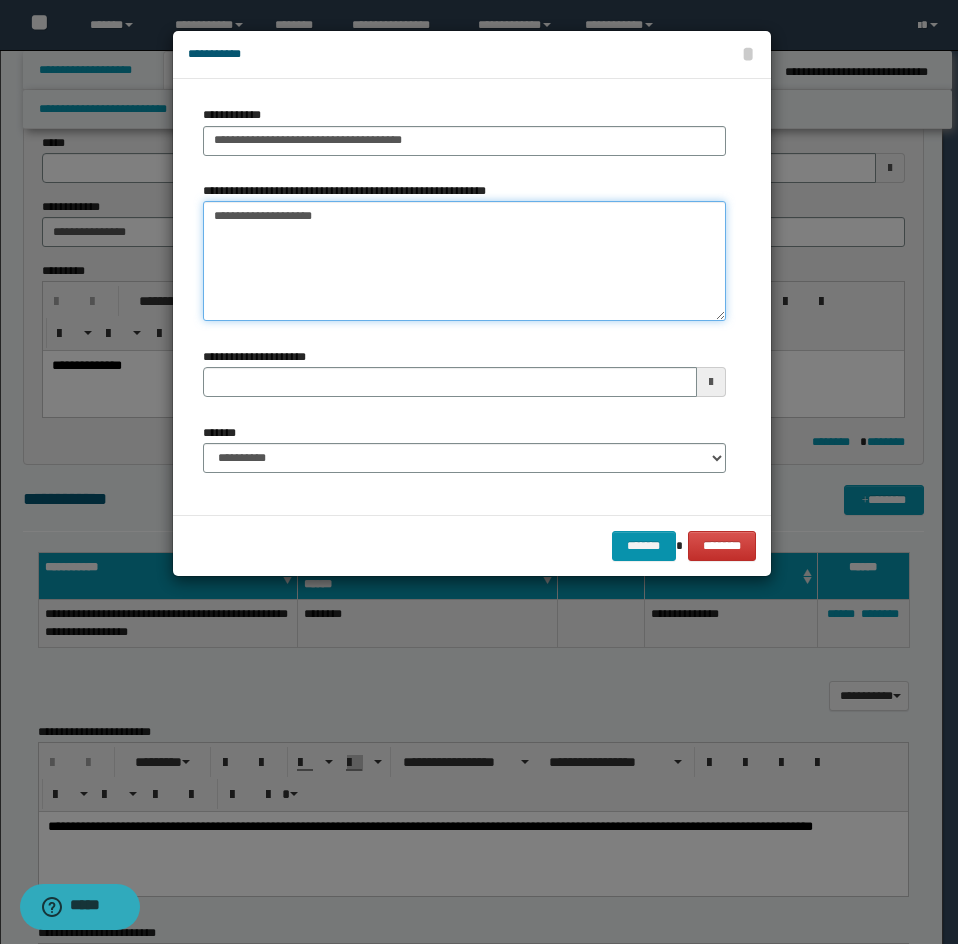 type on "**********" 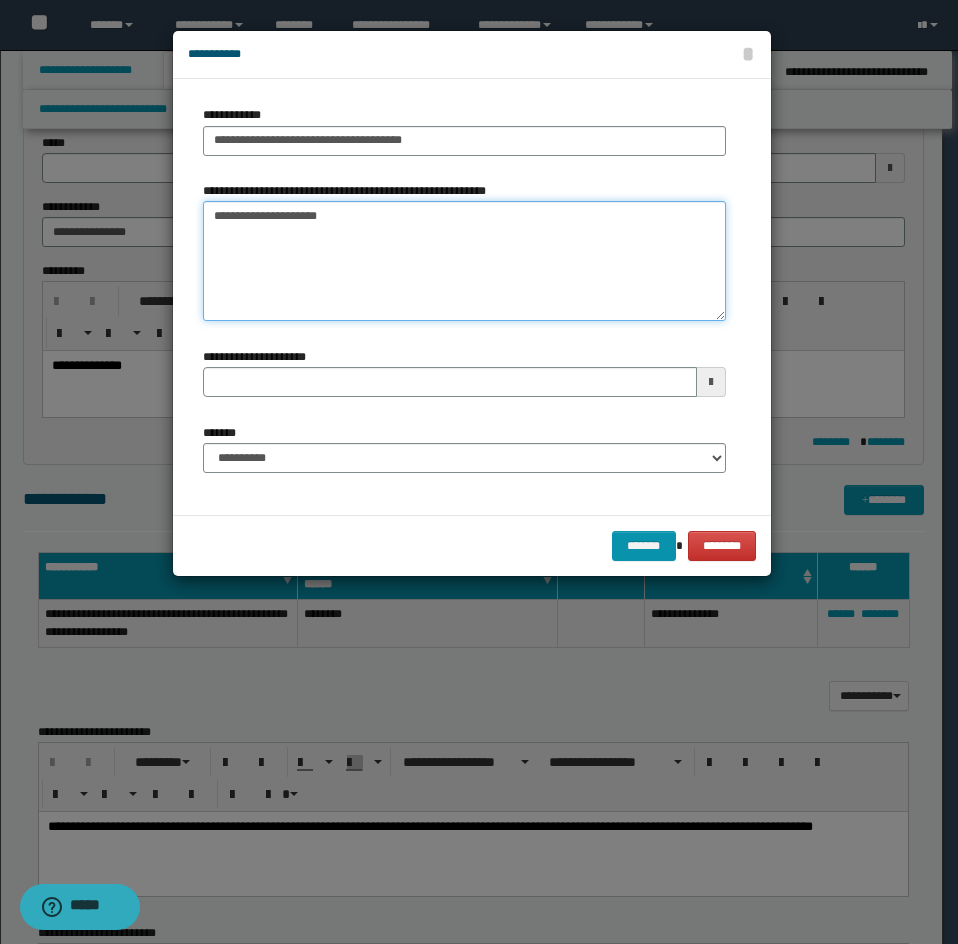 type 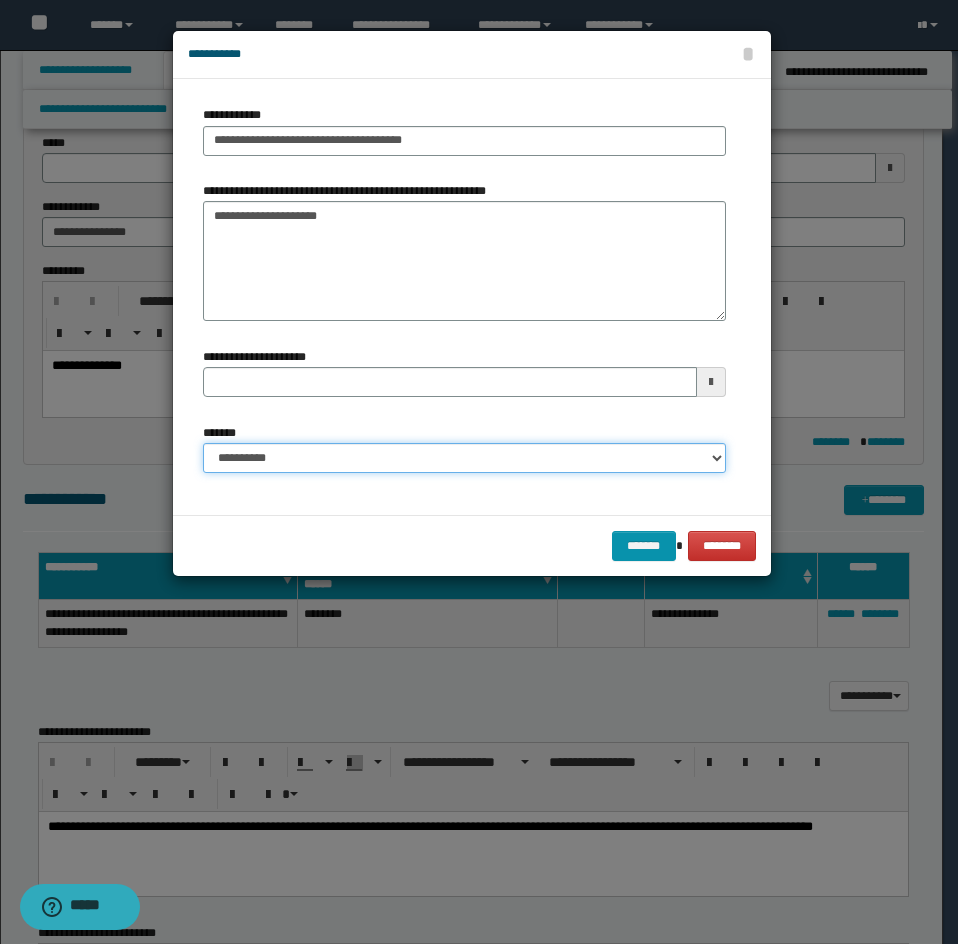 click on "**********" at bounding box center (464, 458) 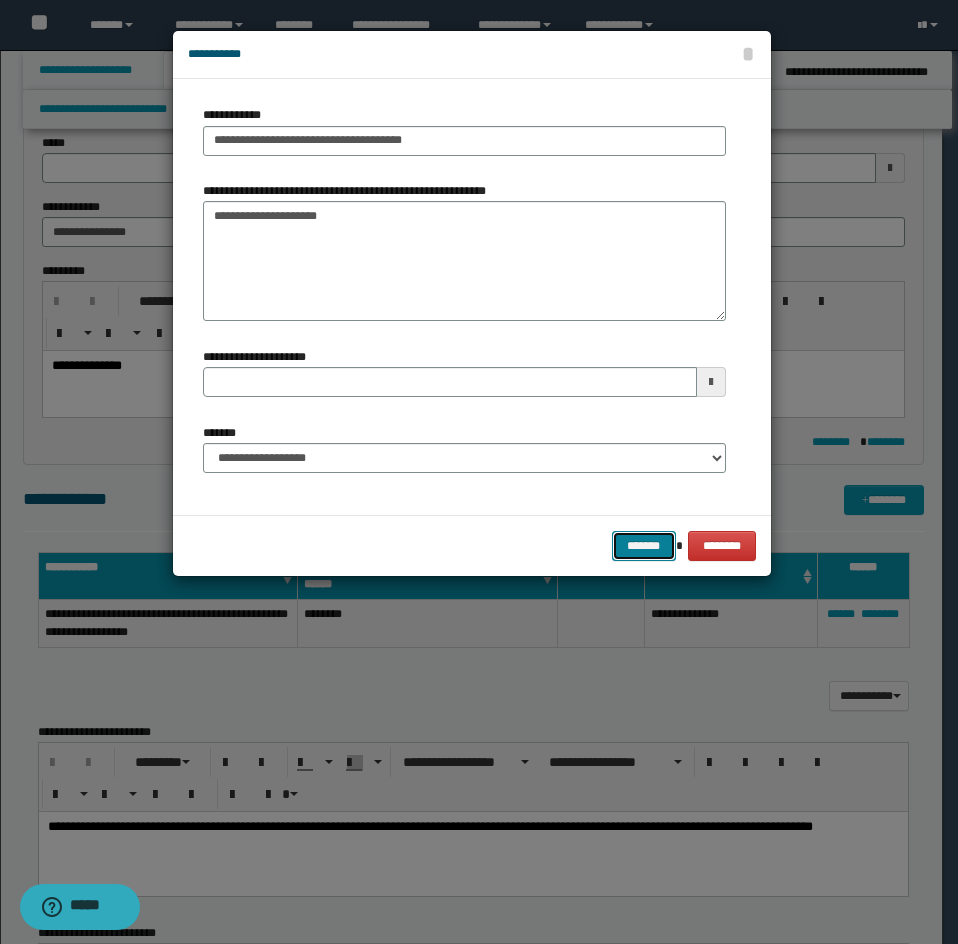 click on "*******" at bounding box center (644, 546) 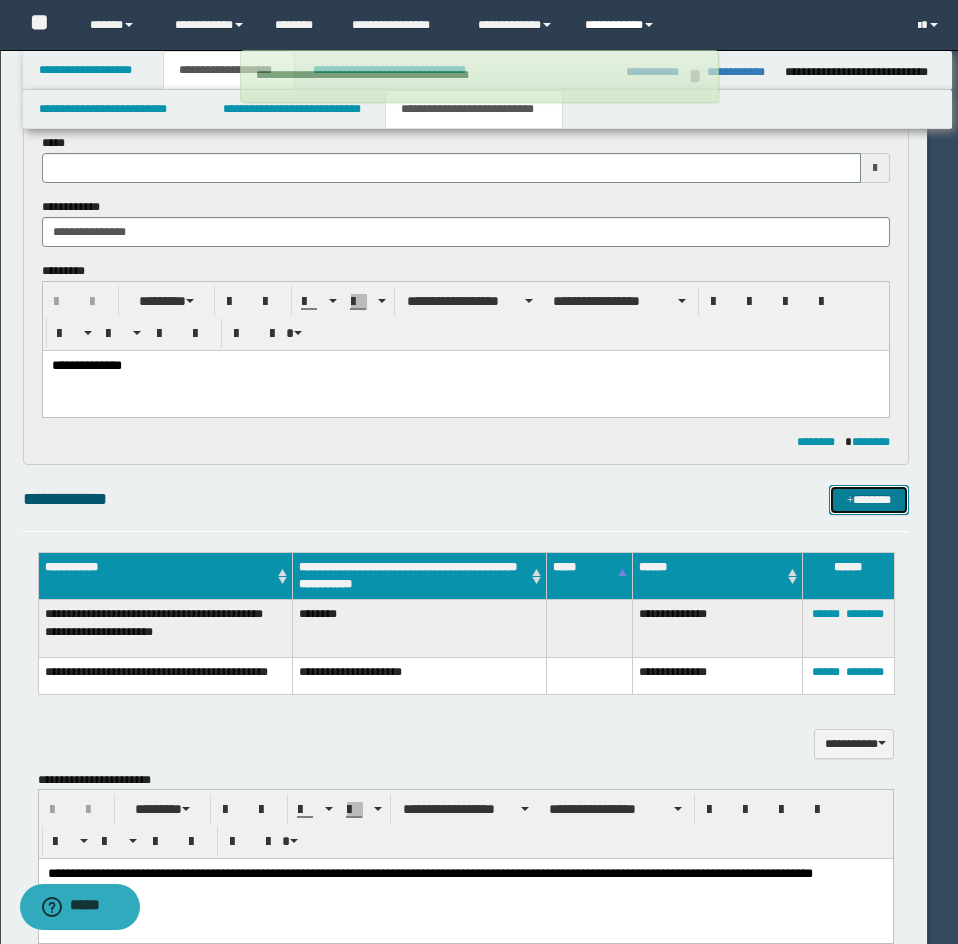type 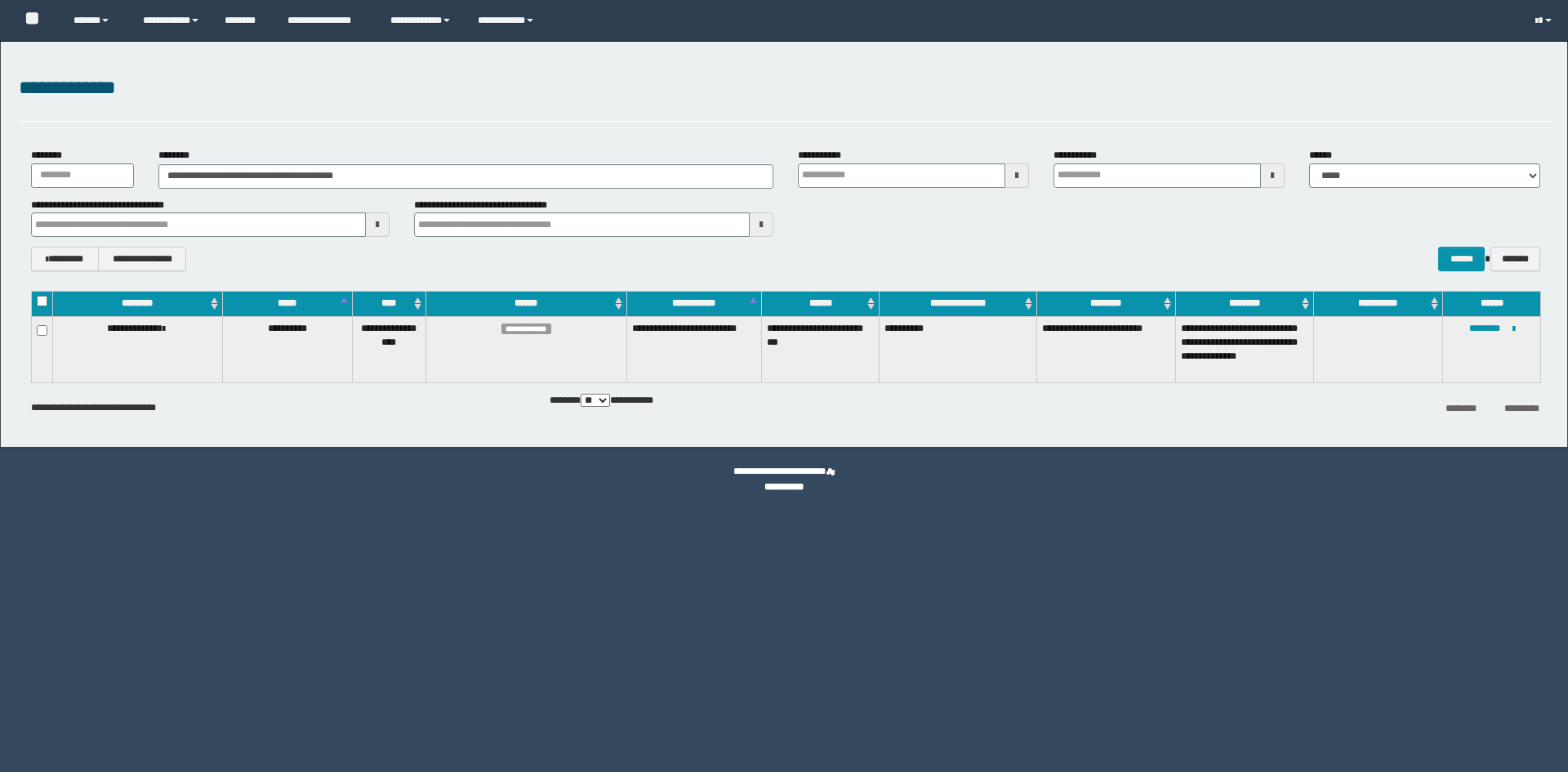 scroll, scrollTop: 0, scrollLeft: 0, axis: both 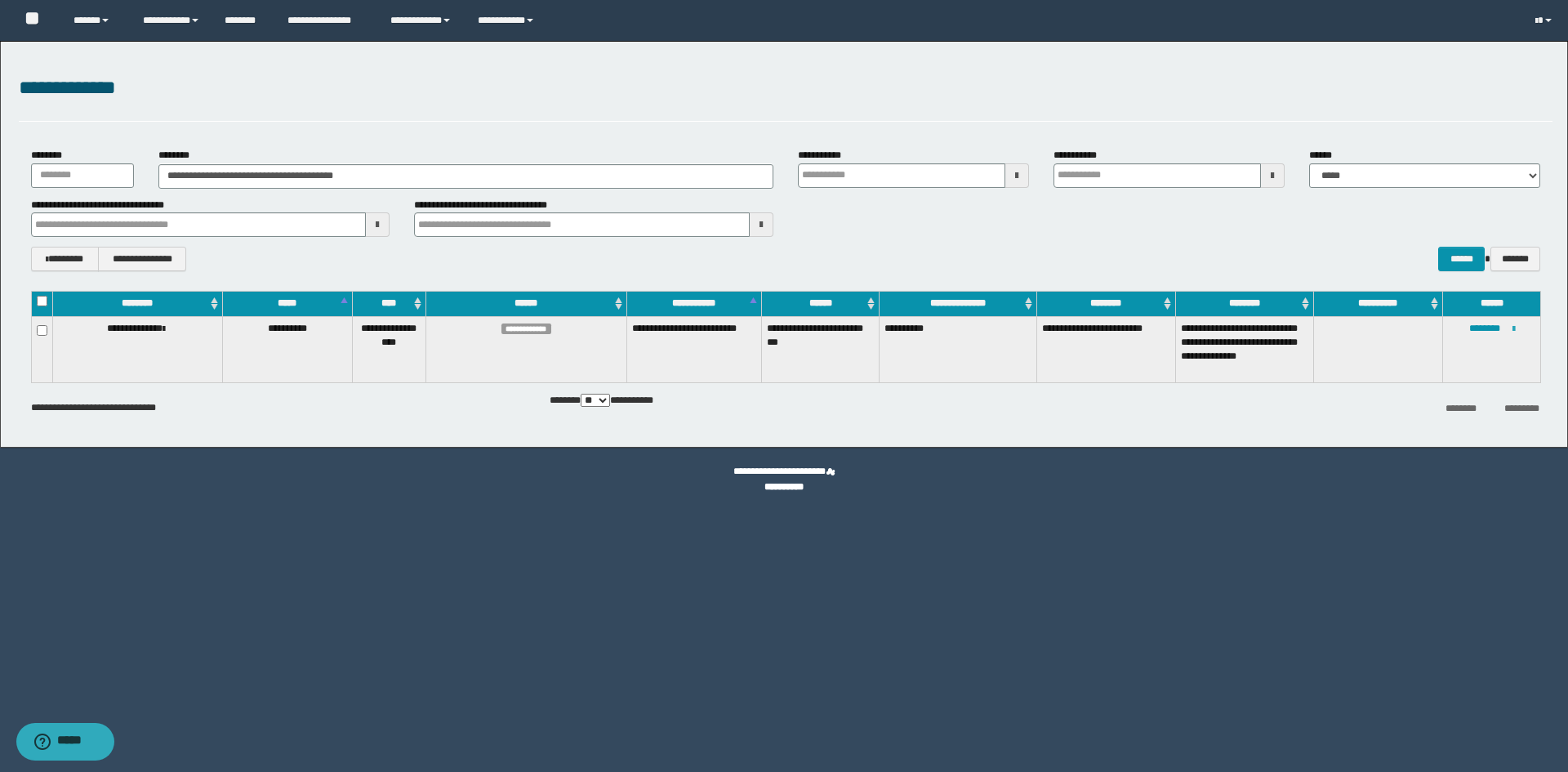 click at bounding box center (1513, 329) 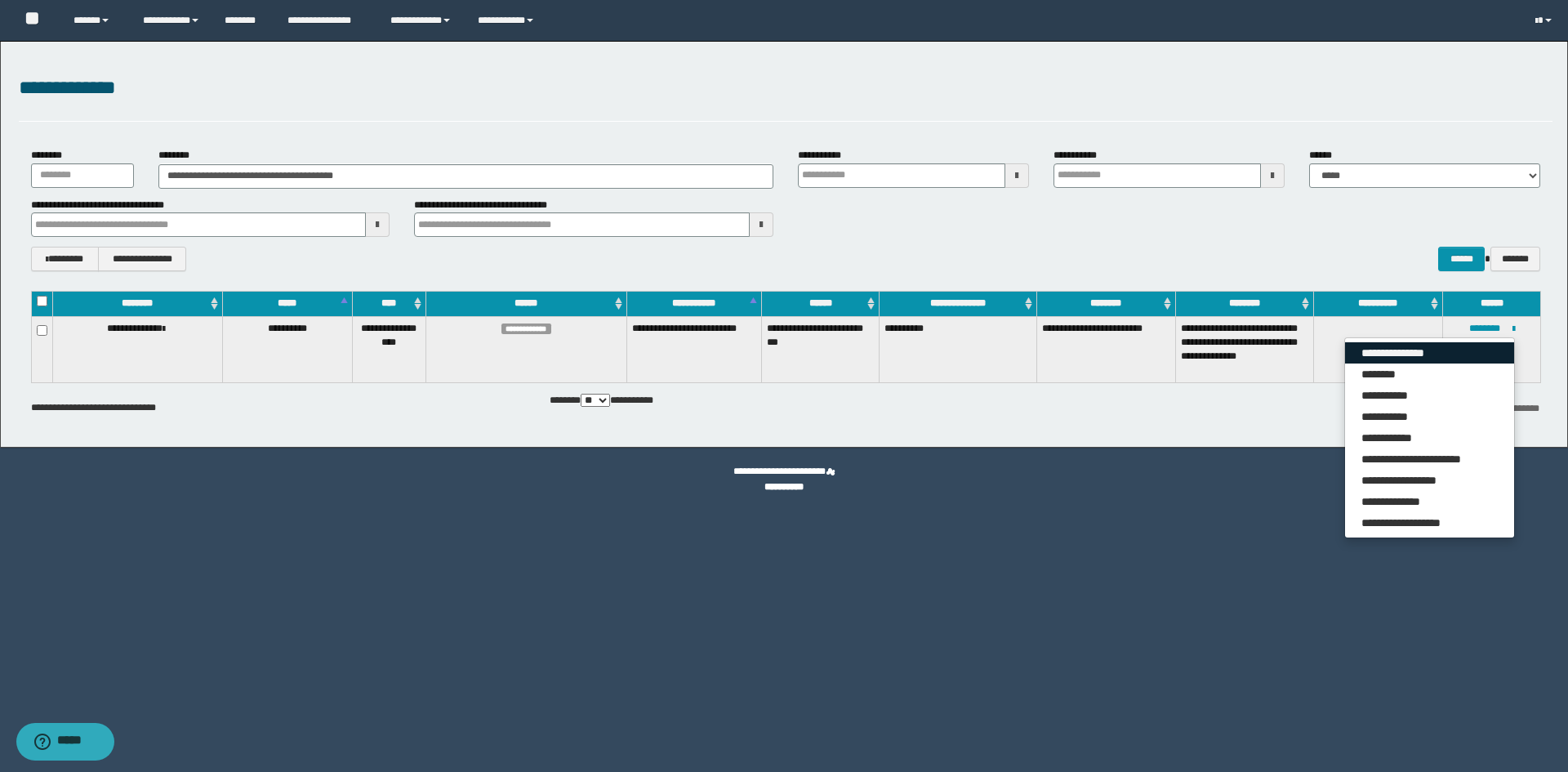 drag, startPoint x: 1489, startPoint y: 354, endPoint x: 1426, endPoint y: 292, distance: 88.39118 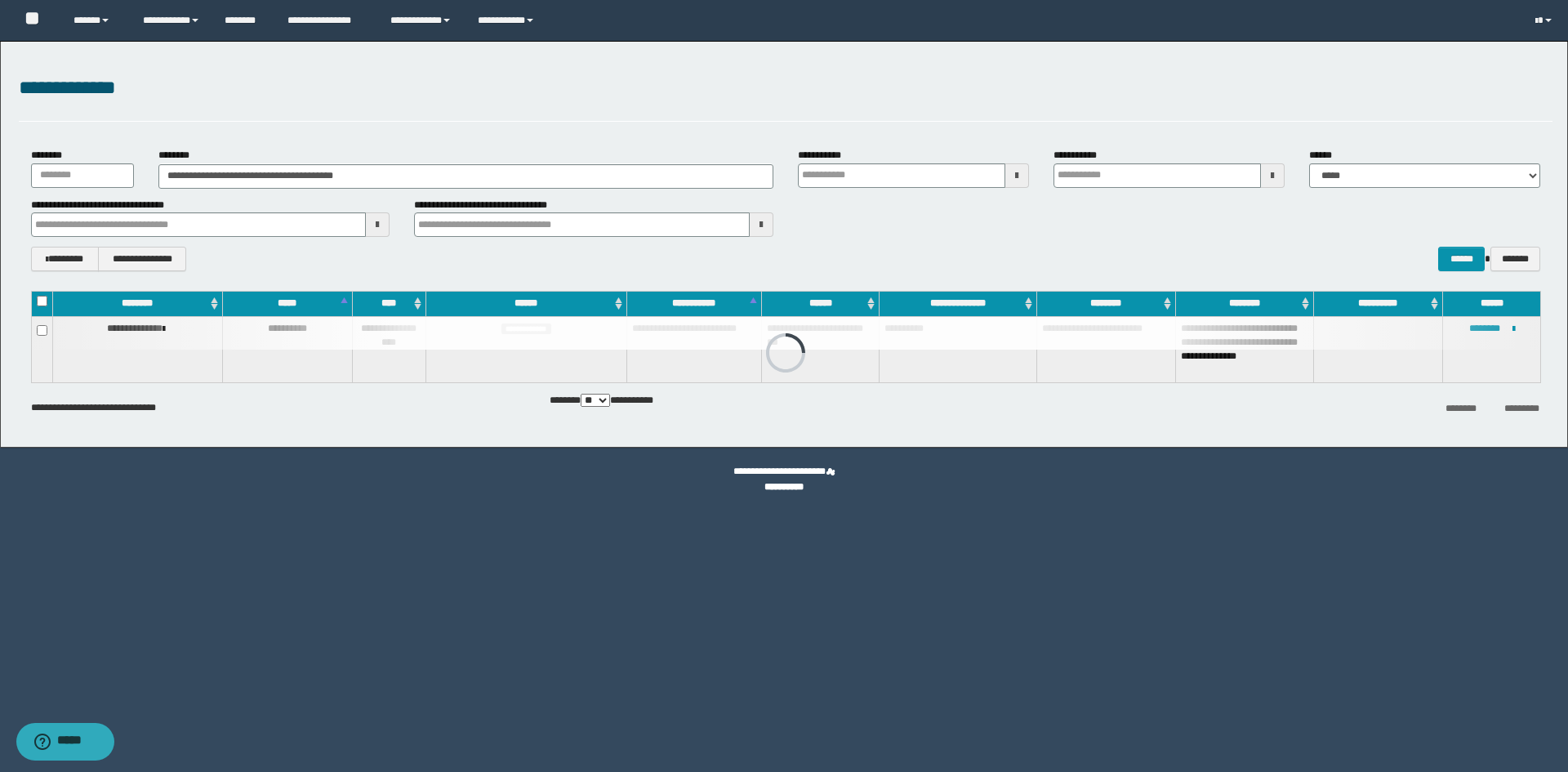 drag, startPoint x: 859, startPoint y: 81, endPoint x: 872, endPoint y: 85, distance: 13.601471 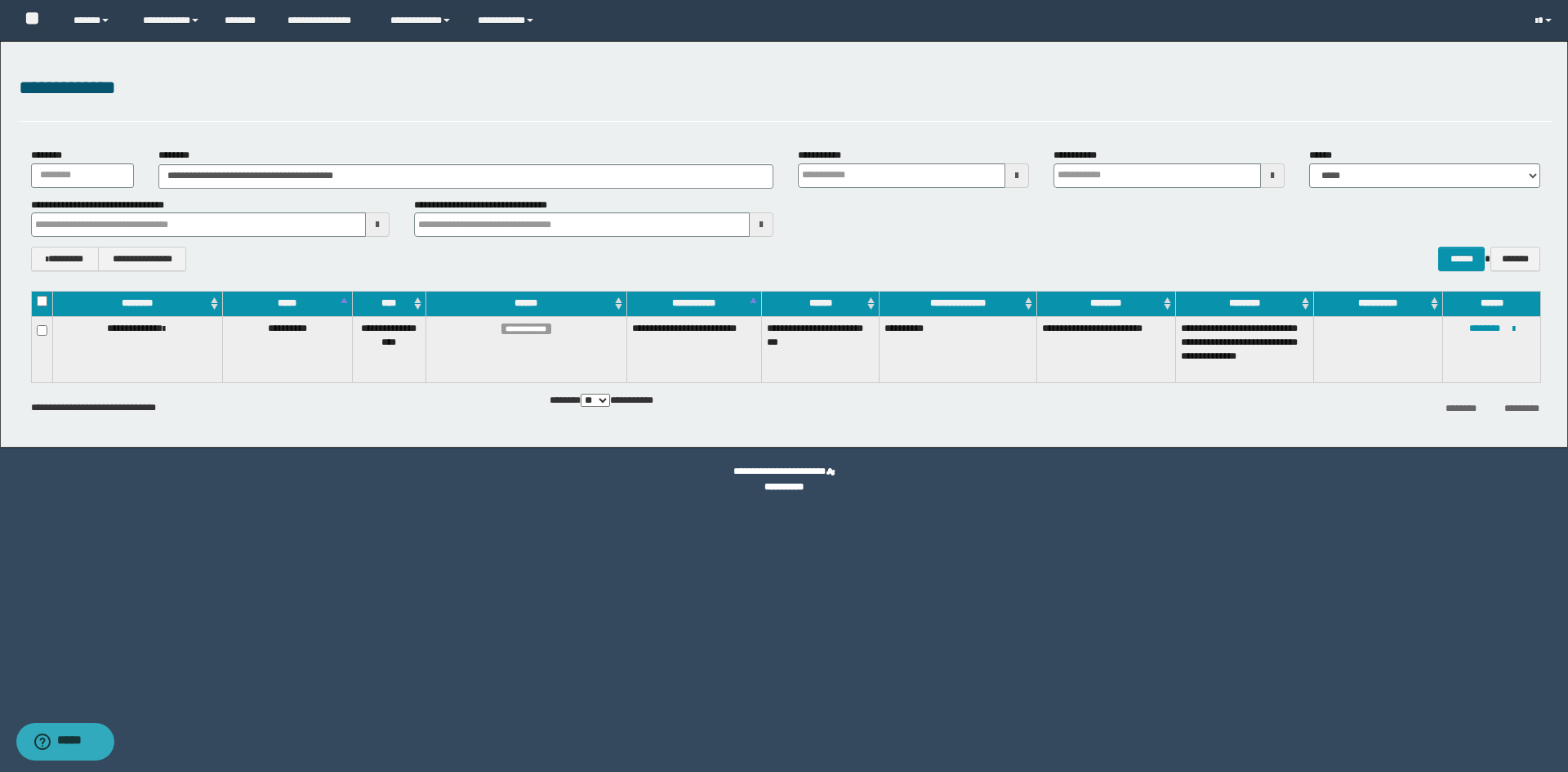 click on "**********" at bounding box center (1169, 167) 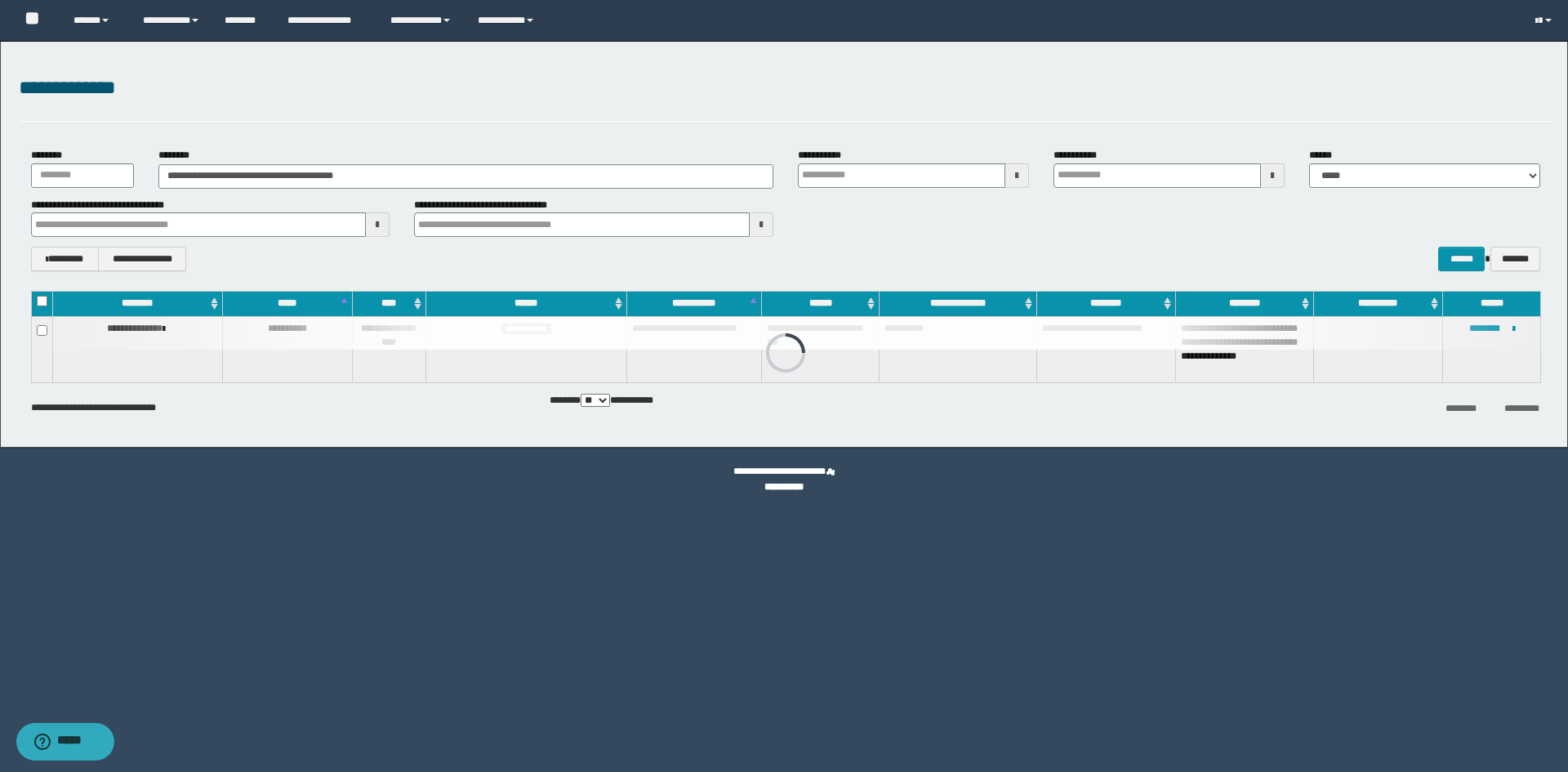 click at bounding box center [786, 333] 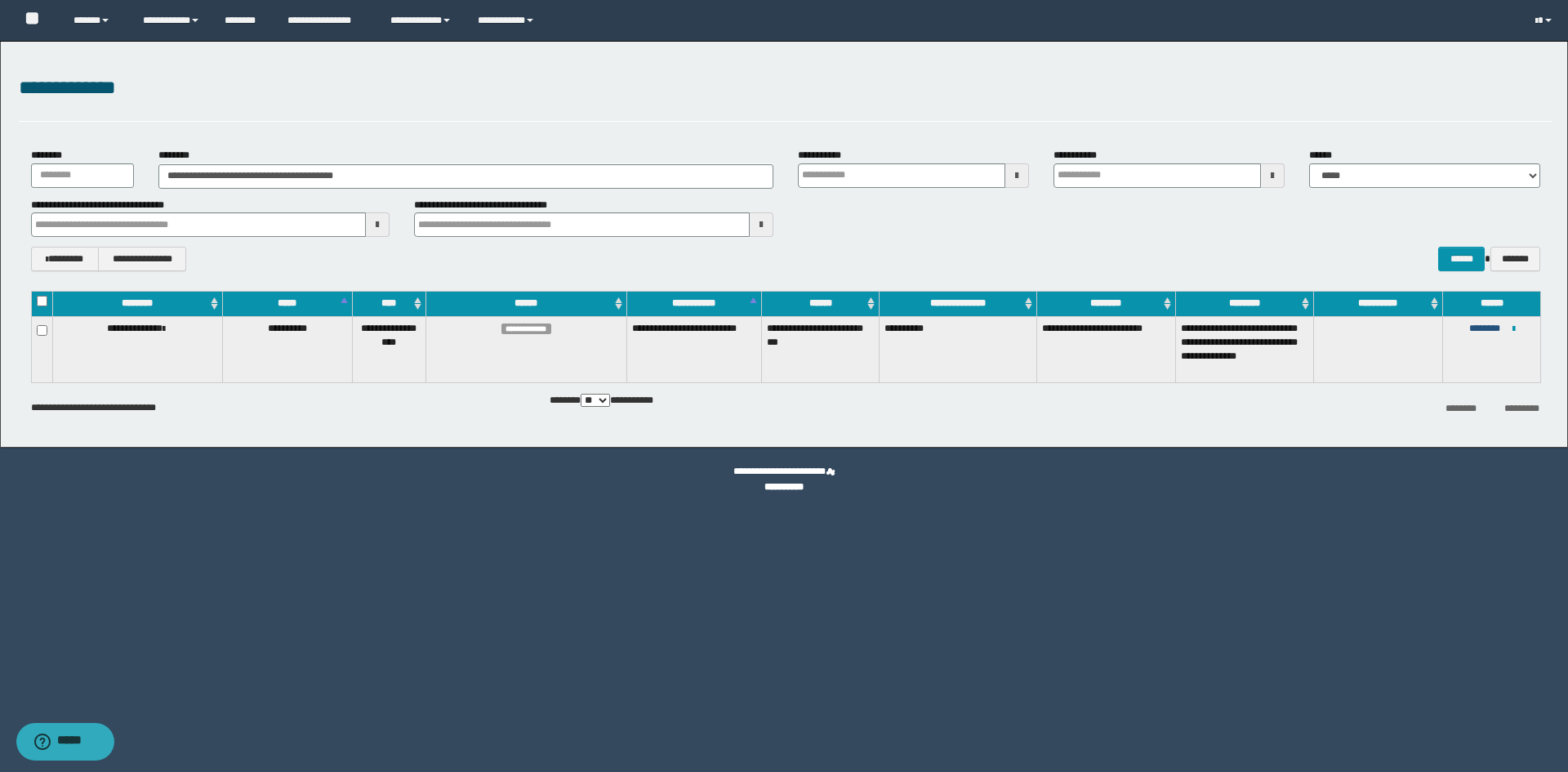 click on "********" at bounding box center [1485, 328] 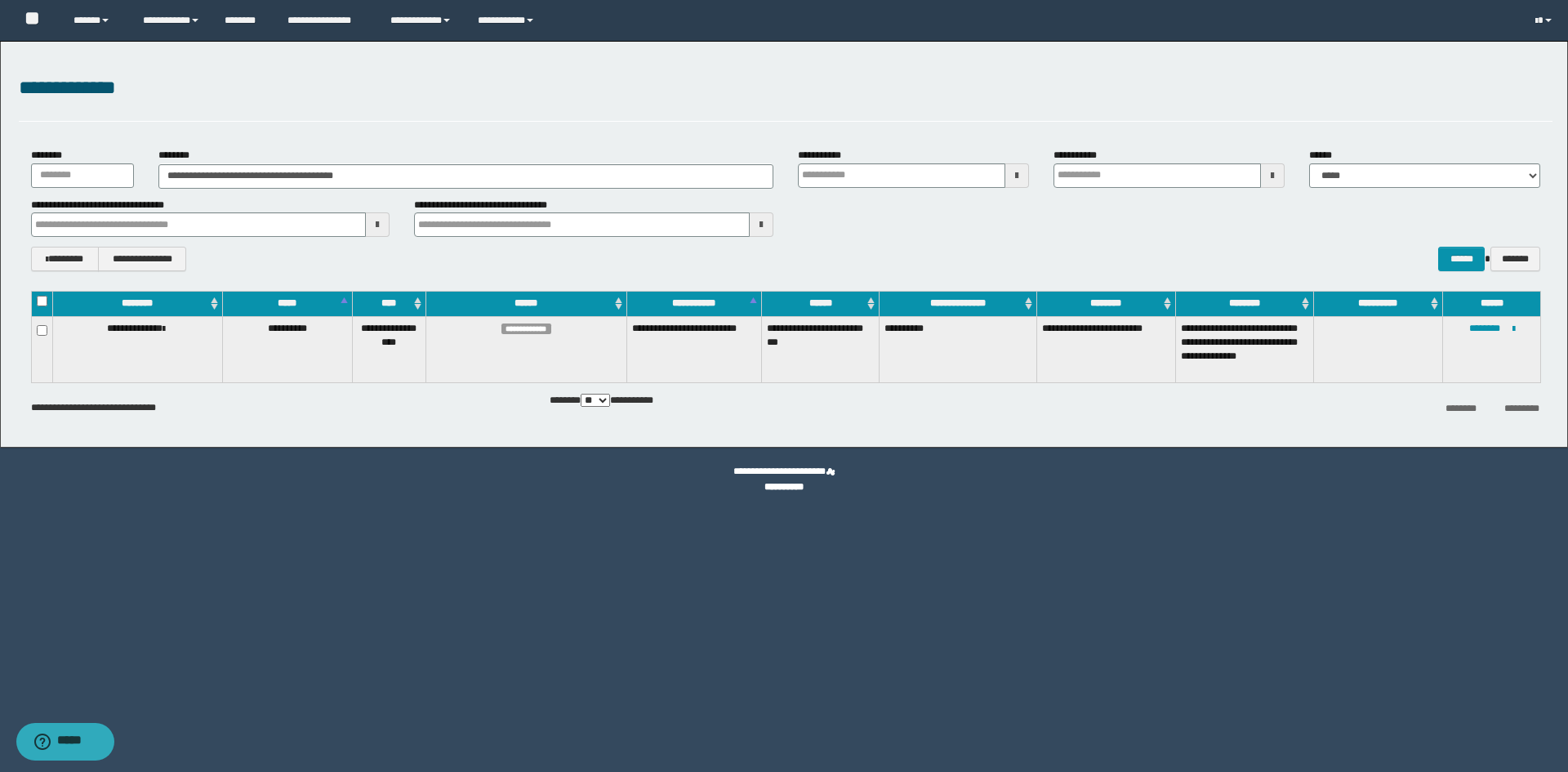 click on "**********" at bounding box center [1492, 350] 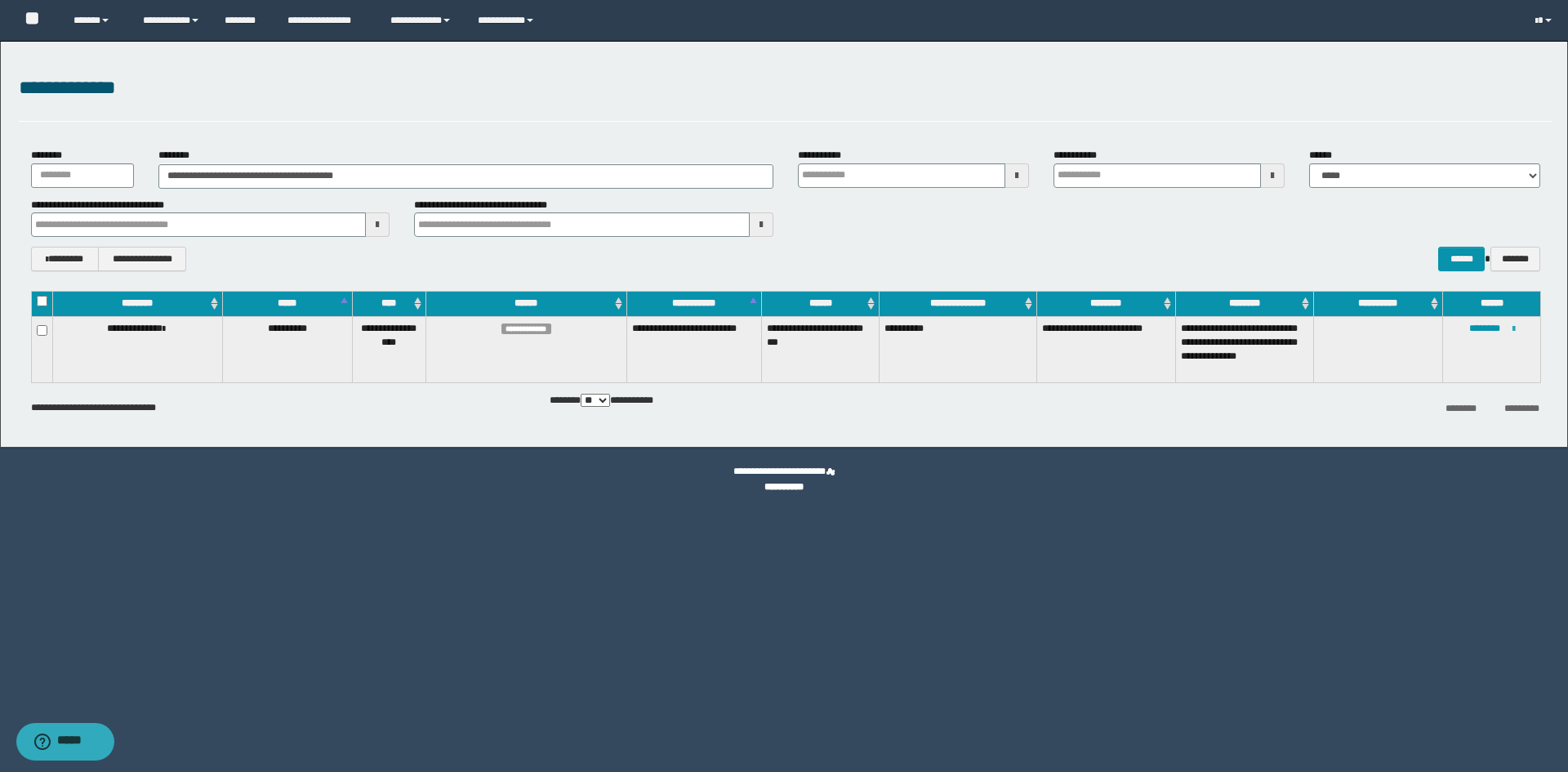 click at bounding box center [1513, 329] 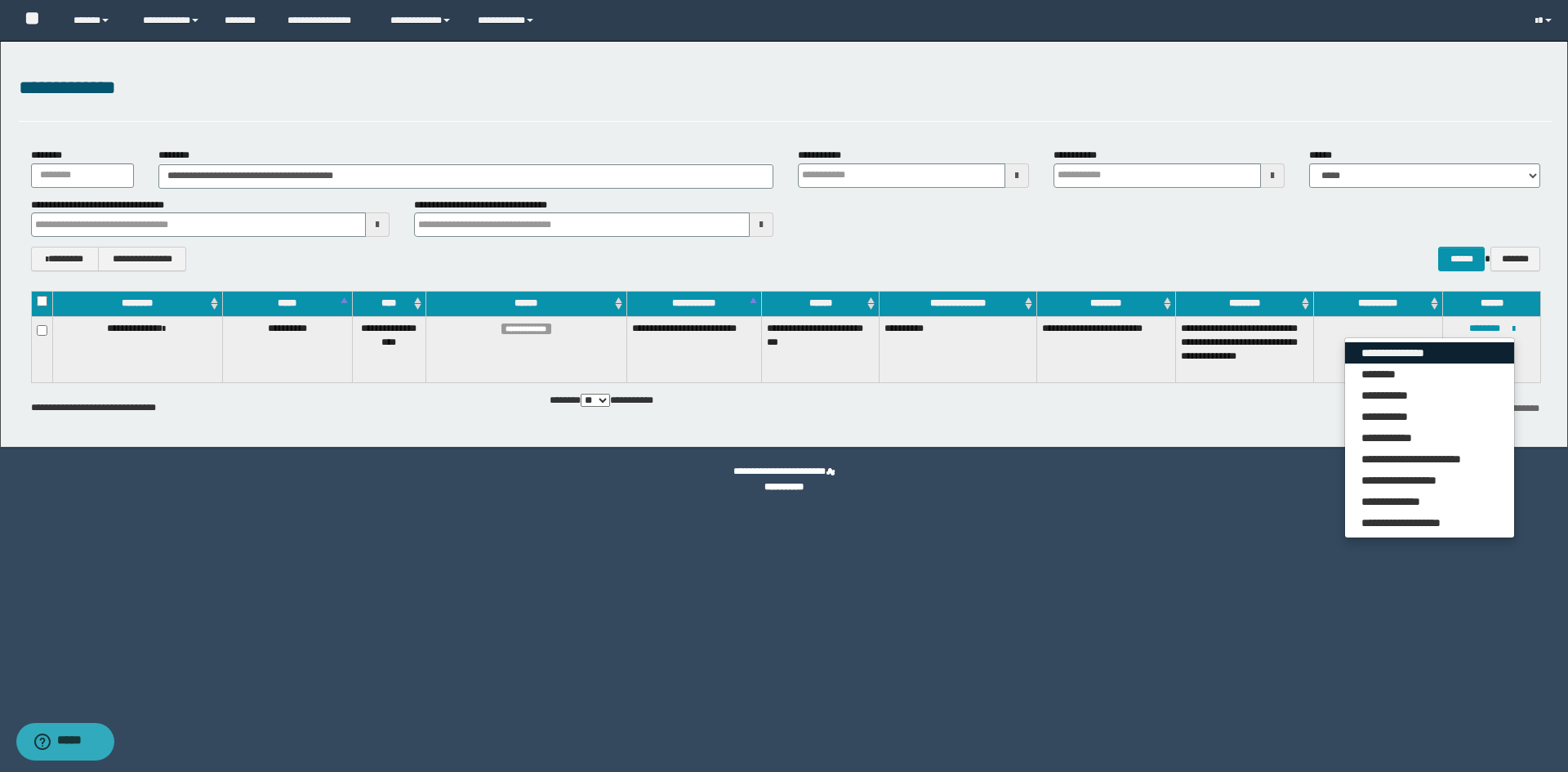 click on "**********" at bounding box center (1429, 353) 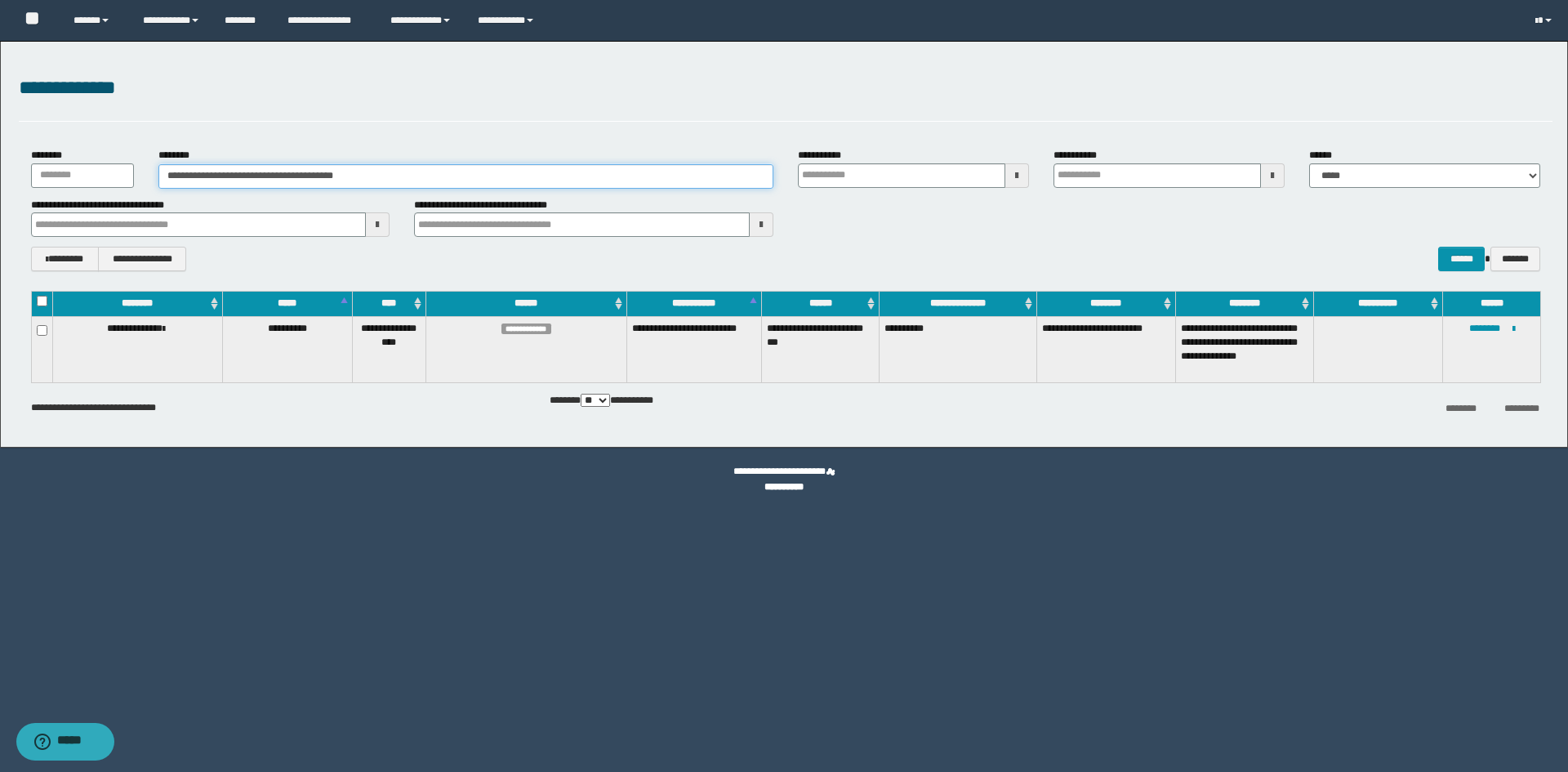 click on "**********" at bounding box center (466, 176) 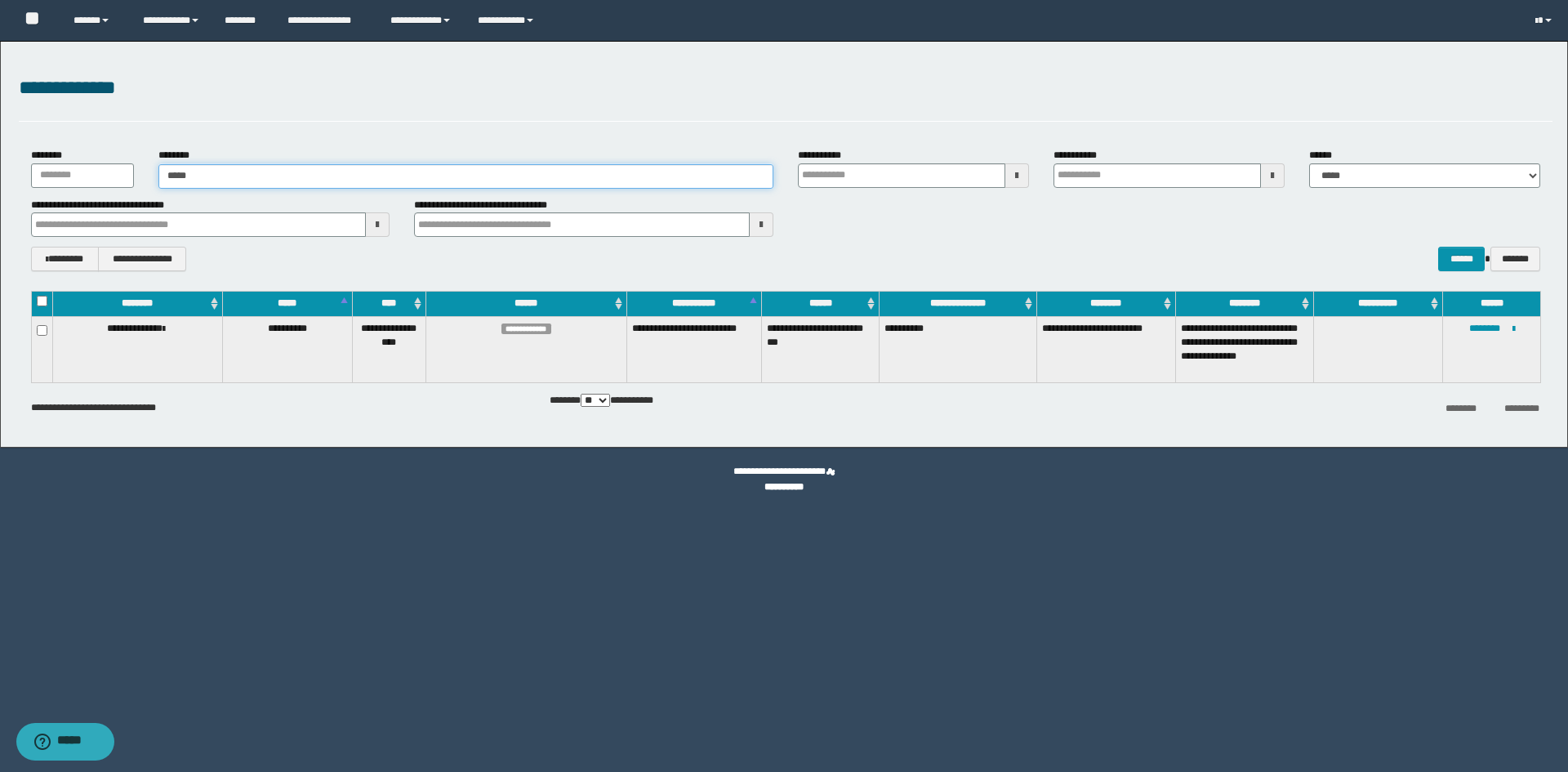 type on "******" 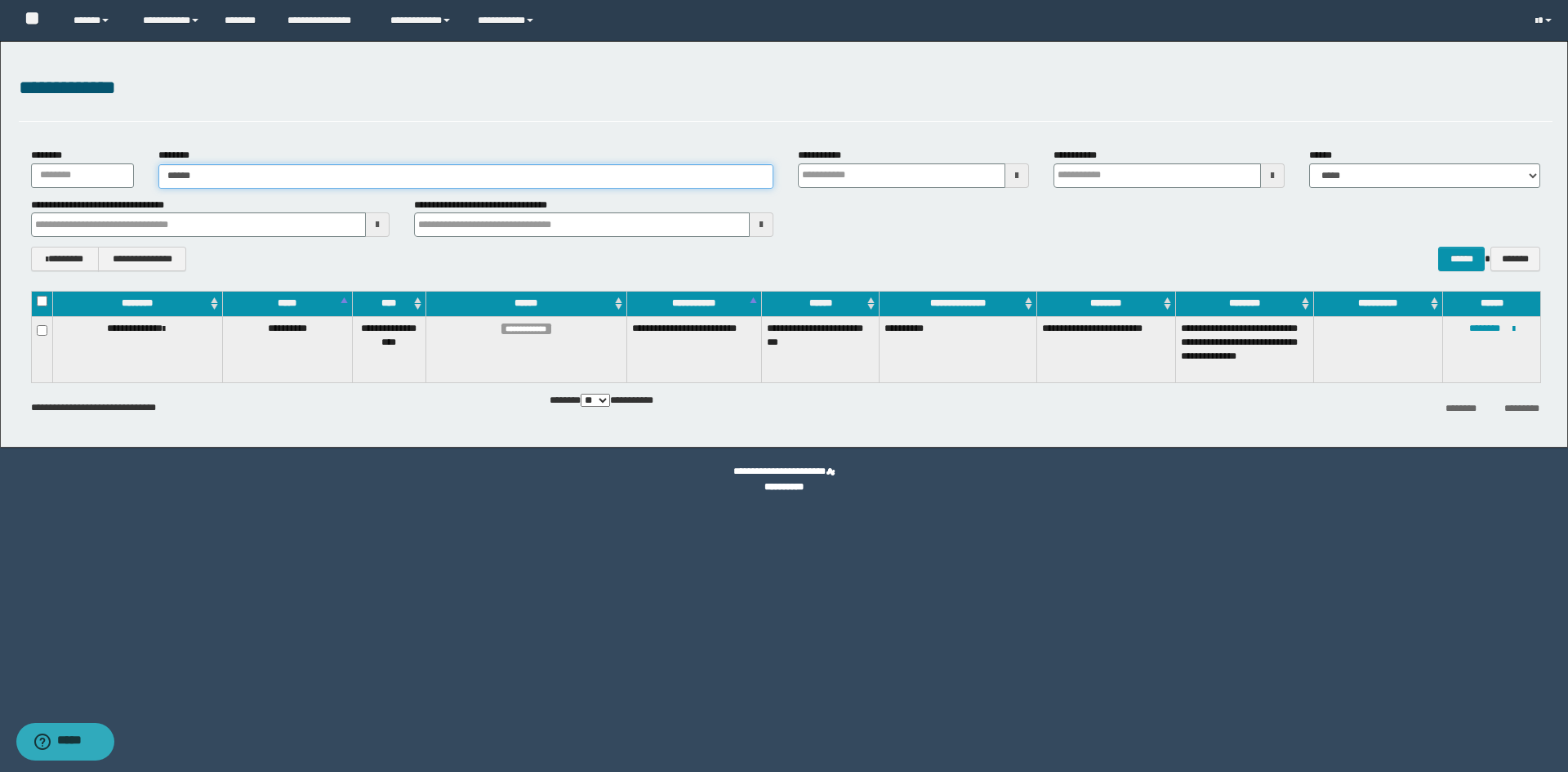 type on "******" 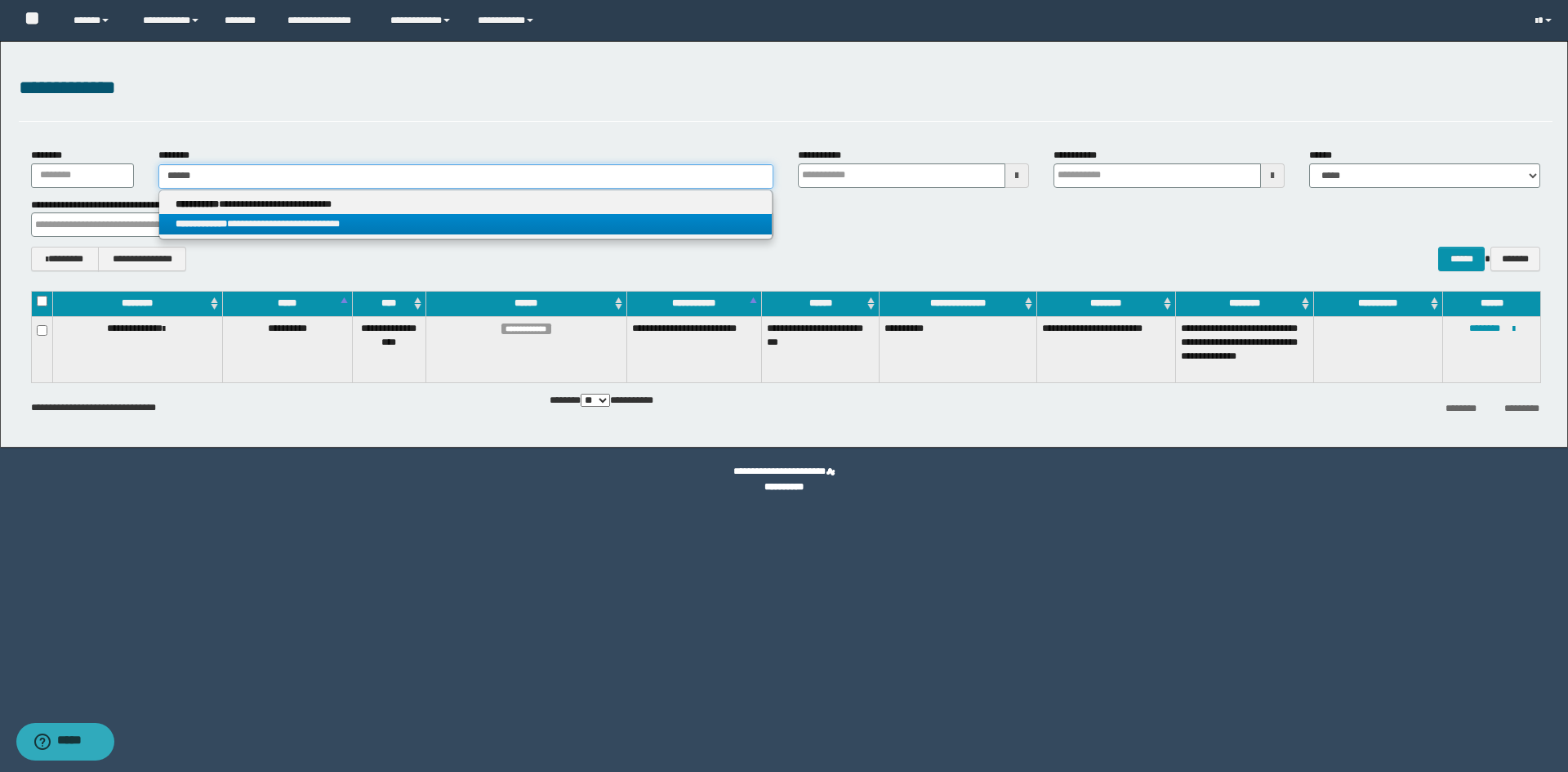 type on "******" 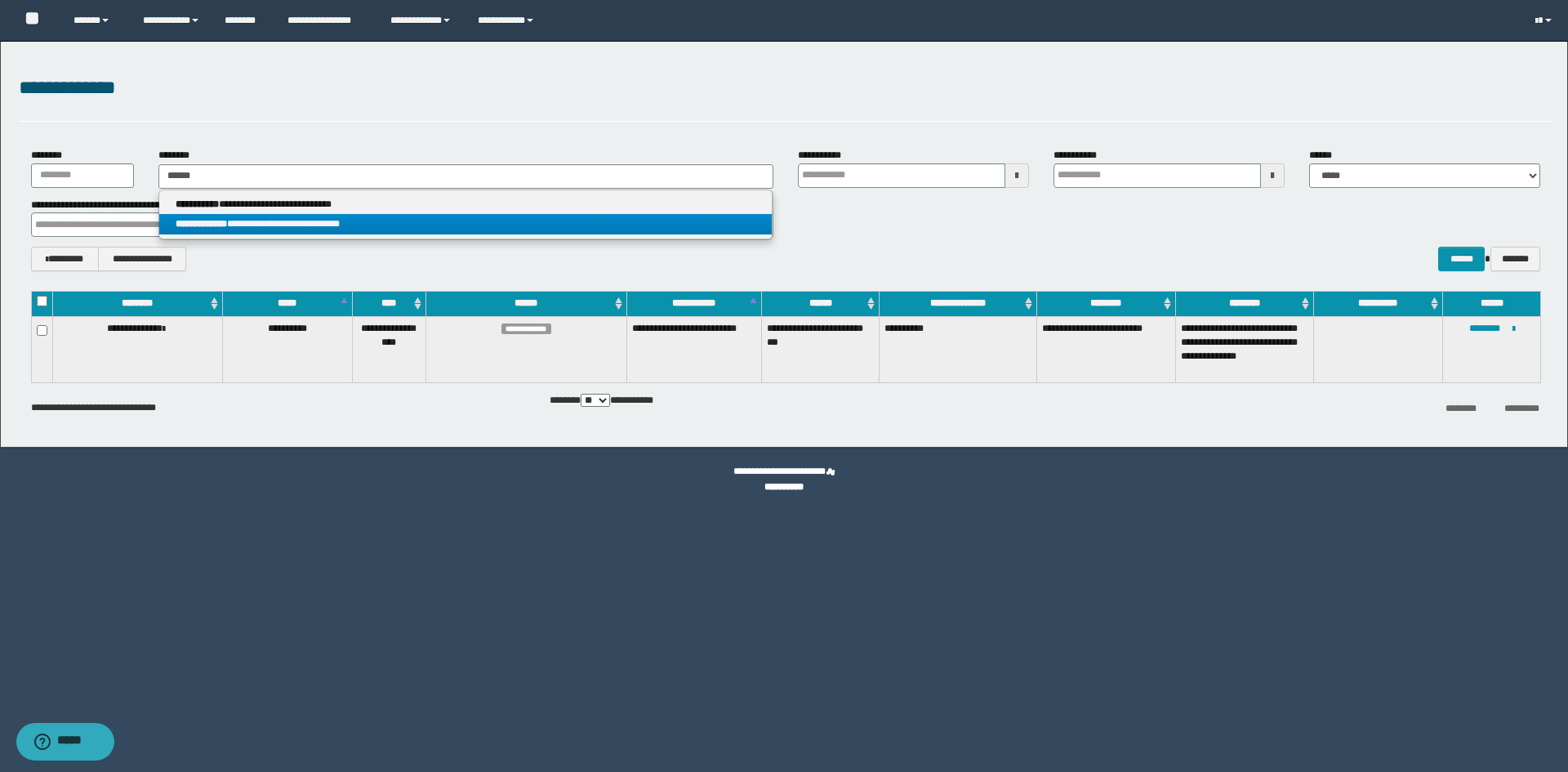 click on "**********" at bounding box center [466, 224] 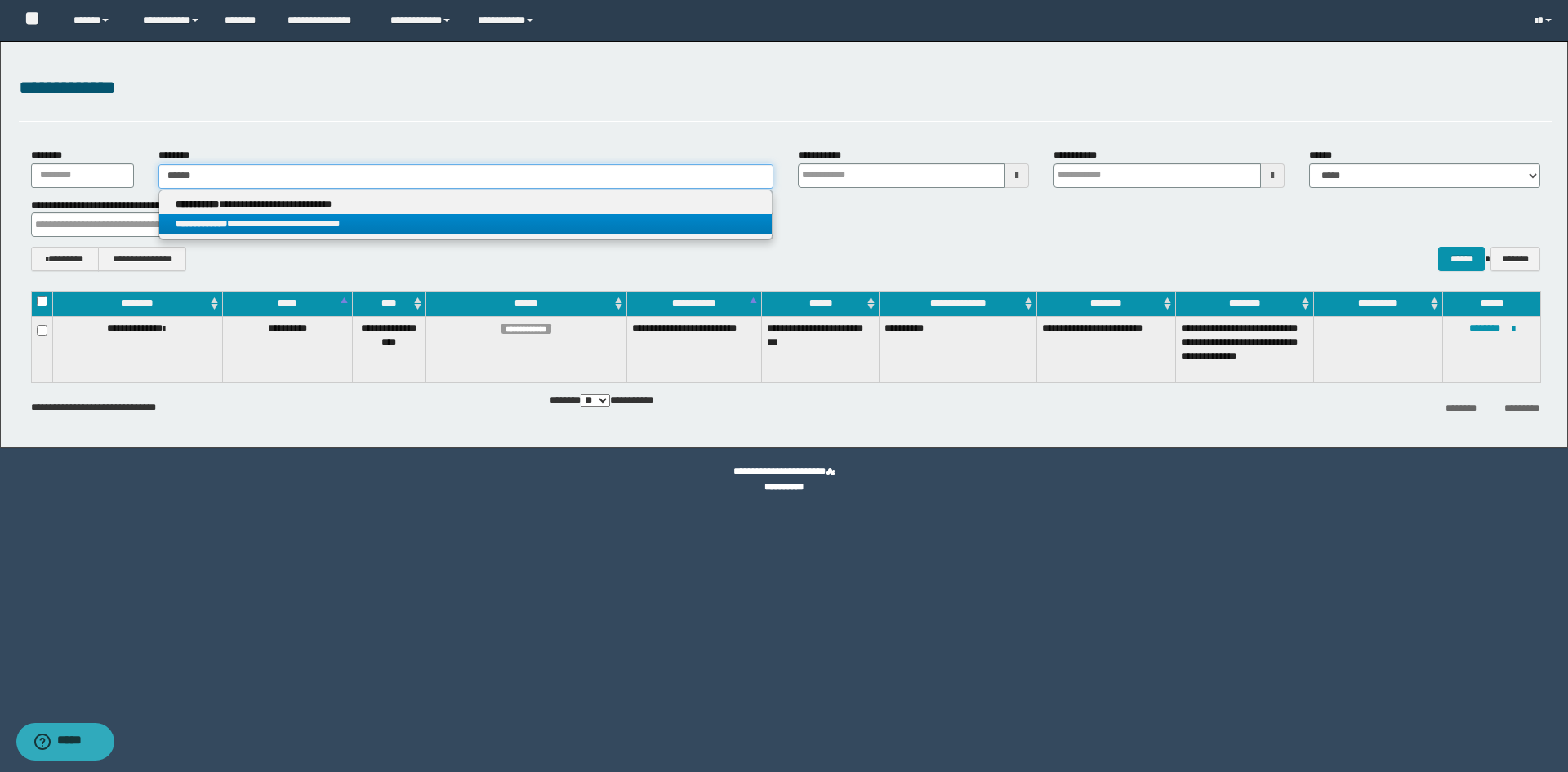 type 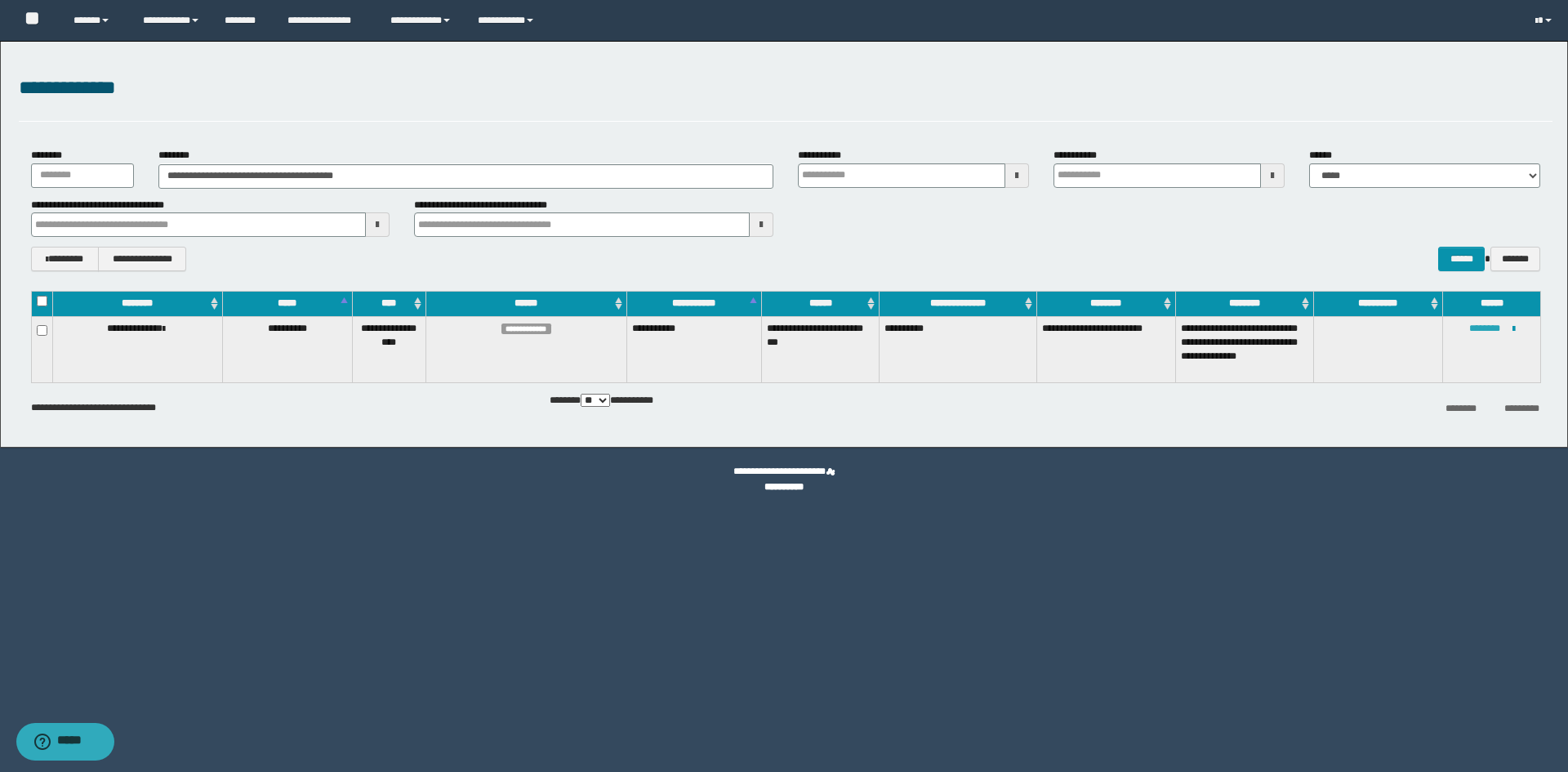 click on "********" at bounding box center (1485, 328) 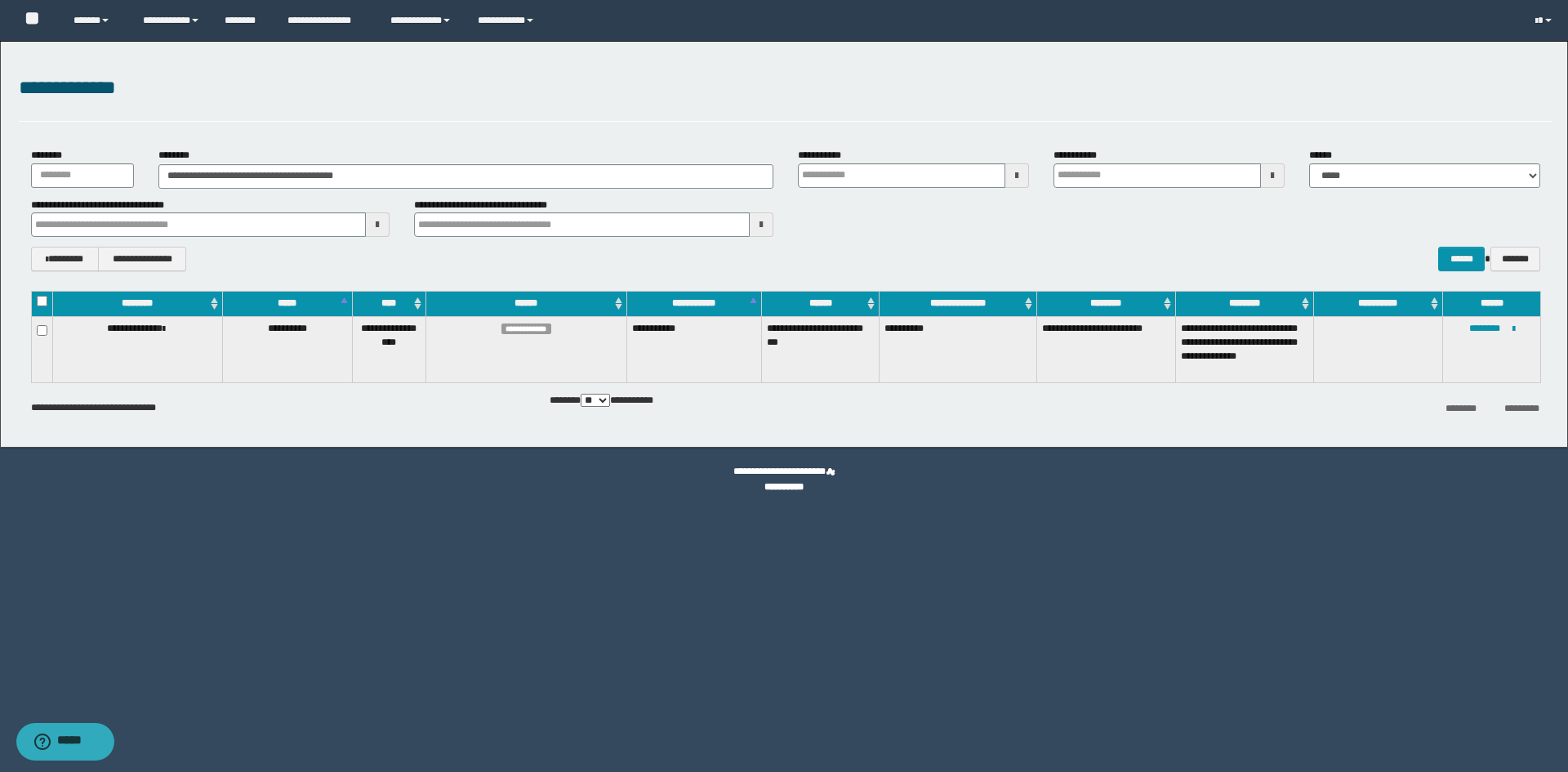 click on "**********" at bounding box center [1492, 350] 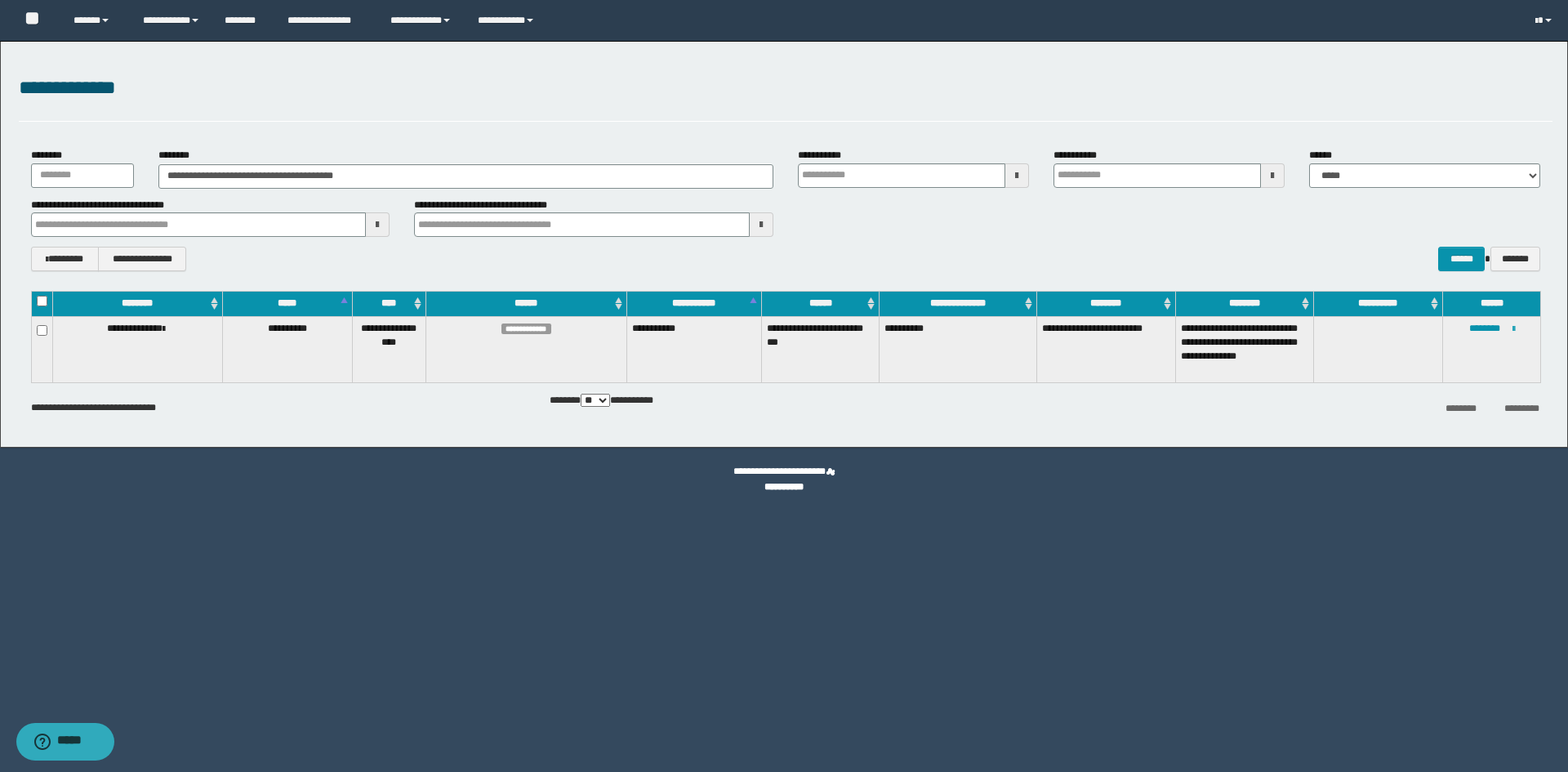 click at bounding box center (1513, 329) 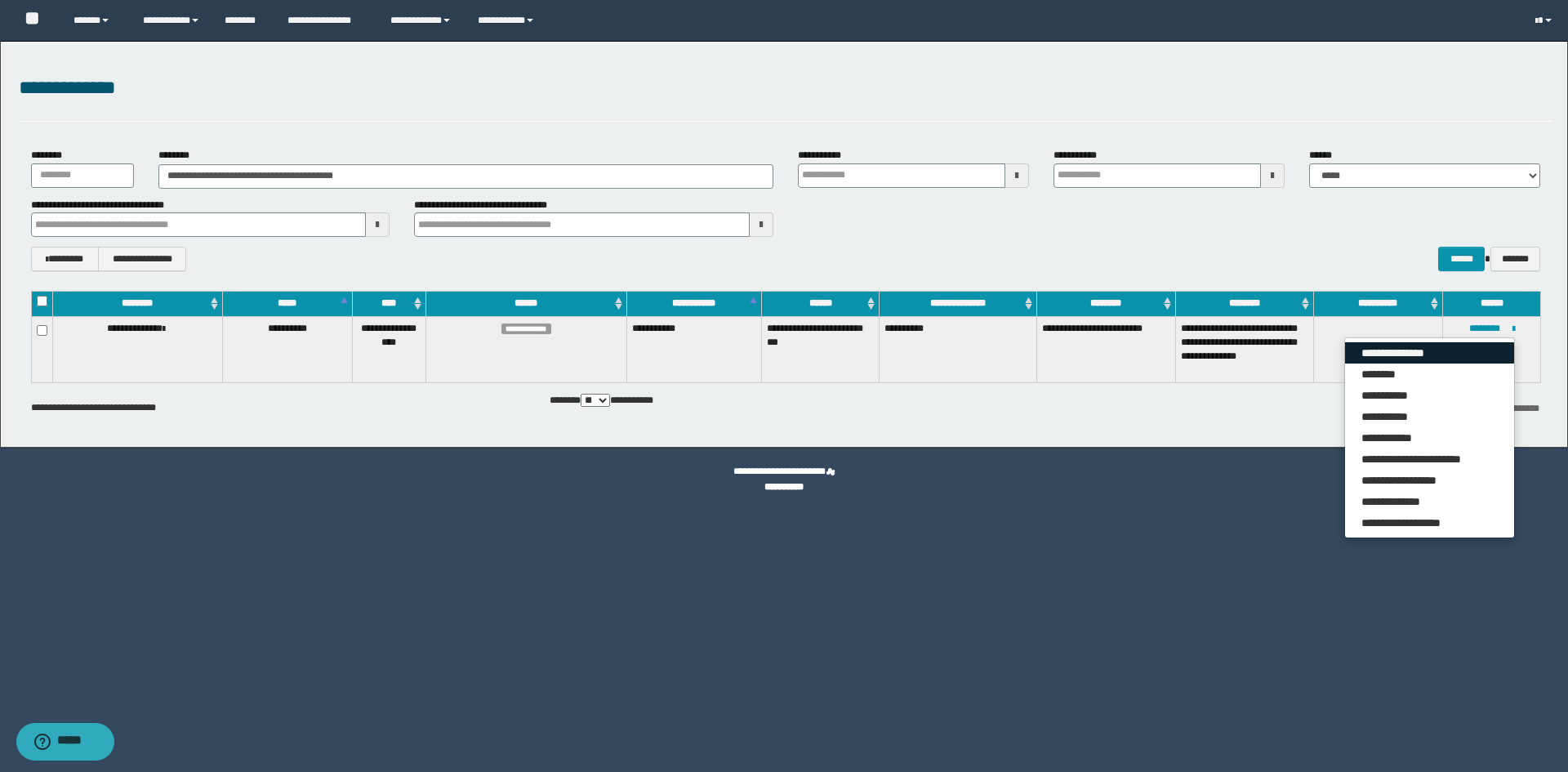 click on "**********" at bounding box center [1429, 353] 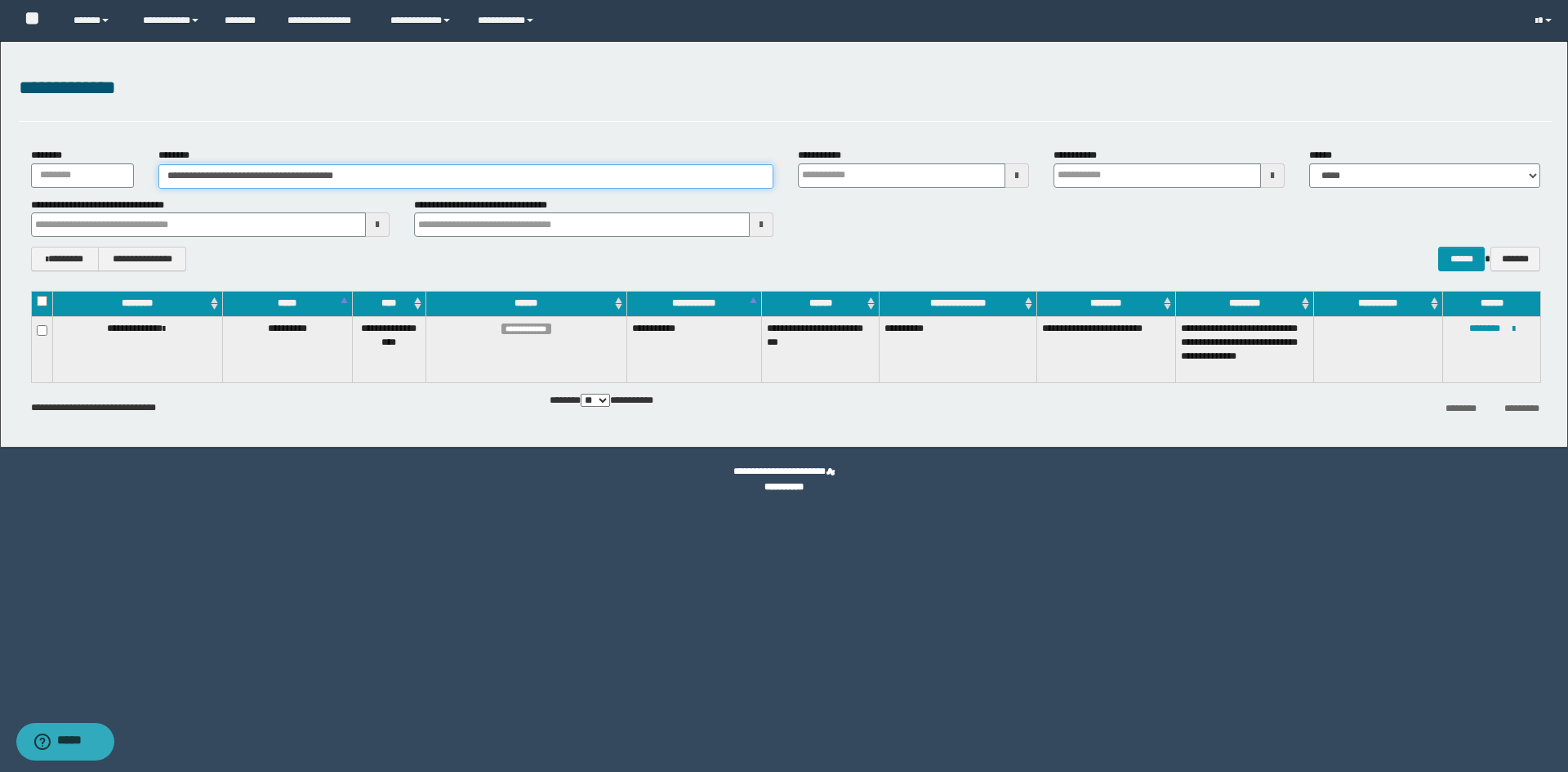 click on "**********" at bounding box center [466, 176] 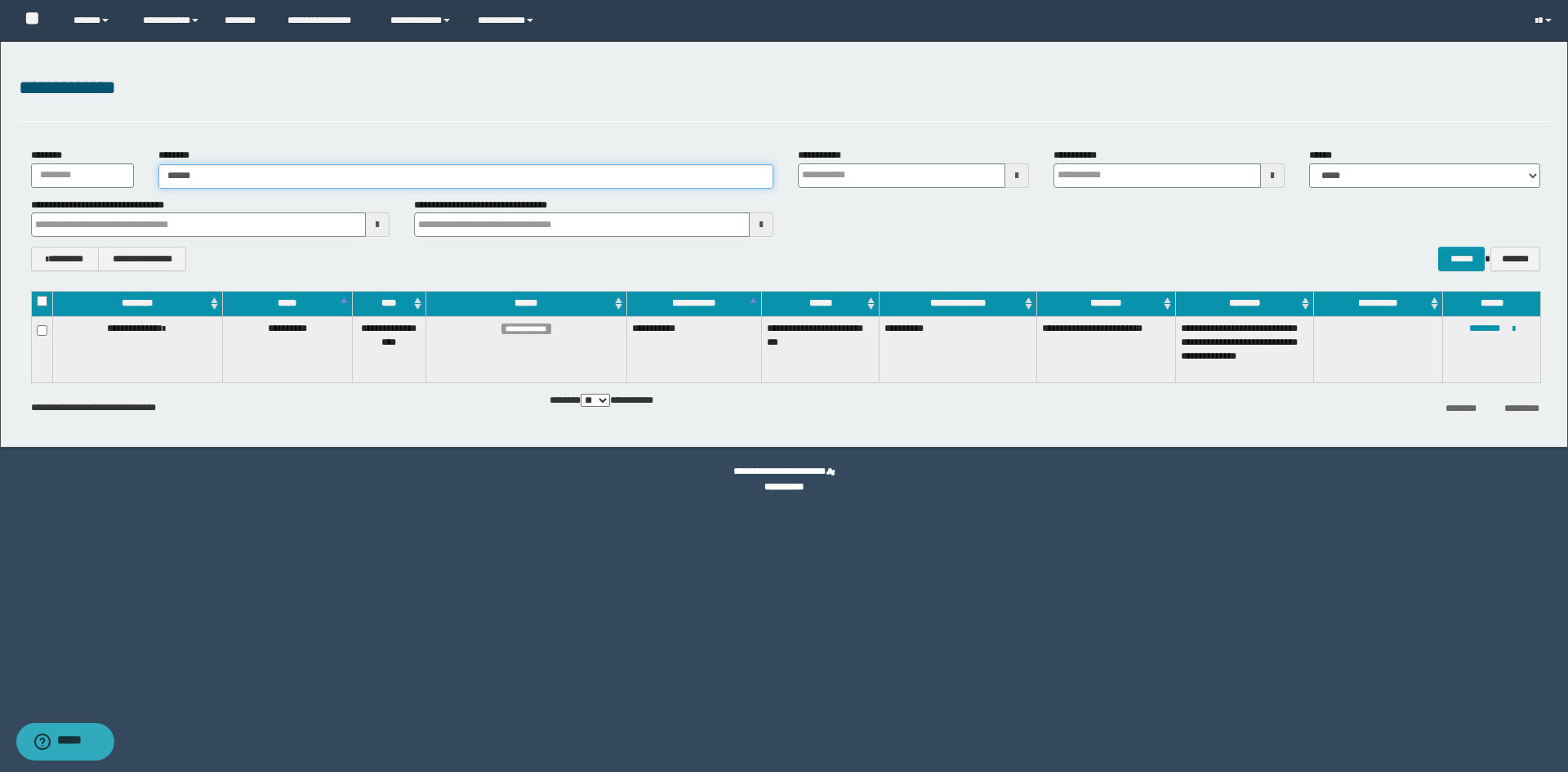 type on "******" 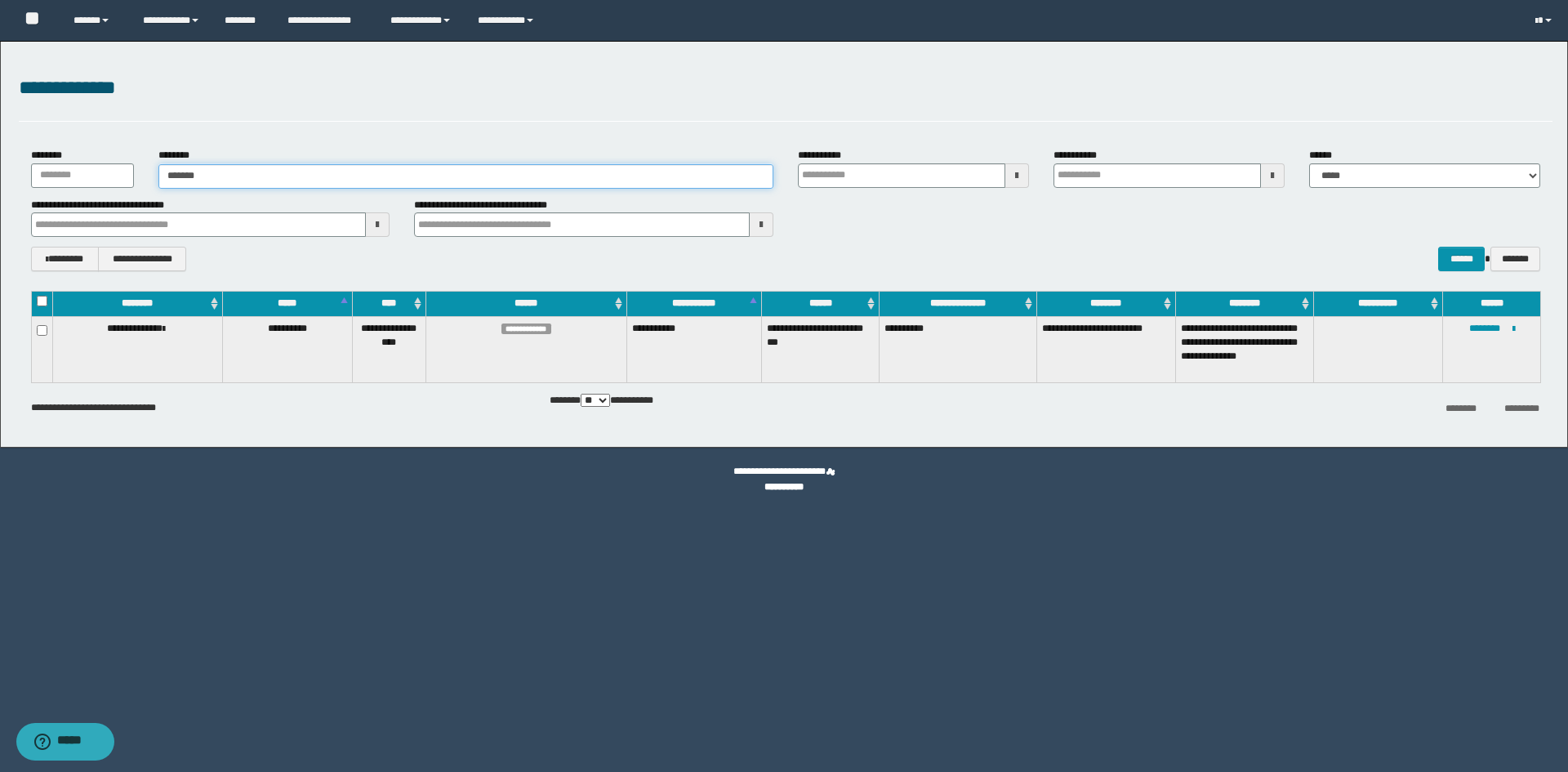 type on "******" 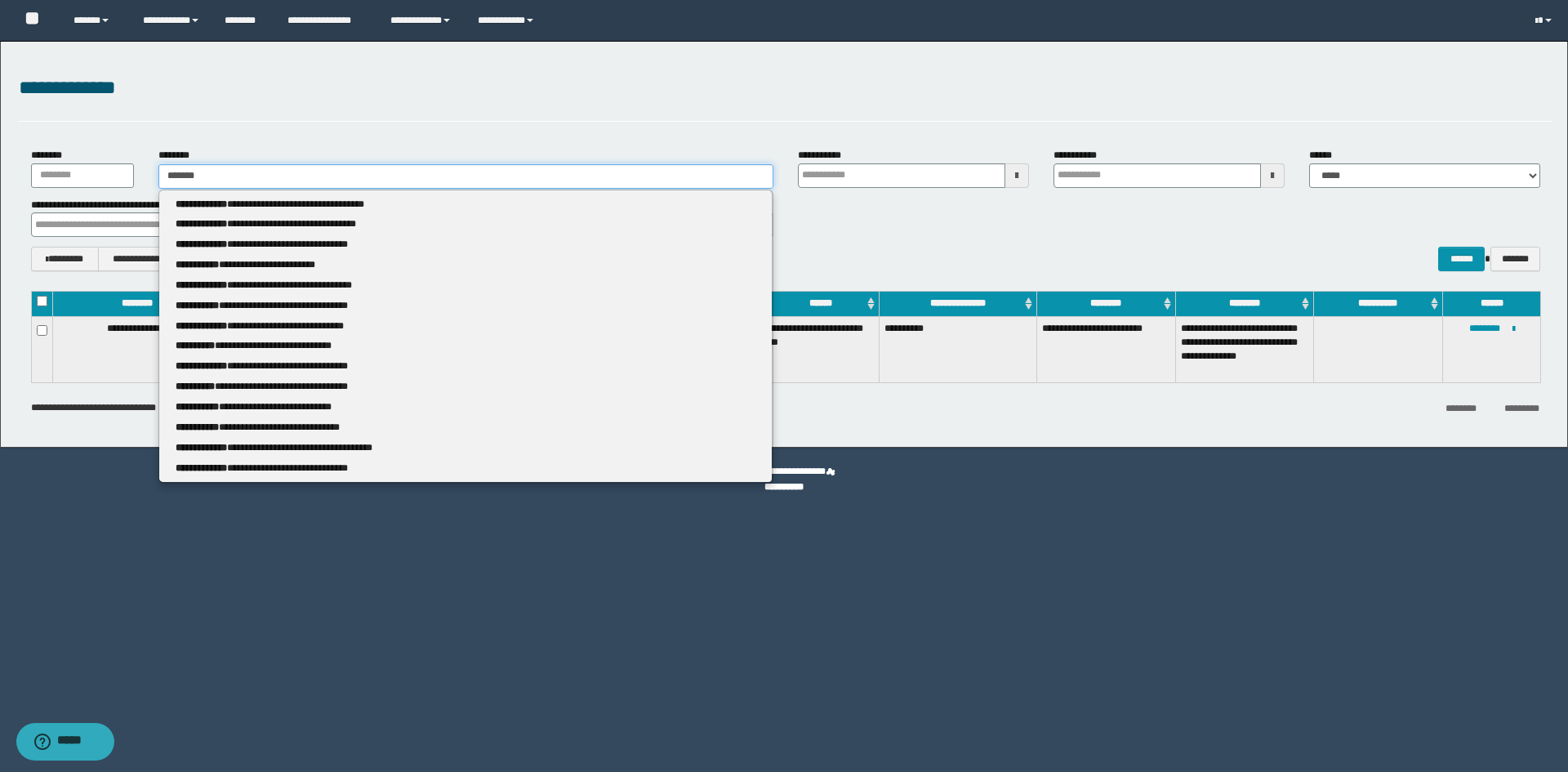 type 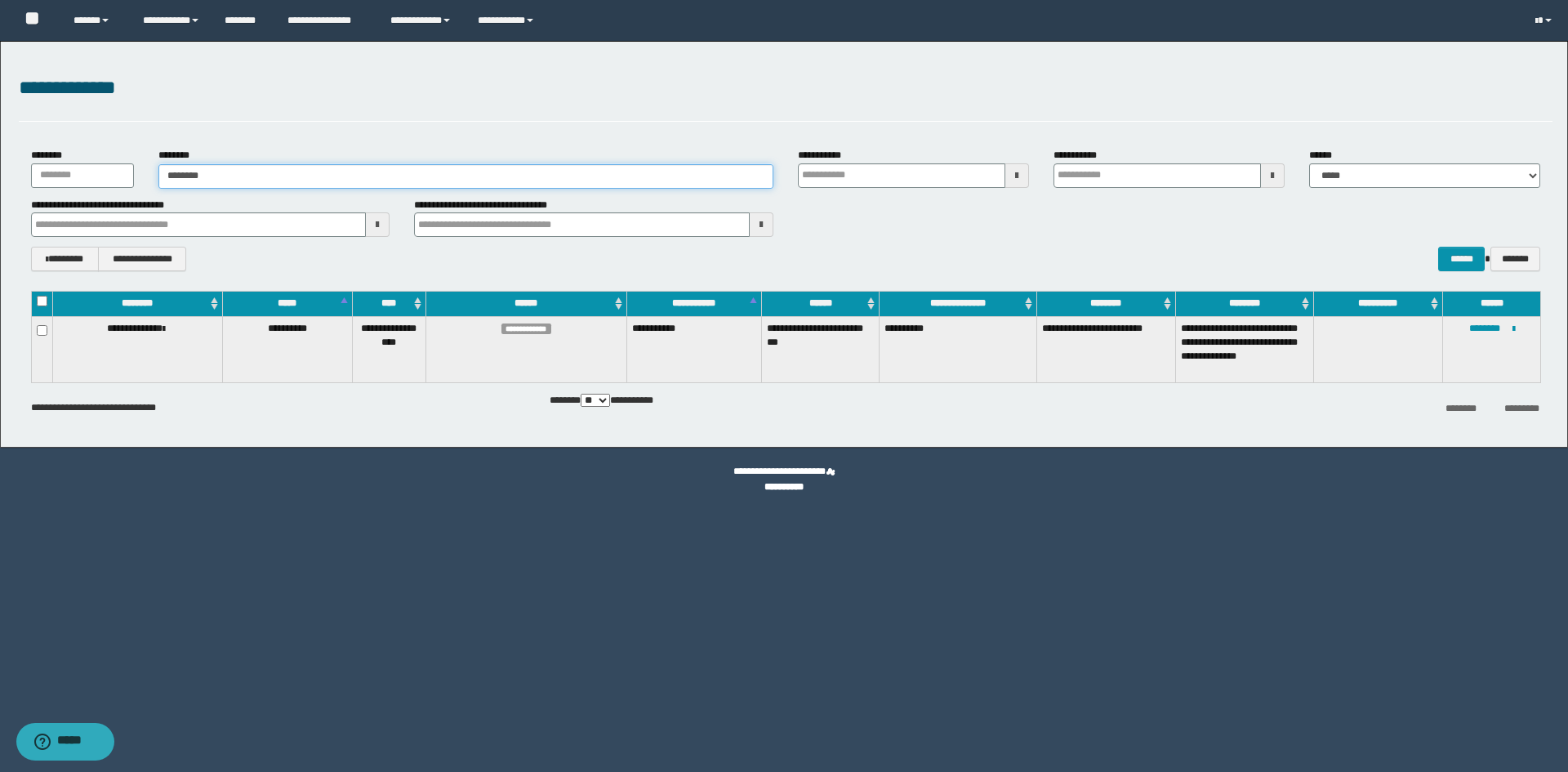 type on "******" 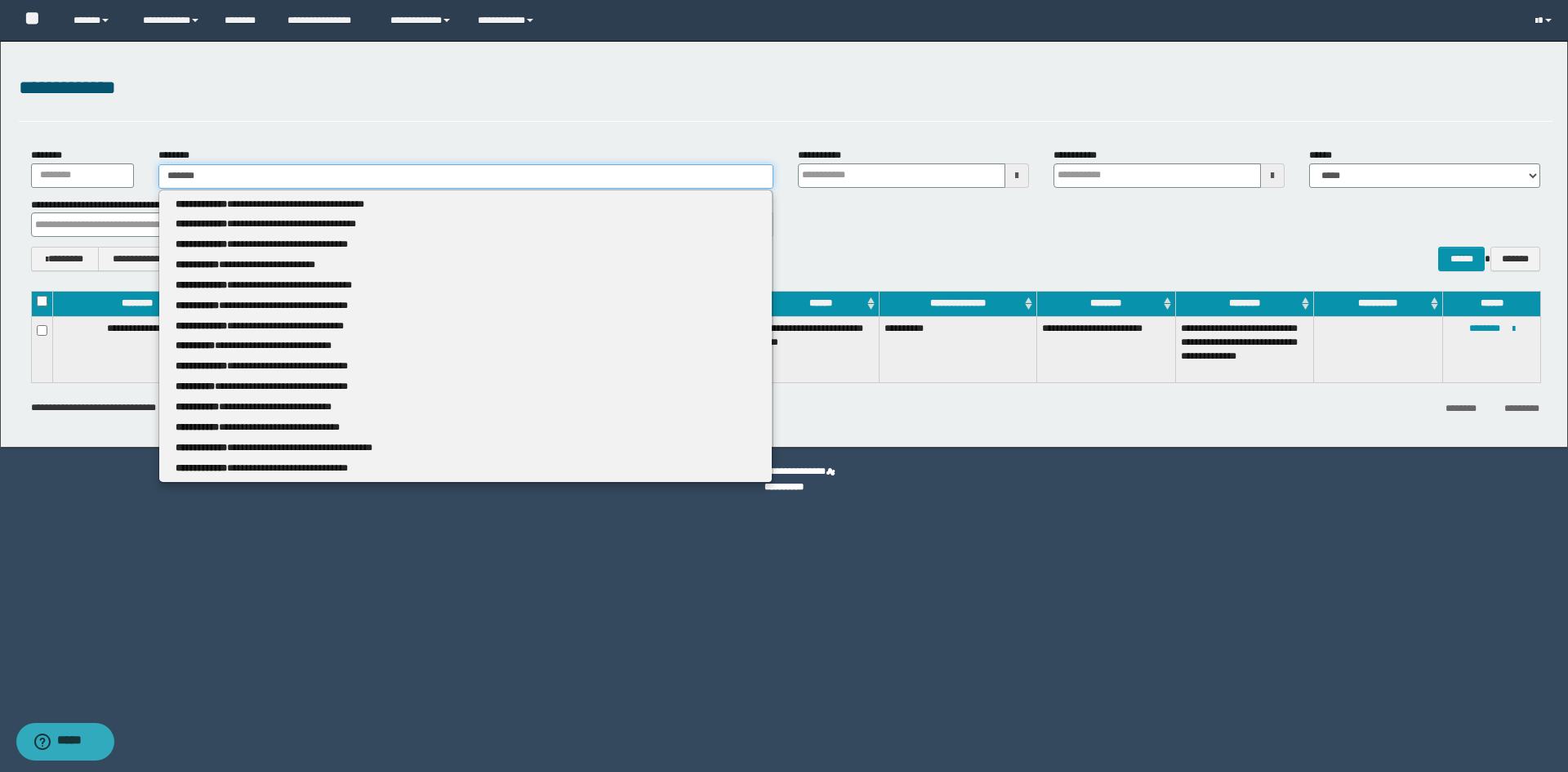 type on "******" 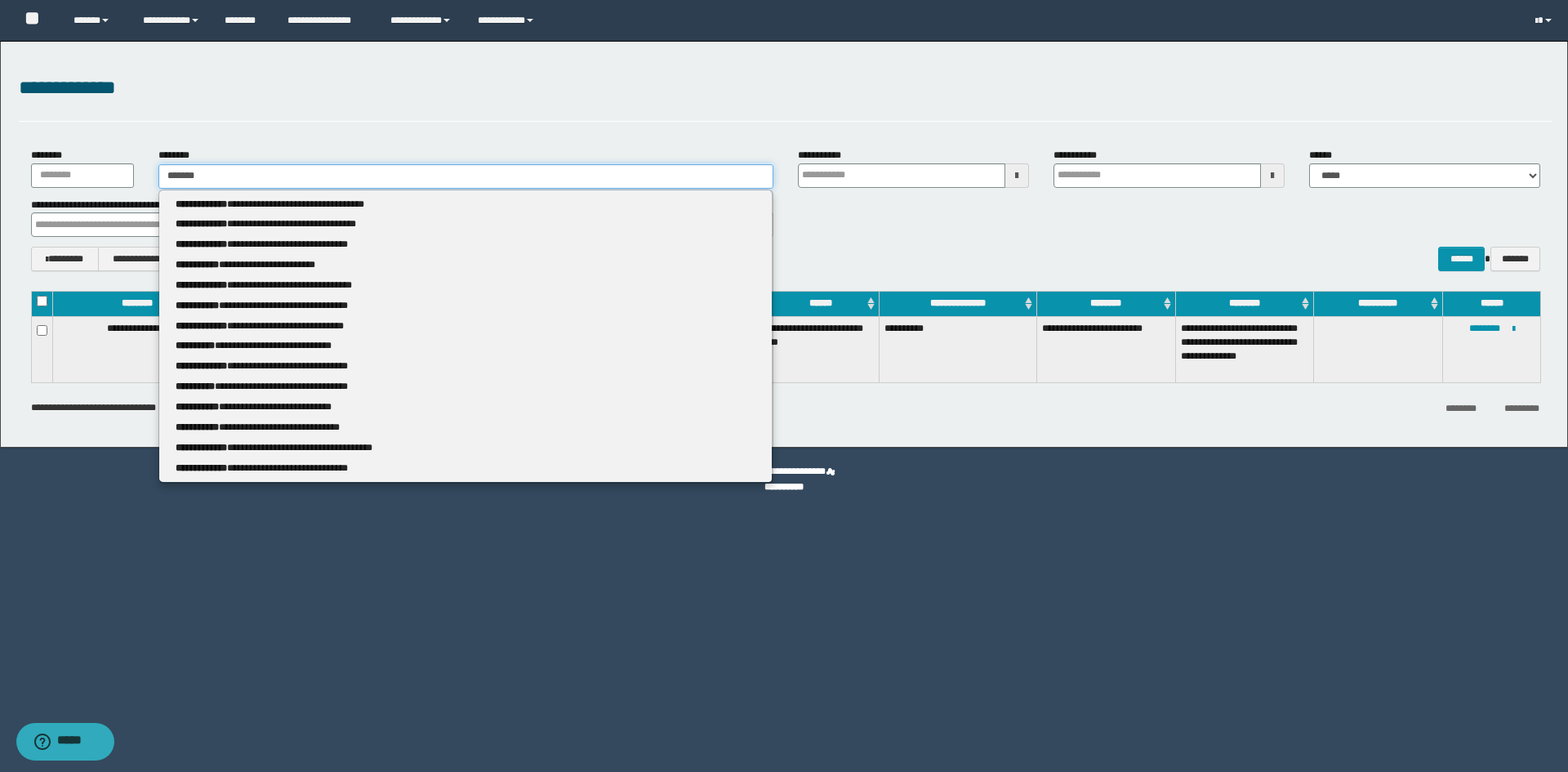 type 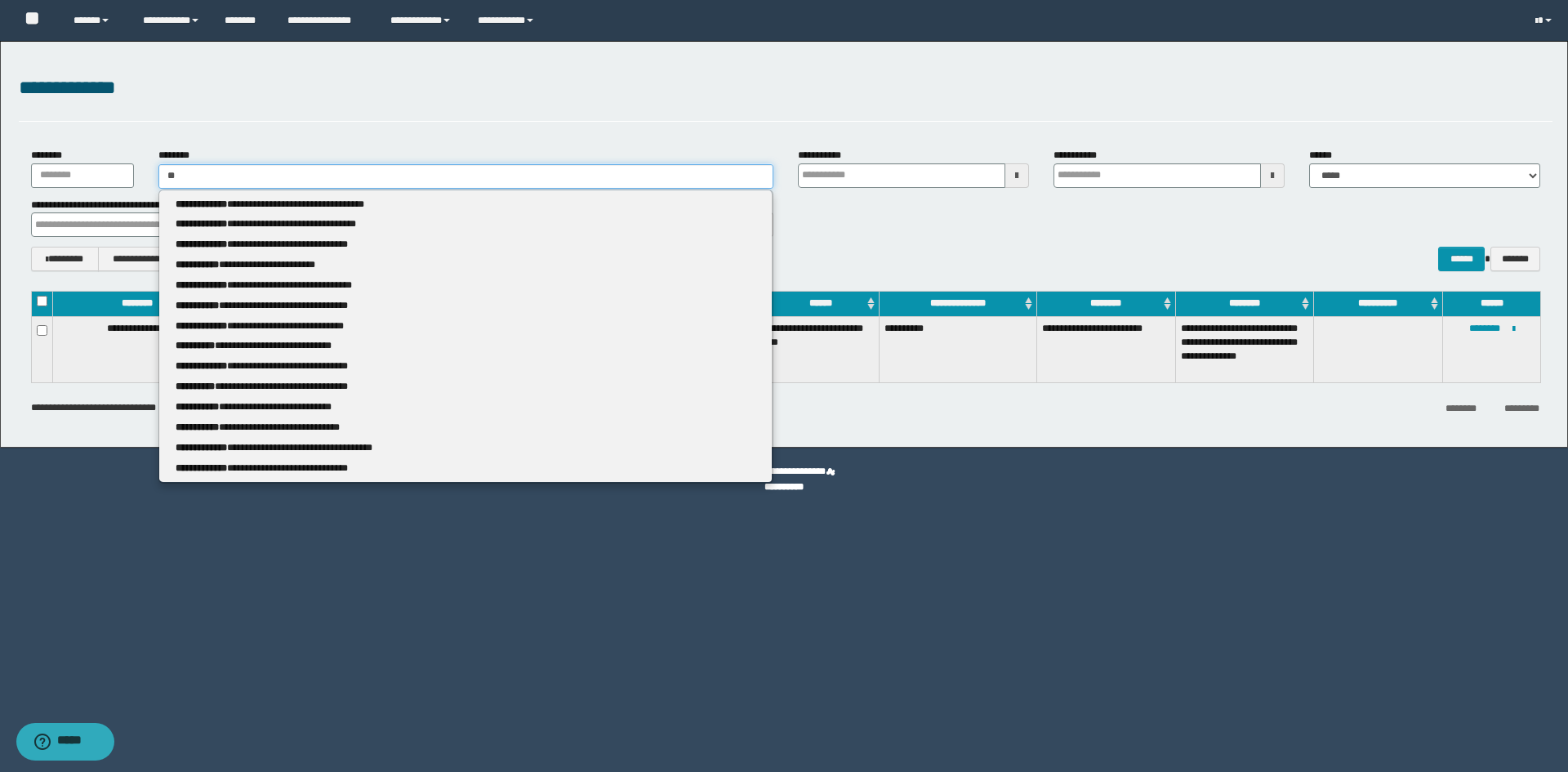 type on "*" 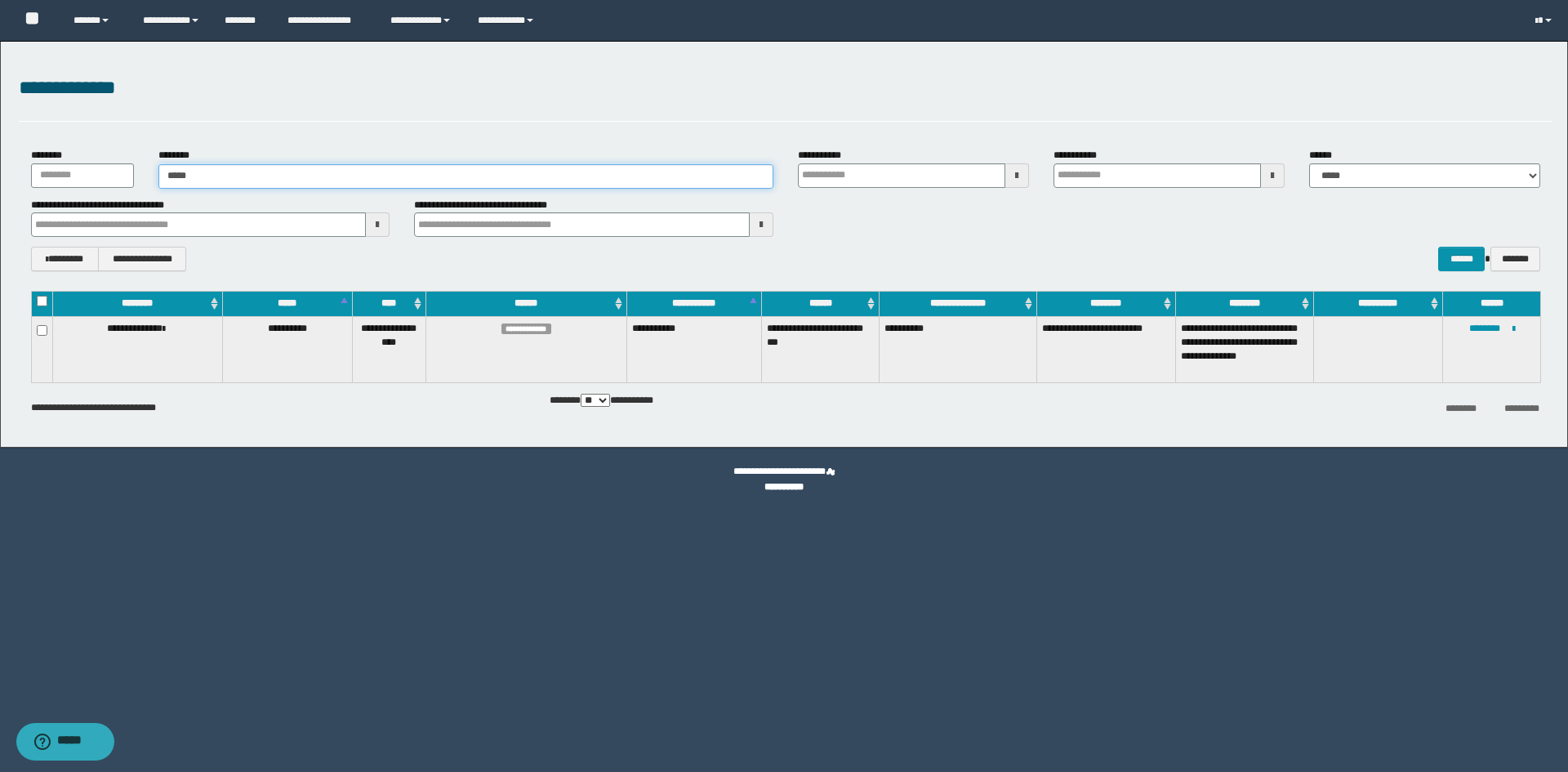 type on "******" 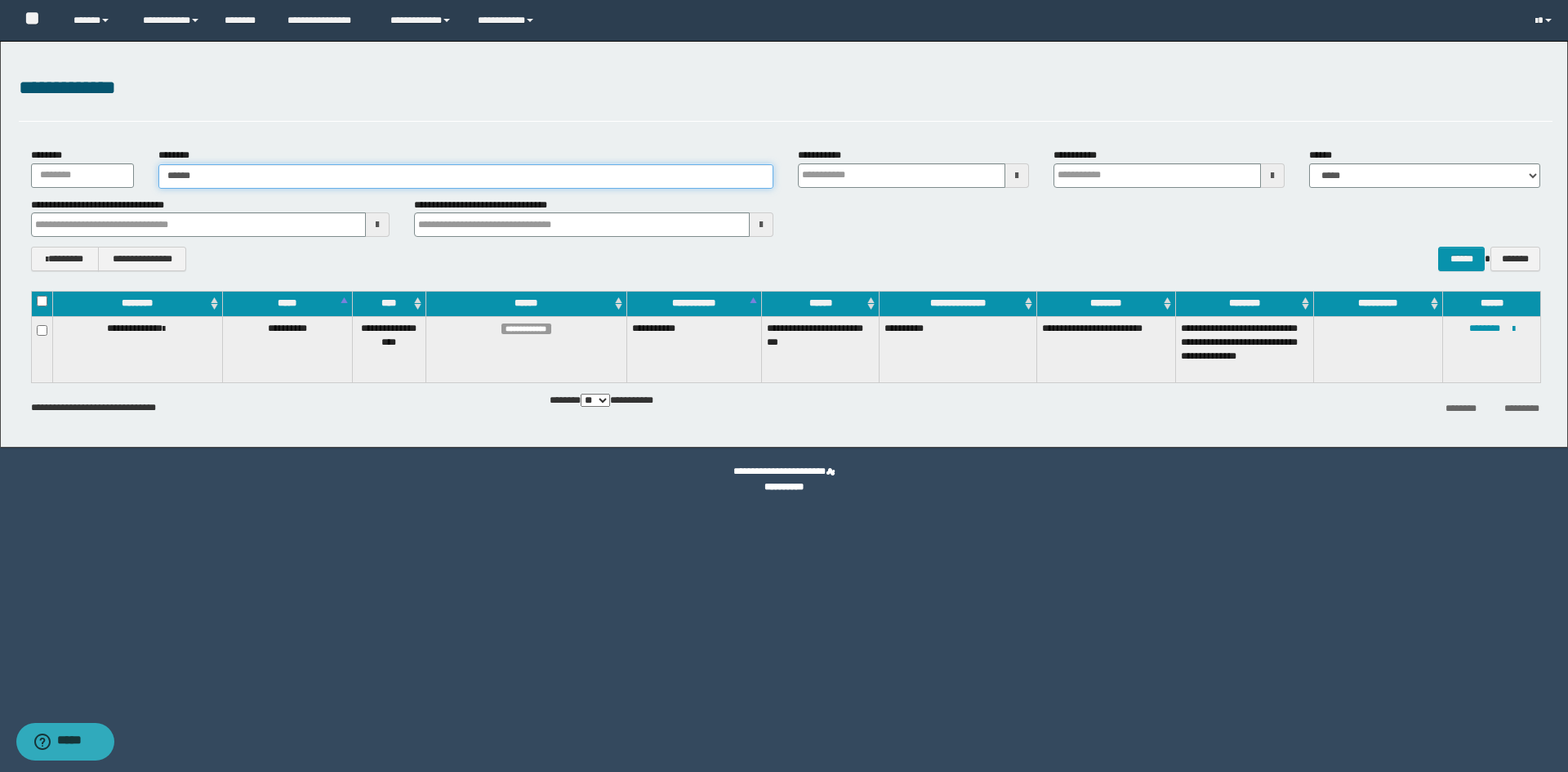type on "******" 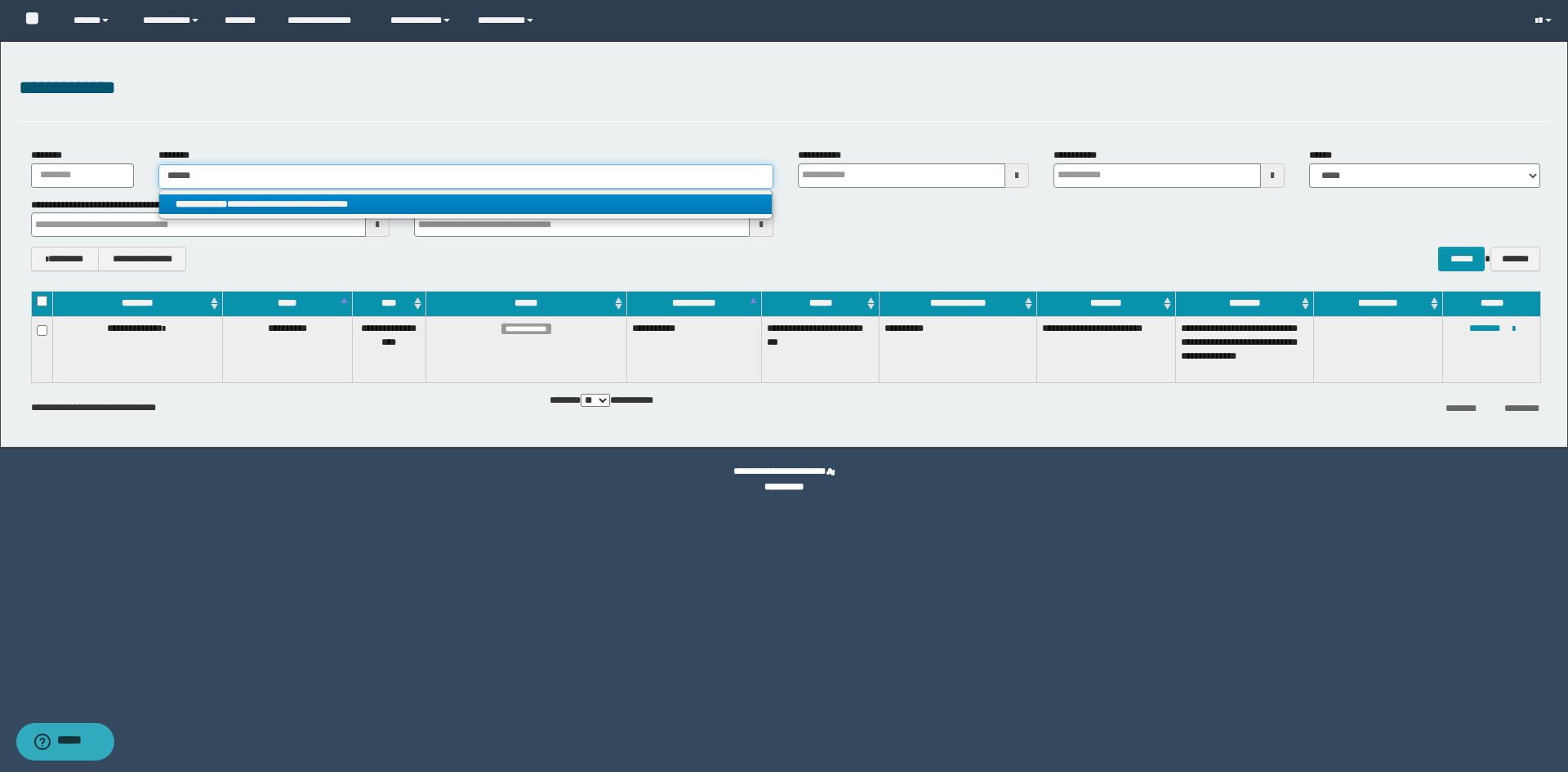 type on "******" 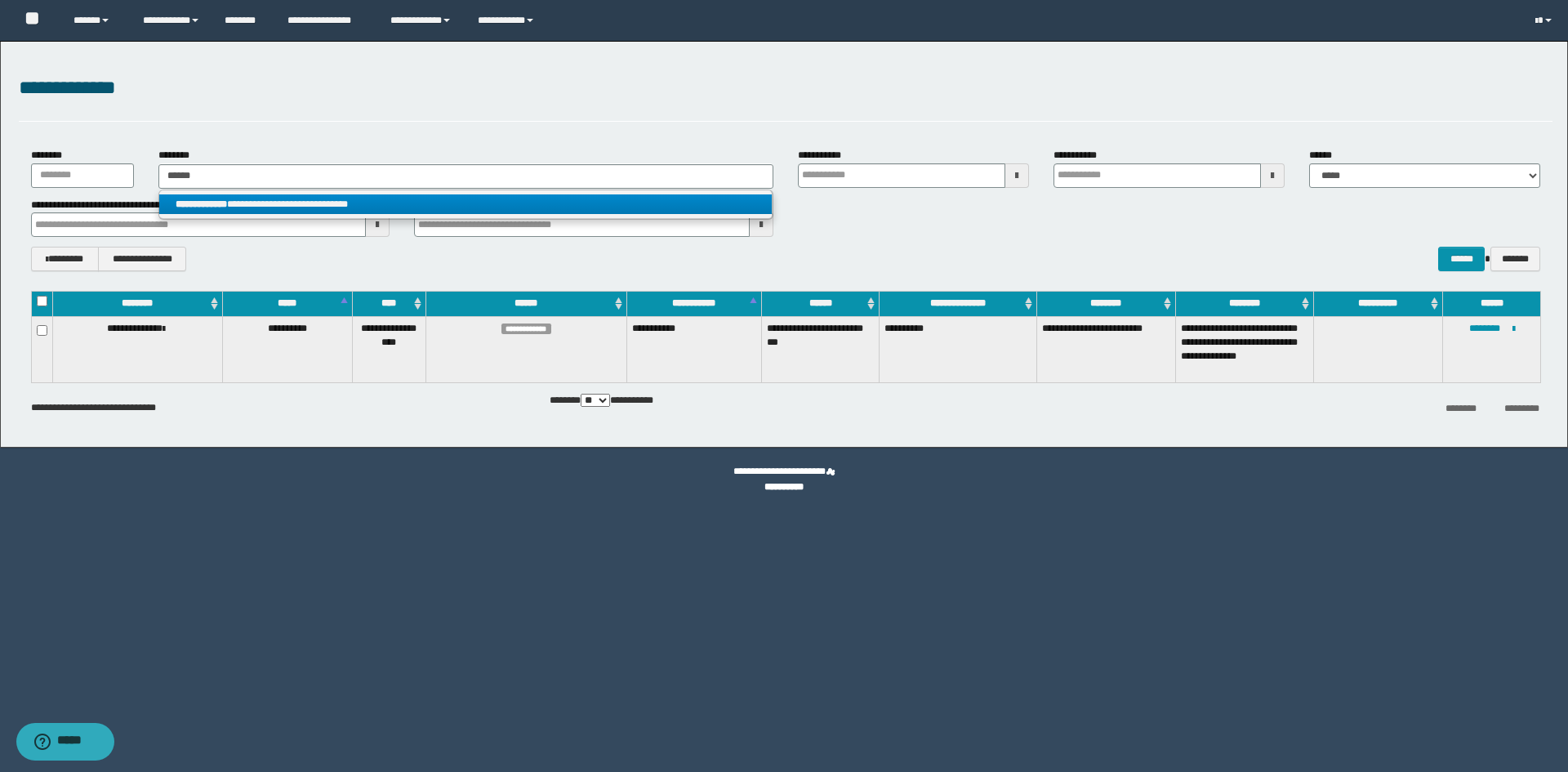 click on "**********" at bounding box center (466, 204) 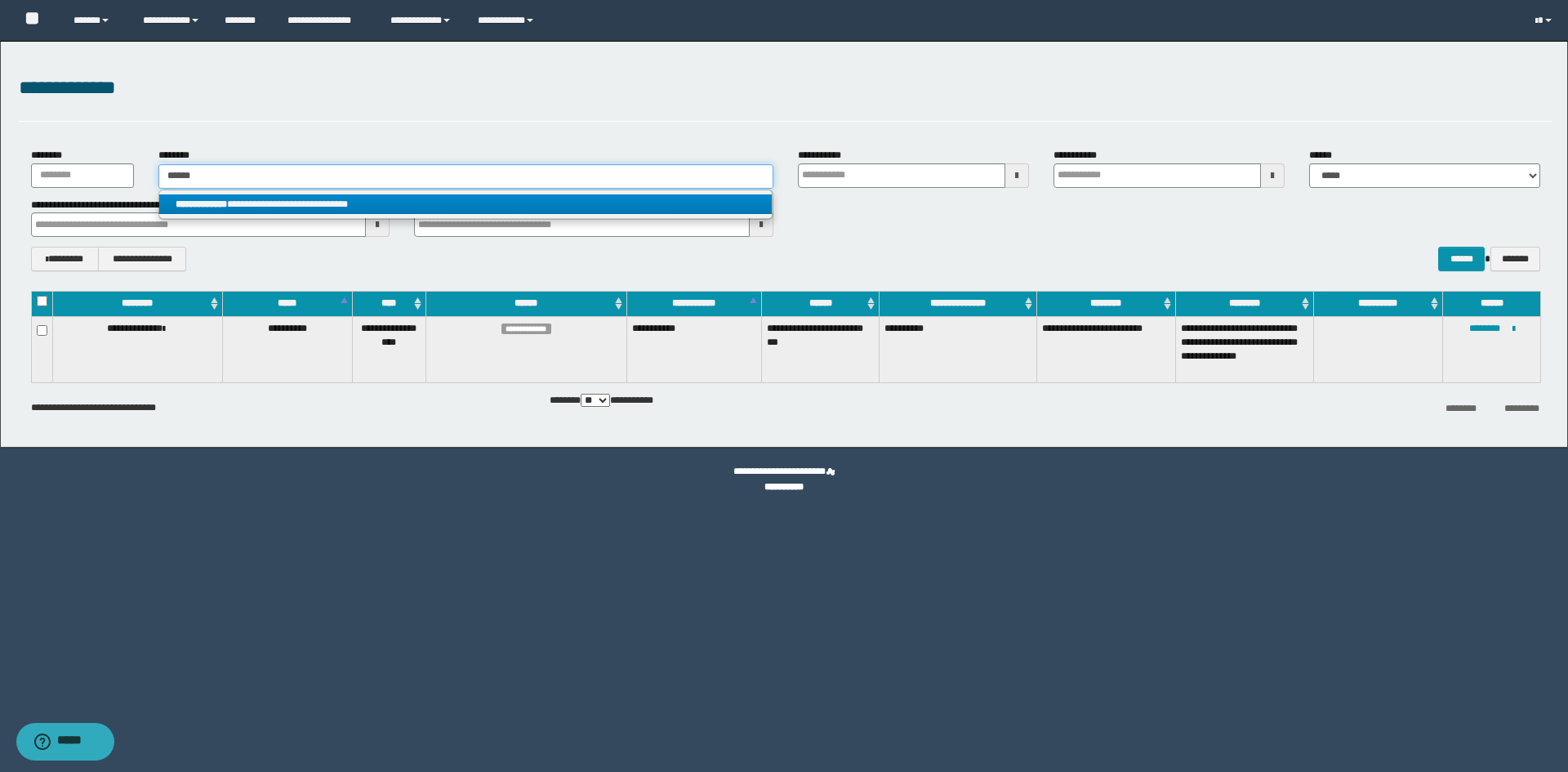 type 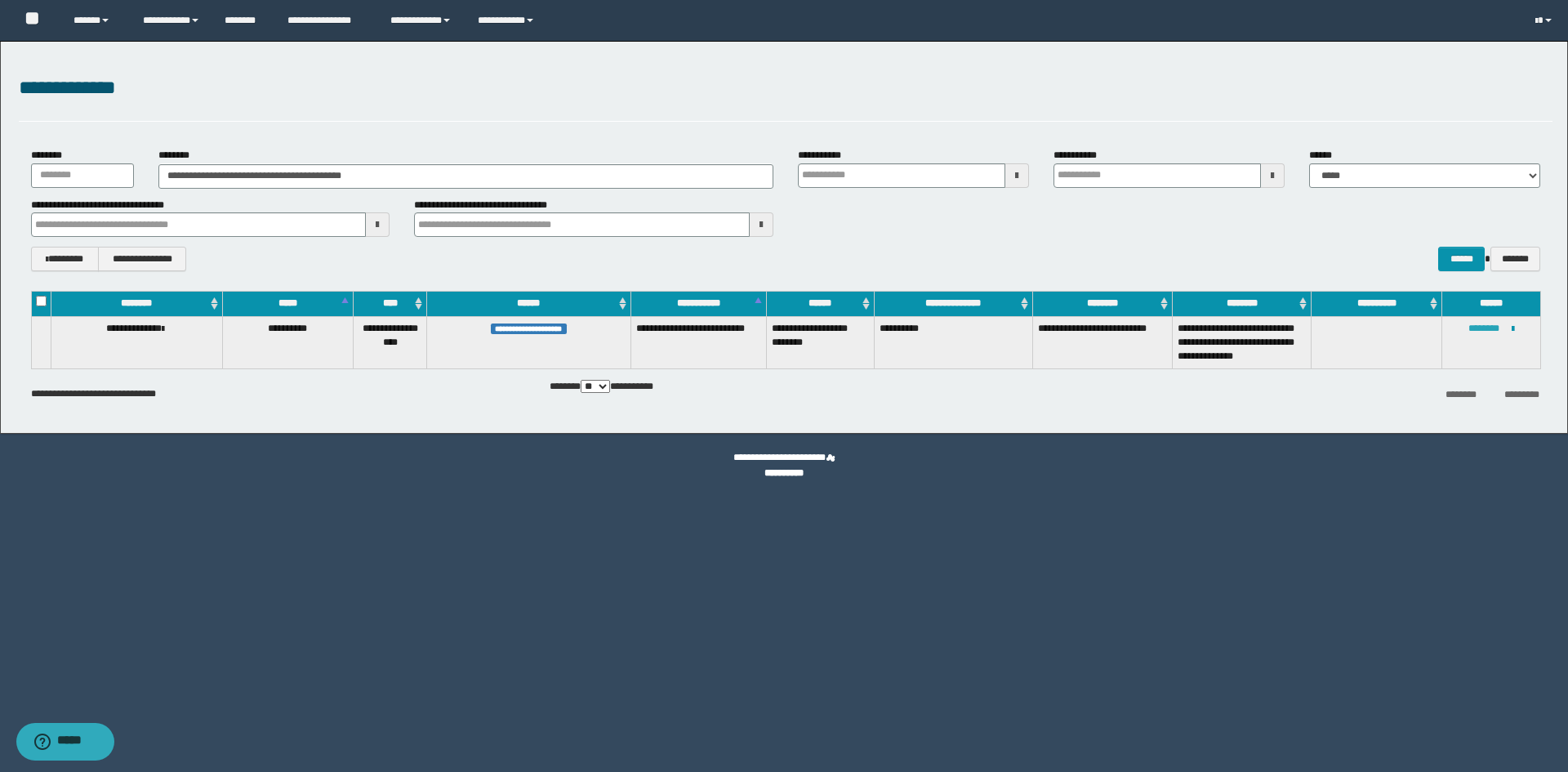 click on "********" at bounding box center [1484, 328] 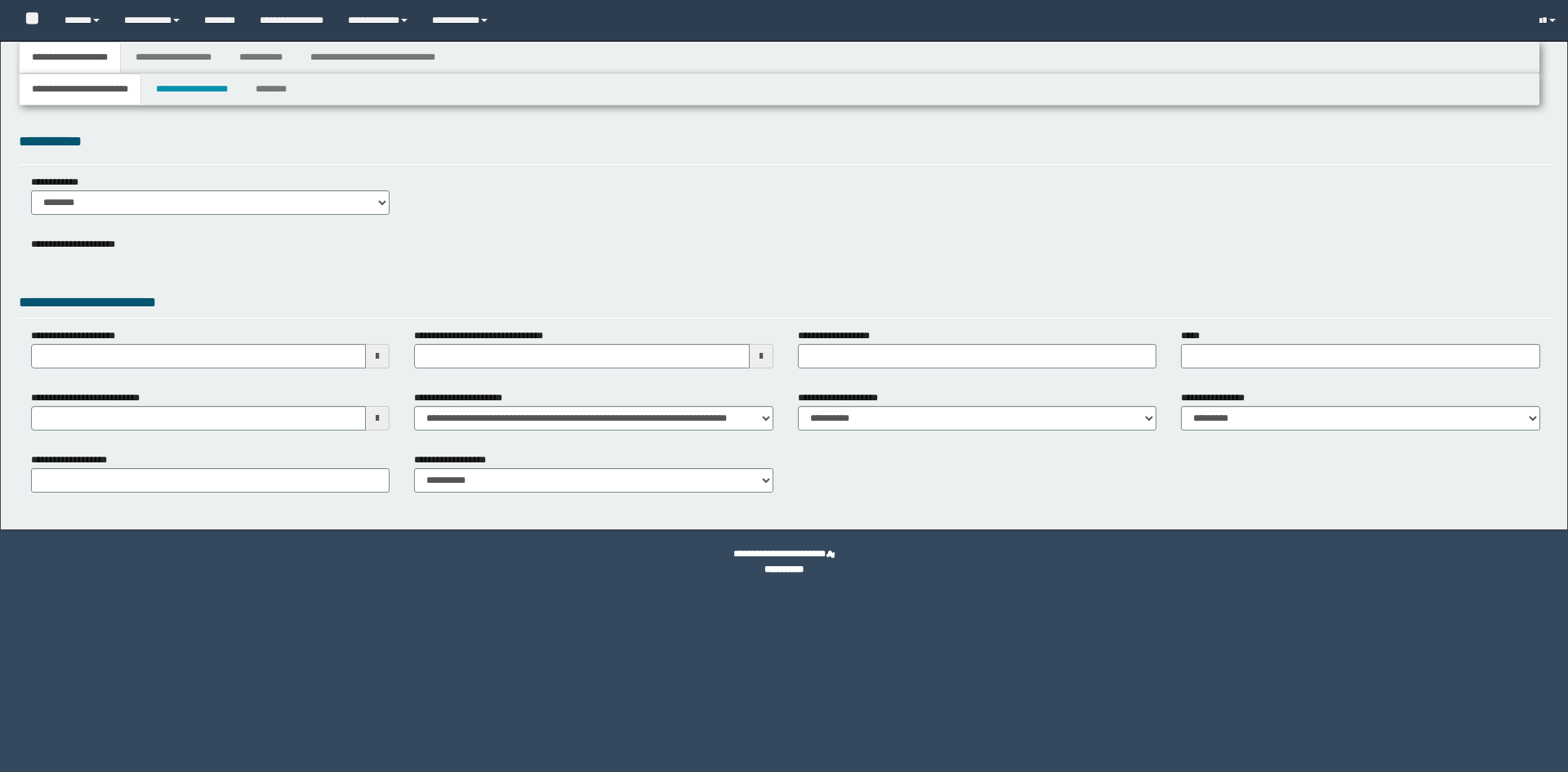 scroll, scrollTop: 0, scrollLeft: 0, axis: both 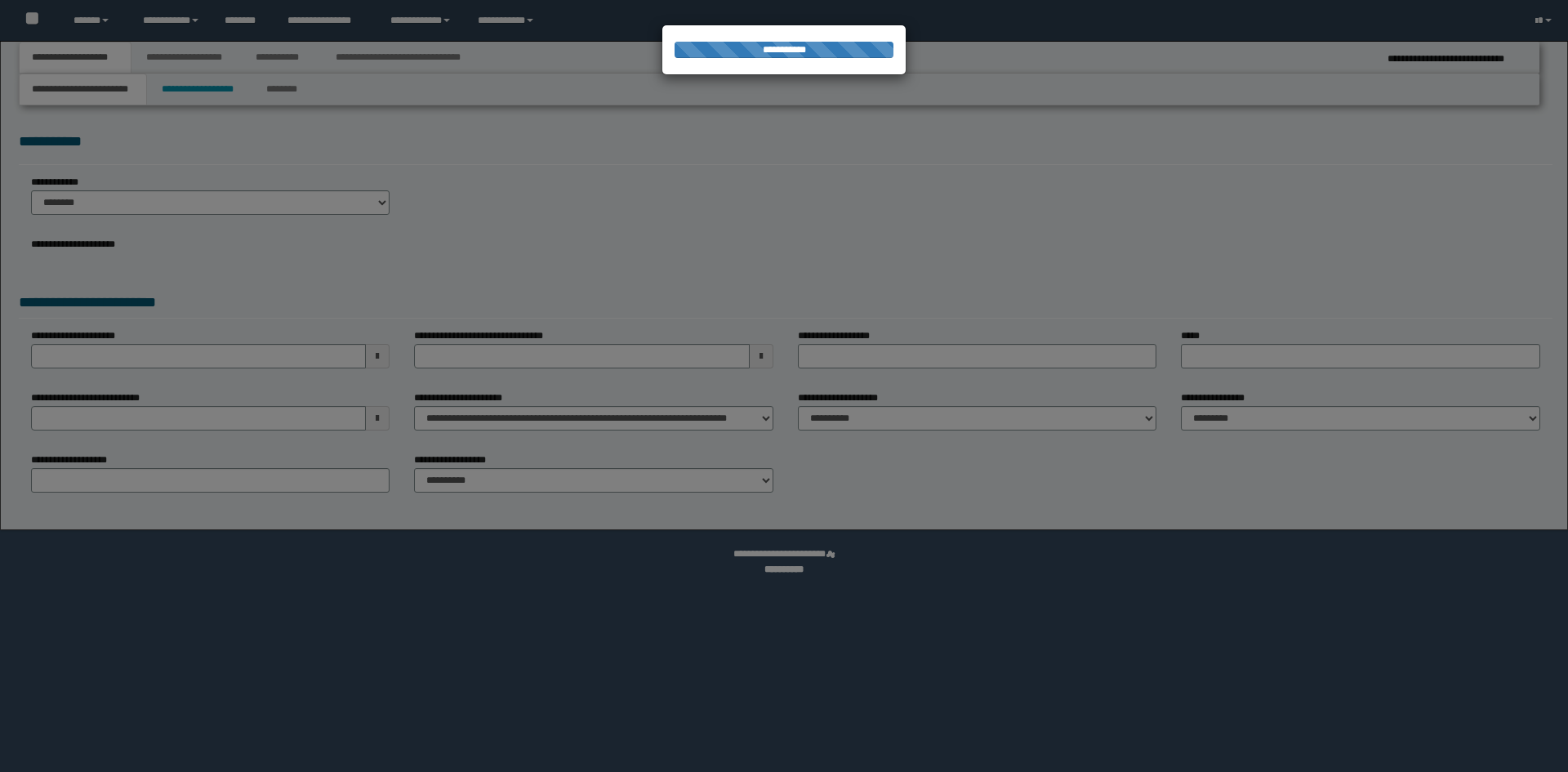 select on "**" 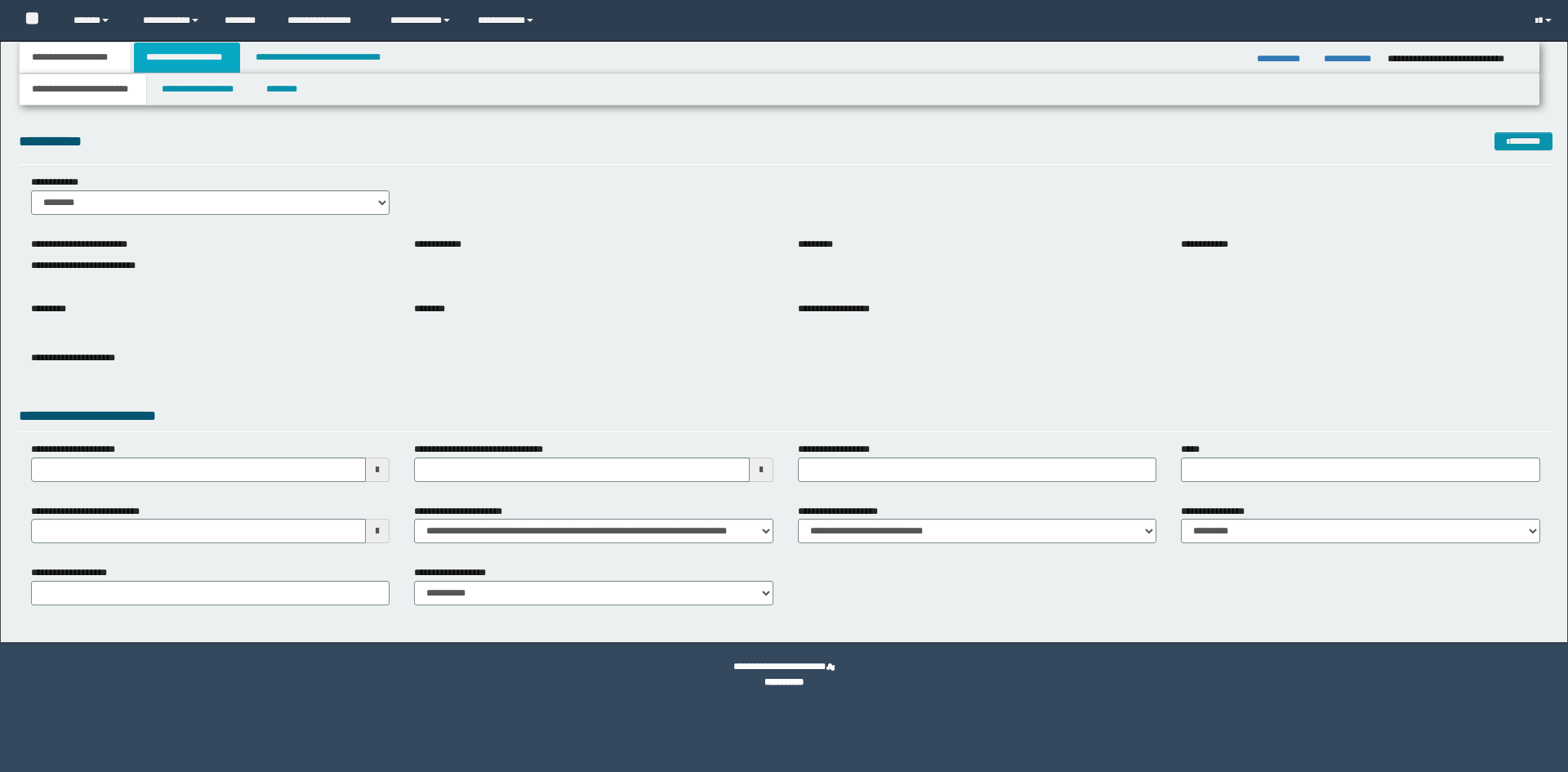 scroll, scrollTop: 0, scrollLeft: 0, axis: both 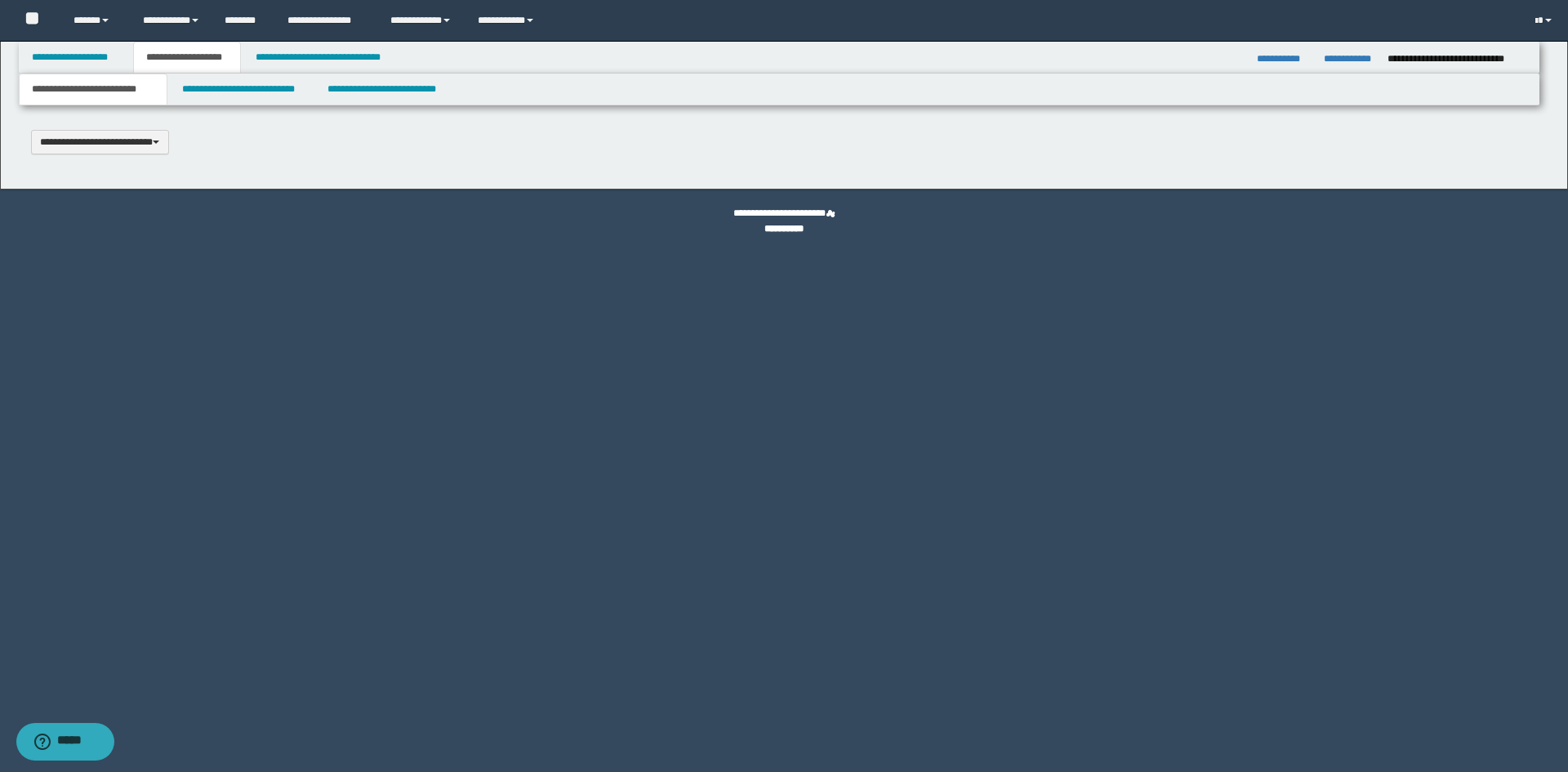 type 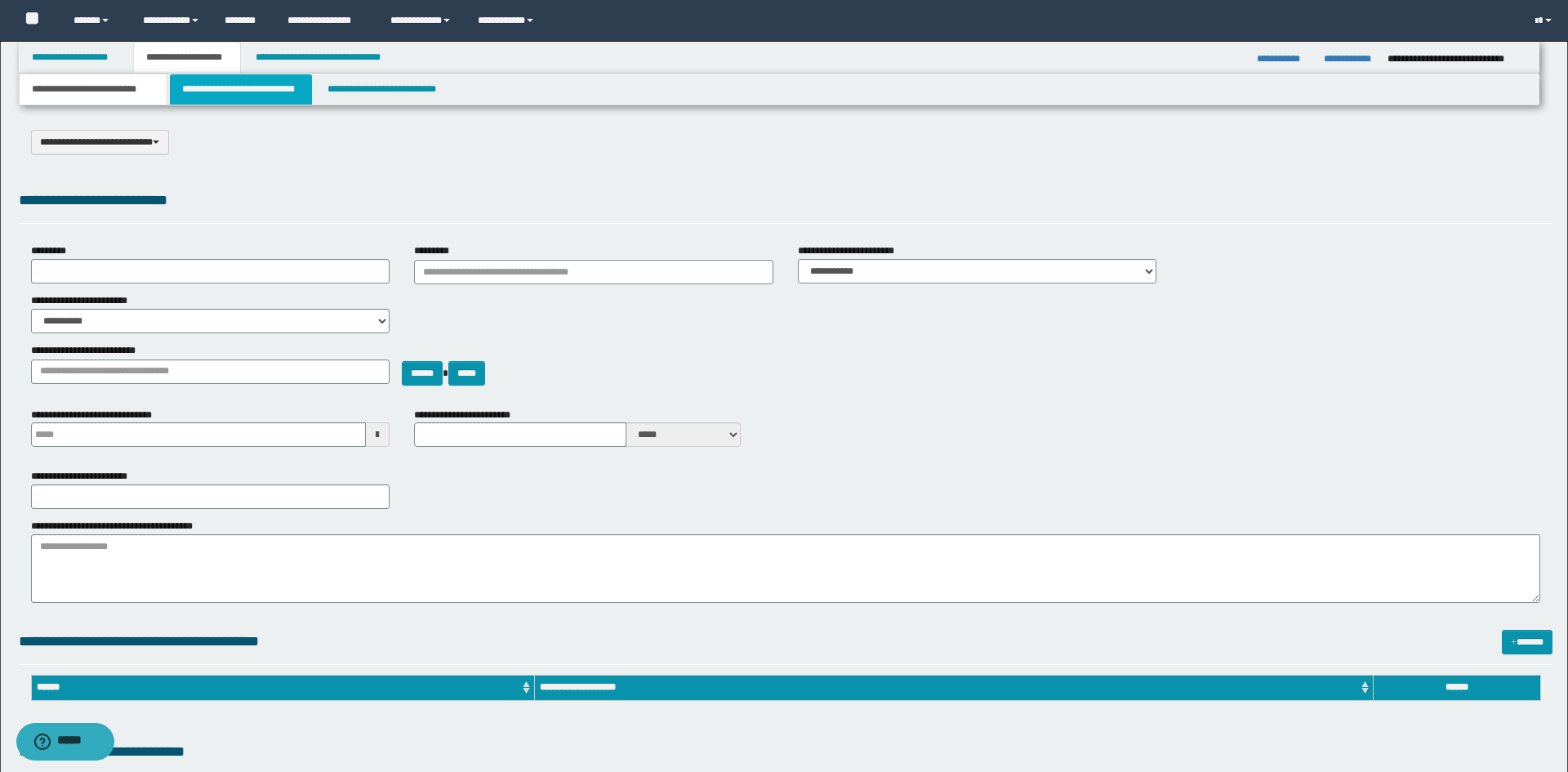 select on "*" 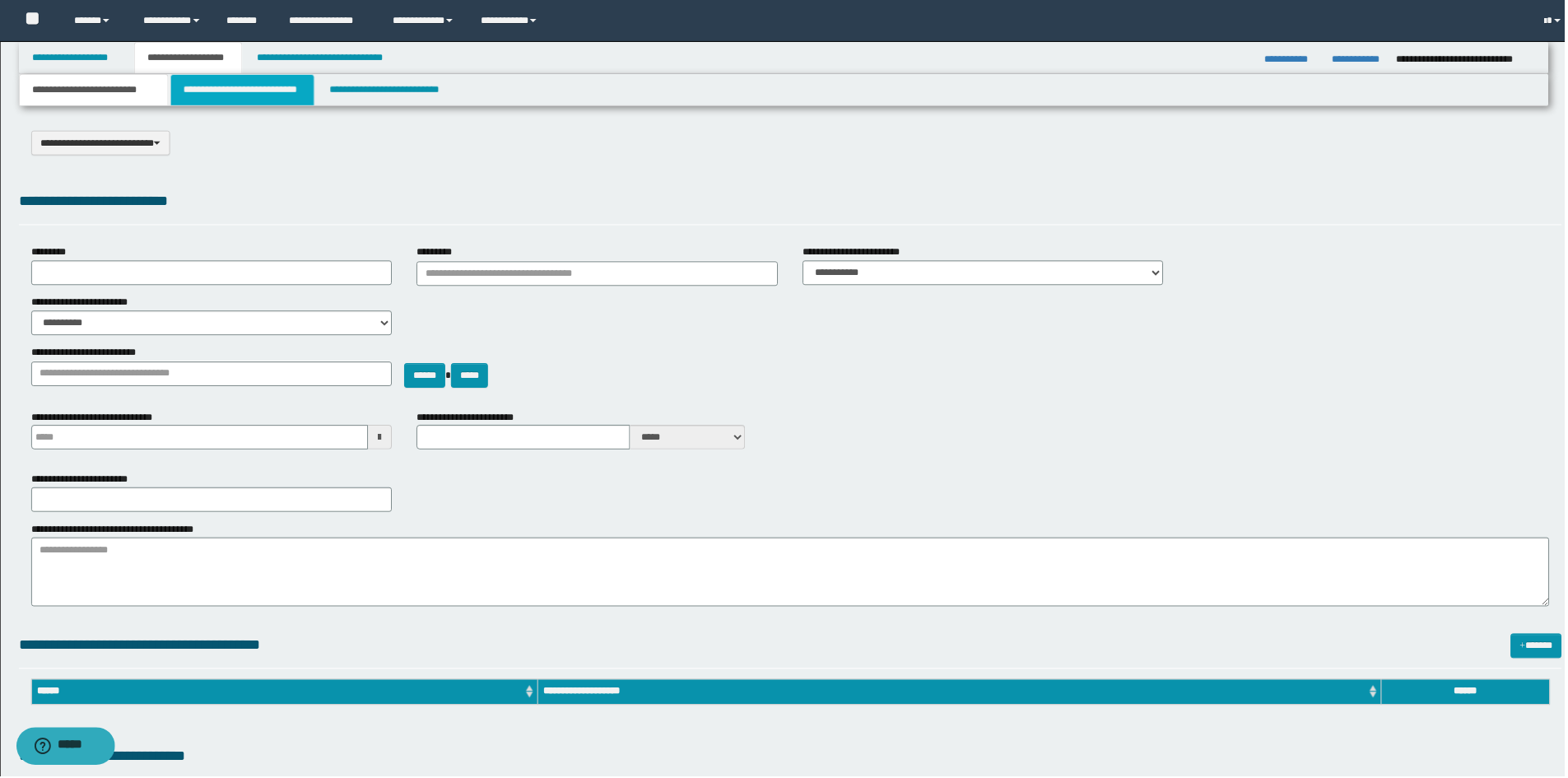 click on "**********" at bounding box center [243, 90] 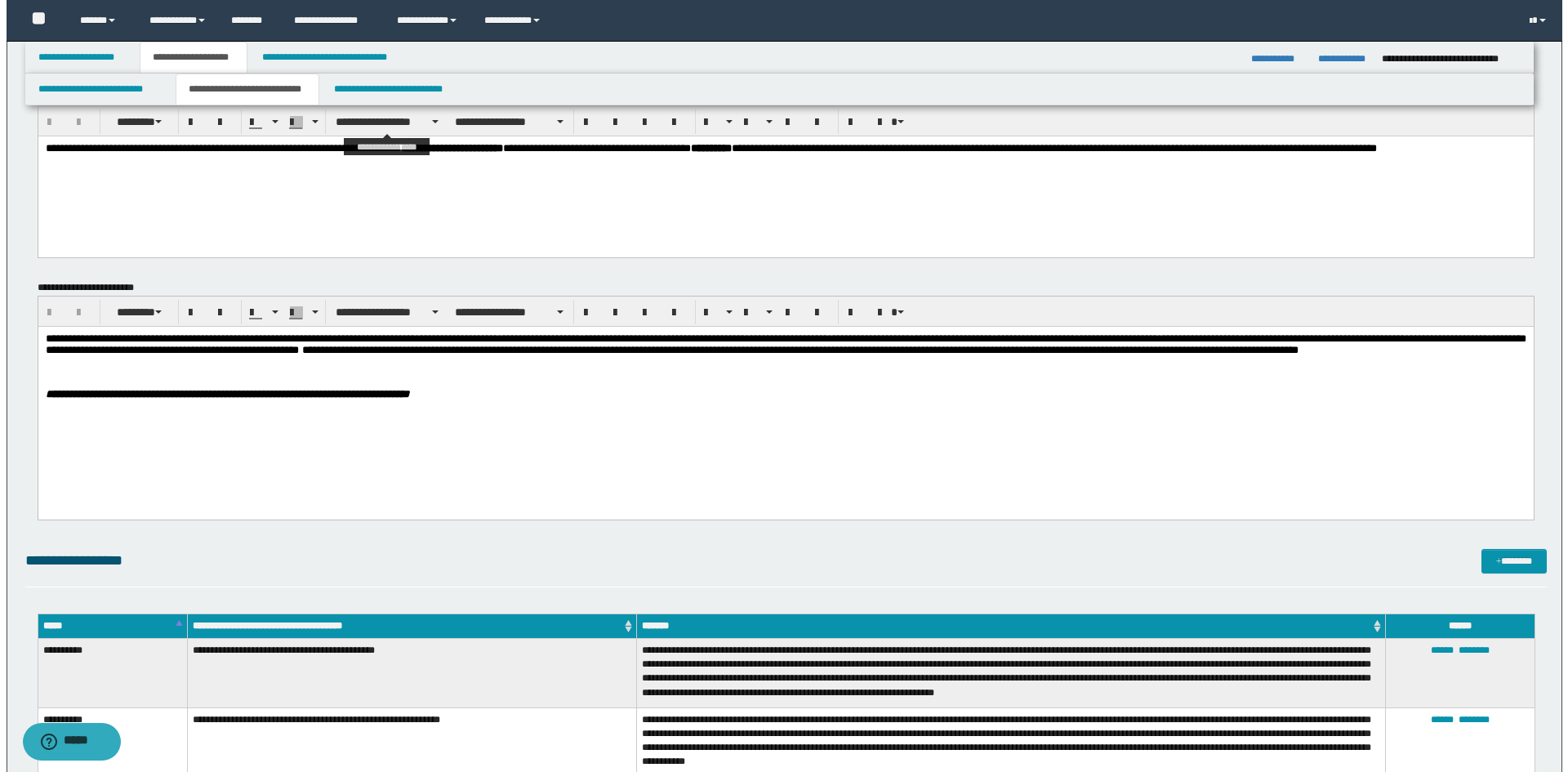 scroll, scrollTop: 0, scrollLeft: 0, axis: both 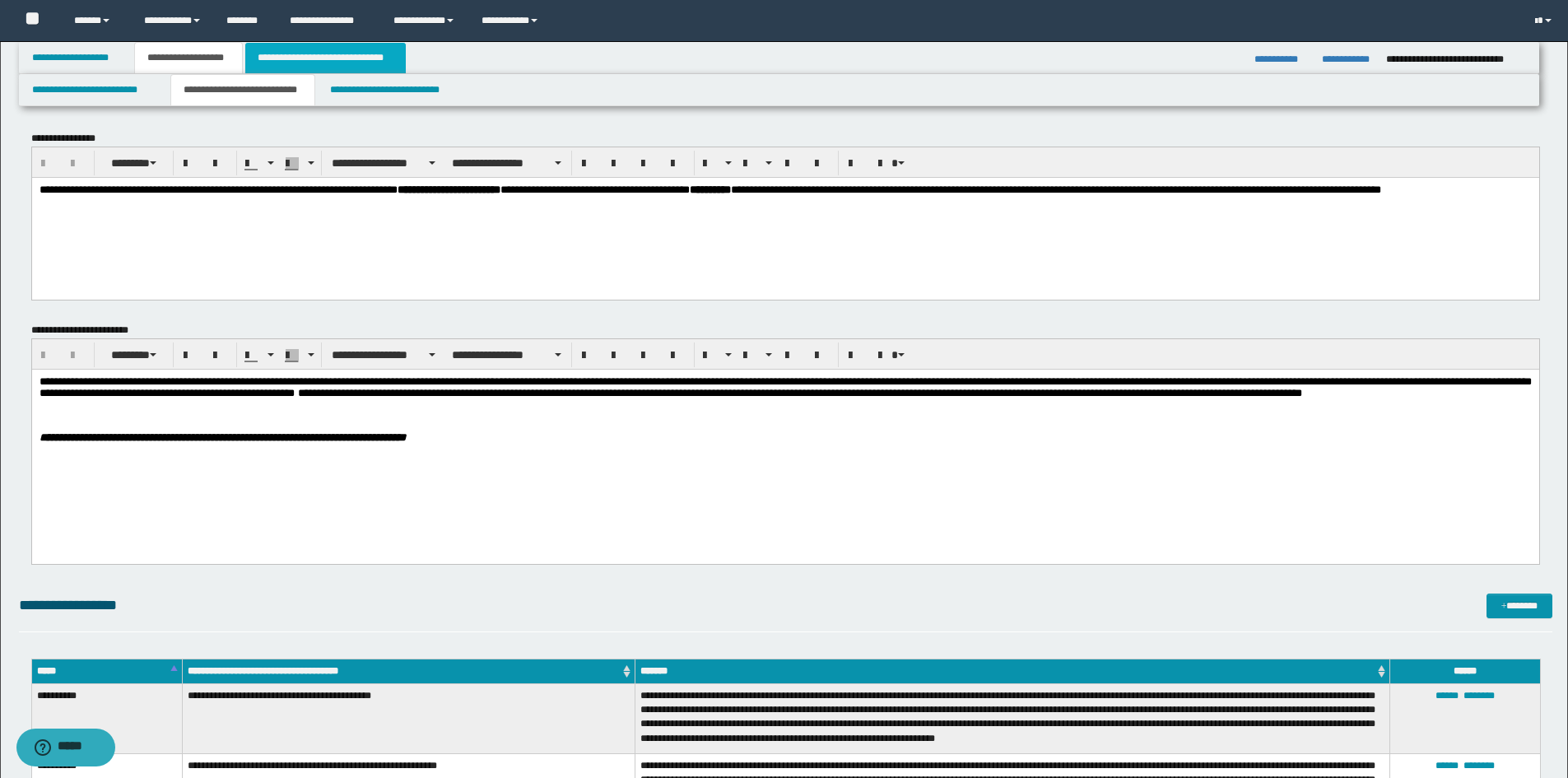 click on "**********" at bounding box center (325, 58) 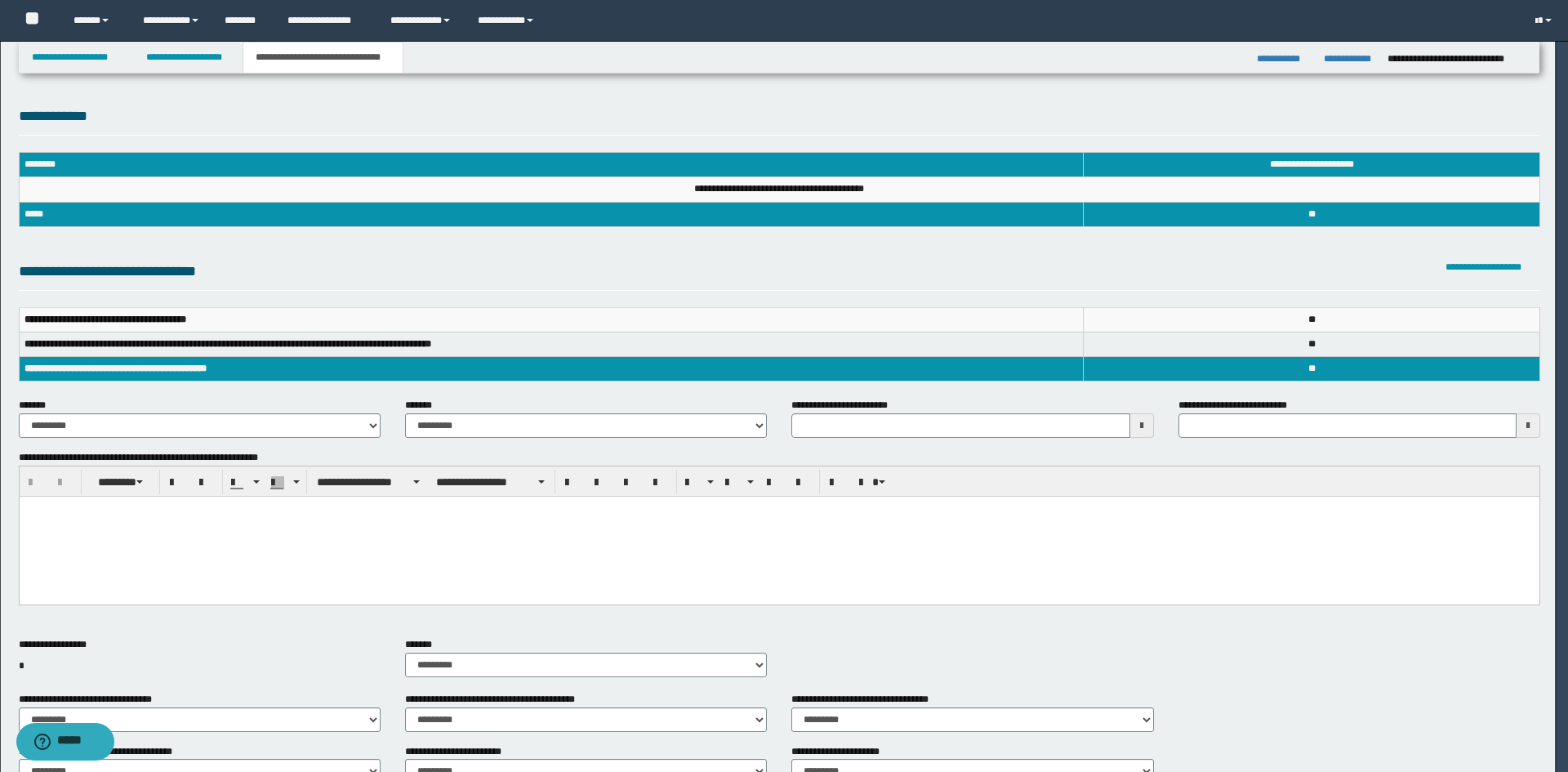 scroll, scrollTop: 0, scrollLeft: 0, axis: both 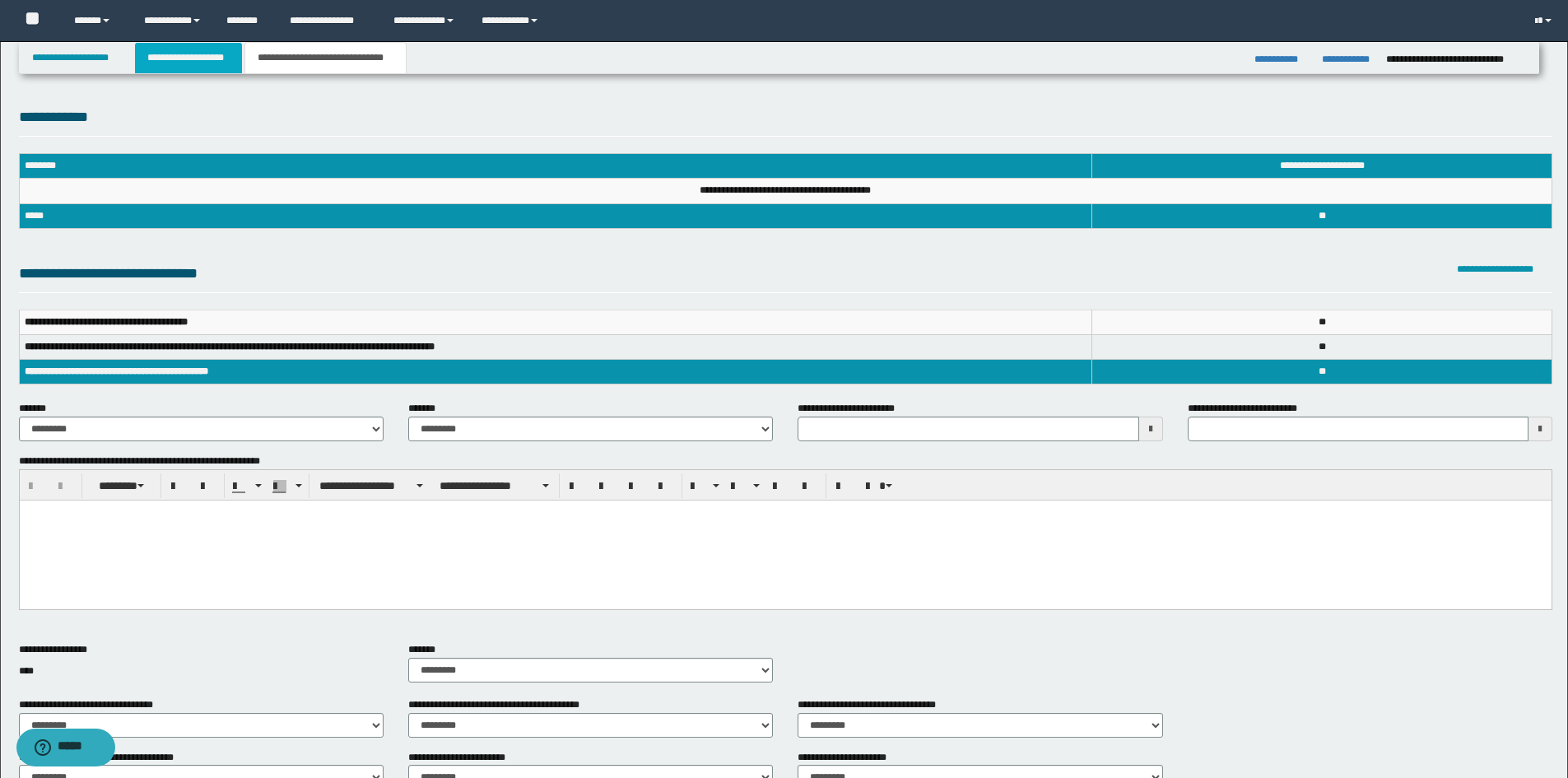 click on "**********" at bounding box center [188, 58] 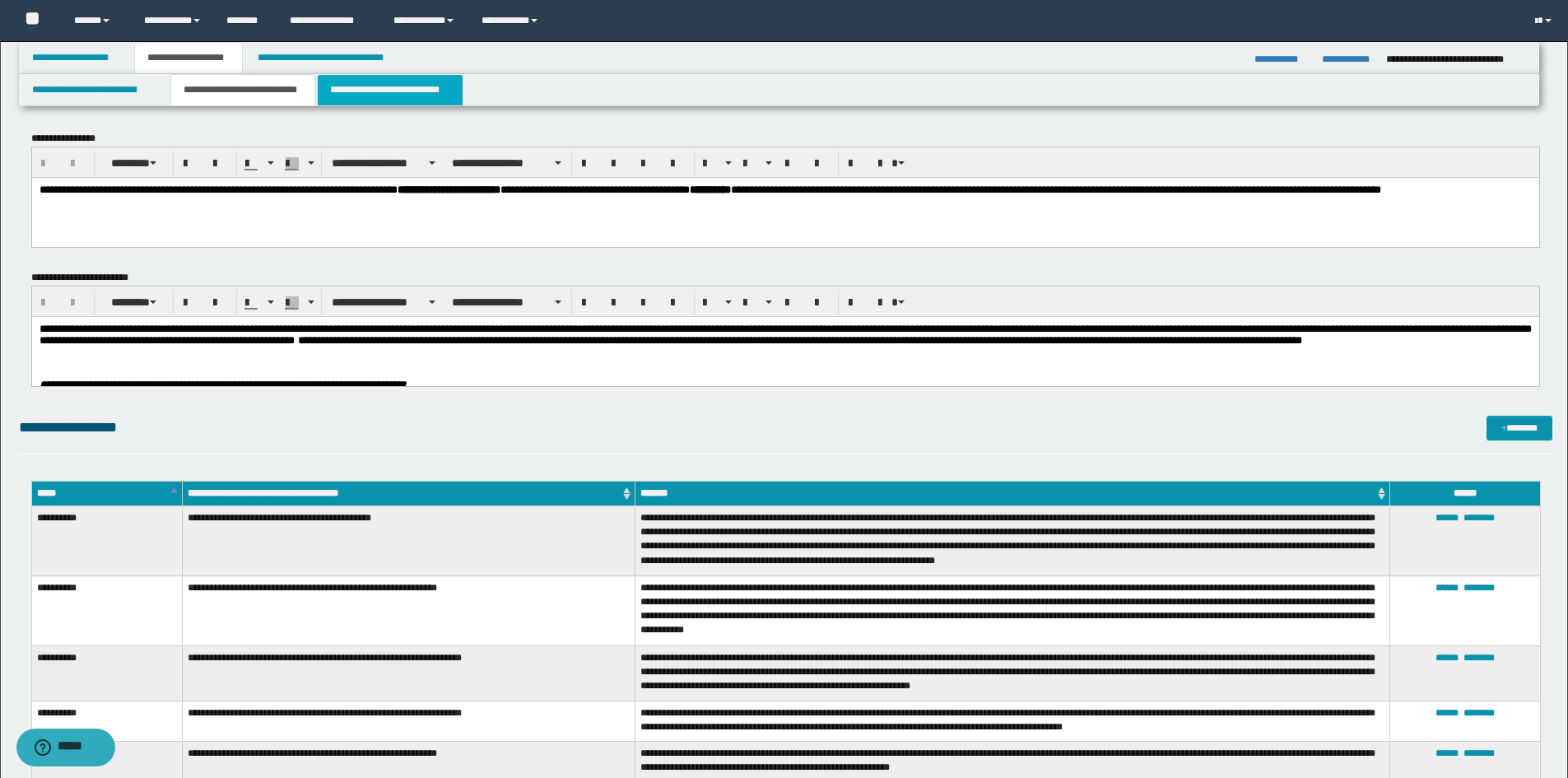 click on "**********" at bounding box center (390, 90) 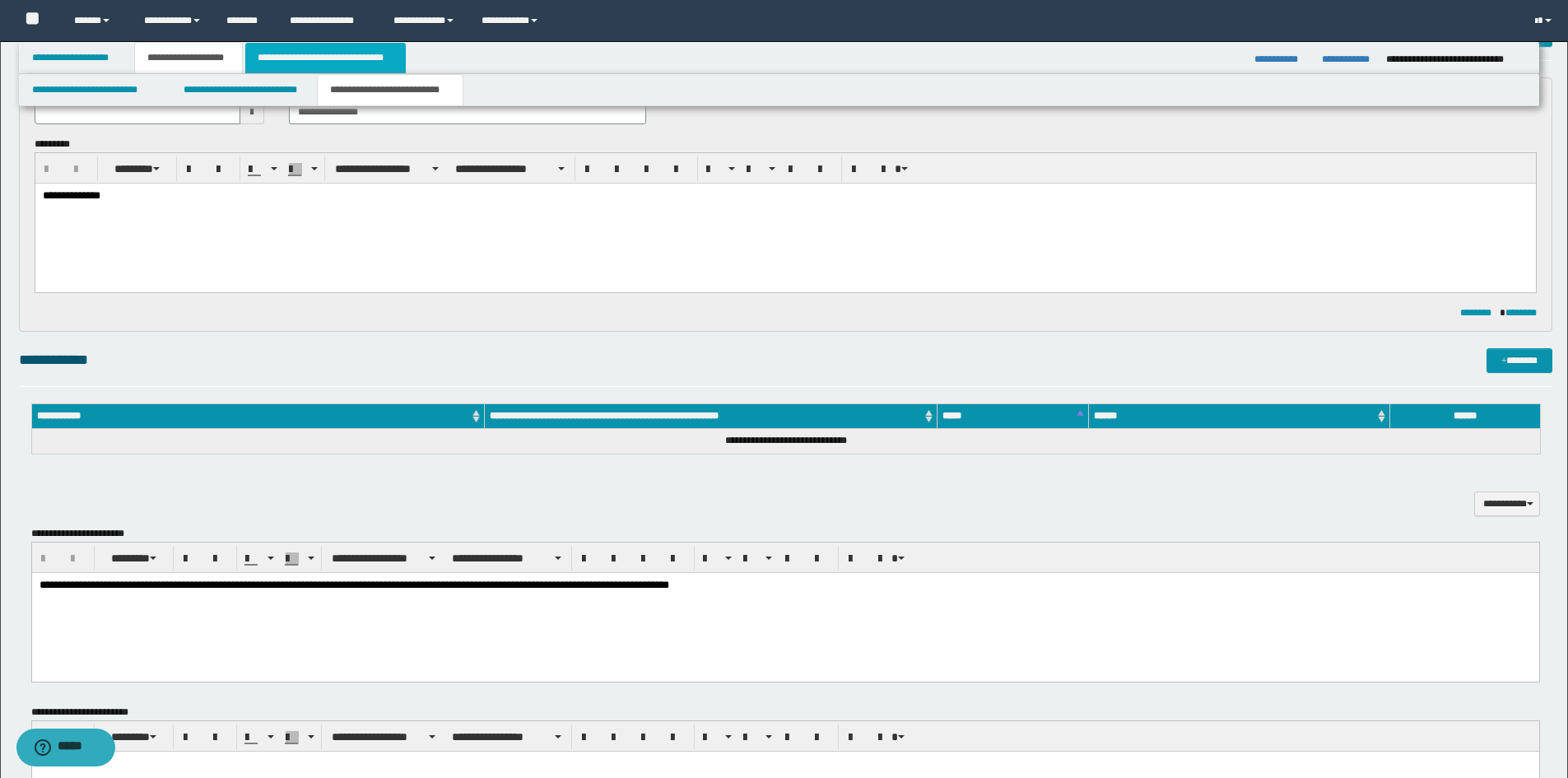 scroll, scrollTop: 82, scrollLeft: 0, axis: vertical 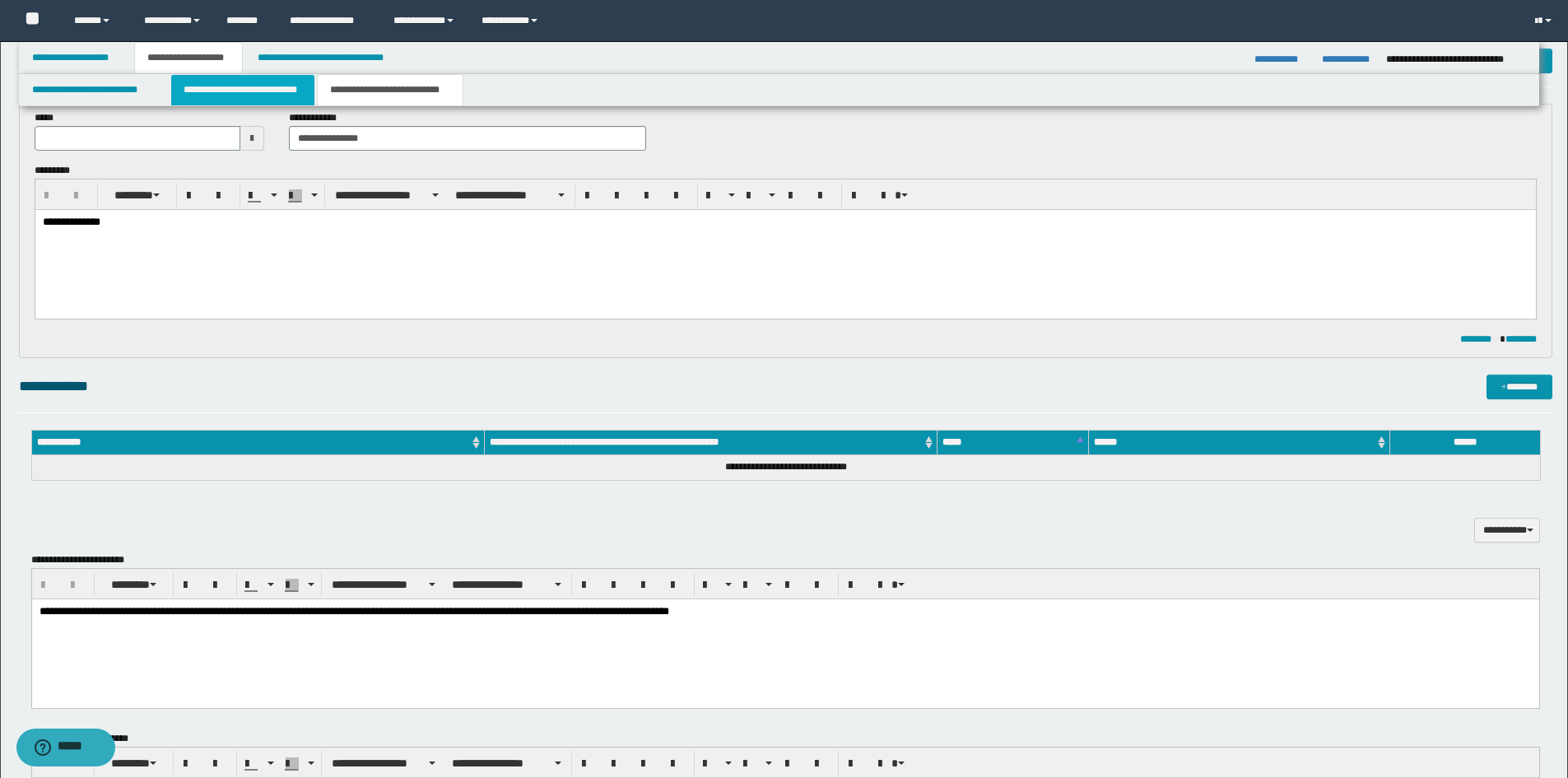 click on "**********" at bounding box center [243, 90] 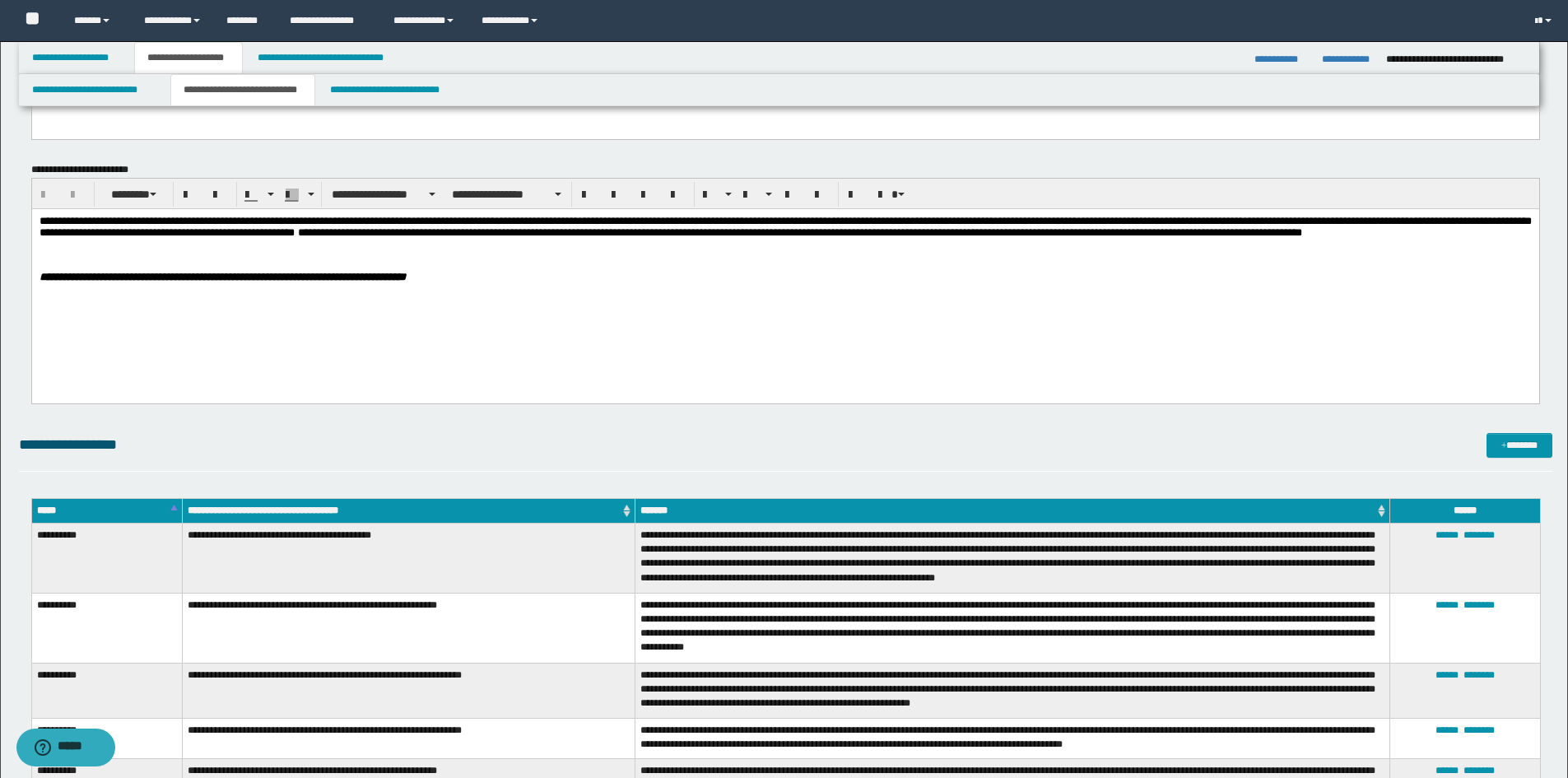 scroll, scrollTop: 494, scrollLeft: 0, axis: vertical 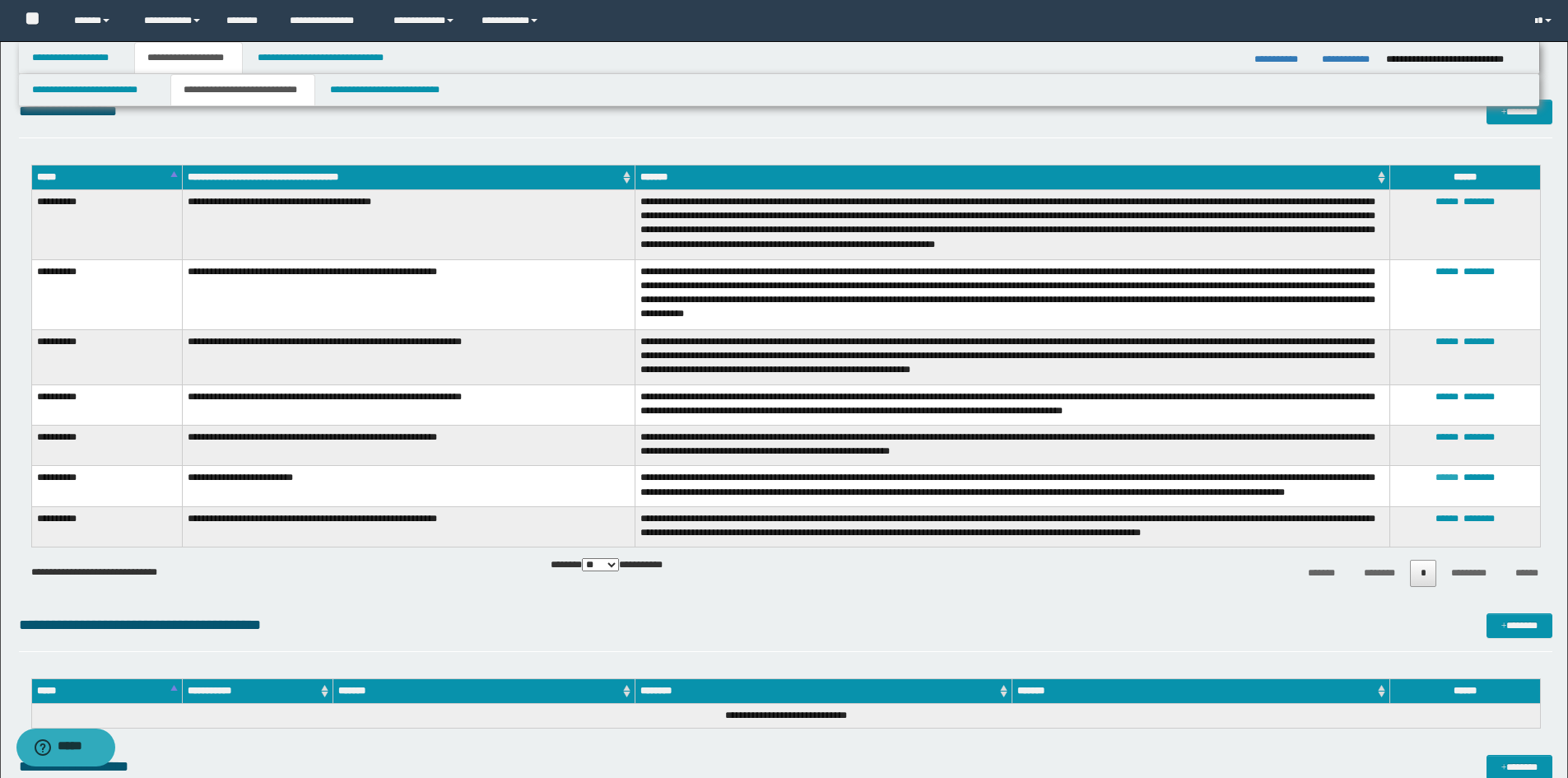 click on "******" at bounding box center [1447, 478] 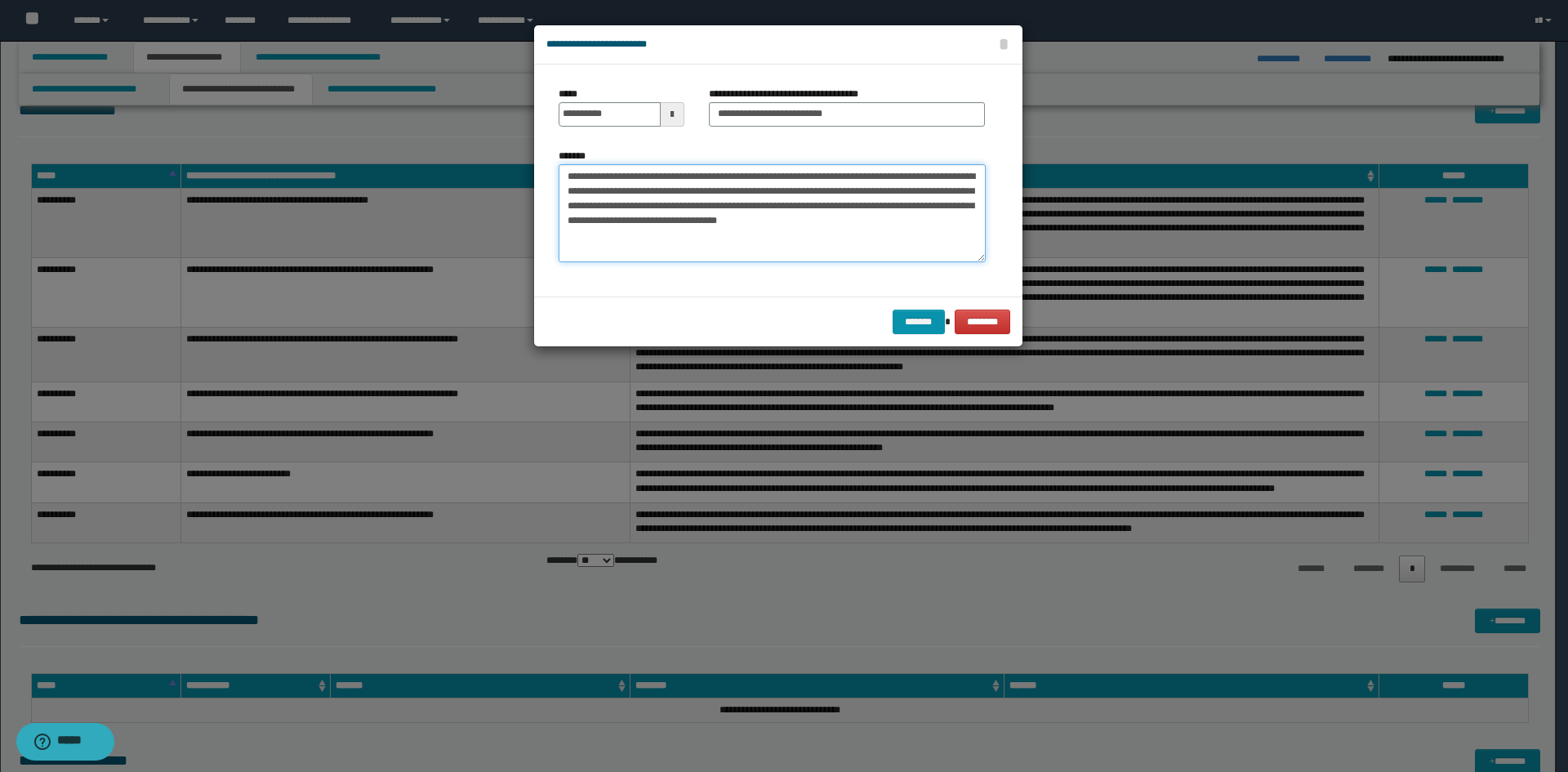 click on "**********" at bounding box center [772, 213] 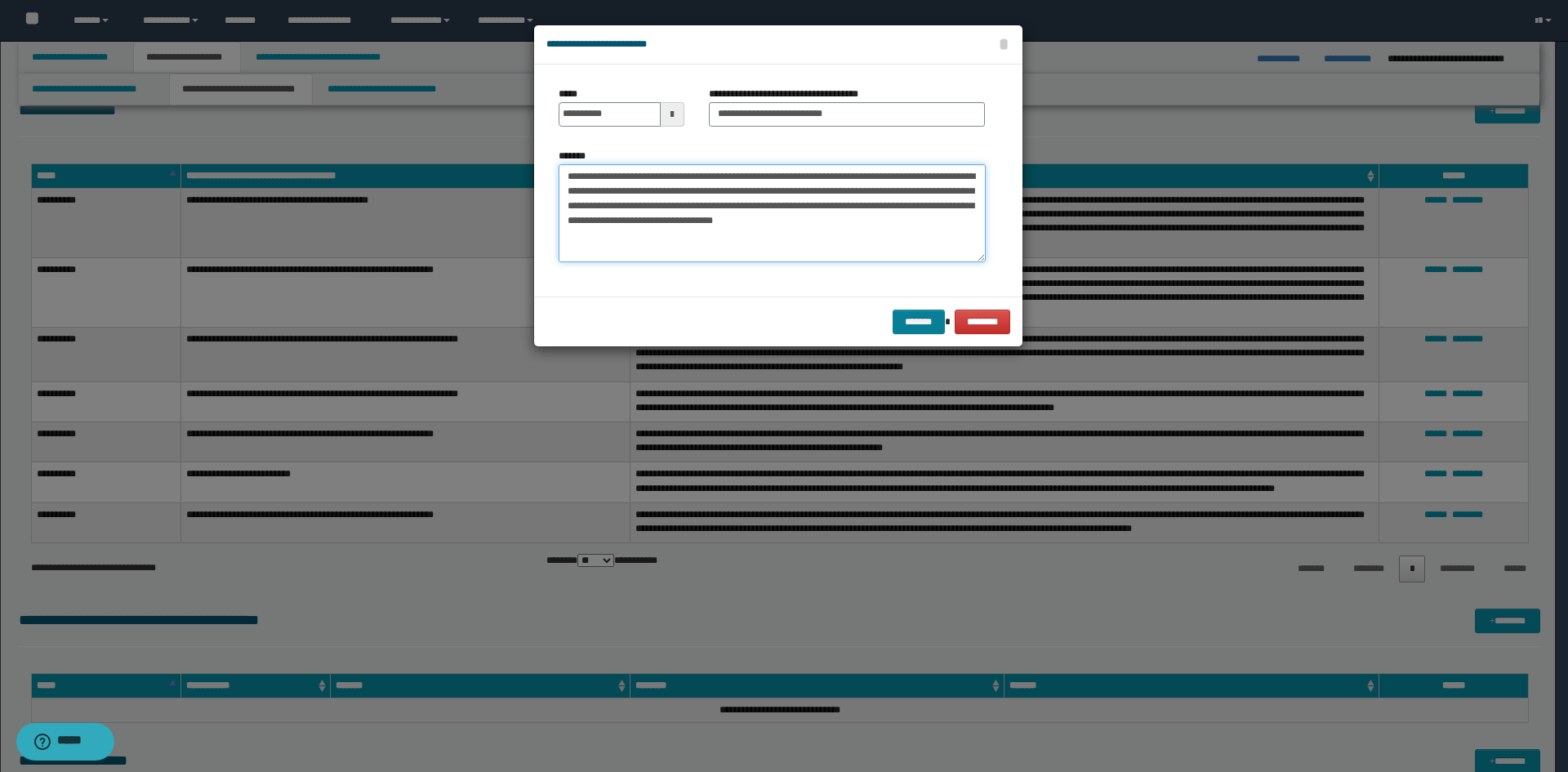 type on "**********" 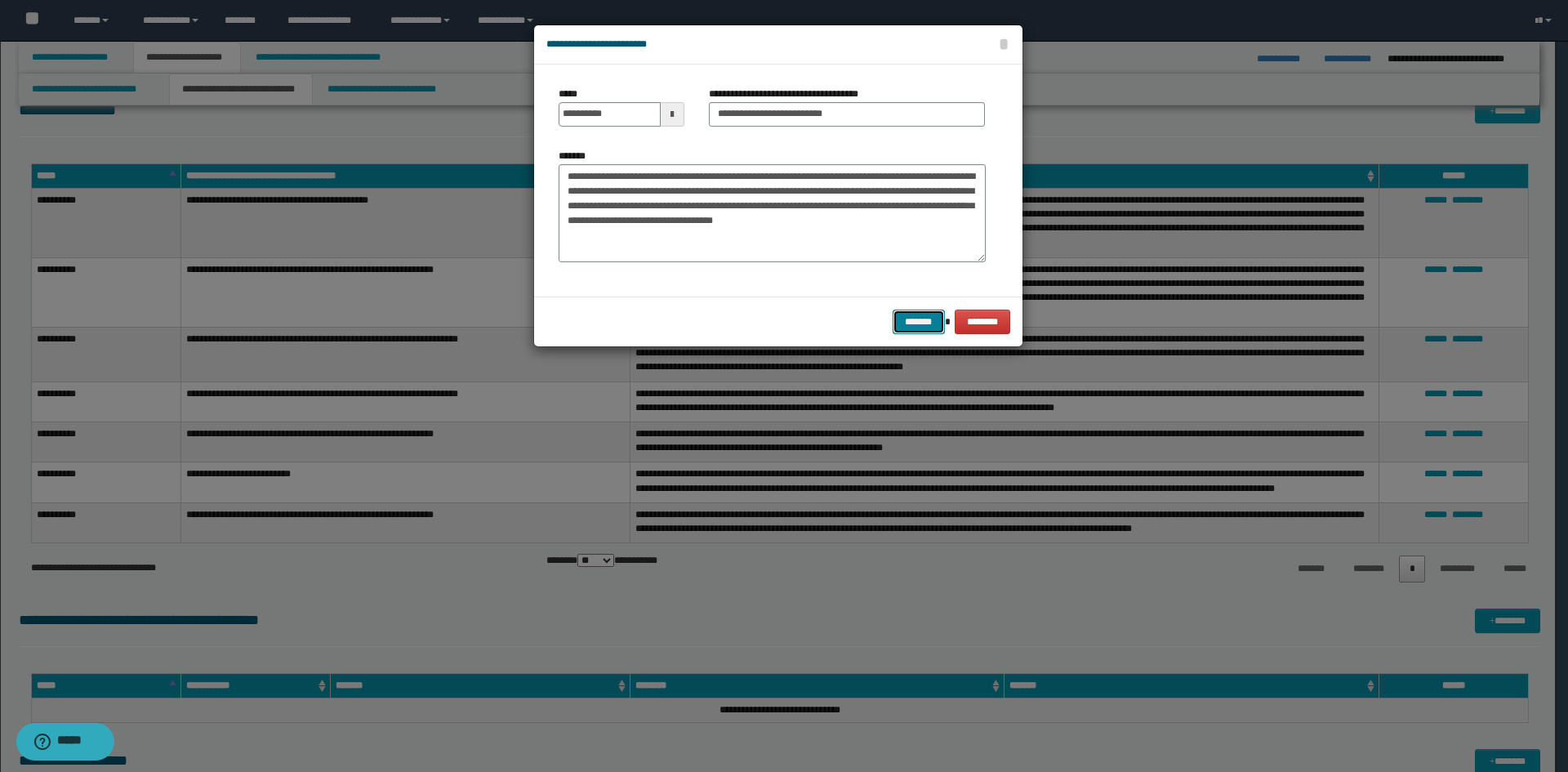 click on "*******" at bounding box center [919, 322] 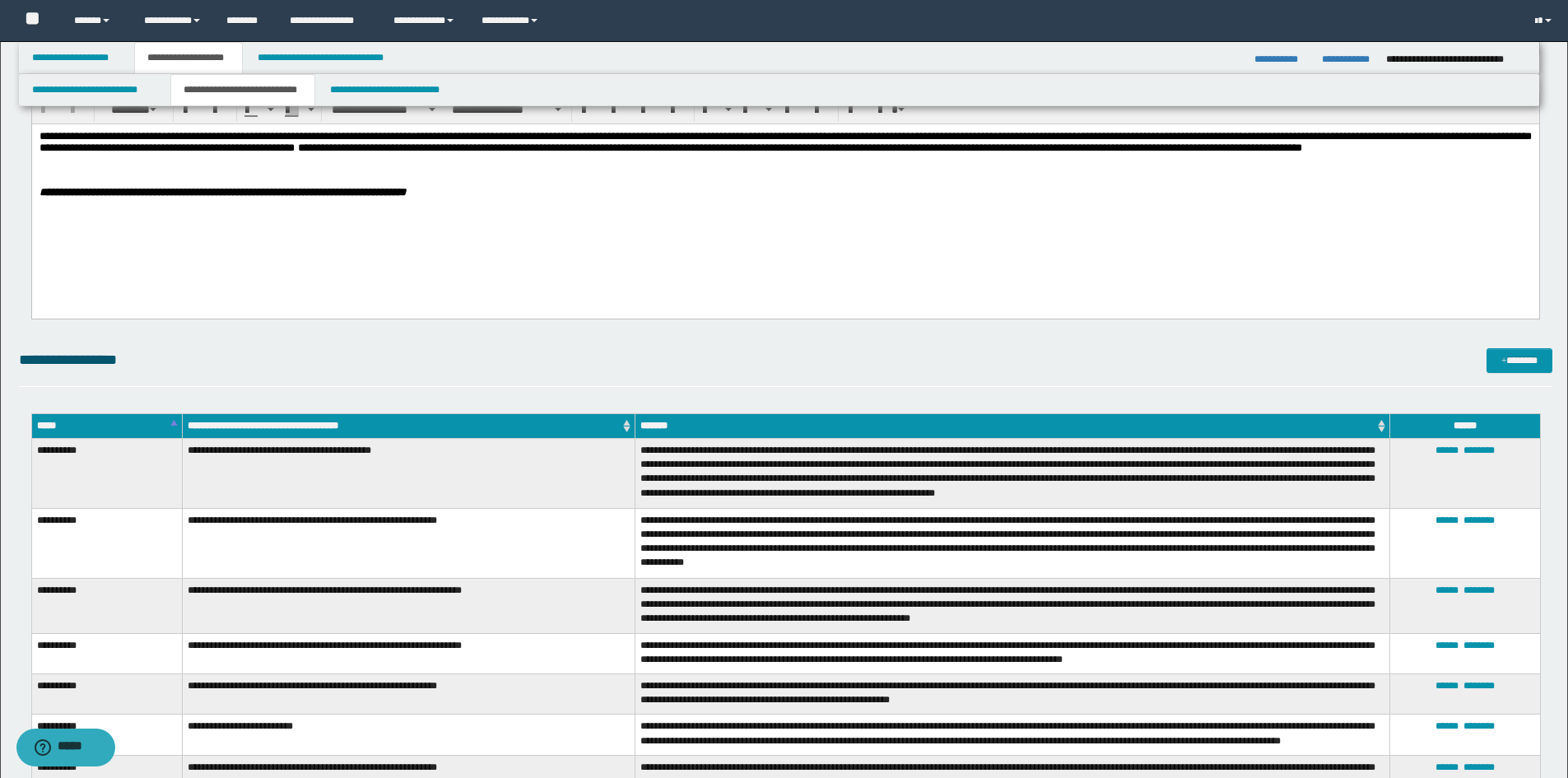 scroll, scrollTop: 0, scrollLeft: 0, axis: both 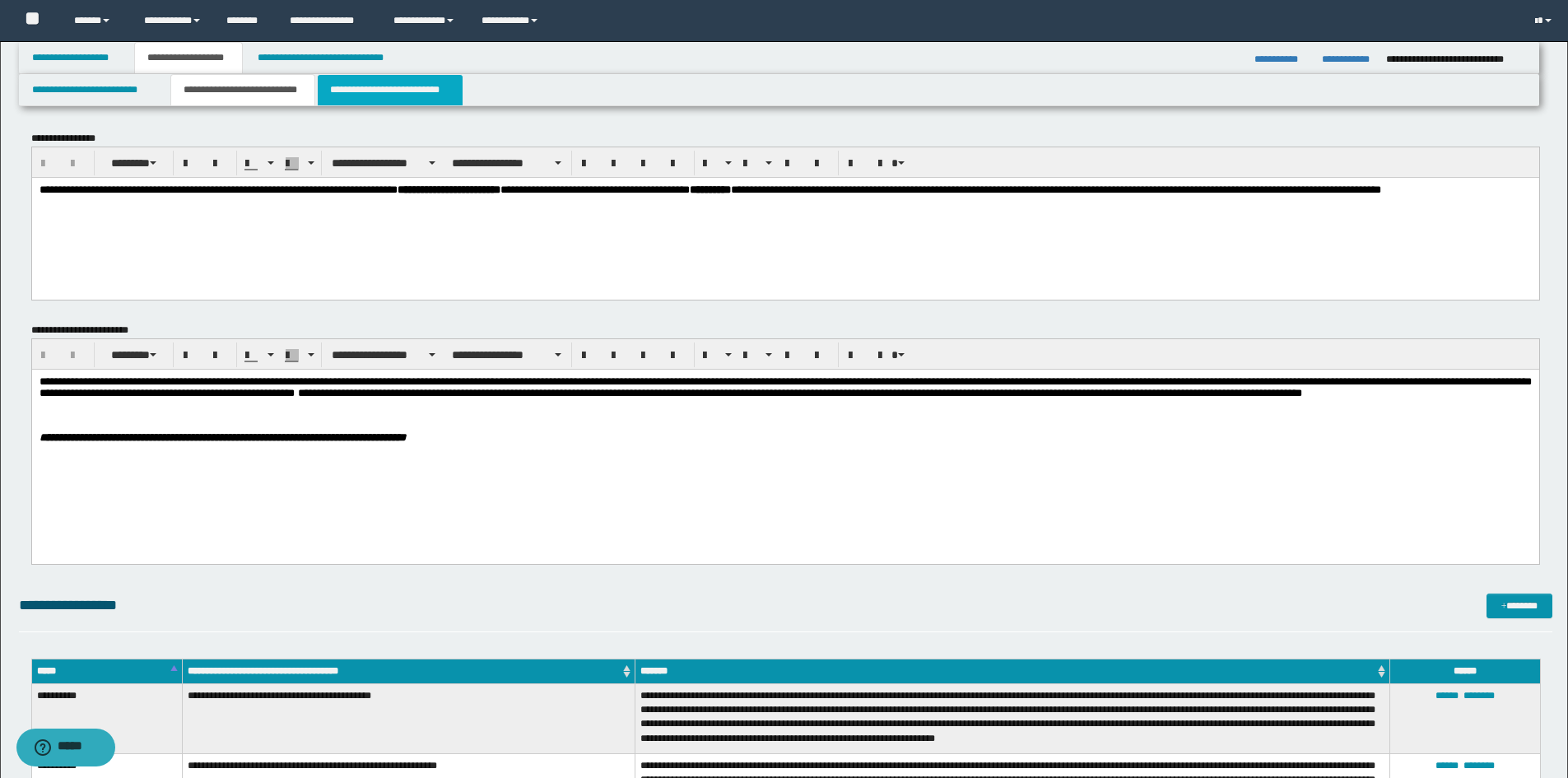 click on "**********" at bounding box center [390, 90] 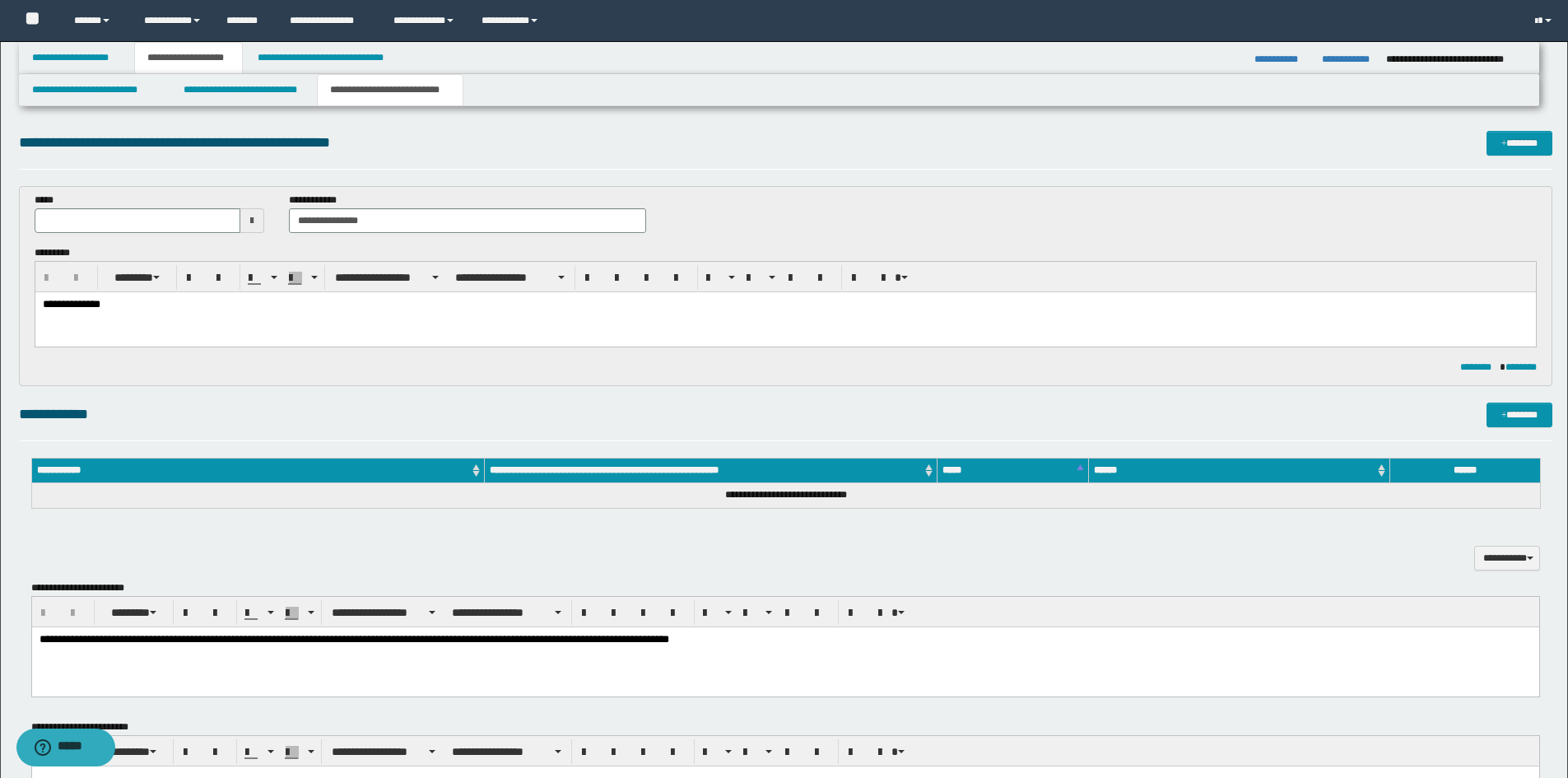click on "**********" at bounding box center (785, 559) 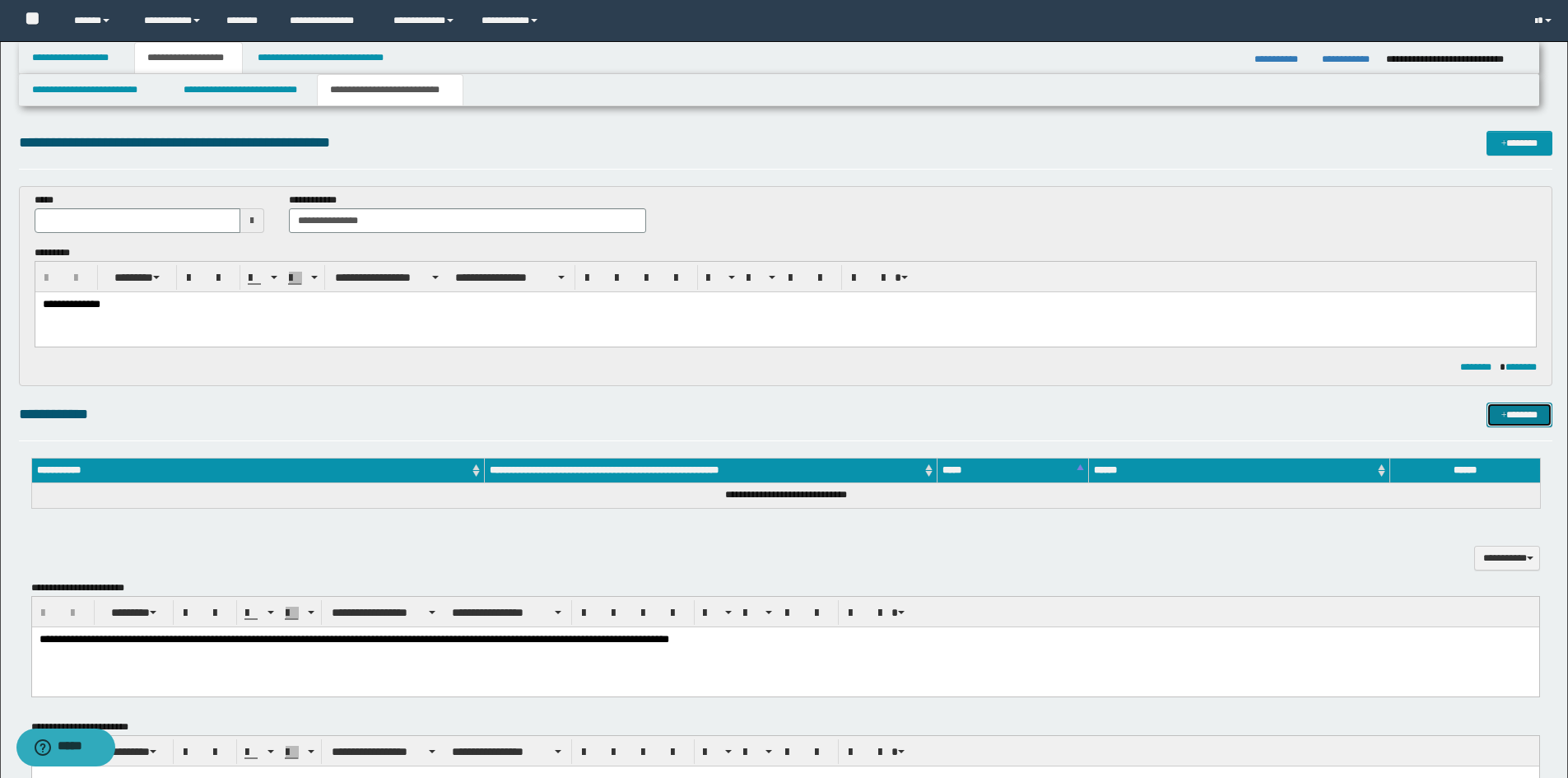 click on "*******" at bounding box center [1519, 415] 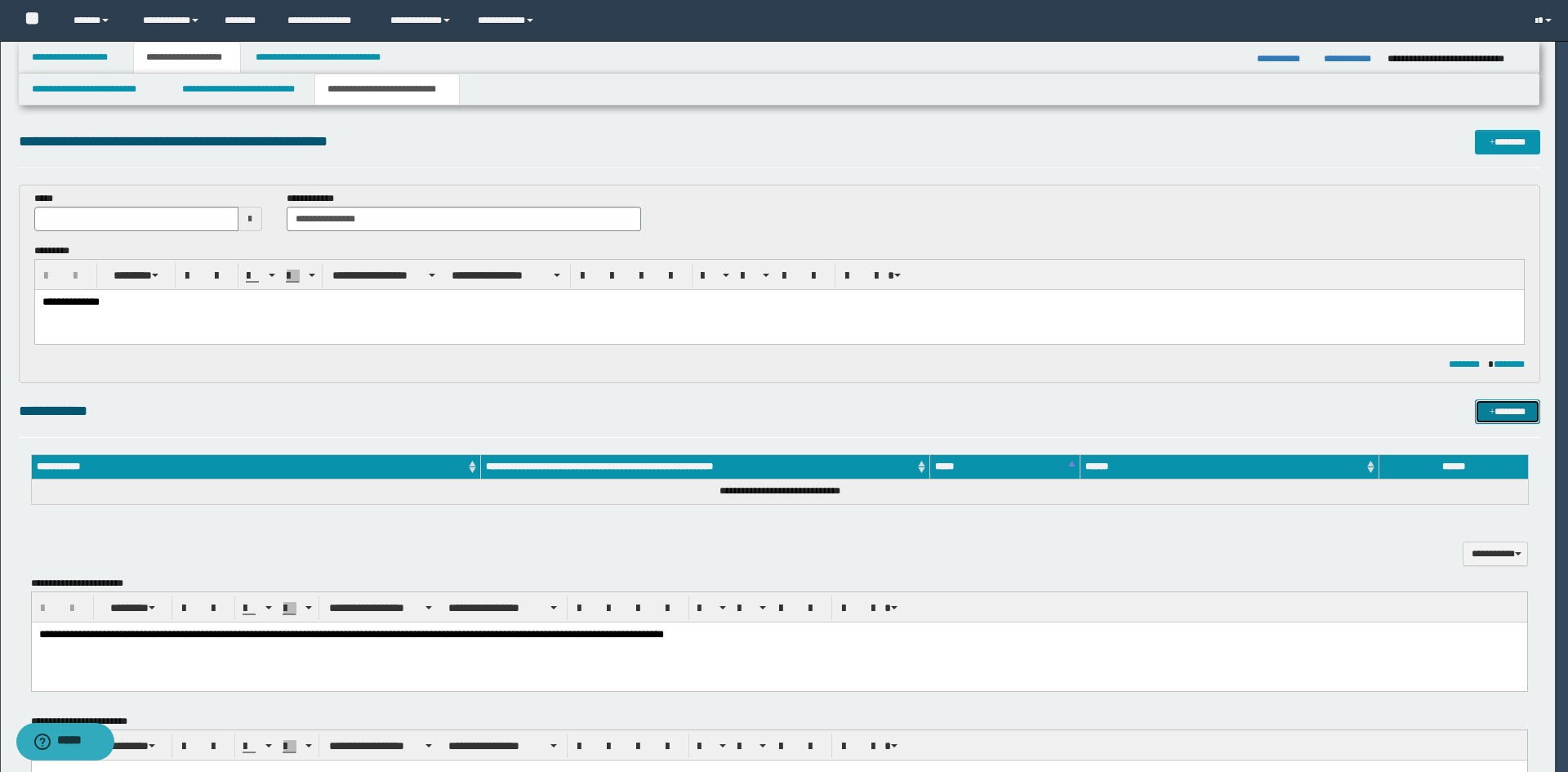 type 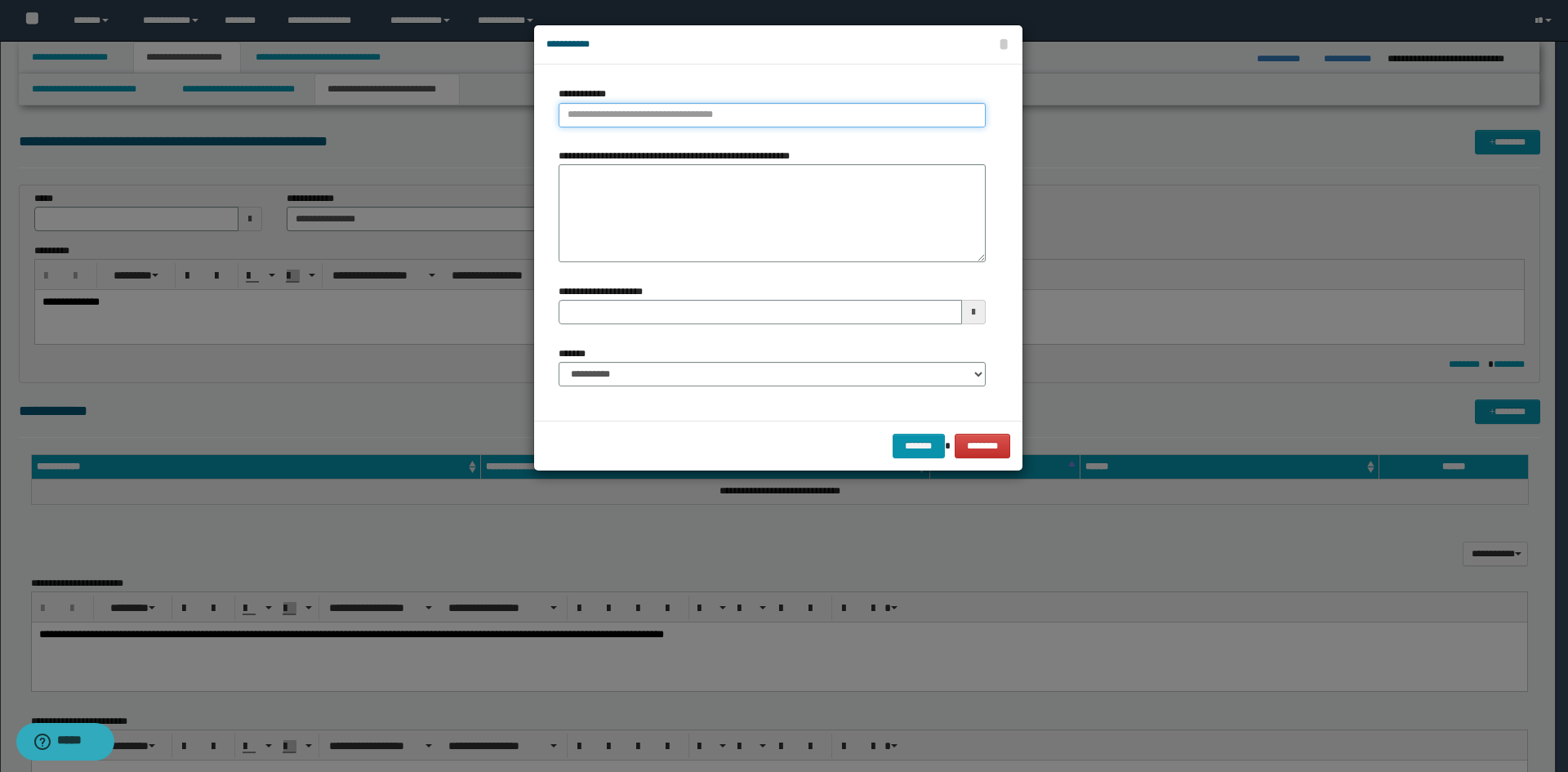 click on "**********" at bounding box center [772, 115] 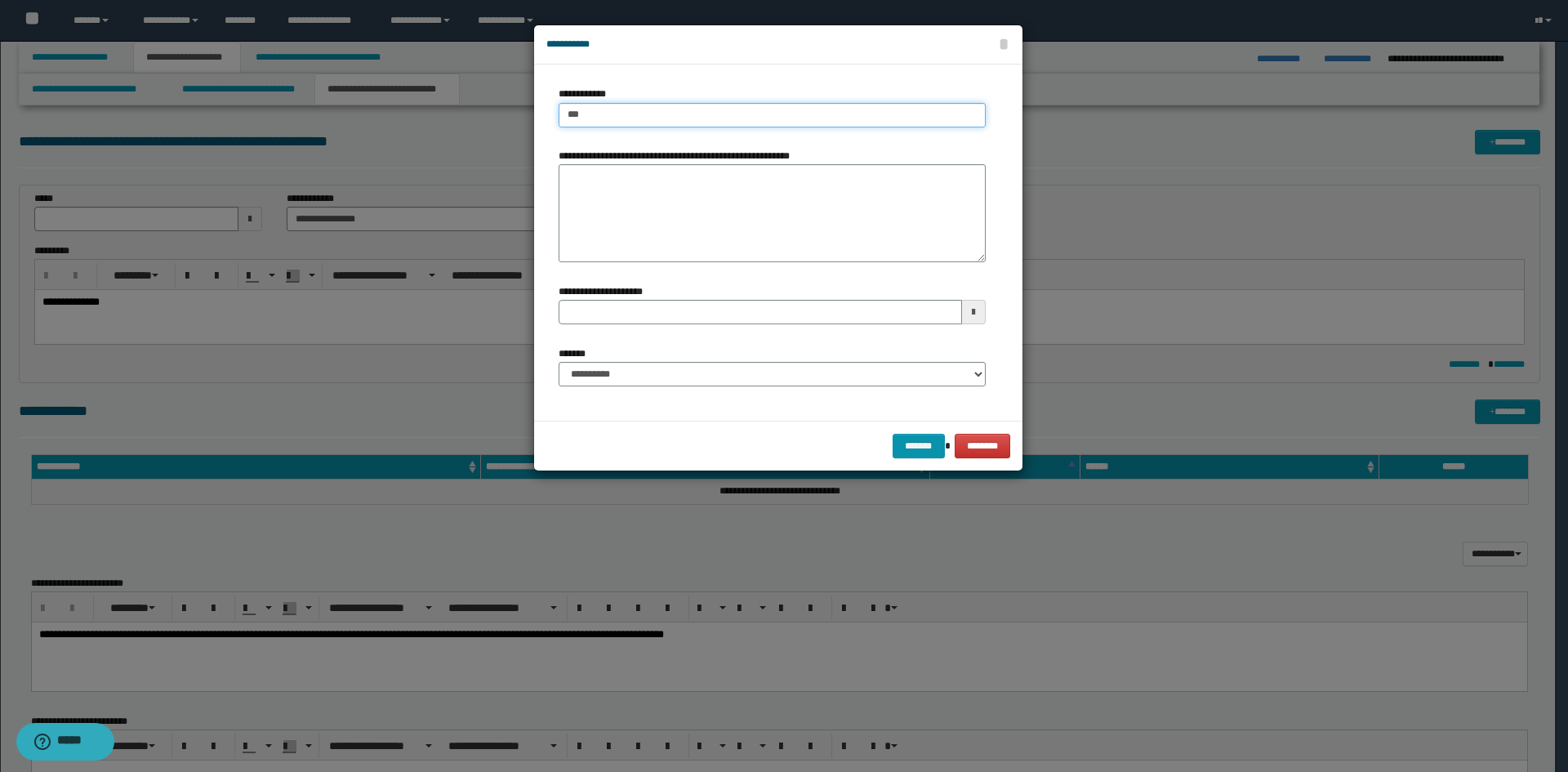 type on "****" 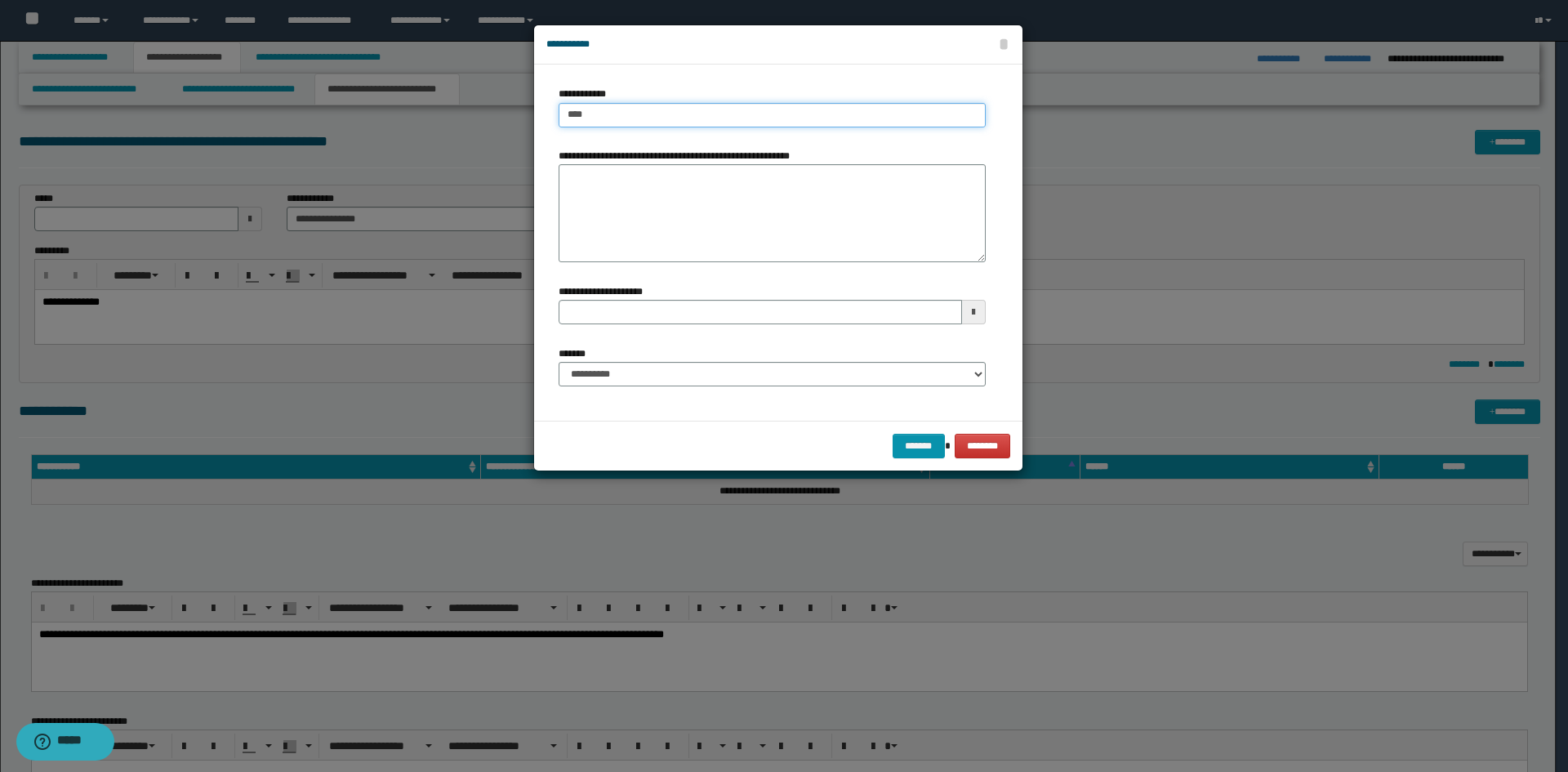 type on "****" 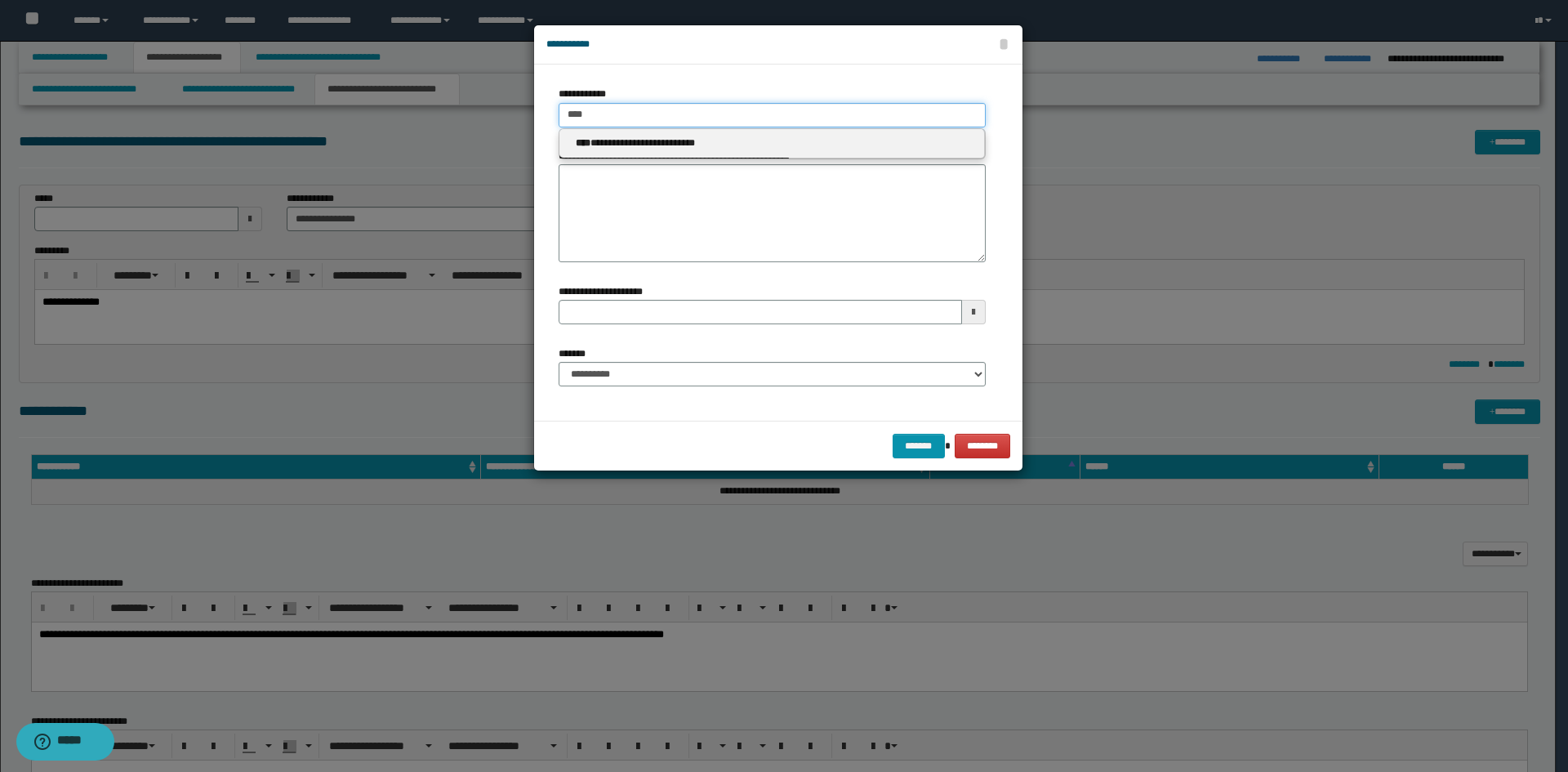 type on "****" 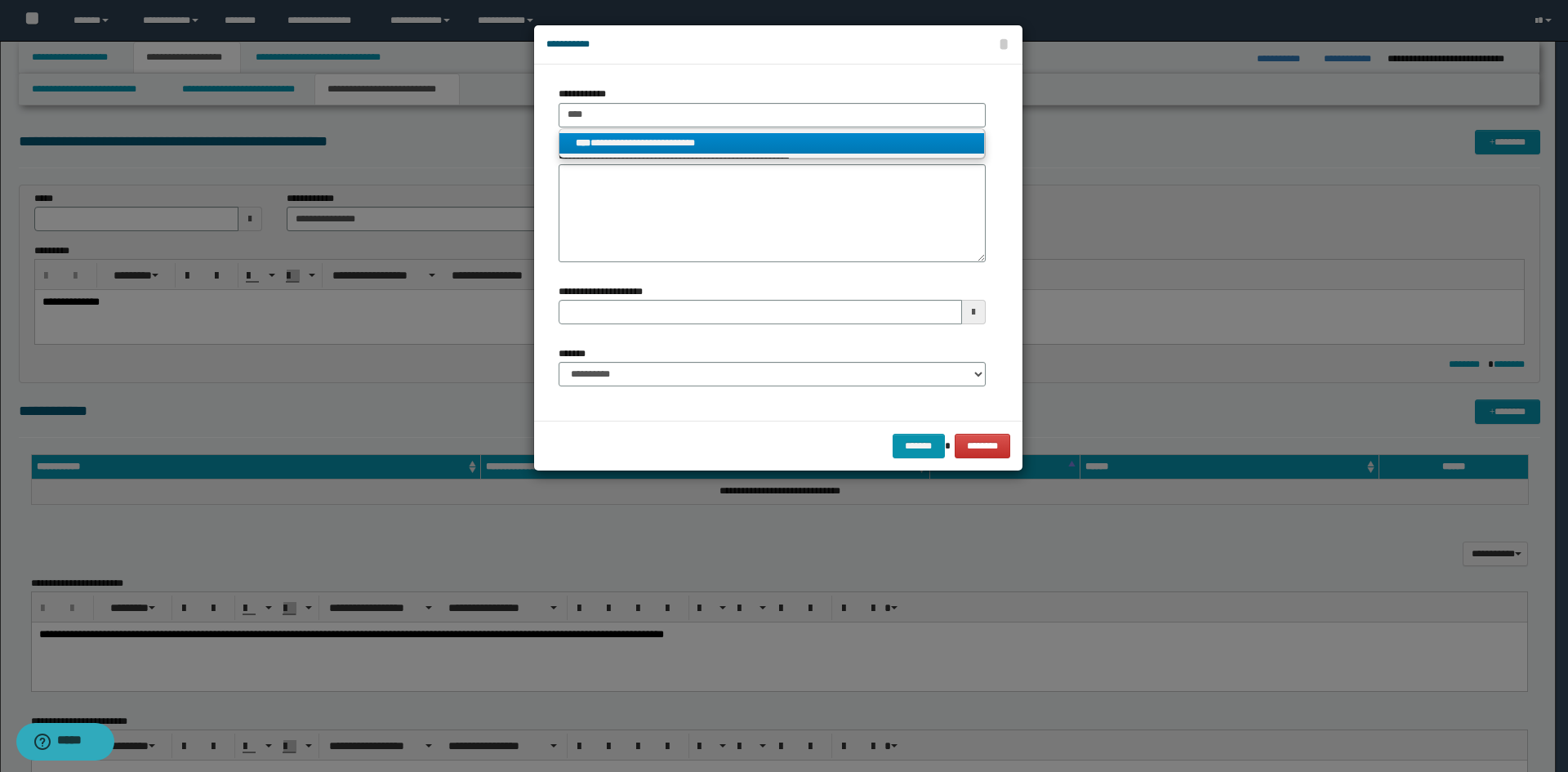 click on "**********" at bounding box center (772, 144) 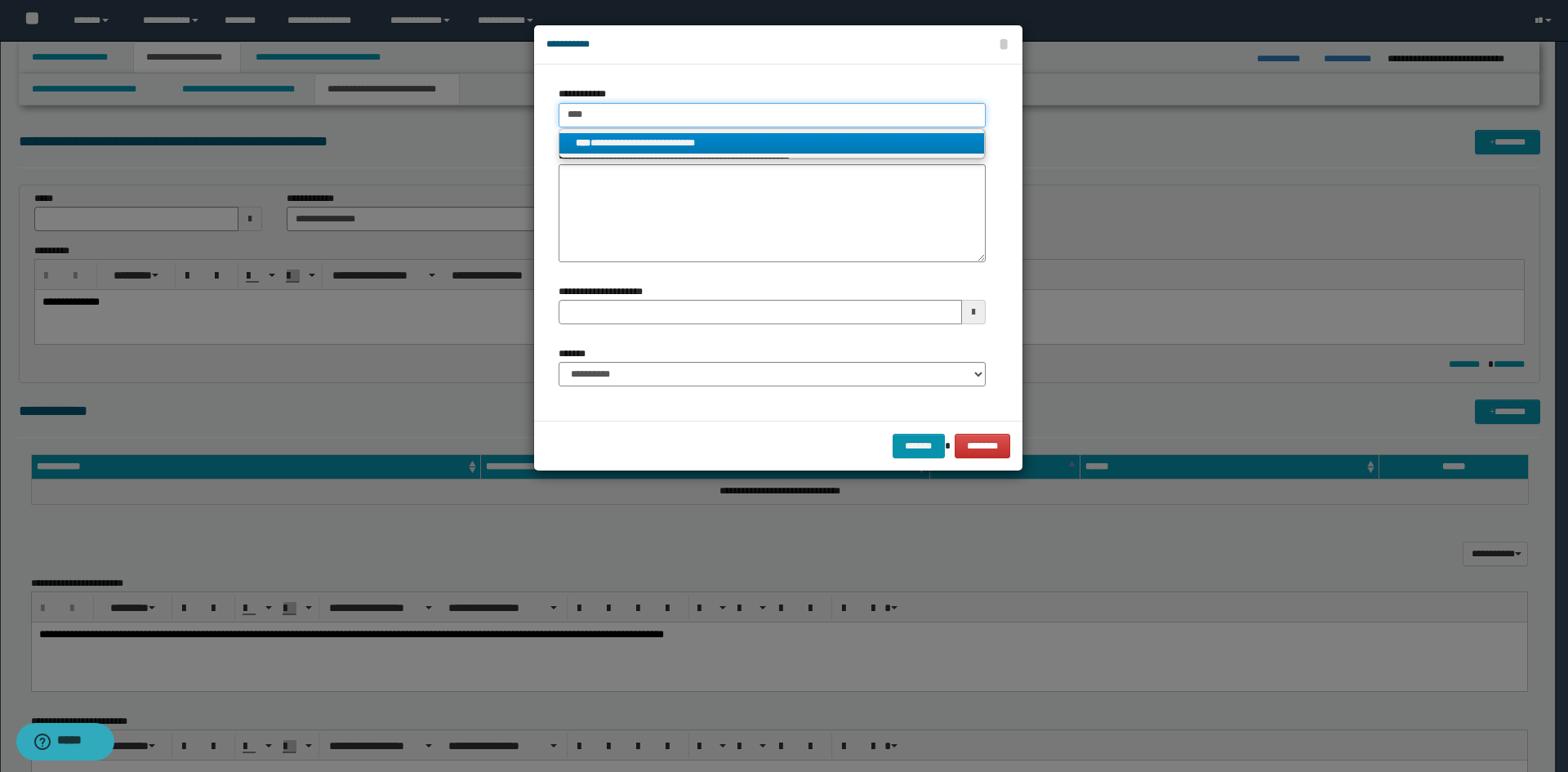 click on "****" at bounding box center [772, 115] 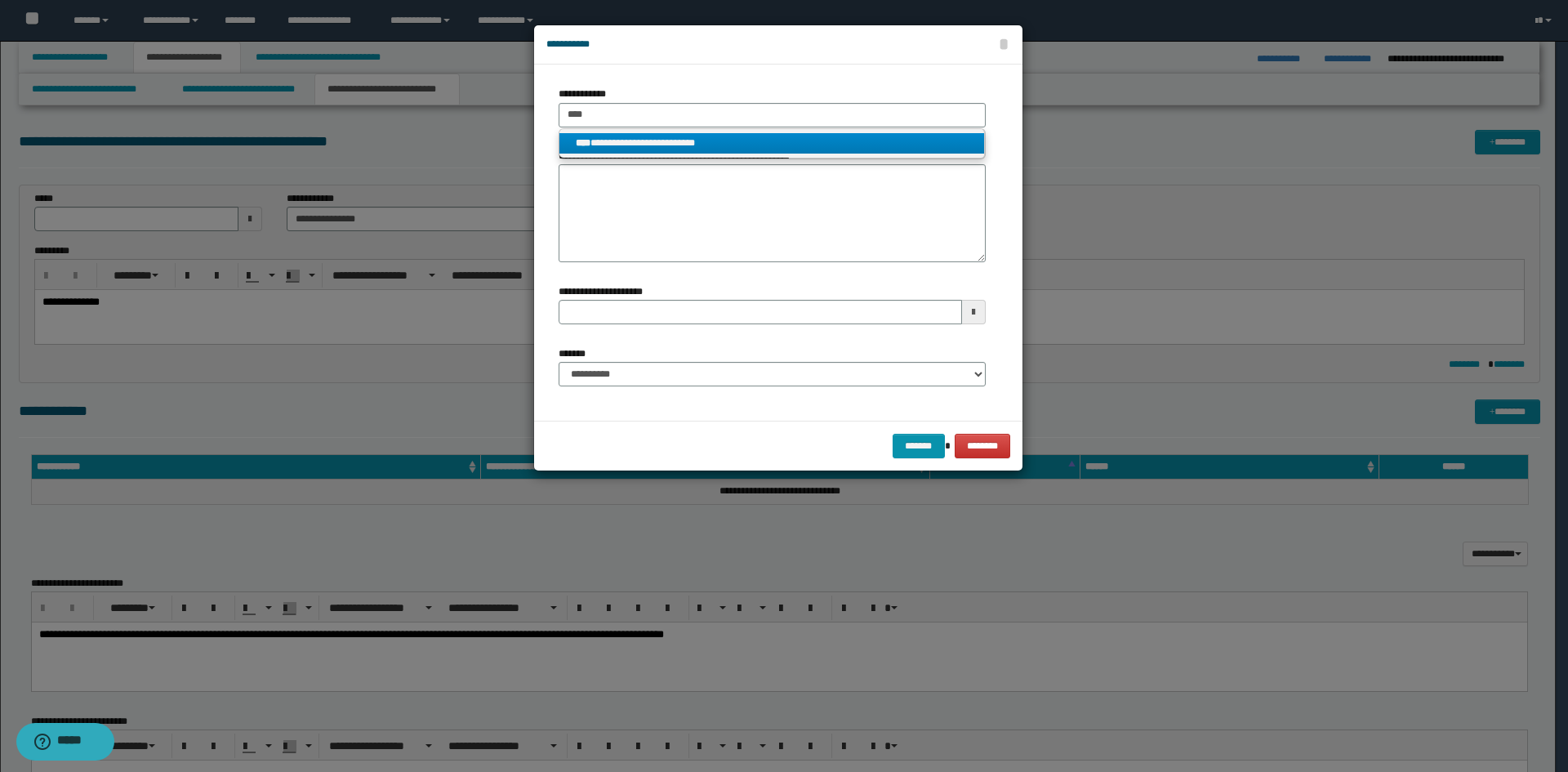 click on "**********" at bounding box center (772, 143) 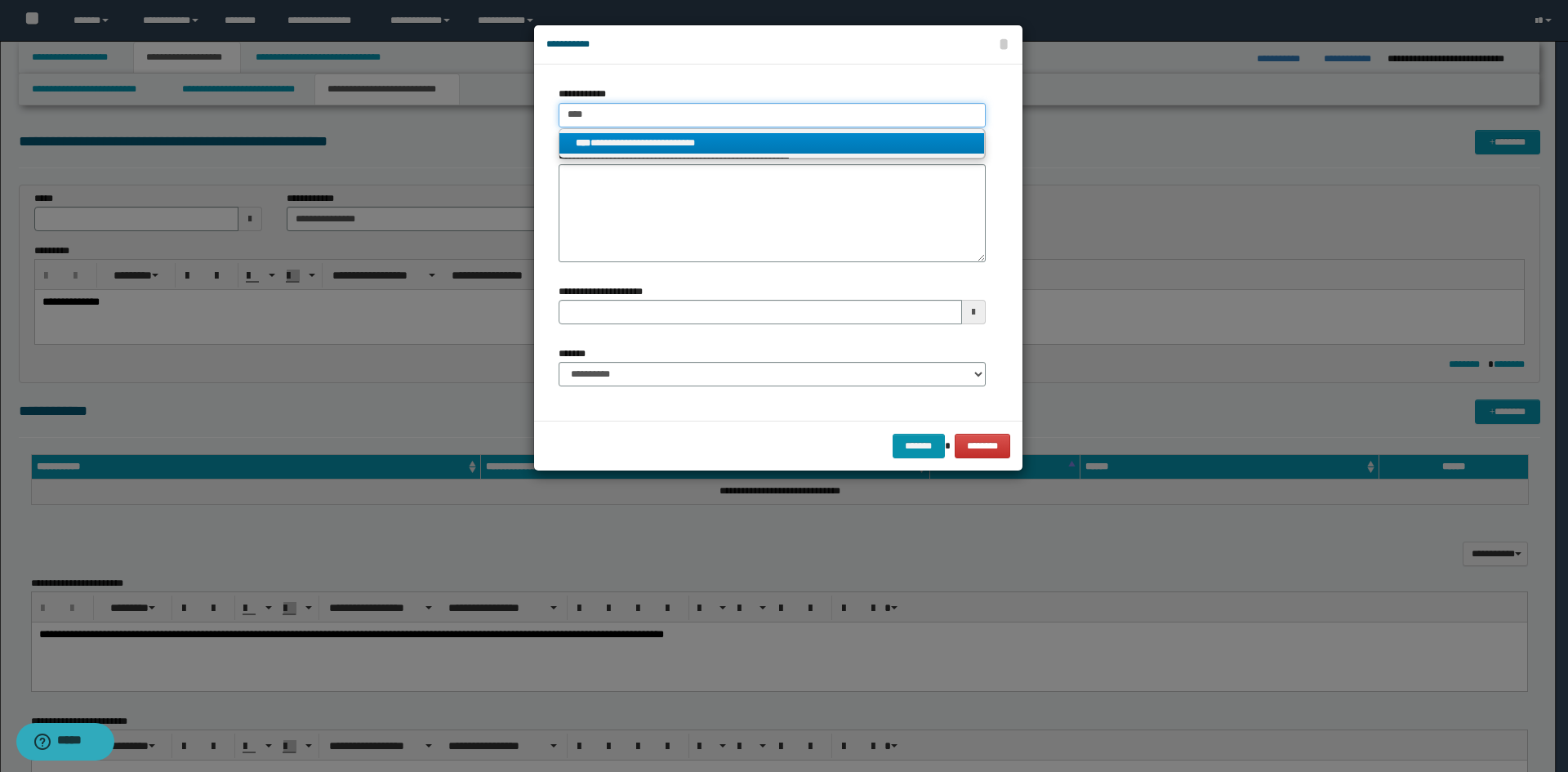 type 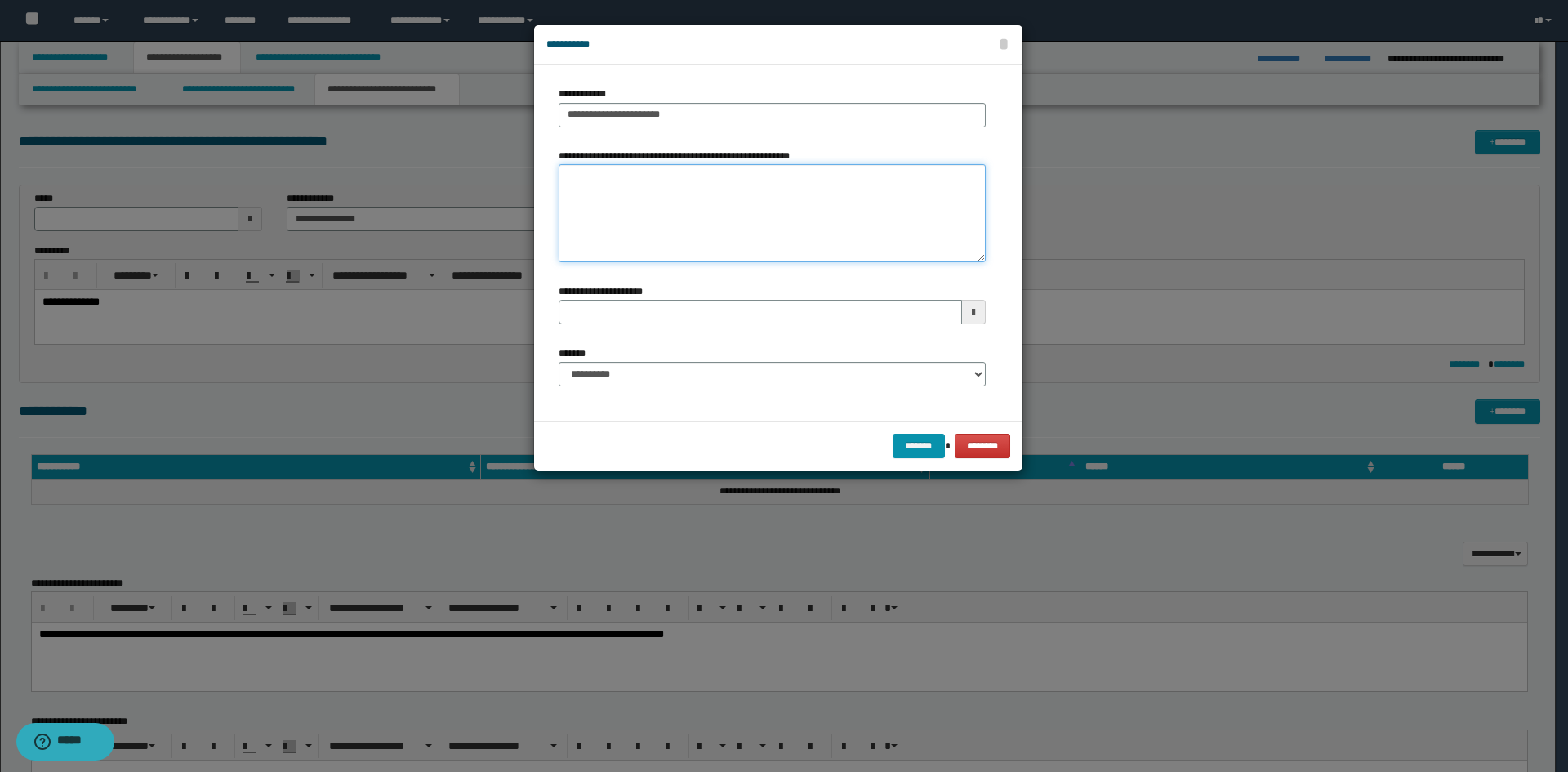 click on "**********" at bounding box center (772, 213) 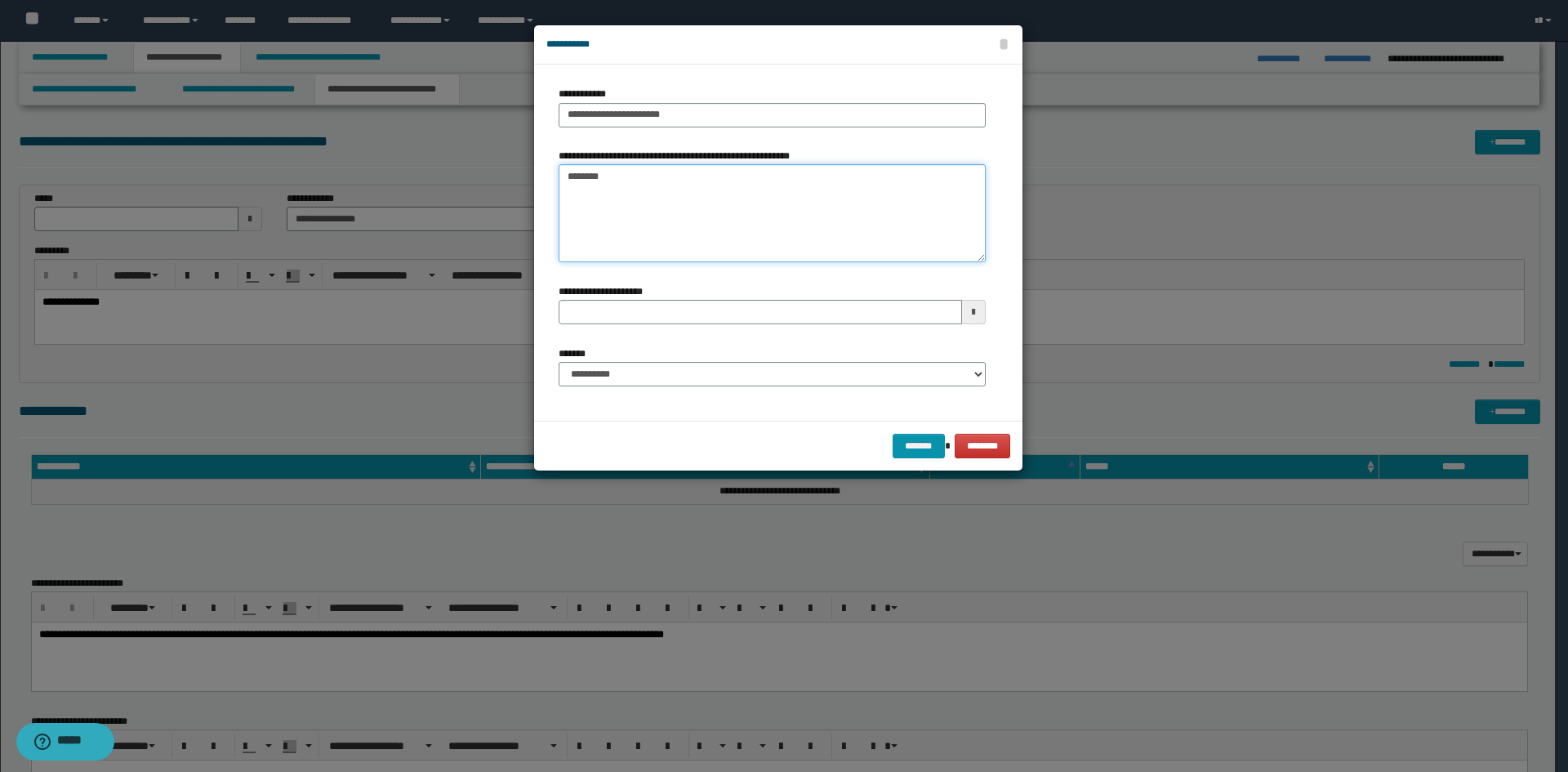 type on "********" 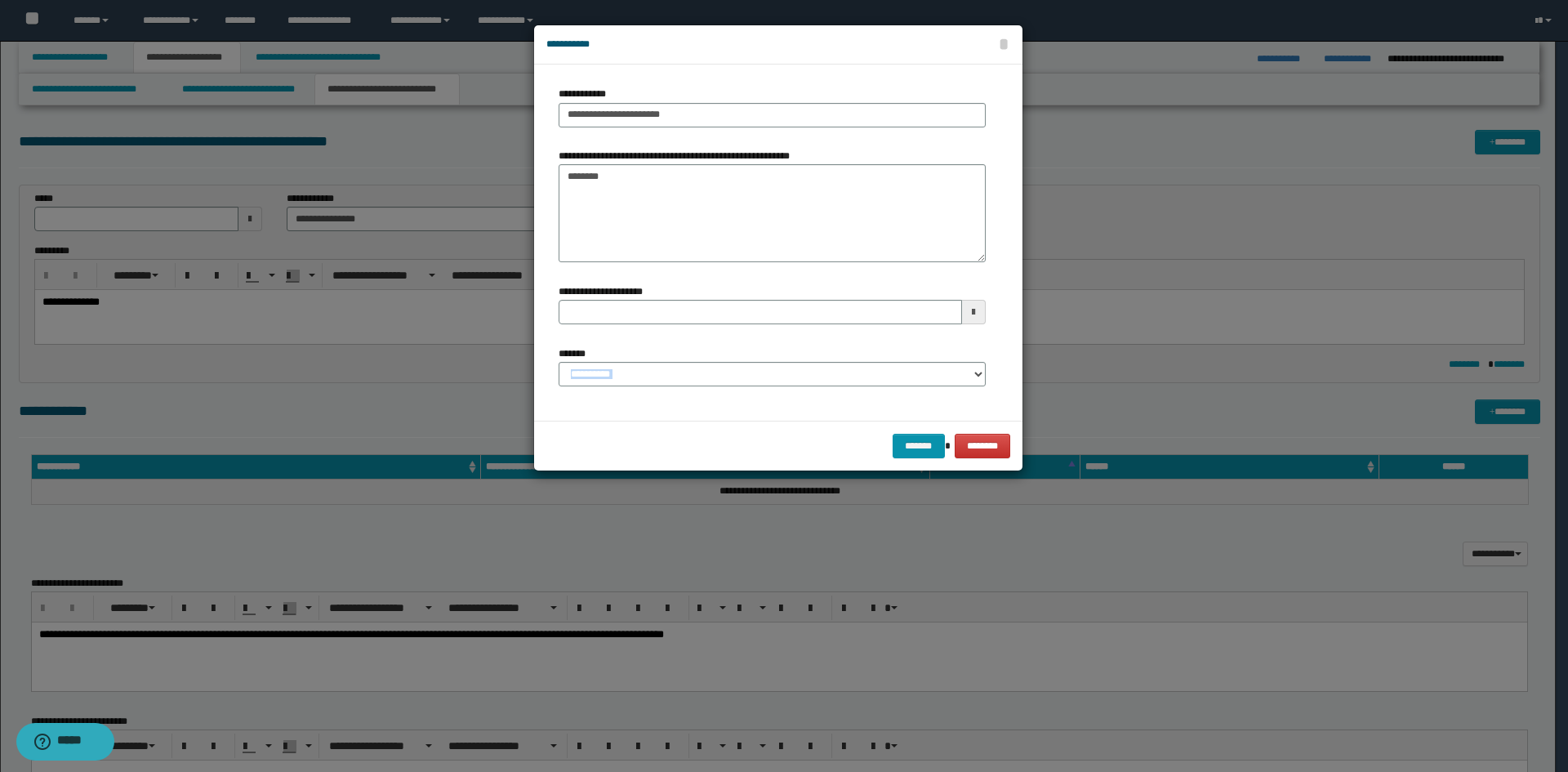 drag, startPoint x: 619, startPoint y: 422, endPoint x: 628, endPoint y: 408, distance: 16.643317 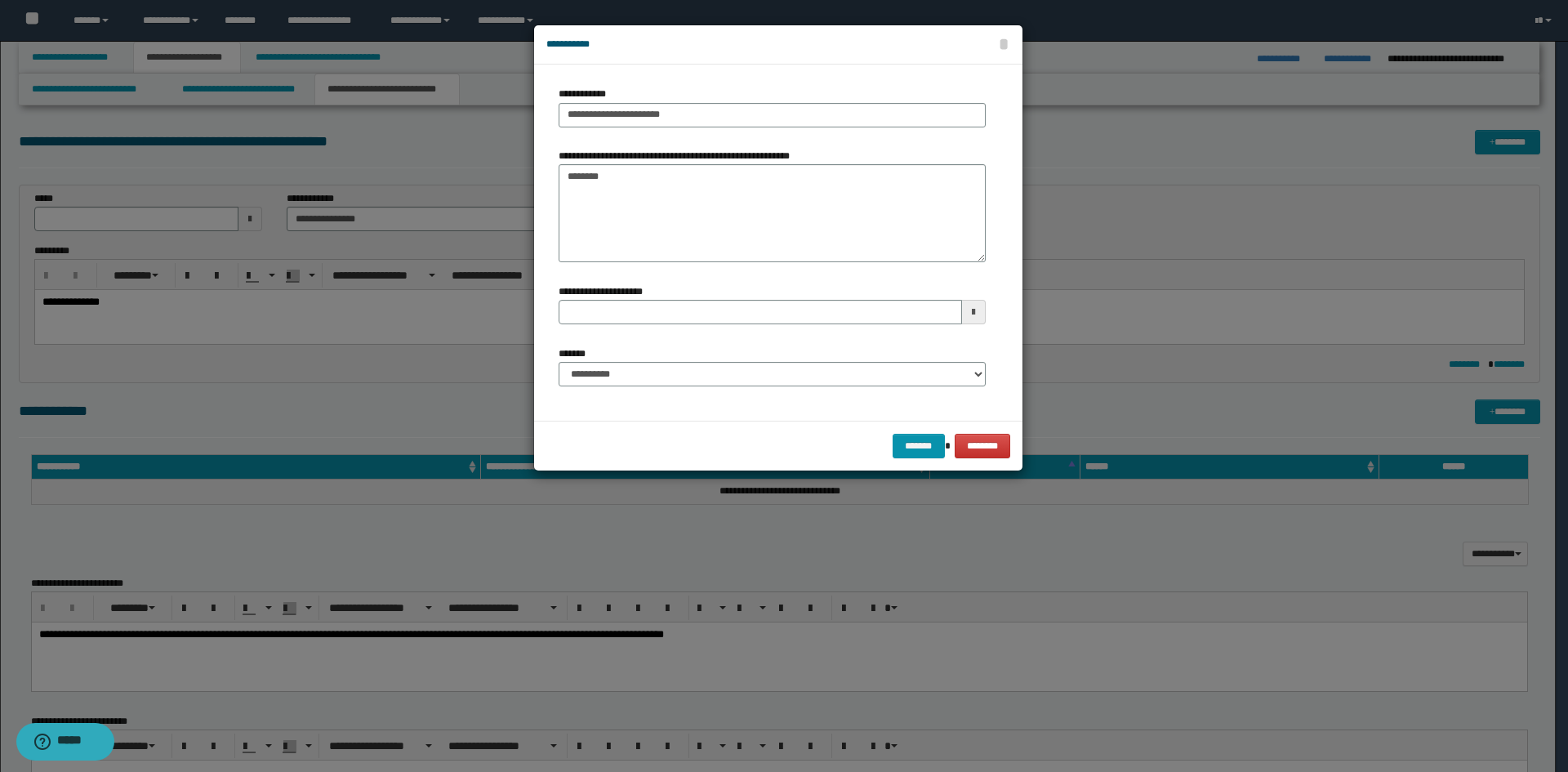 click on "**********" at bounding box center [778, 242] 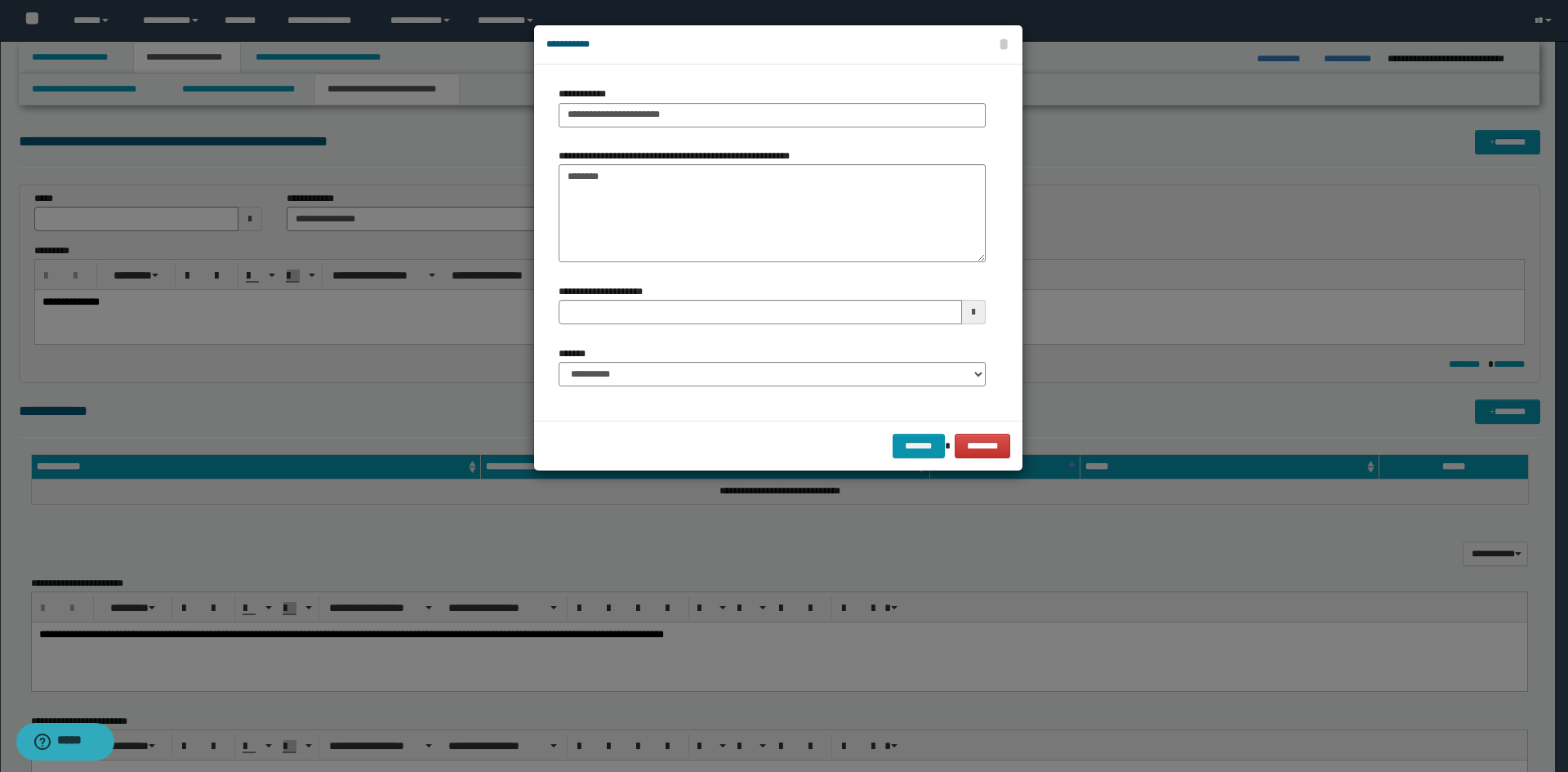 click on "**********" at bounding box center [772, 373] 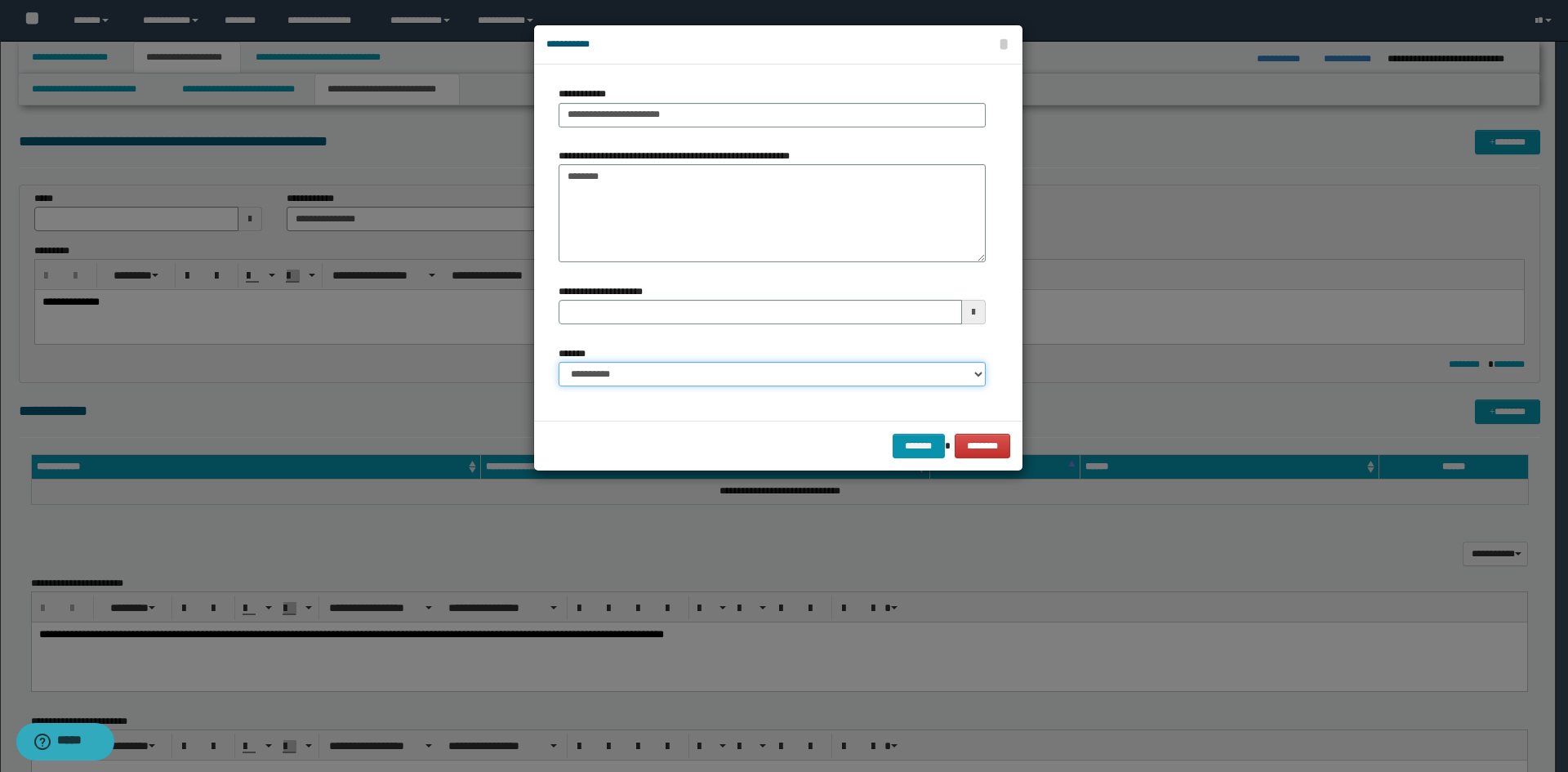 drag, startPoint x: 641, startPoint y: 373, endPoint x: 635, endPoint y: 385, distance: 13.416408 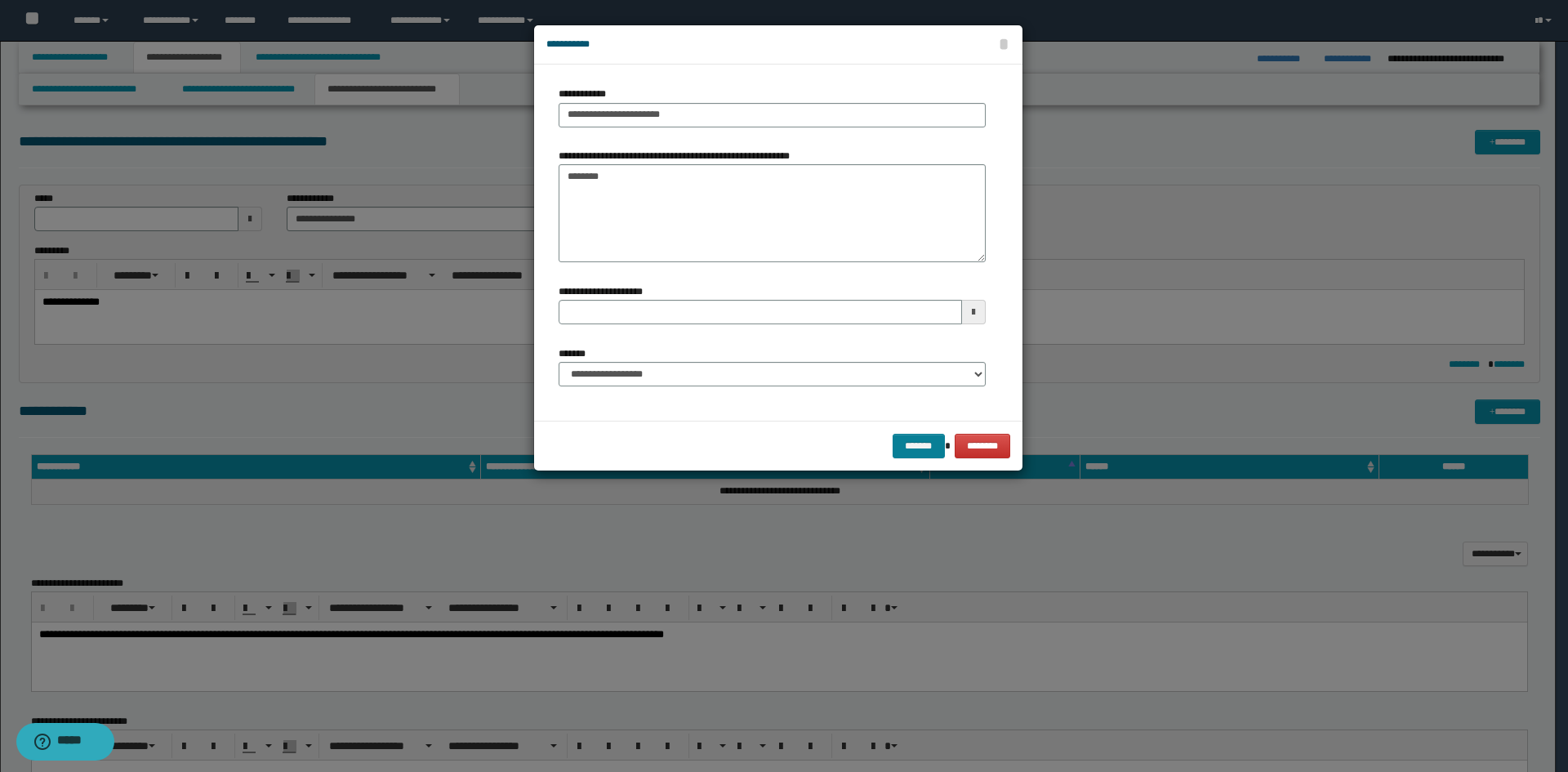 click on "*******
********" at bounding box center [778, 445] 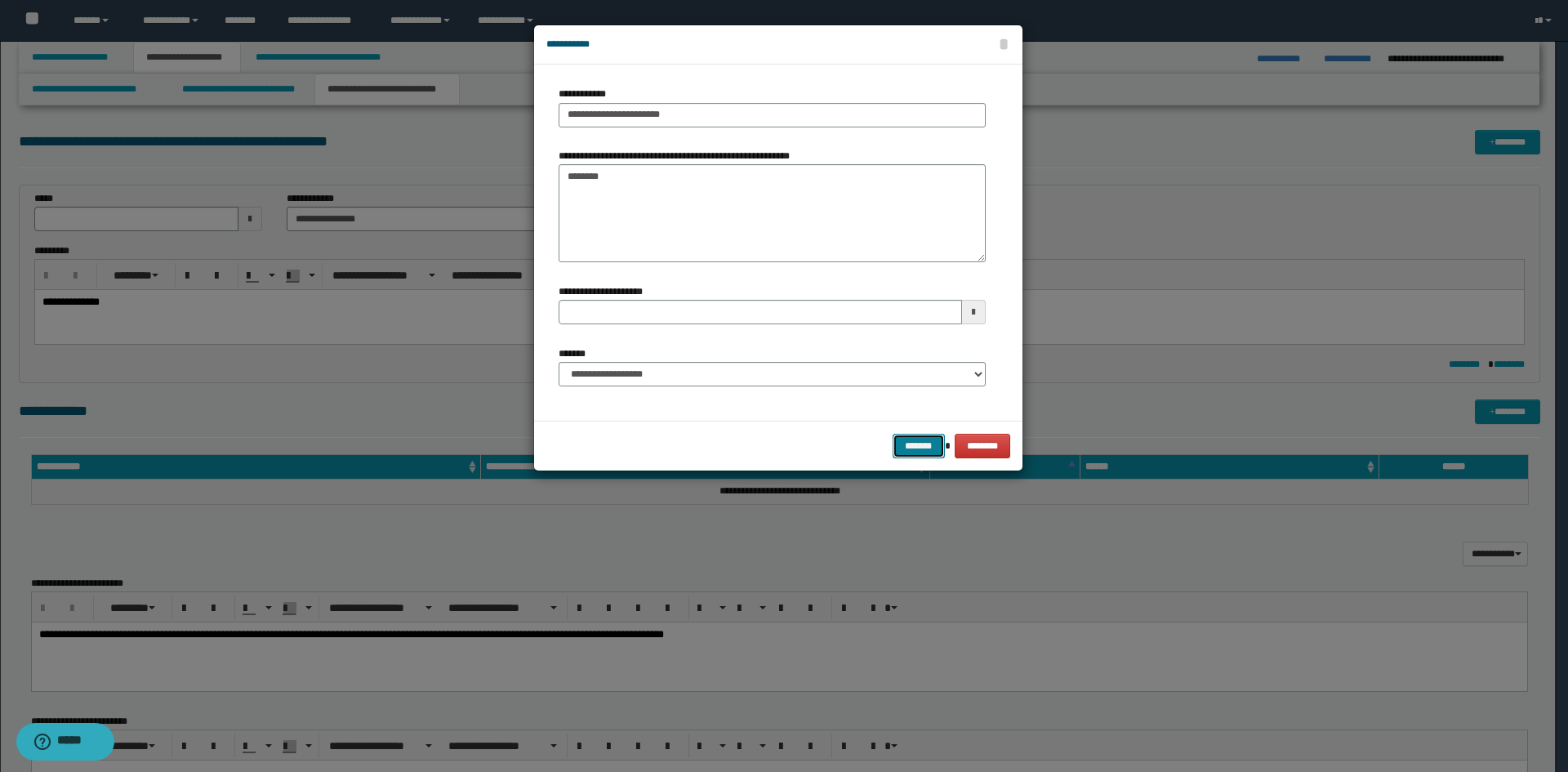 click on "*******" at bounding box center (919, 446) 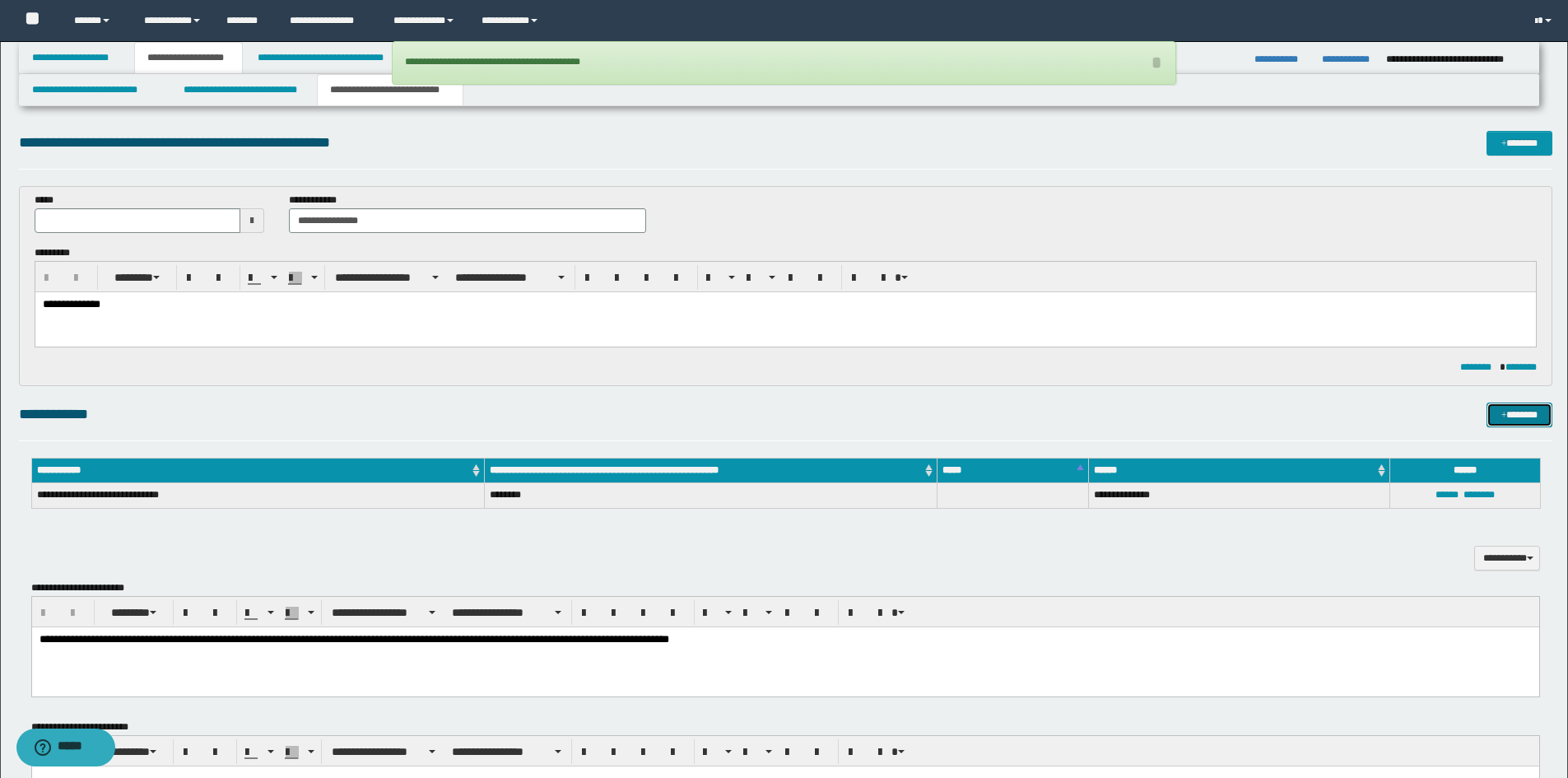 click on "*******" at bounding box center (1519, 415) 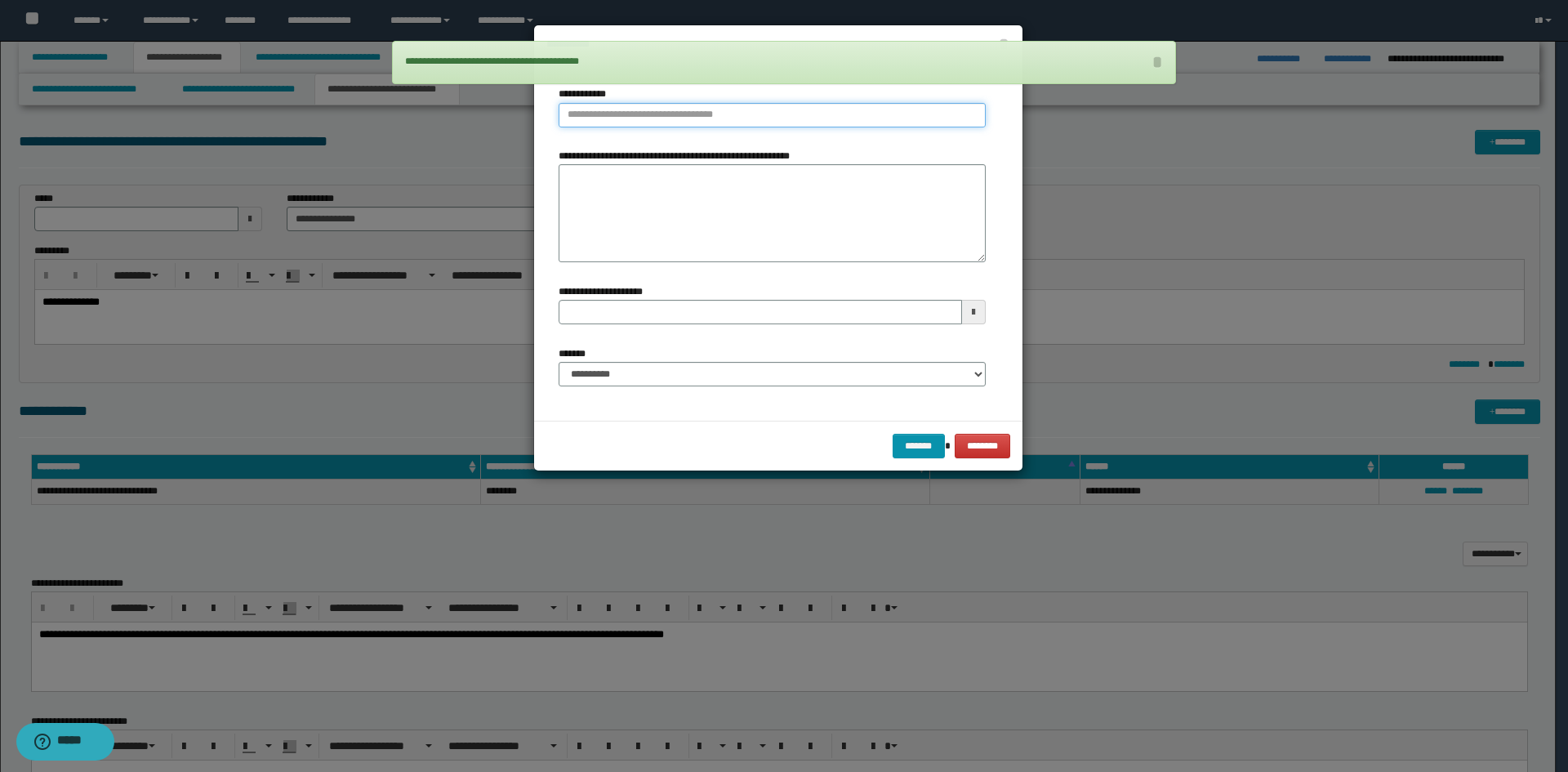 type on "**********" 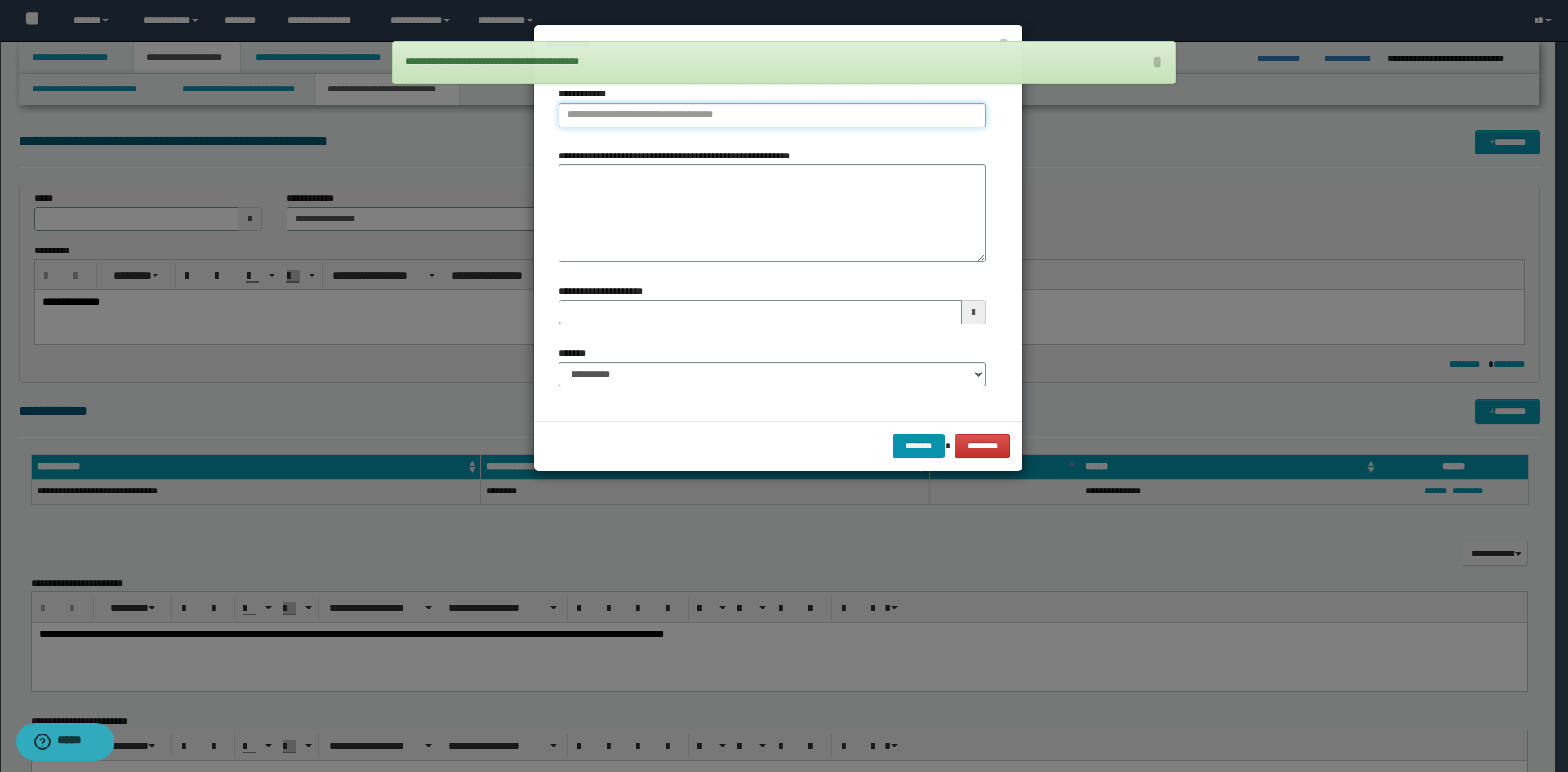 click on "**********" at bounding box center [772, 115] 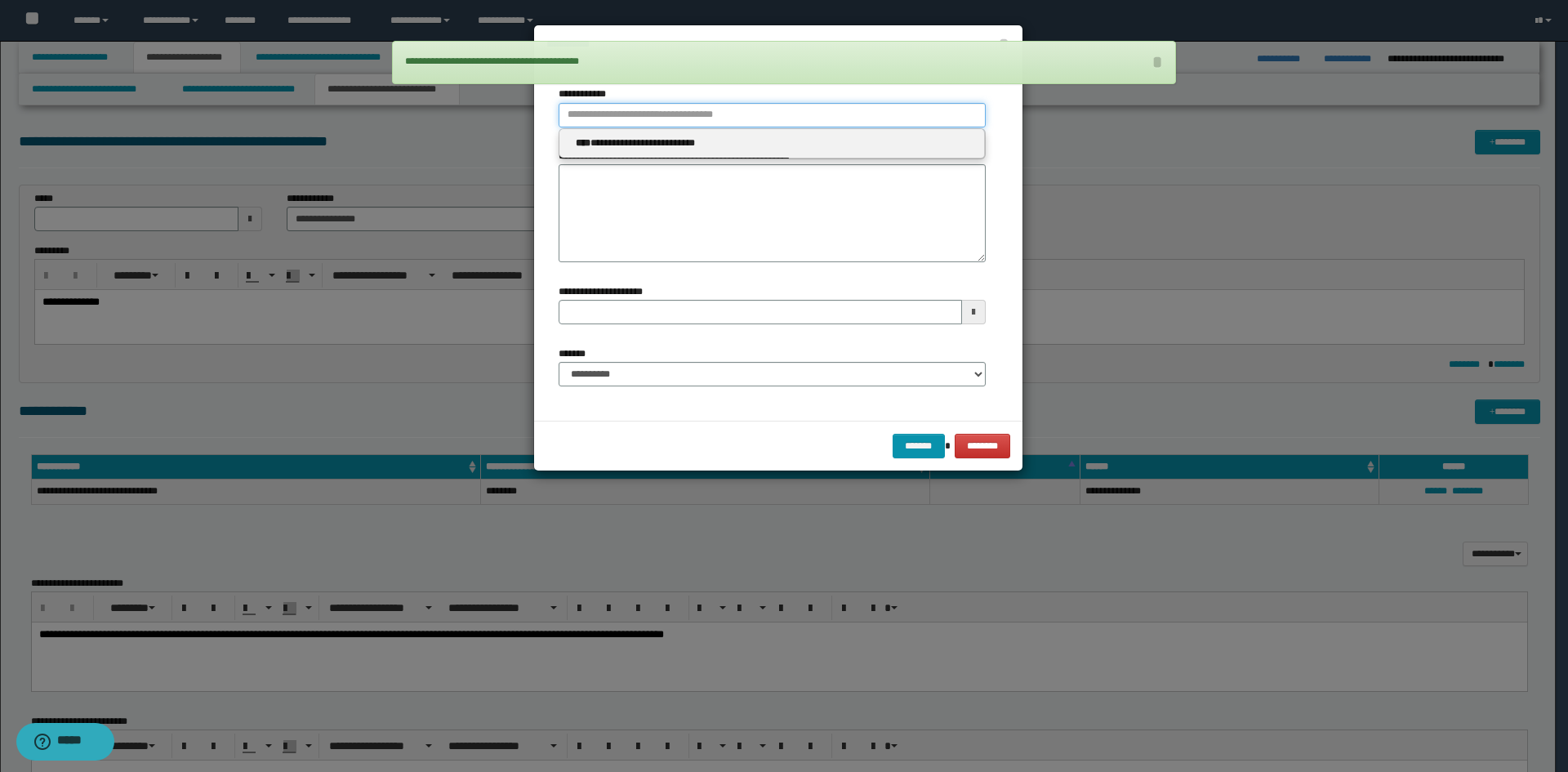 type 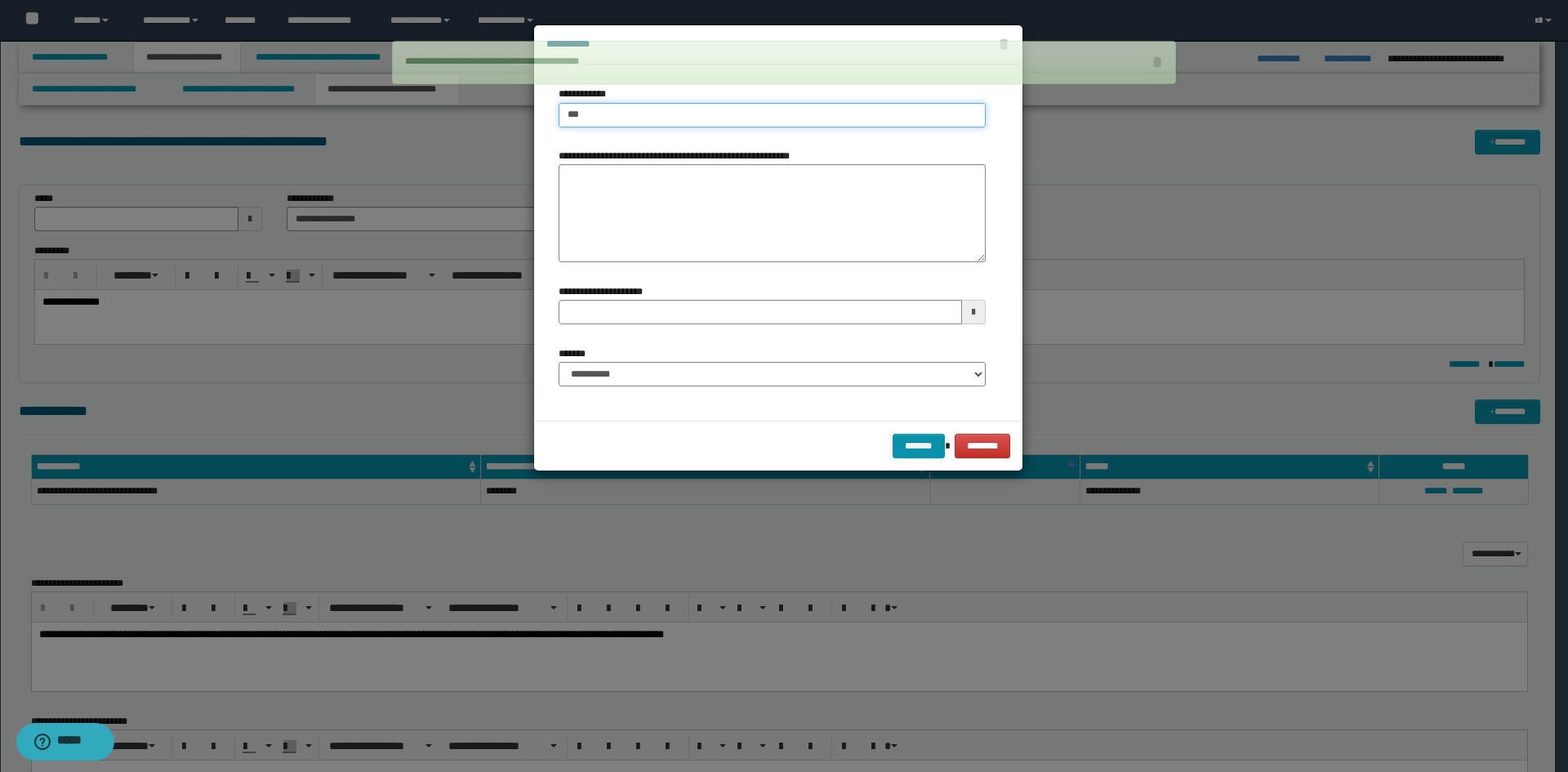 type on "****" 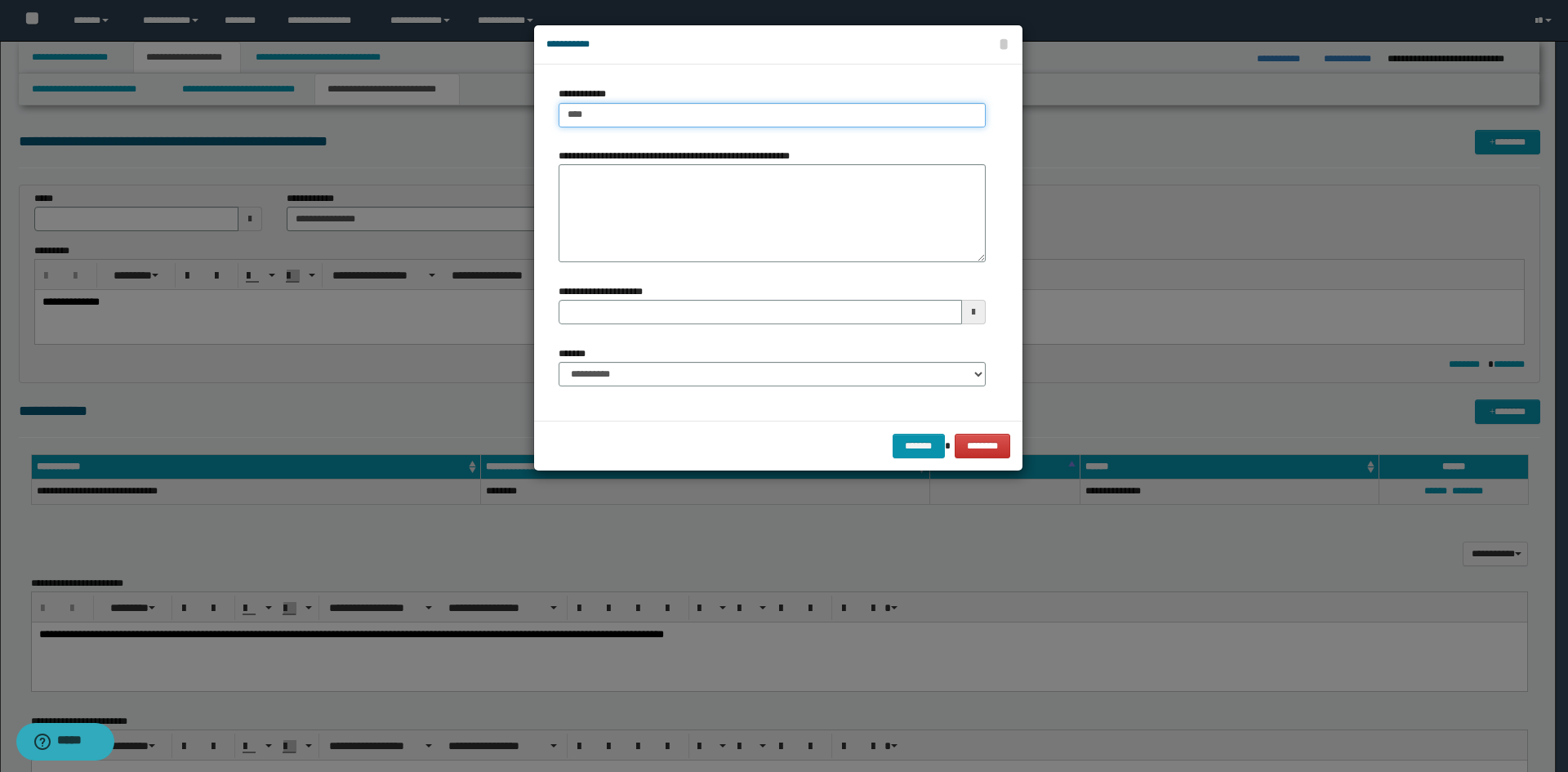 type on "****" 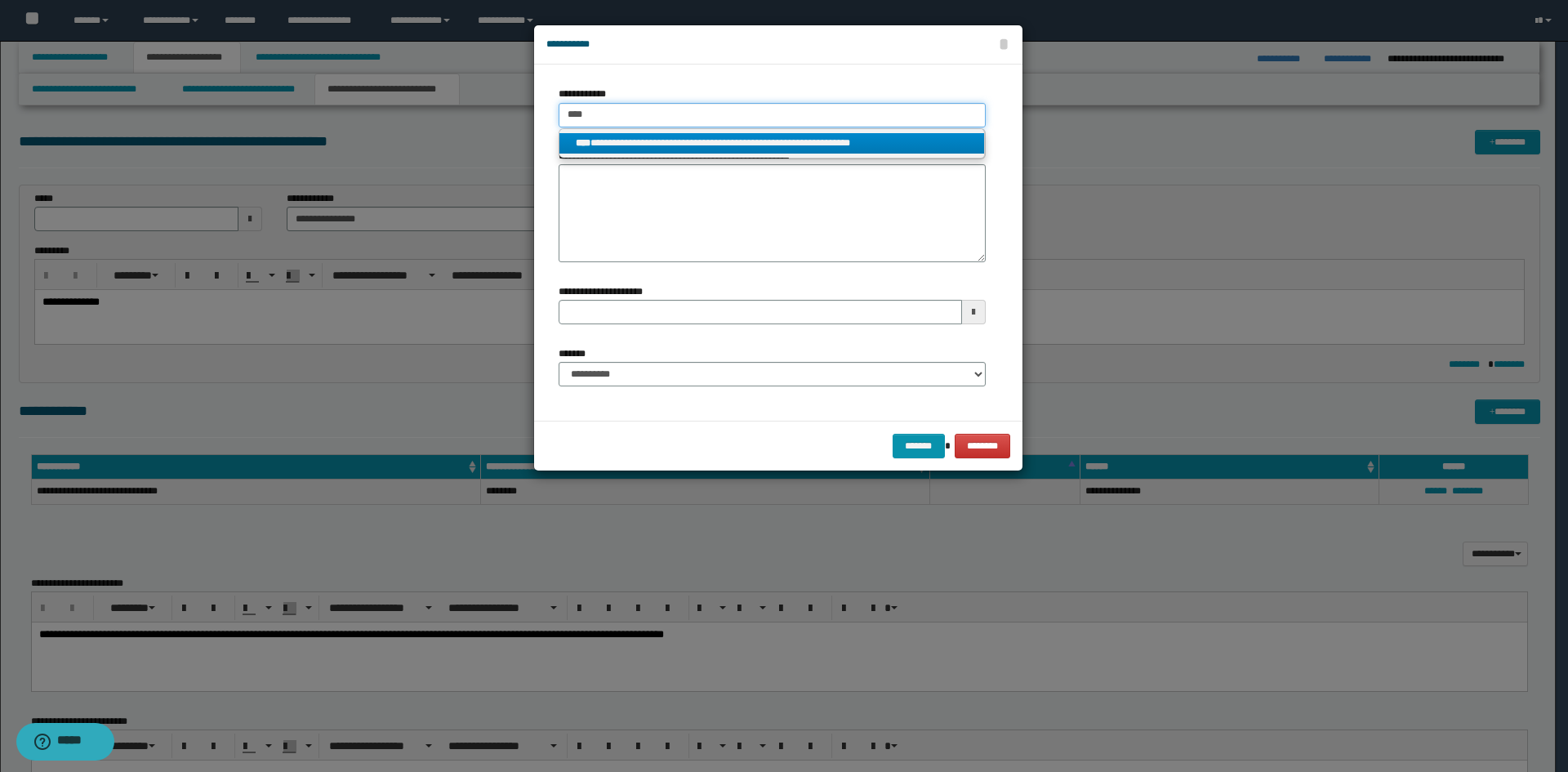 type on "****" 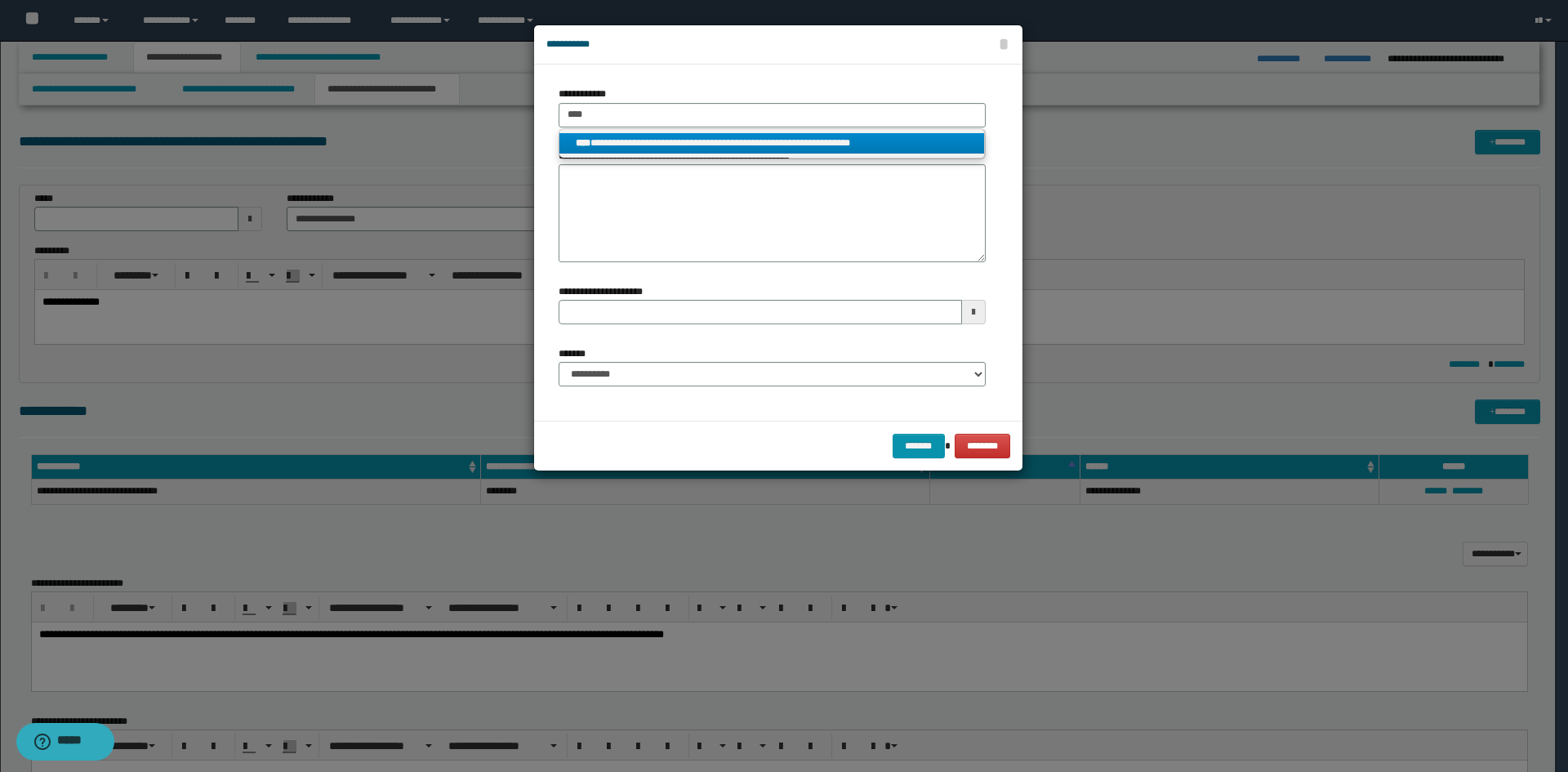 click on "**********" at bounding box center (772, 143) 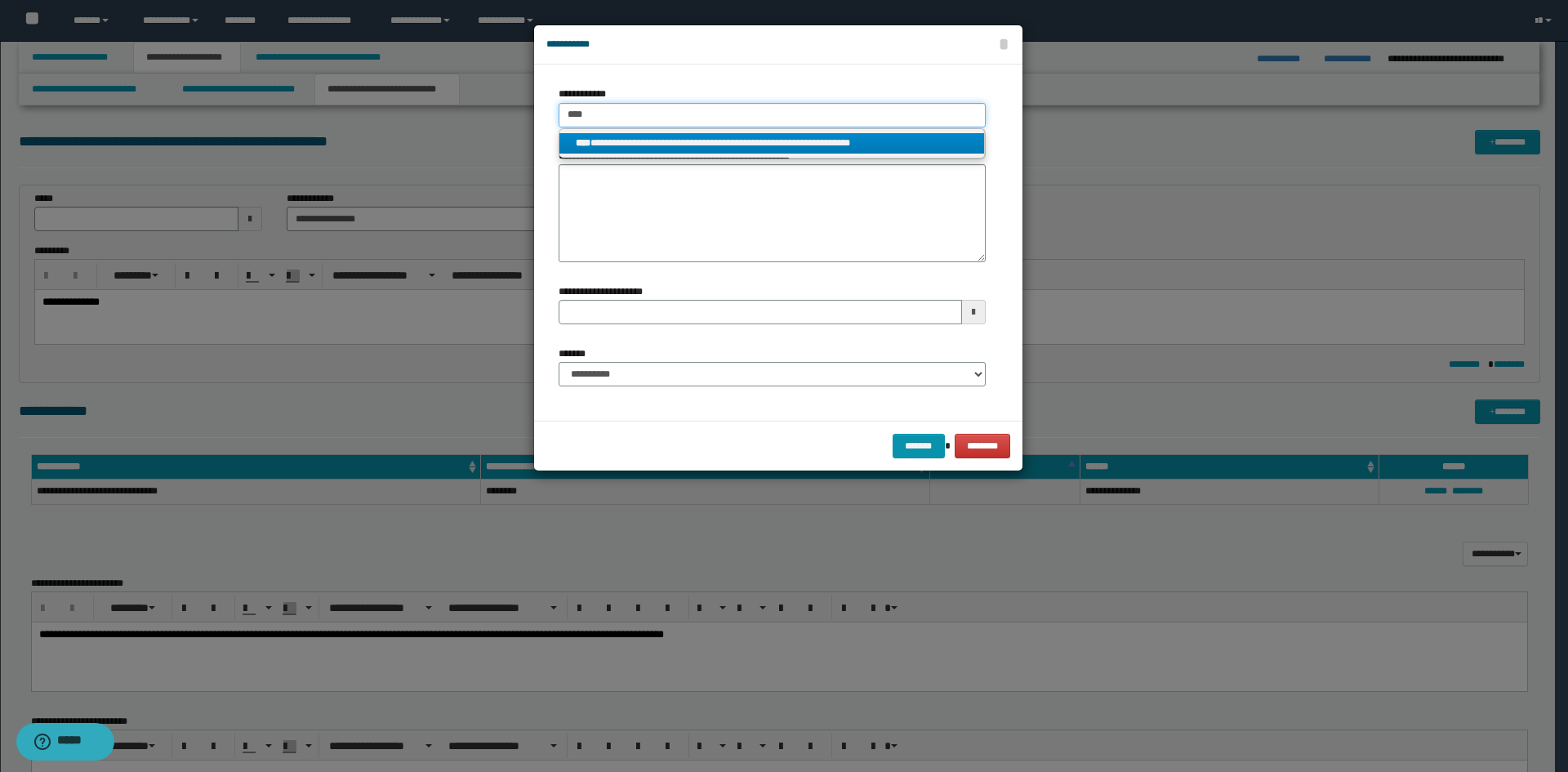 type 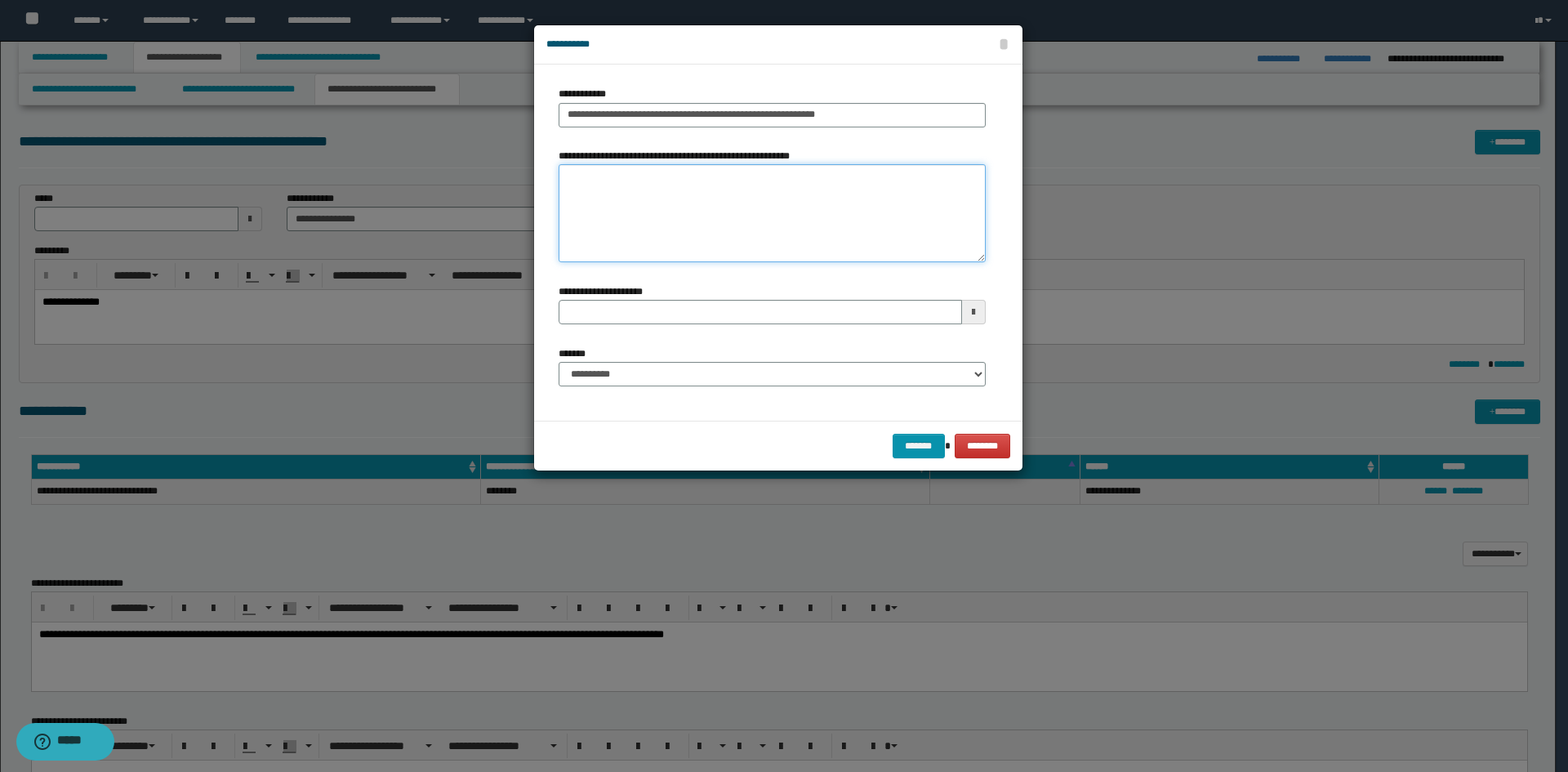 click on "**********" at bounding box center [772, 213] 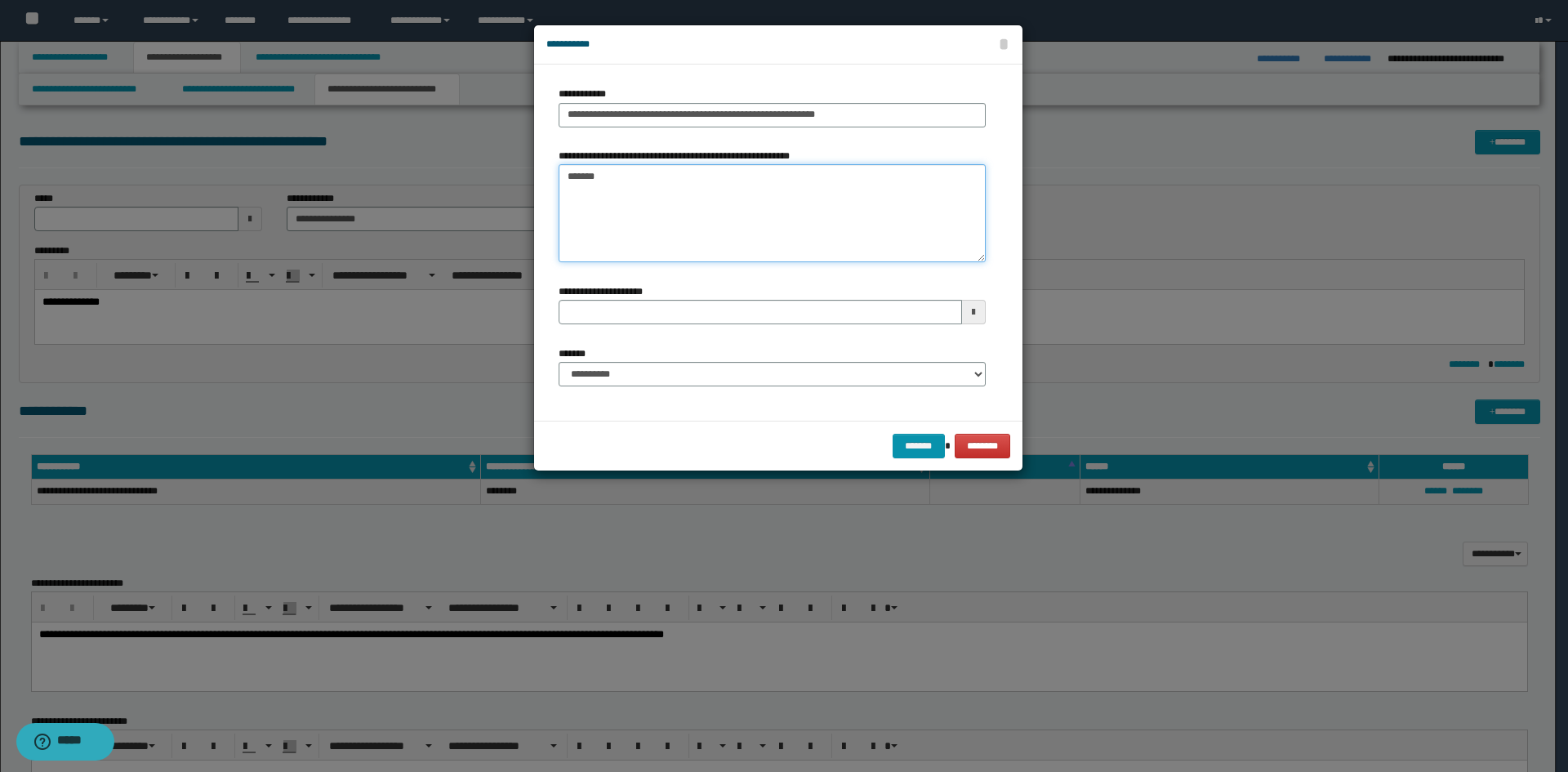 type on "********" 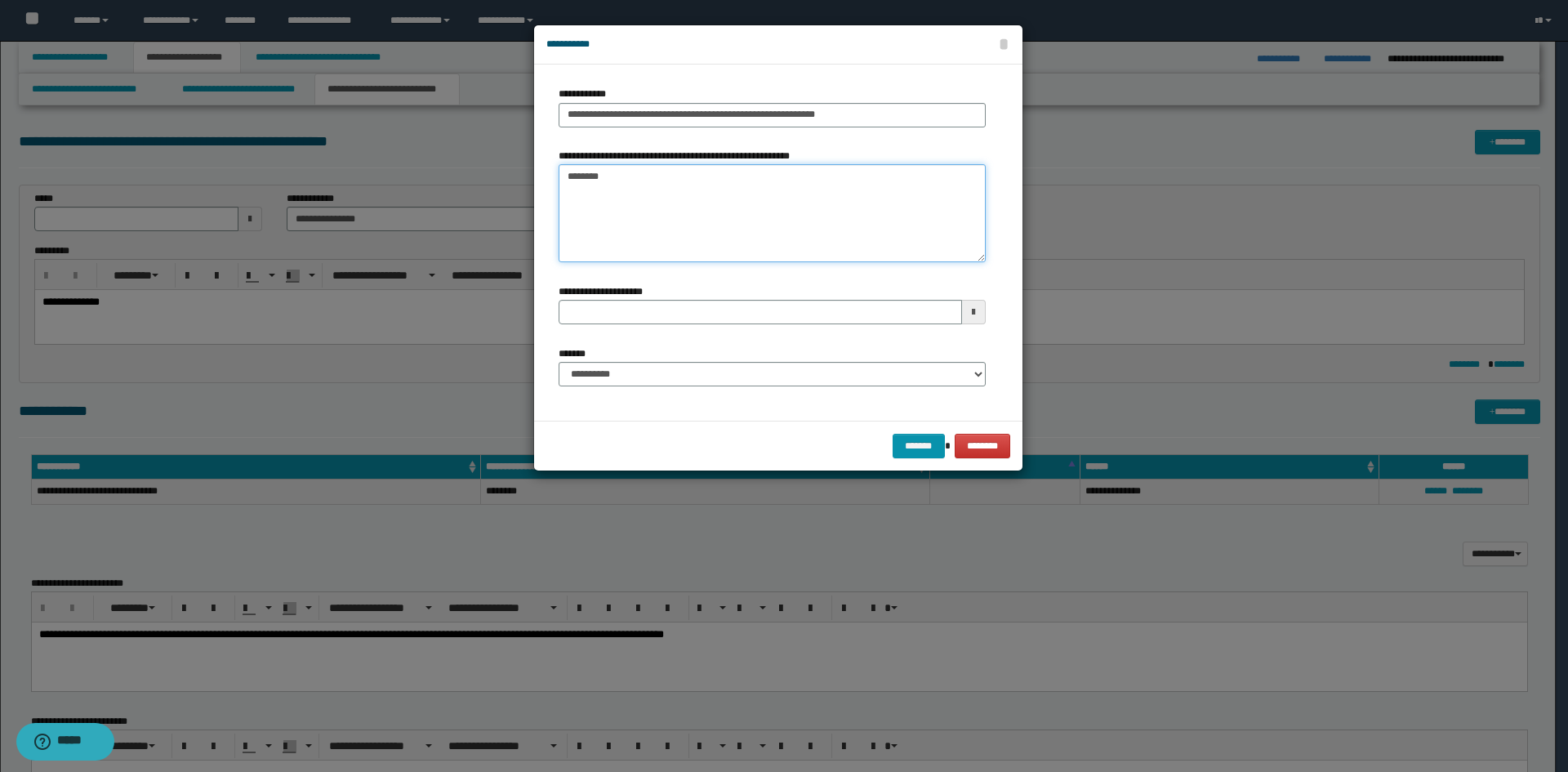 type 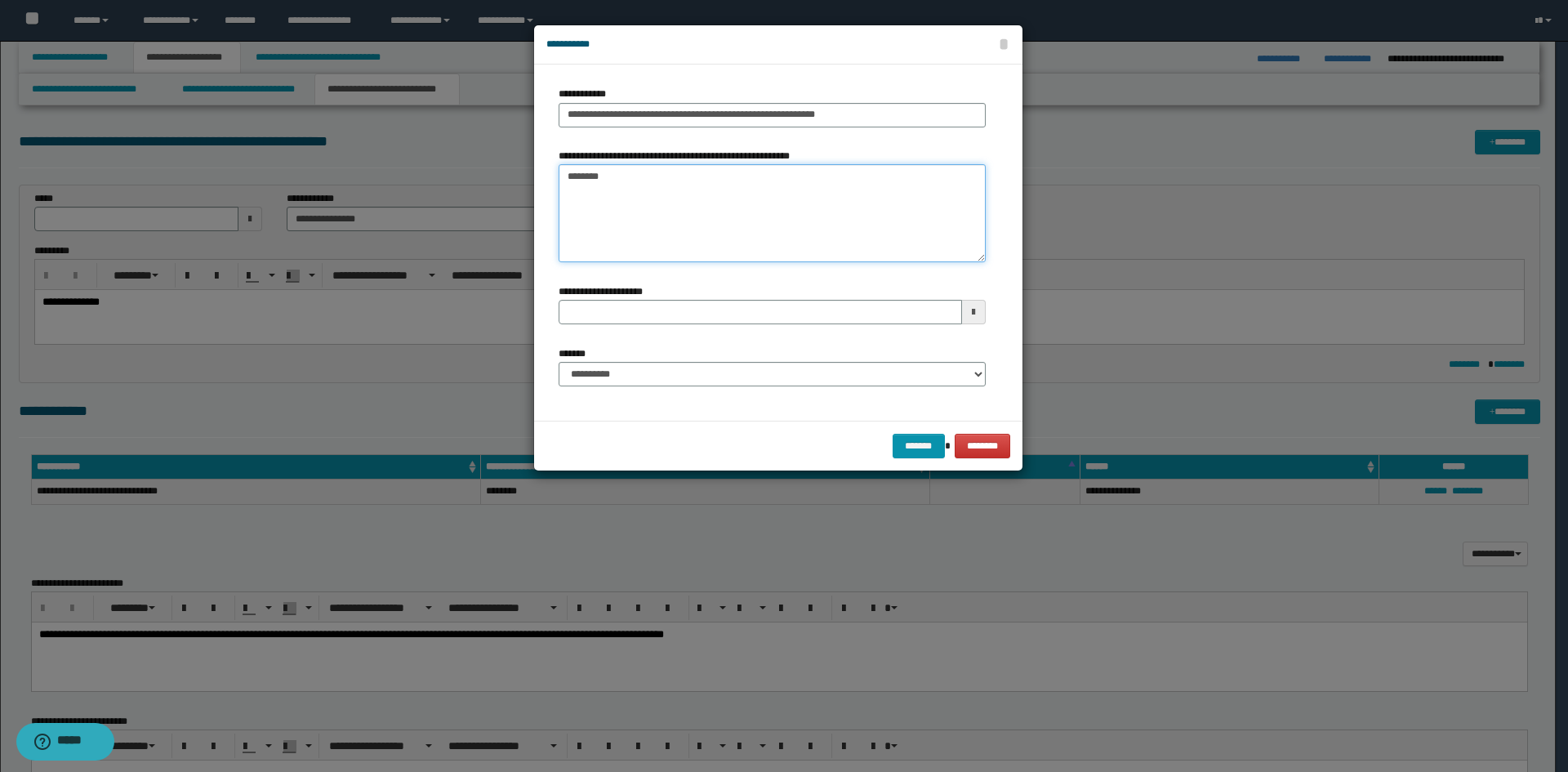 type on "********" 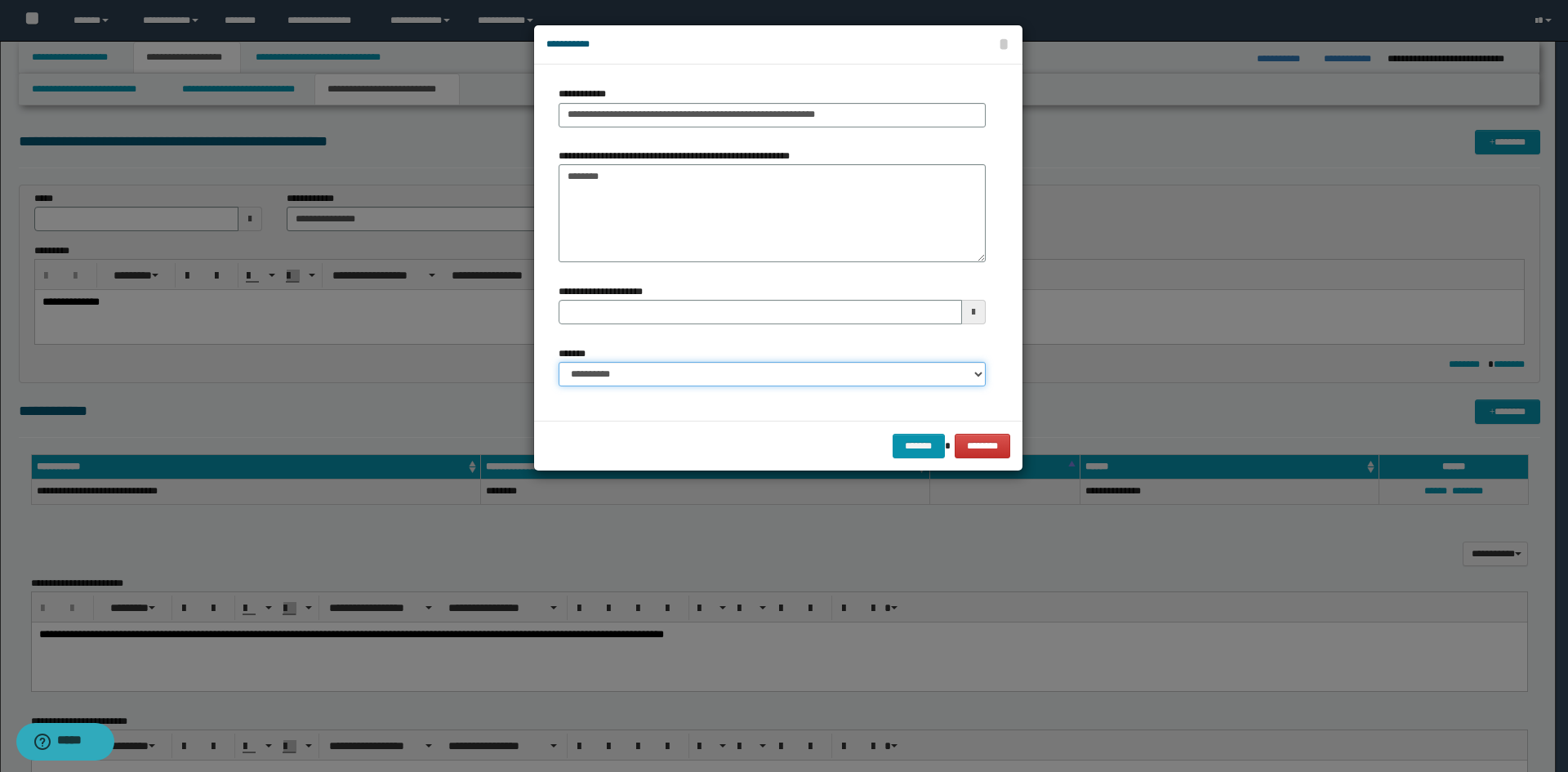 click on "**********" at bounding box center (772, 374) 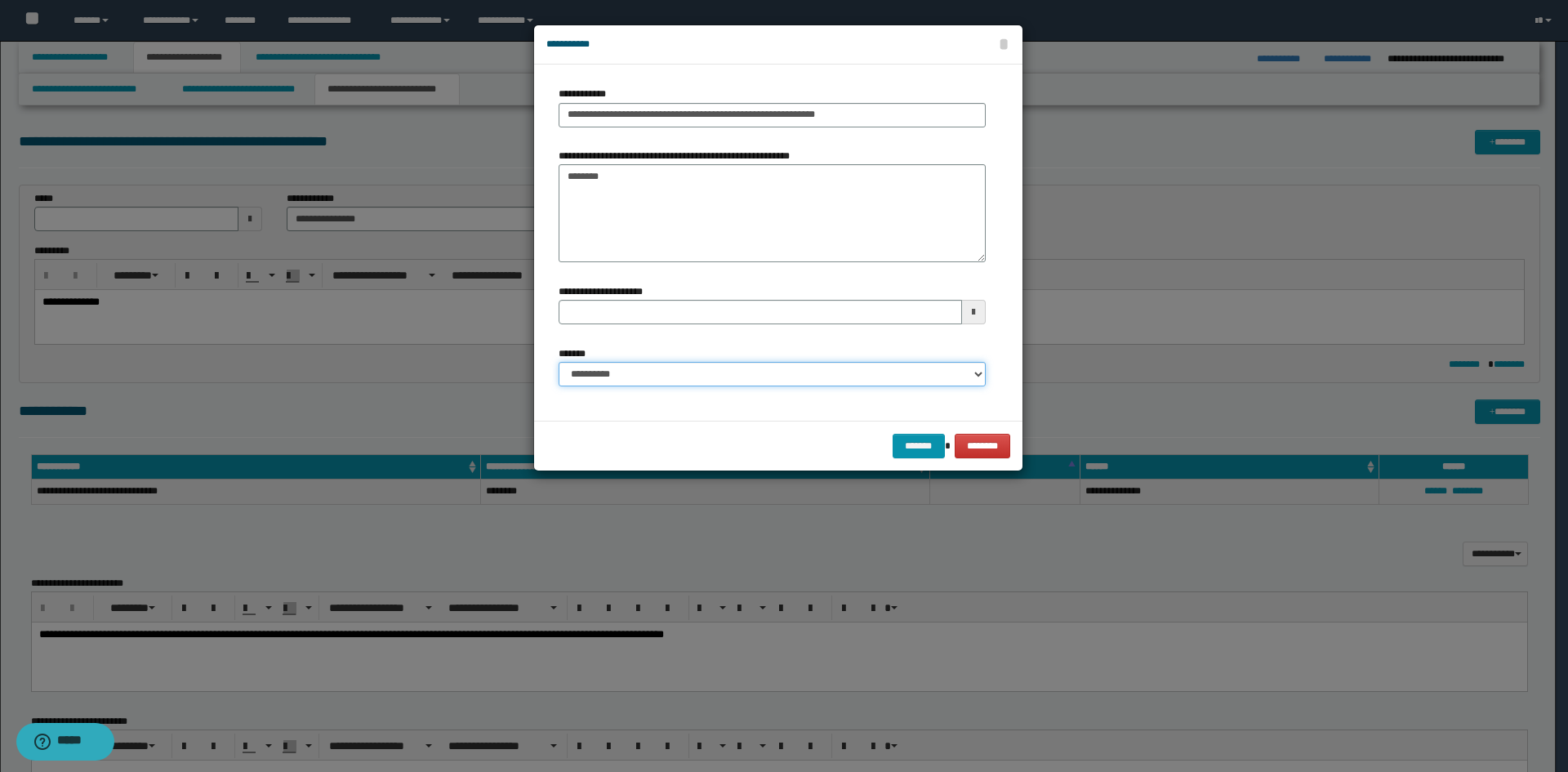 select on "*" 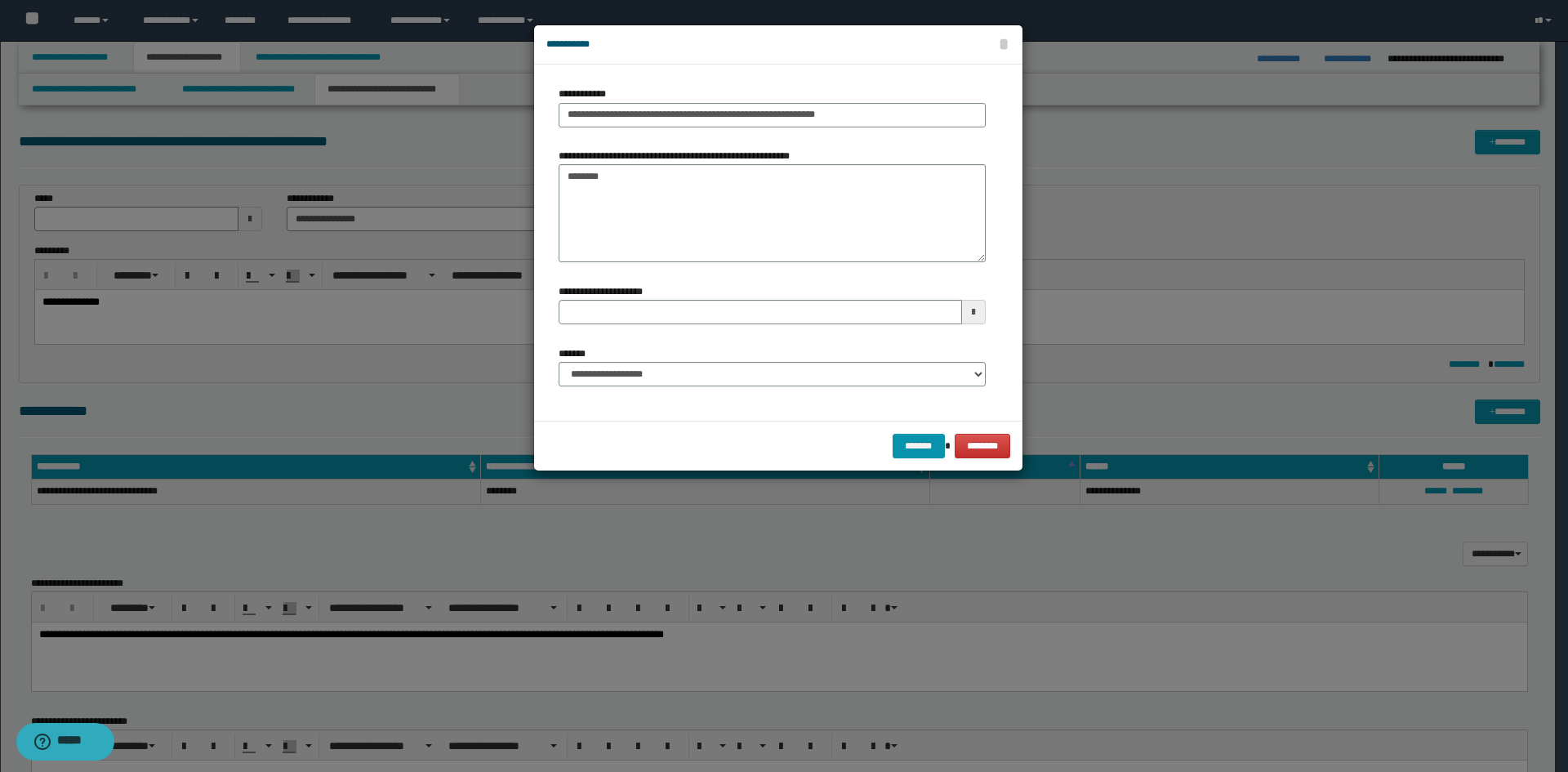 click on "*******
********" at bounding box center (778, 445) 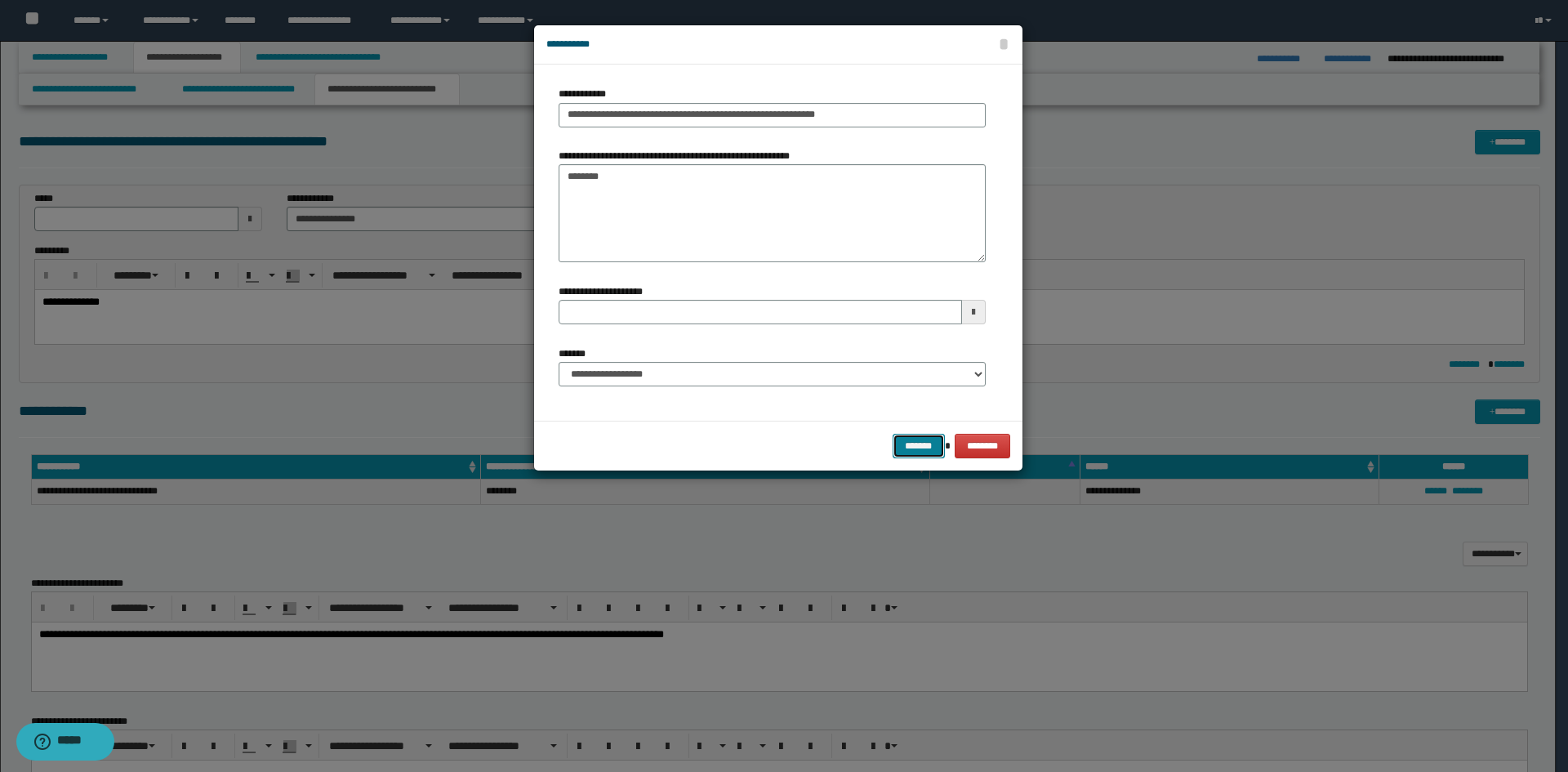 click on "*******" at bounding box center (919, 446) 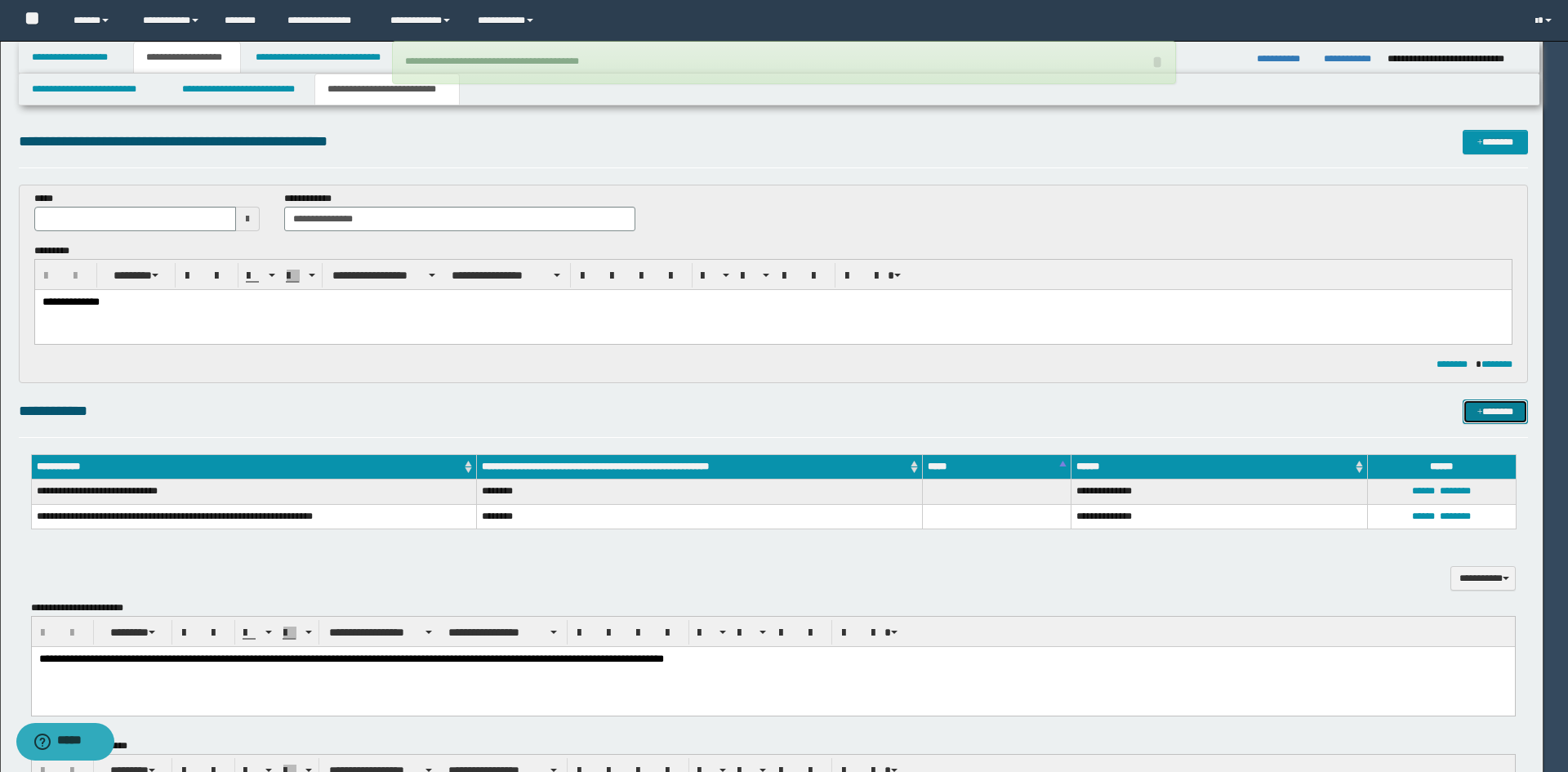 type 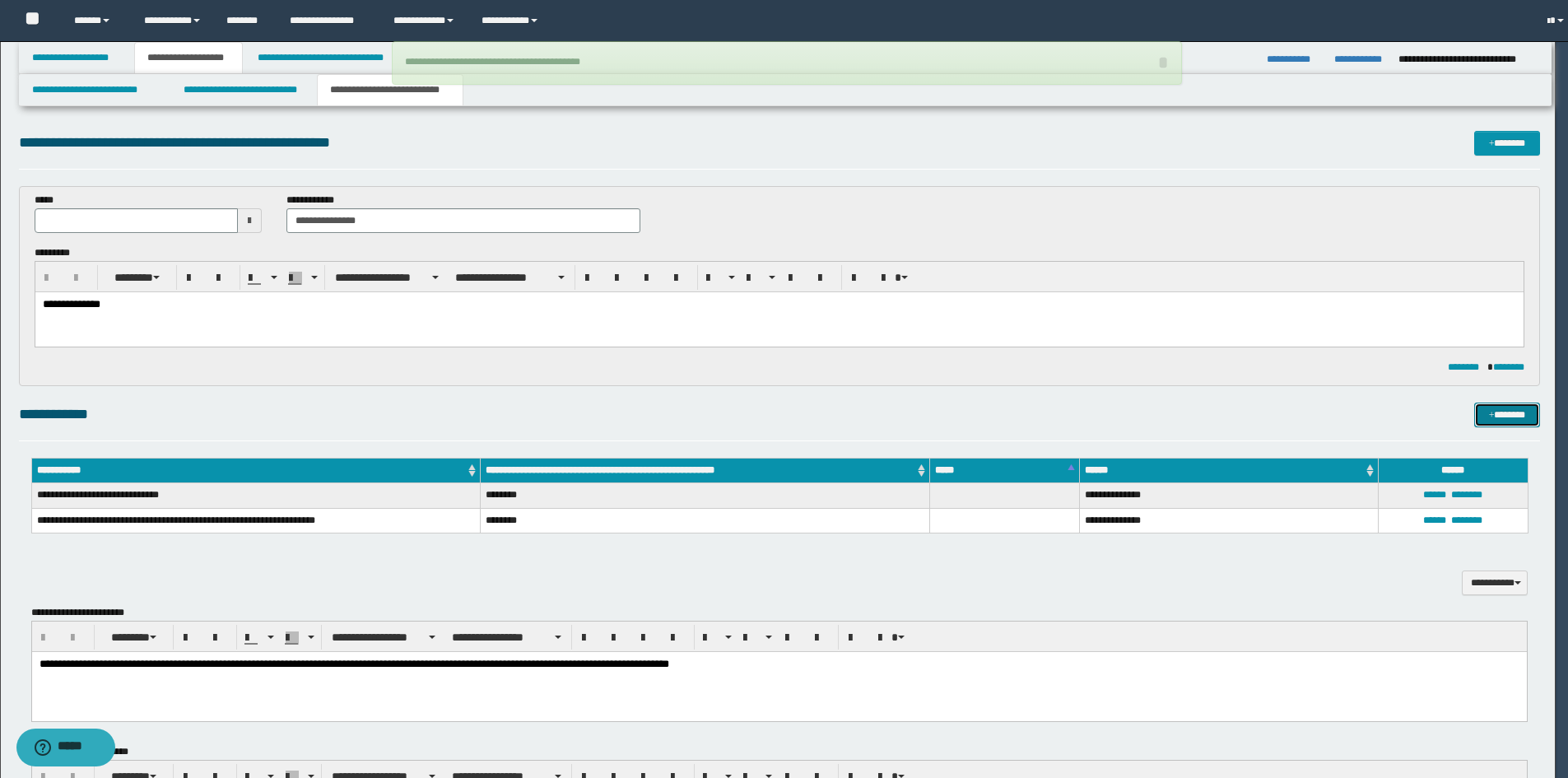 click on "*******" at bounding box center (1507, 415) 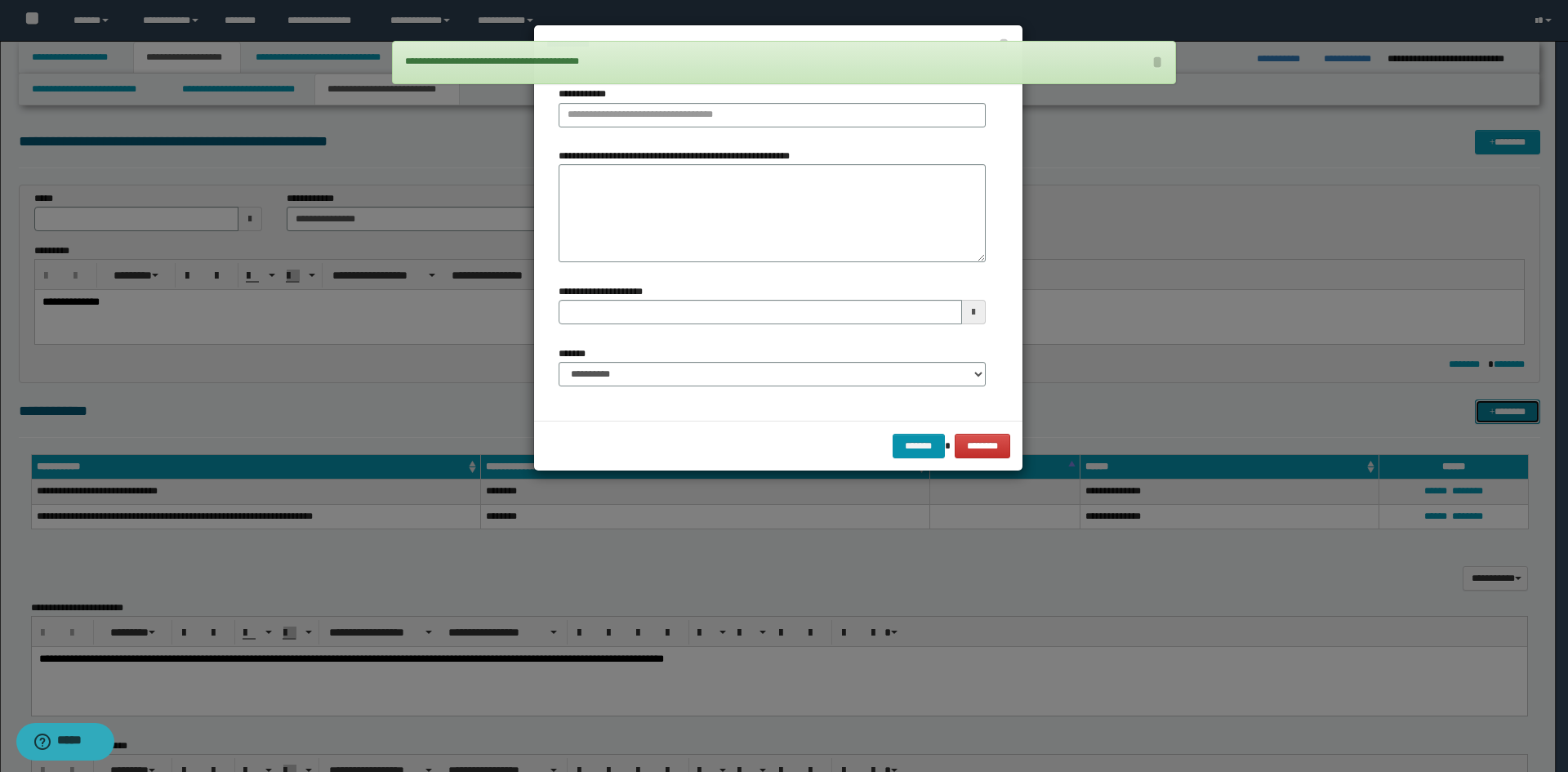 type 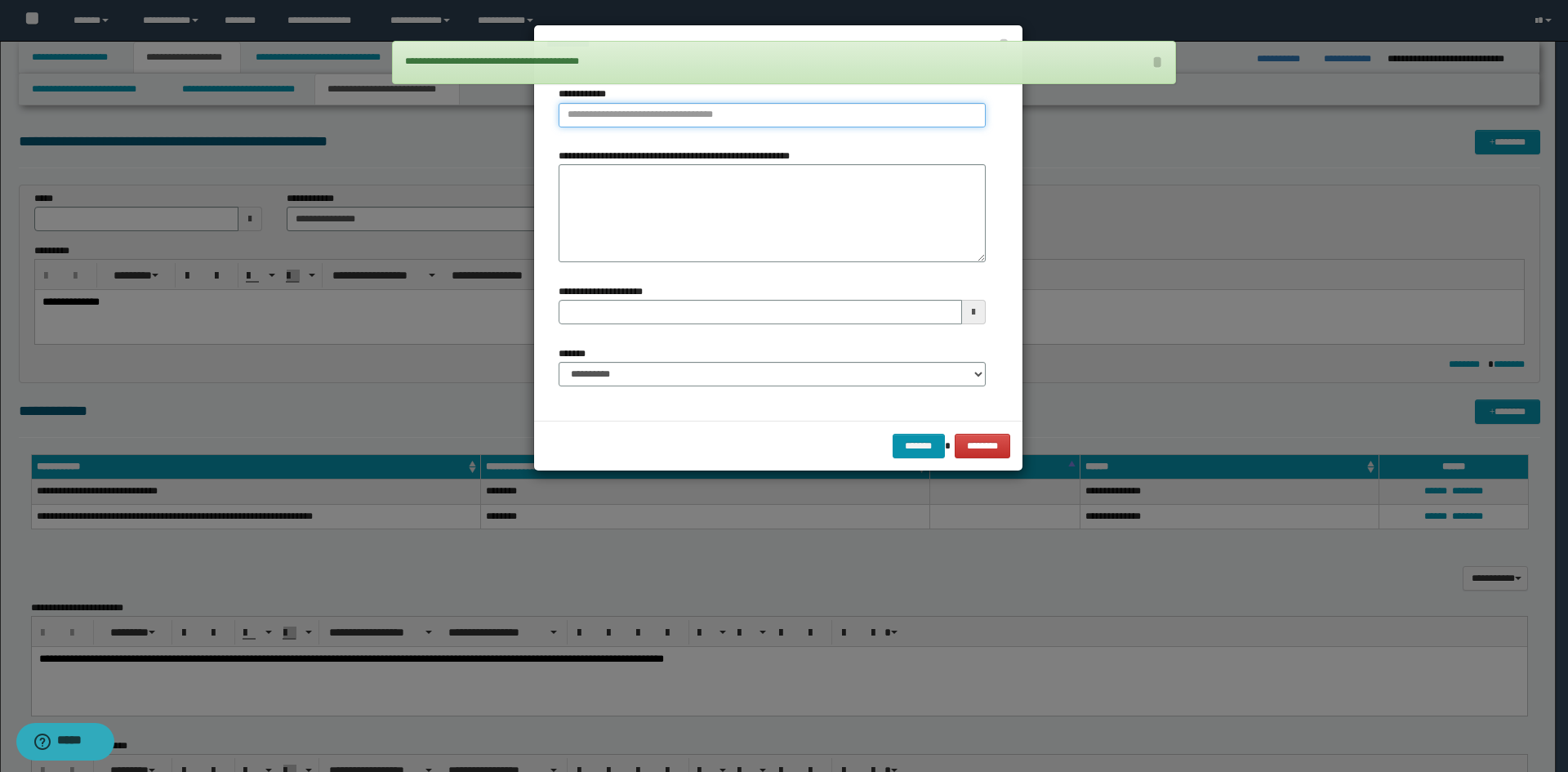 type on "**********" 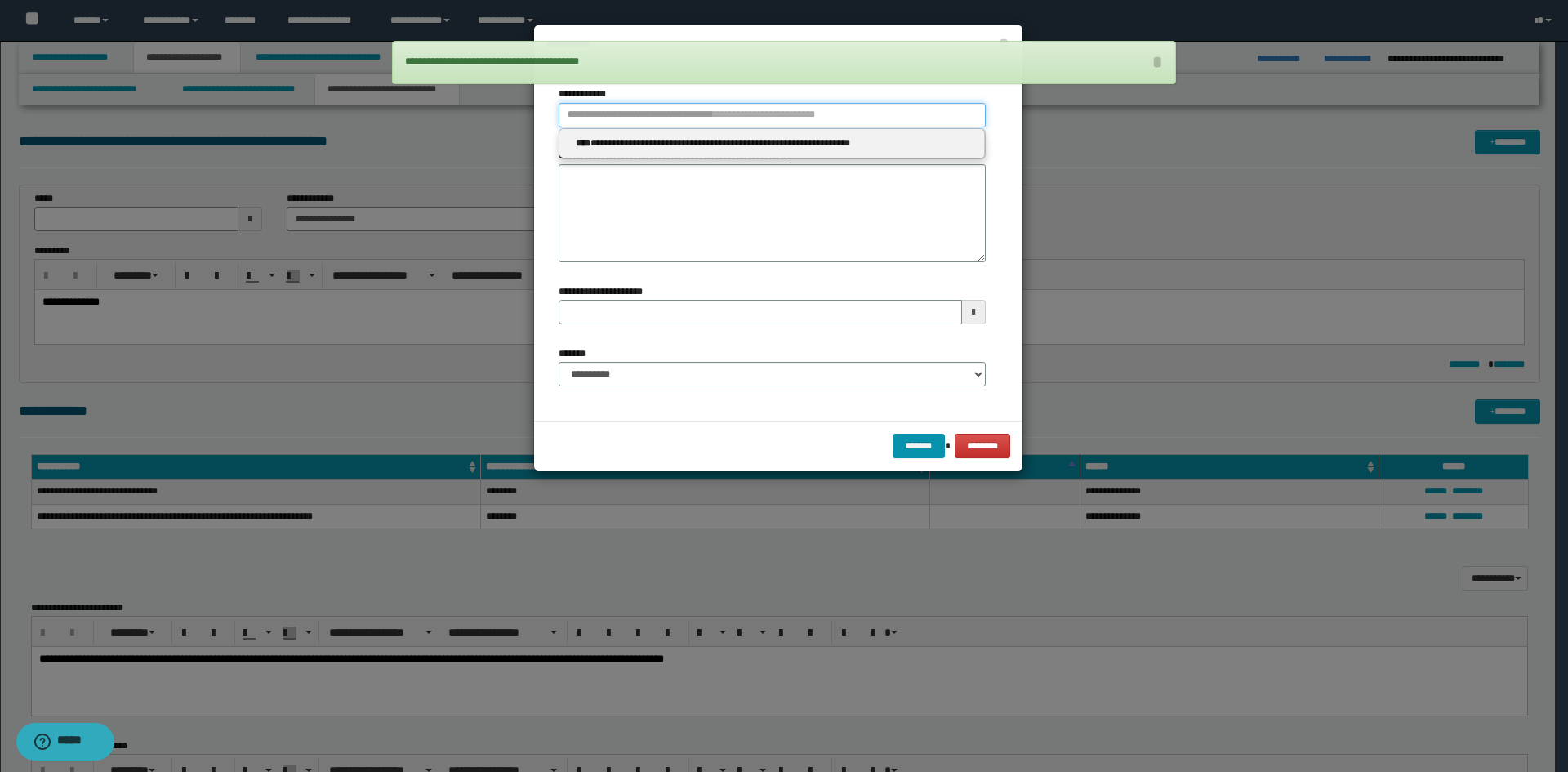click on "**********" at bounding box center [772, 115] 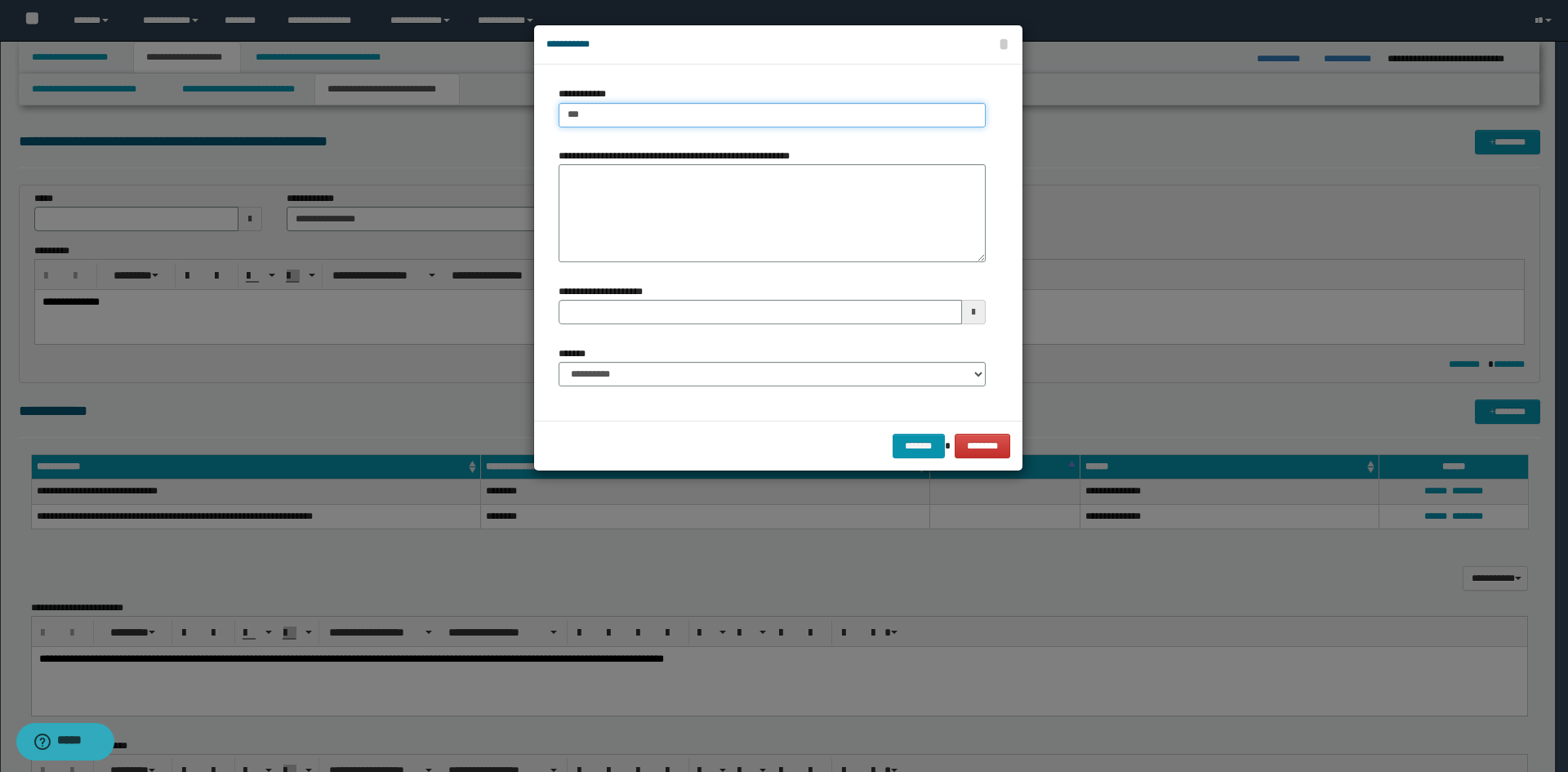 type on "****" 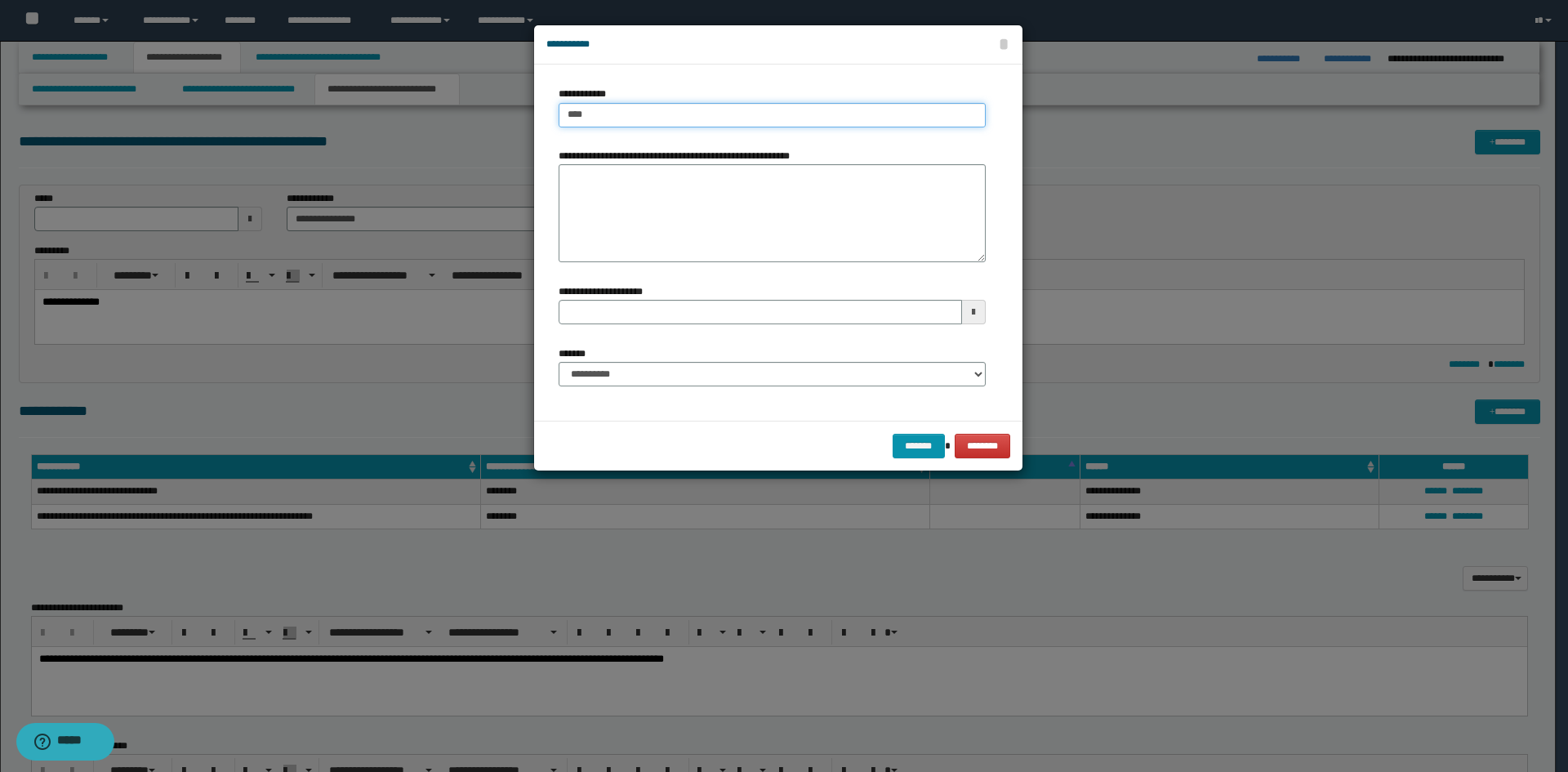 type on "****" 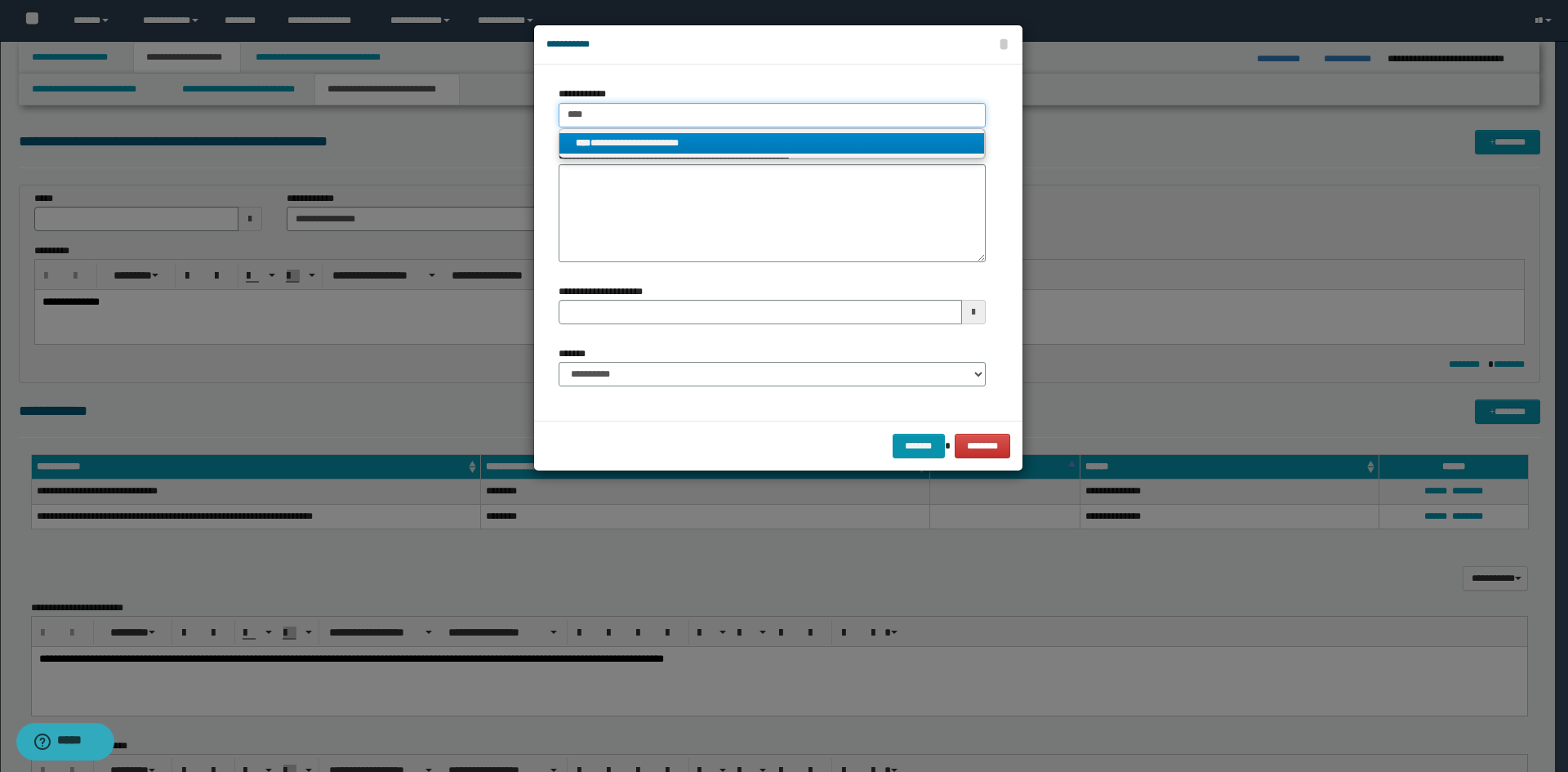 type 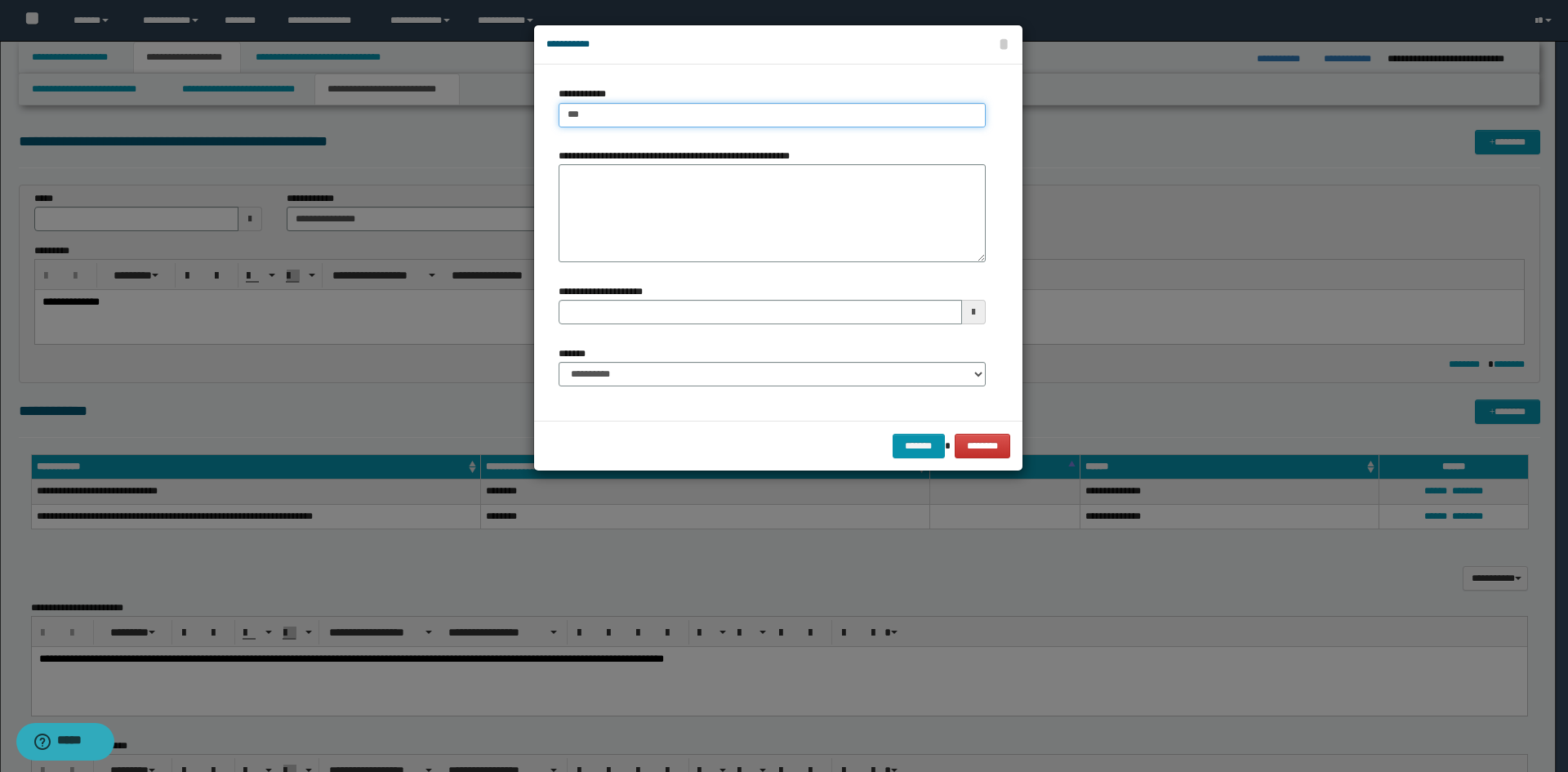 type on "****" 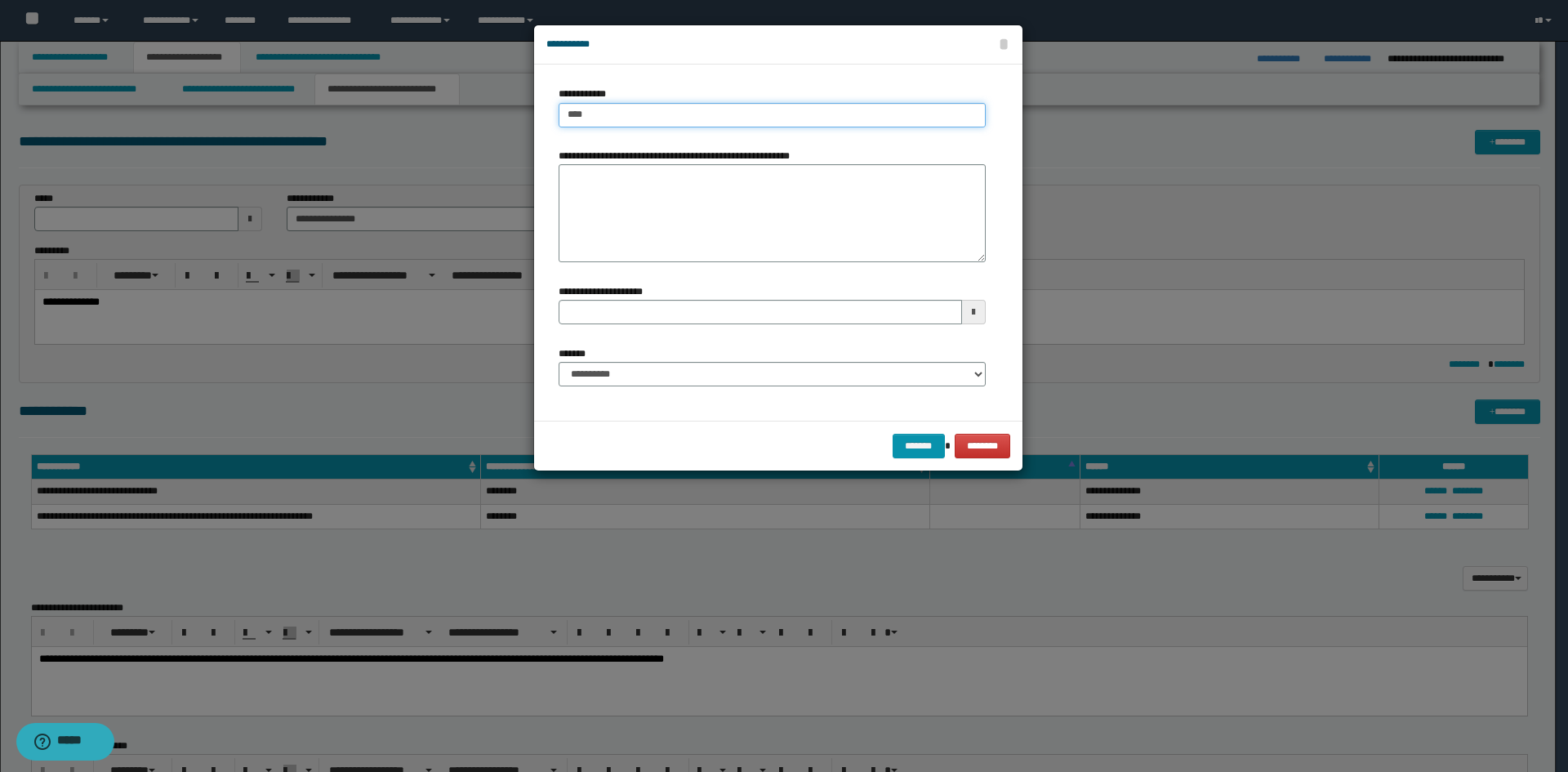 type on "****" 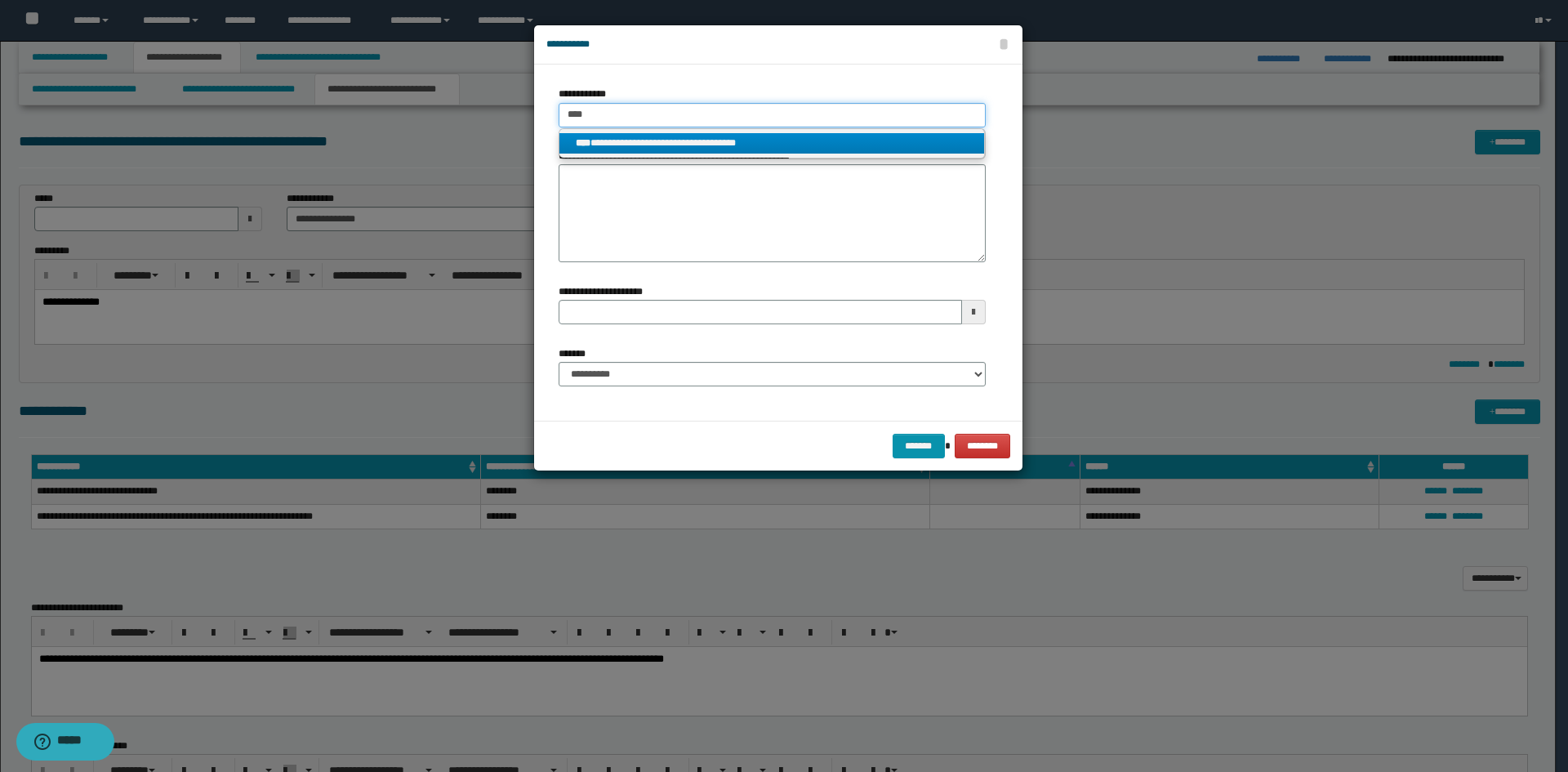 type on "****" 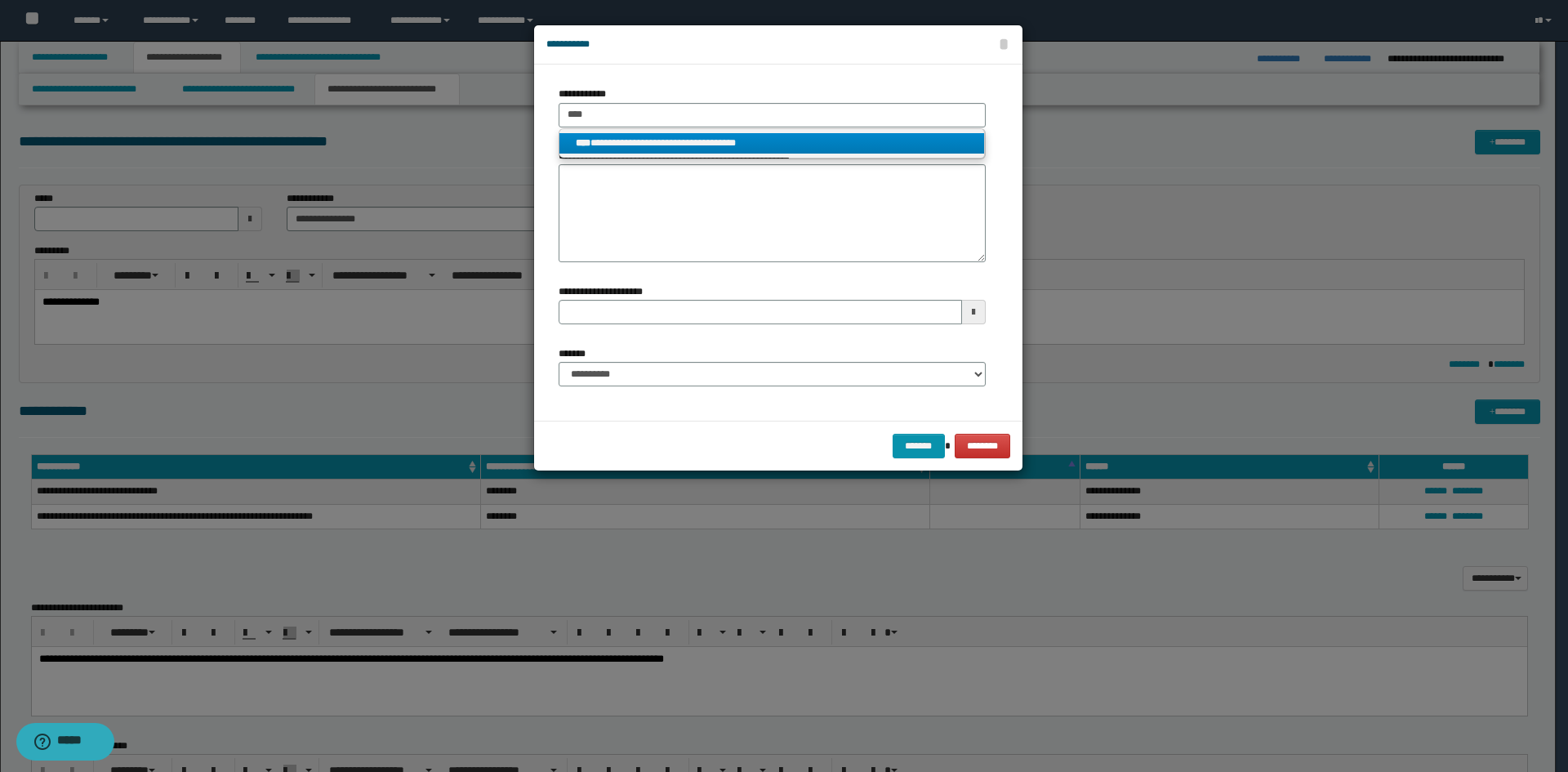 click on "**********" at bounding box center (772, 143) 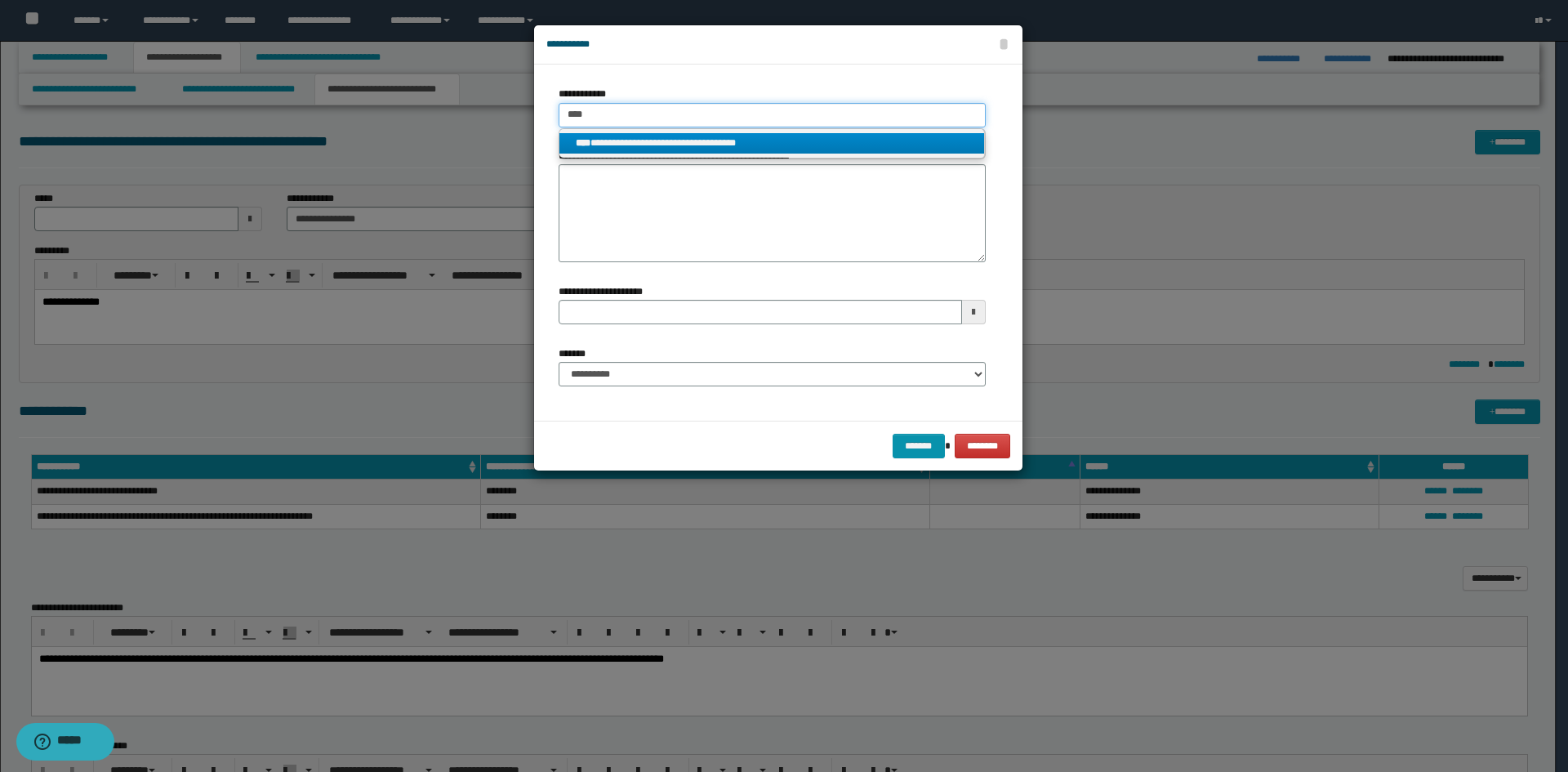 type 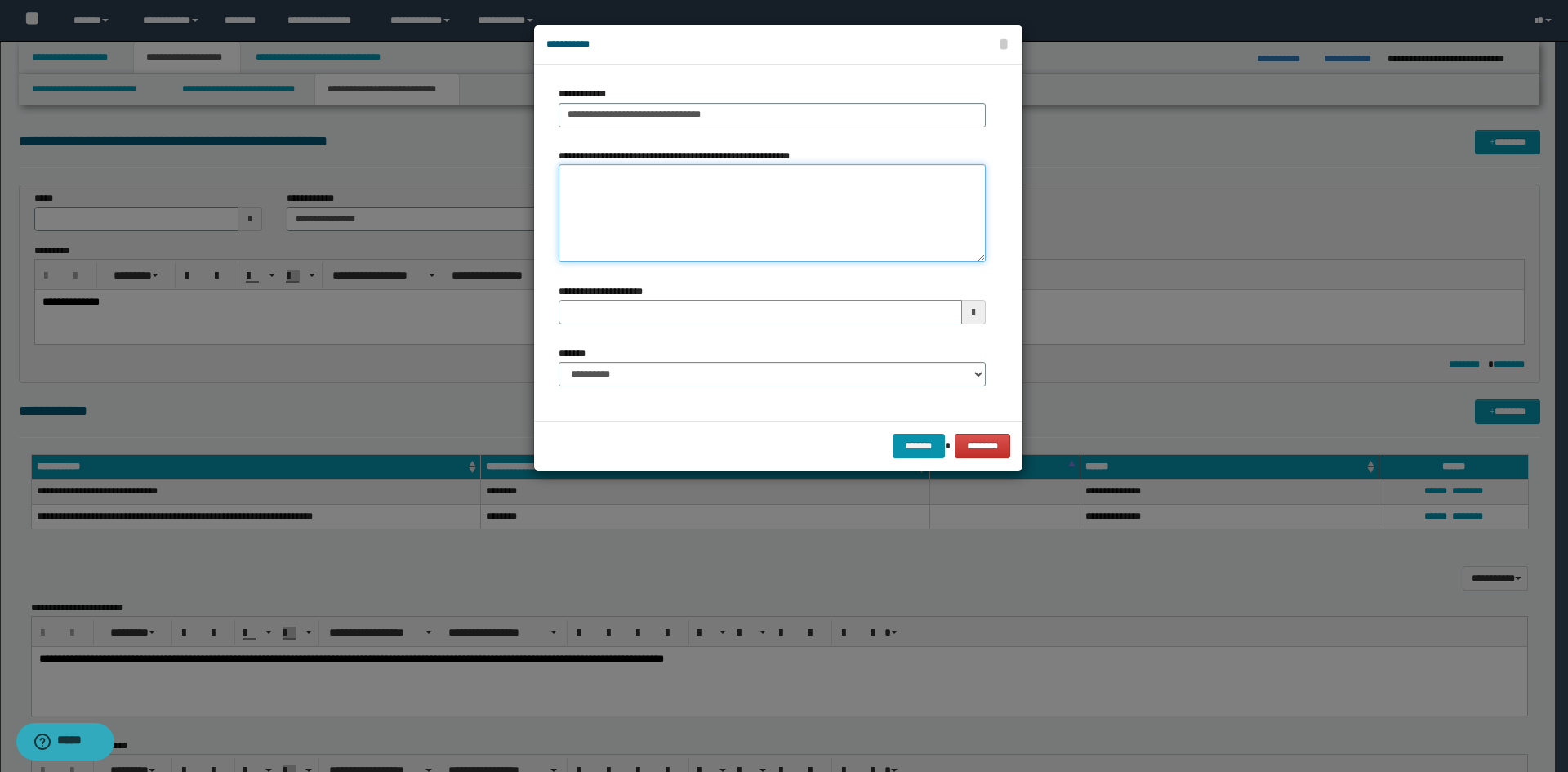 click on "**********" at bounding box center (772, 213) 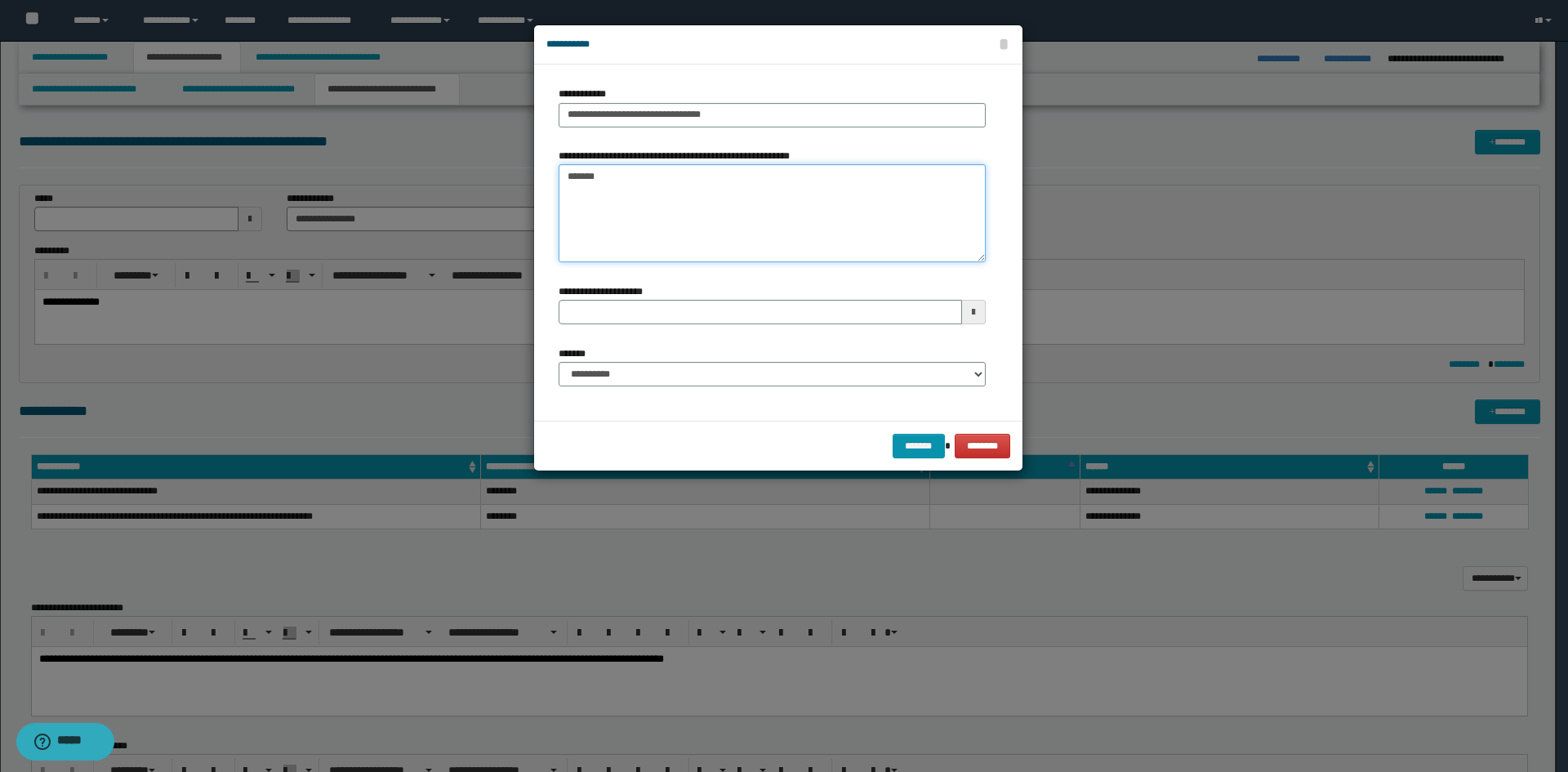 type on "********" 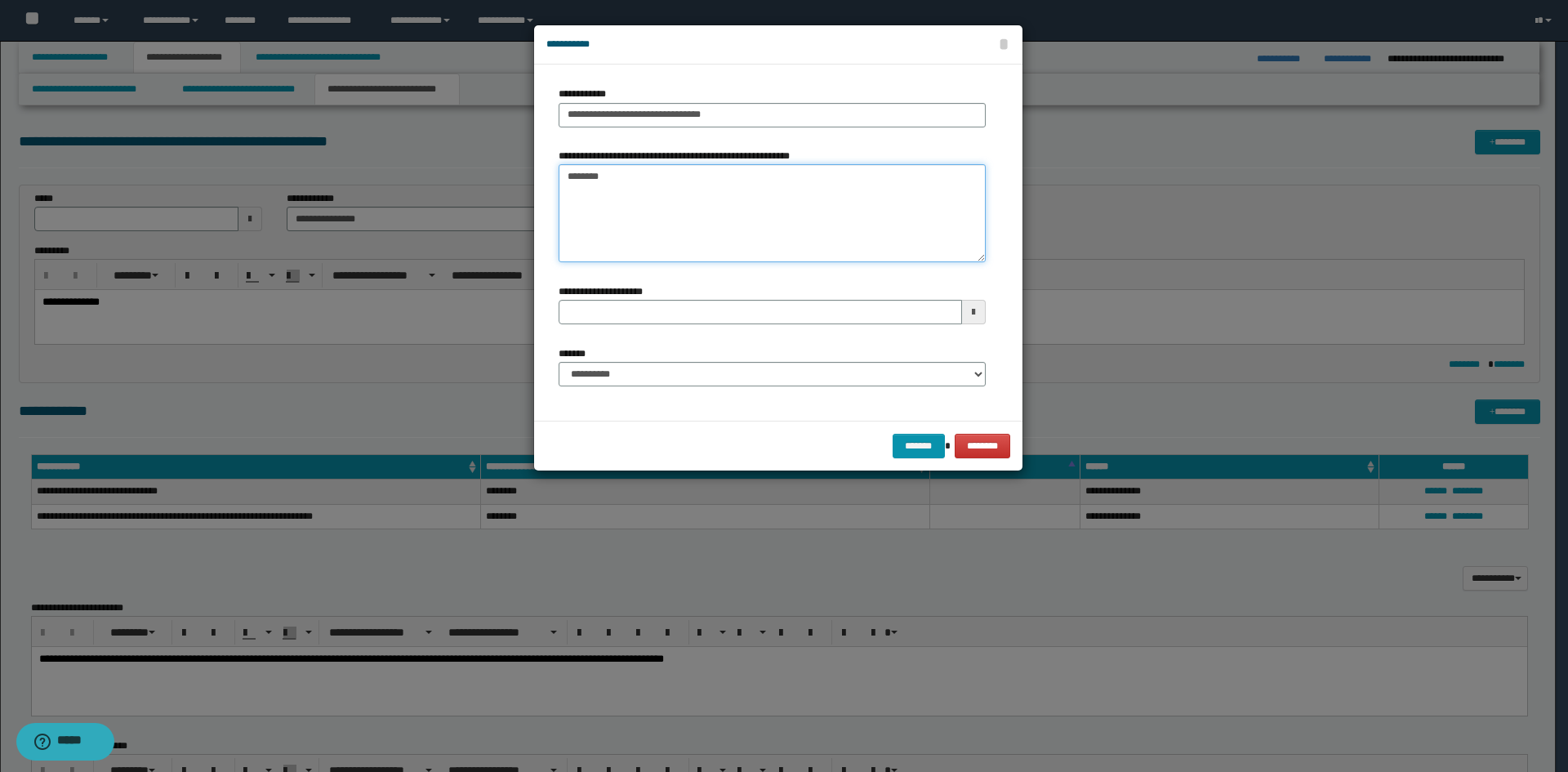 type 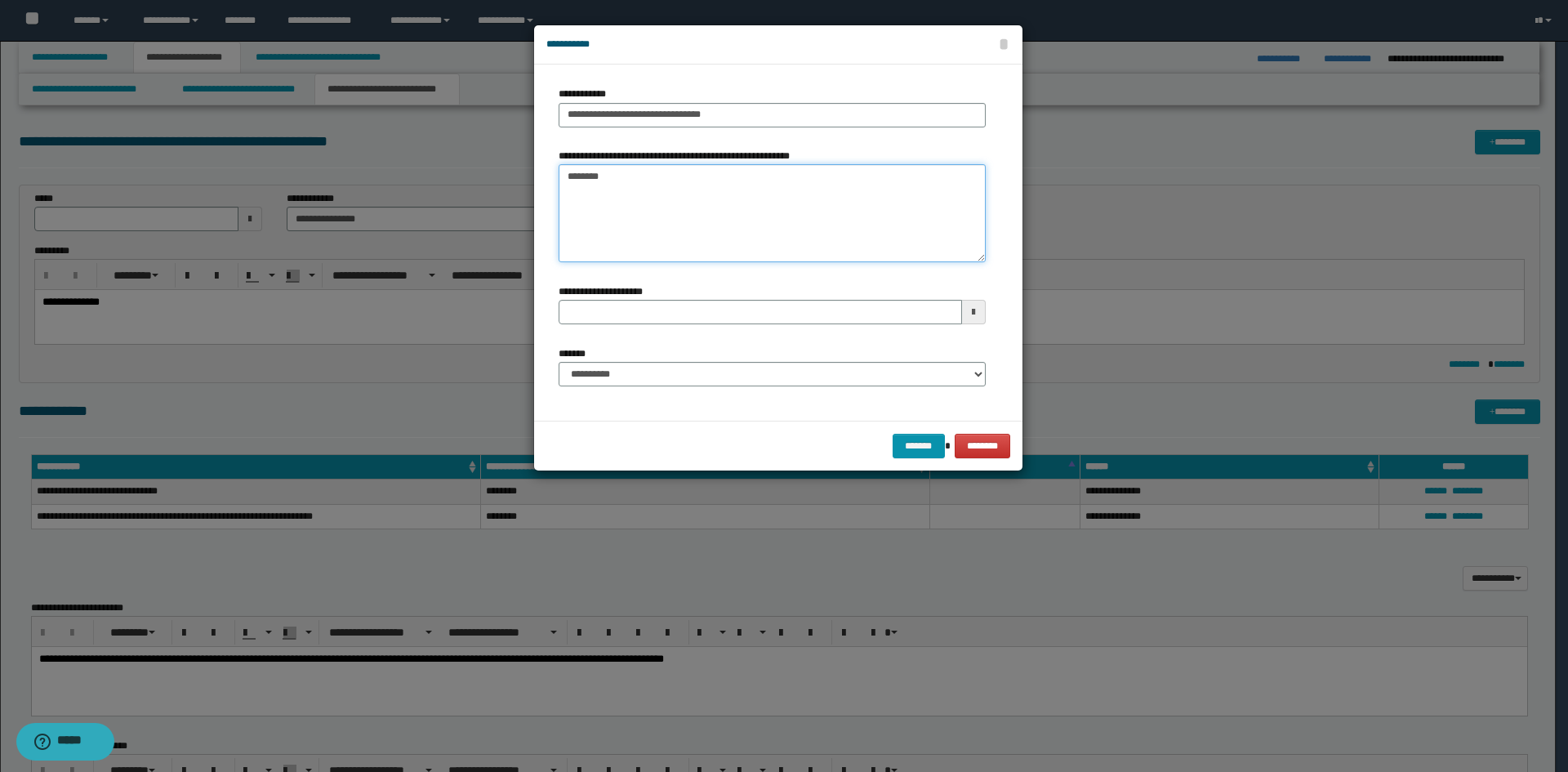 type on "********" 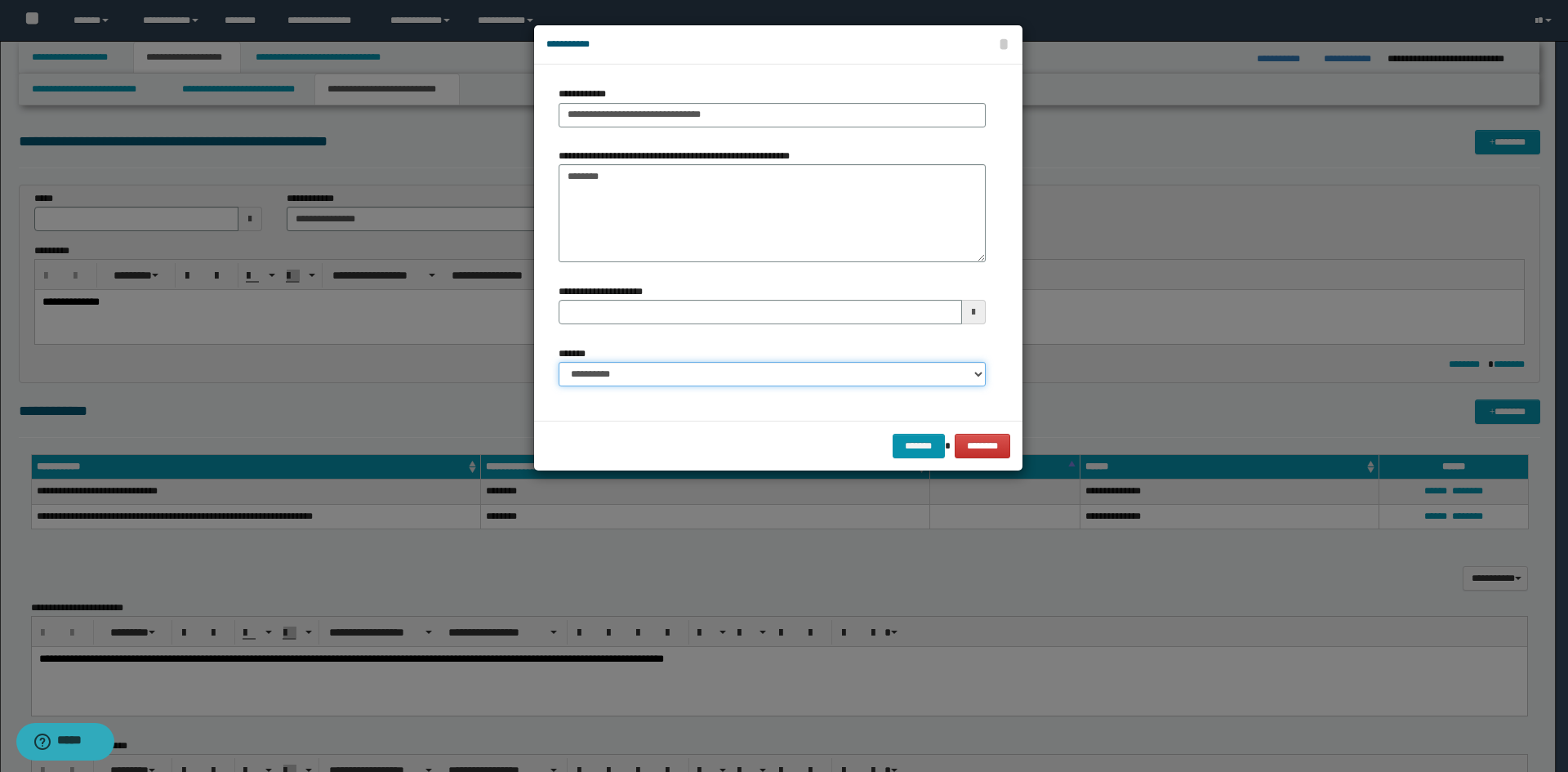 click on "**********" at bounding box center (772, 374) 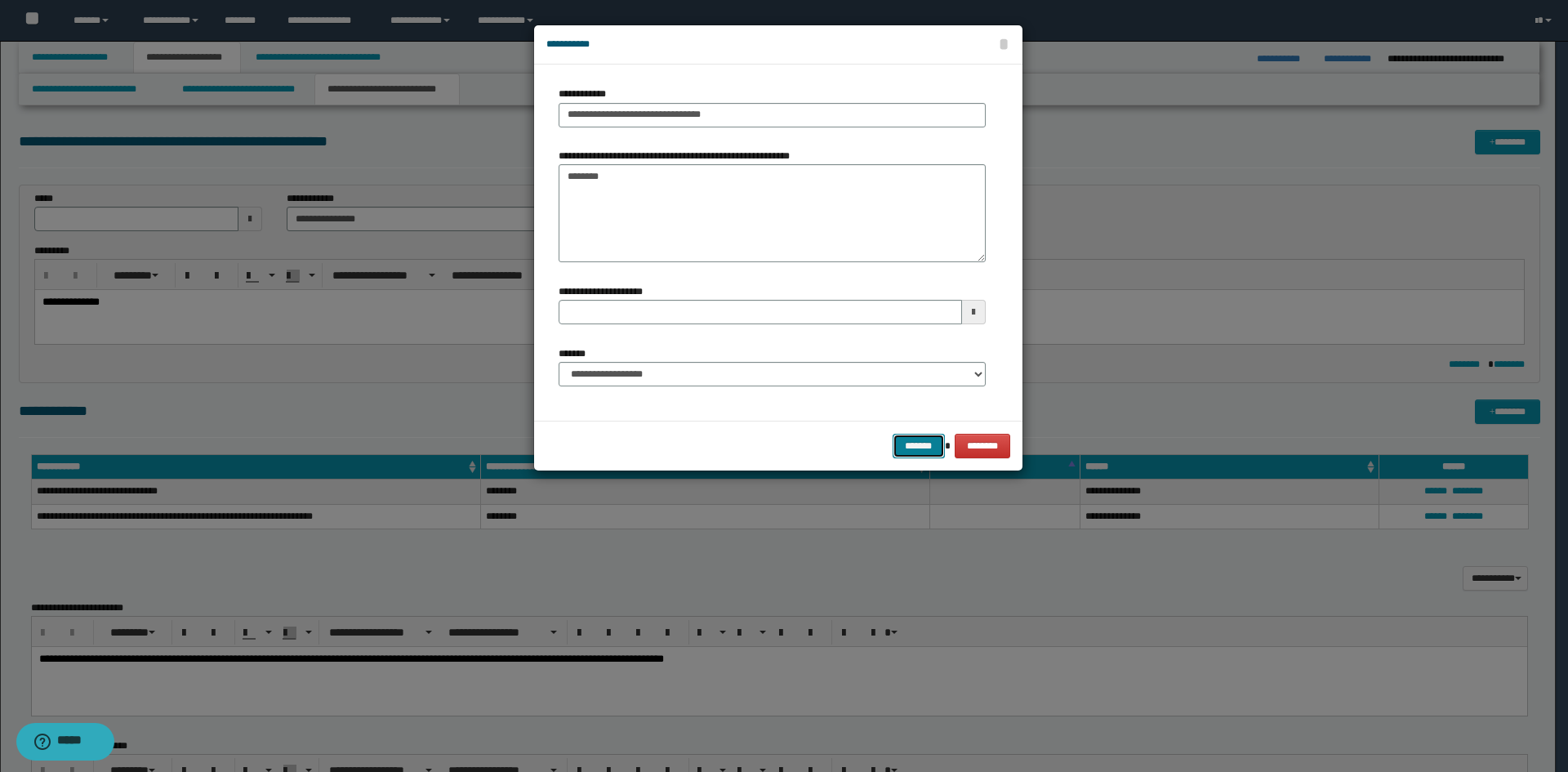 click on "*******" at bounding box center (919, 446) 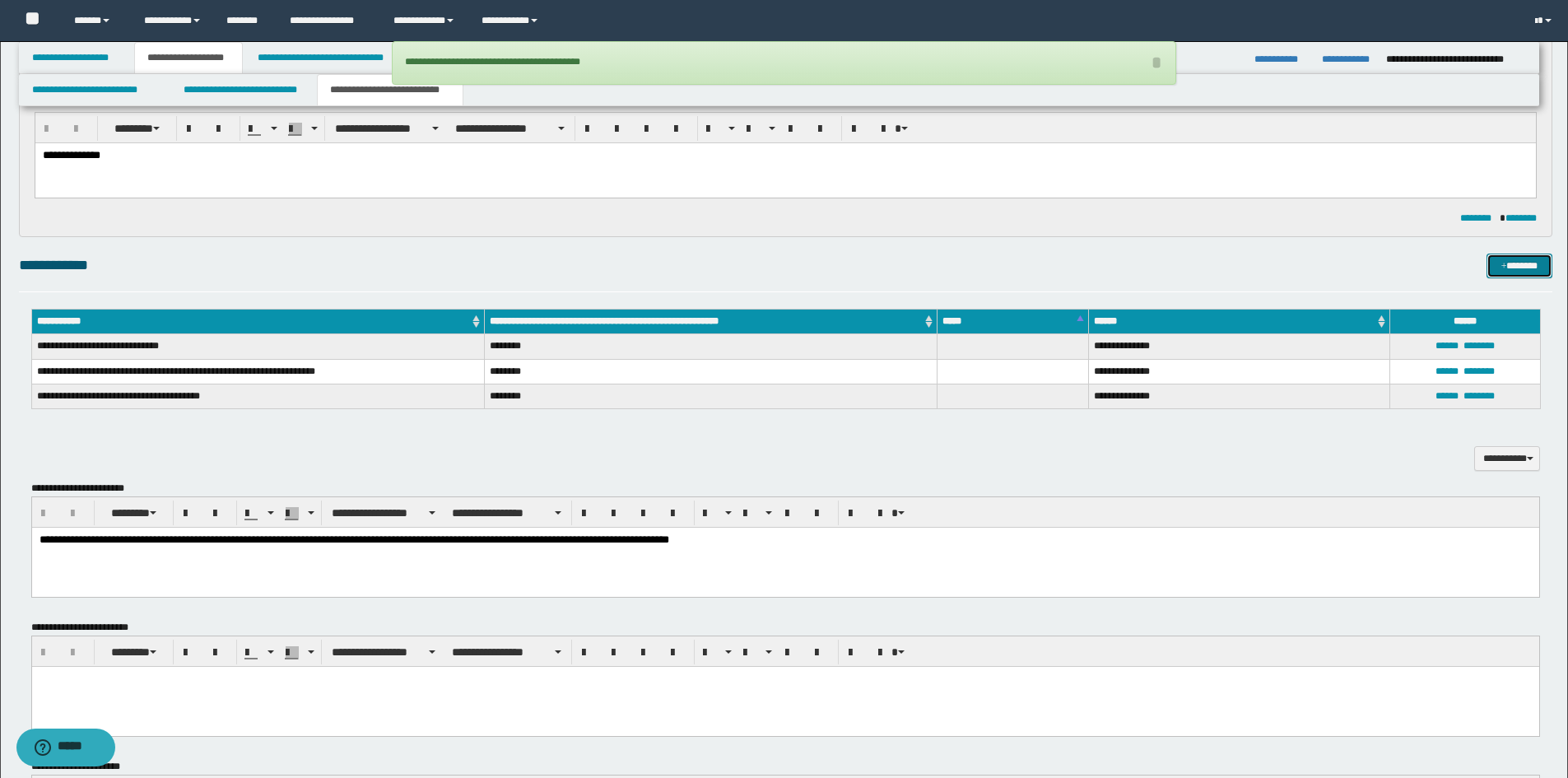 scroll, scrollTop: 0, scrollLeft: 0, axis: both 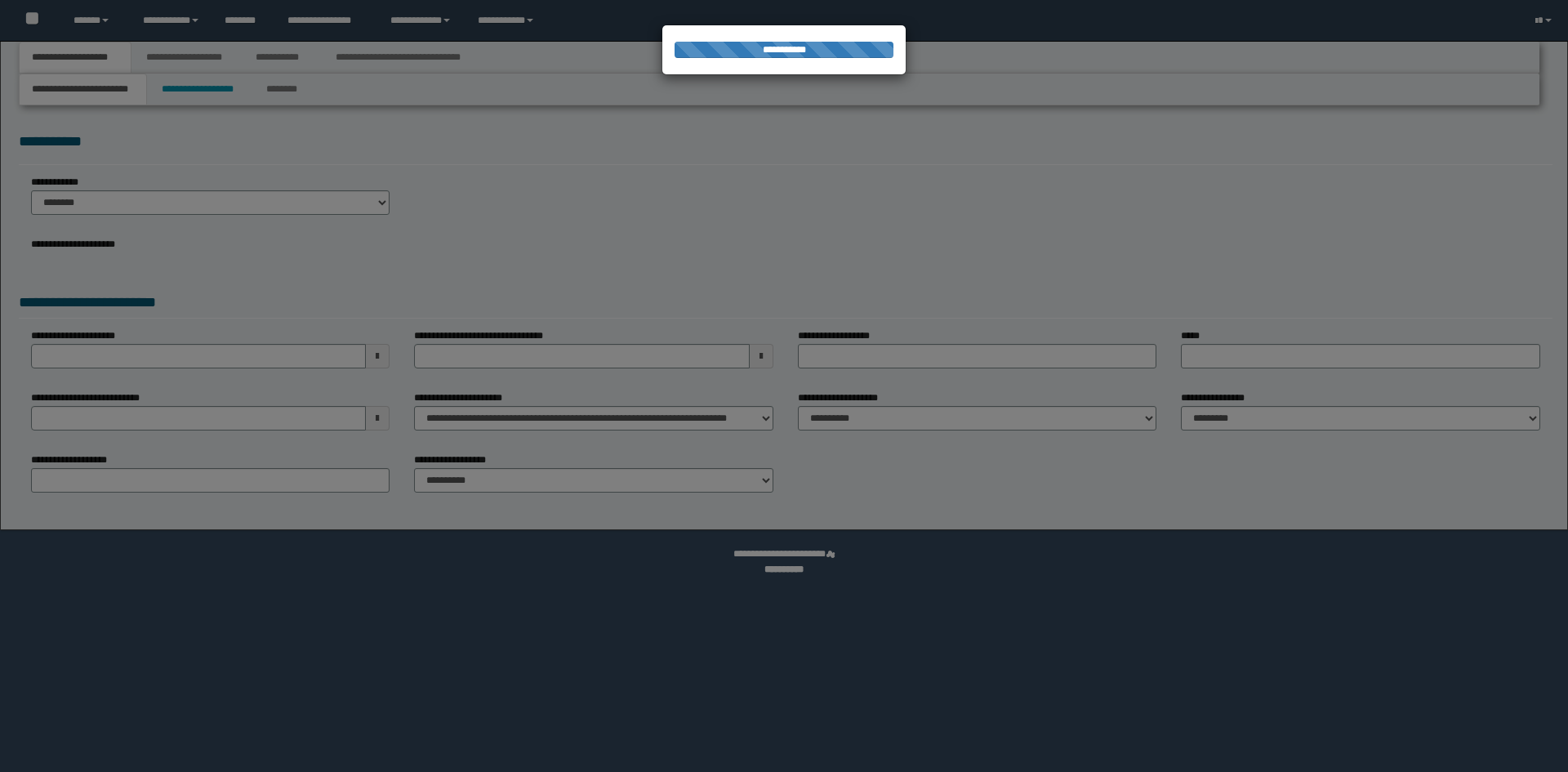 select on "**" 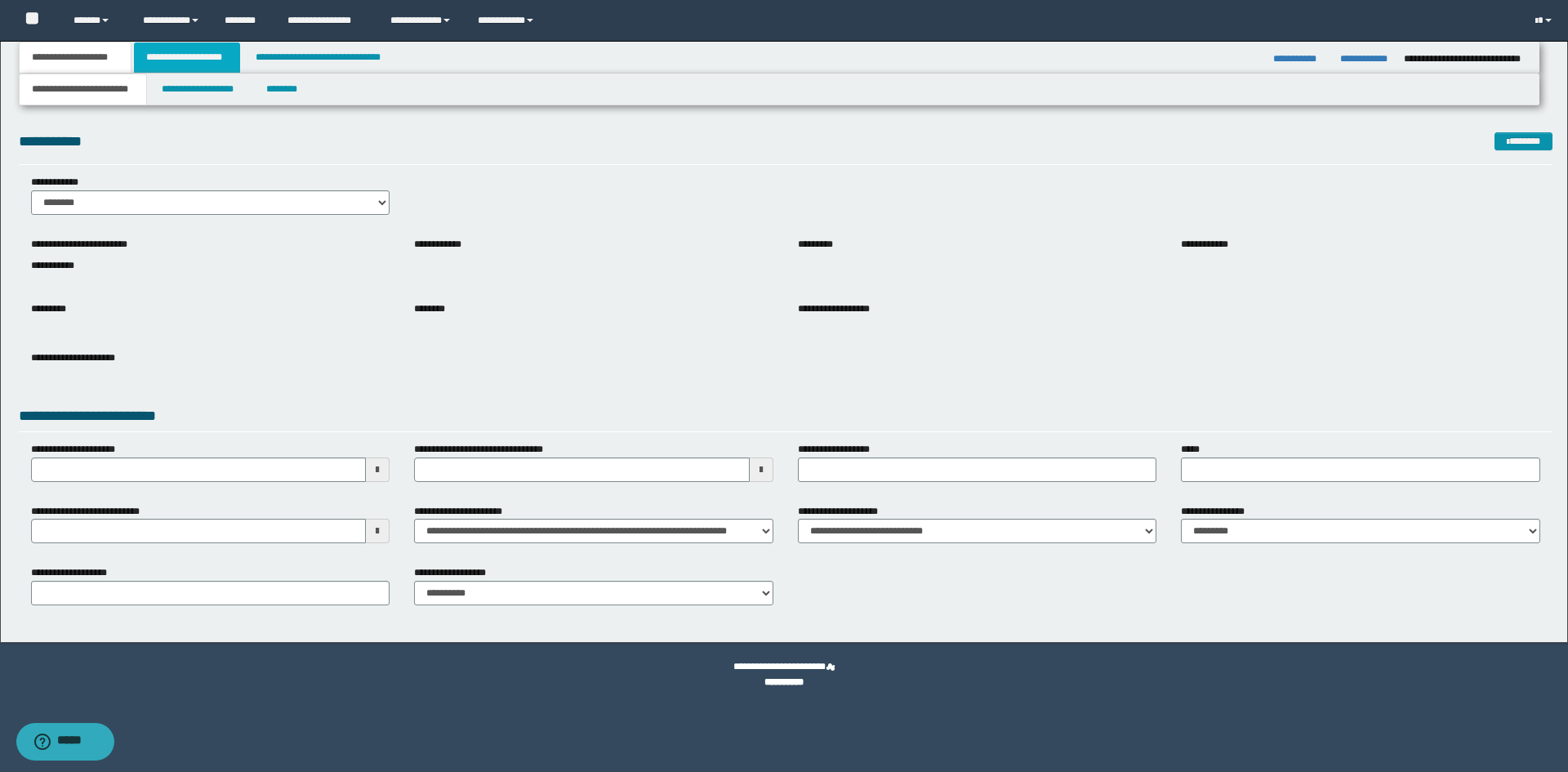 click on "**********" at bounding box center [187, 57] 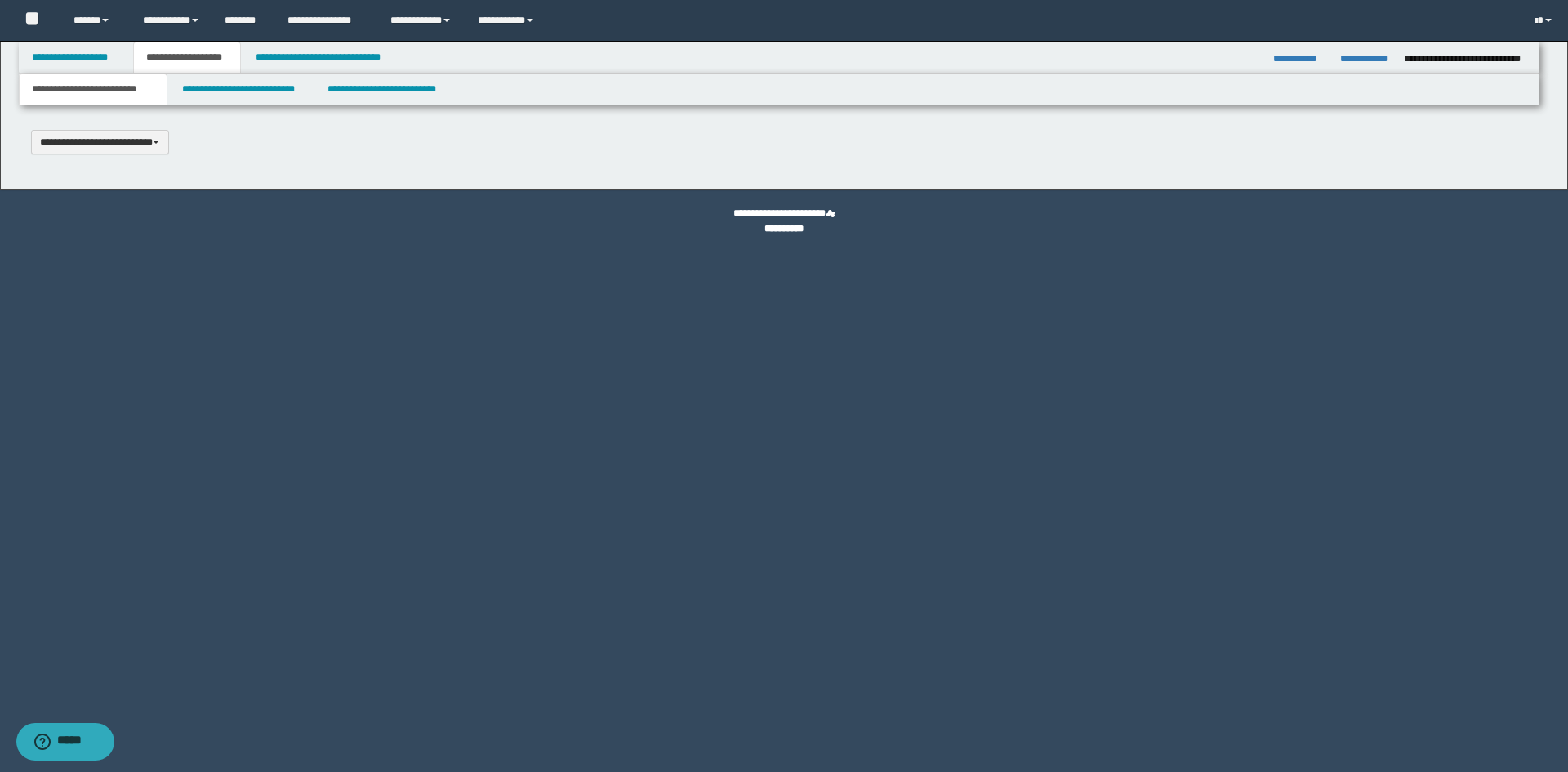 type 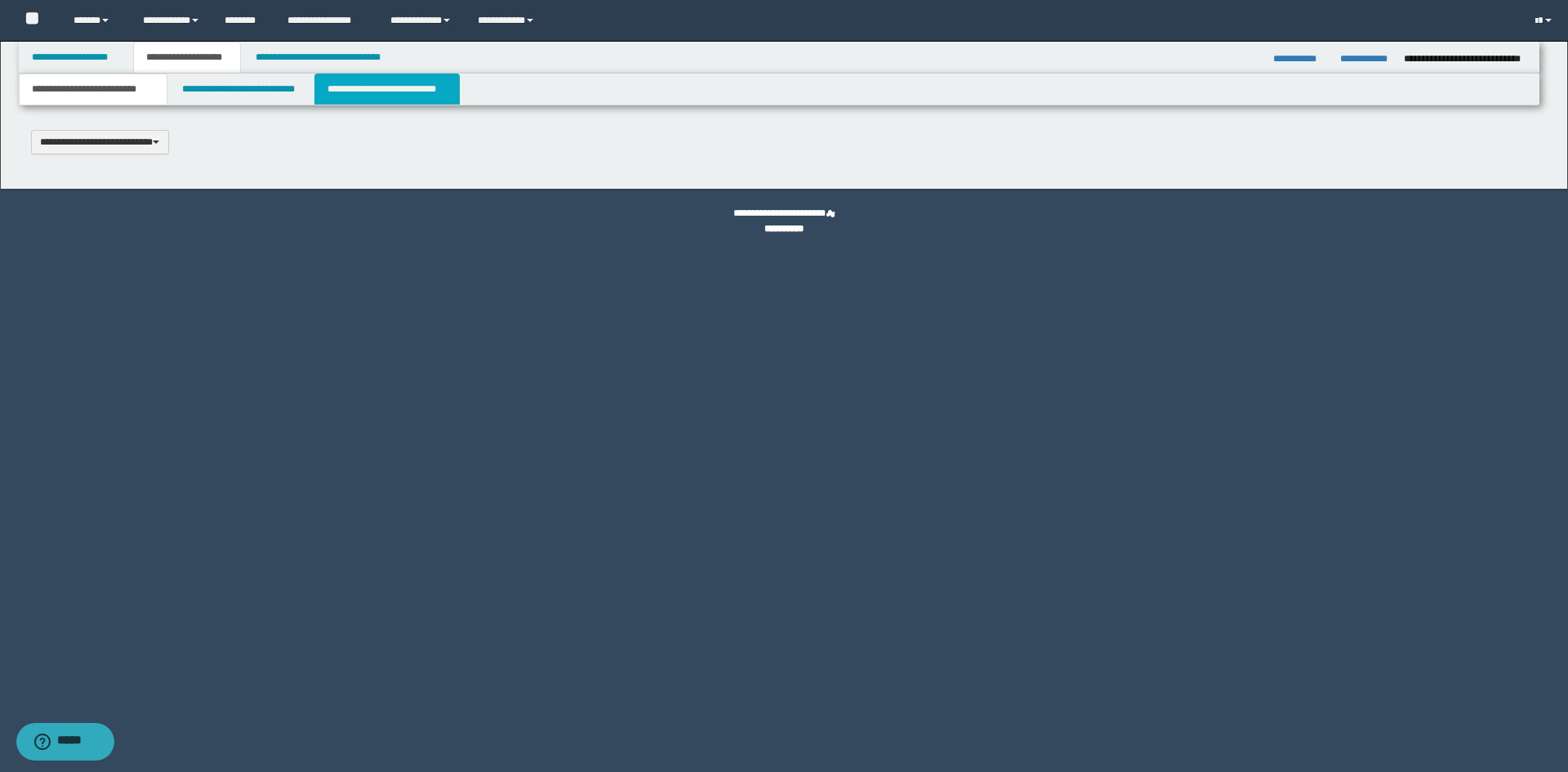 scroll, scrollTop: 0, scrollLeft: 0, axis: both 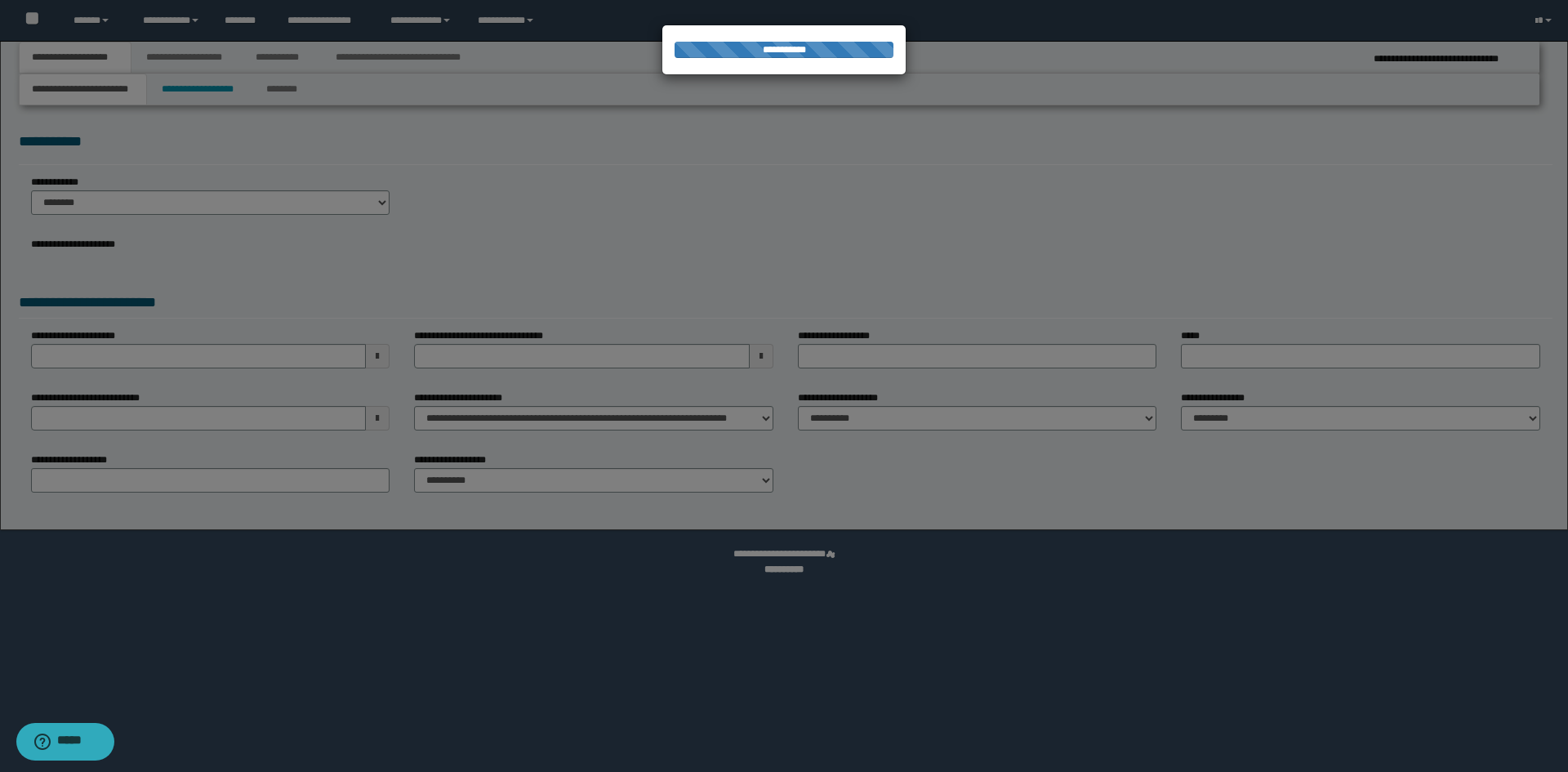 select on "**" 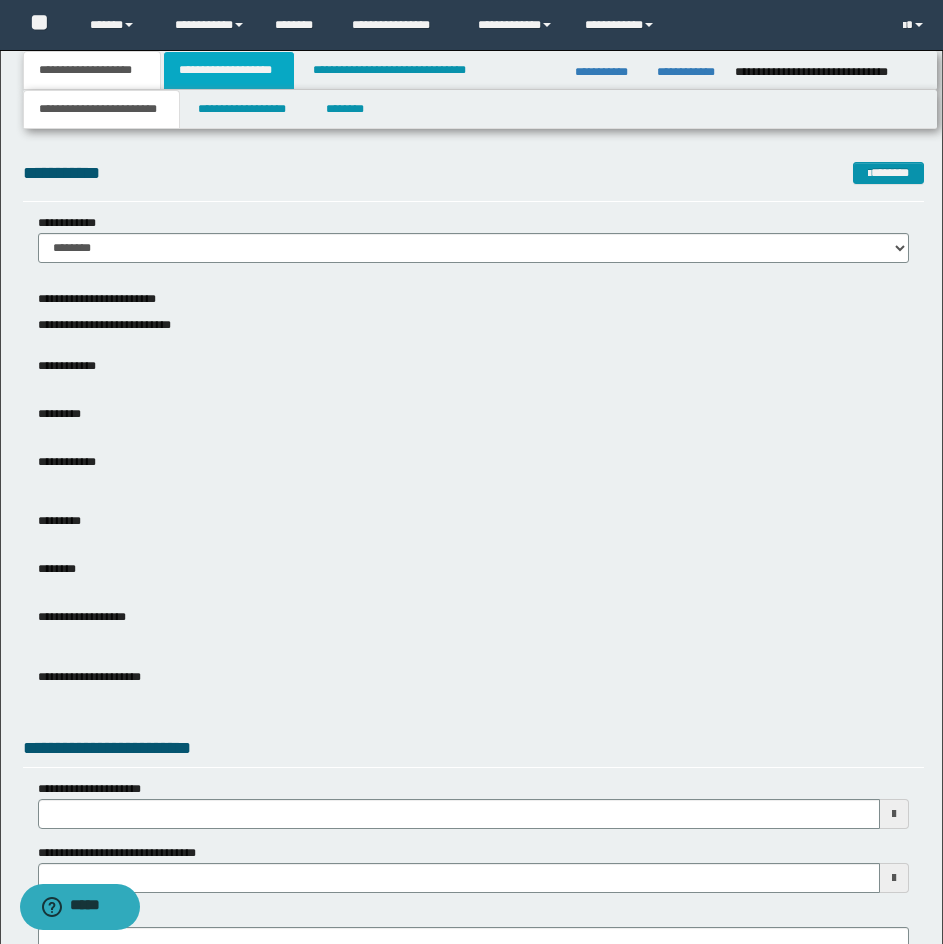 click on "**********" at bounding box center [229, 70] 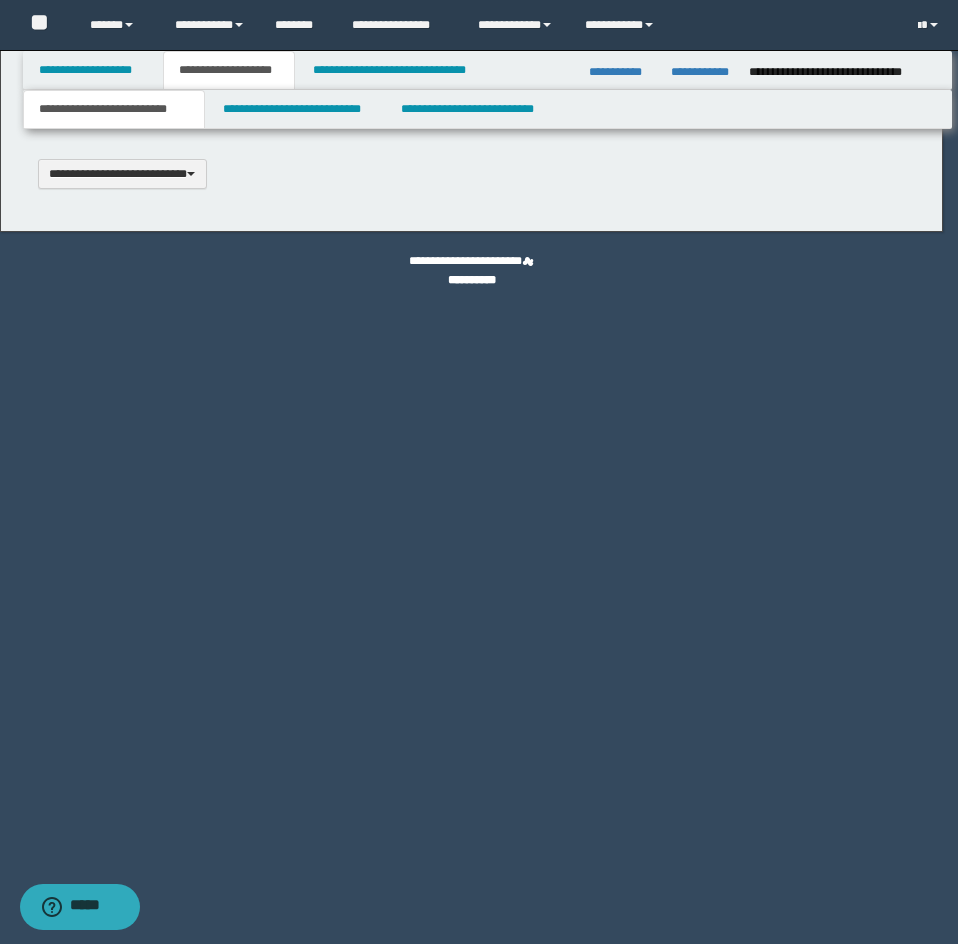scroll, scrollTop: 0, scrollLeft: 0, axis: both 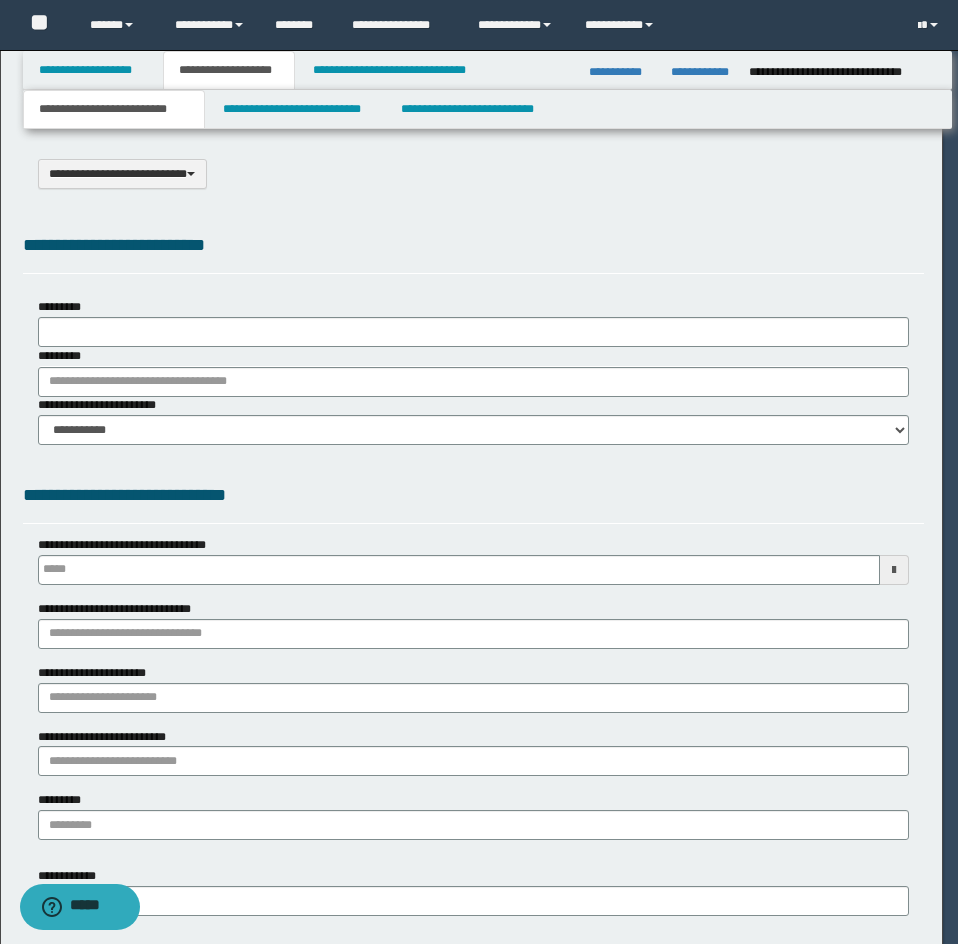 select on "*" 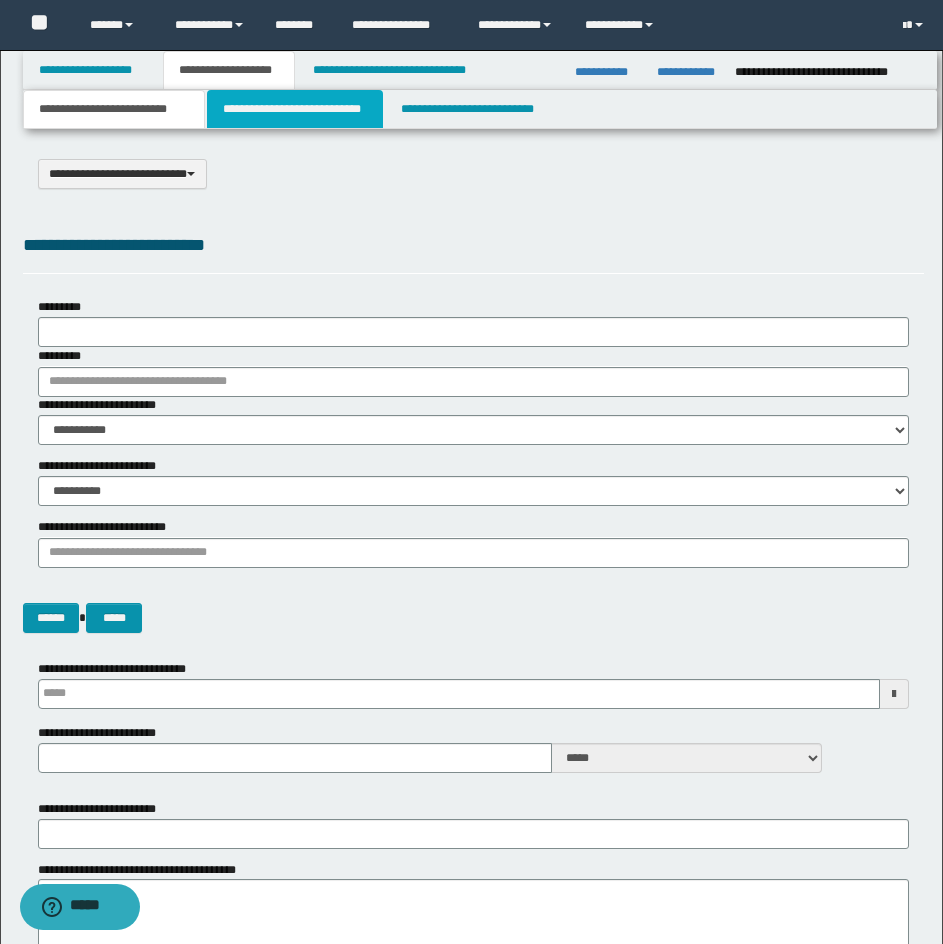 click on "**********" at bounding box center [295, 109] 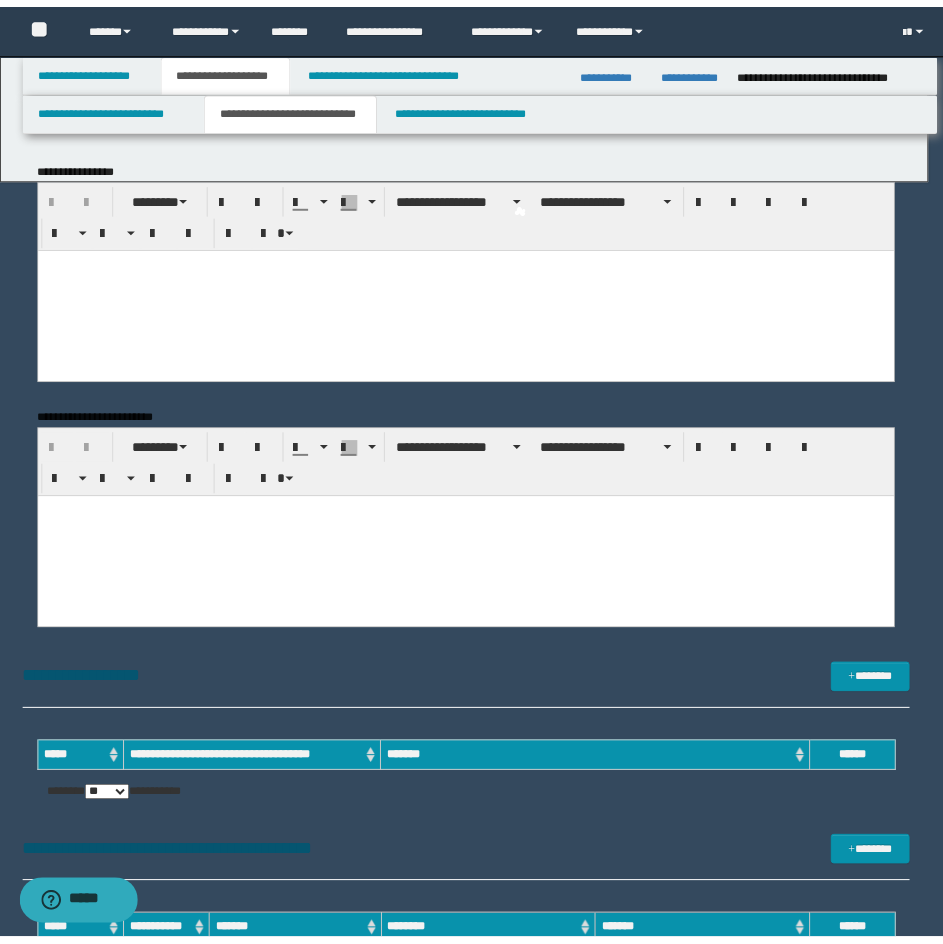 scroll, scrollTop: 0, scrollLeft: 0, axis: both 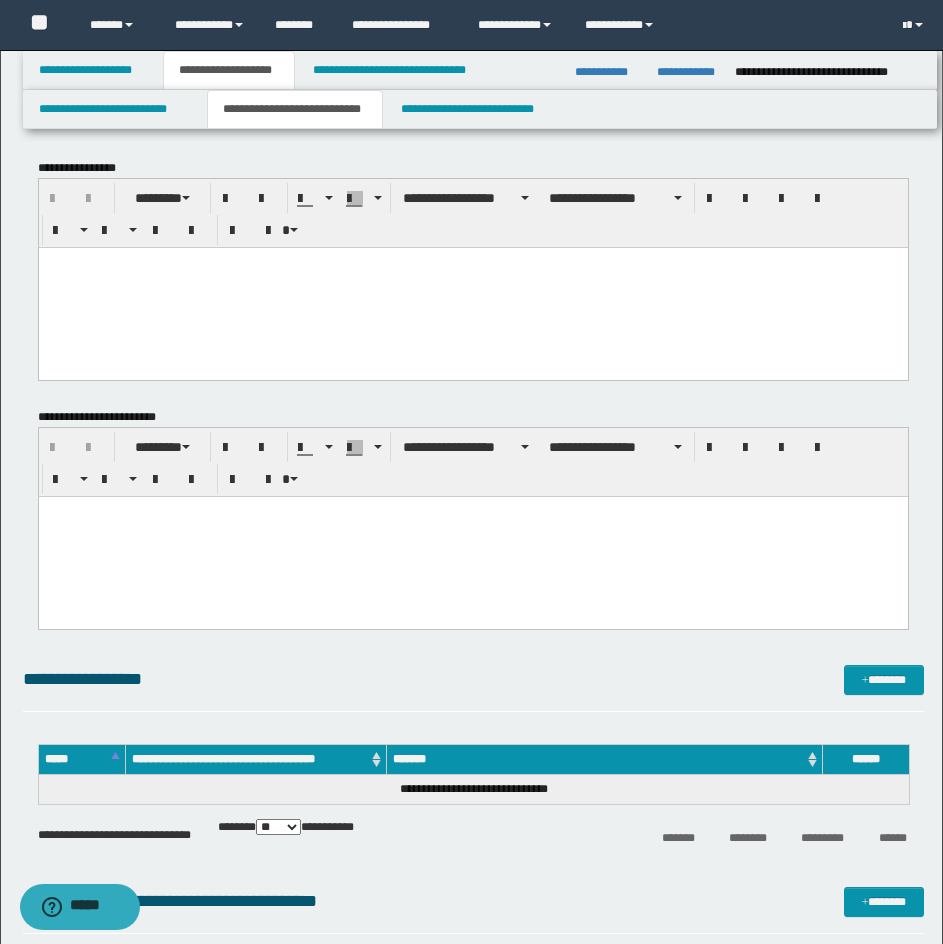 click at bounding box center (472, 287) 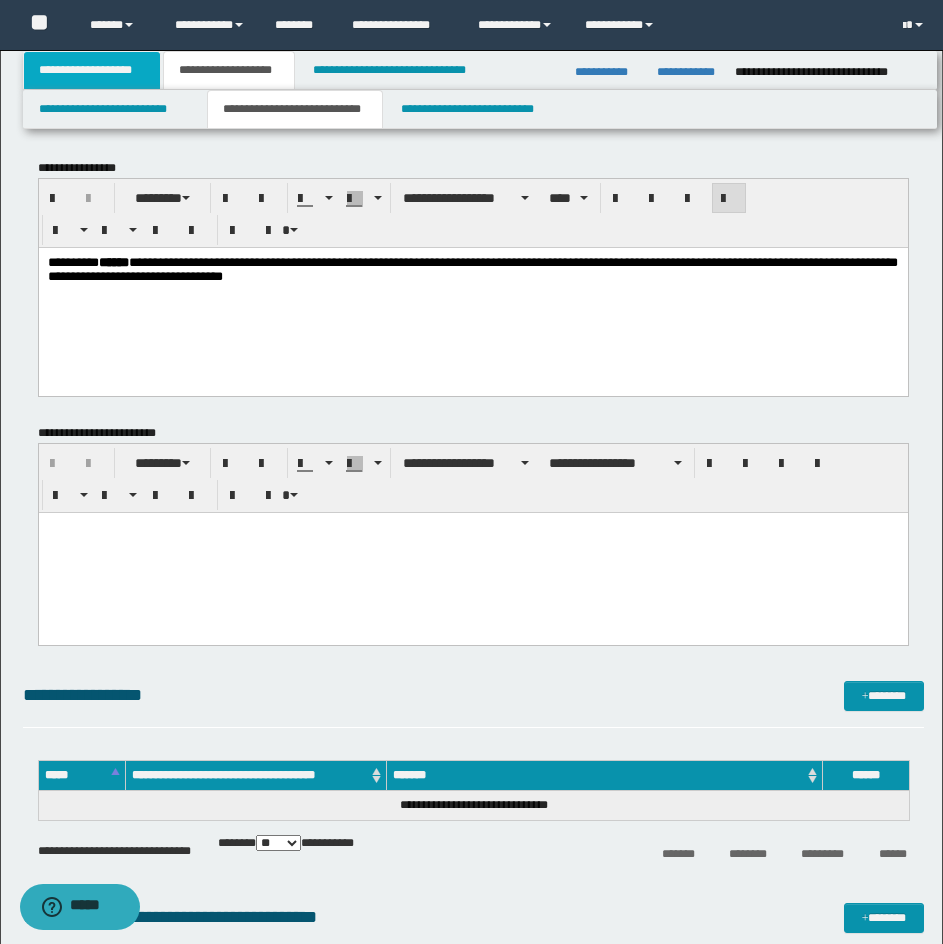click on "**********" at bounding box center [92, 70] 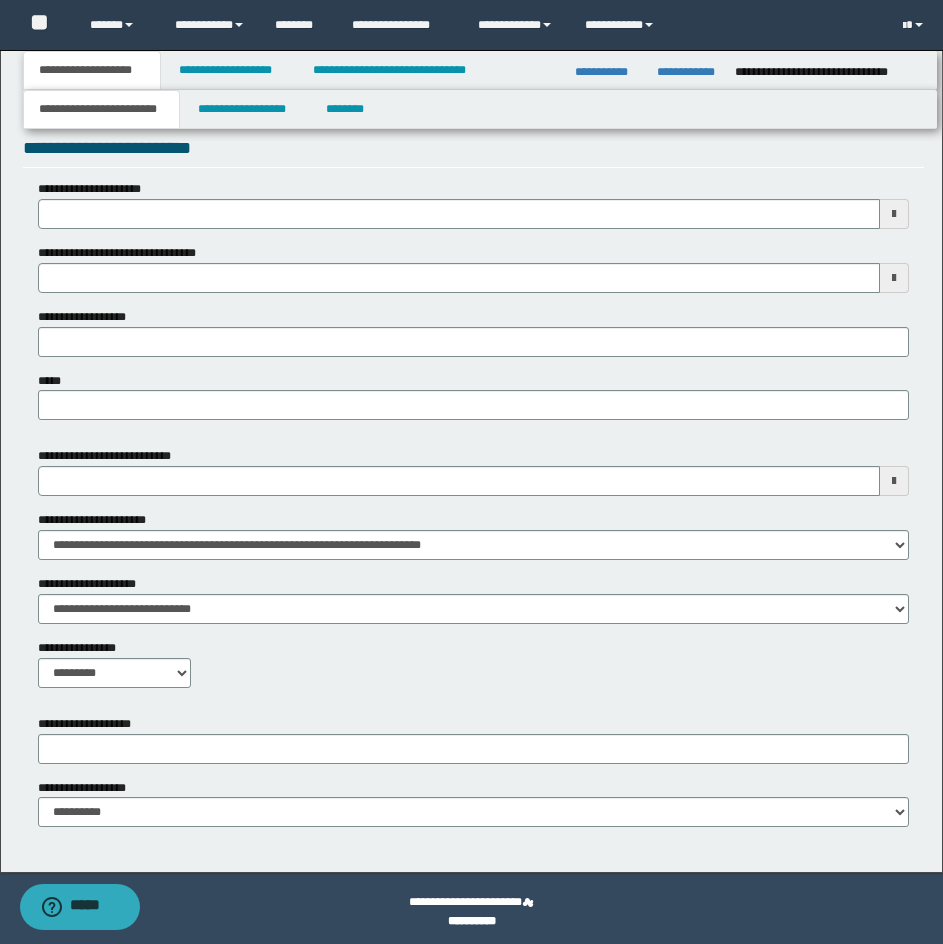 scroll, scrollTop: 607, scrollLeft: 0, axis: vertical 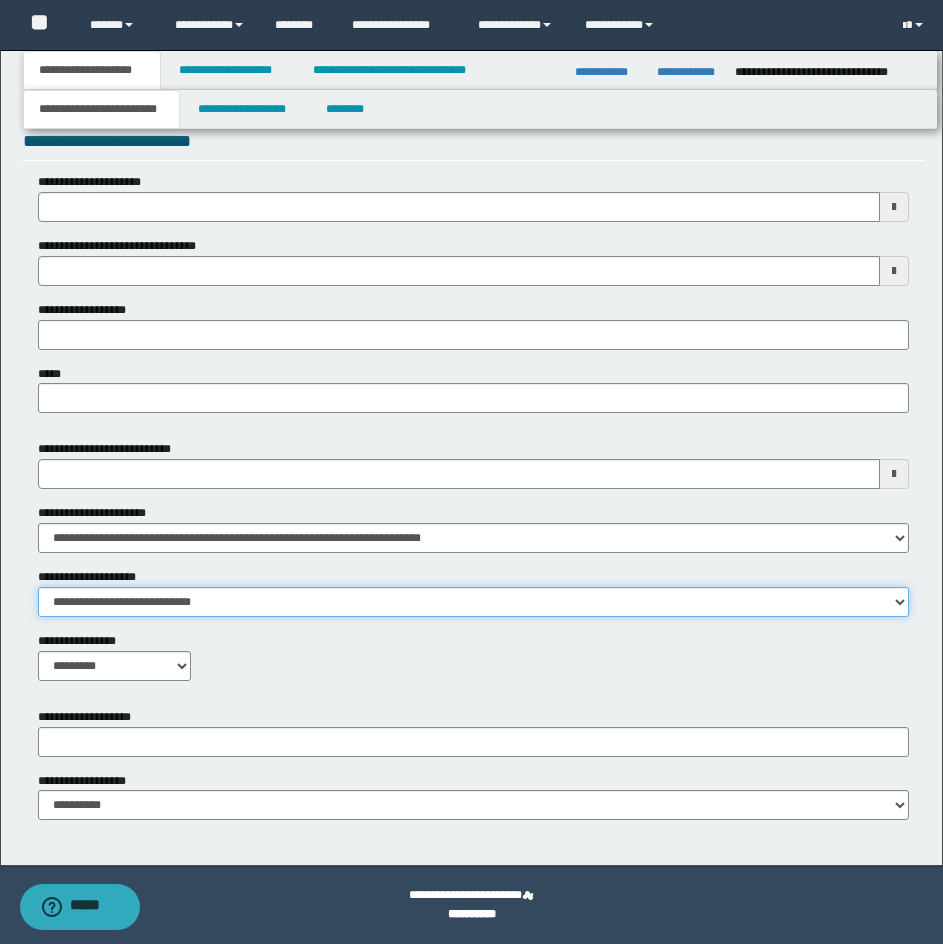 click on "**********" at bounding box center [473, 602] 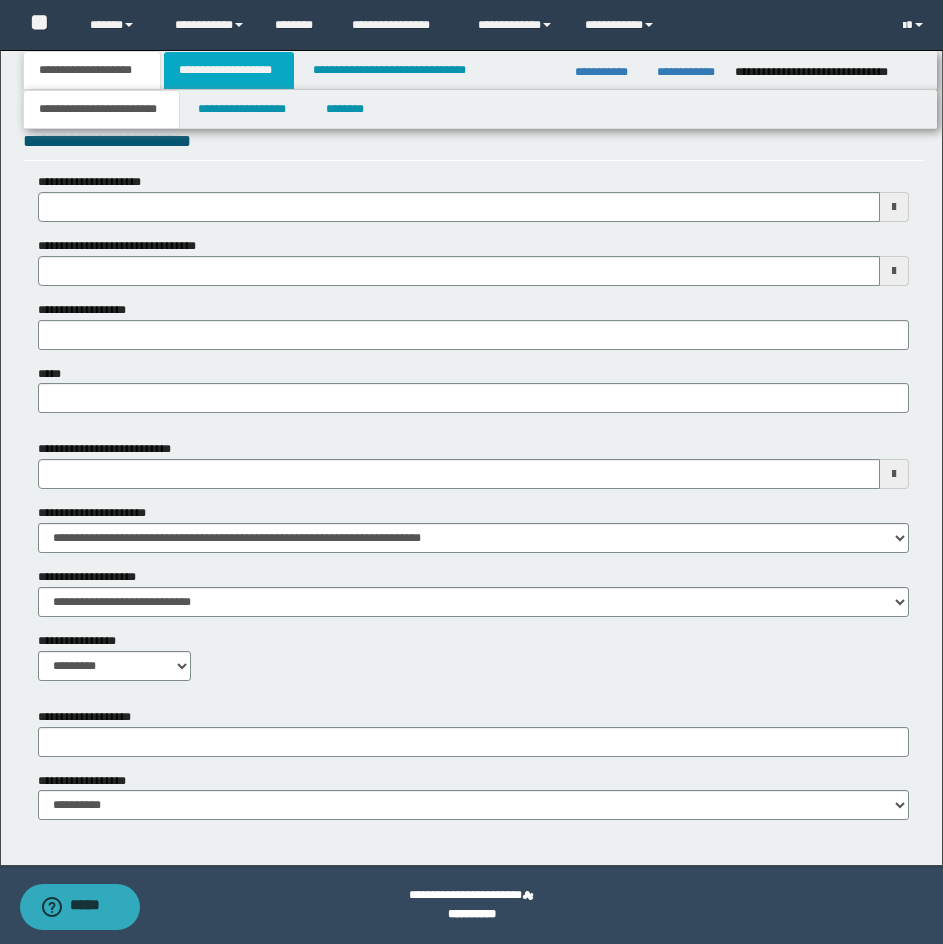 click on "**********" at bounding box center [229, 70] 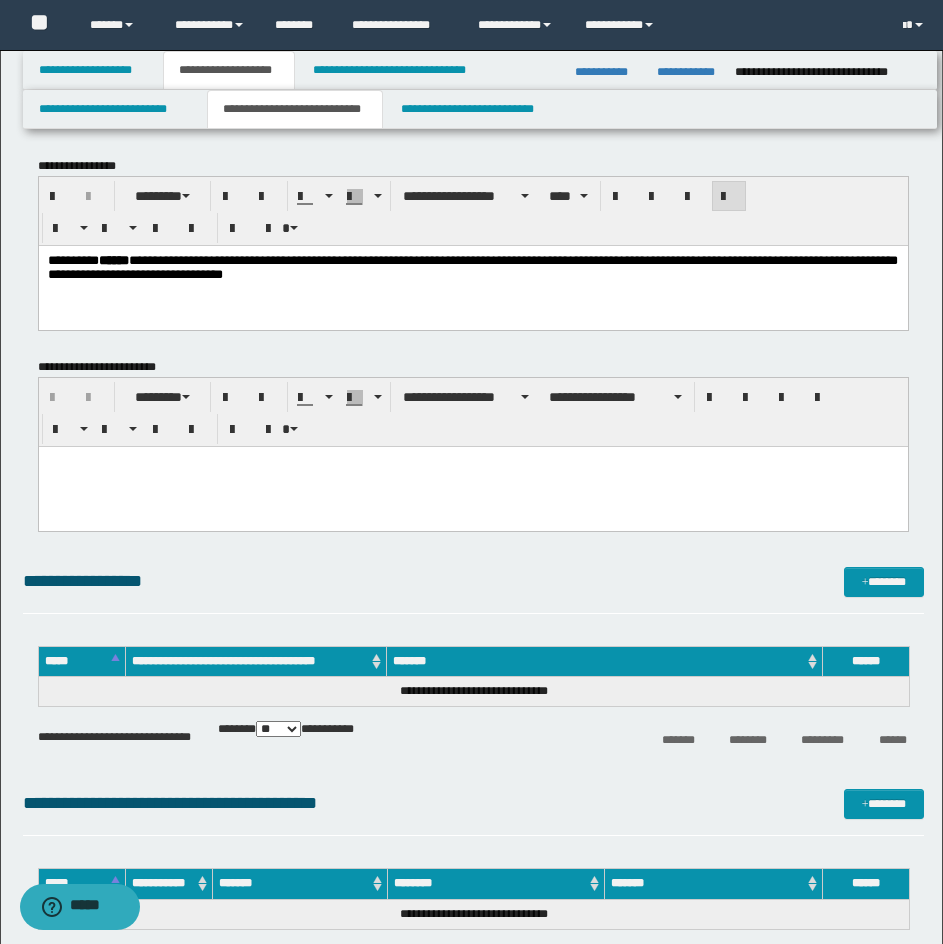 scroll, scrollTop: 0, scrollLeft: 0, axis: both 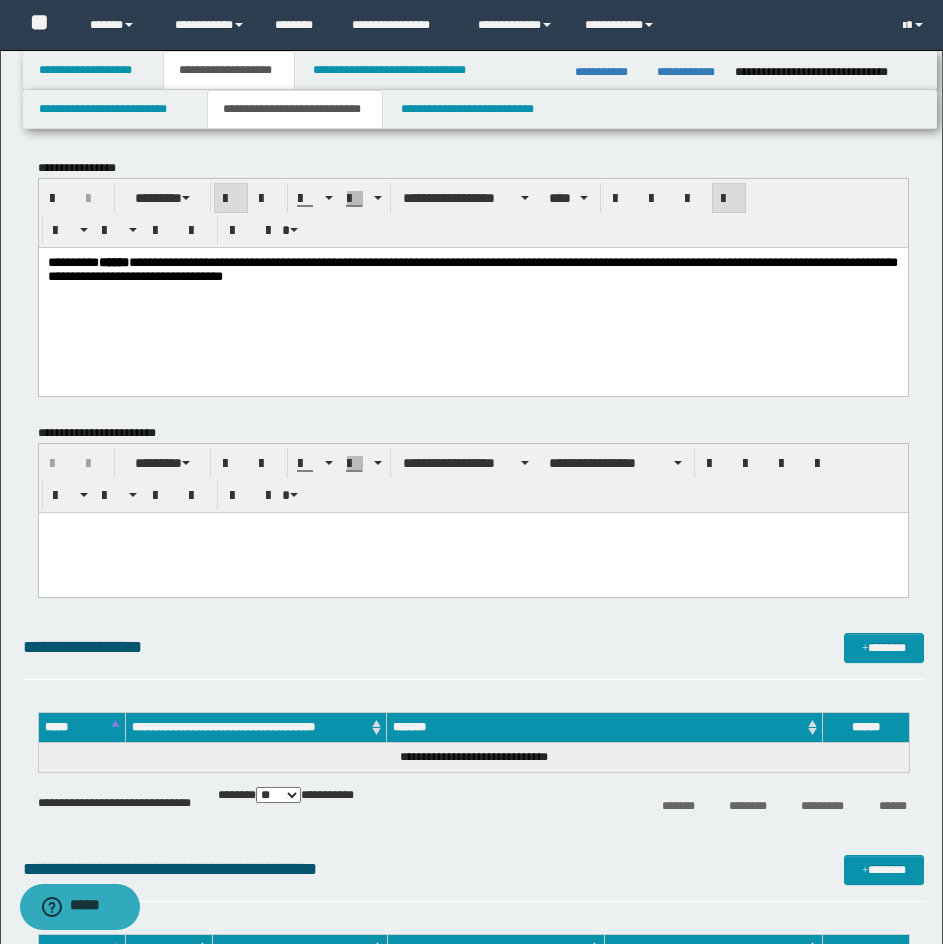 click on "******" at bounding box center [113, 261] 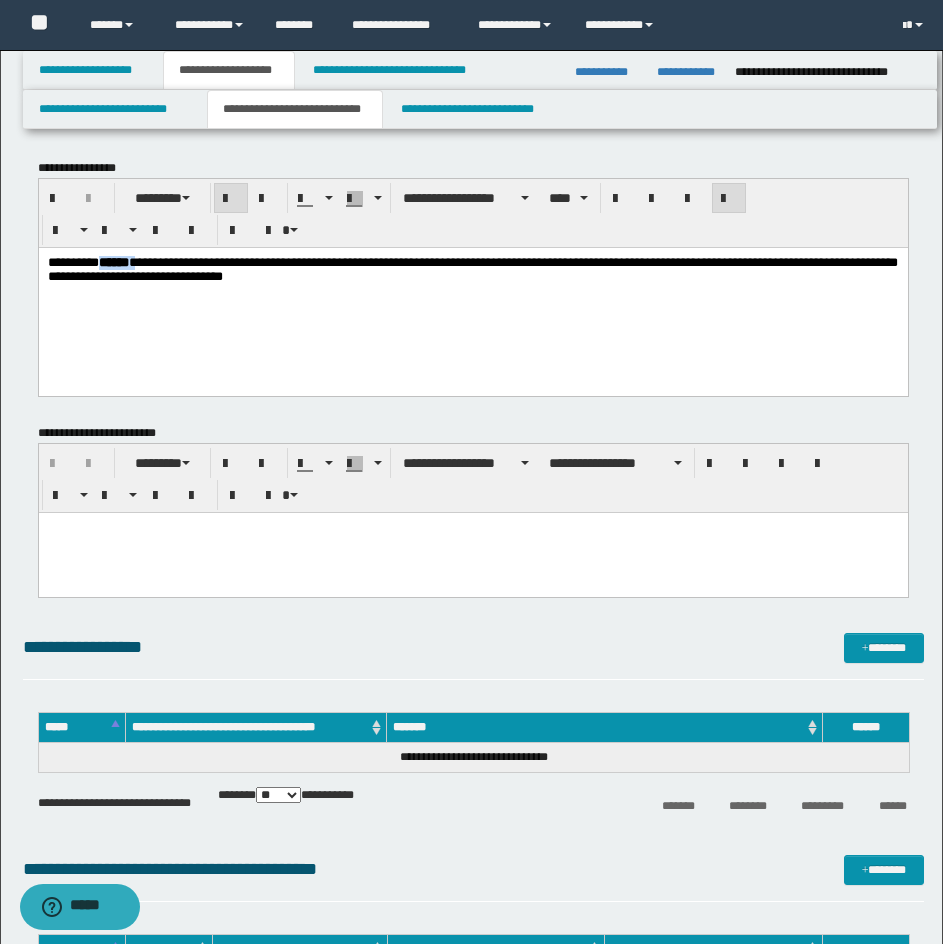 click on "******" at bounding box center [113, 261] 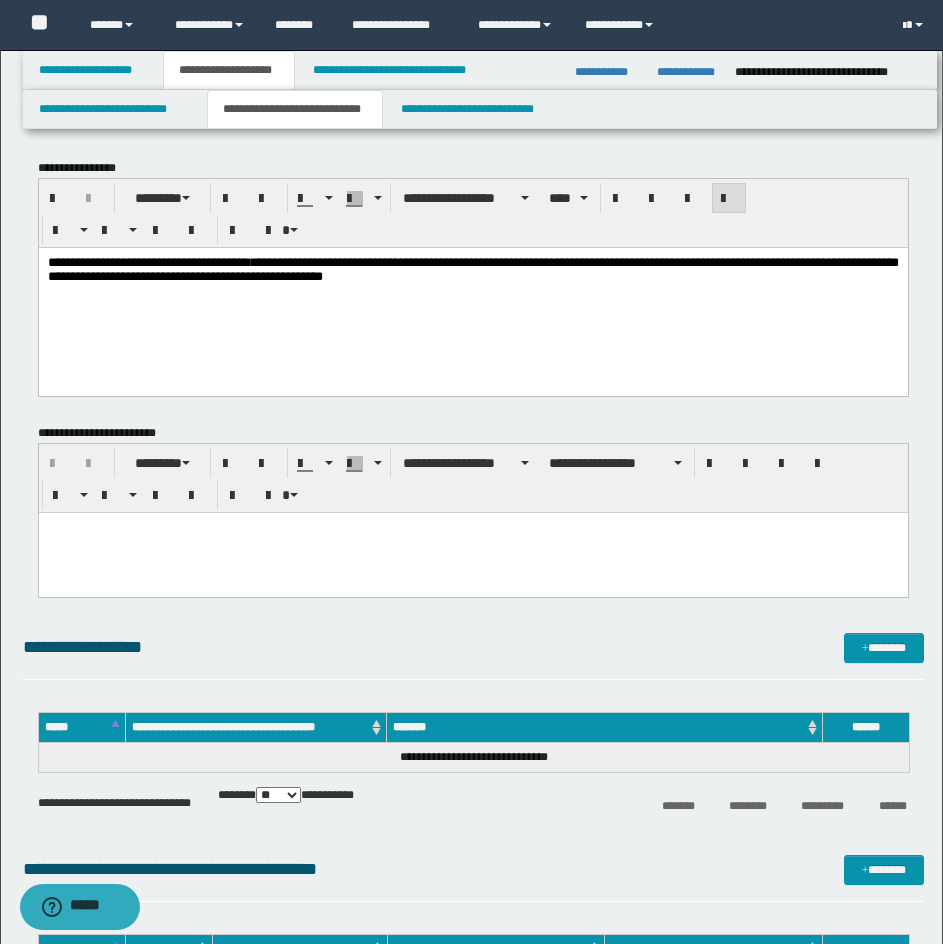 click on "**********" at bounding box center (472, 268) 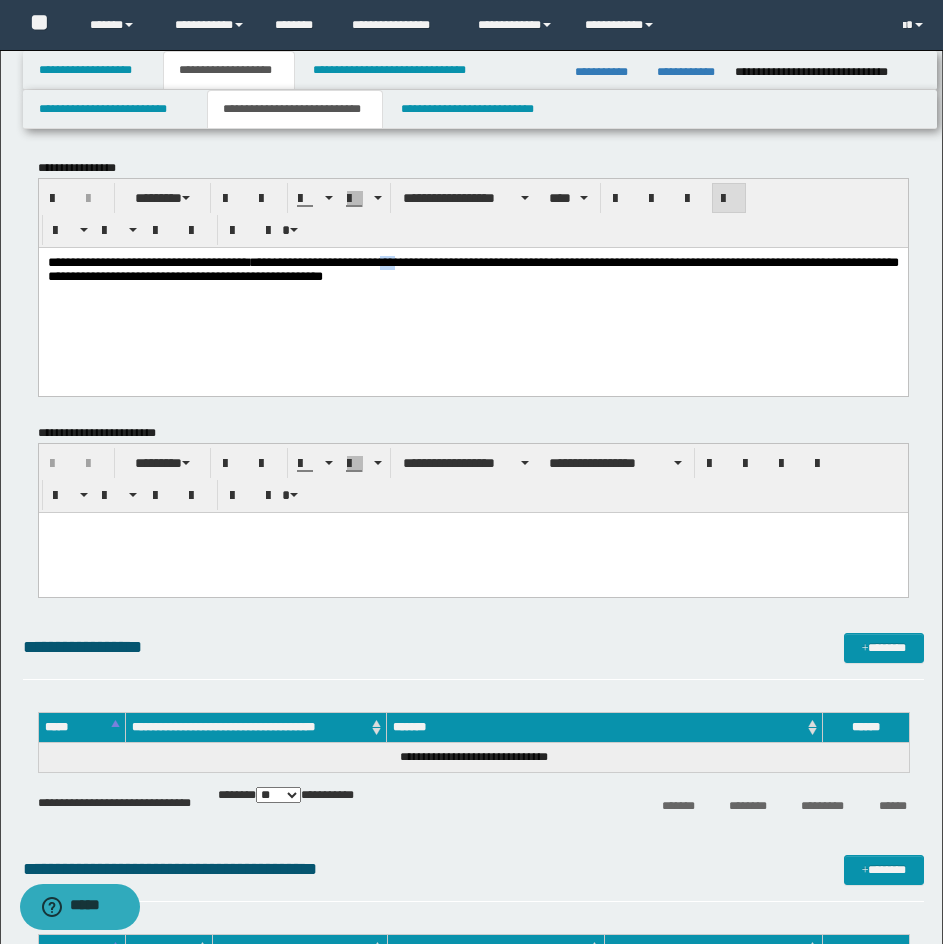 click on "**********" at bounding box center (472, 268) 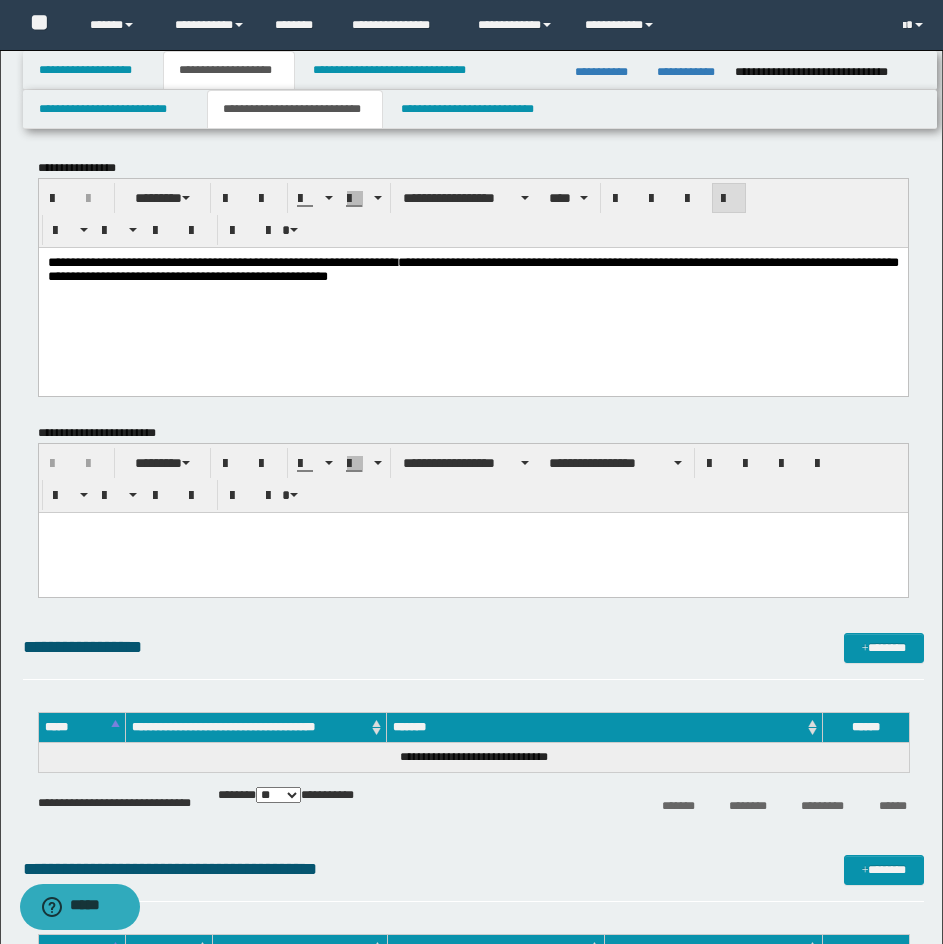 click on "**********" at bounding box center (472, 268) 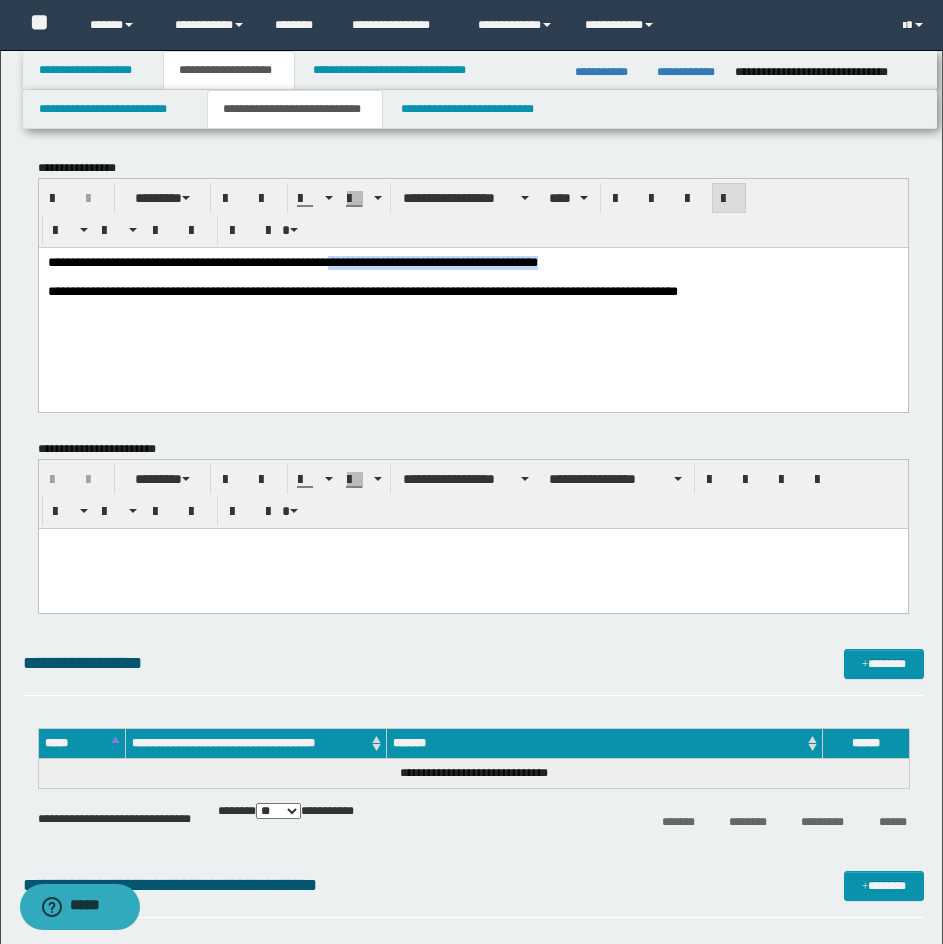 drag, startPoint x: 657, startPoint y: 263, endPoint x: 441, endPoint y: 469, distance: 298.48282 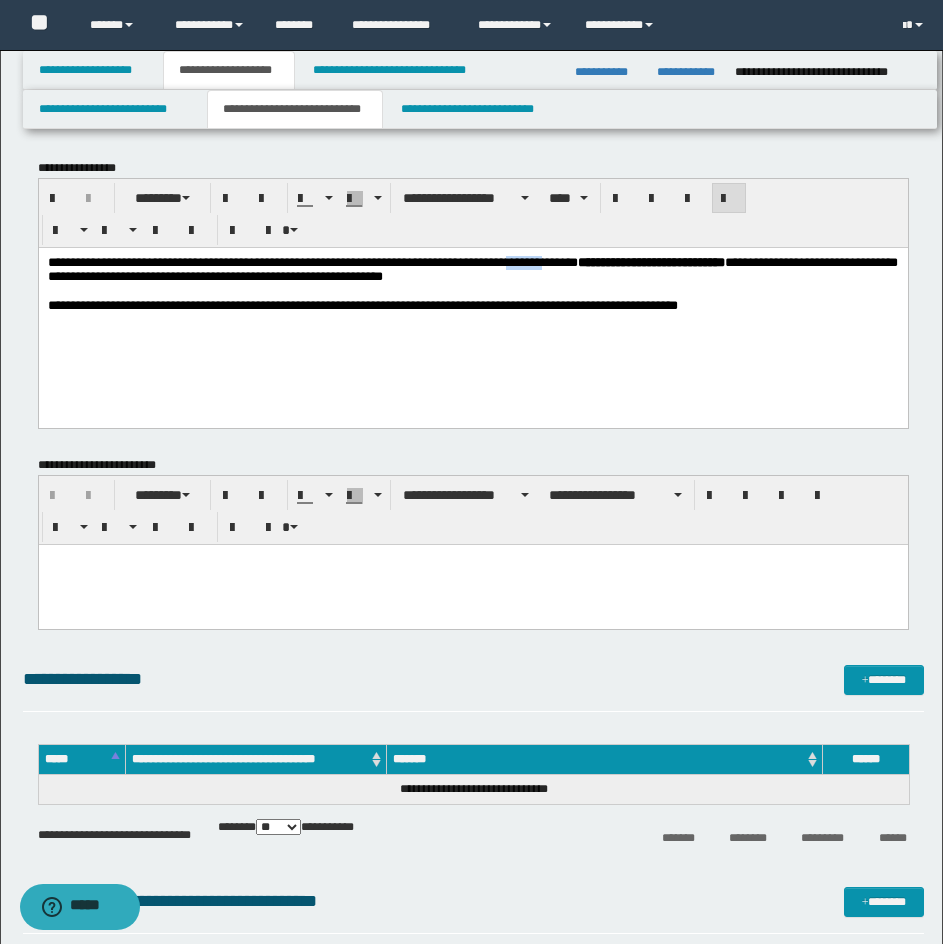 drag, startPoint x: 579, startPoint y: 258, endPoint x: 618, endPoint y: 260, distance: 39.051247 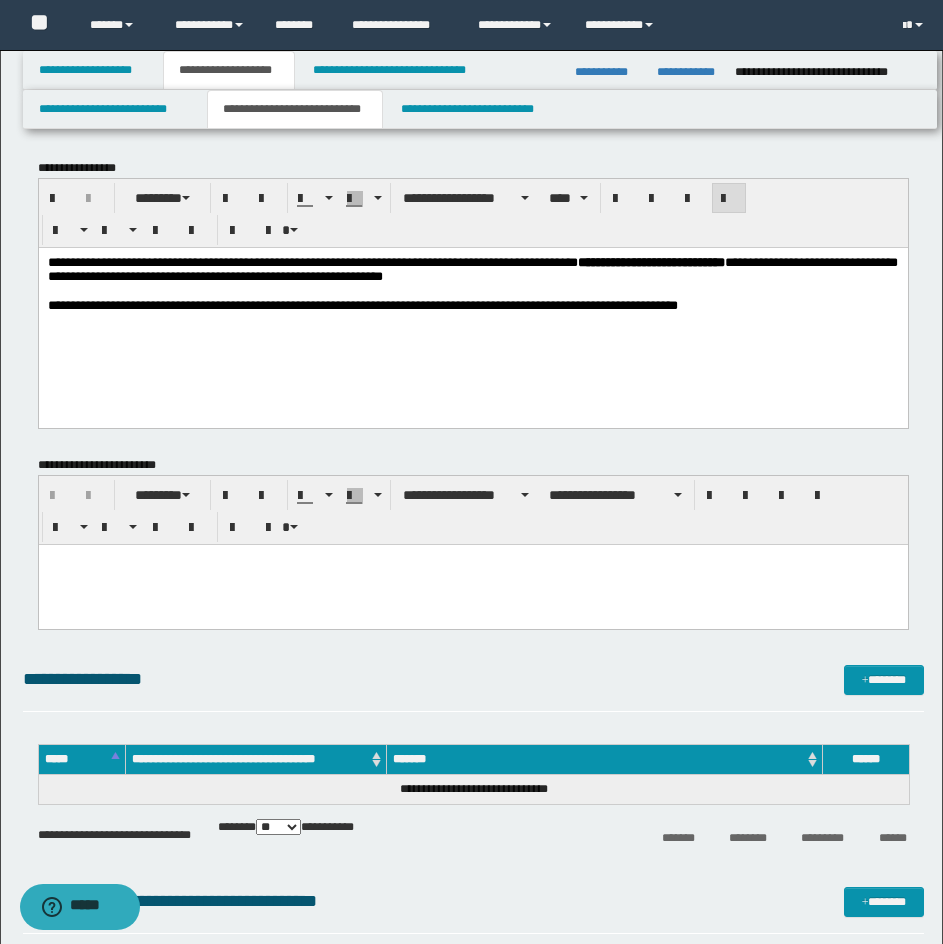 click on "**********" at bounding box center (472, 268) 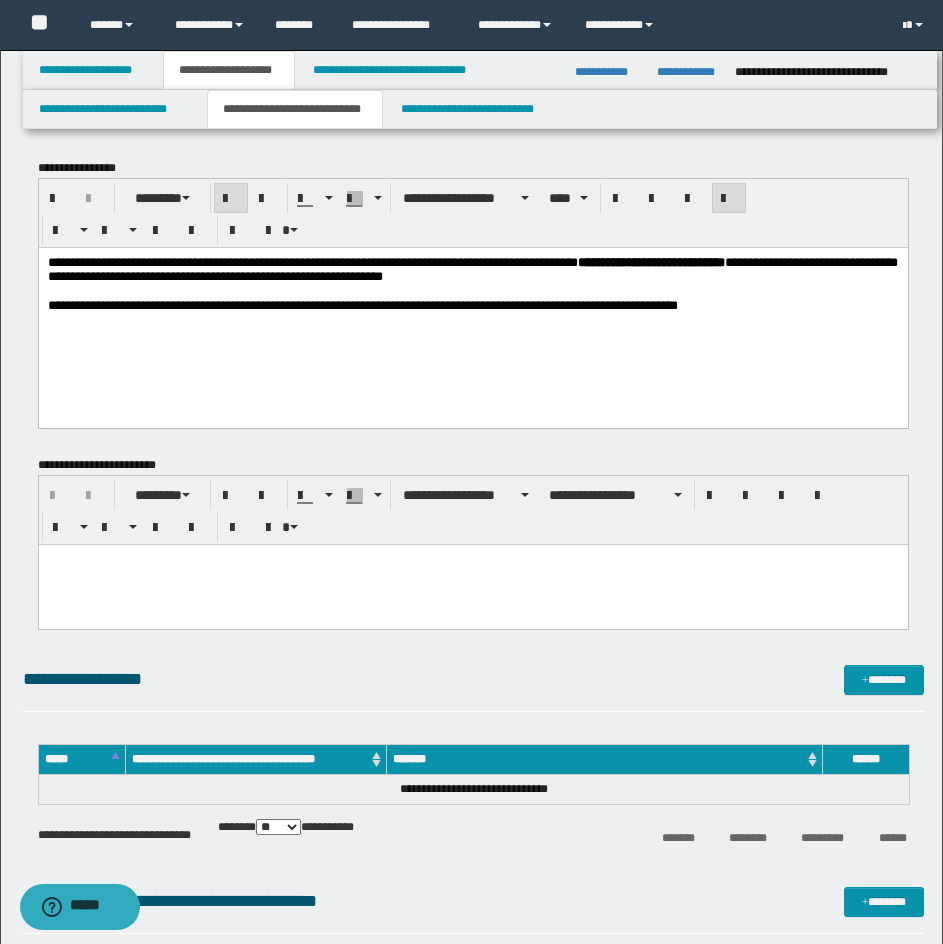 click on "**********" at bounding box center (650, 261) 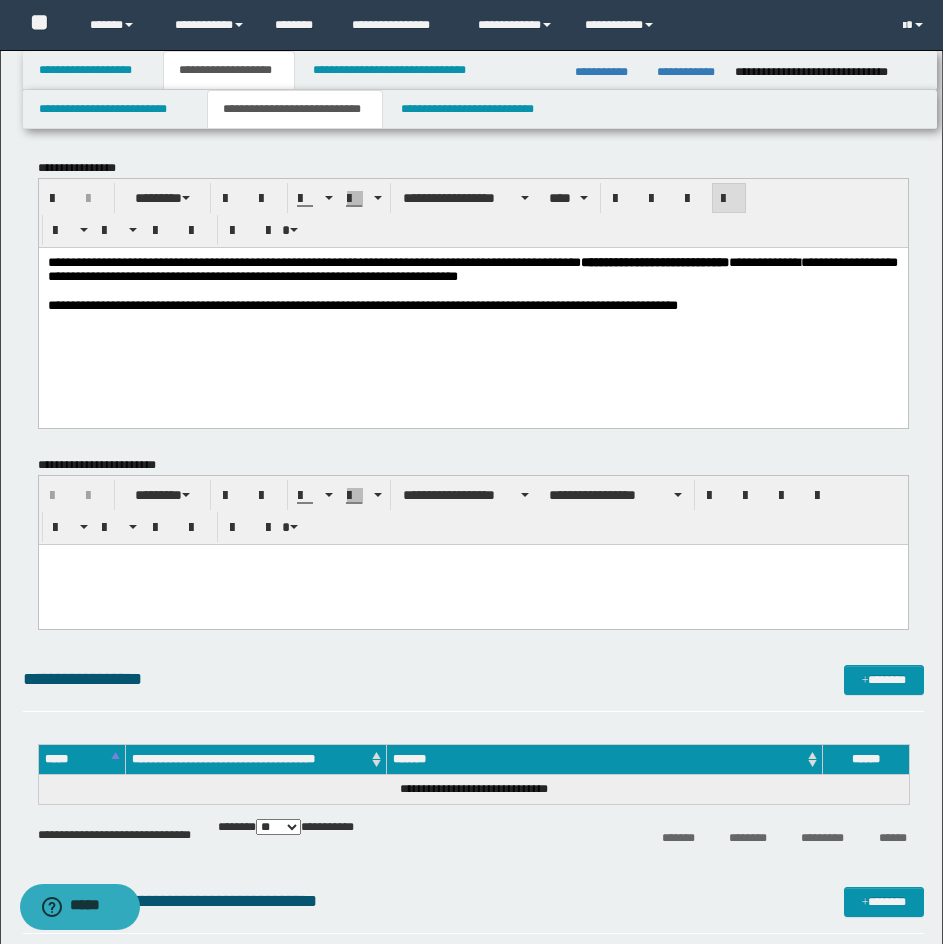 drag, startPoint x: 101, startPoint y: 281, endPoint x: 115, endPoint y: 287, distance: 15.231546 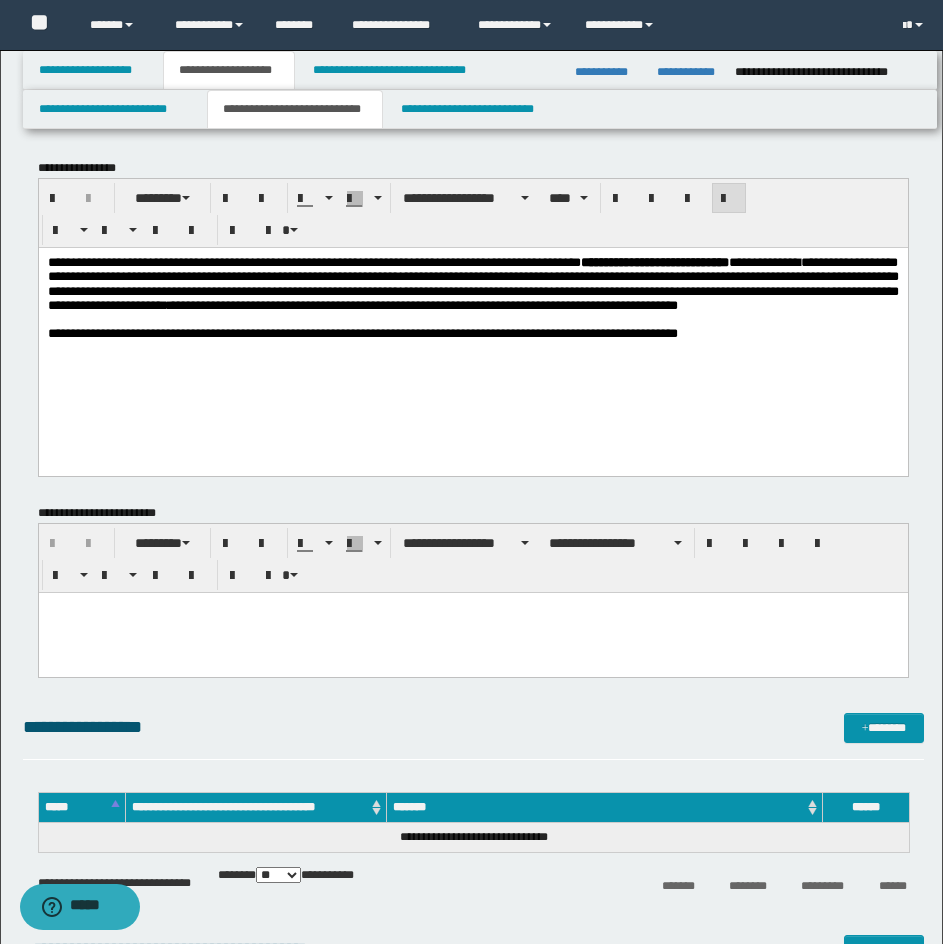 click at bounding box center [472, 319] 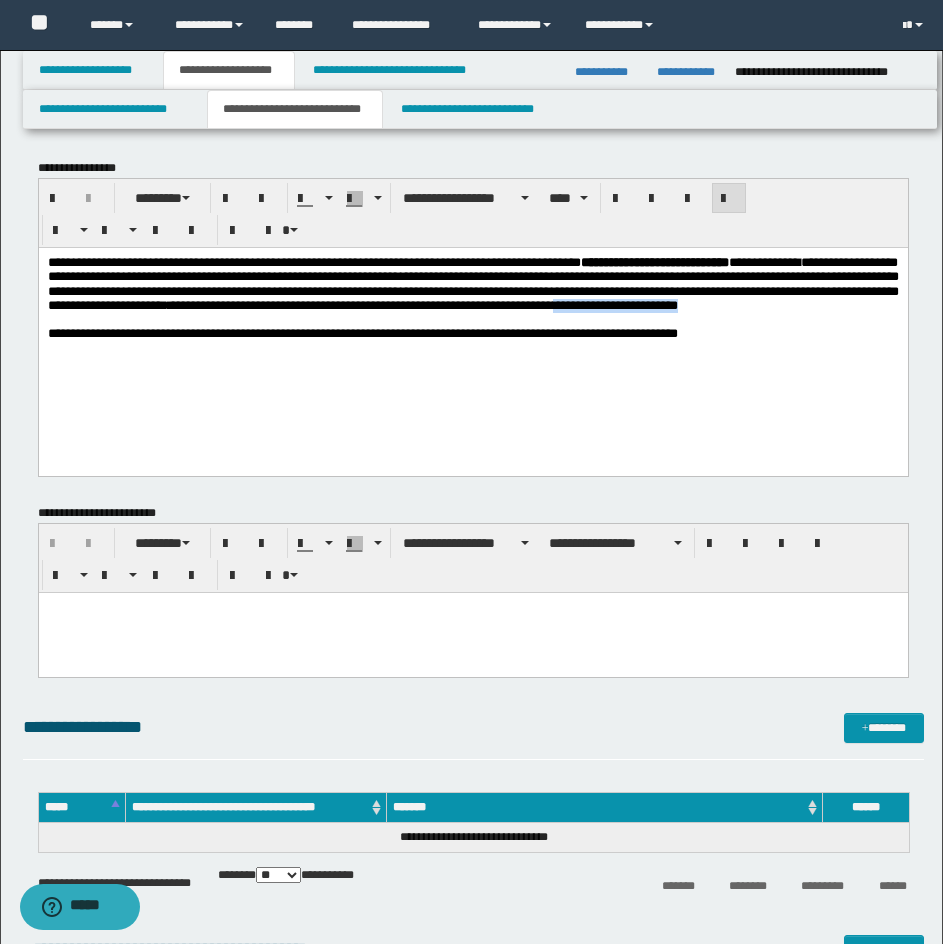 drag, startPoint x: 632, startPoint y: 332, endPoint x: 489, endPoint y: 331, distance: 143.0035 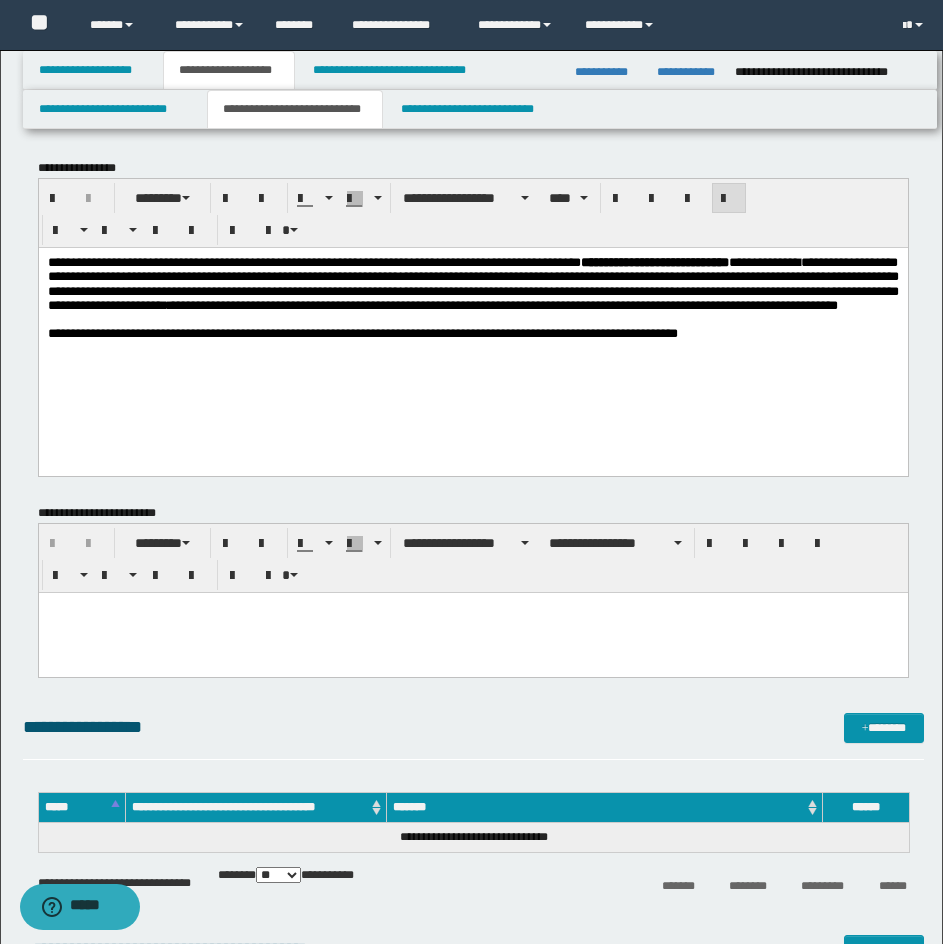 click on "**********" at bounding box center (472, 333) 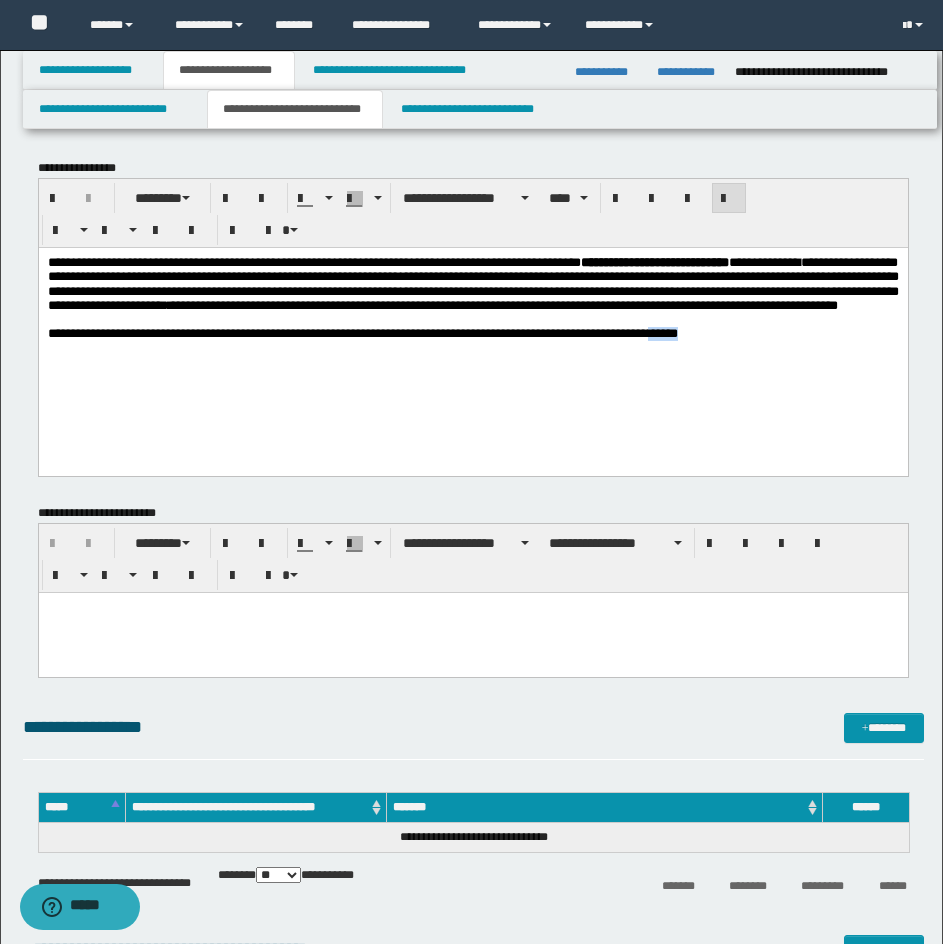 click on "**********" at bounding box center (472, 333) 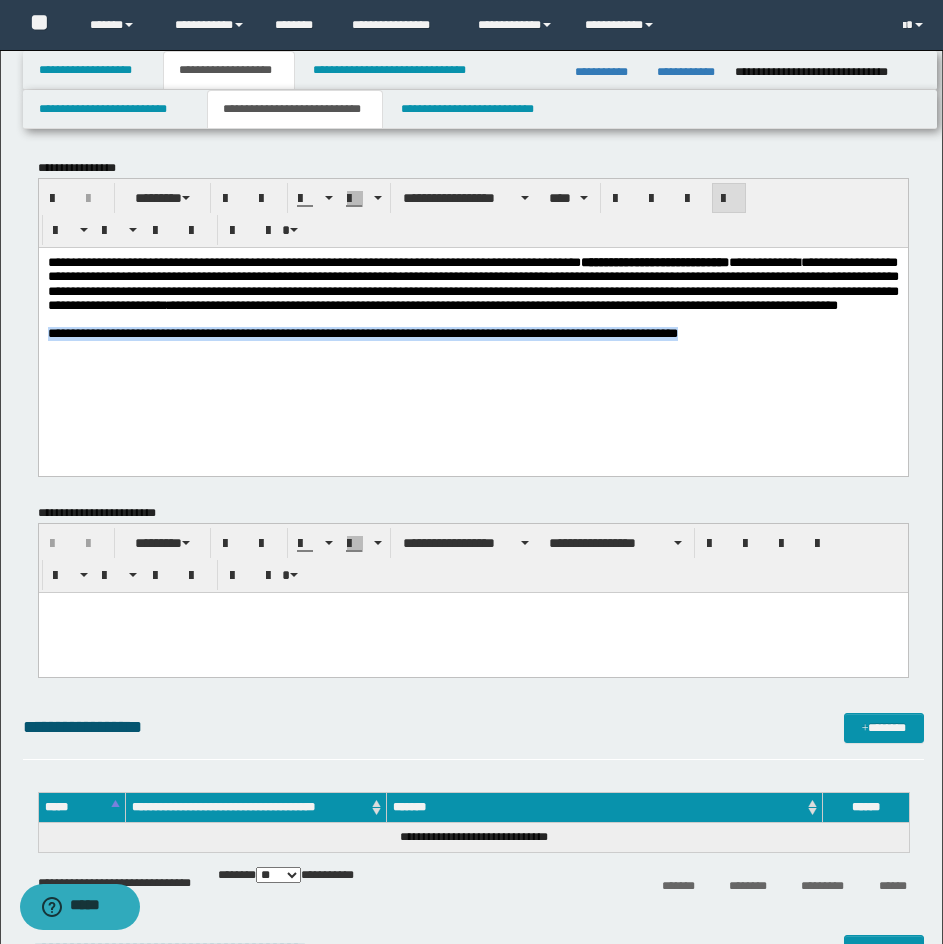 click on "**********" at bounding box center [472, 333] 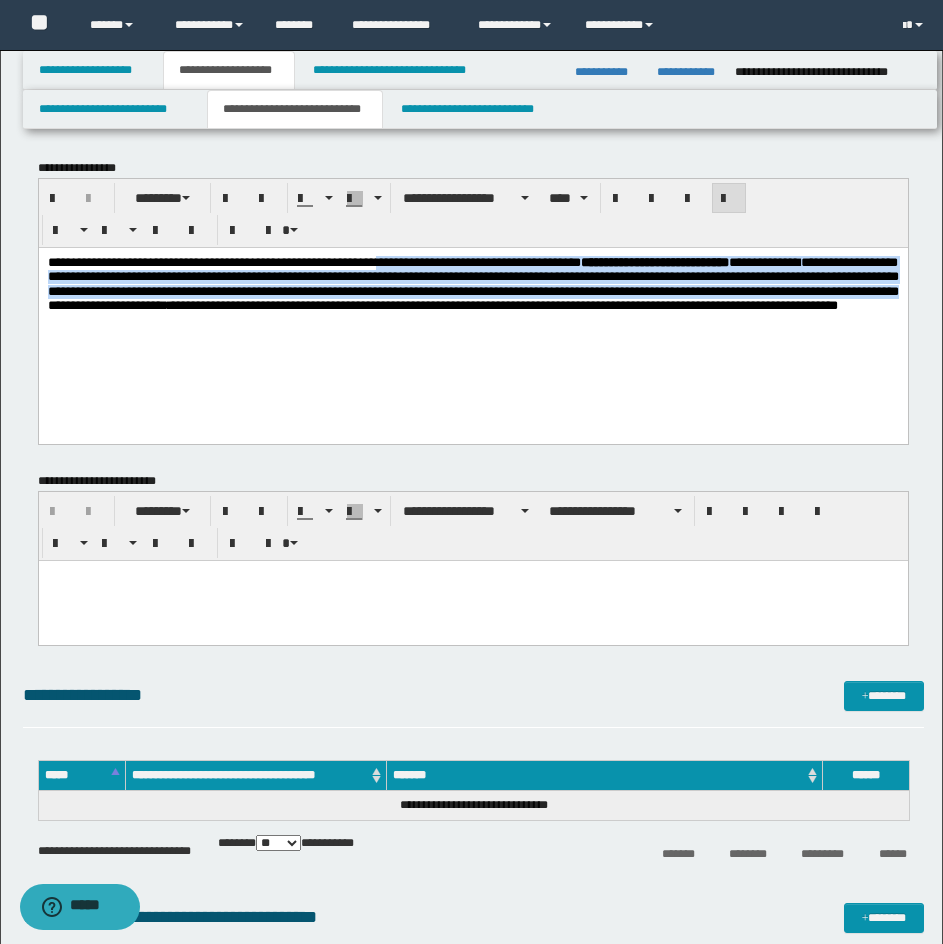 drag, startPoint x: 435, startPoint y: 266, endPoint x: 744, endPoint y: 313, distance: 312.554 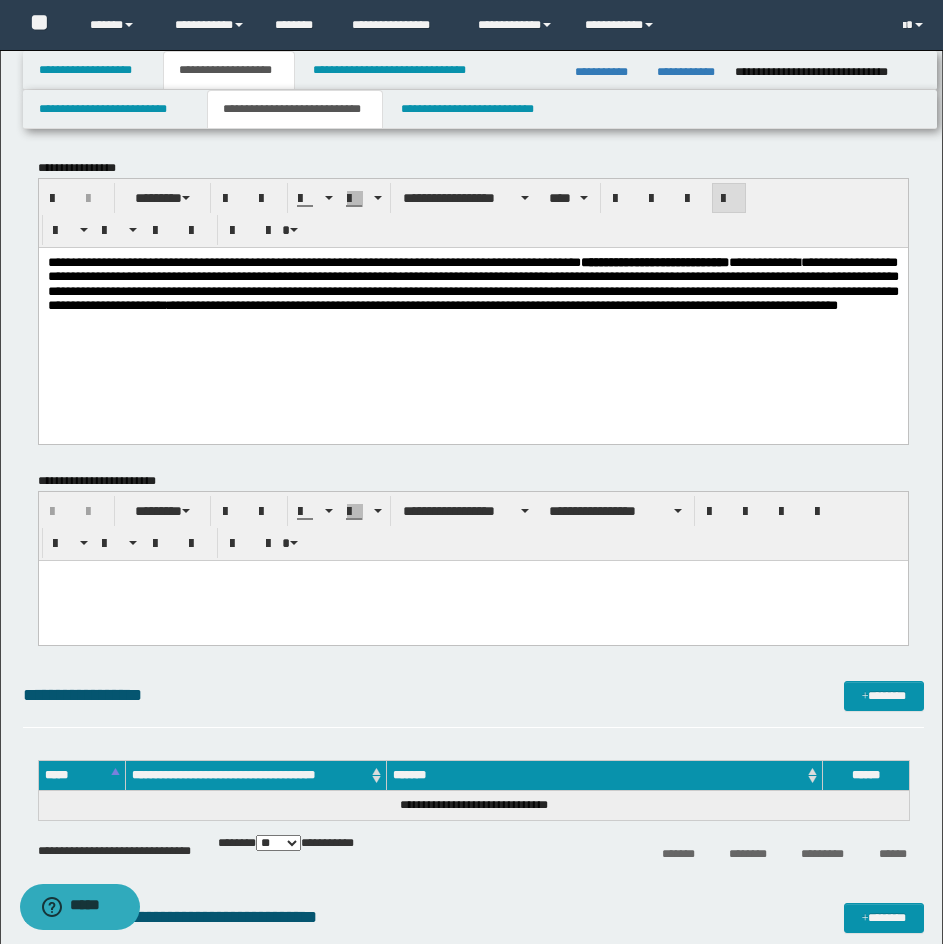 click on "**********" at bounding box center [472, 283] 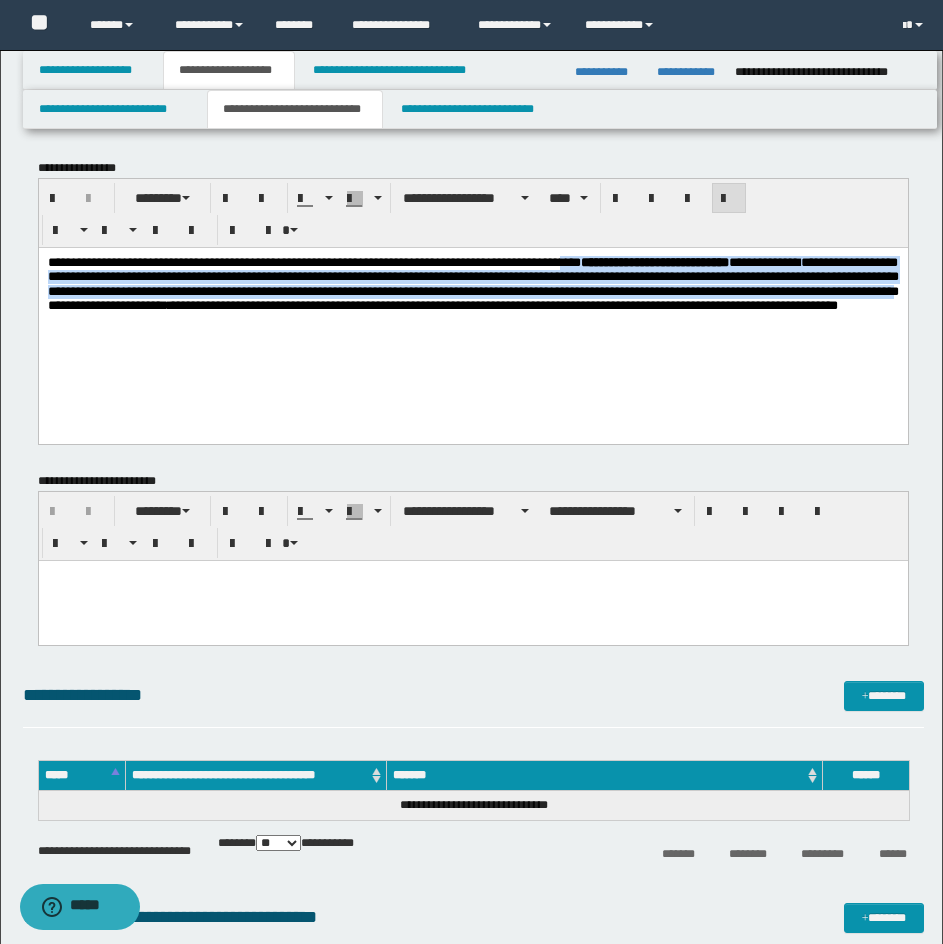 drag, startPoint x: 633, startPoint y: 267, endPoint x: 734, endPoint y: 304, distance: 107.563934 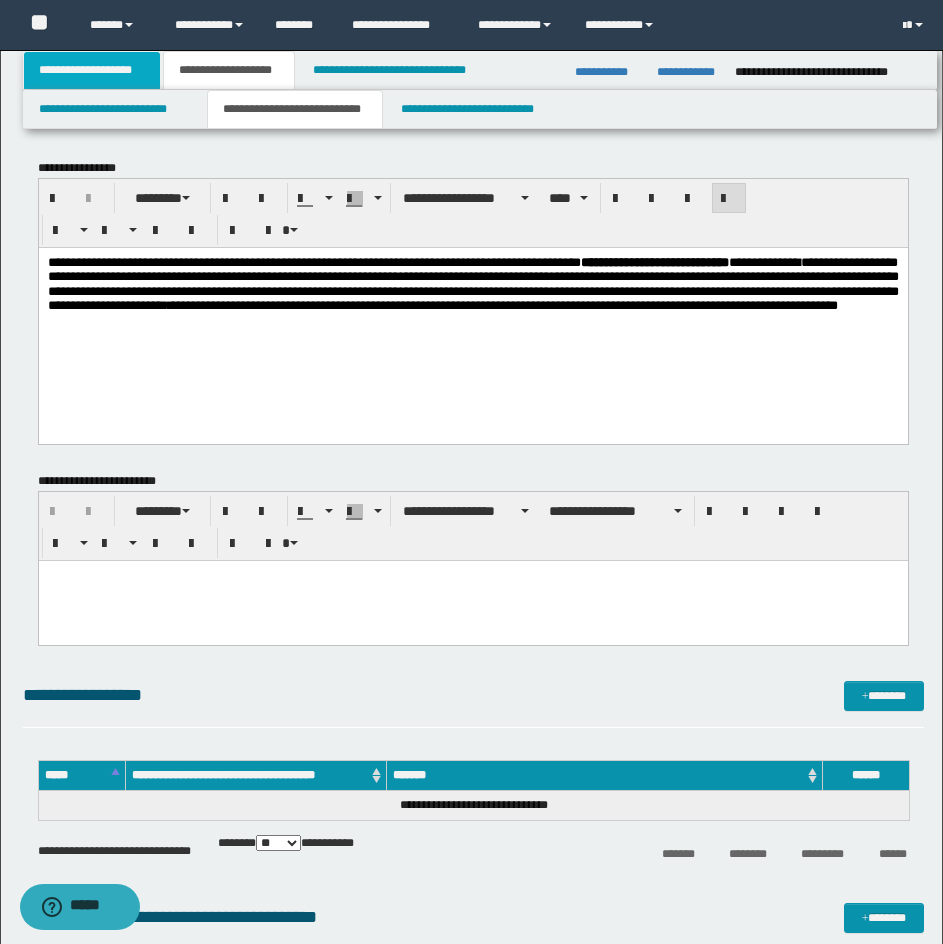 click on "**********" at bounding box center [92, 70] 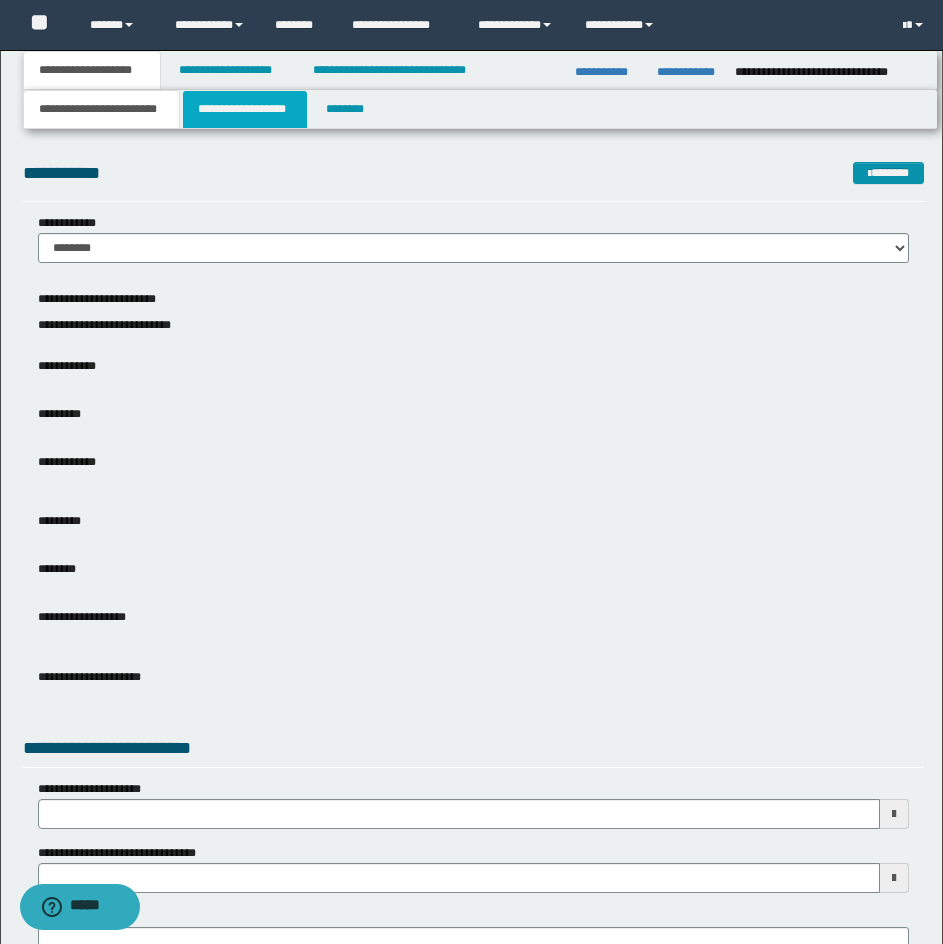 click on "**********" at bounding box center [245, 109] 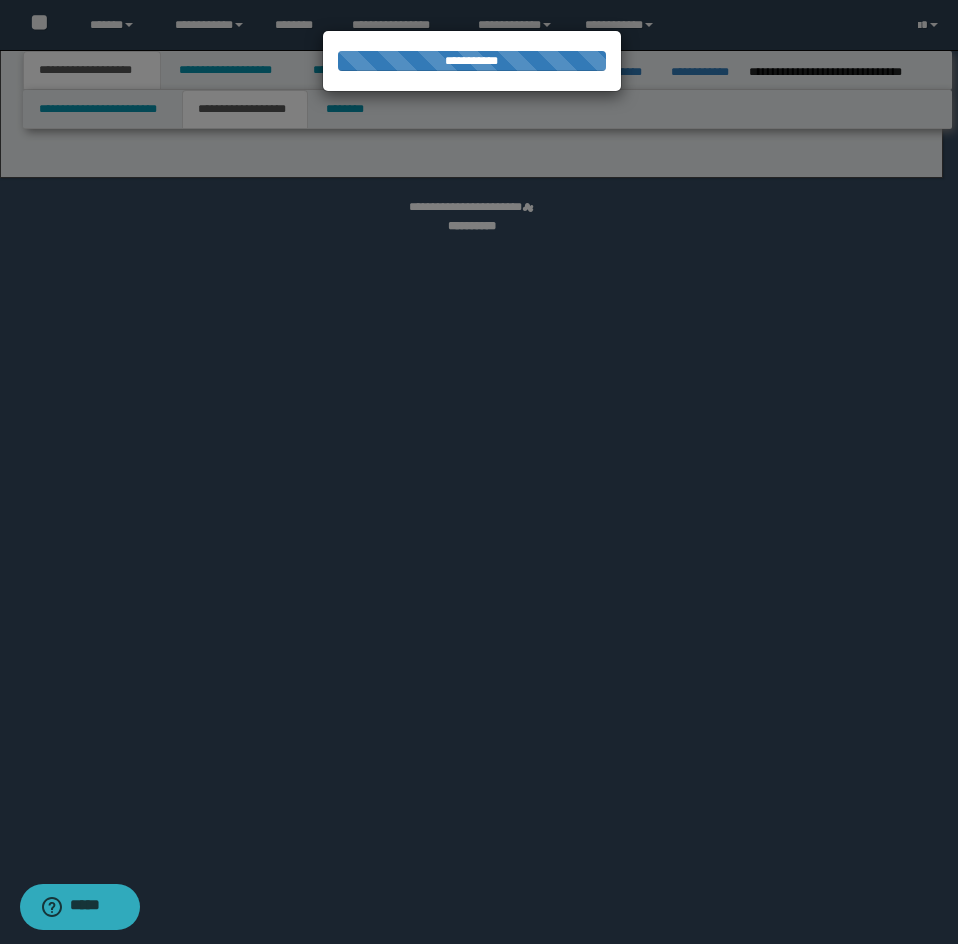 select on "*" 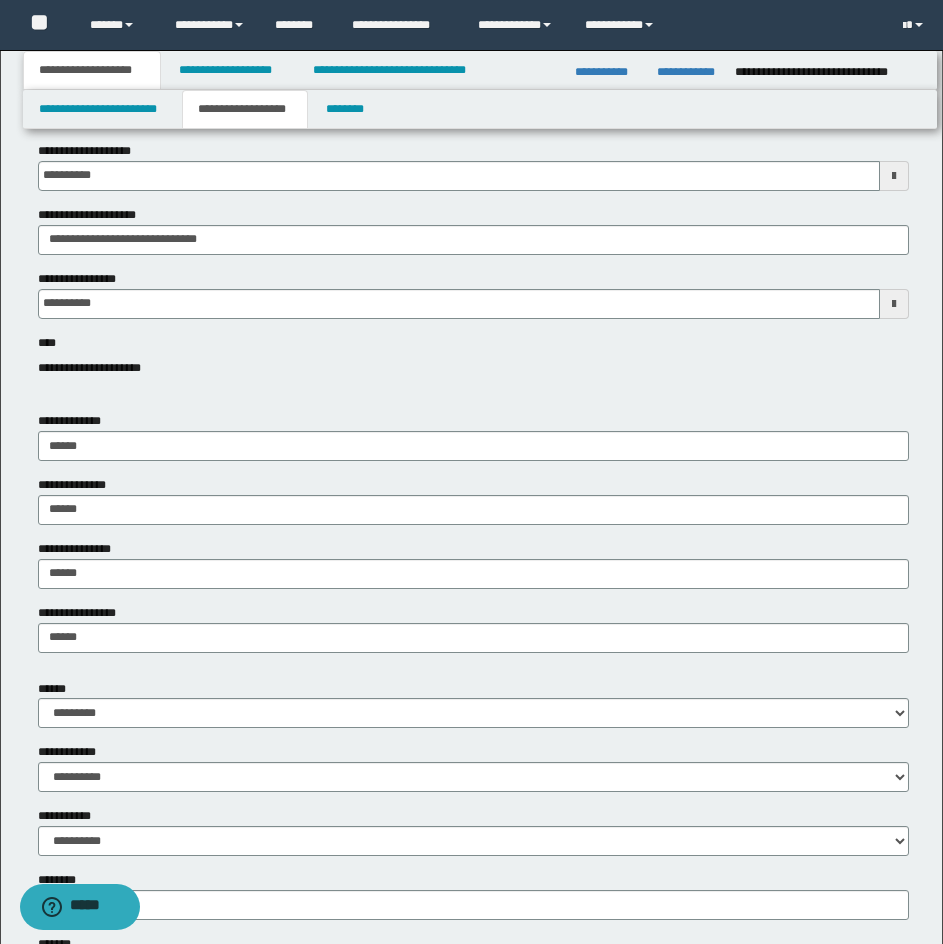 scroll, scrollTop: 100, scrollLeft: 0, axis: vertical 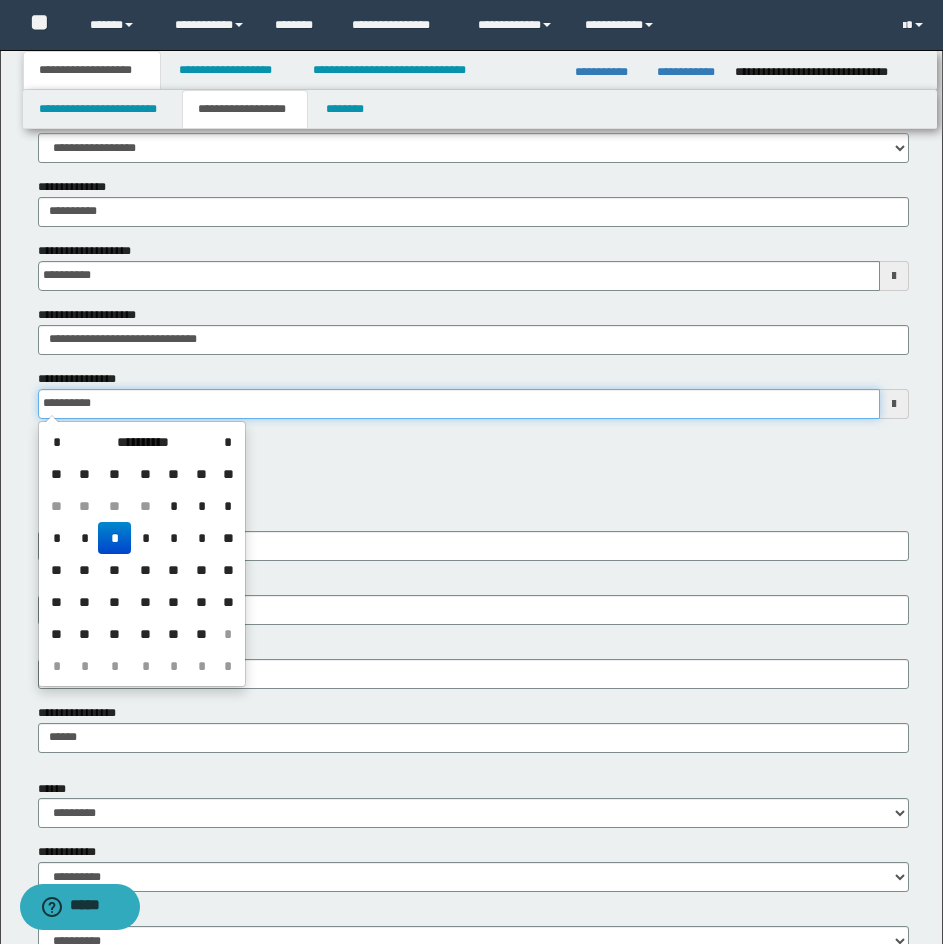 drag, startPoint x: 87, startPoint y: 393, endPoint x: -1, endPoint y: 379, distance: 89.106674 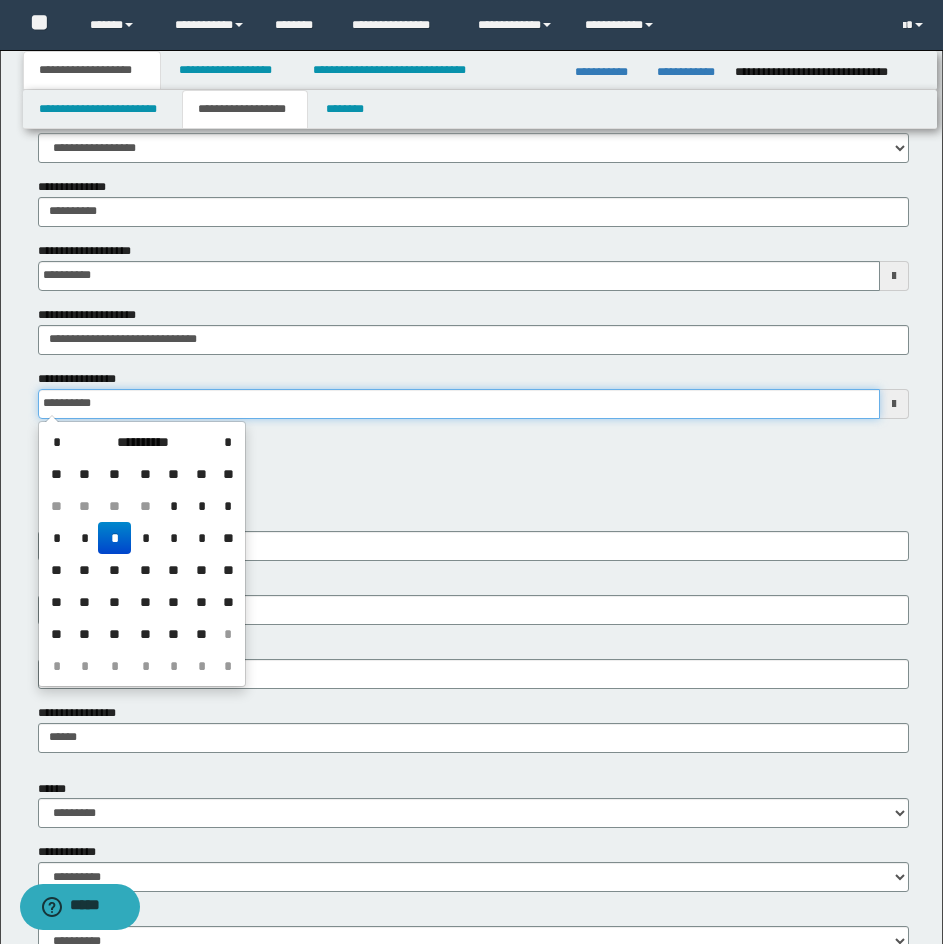 click on "**********" at bounding box center (471, 372) 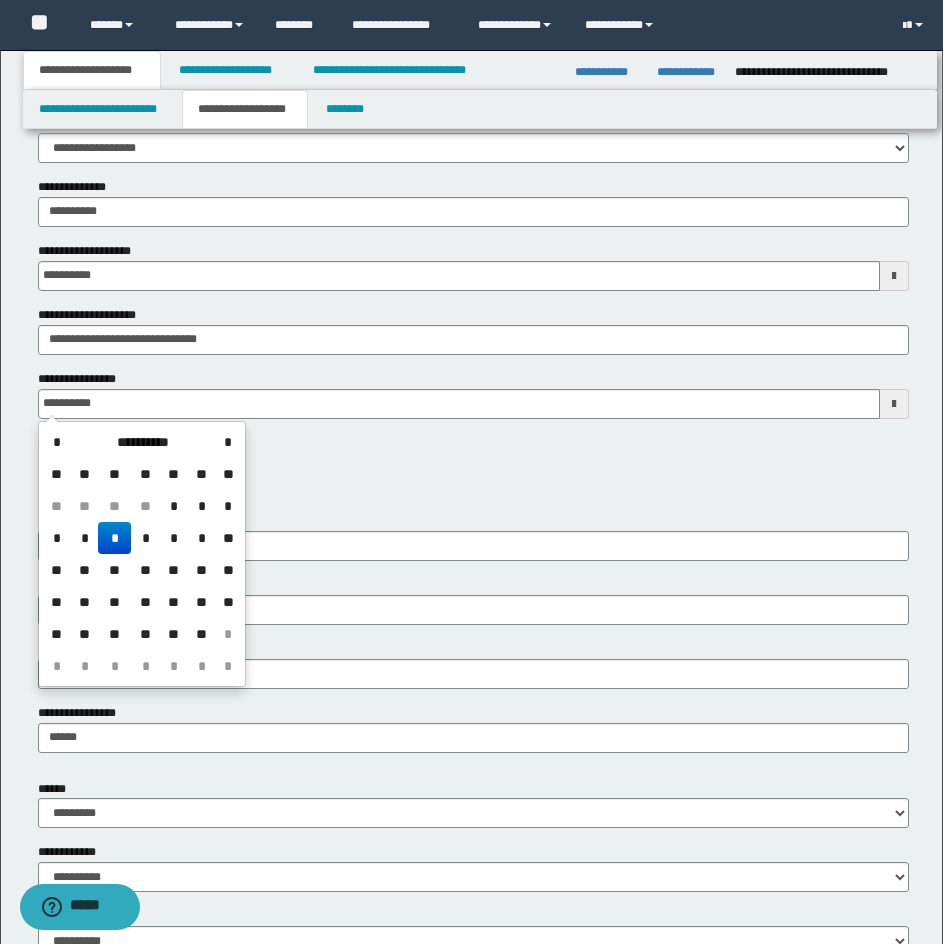 type on "**********" 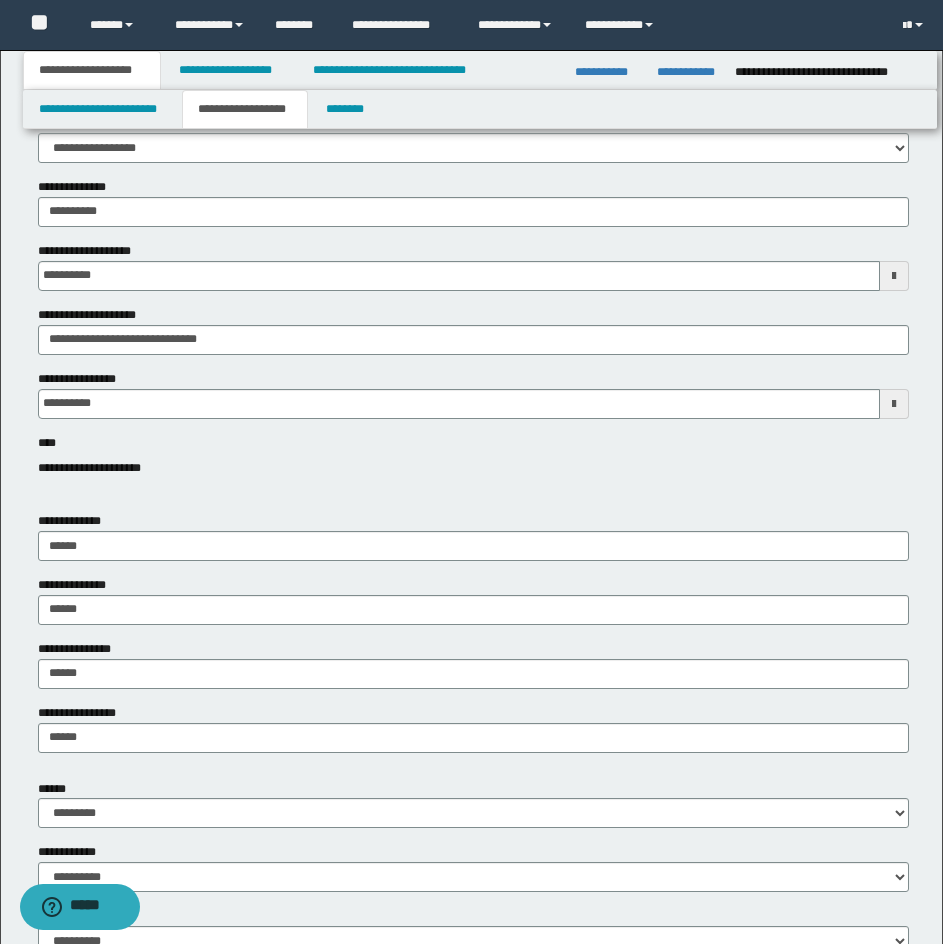 drag, startPoint x: 466, startPoint y: 512, endPoint x: 454, endPoint y: 512, distance: 12 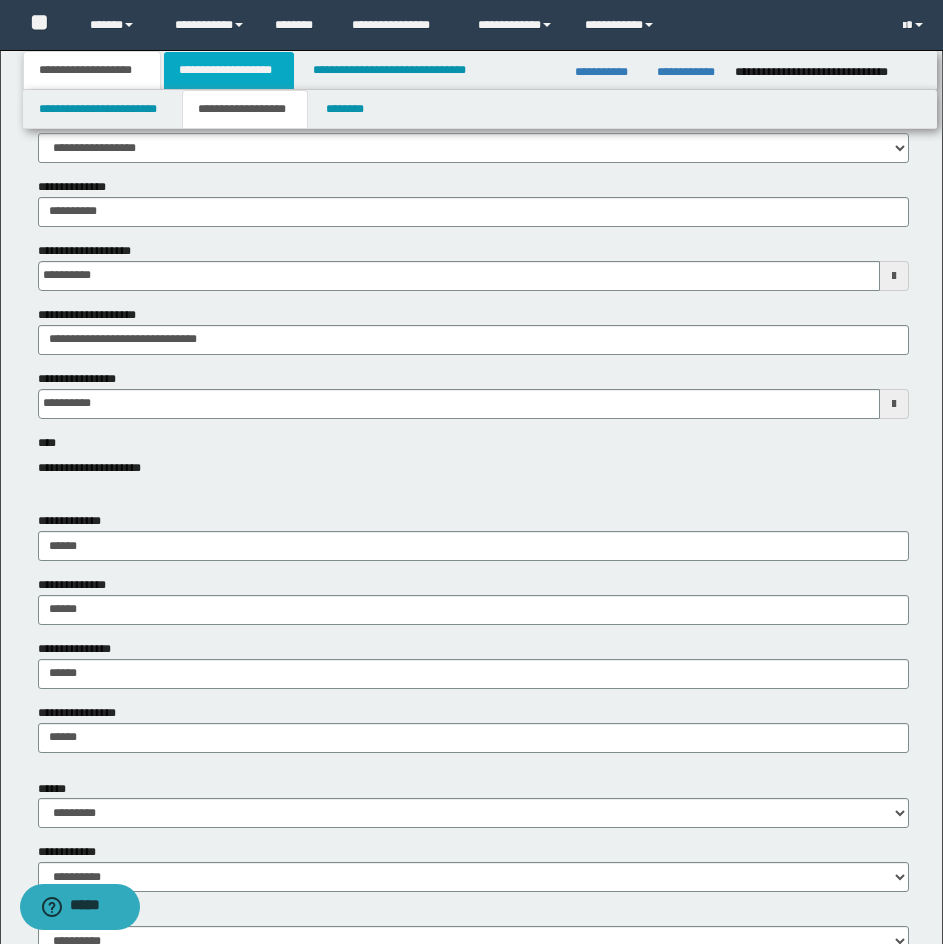 click on "**********" at bounding box center [229, 70] 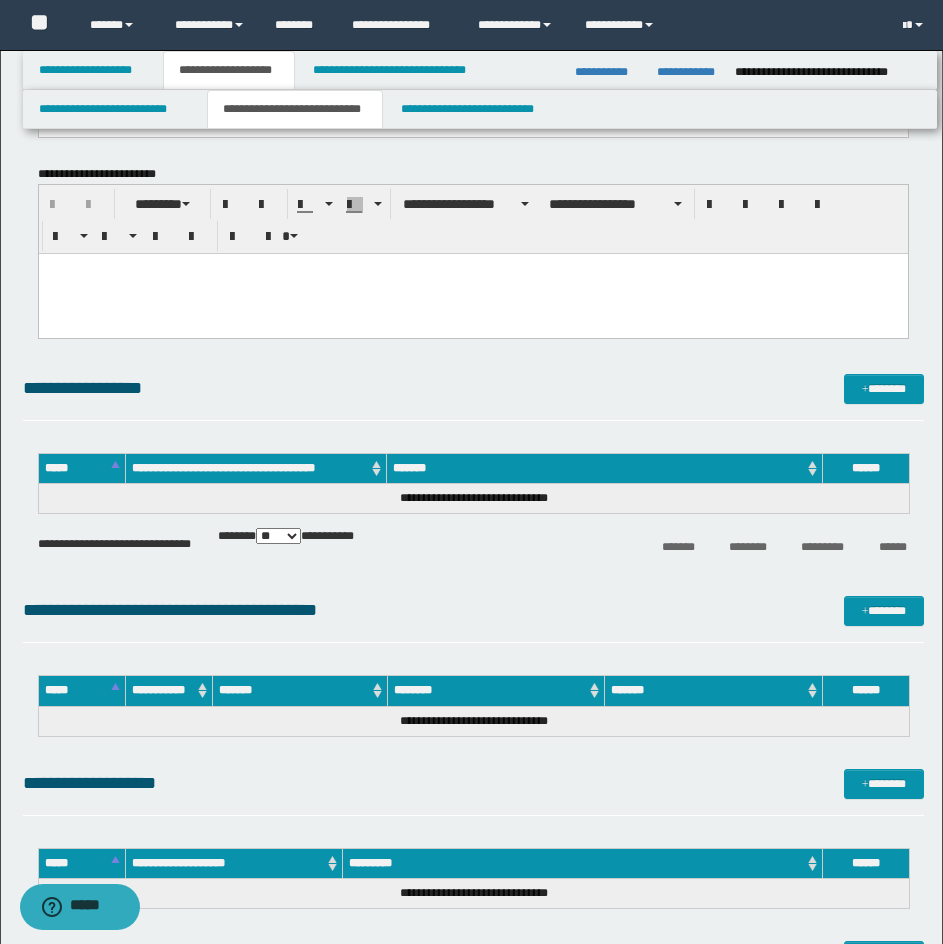 scroll, scrollTop: 300, scrollLeft: 0, axis: vertical 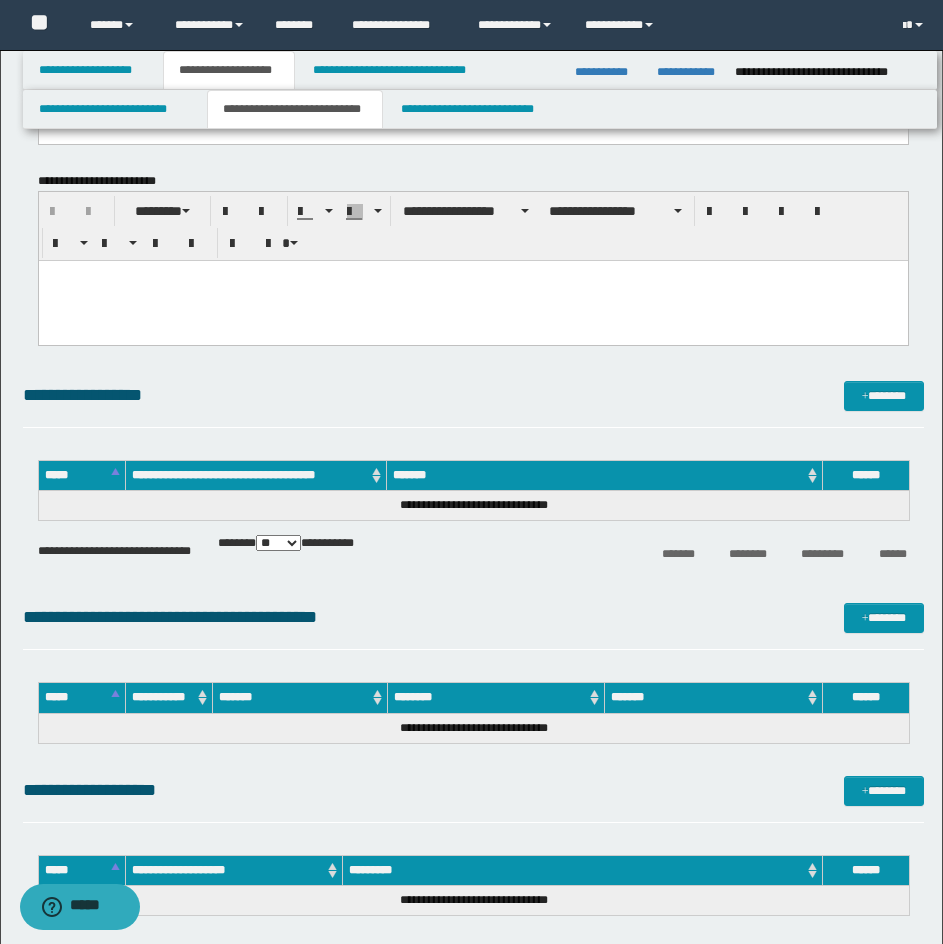 click at bounding box center [472, 300] 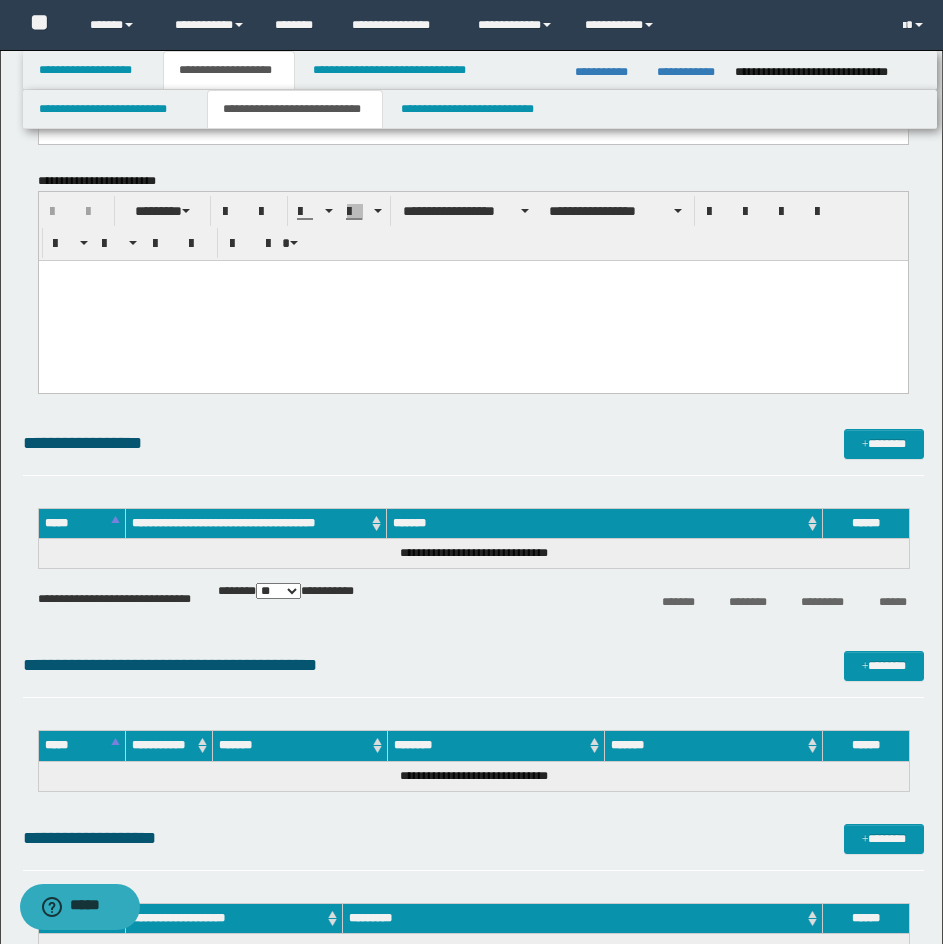 type 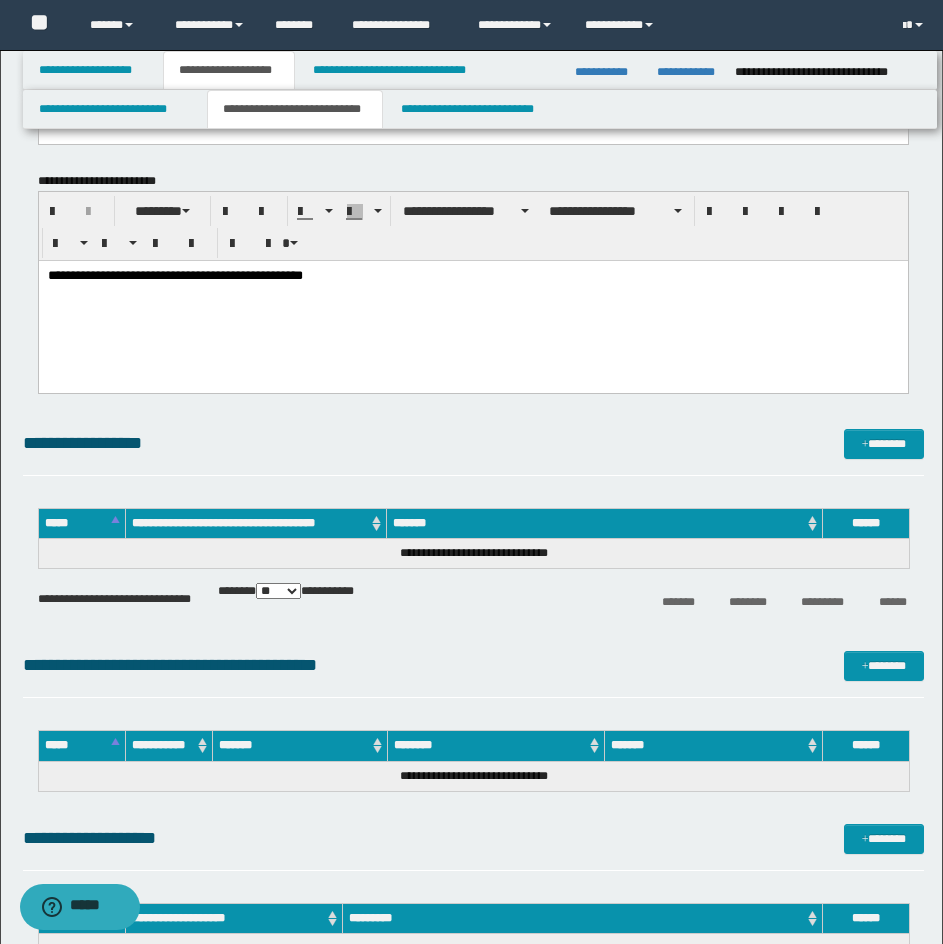 click on "**********" at bounding box center (472, 301) 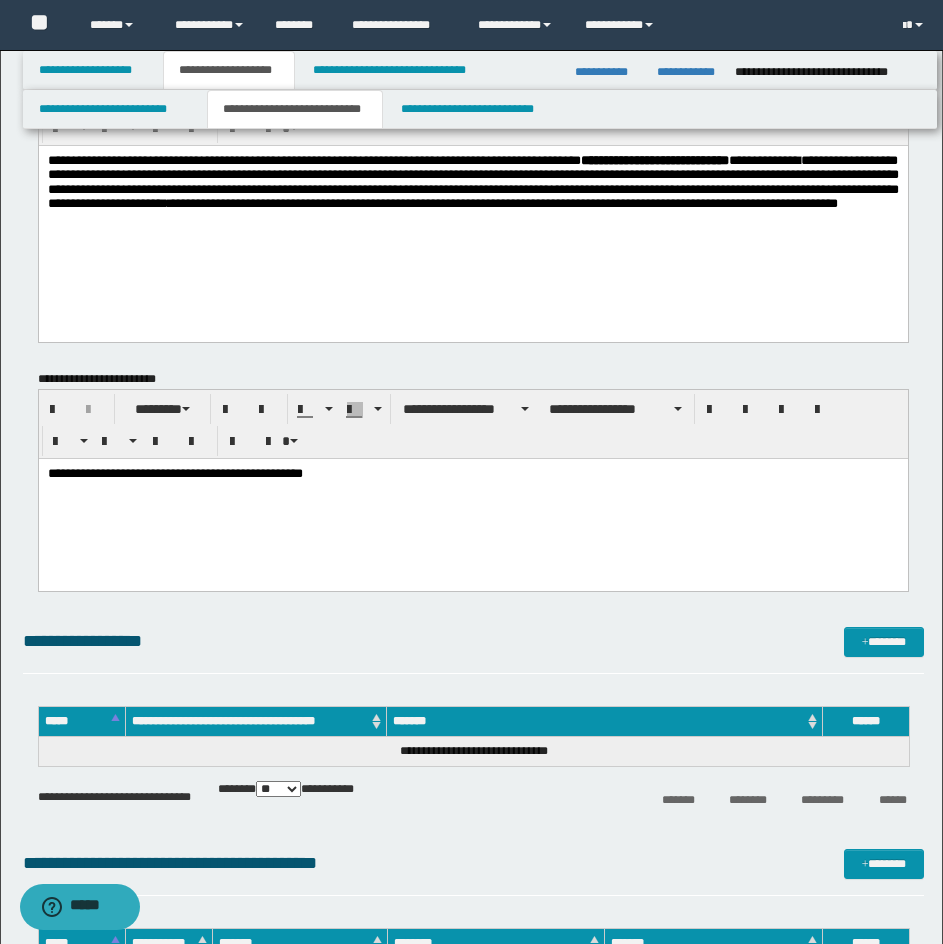 scroll, scrollTop: 100, scrollLeft: 0, axis: vertical 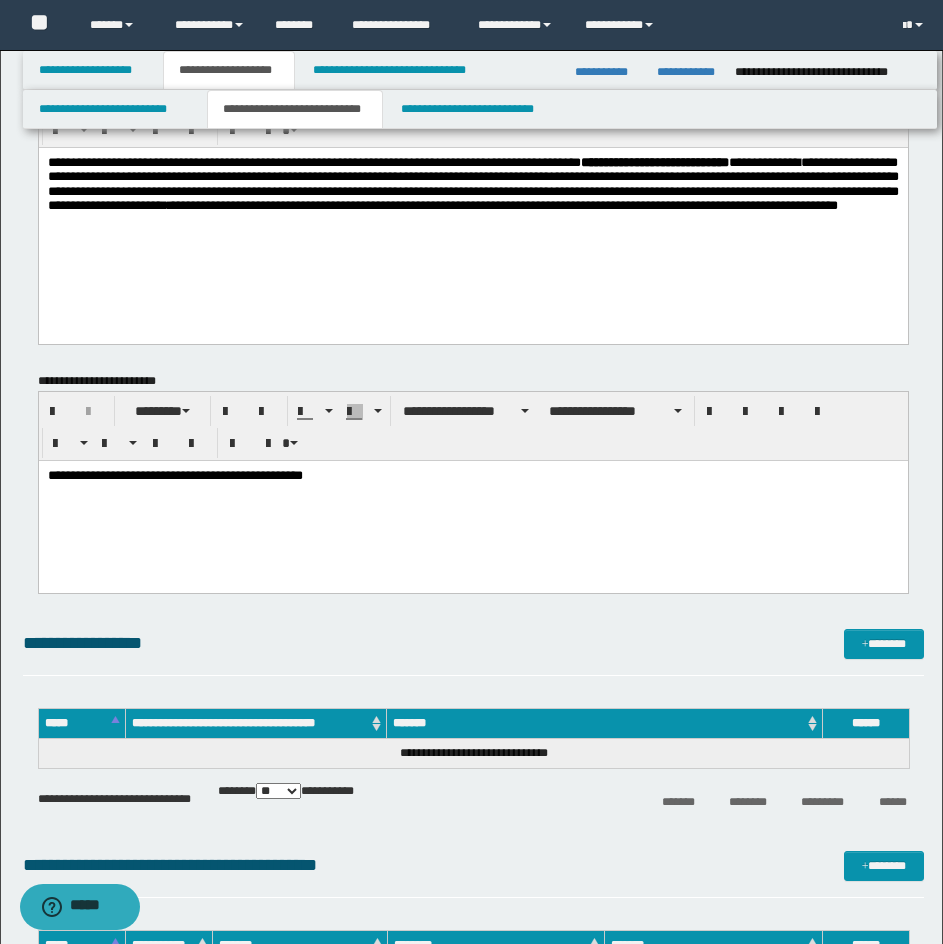 click on "**********" at bounding box center [472, 501] 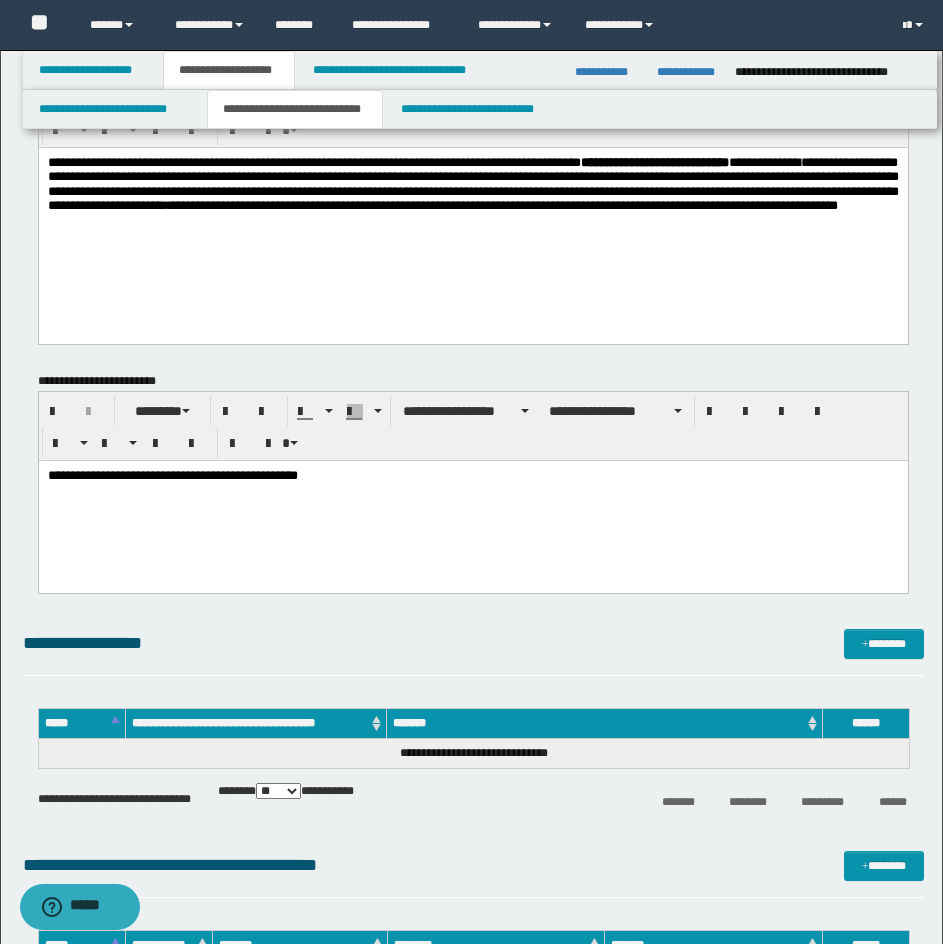 click on "**********" at bounding box center [472, 501] 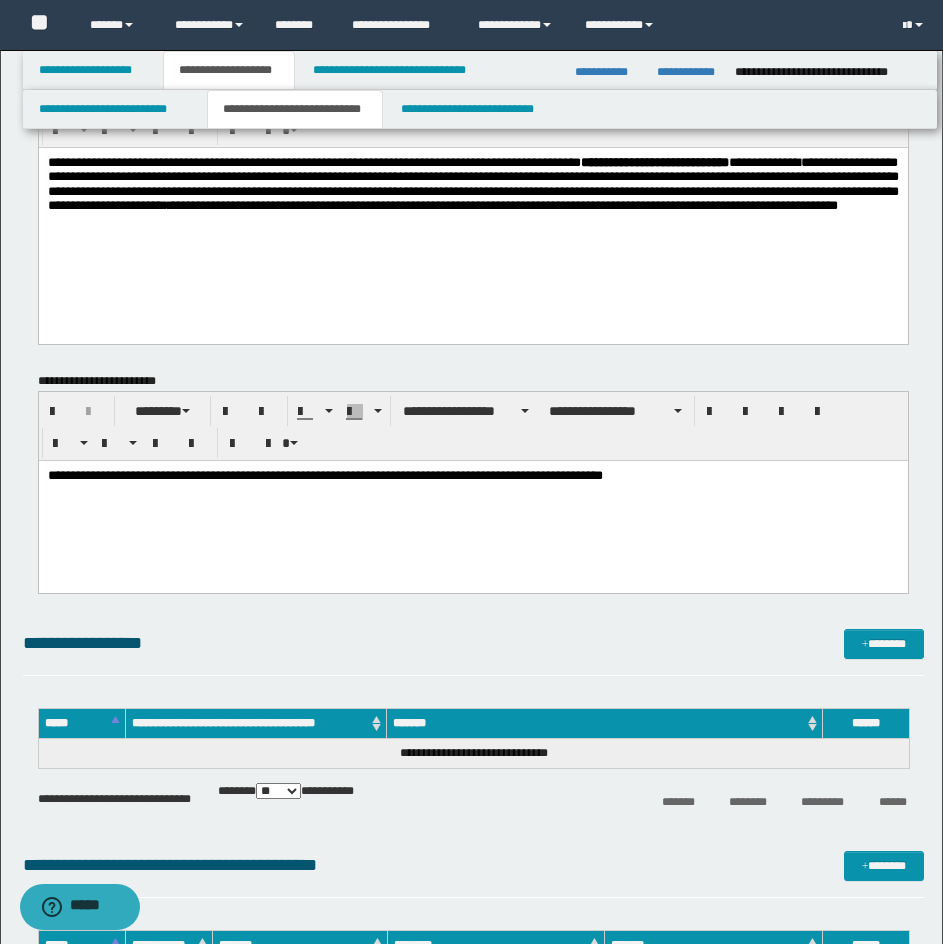 click on "**********" at bounding box center [472, 501] 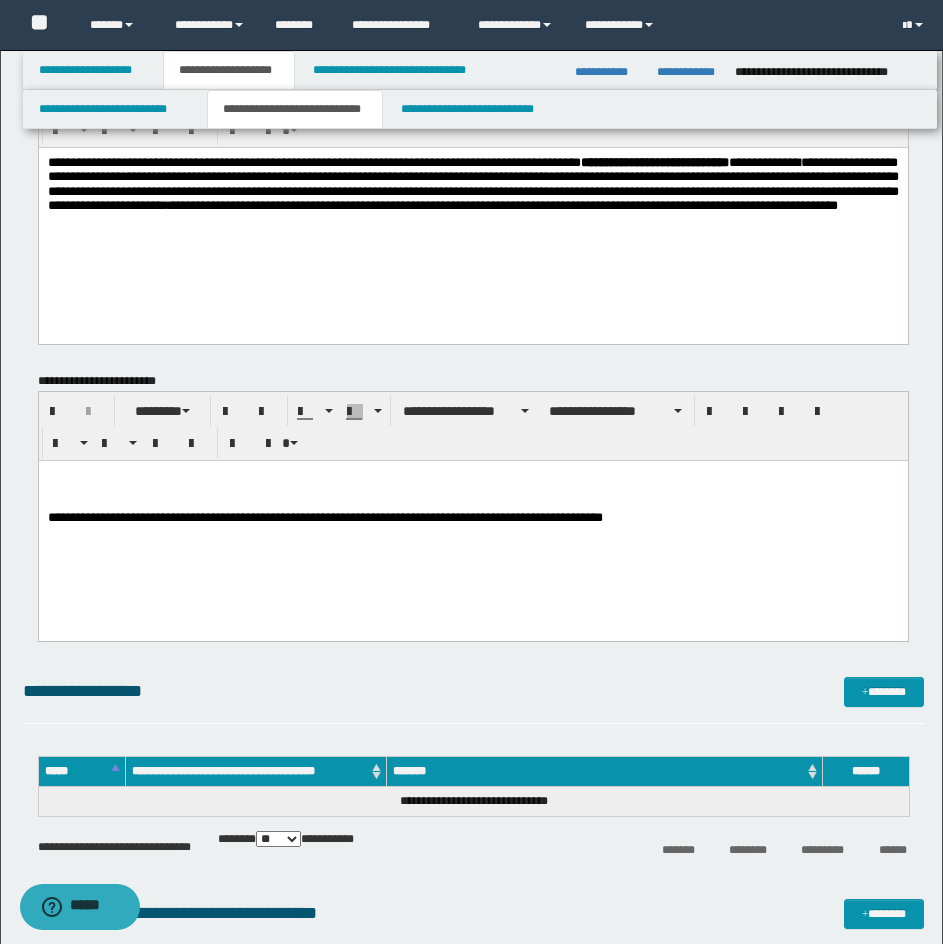 click on "**********" at bounding box center [472, 208] 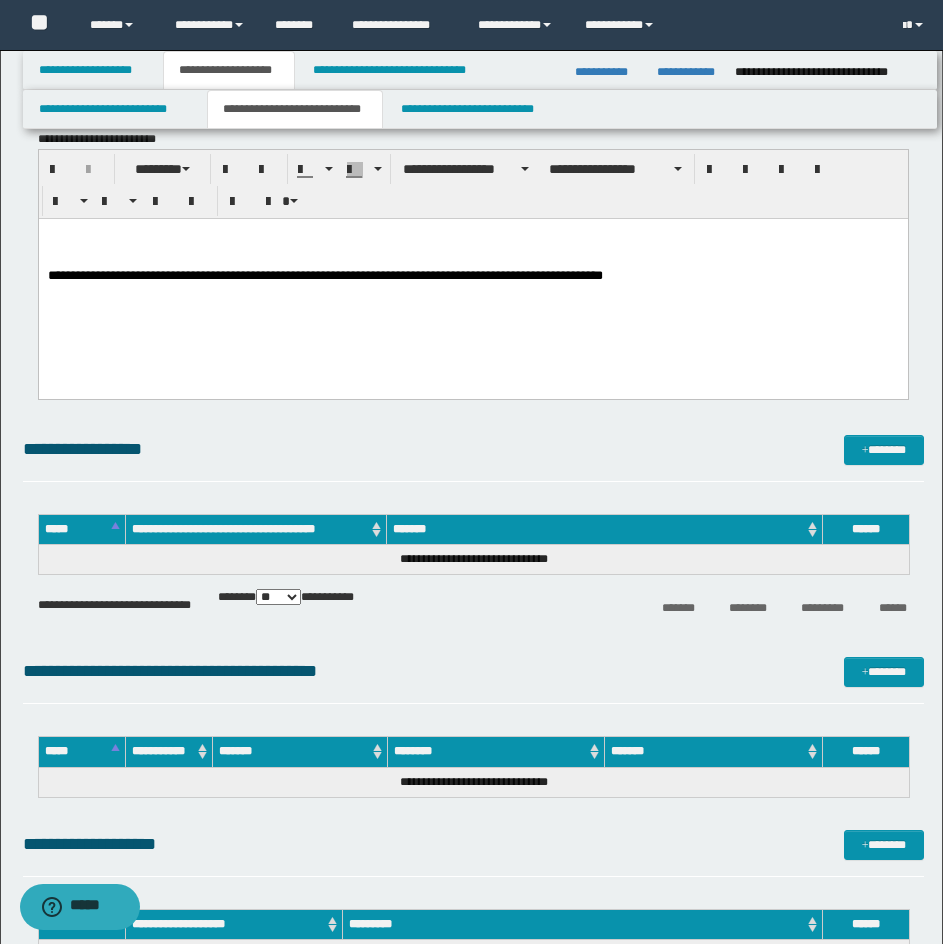 scroll, scrollTop: 341, scrollLeft: 0, axis: vertical 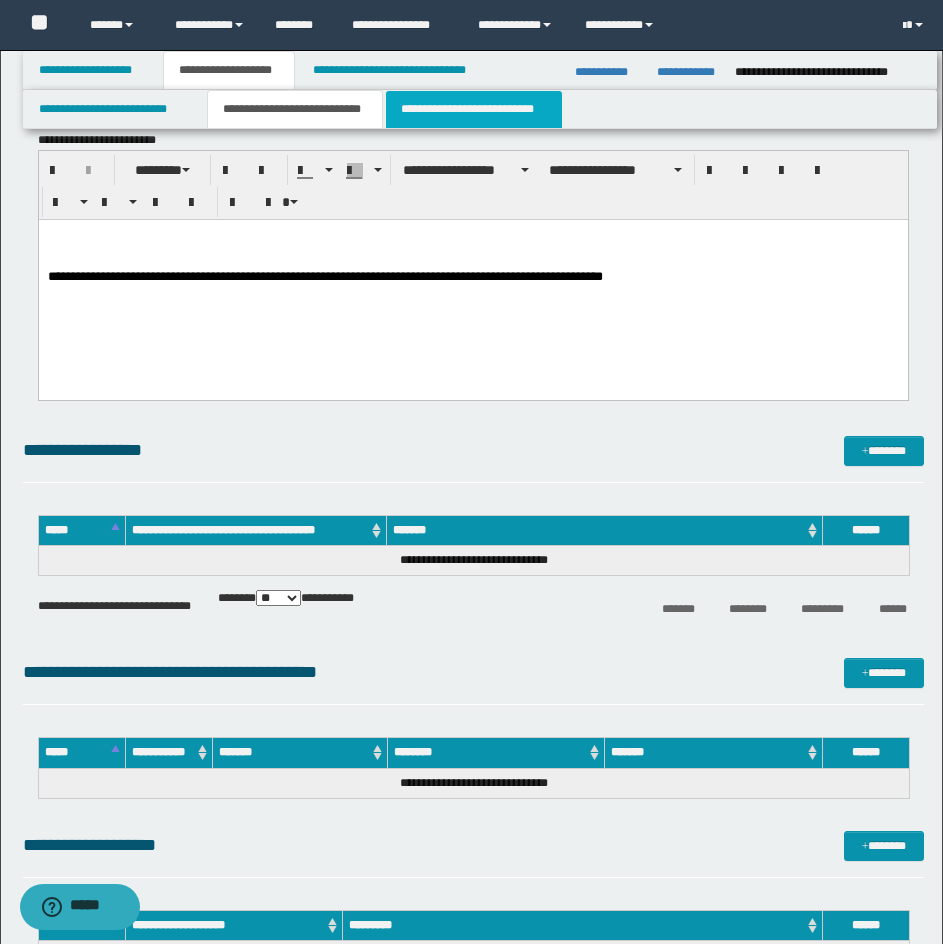 click on "**********" at bounding box center [474, 109] 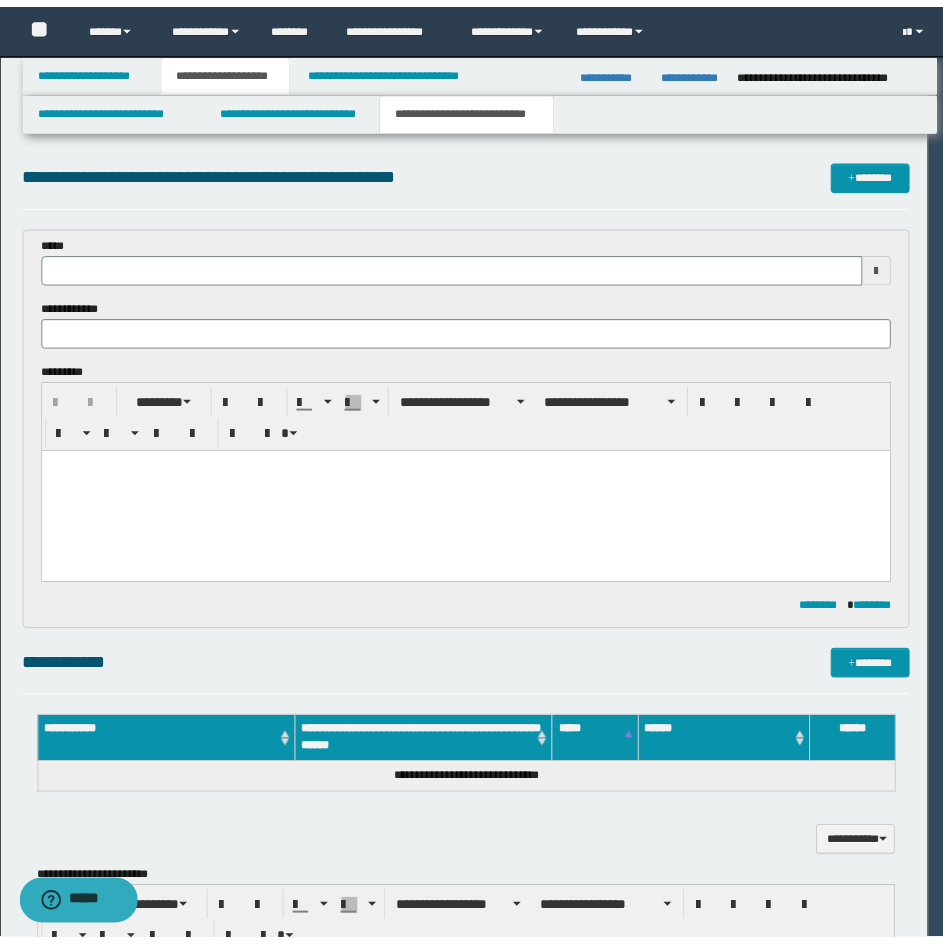 scroll, scrollTop: 0, scrollLeft: 0, axis: both 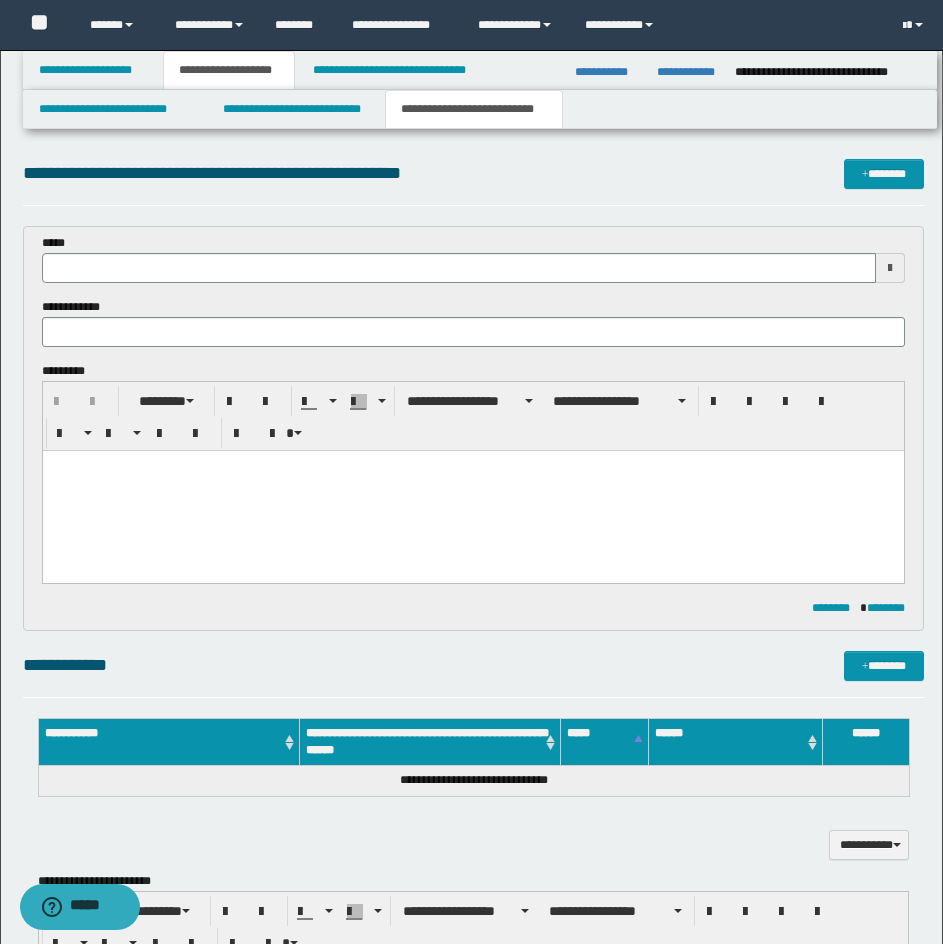 click at bounding box center (472, 491) 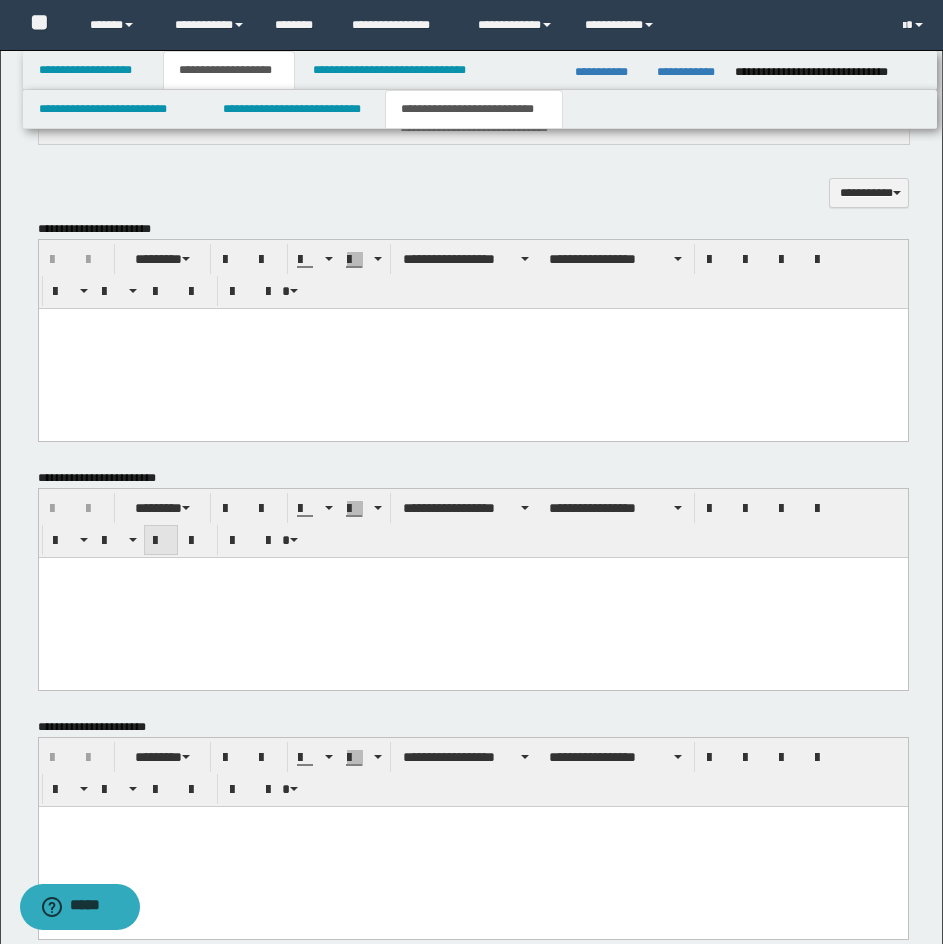 scroll, scrollTop: 771, scrollLeft: 0, axis: vertical 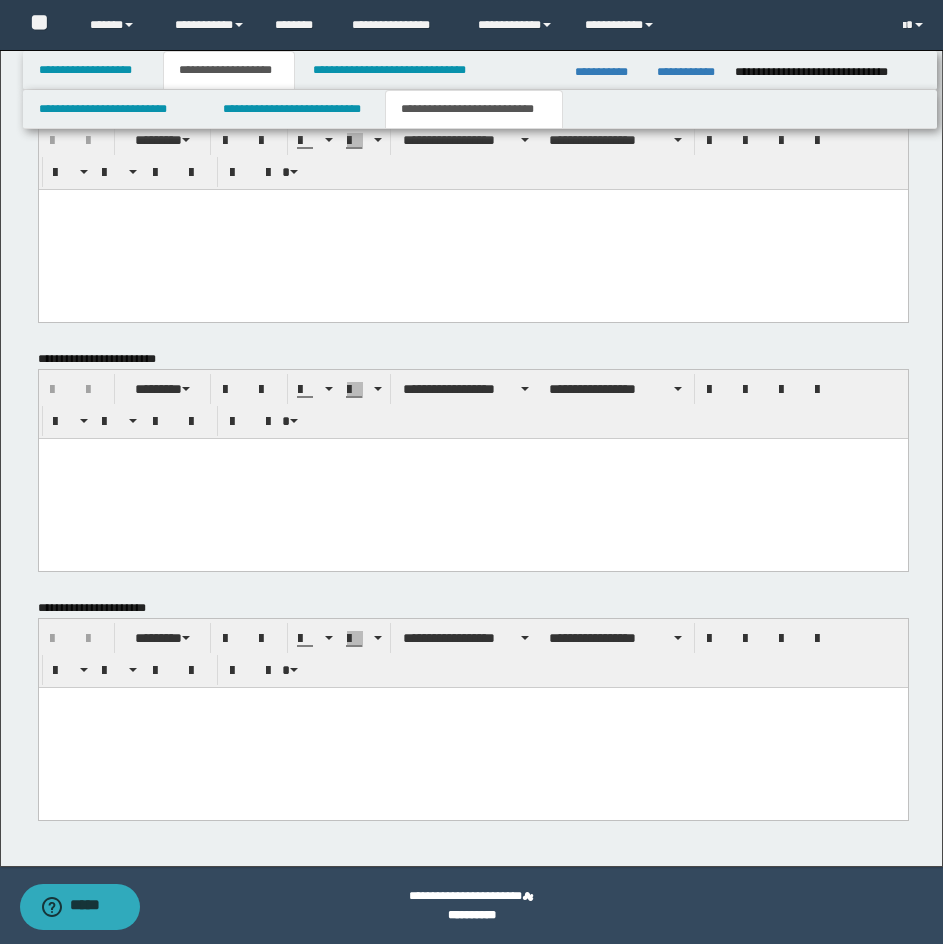 click at bounding box center (472, 229) 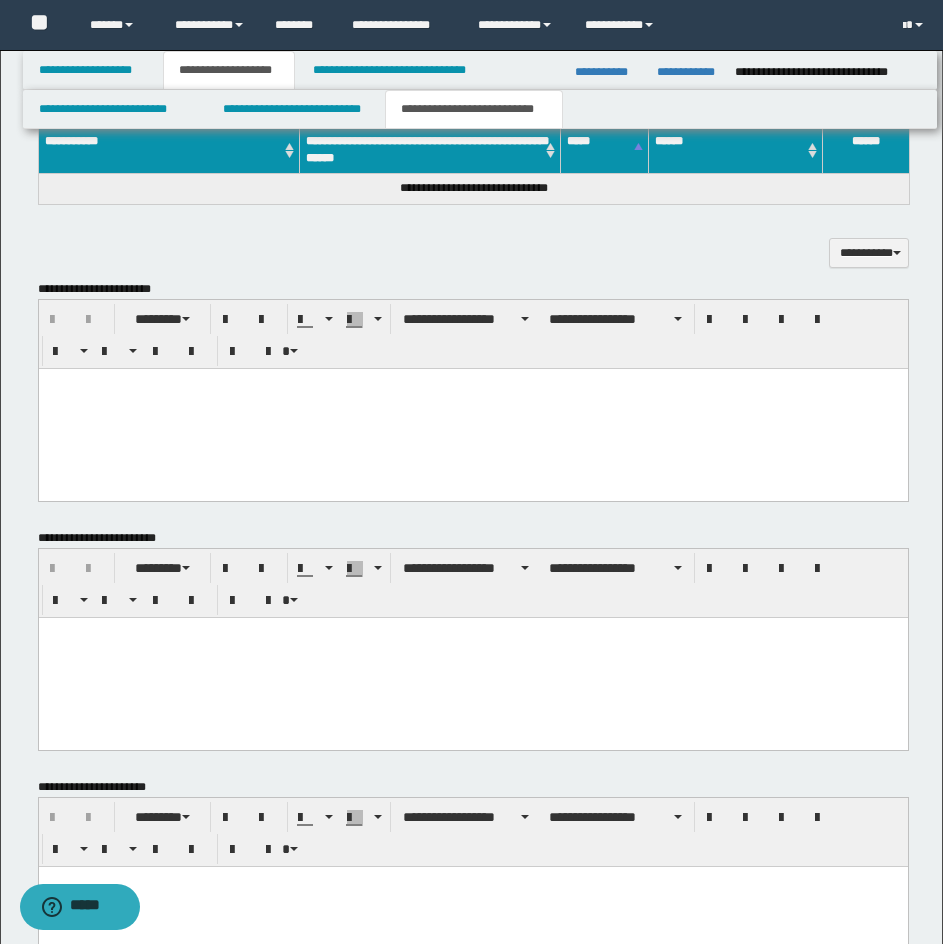 scroll, scrollTop: 571, scrollLeft: 0, axis: vertical 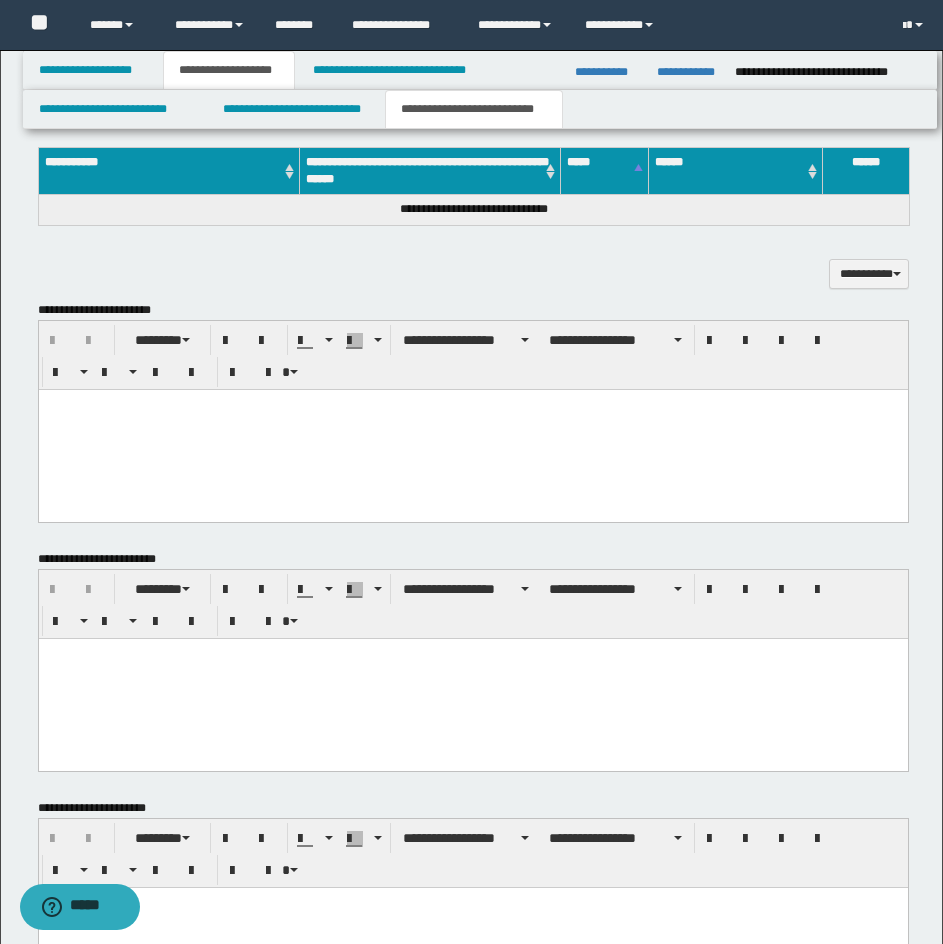 paste 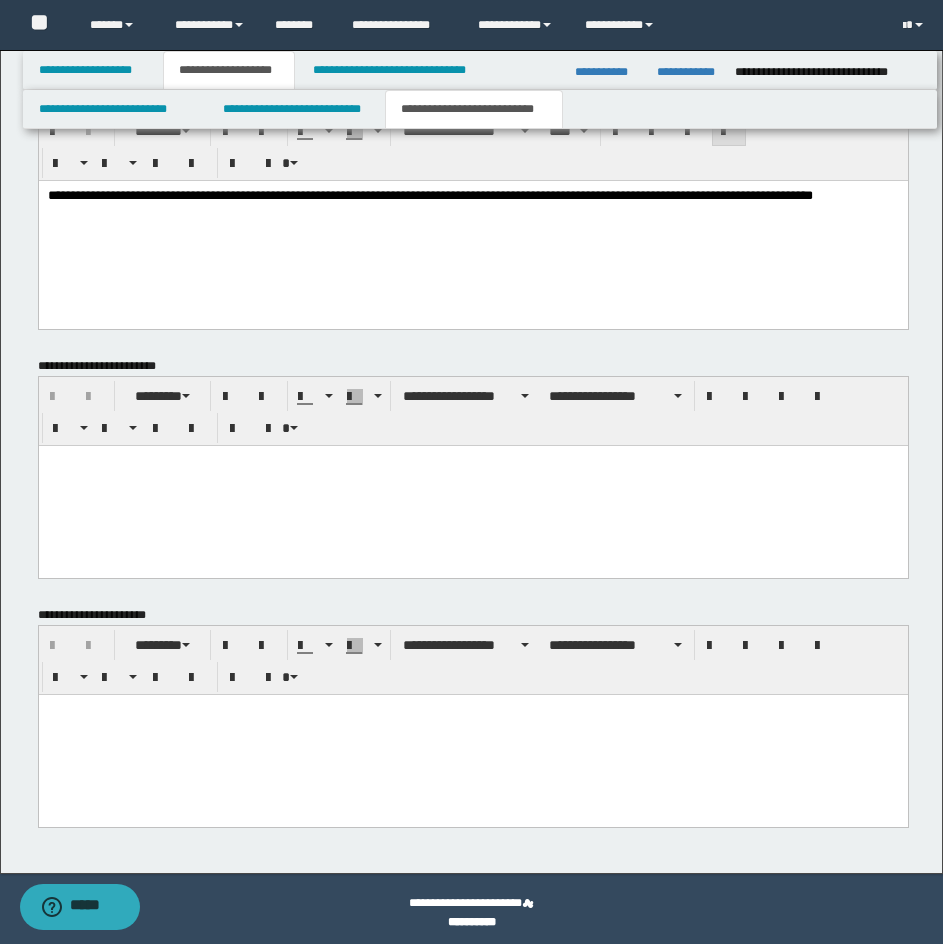 scroll, scrollTop: 787, scrollLeft: 0, axis: vertical 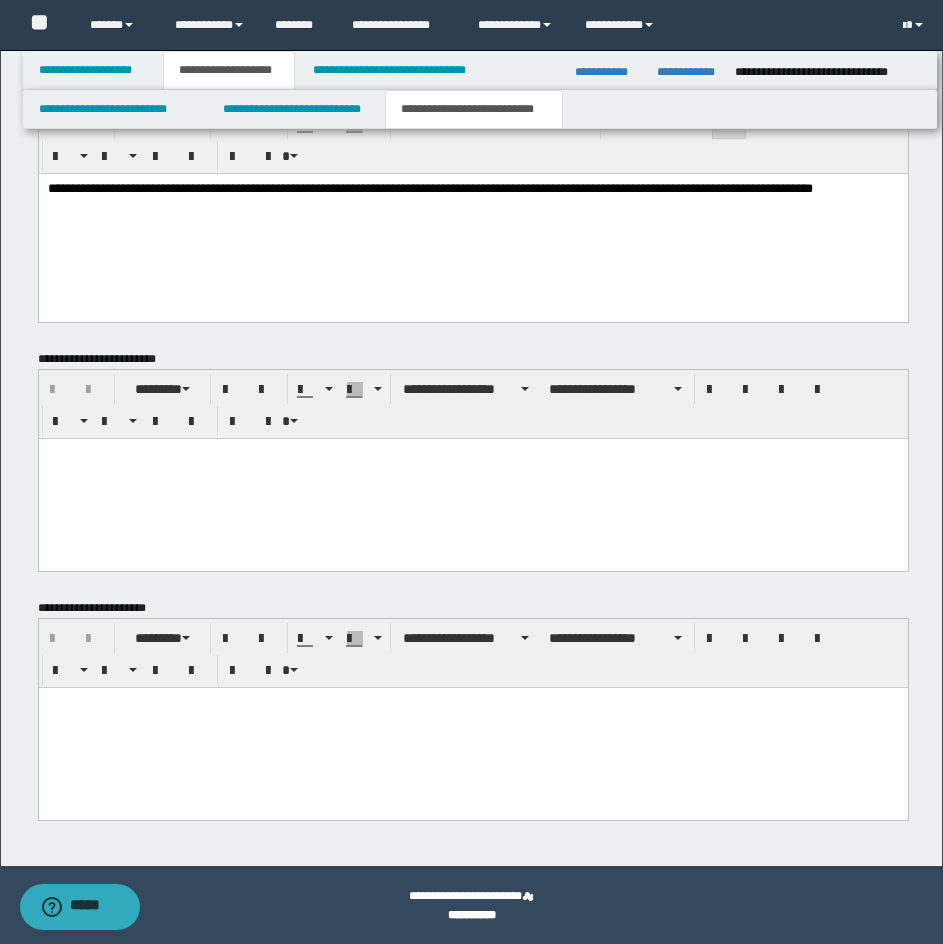 click at bounding box center (472, 727) 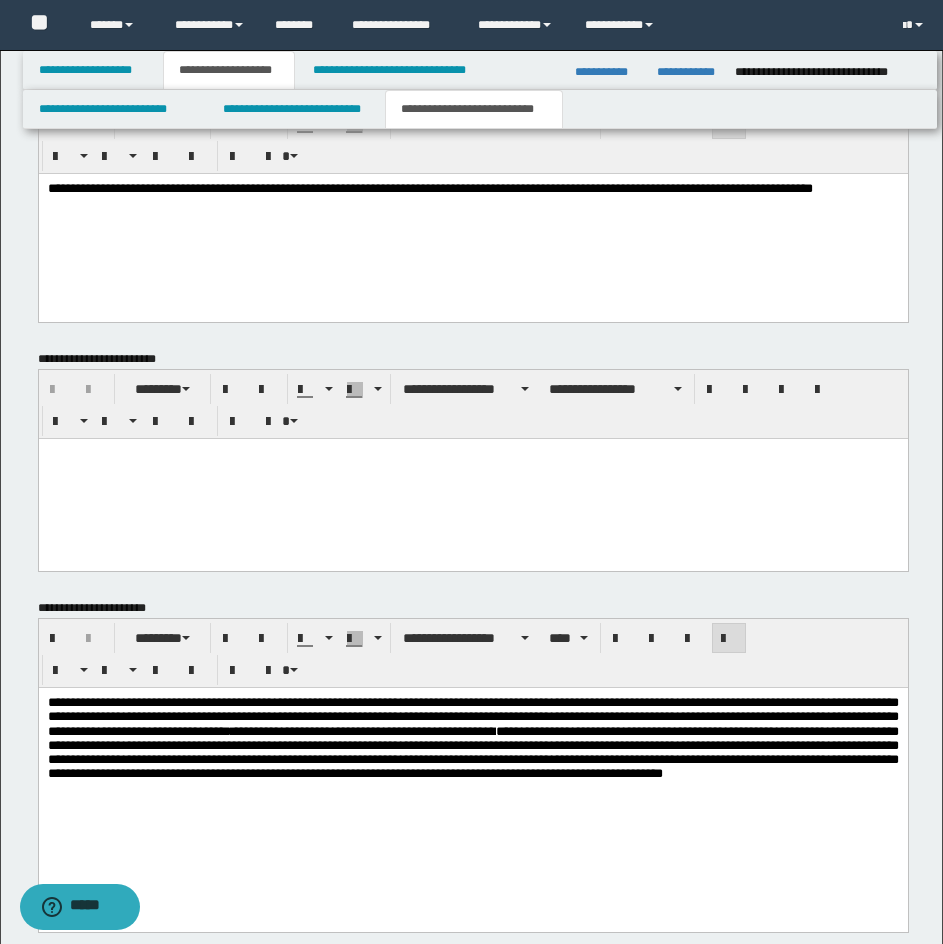 click at bounding box center (472, 478) 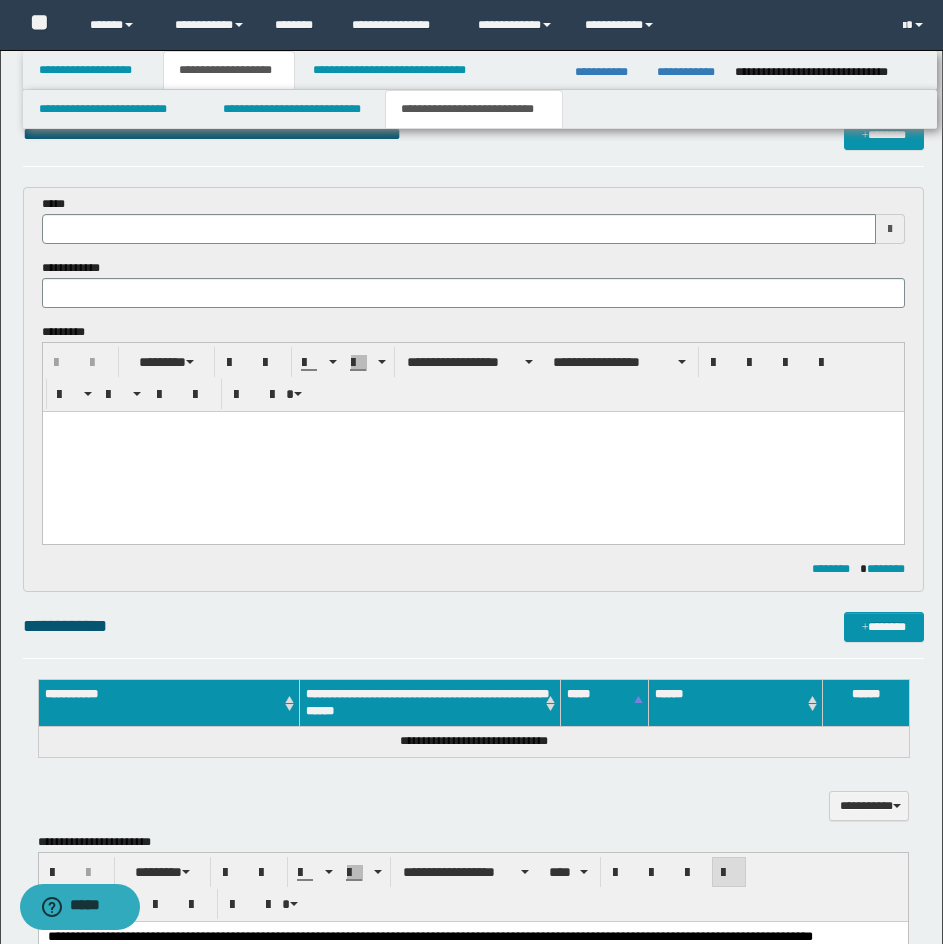 scroll, scrollTop: 0, scrollLeft: 0, axis: both 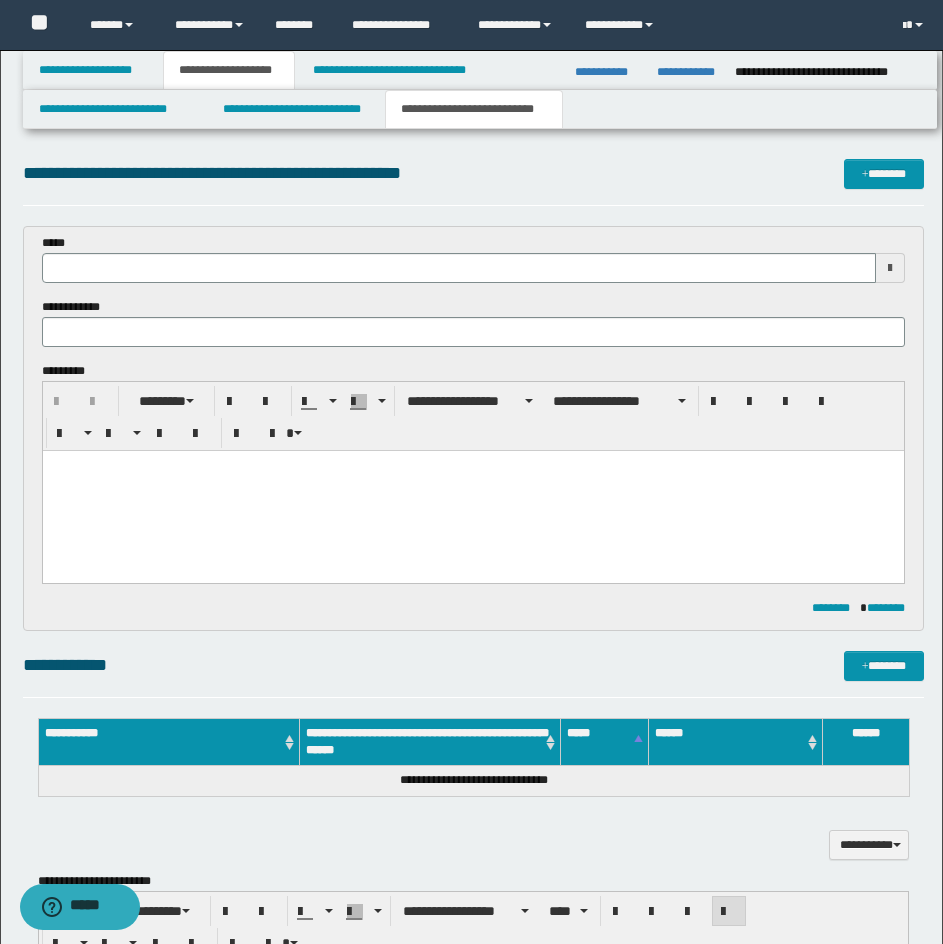 click on "**********" at bounding box center (473, 298) 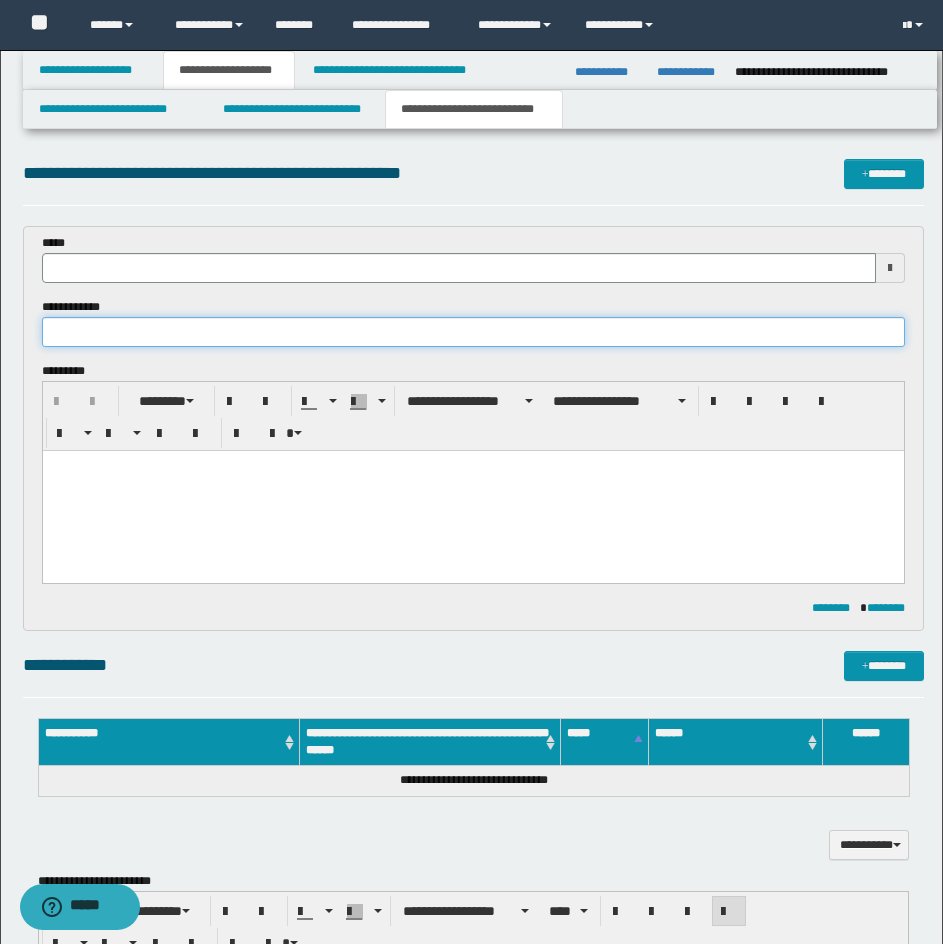 click at bounding box center [473, 332] 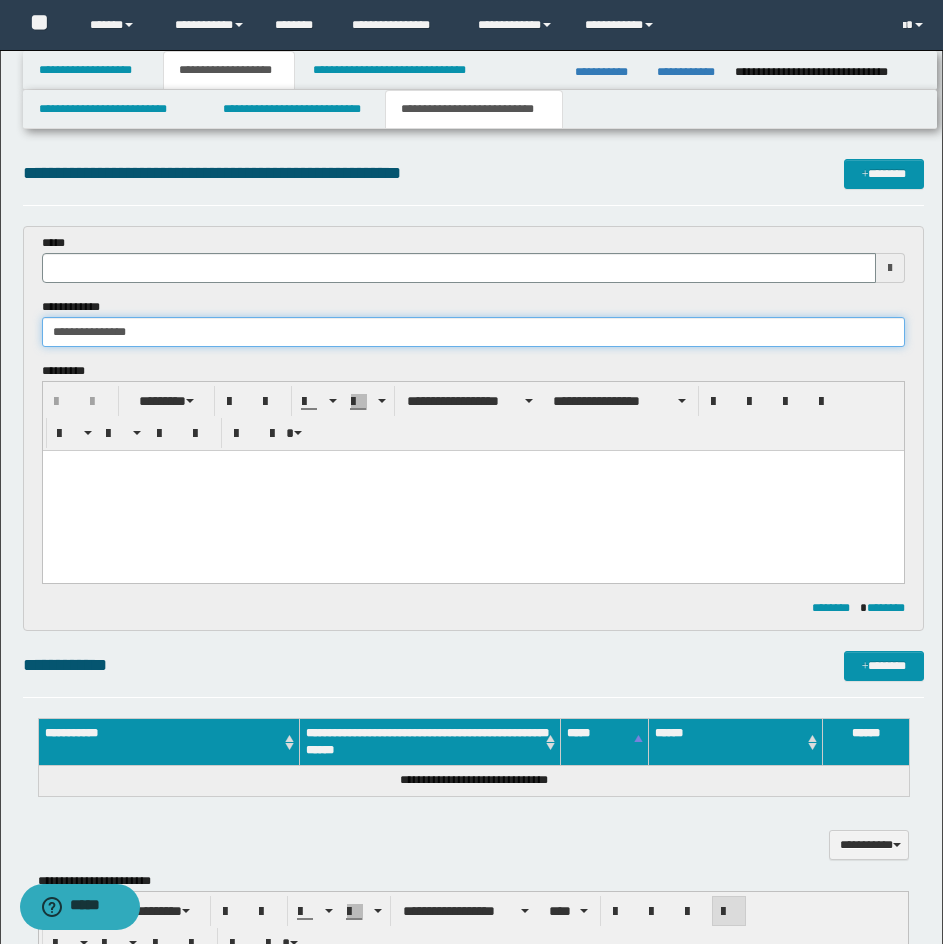 type on "**********" 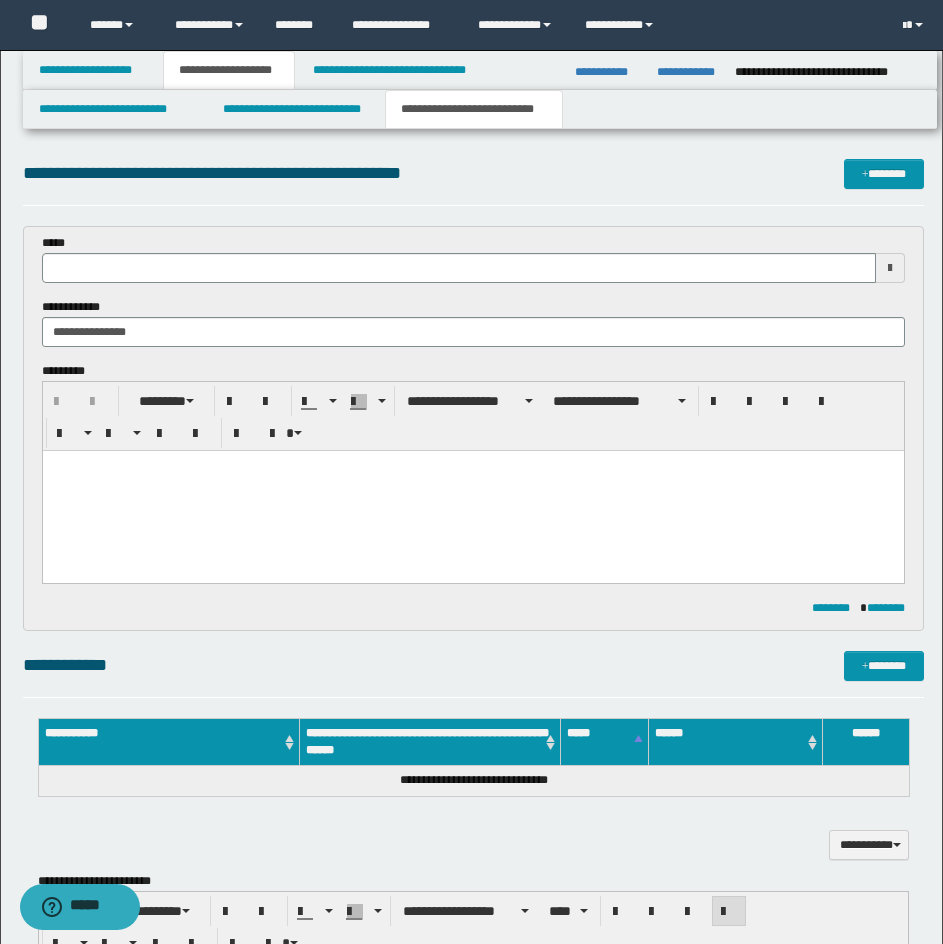 click at bounding box center [472, 491] 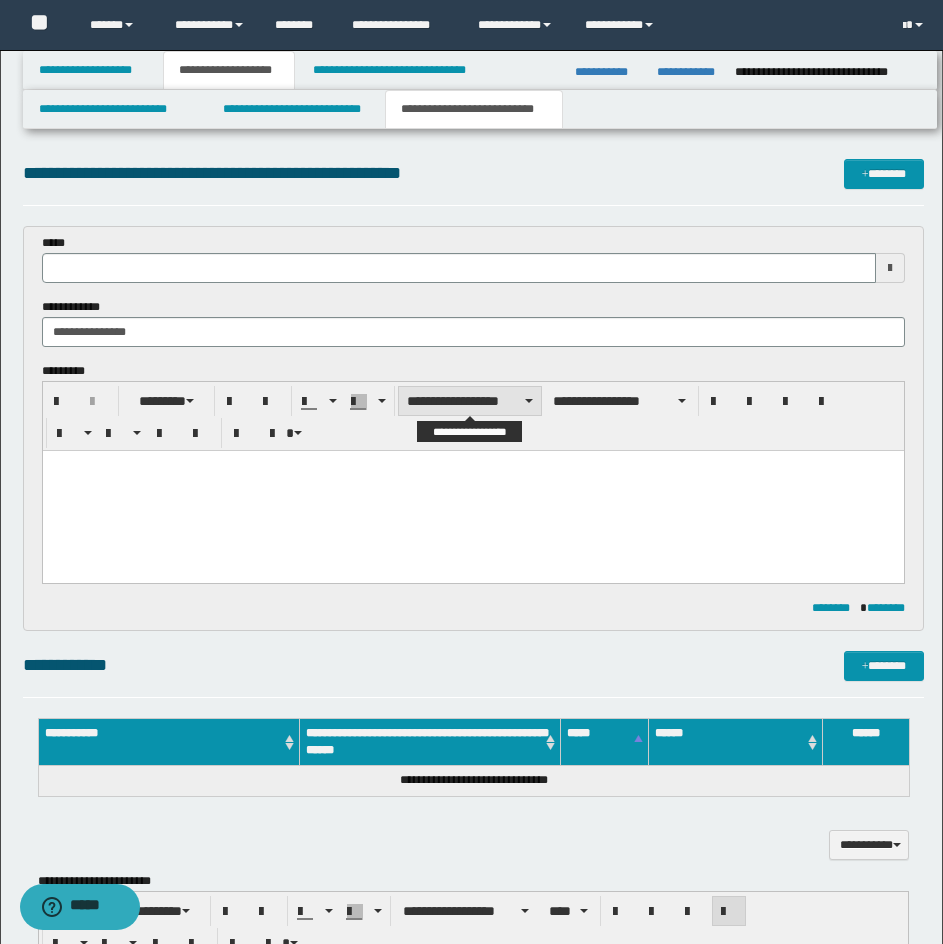 click on "**********" at bounding box center (470, 401) 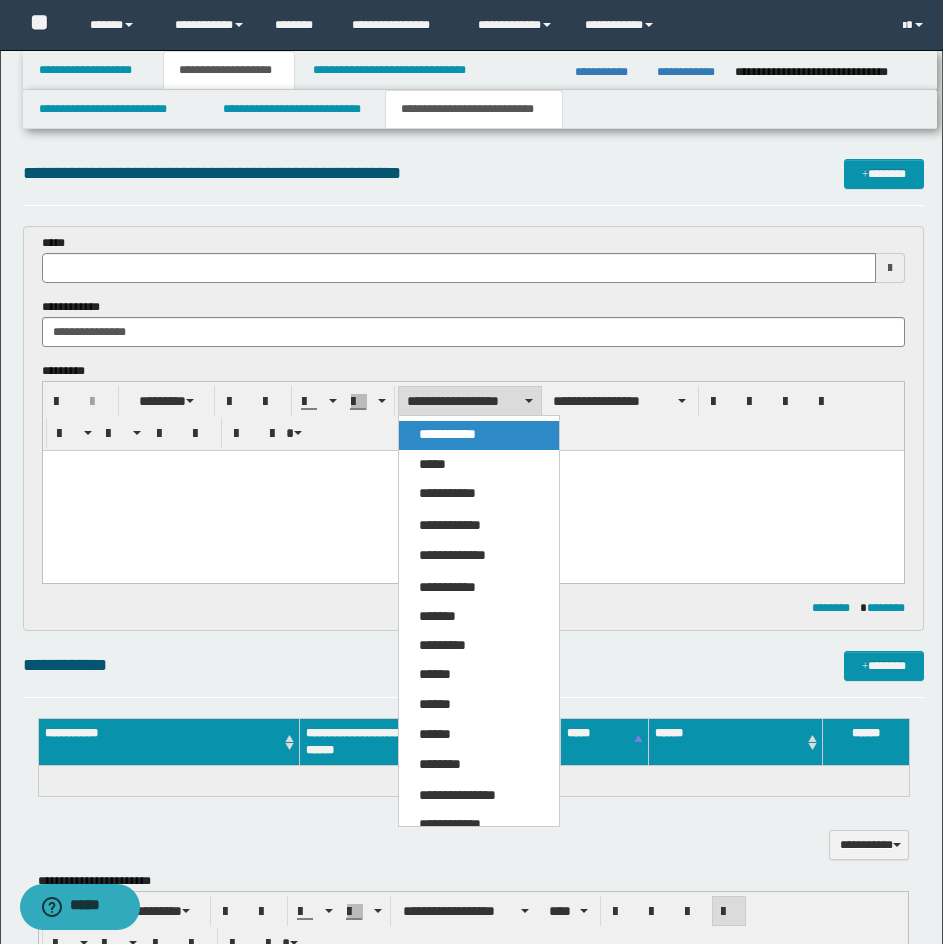 click on "**********" at bounding box center (447, 434) 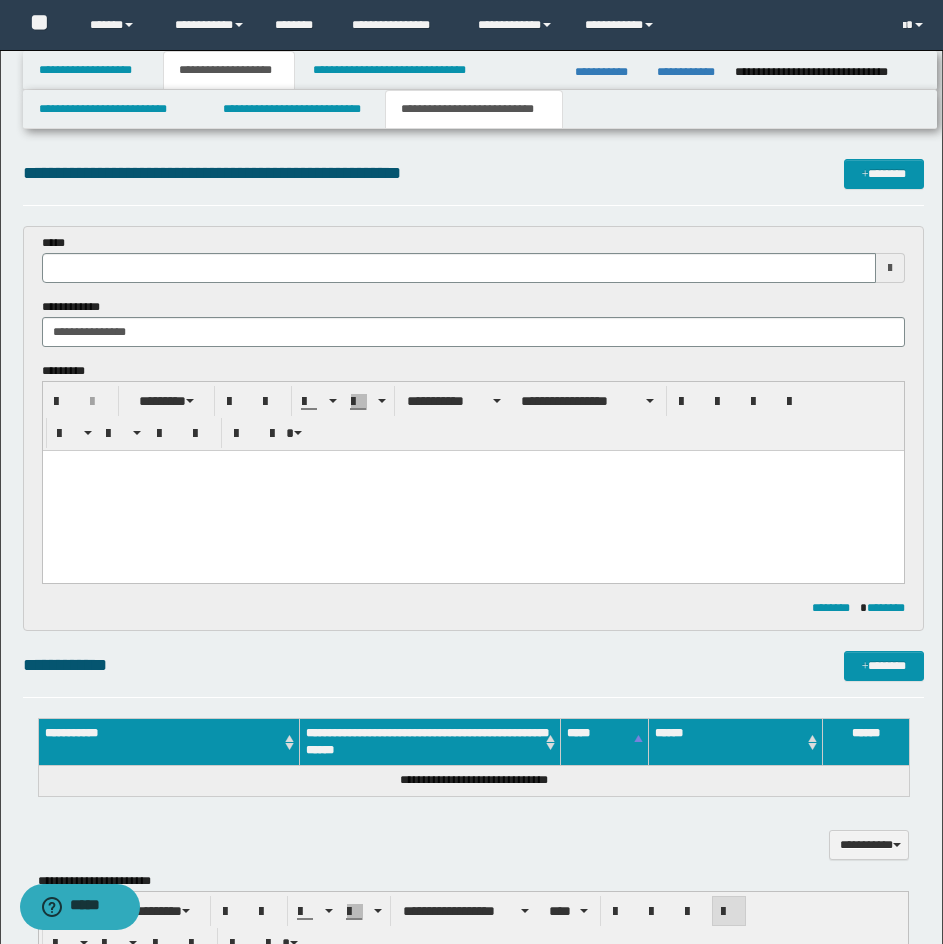 click on "**********" at bounding box center [473, 416] 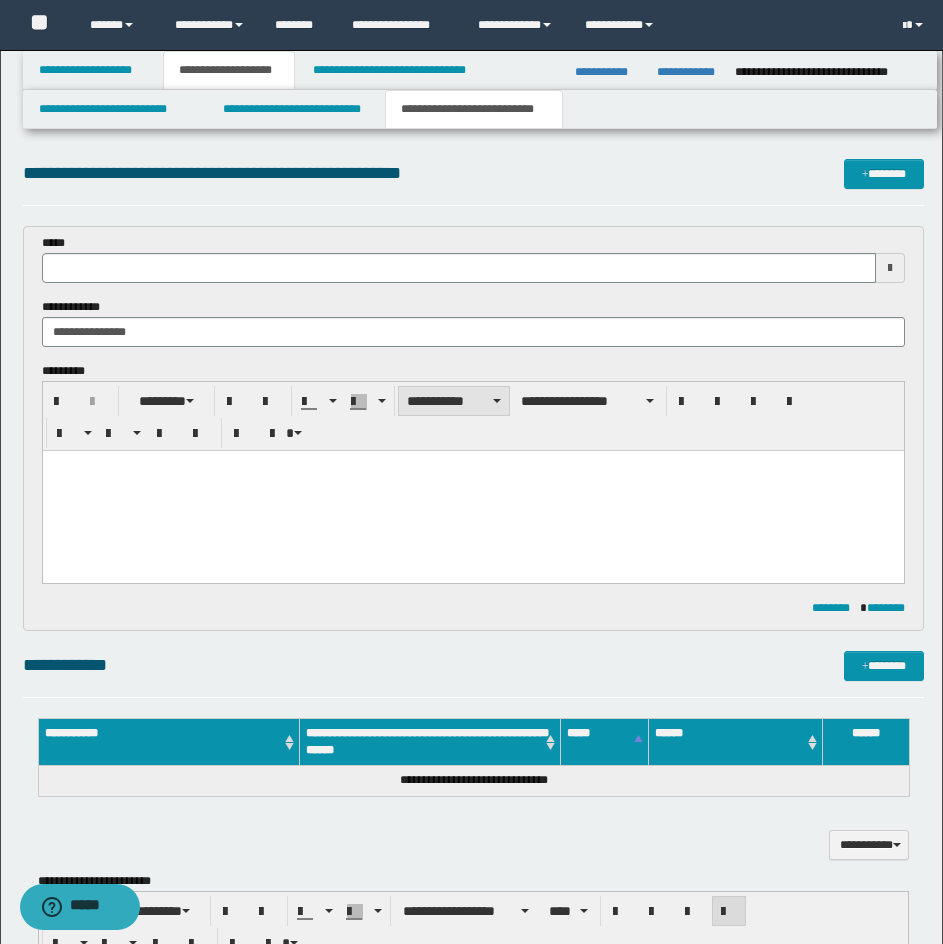 drag, startPoint x: 480, startPoint y: 410, endPoint x: 473, endPoint y: 441, distance: 31.780497 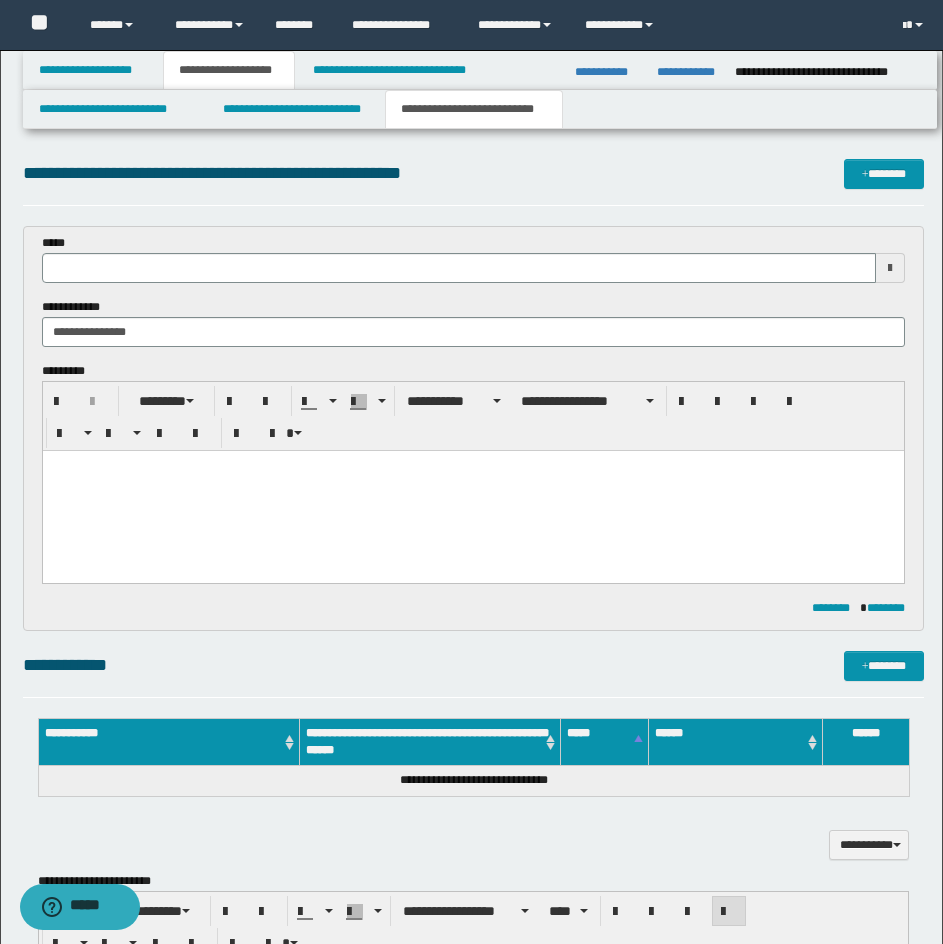 click on "**********" at bounding box center (454, 401) 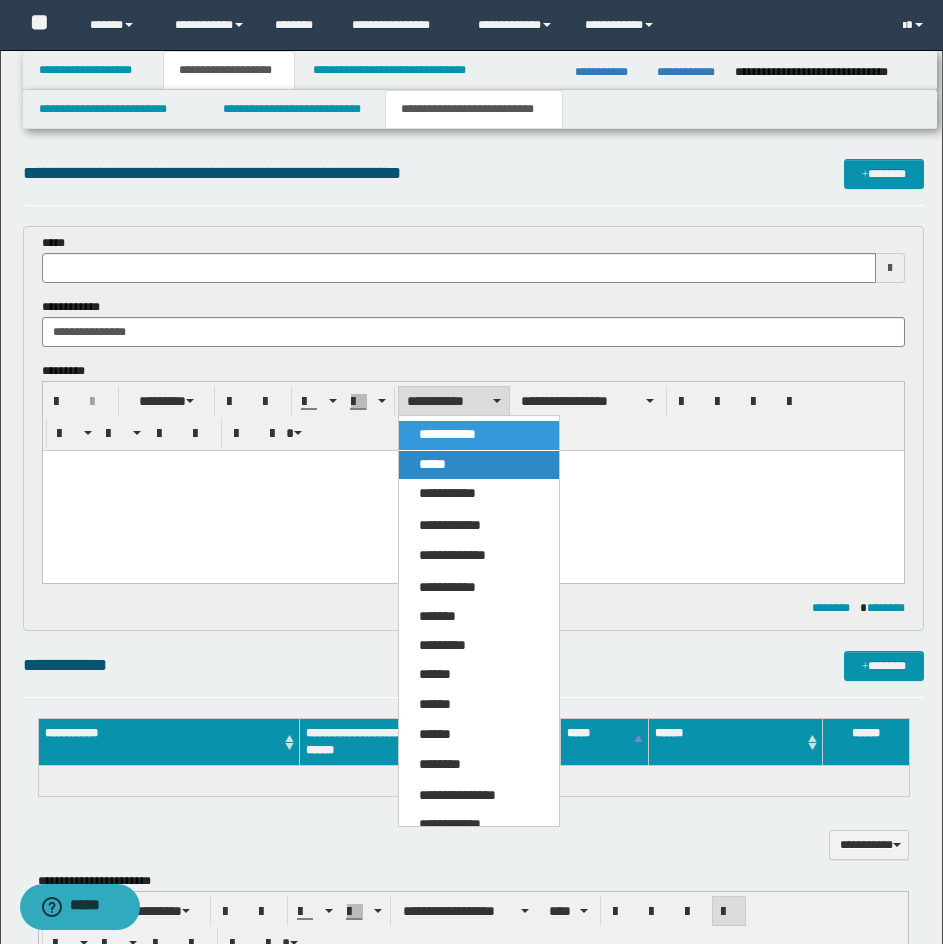 drag, startPoint x: 470, startPoint y: 460, endPoint x: 436, endPoint y: 1, distance: 460.25754 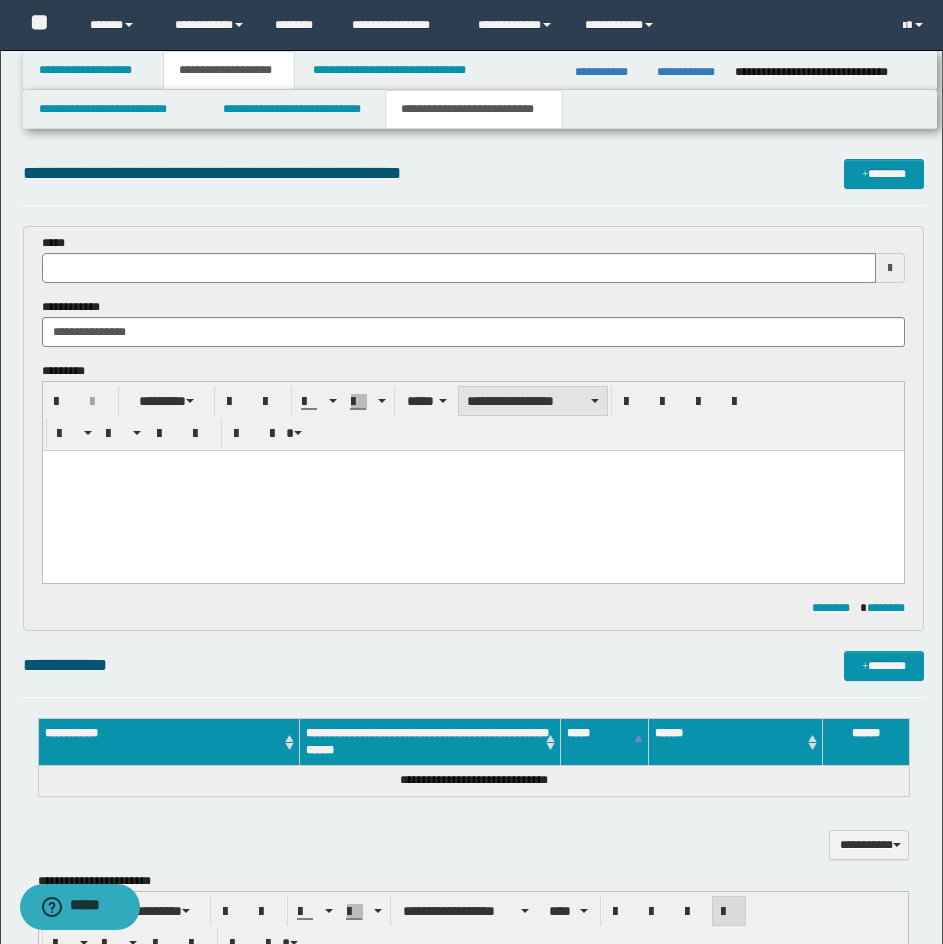 click on "**********" at bounding box center (533, 401) 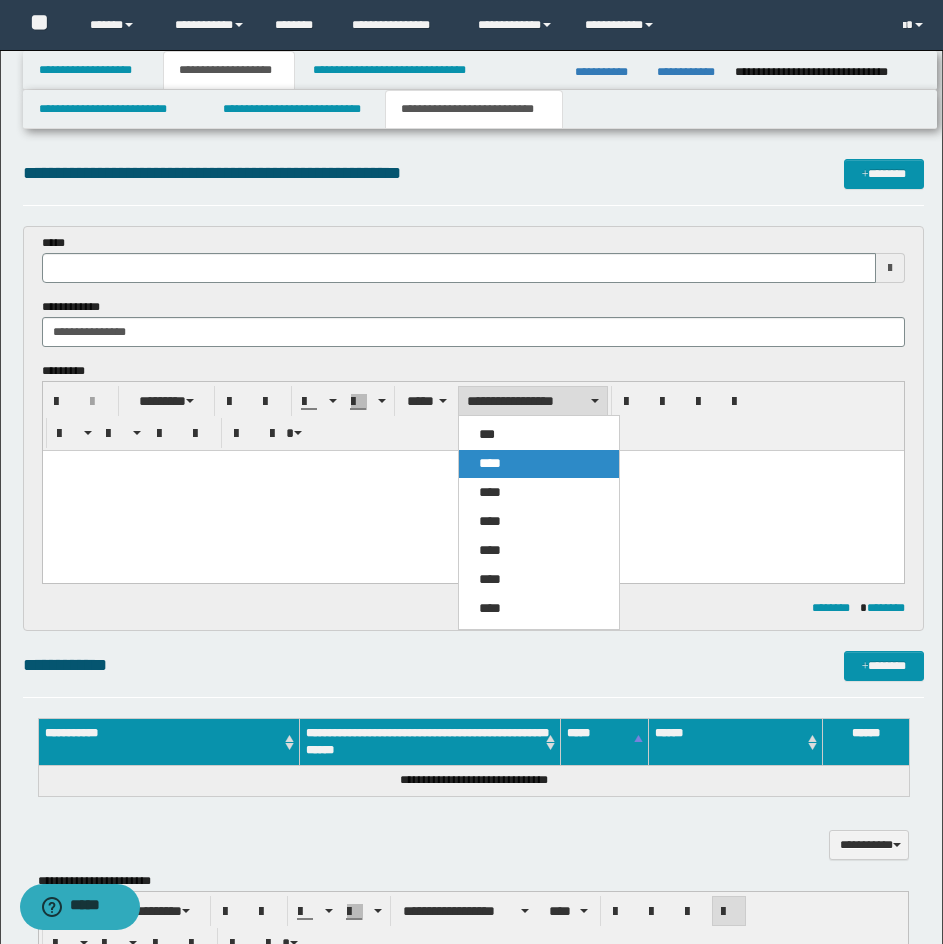 click on "****" at bounding box center (539, 464) 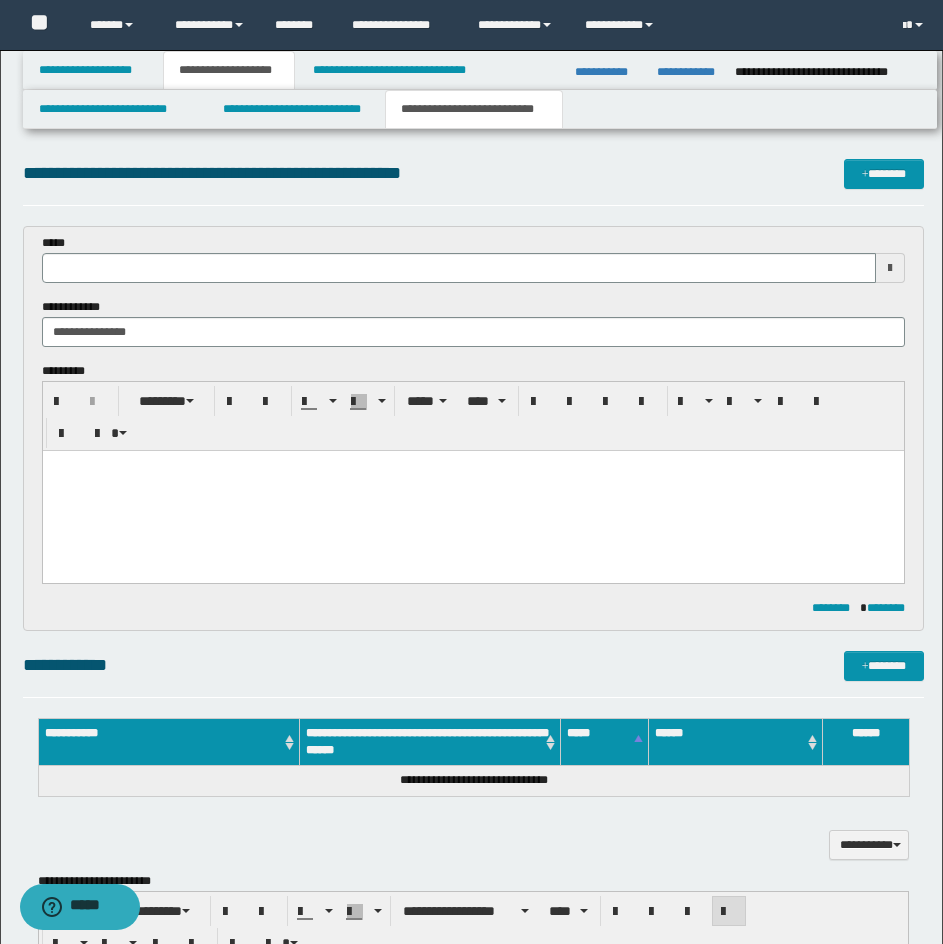 click on "﻿" at bounding box center (472, 491) 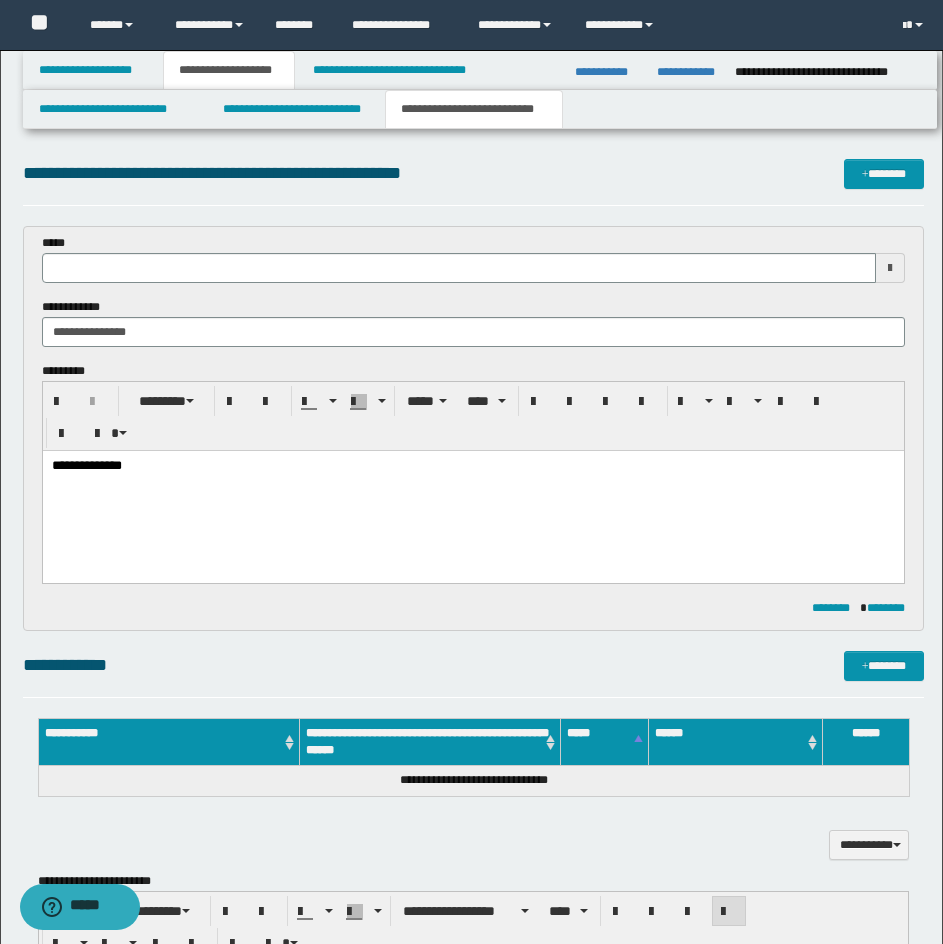 click on "**********" at bounding box center (472, 491) 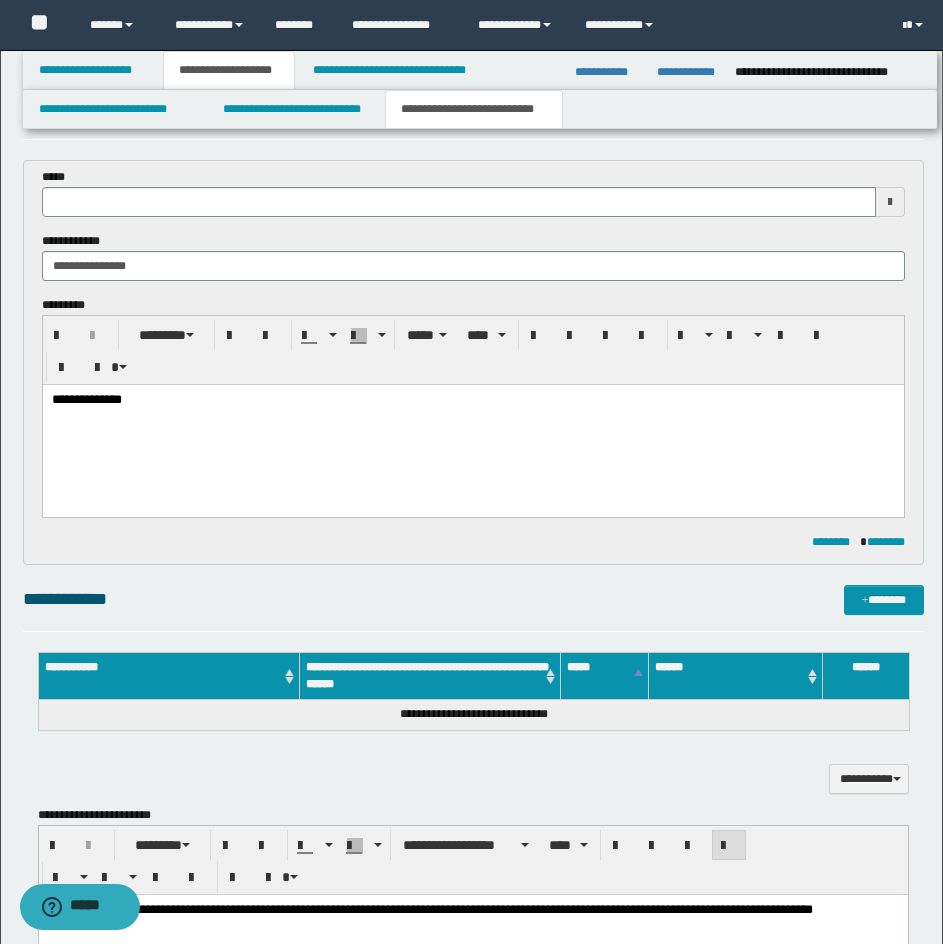 scroll, scrollTop: 0, scrollLeft: 0, axis: both 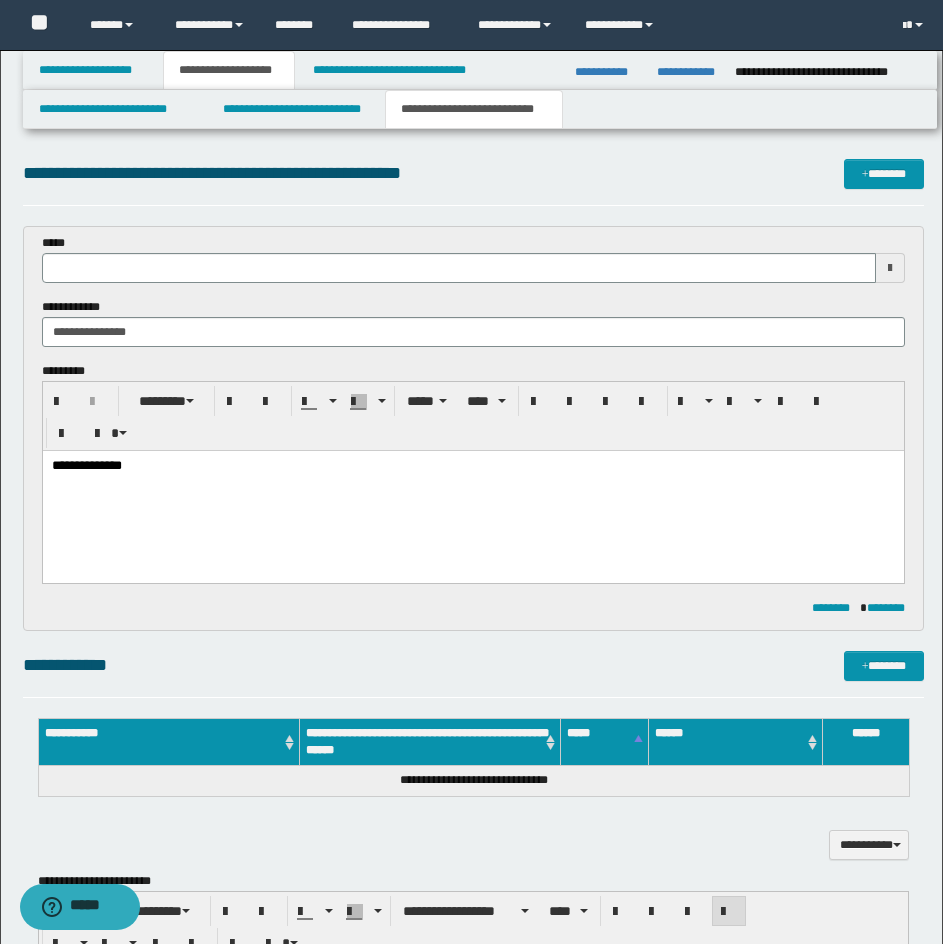 type 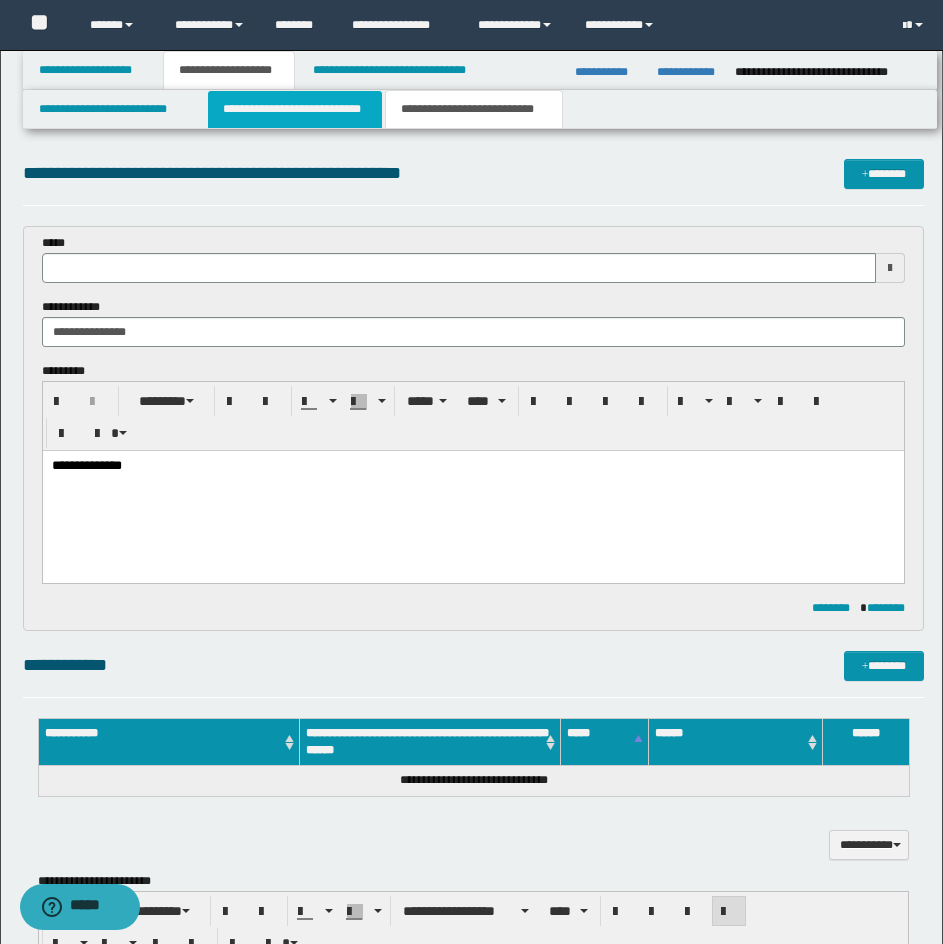 click on "**********" at bounding box center (295, 109) 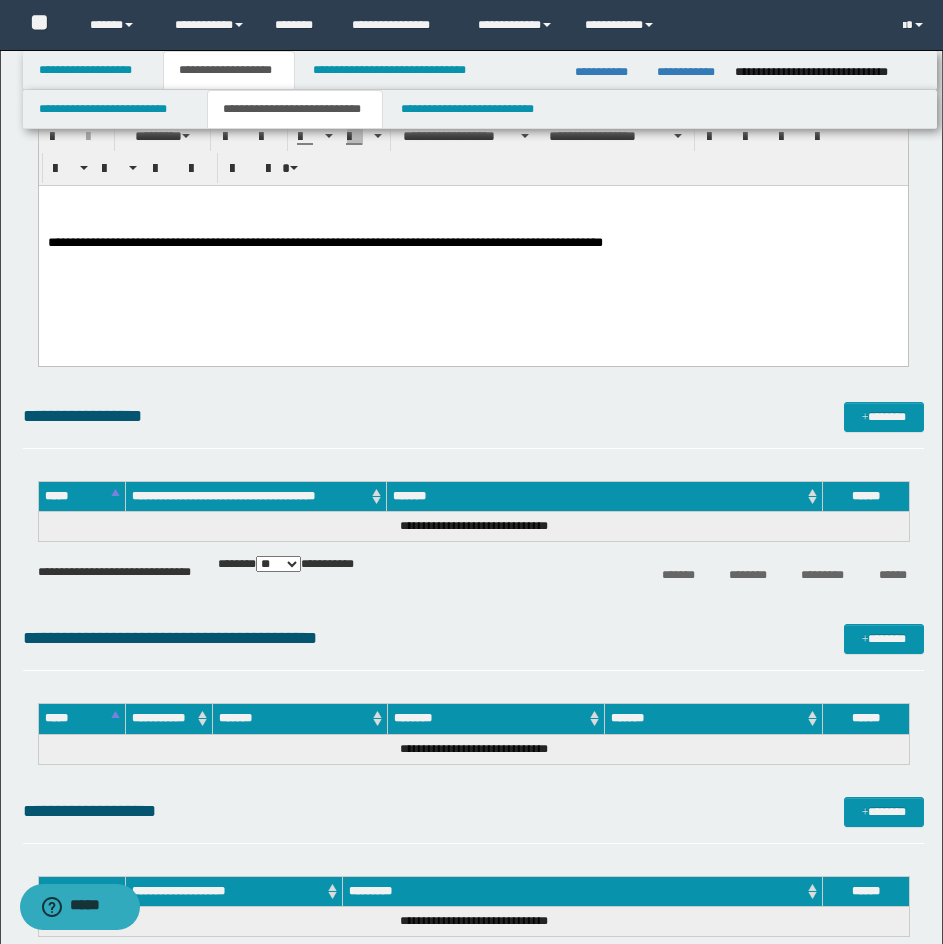scroll, scrollTop: 400, scrollLeft: 0, axis: vertical 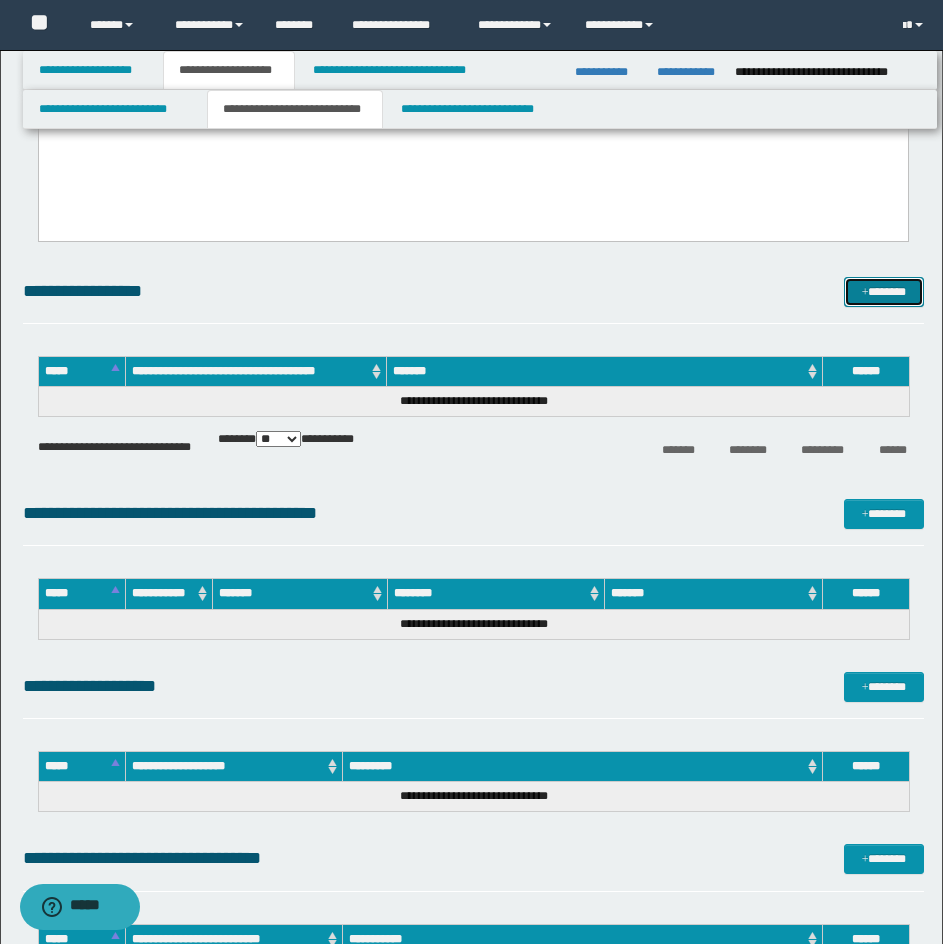 click at bounding box center (865, 293) 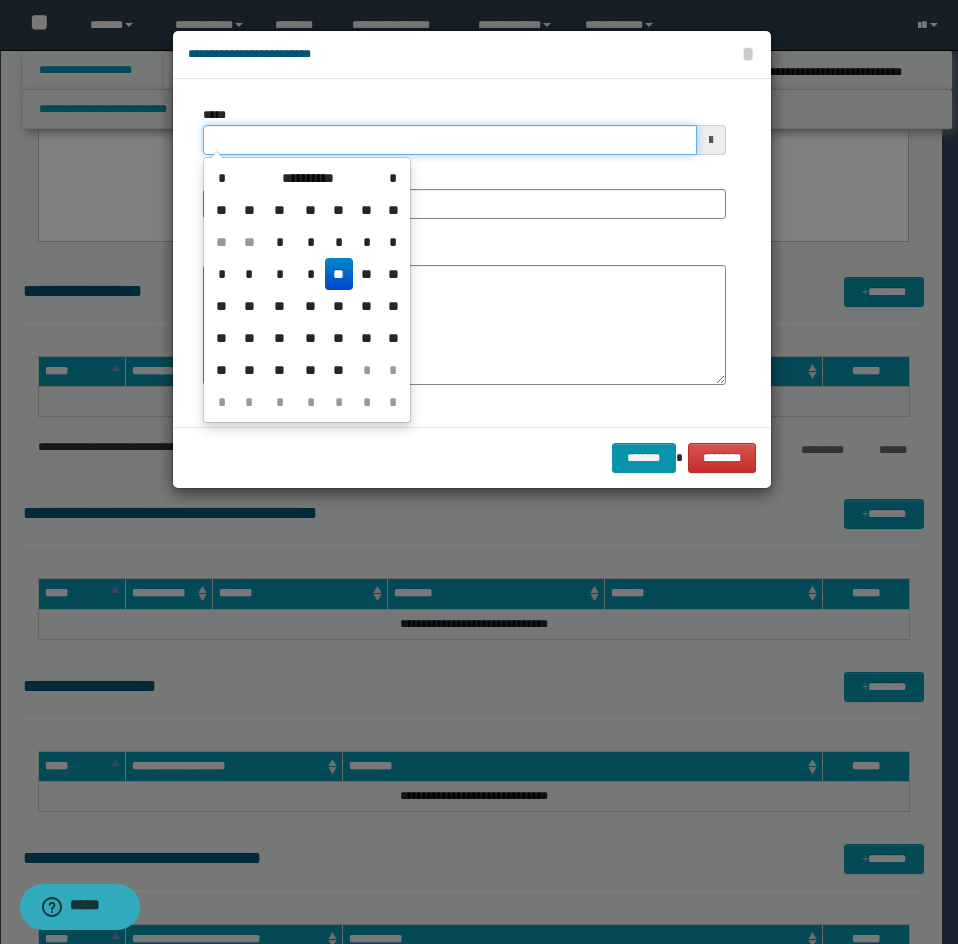 click on "*****" at bounding box center (450, 140) 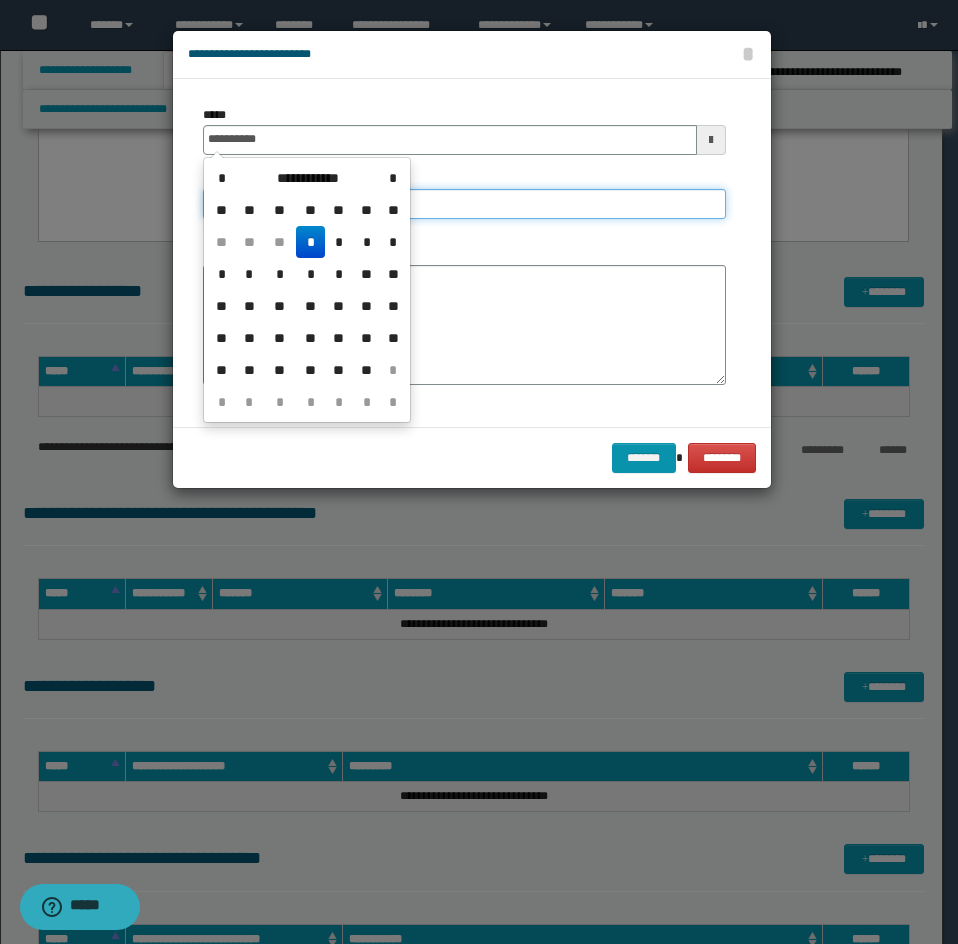 type on "**********" 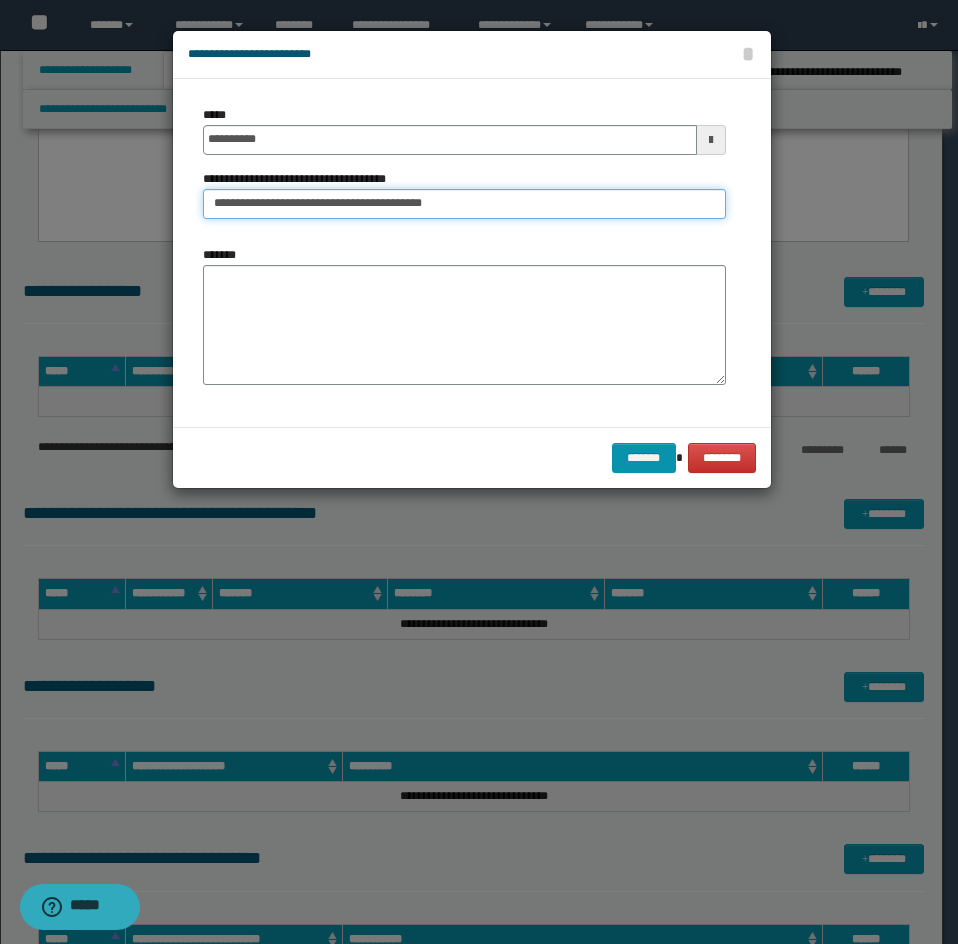 type on "**********" 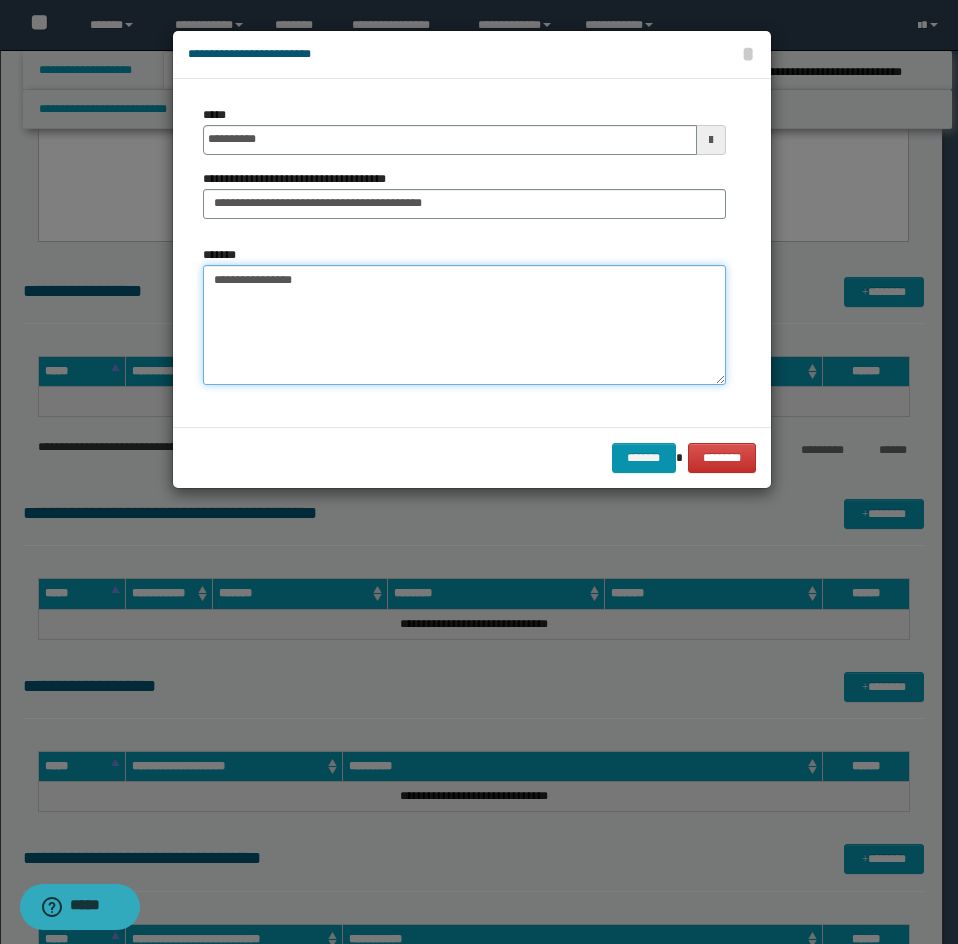 click on "**********" at bounding box center (464, 325) 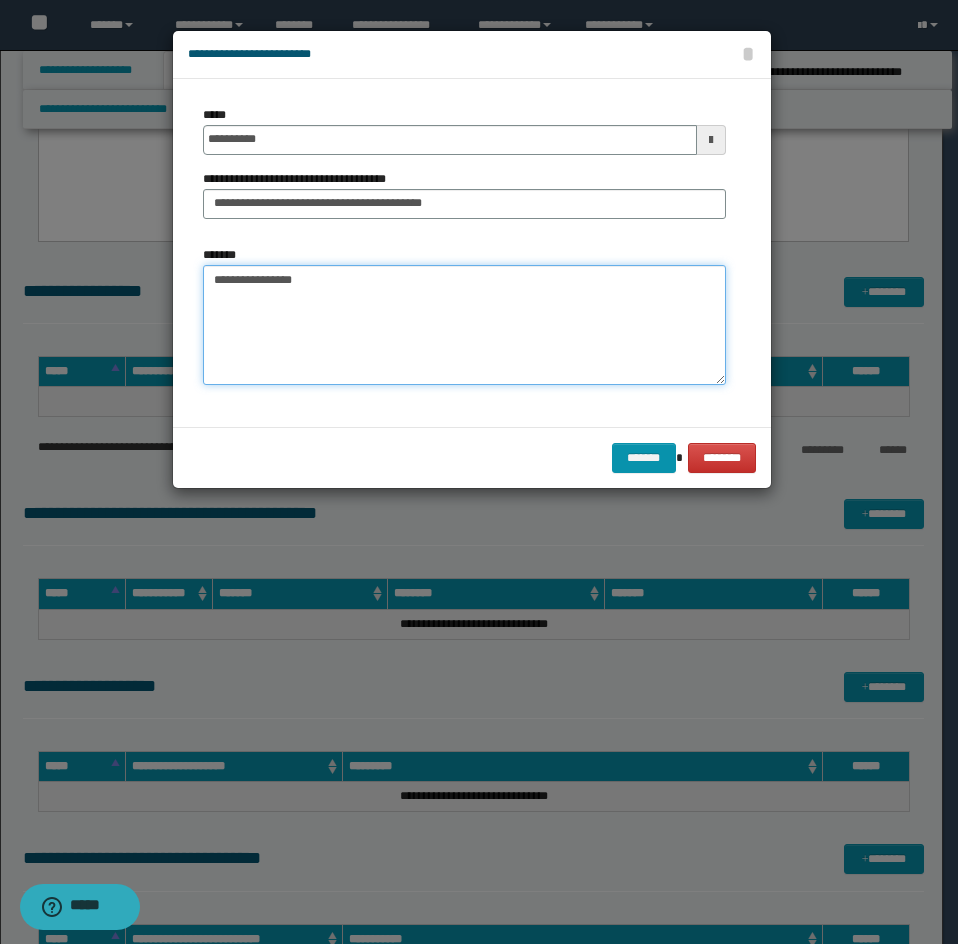 paste on "**********" 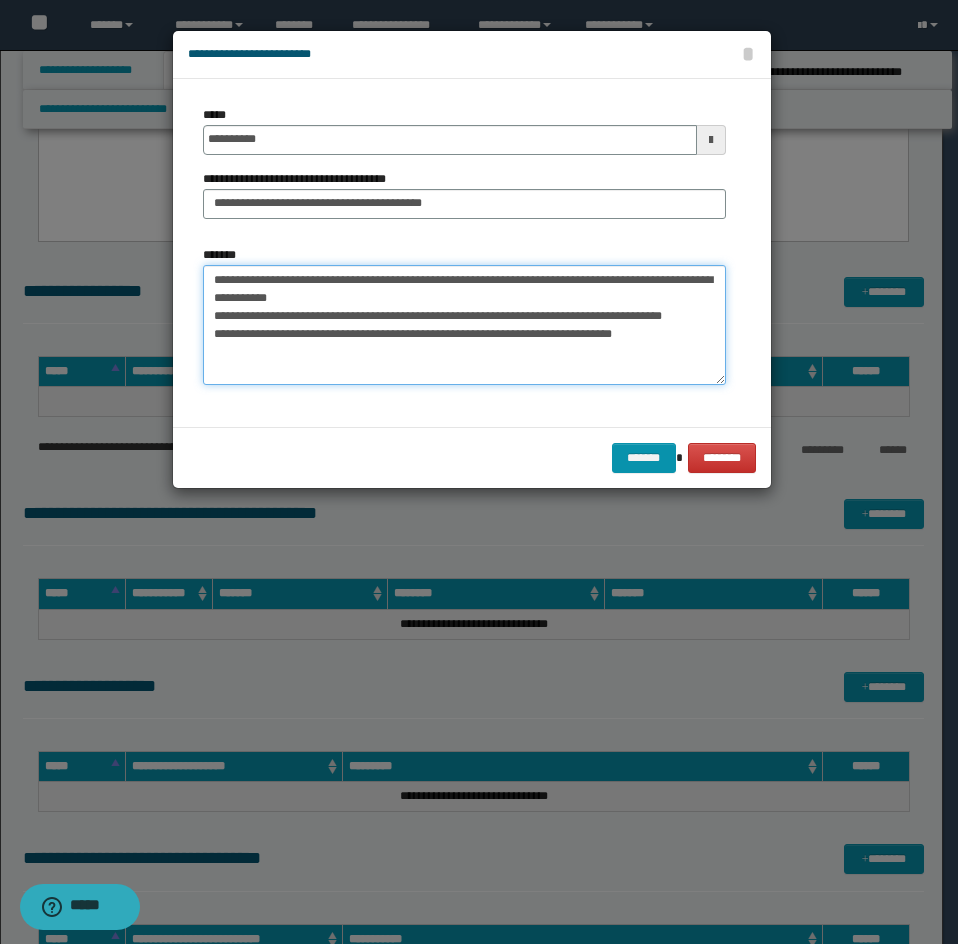 click on "**********" at bounding box center (464, 325) 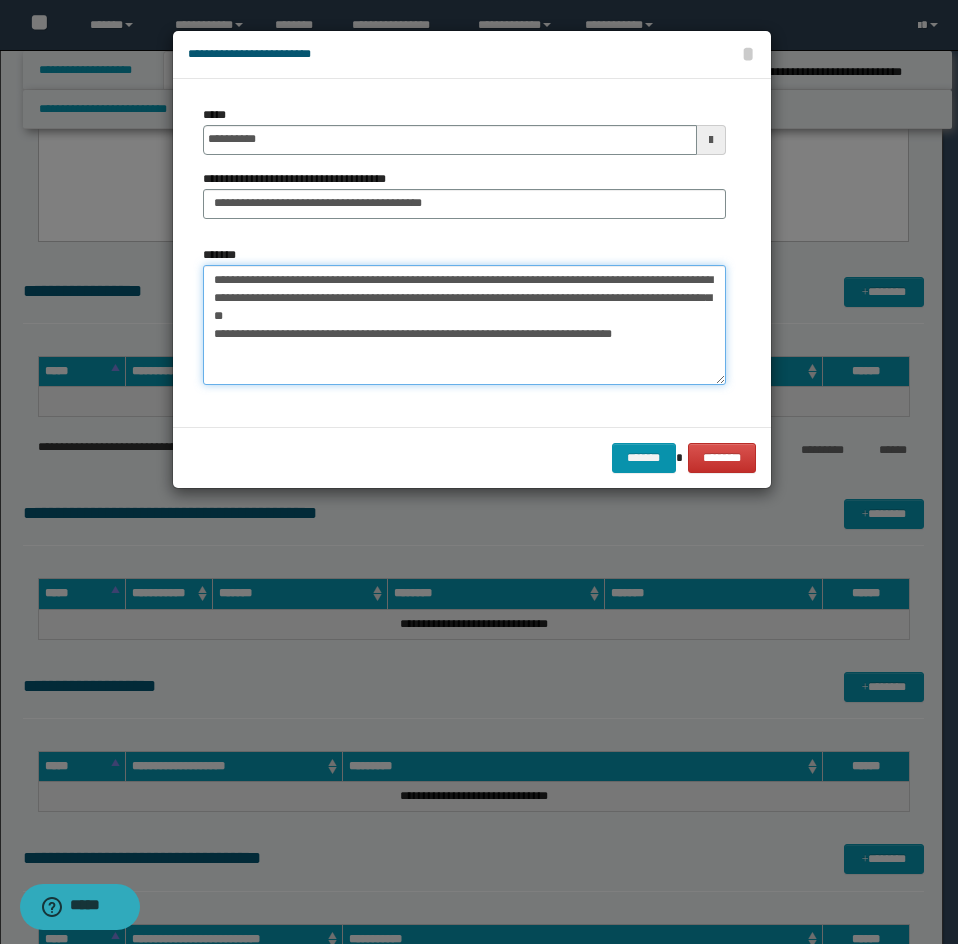 drag, startPoint x: 212, startPoint y: 337, endPoint x: 238, endPoint y: 403, distance: 70.93659 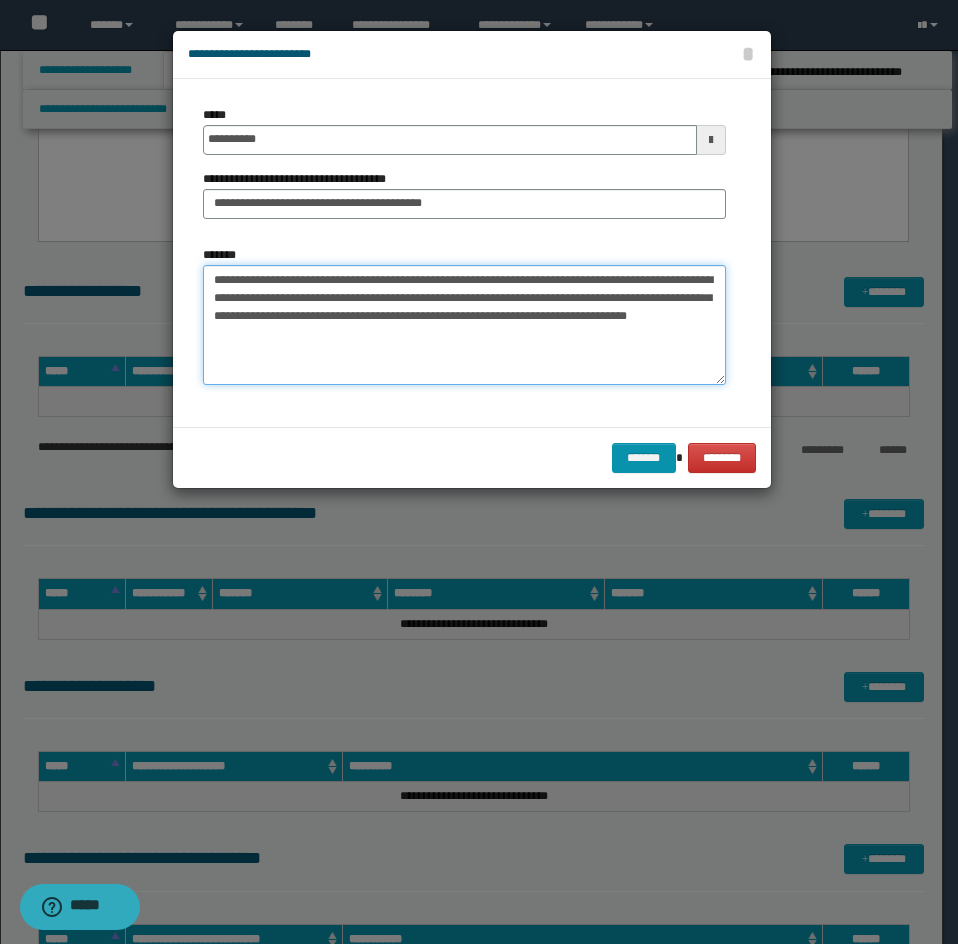 drag, startPoint x: 305, startPoint y: 367, endPoint x: 318, endPoint y: 353, distance: 19.104973 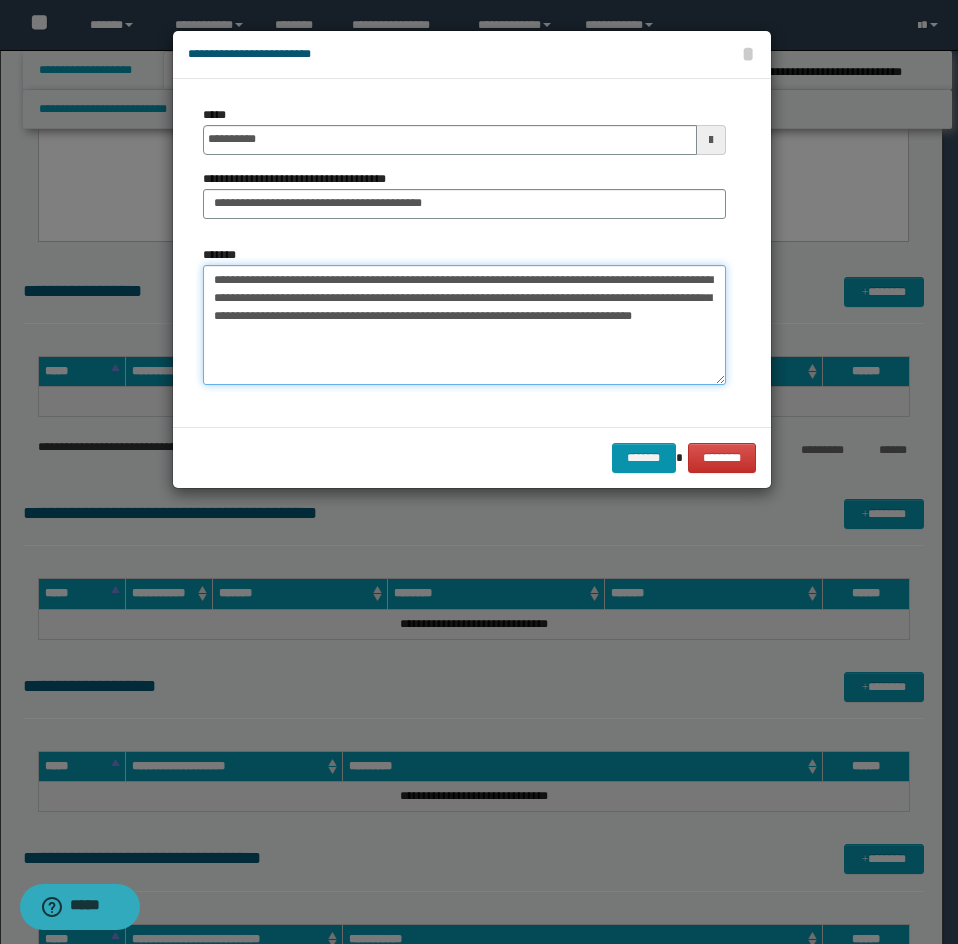 click on "**********" at bounding box center (464, 325) 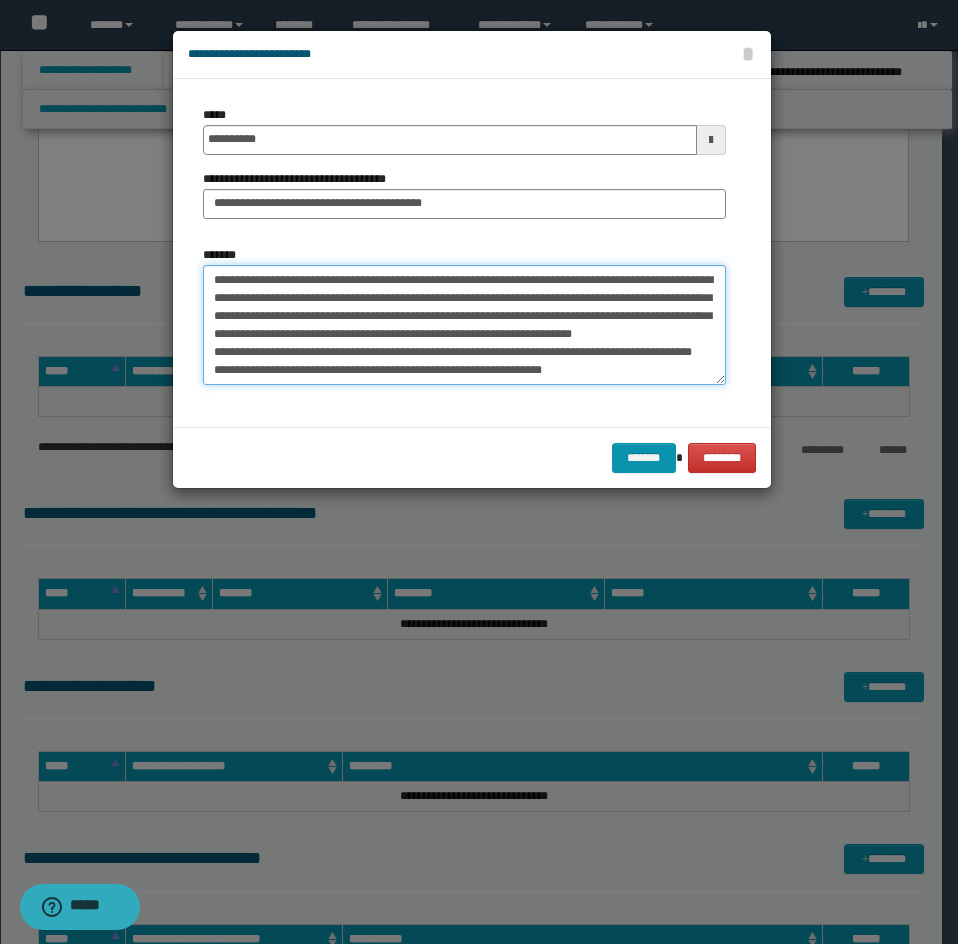 scroll, scrollTop: 30, scrollLeft: 0, axis: vertical 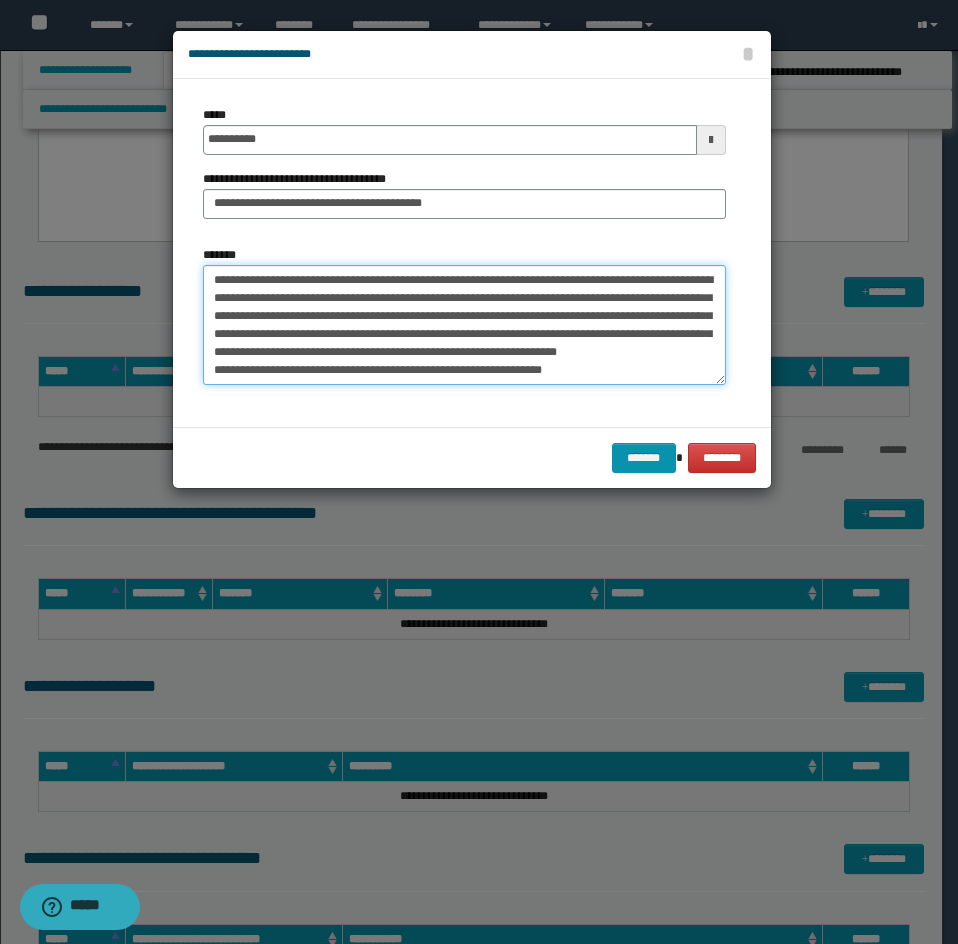 click on "**********" at bounding box center (464, 325) 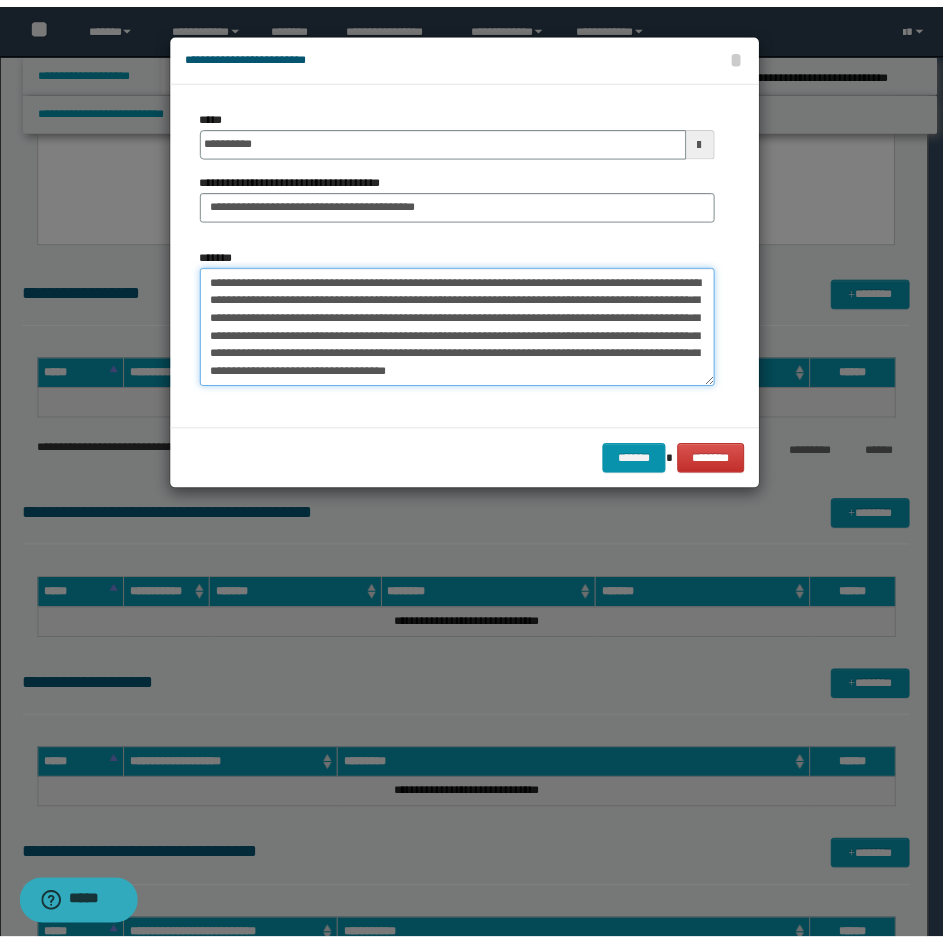 scroll, scrollTop: 0, scrollLeft: 0, axis: both 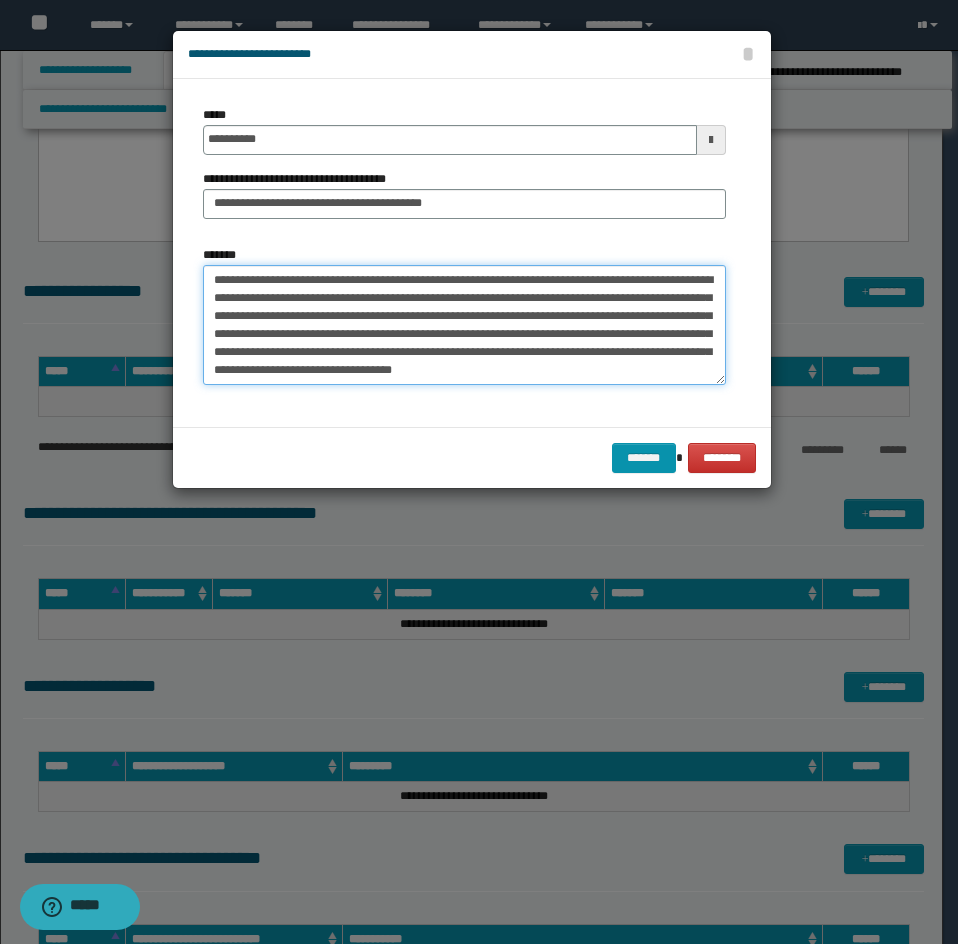 click on "**********" at bounding box center (464, 325) 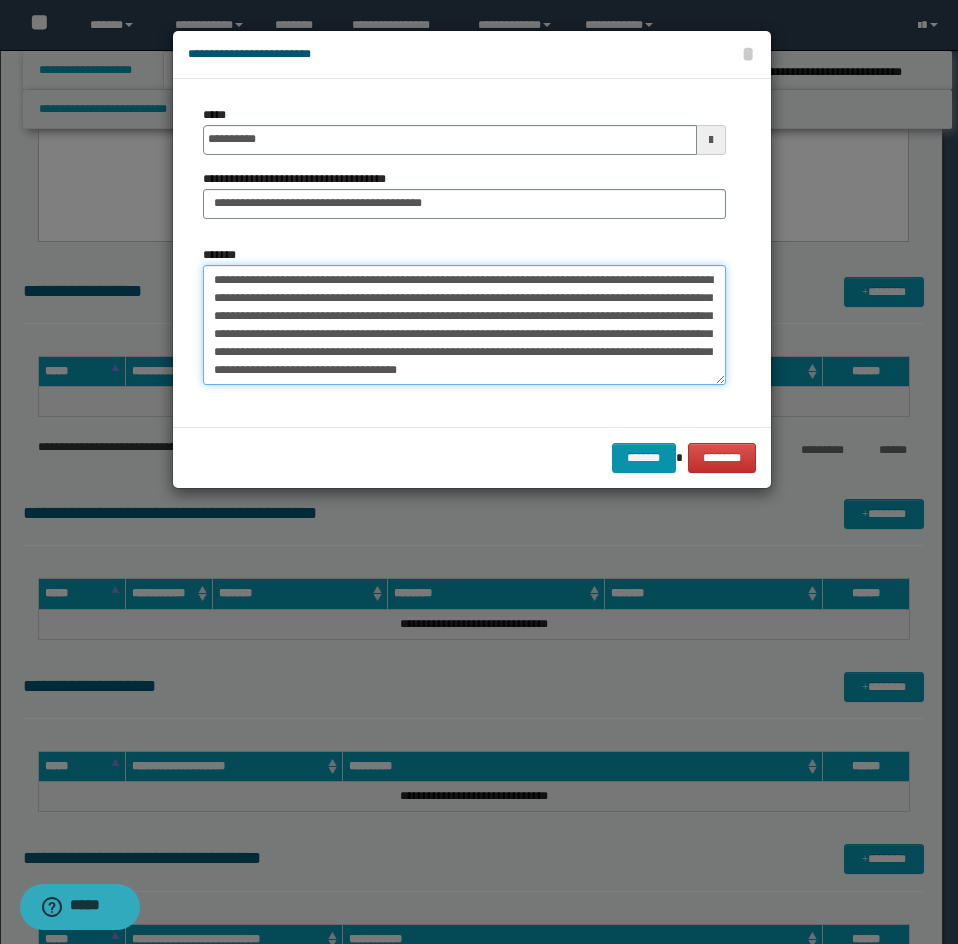 type on "**********" 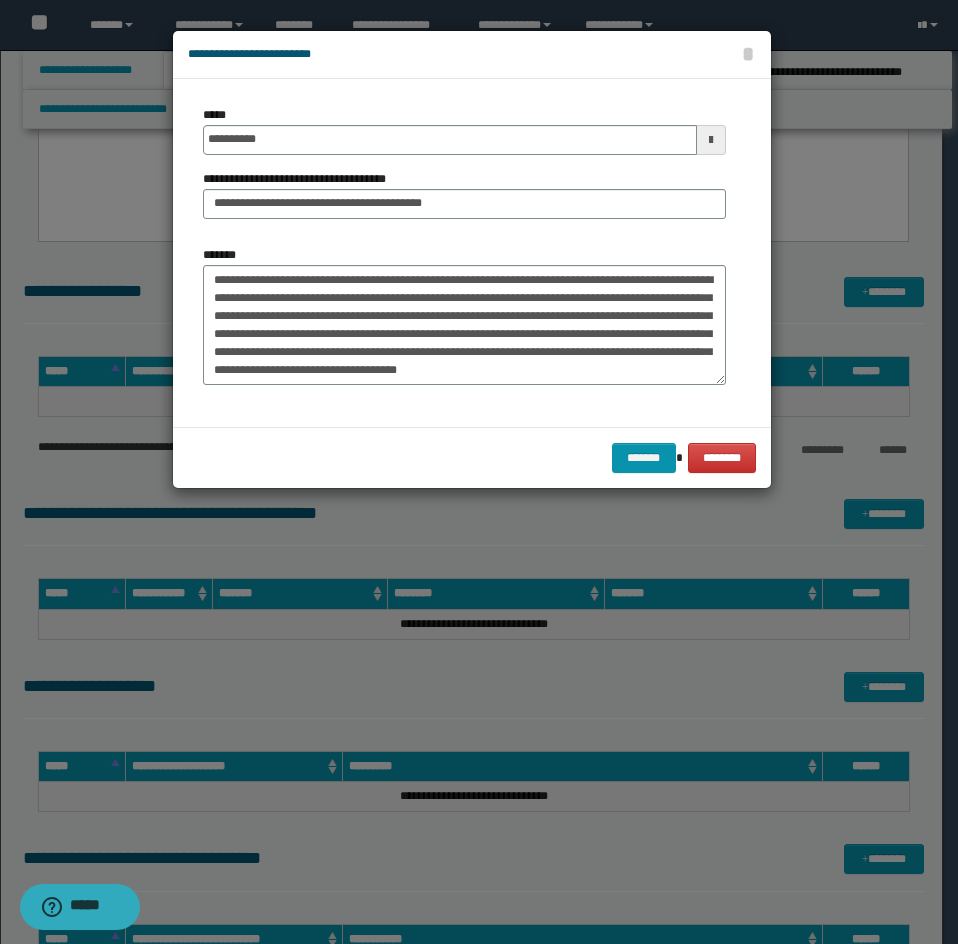 click on "*******
********" at bounding box center [472, 457] 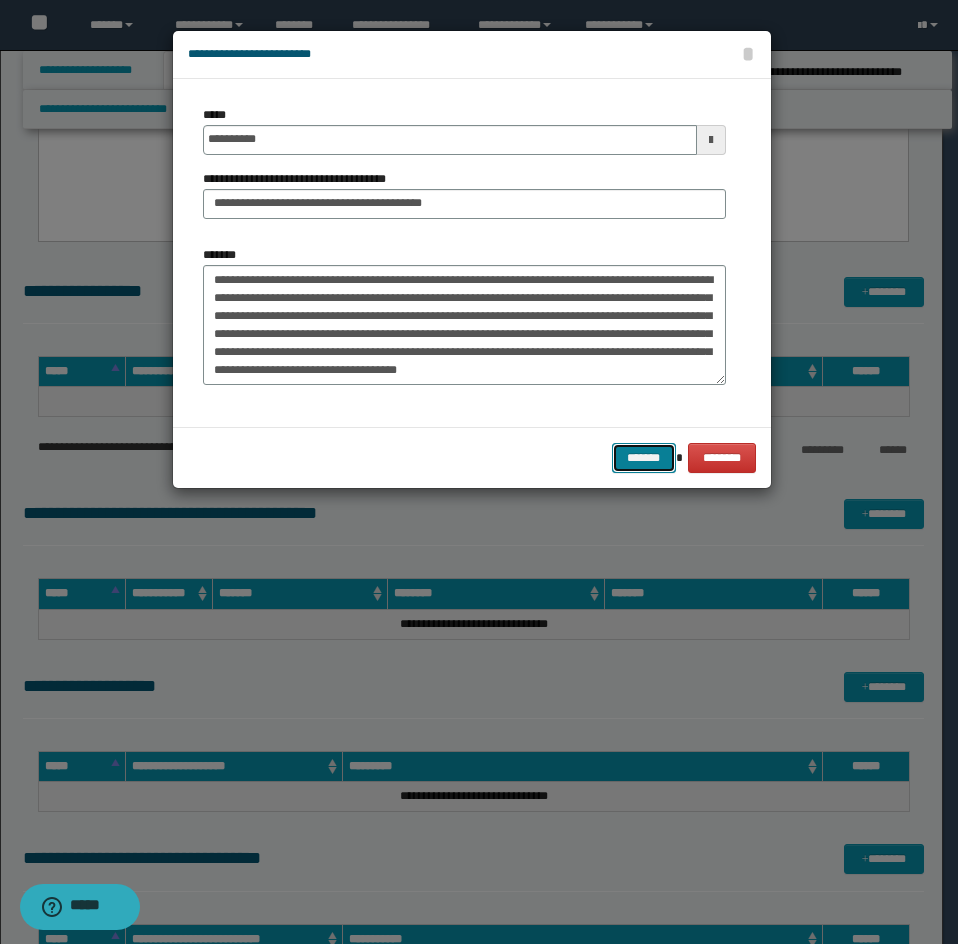 click on "*******" at bounding box center (644, 458) 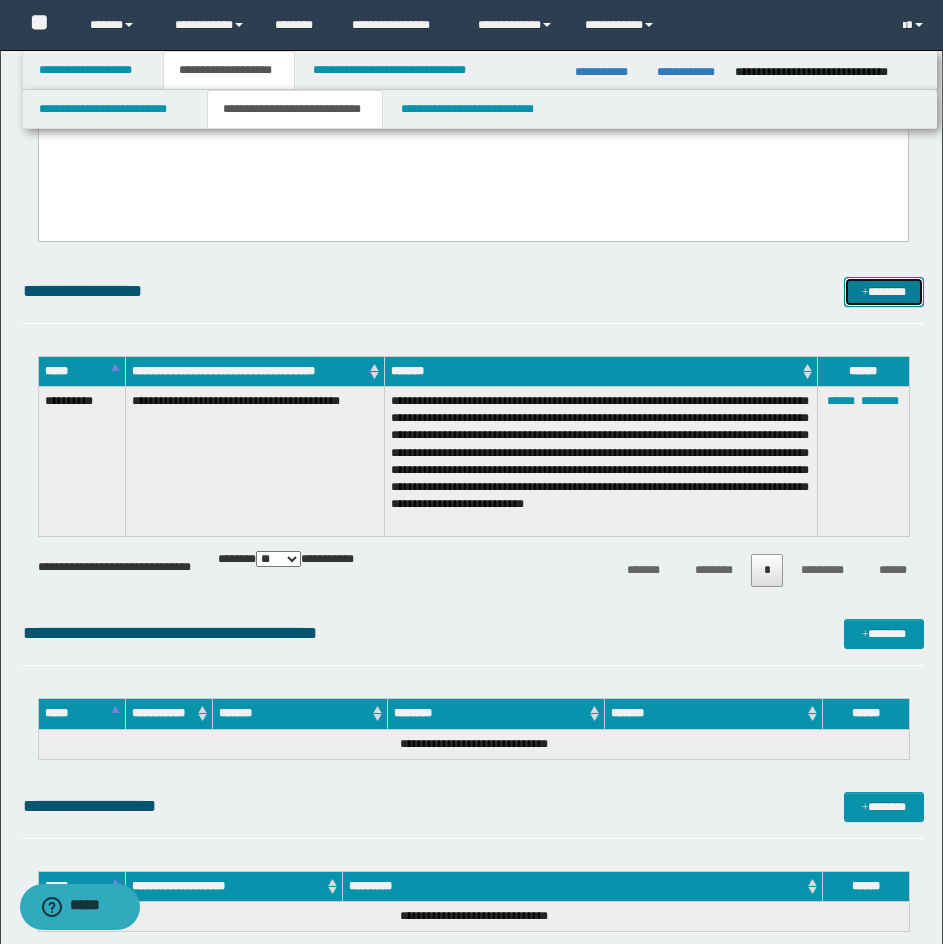 click on "*******" at bounding box center (884, 292) 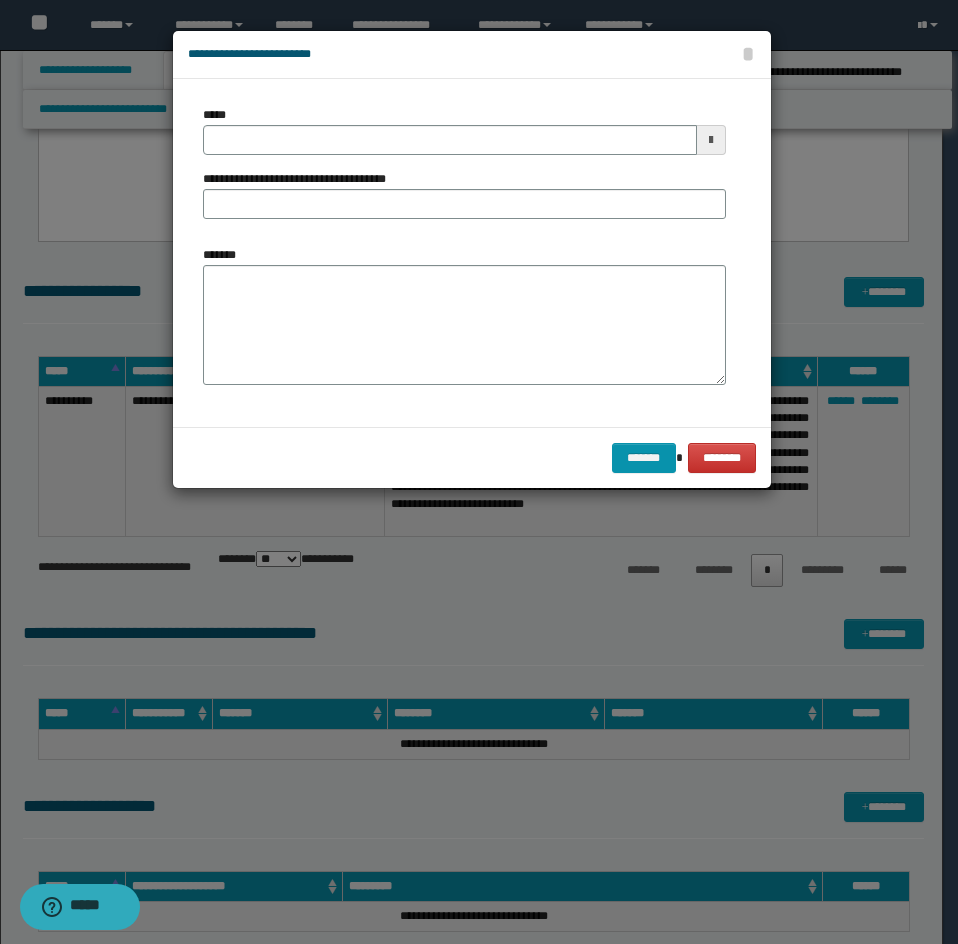 click on "*****" at bounding box center (464, 130) 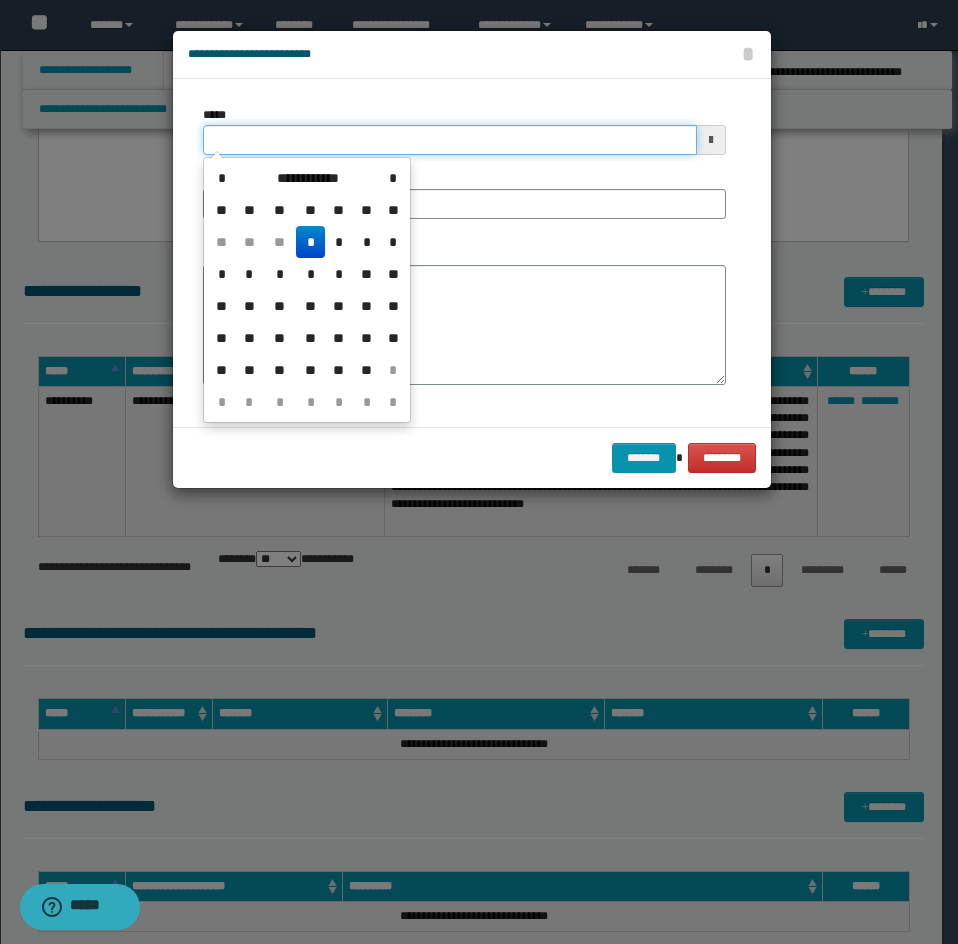 click on "*****" at bounding box center [450, 140] 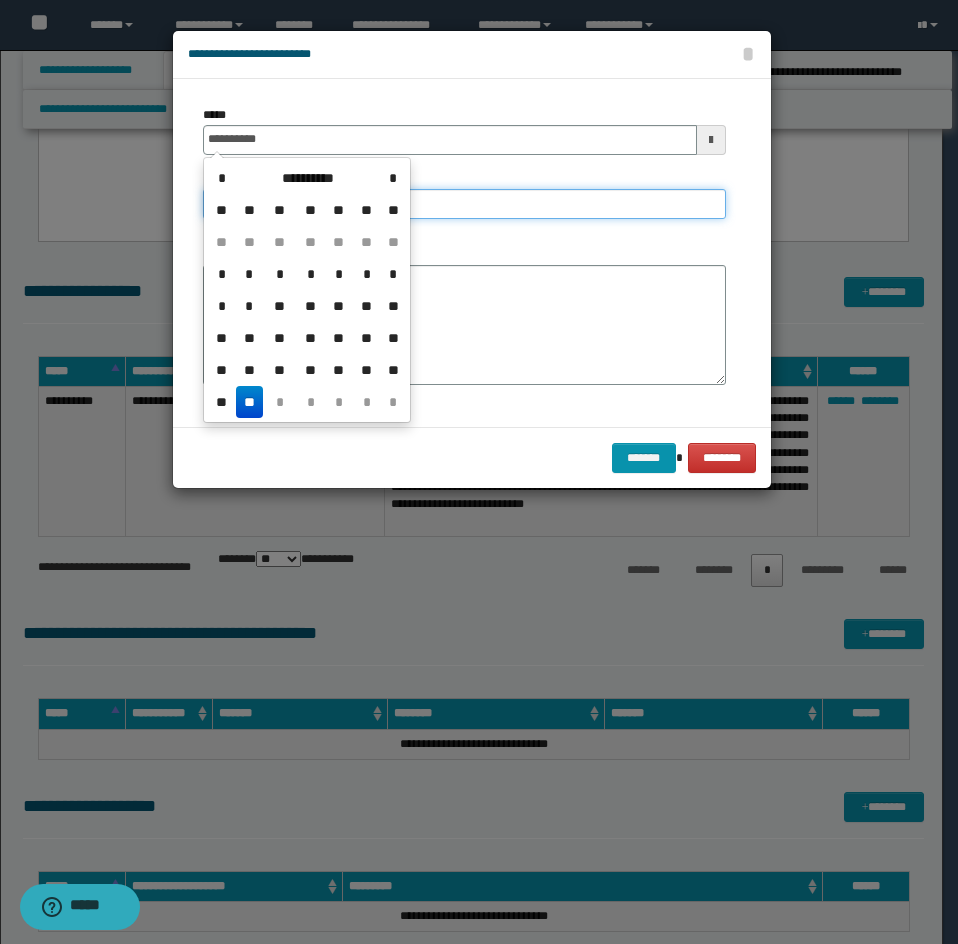 type on "**********" 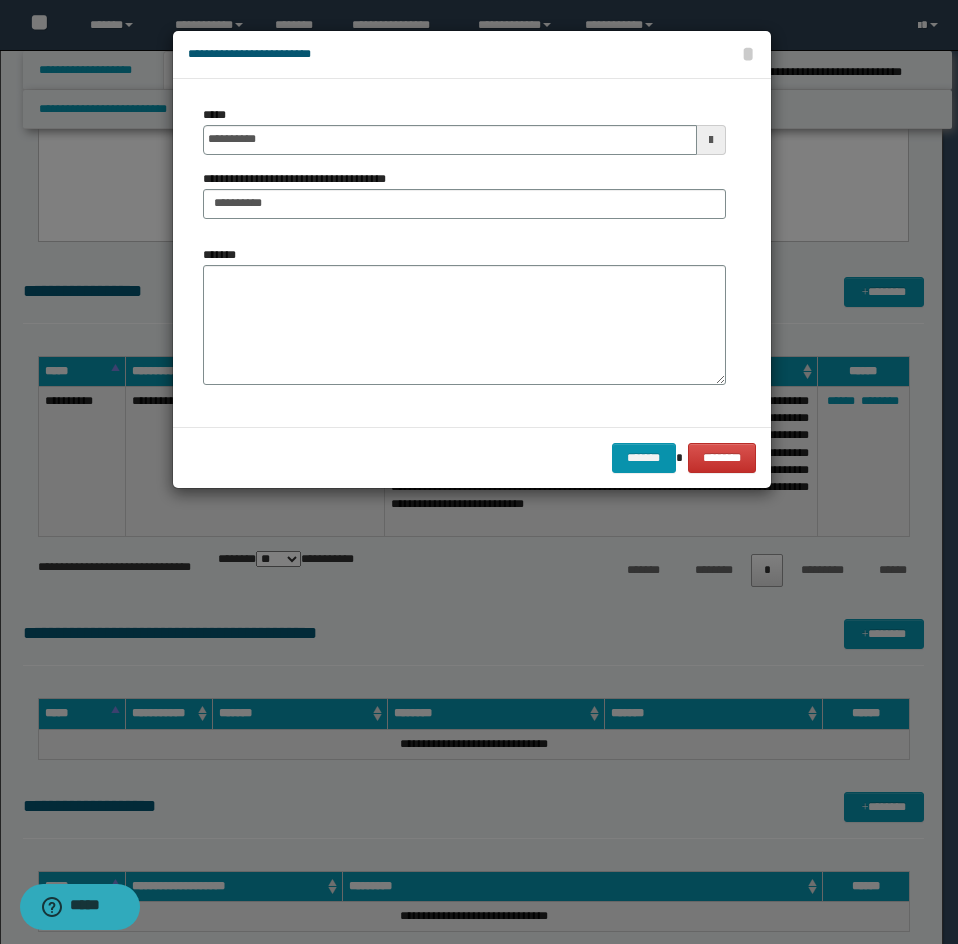 click on "**********" at bounding box center [464, 170] 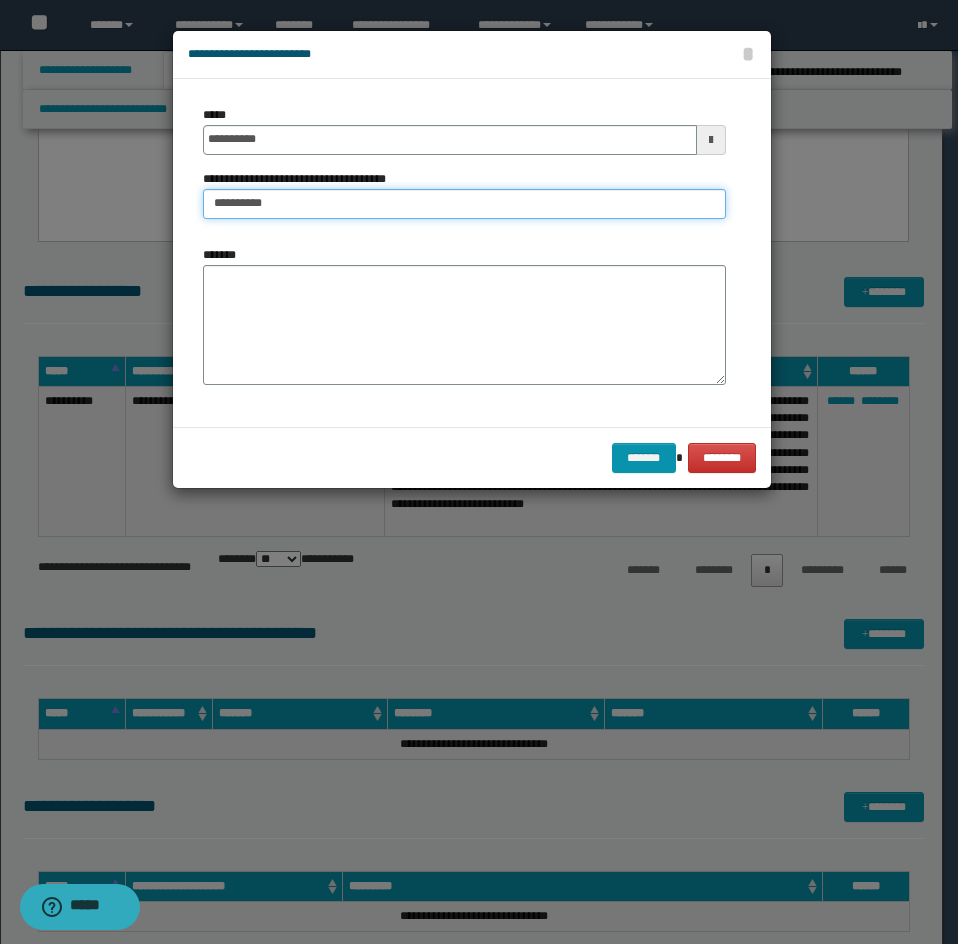 click on "*********" at bounding box center [464, 204] 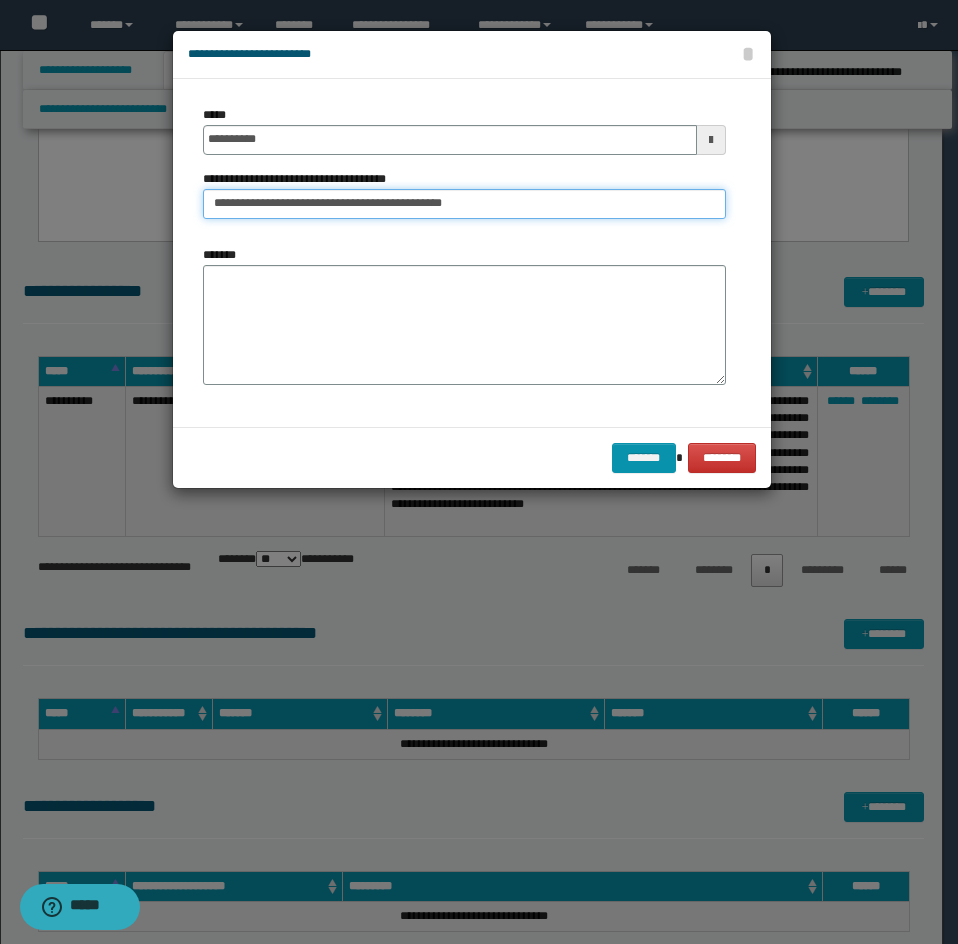 click on "**********" at bounding box center [464, 204] 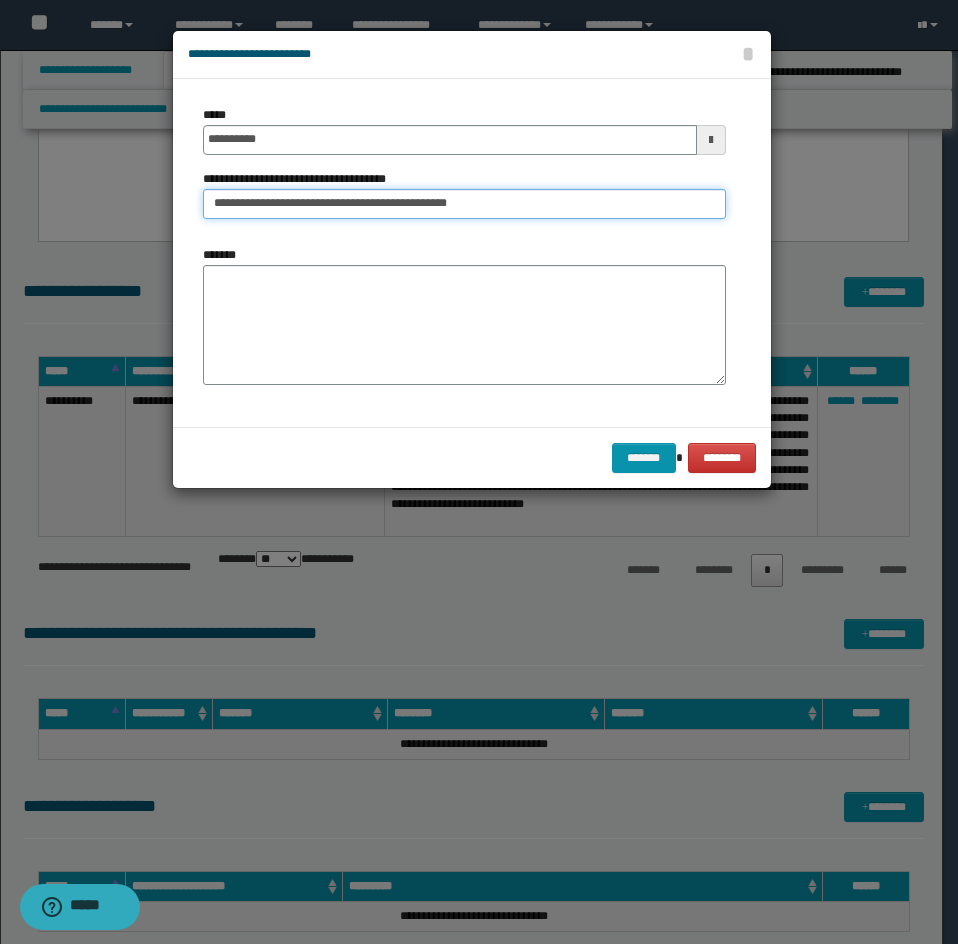 type on "**********" 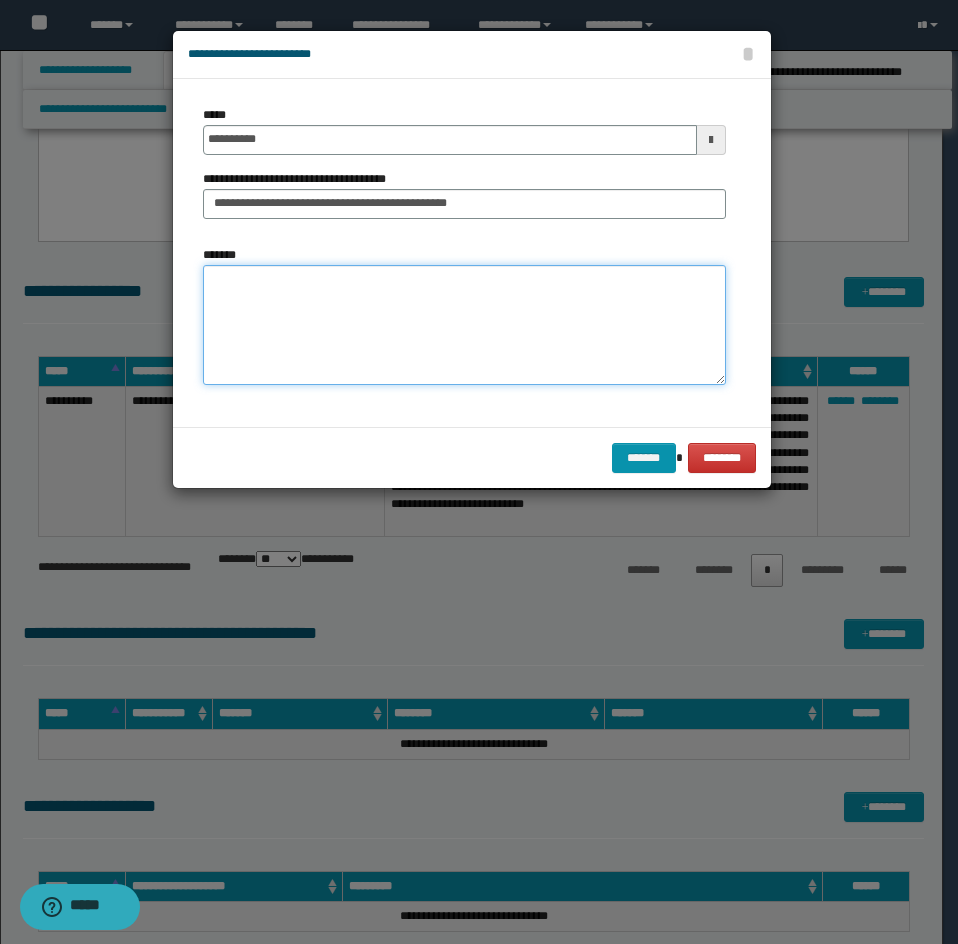 click on "*******" at bounding box center [464, 325] 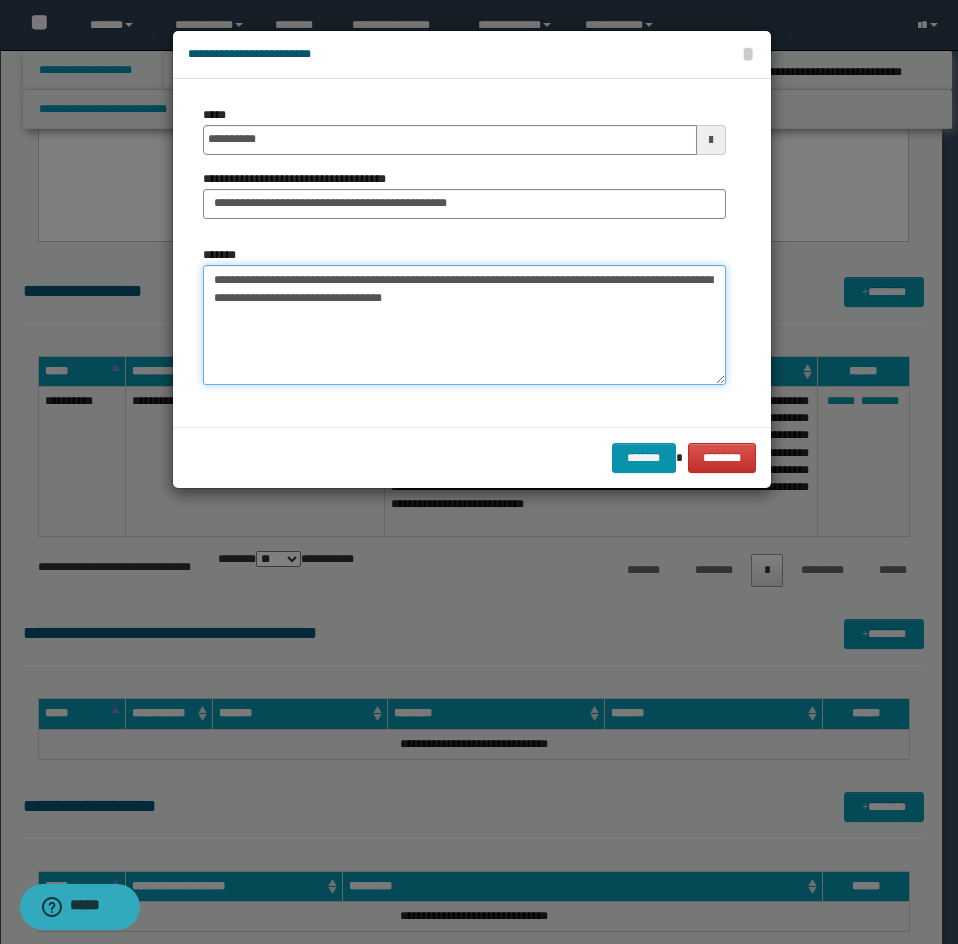 click on "**********" at bounding box center (464, 325) 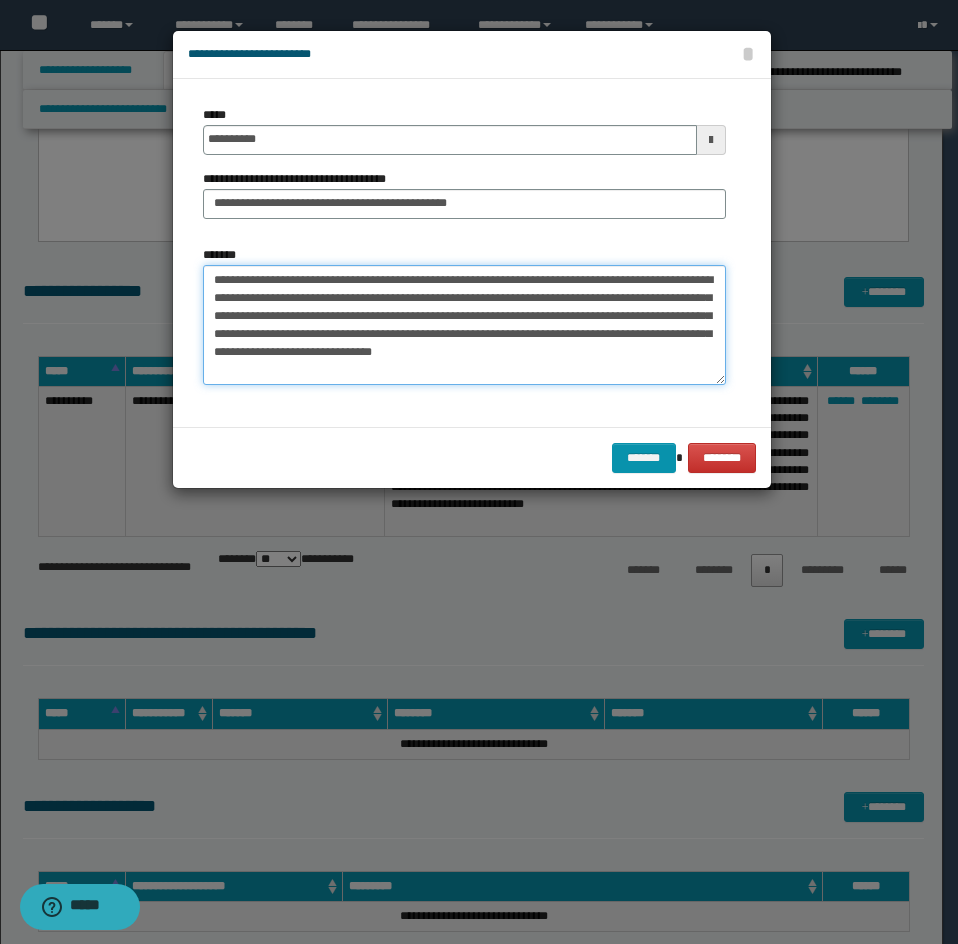 drag, startPoint x: 504, startPoint y: 342, endPoint x: 499, endPoint y: 352, distance: 11.18034 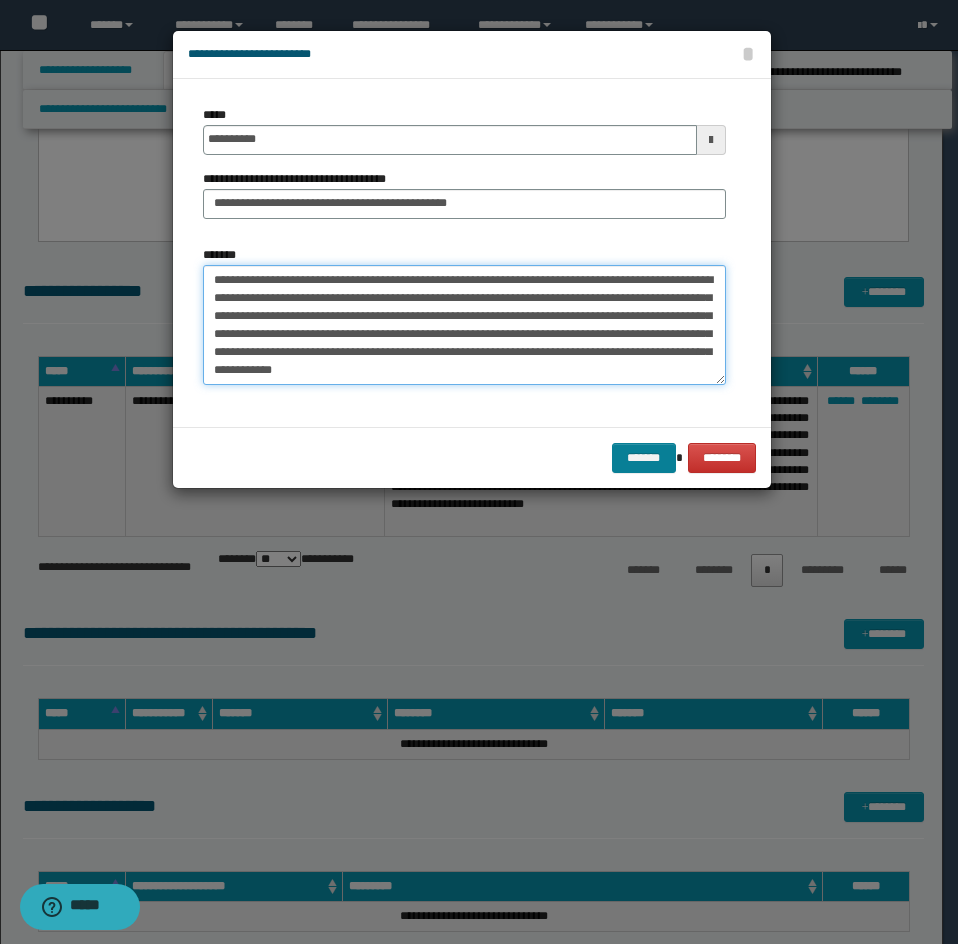 type on "**********" 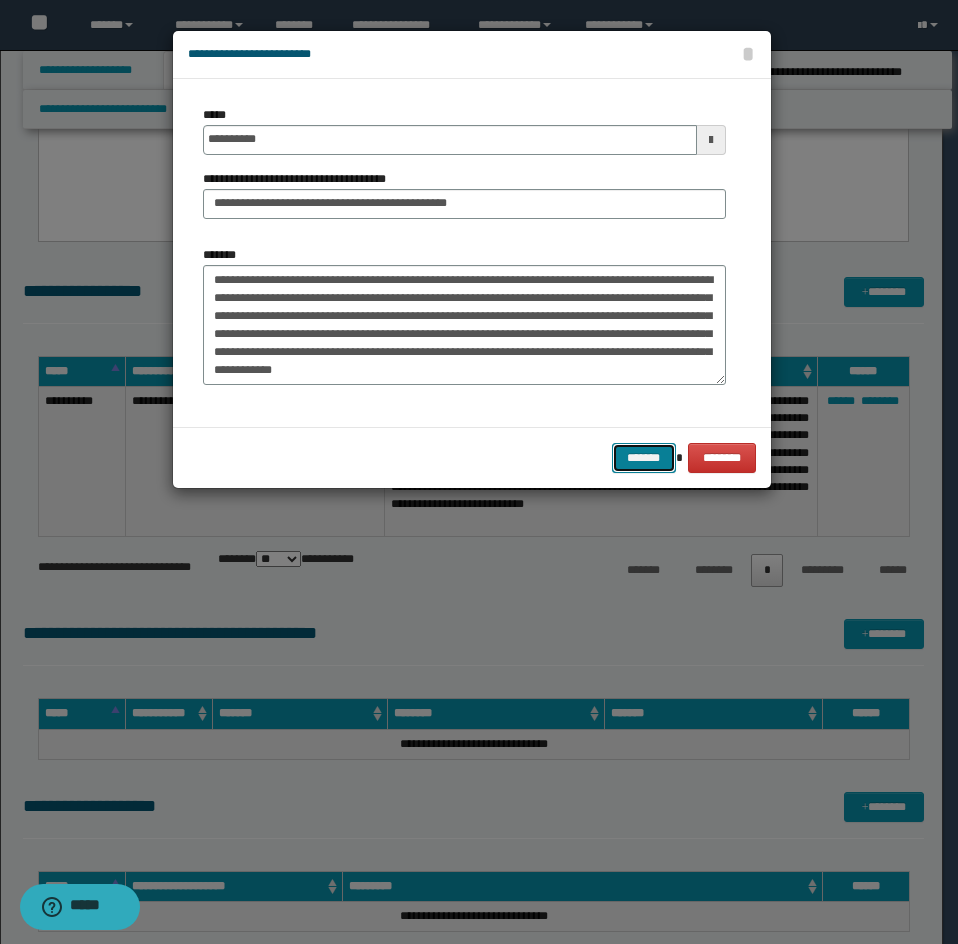 click on "*******" at bounding box center [644, 458] 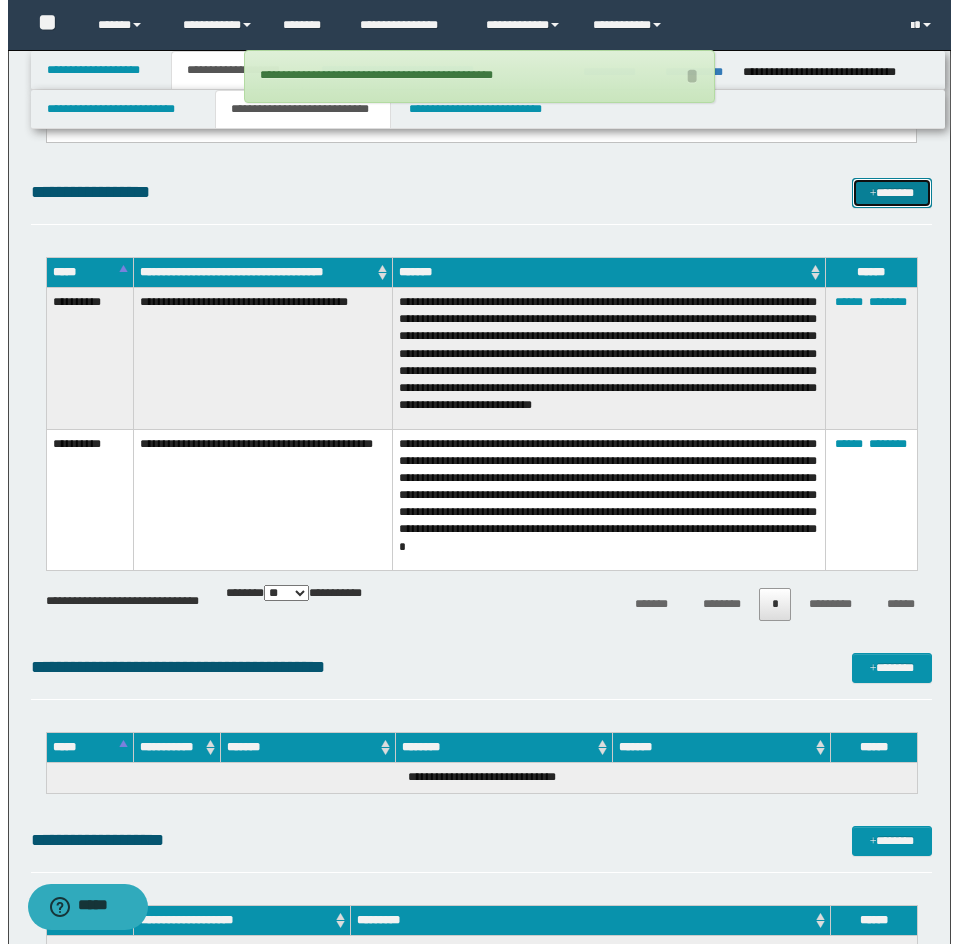 scroll, scrollTop: 600, scrollLeft: 0, axis: vertical 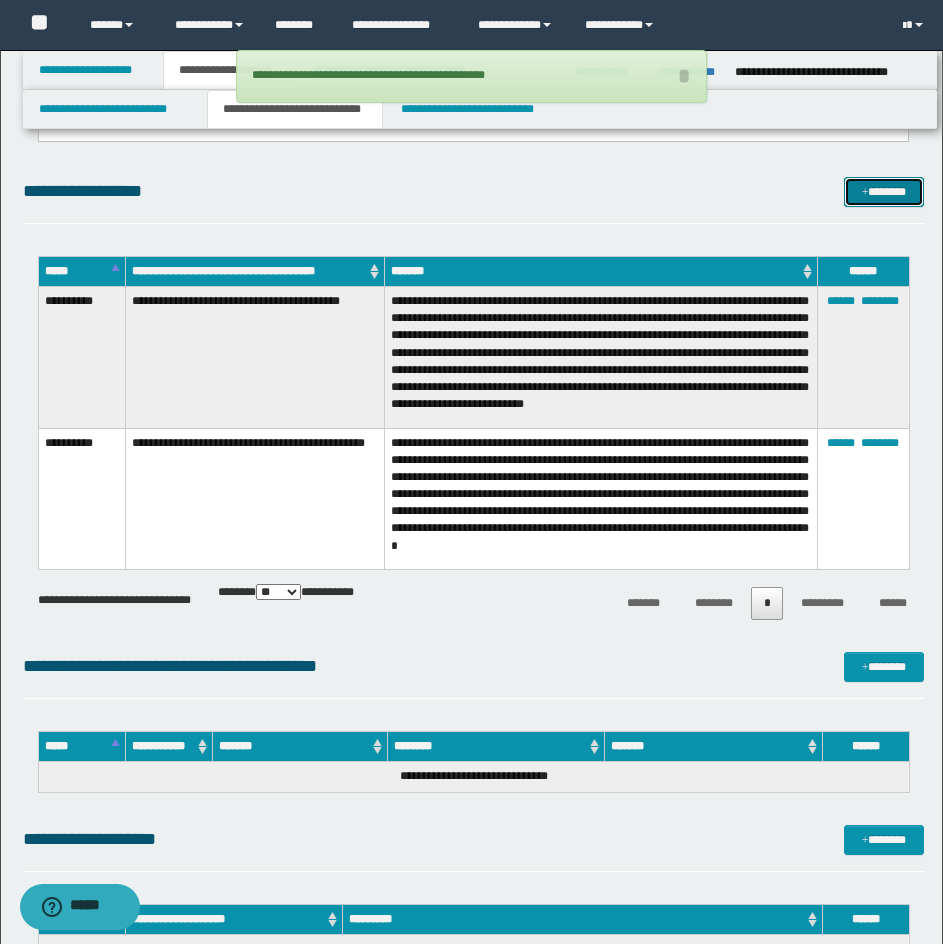 click on "*******" at bounding box center [884, 192] 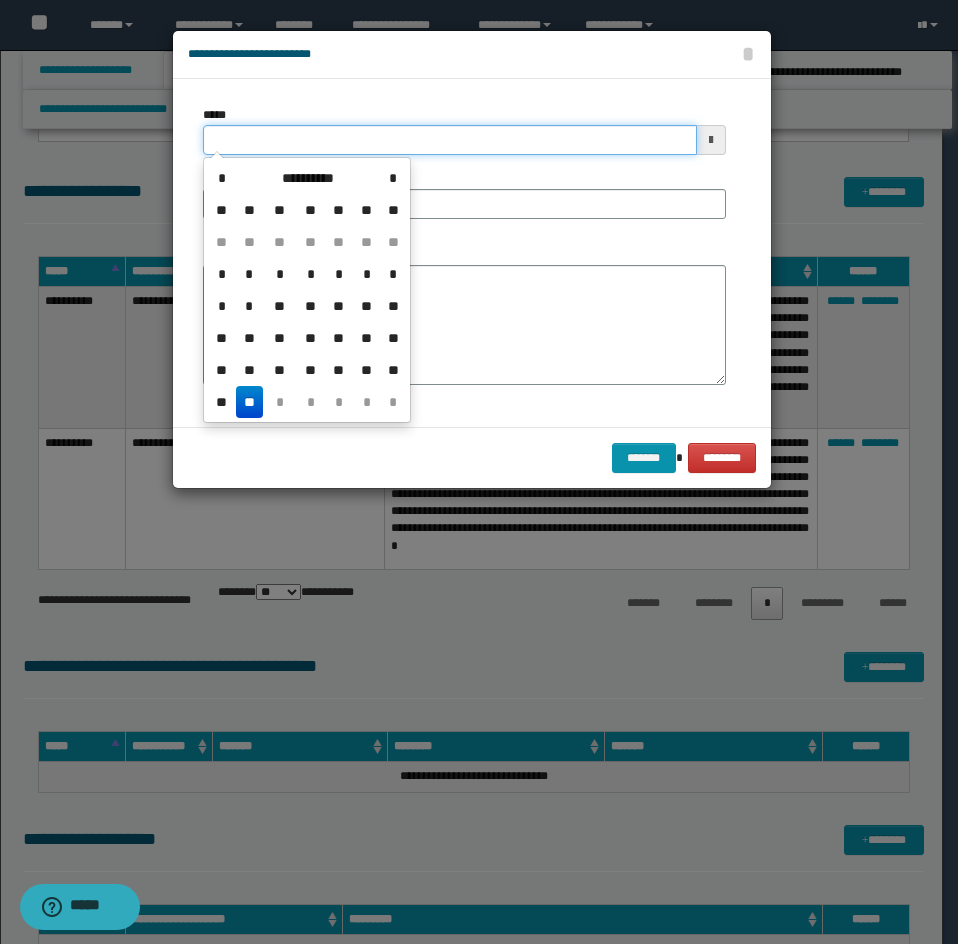 click on "*****" at bounding box center [450, 140] 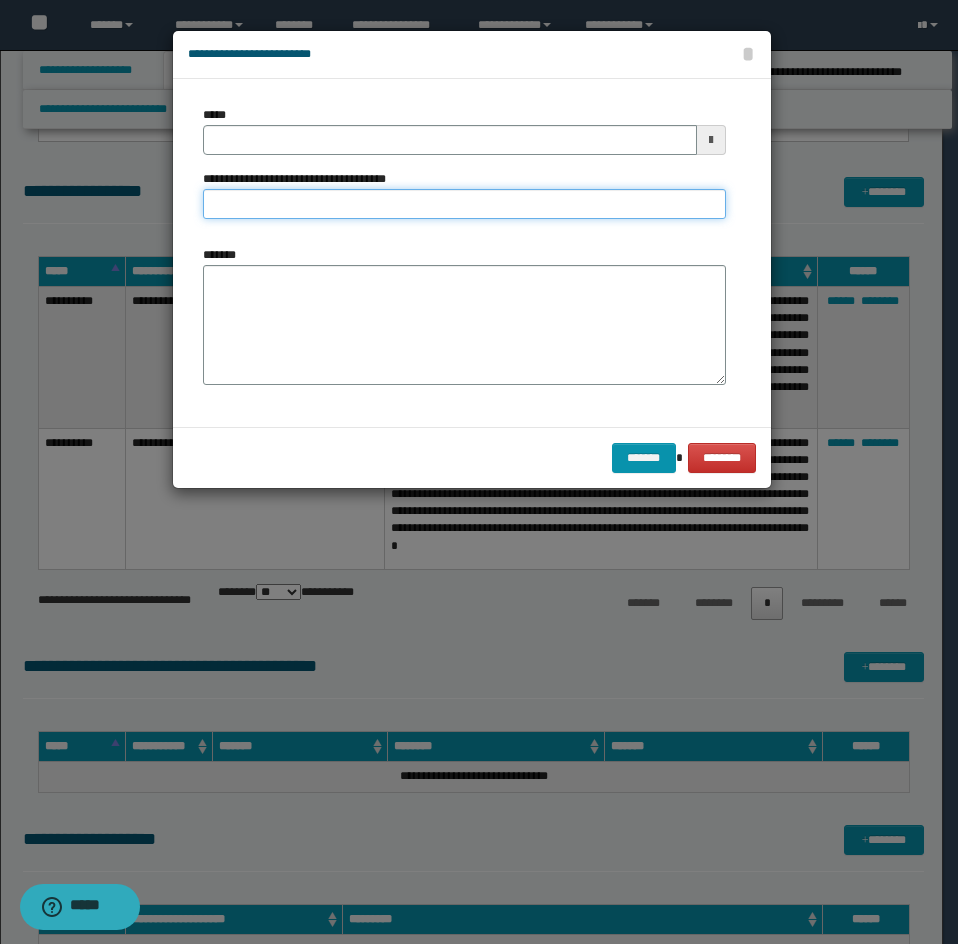 click on "**********" at bounding box center [464, 204] 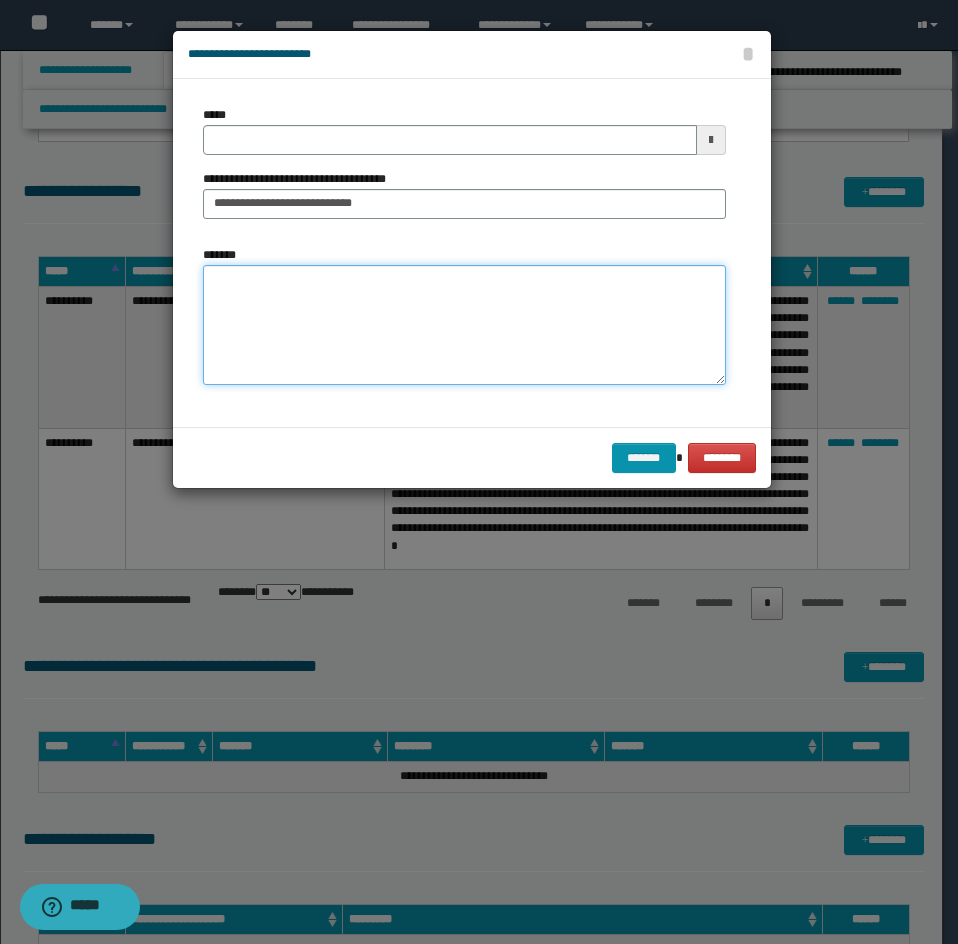 click on "*******" at bounding box center [464, 325] 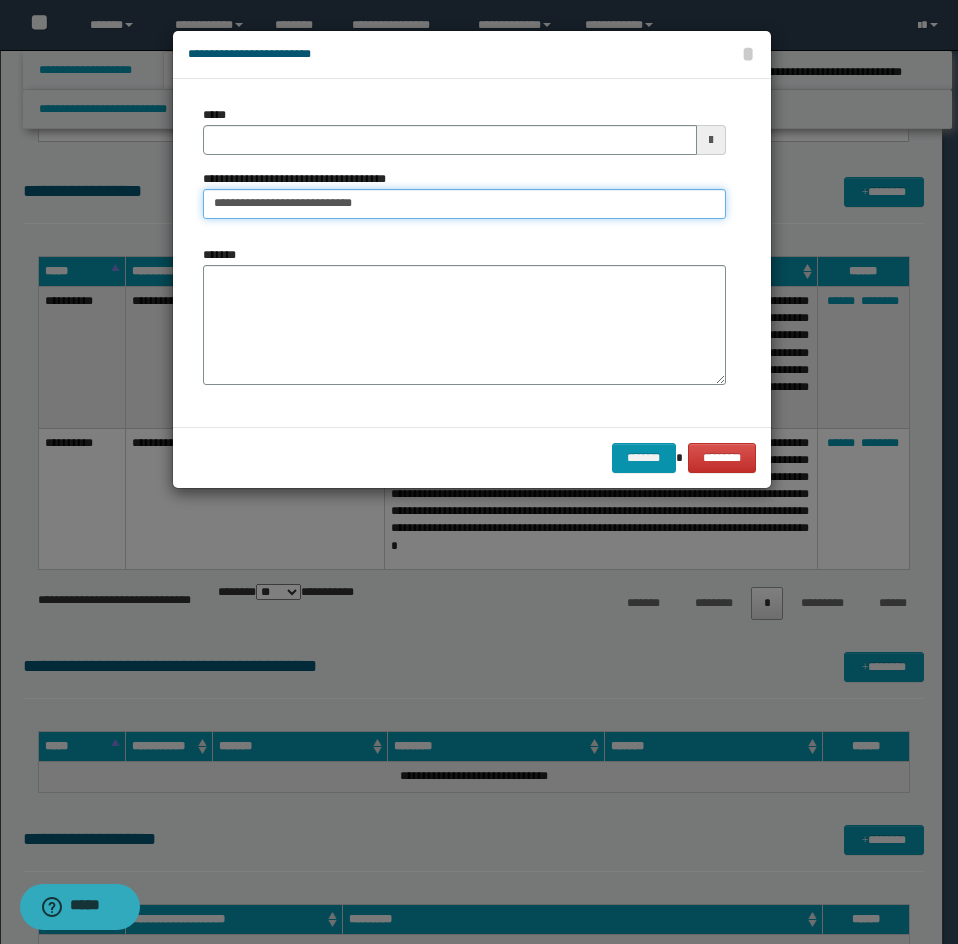 click on "**********" at bounding box center (464, 204) 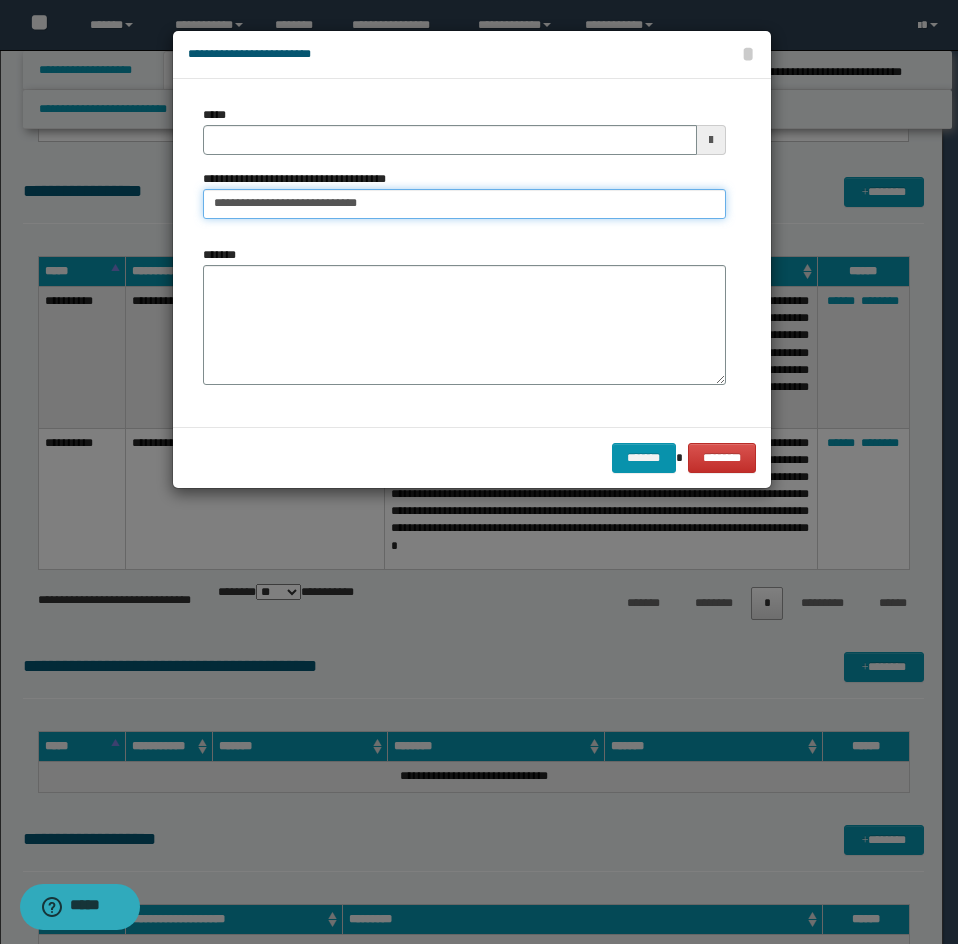 click on "**********" at bounding box center [464, 204] 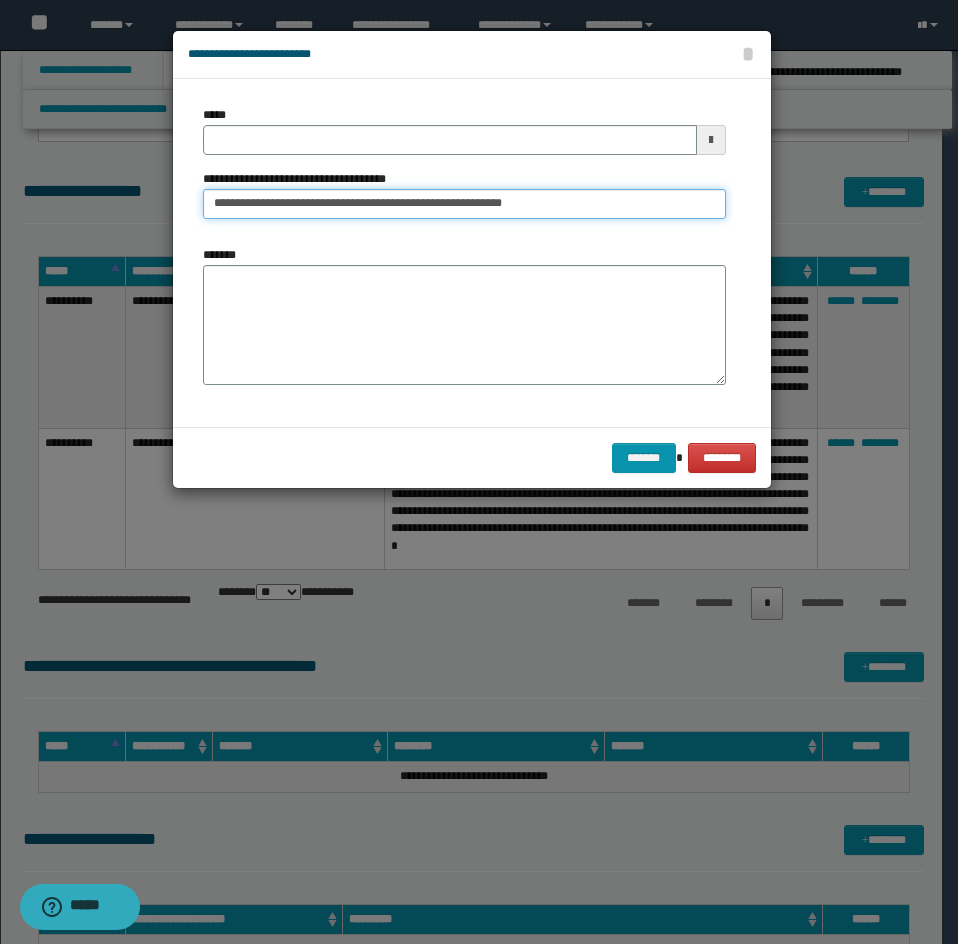type on "**********" 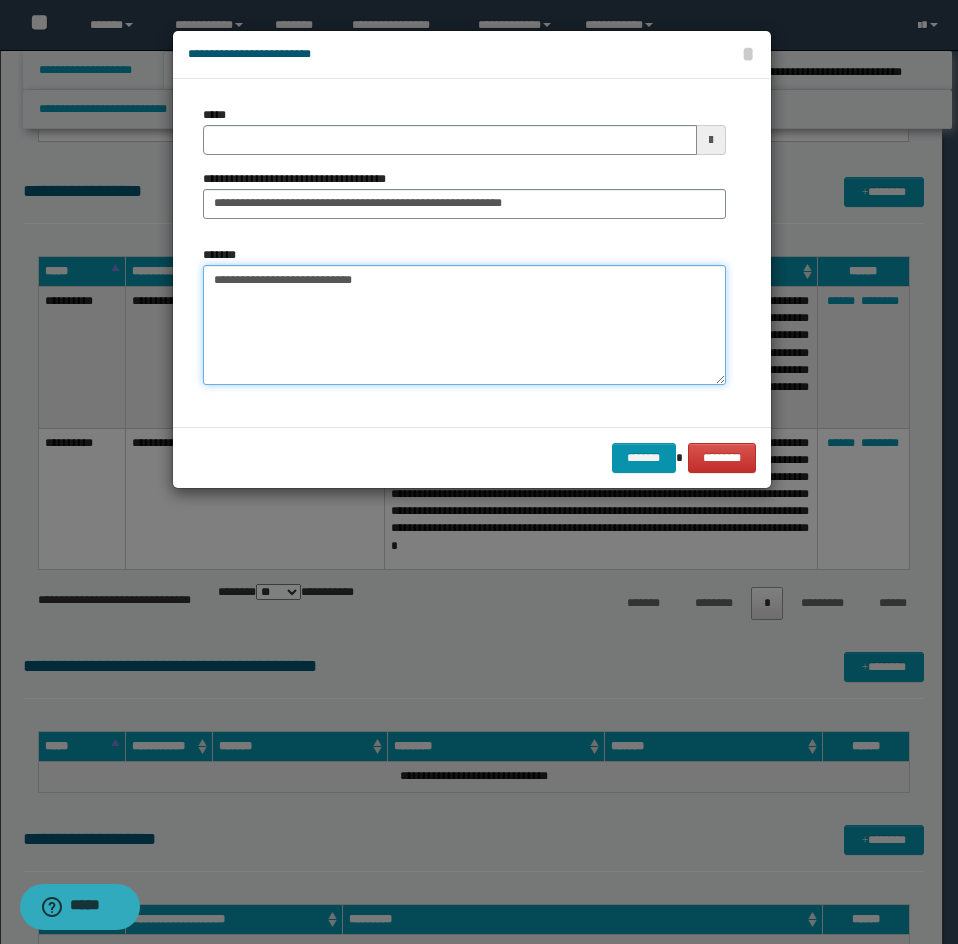 click on "**********" at bounding box center (464, 325) 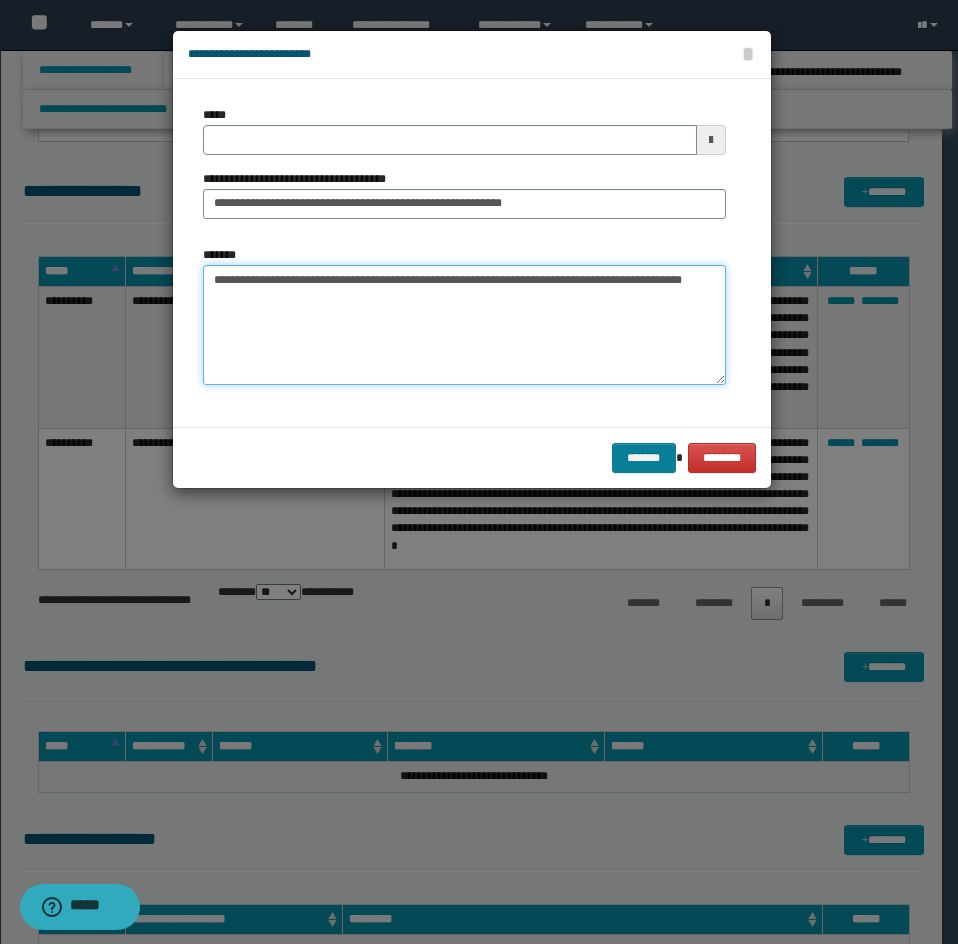 type on "**********" 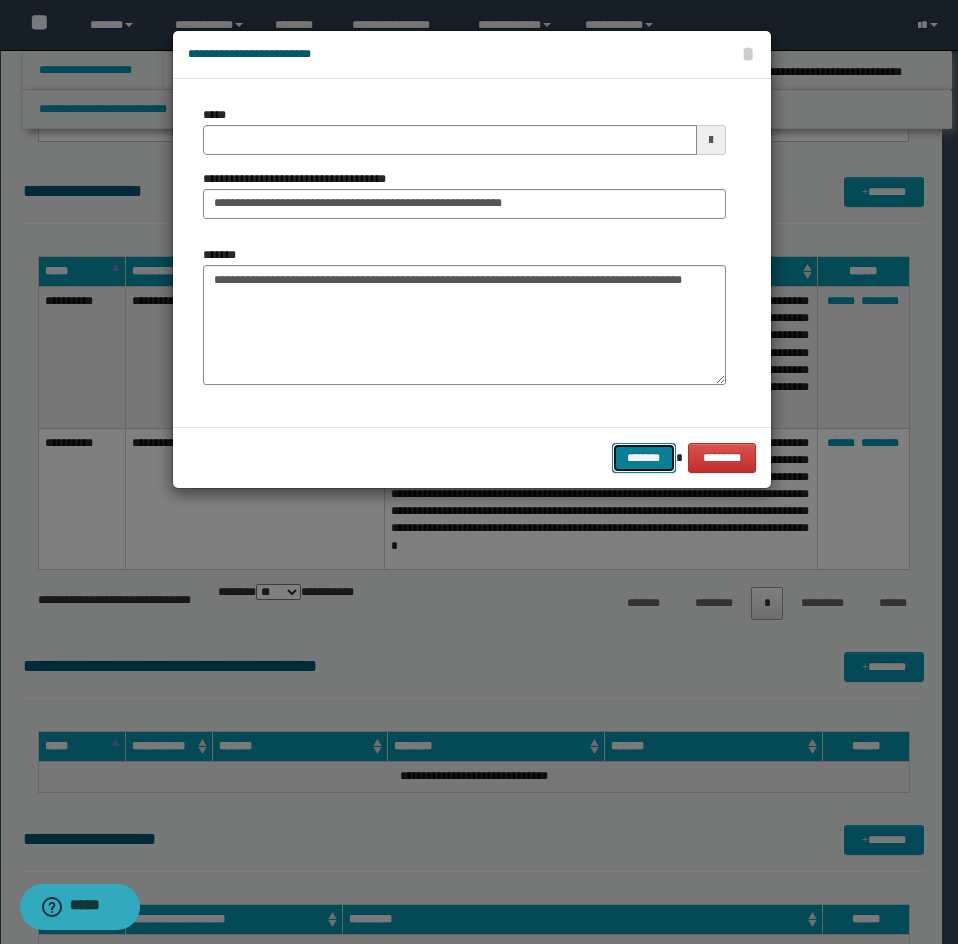 click on "*******" at bounding box center [644, 458] 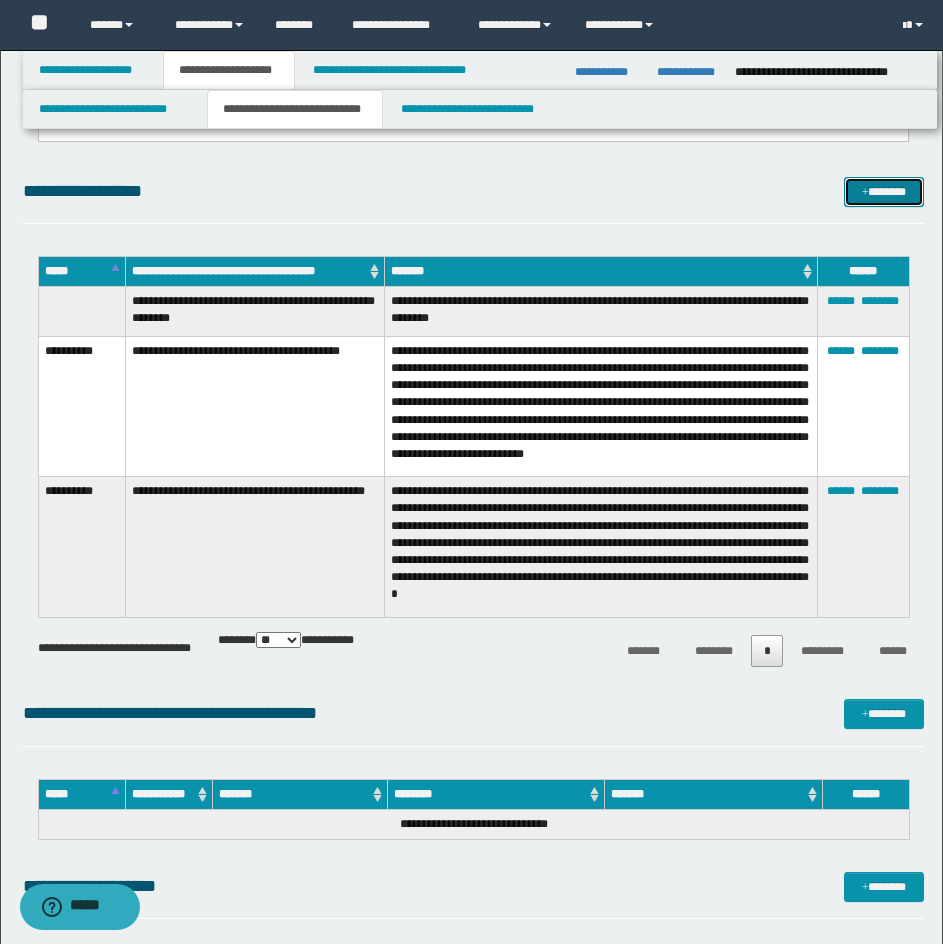 click on "*******" at bounding box center (884, 192) 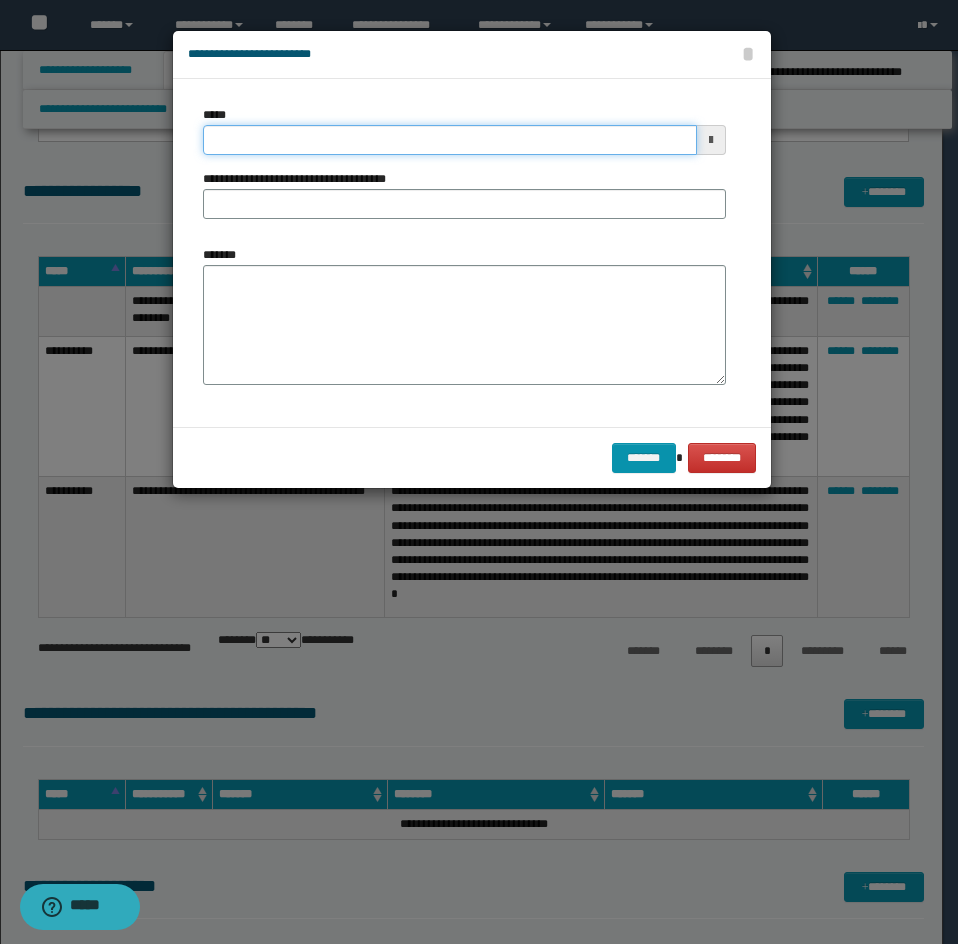 click on "*****" at bounding box center [450, 140] 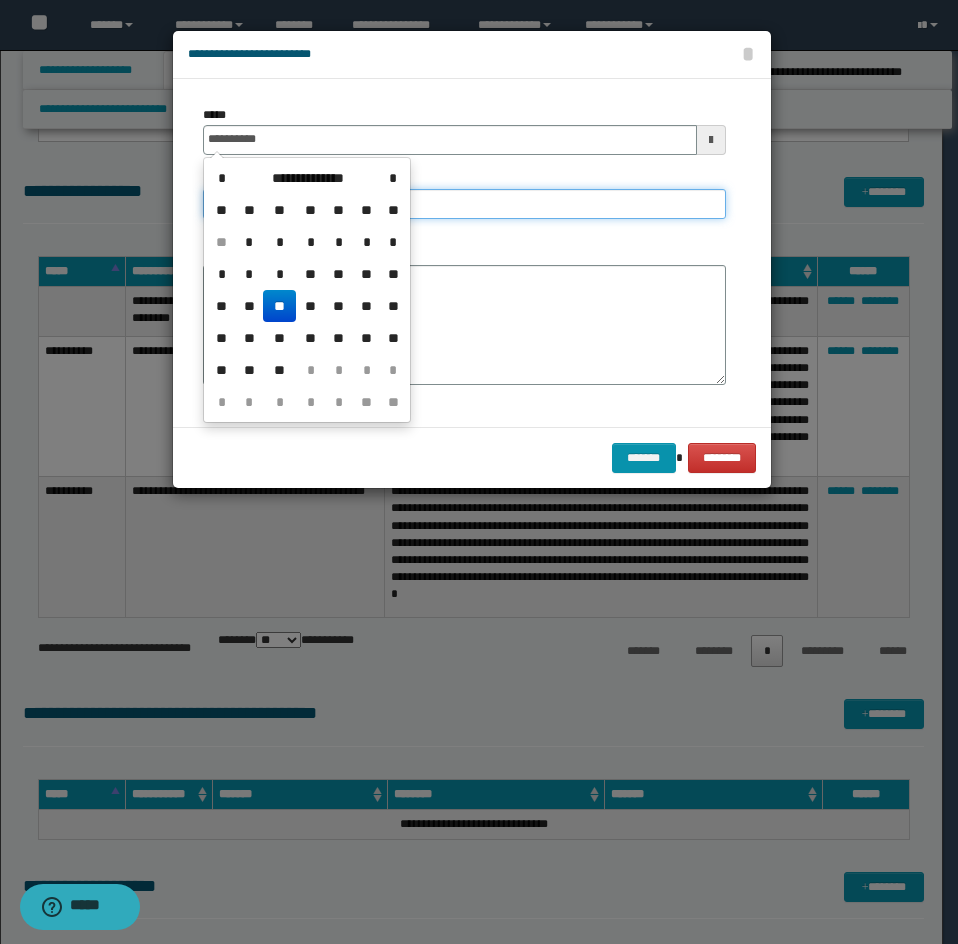 type on "**********" 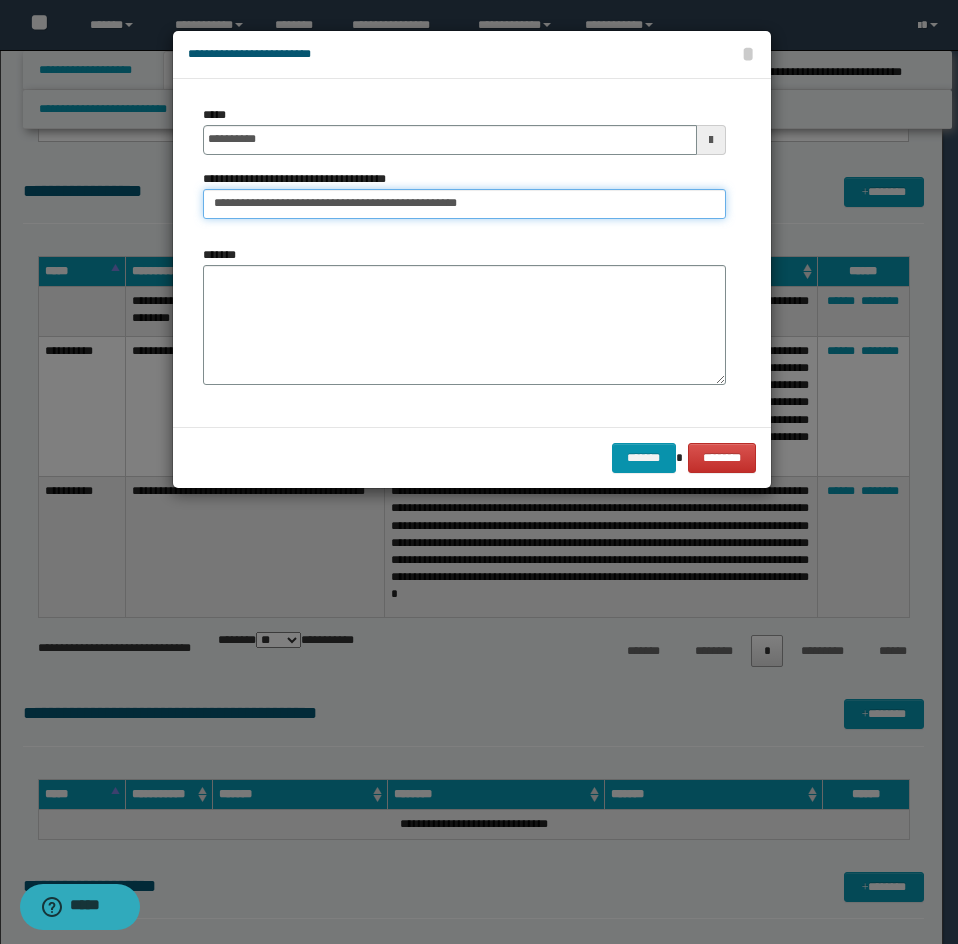type on "**********" 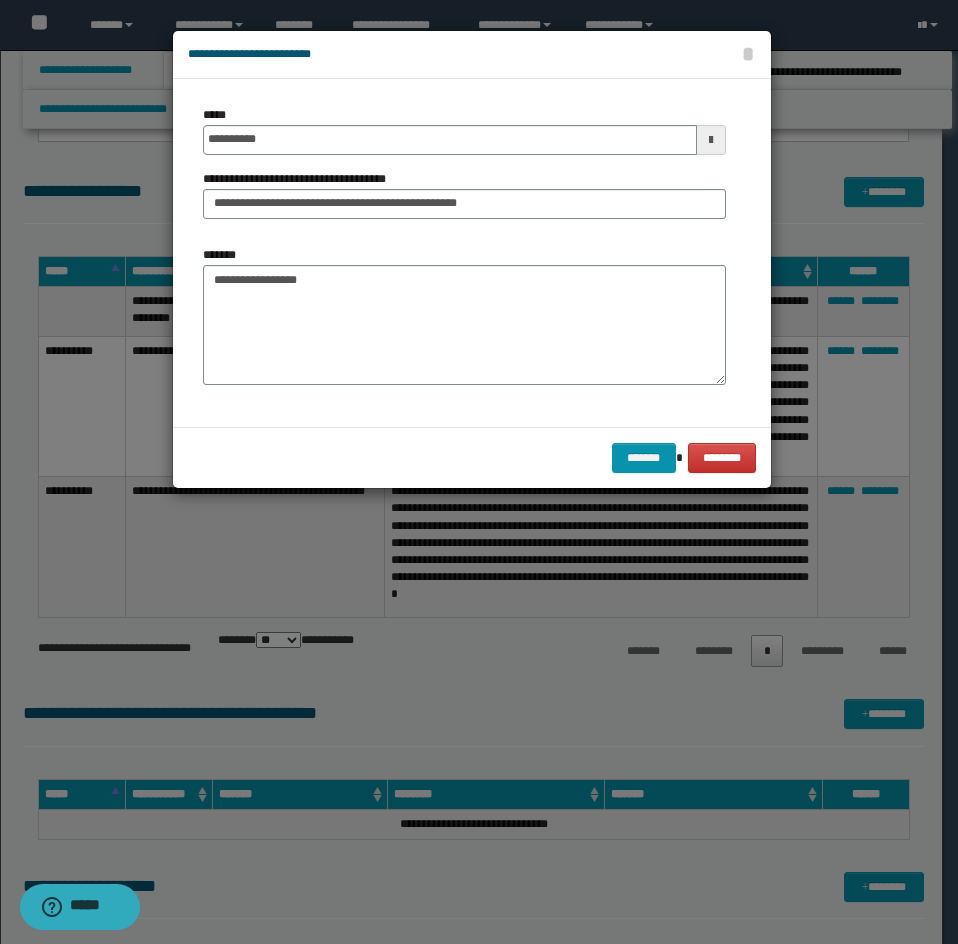 click on "**********" at bounding box center [464, 253] 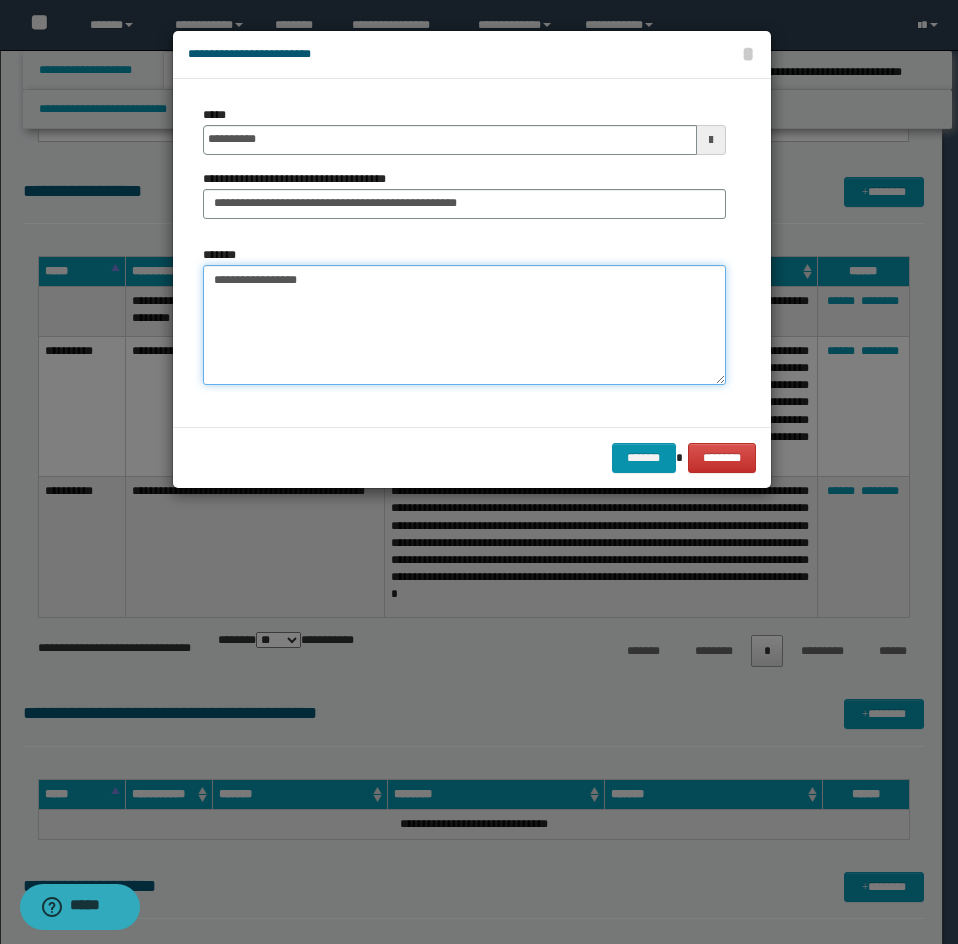 click on "**********" at bounding box center [464, 325] 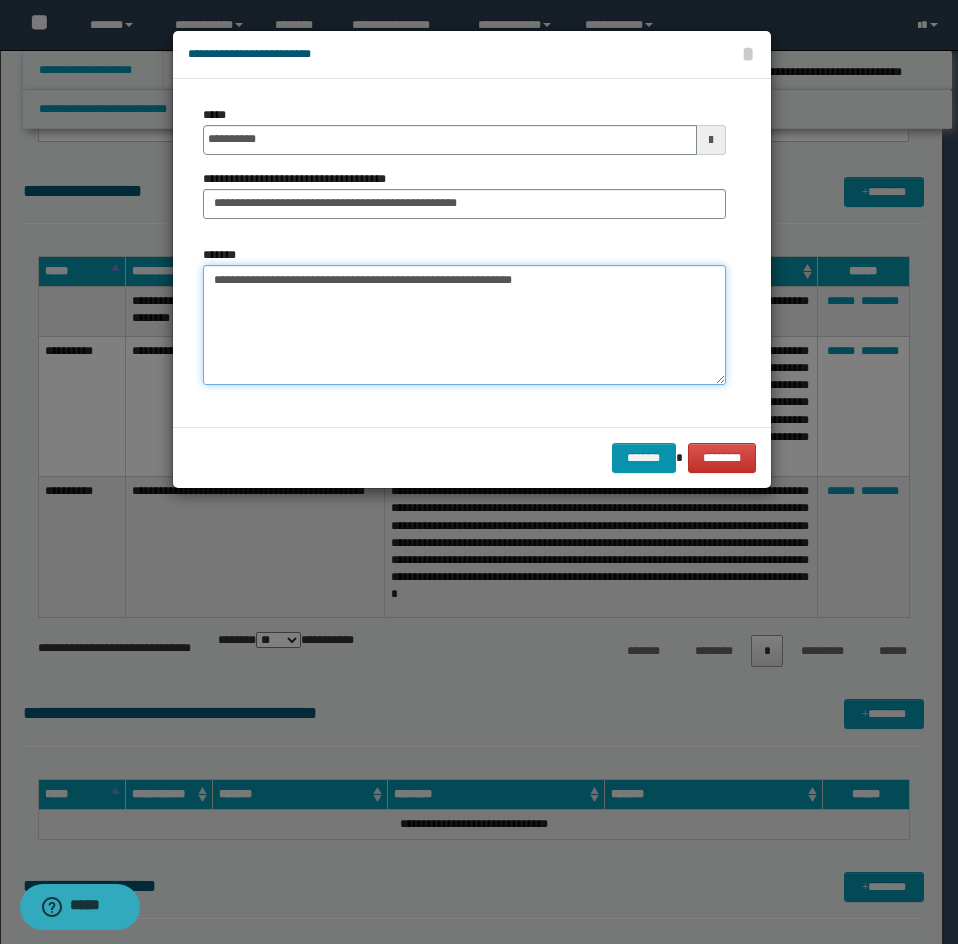 click on "**********" at bounding box center [464, 325] 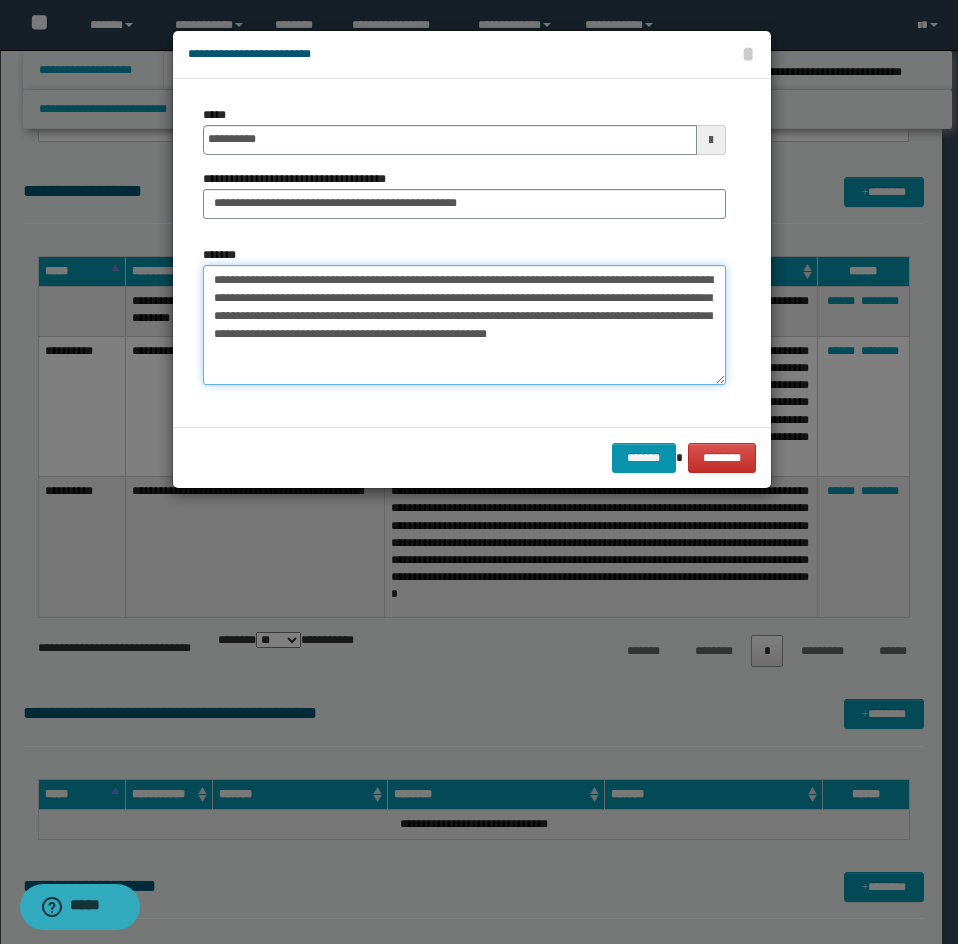 click on "**********" at bounding box center [464, 325] 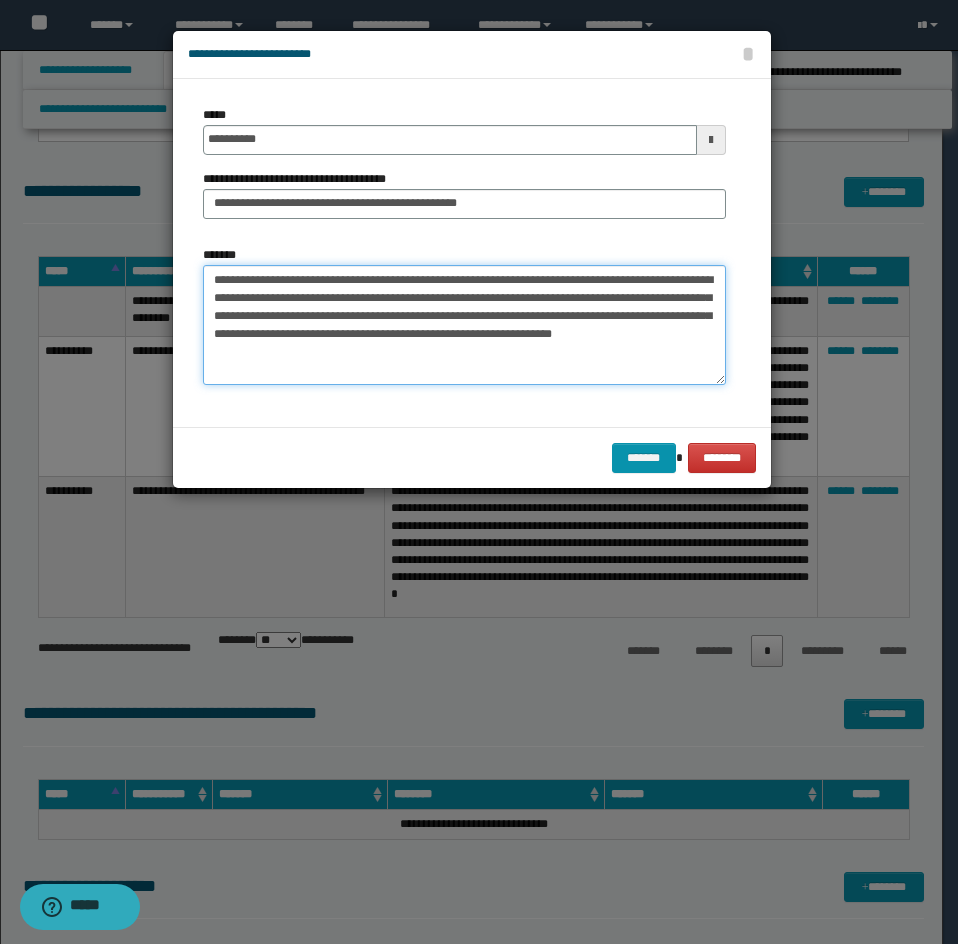type on "**********" 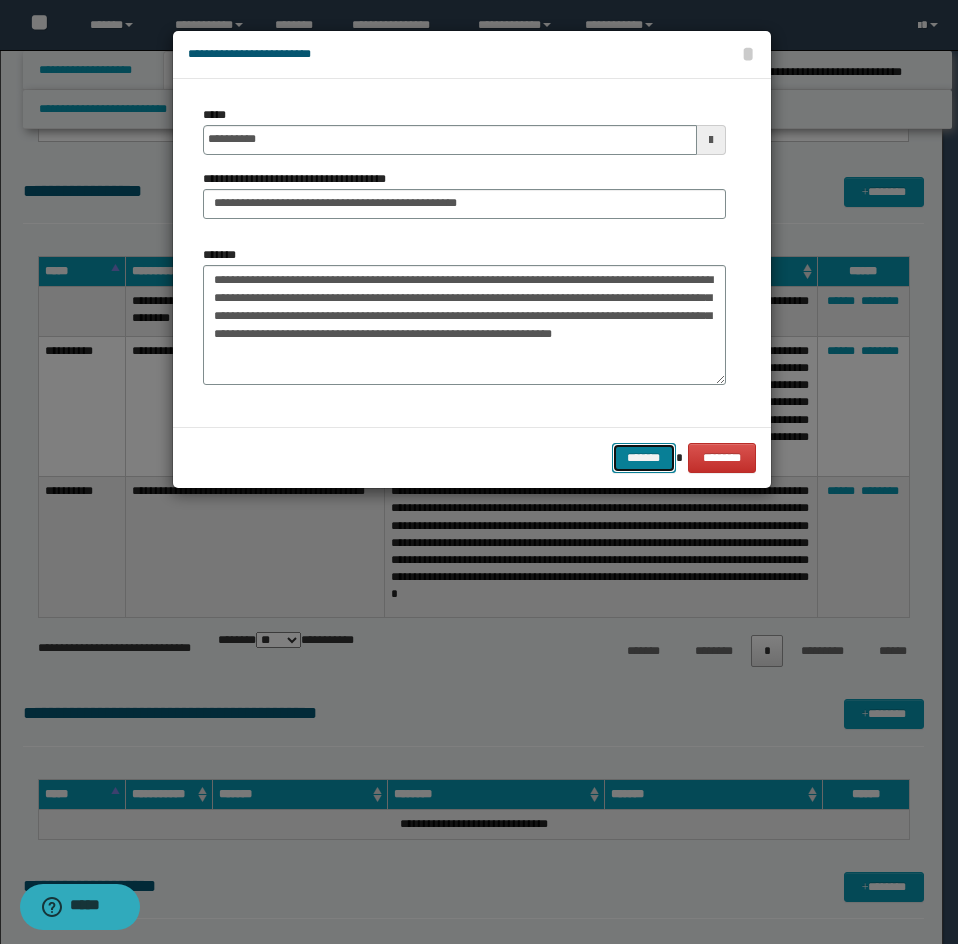 type 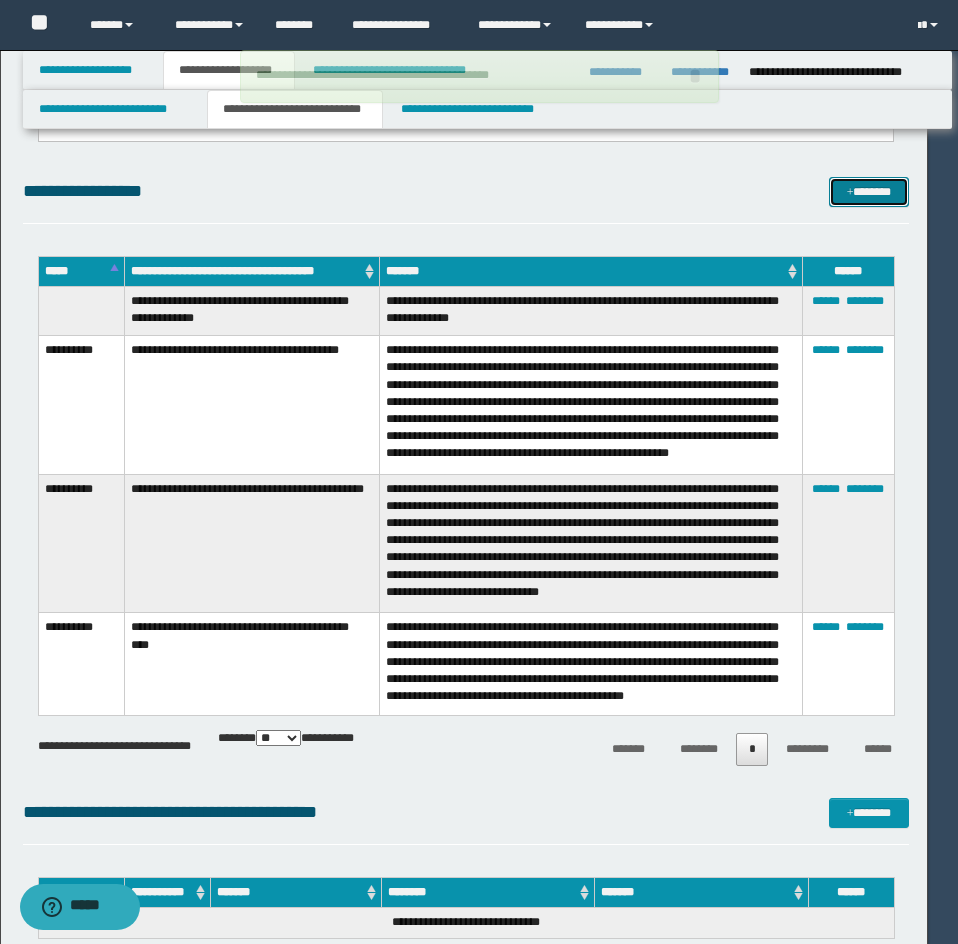 type 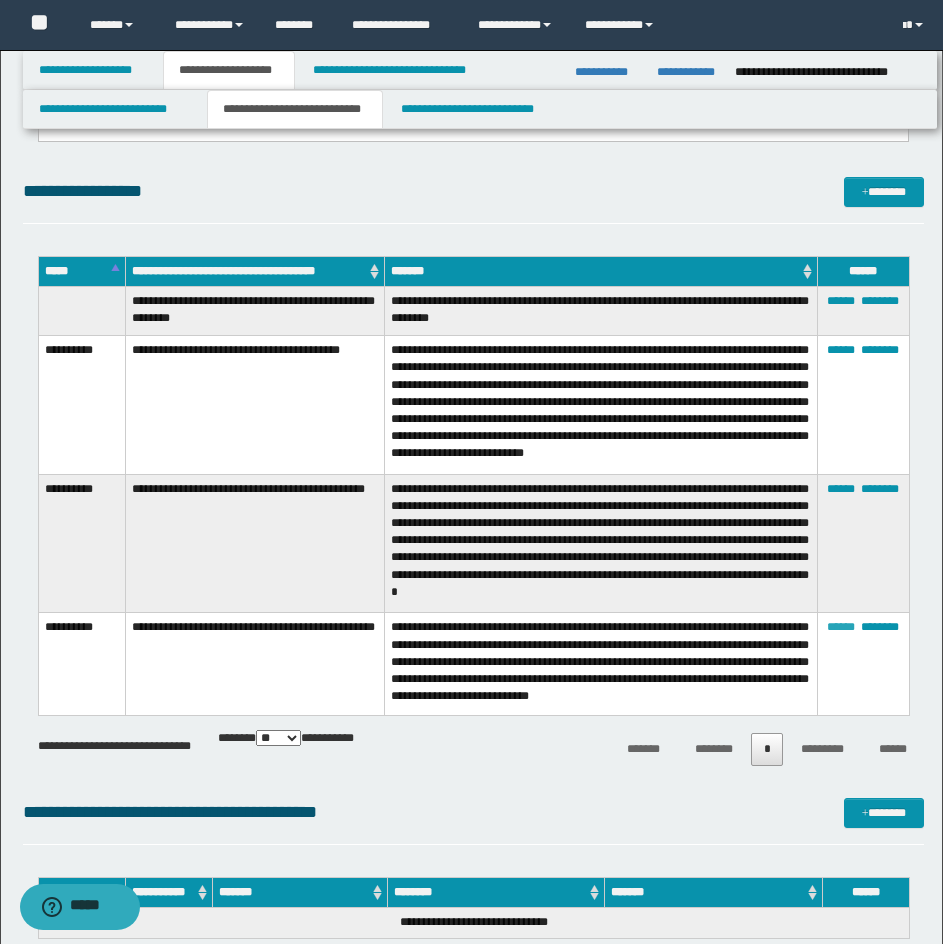 click on "******" at bounding box center [841, 627] 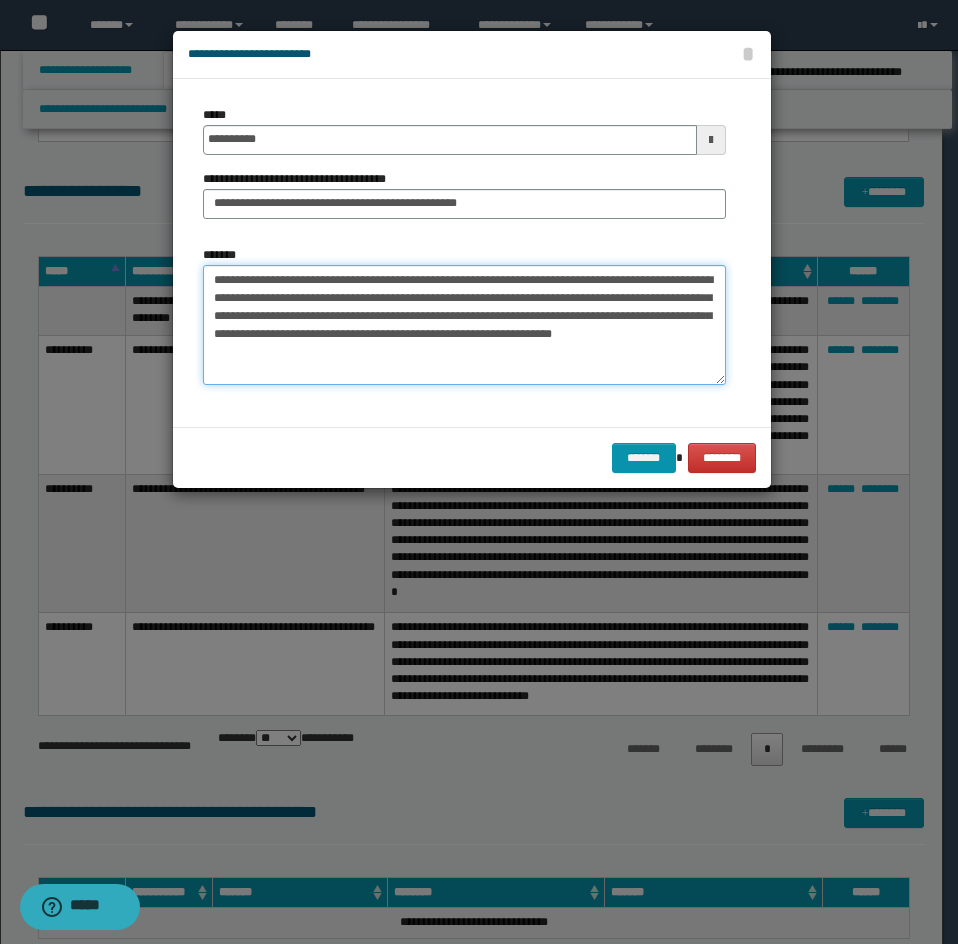 click on "**********" at bounding box center [464, 325] 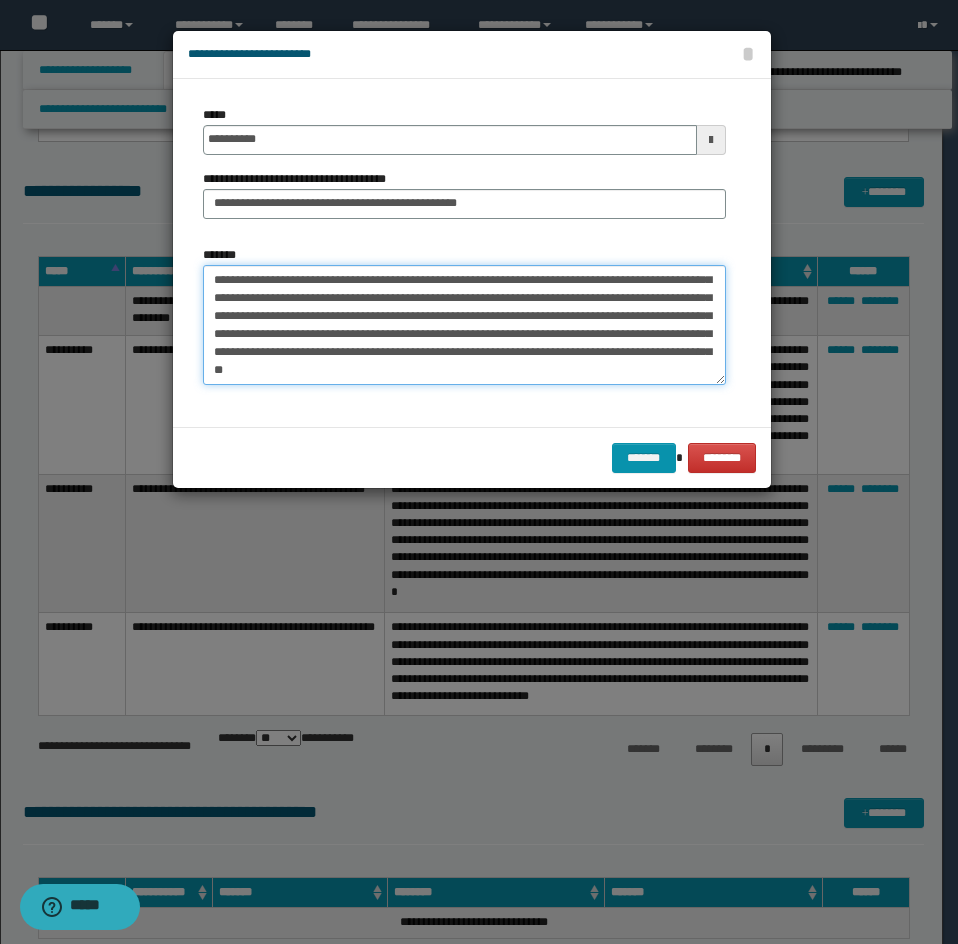 scroll, scrollTop: 30, scrollLeft: 0, axis: vertical 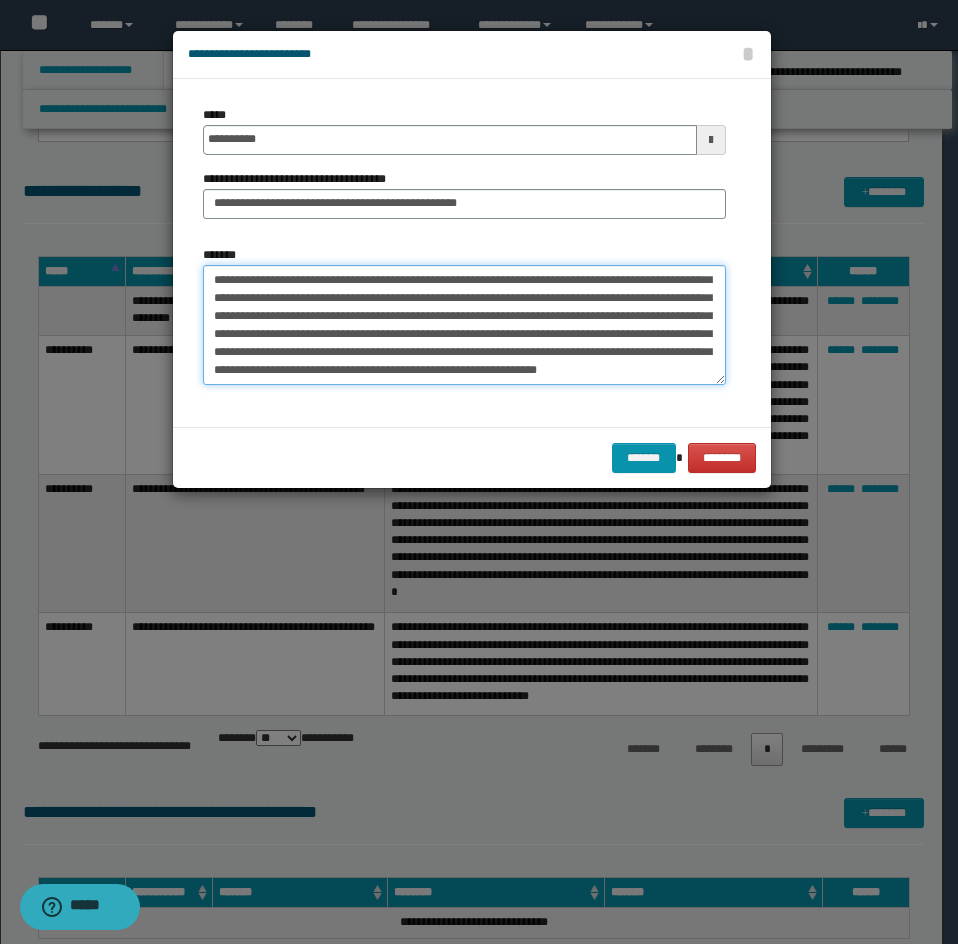 type on "**********" 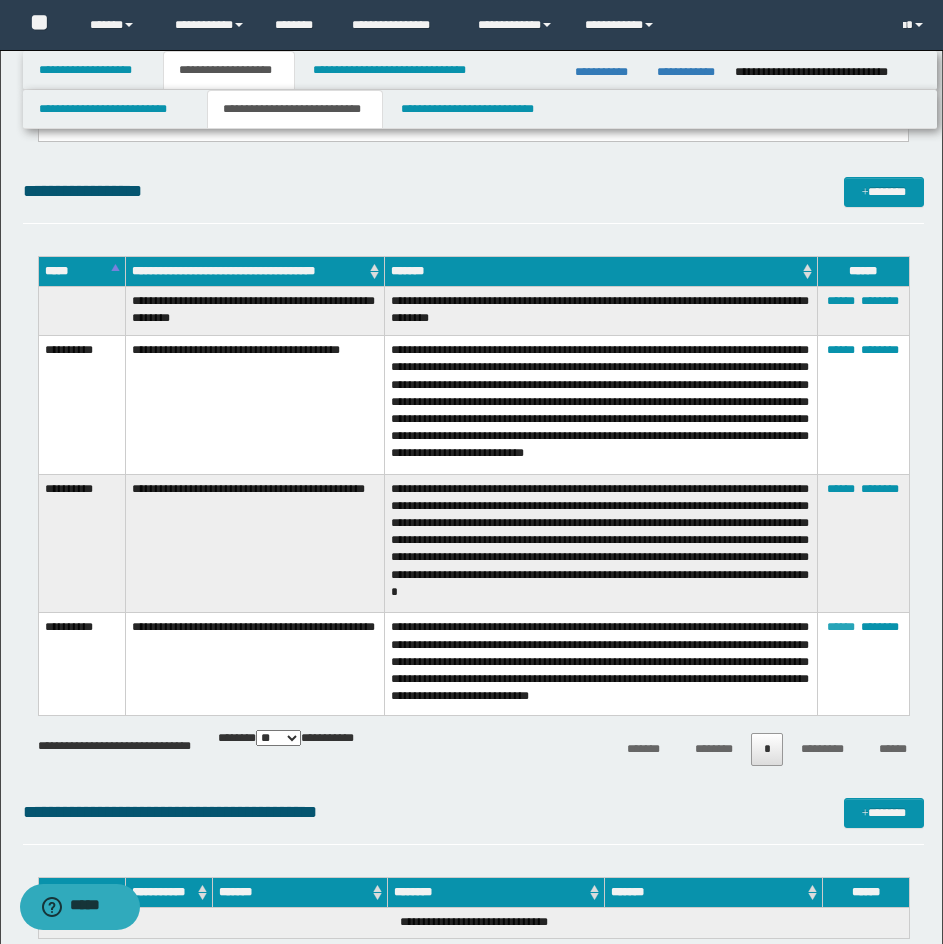 click on "******" at bounding box center (841, 627) 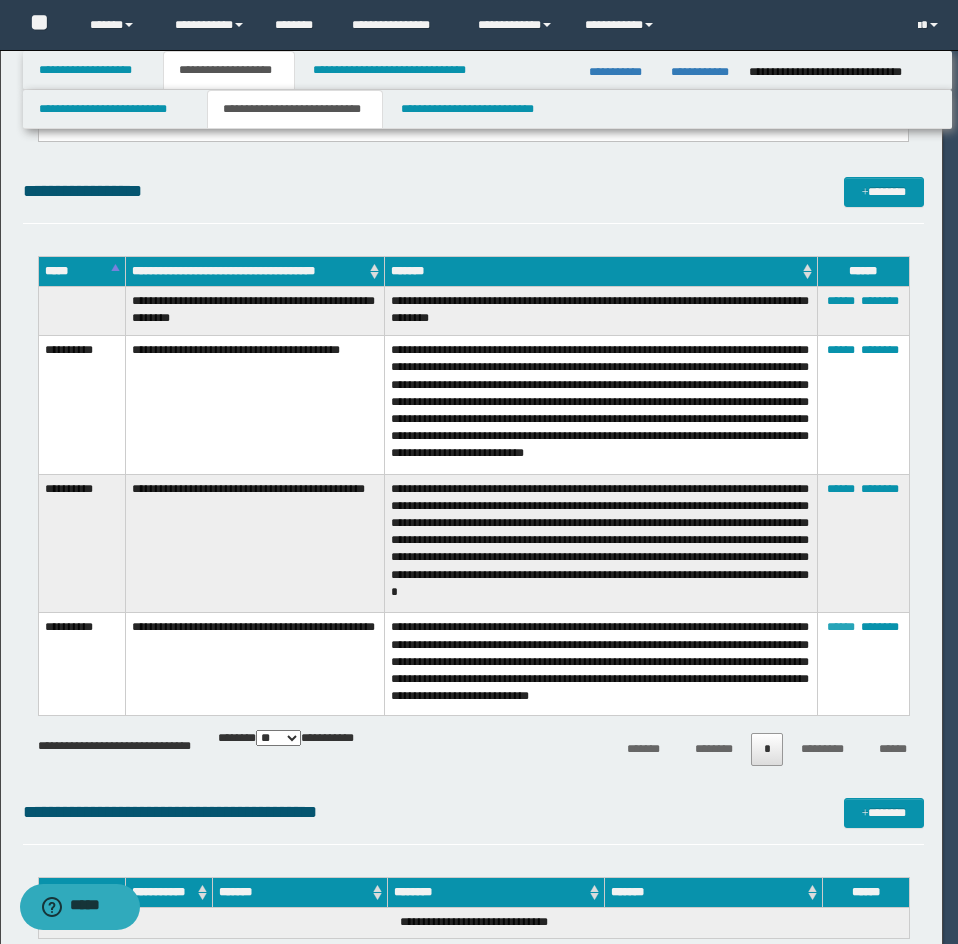 scroll, scrollTop: 0, scrollLeft: 0, axis: both 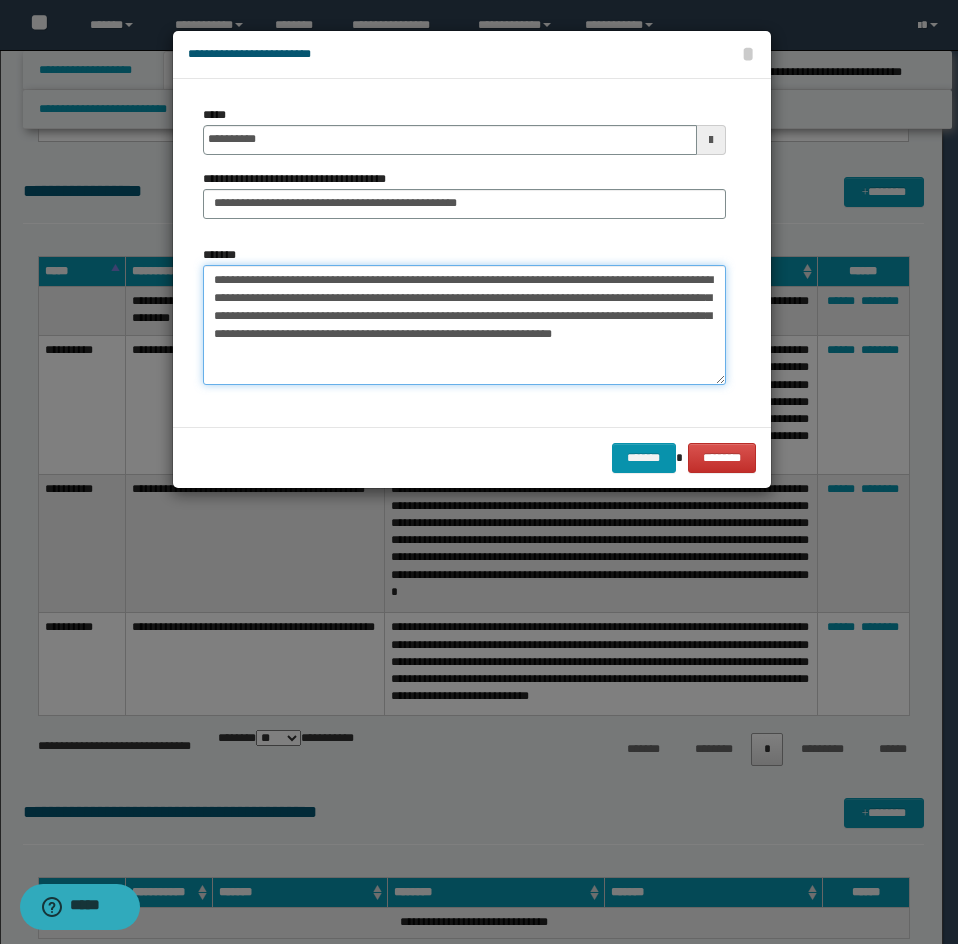 click on "**********" at bounding box center [464, 325] 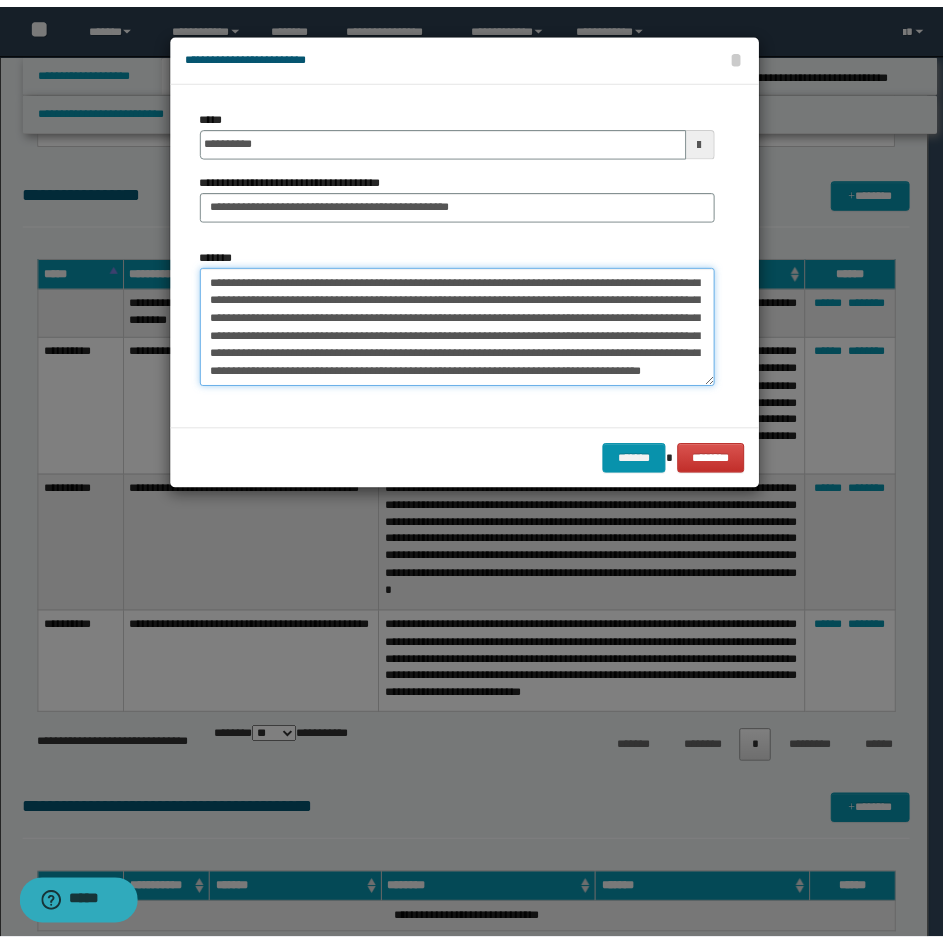 scroll, scrollTop: 48, scrollLeft: 0, axis: vertical 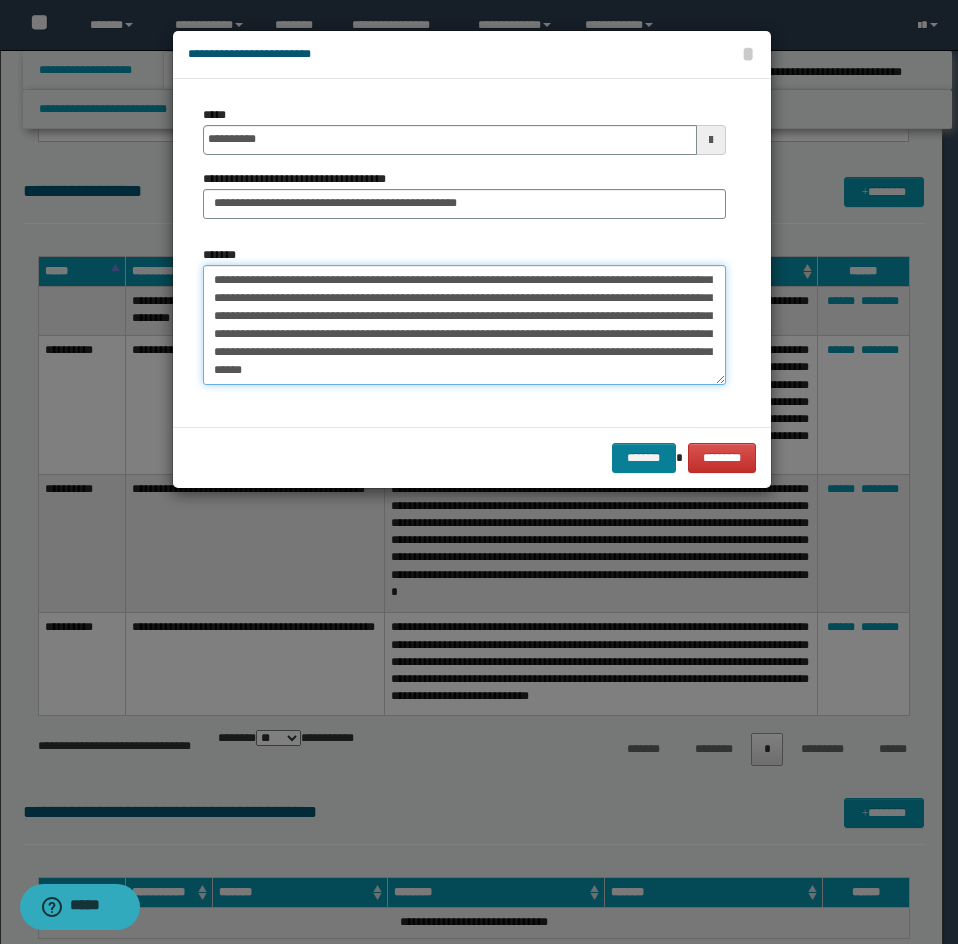 type on "**********" 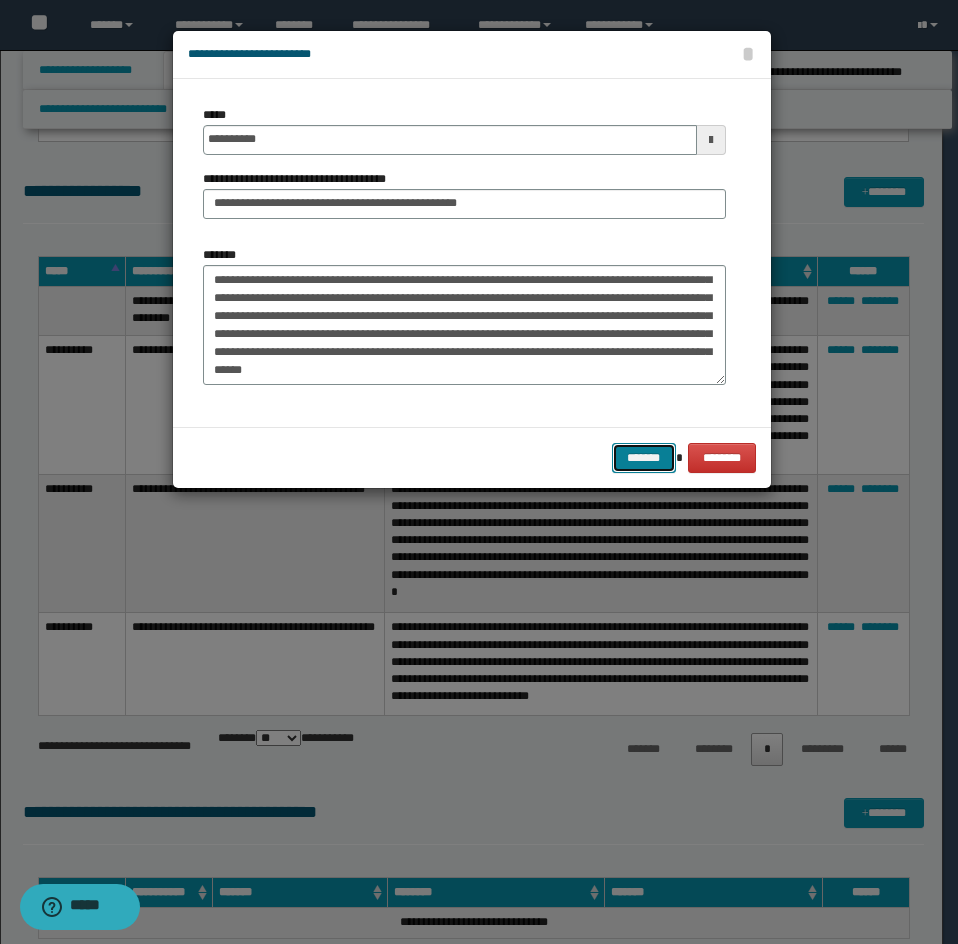 click on "*******" at bounding box center [644, 458] 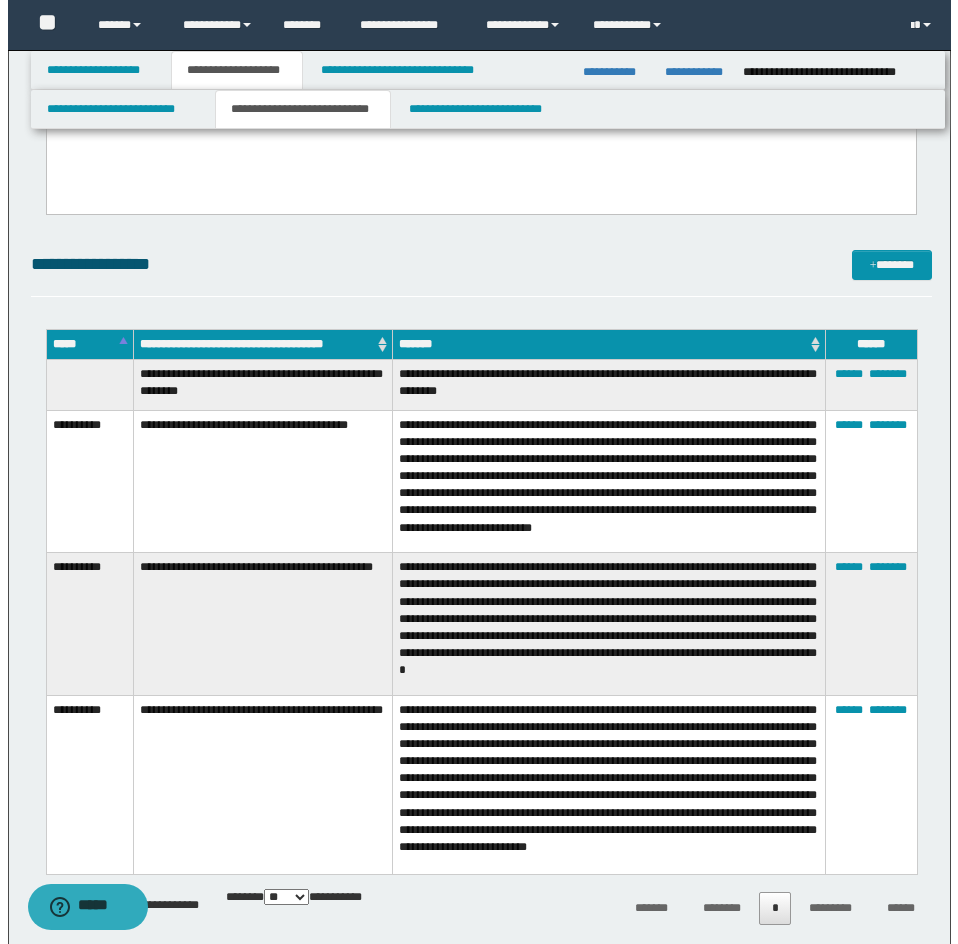 scroll, scrollTop: 500, scrollLeft: 0, axis: vertical 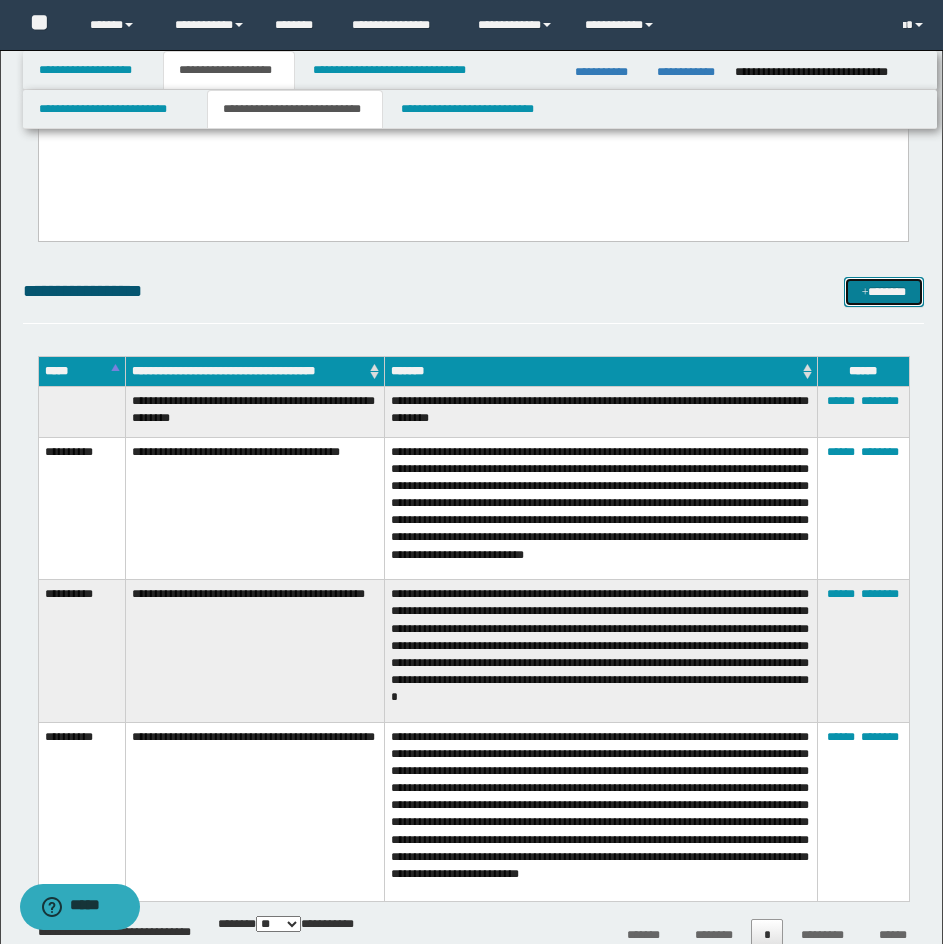 click on "*******" at bounding box center [884, 292] 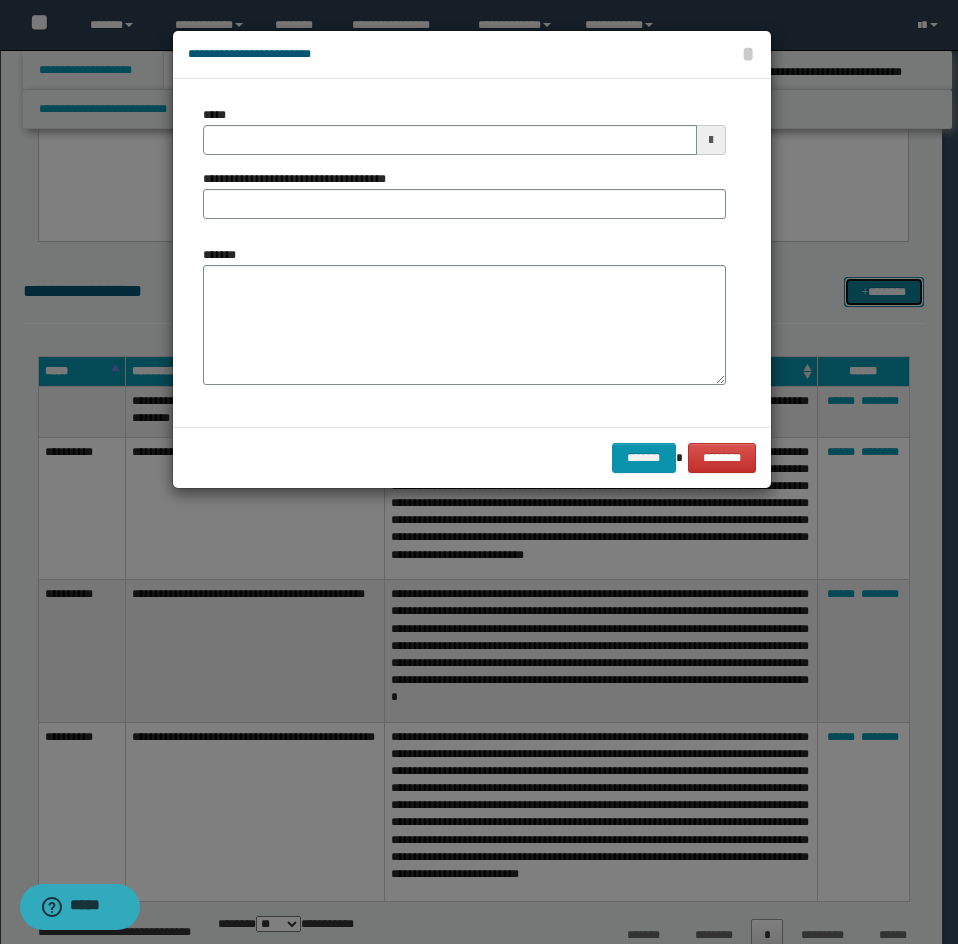 scroll, scrollTop: 0, scrollLeft: 0, axis: both 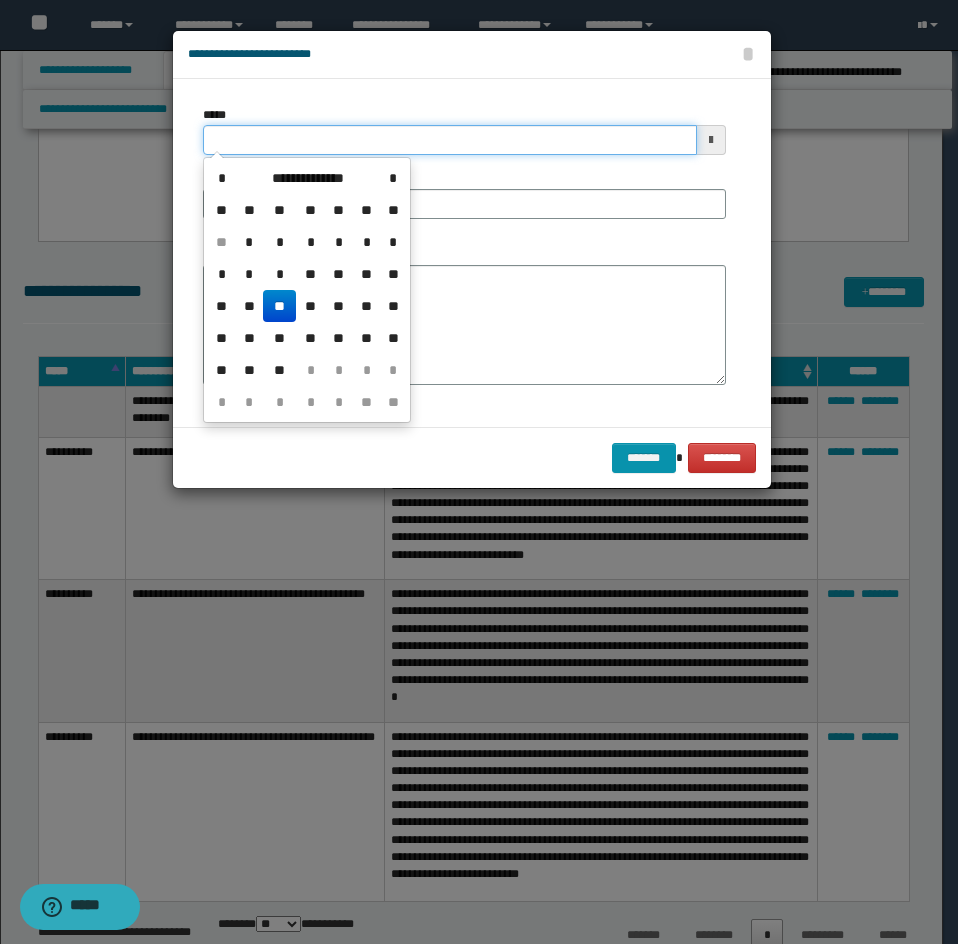 click on "*****" at bounding box center [450, 140] 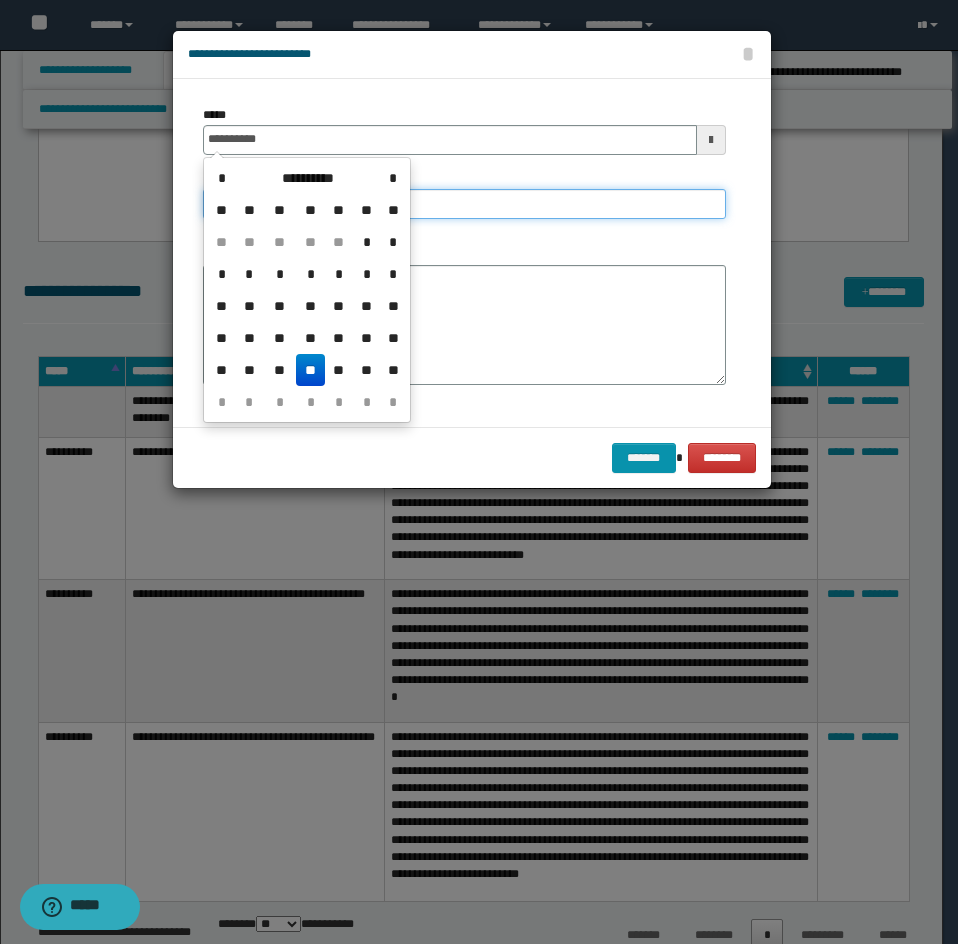 type on "**********" 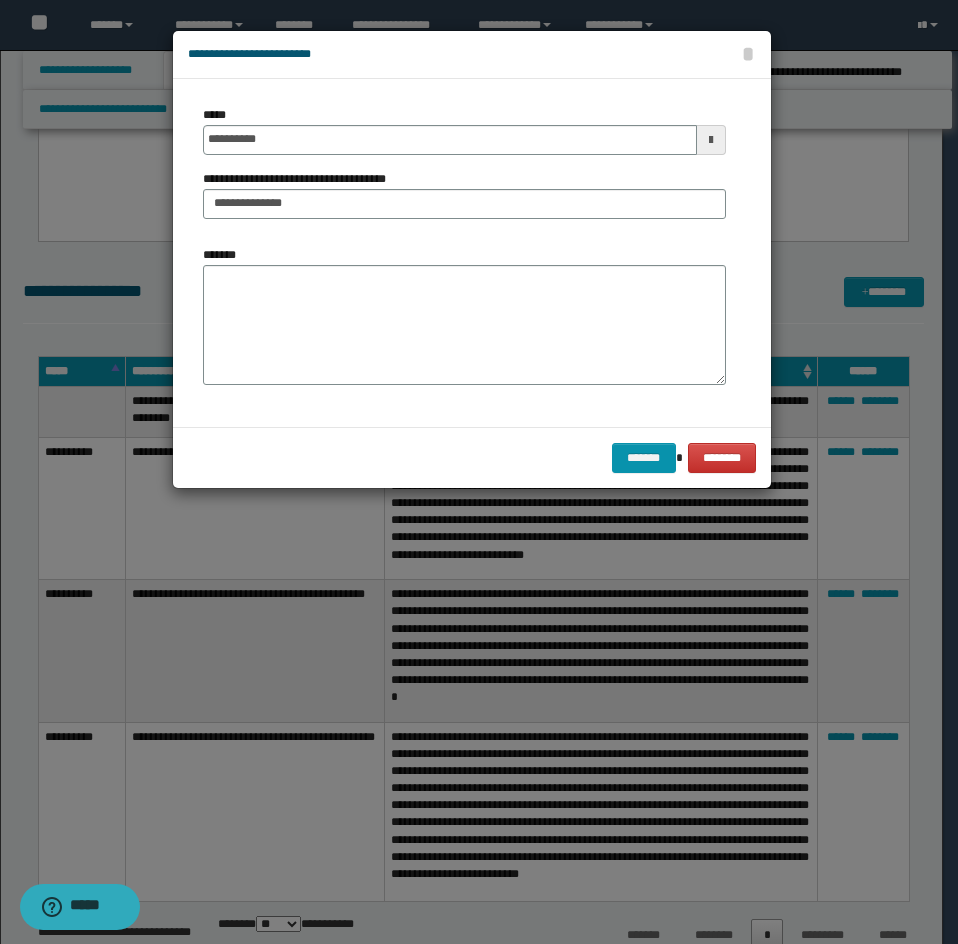 drag, startPoint x: 435, startPoint y: 227, endPoint x: 433, endPoint y: 216, distance: 11.18034 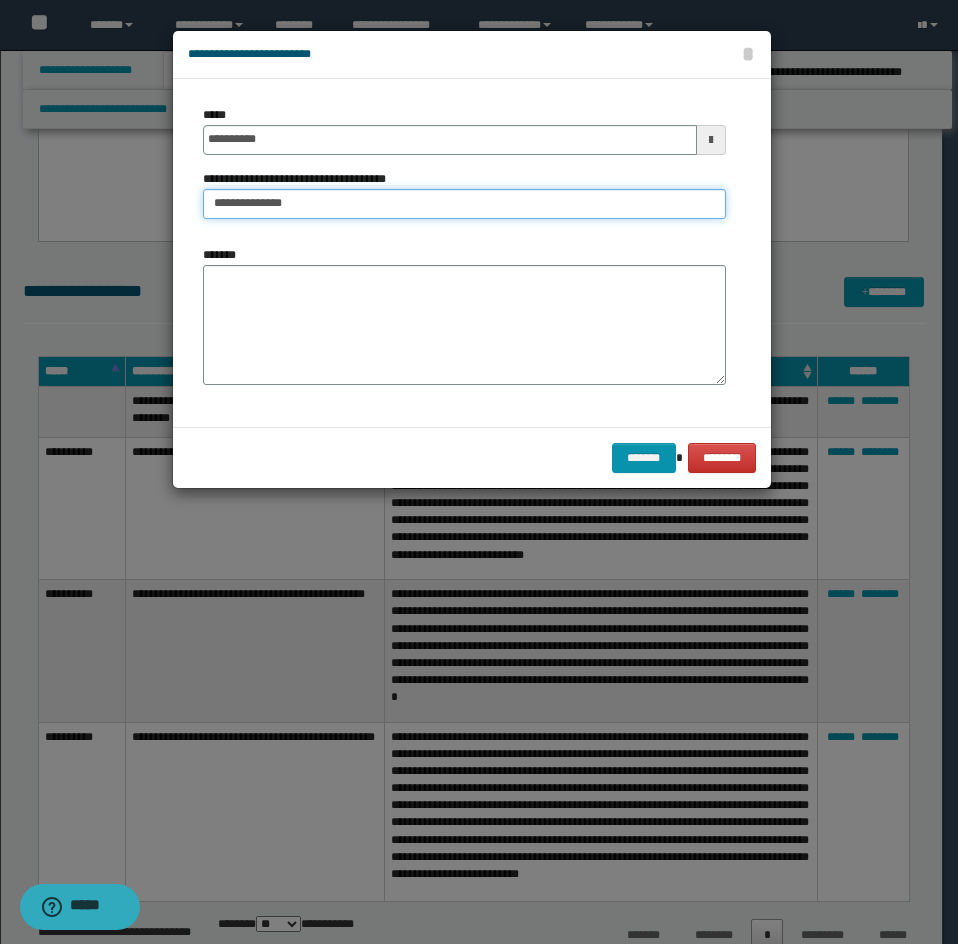 click on "**********" at bounding box center [464, 204] 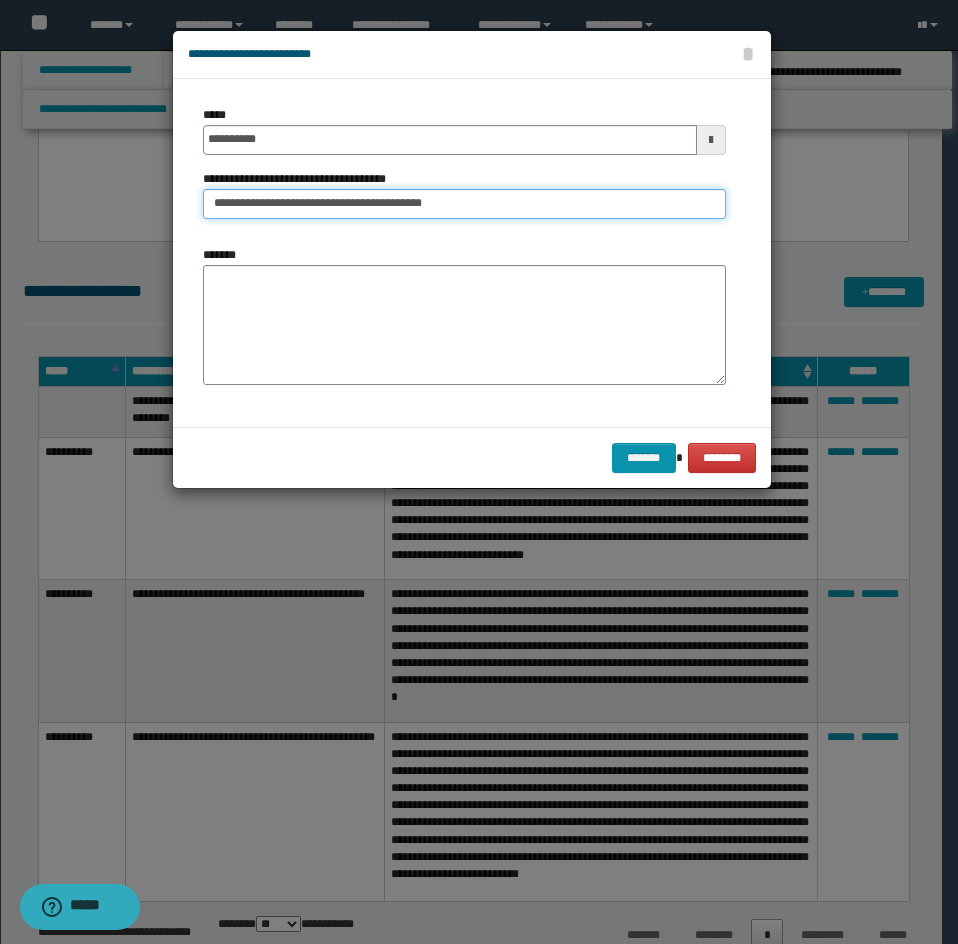type on "**********" 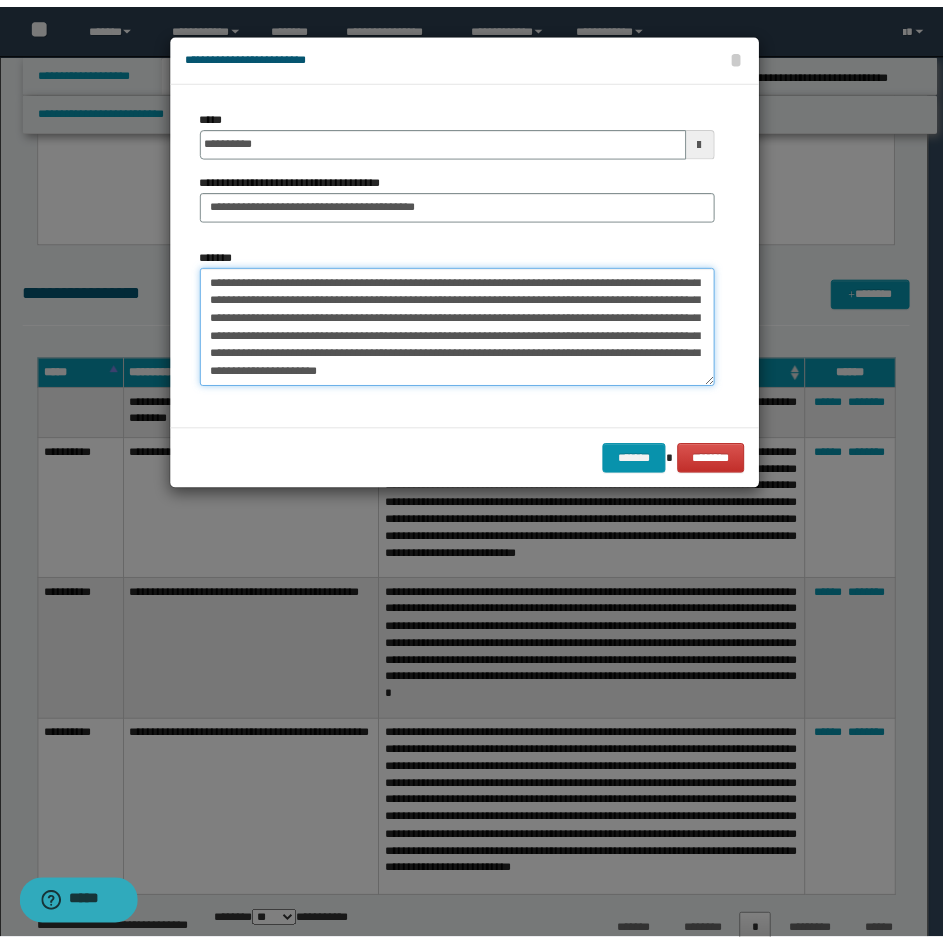 scroll, scrollTop: 30, scrollLeft: 0, axis: vertical 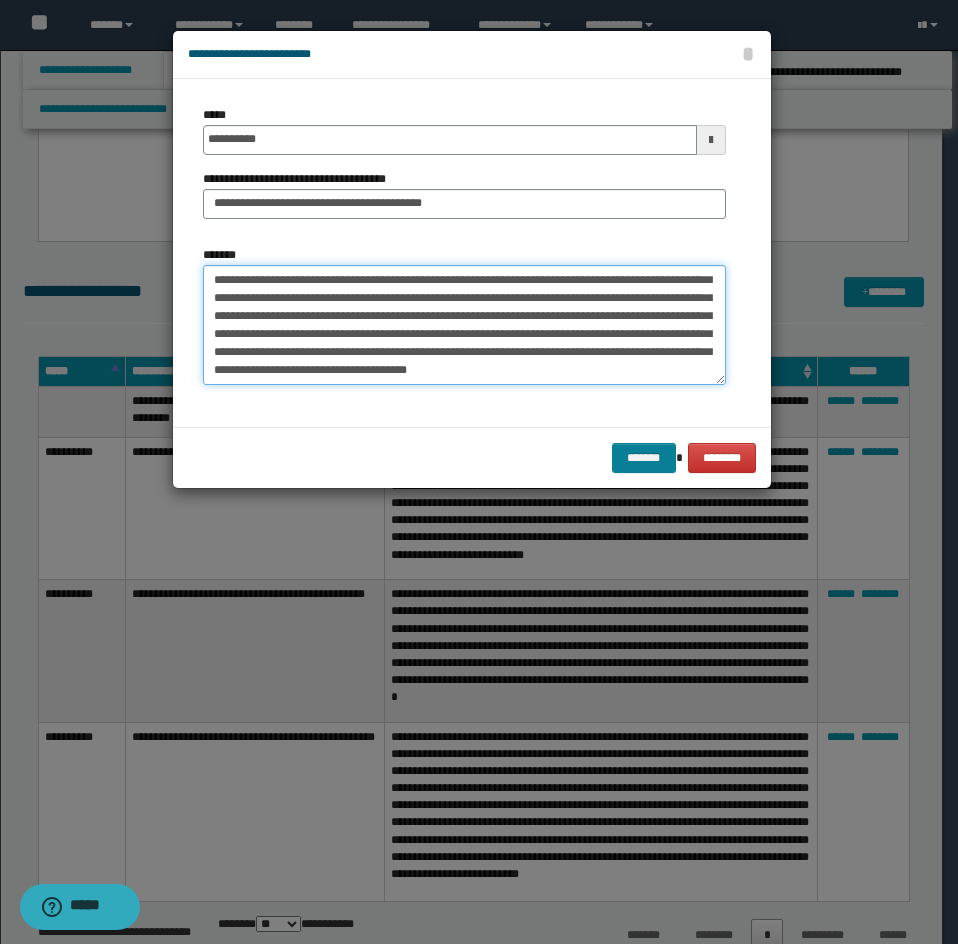 type on "**********" 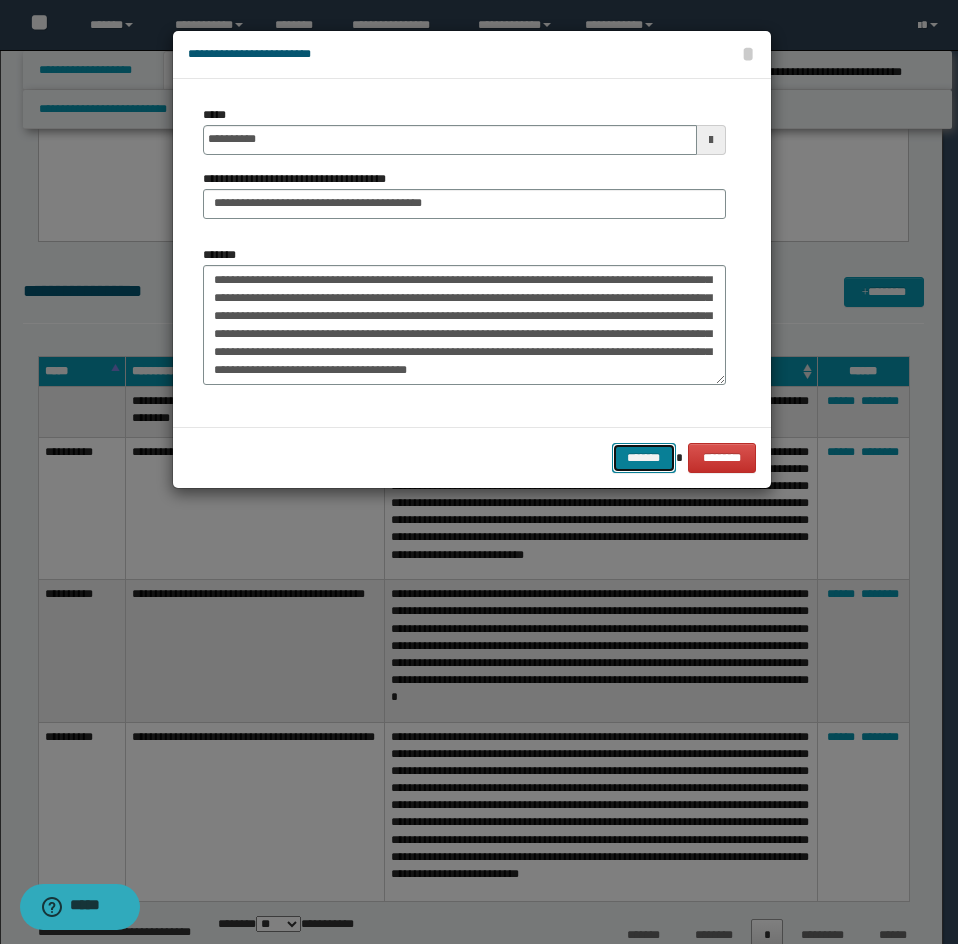 click on "*******" at bounding box center (644, 458) 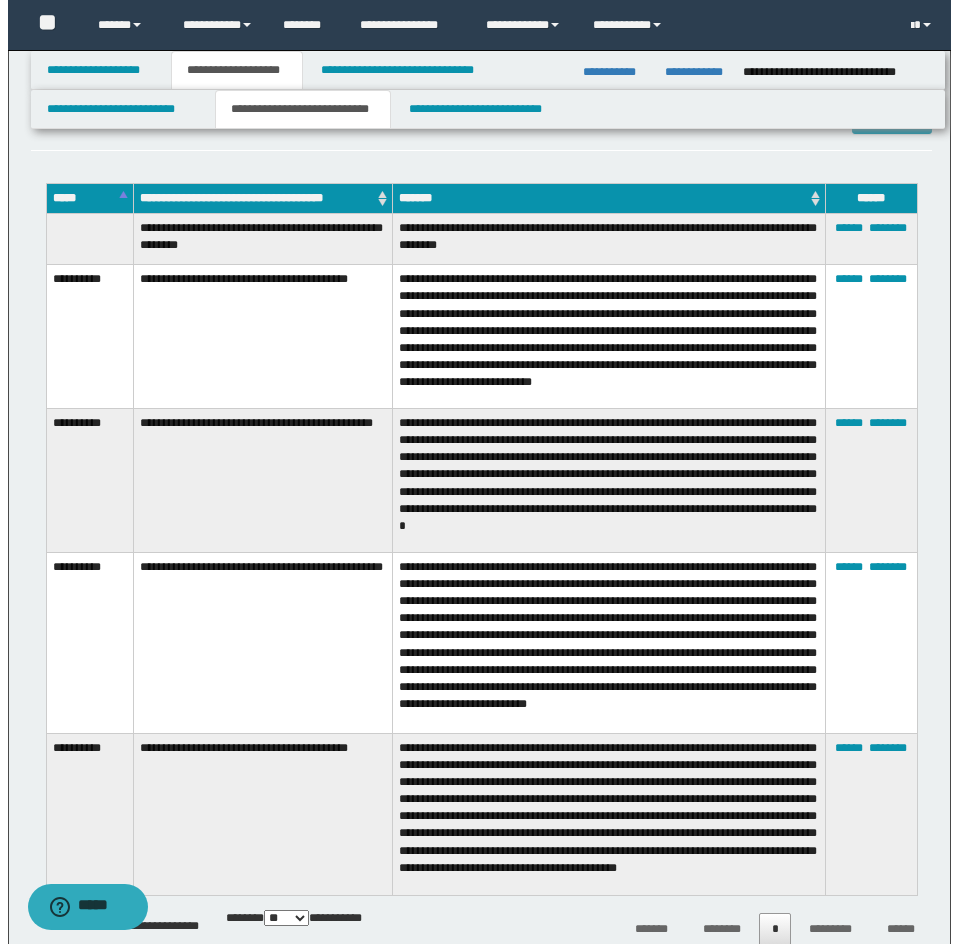 scroll, scrollTop: 600, scrollLeft: 0, axis: vertical 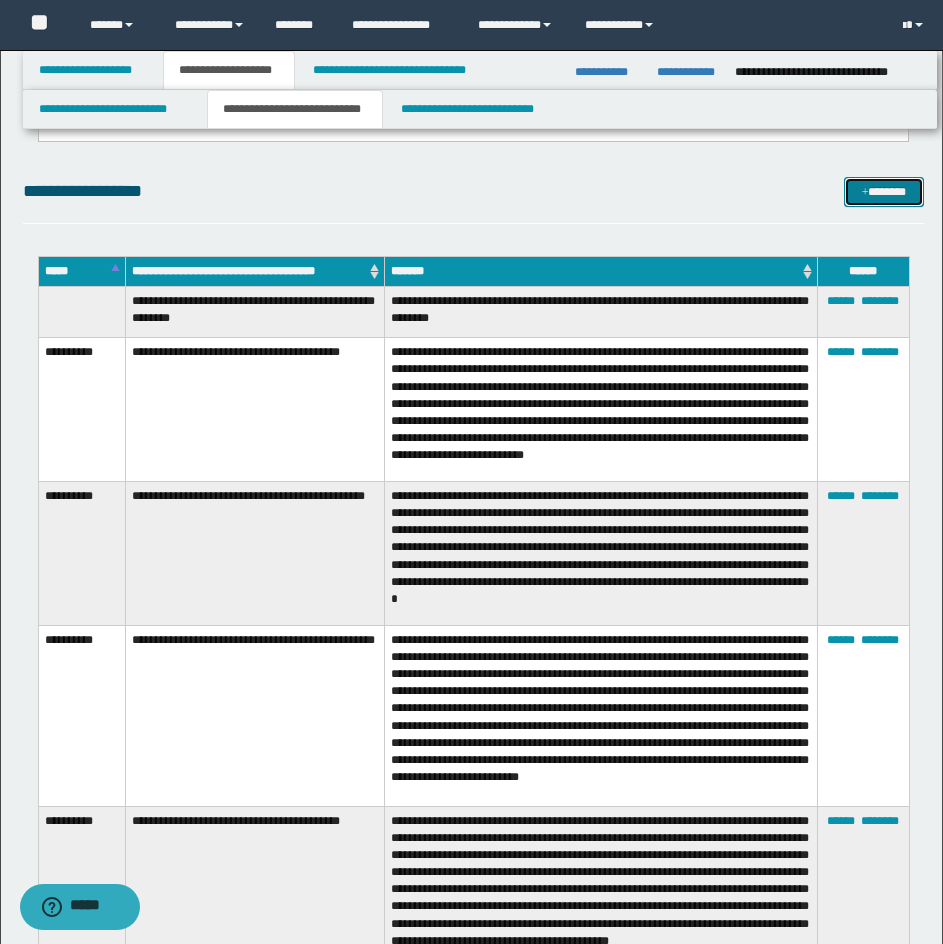 click on "*******" at bounding box center [884, 192] 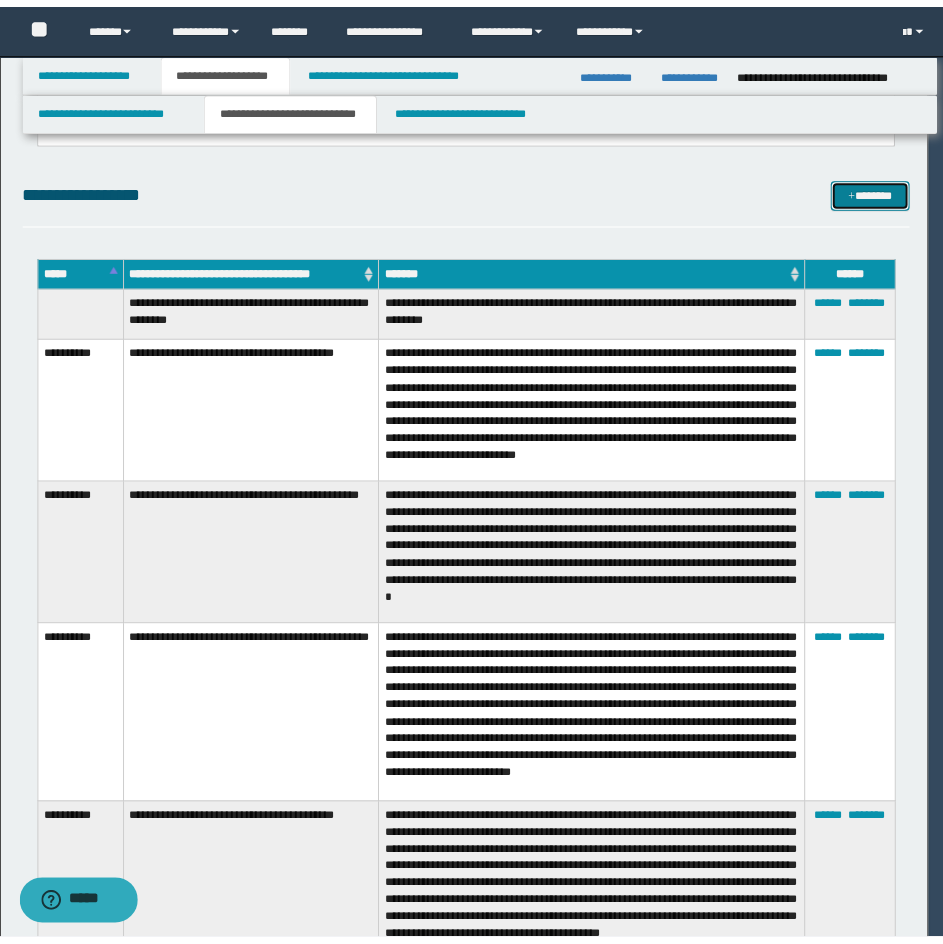 scroll, scrollTop: 0, scrollLeft: 0, axis: both 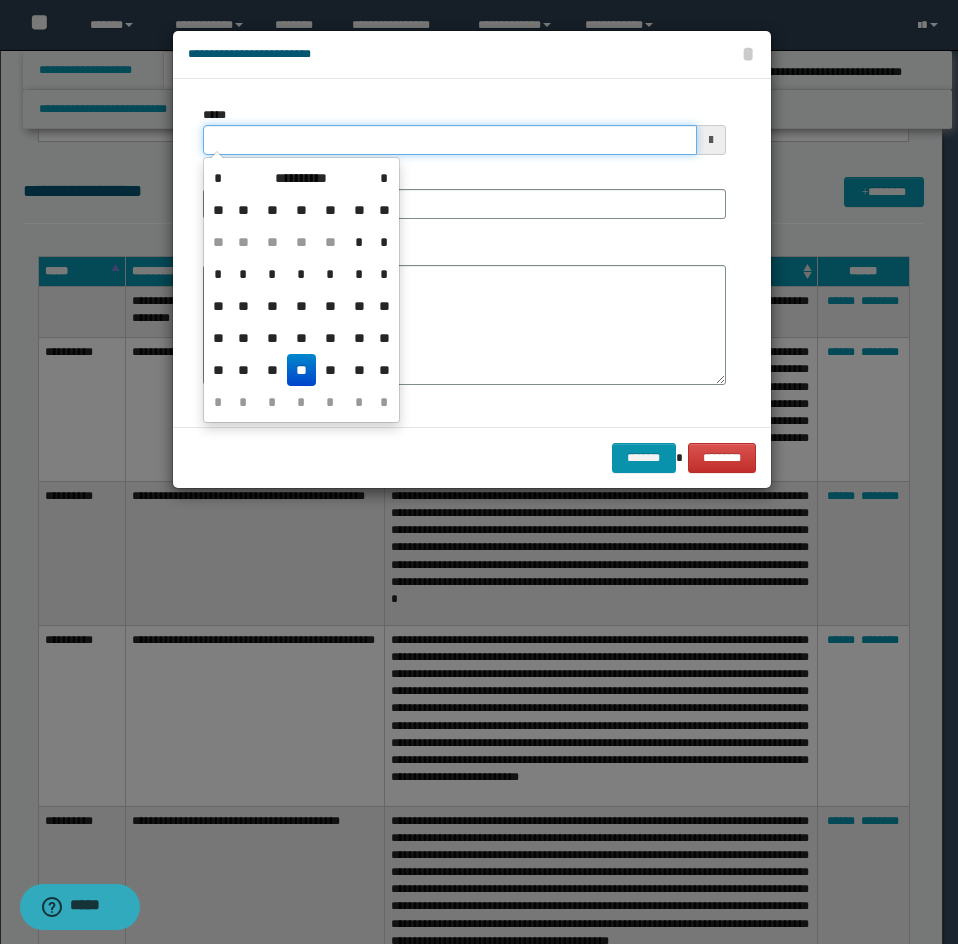 click on "*****" at bounding box center [450, 140] 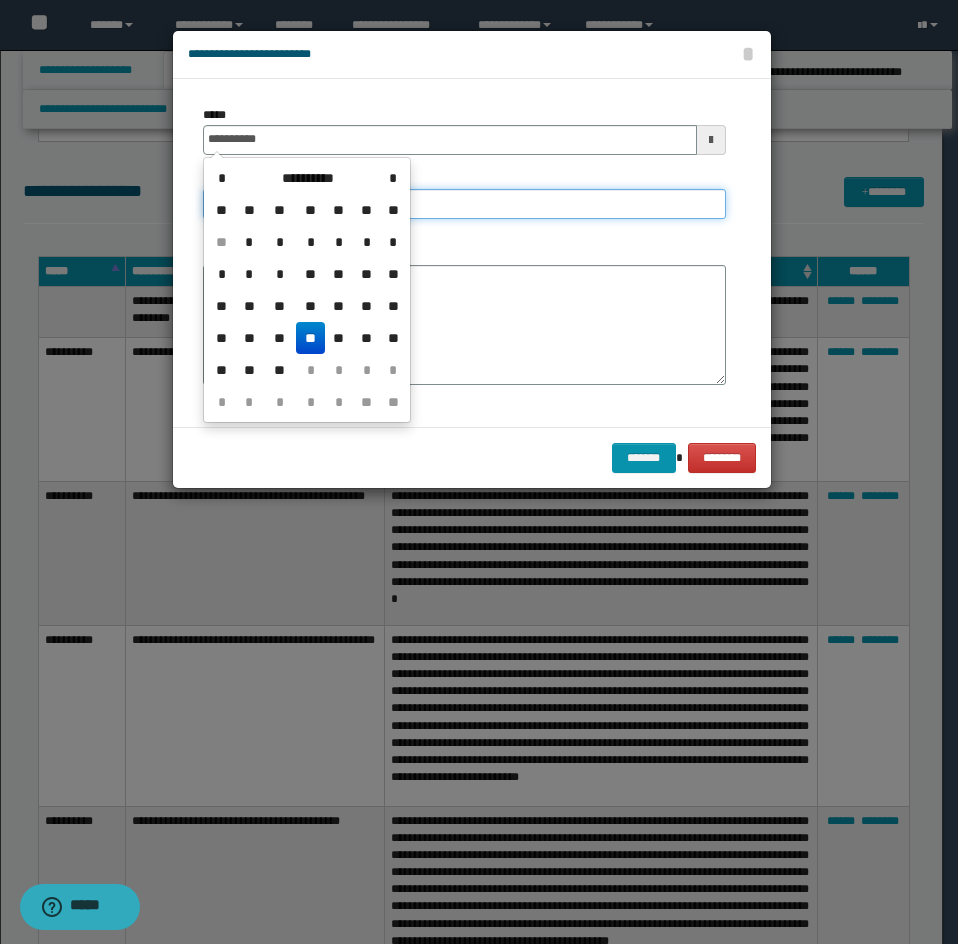 type on "**********" 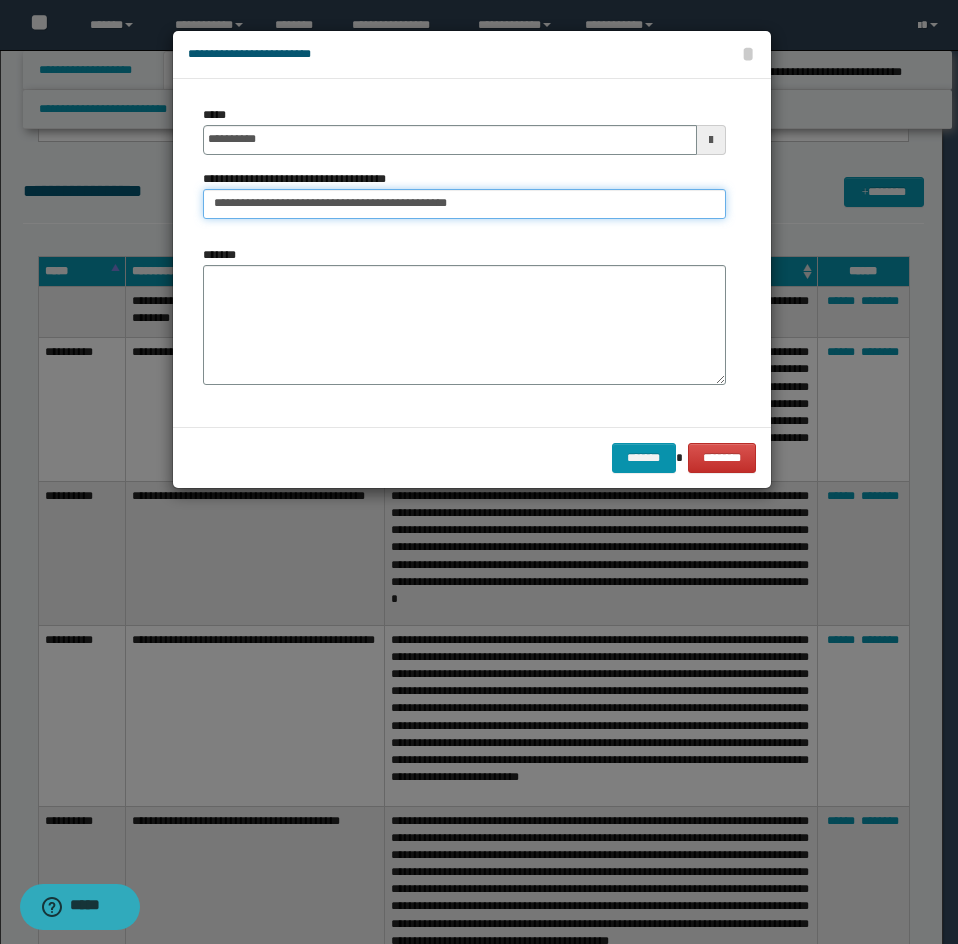 type on "**********" 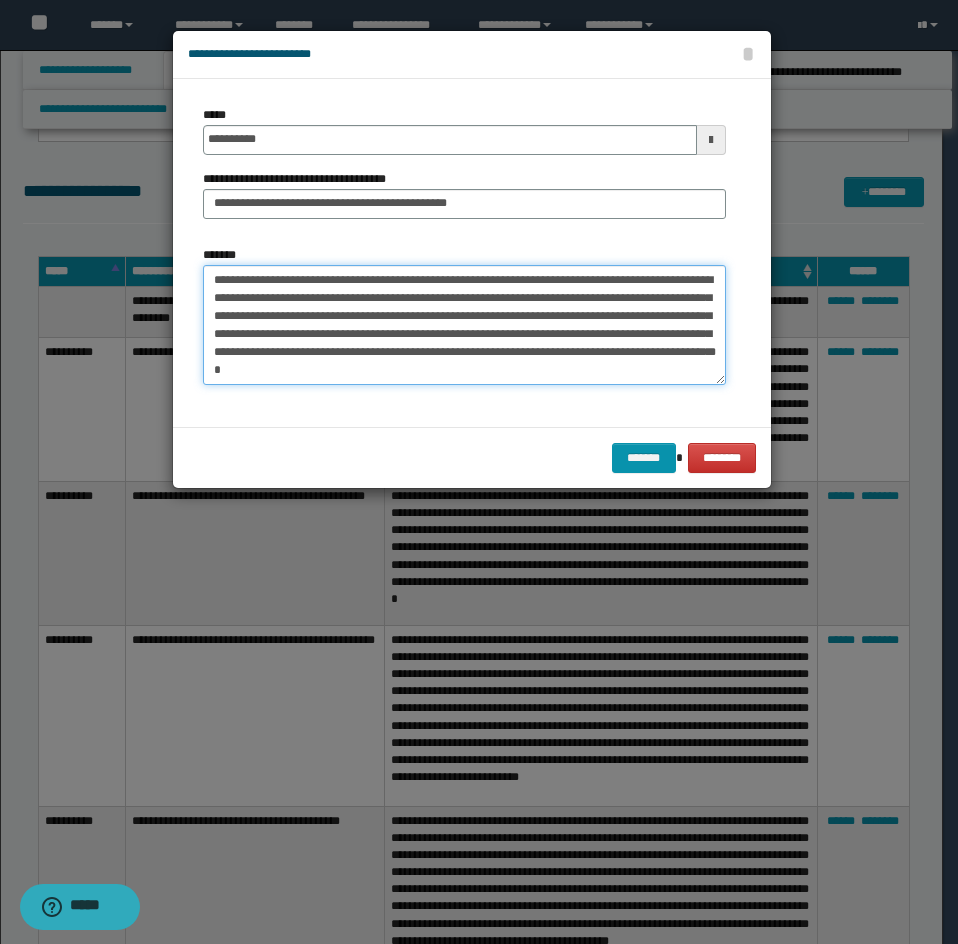 click on "**********" at bounding box center (464, 325) 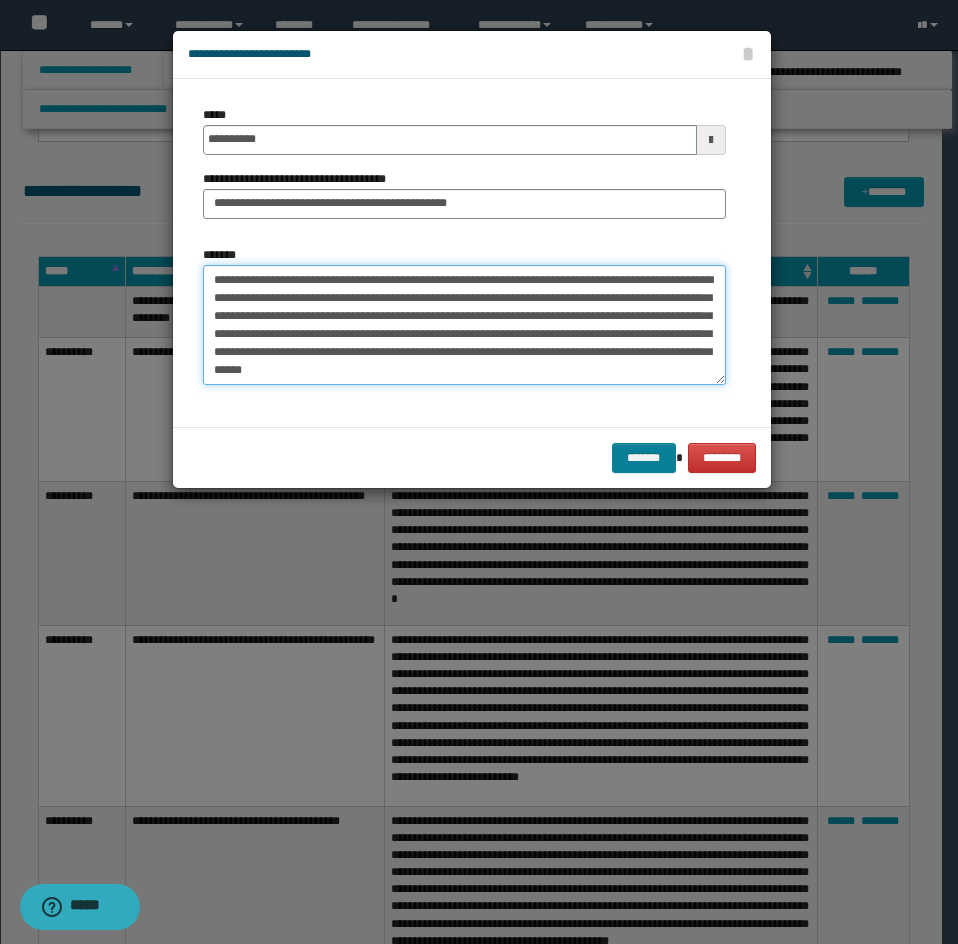 type on "**********" 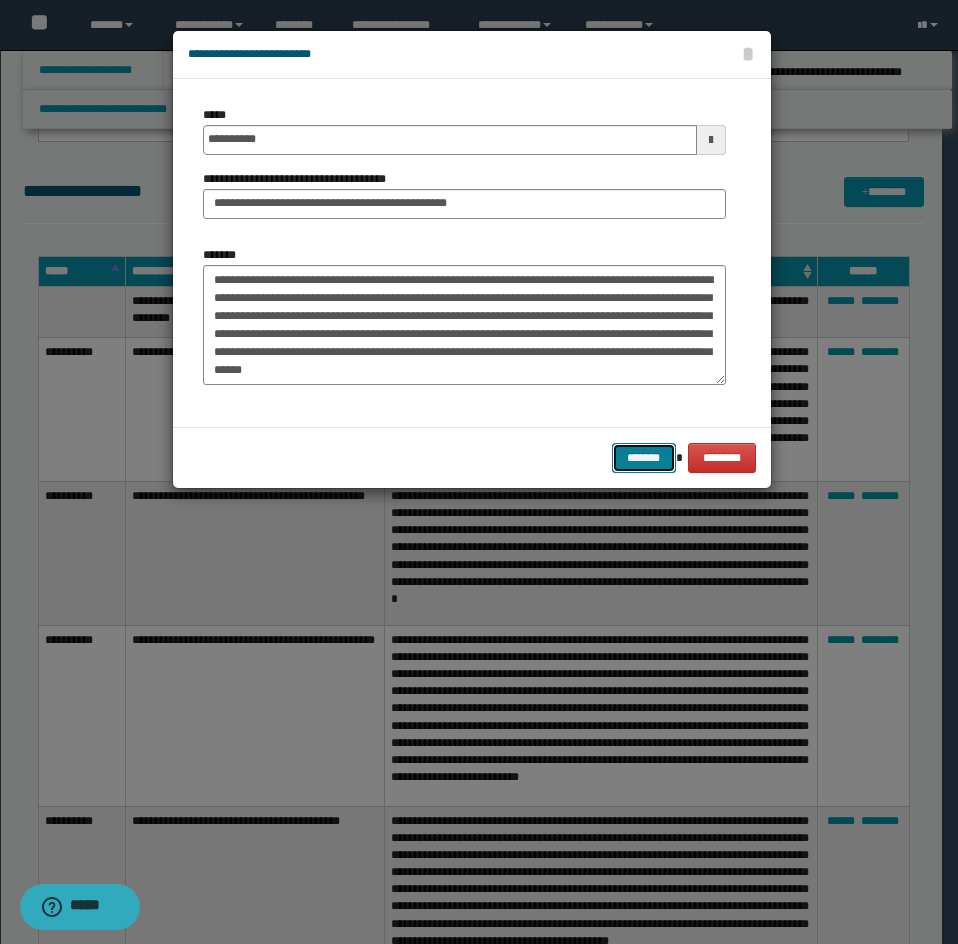 click on "*******" at bounding box center [644, 458] 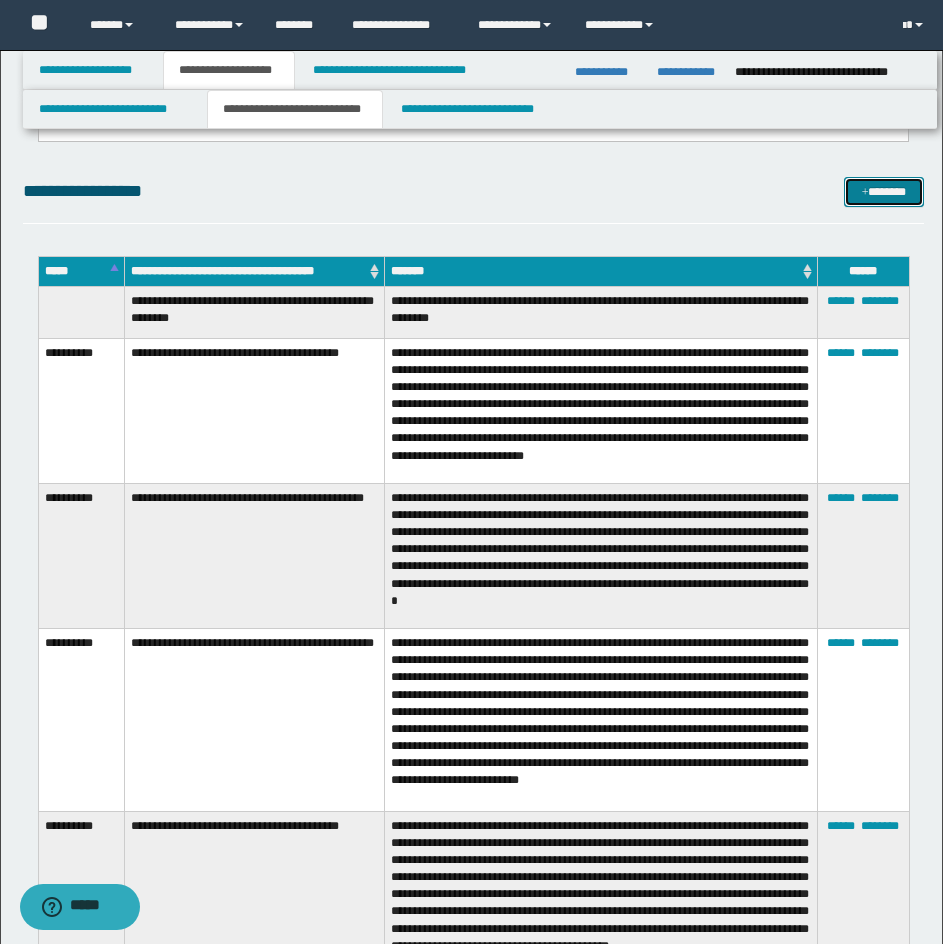 click on "*******" at bounding box center [884, 192] 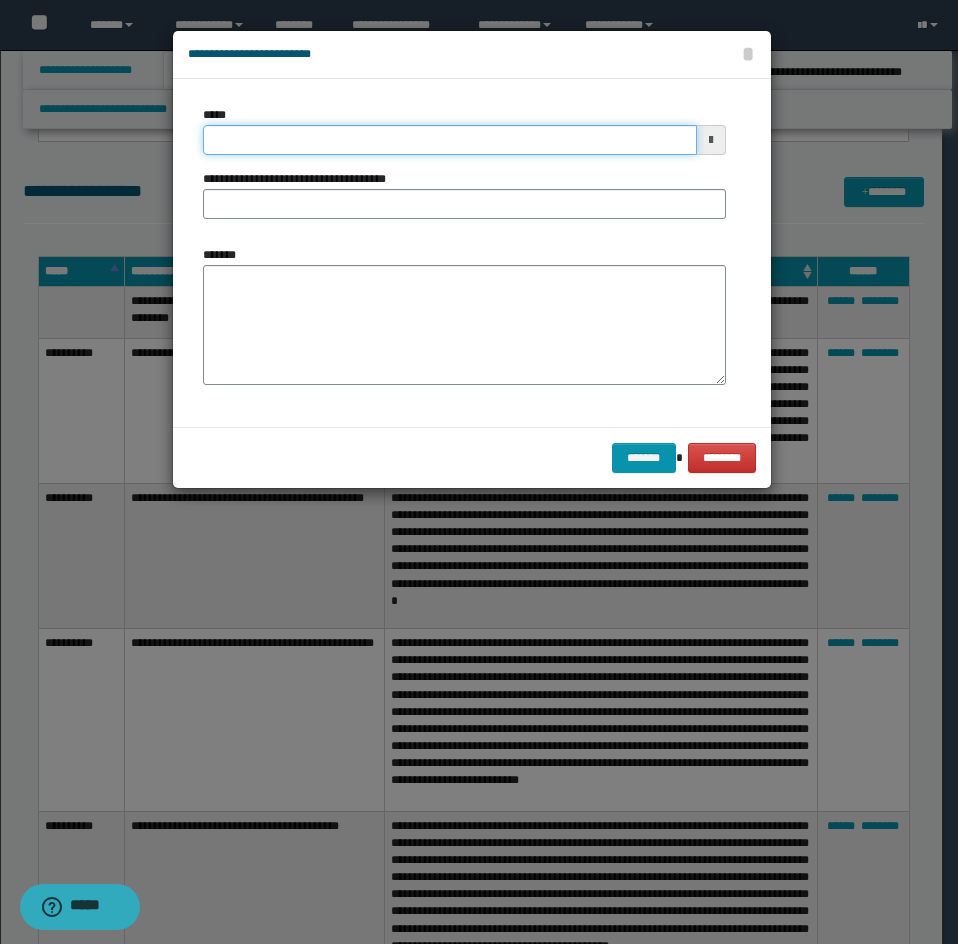 click on "*****" at bounding box center [450, 140] 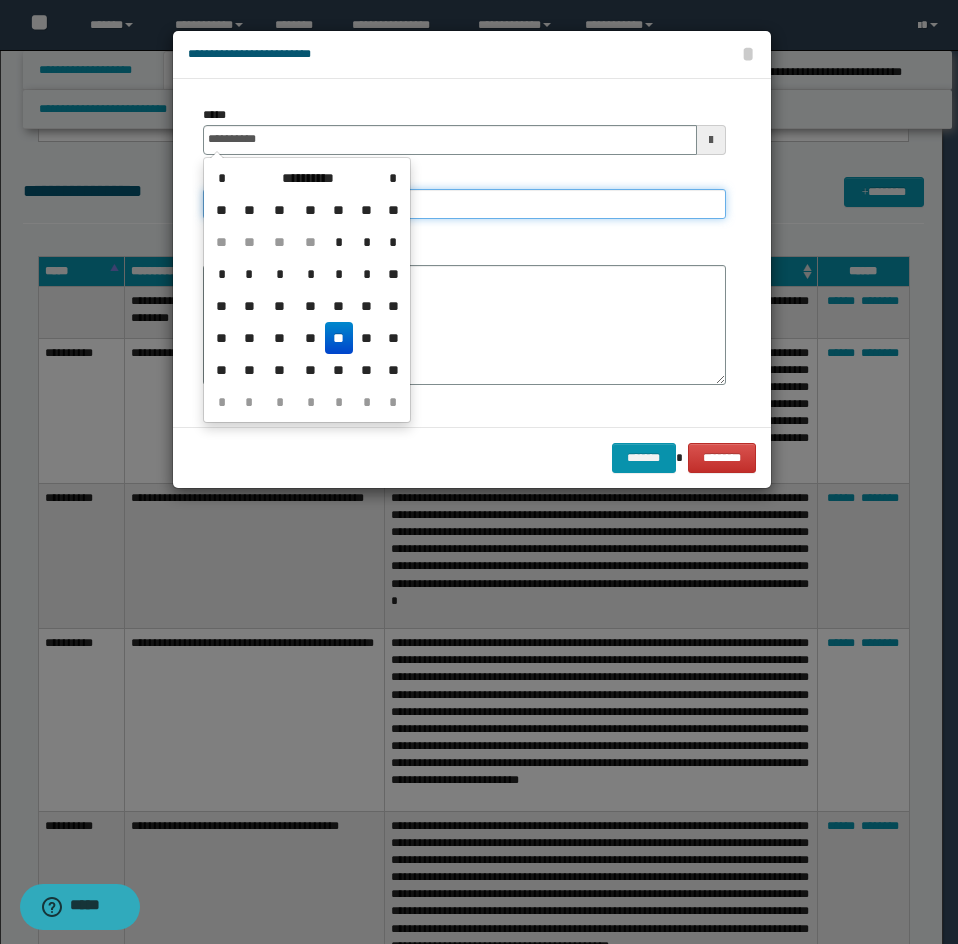 type on "**********" 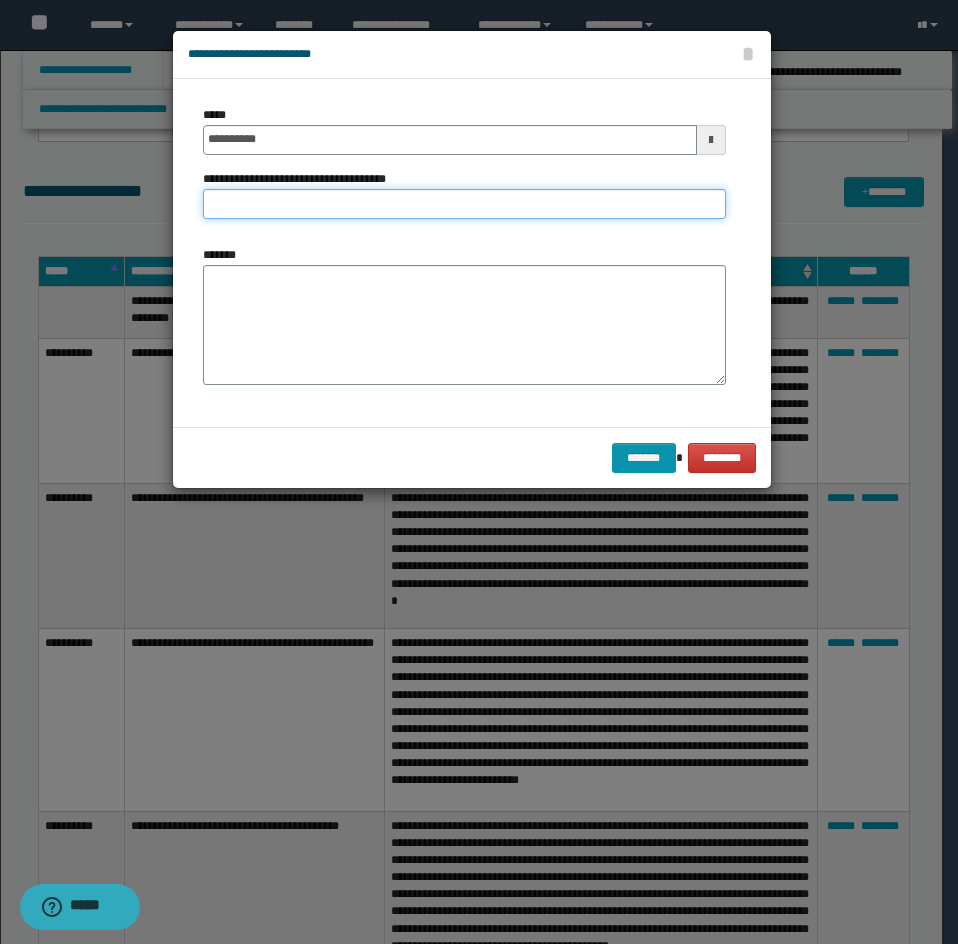 click on "**********" at bounding box center (464, 204) 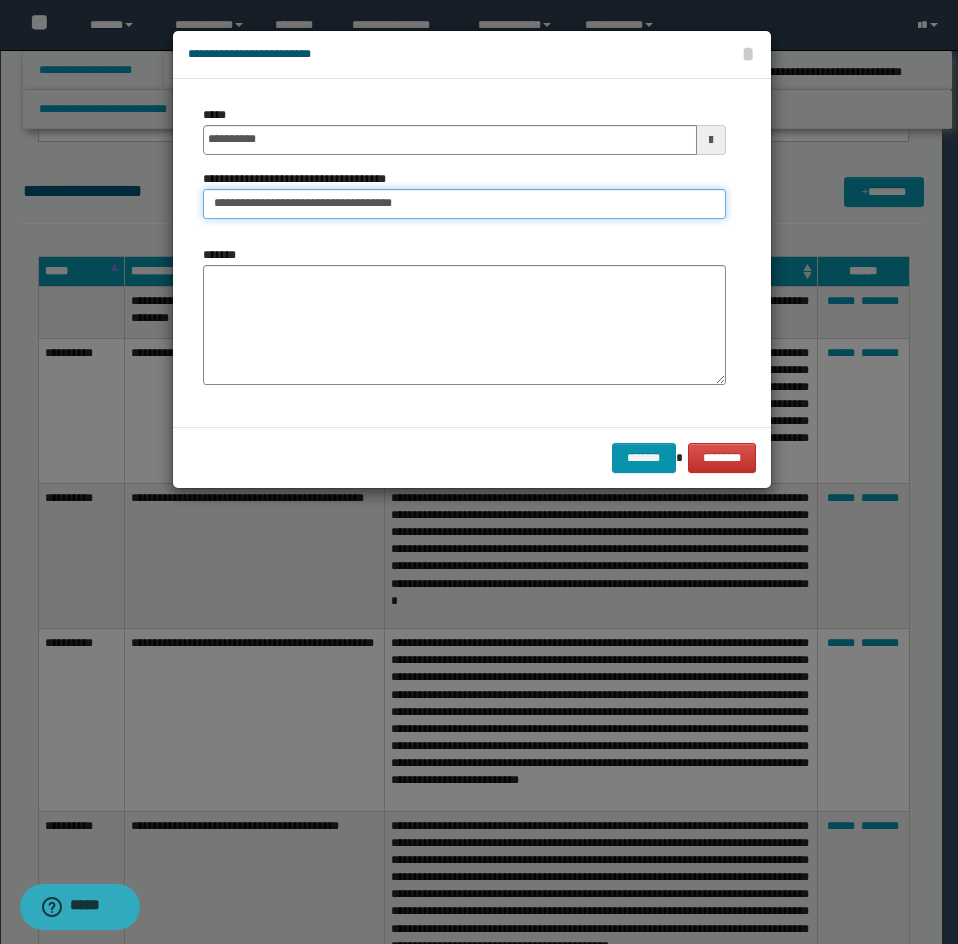 type on "**********" 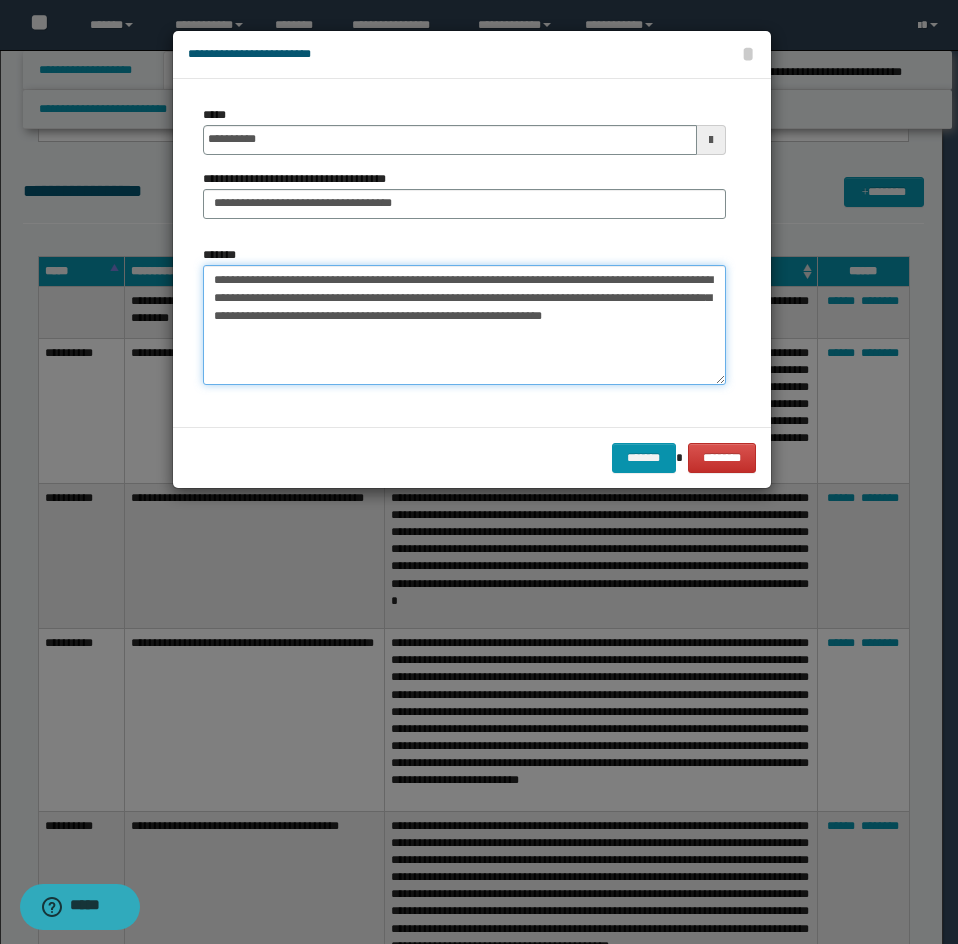 drag, startPoint x: 531, startPoint y: 315, endPoint x: 511, endPoint y: 318, distance: 20.22375 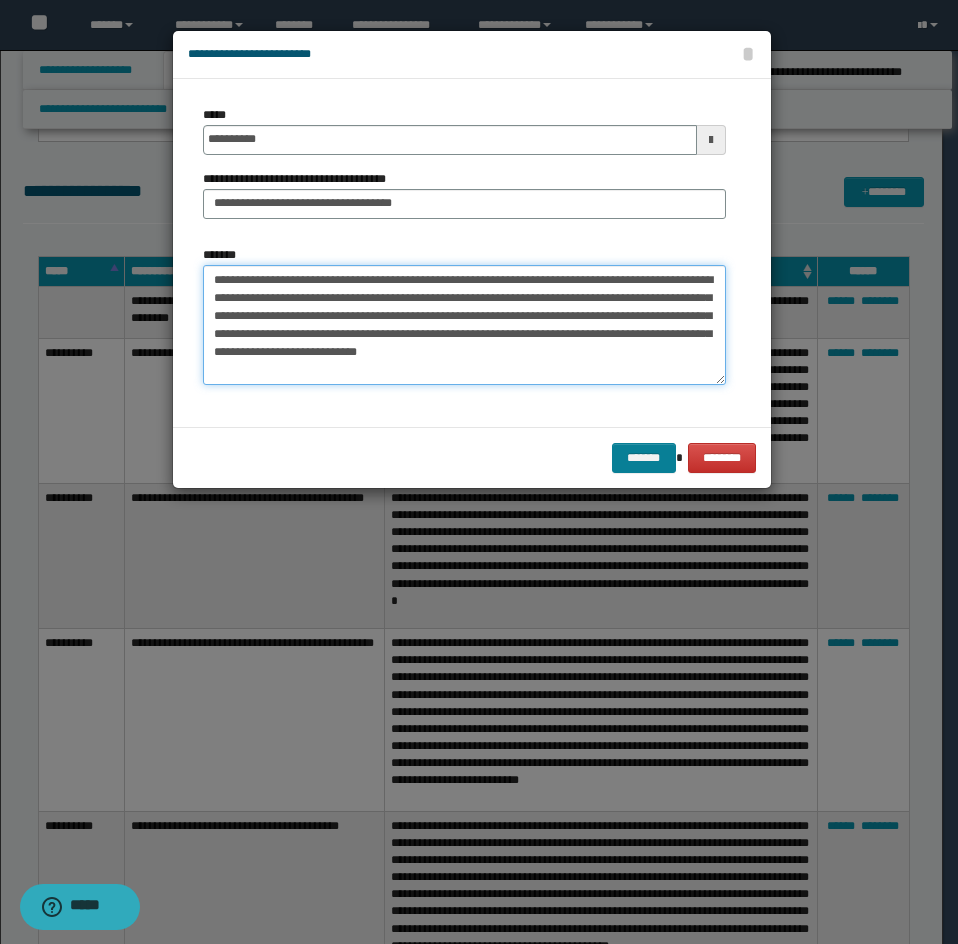 type on "**********" 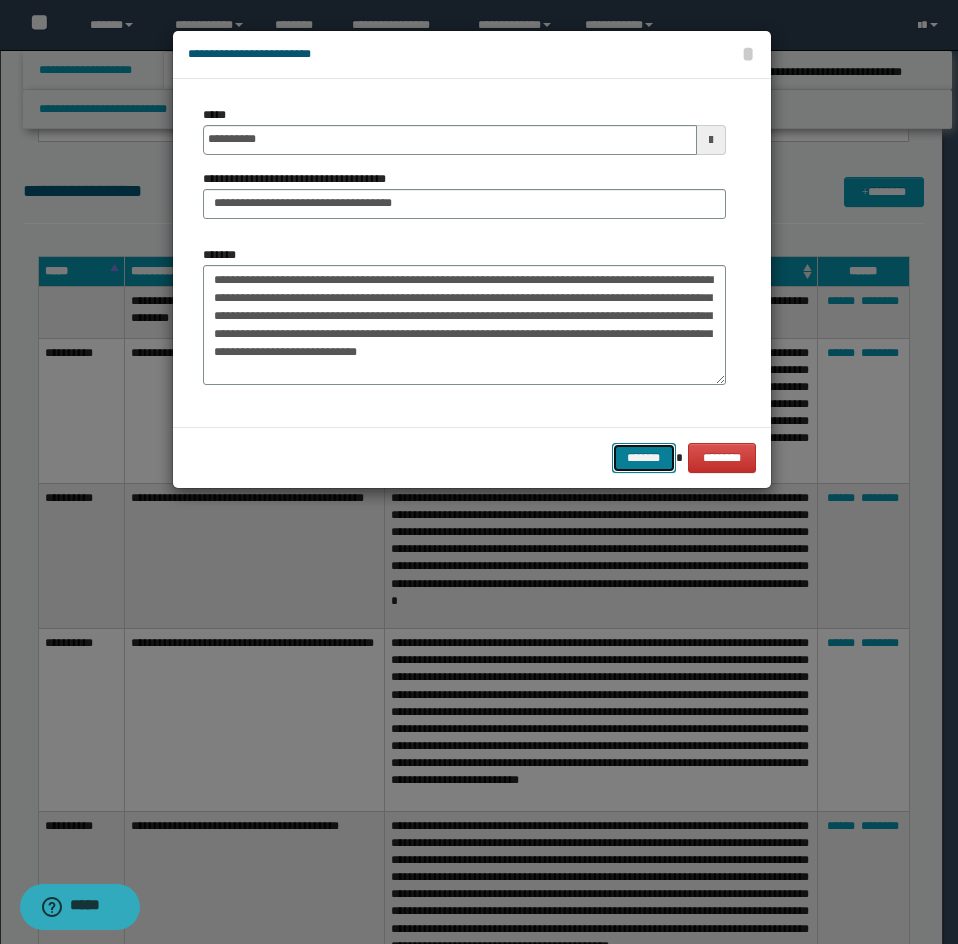click on "*******" at bounding box center (644, 458) 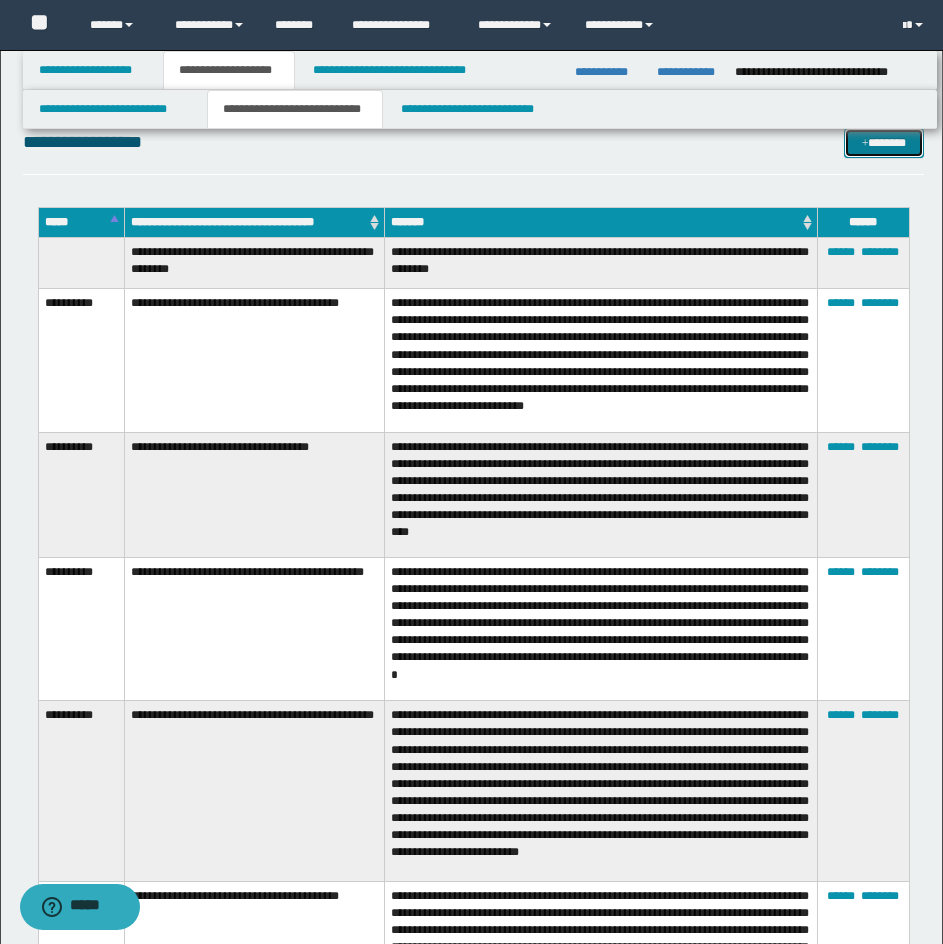 scroll, scrollTop: 600, scrollLeft: 0, axis: vertical 